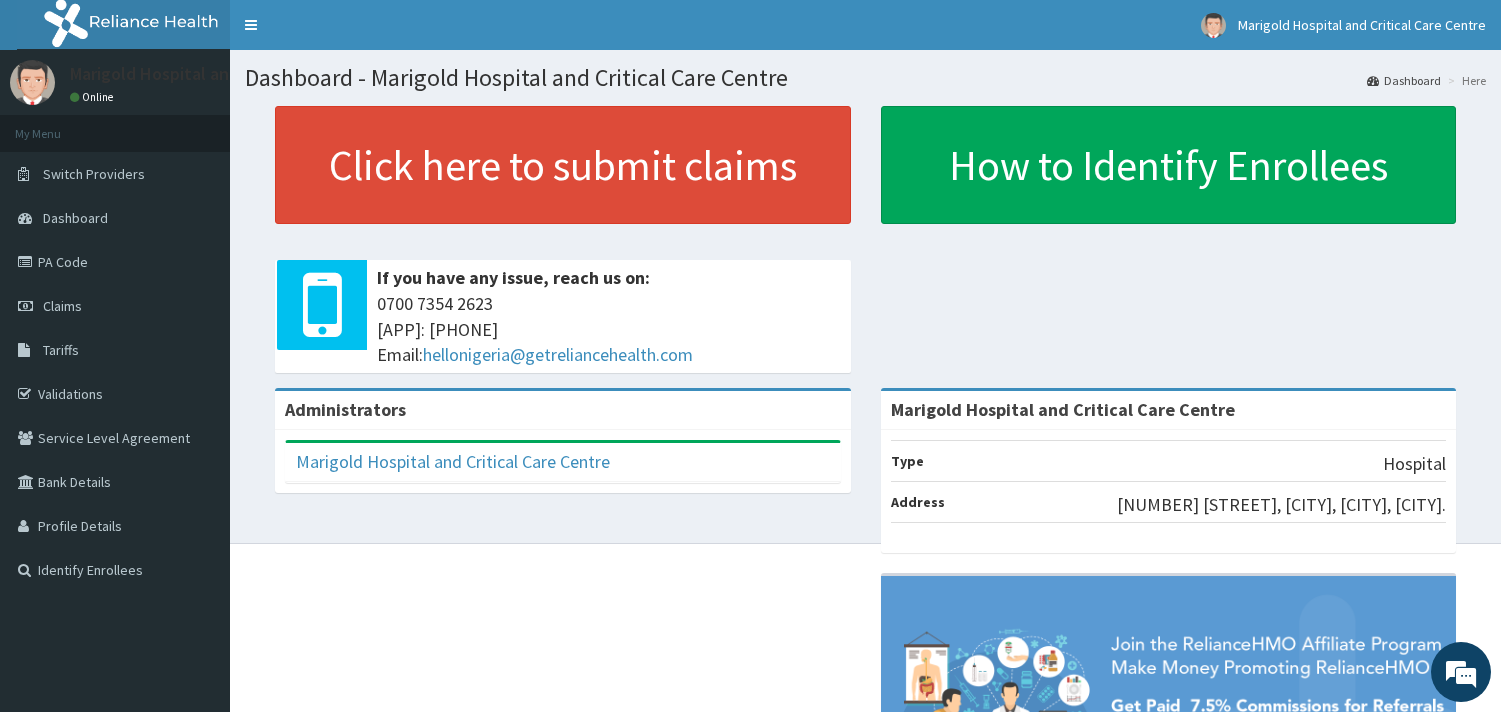 scroll, scrollTop: 0, scrollLeft: 0, axis: both 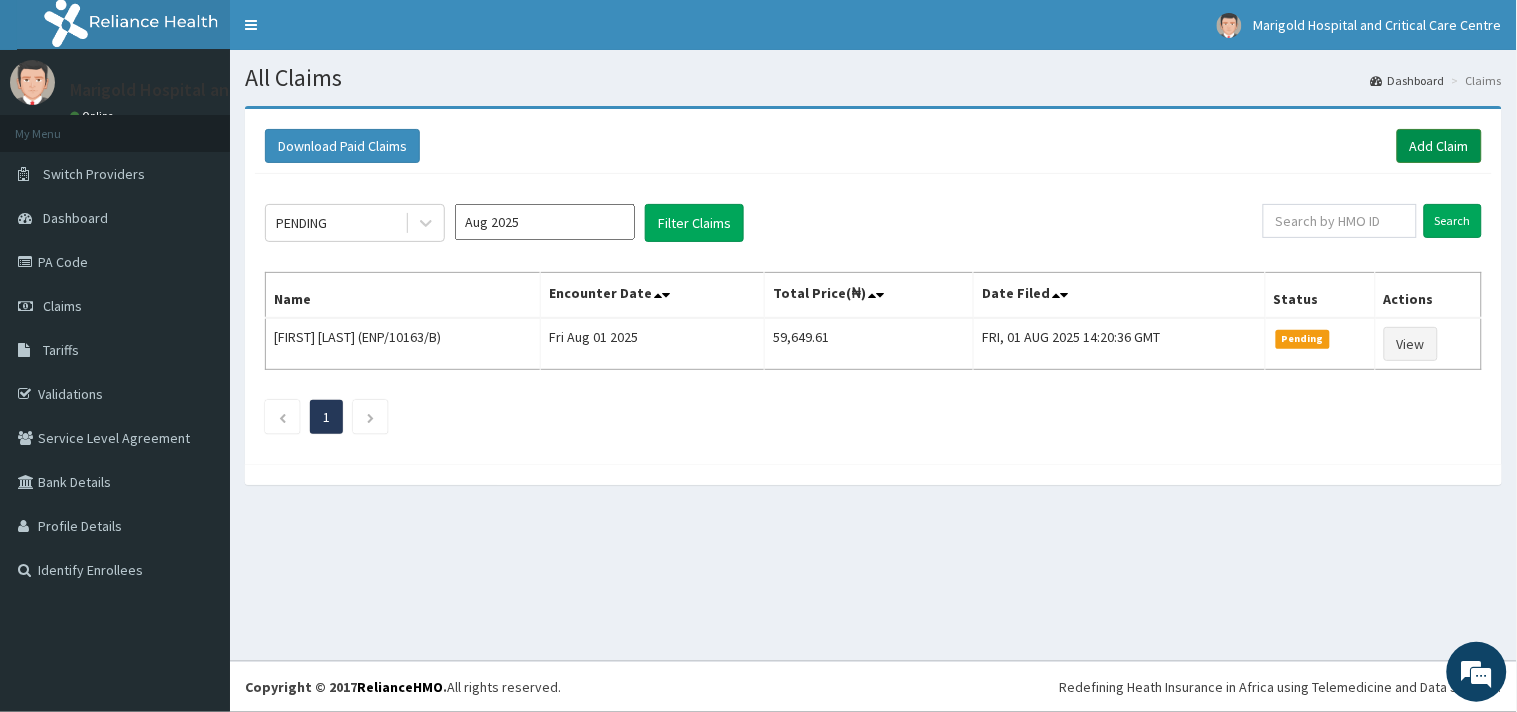 click on "Add Claim" at bounding box center [1439, 146] 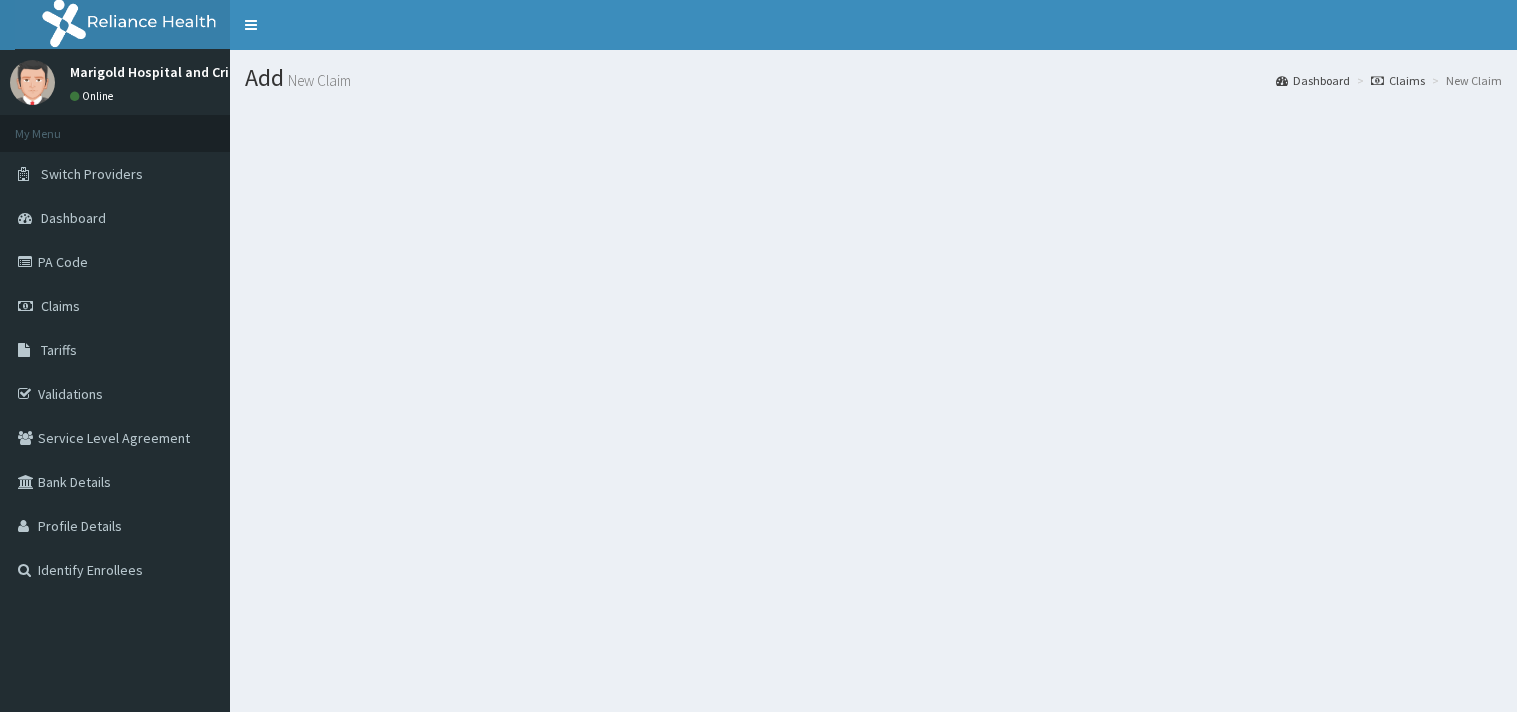 scroll, scrollTop: 0, scrollLeft: 0, axis: both 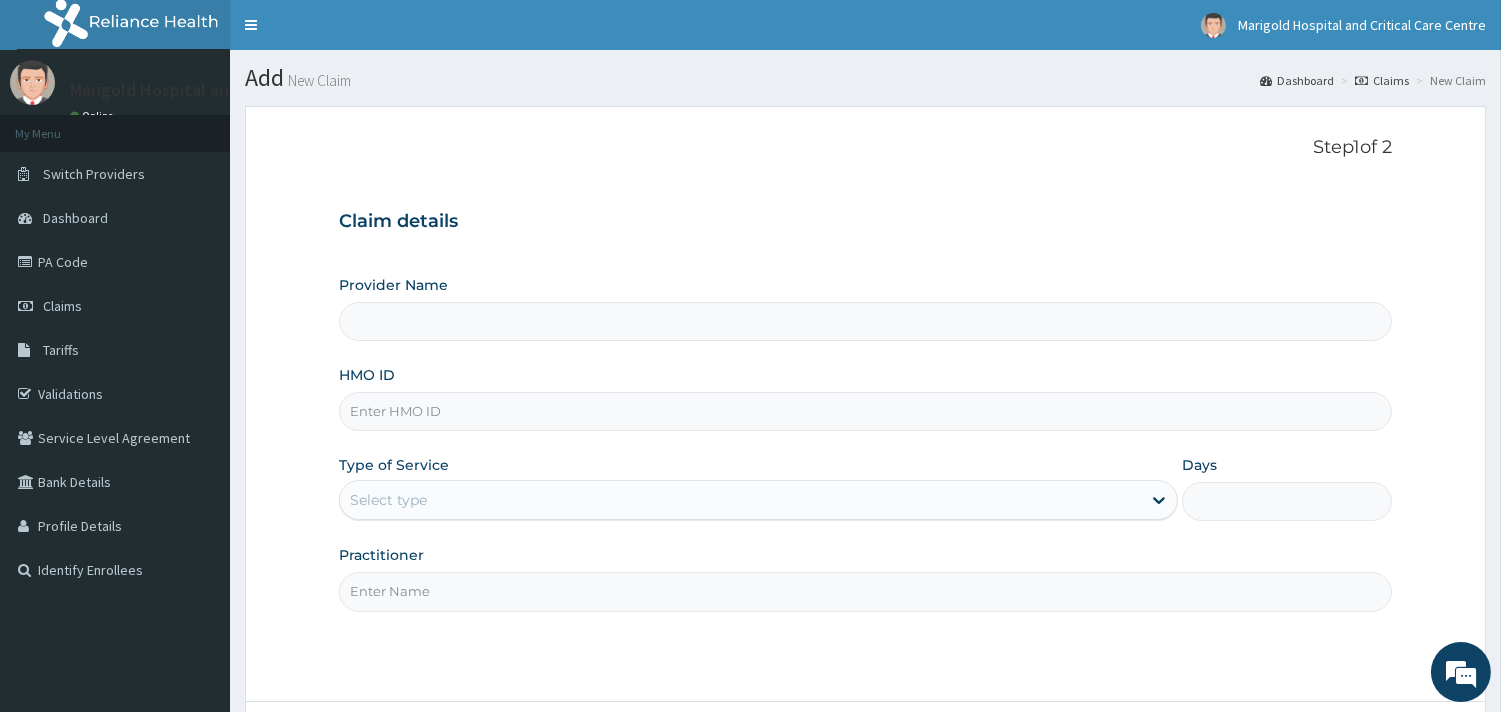 click on "HMO ID" at bounding box center [865, 411] 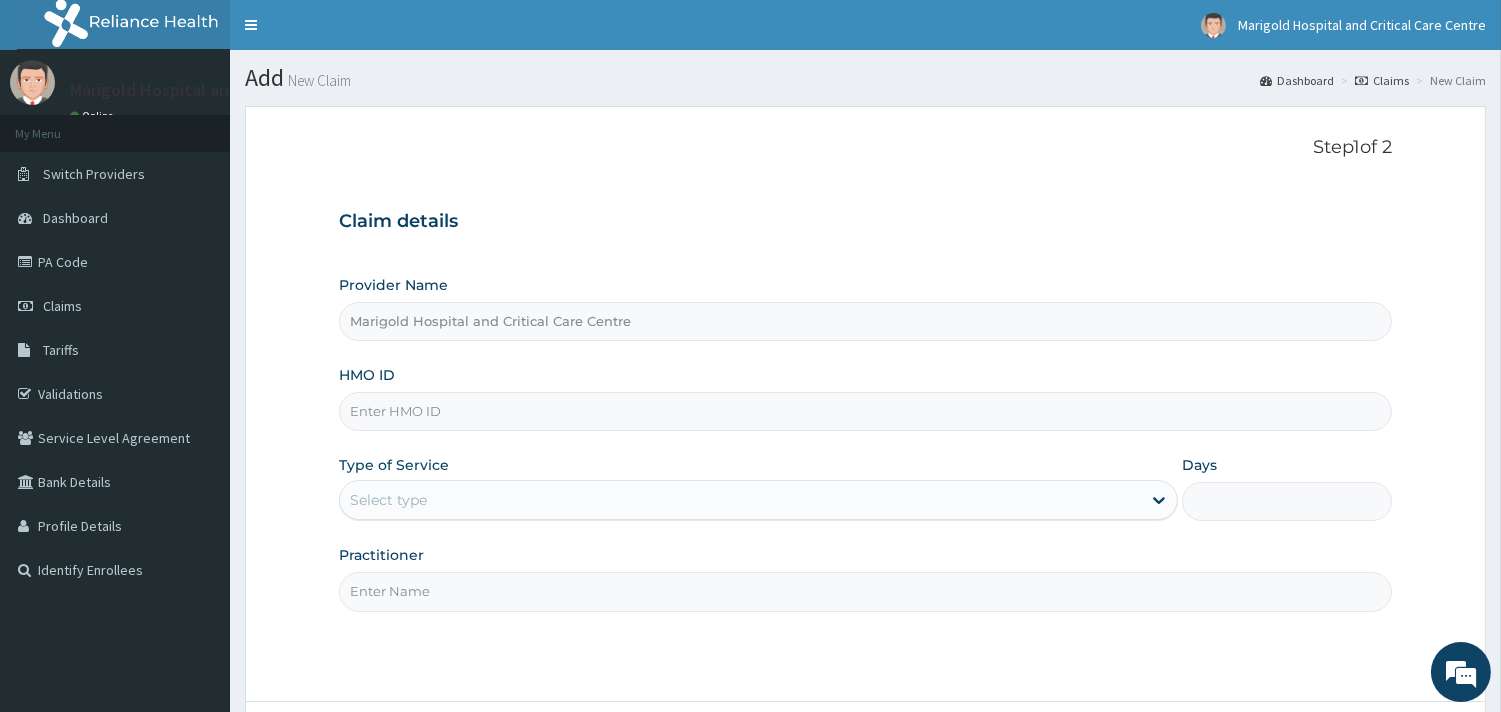 paste on "CSW/10057/A" 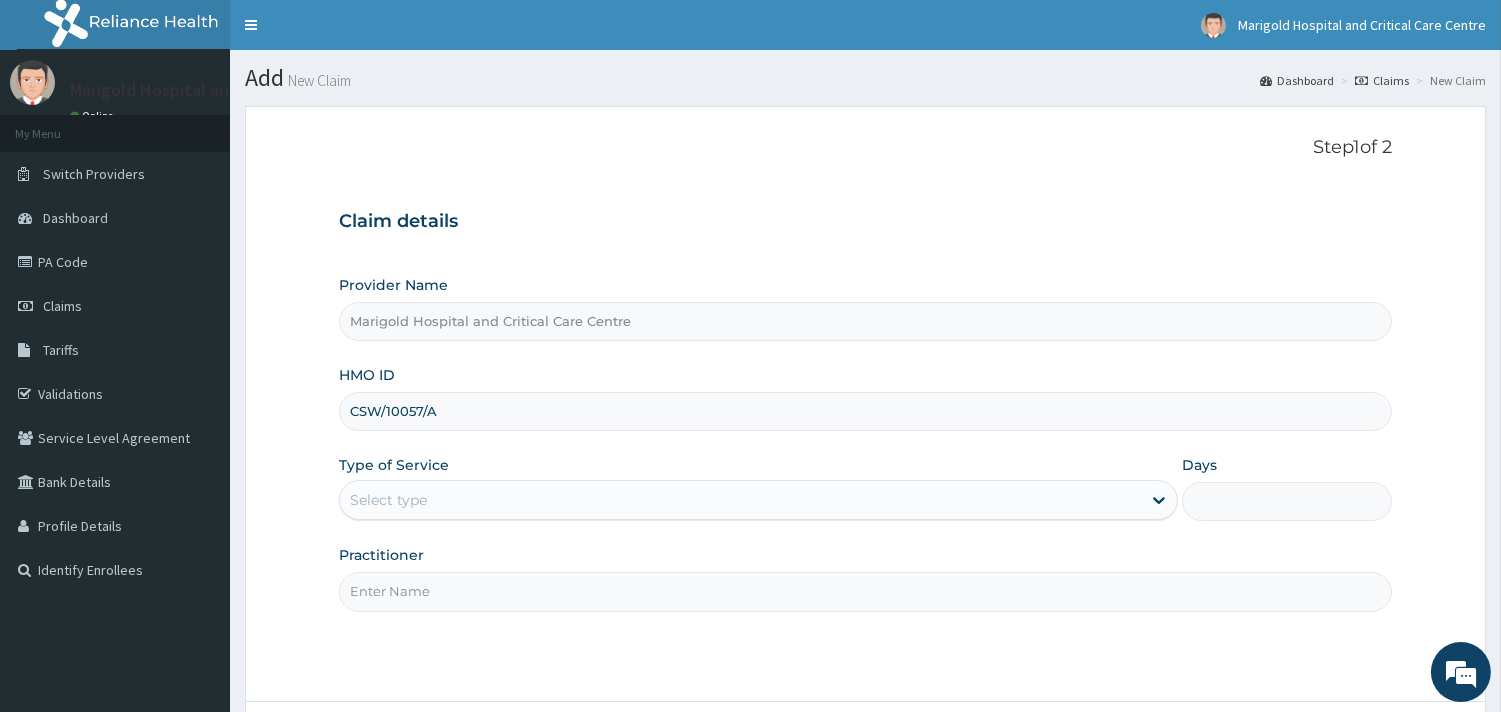 type on "CSW/10057/A" 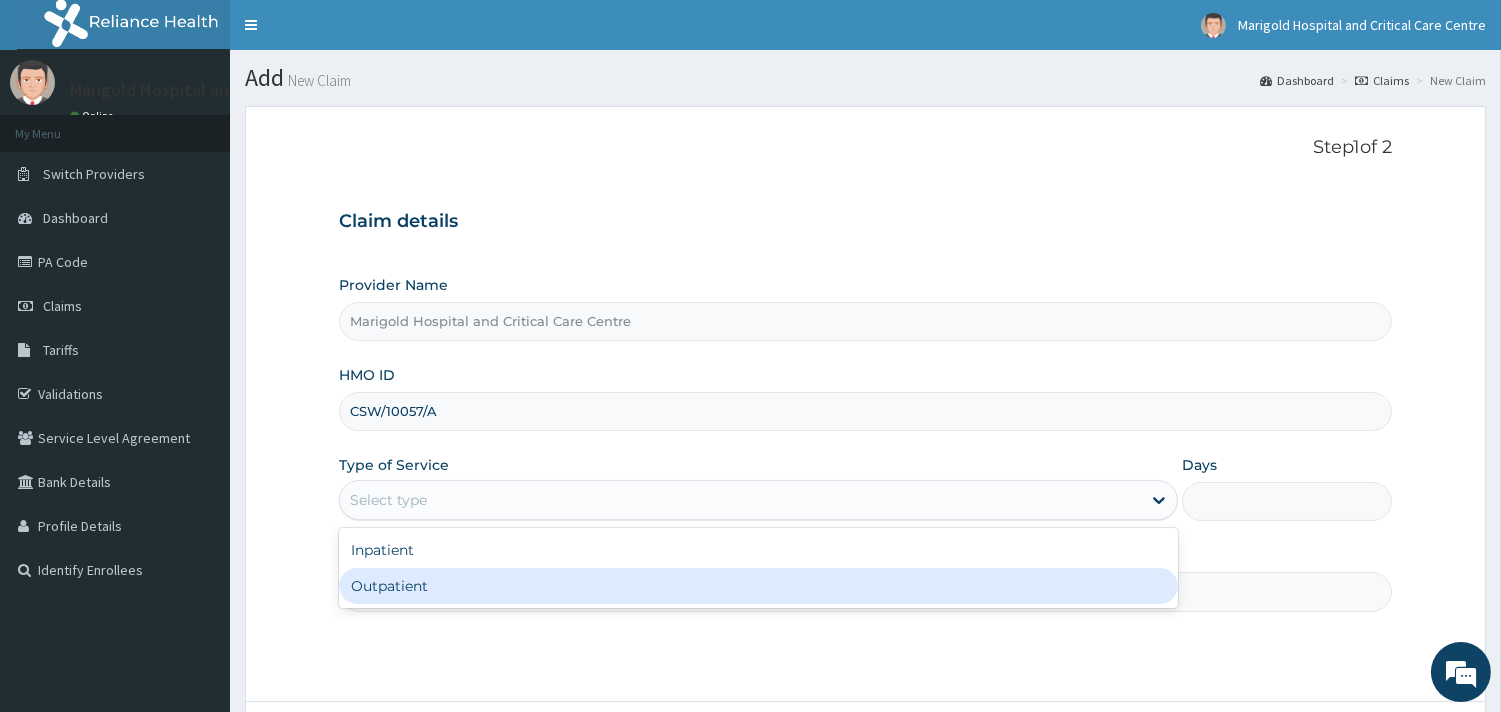 click on "Outpatient" at bounding box center (758, 586) 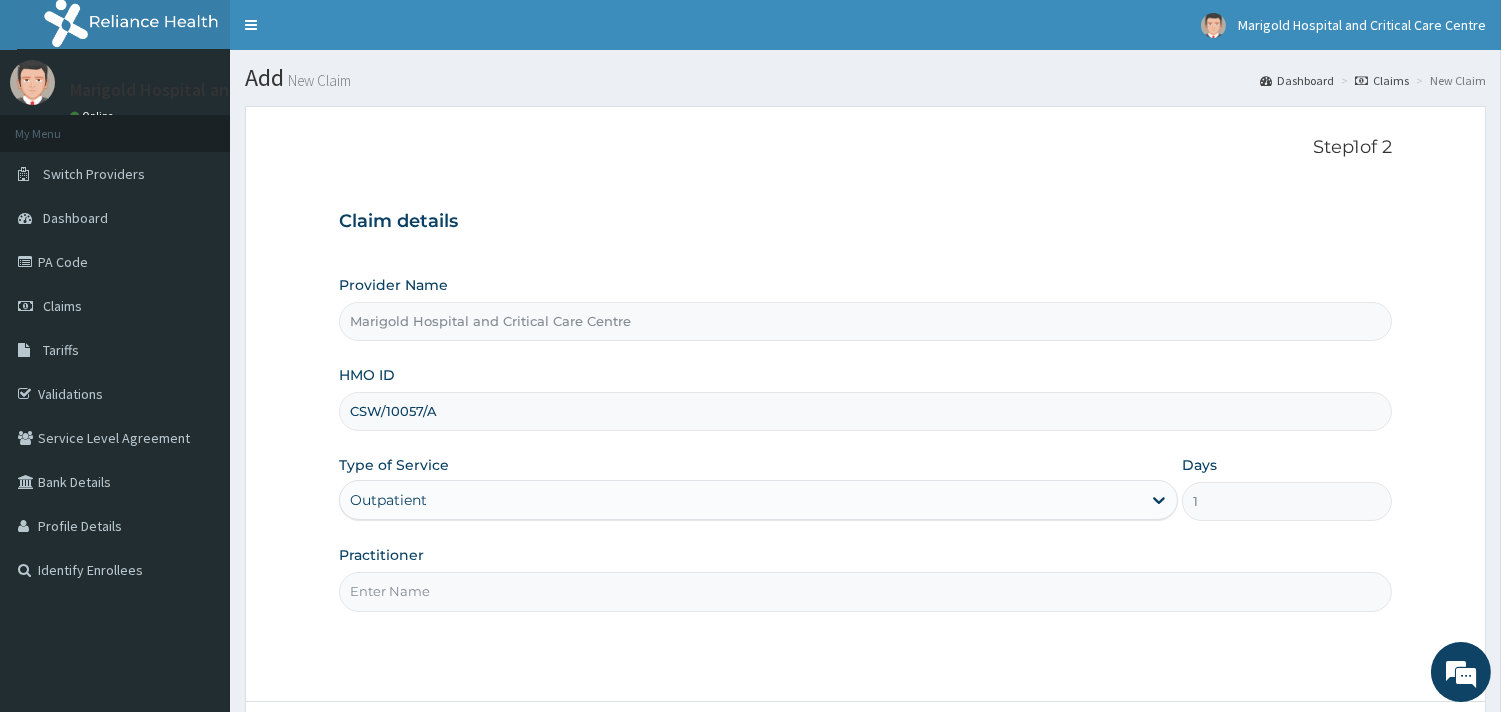 click on "Practitioner" at bounding box center (865, 591) 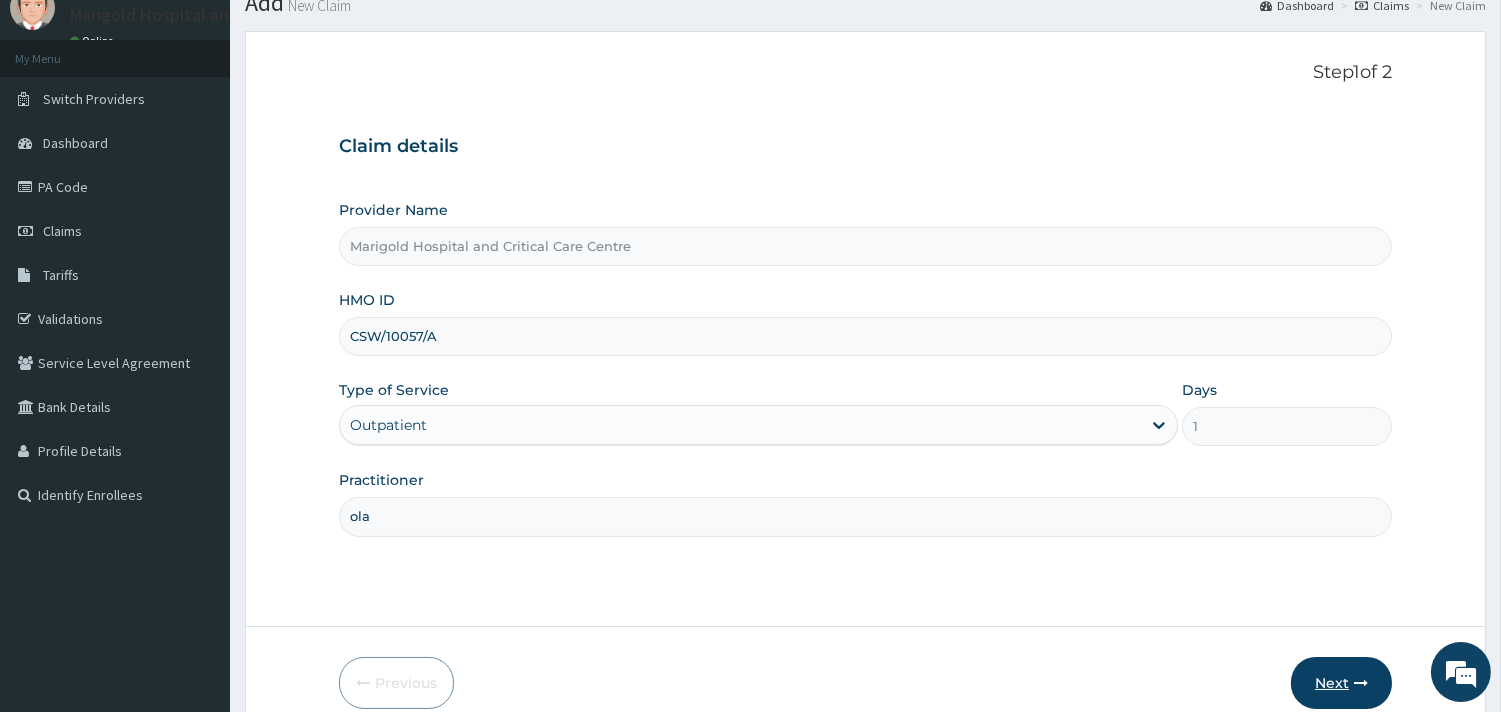 scroll, scrollTop: 170, scrollLeft: 0, axis: vertical 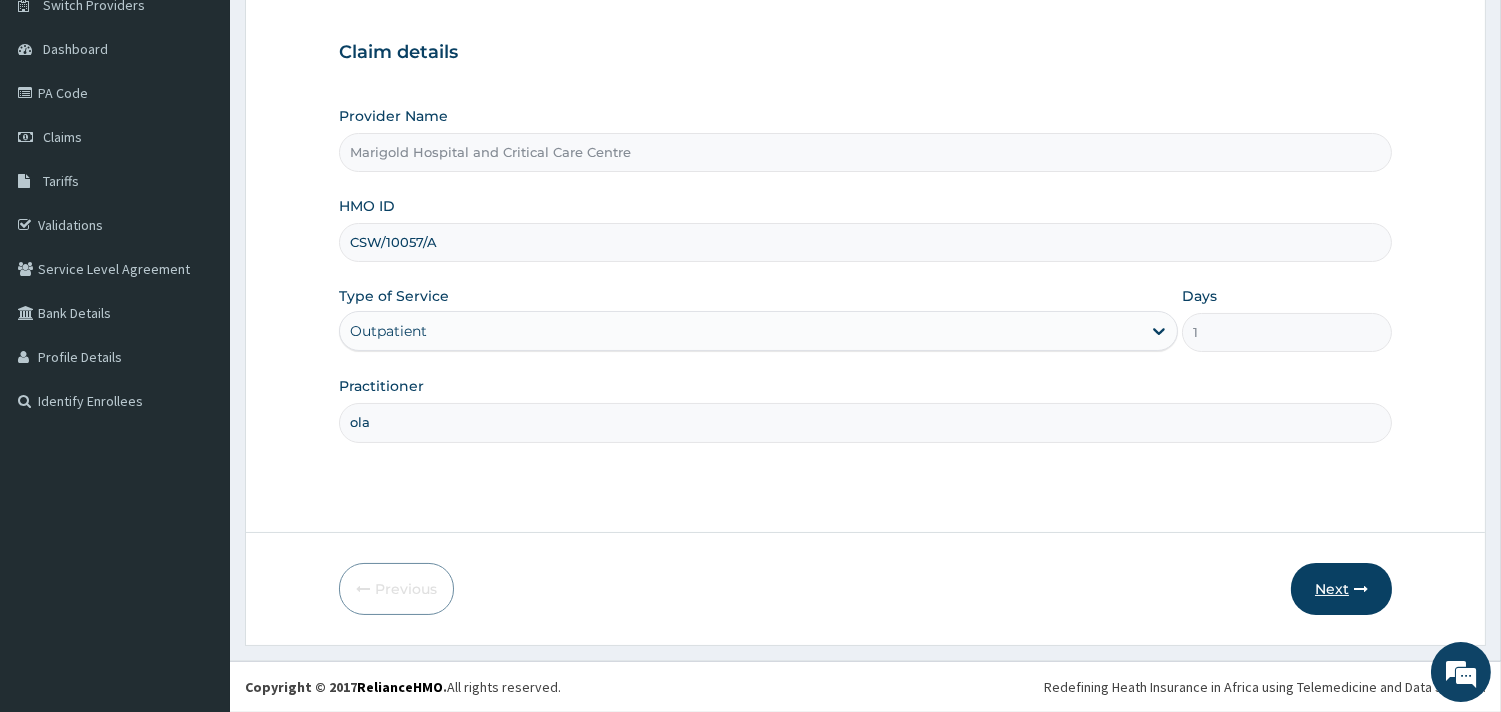 type on "ola" 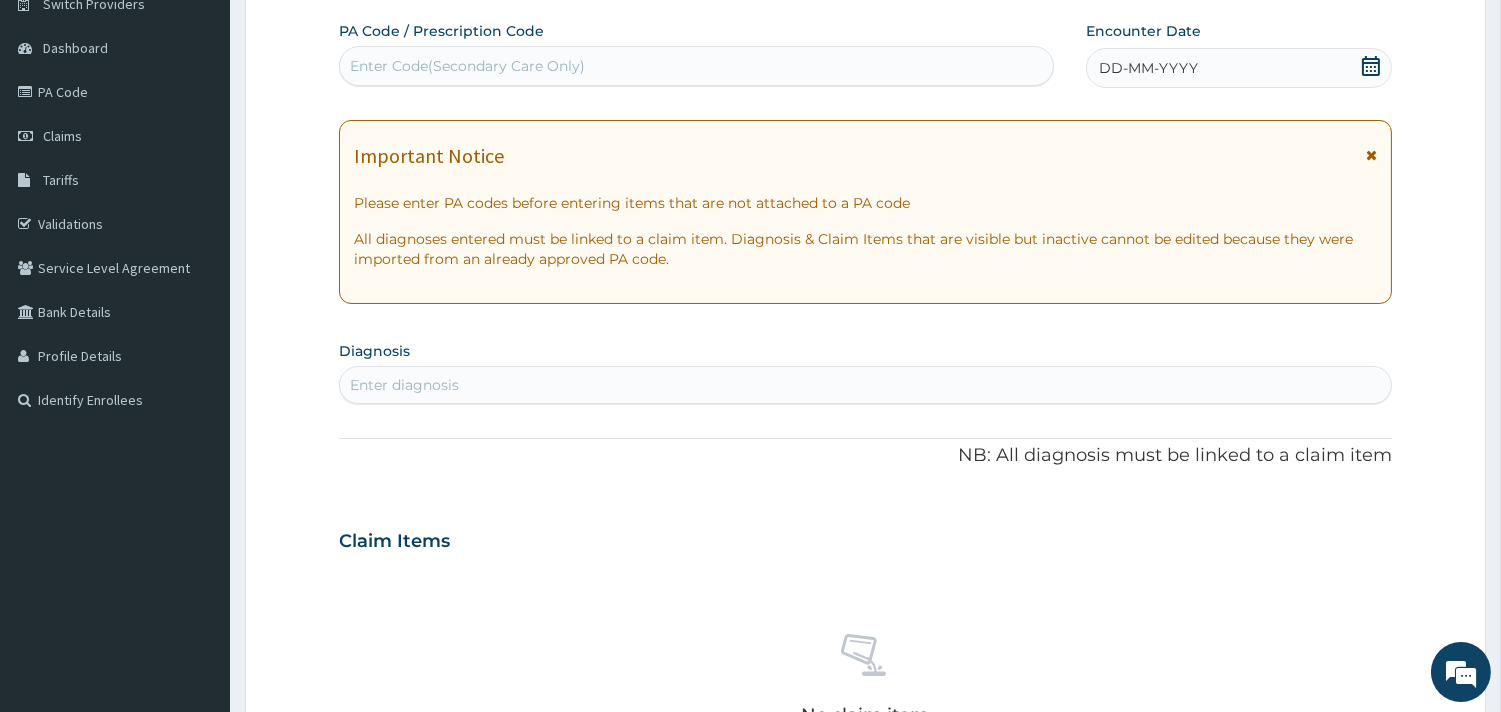 click on "Enter Code(Secondary Care Only)" at bounding box center [467, 66] 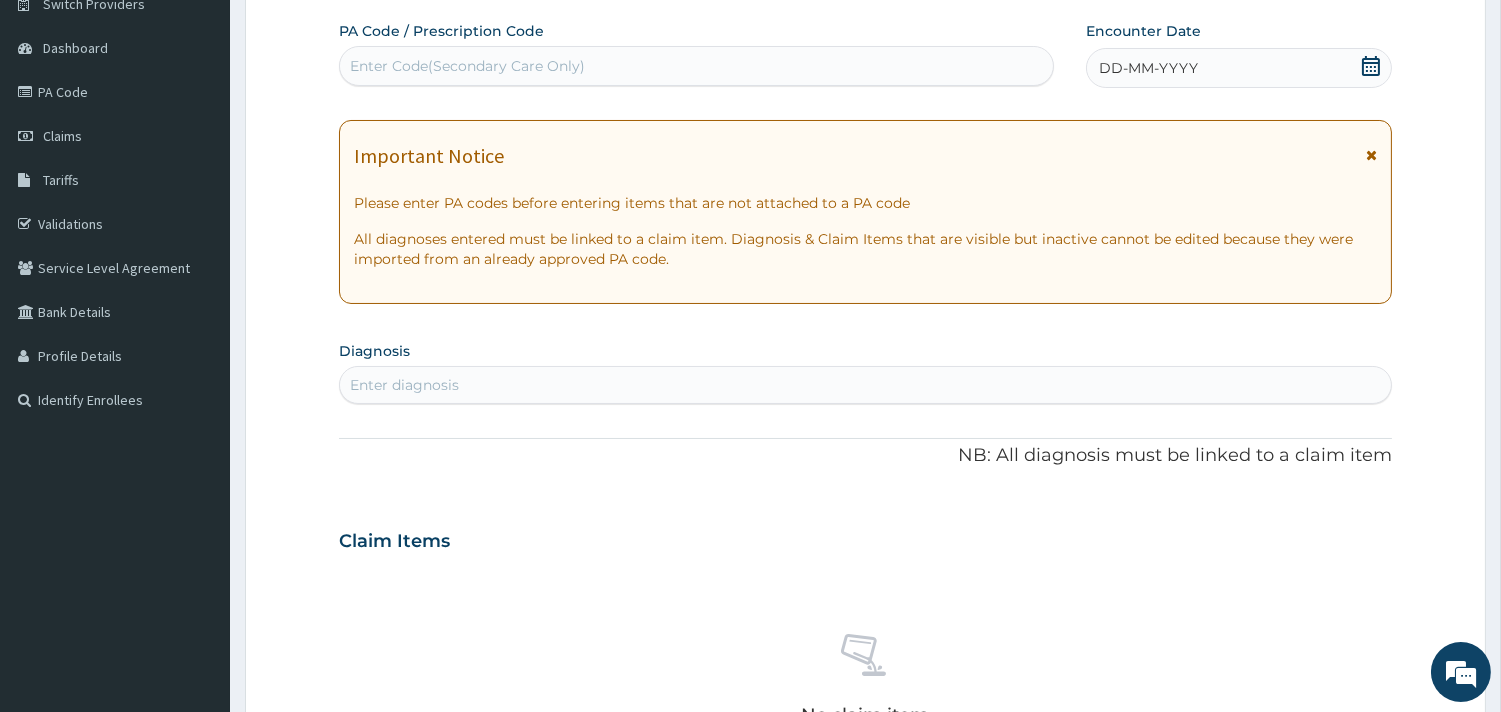 scroll, scrollTop: 0, scrollLeft: 0, axis: both 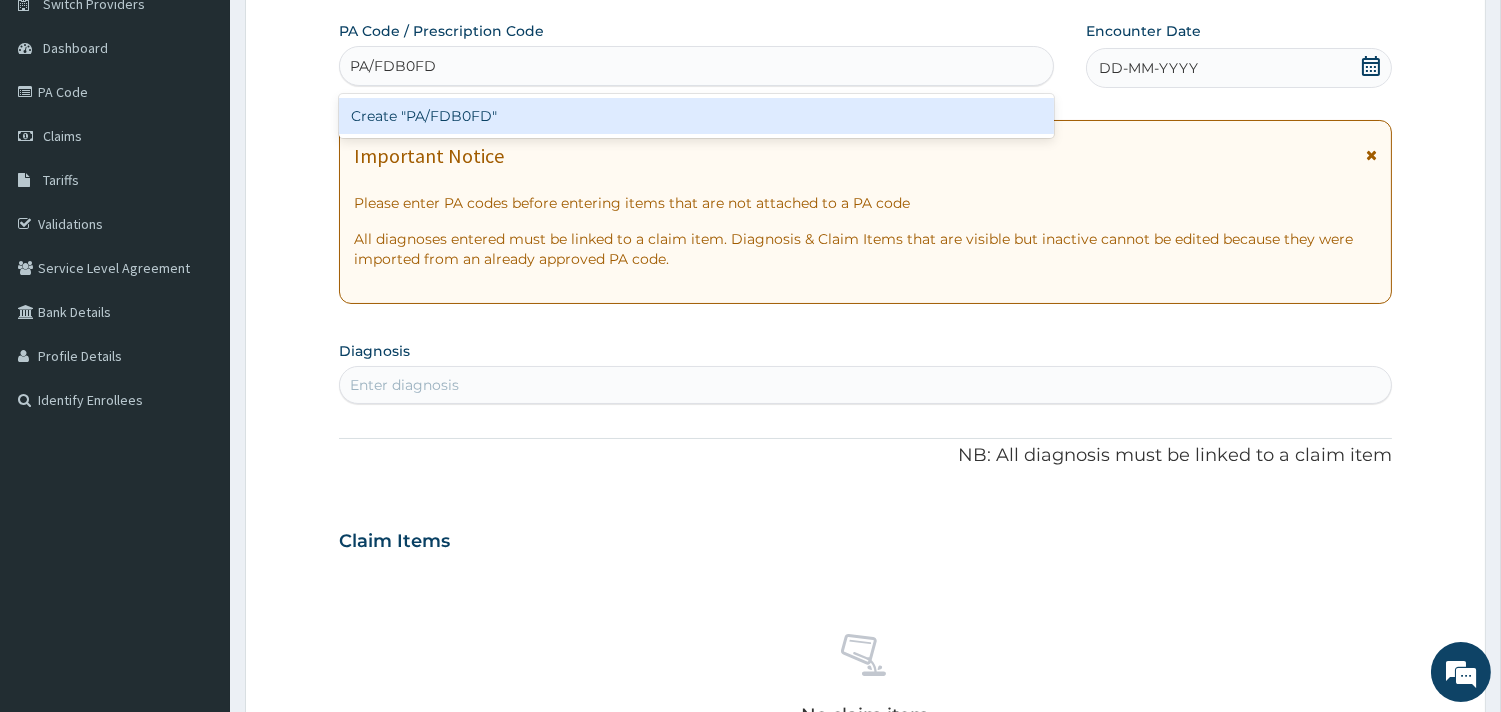 click on "Create "PA/FDB0FD"" at bounding box center (696, 116) 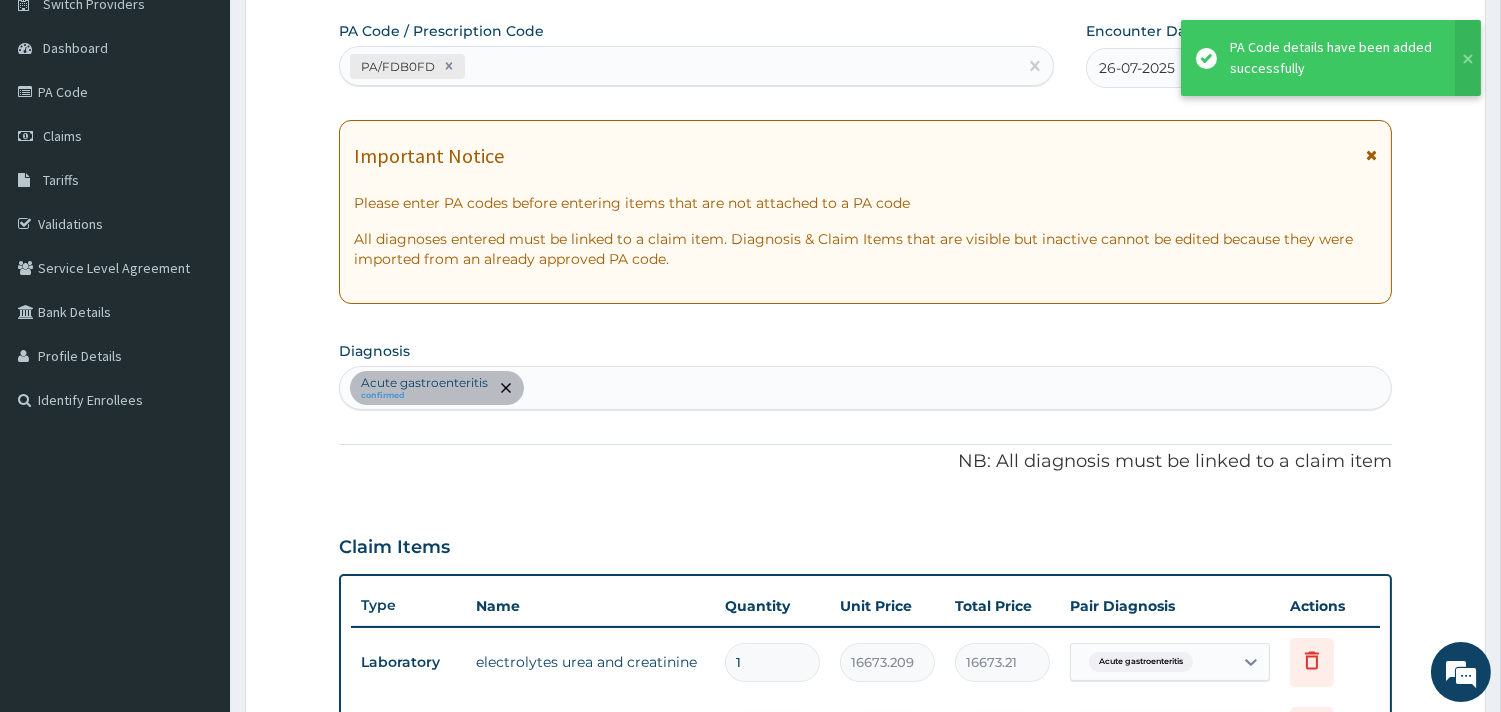 scroll, scrollTop: 614, scrollLeft: 0, axis: vertical 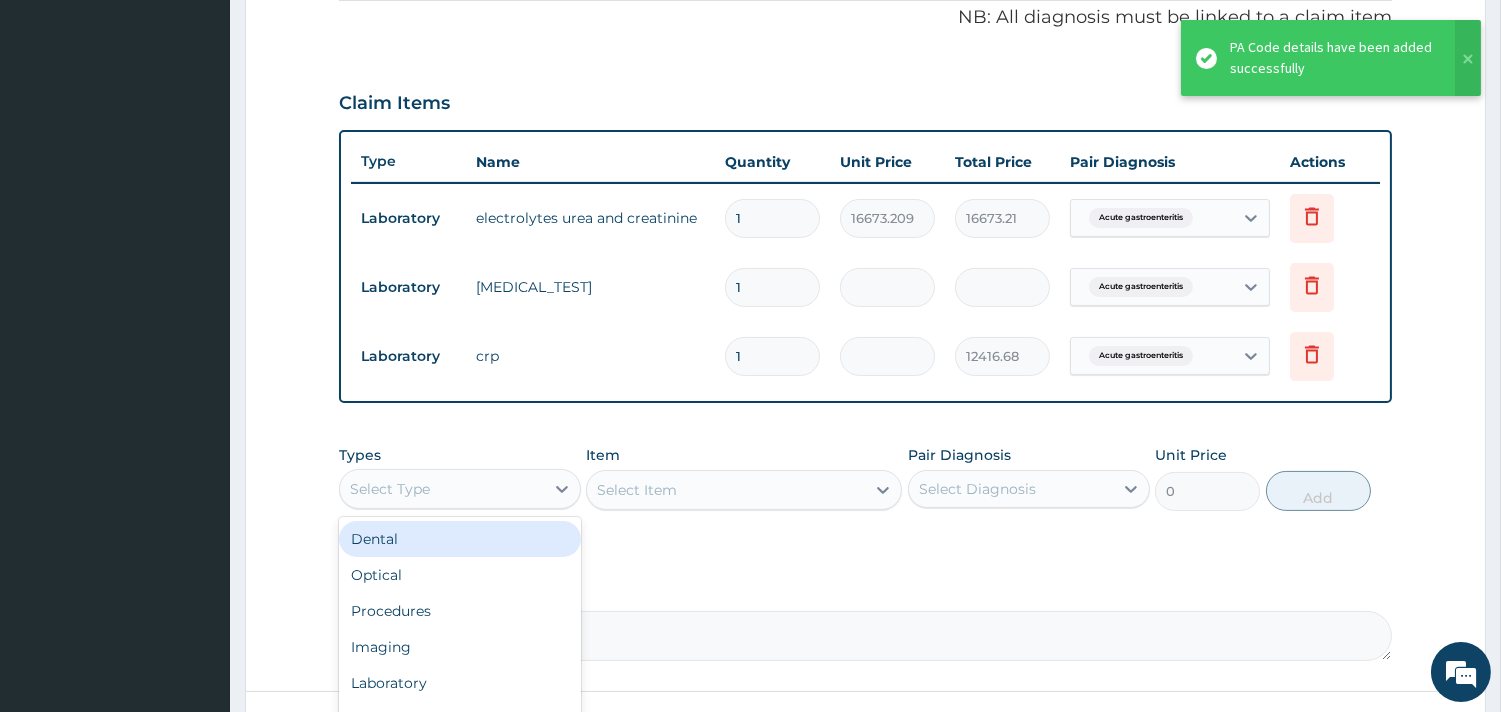 drag, startPoint x: 524, startPoint y: 490, endPoint x: 498, endPoint y: 551, distance: 66.309875 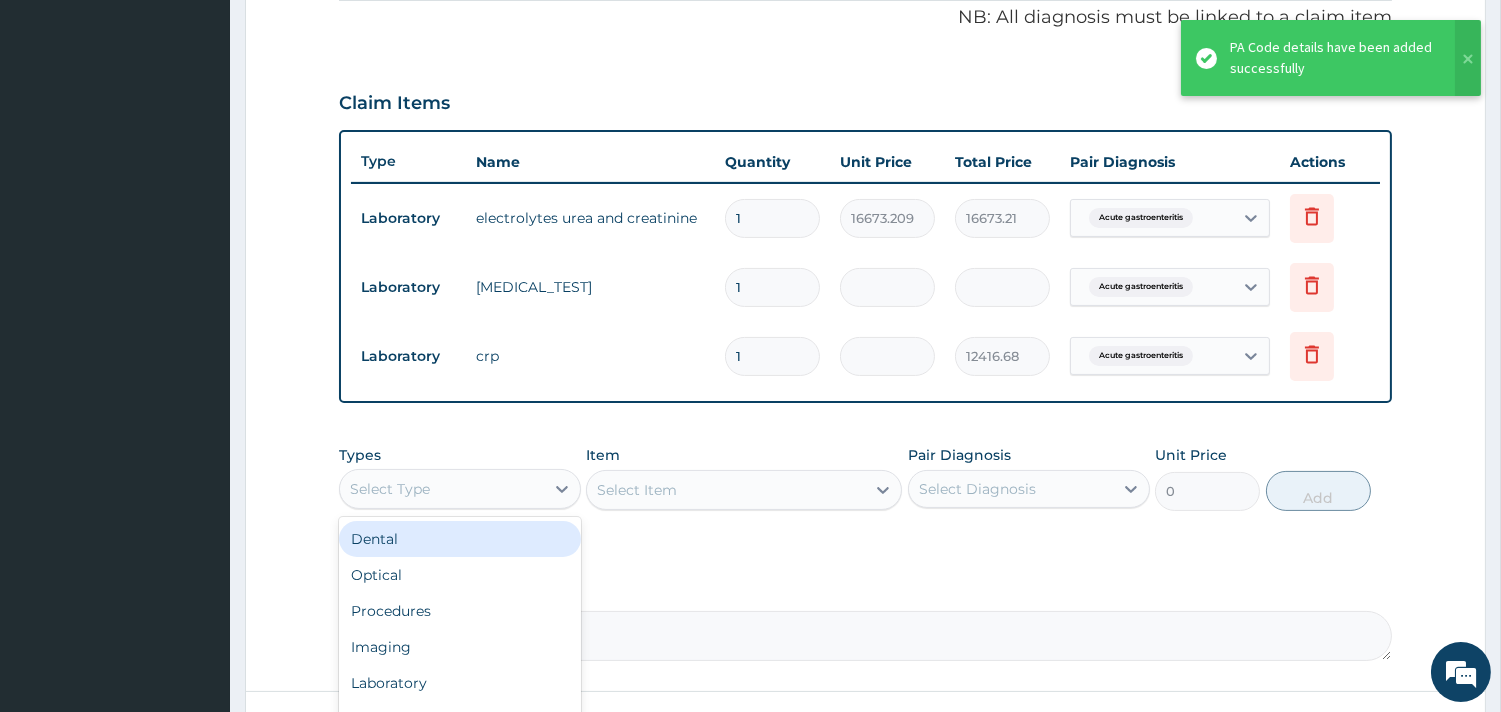 click on "Select Type" at bounding box center (442, 489) 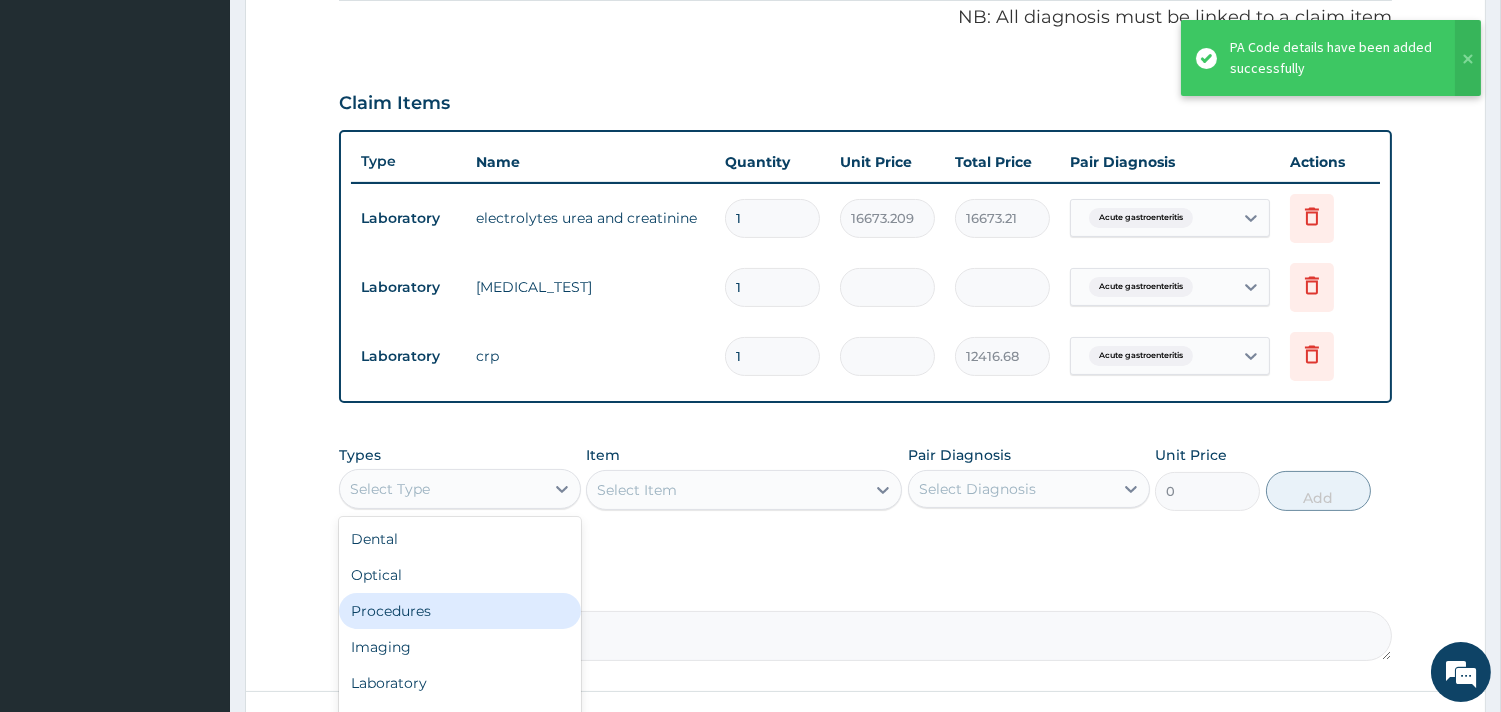 click on "Procedures" at bounding box center (460, 611) 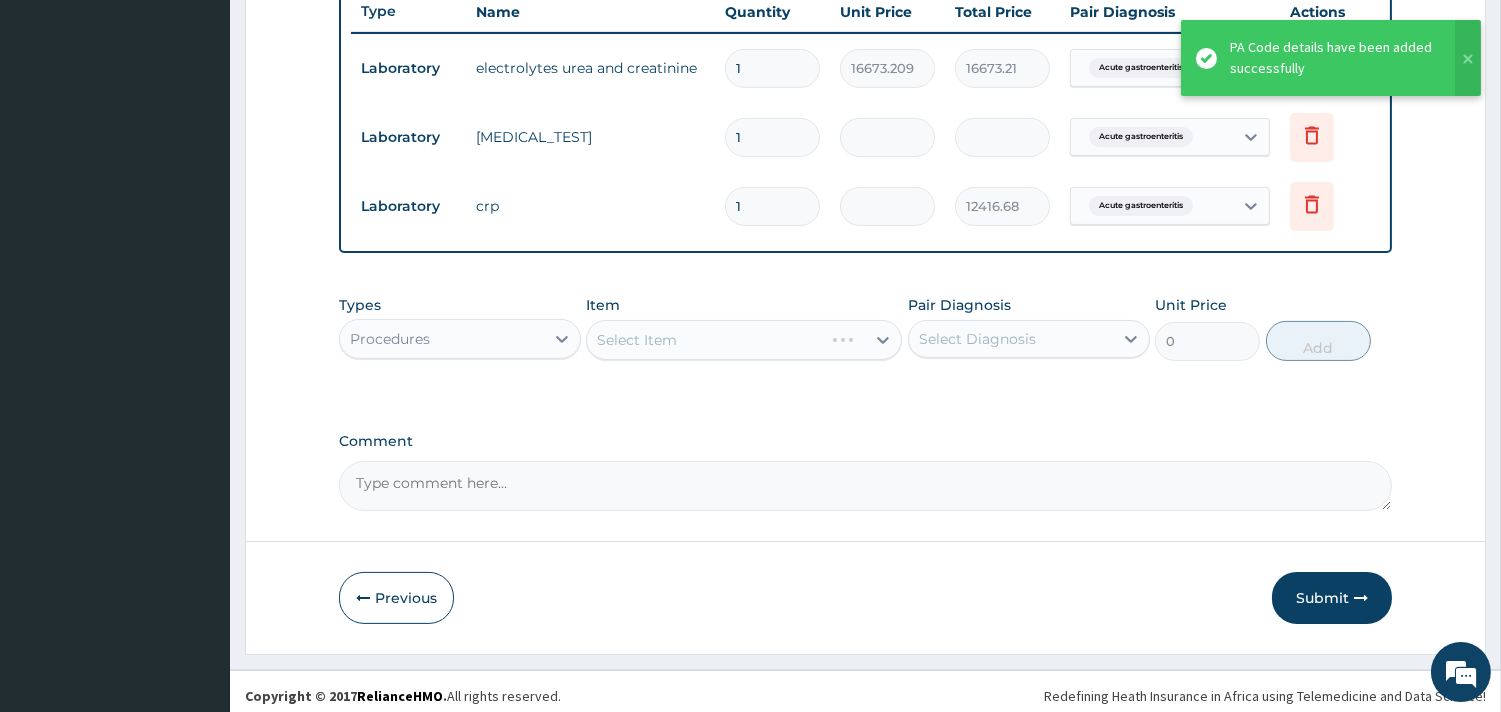 scroll, scrollTop: 772, scrollLeft: 0, axis: vertical 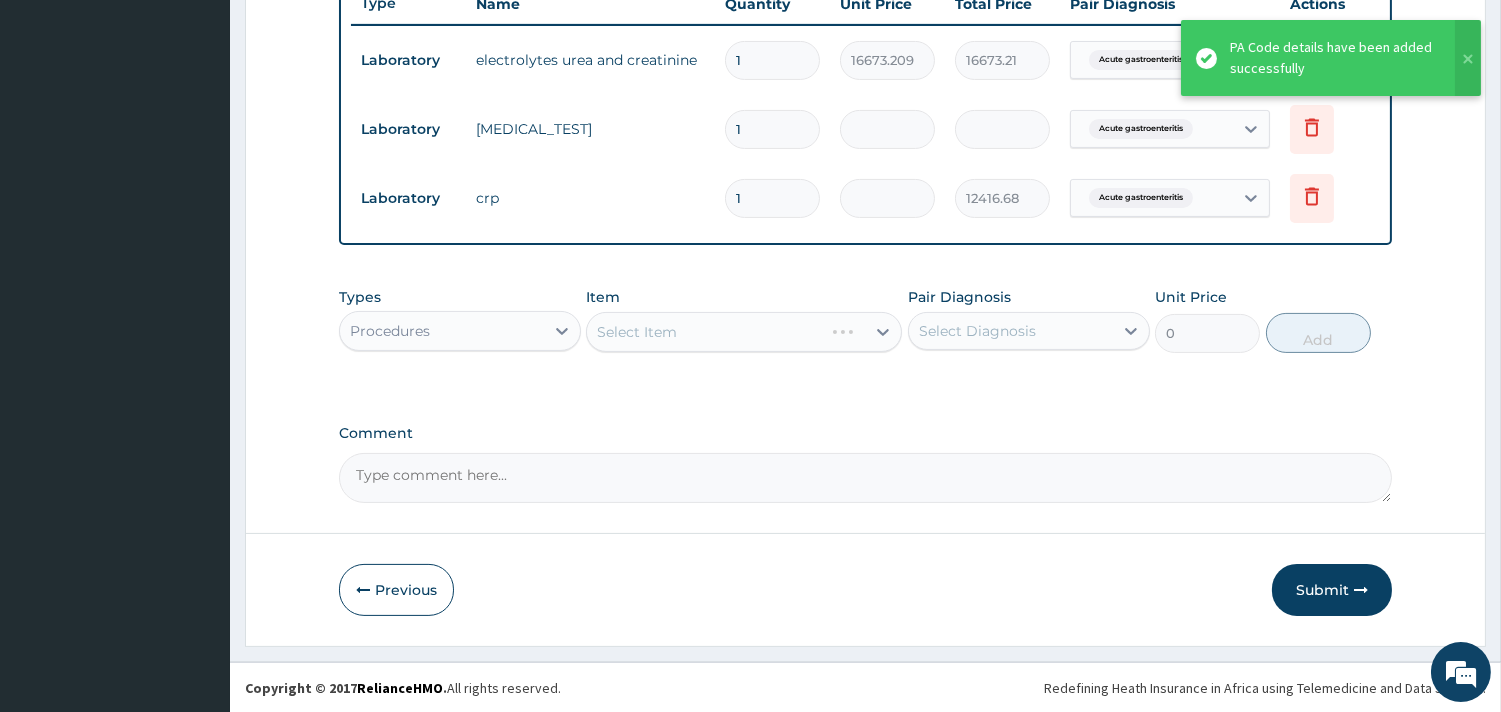 click on "Types option Procedures, selected.   Select is focused ,type to refine list, press Down to open the menu,  Procedures Item Select Item Pair Diagnosis Select Diagnosis Unit Price 0 Add" at bounding box center [865, 335] 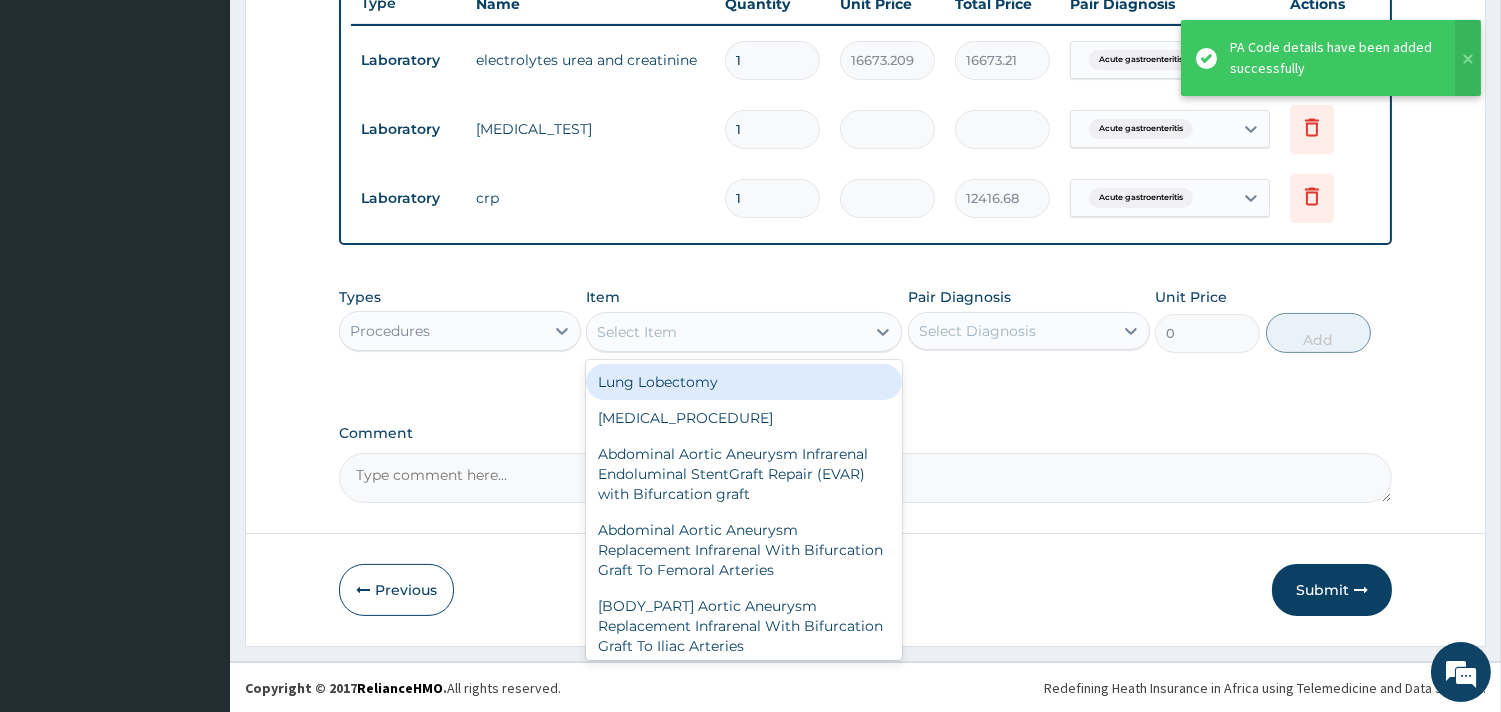 click on "Select Item" at bounding box center [726, 332] 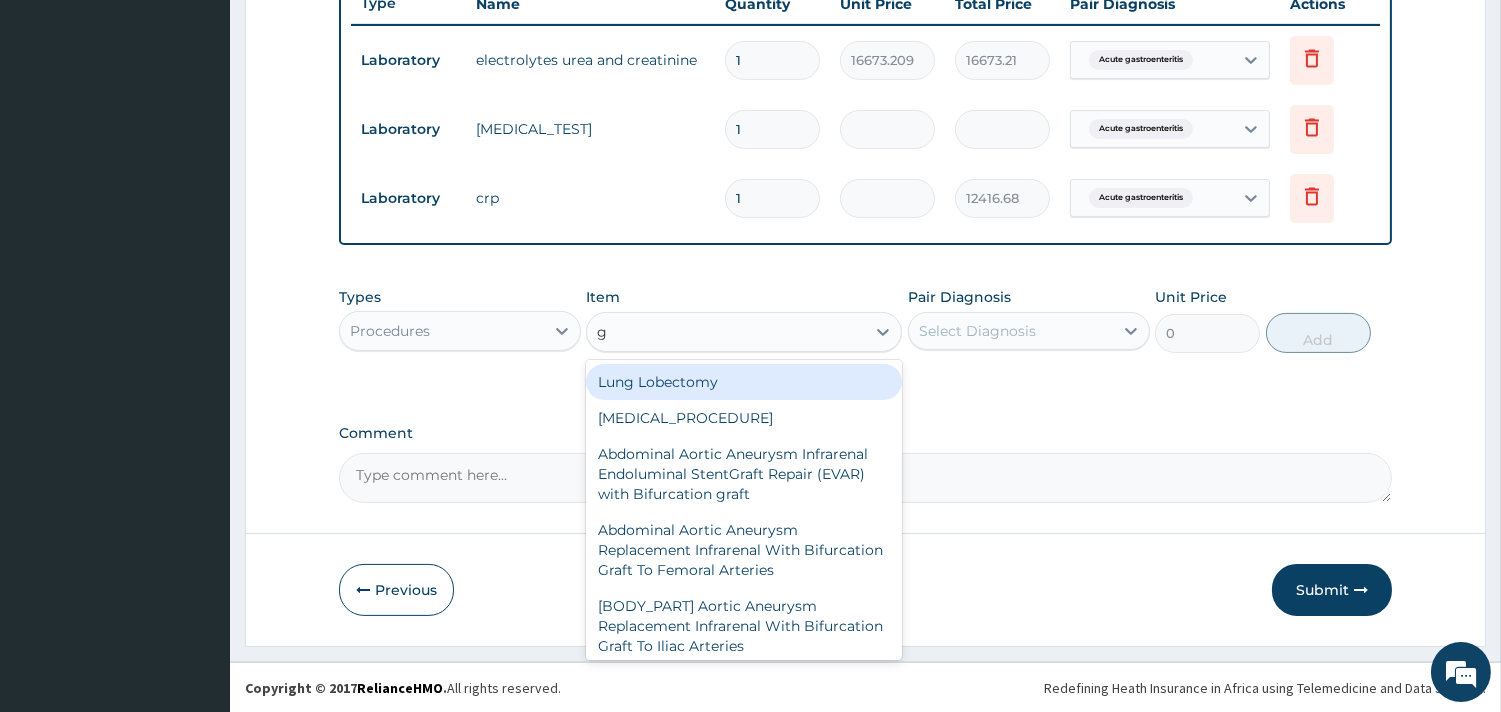 type on "gp" 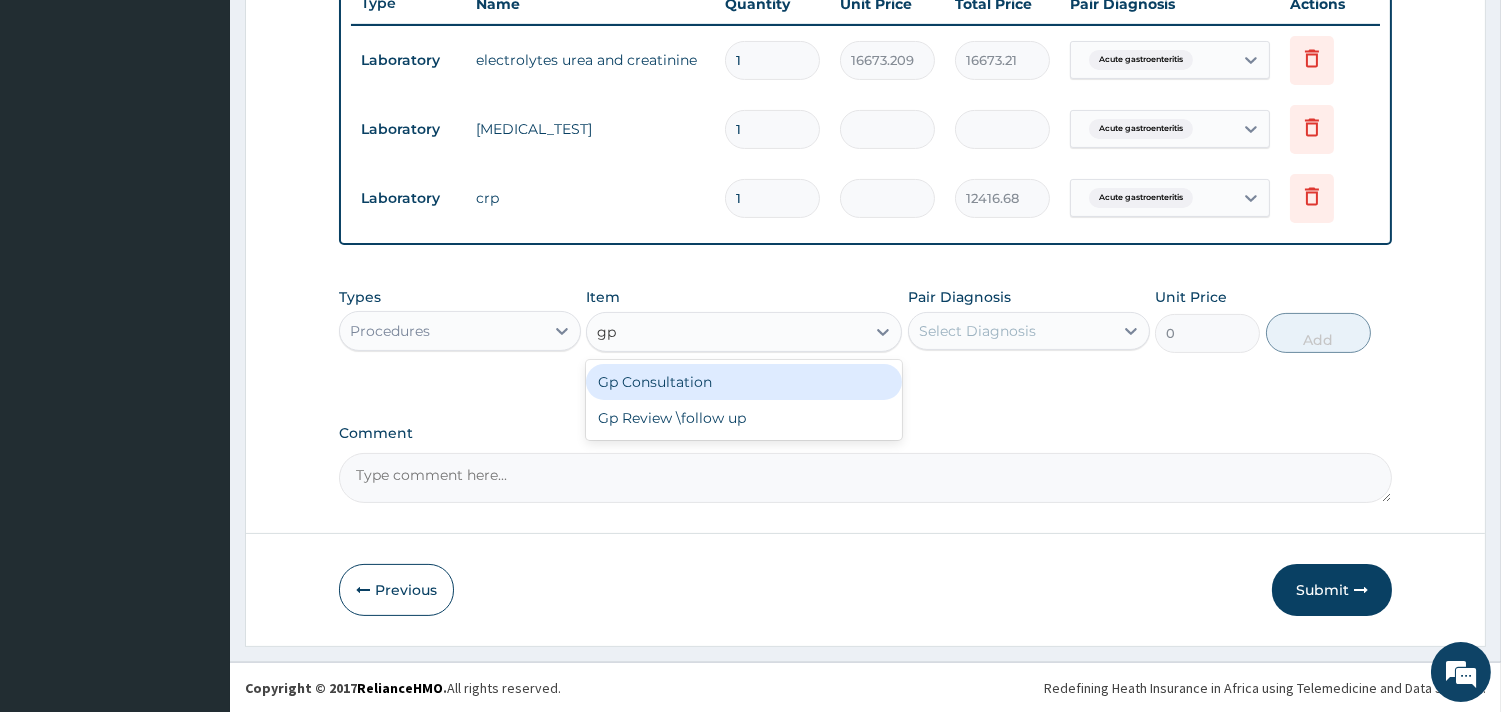 click on "Gp Consultation" at bounding box center (744, 382) 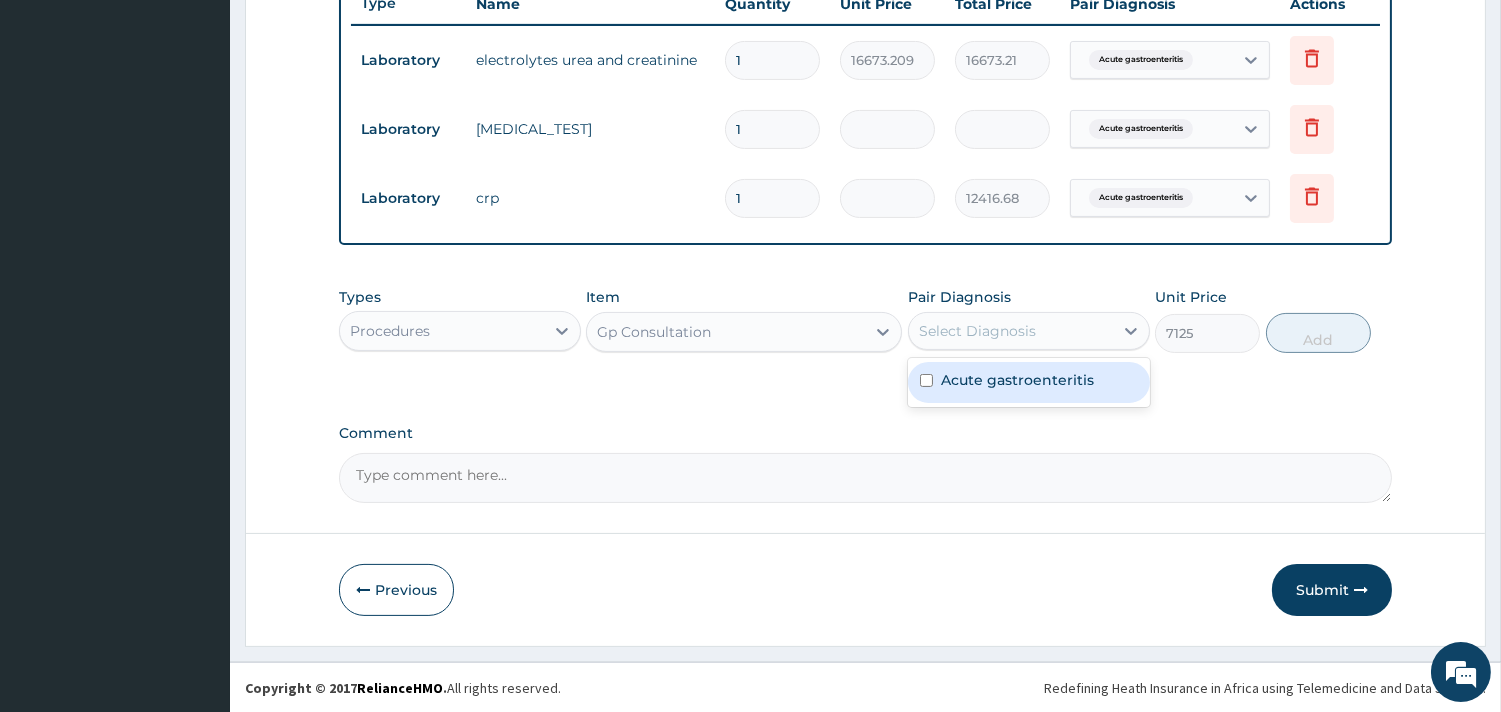 drag, startPoint x: 916, startPoint y: 330, endPoint x: 936, endPoint y: 353, distance: 30.479502 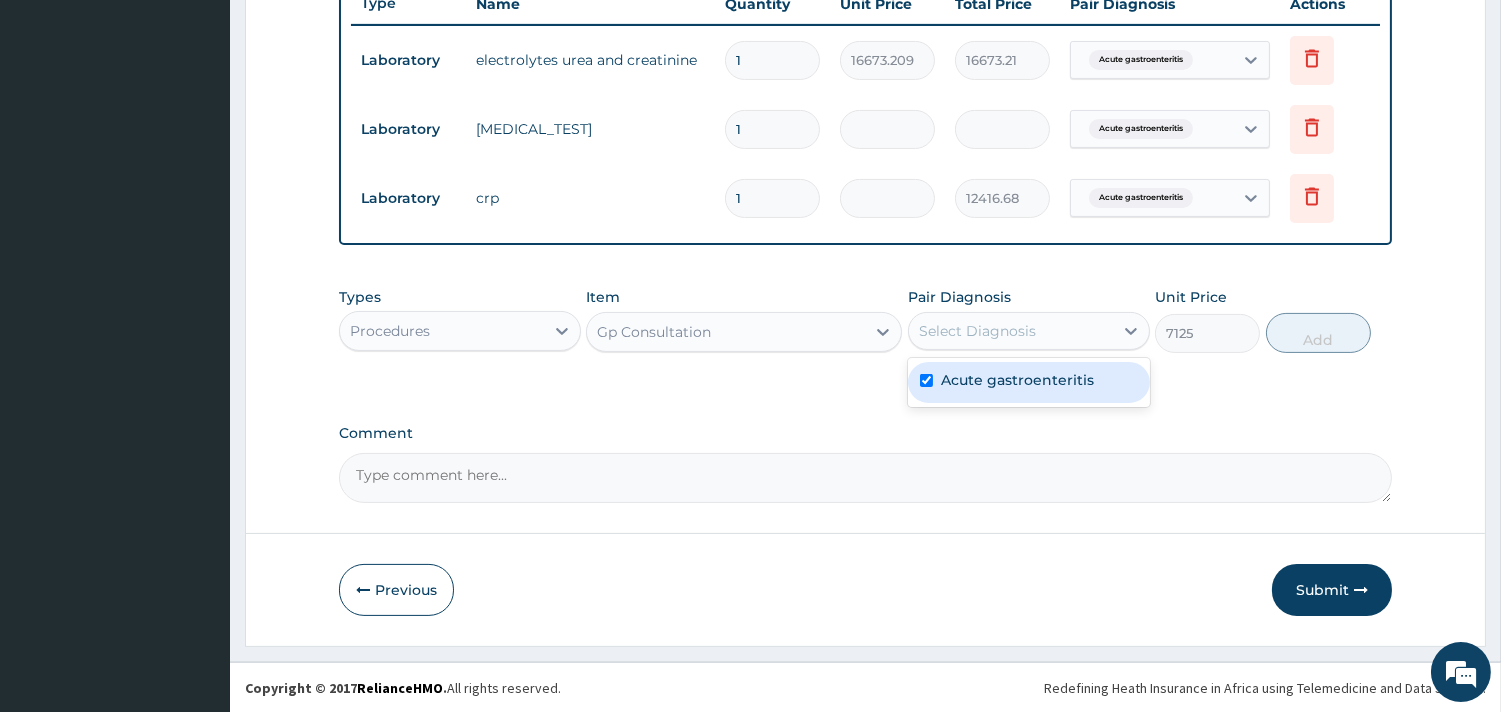 checkbox on "true" 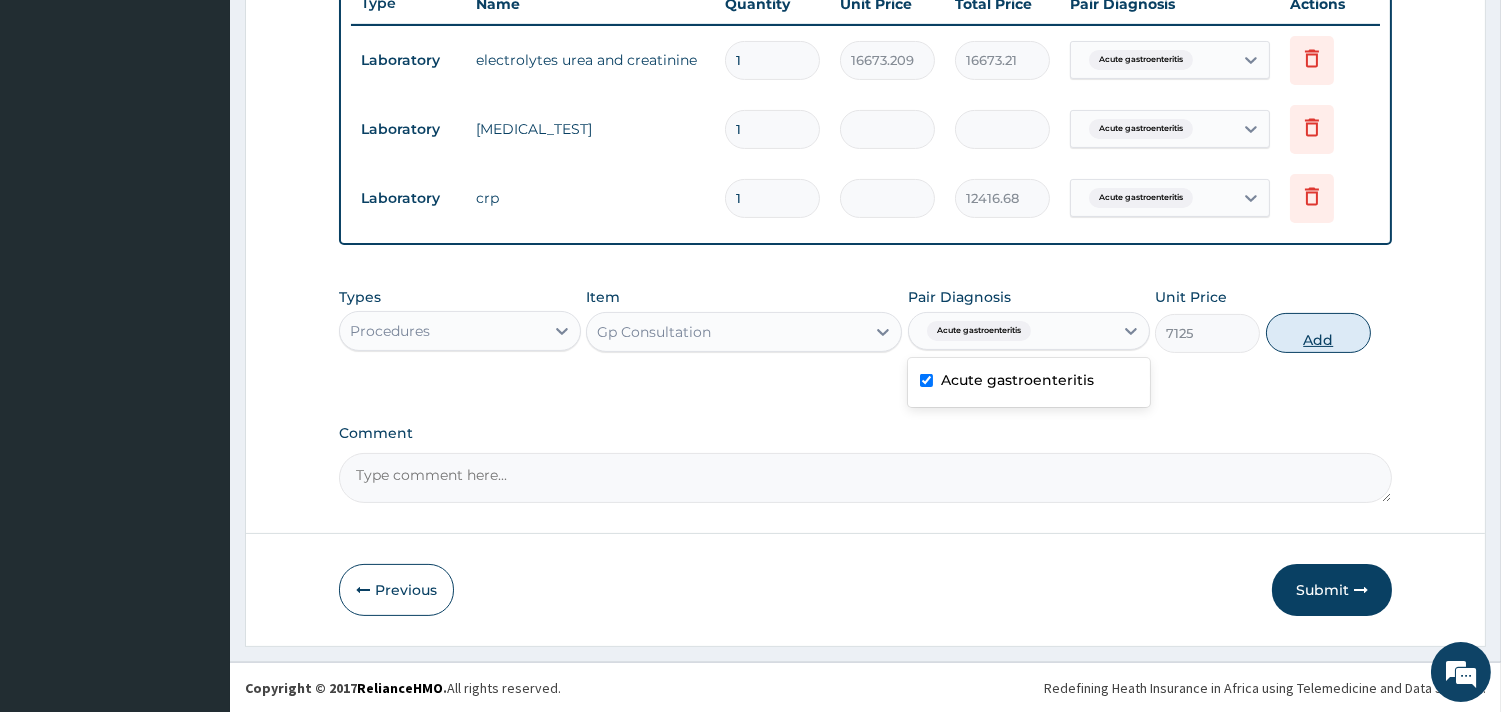 click on "Add" at bounding box center (1318, 333) 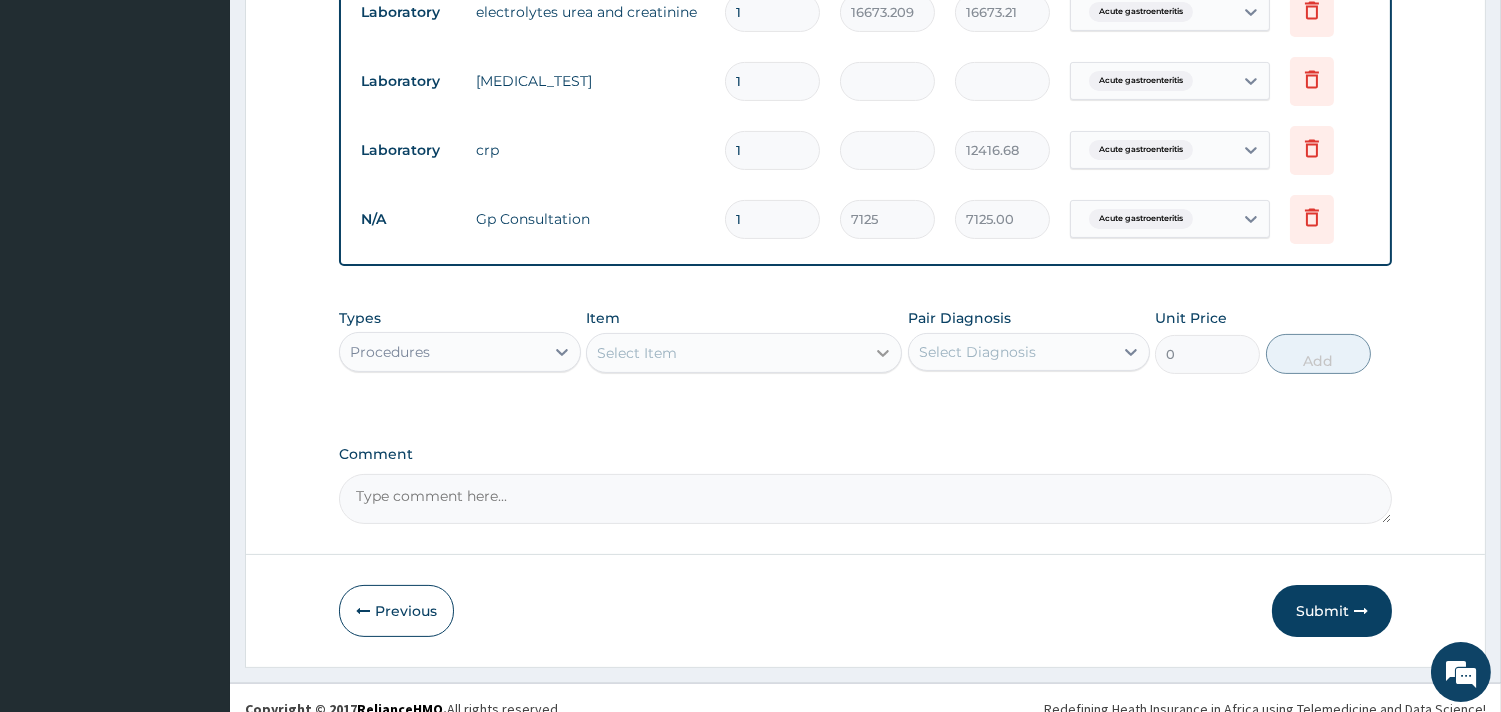 scroll, scrollTop: 842, scrollLeft: 0, axis: vertical 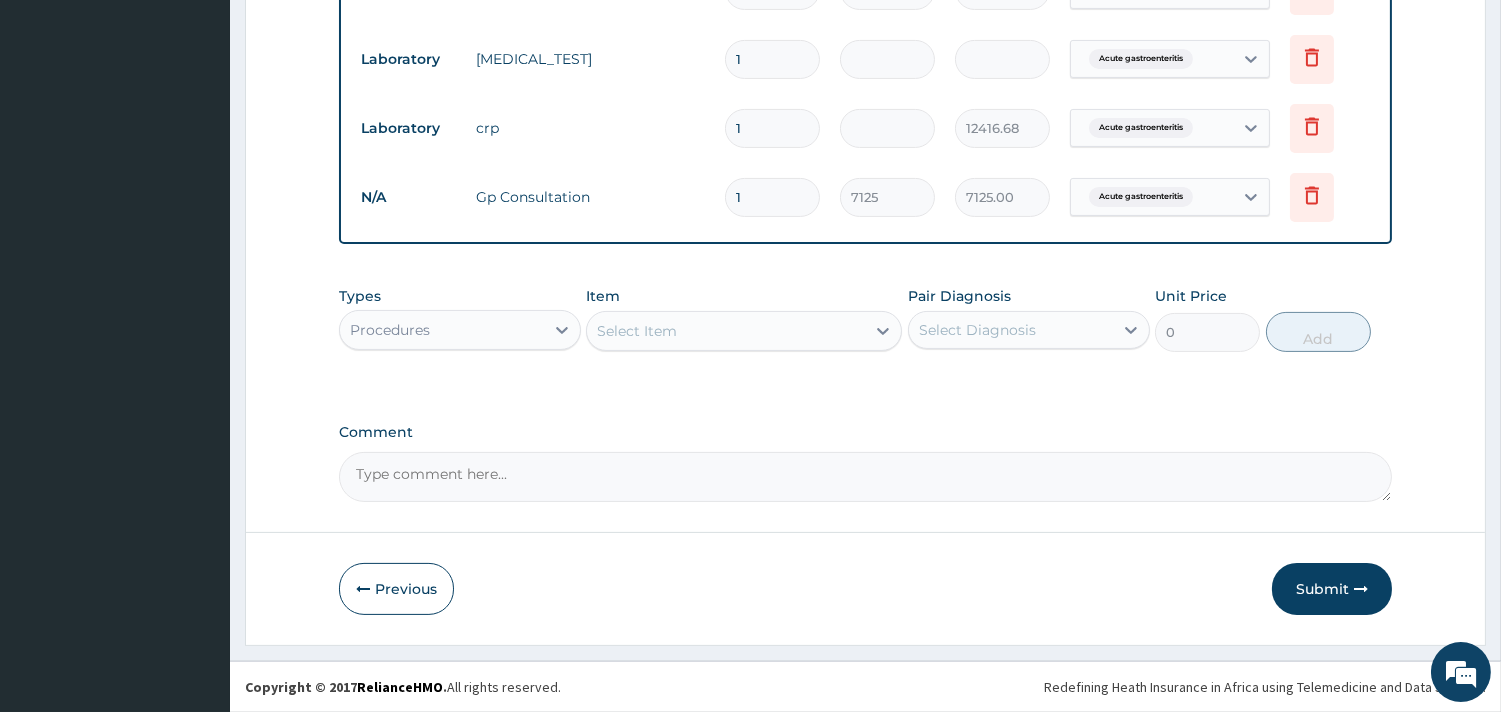 click on "Select Item" at bounding box center [726, 331] 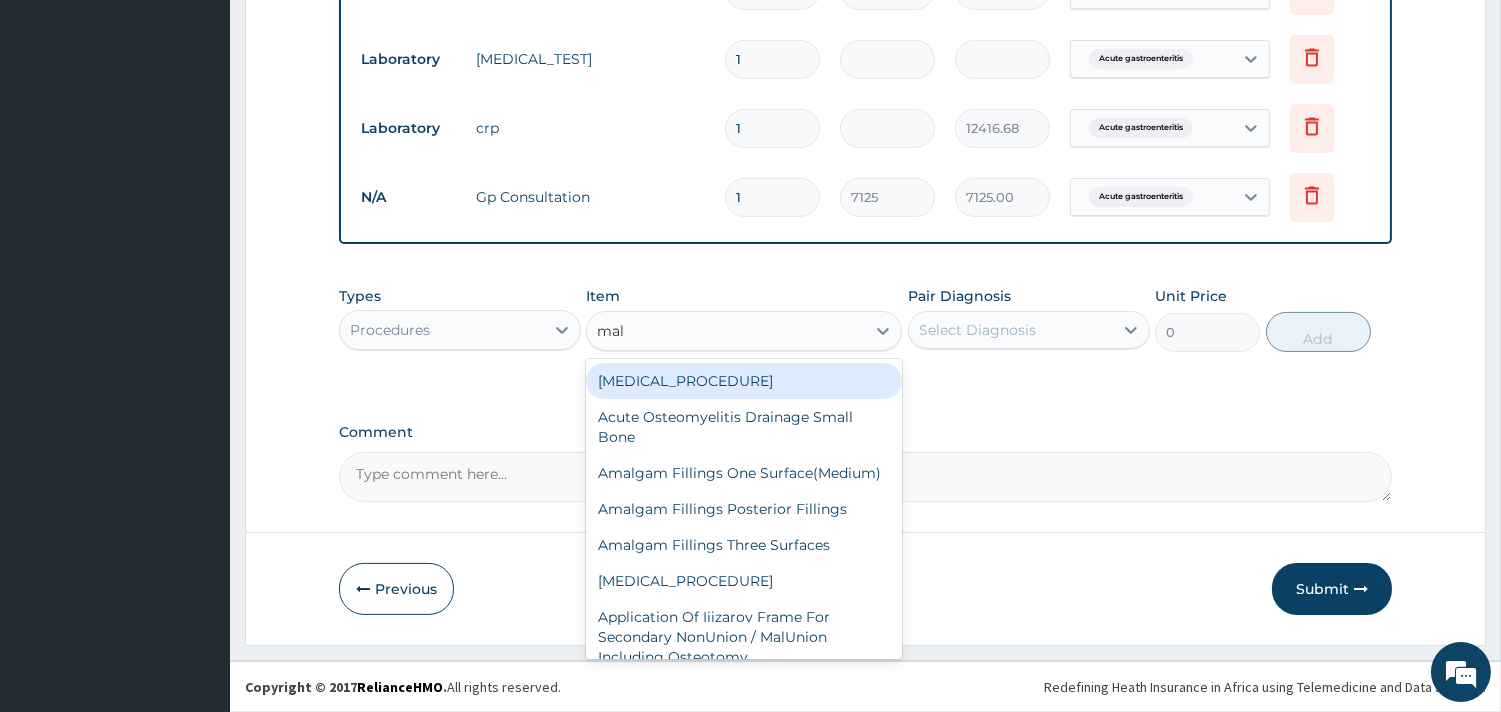 type on "mal" 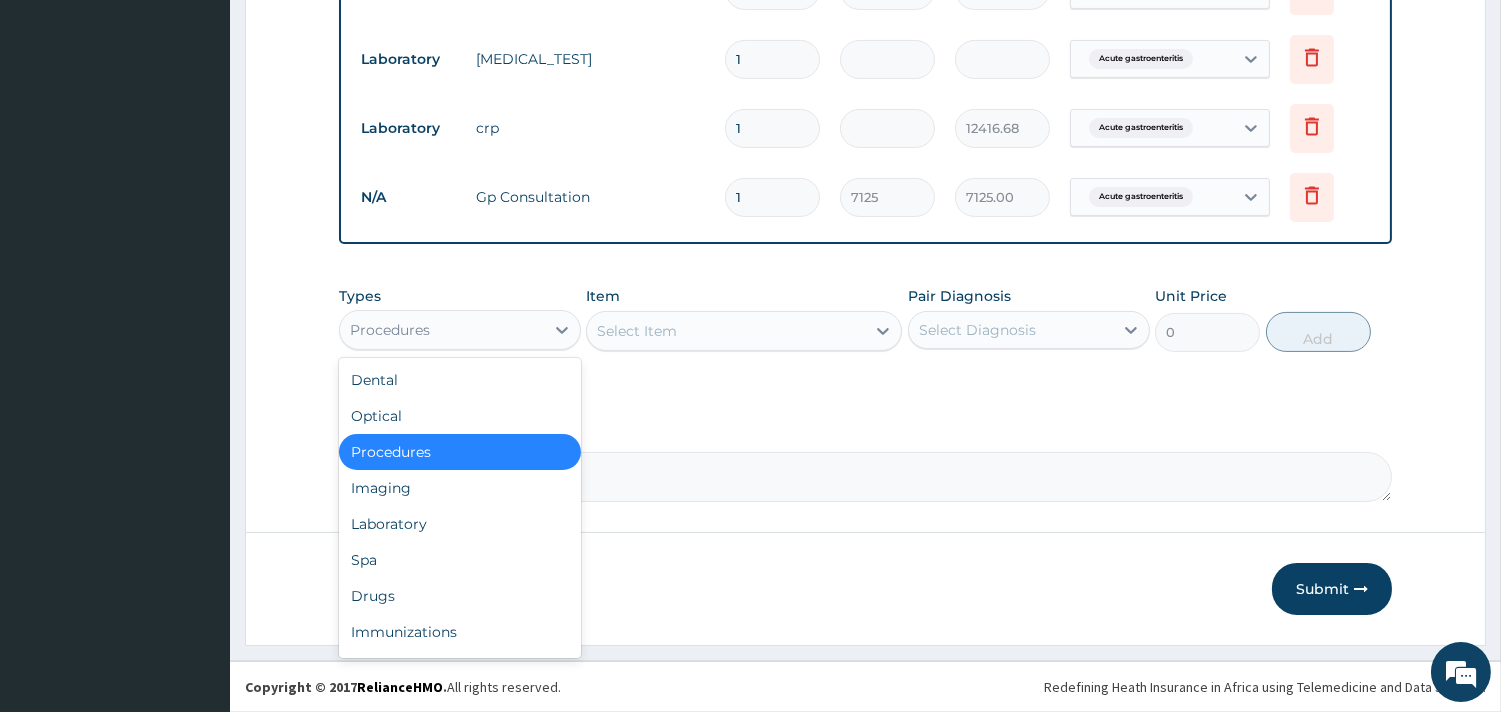 click on "Procedures" at bounding box center [442, 330] 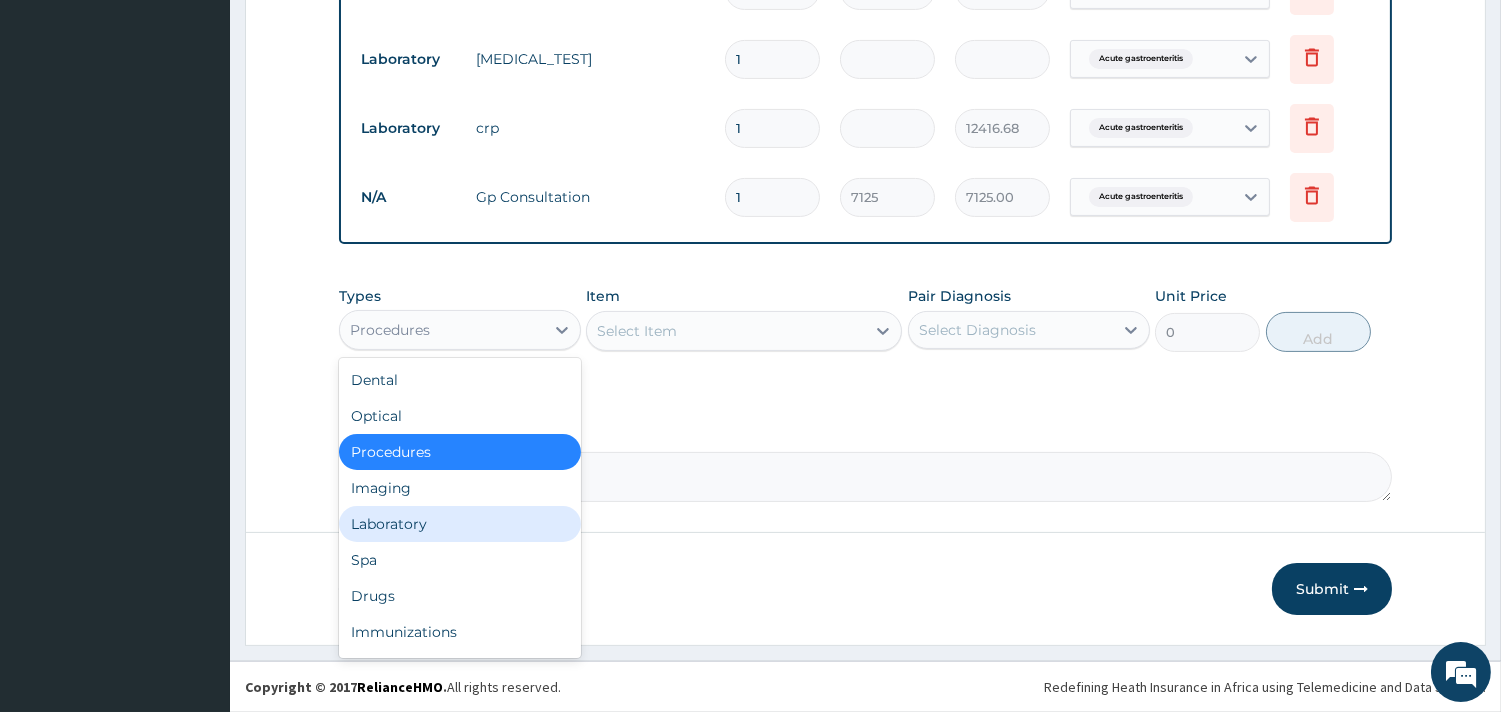 click on "Laboratory" at bounding box center (460, 524) 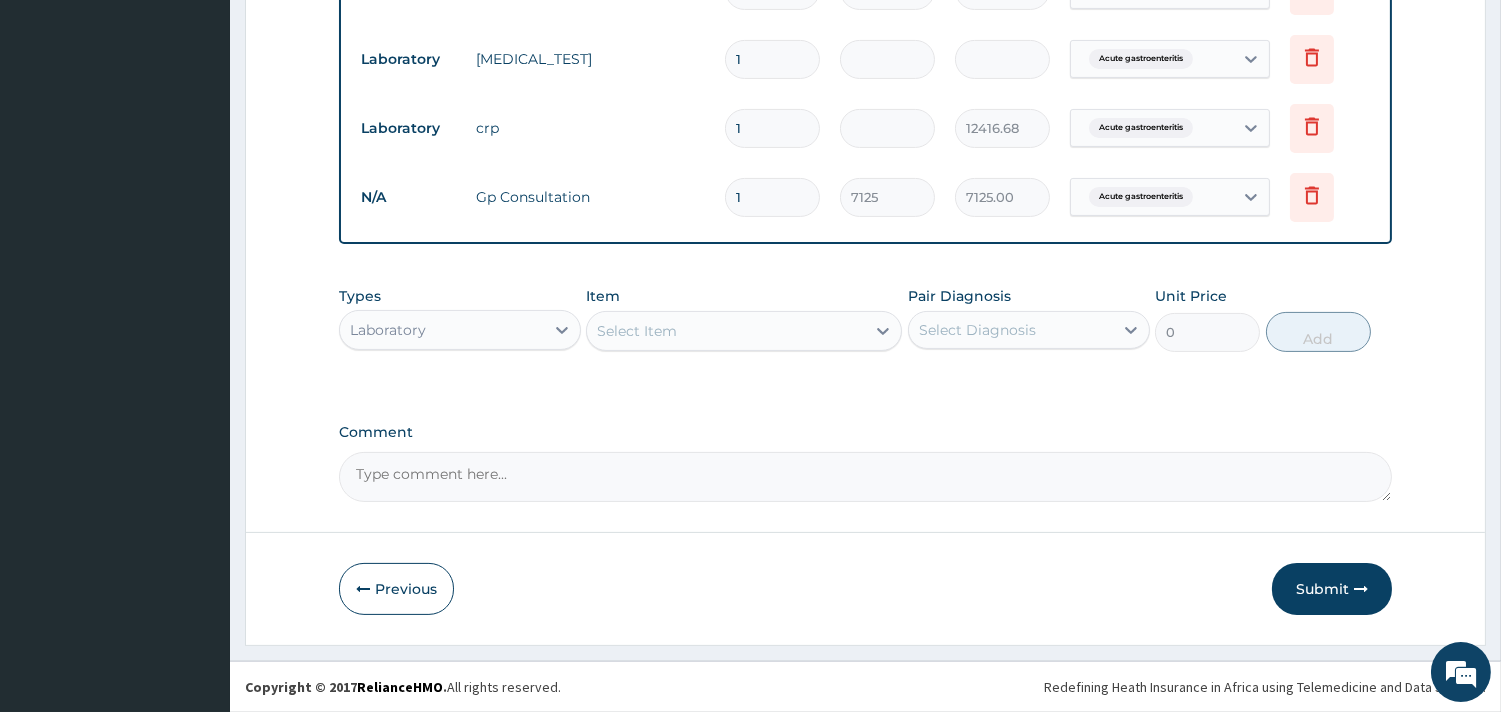 click on "Select Item" at bounding box center (726, 331) 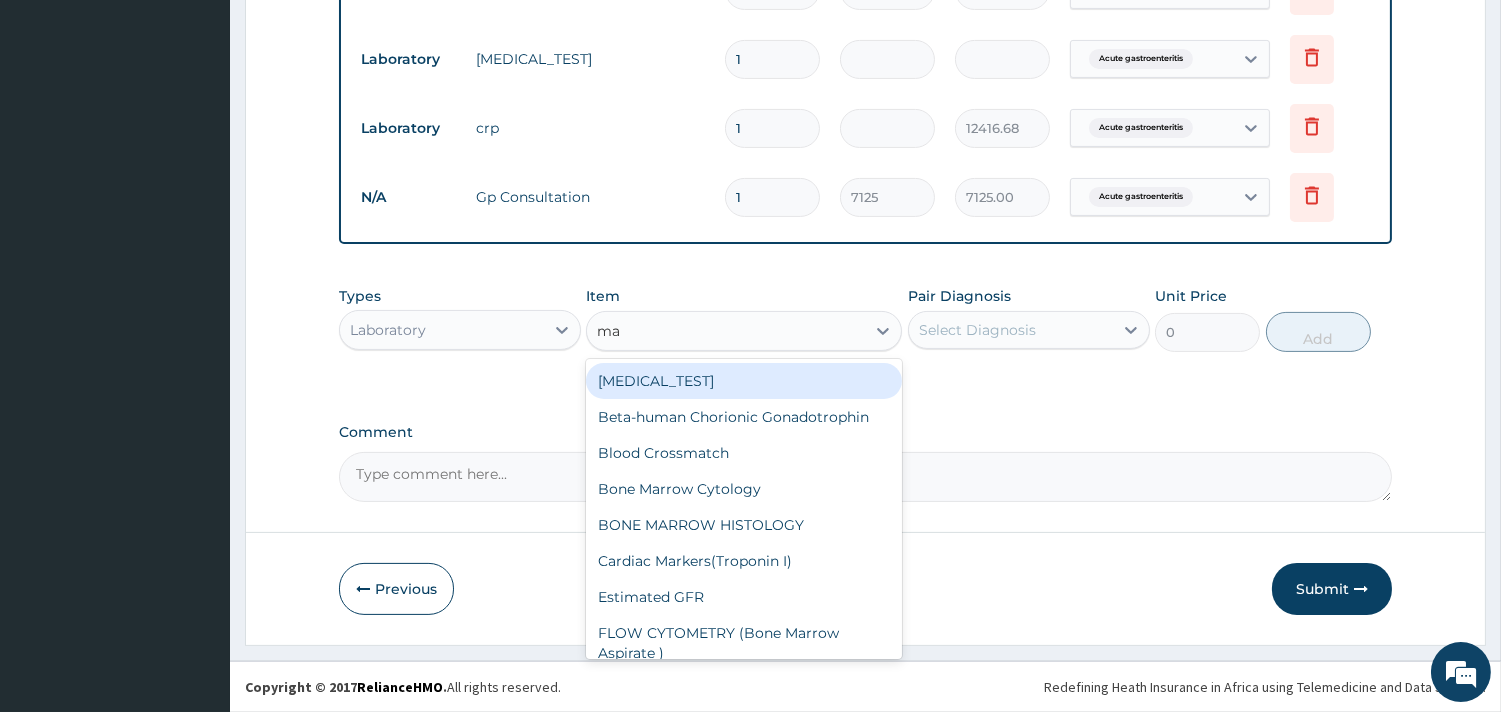 type on "mal" 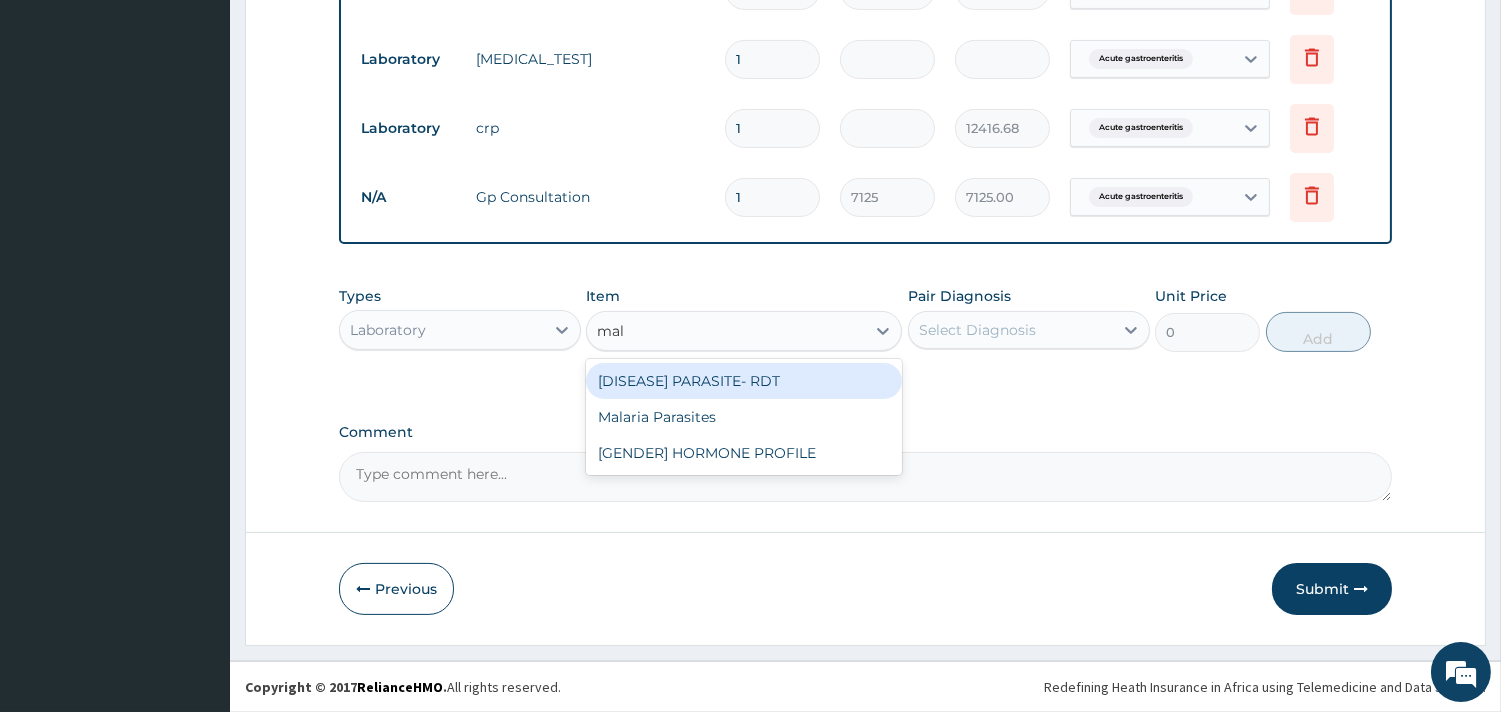 click on "MALARIA PARASITE- RDT" at bounding box center (744, 381) 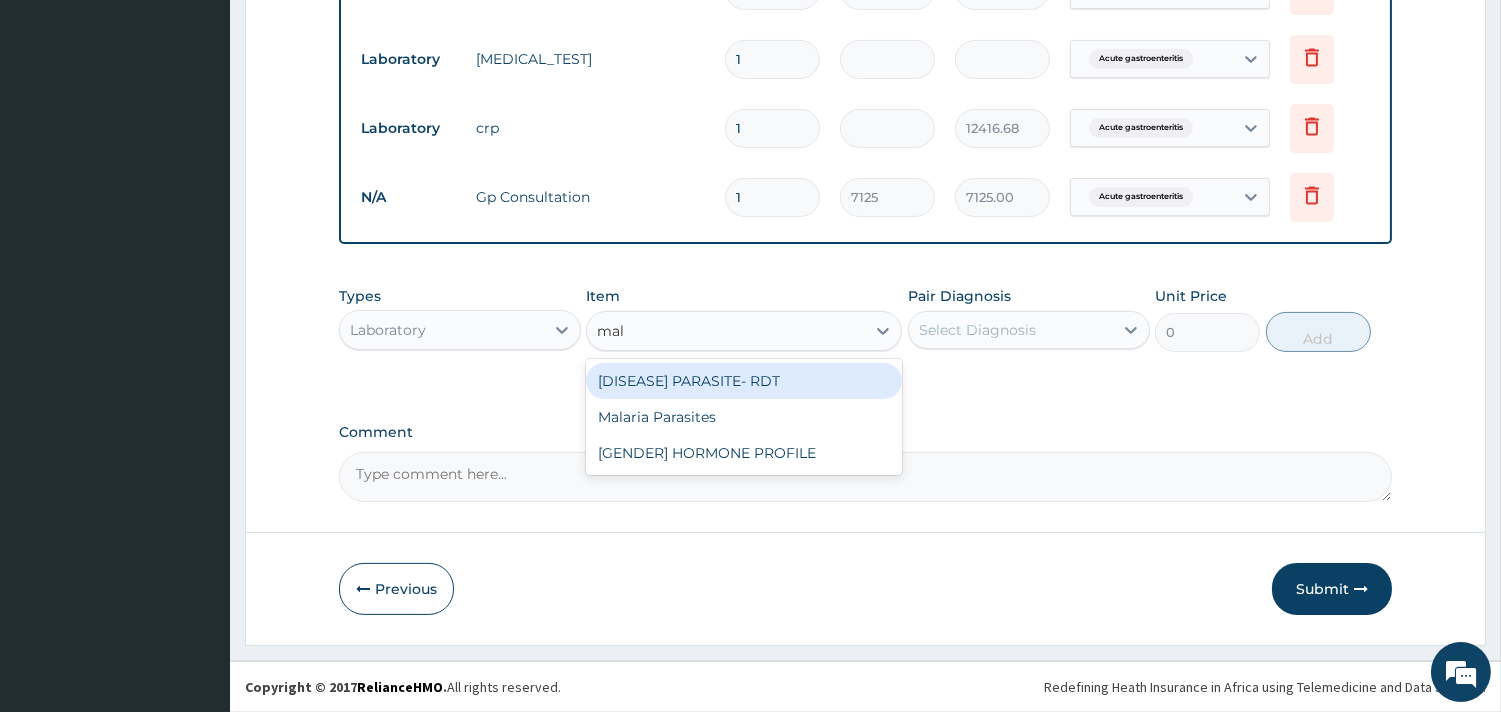 type 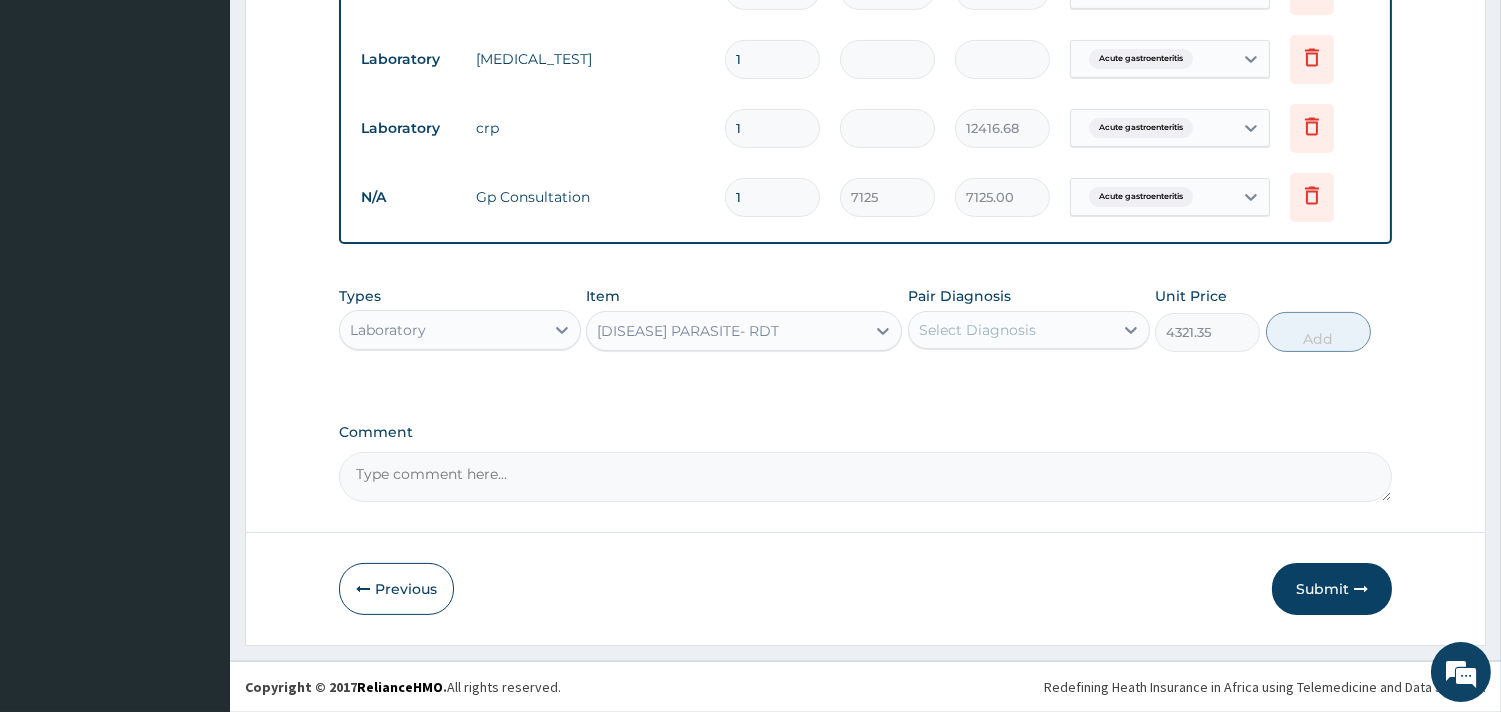 click on "Select Diagnosis" at bounding box center (1011, 330) 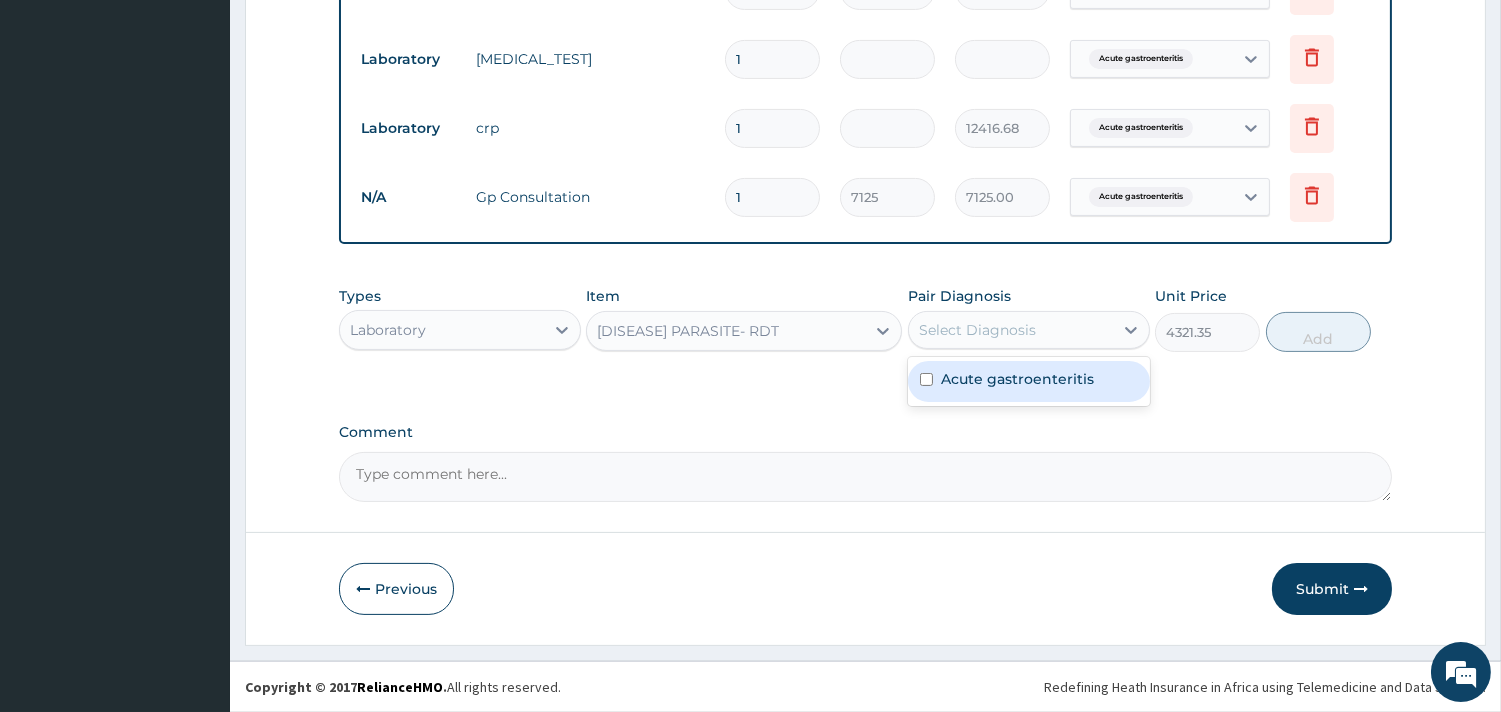 click on "Acute gastroenteritis" at bounding box center (1017, 379) 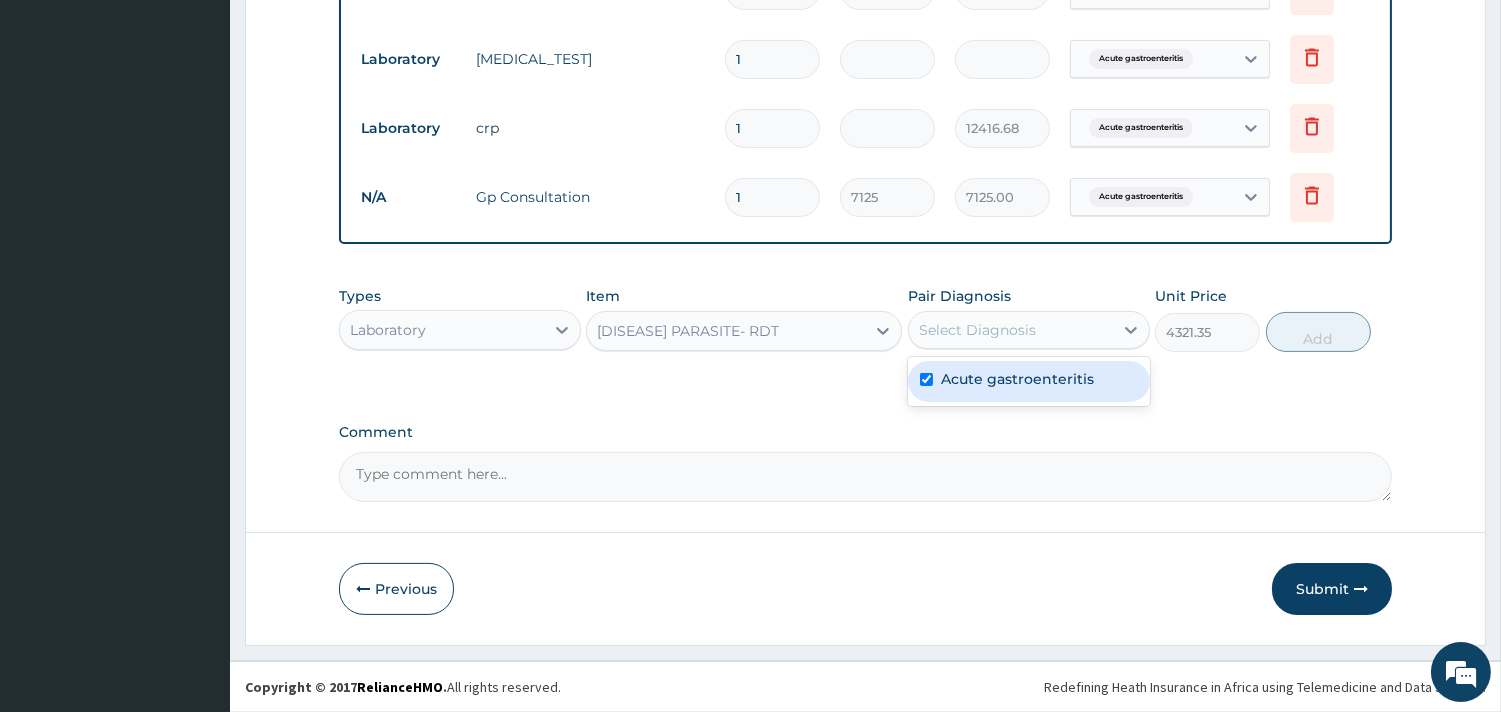 checkbox on "true" 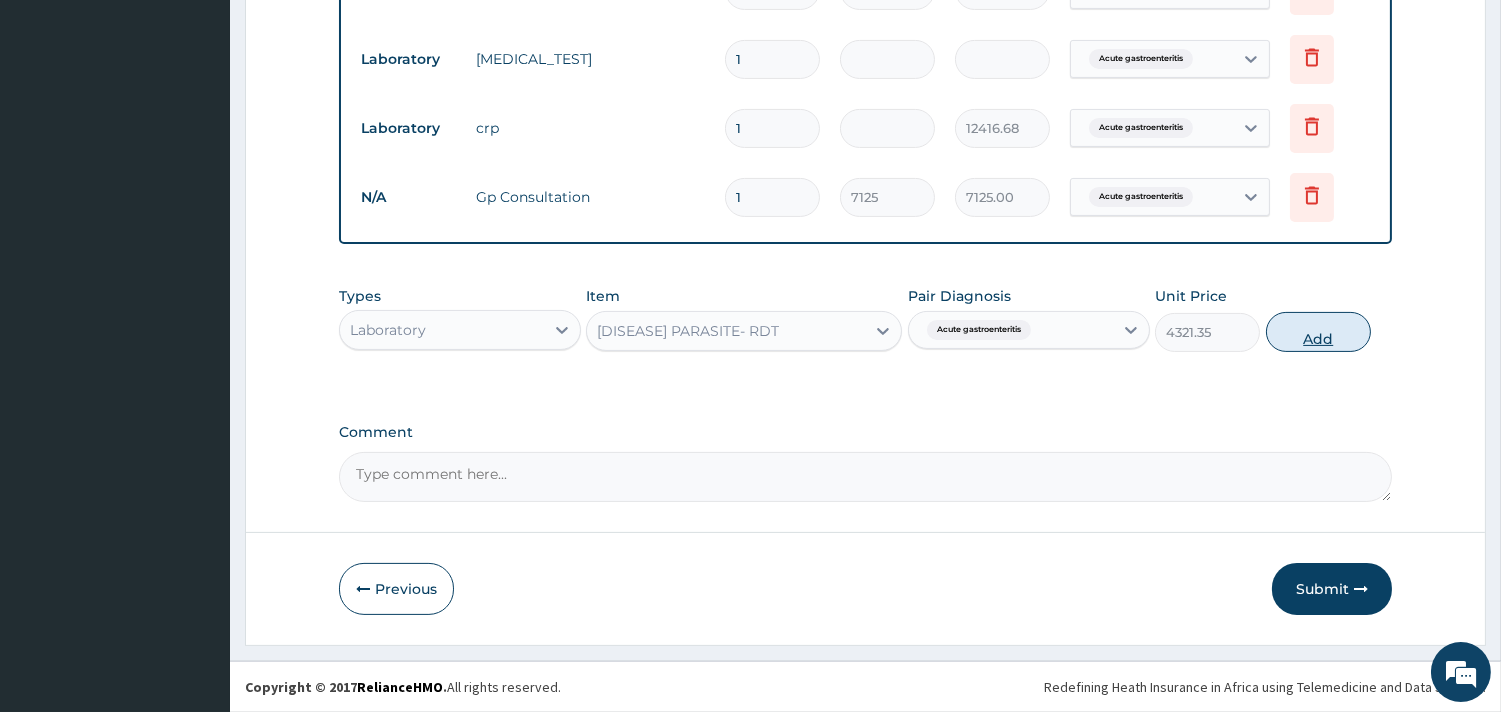 click on "Add" at bounding box center [1318, 332] 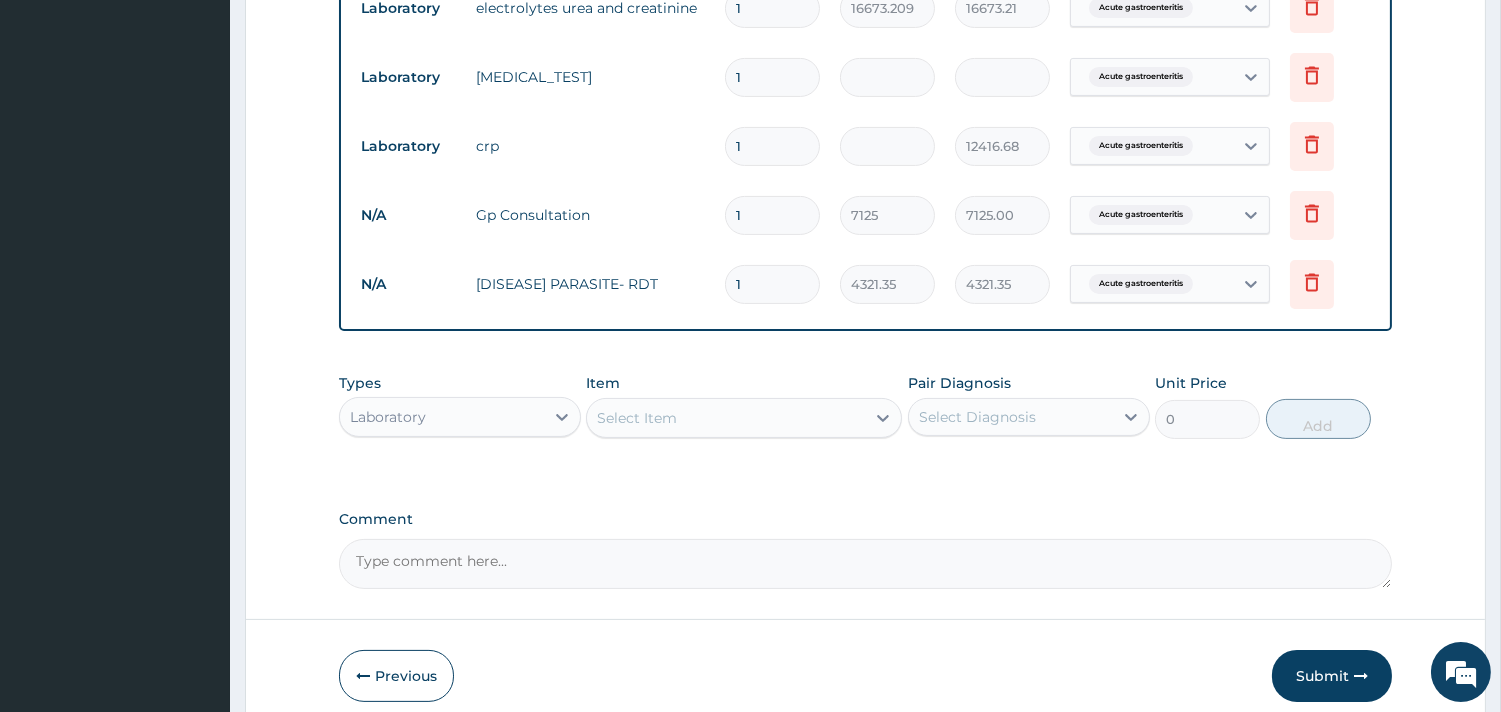 scroll, scrollTop: 842, scrollLeft: 0, axis: vertical 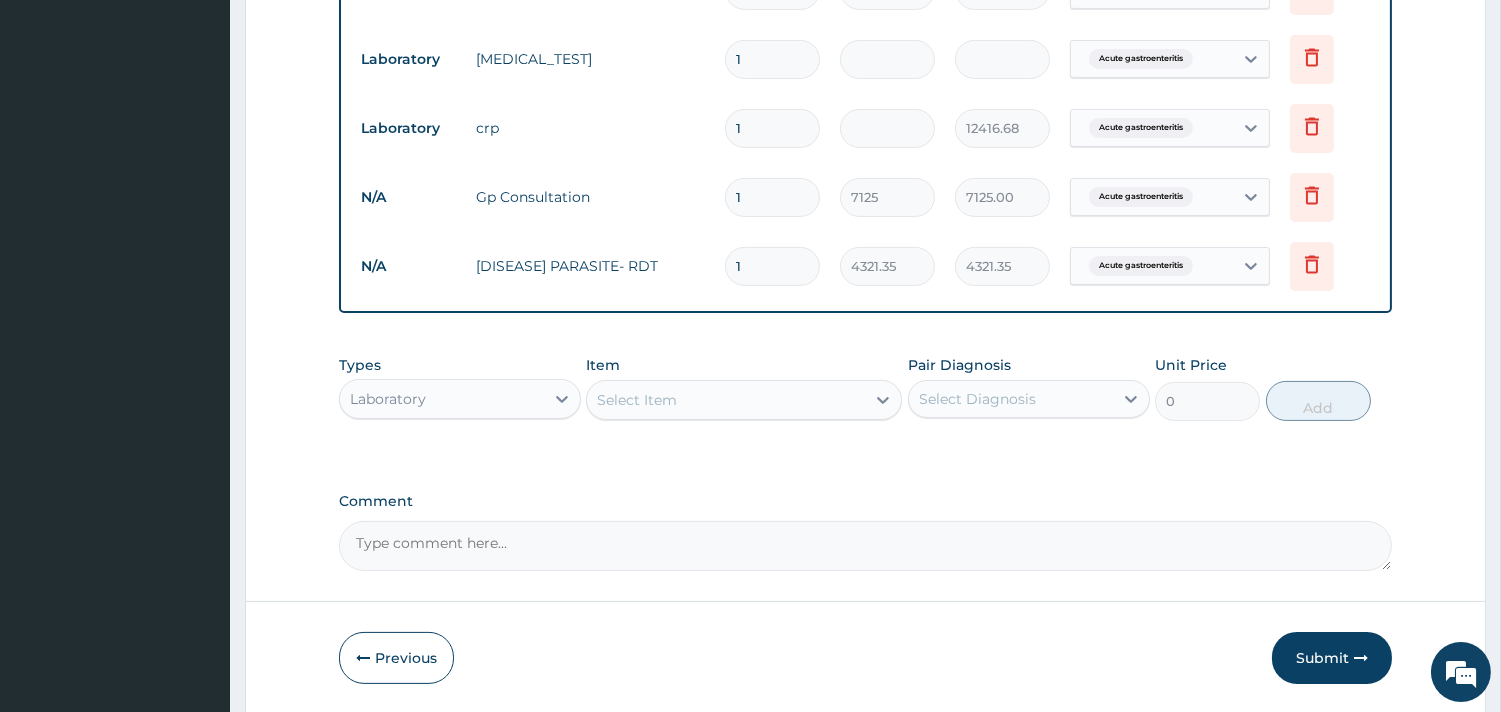 click on "Select Item" at bounding box center [637, 400] 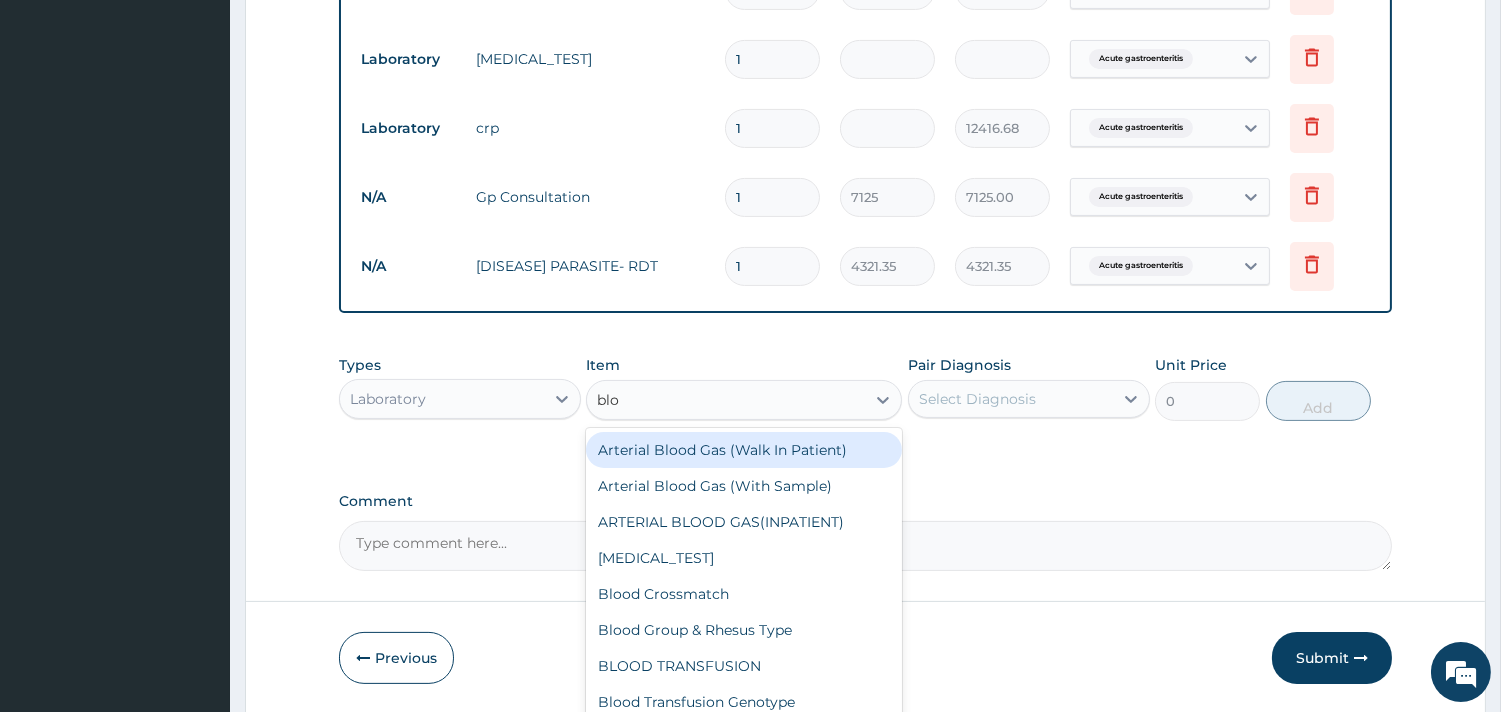 type on "bloo" 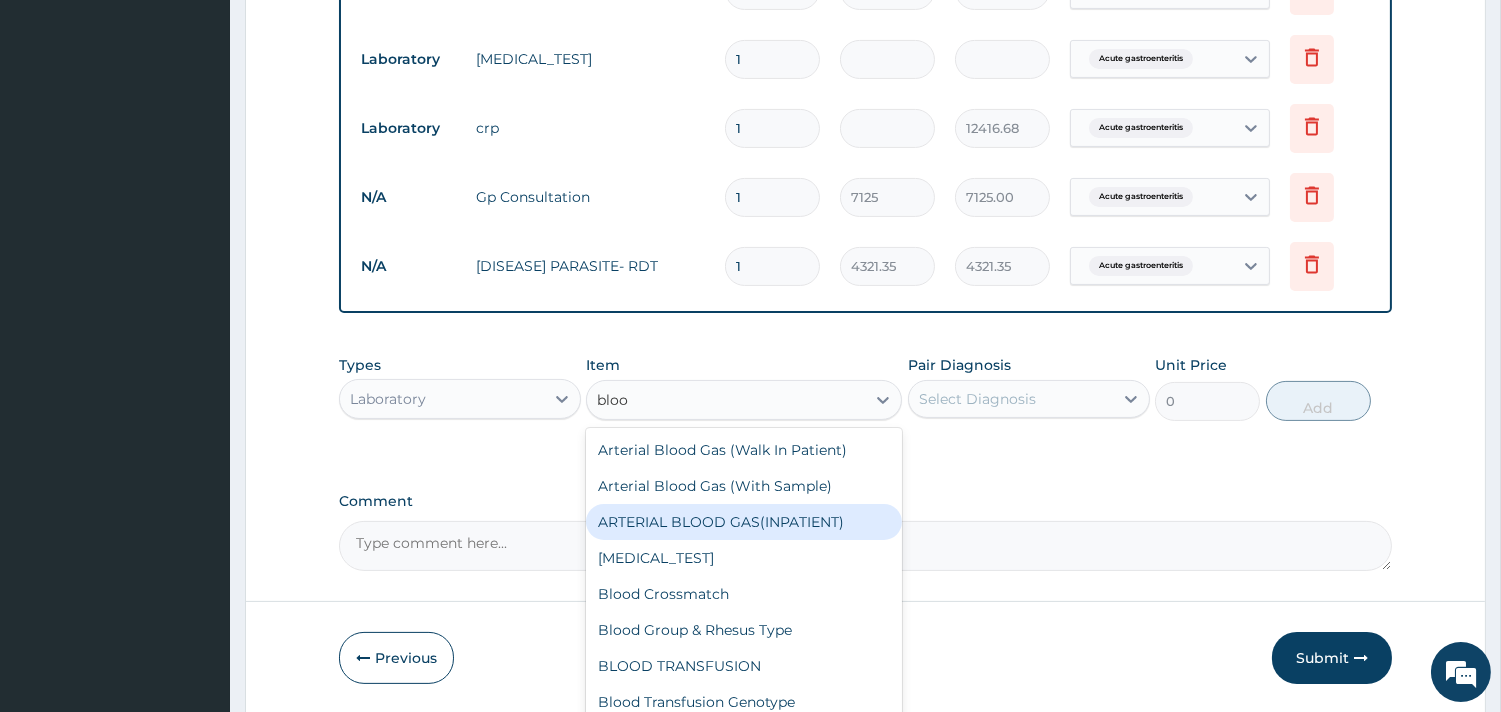 click on "ARTERIAL BLOOD GAS(INPATIENT)" at bounding box center [744, 522] 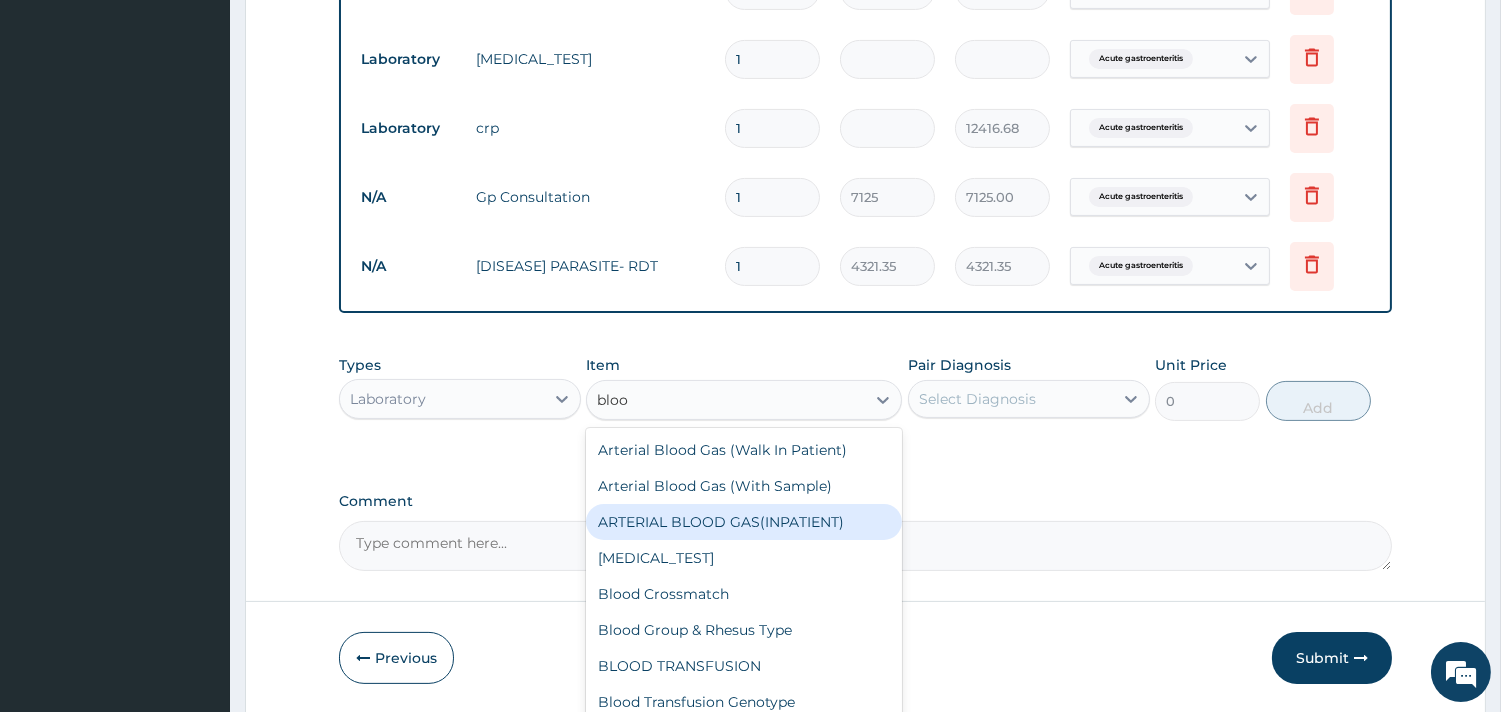 type 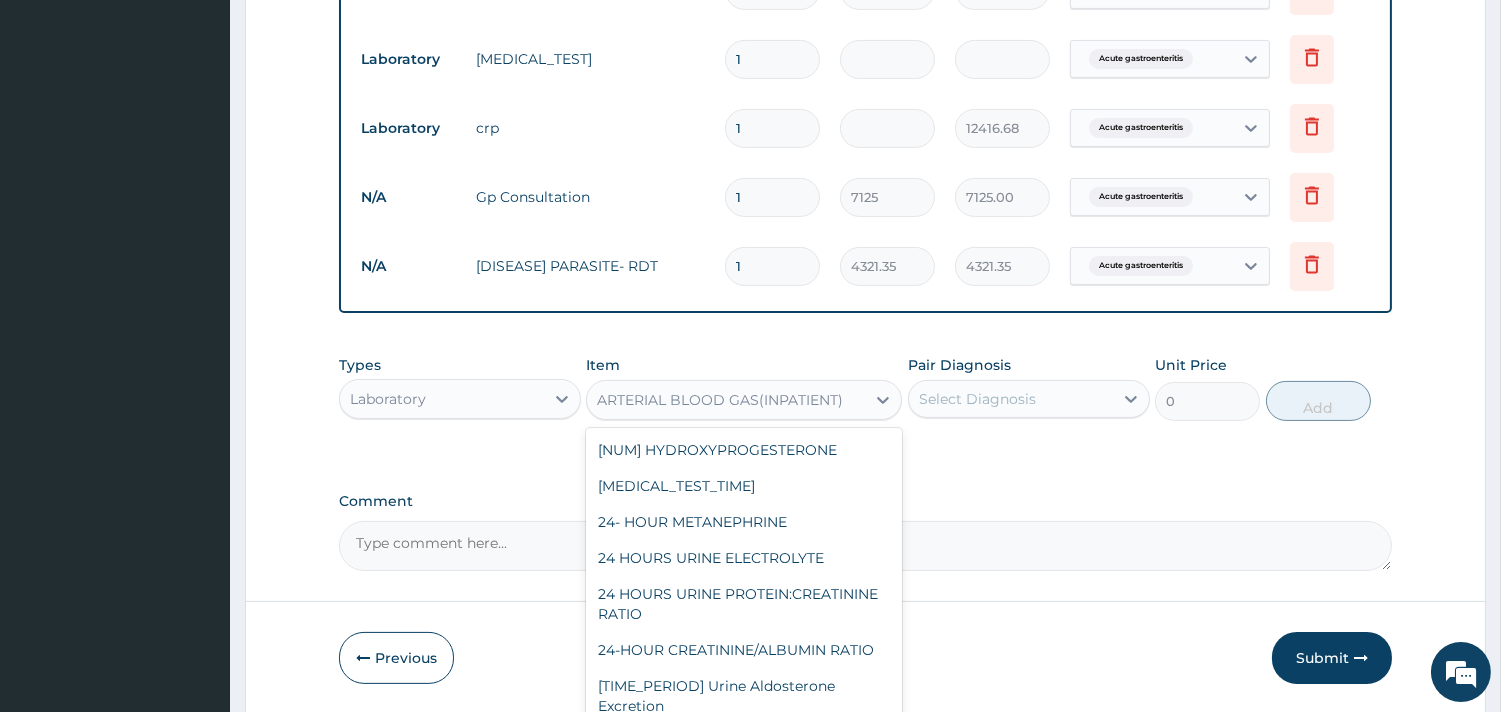 click on "ARTERIAL BLOOD GAS(INPATIENT)" at bounding box center [744, 400] 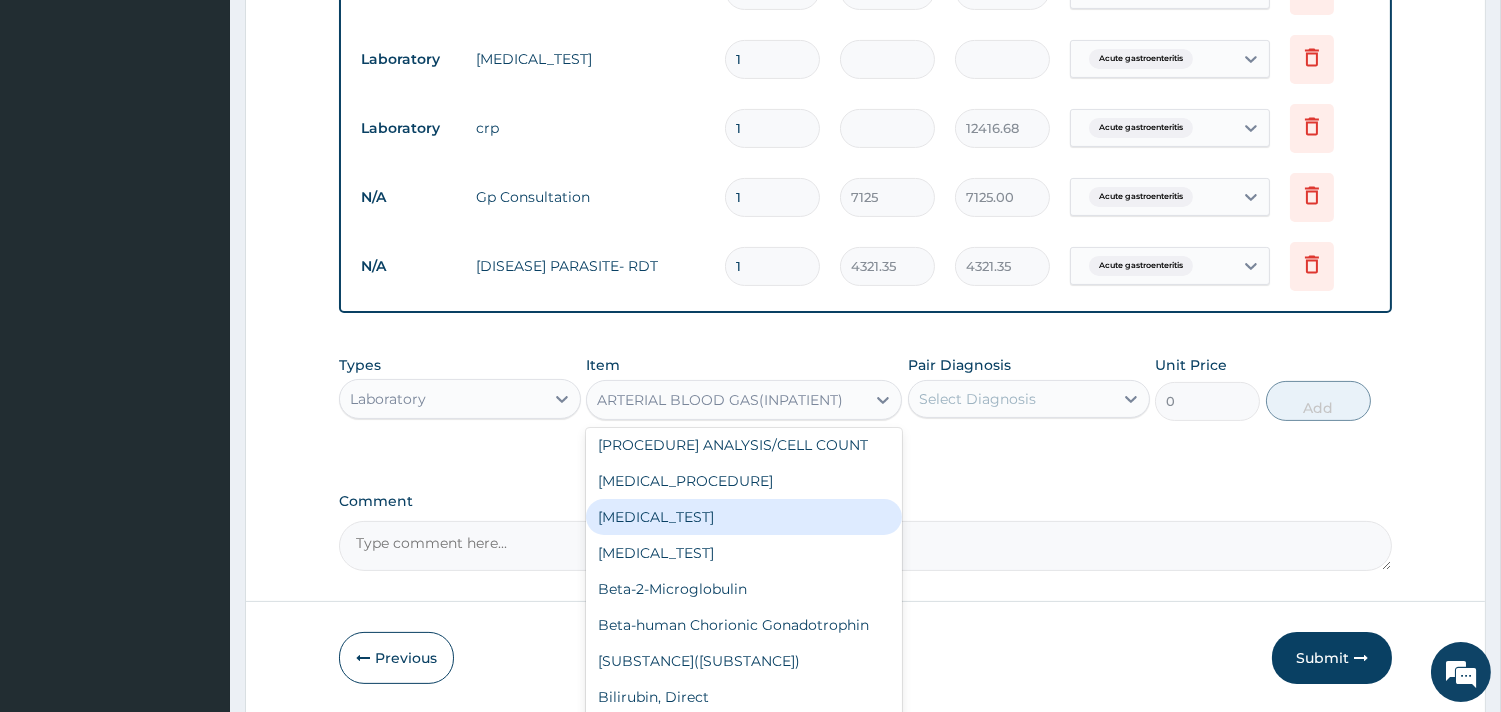 scroll, scrollTop: 1671, scrollLeft: 0, axis: vertical 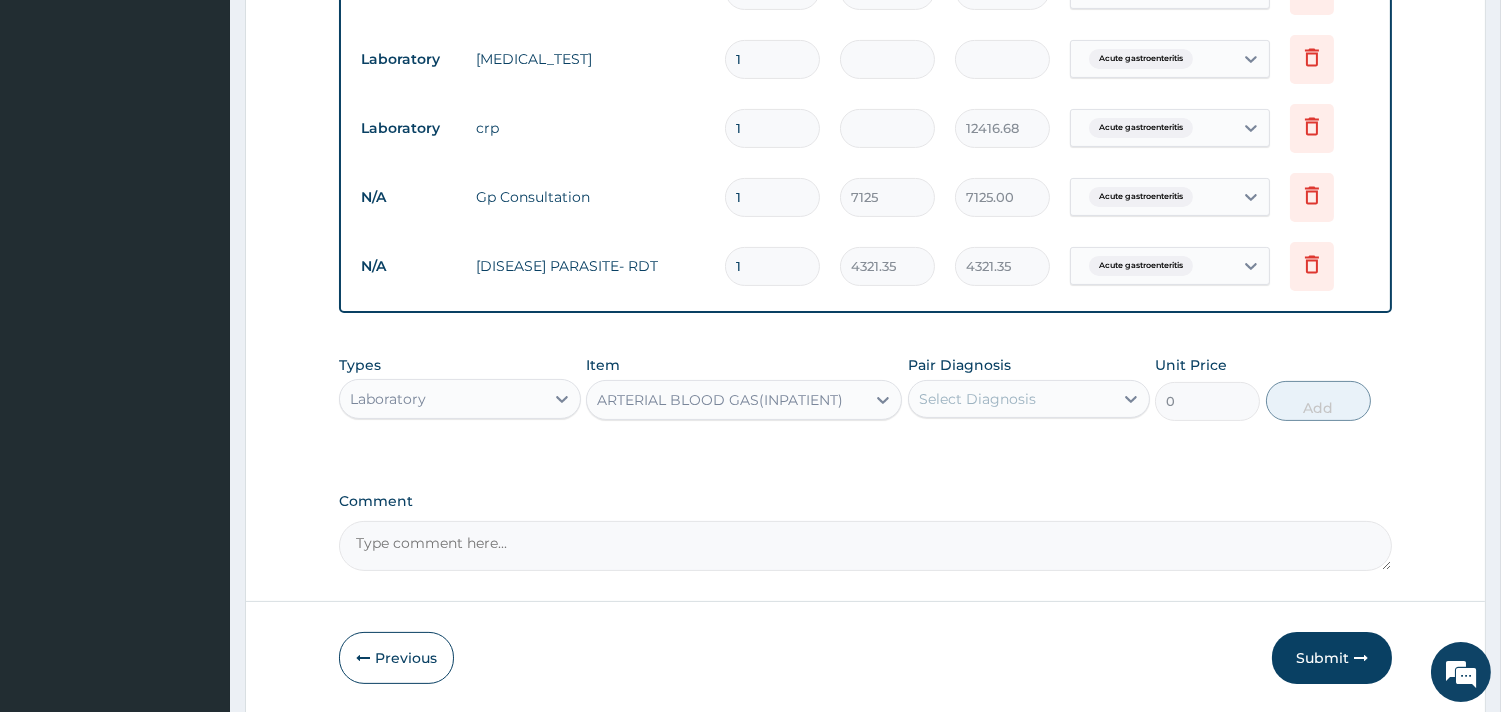 click on "ARTERIAL BLOOD GAS(INPATIENT)" at bounding box center [726, 400] 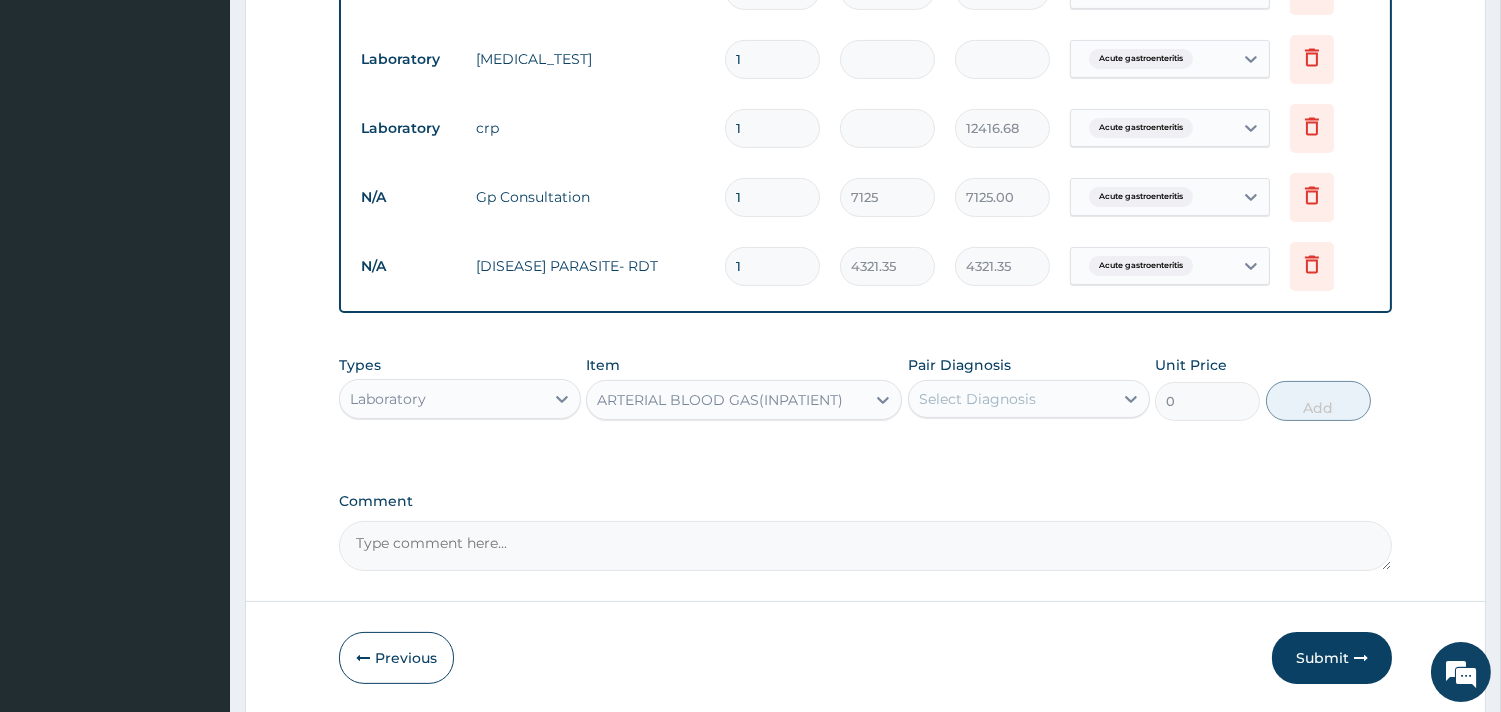 click on "ARTERIAL BLOOD GAS(INPATIENT)" at bounding box center (726, 400) 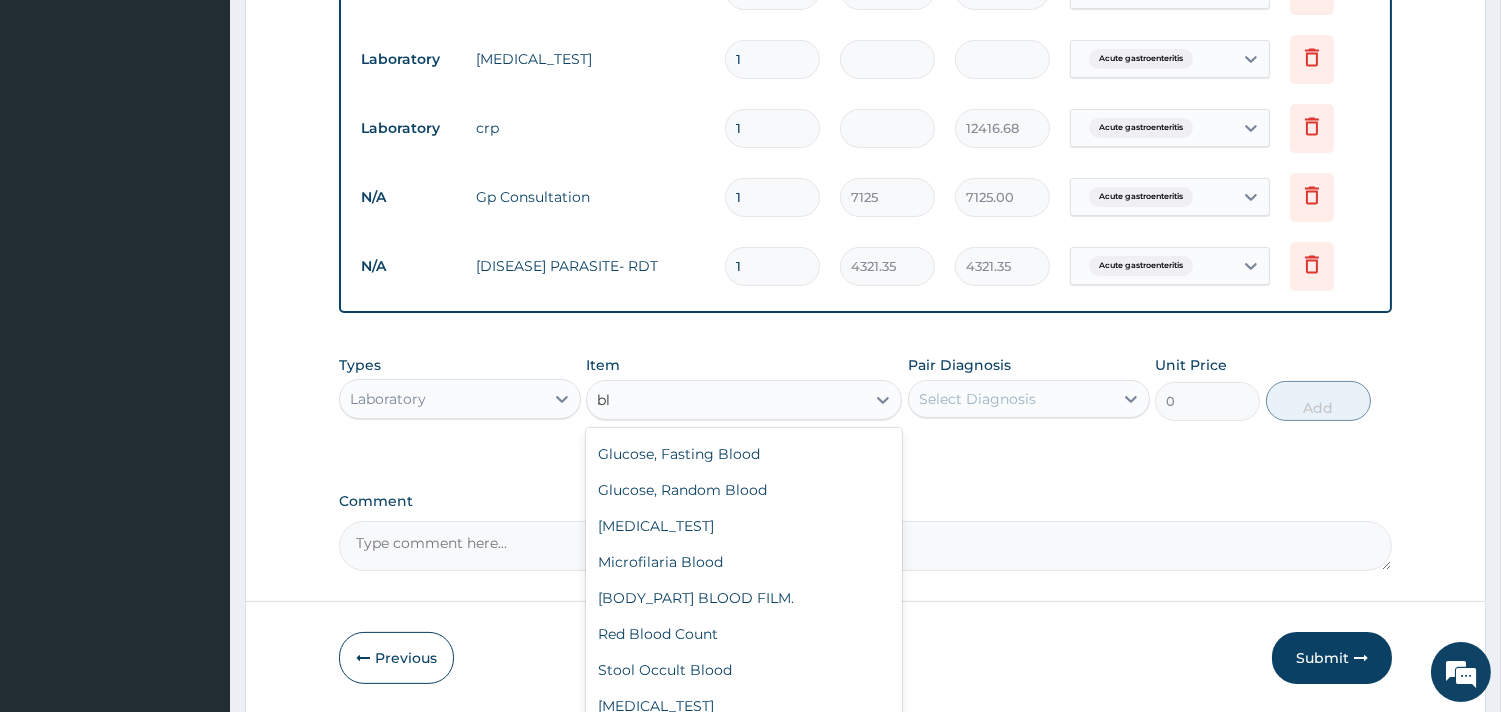 scroll, scrollTop: 0, scrollLeft: 0, axis: both 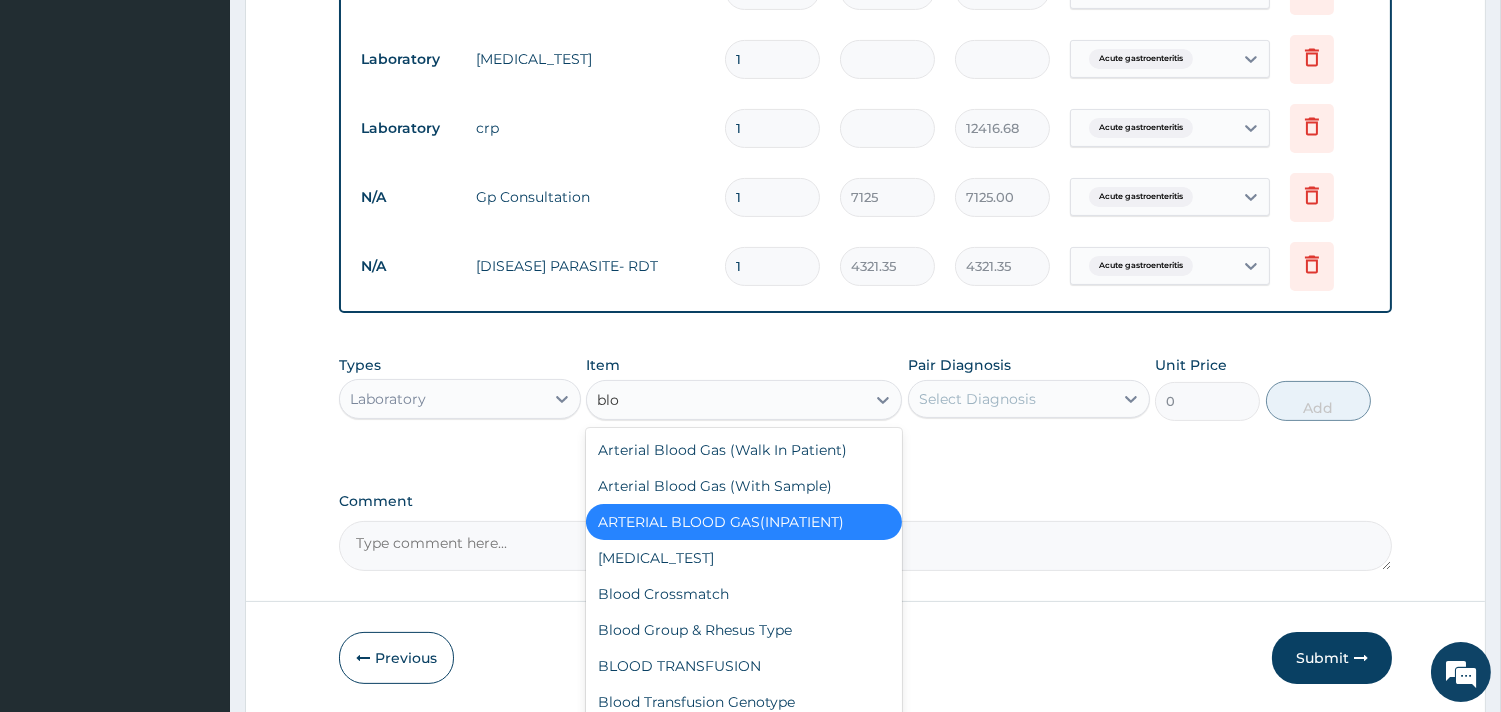 type on "bloo" 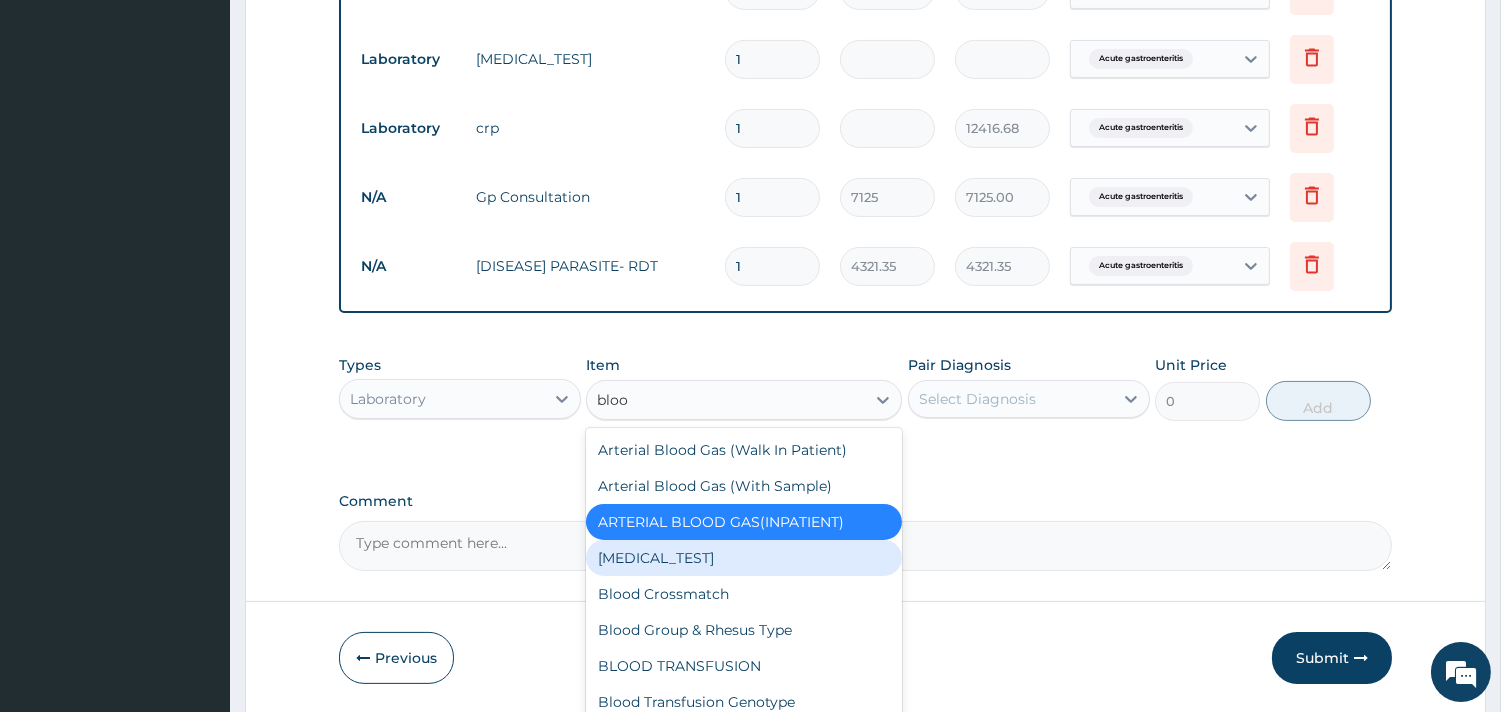 drag, startPoint x: 811, startPoint y: 488, endPoint x: 823, endPoint y: 545, distance: 58.249462 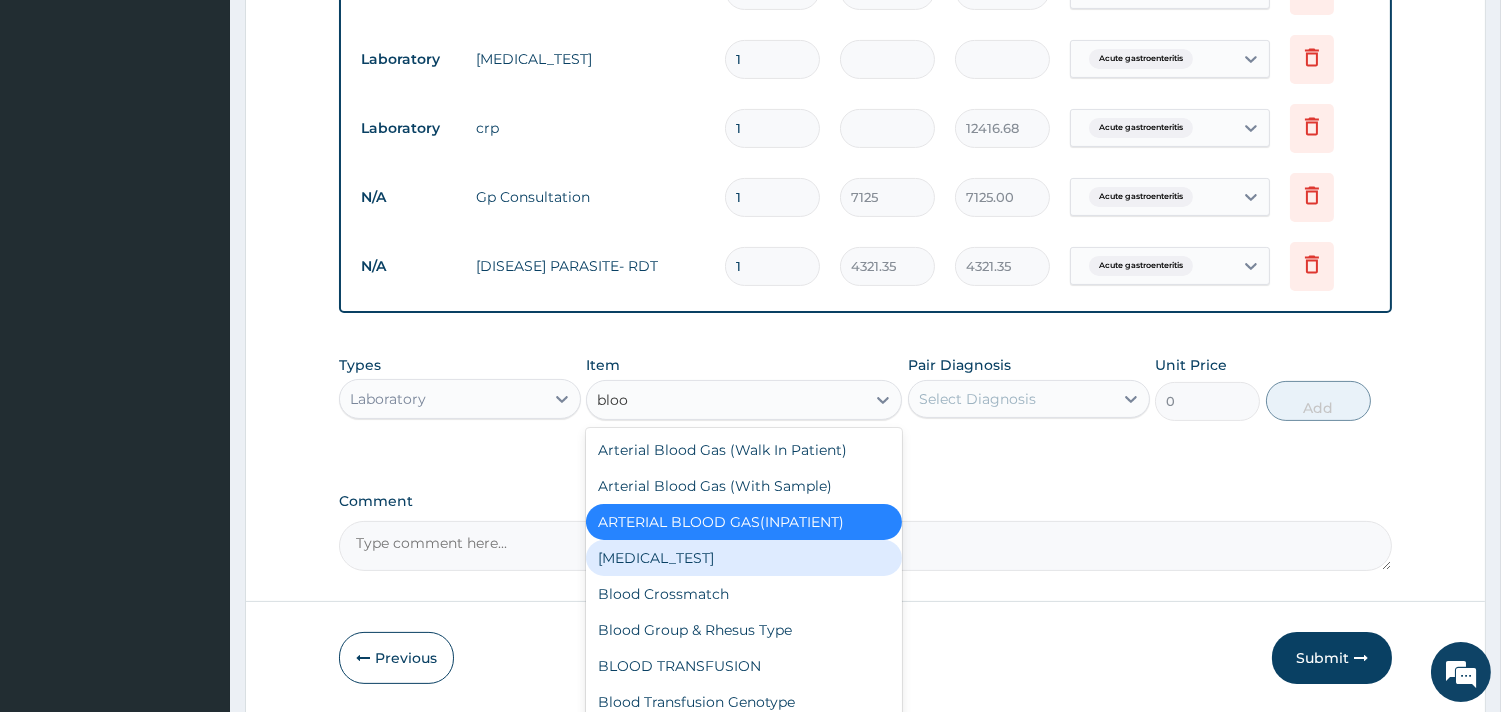 click on "Arterial Blood Gas (Walk In Patient) Arterial Blood Gas (With Sample) ARTERIAL BLOOD GAS(INPATIENT) BEDSIDE Blood Glucose Blood Crossmatch Blood Group & Rhesus Type BLOOD TRANSFUSION Blood Transfusion Genotype CULTURE AND SENSITIVITY - BLOOD (ANAEROBIC) CULTURE AND SENSITIVITY-BLOOD Exchange Blood Transfusion Full Blood Count FUNGAL STUDIES- BLOOD Glucose, Fasting Blood Glucose, Random Blood H. Pylori (Blood) Microfilaria Blood PERIPHERAL BLOOD FILM. Red Blood Count Stool Occult Blood White Blood Cell Count" at bounding box center (744, 578) 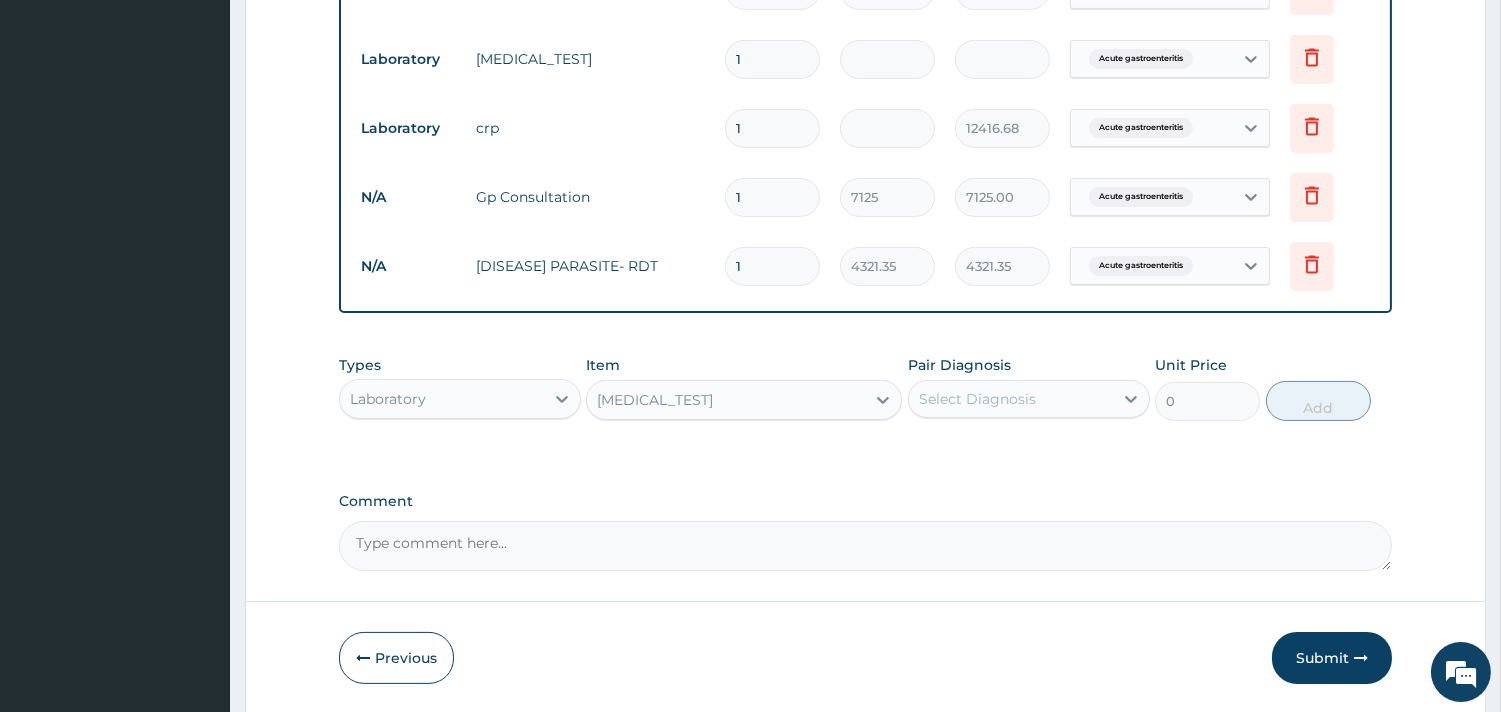 drag, startPoint x: 972, startPoint y: 387, endPoint x: 978, endPoint y: 417, distance: 30.594116 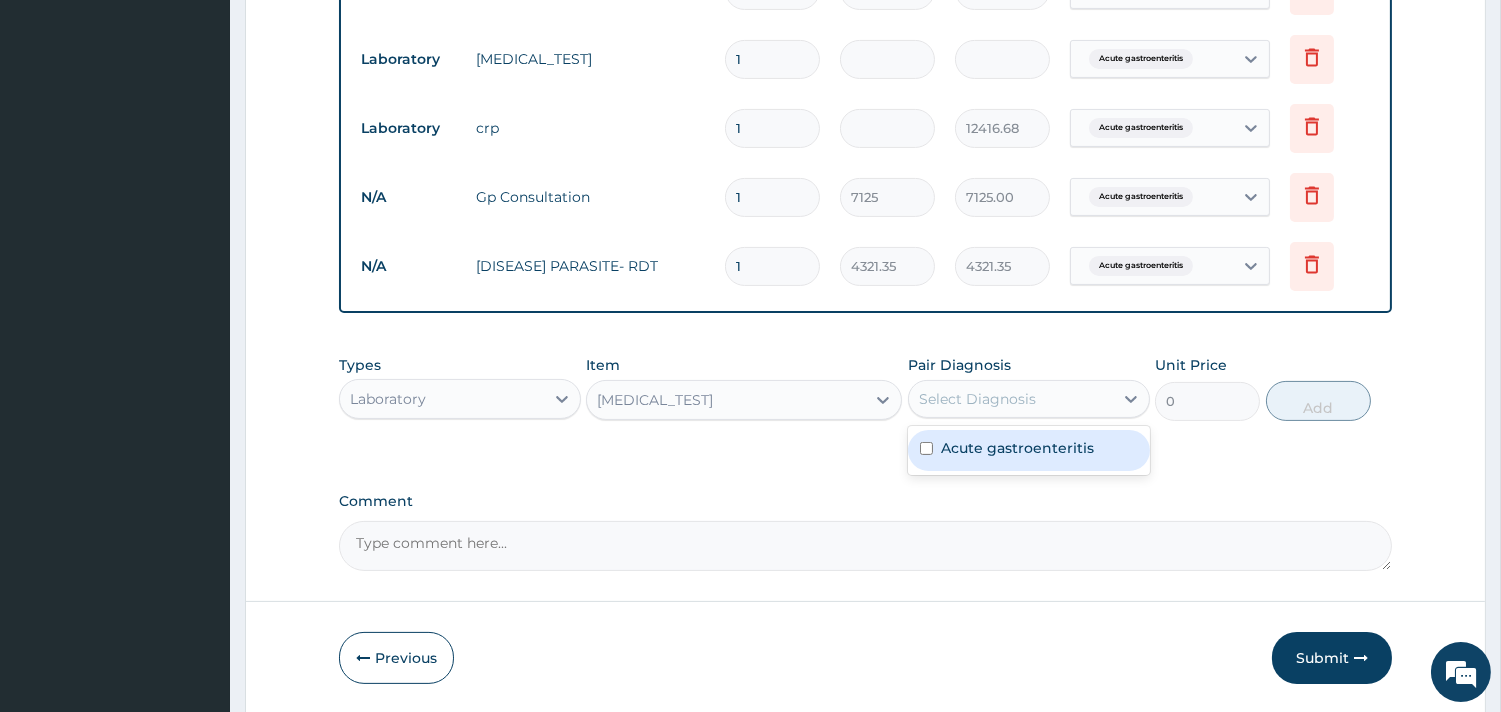 drag, startPoint x: 985, startPoint y: 454, endPoint x: 1077, endPoint y: 451, distance: 92.0489 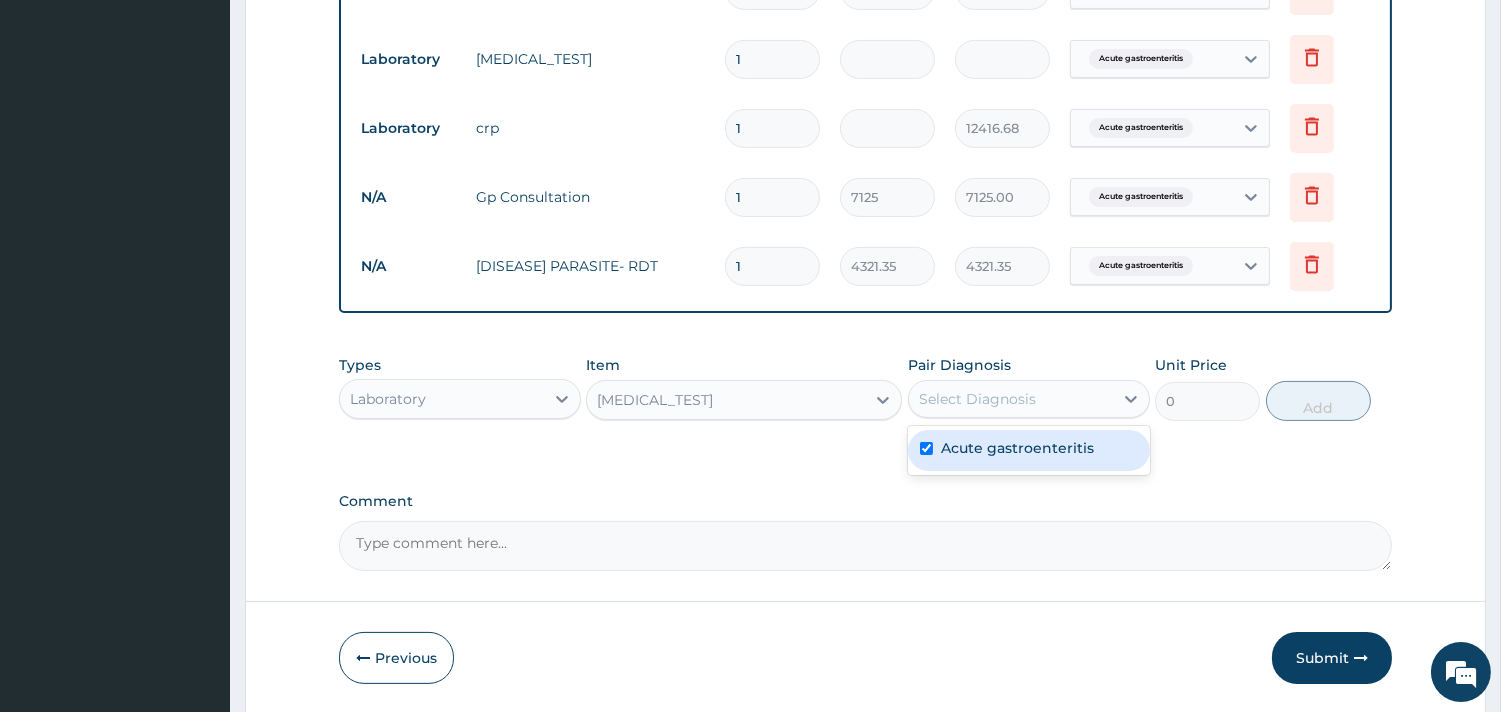 checkbox on "true" 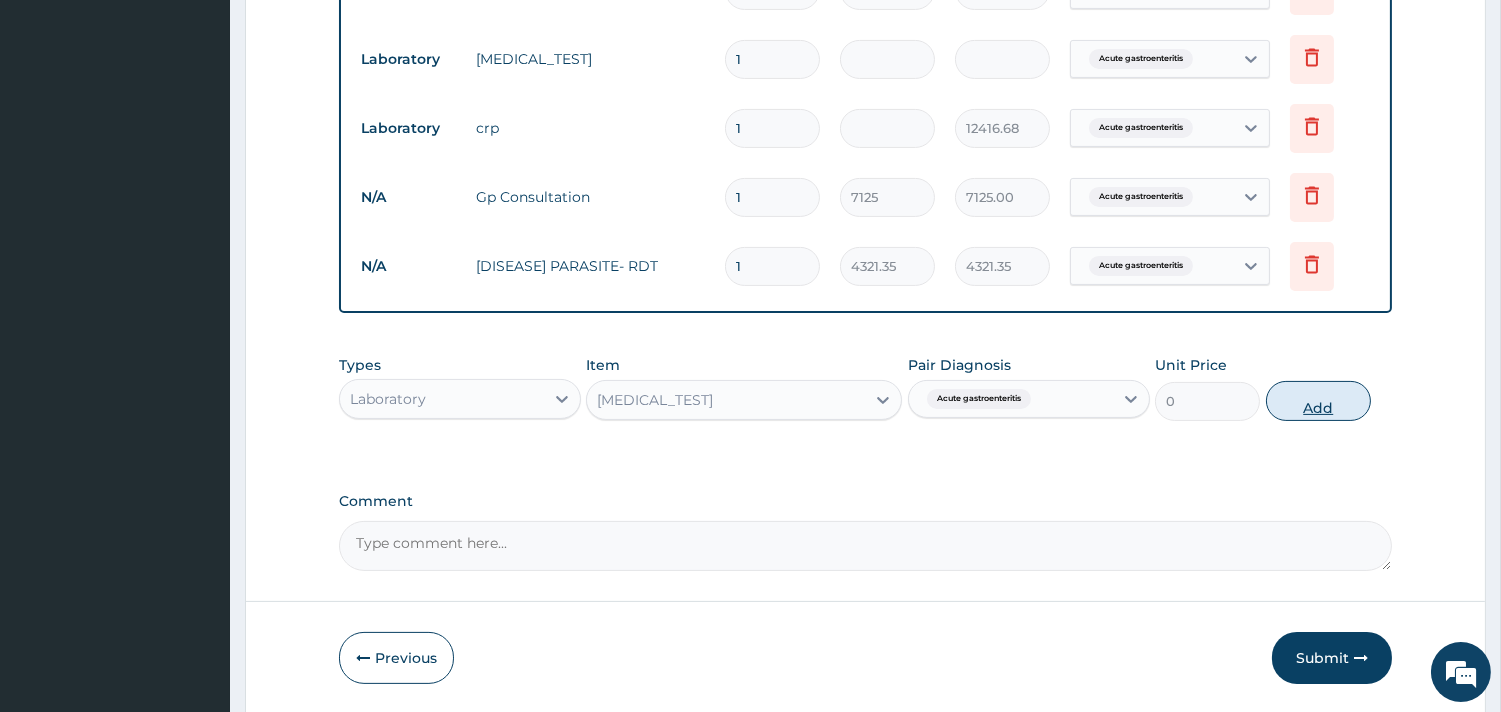 click on "Add" at bounding box center [1318, 401] 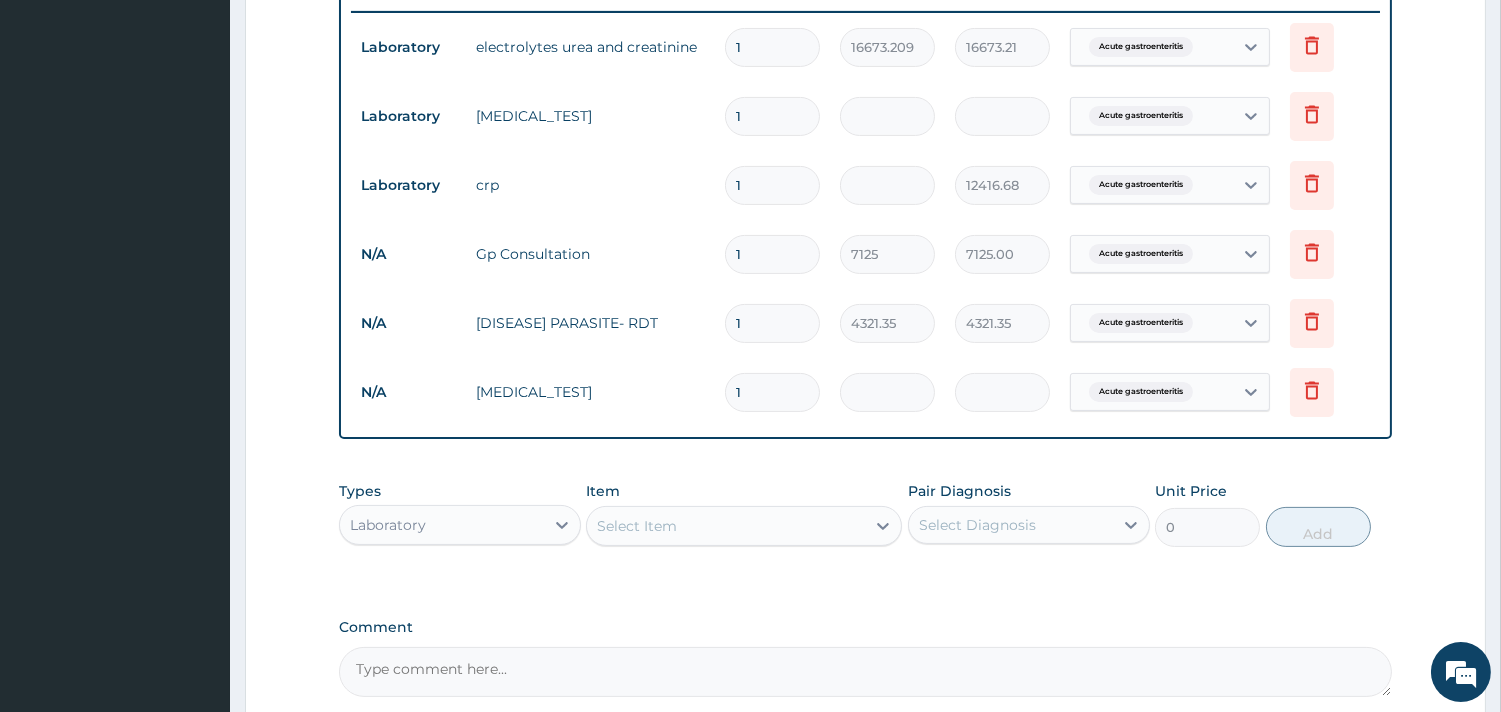 scroll, scrollTop: 842, scrollLeft: 0, axis: vertical 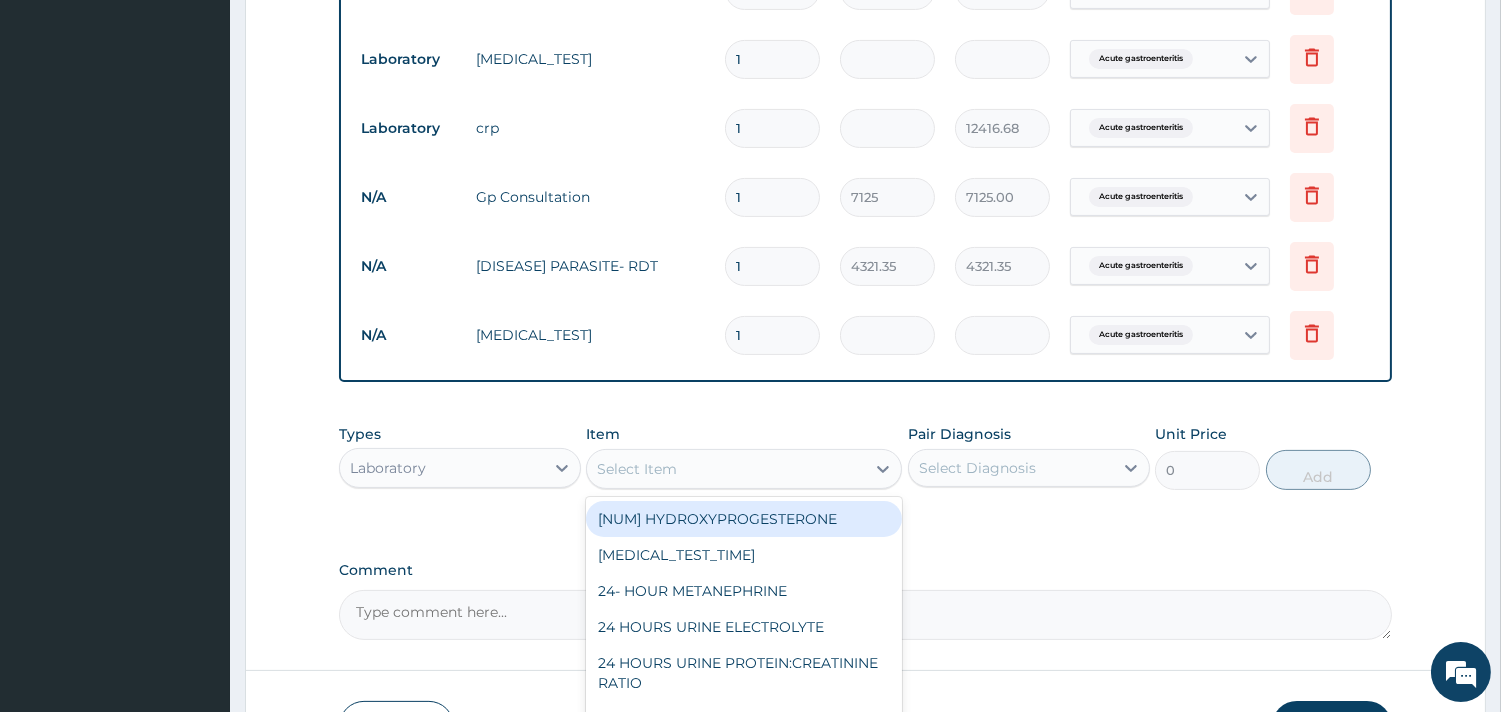 click on "Select Item" at bounding box center (726, 469) 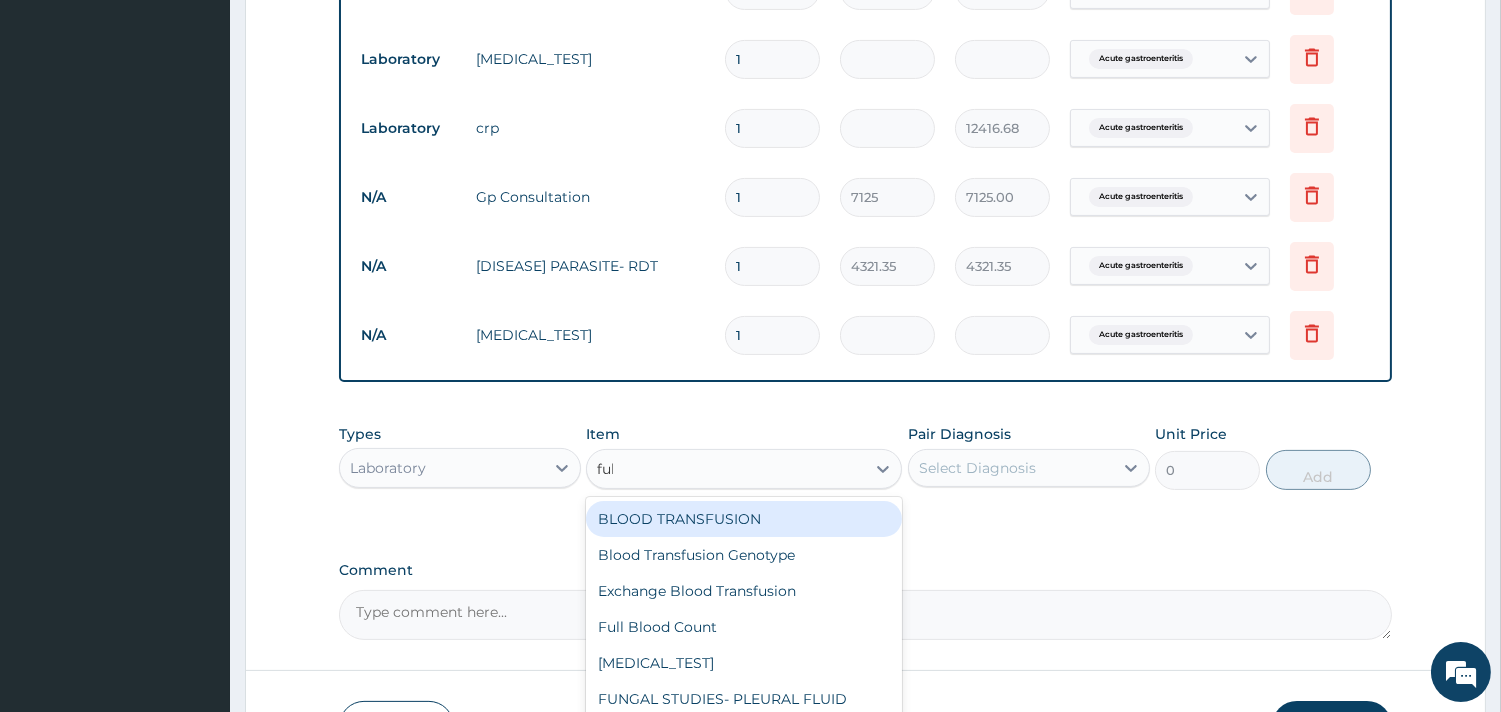 type on "full" 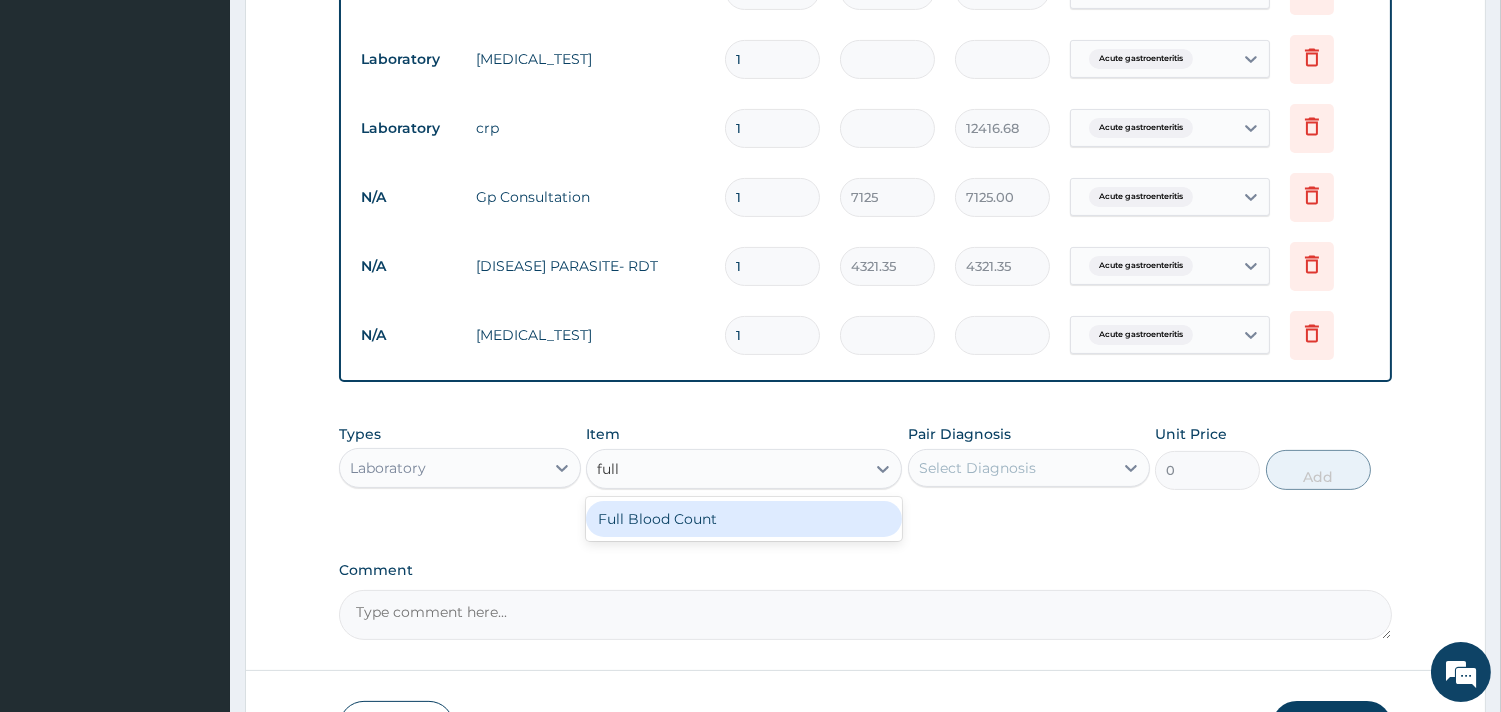 click on "Full Blood Count" at bounding box center [744, 519] 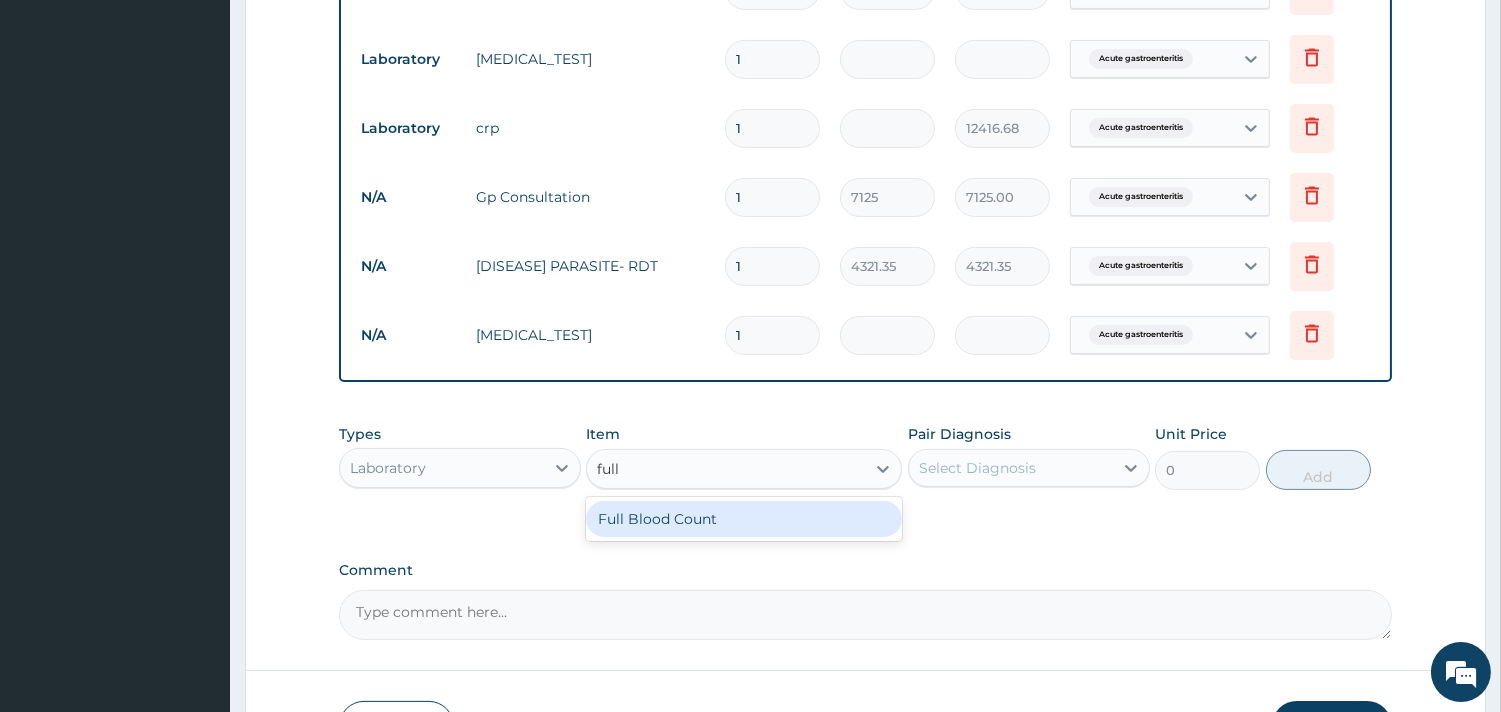 type 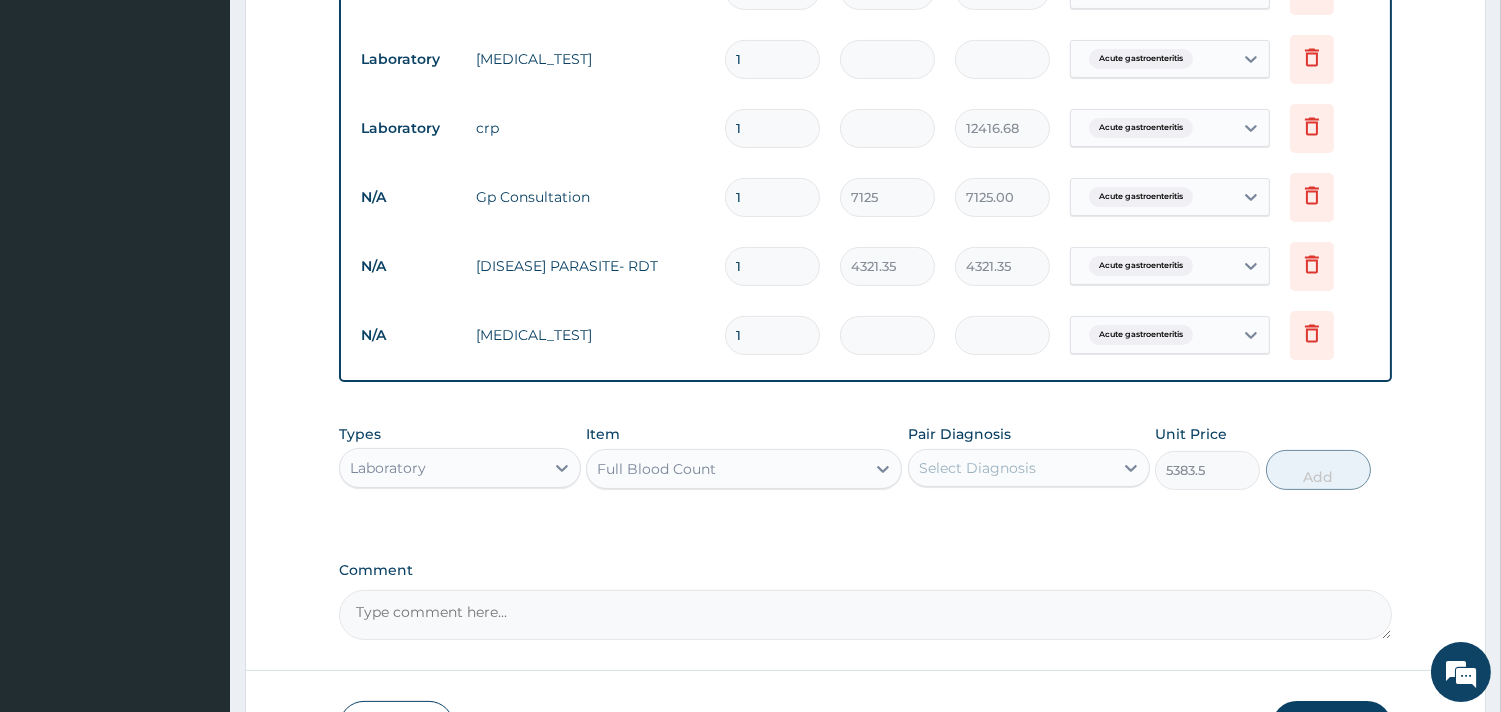 click on "Select Diagnosis" at bounding box center [977, 468] 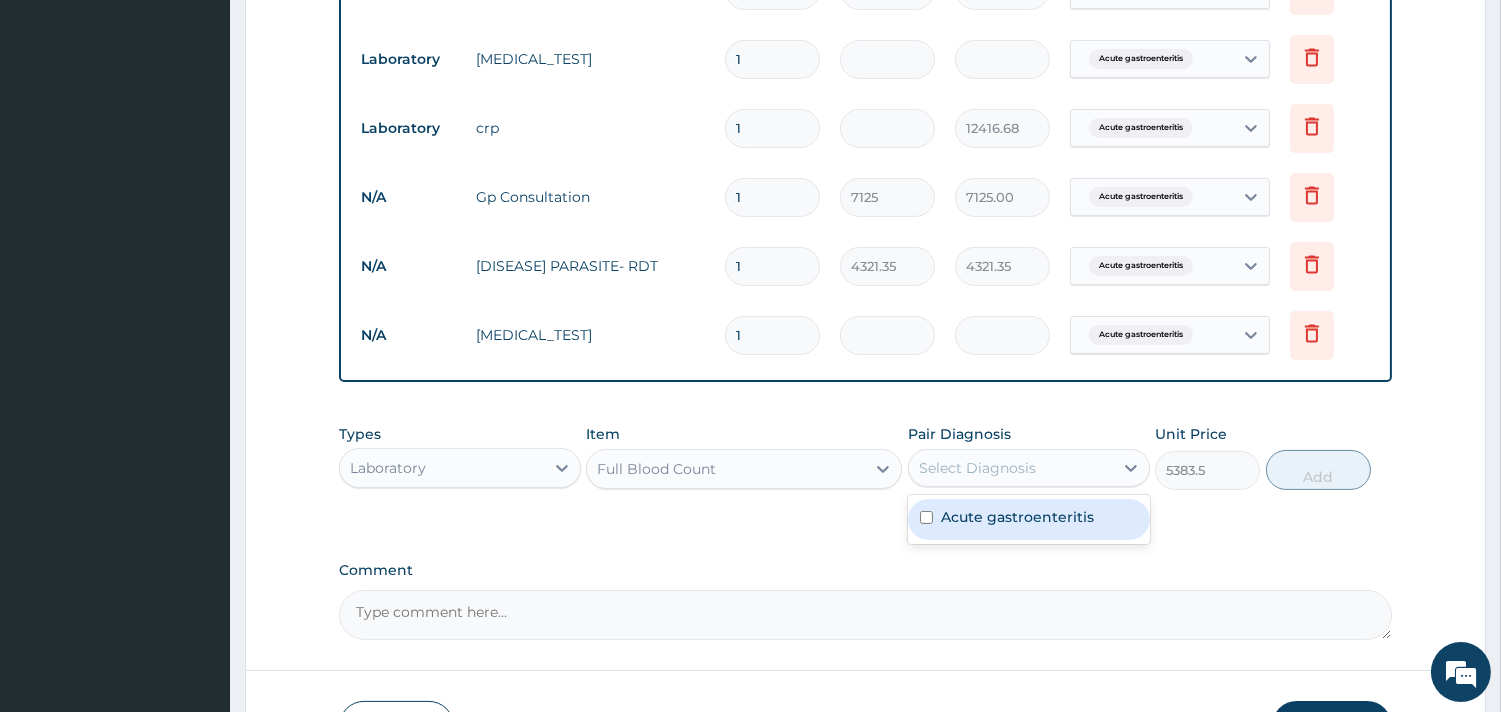 click on "Acute gastroenteritis" at bounding box center [1029, 519] 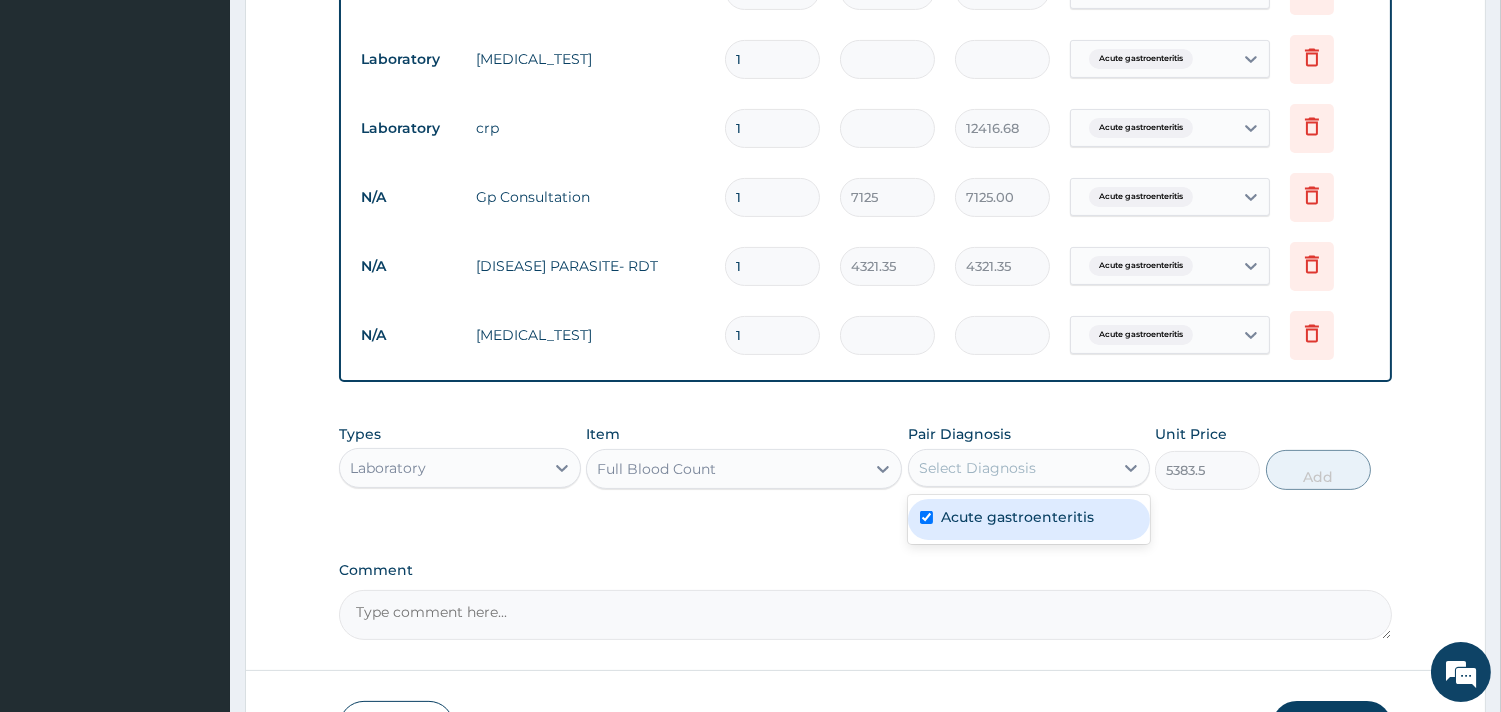 checkbox on "true" 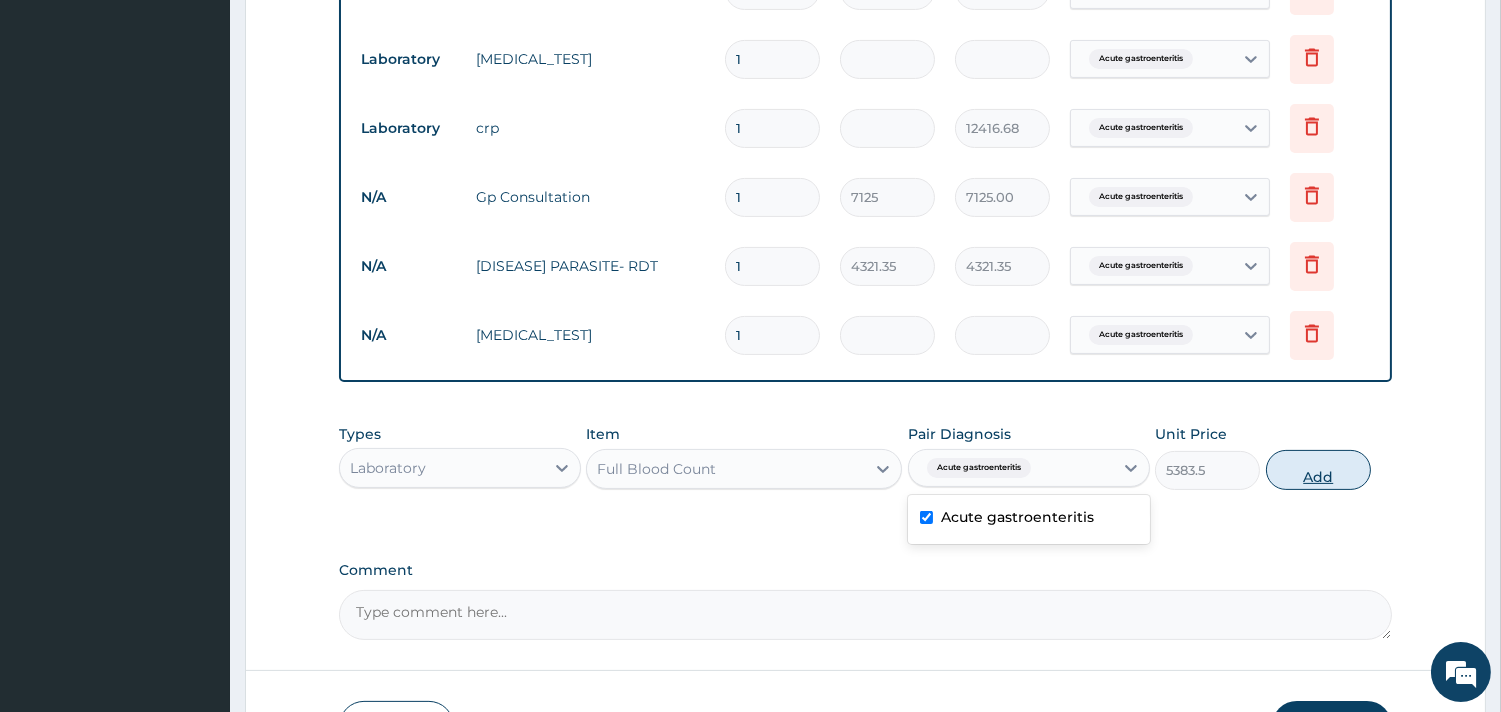 click on "Add" at bounding box center [1318, 470] 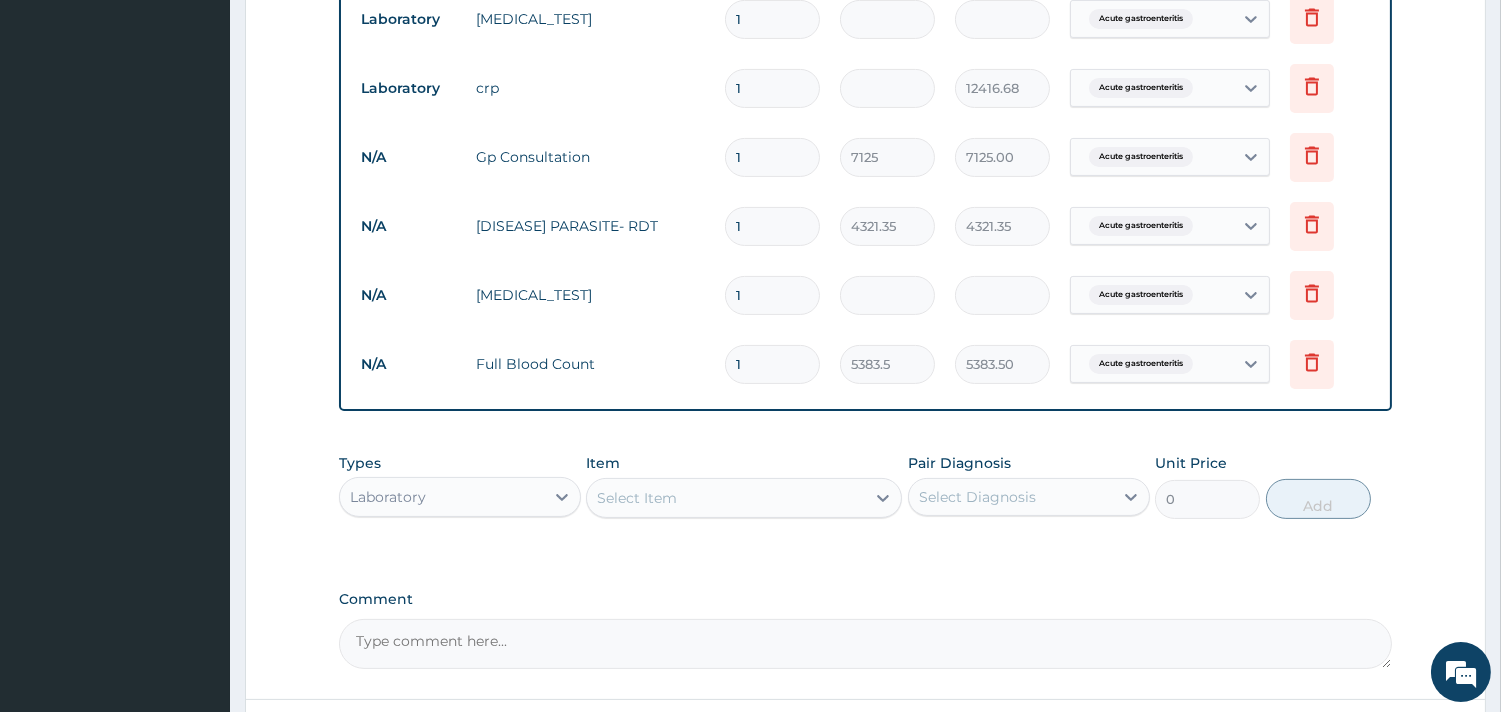 scroll, scrollTop: 1050, scrollLeft: 0, axis: vertical 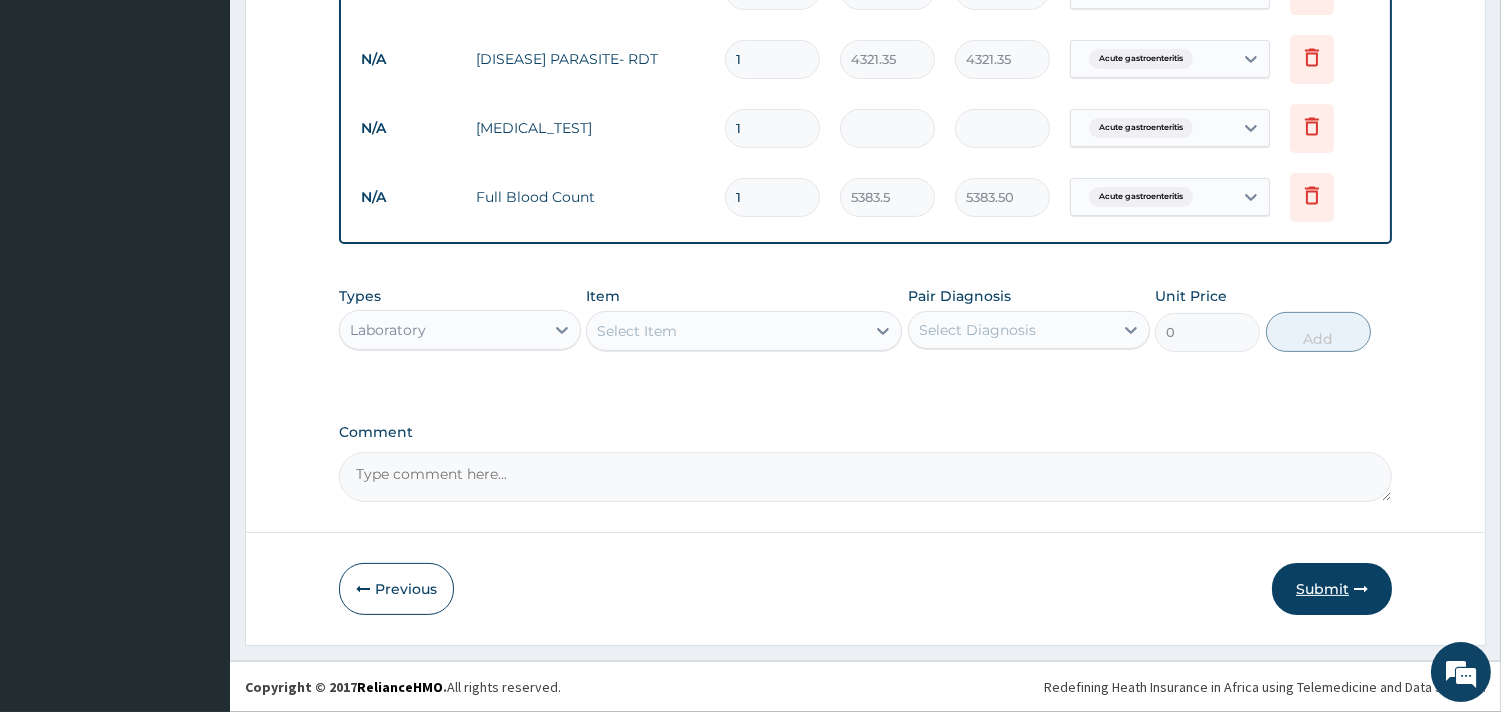 click on "Submit" at bounding box center (1332, 589) 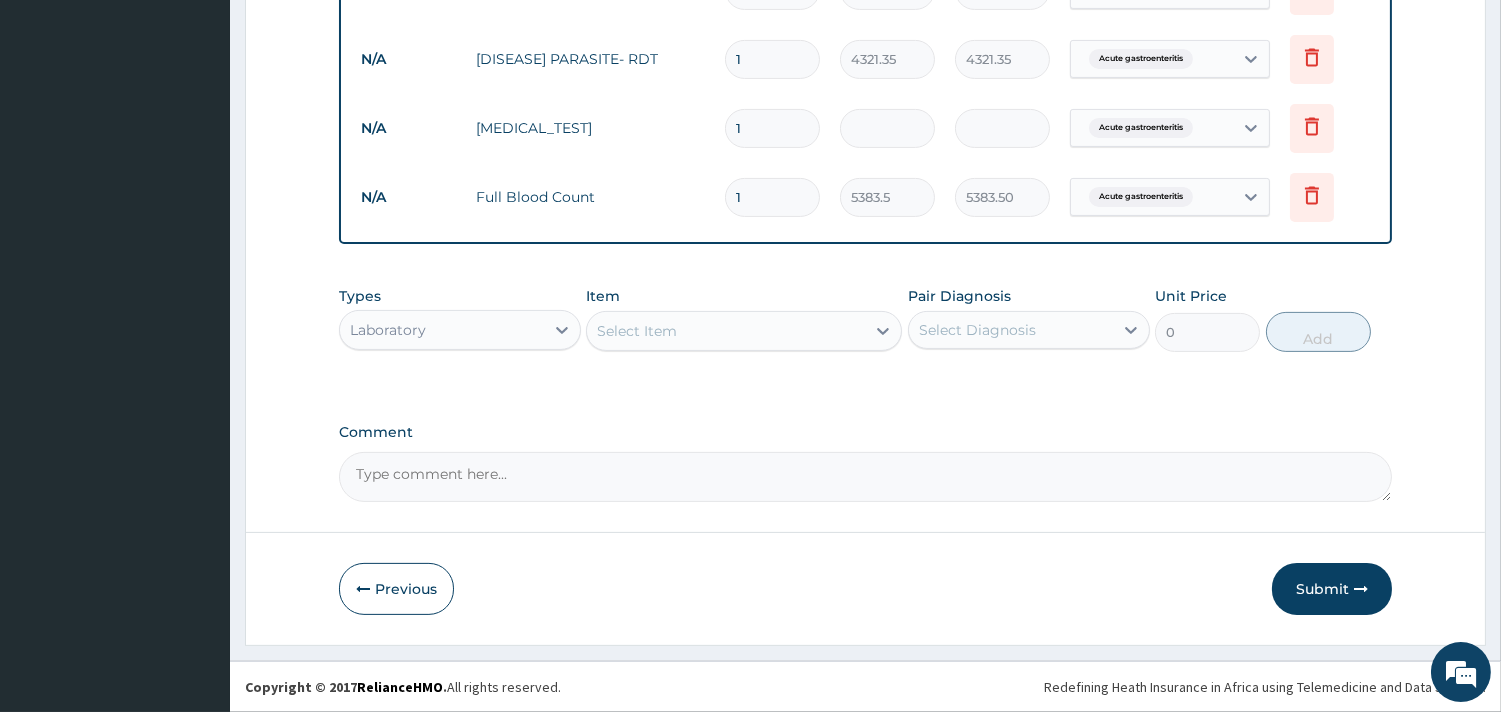 scroll, scrollTop: 65, scrollLeft: 0, axis: vertical 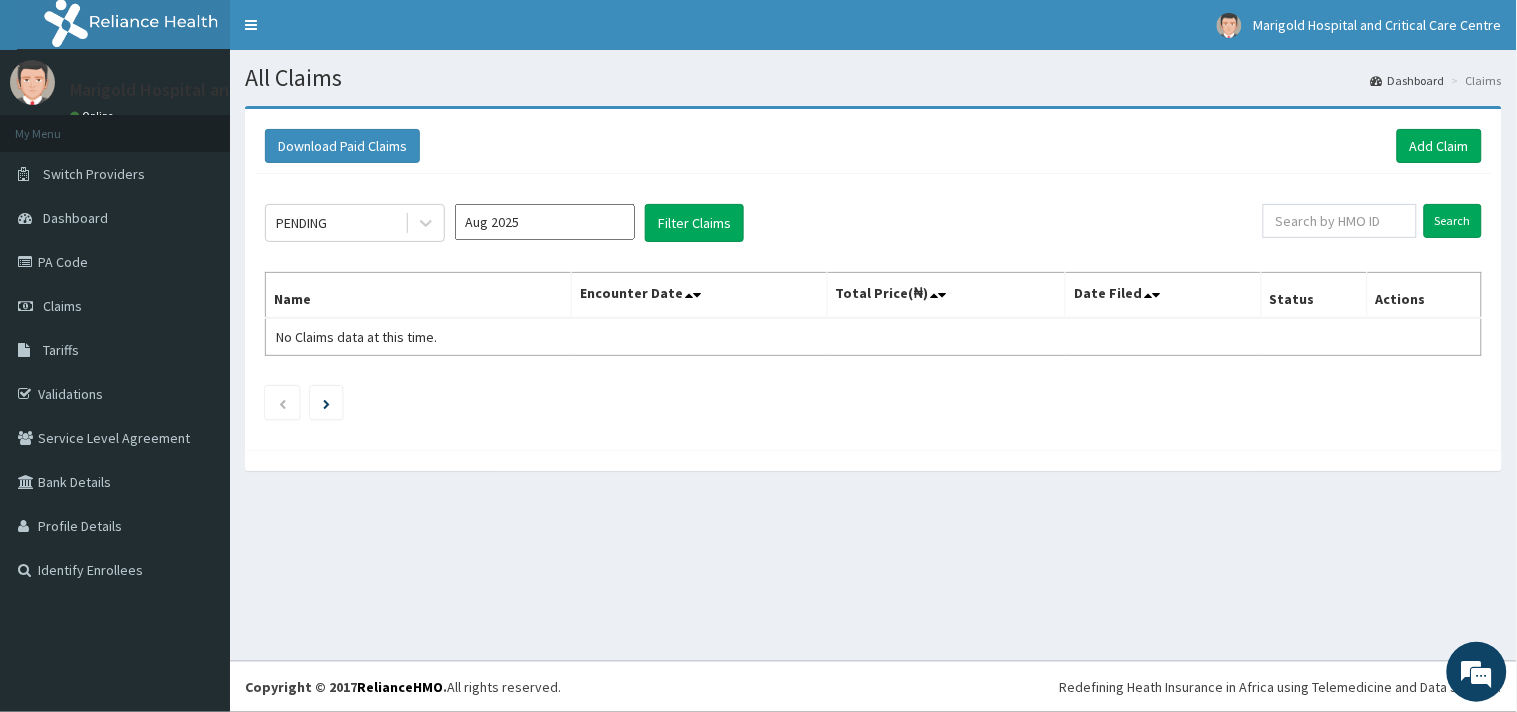 click on "Aug 2025" at bounding box center [545, 222] 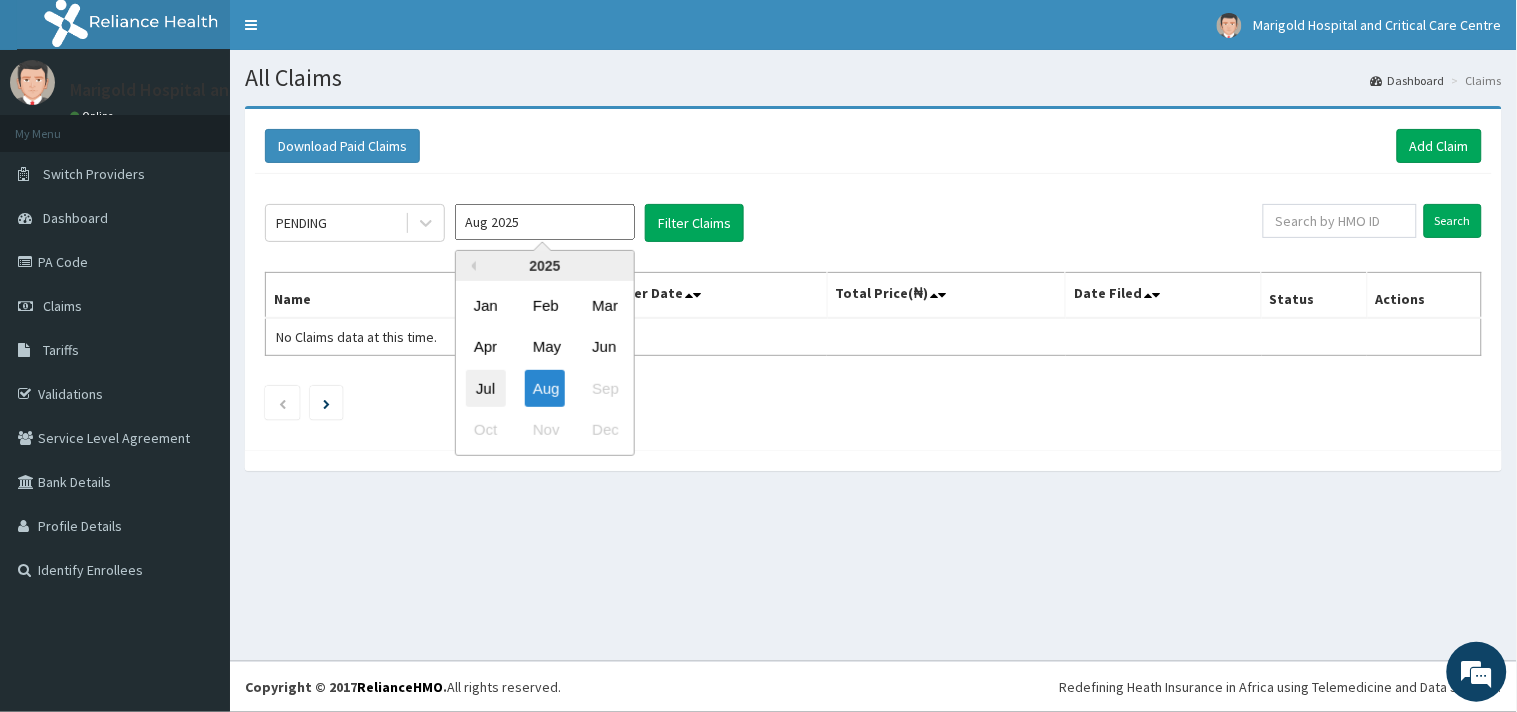 click on "Jul" at bounding box center (486, 388) 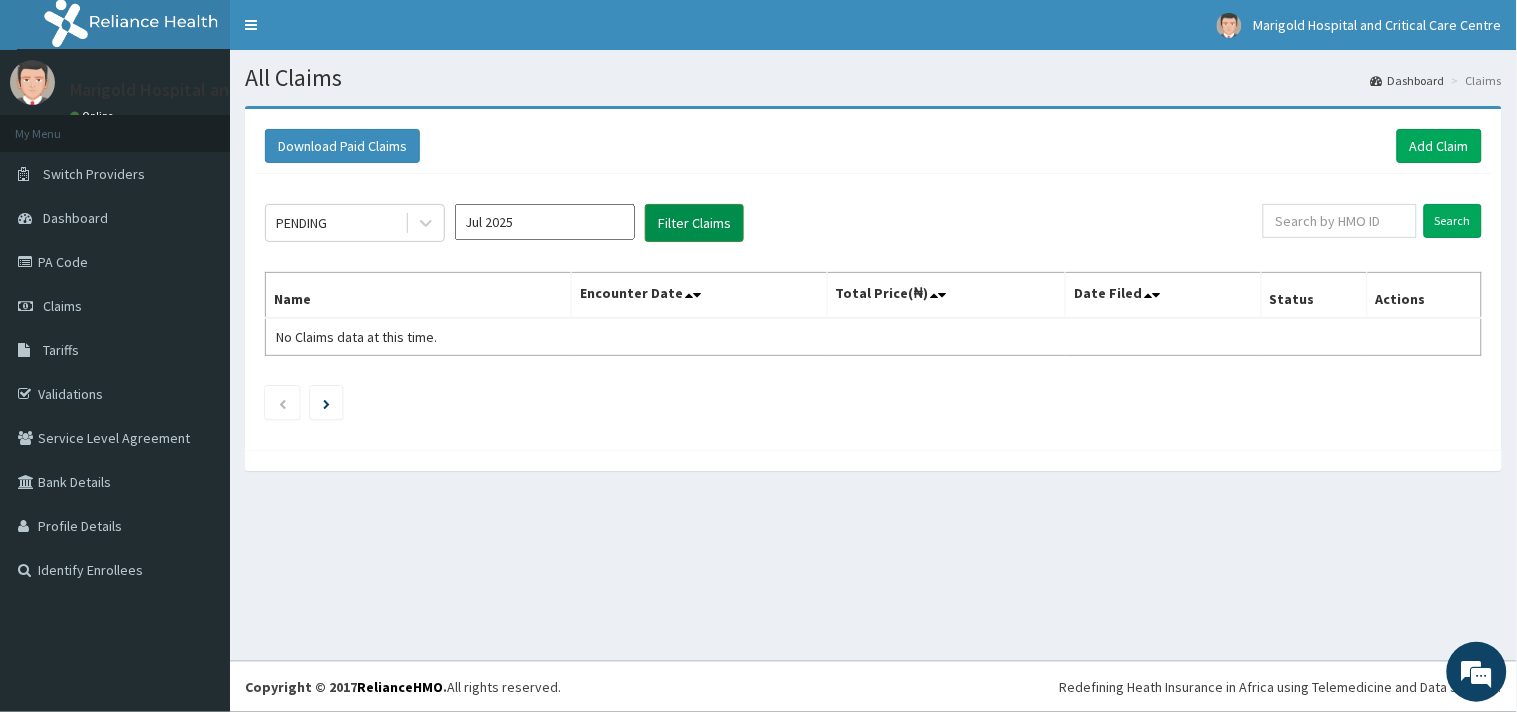 click on "Filter Claims" at bounding box center (694, 223) 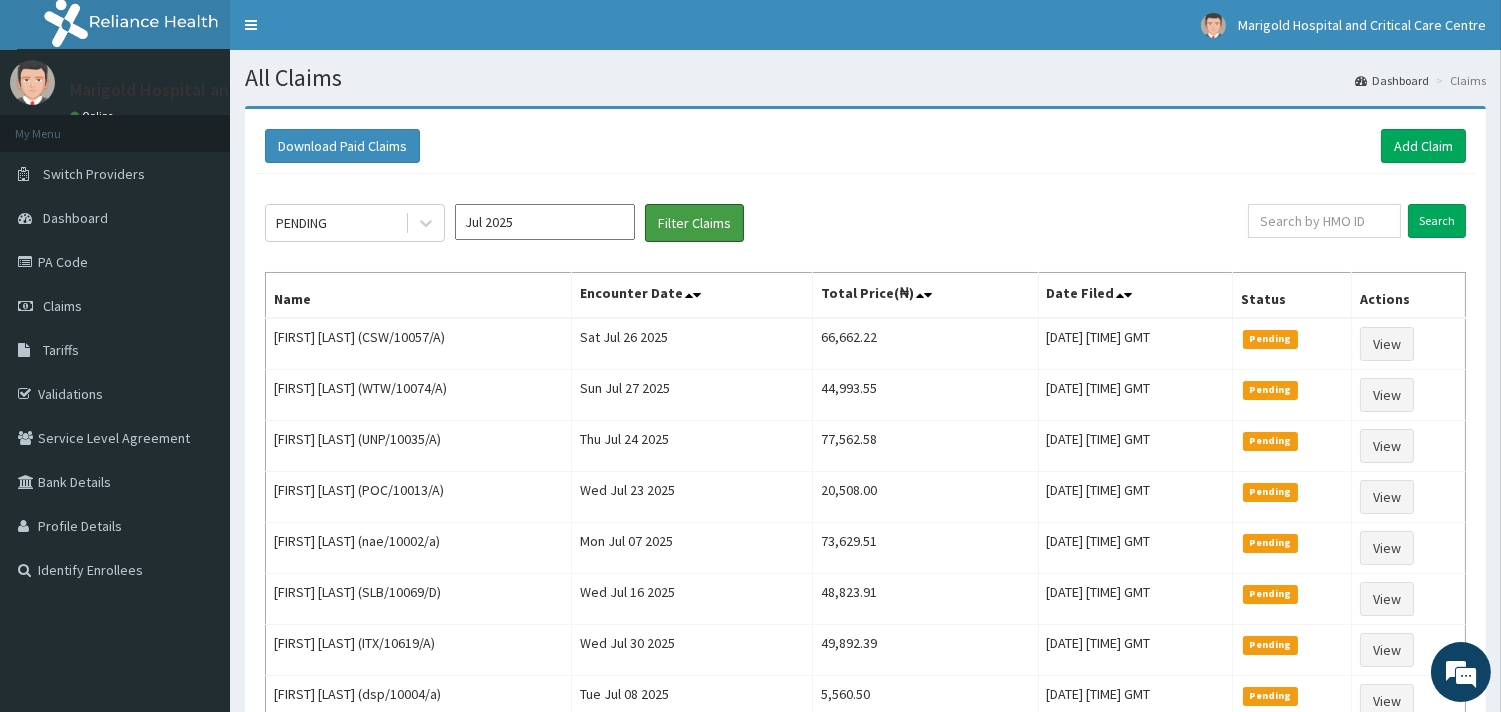 scroll, scrollTop: 0, scrollLeft: 0, axis: both 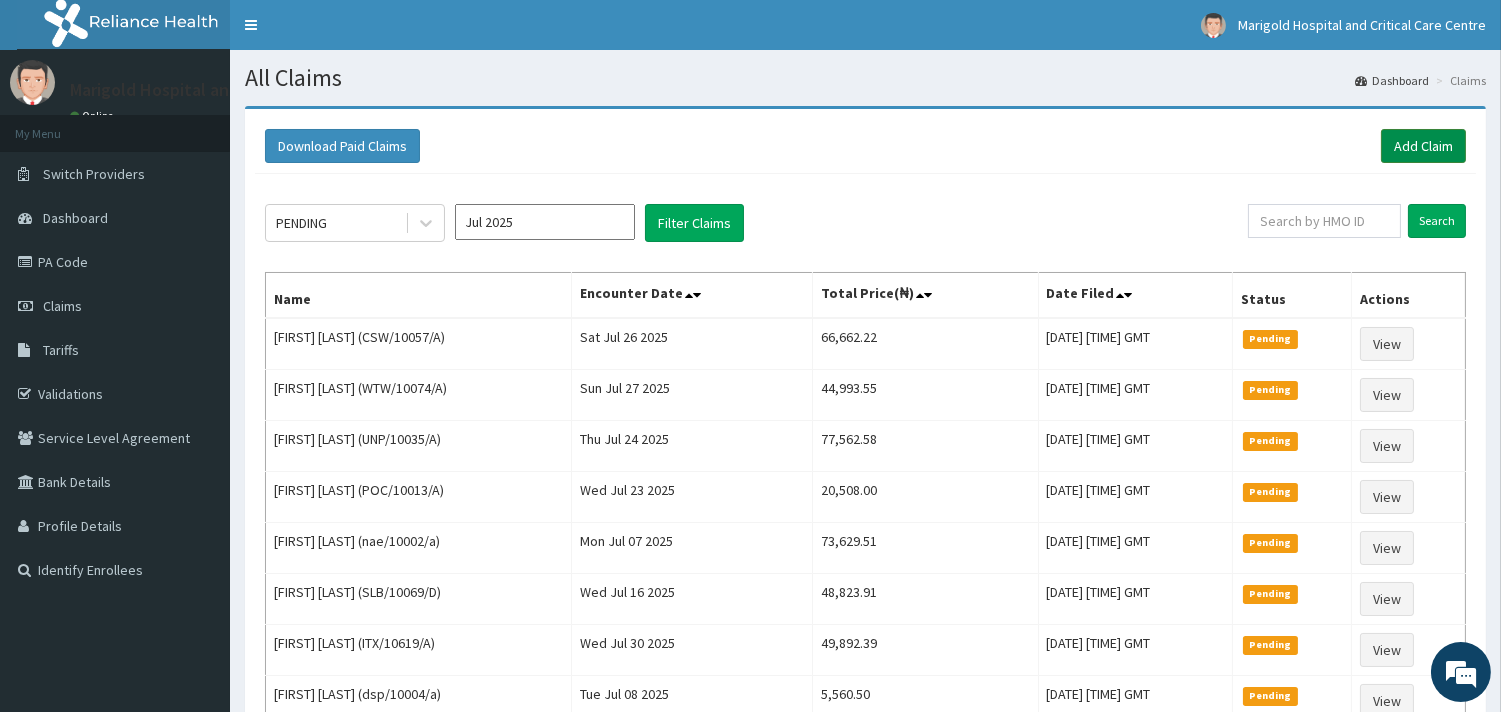 click on "Add Claim" at bounding box center (1423, 146) 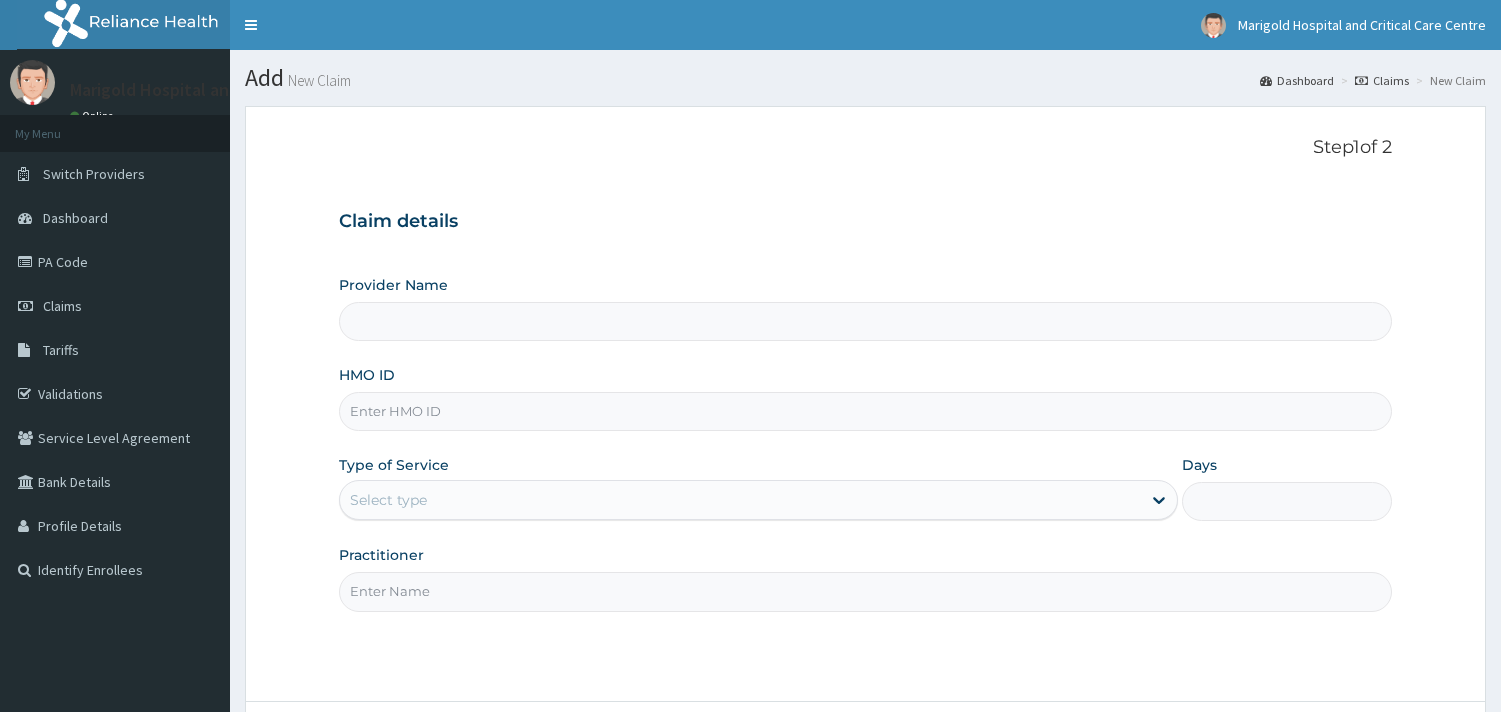 scroll, scrollTop: 0, scrollLeft: 0, axis: both 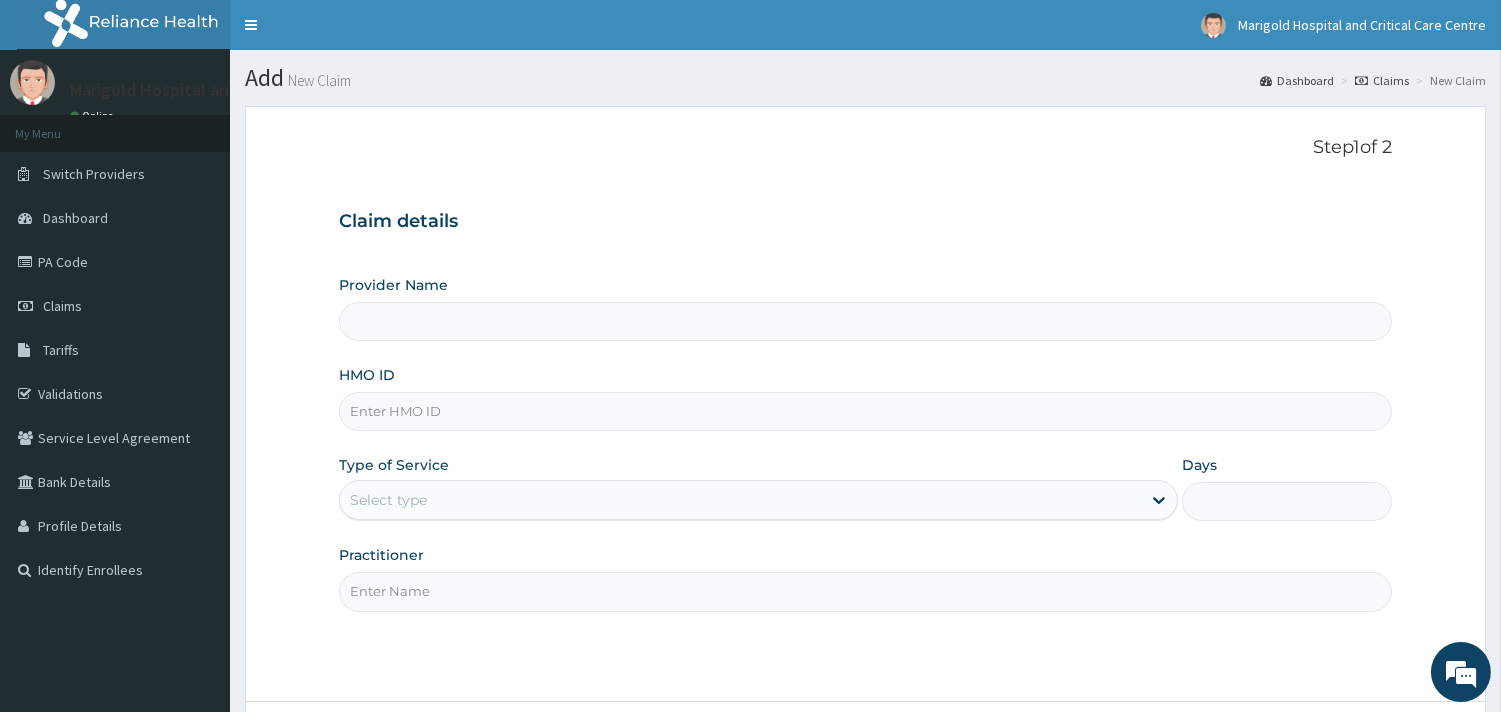 paste on "CSW/[REDACTED]/A" 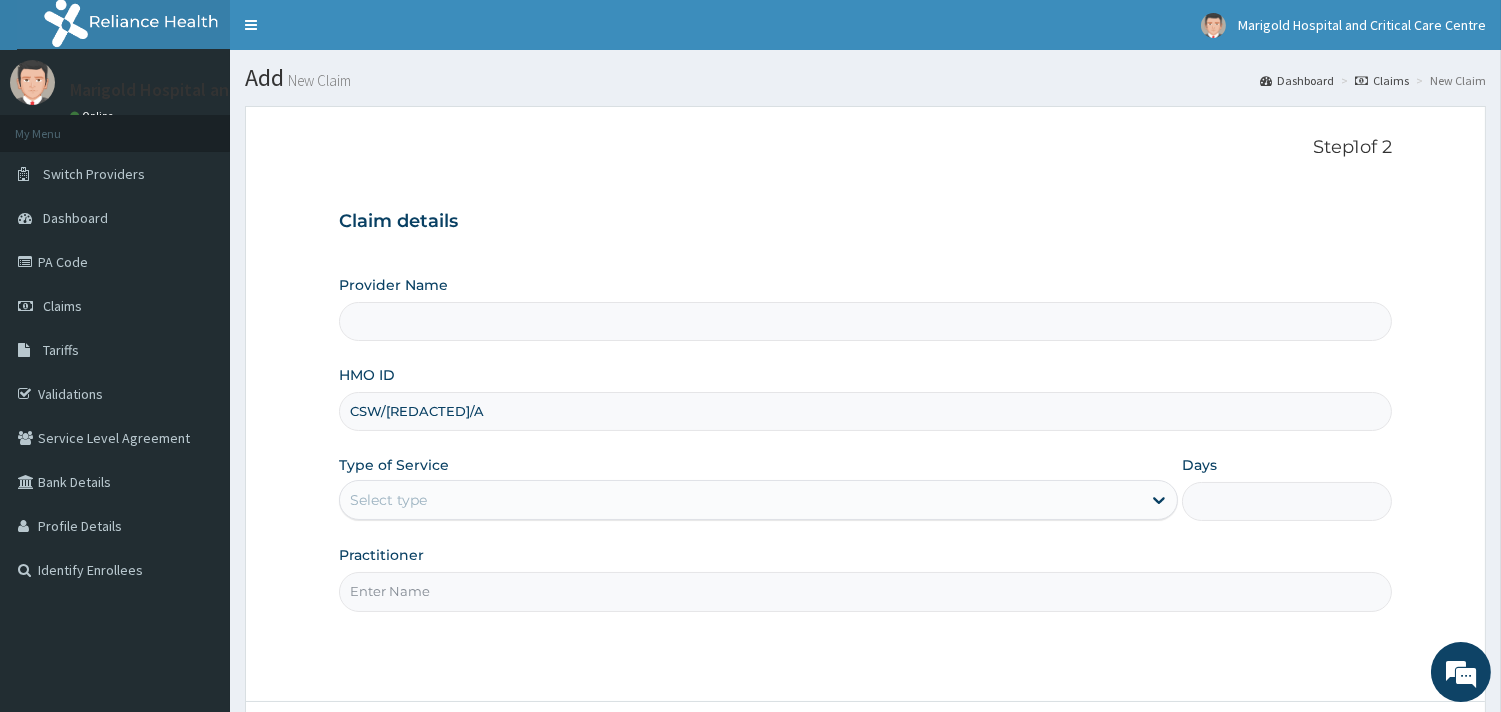 type on "CSW/[REDACTED]/A" 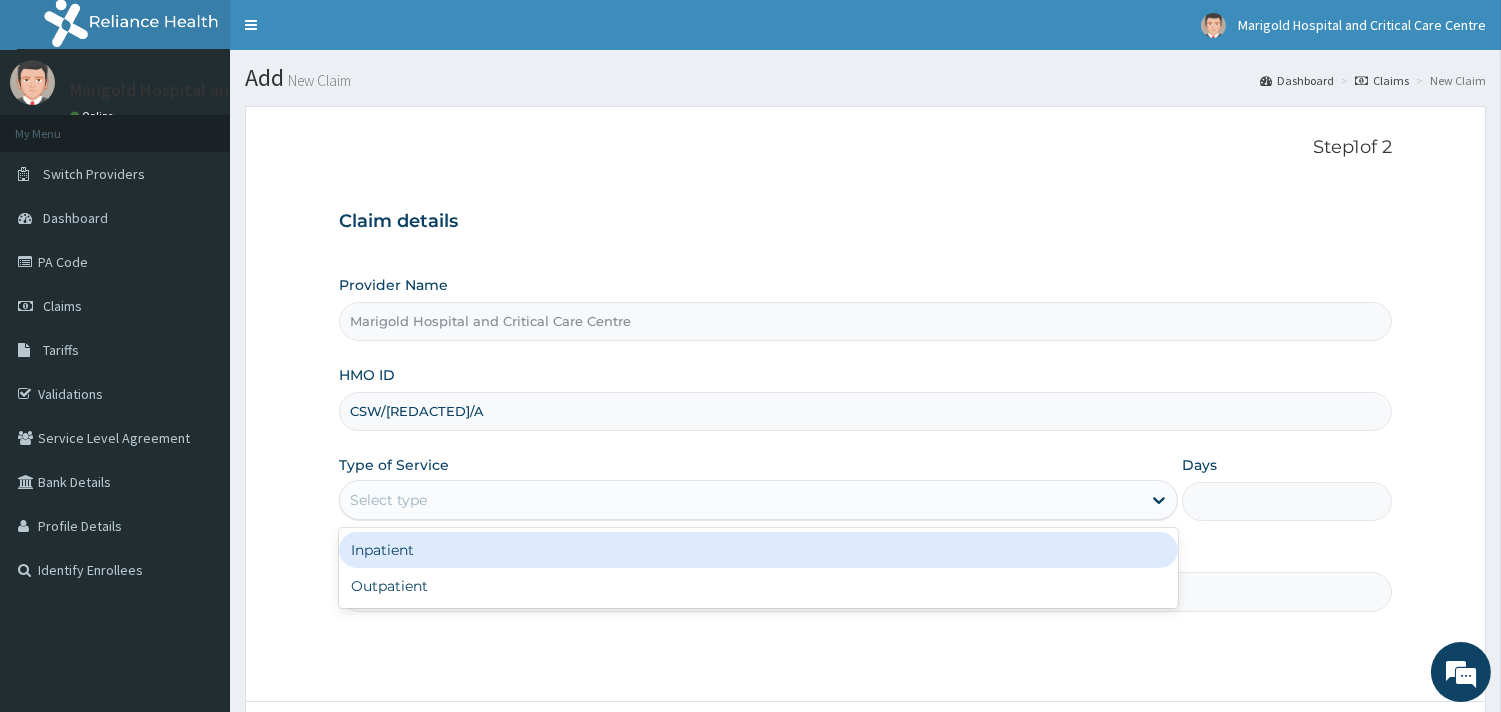 click on "Select type" at bounding box center [740, 500] 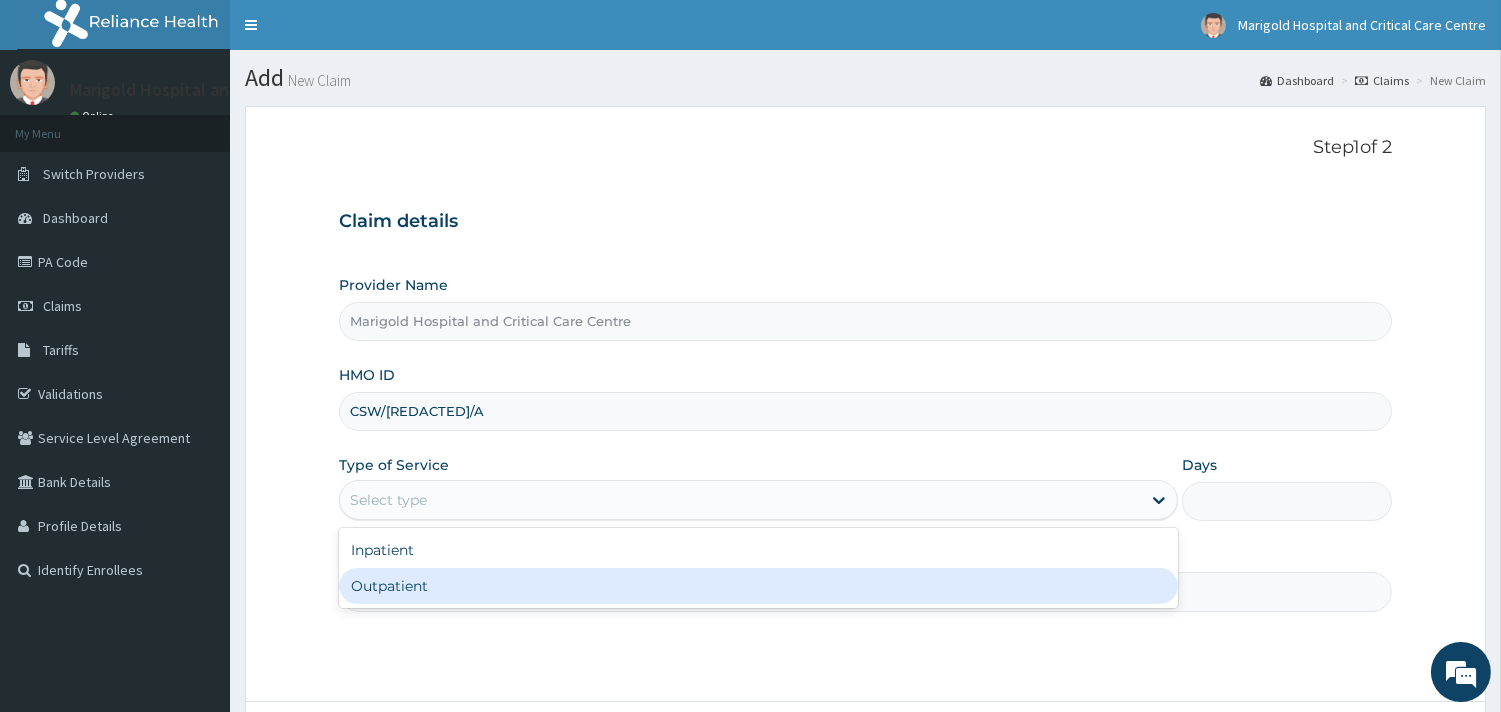 click on "Outpatient" at bounding box center (758, 586) 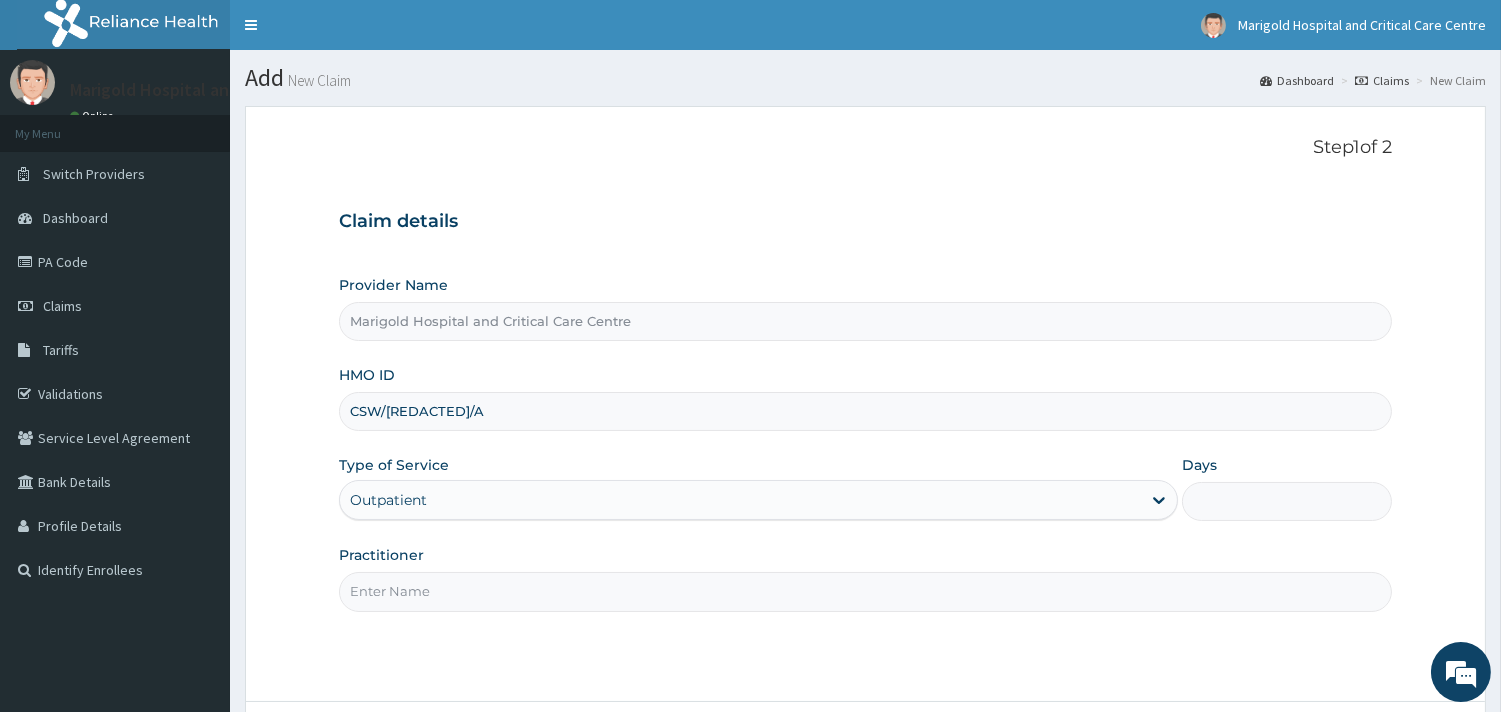 type on "1" 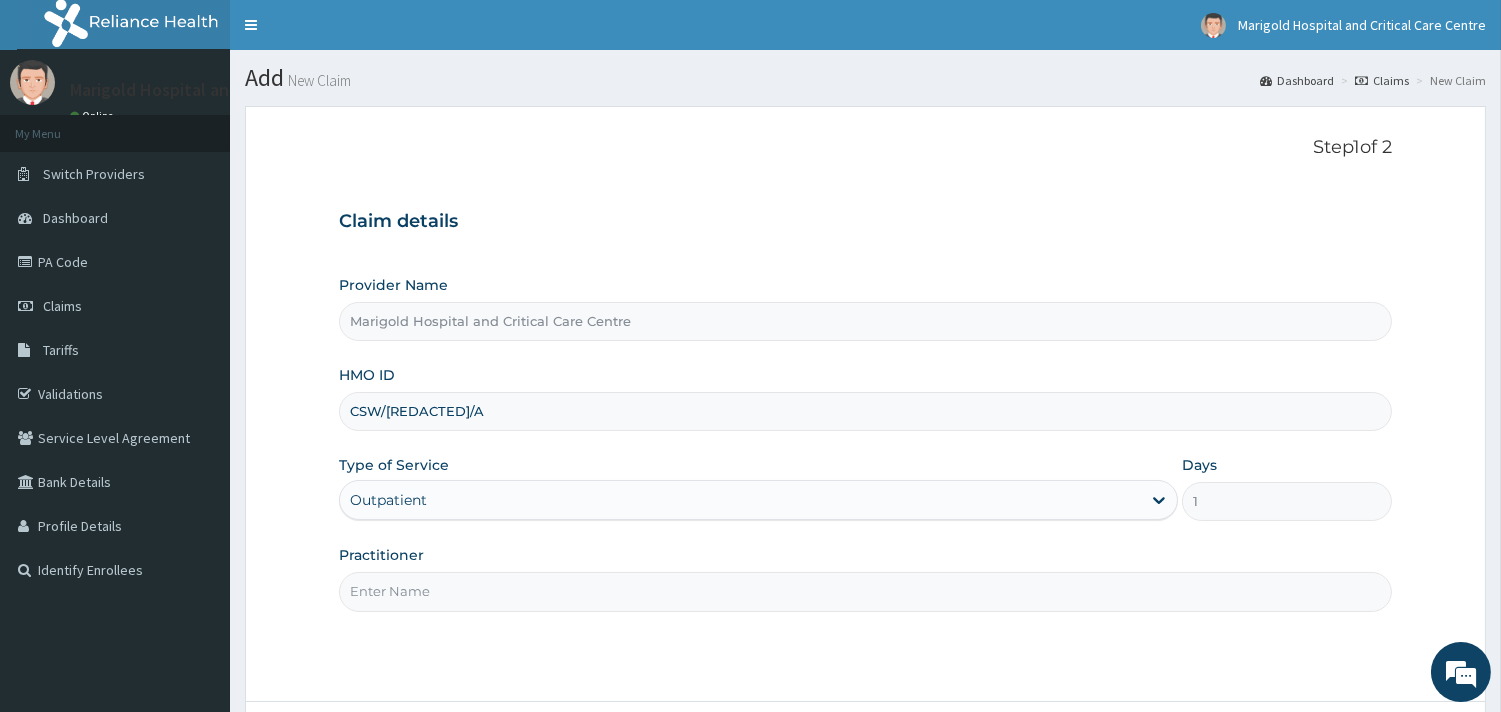 click on "Practitioner" at bounding box center (865, 591) 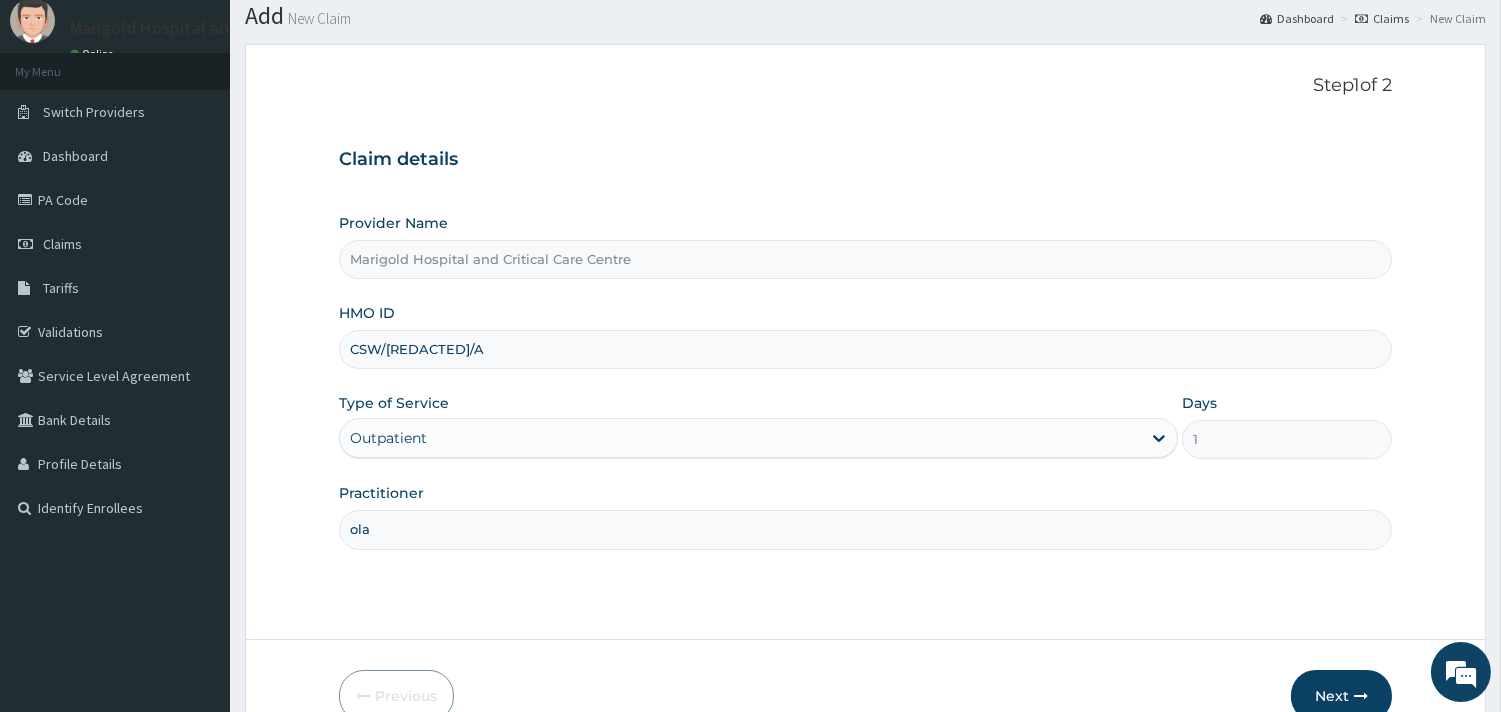 scroll, scrollTop: 170, scrollLeft: 0, axis: vertical 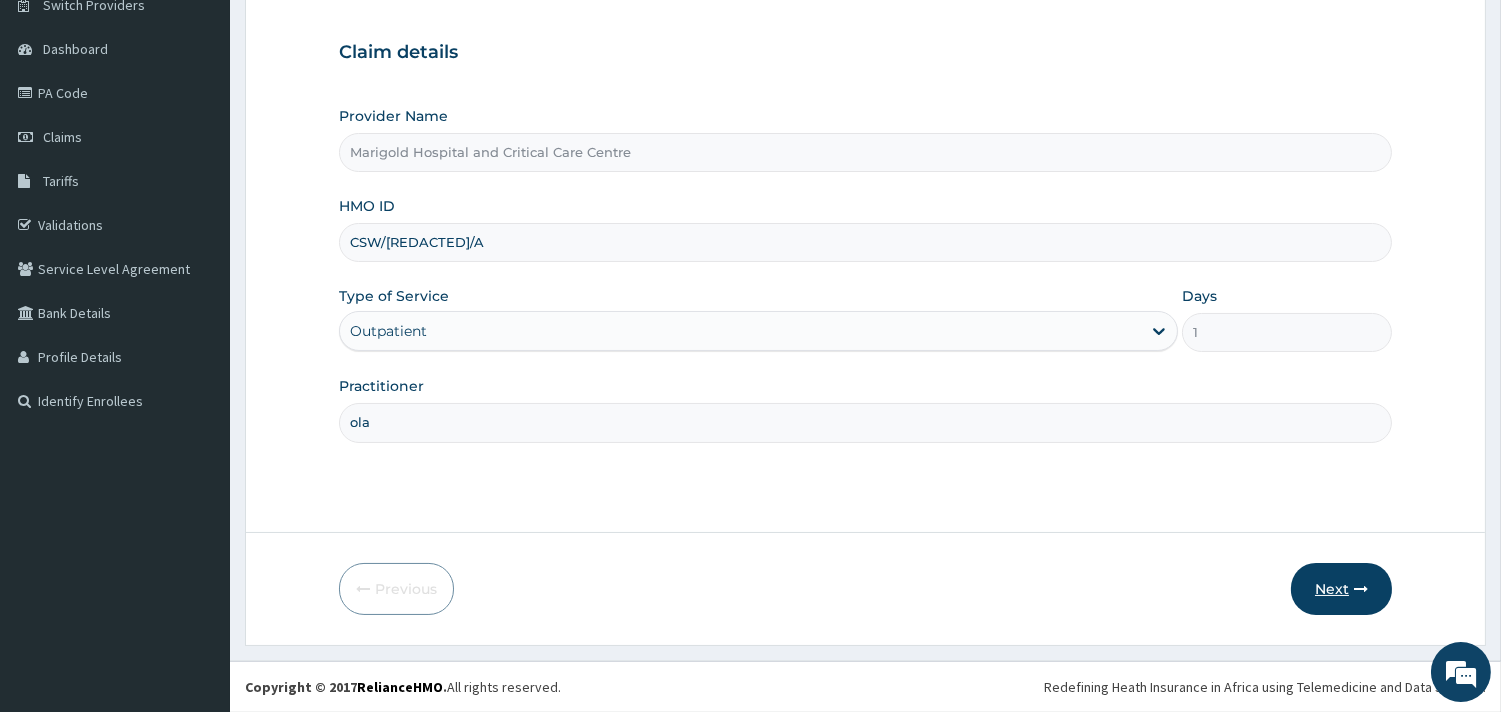 type on "ola" 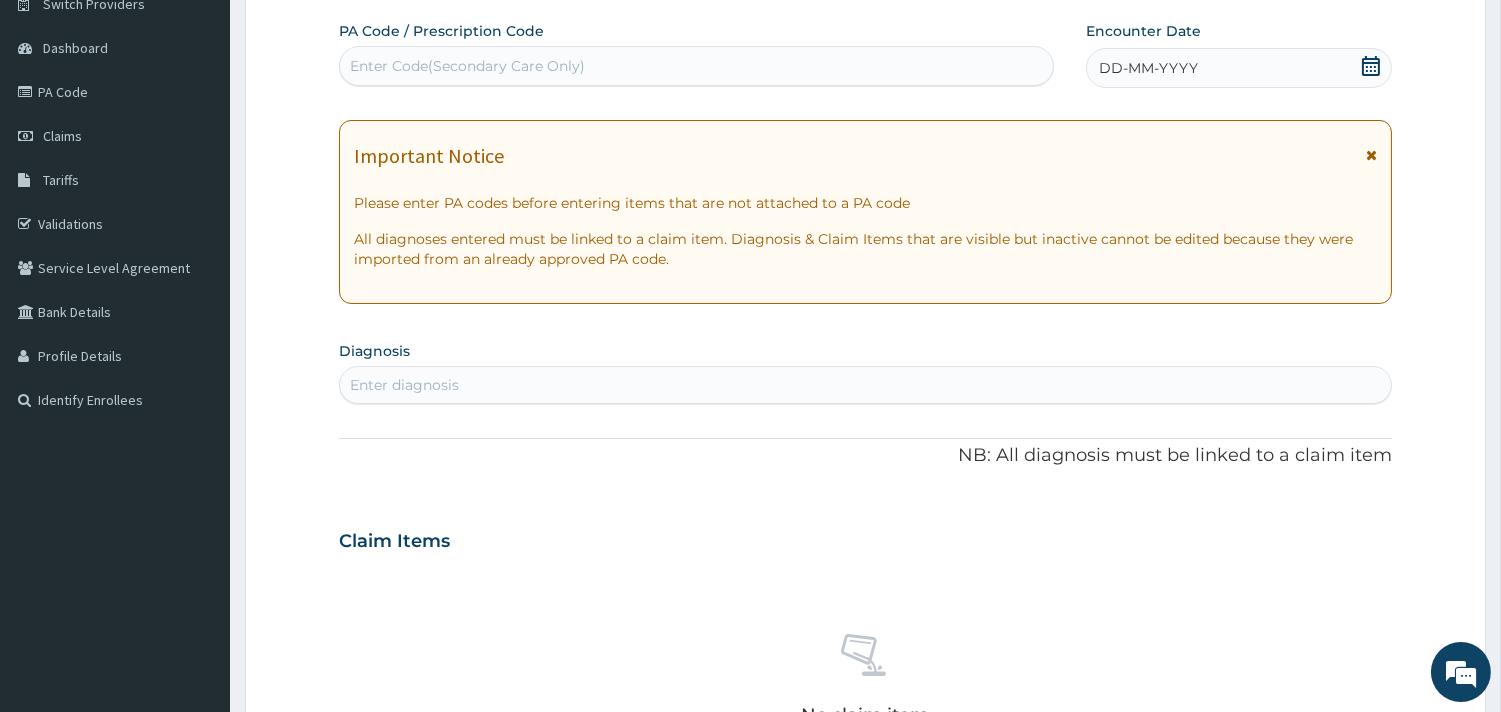 click on "Enter Code(Secondary Care Only)" at bounding box center [467, 66] 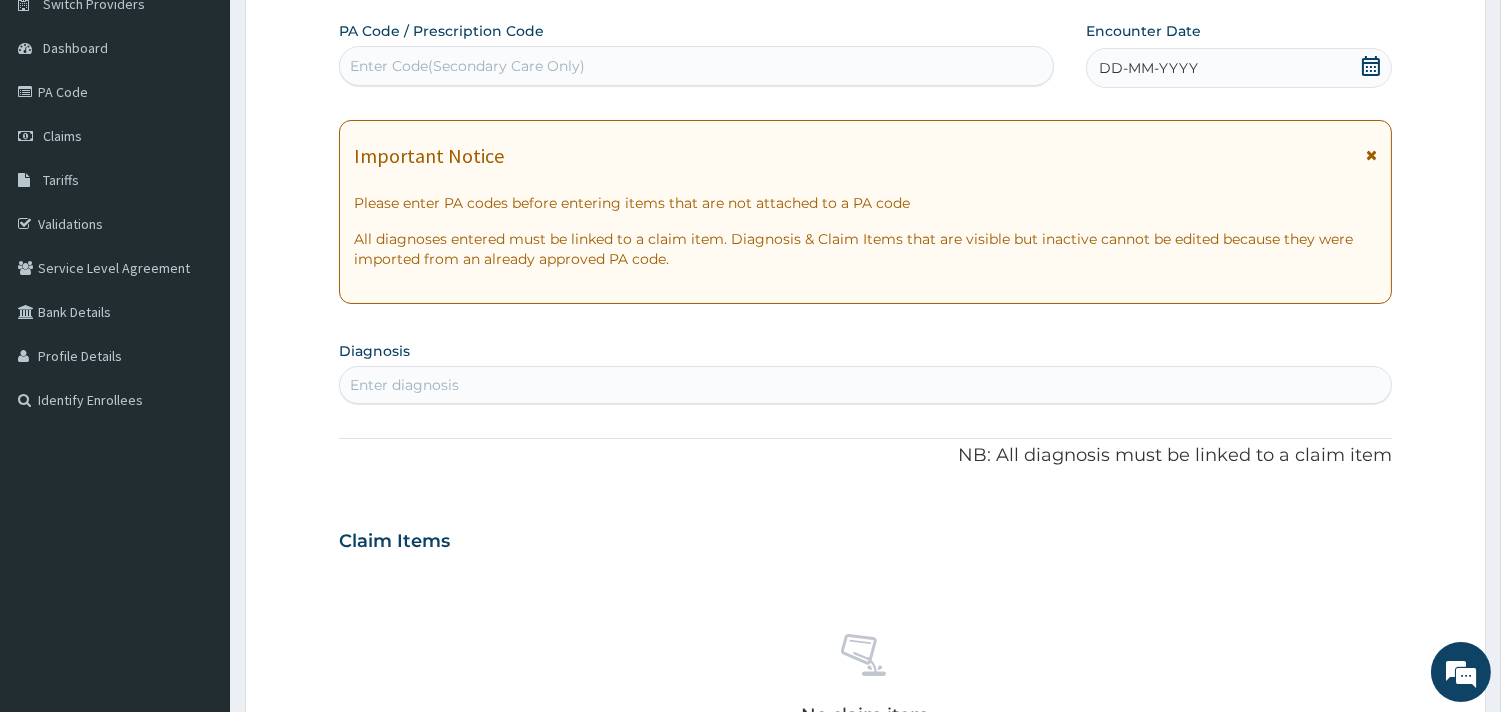 scroll, scrollTop: 0, scrollLeft: 0, axis: both 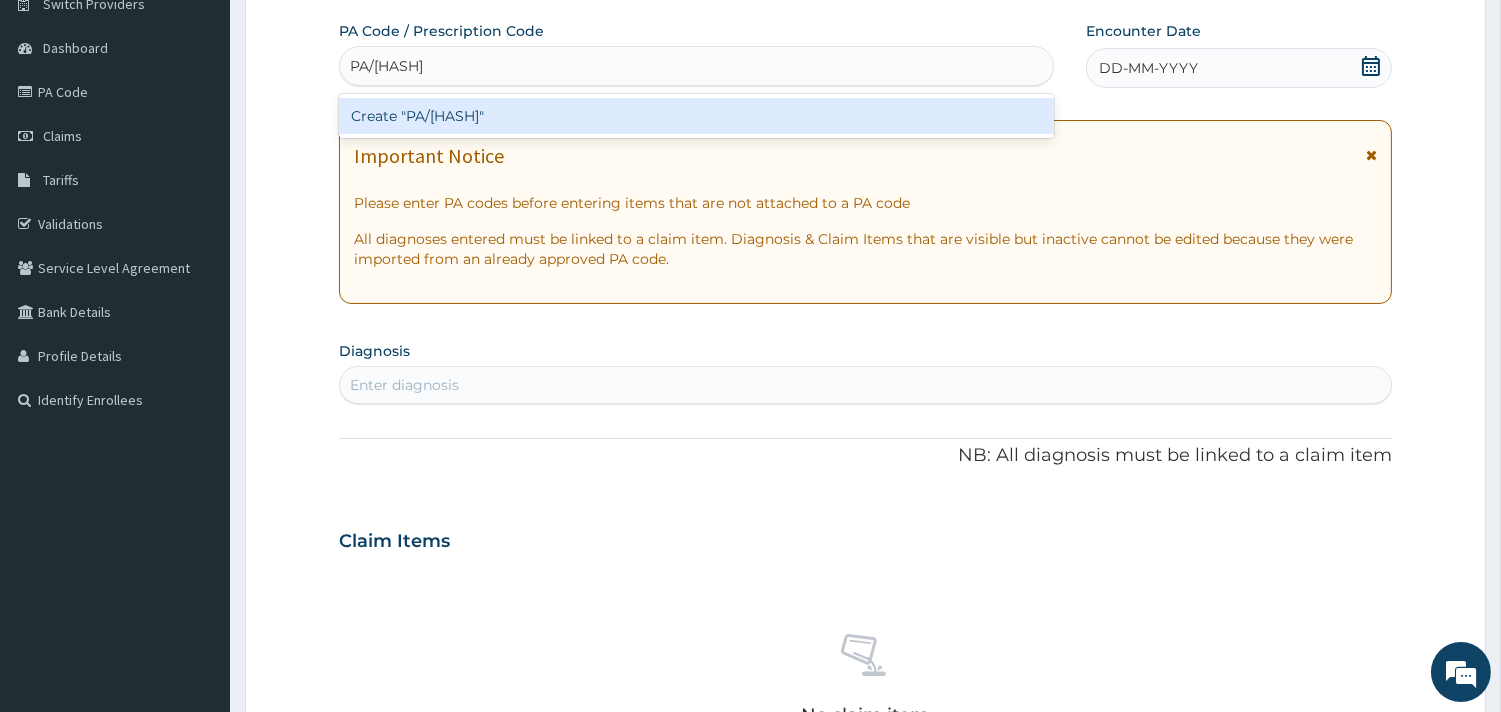 click on "Create "PA/92CBFD"" at bounding box center [696, 116] 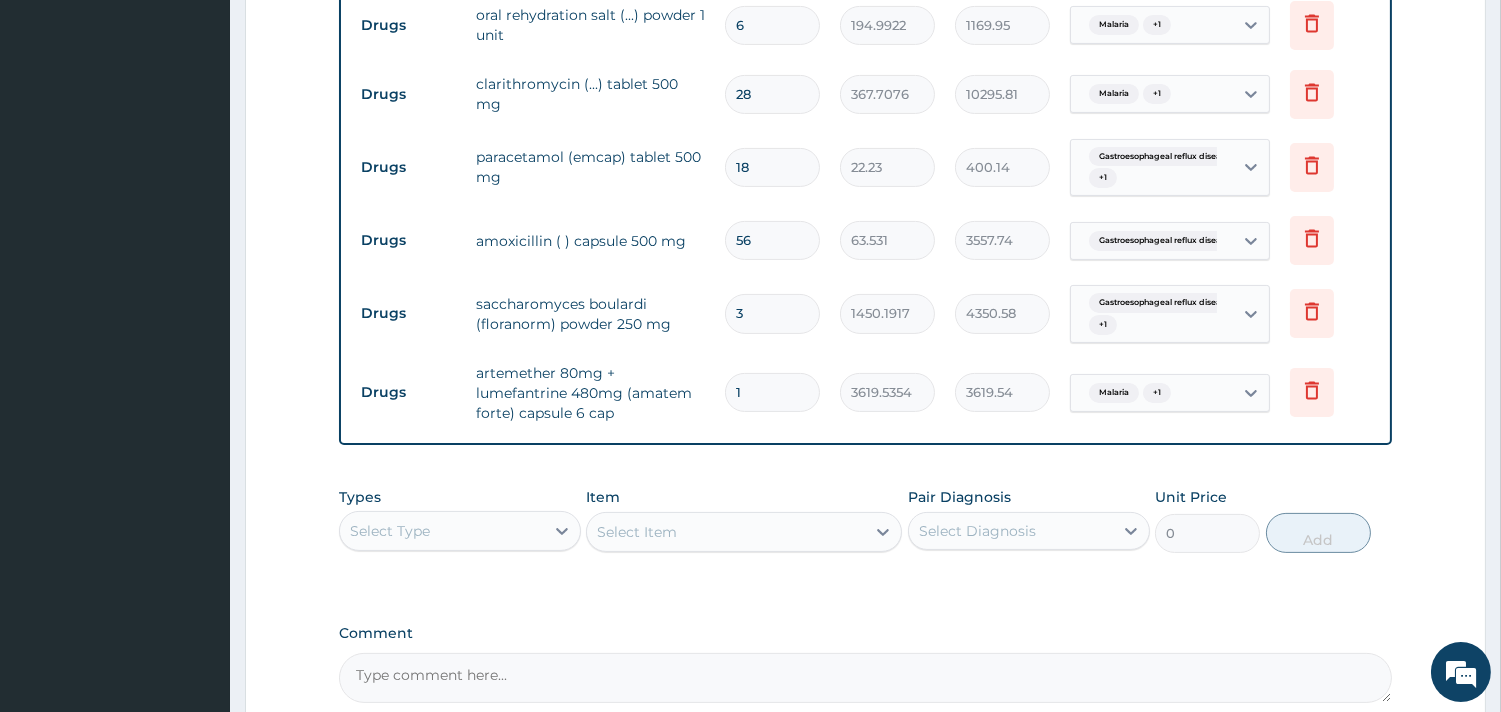 scroll, scrollTop: 1077, scrollLeft: 0, axis: vertical 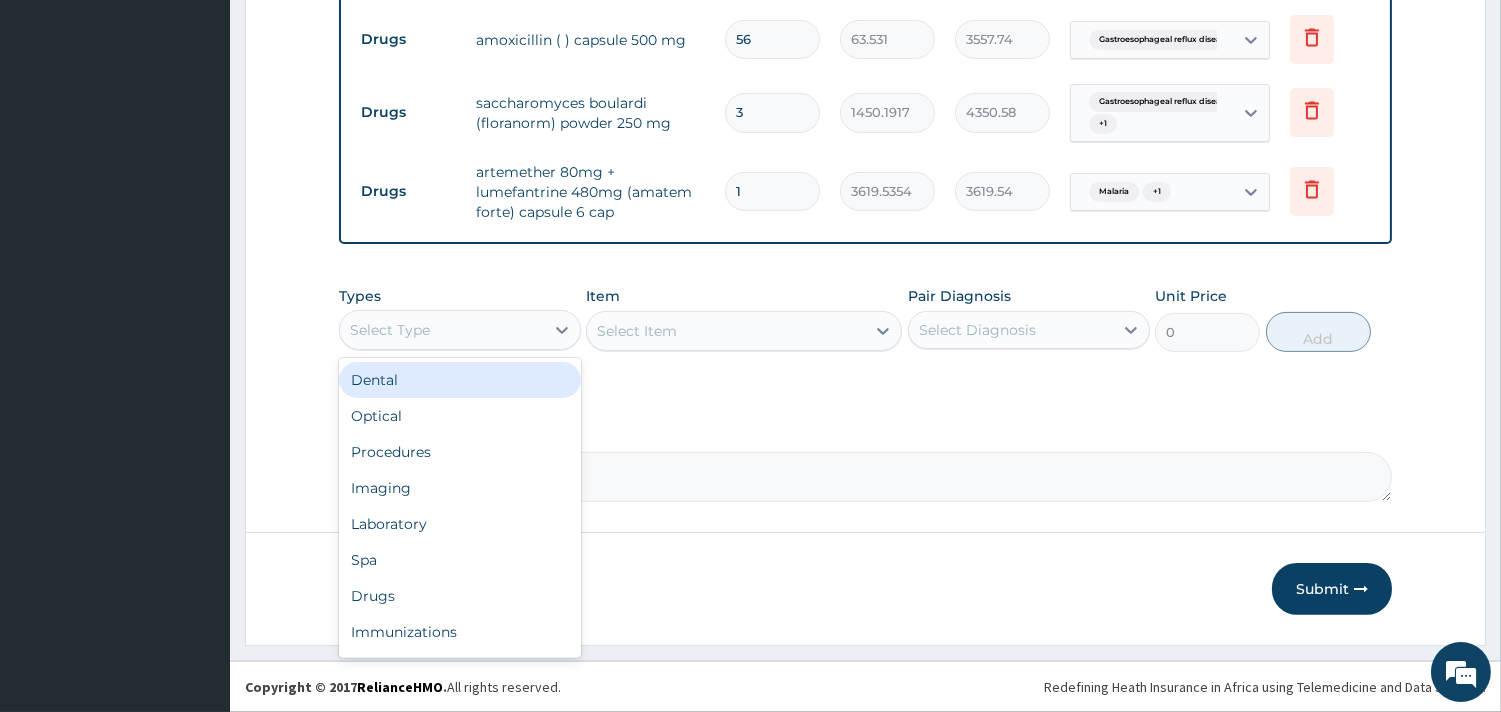 drag, startPoint x: 504, startPoint y: 336, endPoint x: 447, endPoint y: 473, distance: 148.38463 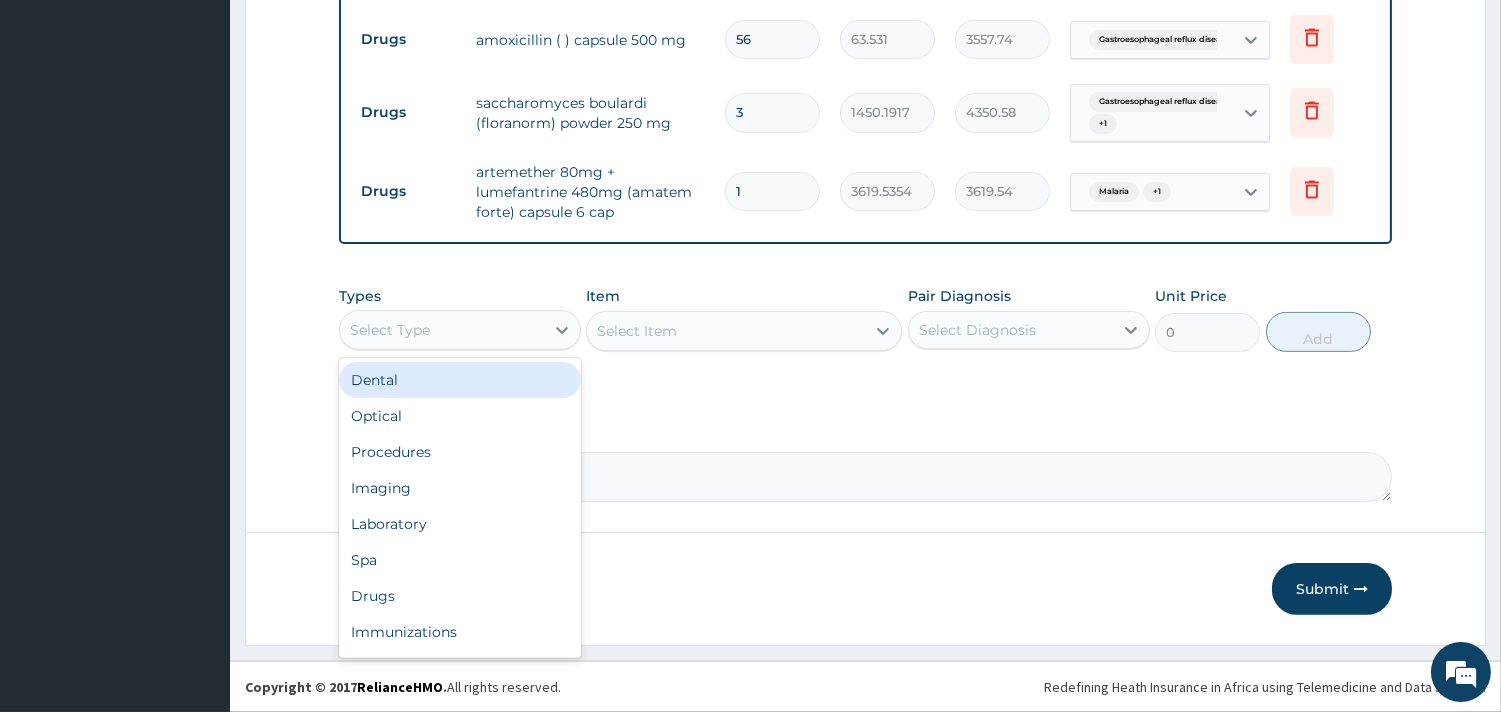 click on "Select Type" at bounding box center (442, 330) 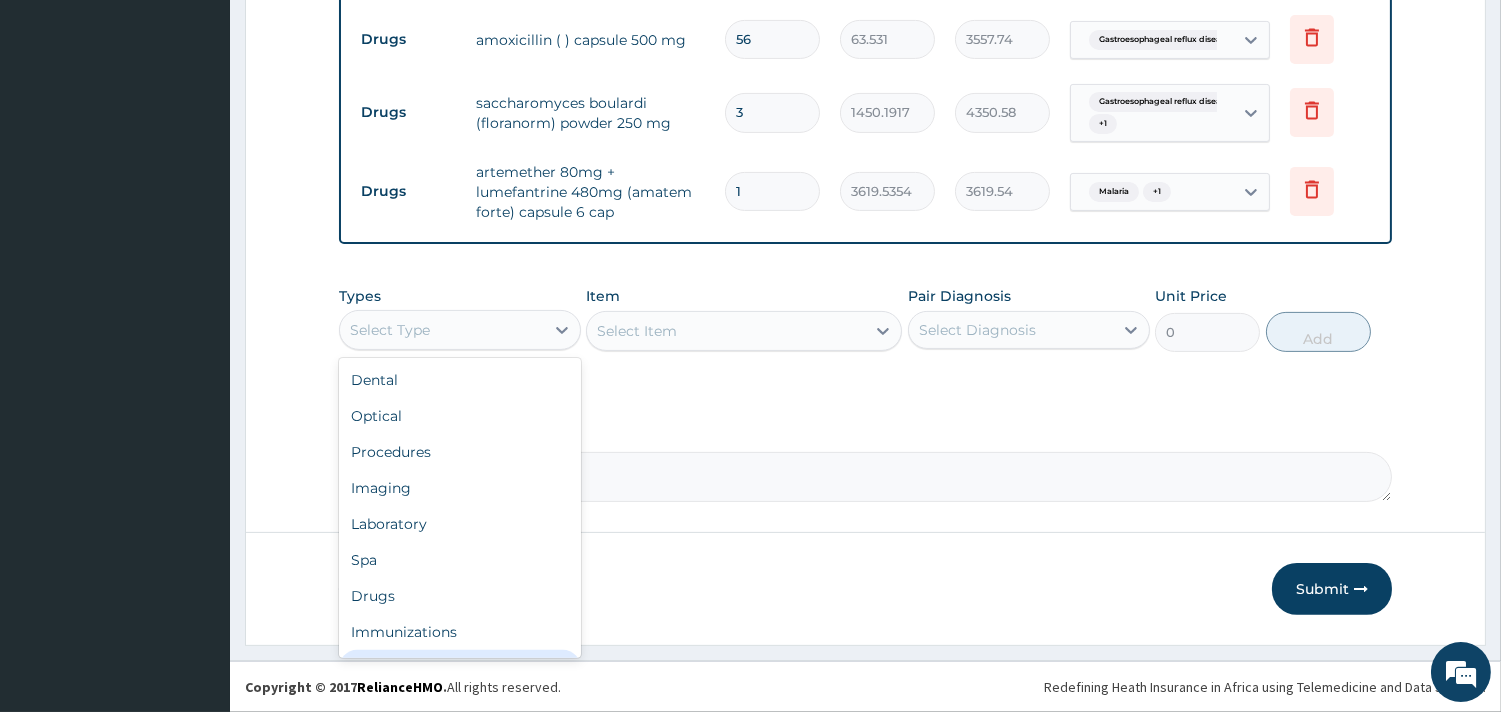 scroll, scrollTop: 67, scrollLeft: 0, axis: vertical 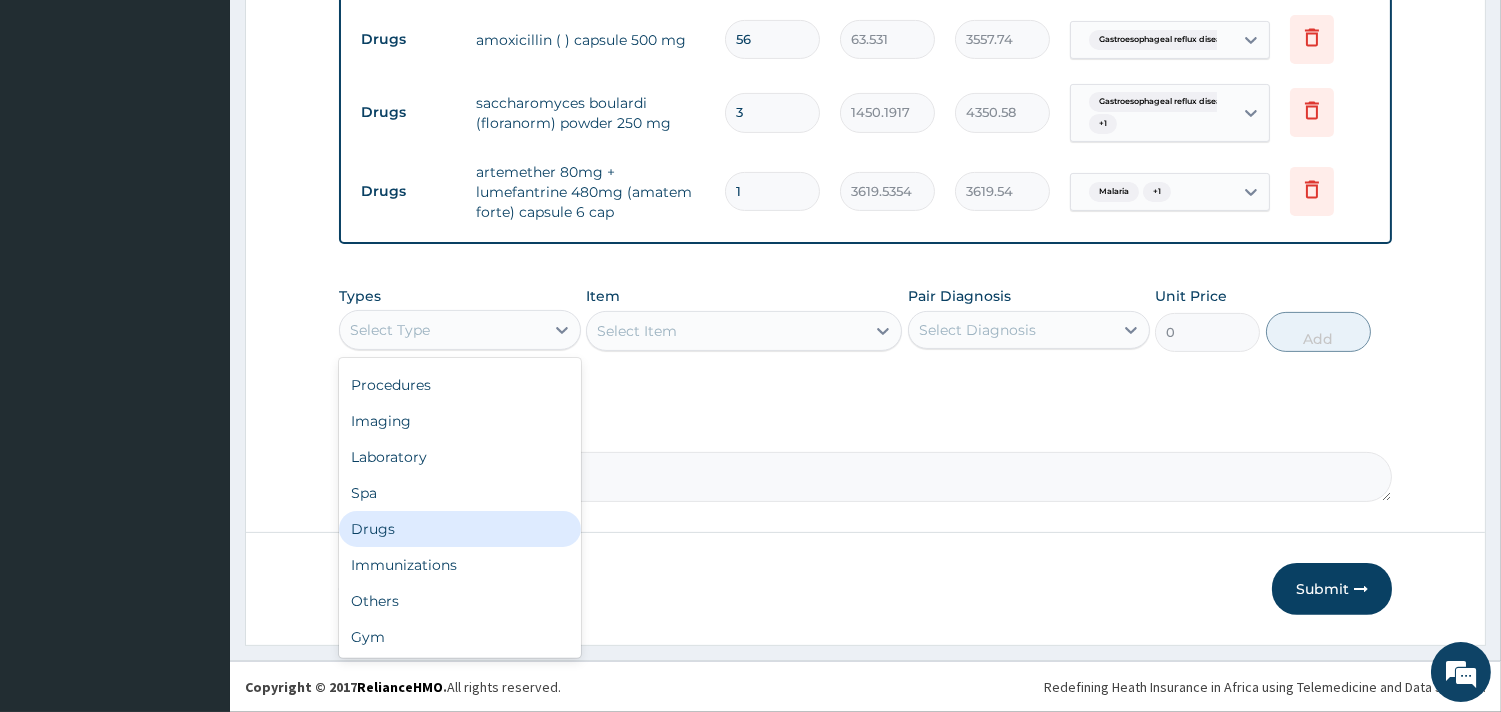 click on "Drugs" at bounding box center [460, 529] 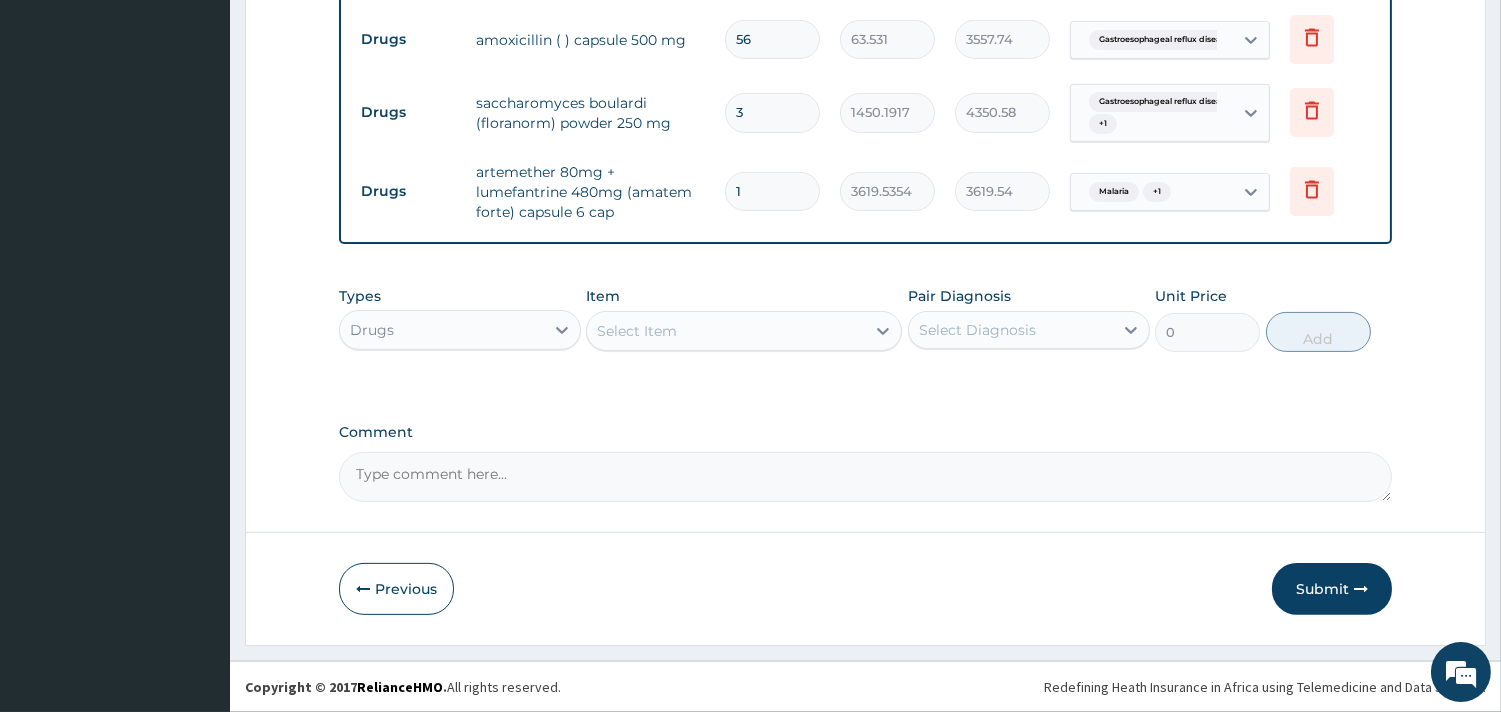 click on "Select Item" at bounding box center (744, 331) 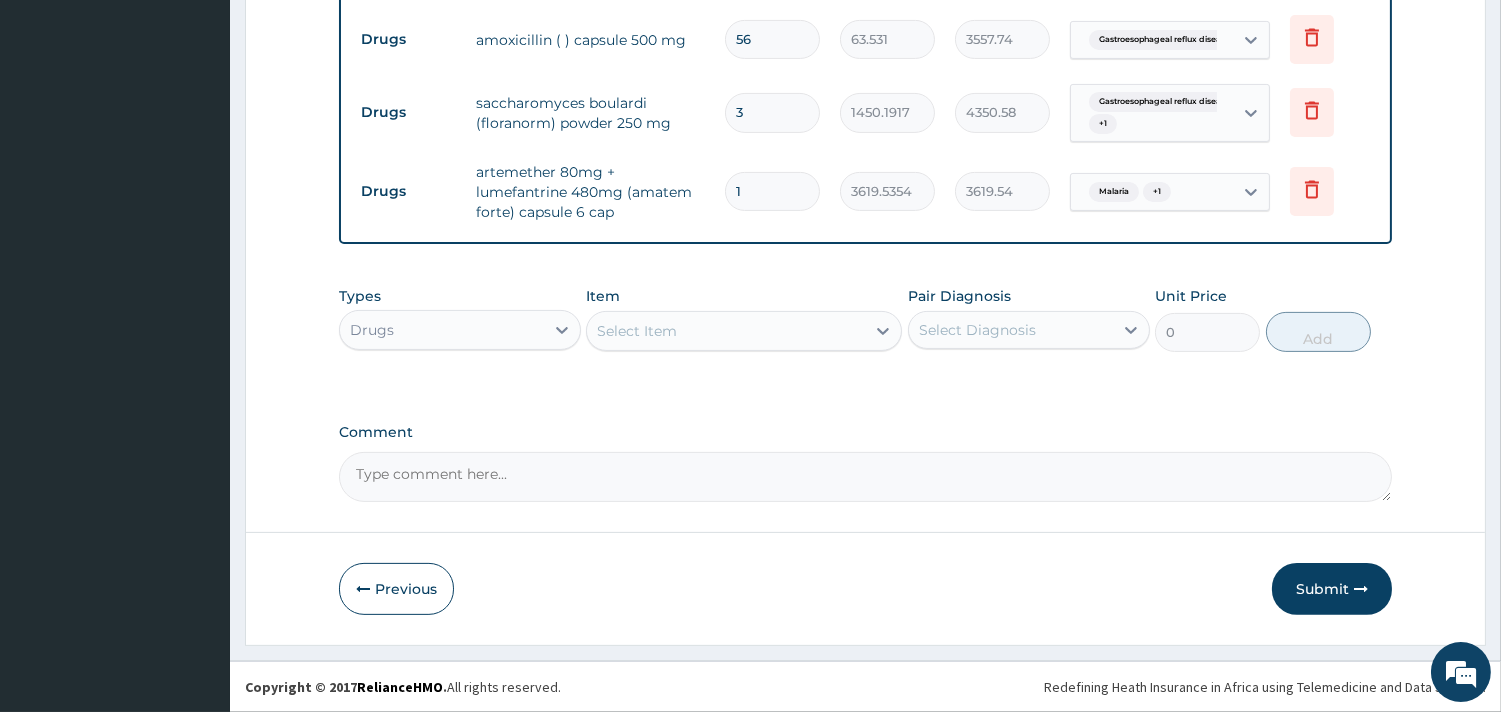 click on "Select Item" at bounding box center (726, 331) 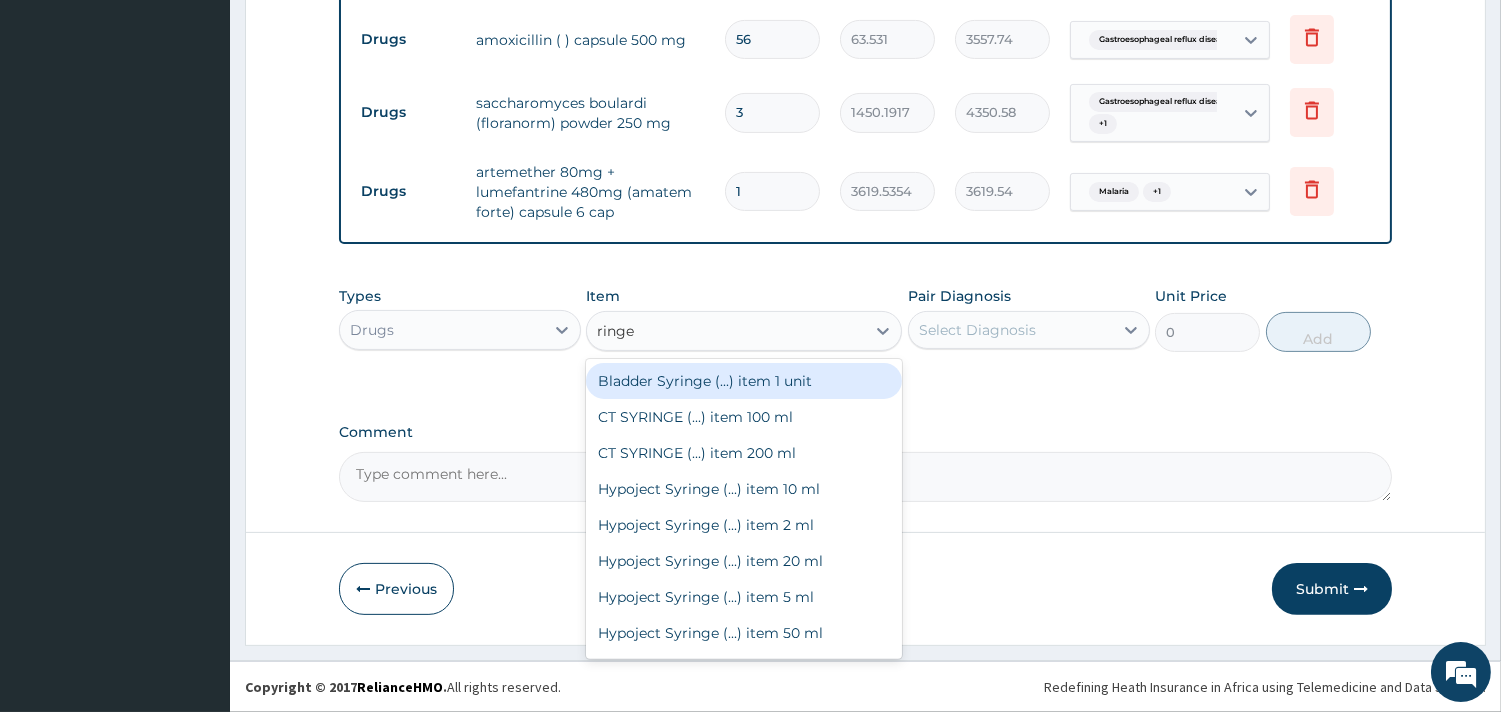 type on "ringer" 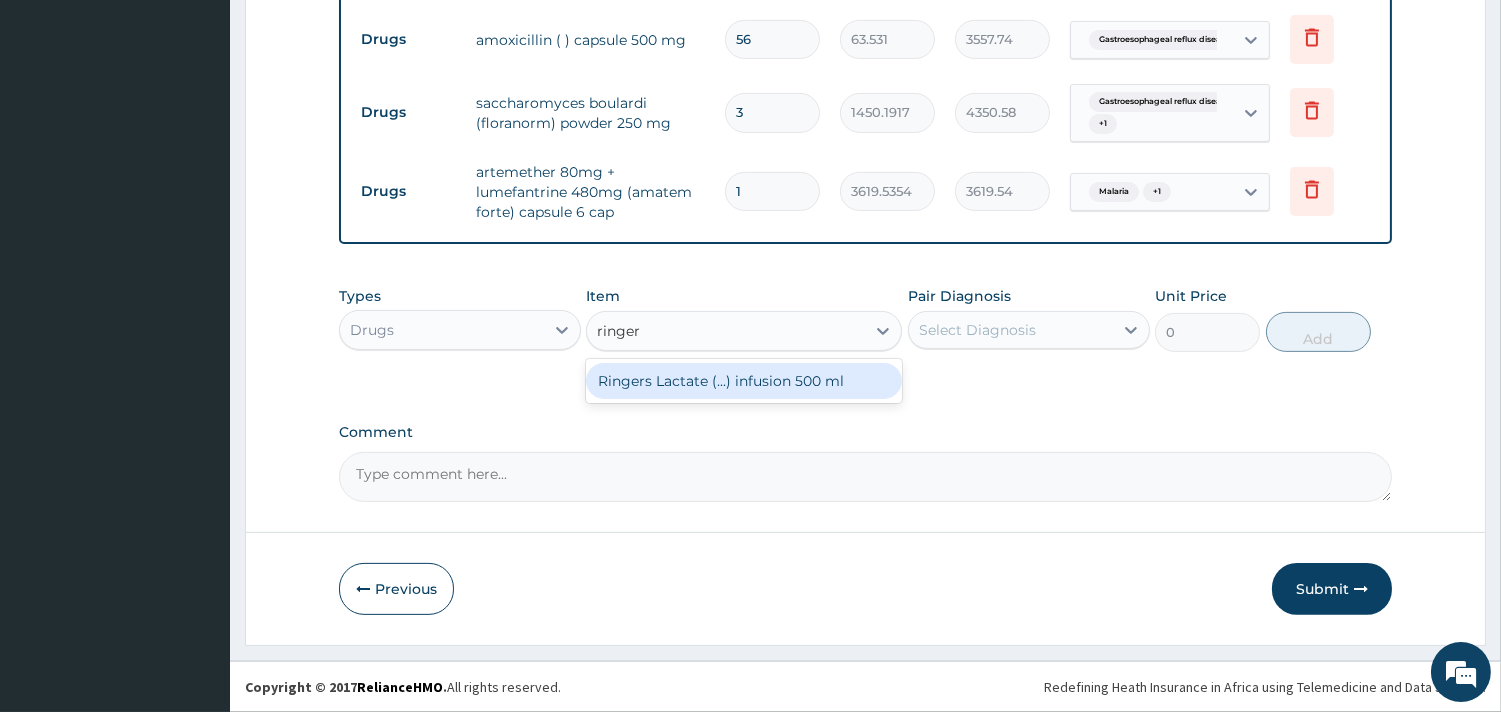 drag, startPoint x: 828, startPoint y: 373, endPoint x: 942, endPoint y: 350, distance: 116.297035 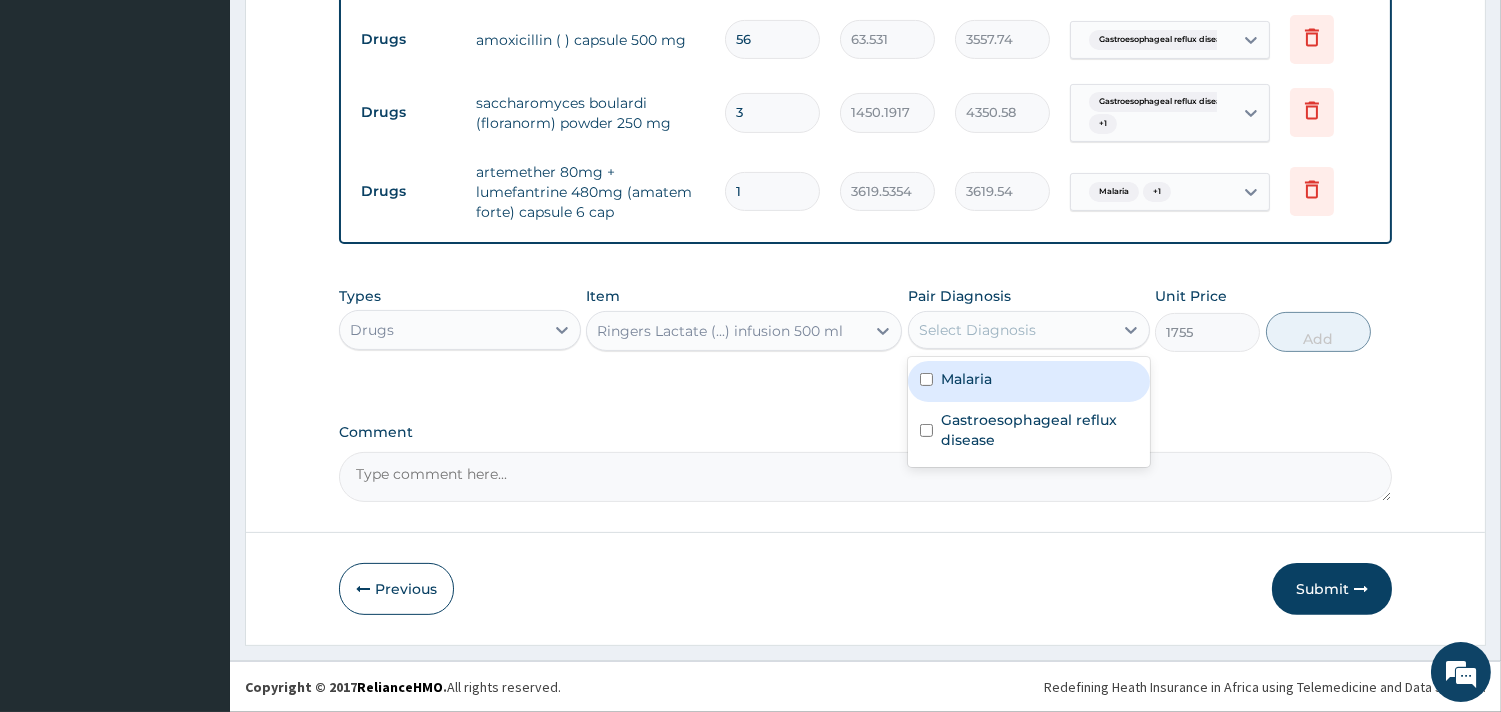 click on "Select Diagnosis" at bounding box center [977, 330] 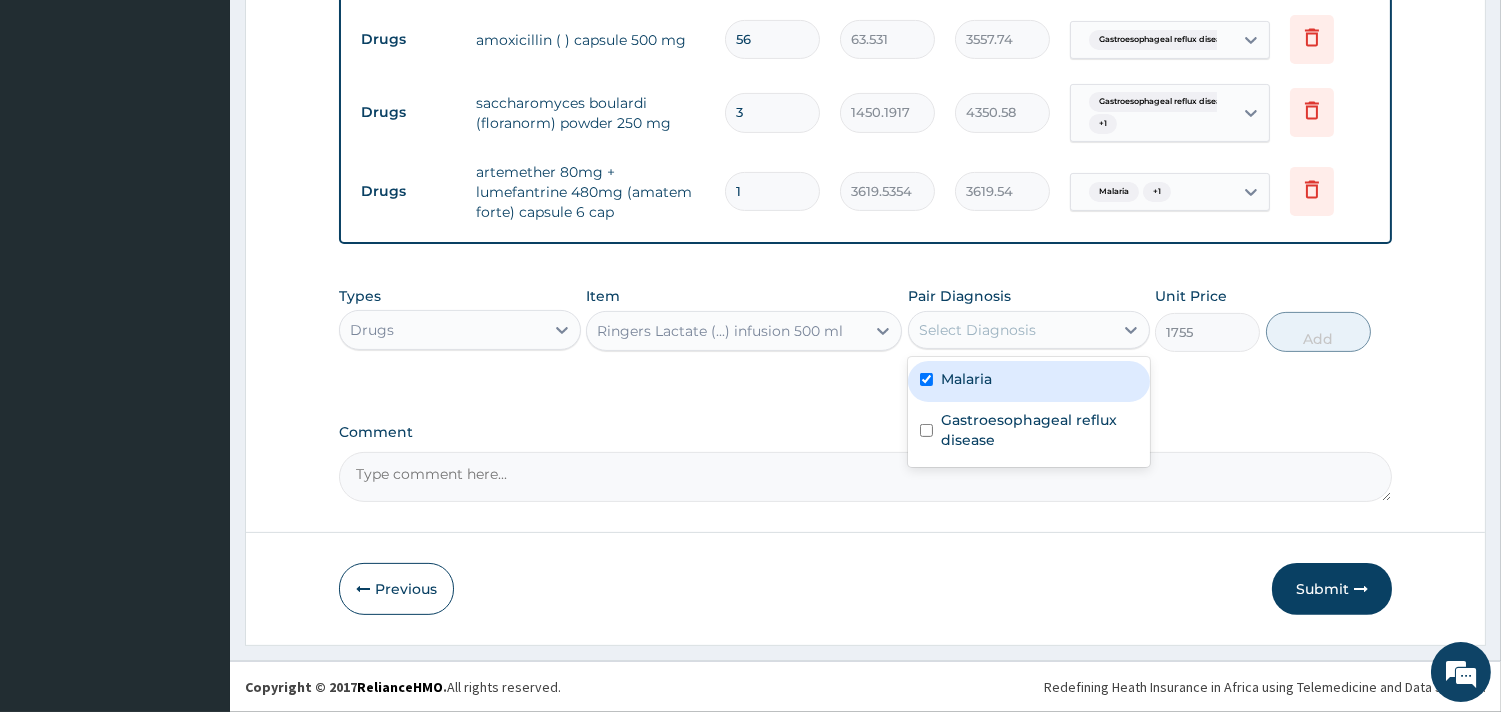 checkbox on "true" 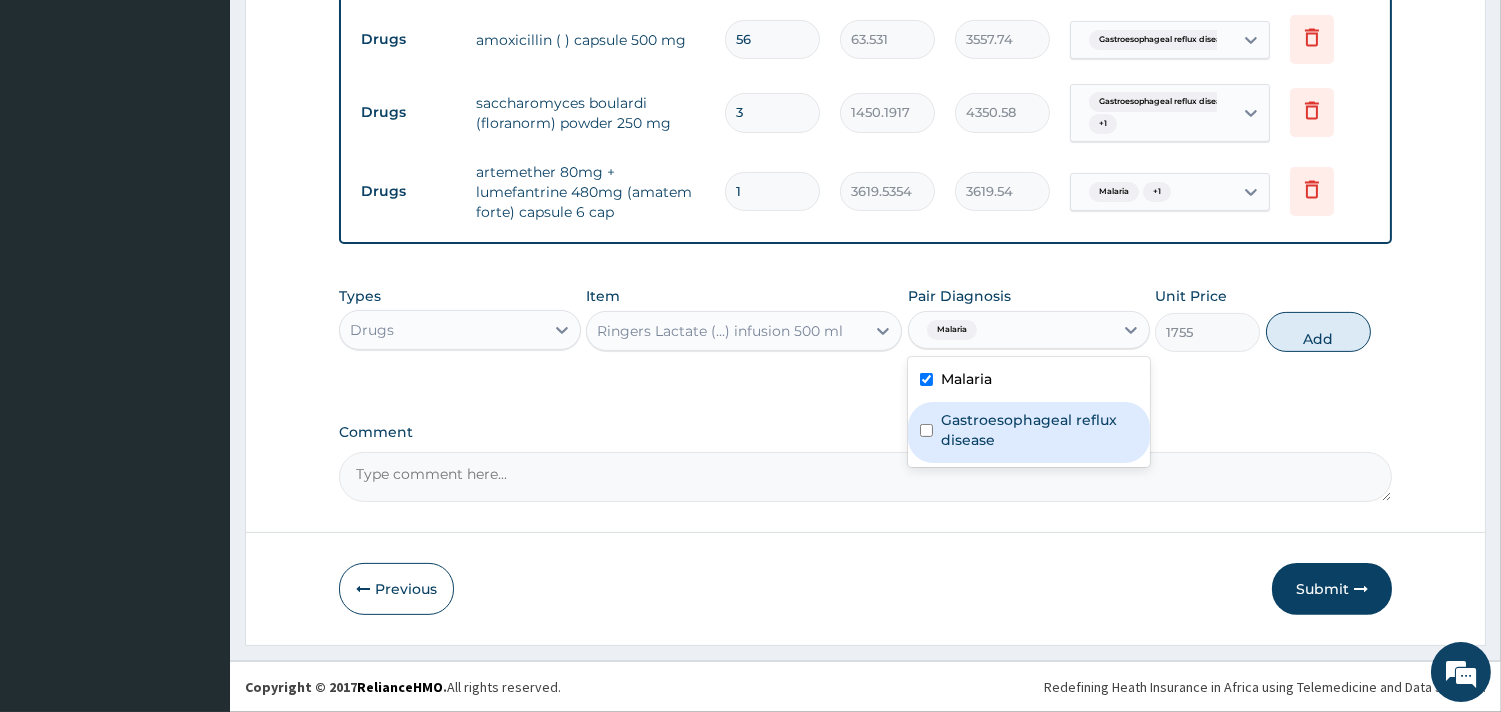 click on "Gastroesophageal reflux disease" at bounding box center (1039, 430) 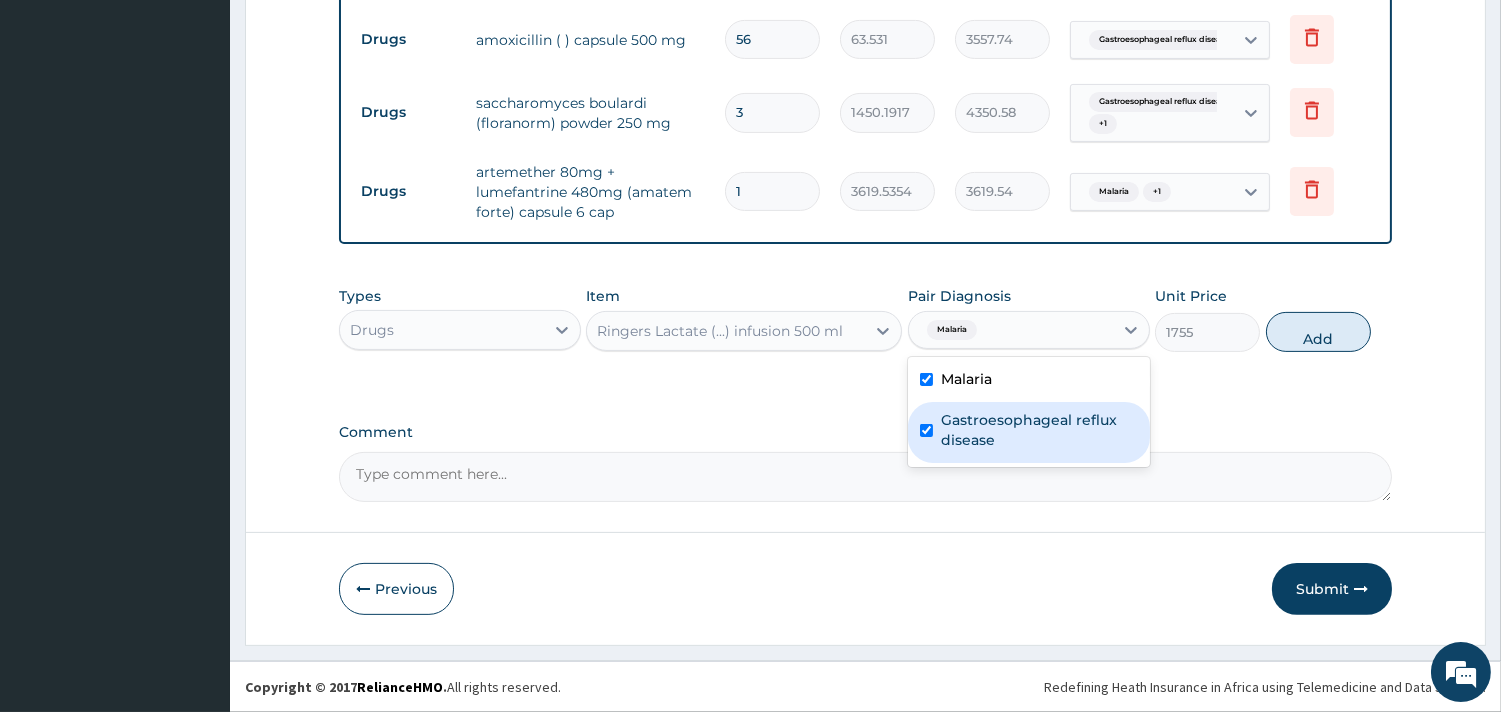 checkbox on "true" 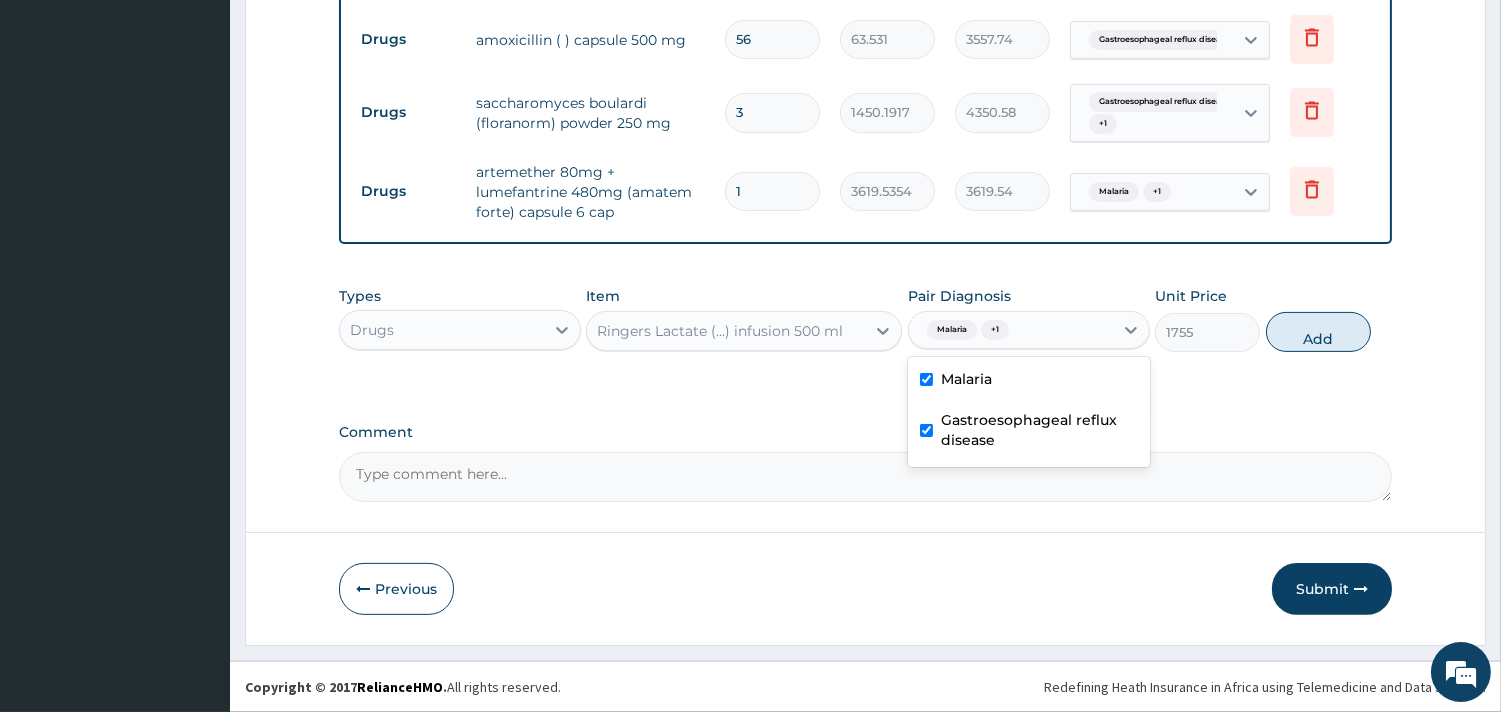 drag, startPoint x: 1337, startPoint y: 338, endPoint x: 1323, endPoint y: 338, distance: 14 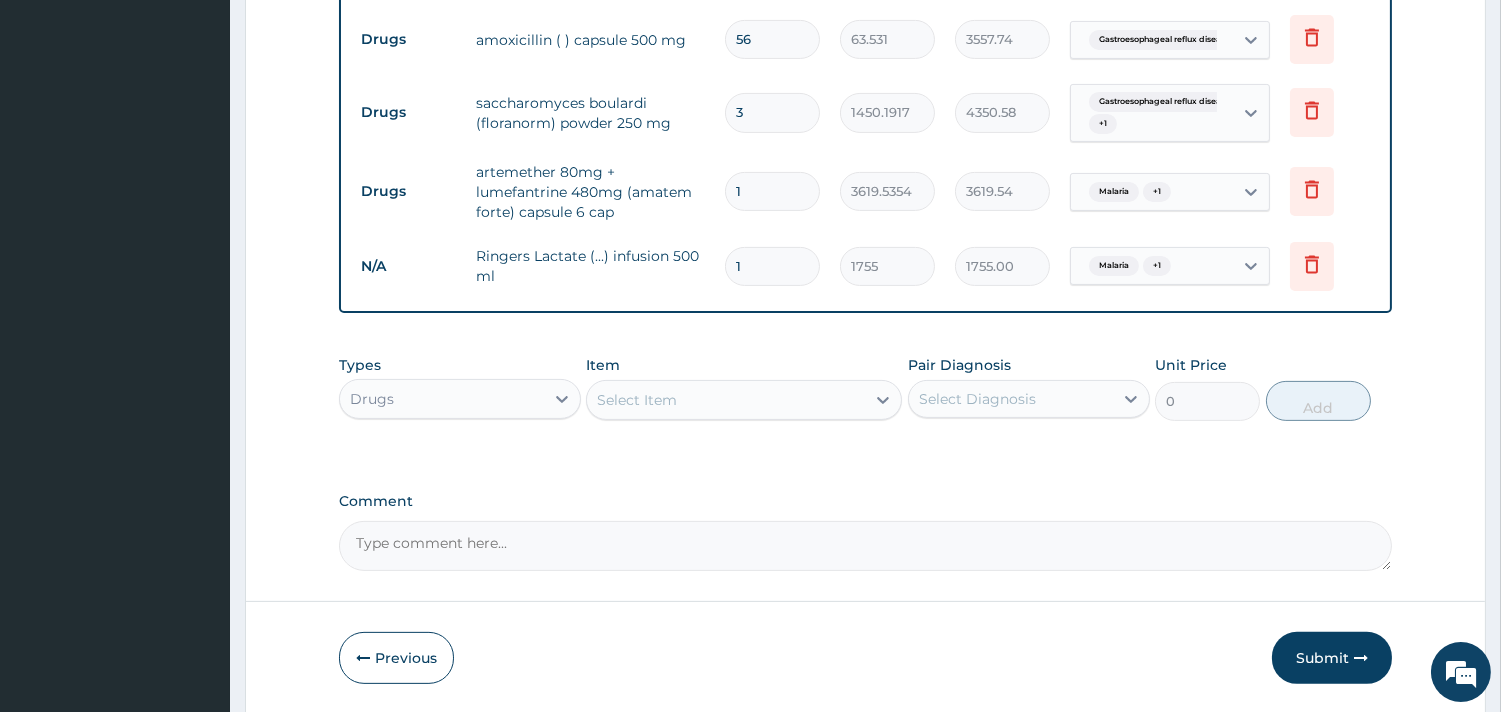 drag, startPoint x: 721, startPoint y: 268, endPoint x: 693, endPoint y: 273, distance: 28.442924 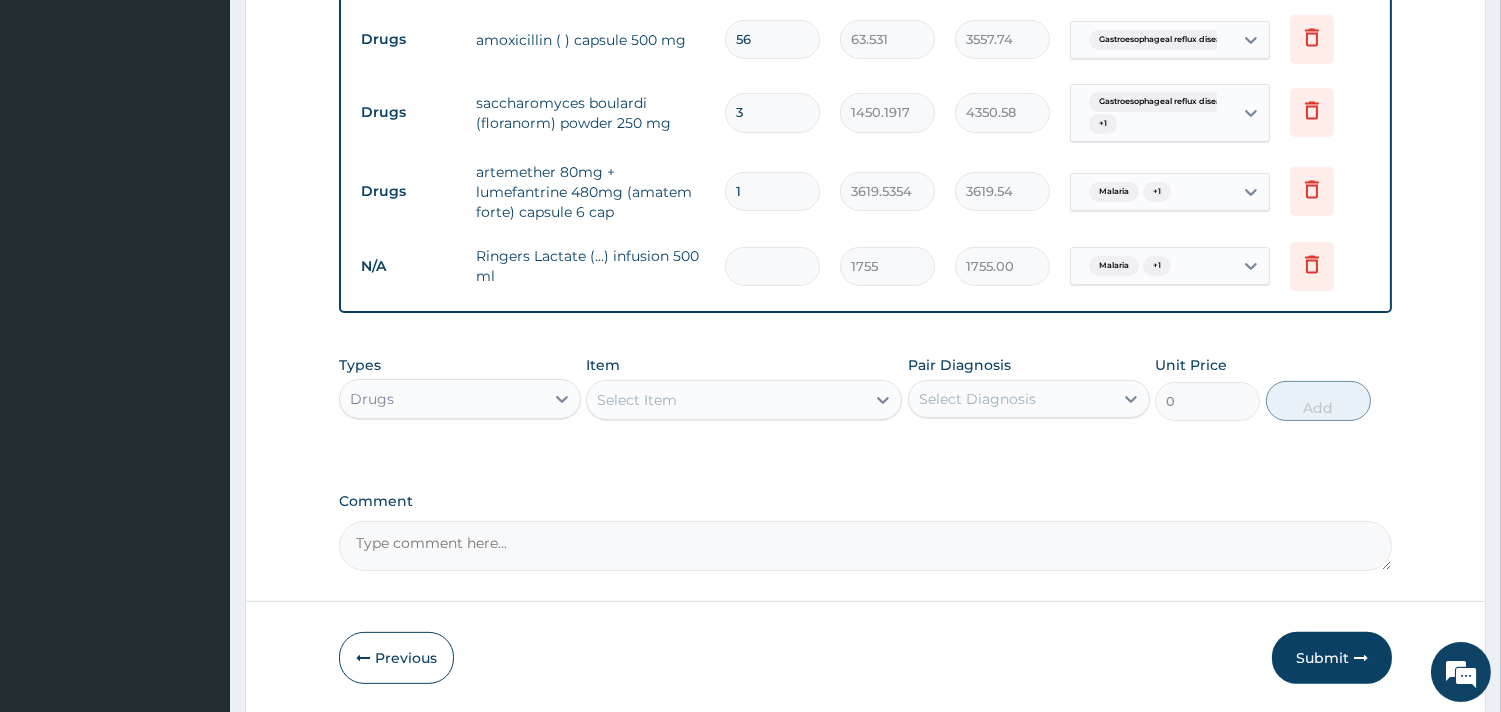 type on "0.00" 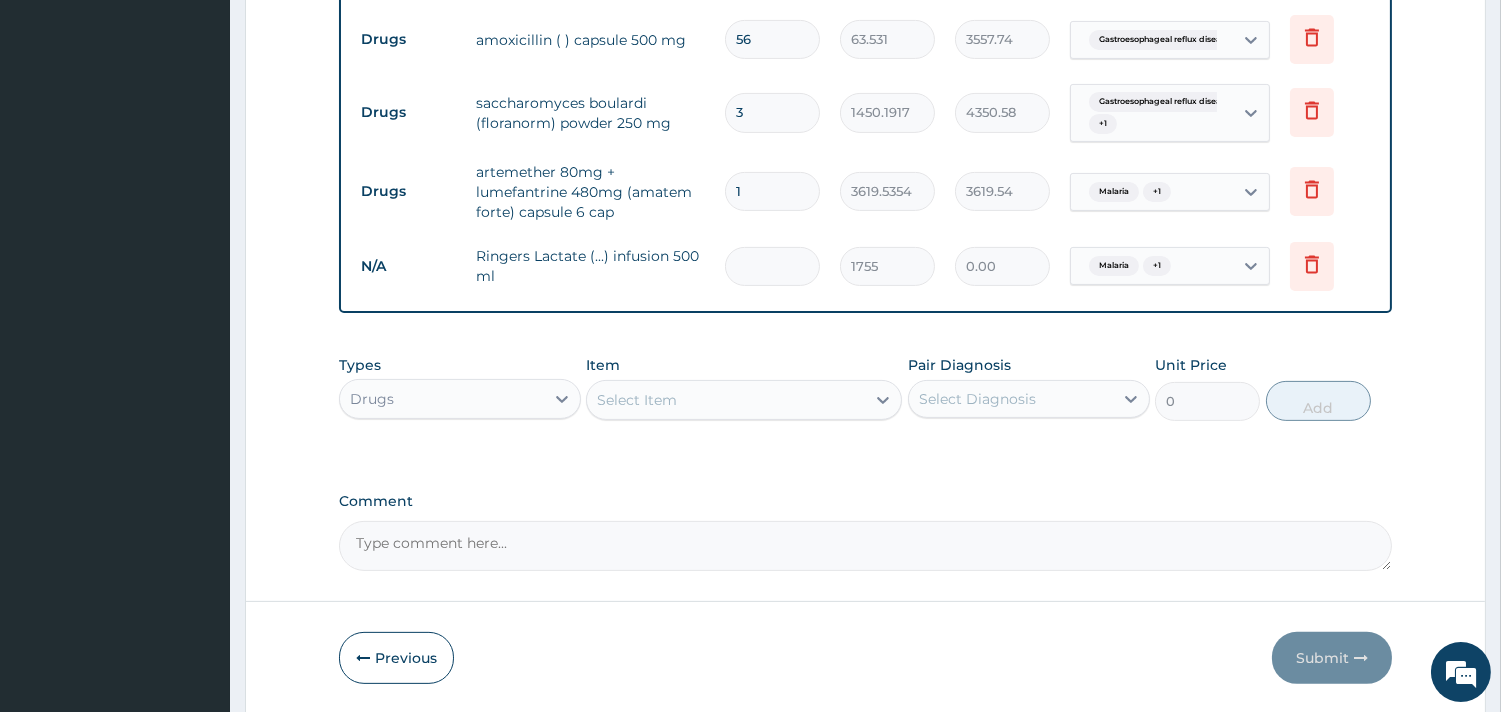 type on "3" 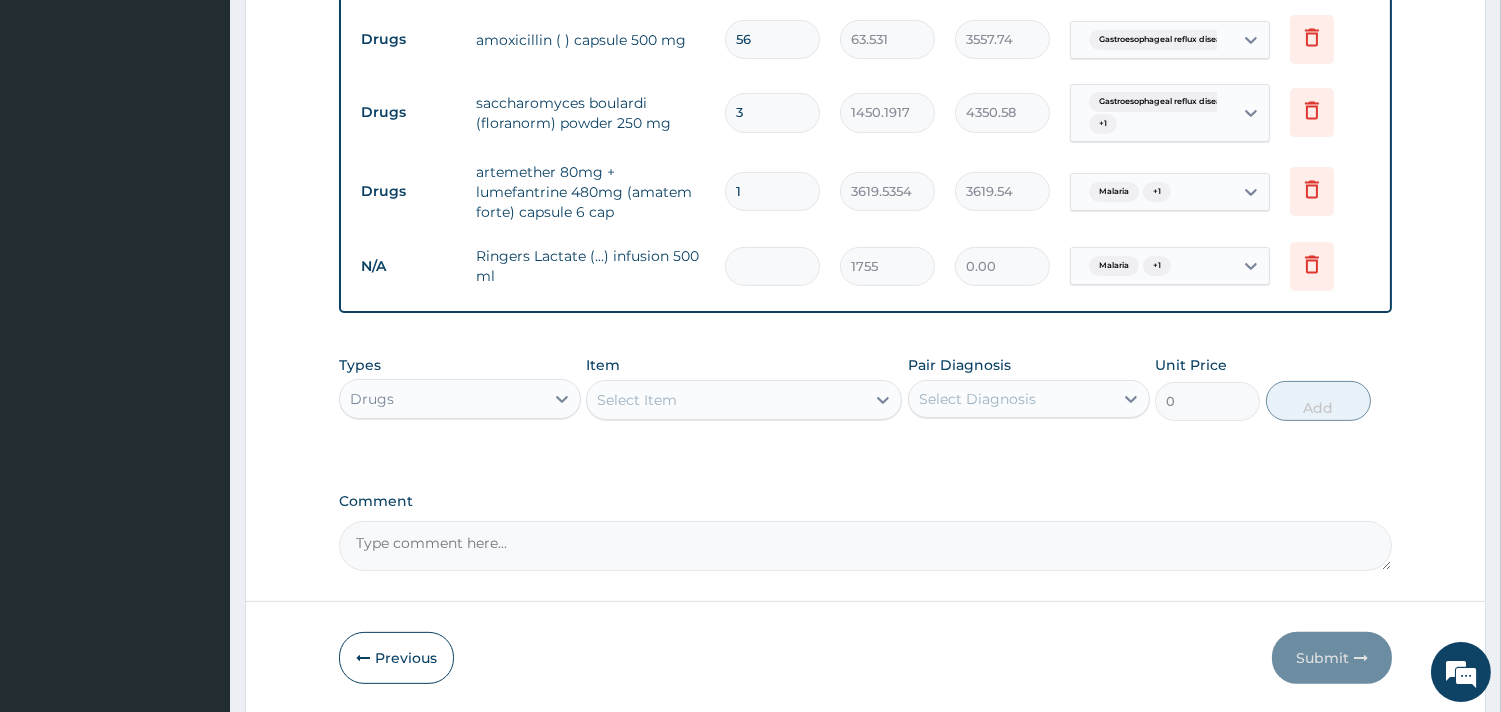 type on "5265.00" 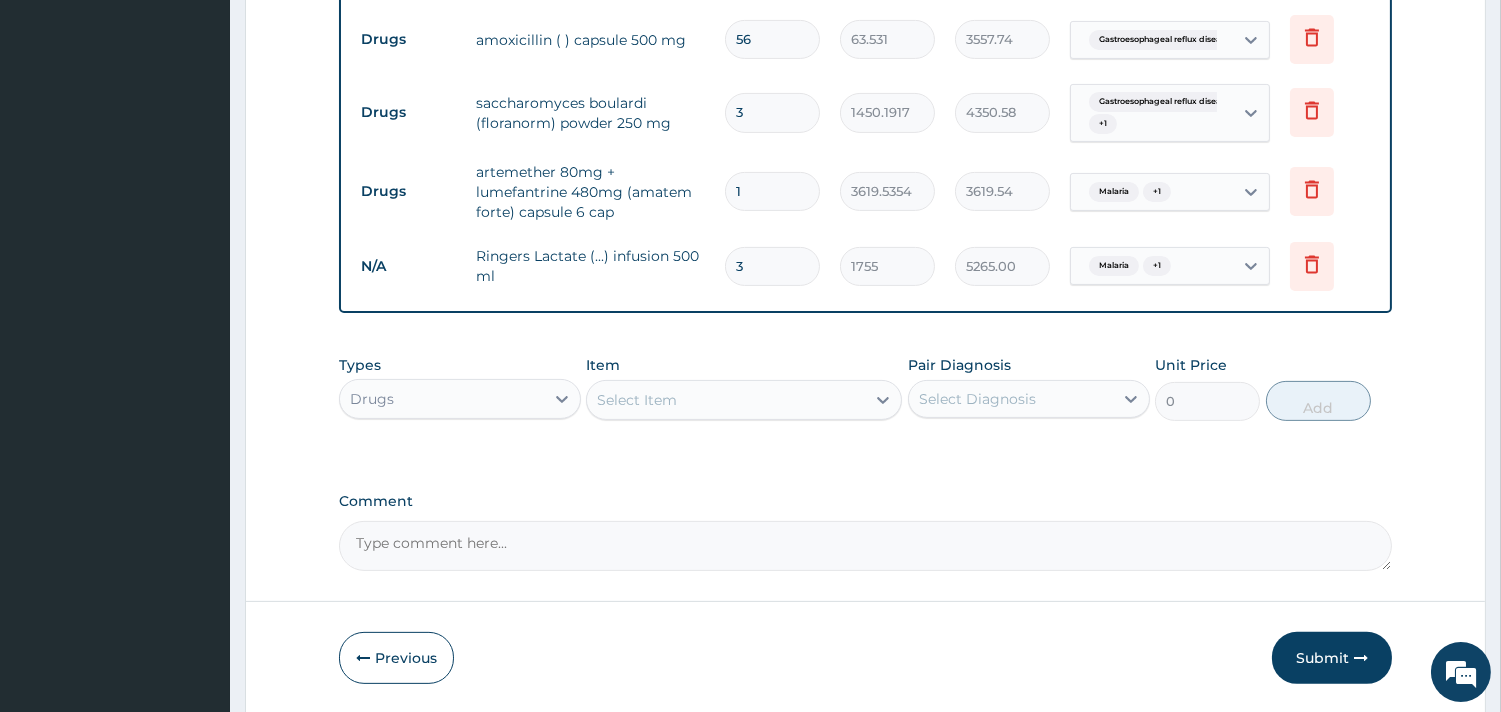 type on "3" 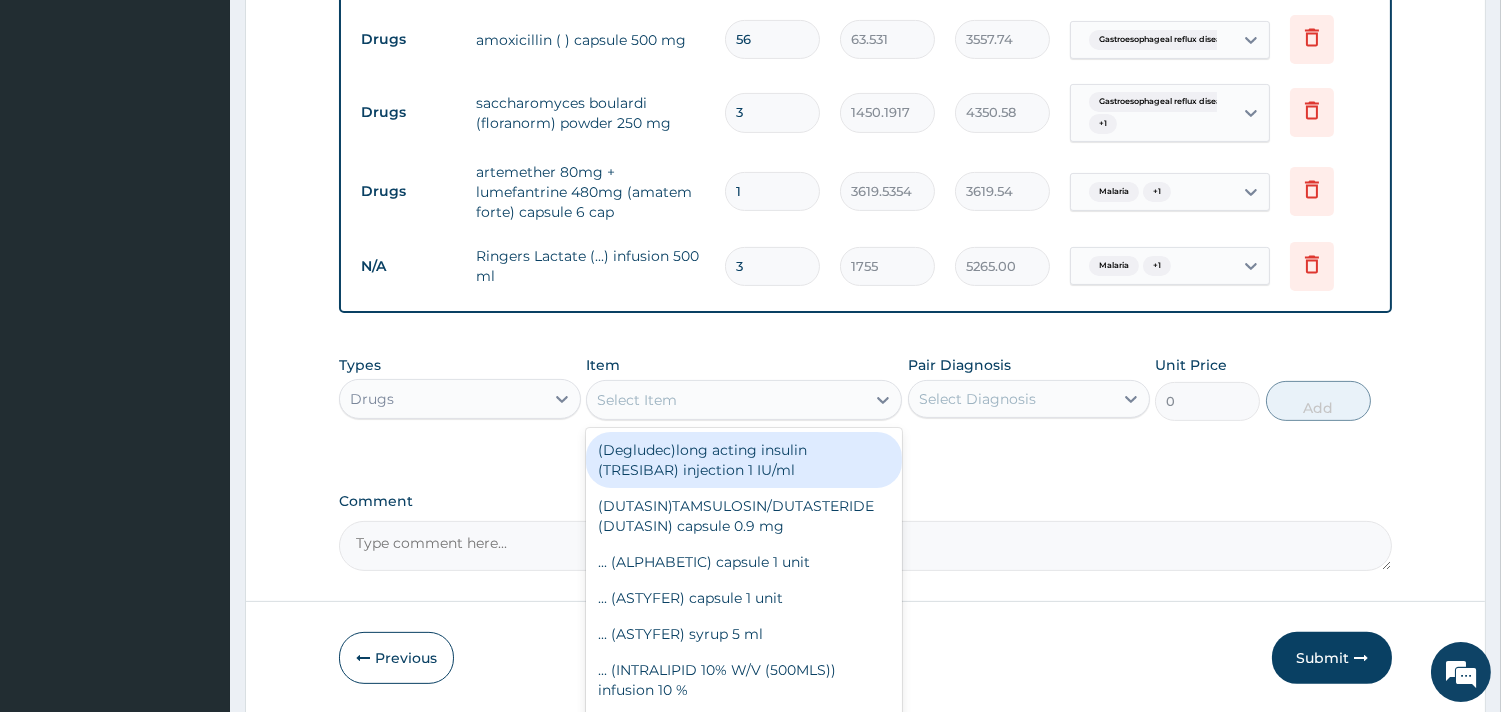 click on "Select Item" at bounding box center [726, 400] 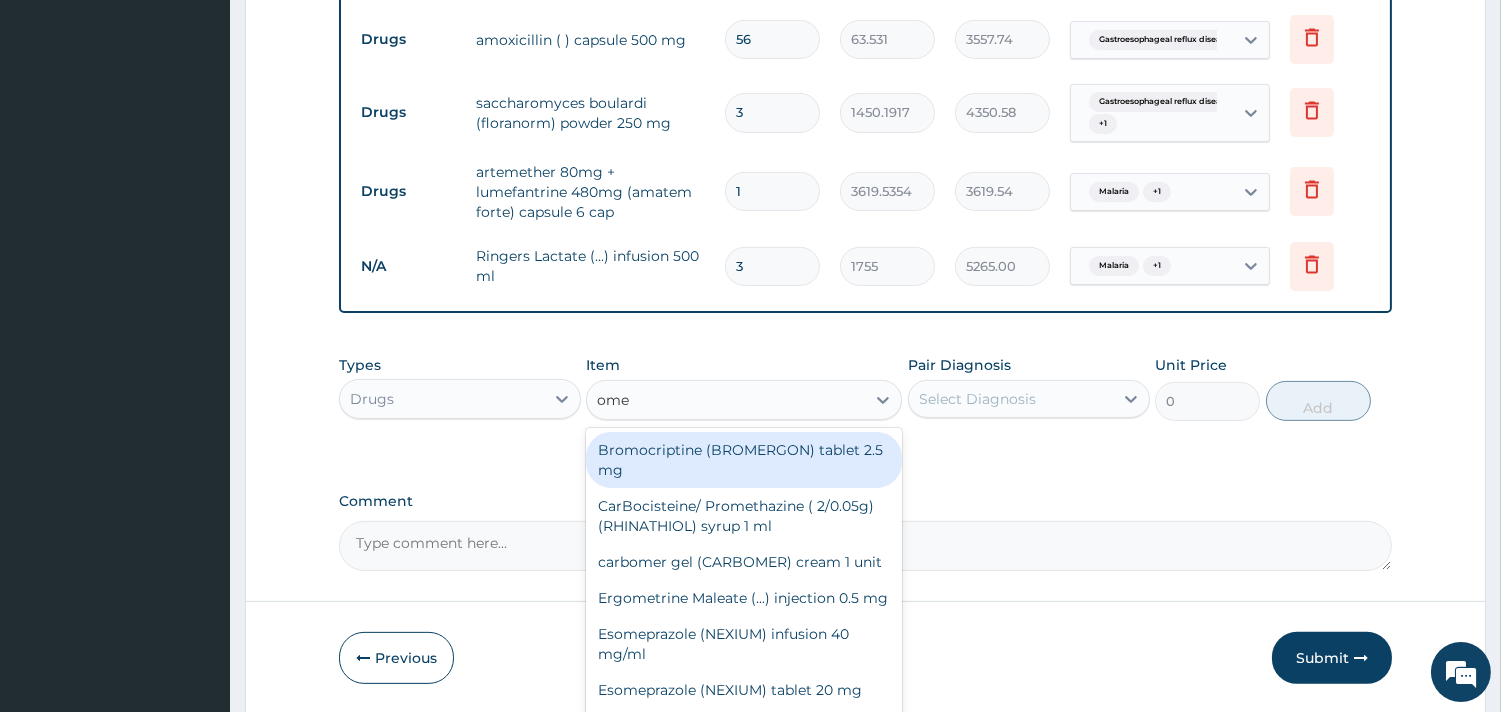 type on "omep" 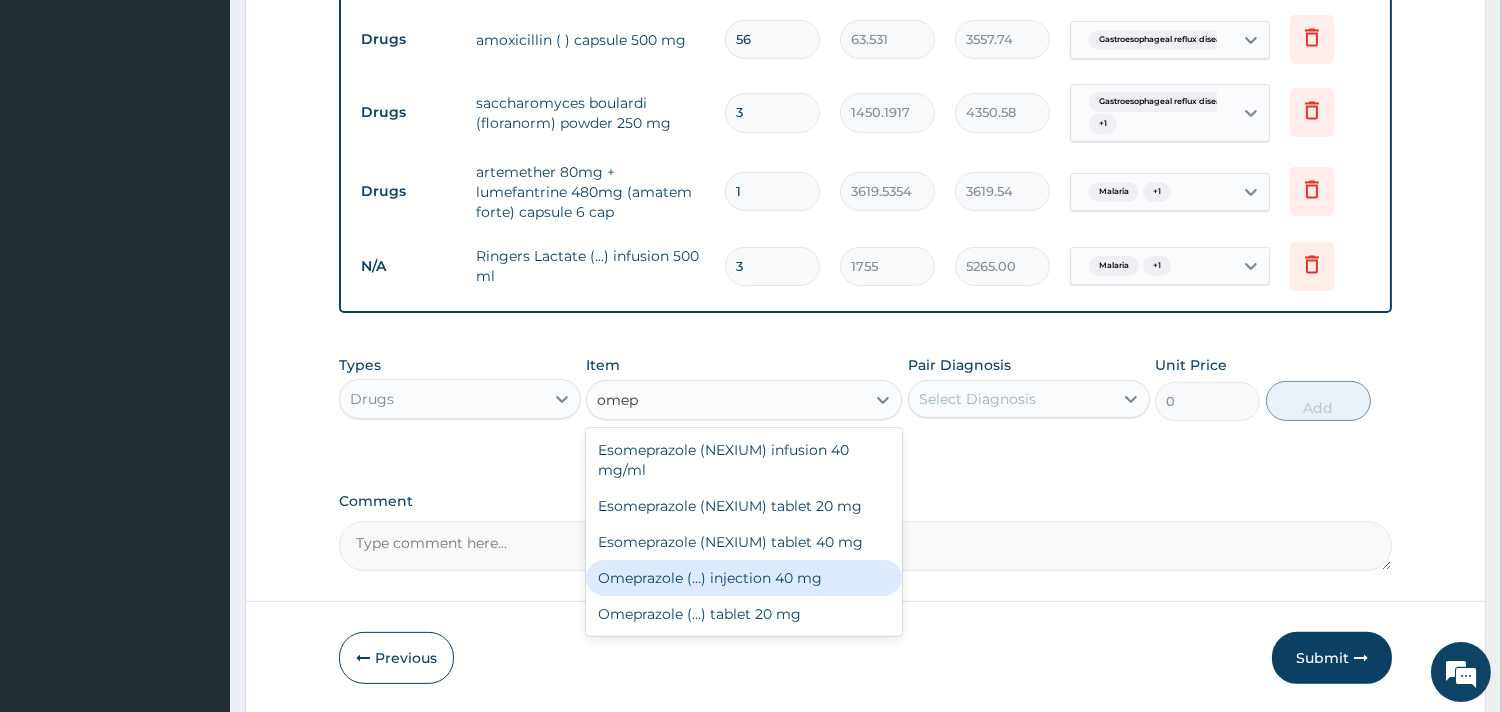 click on "Omeprazole (...) injection 40 mg" at bounding box center [744, 578] 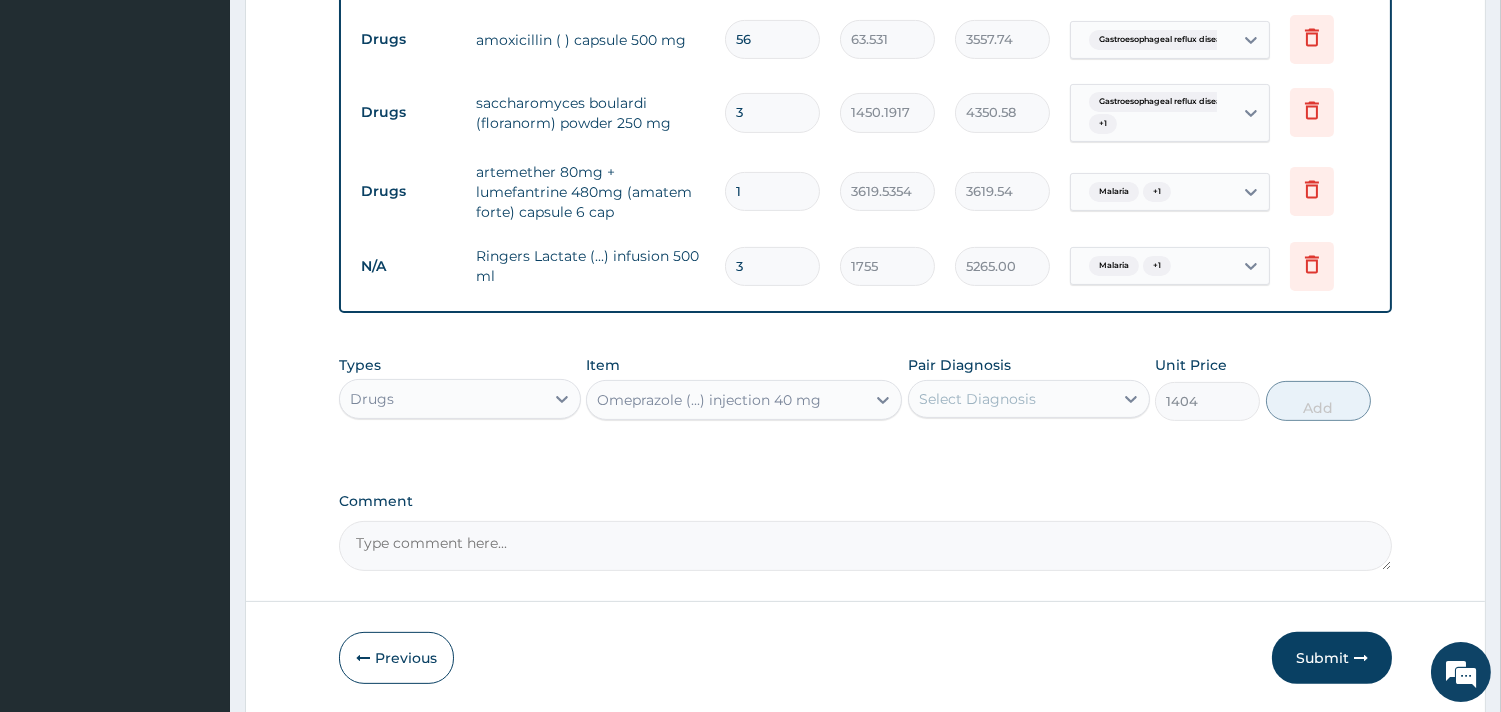 click on "Select Diagnosis" at bounding box center [1011, 399] 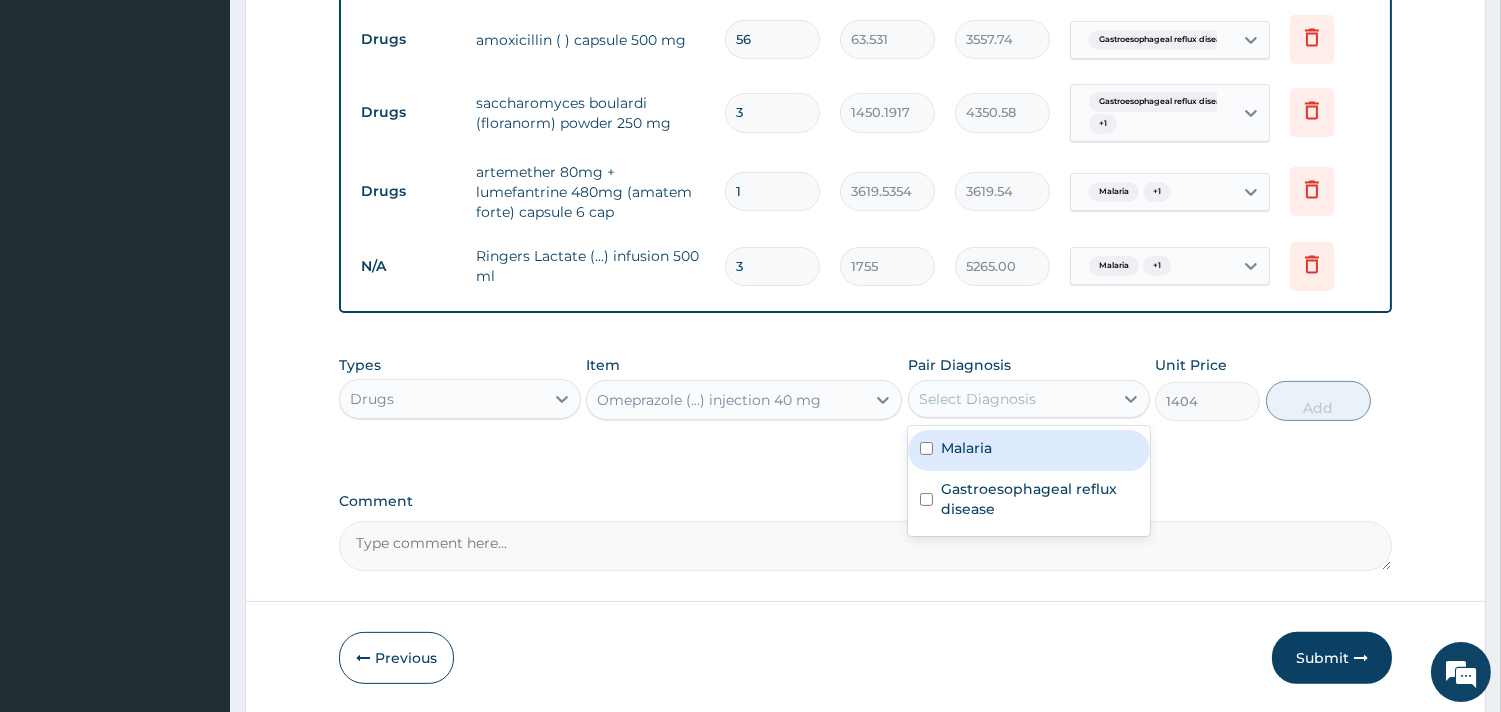 click on "Malaria" at bounding box center (1029, 450) 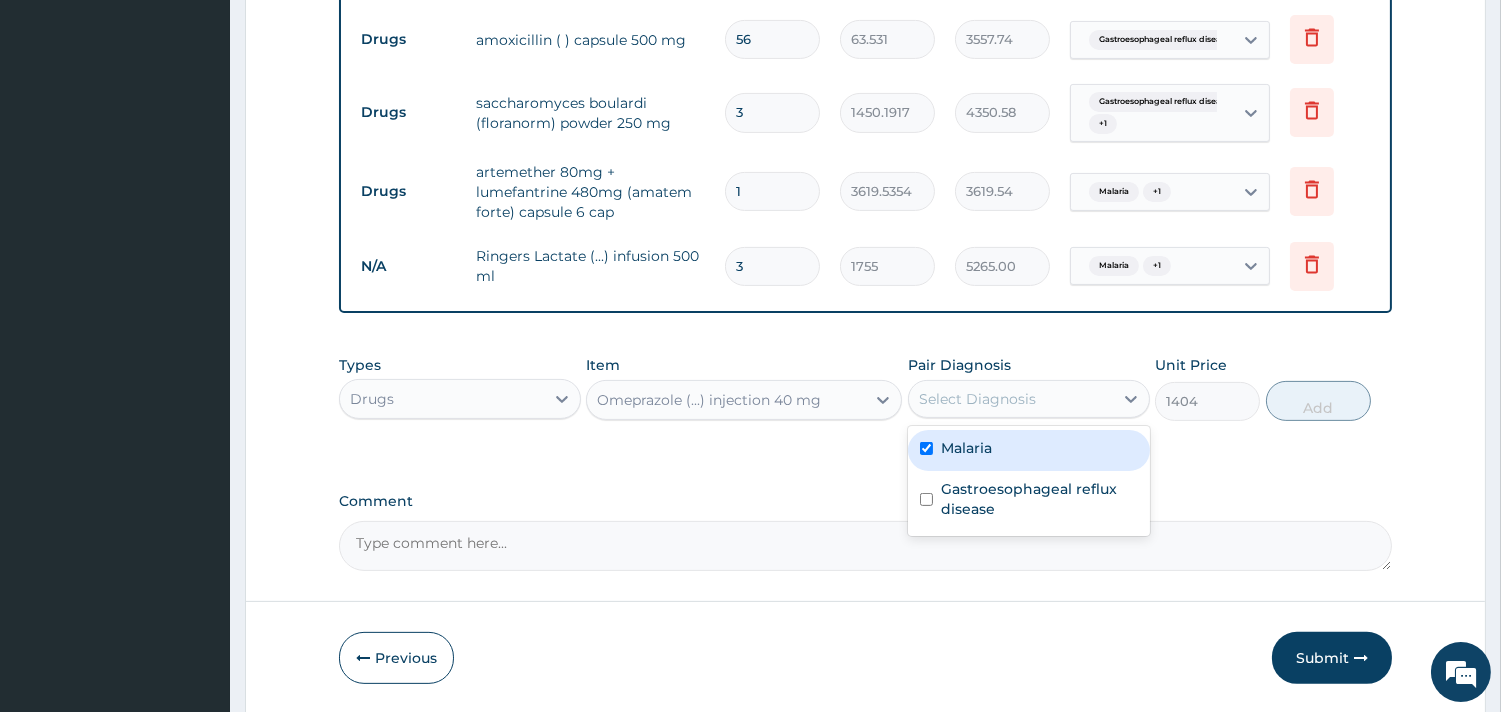 checkbox on "true" 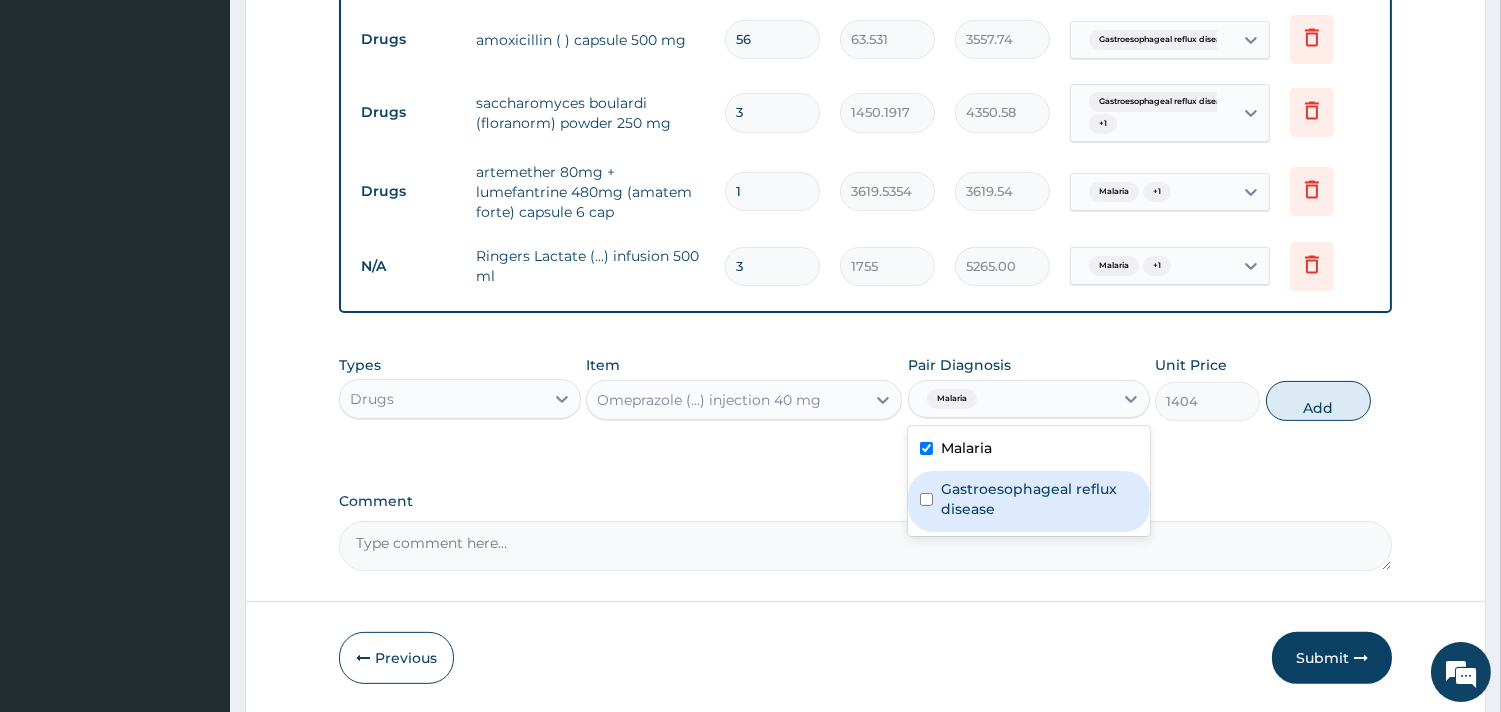 click on "Gastroesophageal reflux disease" at bounding box center [1039, 499] 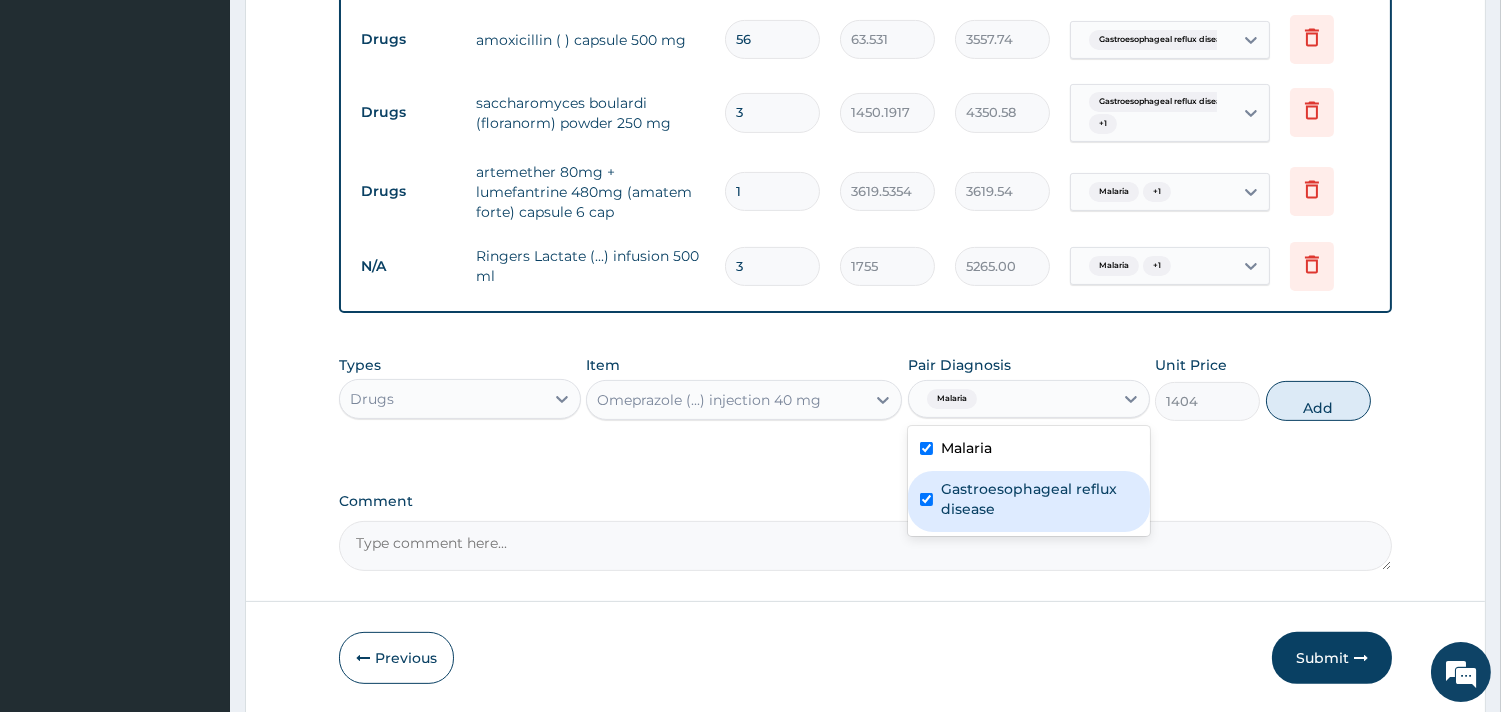 checkbox on "true" 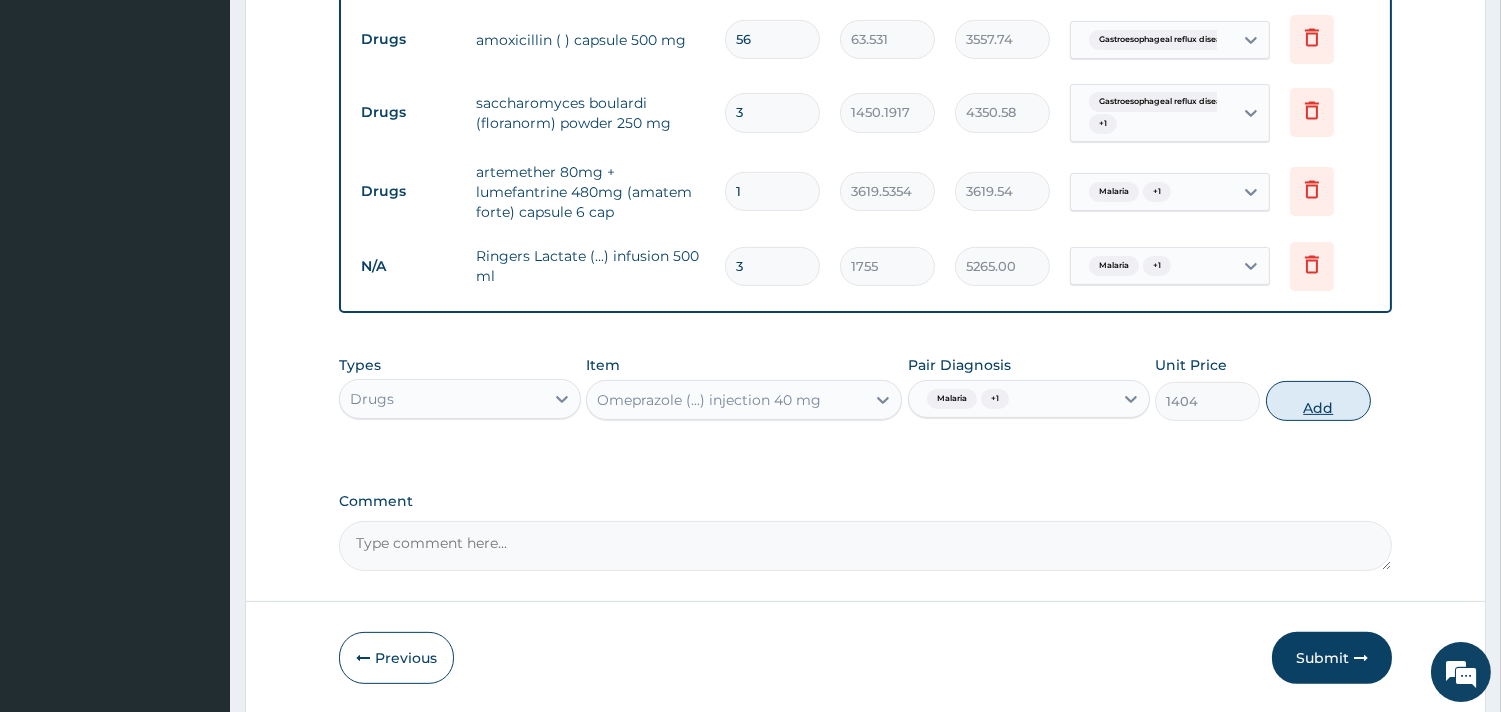 click on "Add" at bounding box center (1318, 401) 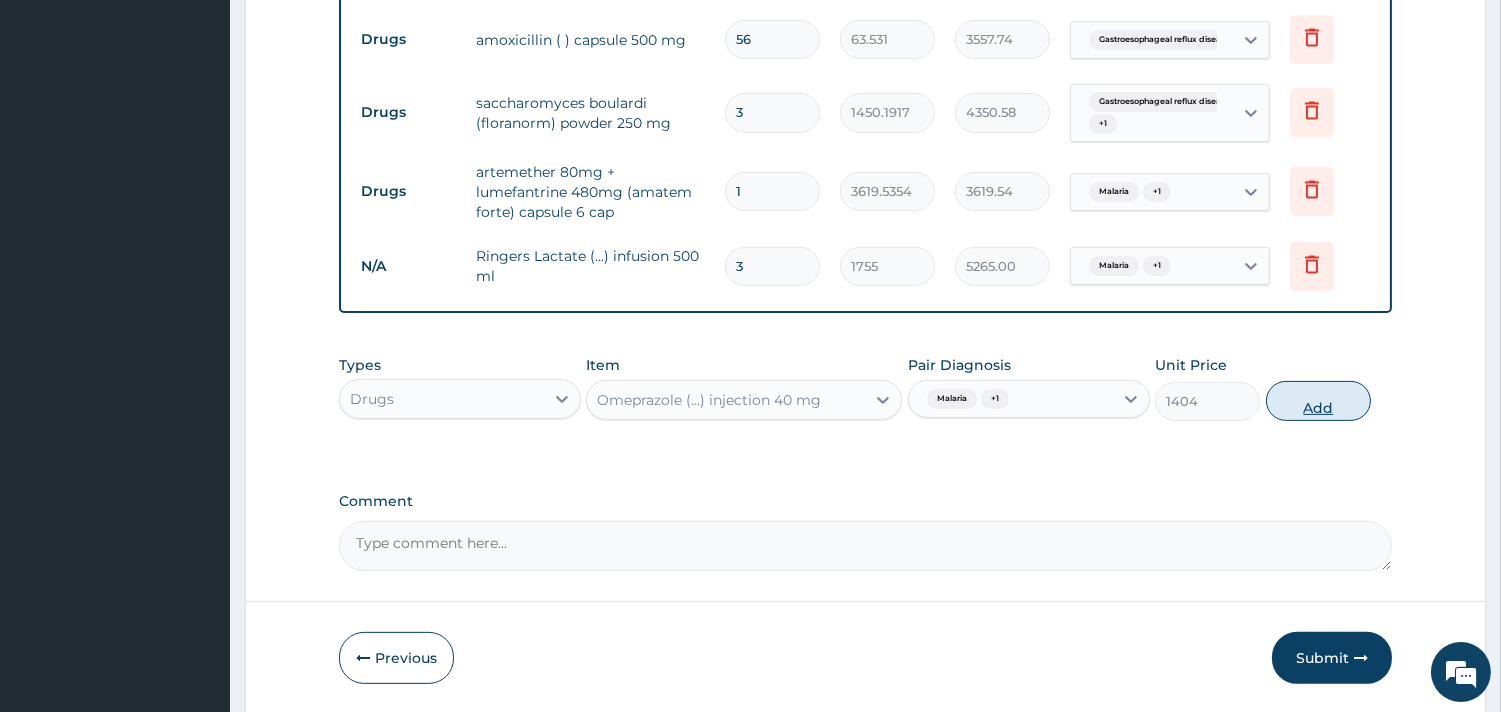 type on "0" 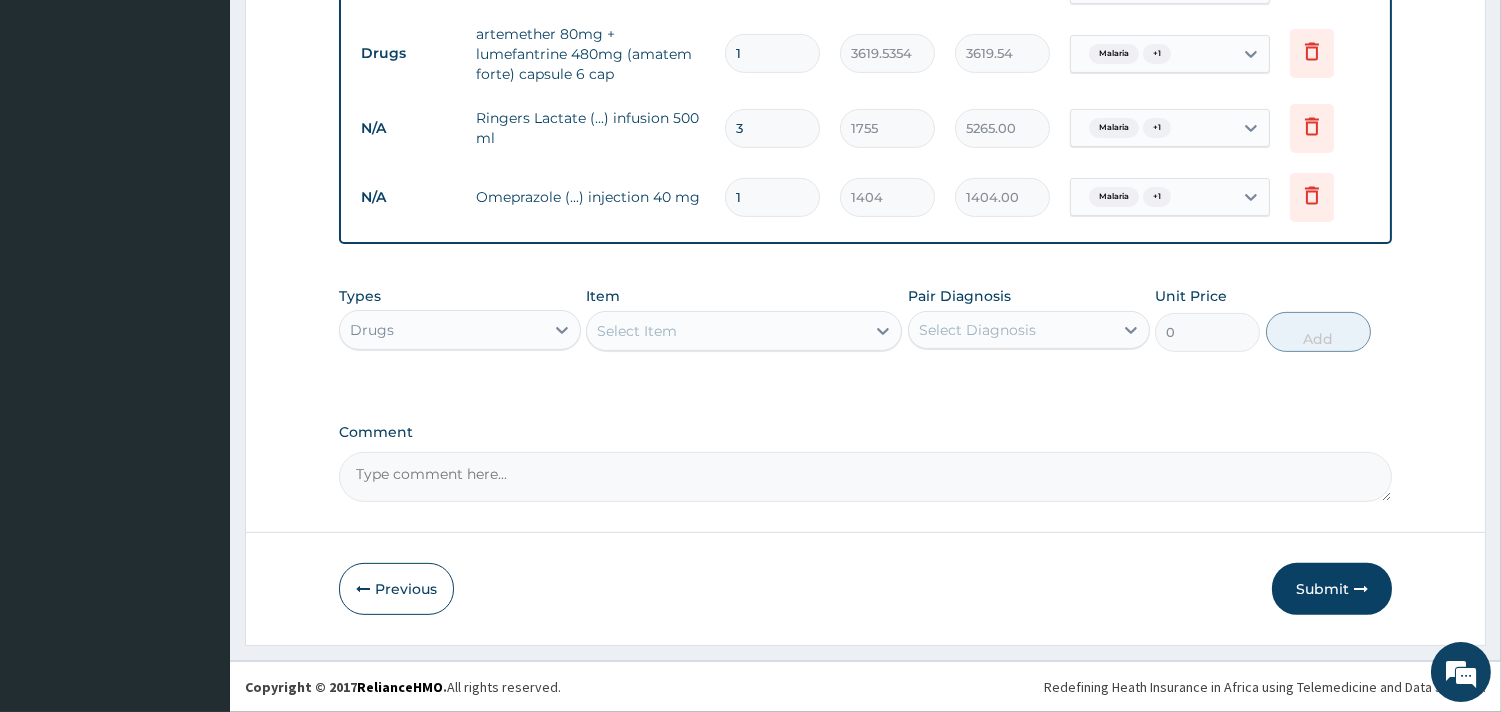scroll, scrollTop: 1216, scrollLeft: 0, axis: vertical 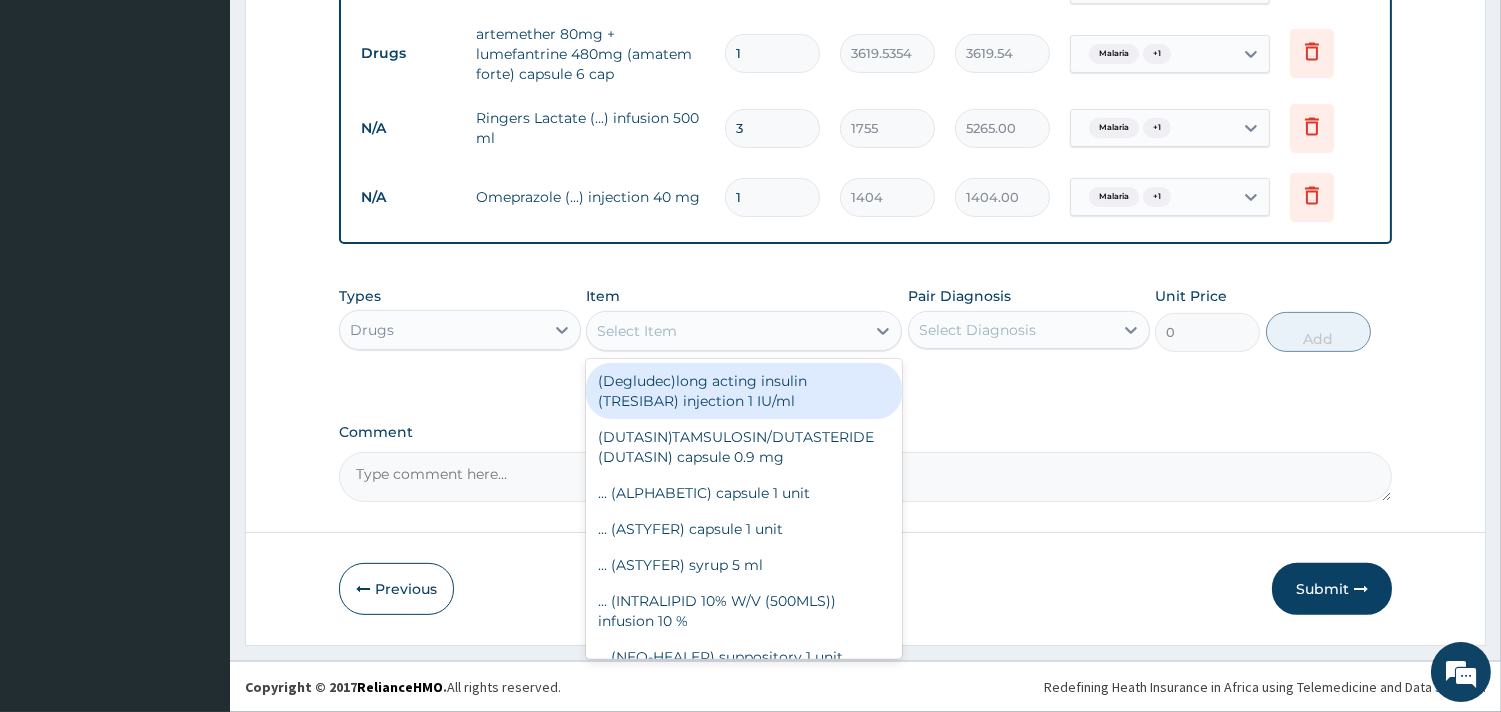 click on "Select Item" at bounding box center (726, 331) 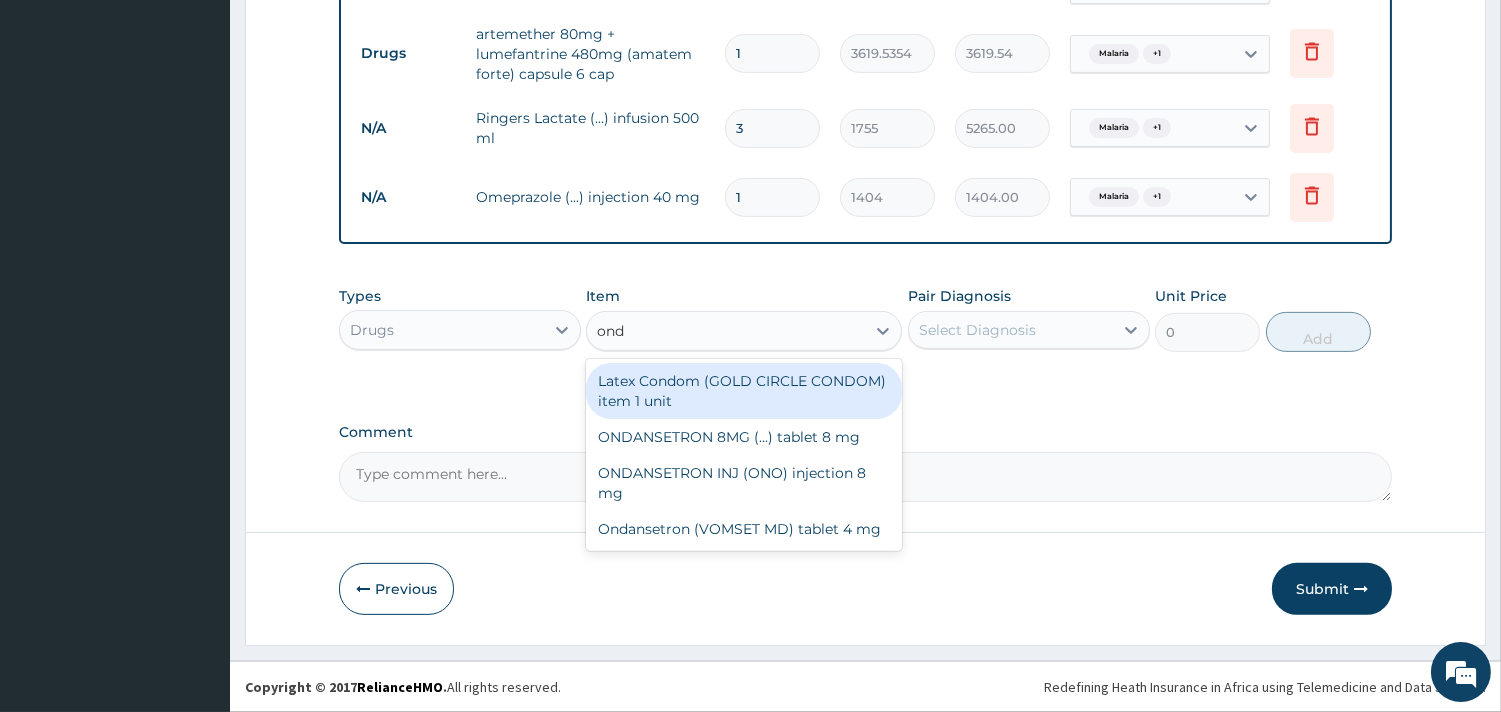 type on "onda" 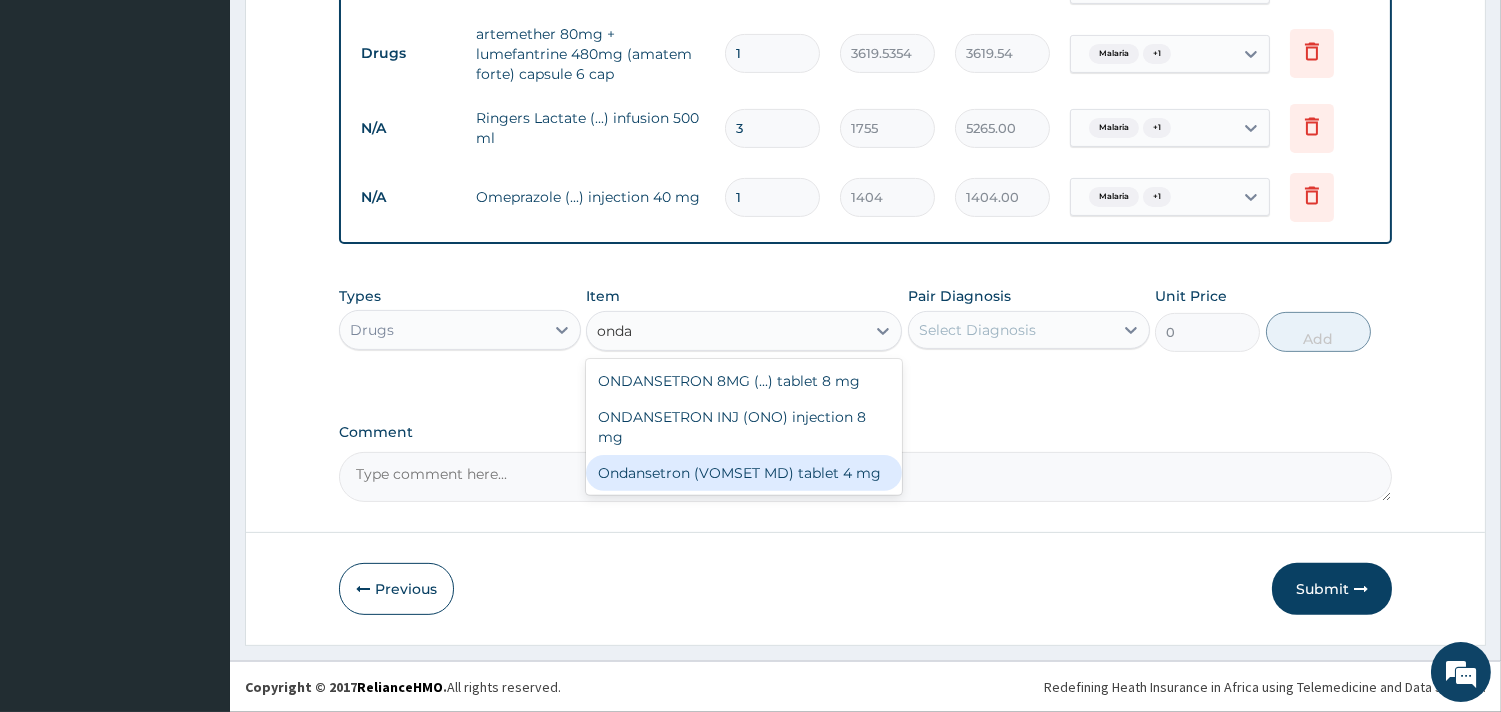 click on "Ondansetron (VOMSET MD) tablet 4 mg" at bounding box center [744, 473] 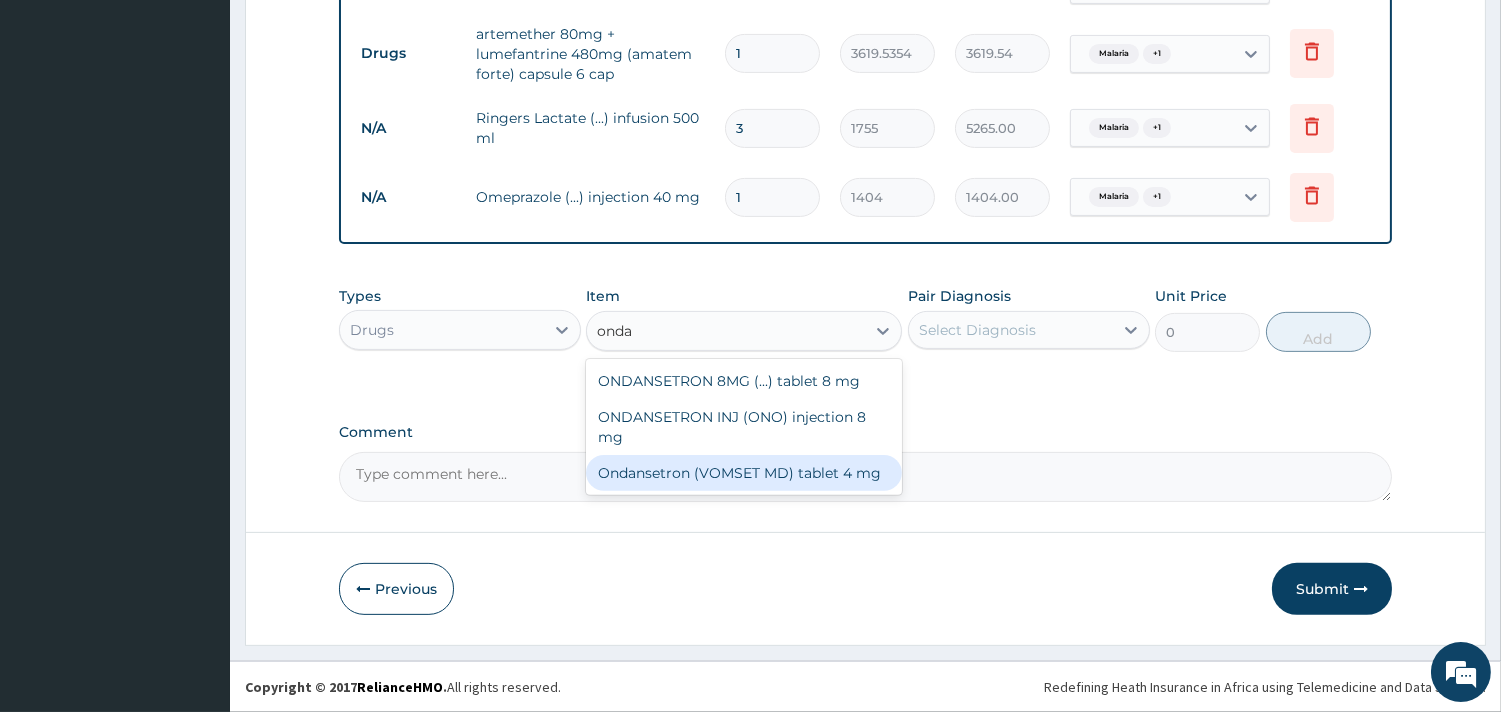 type 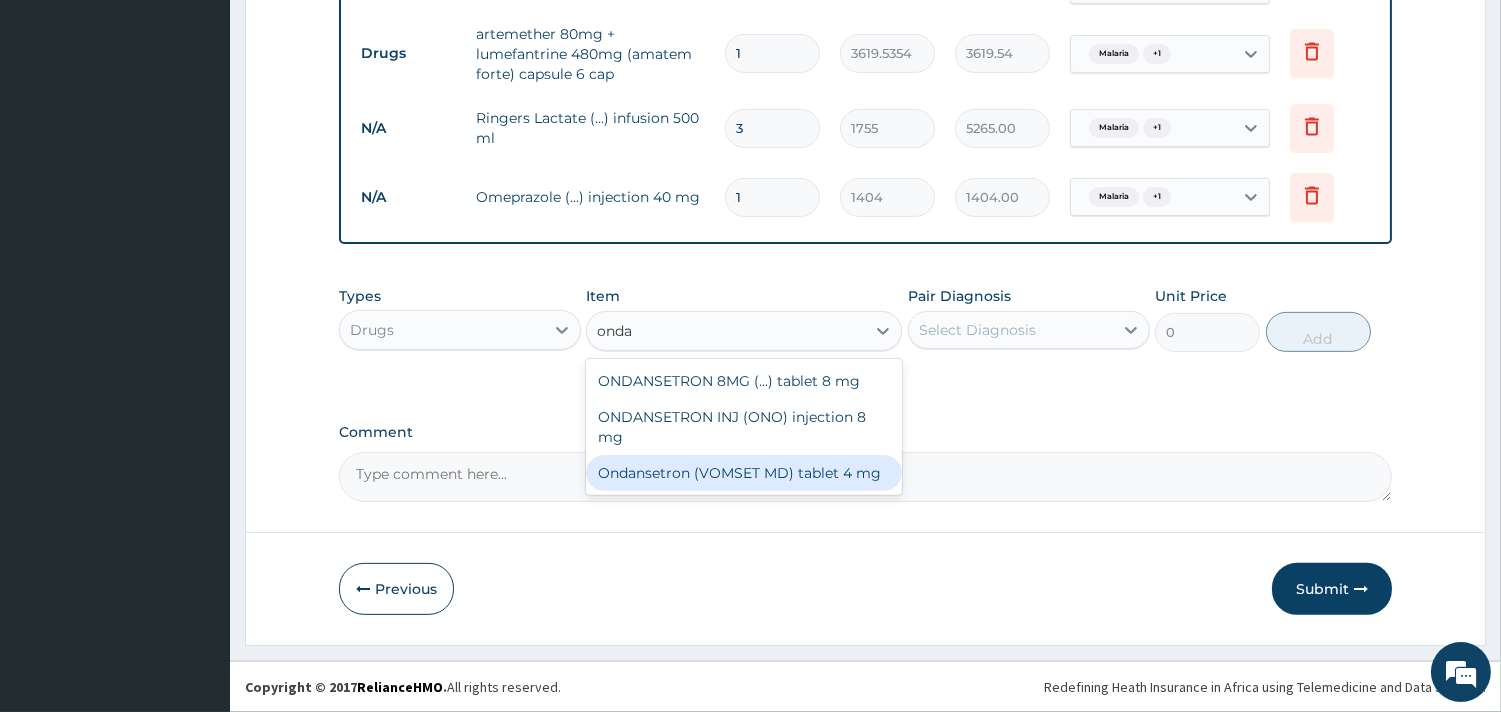 type on "93.6" 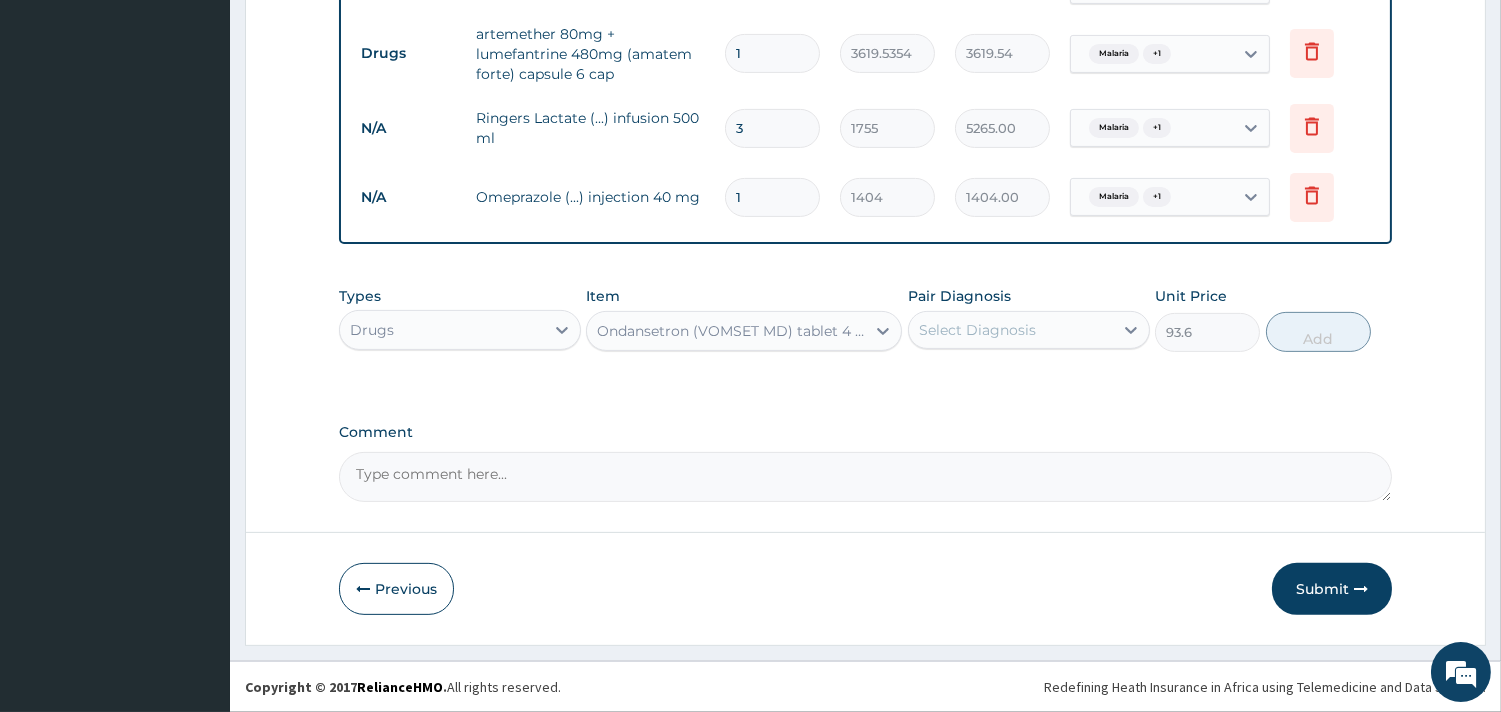 click on "Select Diagnosis" at bounding box center [1011, 330] 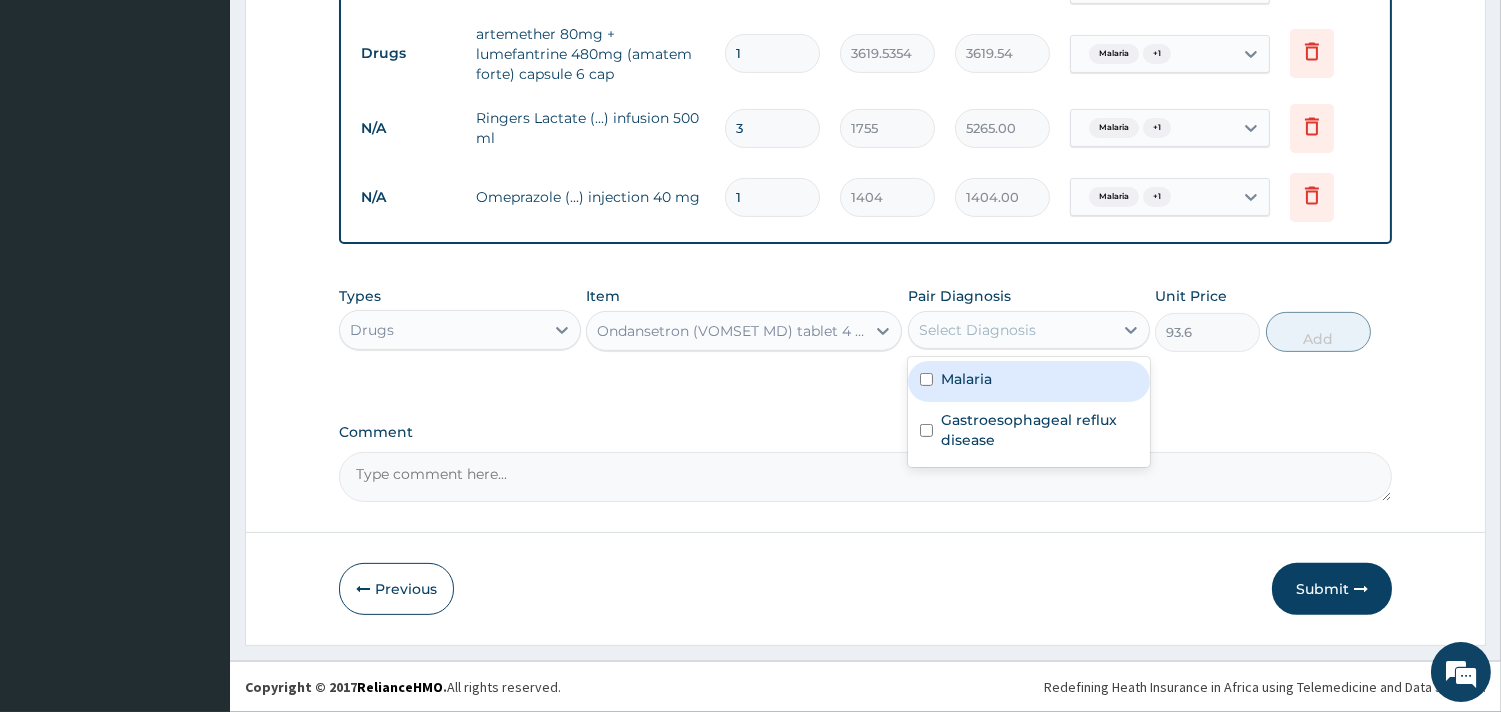 click on "Malaria" at bounding box center [1029, 381] 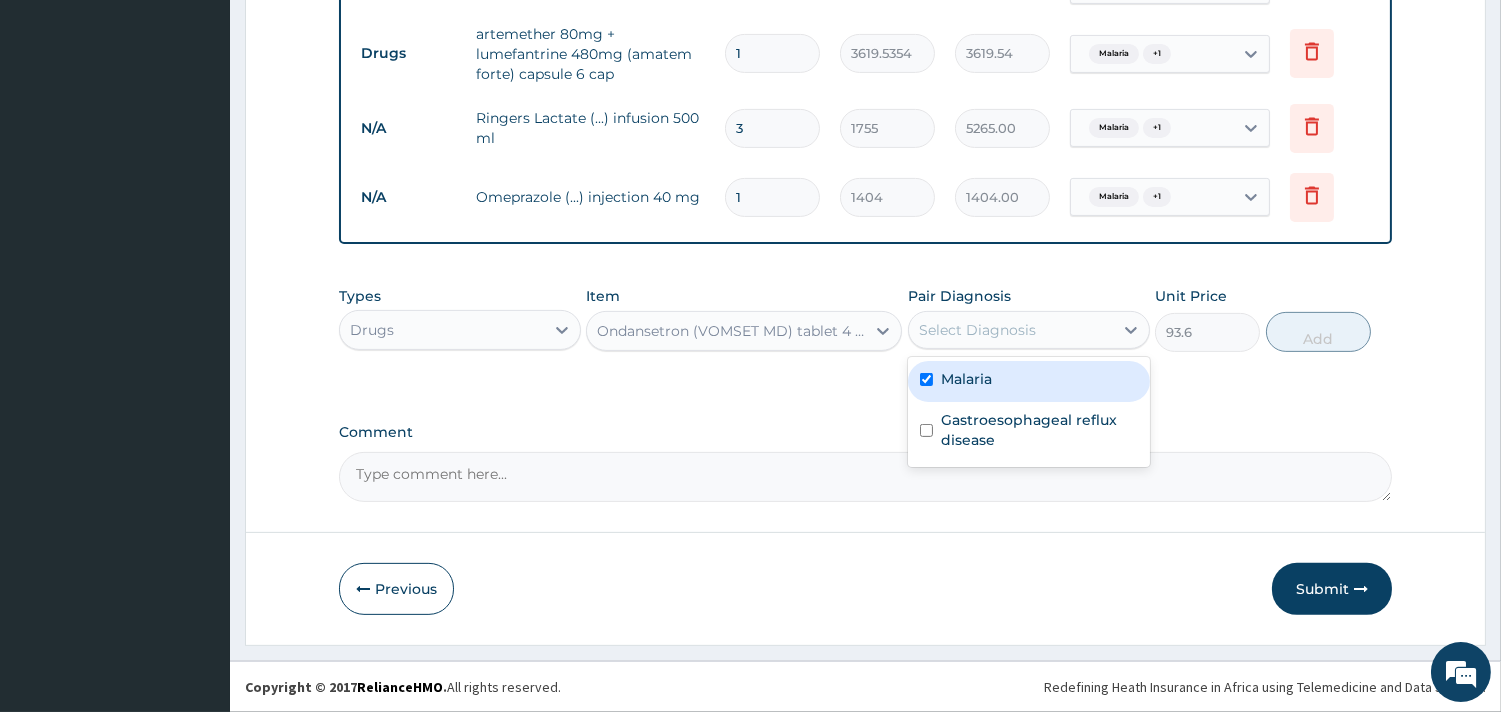 checkbox on "true" 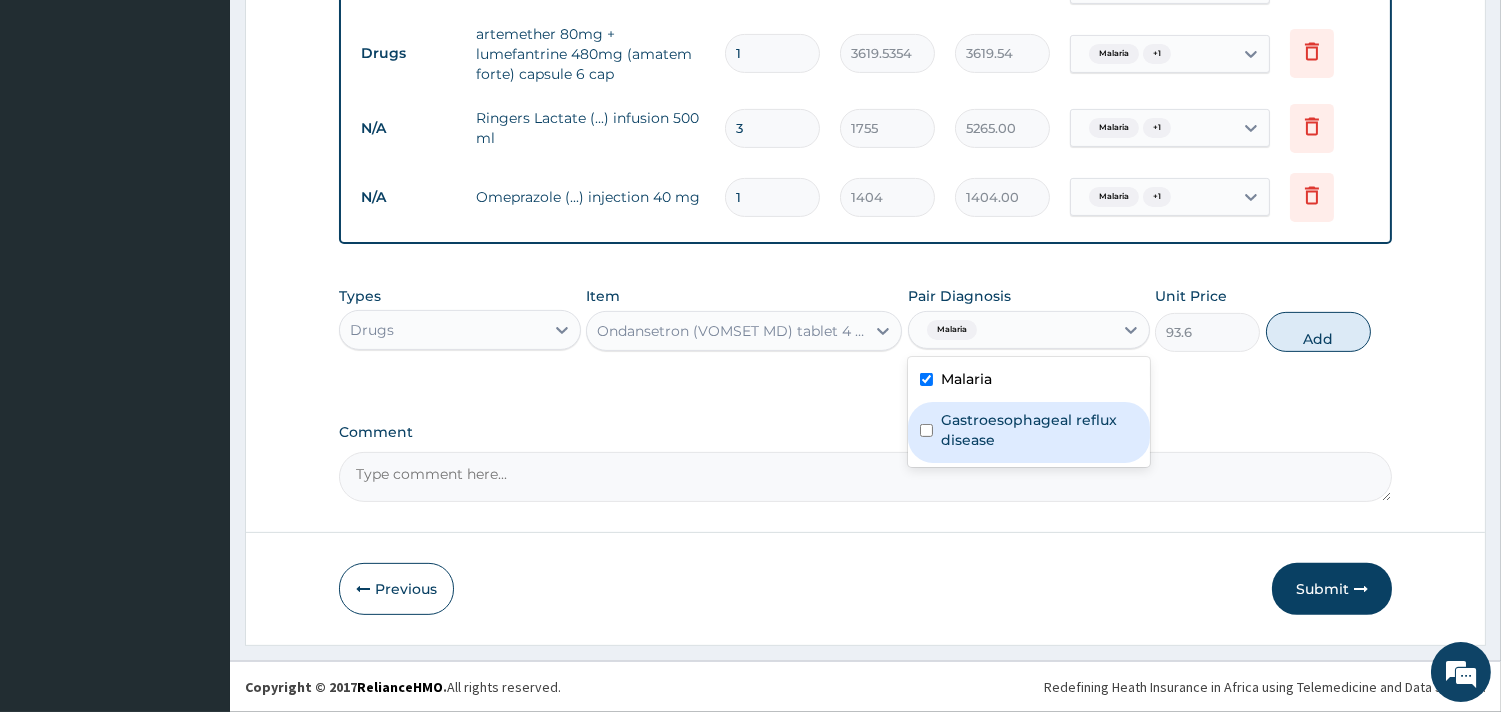 click on "Gastroesophageal reflux disease" at bounding box center (1039, 430) 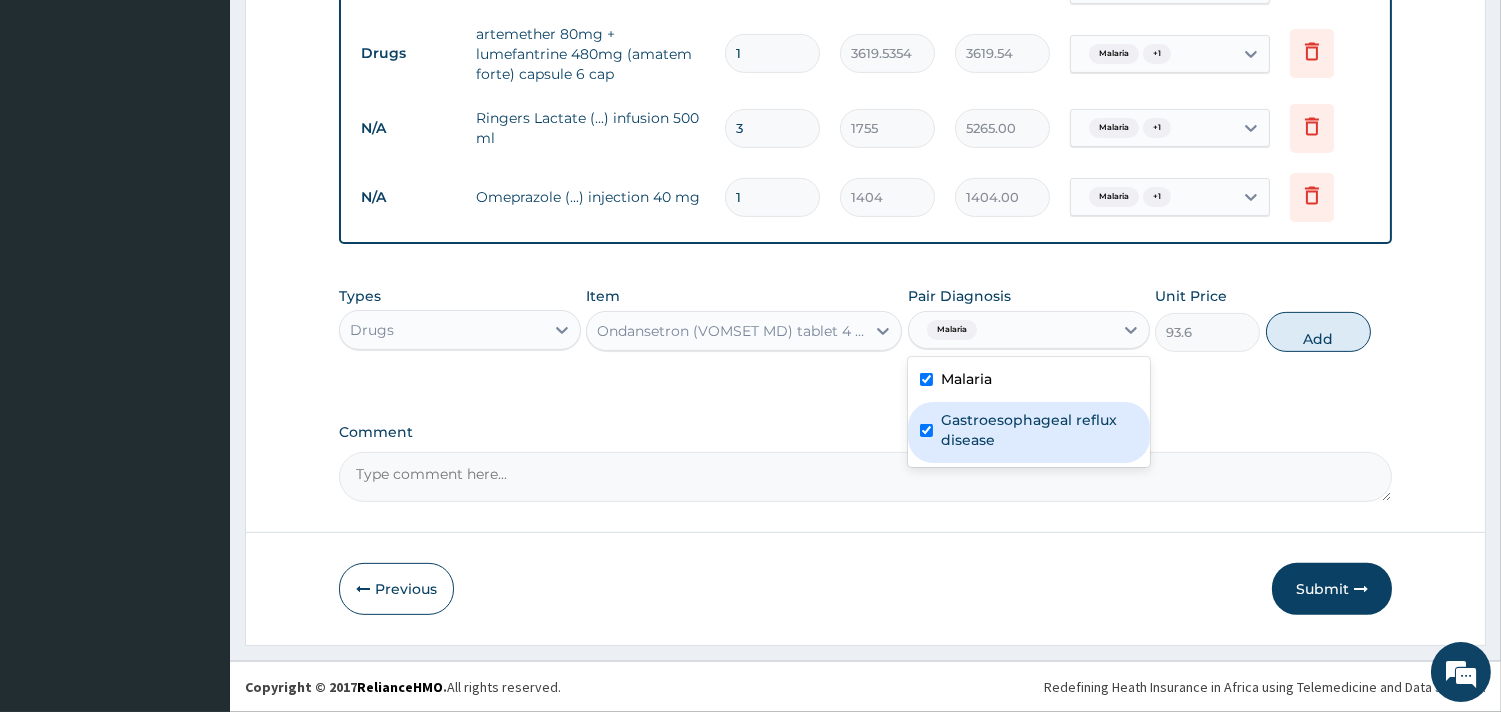 checkbox on "true" 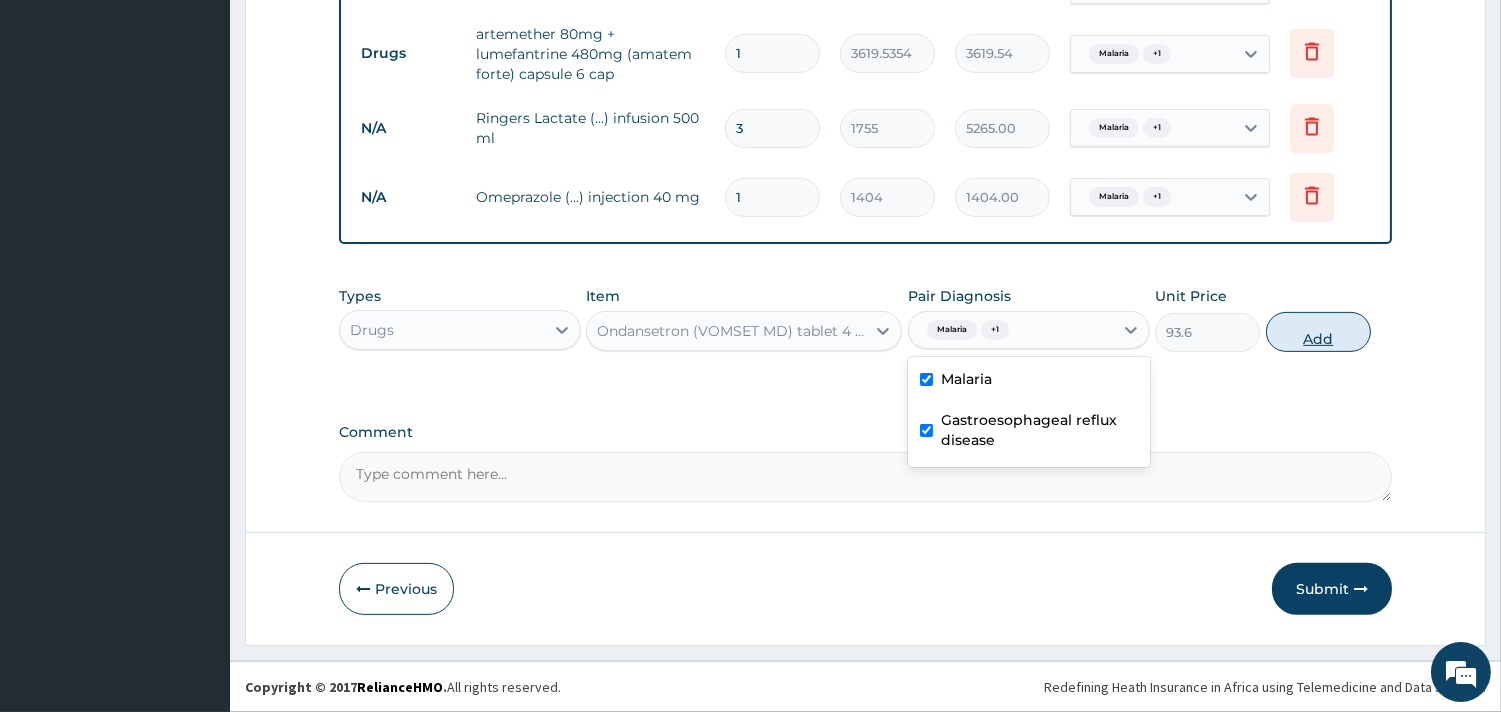 click on "Add" at bounding box center (1318, 332) 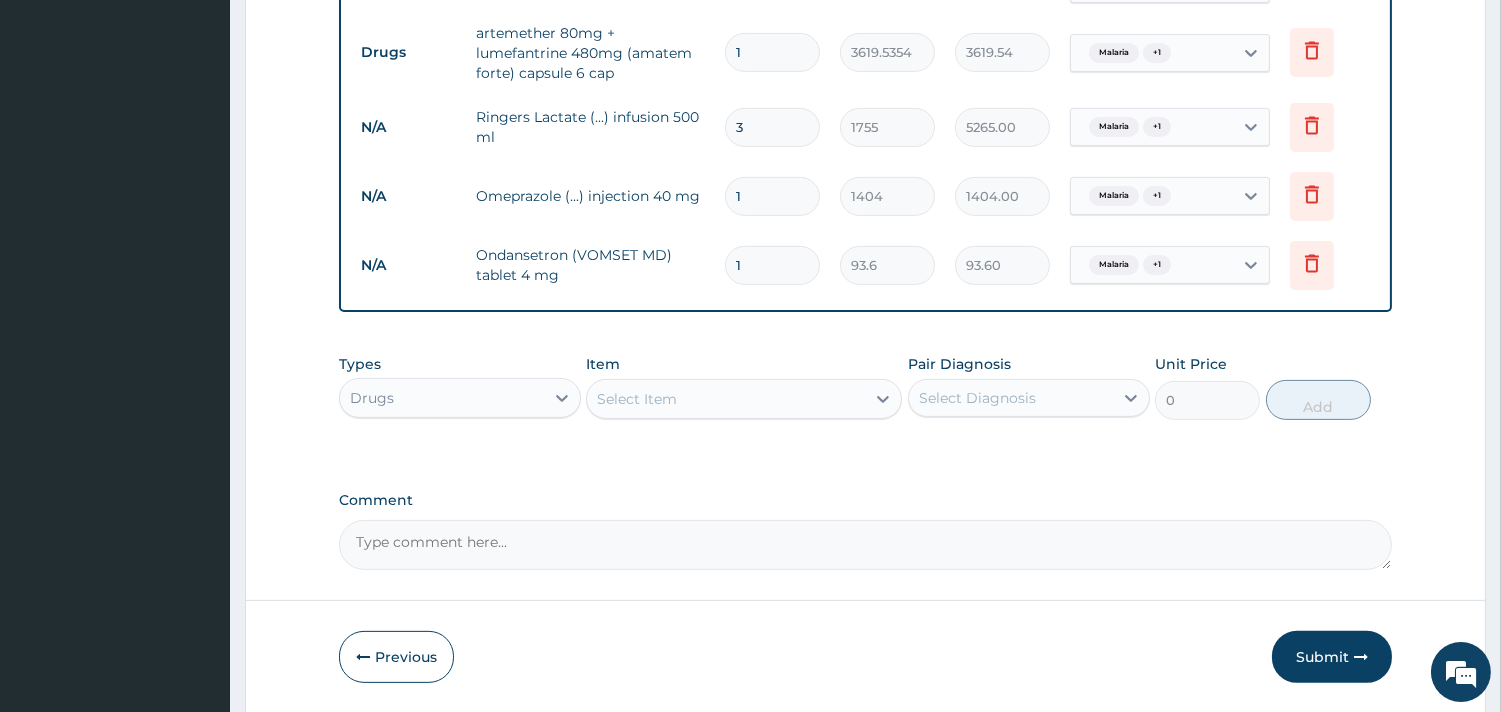 type on "0" 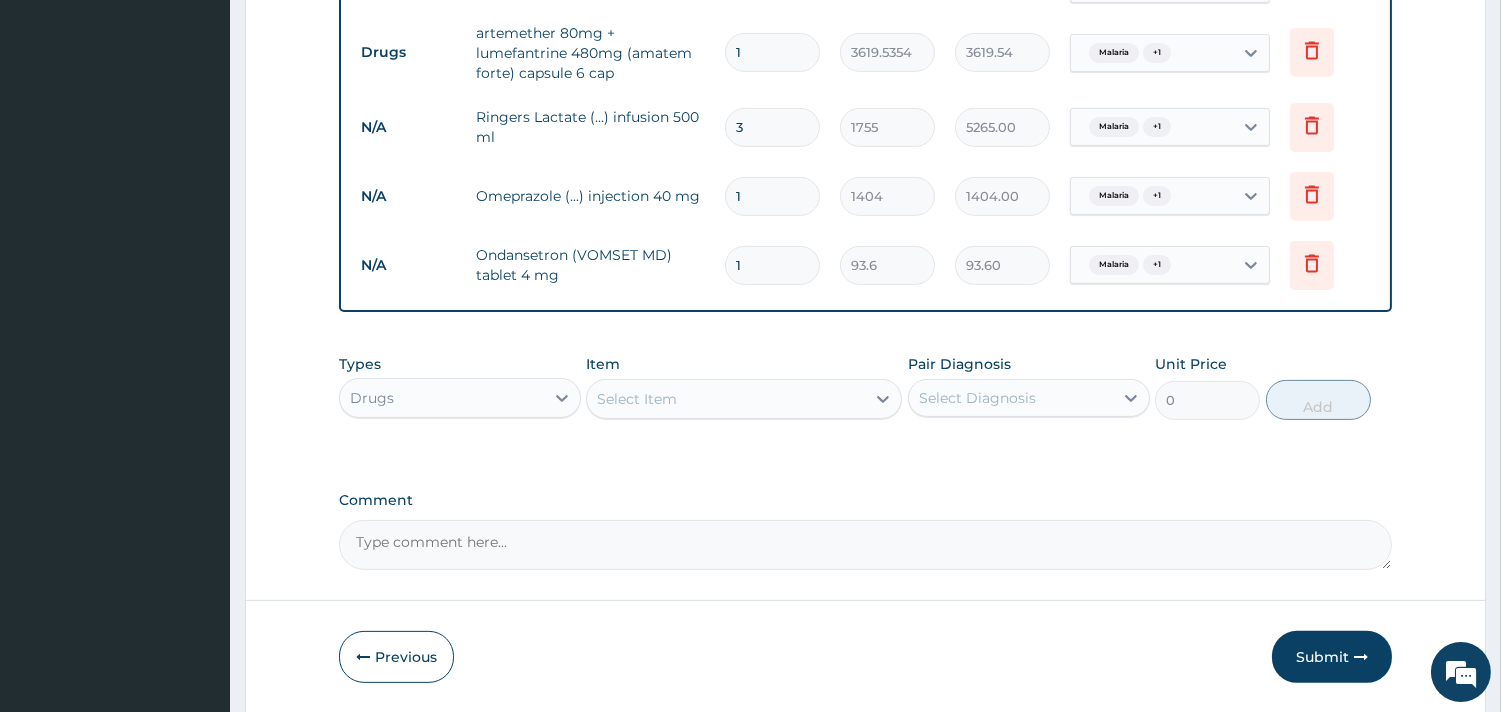 type on "0.00" 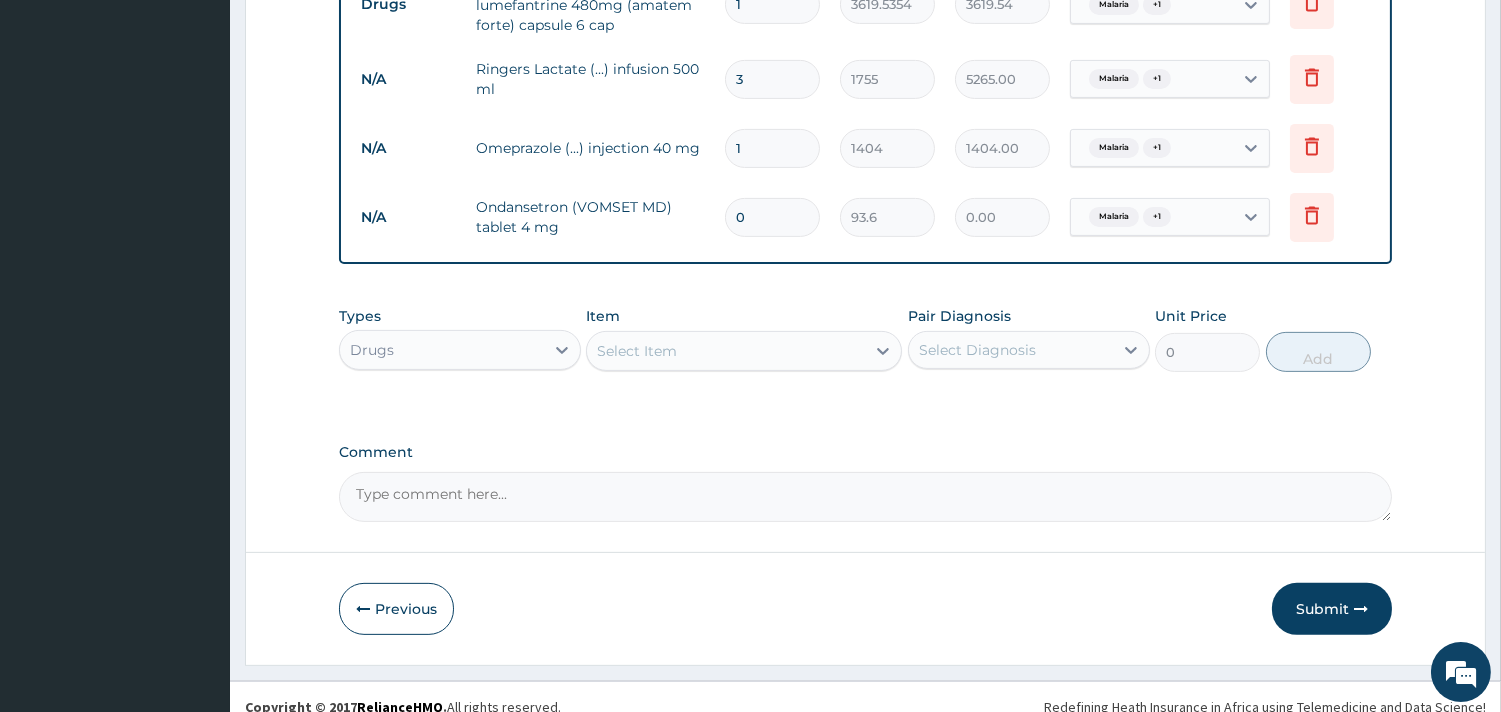 scroll, scrollTop: 1285, scrollLeft: 0, axis: vertical 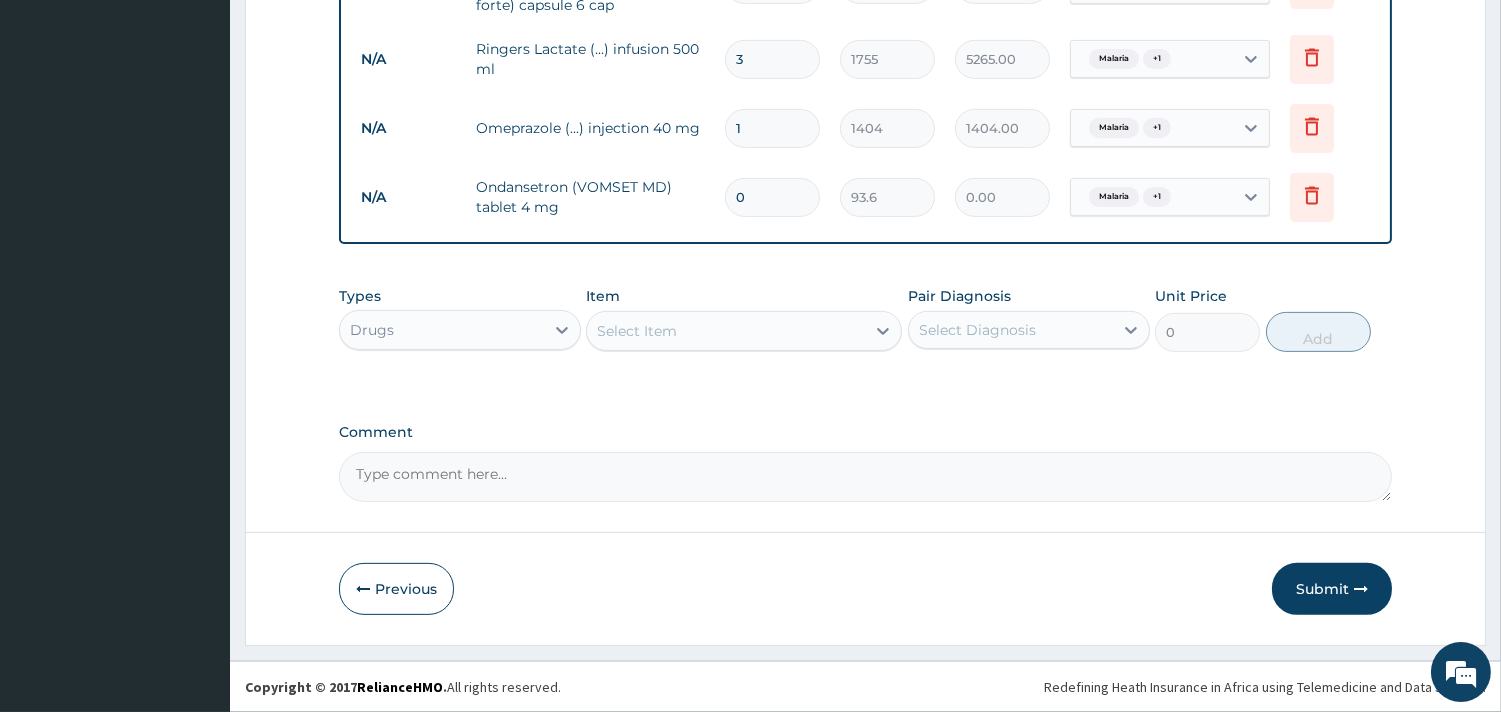 type on "0" 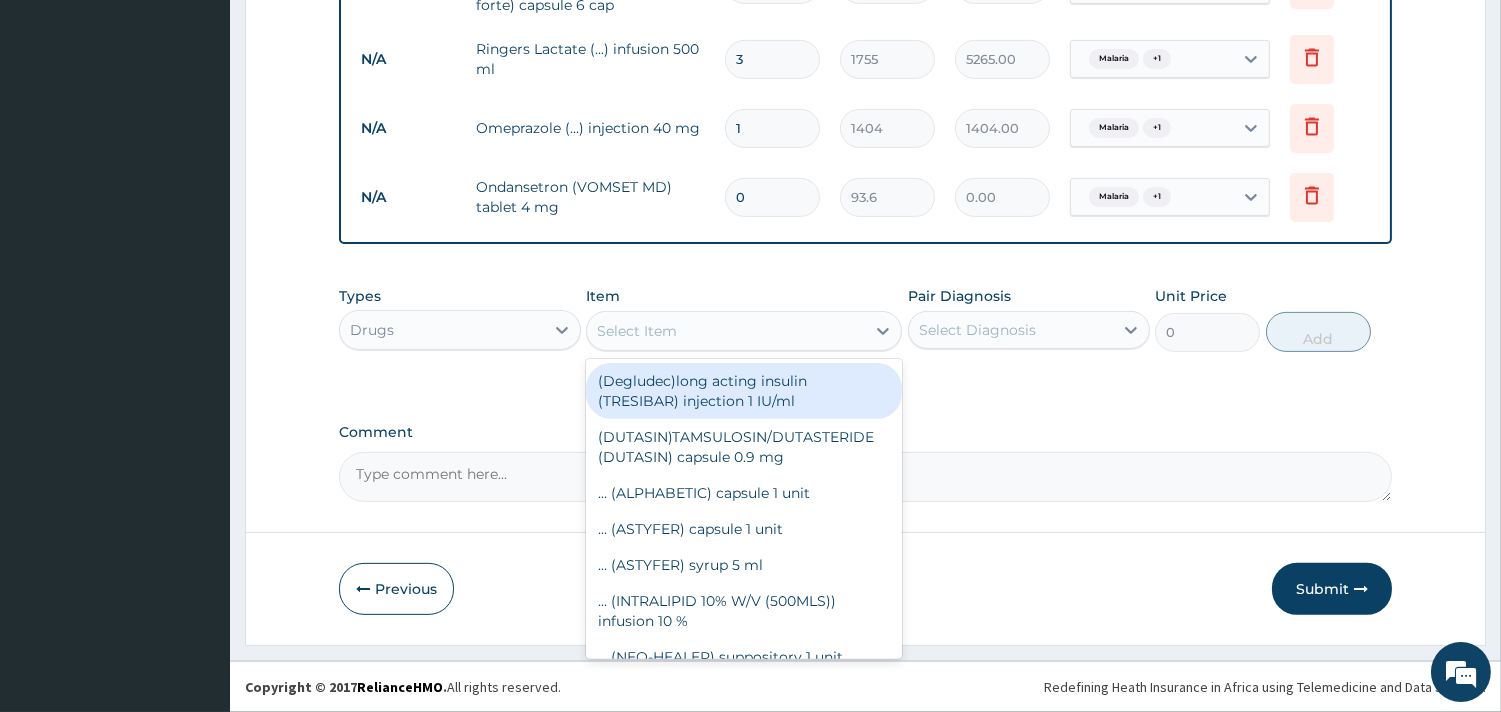 click on "Select Item" at bounding box center [726, 331] 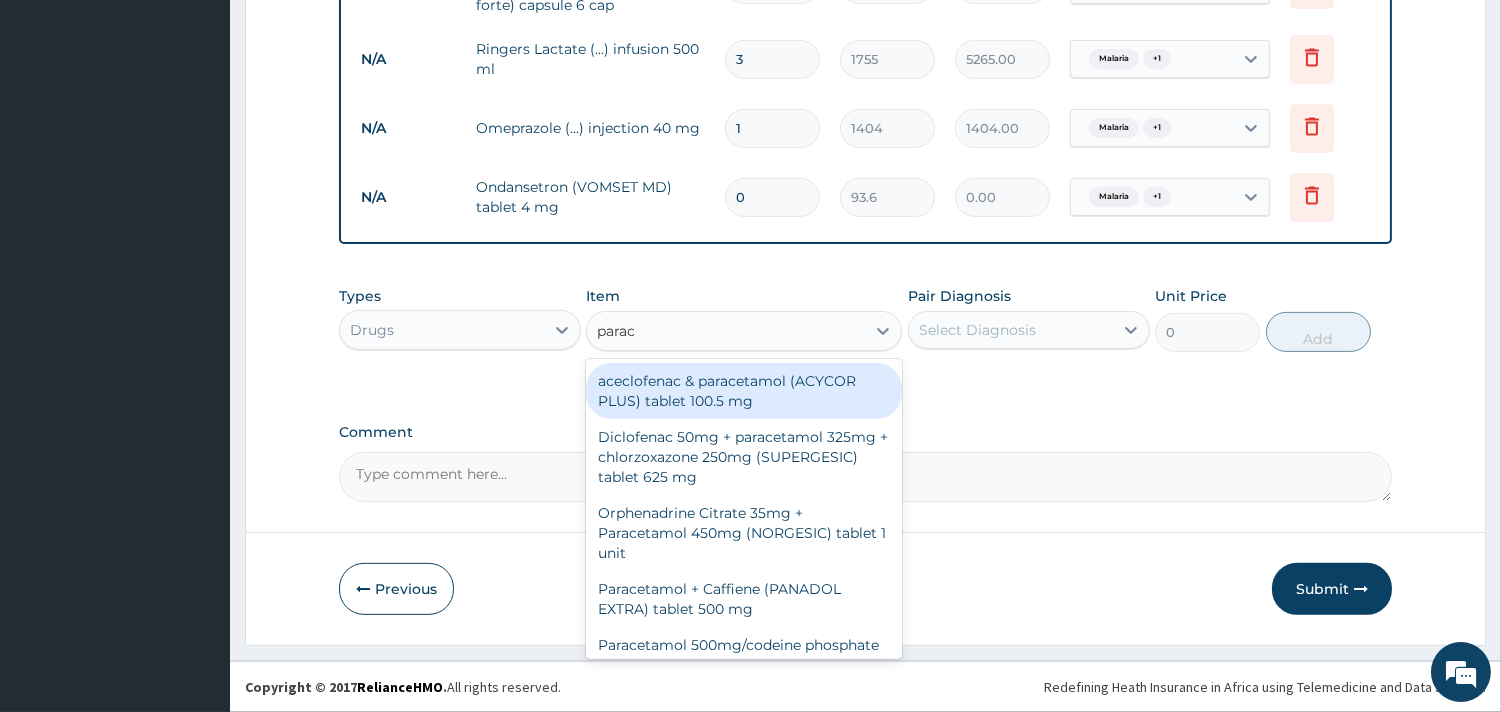 type on "parace" 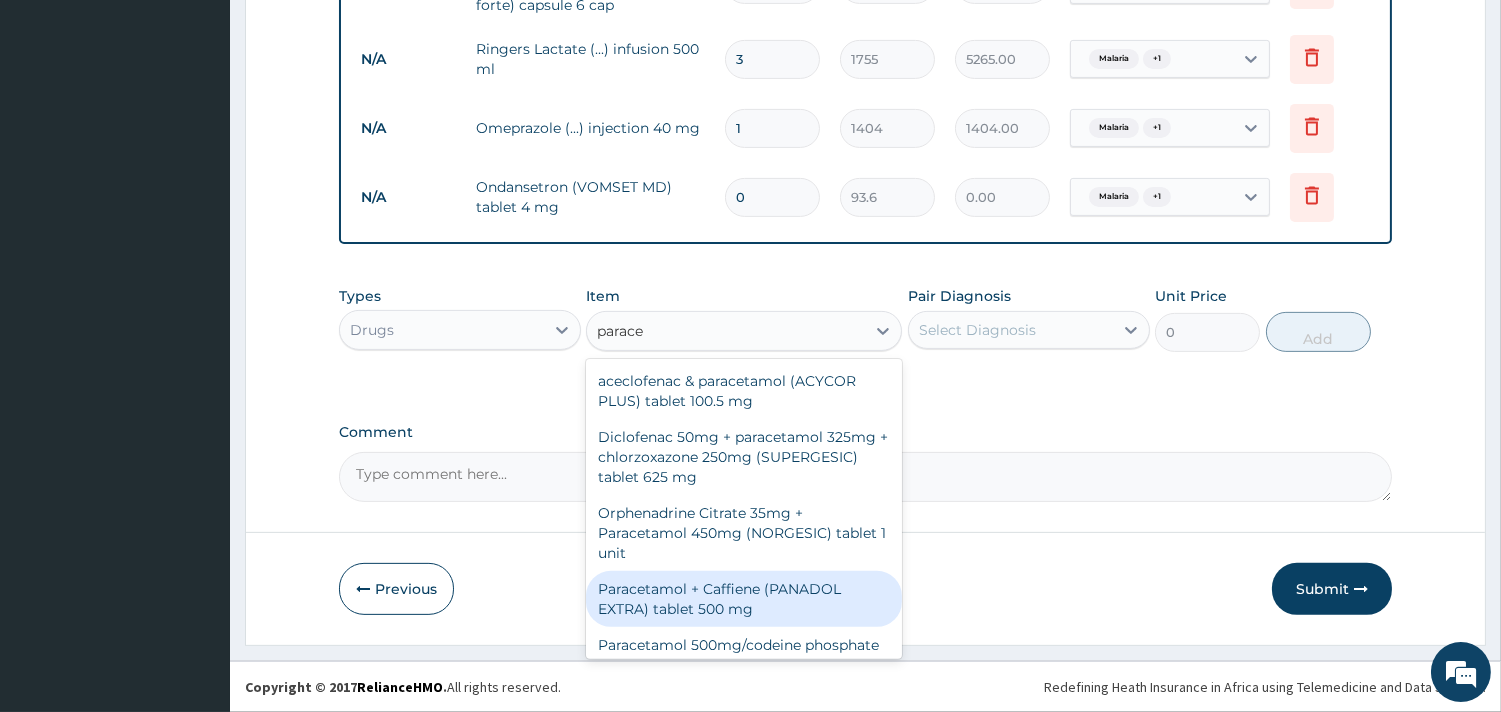 scroll, scrollTop: 375, scrollLeft: 0, axis: vertical 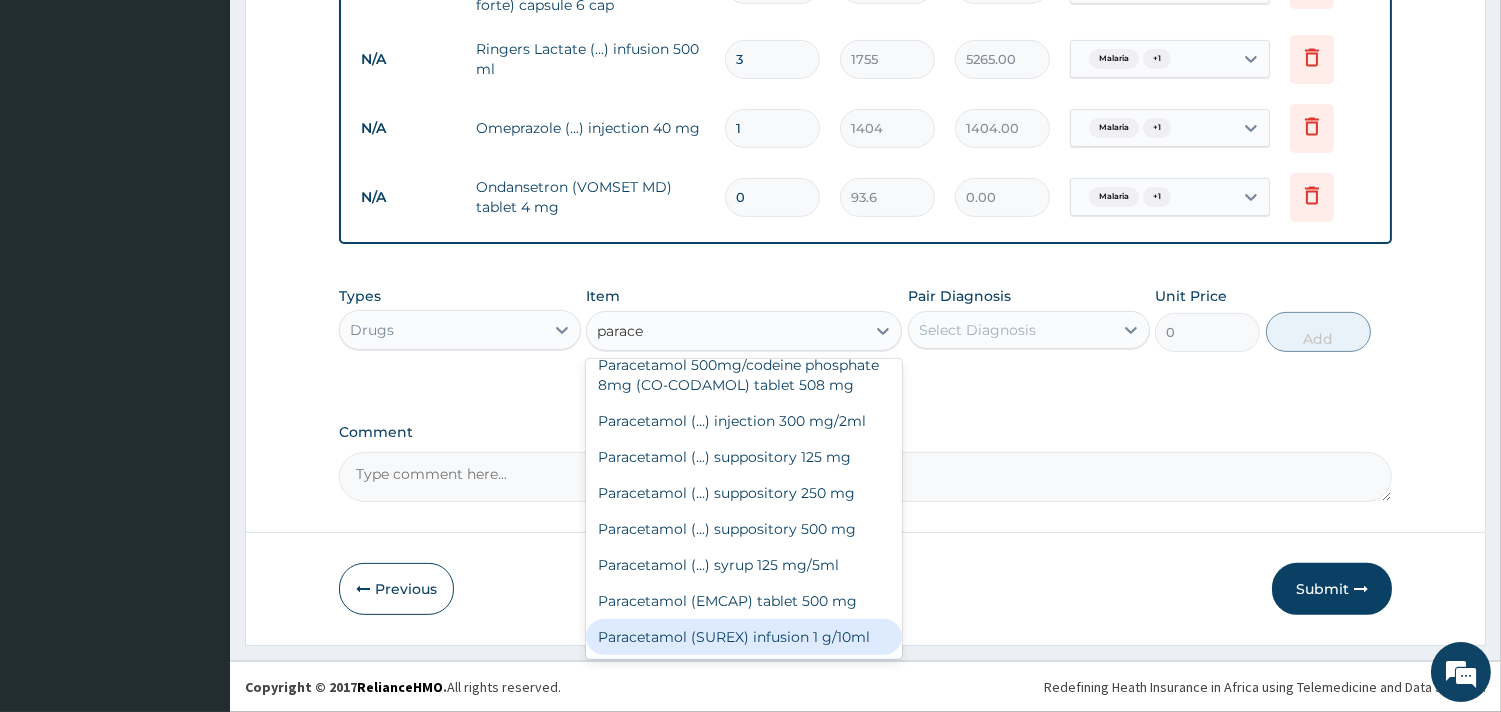 click on "Paracetamol (SUREX) infusion 1 g/10ml" at bounding box center (744, 637) 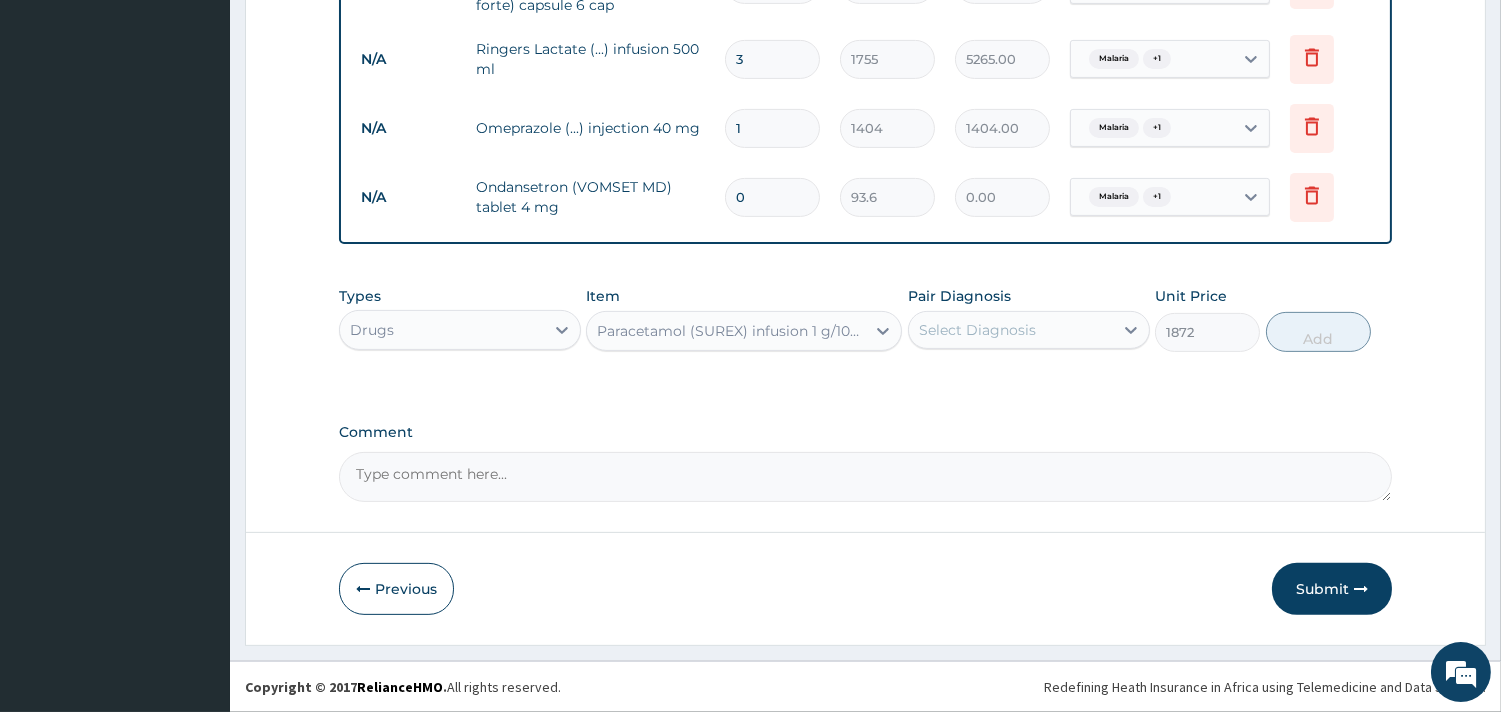 click on "Select Diagnosis" at bounding box center [977, 330] 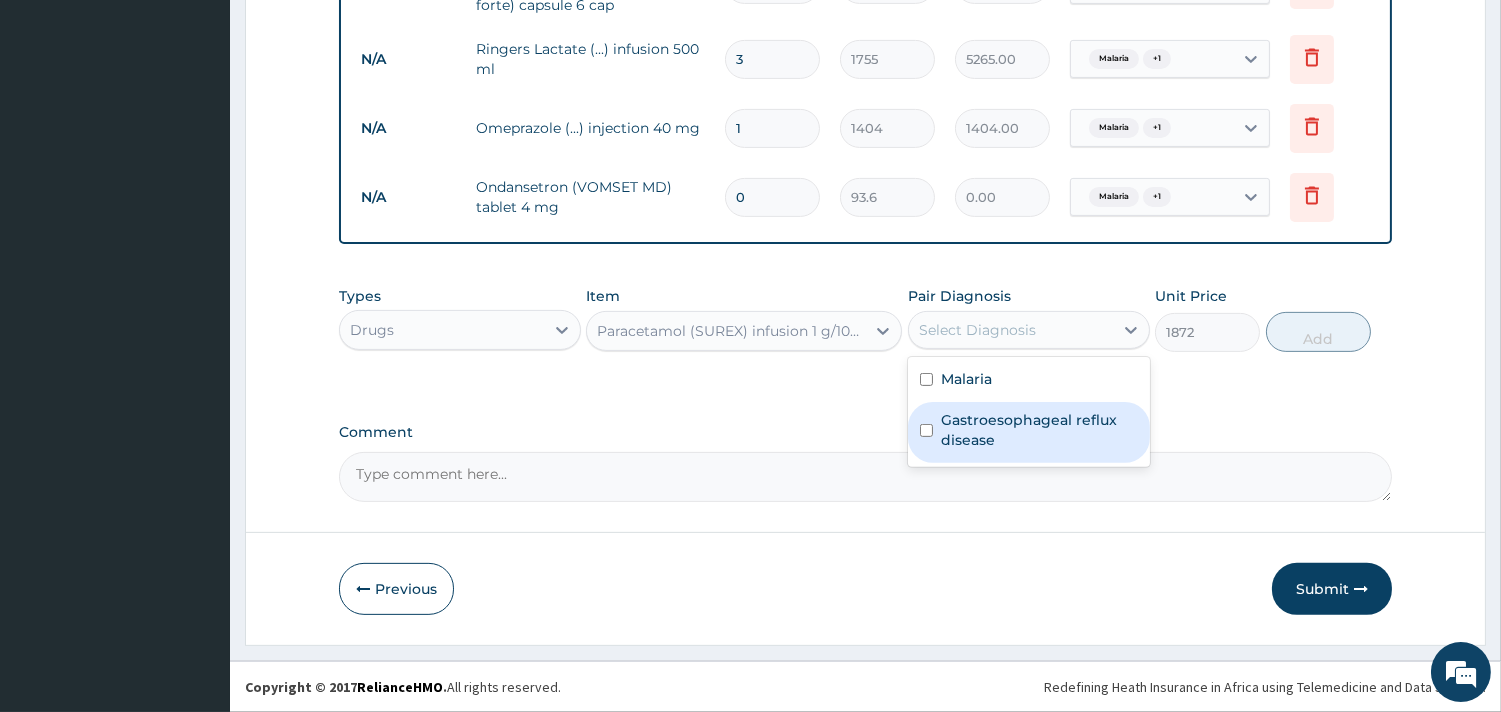 click on "Gastroesophageal reflux disease" at bounding box center (1039, 430) 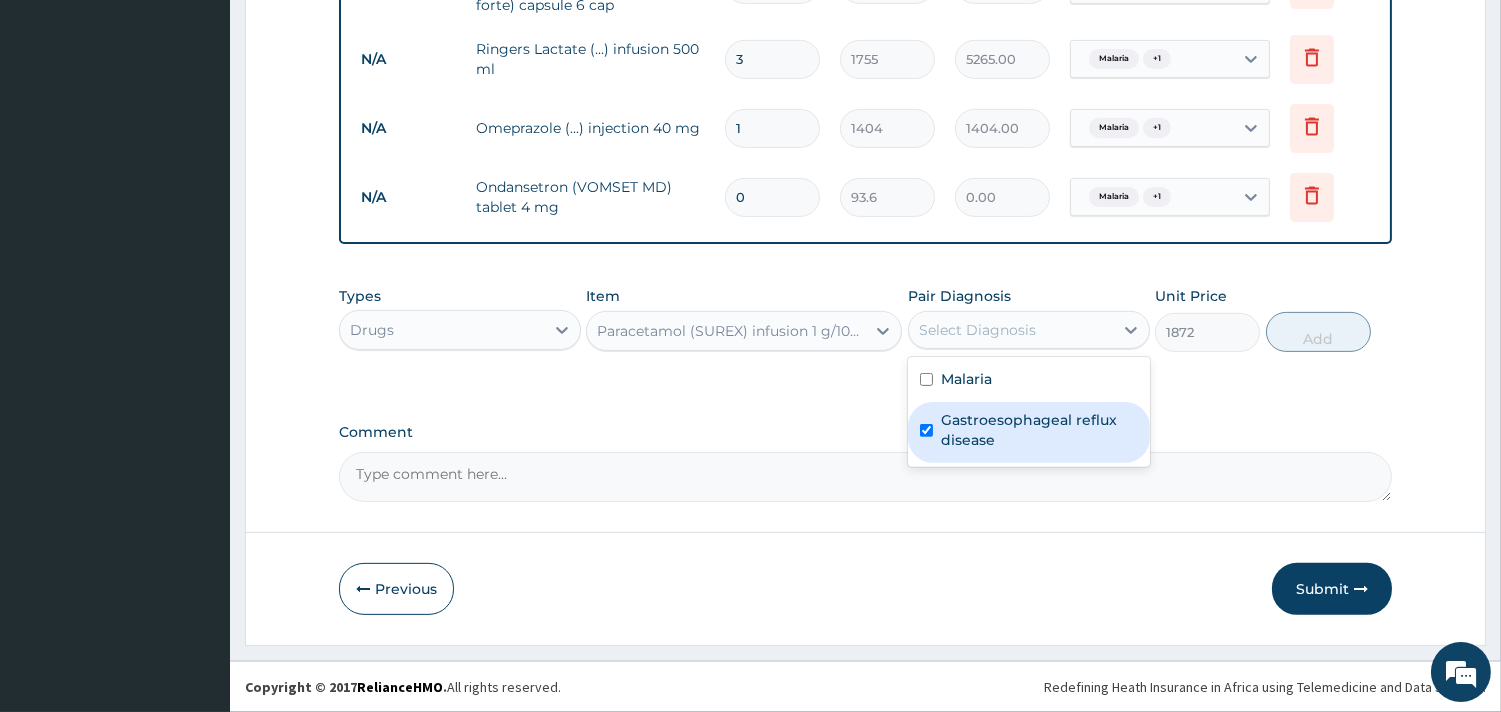checkbox on "true" 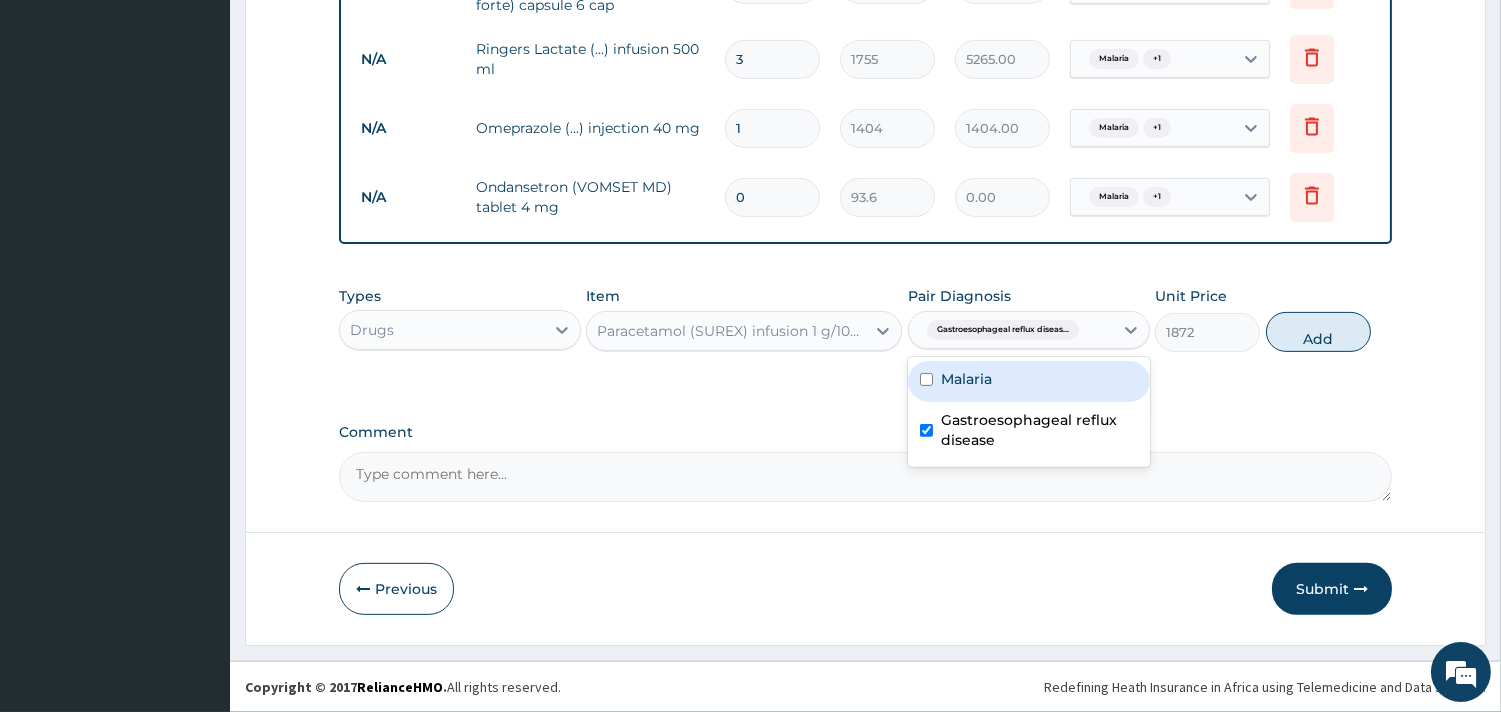 click on "Malaria" at bounding box center (966, 379) 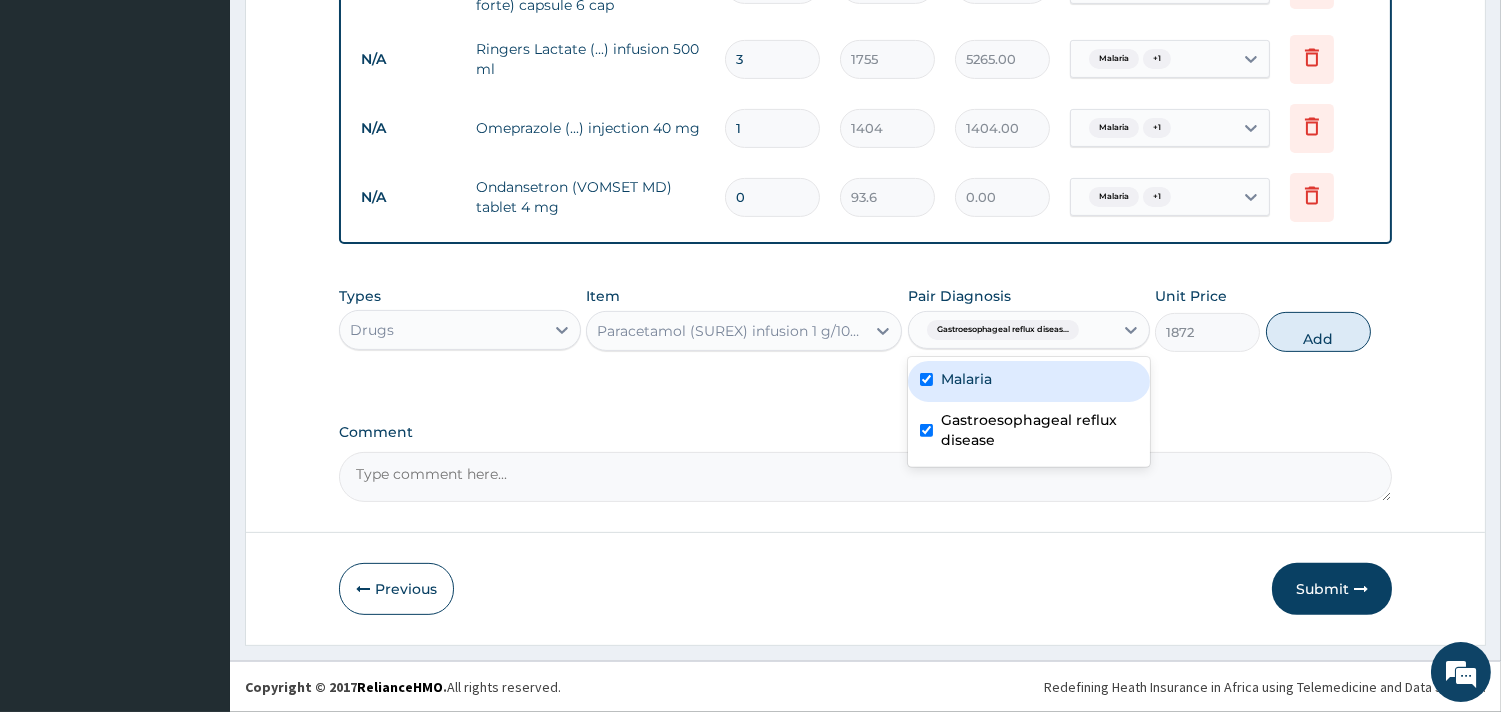 checkbox on "true" 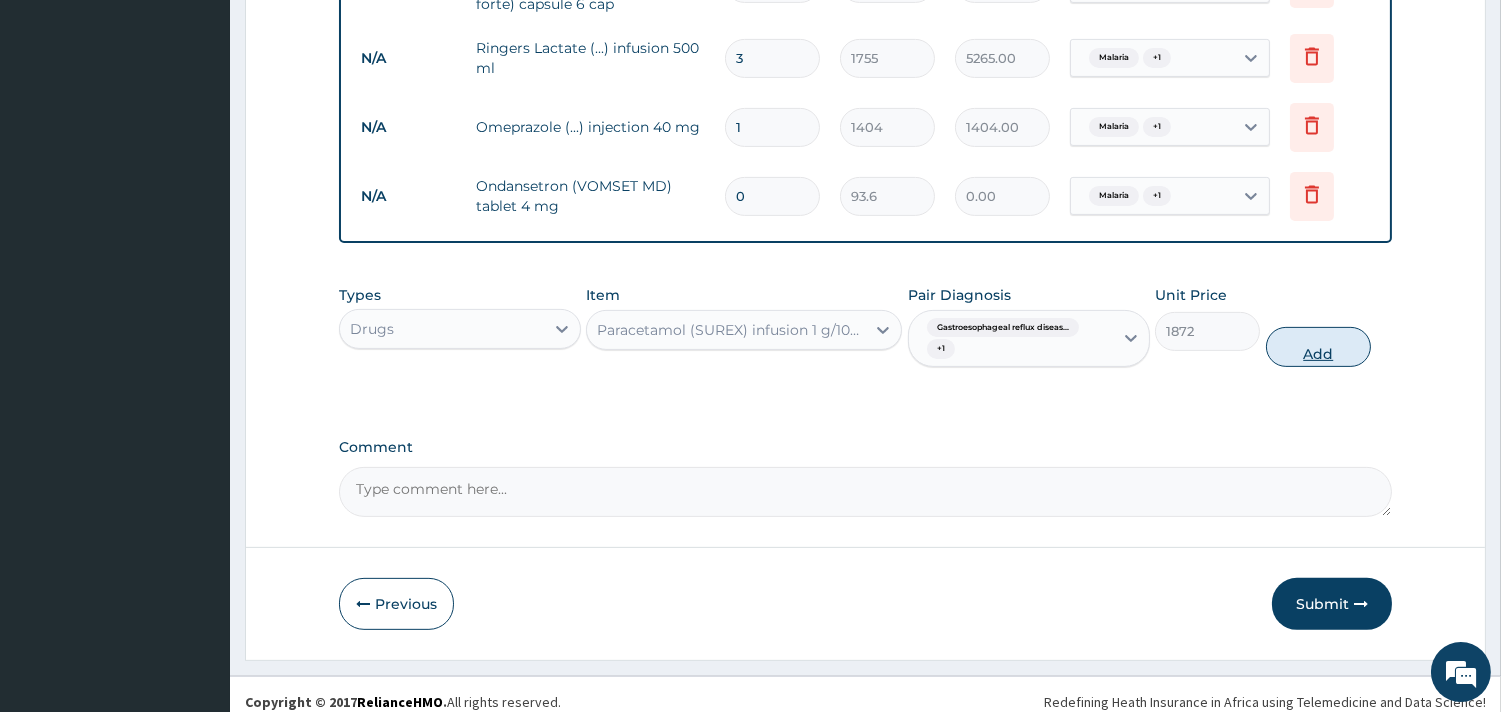 click on "Add" at bounding box center [1318, 347] 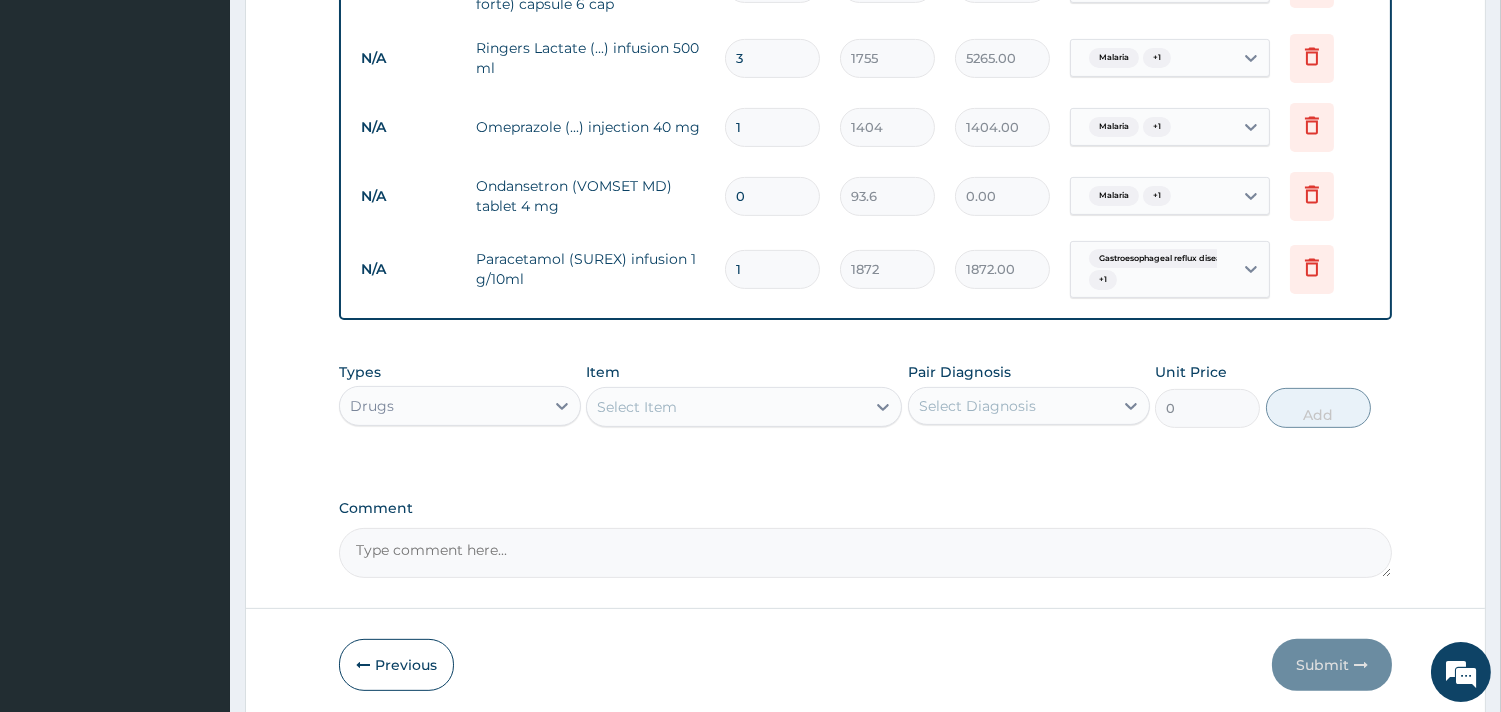 drag, startPoint x: 742, startPoint y: 218, endPoint x: 724, endPoint y: 216, distance: 18.110771 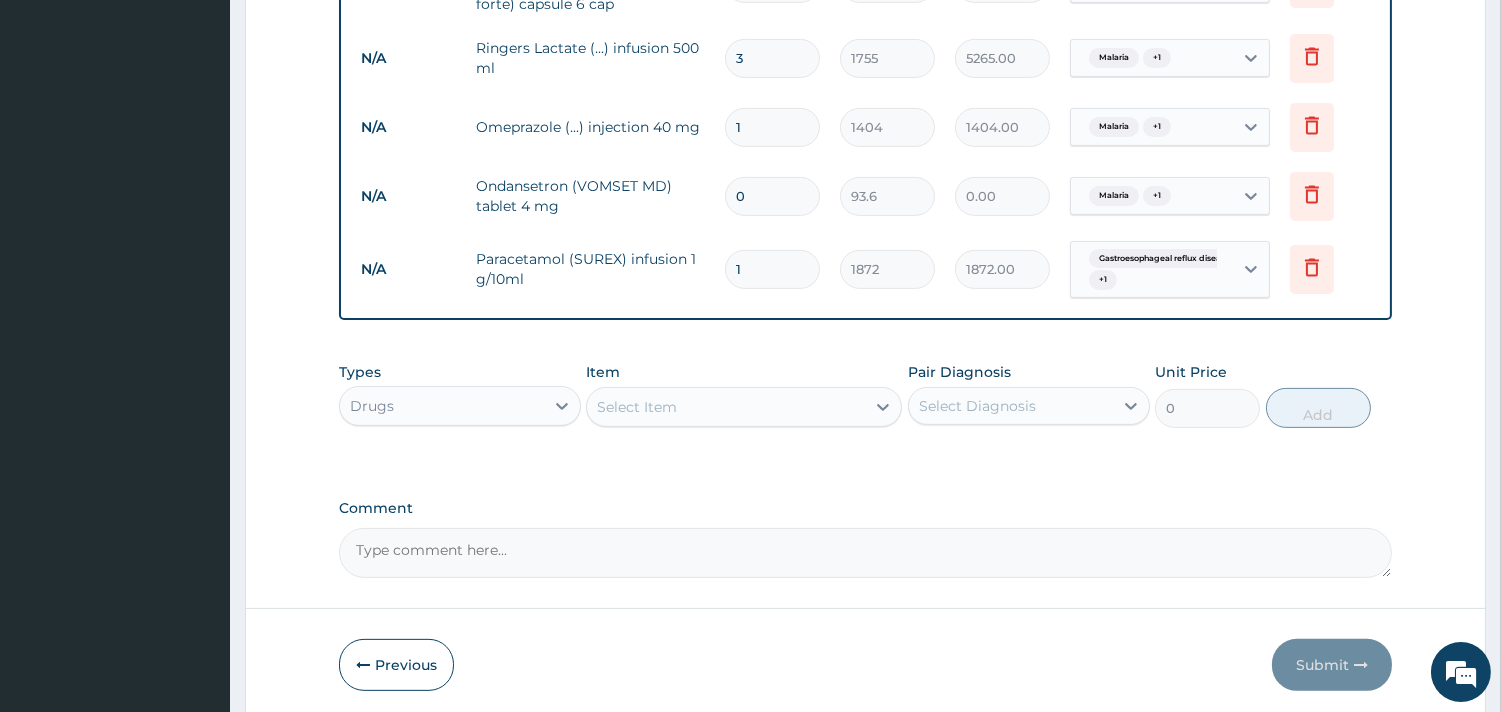 click on "0" at bounding box center (772, 196) 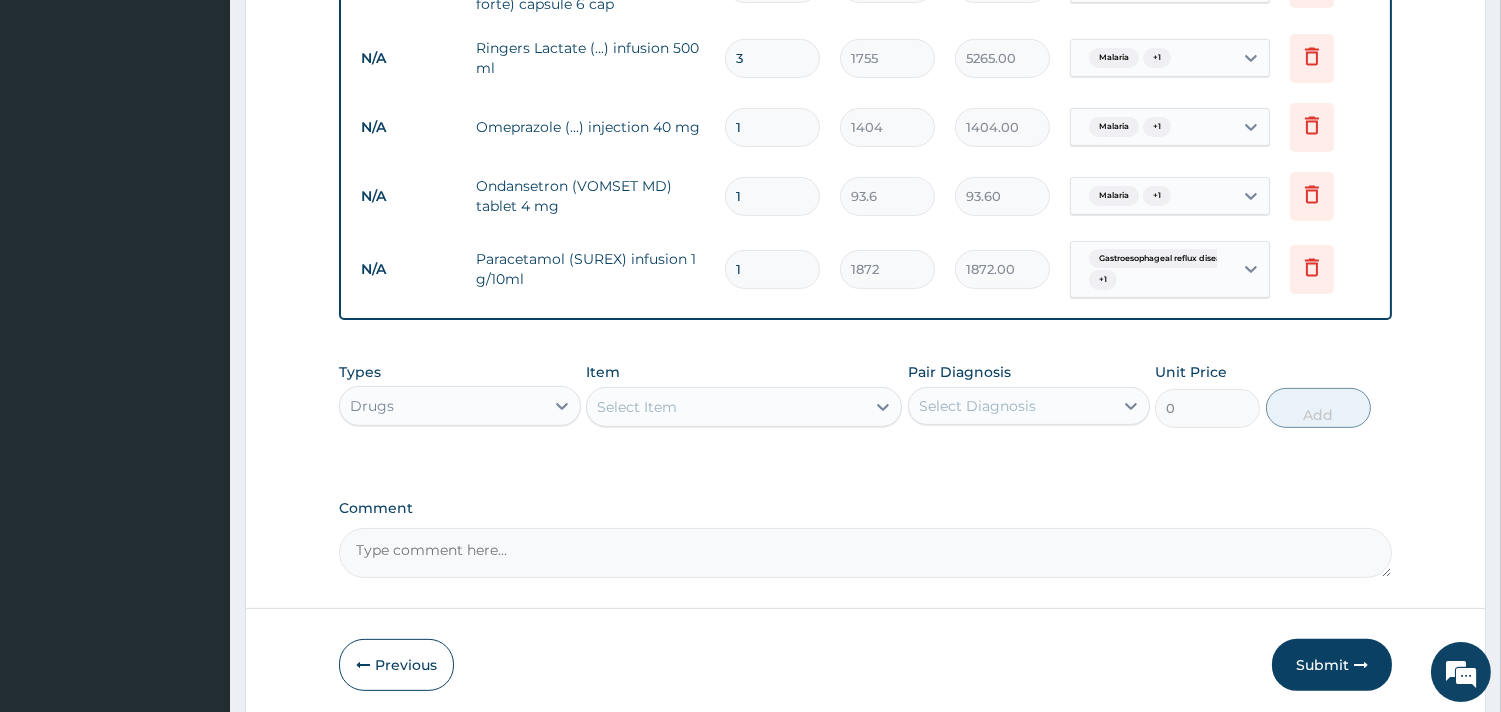 type on "1" 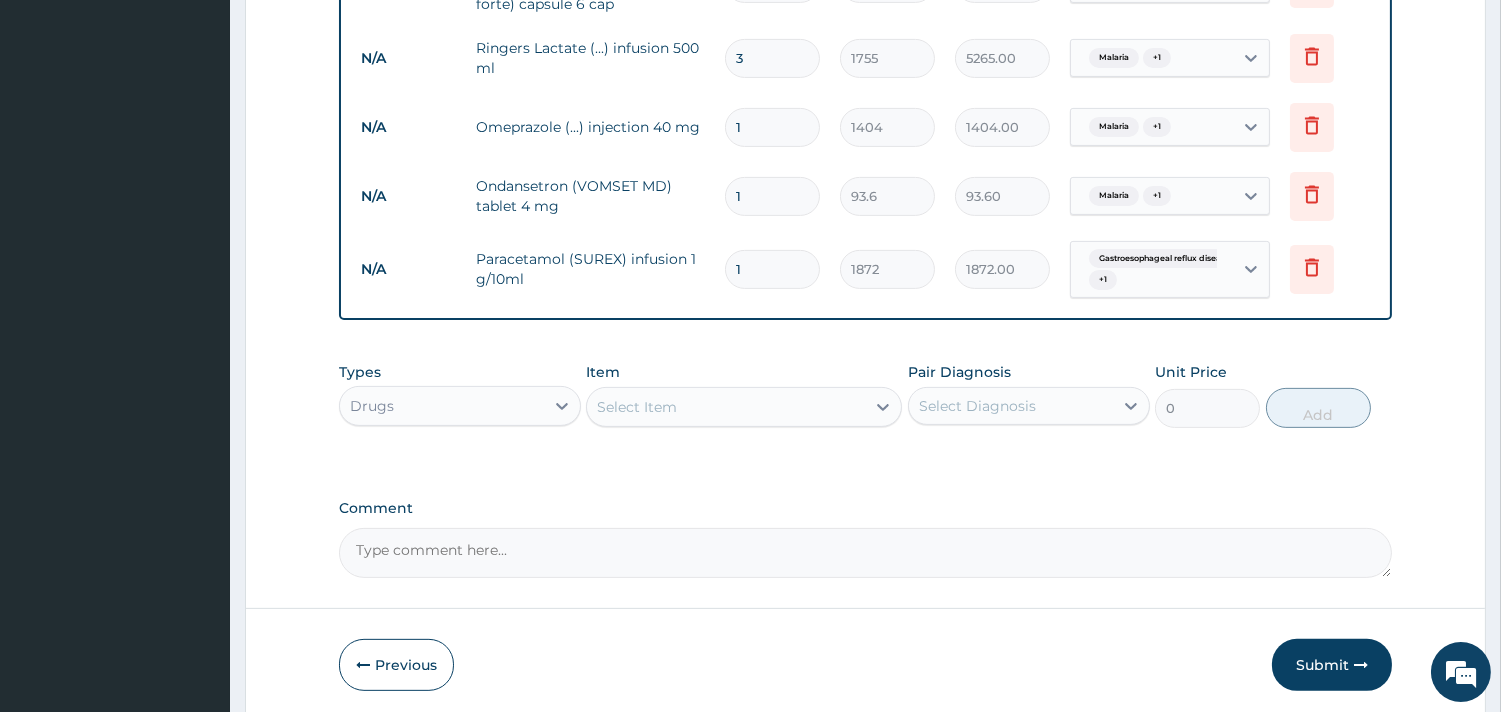 click on "Item Select Item" at bounding box center [744, 395] 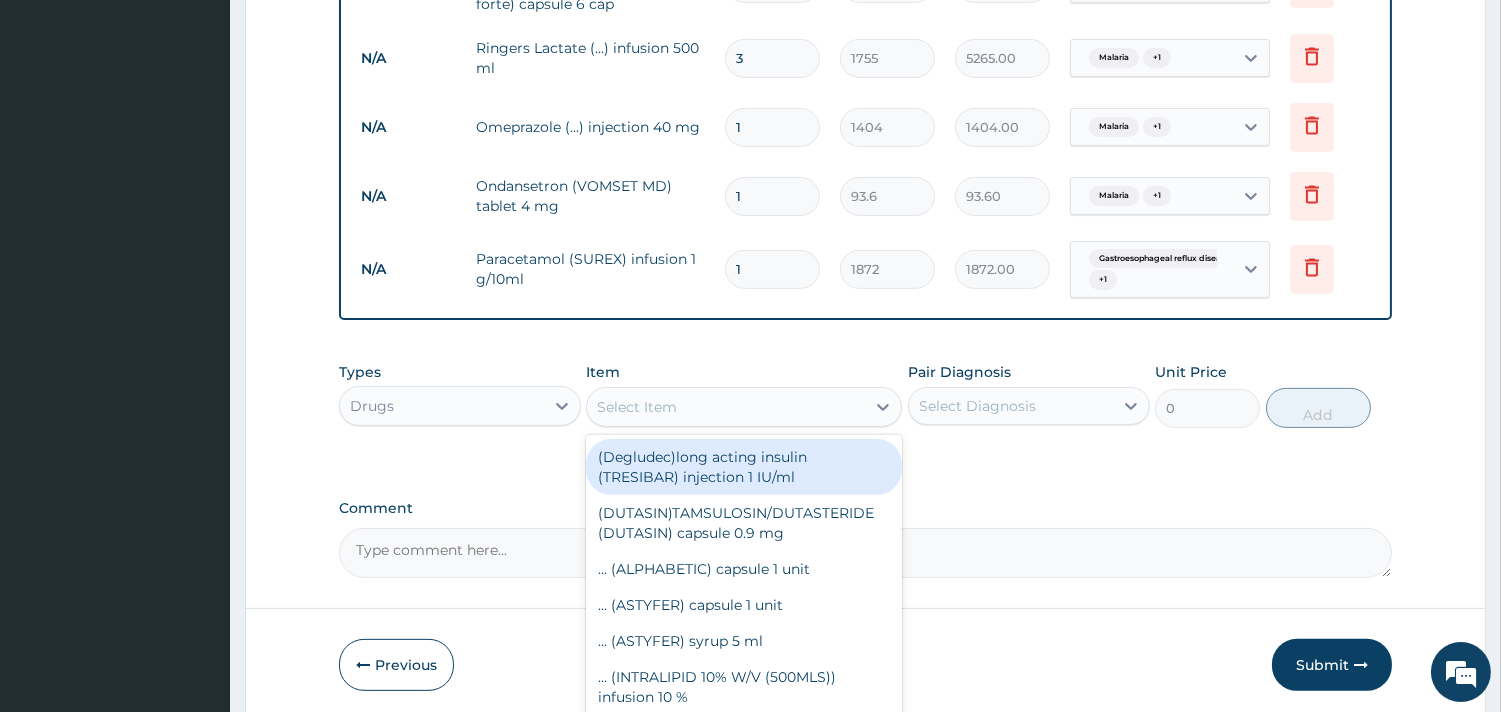 click on "Select Item" at bounding box center (726, 407) 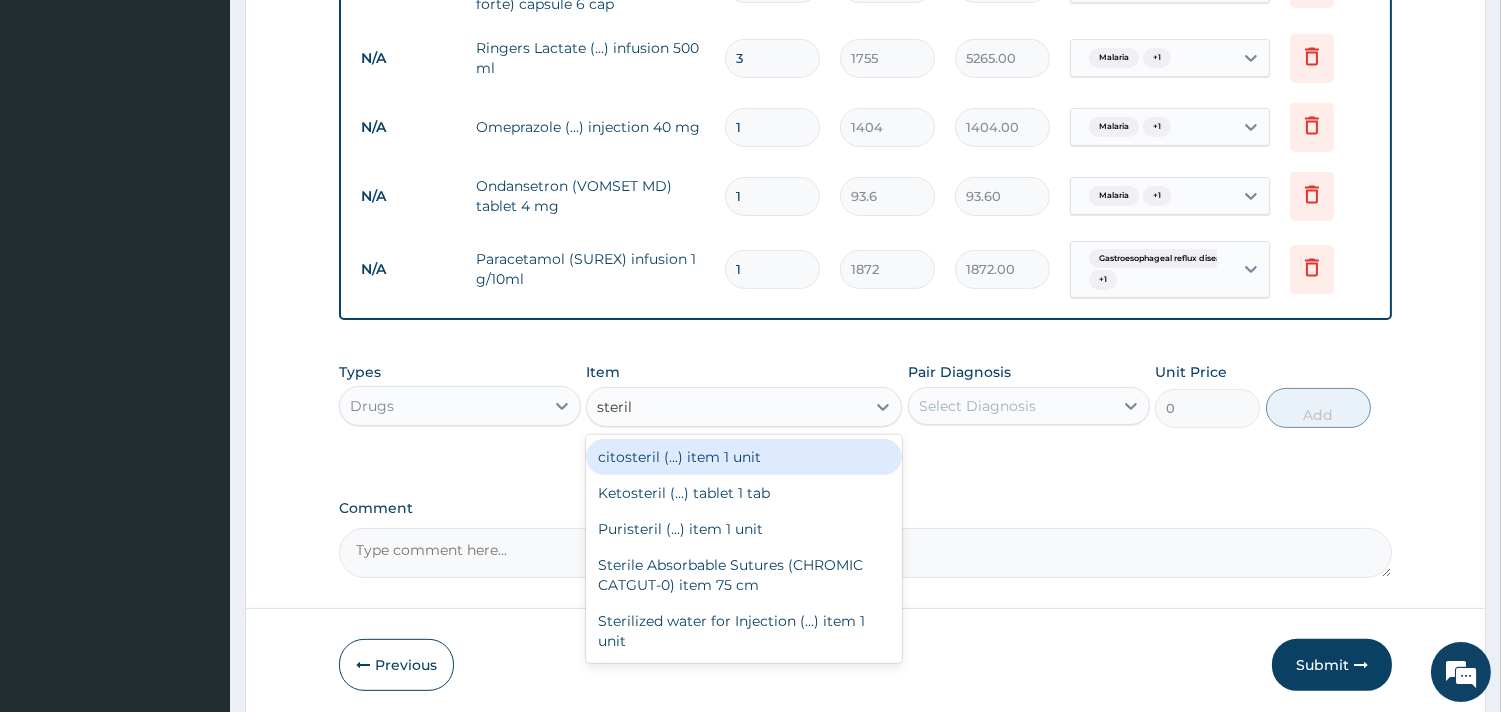 type on "sterili" 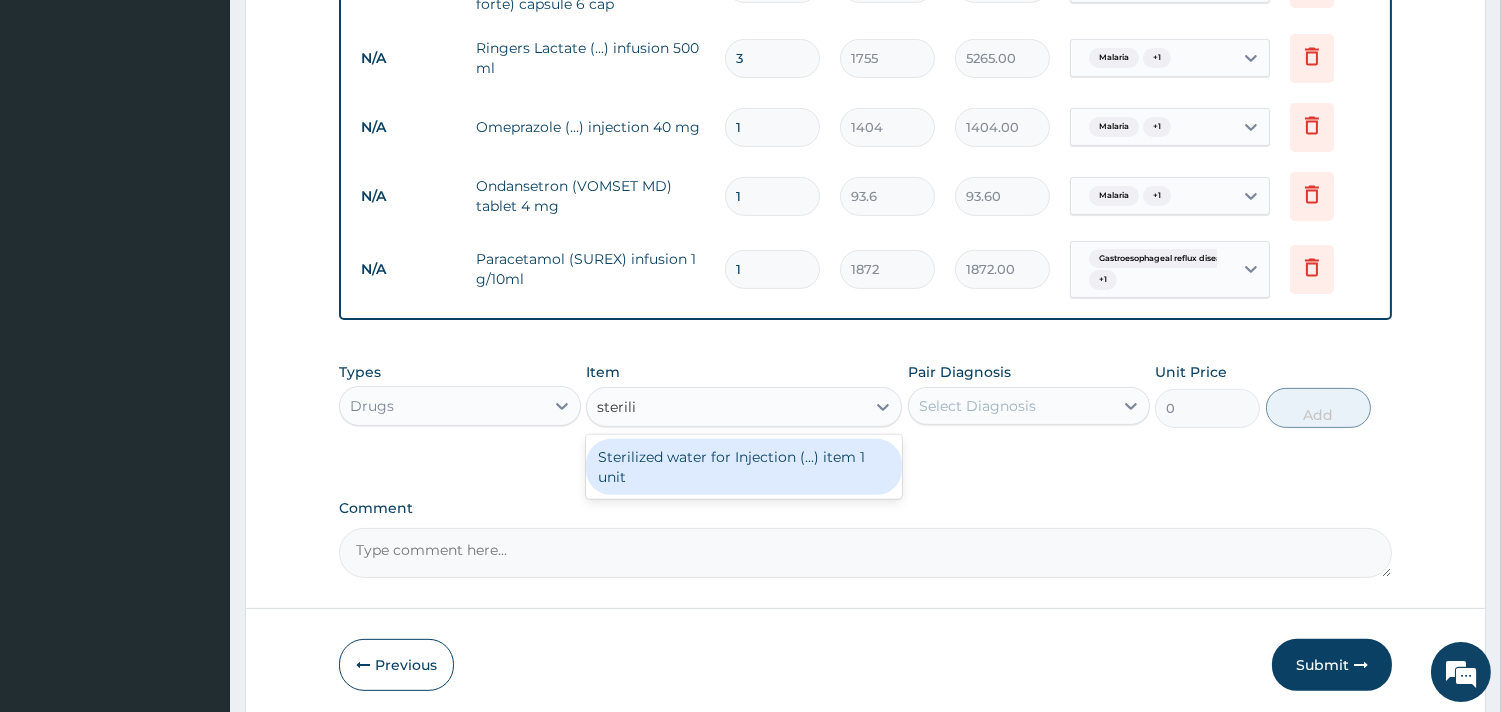 click on "Sterilized water for Injection (...) item 1 unit" at bounding box center [744, 467] 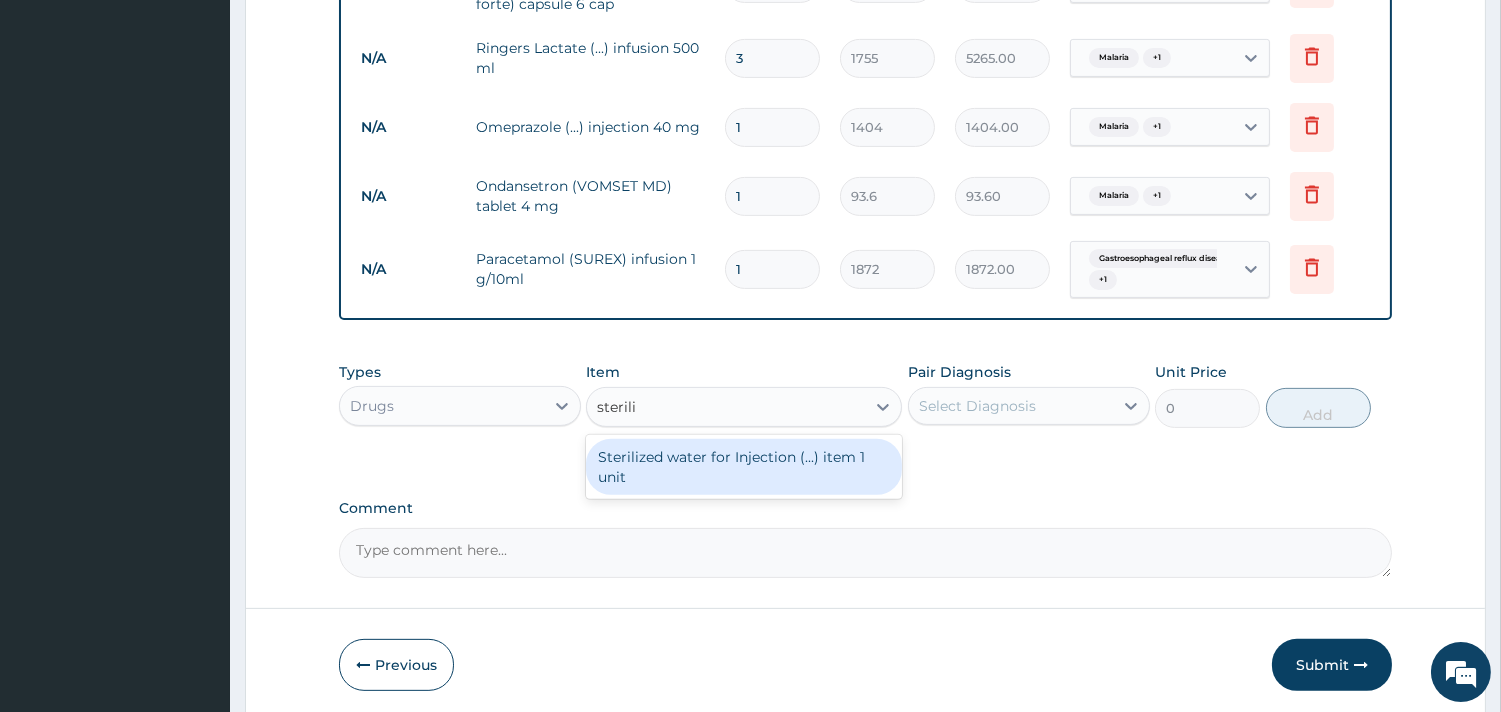 type 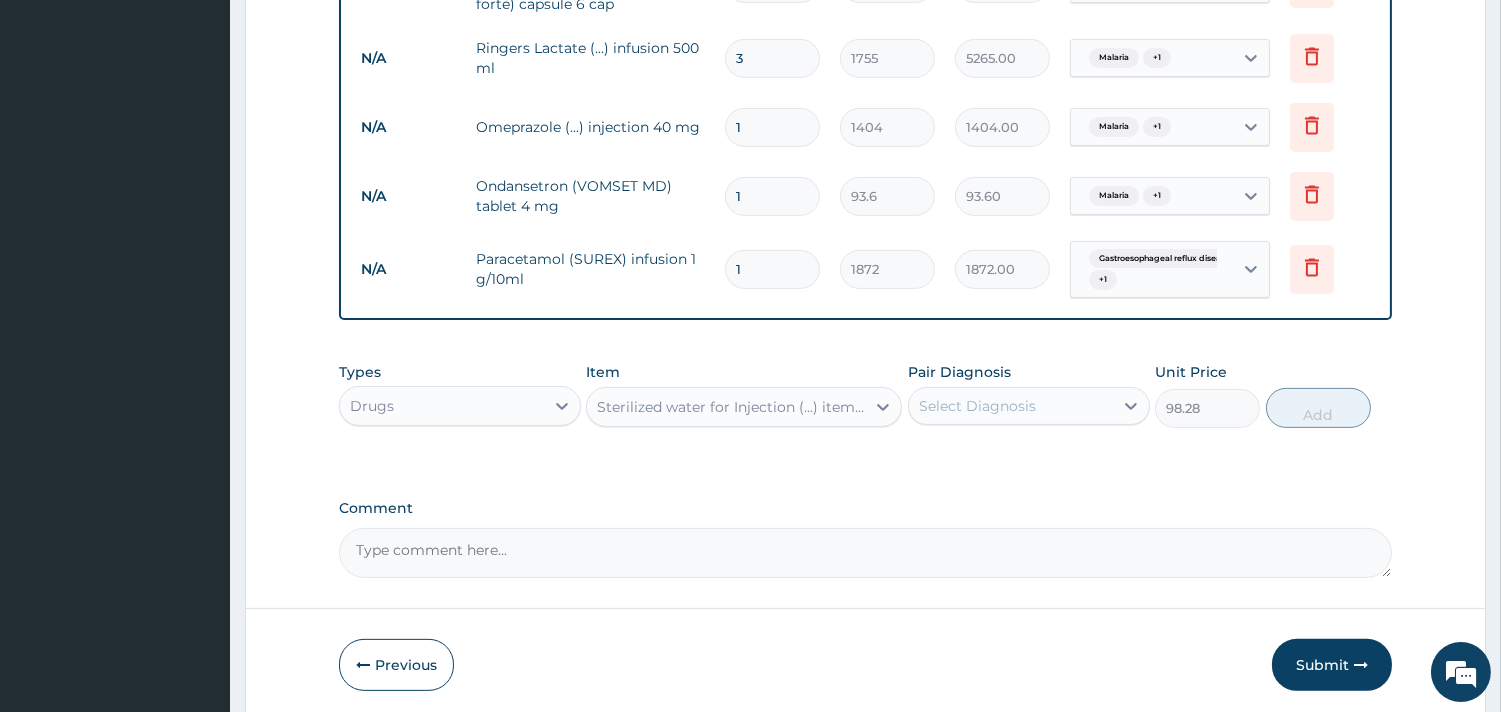 click on "Select Diagnosis" at bounding box center (977, 406) 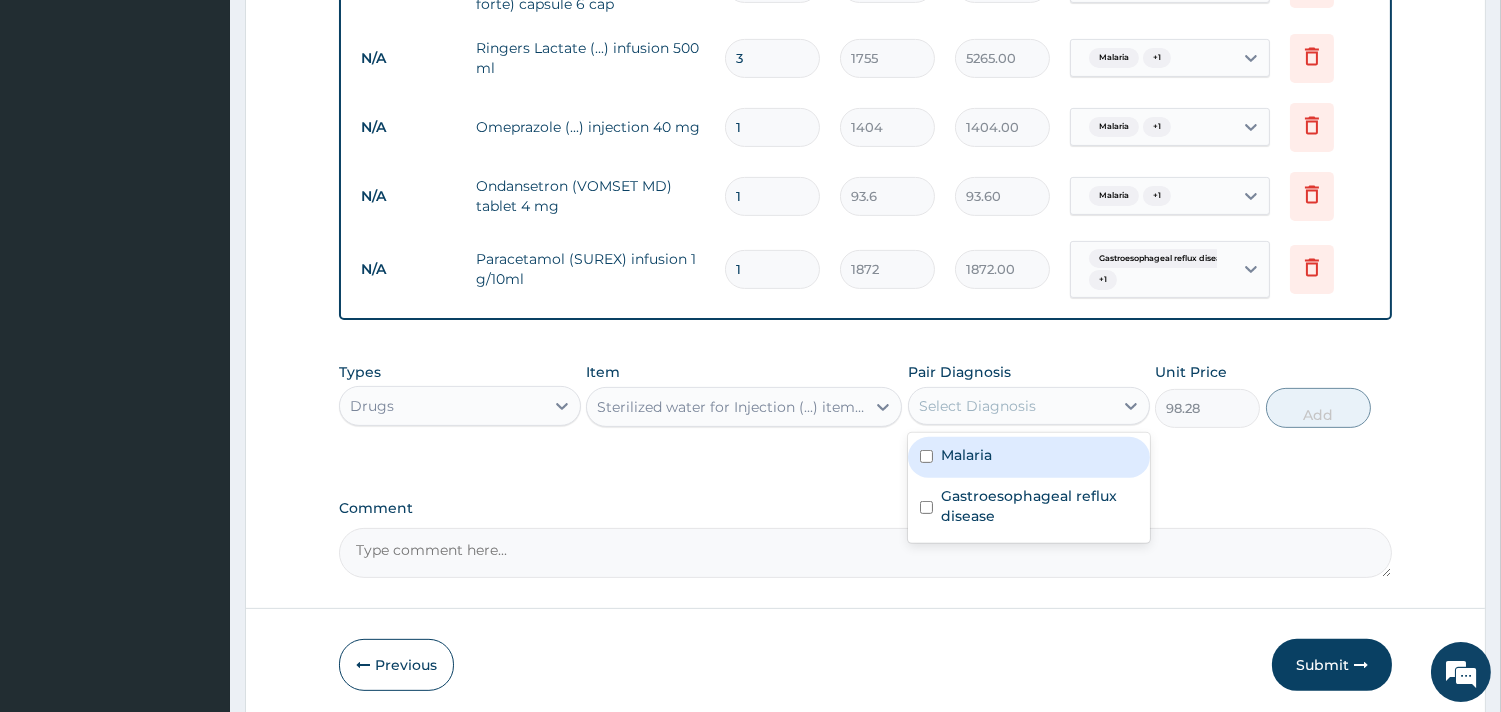 click on "Malaria" at bounding box center (1029, 457) 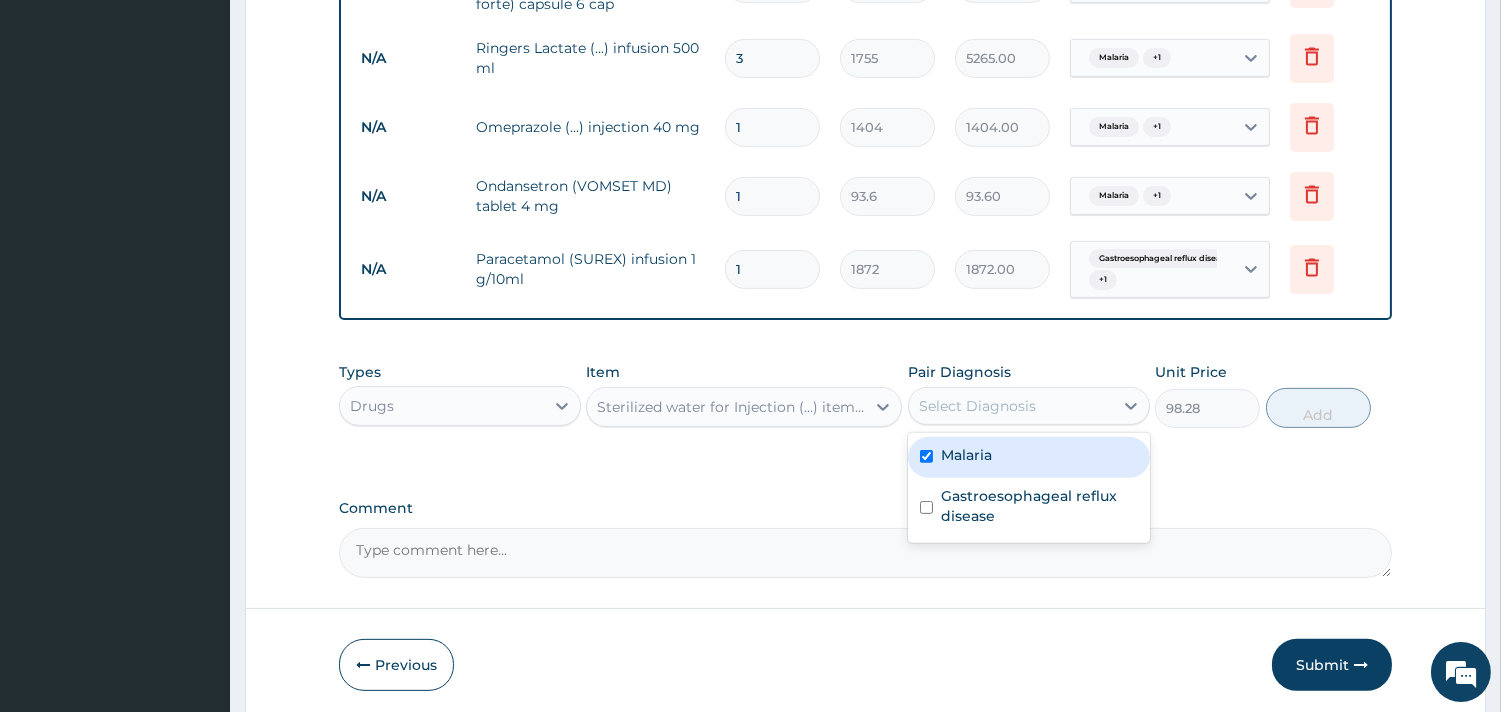 checkbox on "true" 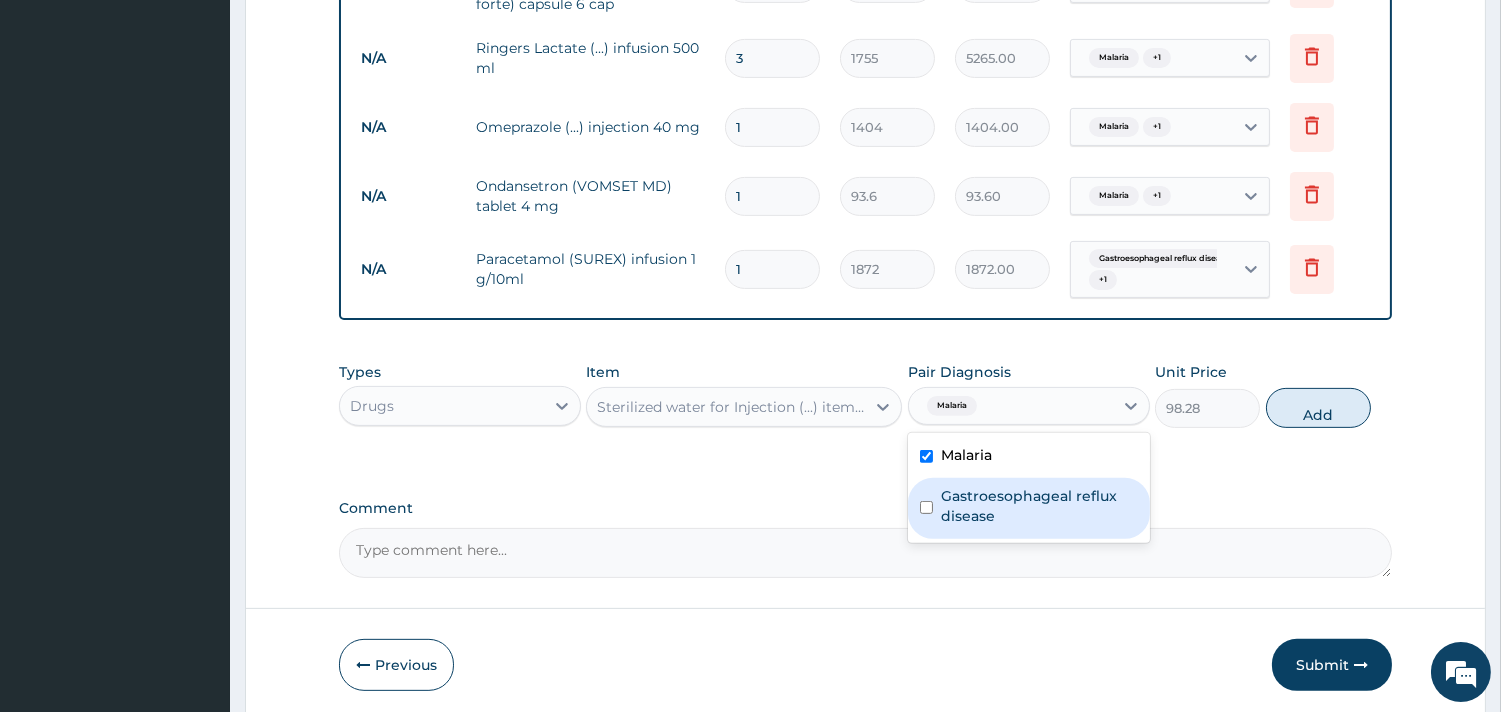 drag, startPoint x: 1015, startPoint y: 515, endPoint x: 1278, endPoint y: 443, distance: 272.67746 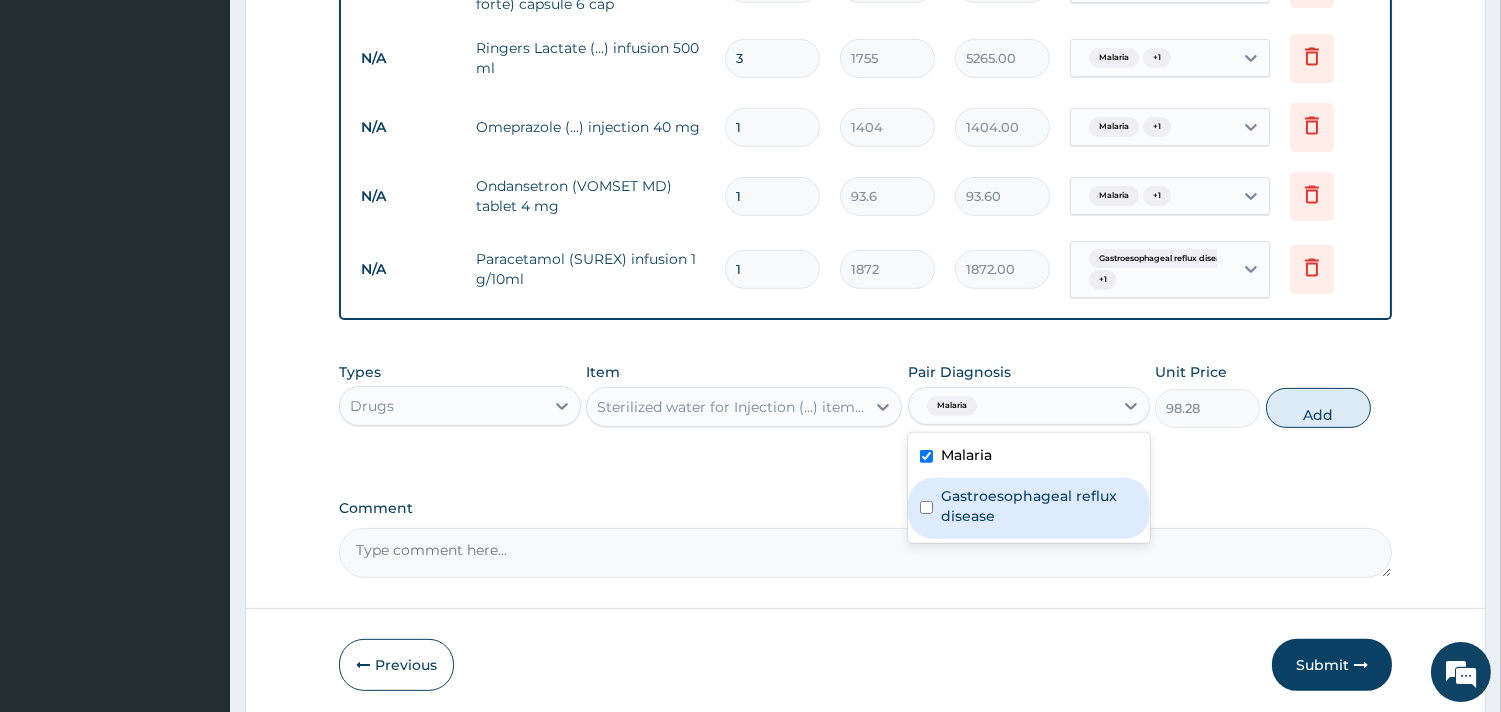click on "Gastroesophageal reflux disease" at bounding box center [1039, 506] 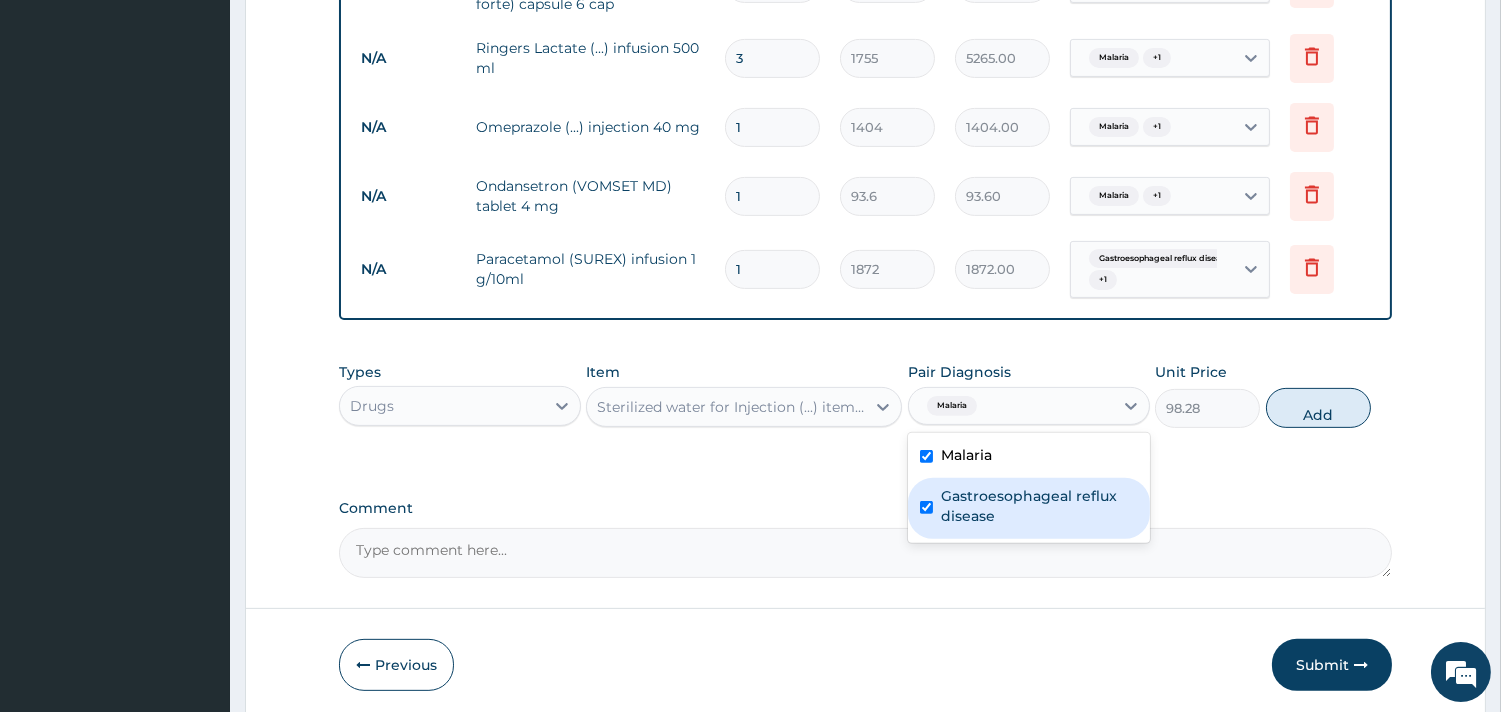 checkbox on "true" 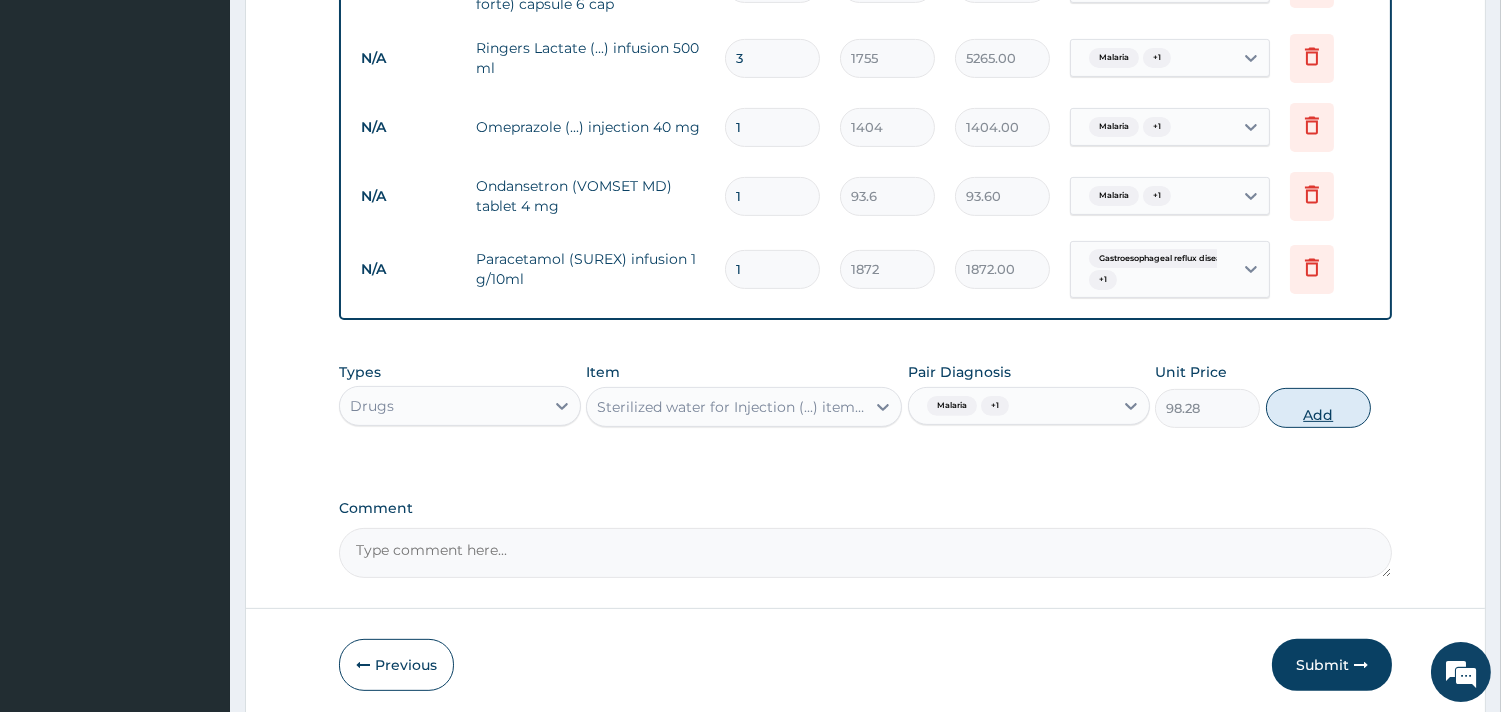 click on "Add" at bounding box center (1318, 408) 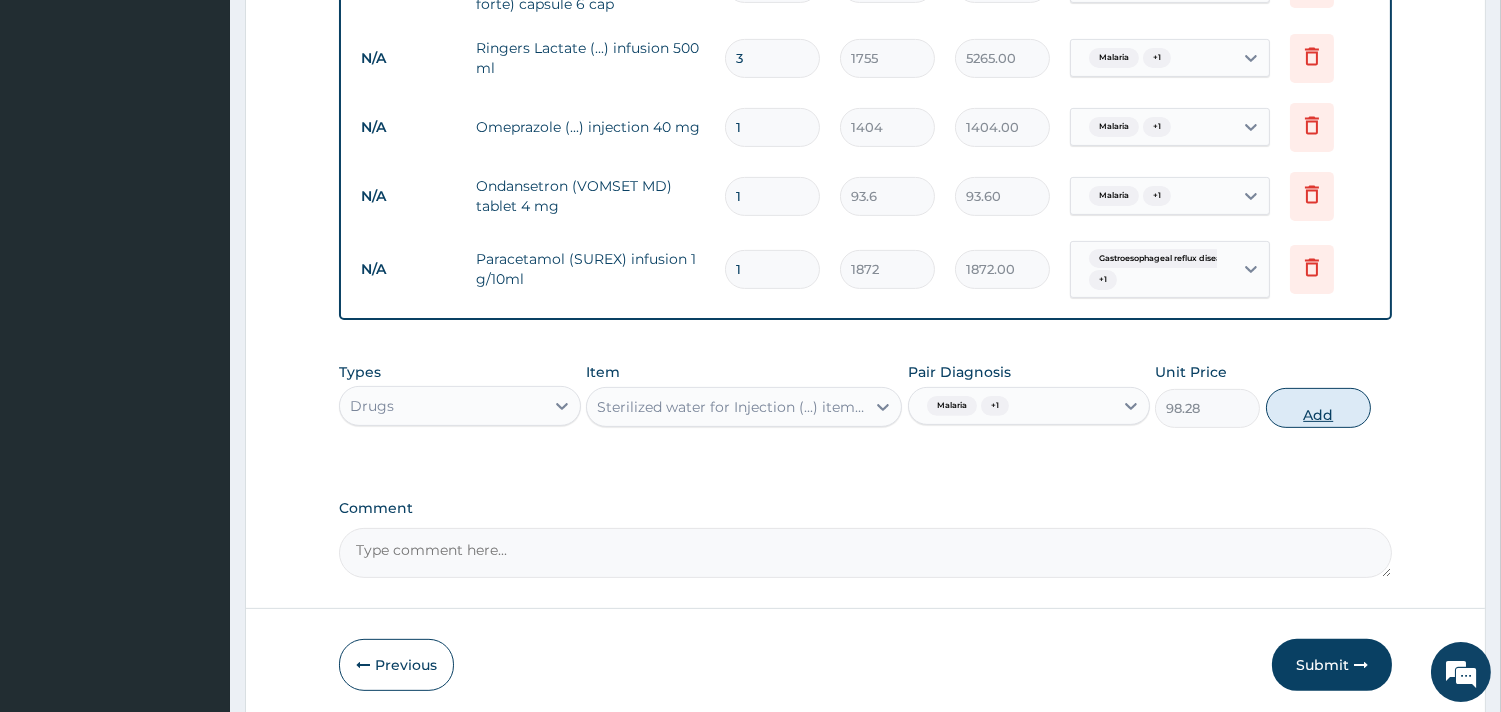 type on "0" 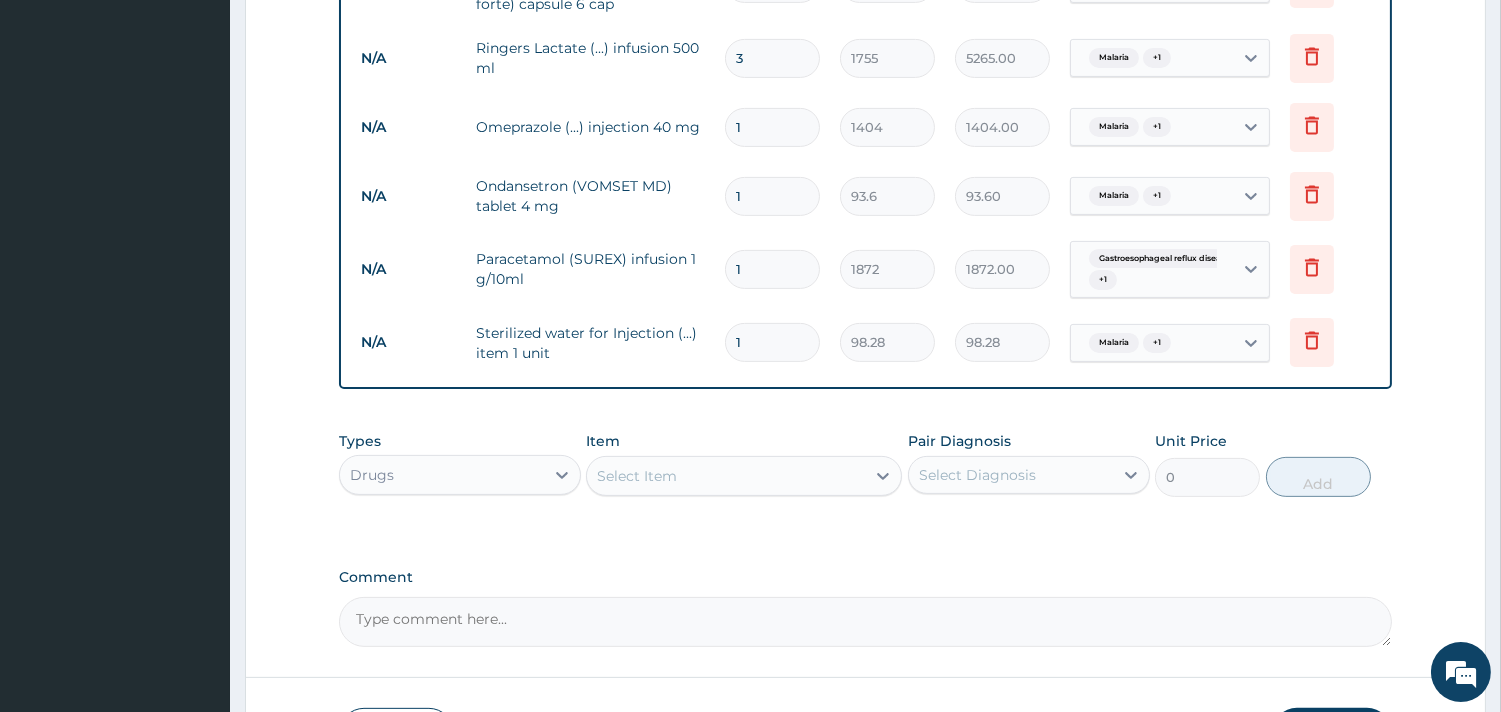 click on "N/A Sterilized water for Injection (...) item 1 unit 1 98.28 98.28 Malaria  + 1 Delete" at bounding box center [865, 342] 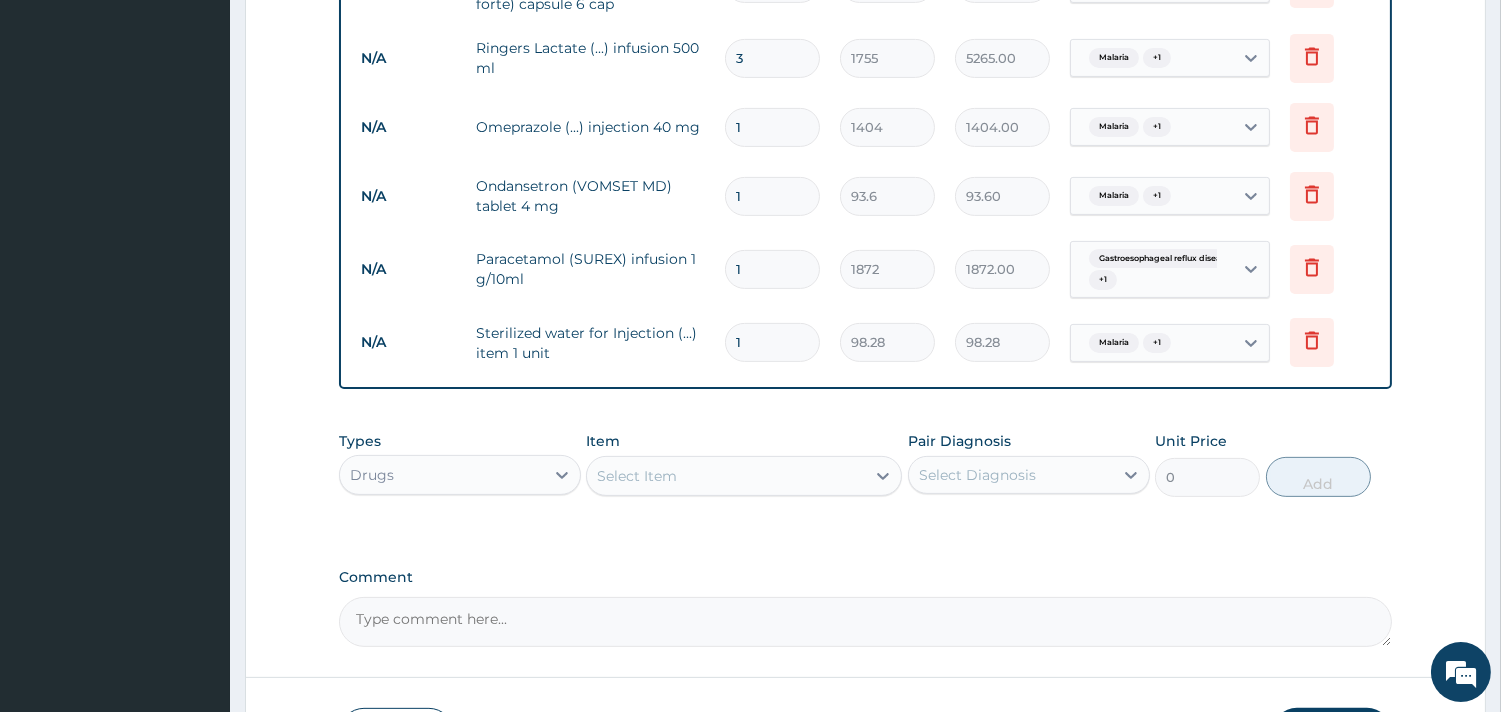 type on "2" 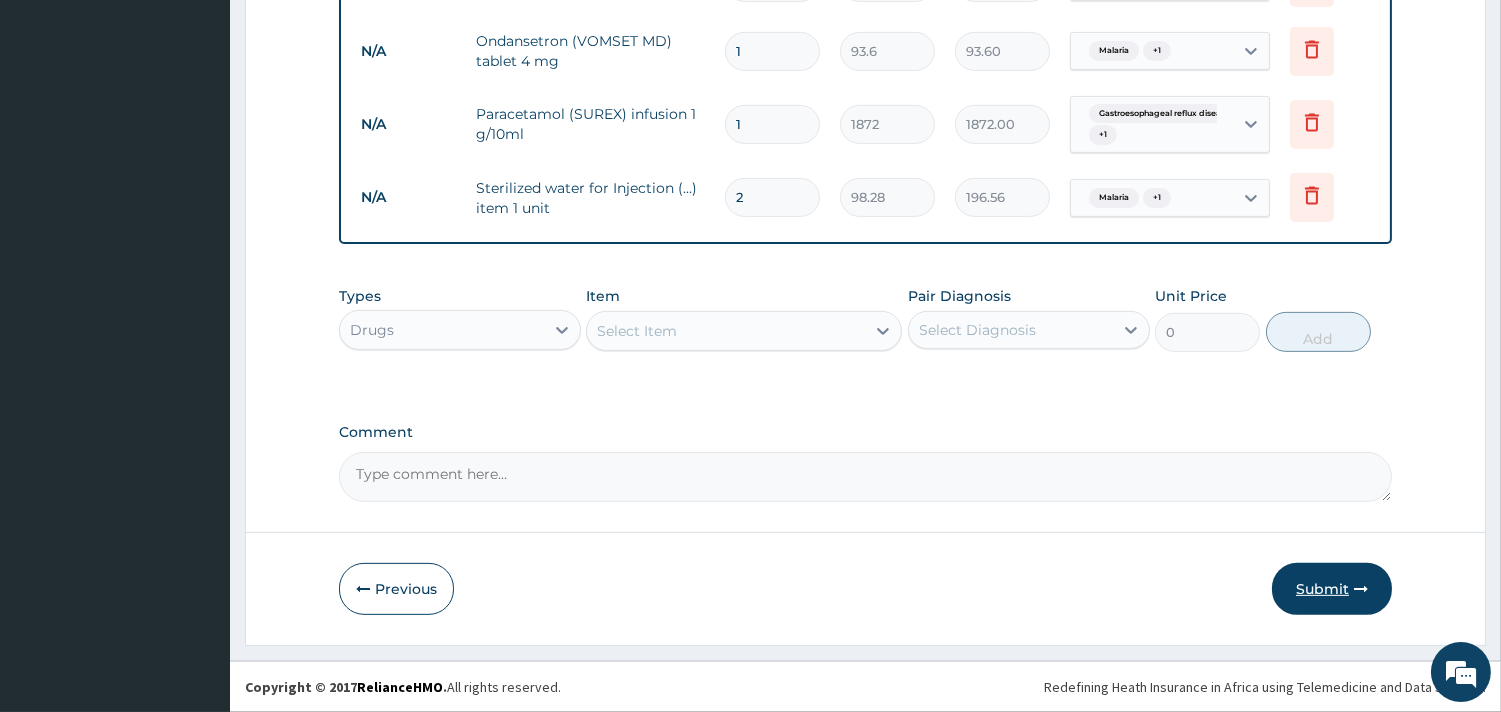 type on "2" 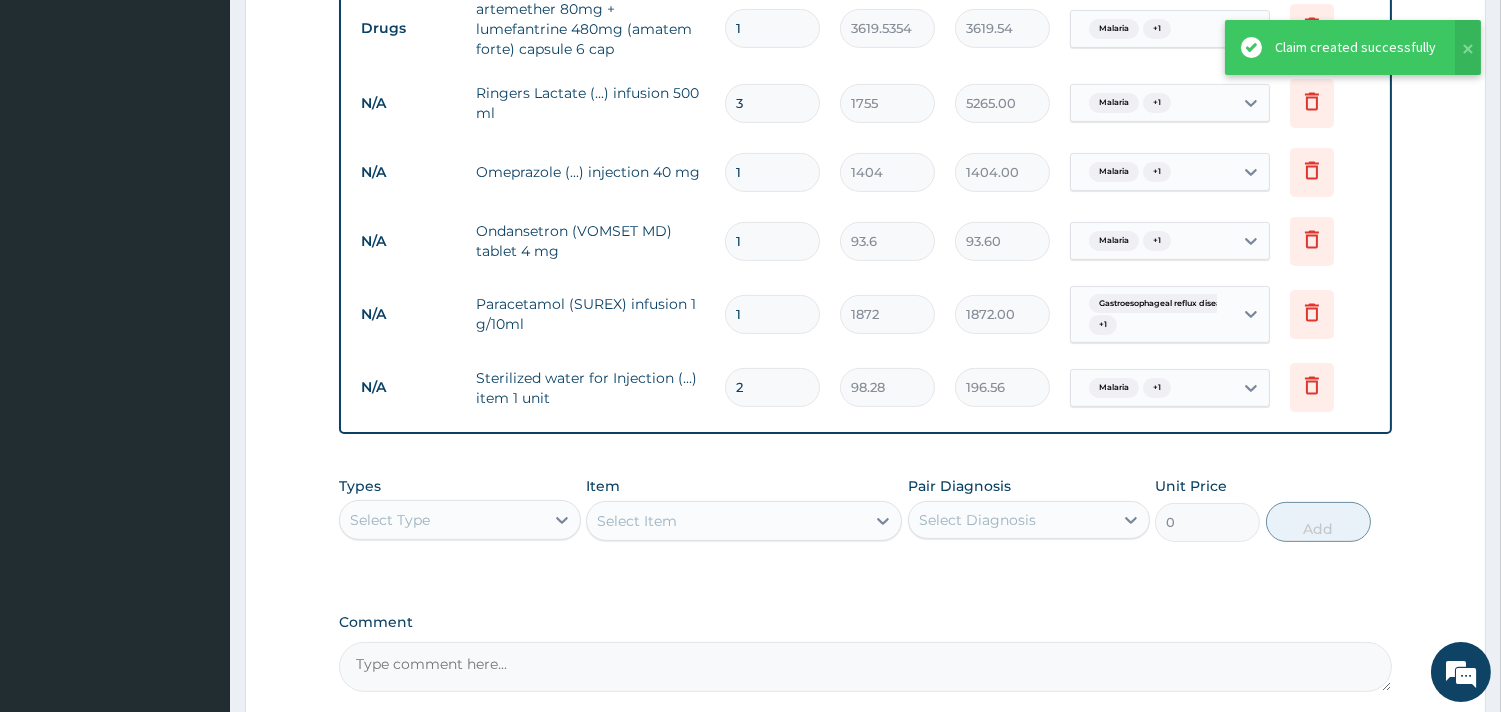 scroll, scrollTop: 1211, scrollLeft: 0, axis: vertical 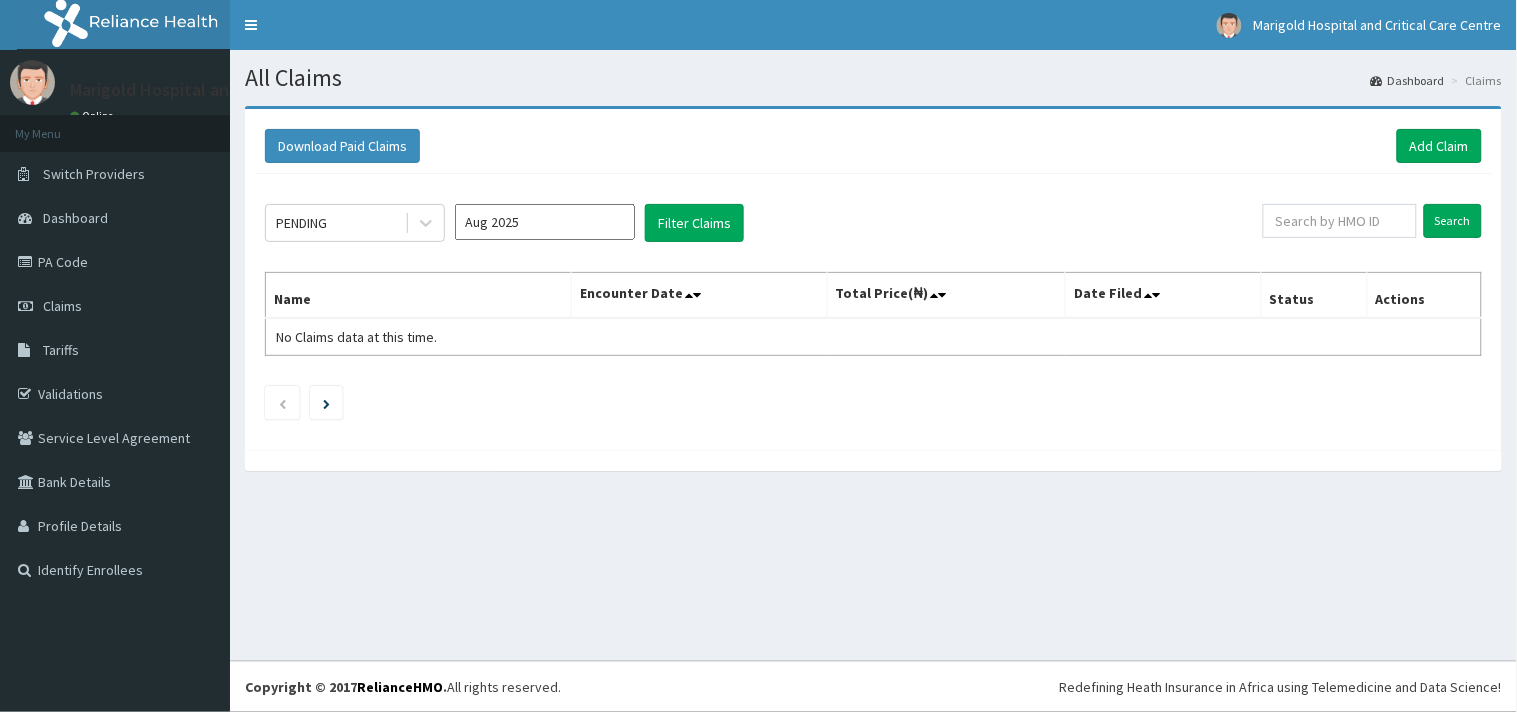 click on "Aug 2025" at bounding box center [545, 222] 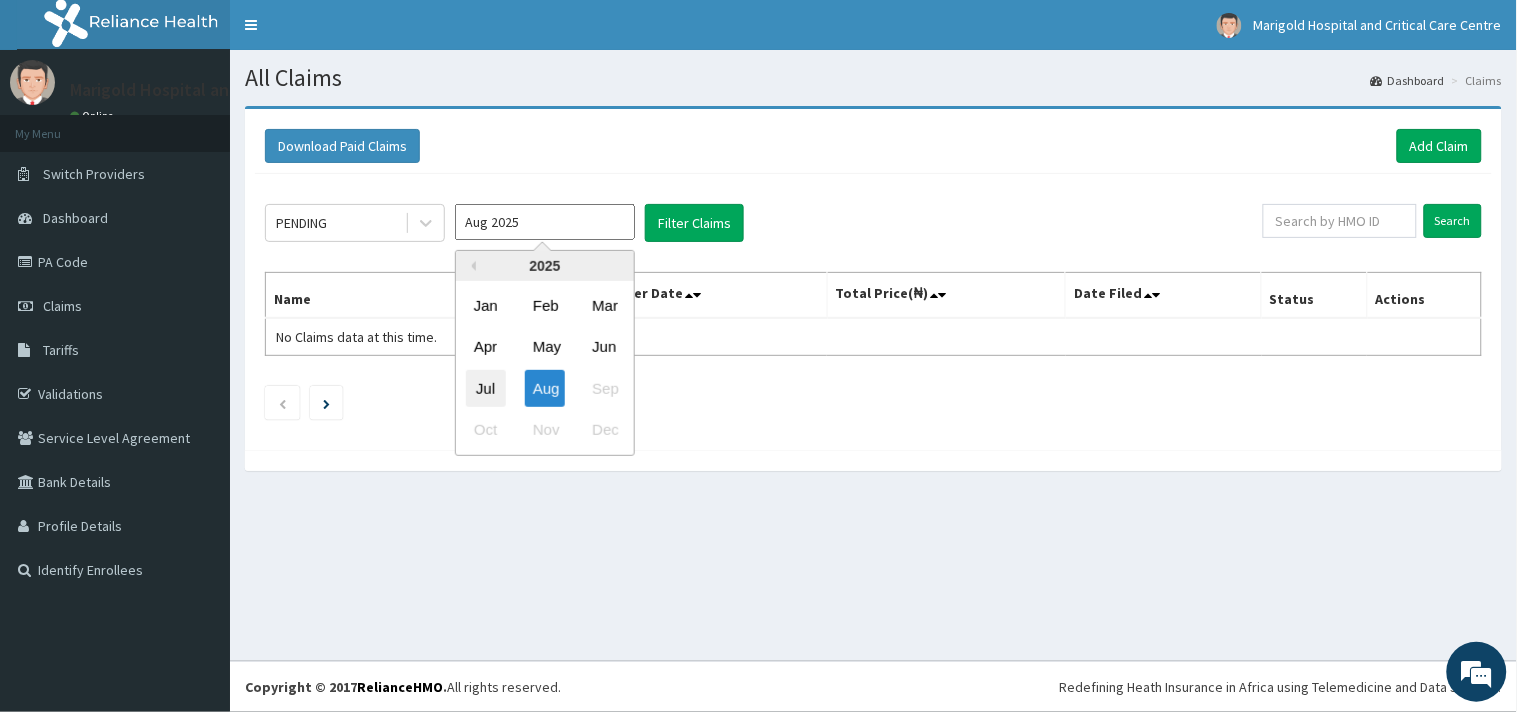 click on "Jul" at bounding box center (486, 388) 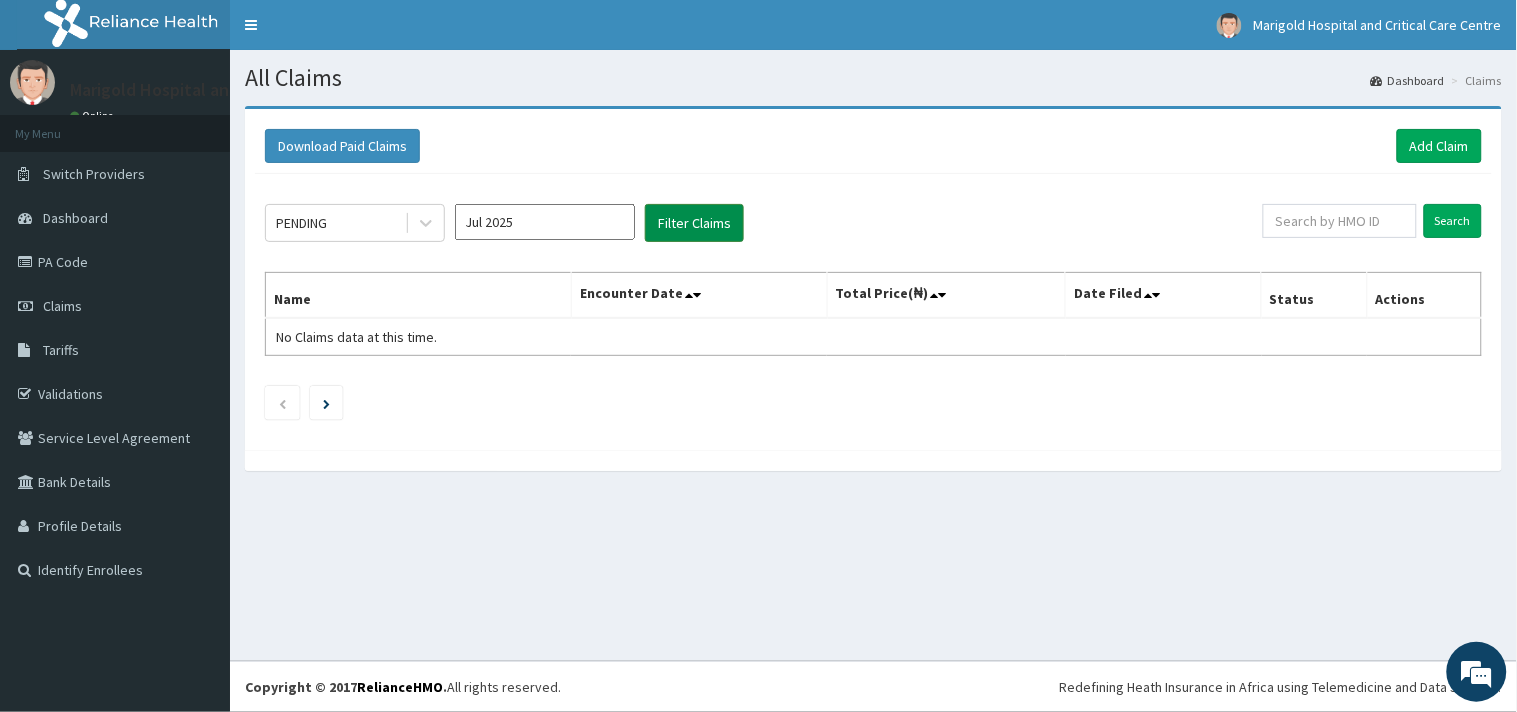 click on "Filter Claims" at bounding box center [694, 223] 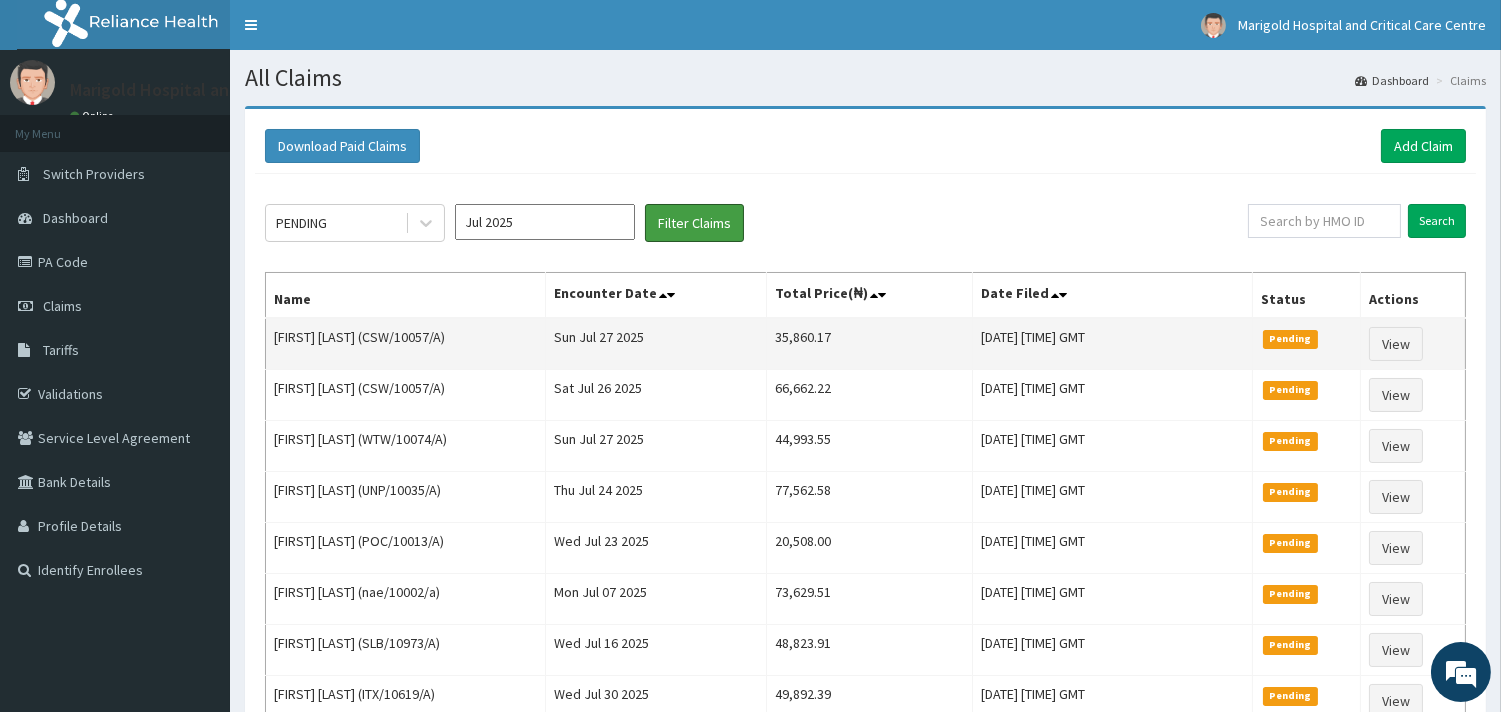 scroll, scrollTop: 0, scrollLeft: 0, axis: both 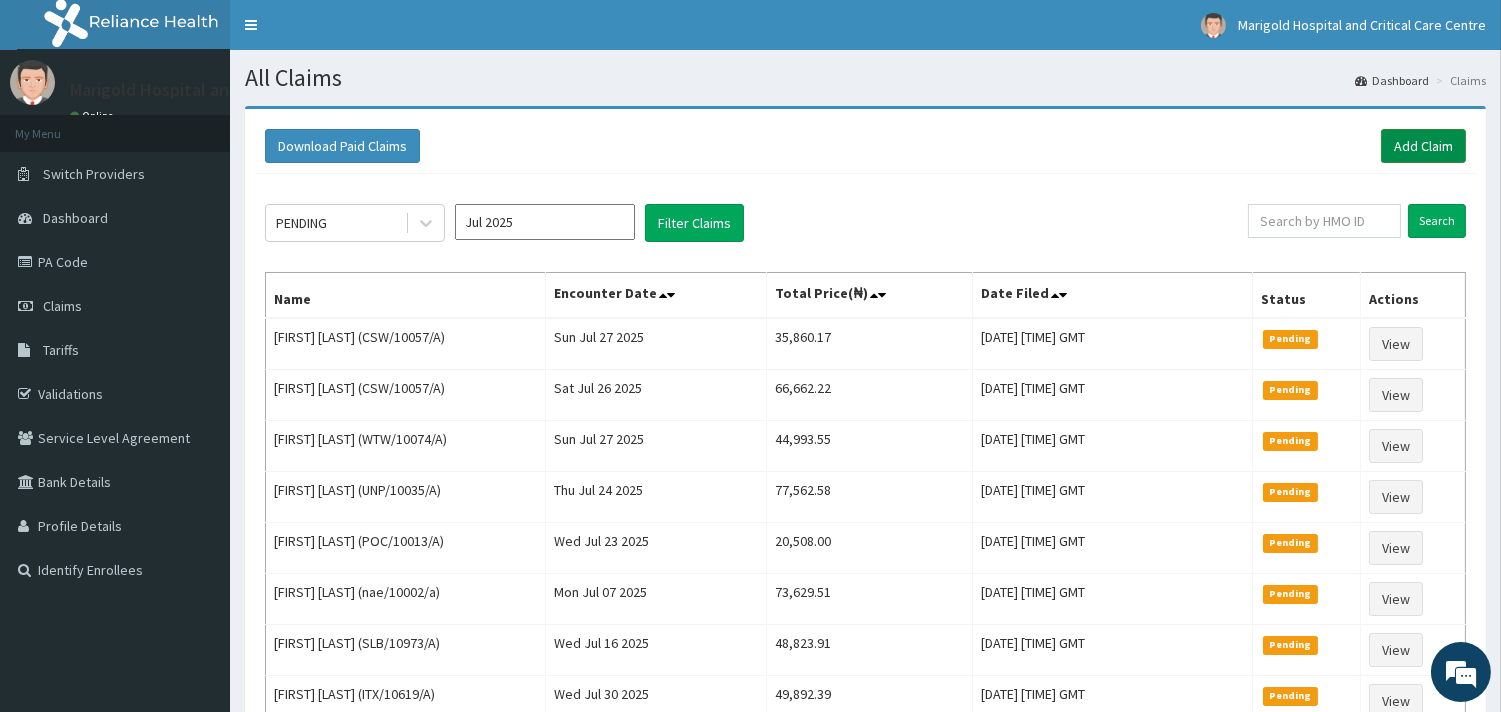 click on "Add Claim" at bounding box center [1423, 146] 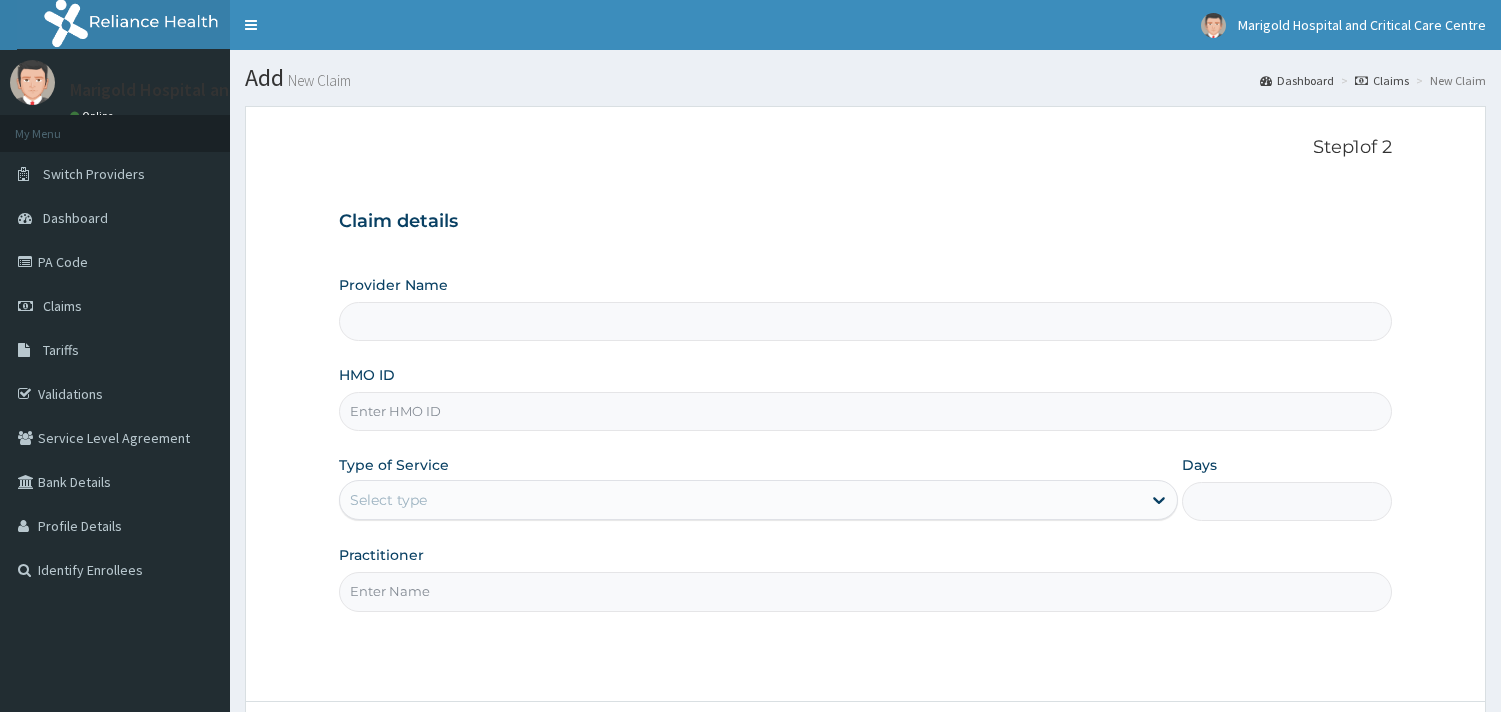 scroll, scrollTop: 0, scrollLeft: 0, axis: both 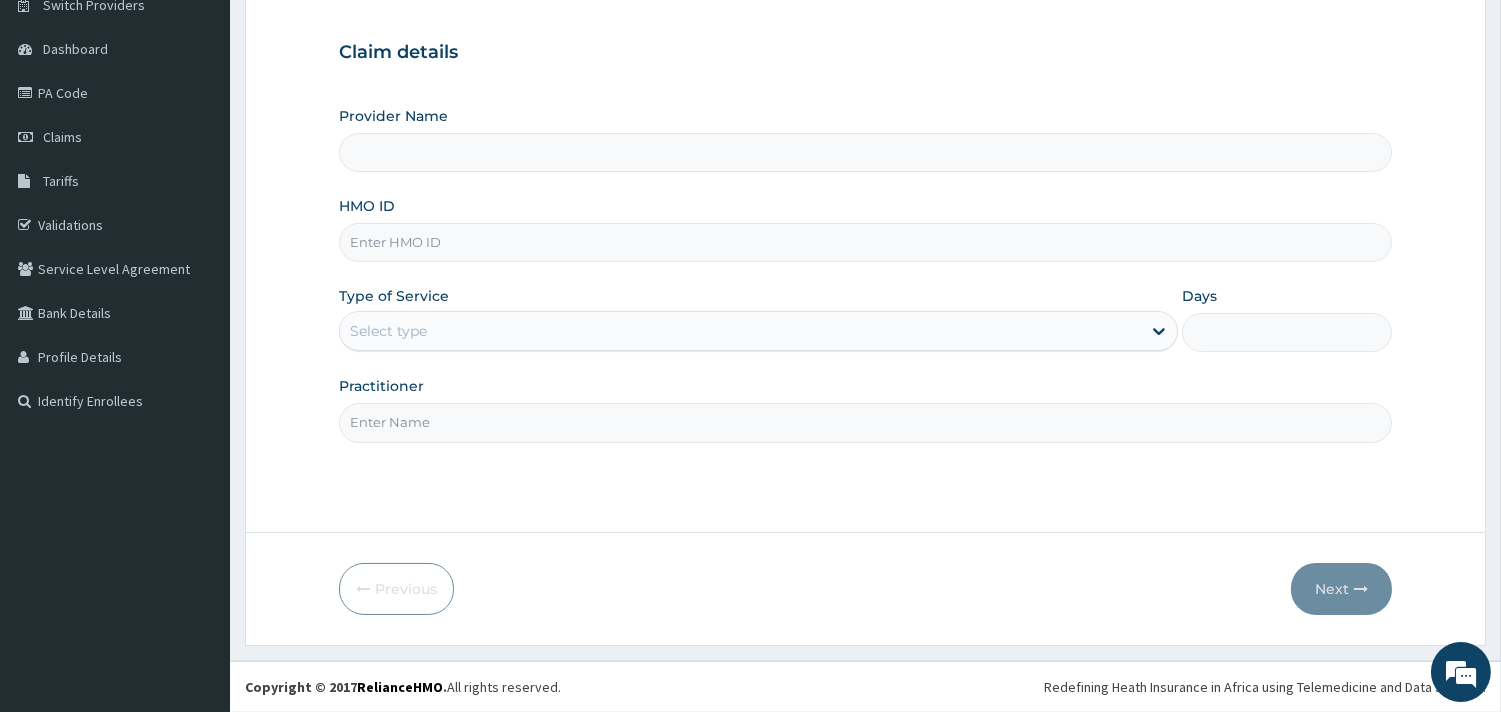 click on "HMO ID" at bounding box center [865, 242] 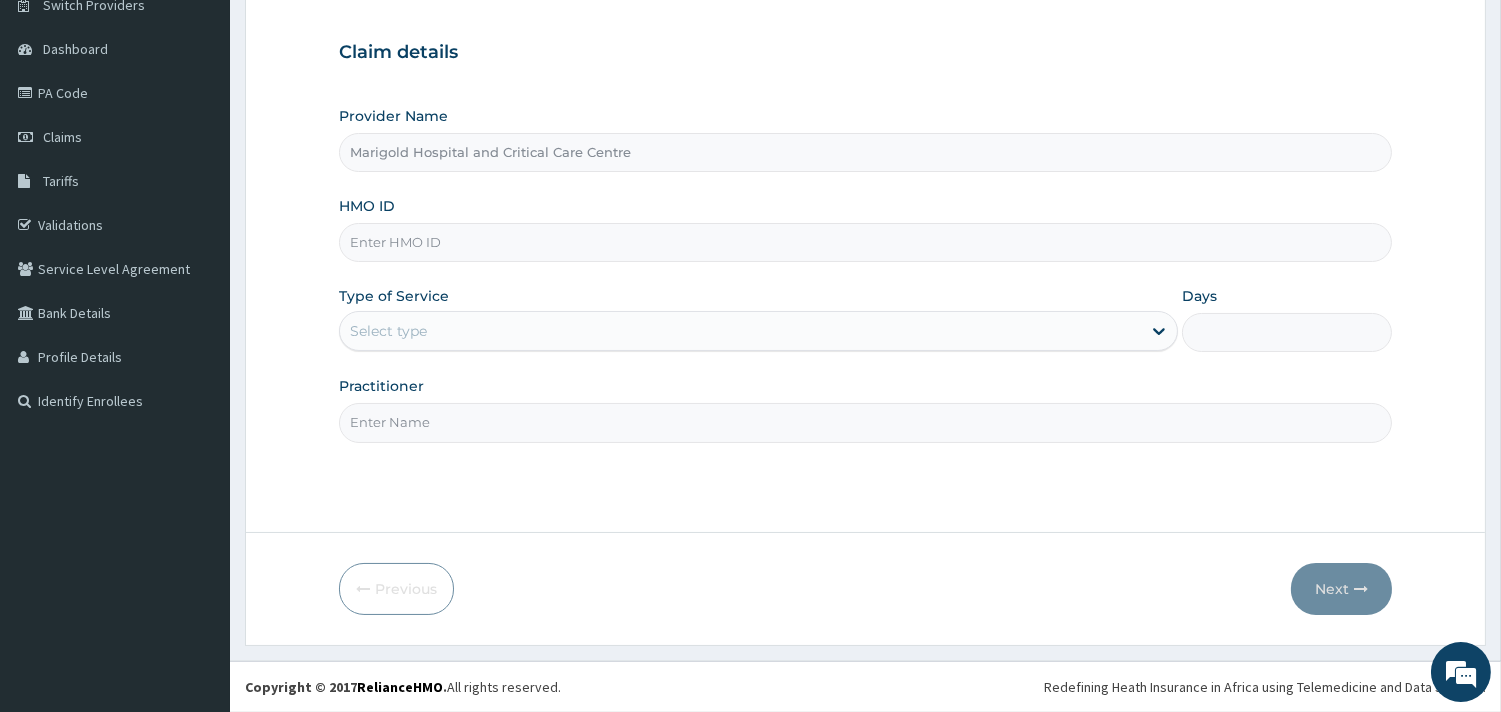 click on "Marigold Hospital and Critical Care Centre" at bounding box center [865, 152] 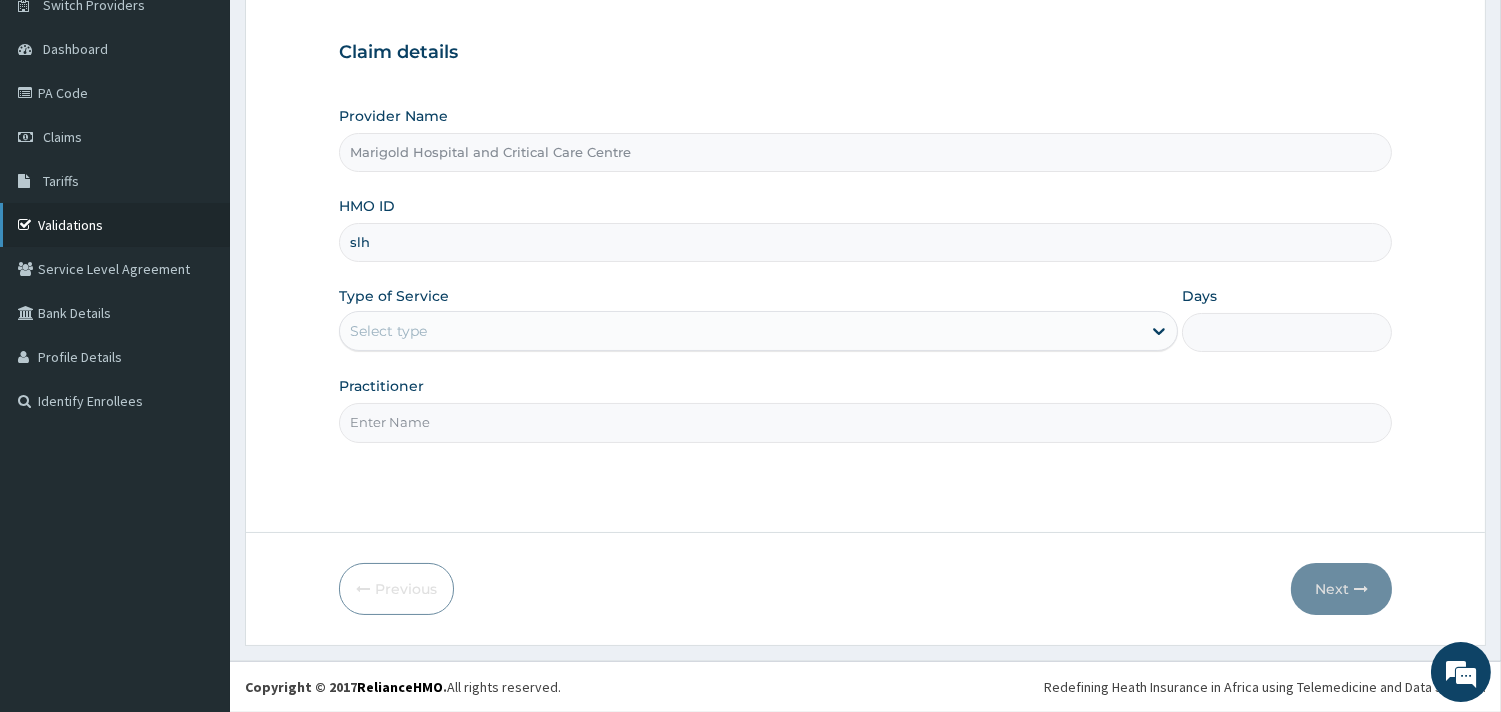drag, startPoint x: 374, startPoint y: 242, endPoint x: 123, endPoint y: 243, distance: 251.002 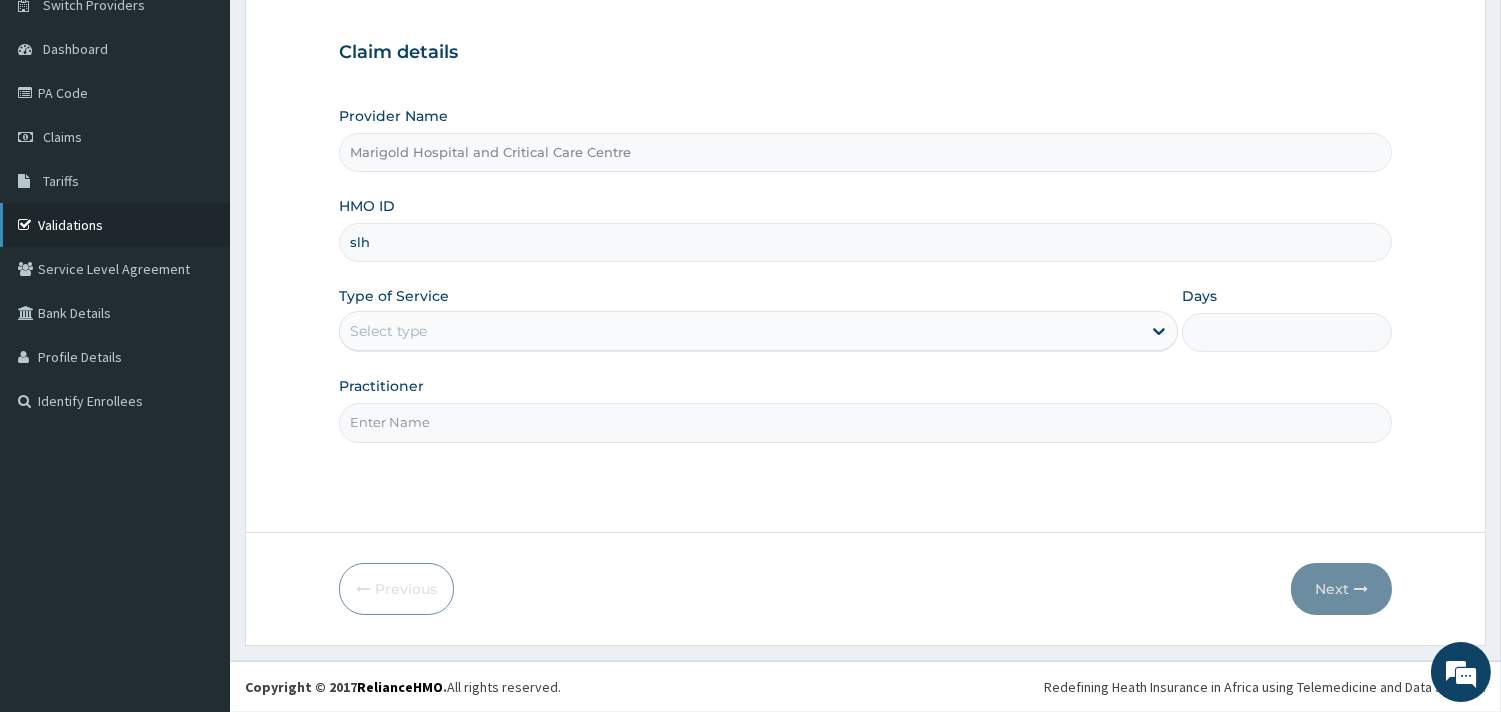 click on "R EL
Toggle navigation
Marigold Hospital and Critical Care Centre Marigold Hospital and Critical Care Centre - info@marigoldhospital.ng Member since  October 24, 2021 at 3:41:50 AM   Profile Sign out" at bounding box center (750, 271) 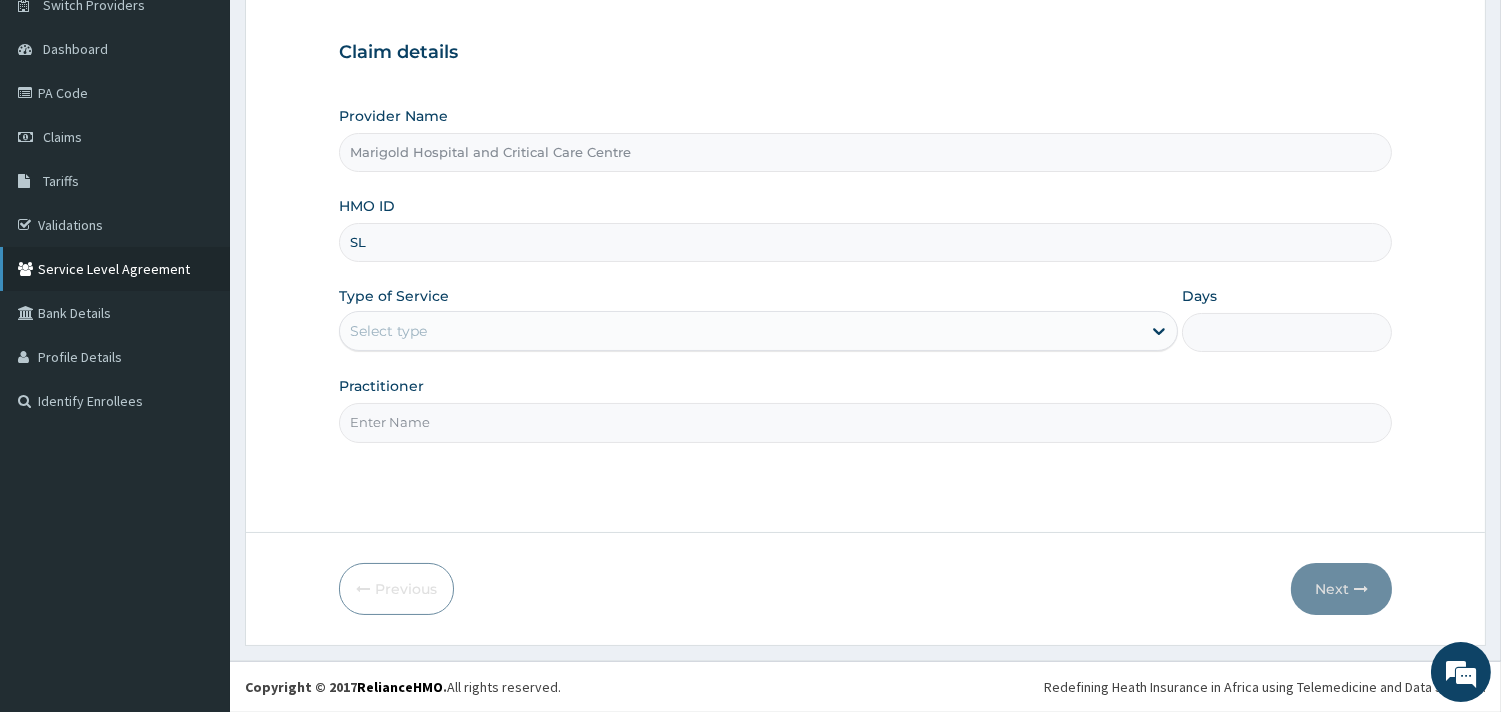 scroll, scrollTop: 0, scrollLeft: 0, axis: both 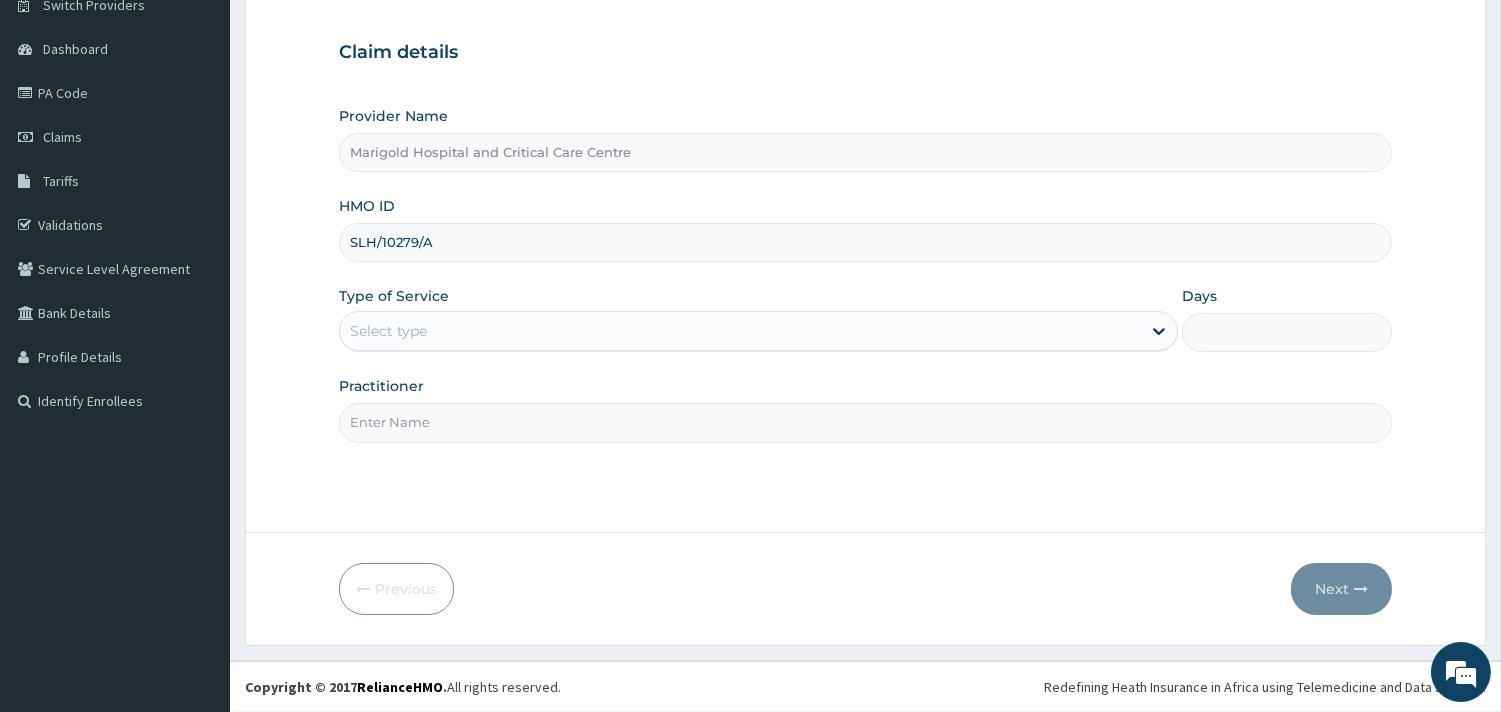 type on "SLH/10279/A" 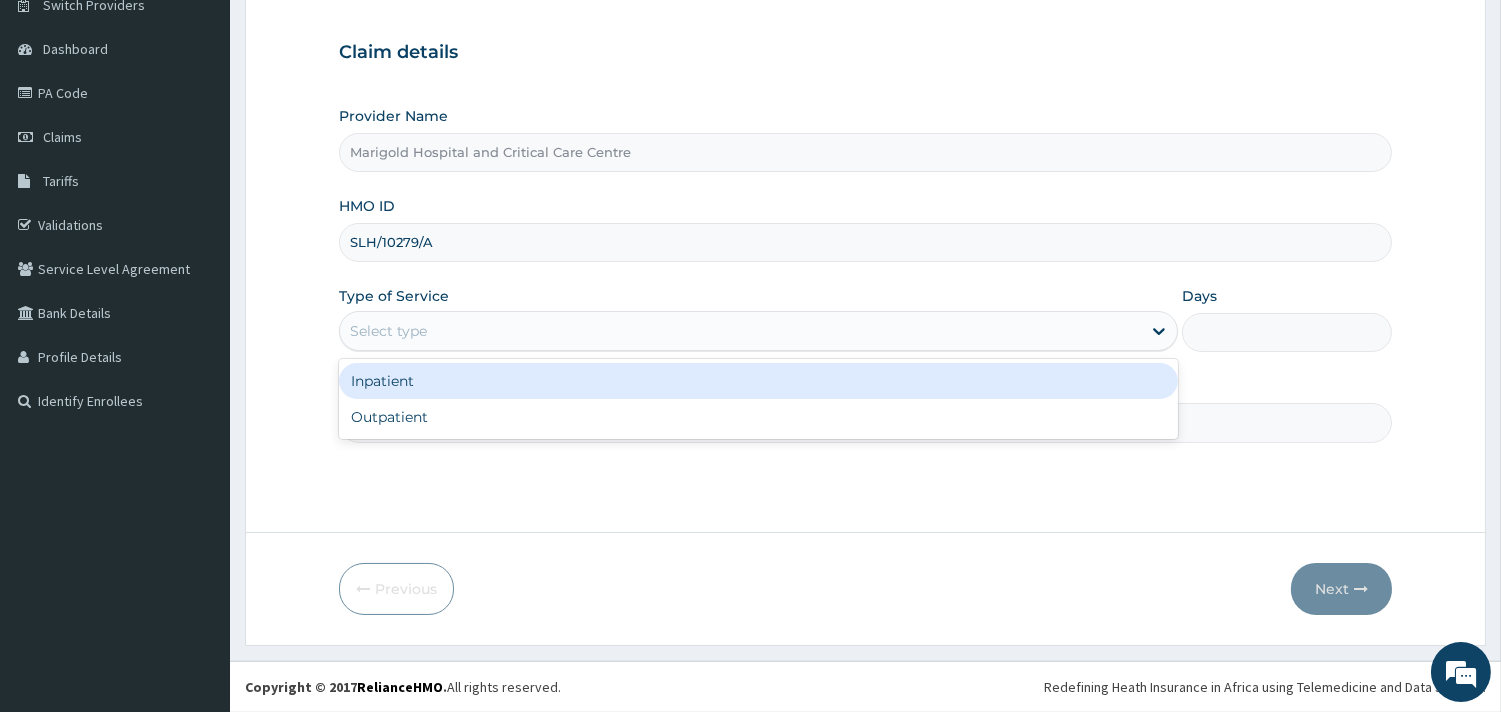click on "Select type" at bounding box center [740, 331] 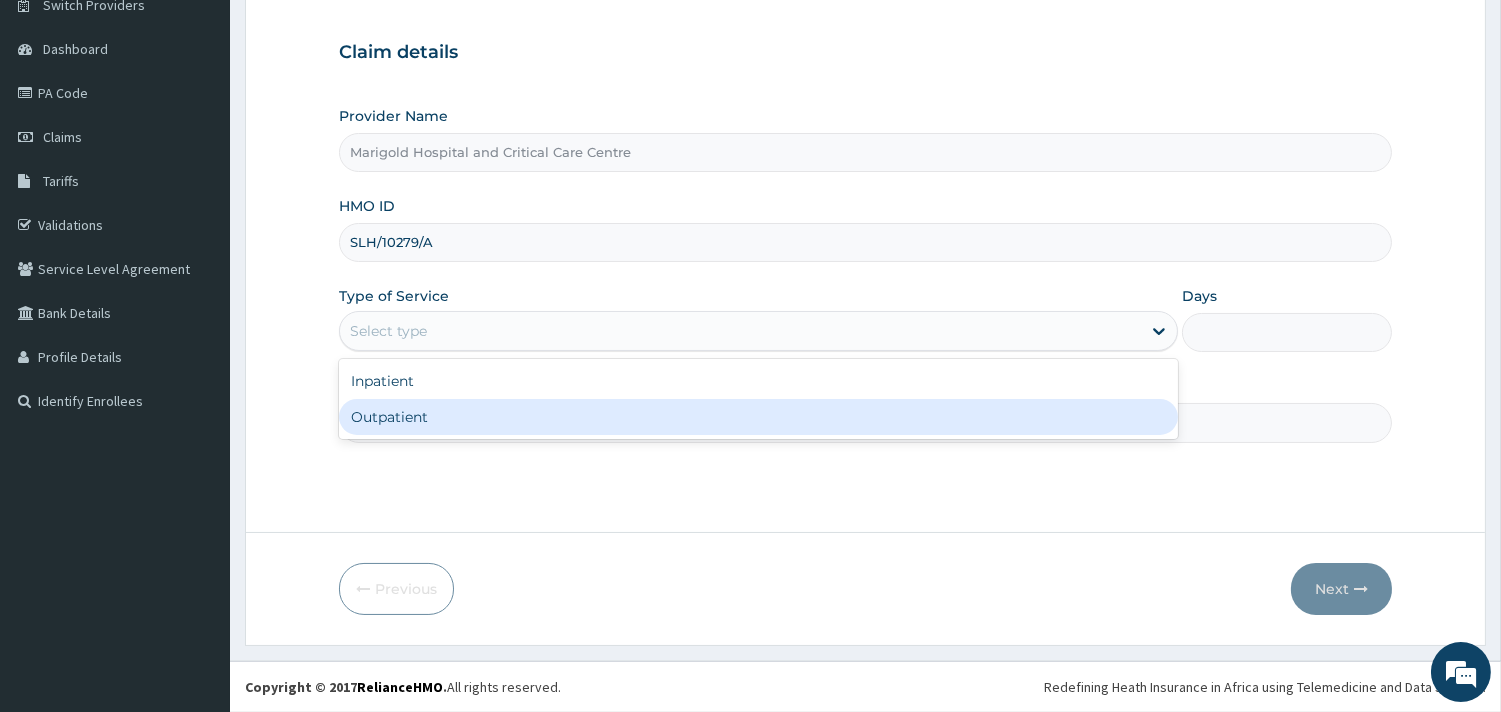 click on "Outpatient" at bounding box center [758, 417] 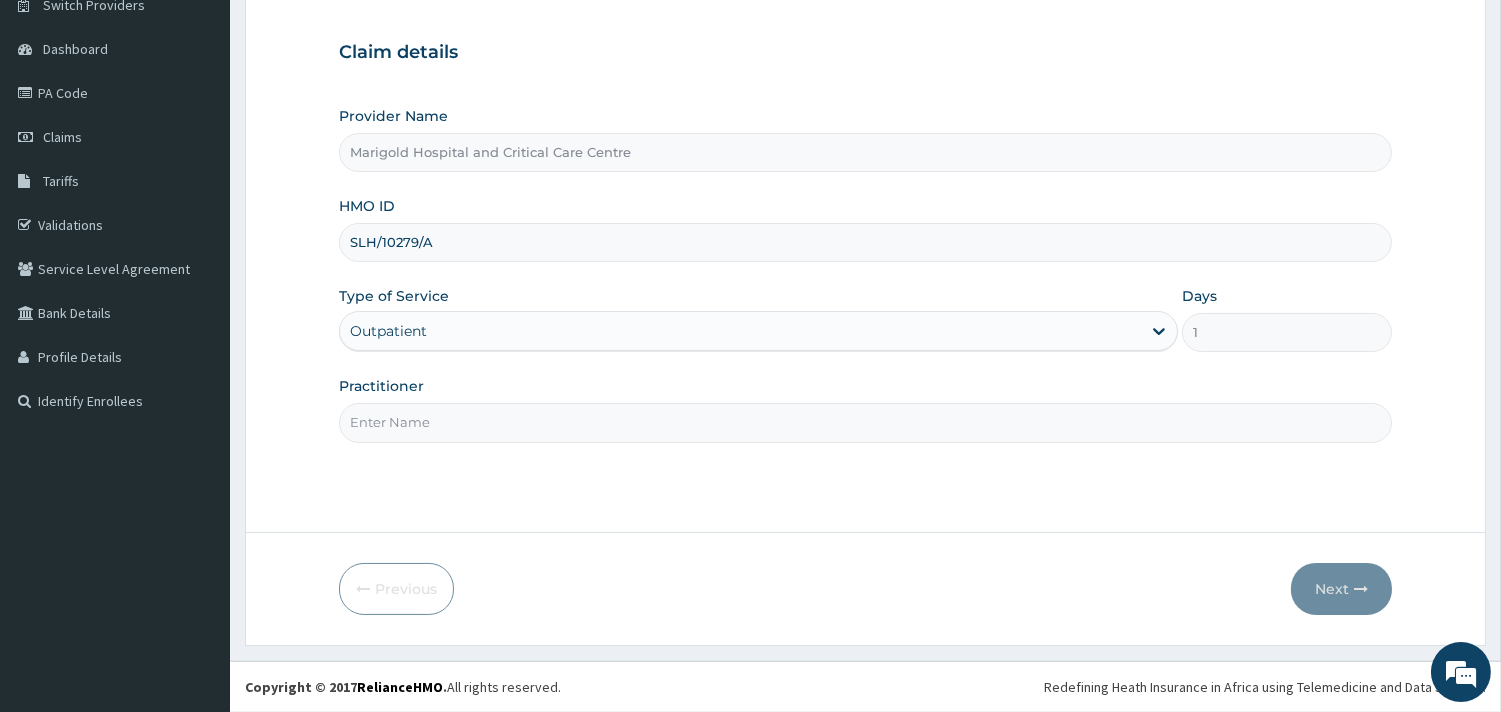 click on "Practitioner" at bounding box center [865, 422] 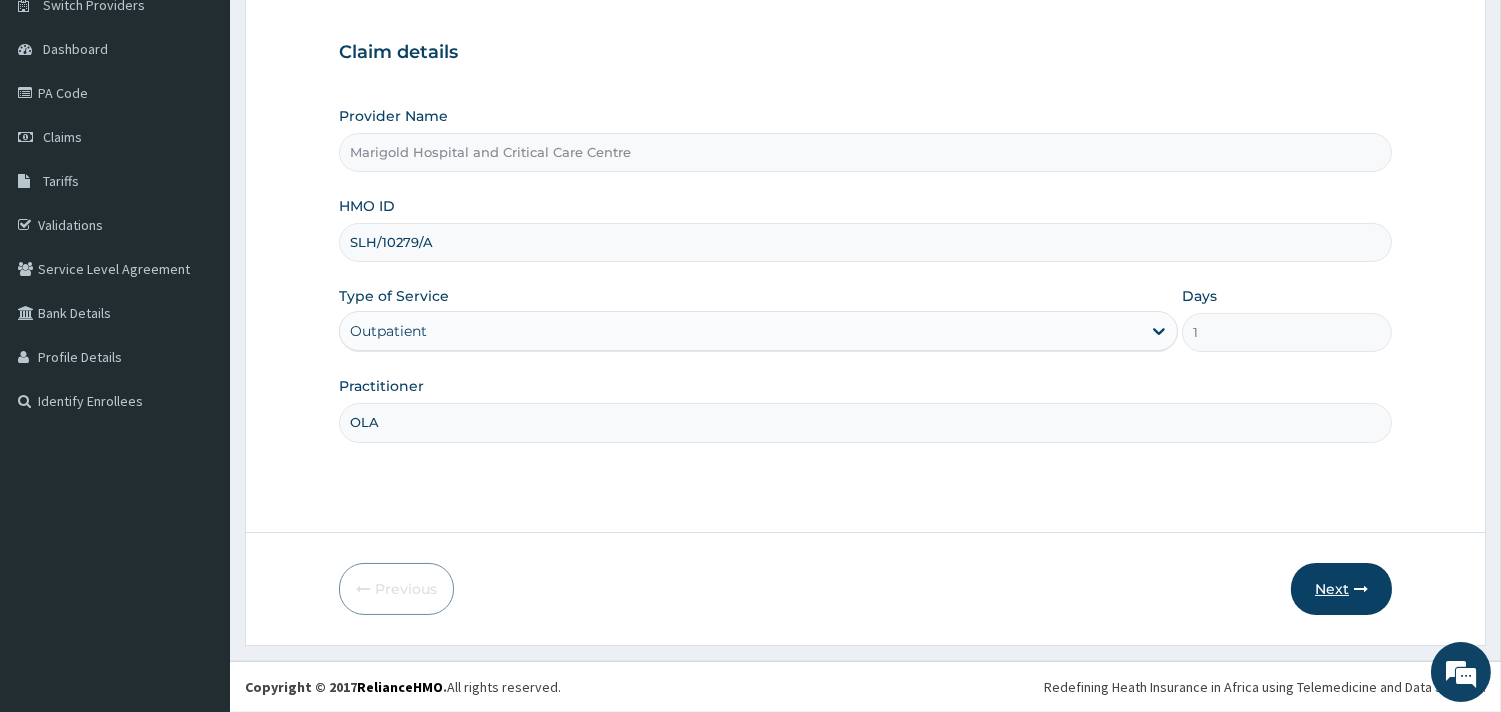 type on "OLA" 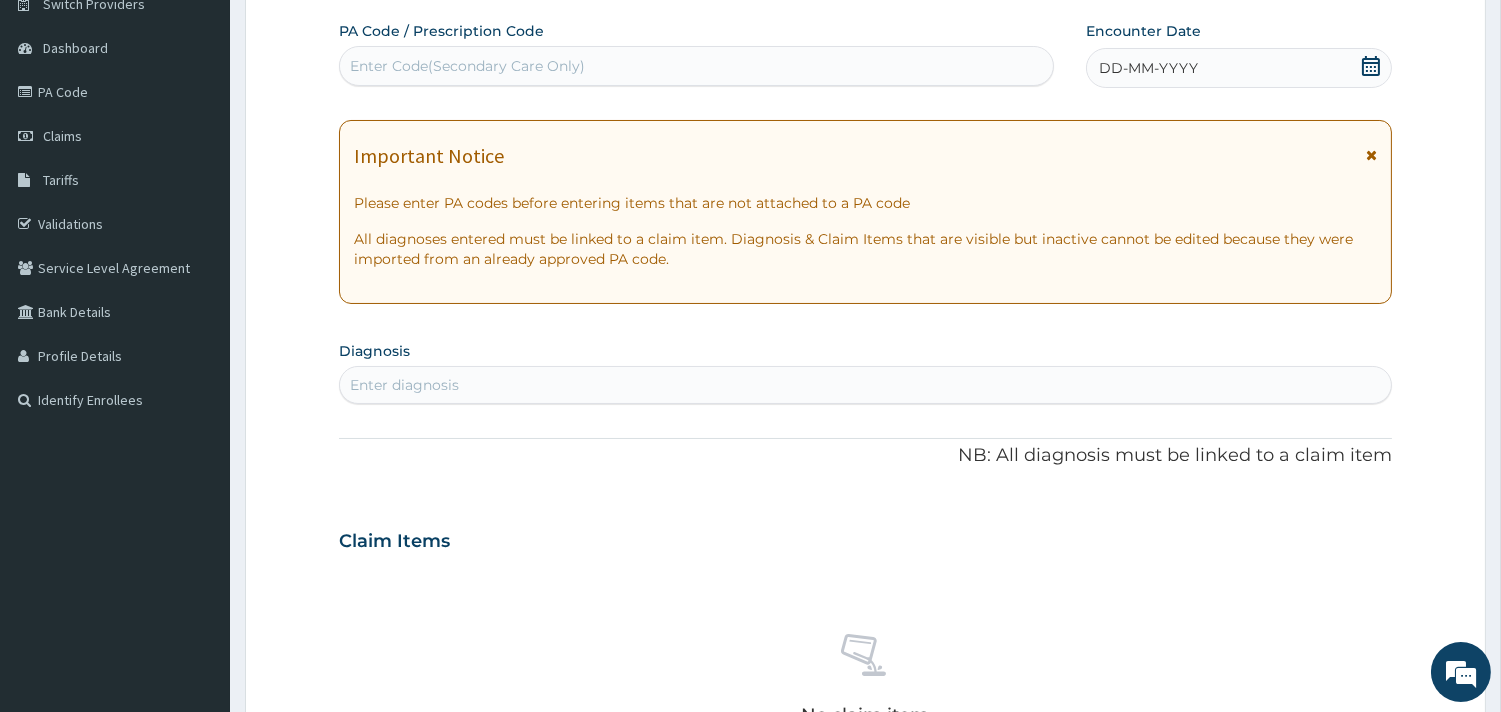 click on "Enter Code(Secondary Care Only)" at bounding box center [467, 66] 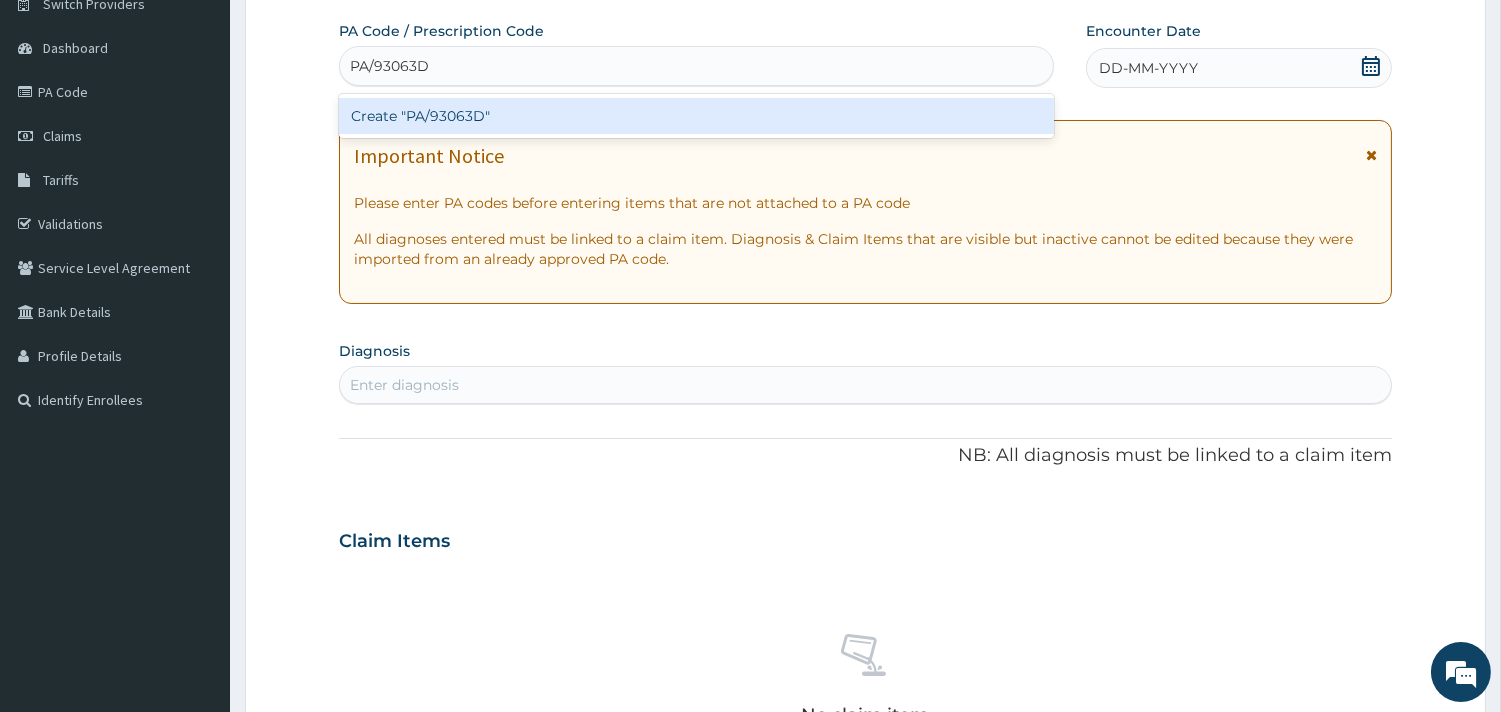click on "Create "PA/93063D"" at bounding box center (696, 116) 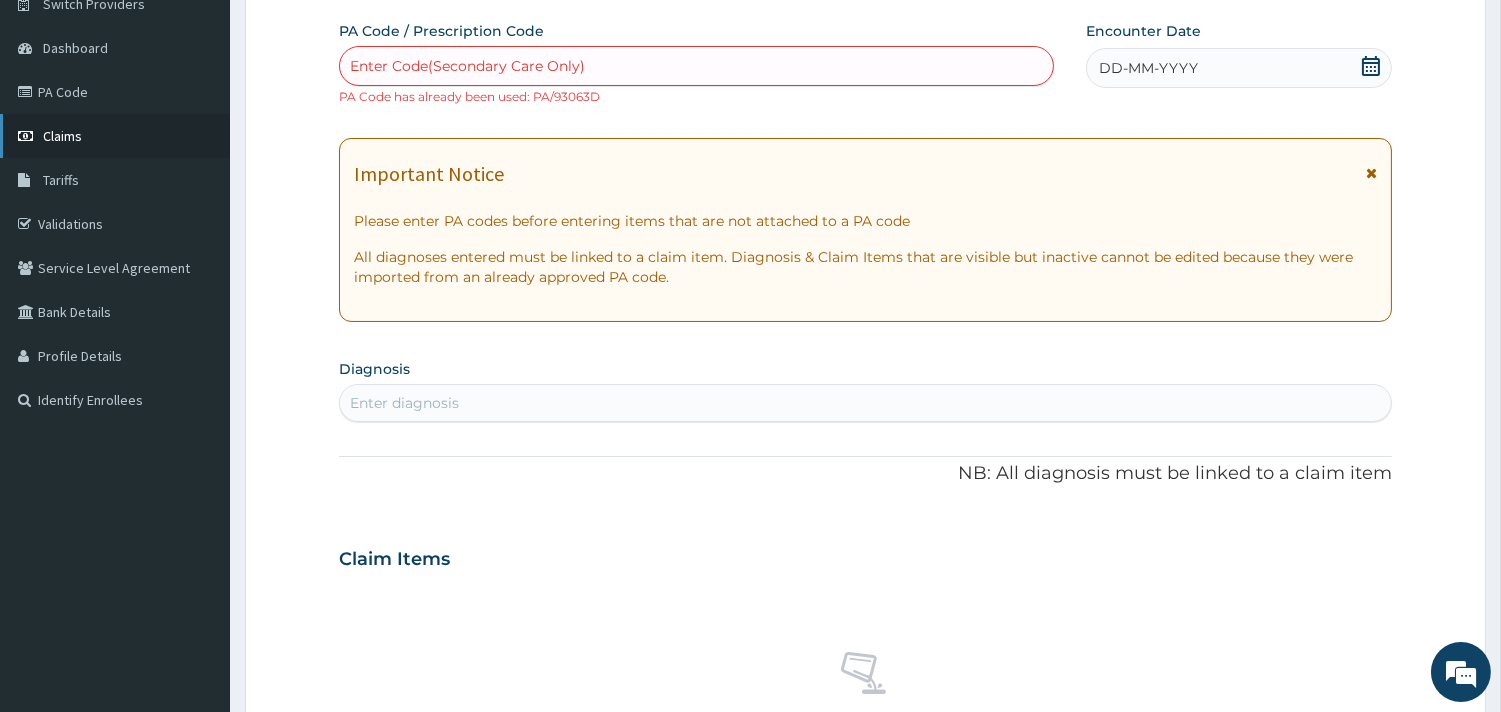click on "Claims" at bounding box center (115, 136) 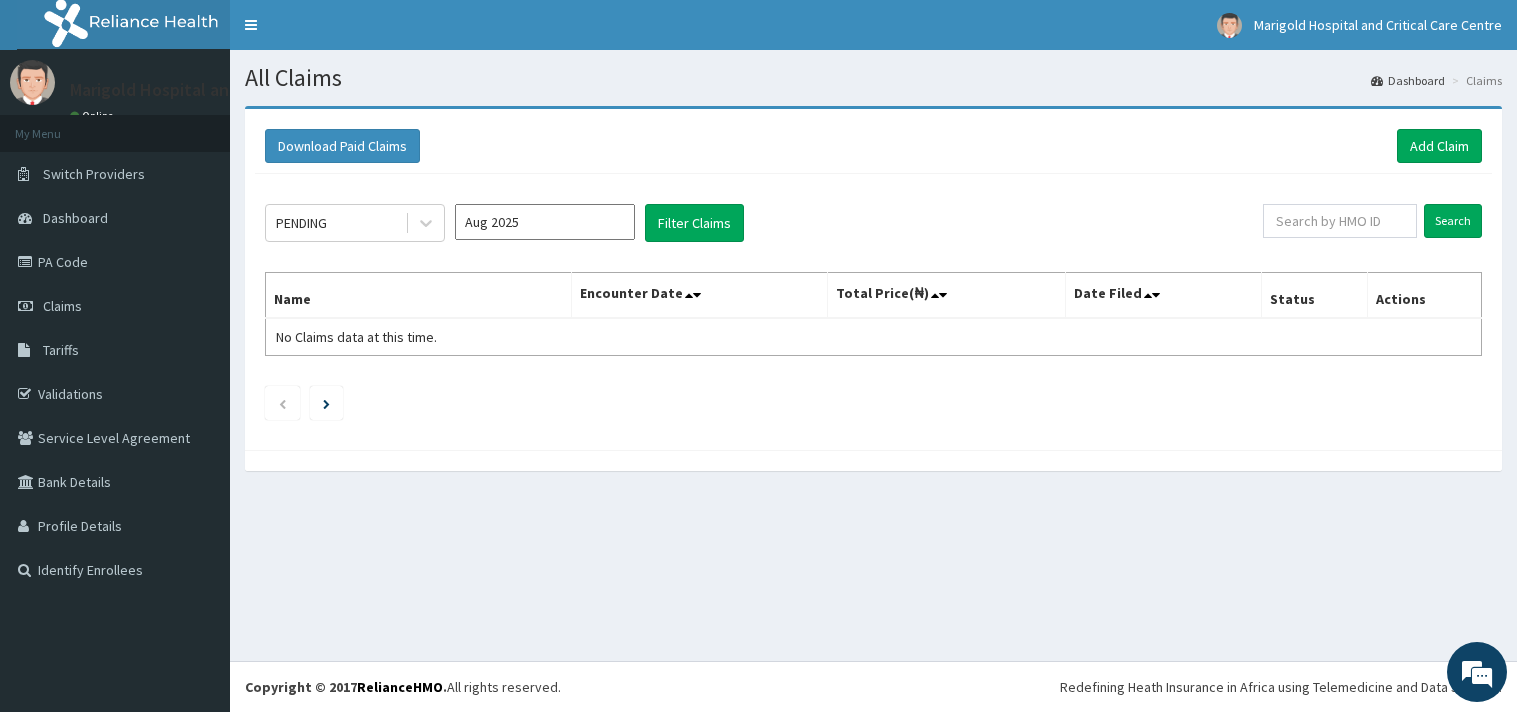 scroll, scrollTop: 0, scrollLeft: 0, axis: both 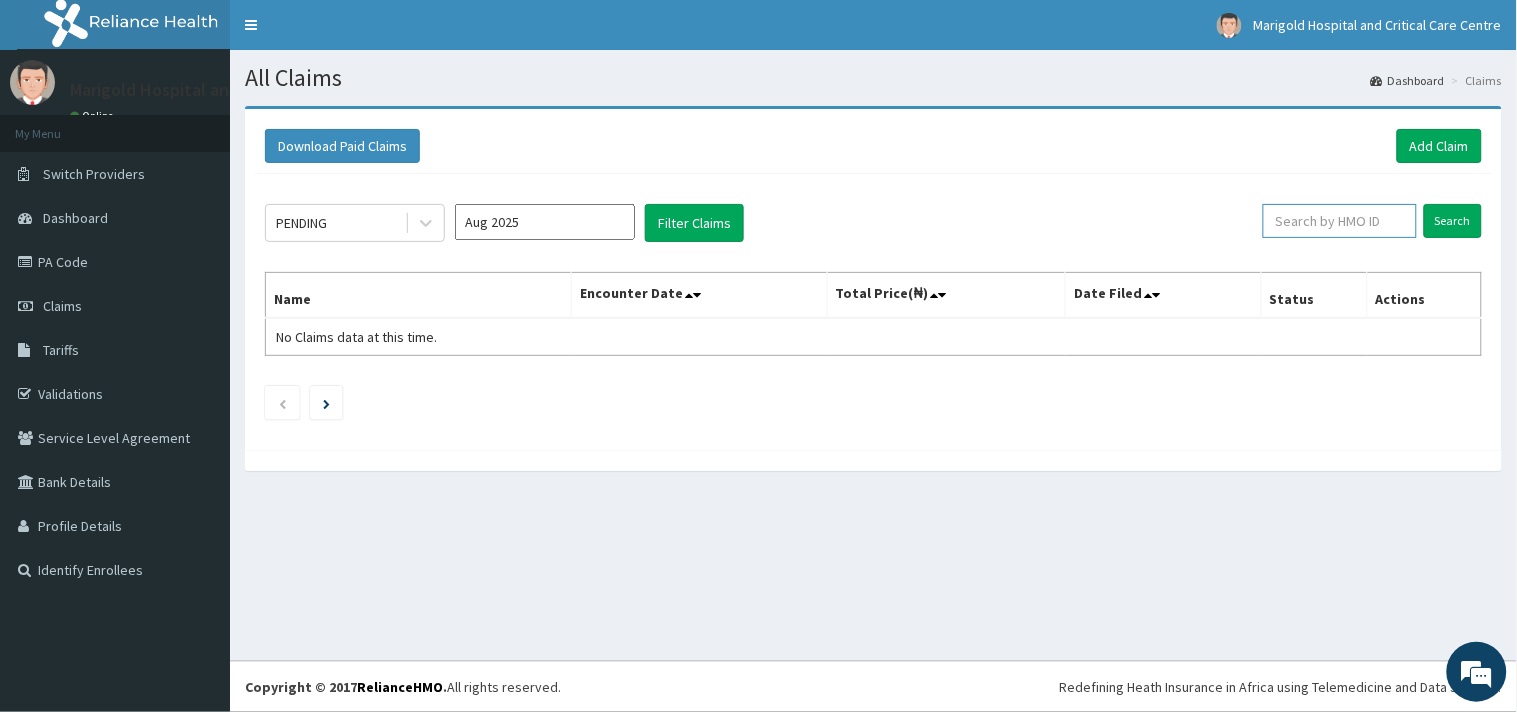 click at bounding box center (1340, 221) 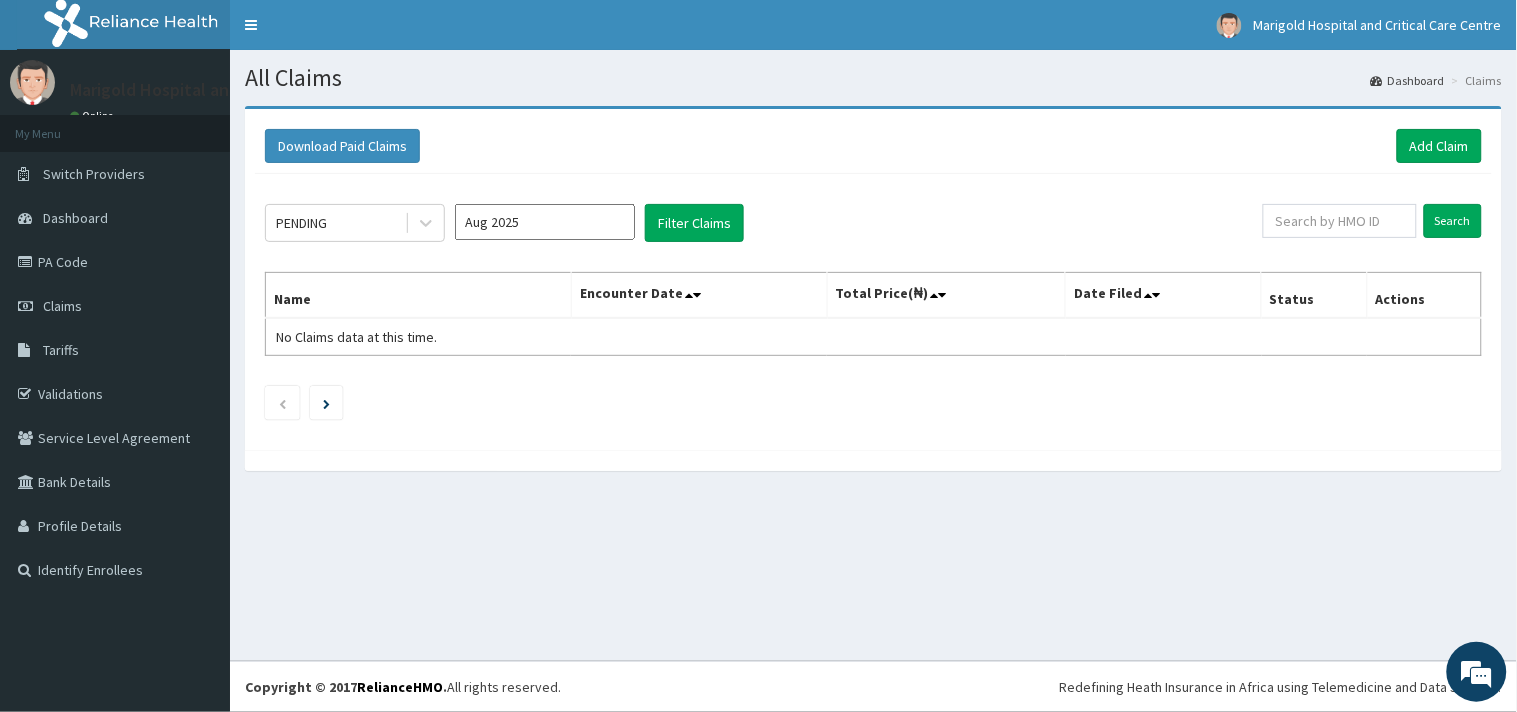 drag, startPoint x: 587, startPoint y: 246, endPoint x: 577, endPoint y: 233, distance: 16.40122 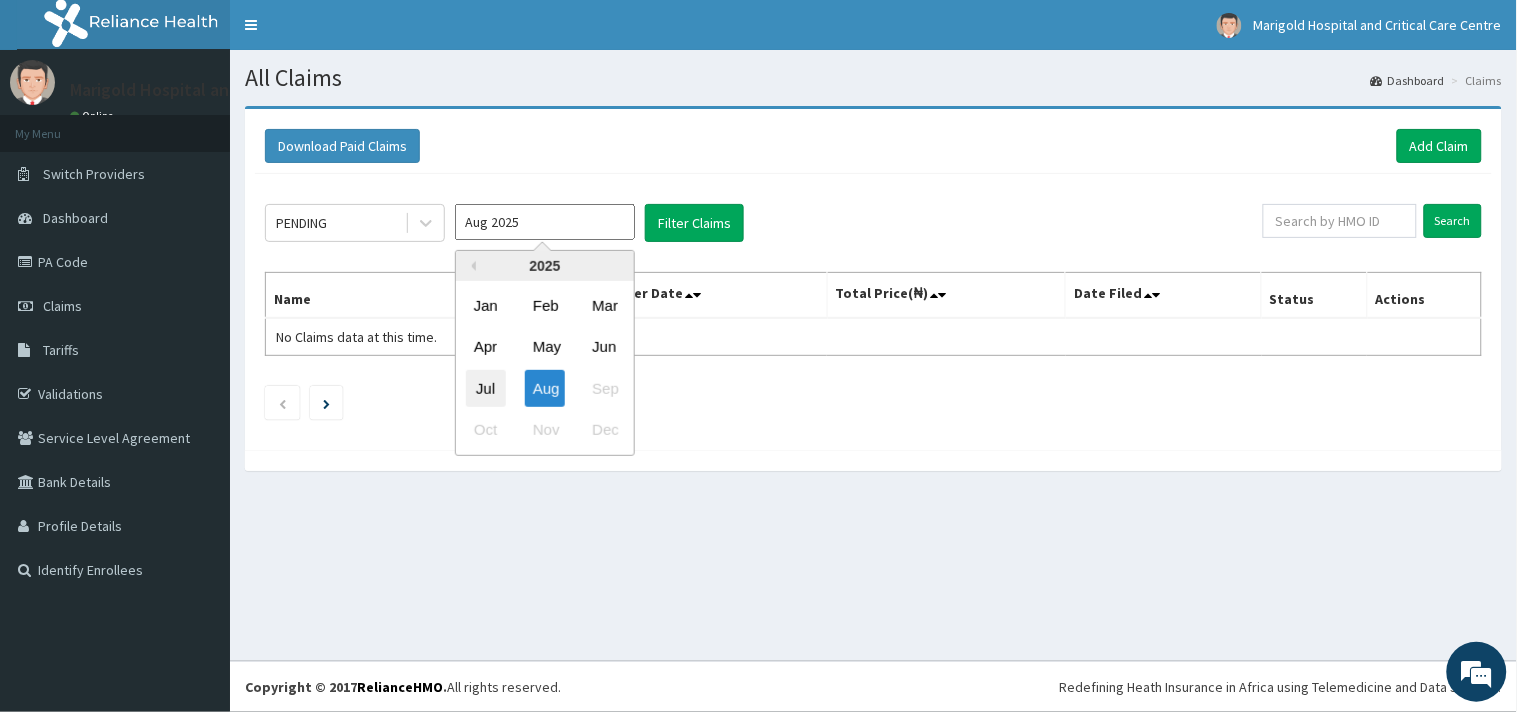 click on "Jul" at bounding box center [486, 388] 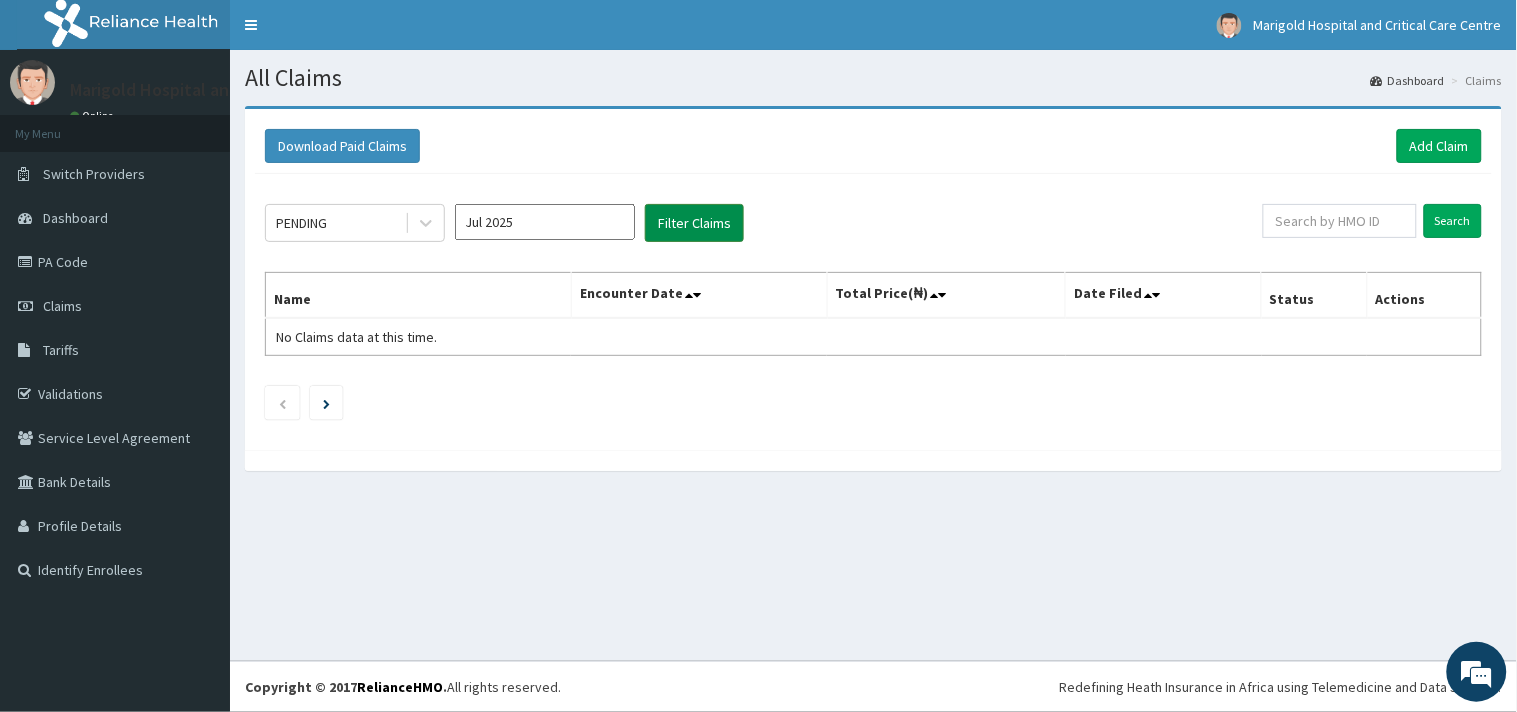 click on "Filter Claims" at bounding box center [694, 223] 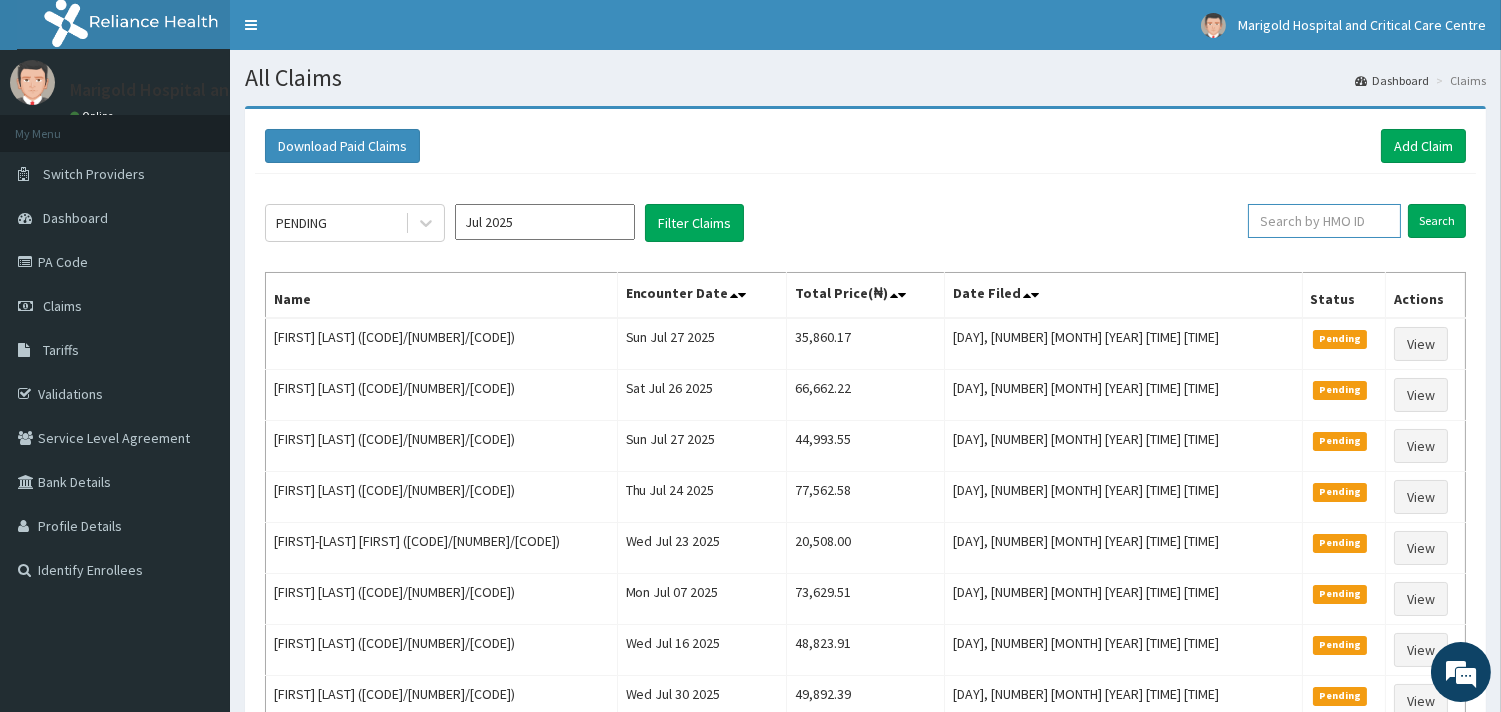 click at bounding box center [1324, 221] 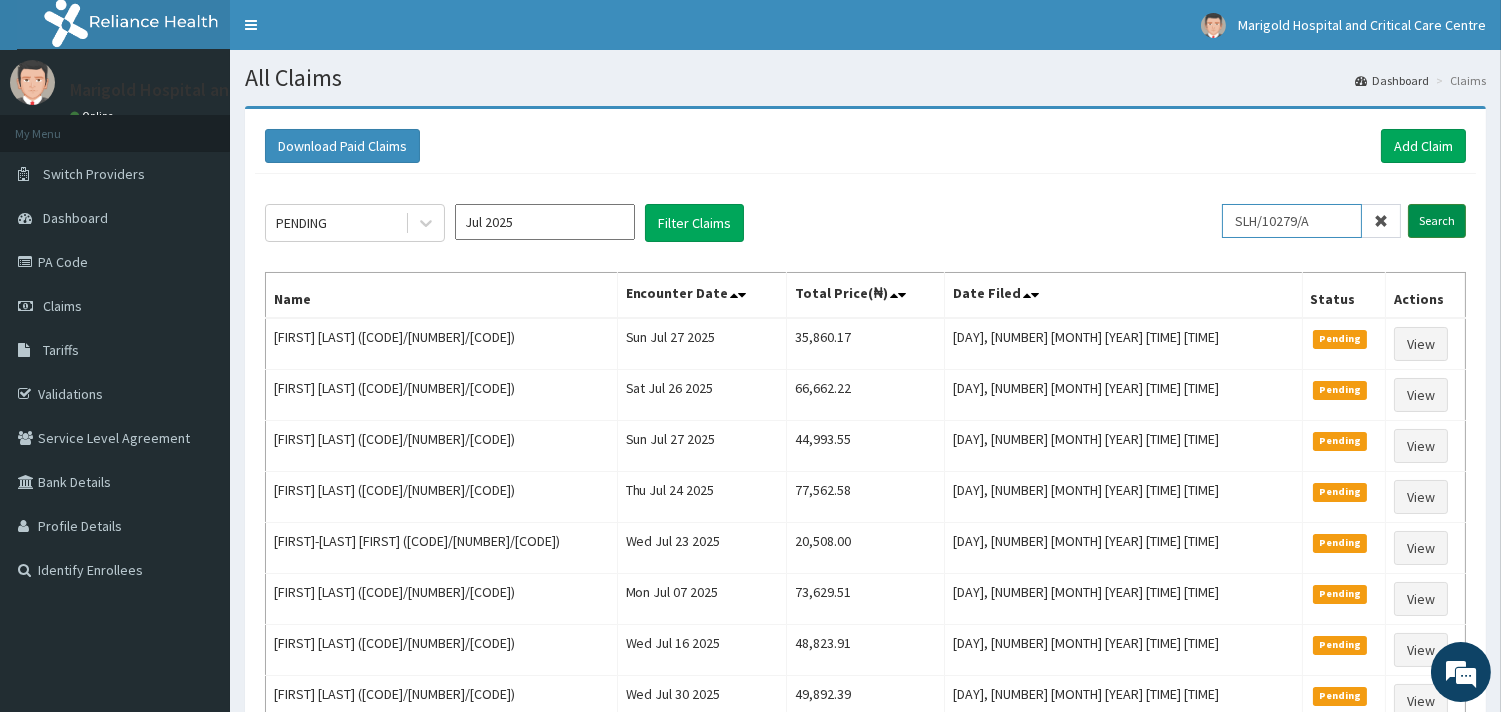 type on "SLH/10279/A" 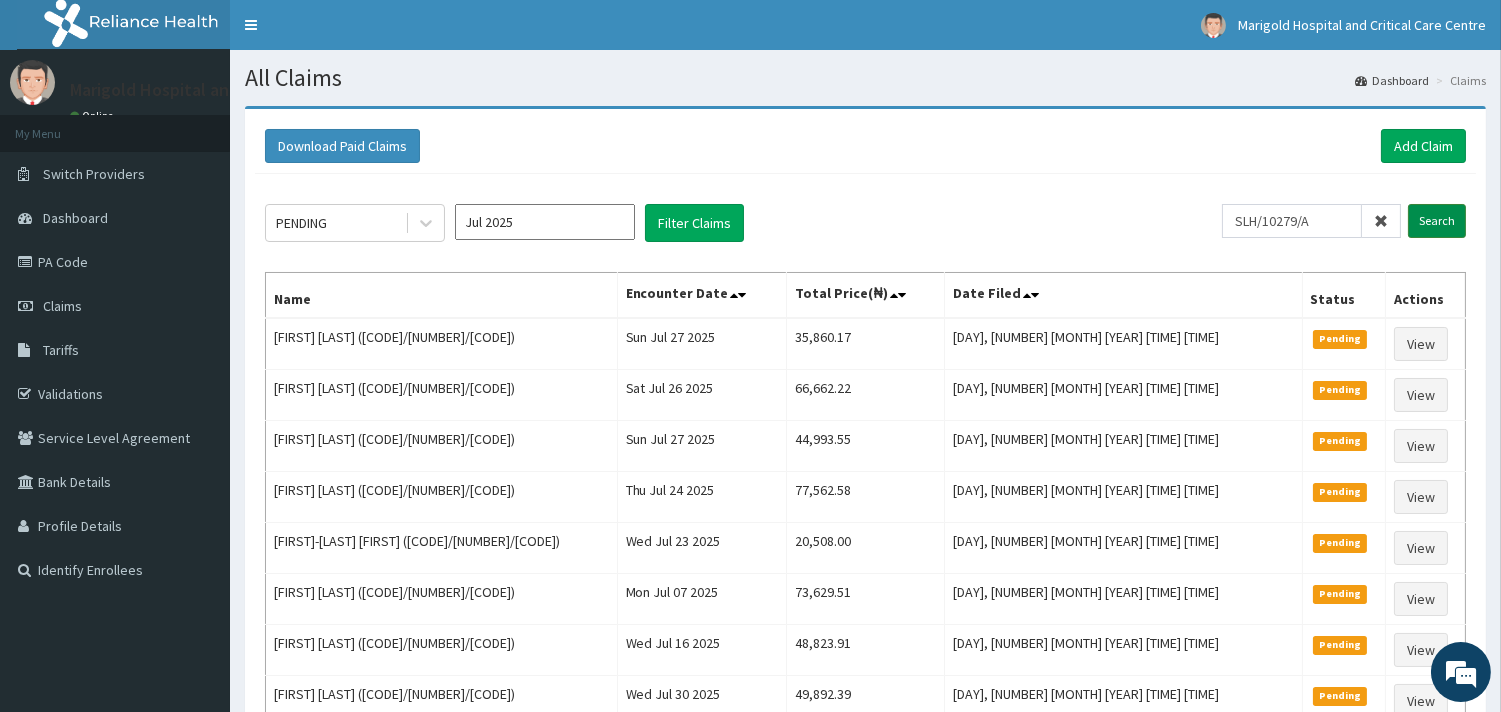click on "Search" at bounding box center (1437, 221) 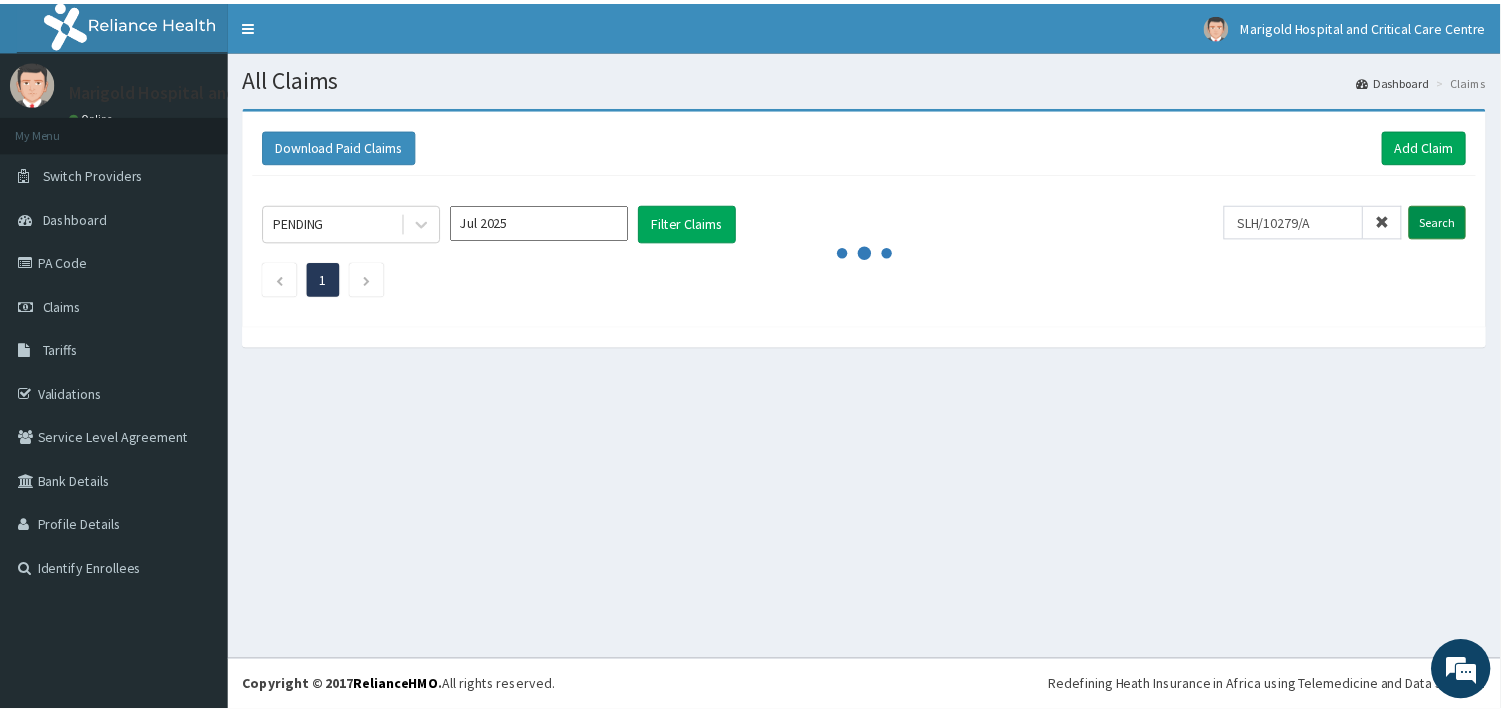 scroll, scrollTop: 0, scrollLeft: 0, axis: both 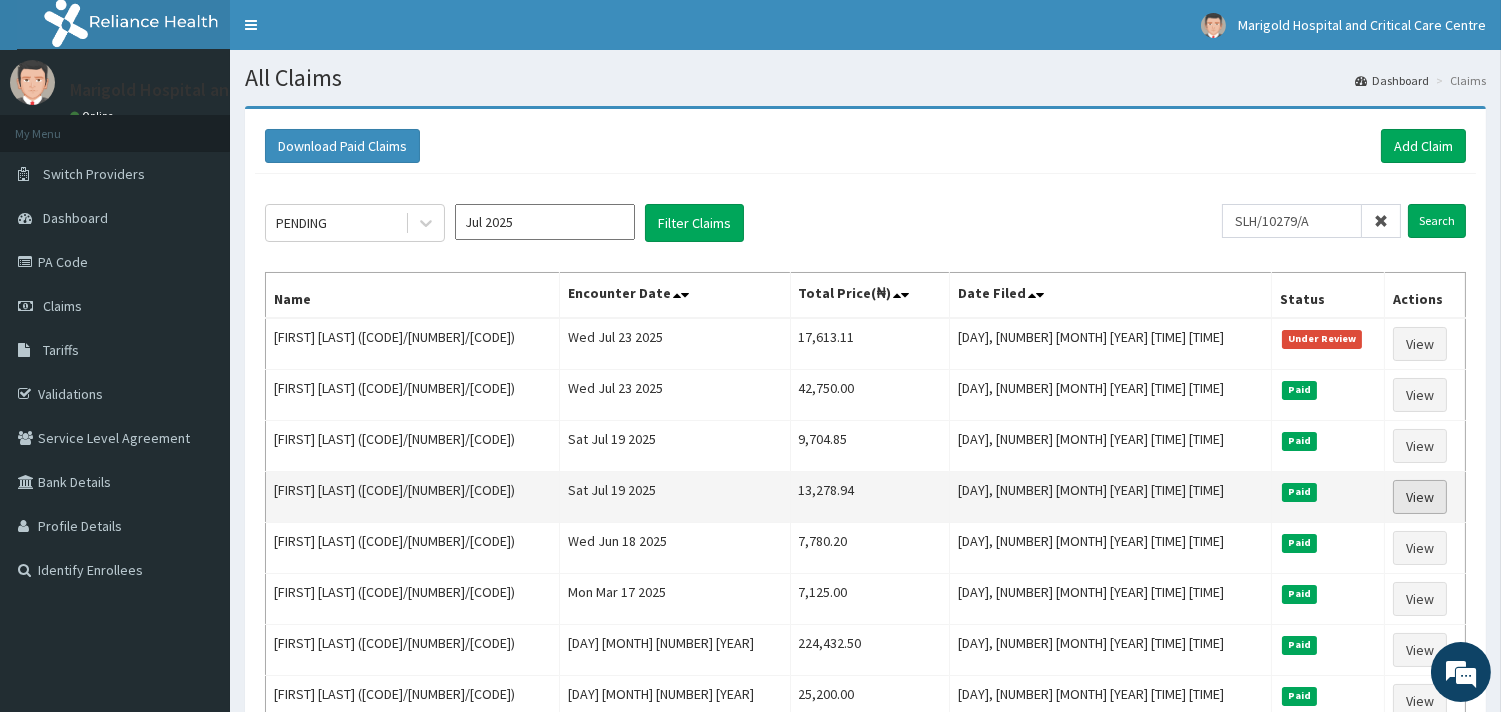 click on "View" at bounding box center [1420, 497] 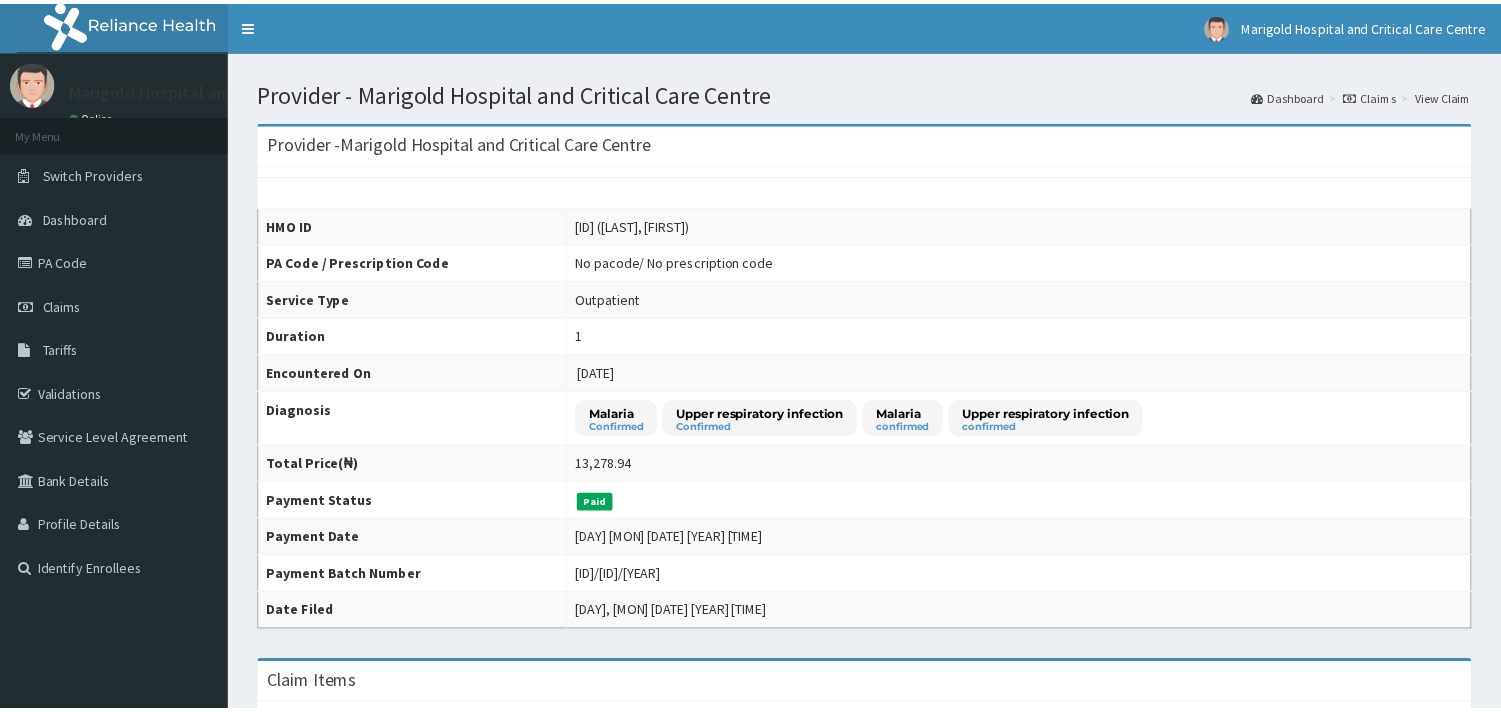 scroll, scrollTop: 0, scrollLeft: 0, axis: both 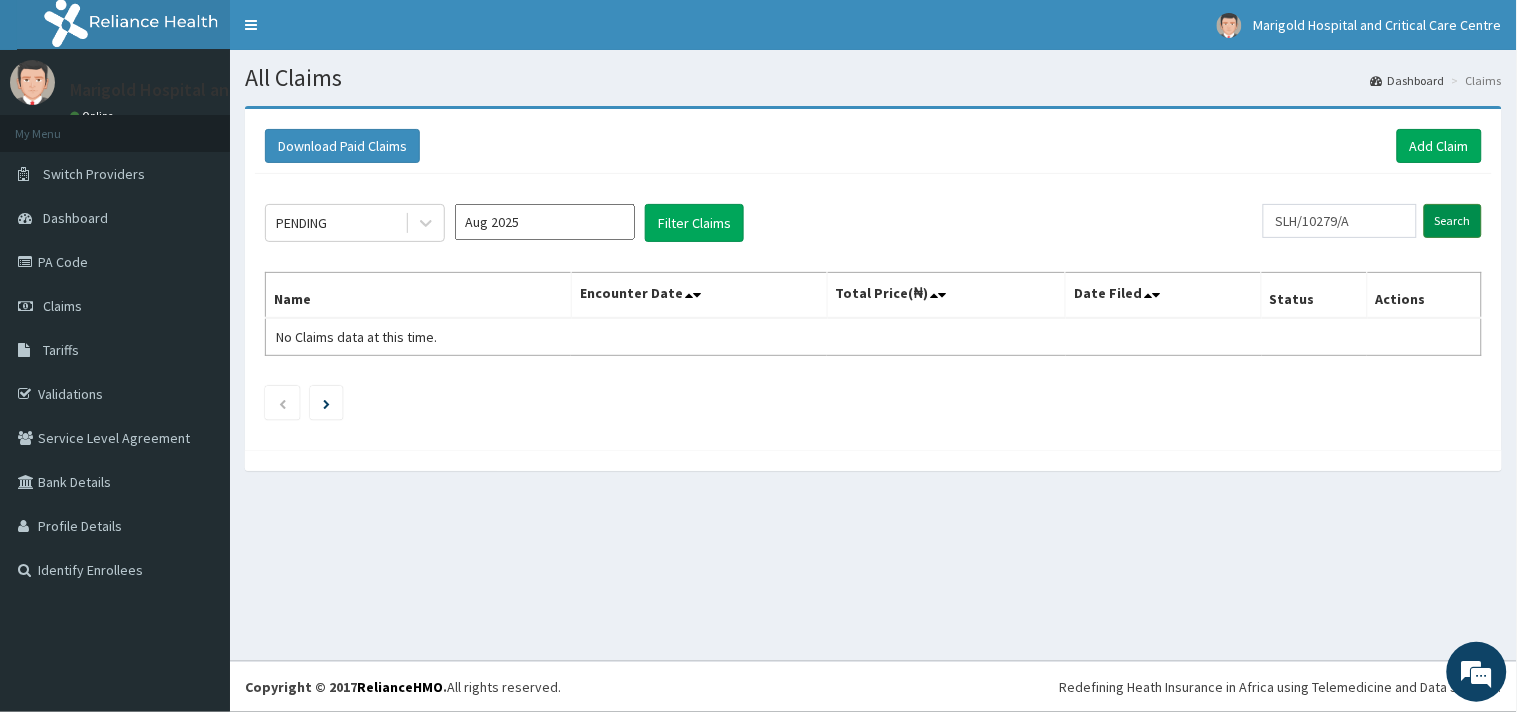 drag, startPoint x: 1452, startPoint y: 215, endPoint x: 1427, endPoint y: 223, distance: 26.24881 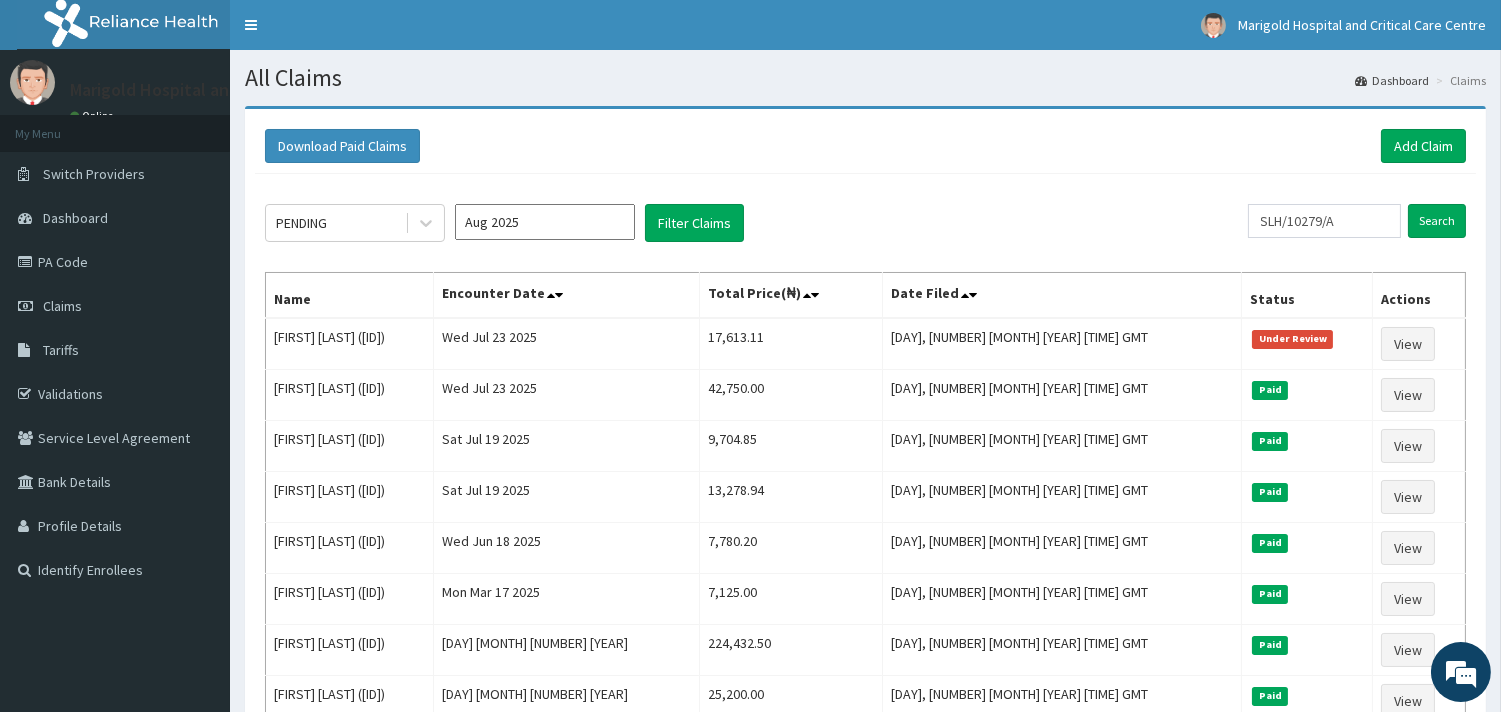 click on "Aug 2025" at bounding box center (545, 222) 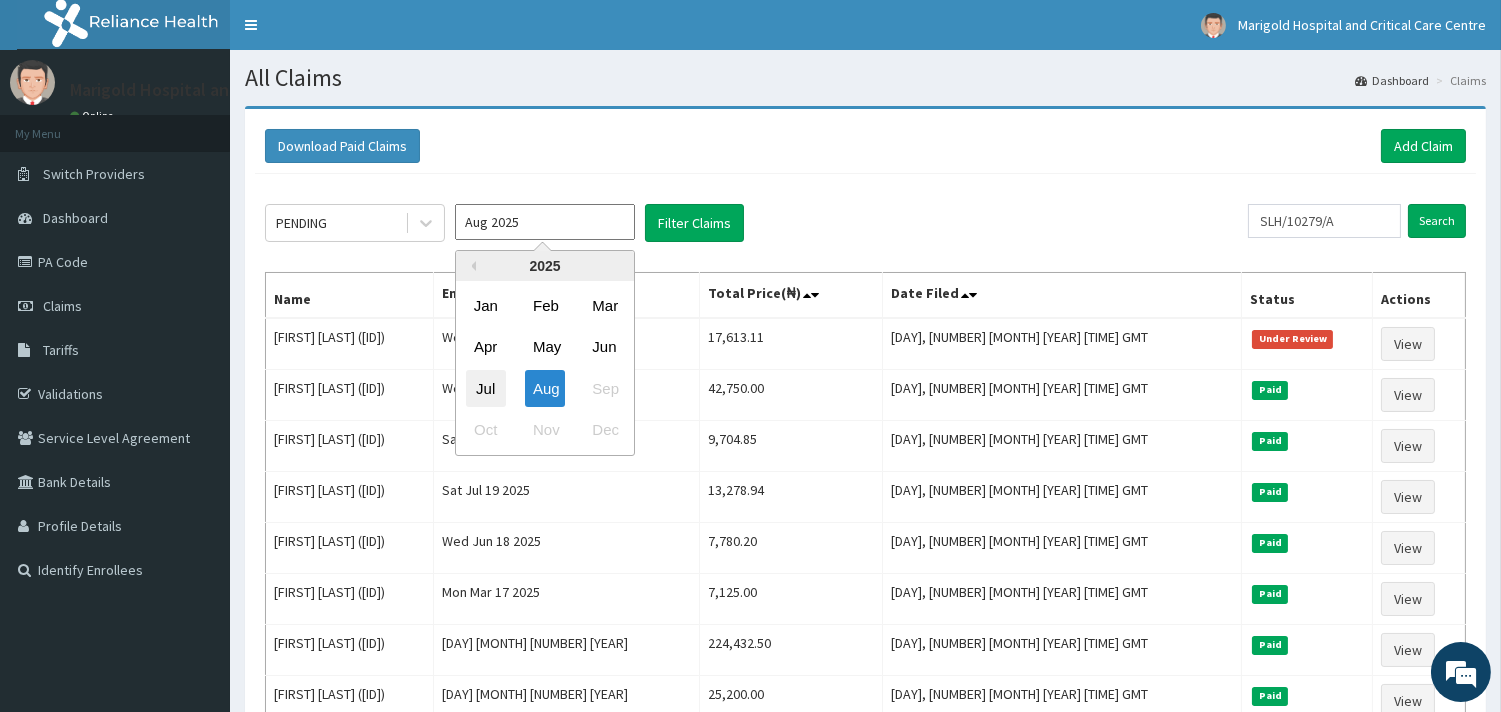 click on "Jul" at bounding box center (486, 388) 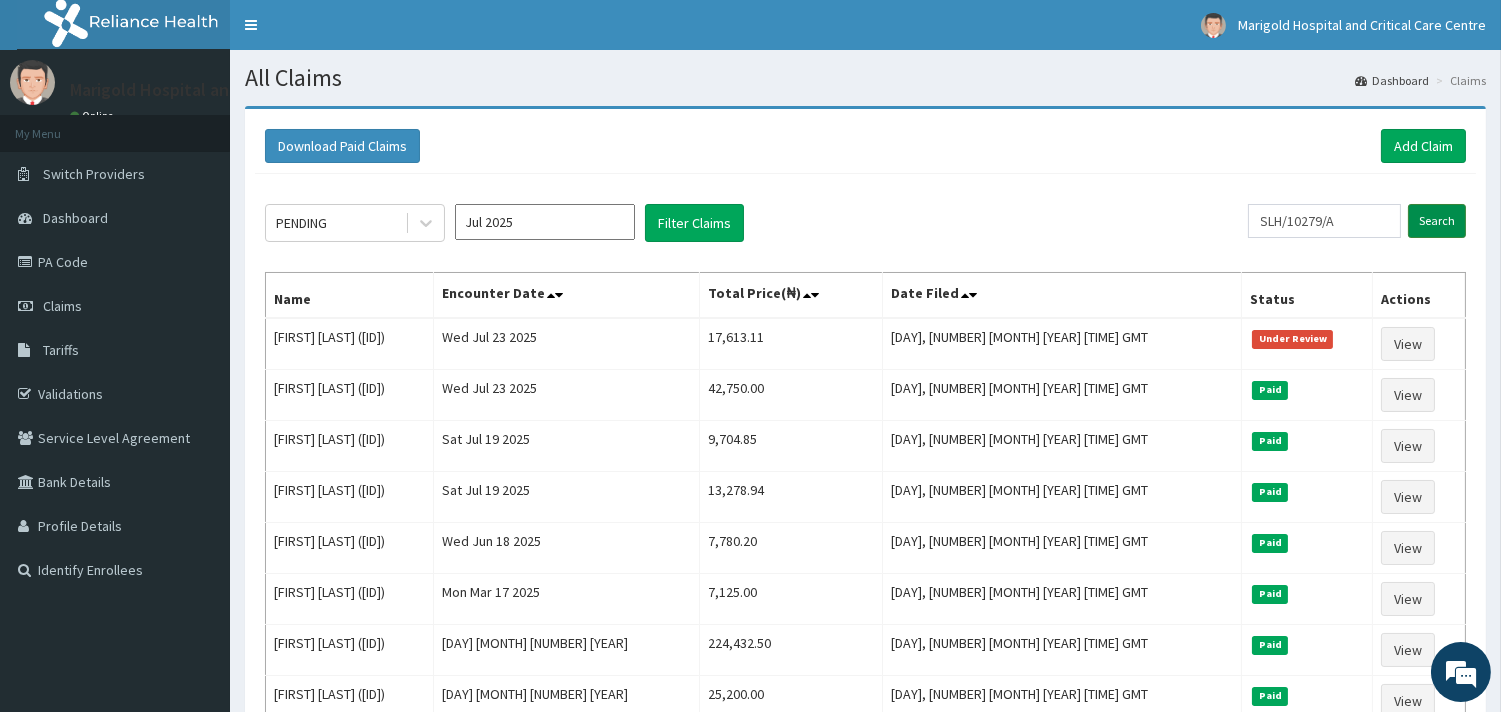 click on "Search" at bounding box center (1437, 221) 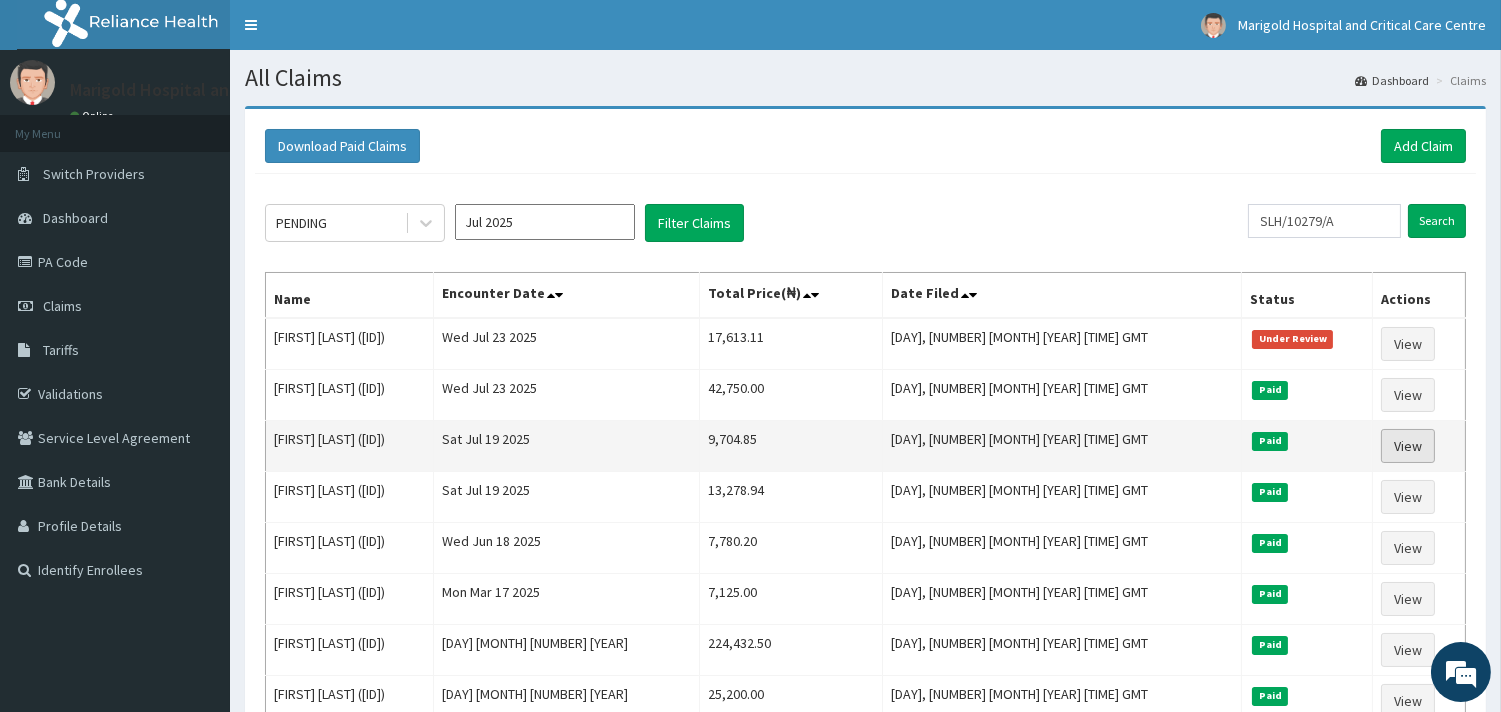 click on "View" at bounding box center [1408, 446] 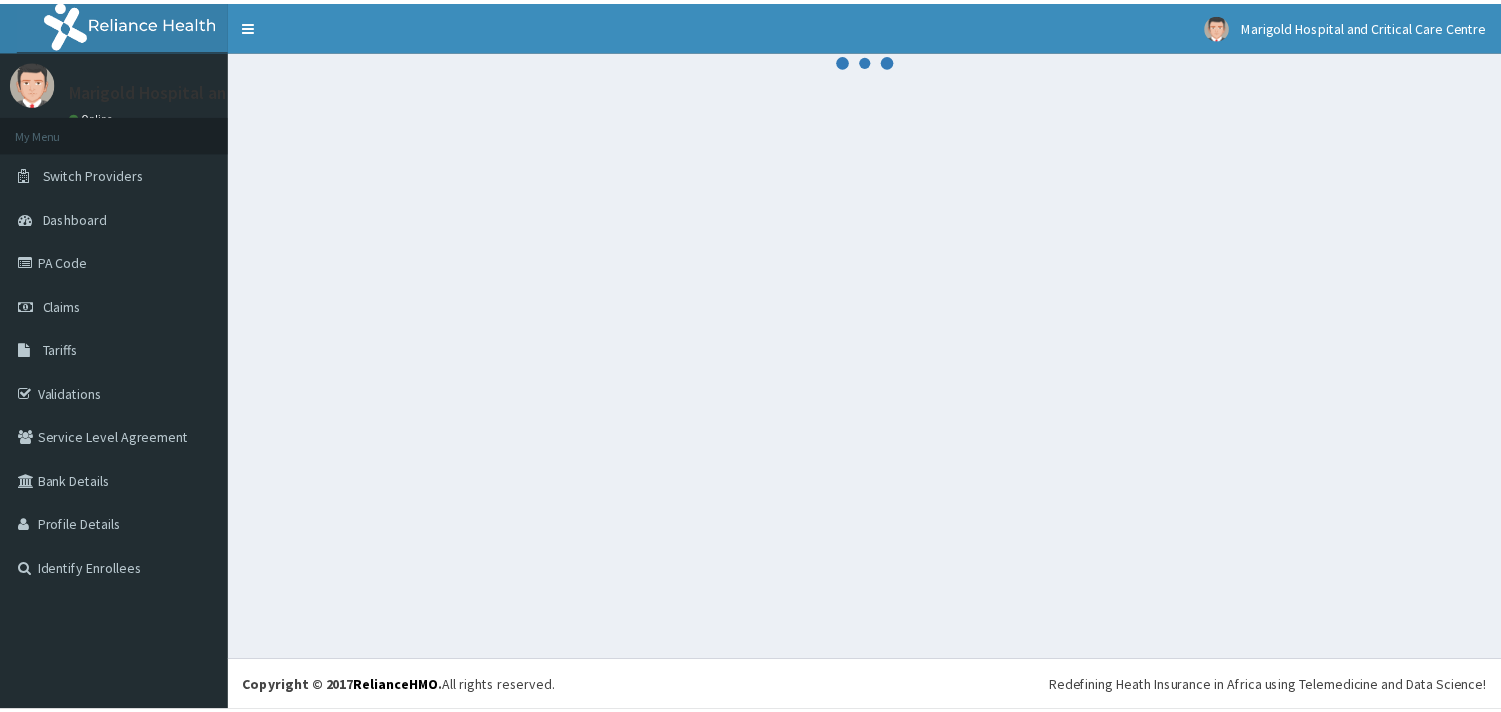 scroll, scrollTop: 0, scrollLeft: 0, axis: both 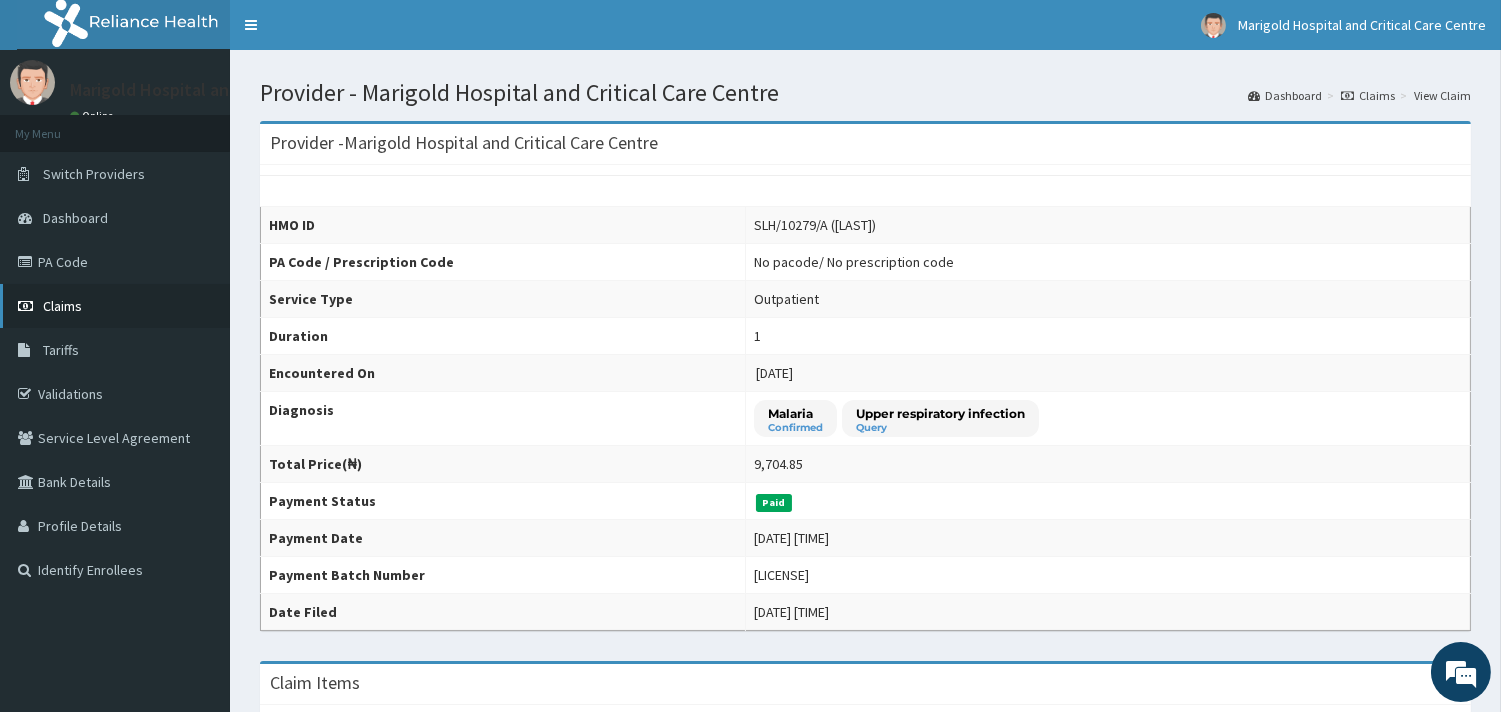 click on "Claims" at bounding box center (62, 306) 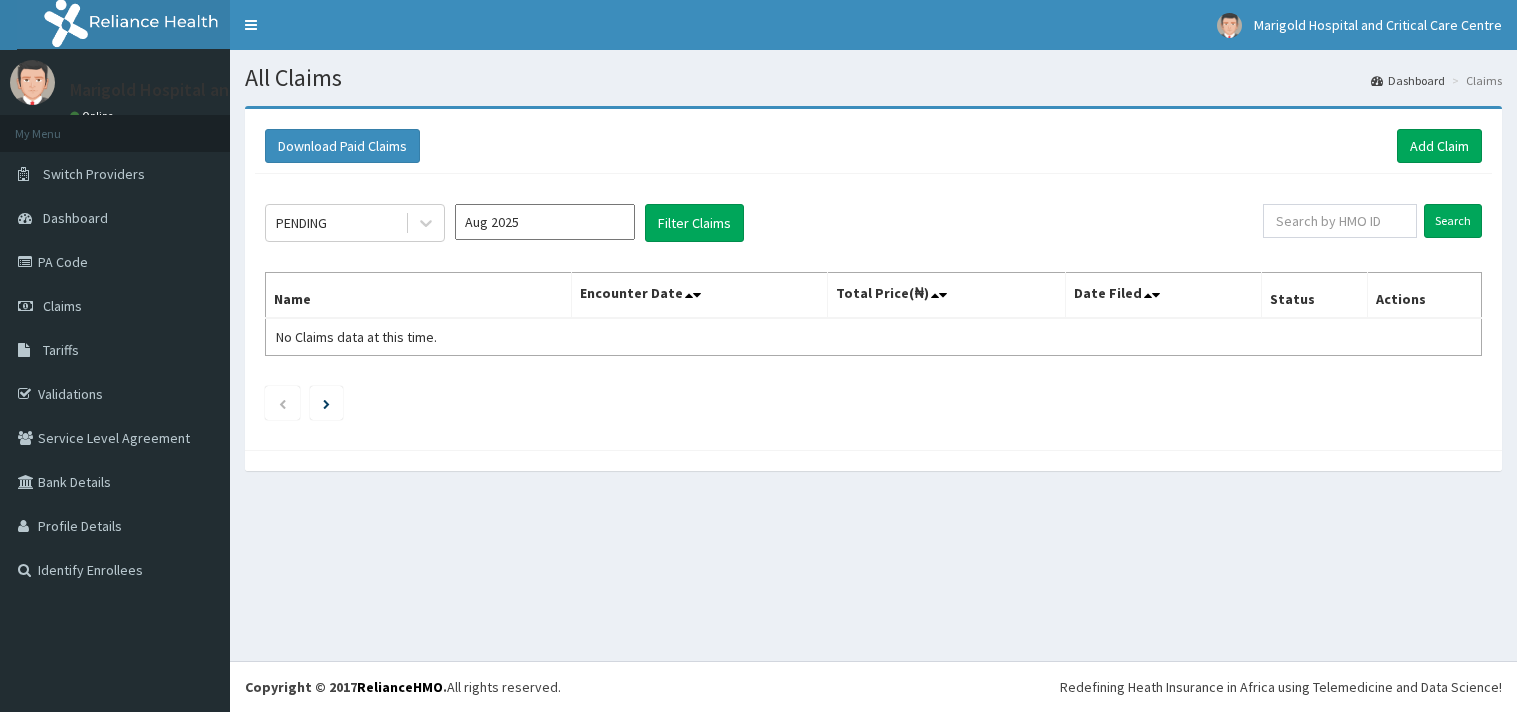 scroll, scrollTop: 0, scrollLeft: 0, axis: both 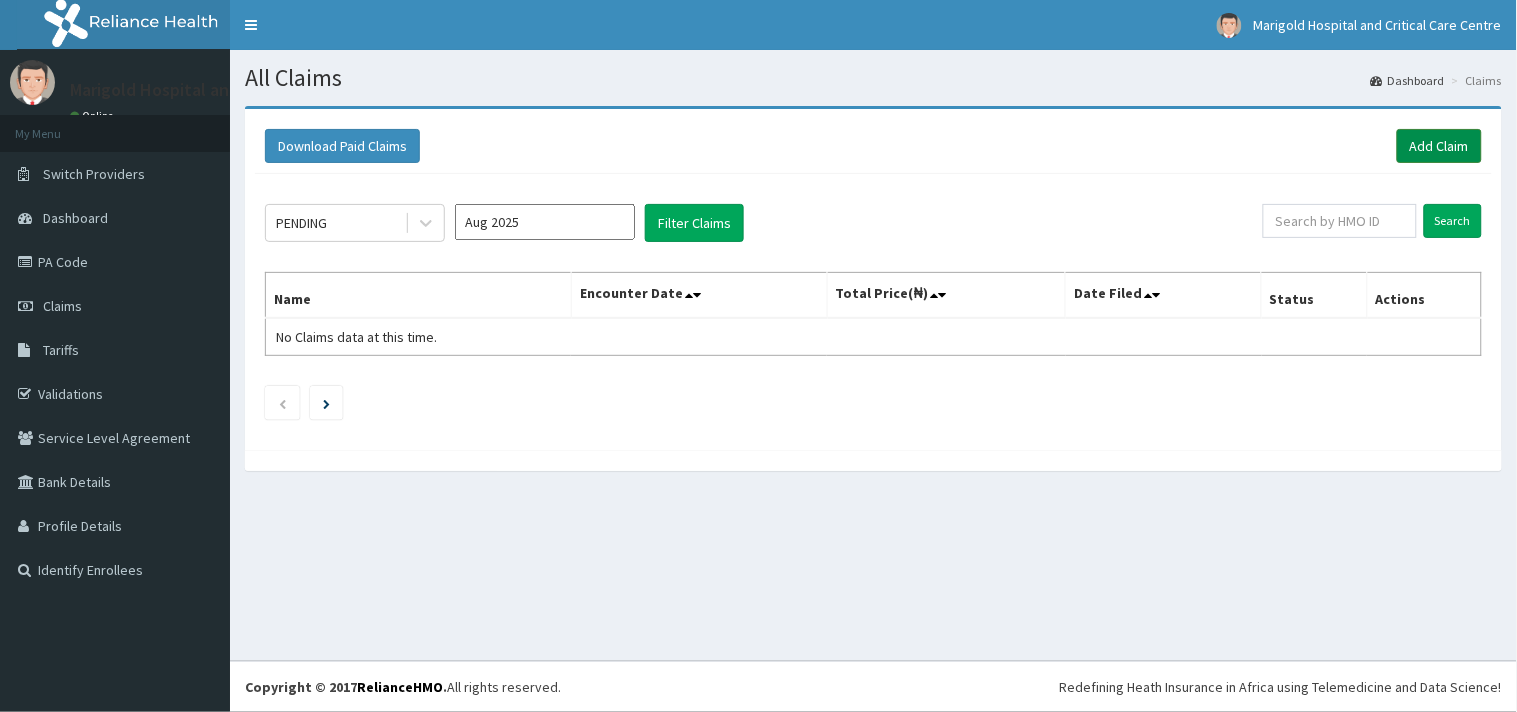 drag, startPoint x: 1488, startPoint y: 135, endPoint x: 1452, endPoint y: 150, distance: 39 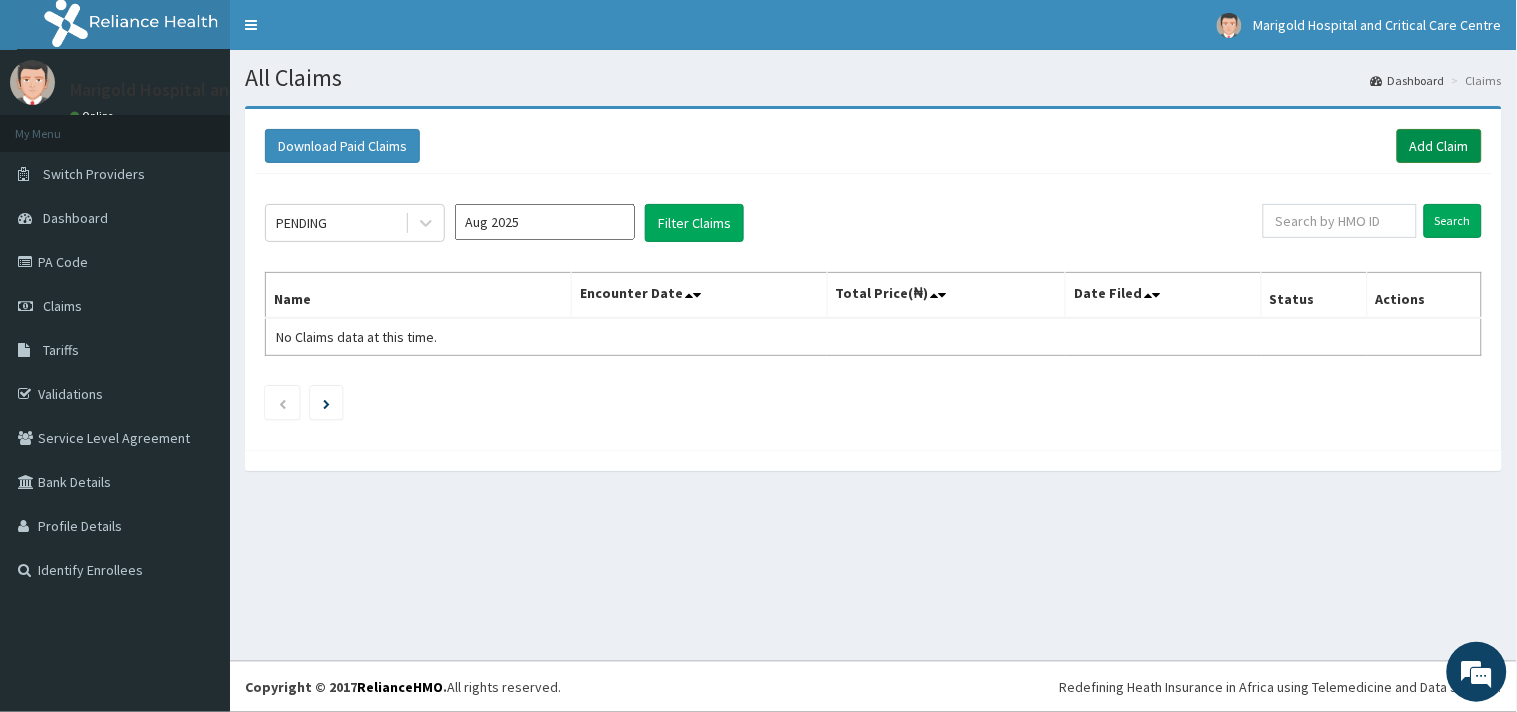 click on "Add Claim" at bounding box center [1439, 146] 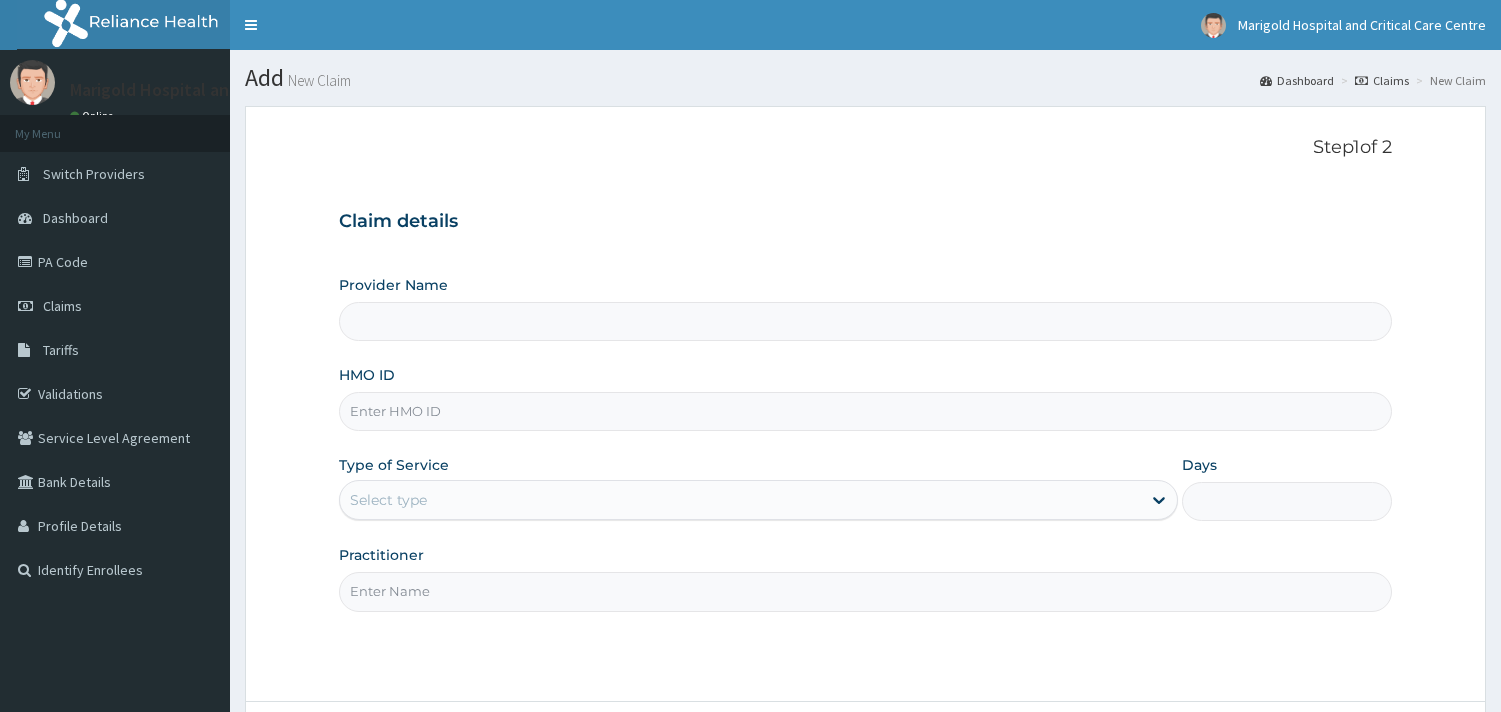 scroll, scrollTop: 0, scrollLeft: 0, axis: both 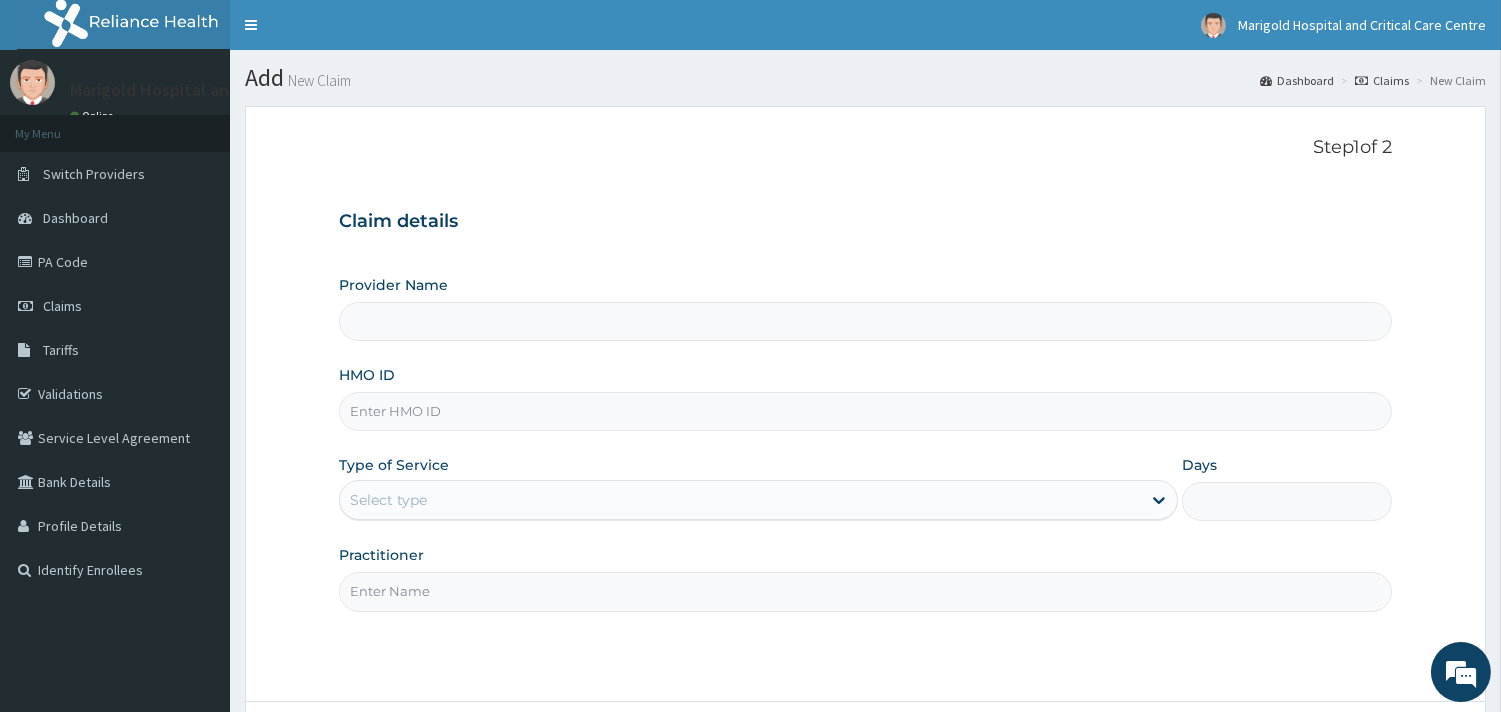 click on "HMO ID" at bounding box center (865, 411) 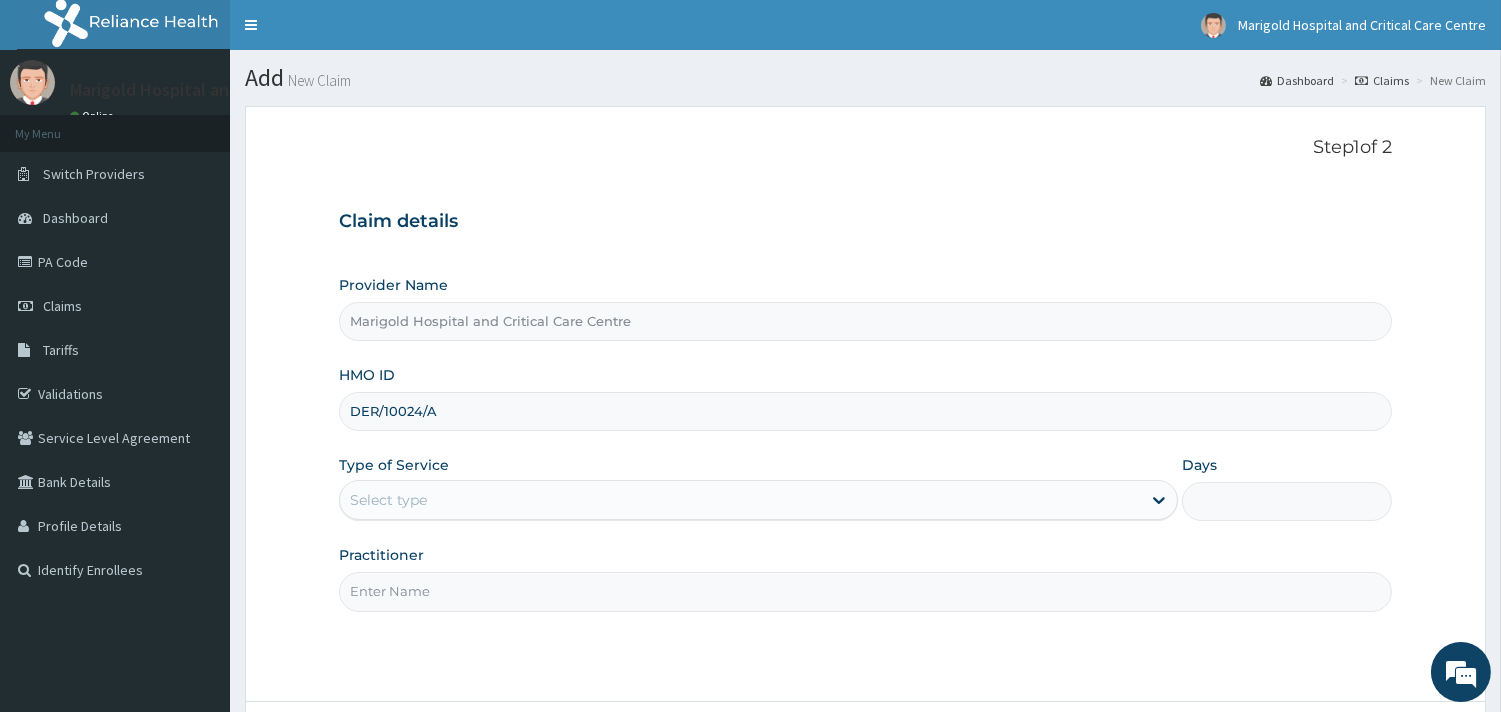 scroll, scrollTop: 170, scrollLeft: 0, axis: vertical 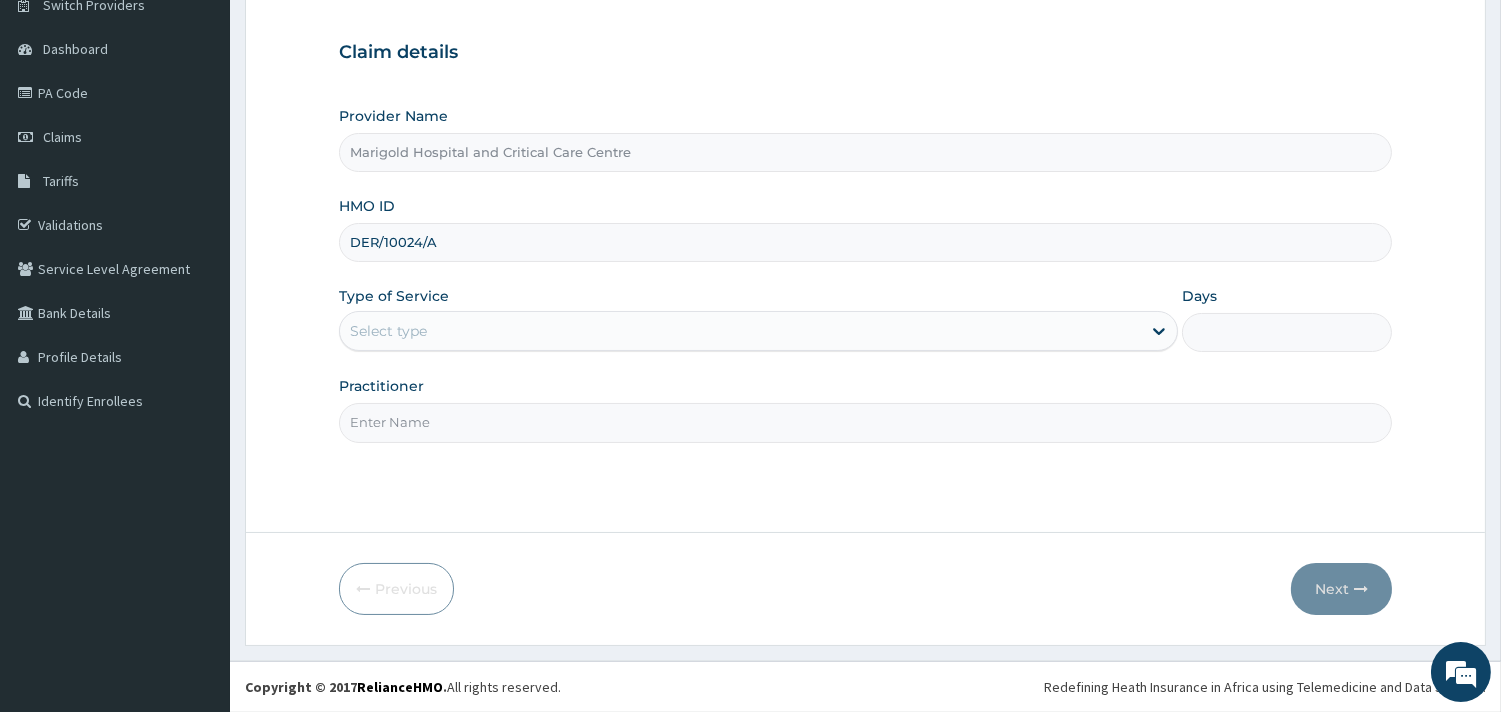 type on "DER/10024/A" 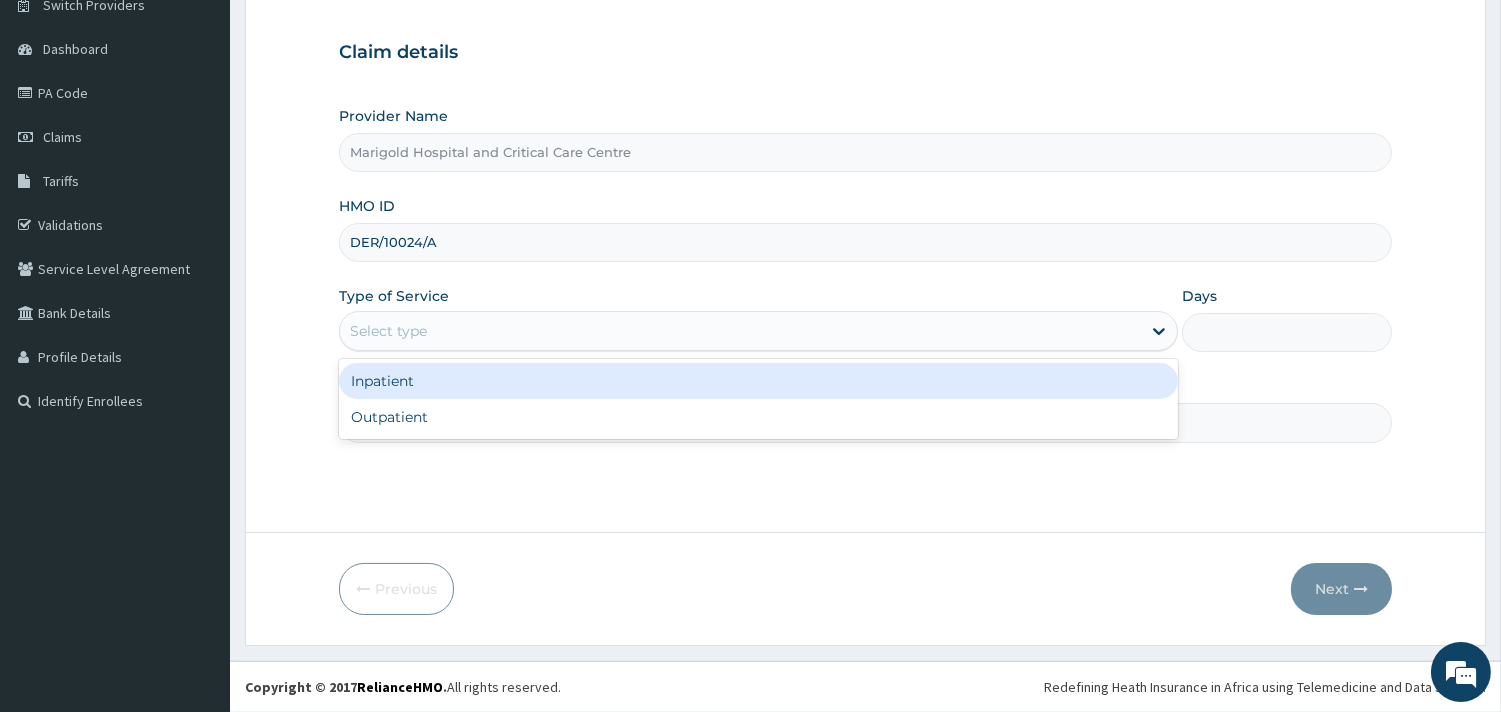 click on "Select type" at bounding box center (388, 331) 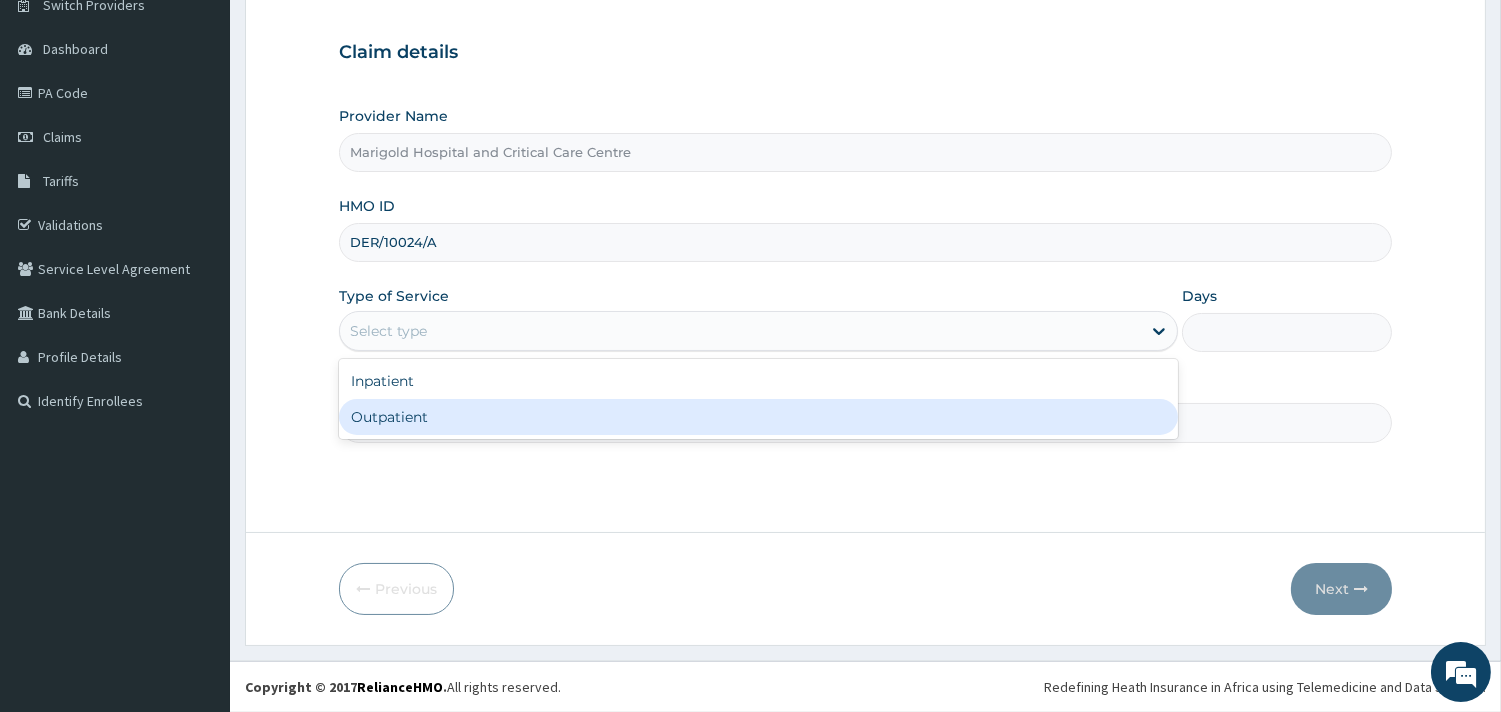 click on "Outpatient" at bounding box center (758, 417) 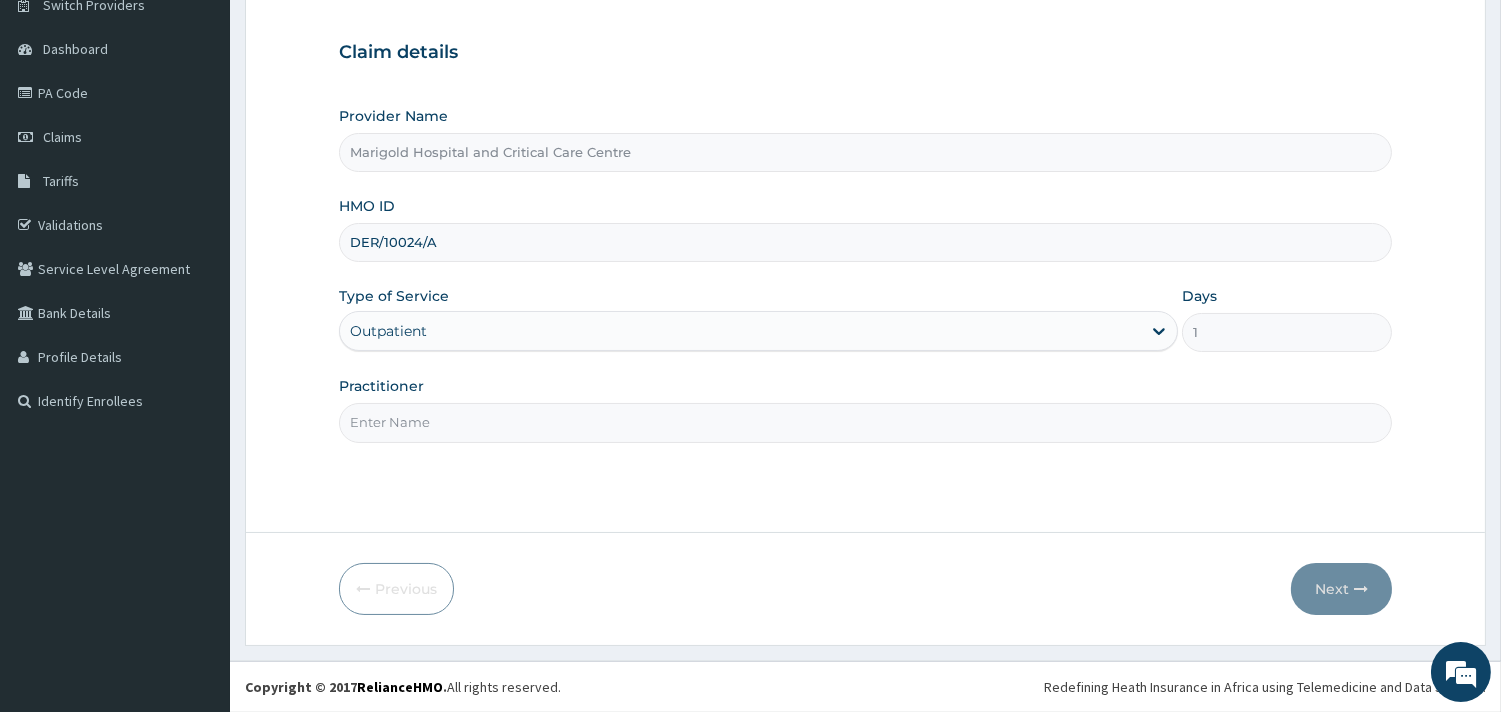 click on "Practitioner" at bounding box center [865, 422] 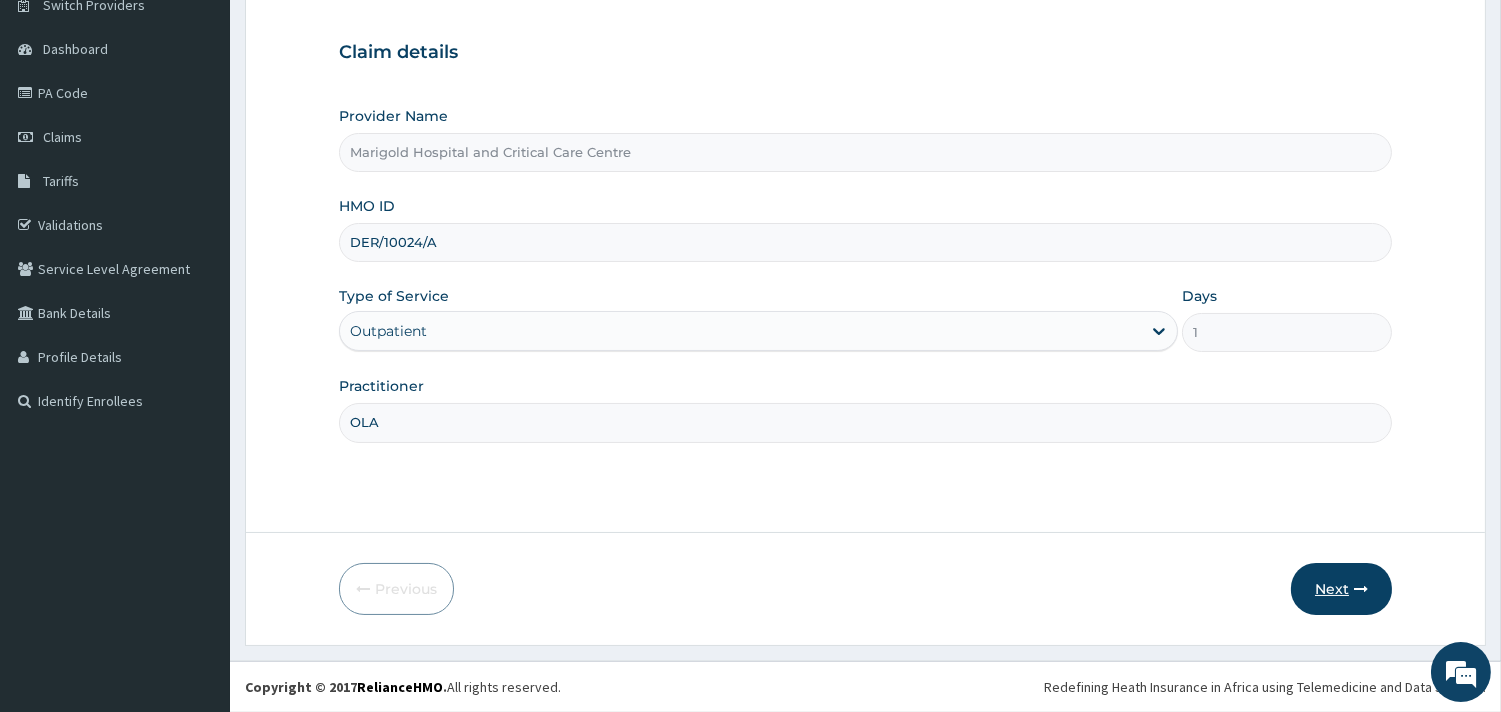 type on "OLA" 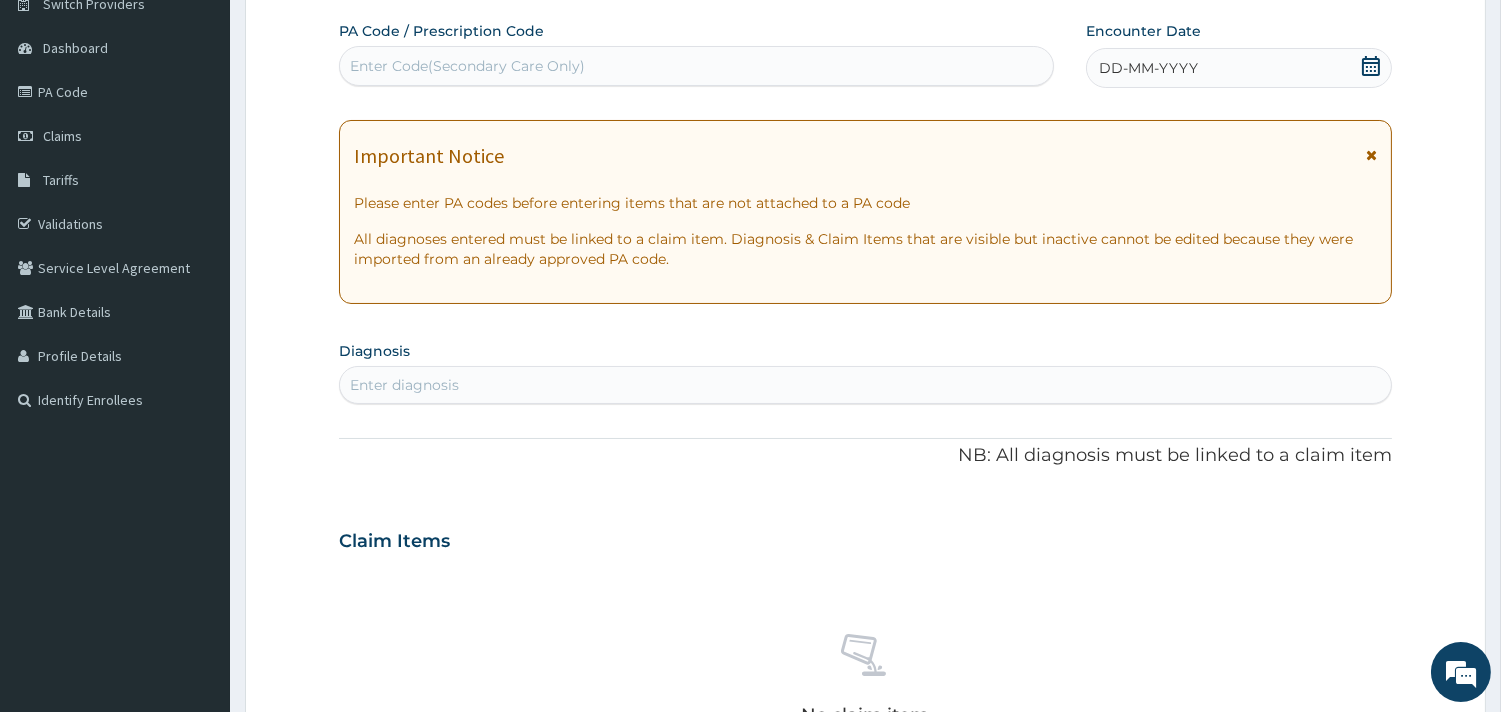 click on "Enter diagnosis" at bounding box center (404, 385) 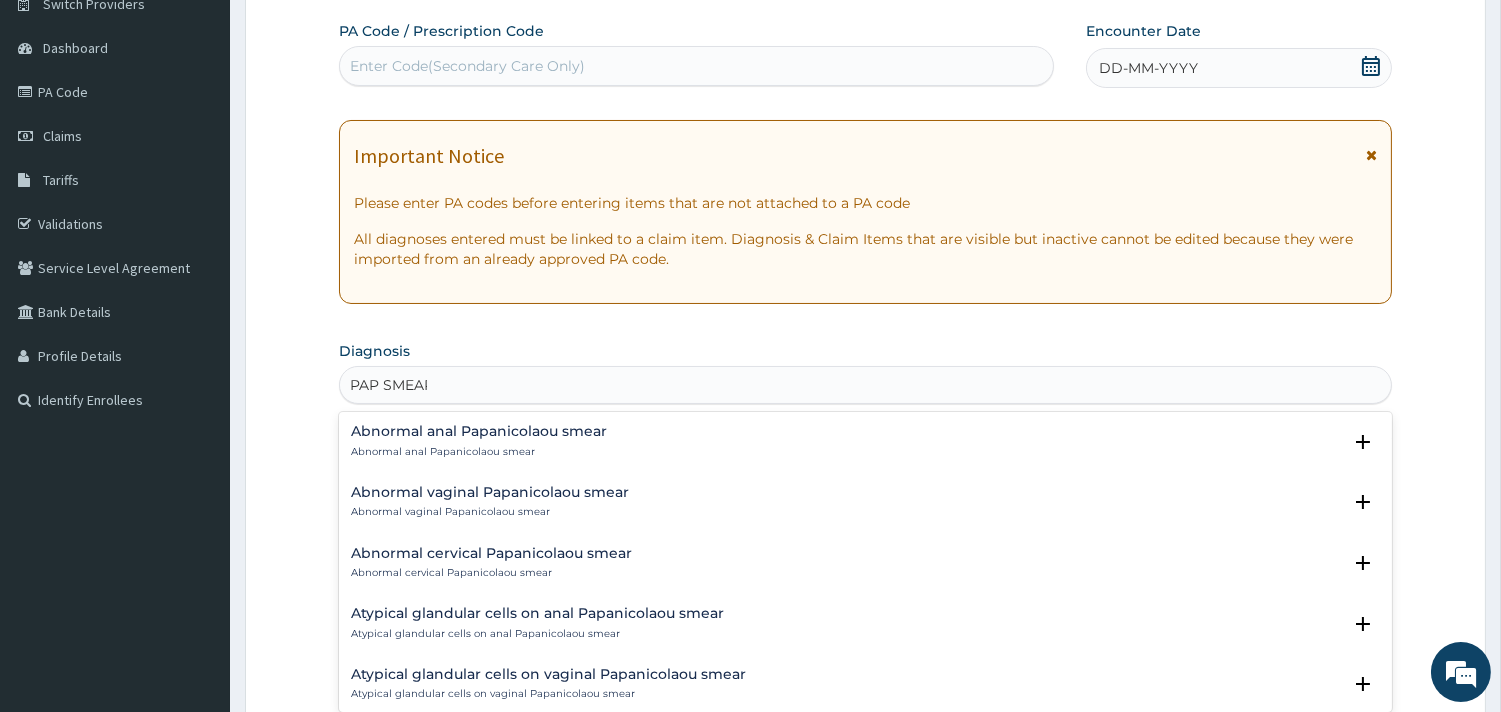 type on "PAP SMEAR" 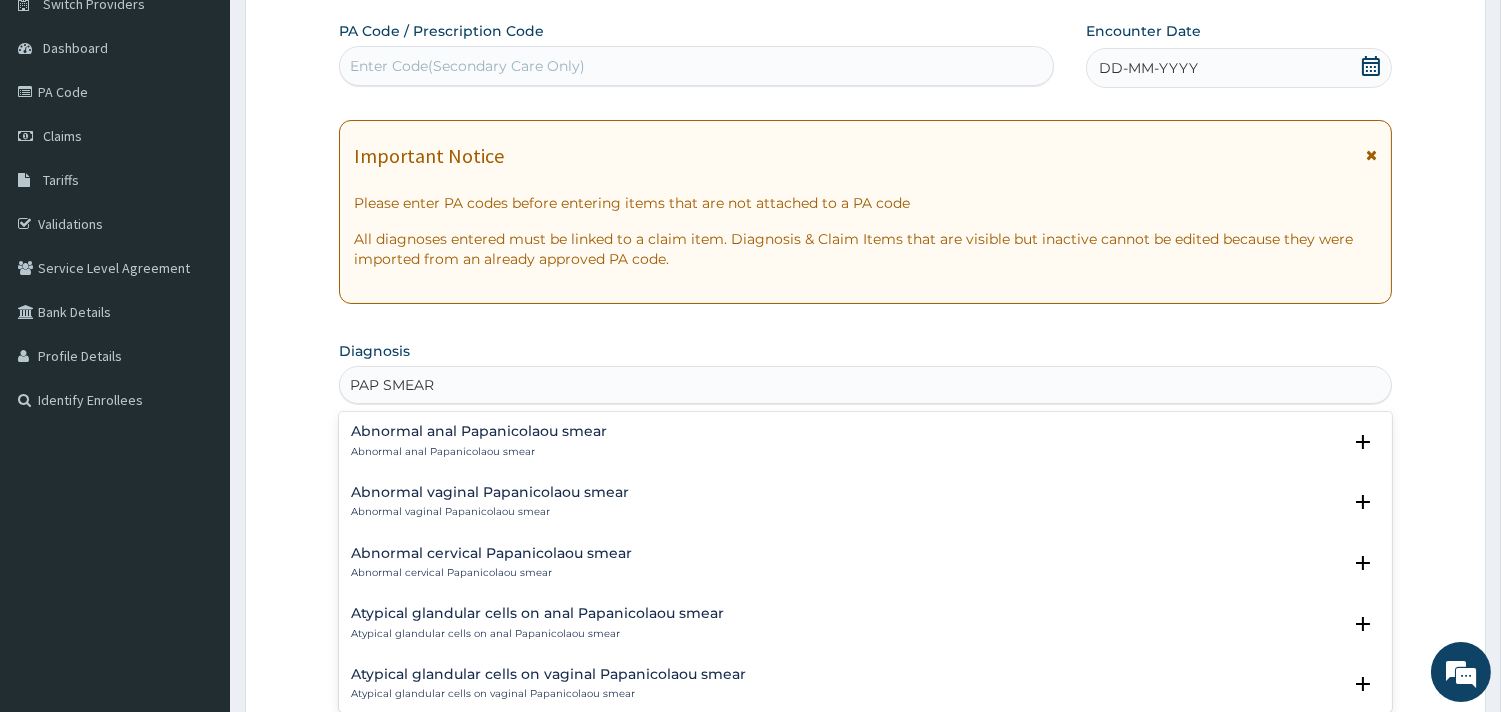 scroll, scrollTop: 111, scrollLeft: 0, axis: vertical 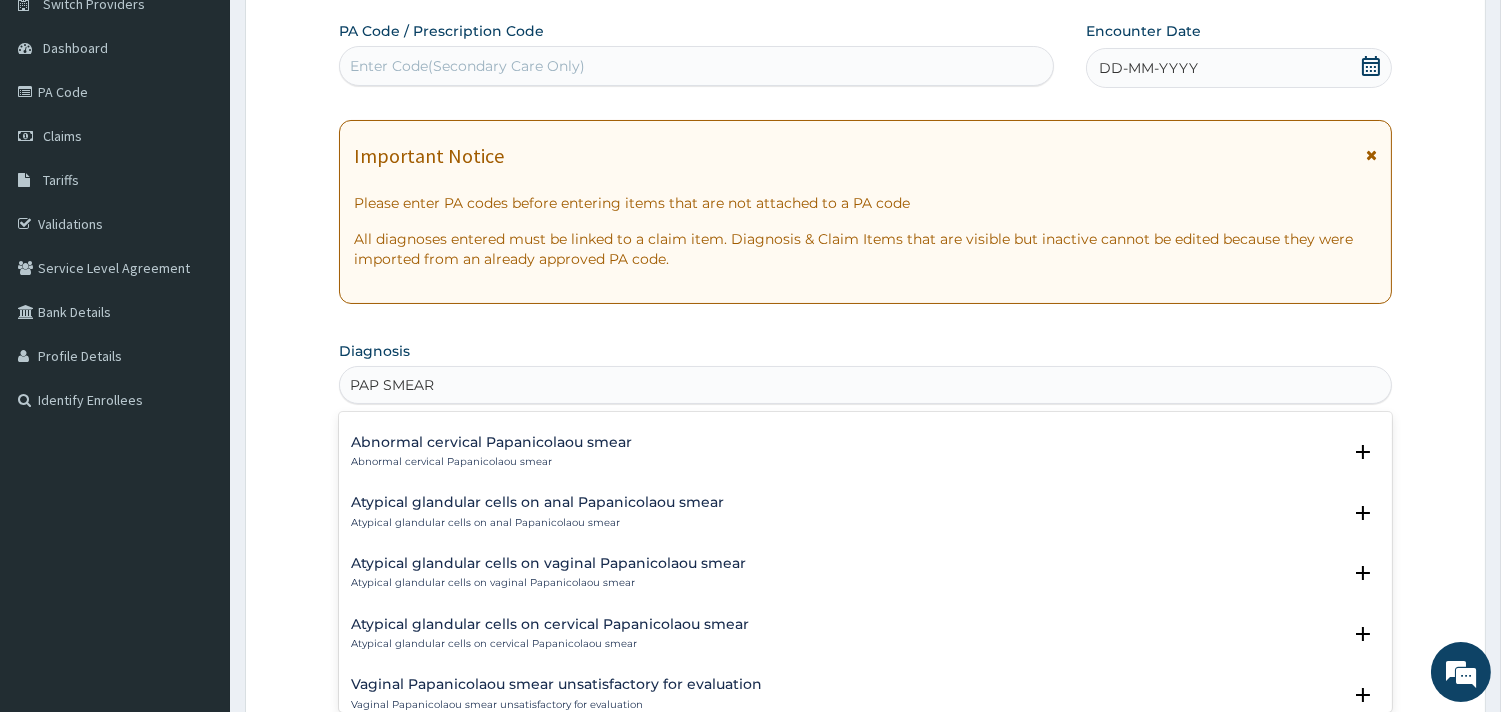 click on "Abnormal cervical Papanicolaou smear" at bounding box center (491, 442) 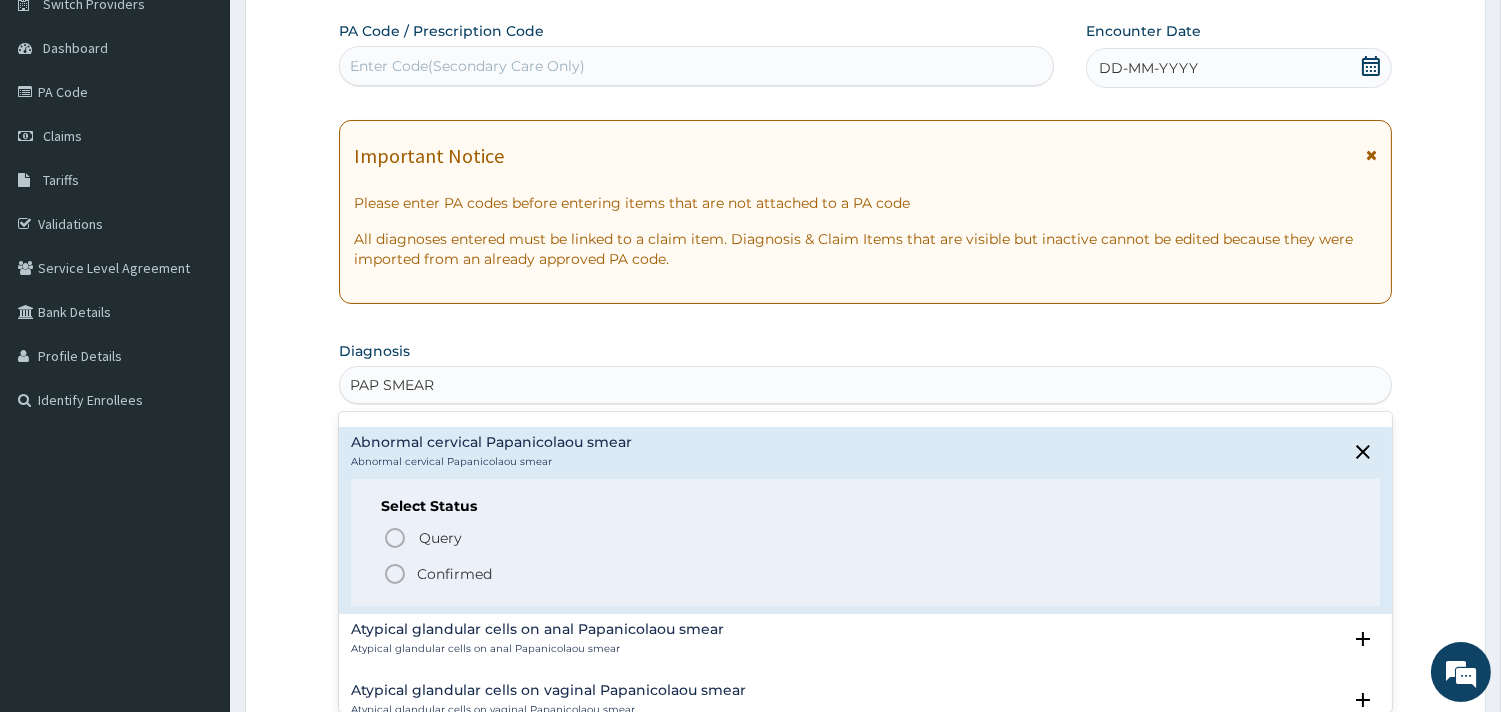click on "Confirmed" at bounding box center [454, 574] 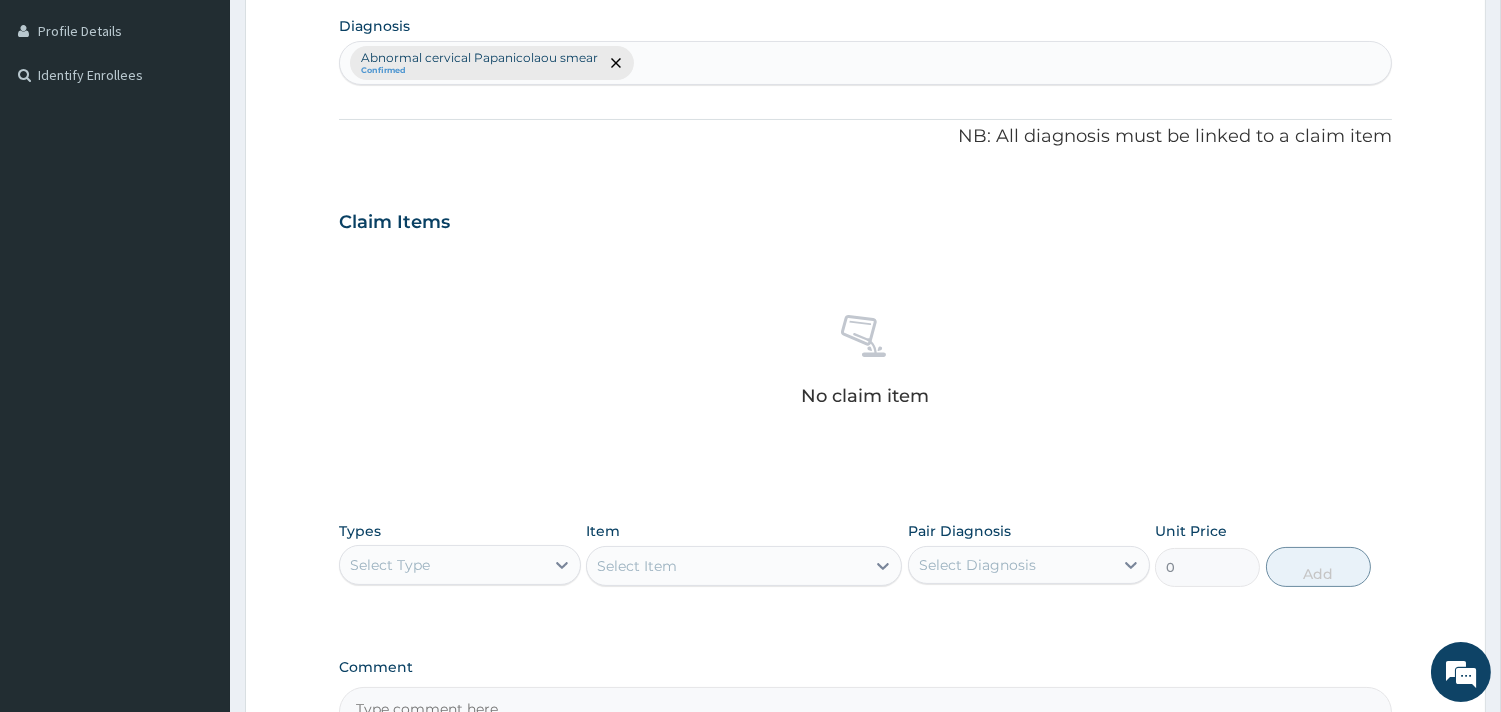 scroll, scrollTop: 725, scrollLeft: 0, axis: vertical 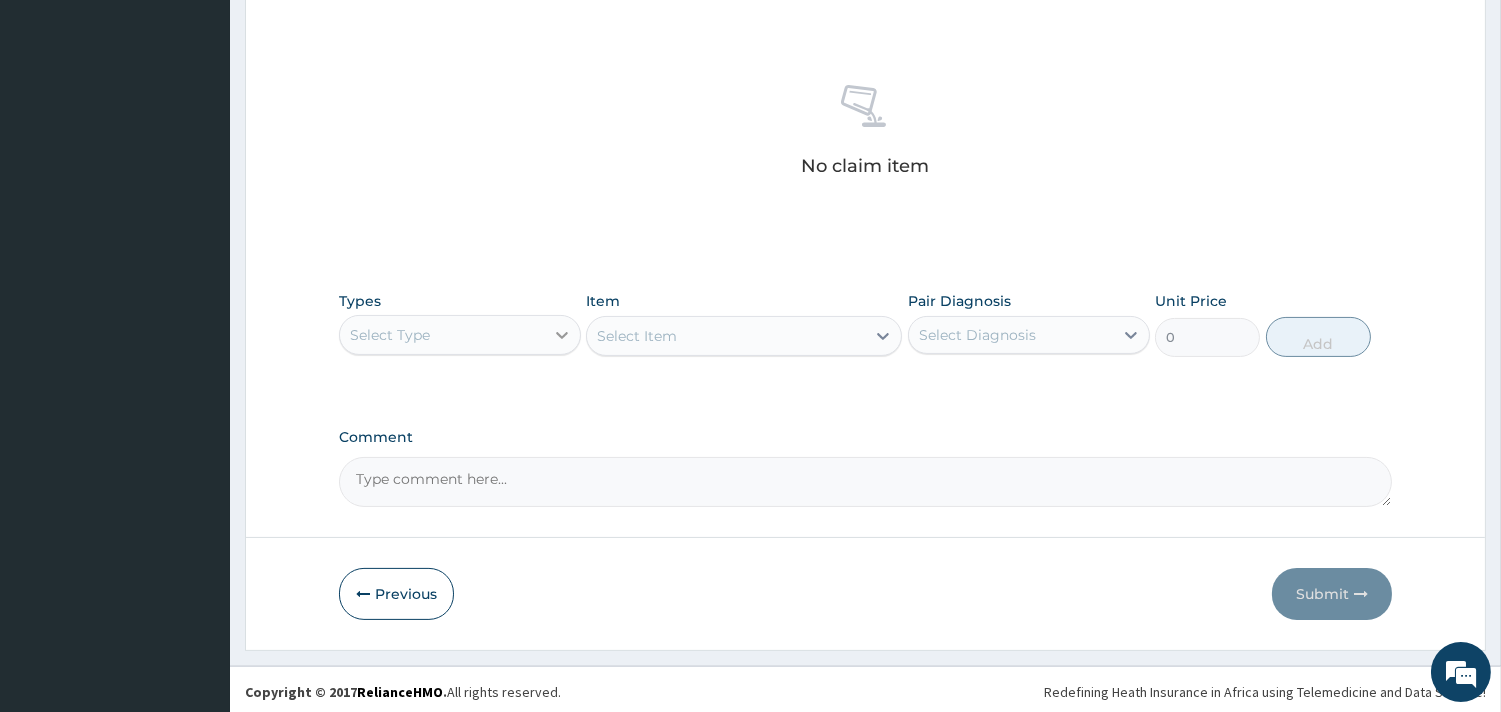 click on "Types Select Type" at bounding box center [460, 324] 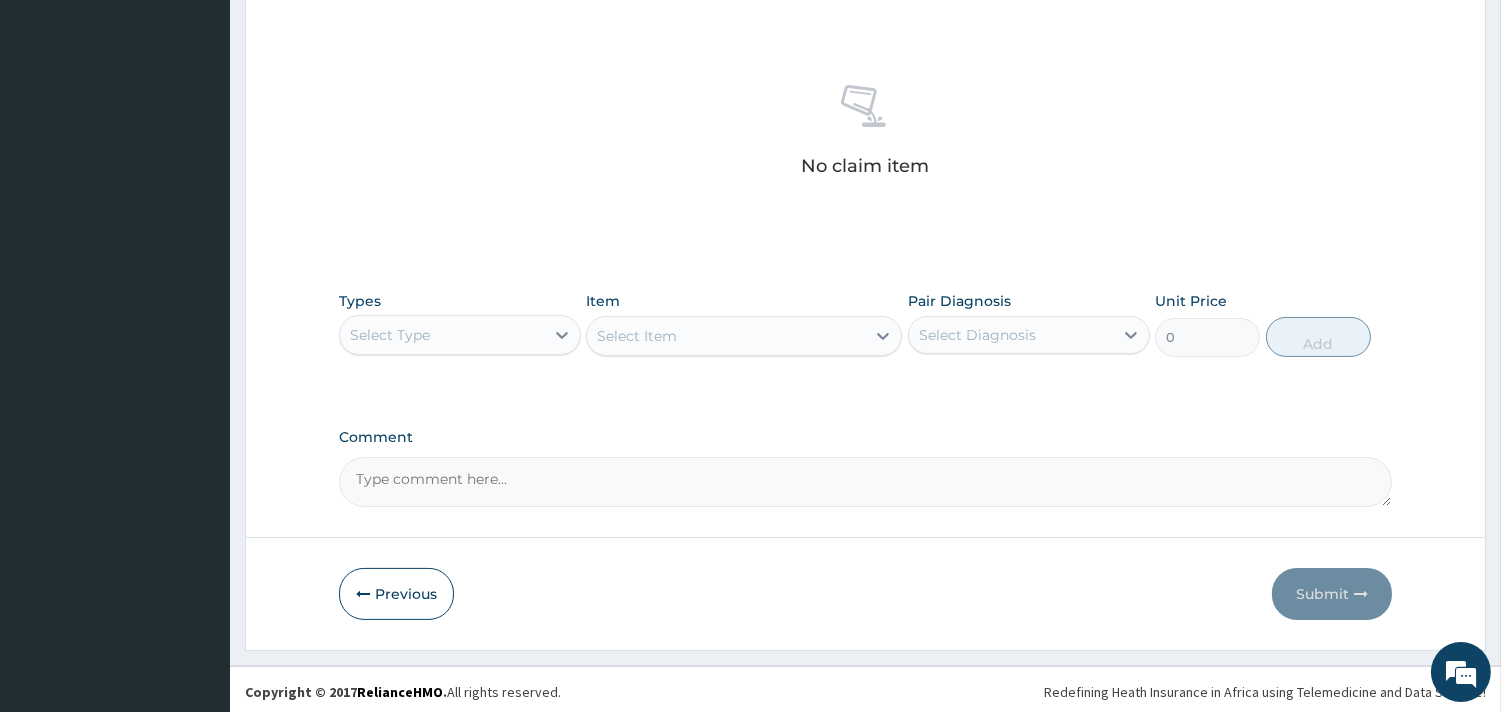 click on "Select Type" at bounding box center (442, 335) 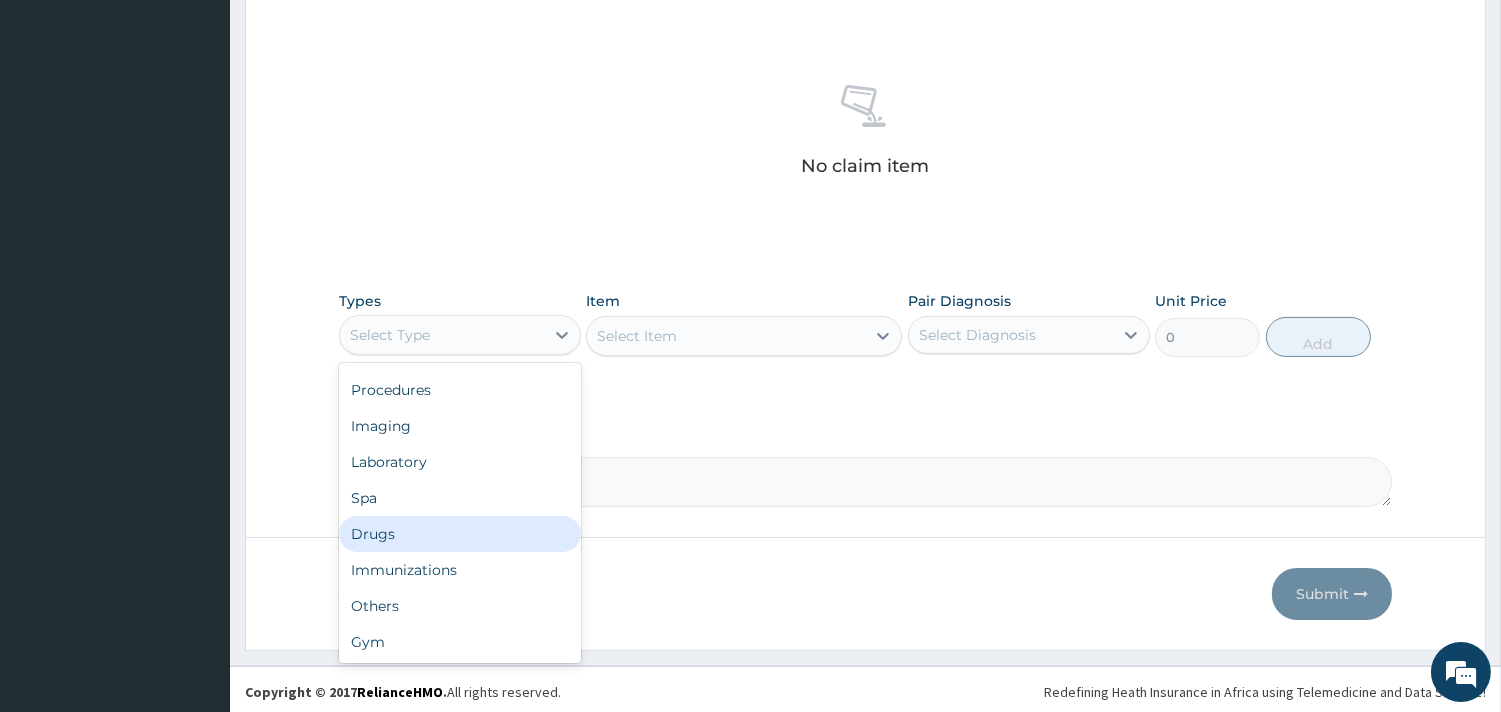 scroll, scrollTop: 0, scrollLeft: 0, axis: both 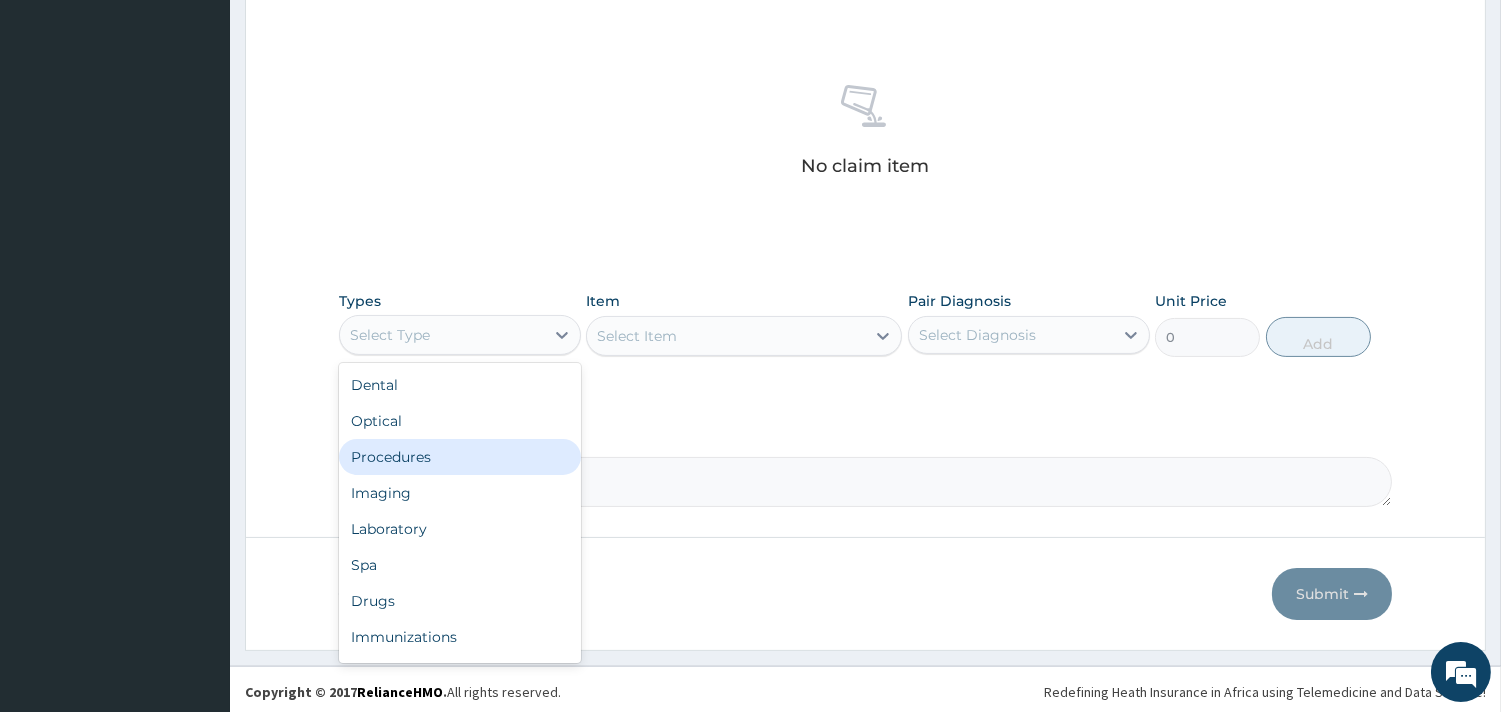 click on "Procedures" at bounding box center [460, 457] 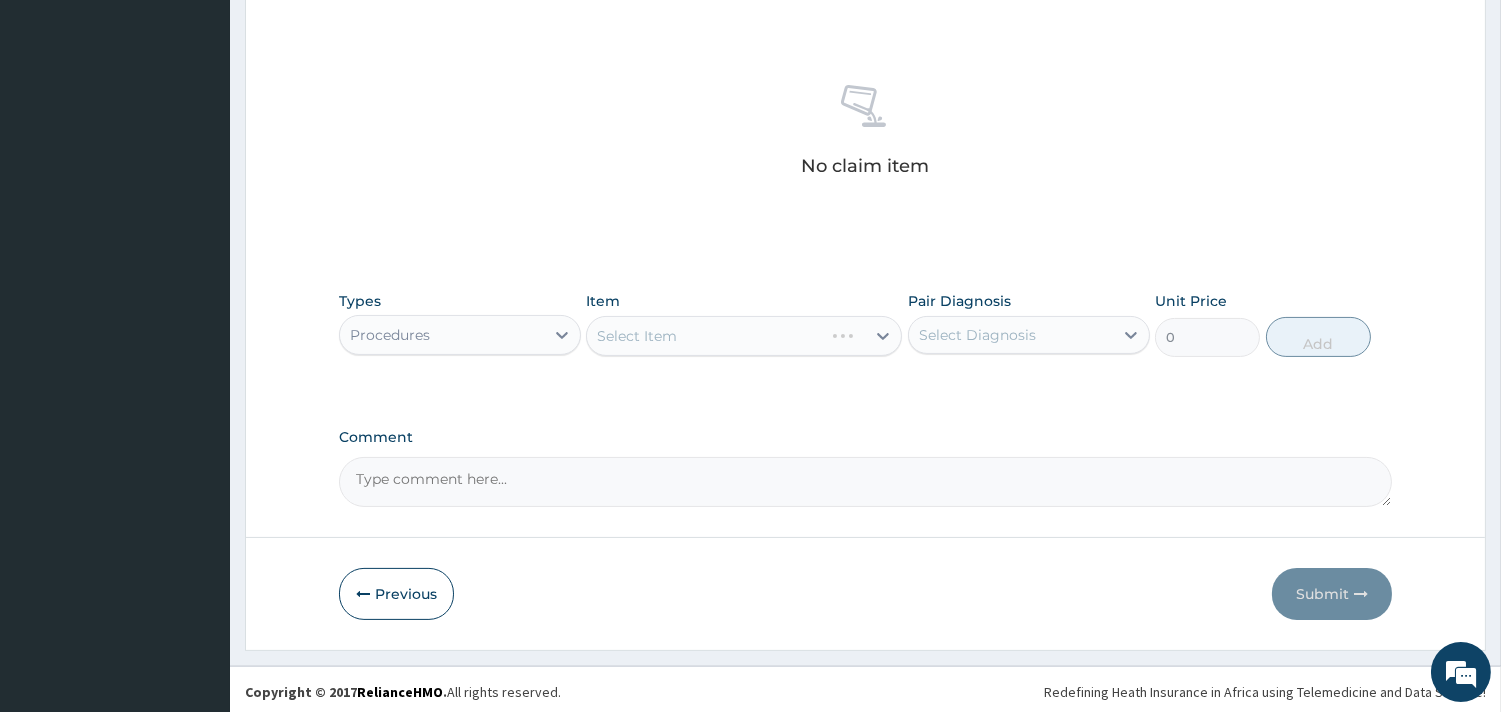 click on "Select Item" at bounding box center [744, 336] 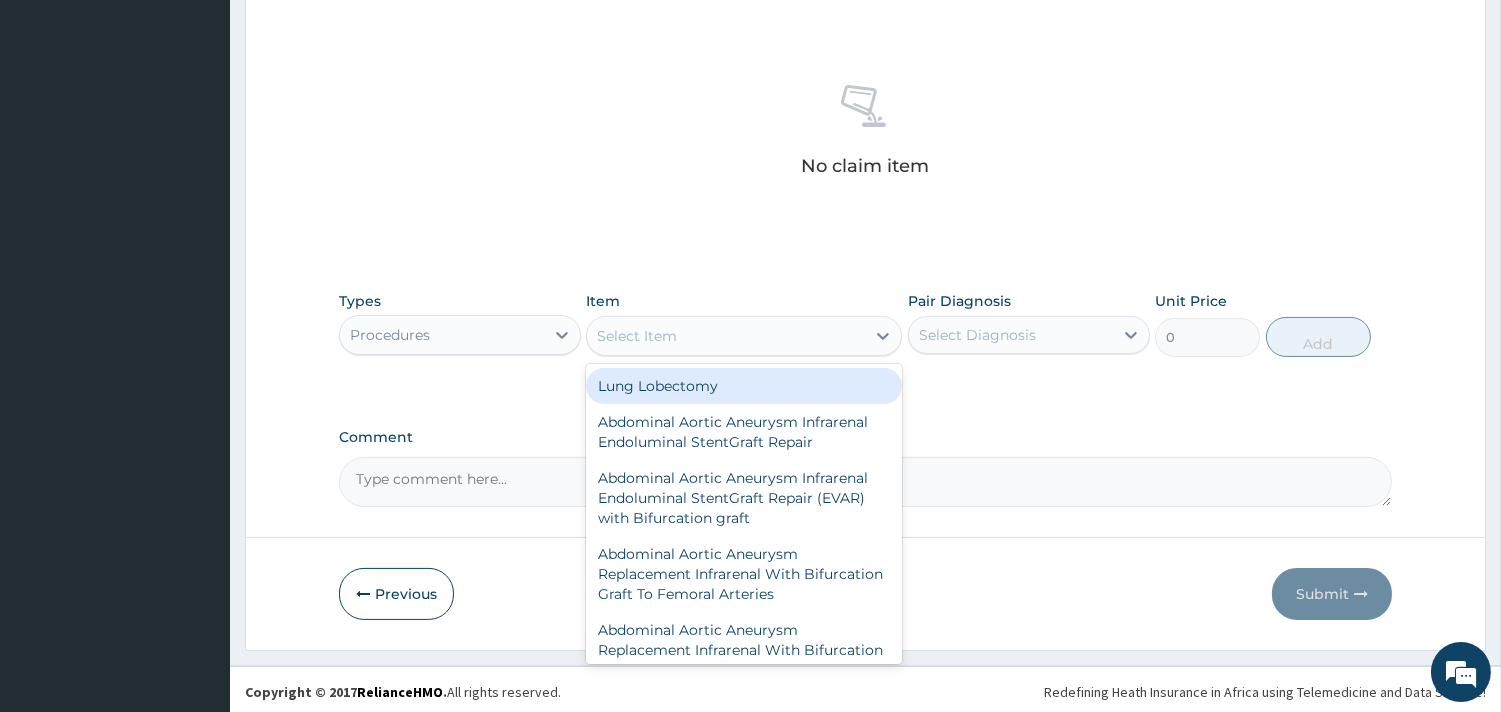 click on "Select Item" at bounding box center [726, 336] 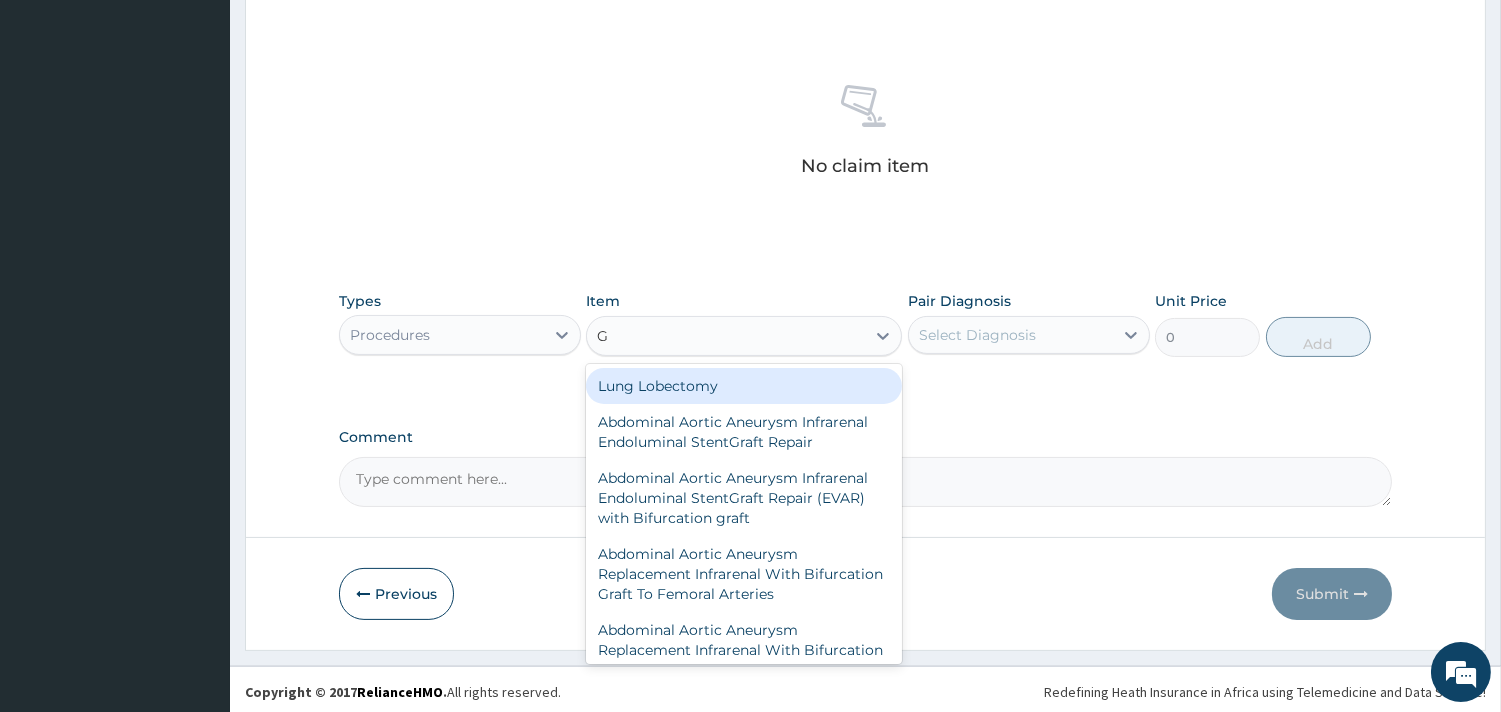 type on "GP" 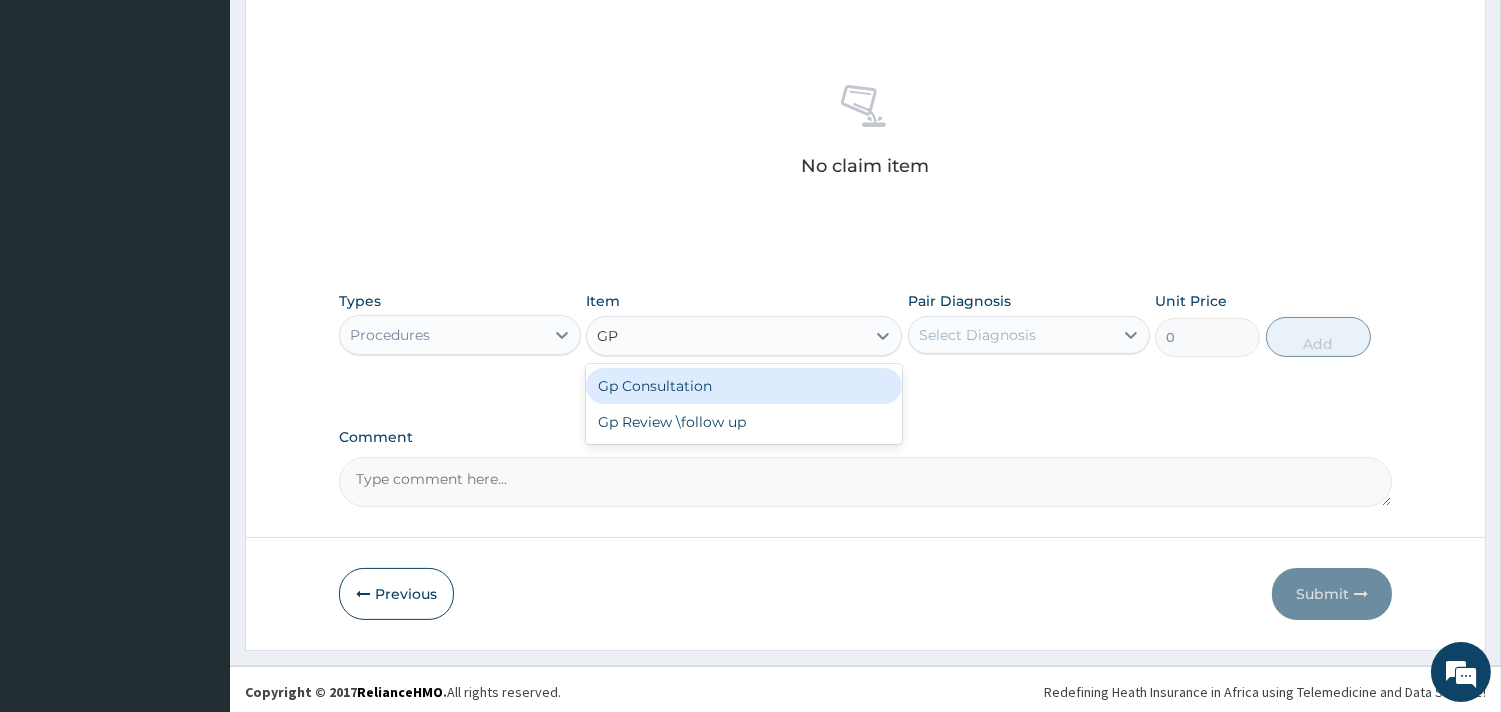 drag, startPoint x: 685, startPoint y: 384, endPoint x: 761, endPoint y: 383, distance: 76.00658 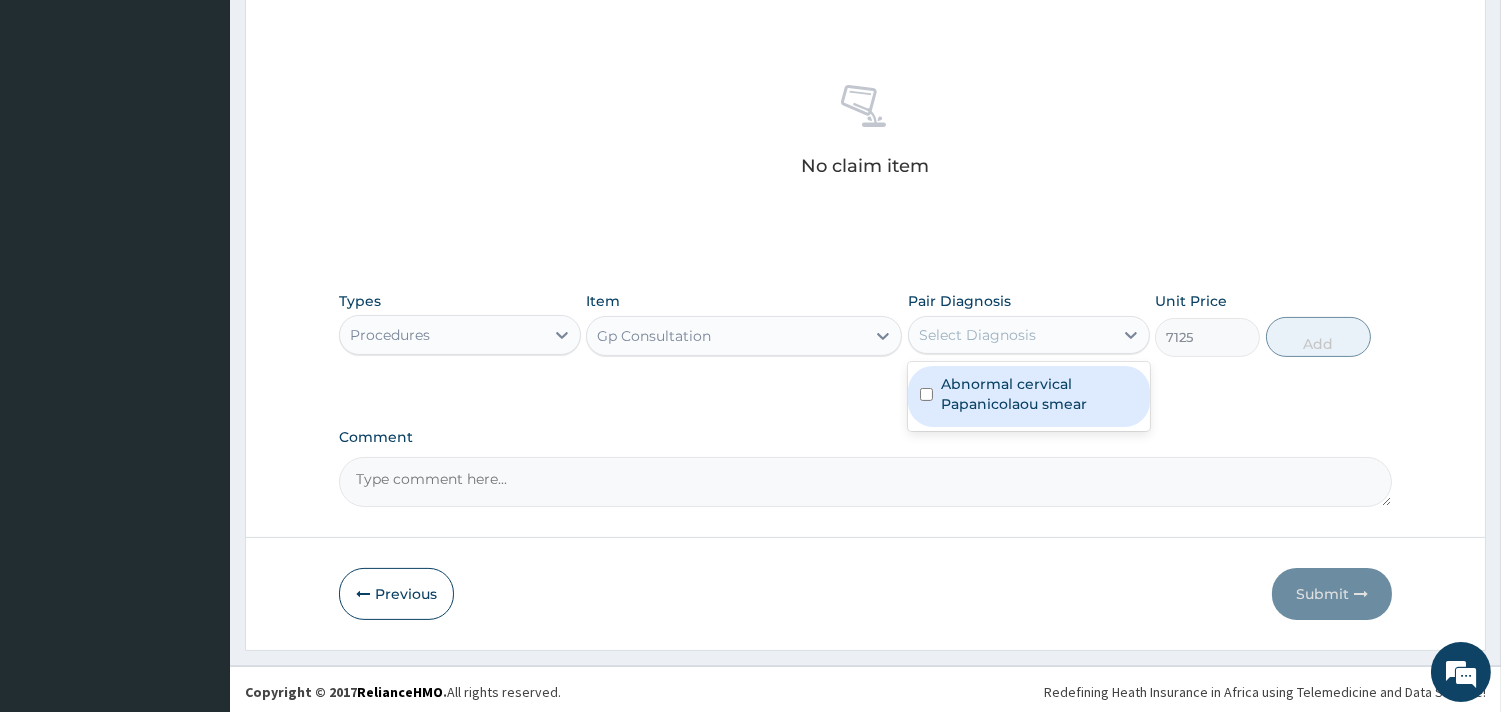 click on "Select Diagnosis" at bounding box center (977, 335) 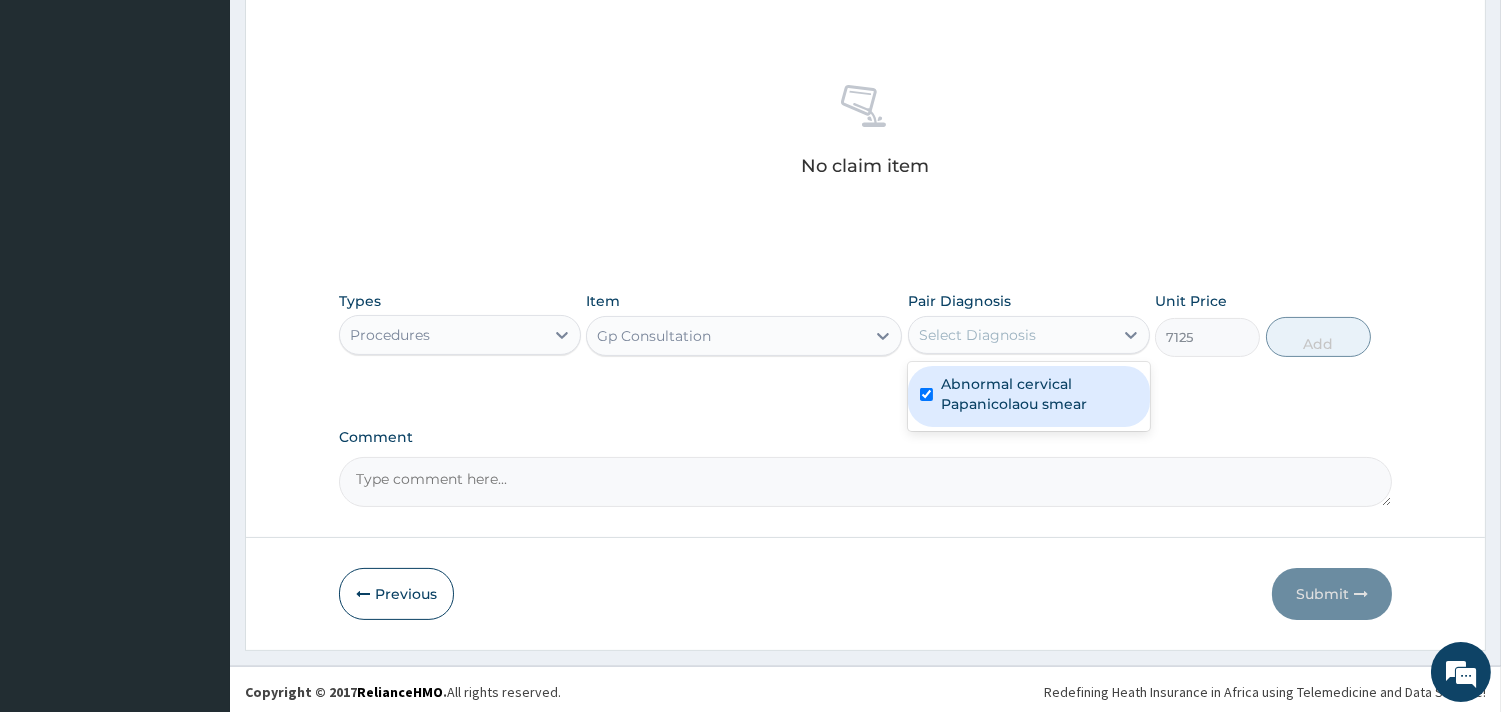 checkbox on "true" 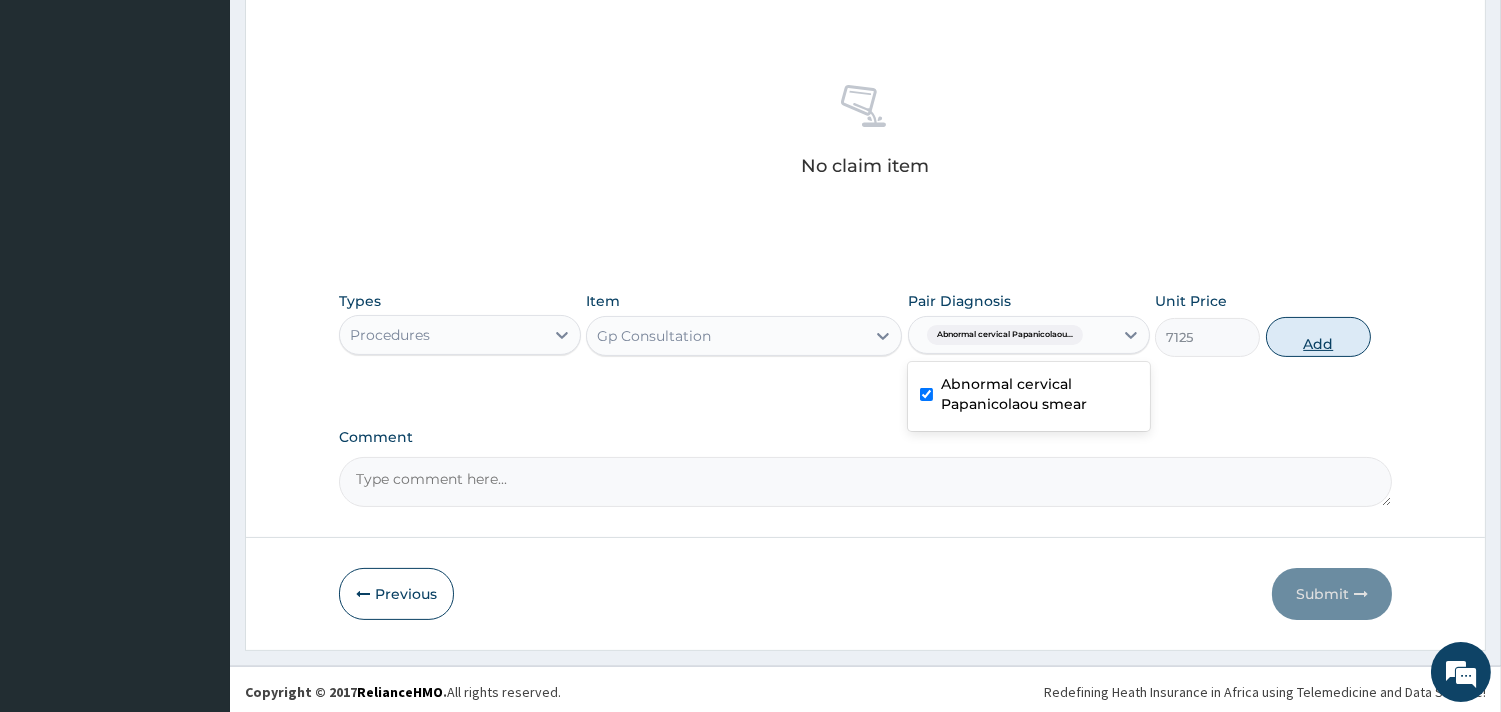 click on "Add" at bounding box center (1318, 337) 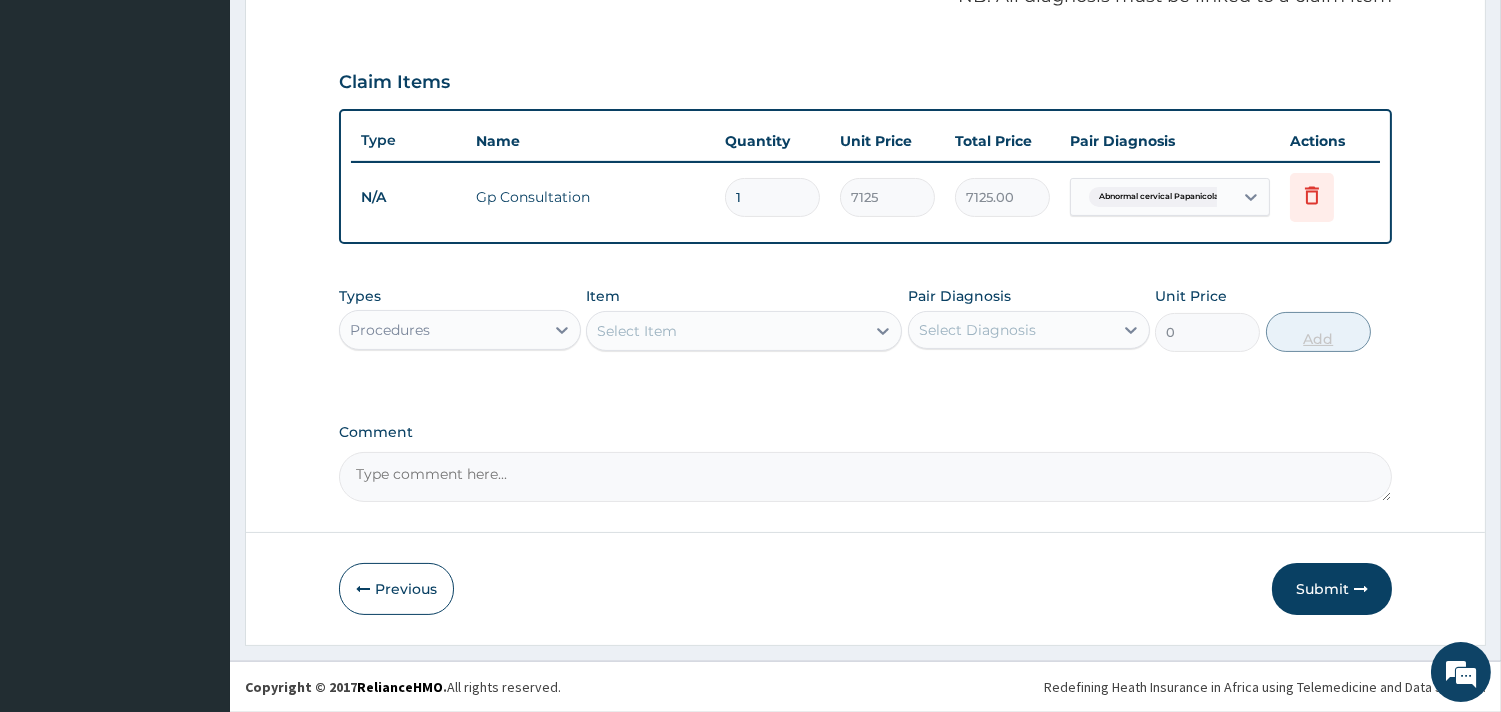 scroll, scrollTop: 633, scrollLeft: 0, axis: vertical 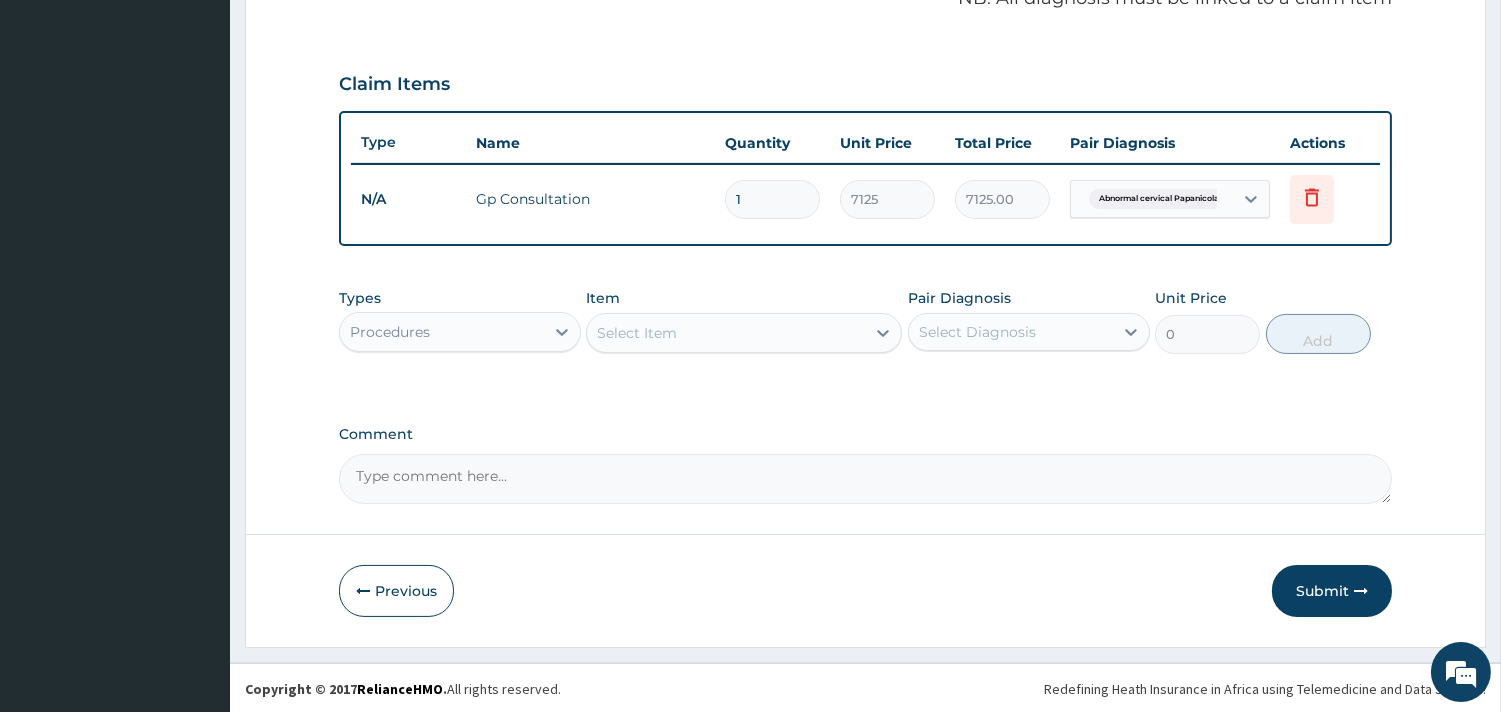 click on "Step  2  of 2 PA Code / Prescription Code Enter Code(Secondary Care Only) Encounter Date DD-MM-YYYY Important Notice Please enter PA codes before entering items that are not attached to a PA code   All diagnoses entered must be linked to a claim item. Diagnosis & Claim Items that are visible but inactive cannot be edited because they were imported from an already approved PA code. Diagnosis Abnormal cervical Papanicolaou smear Confirmed NB: All diagnosis must be linked to a claim item Claim Items Type Name Quantity Unit Price Total Price Pair Diagnosis Actions N/A Gp Consultation 1 7125 7125.00 Abnormal cervical Papanicolaou... Delete Types Procedures Item Select Item Pair Diagnosis Select Diagnosis Unit Price 0 Add Comment     Previous   Submit" at bounding box center [865, 60] 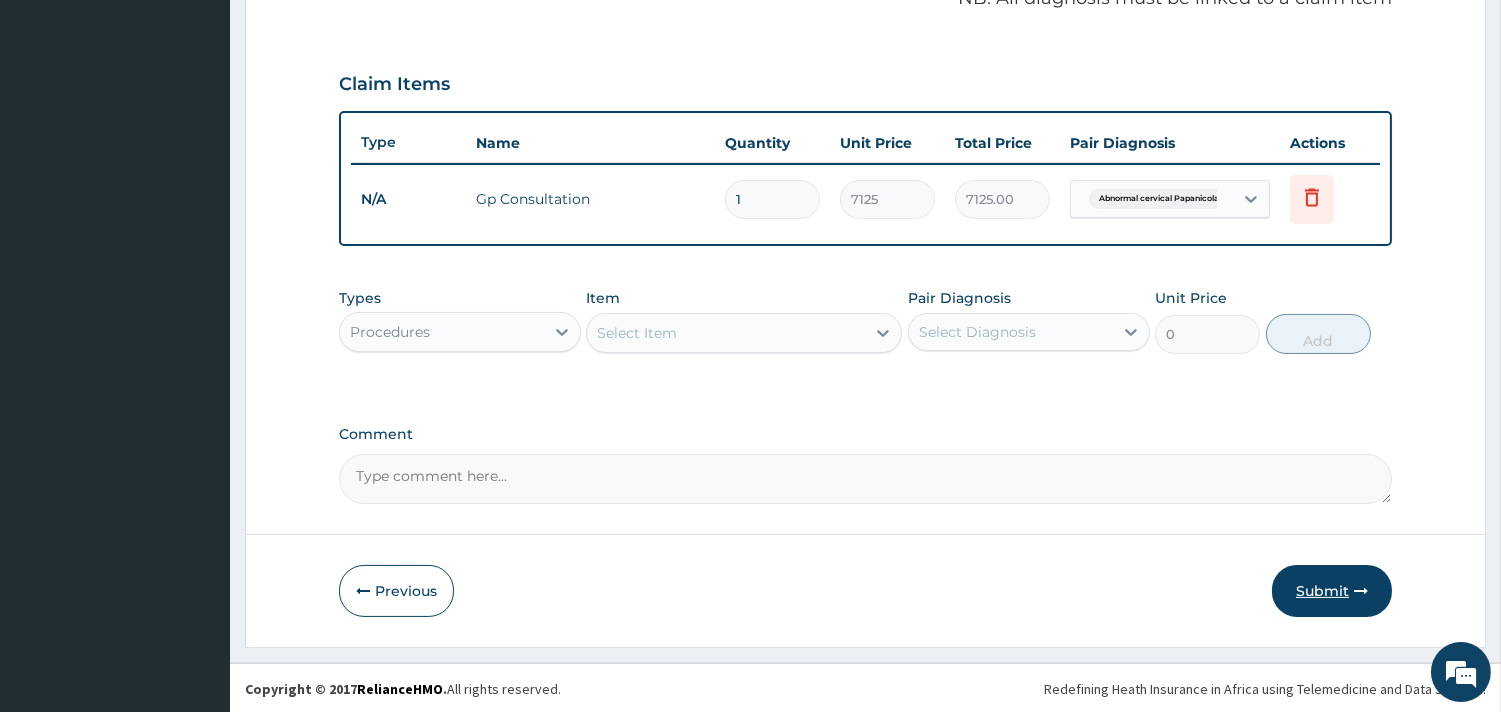 click on "Submit" at bounding box center [1332, 591] 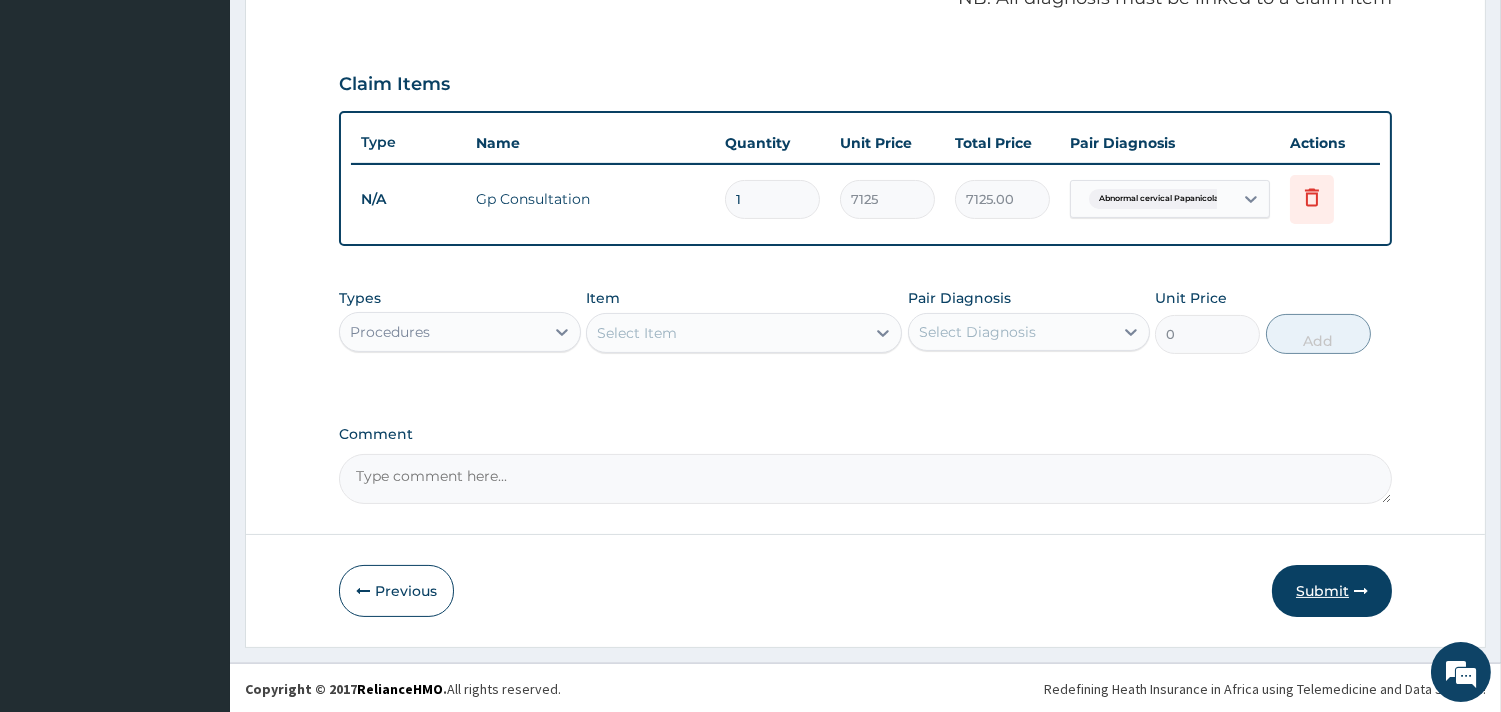 click on "Submit" at bounding box center [1332, 591] 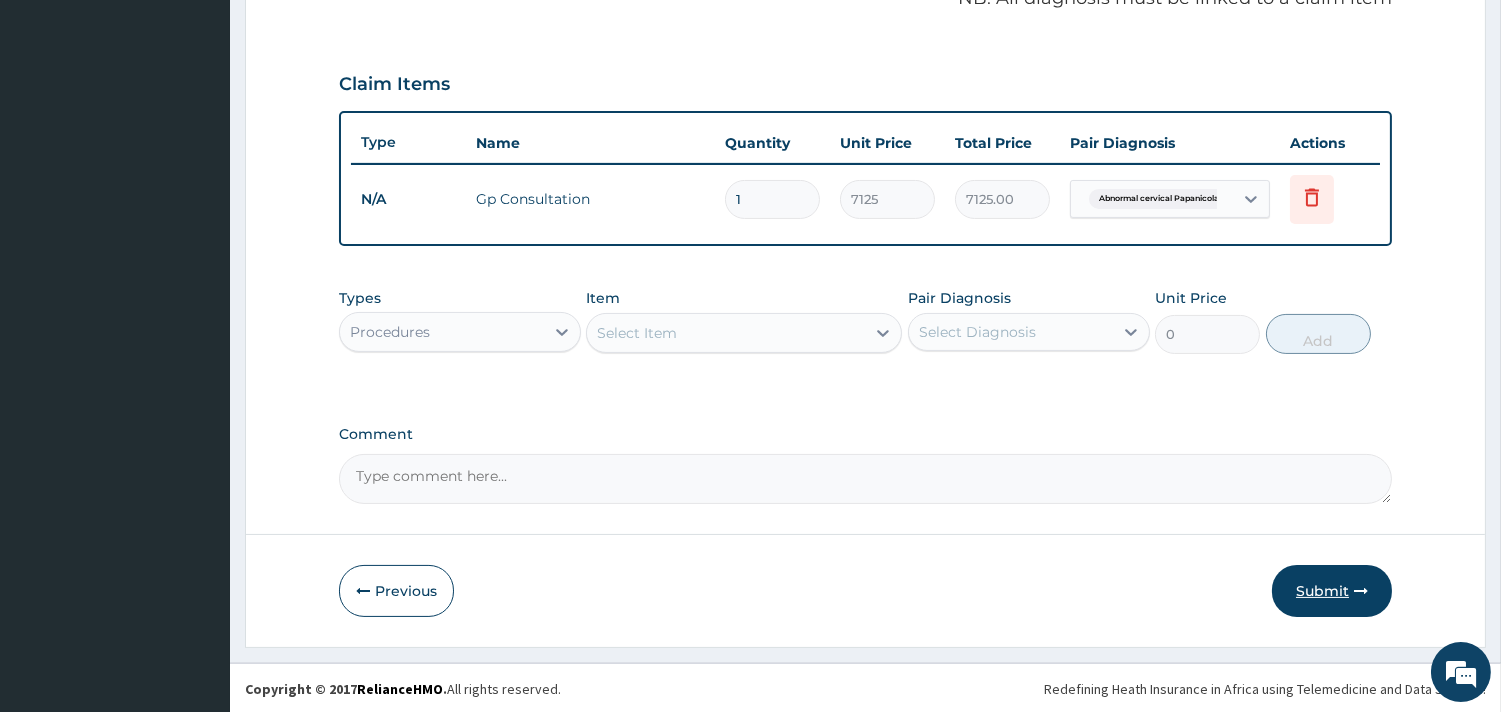 click on "Submit" at bounding box center (1332, 591) 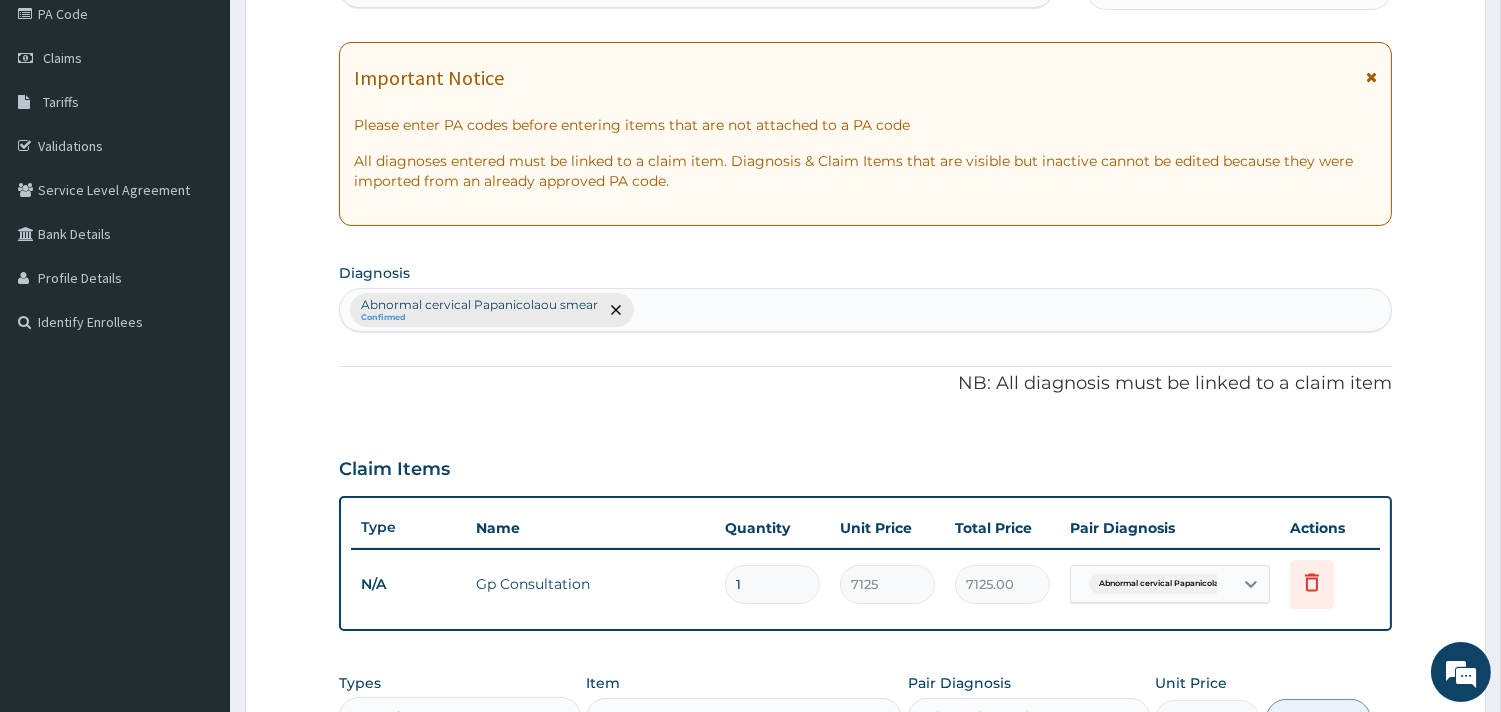 scroll, scrollTop: 0, scrollLeft: 0, axis: both 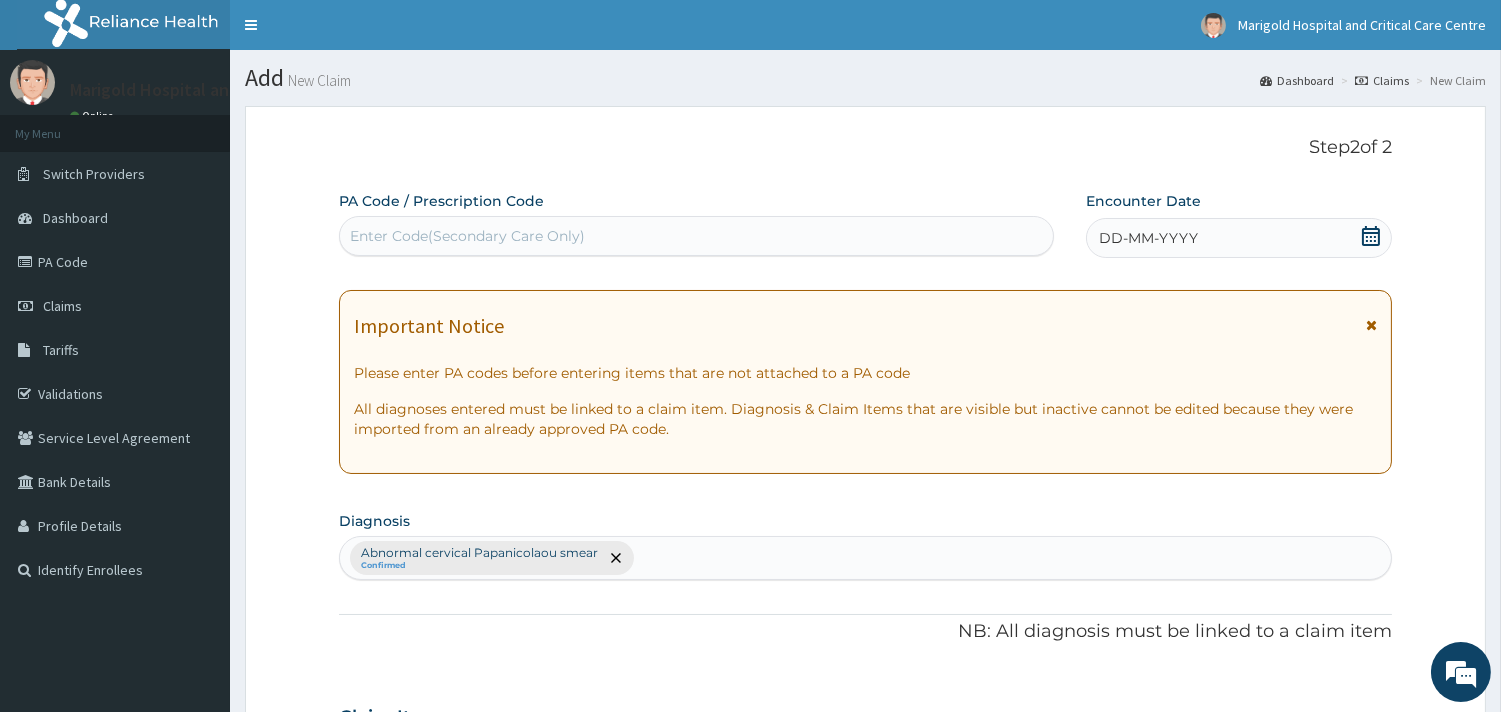 click 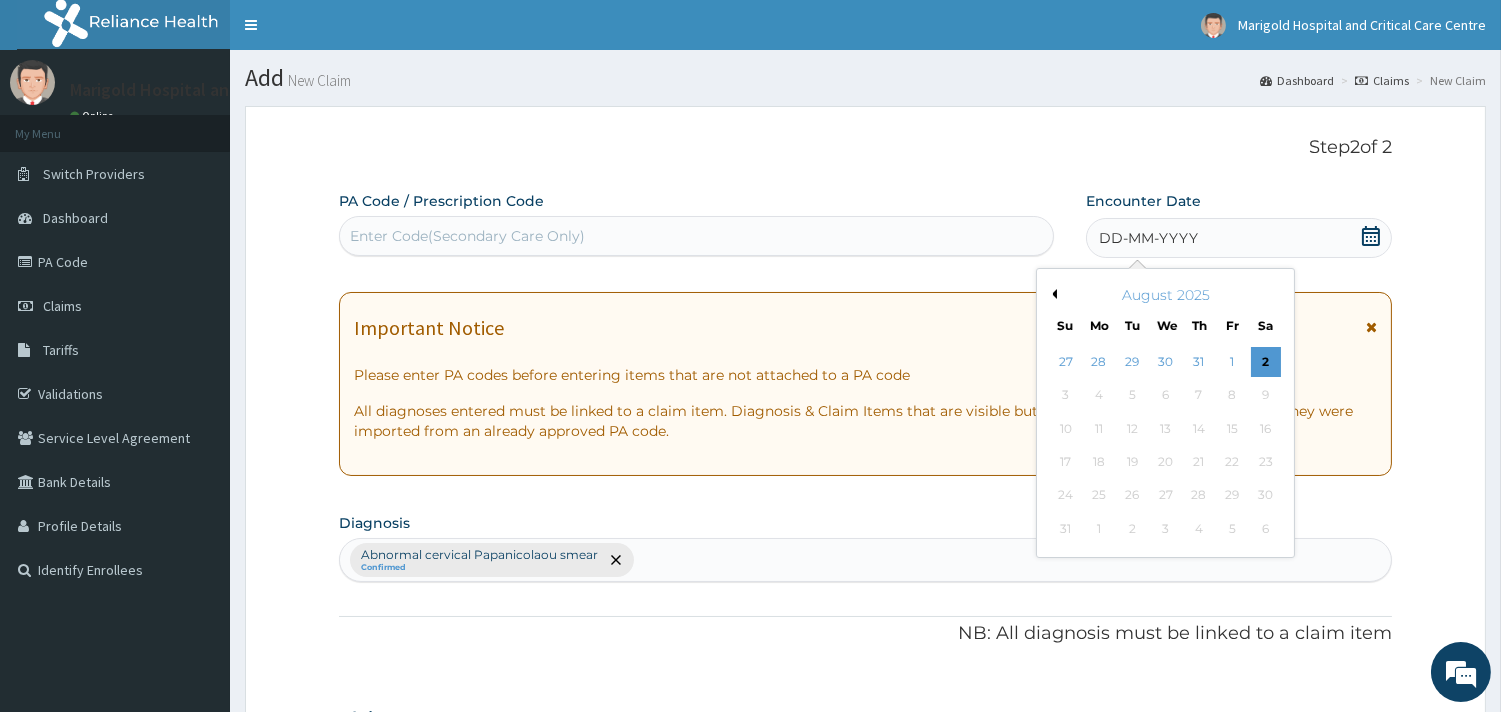 click on "August 2025" at bounding box center [1165, 295] 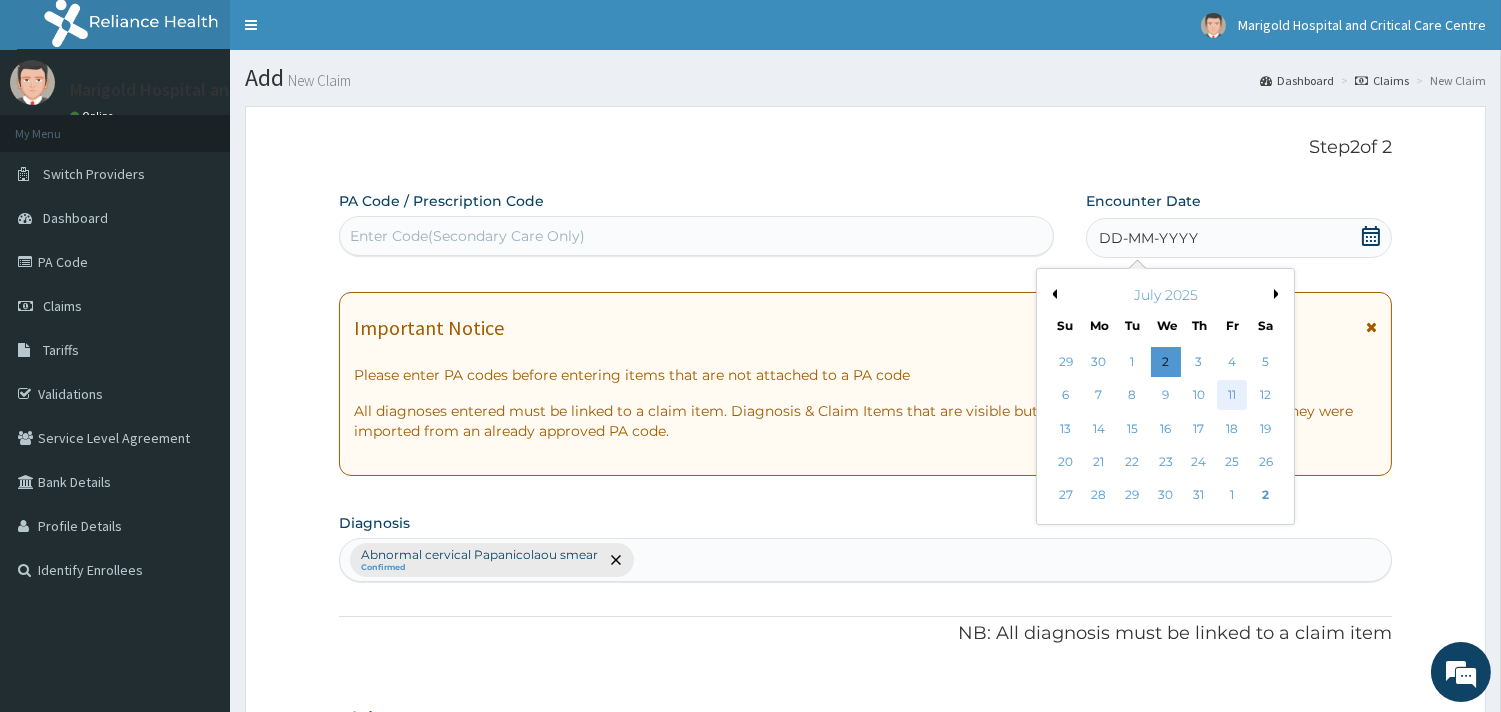 click on "11" at bounding box center [1232, 396] 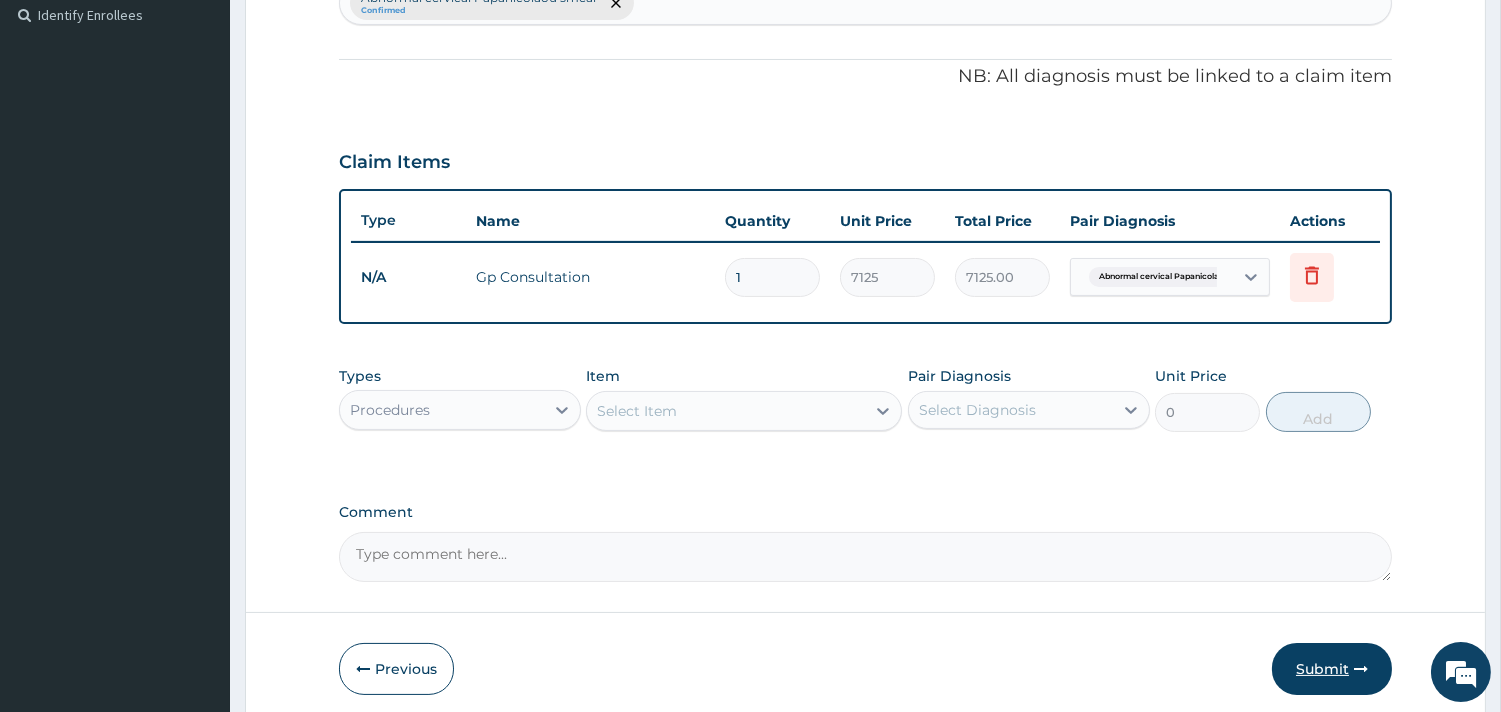 click on "Submit" at bounding box center (1332, 669) 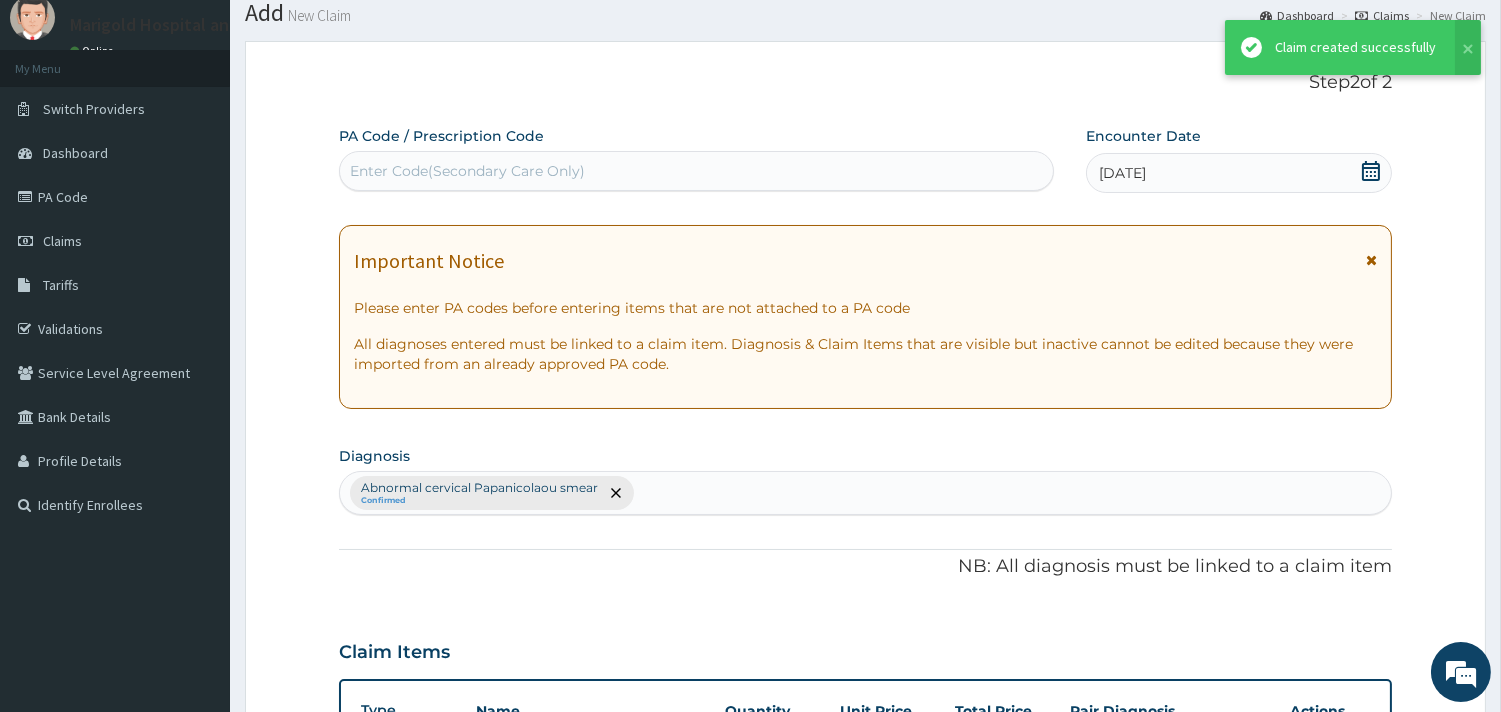 scroll, scrollTop: 555, scrollLeft: 0, axis: vertical 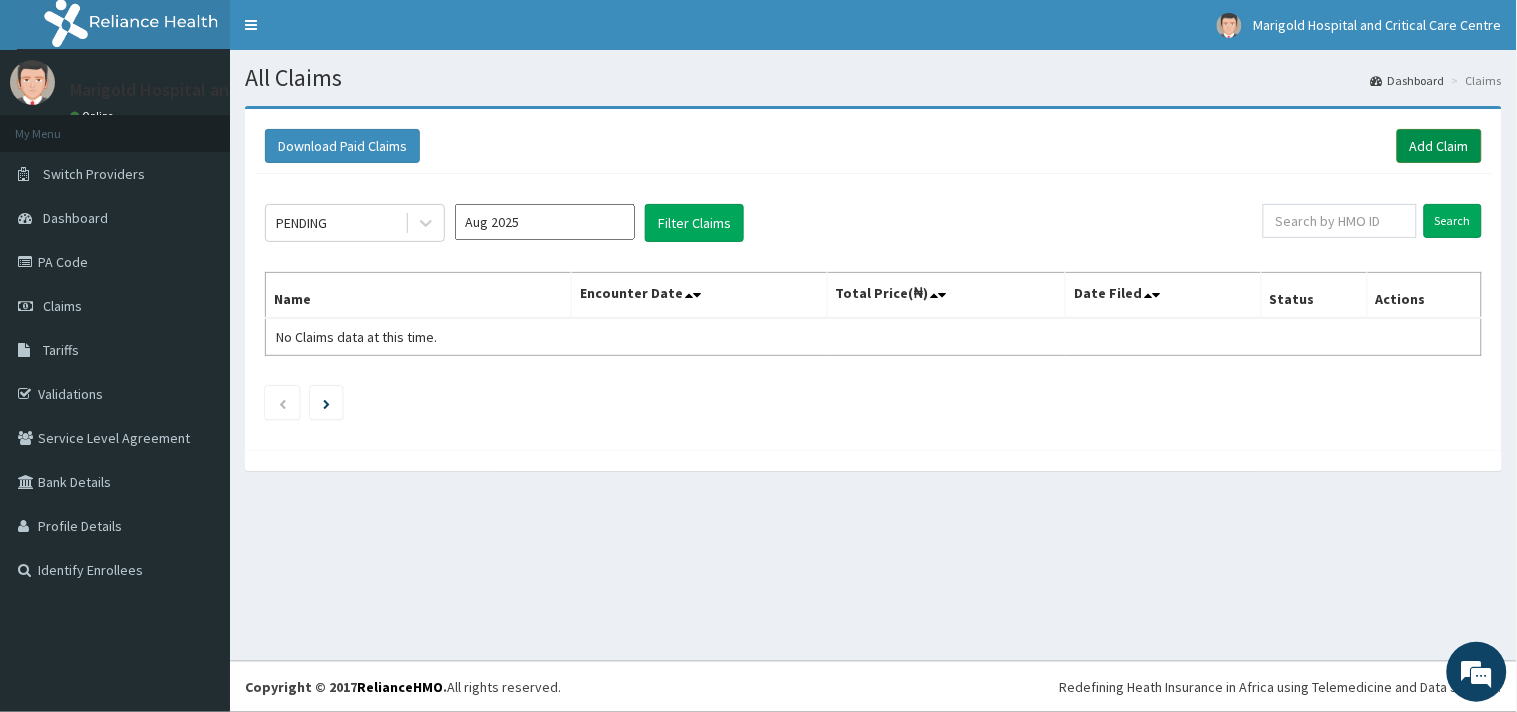 click on "Add Claim" at bounding box center (1439, 146) 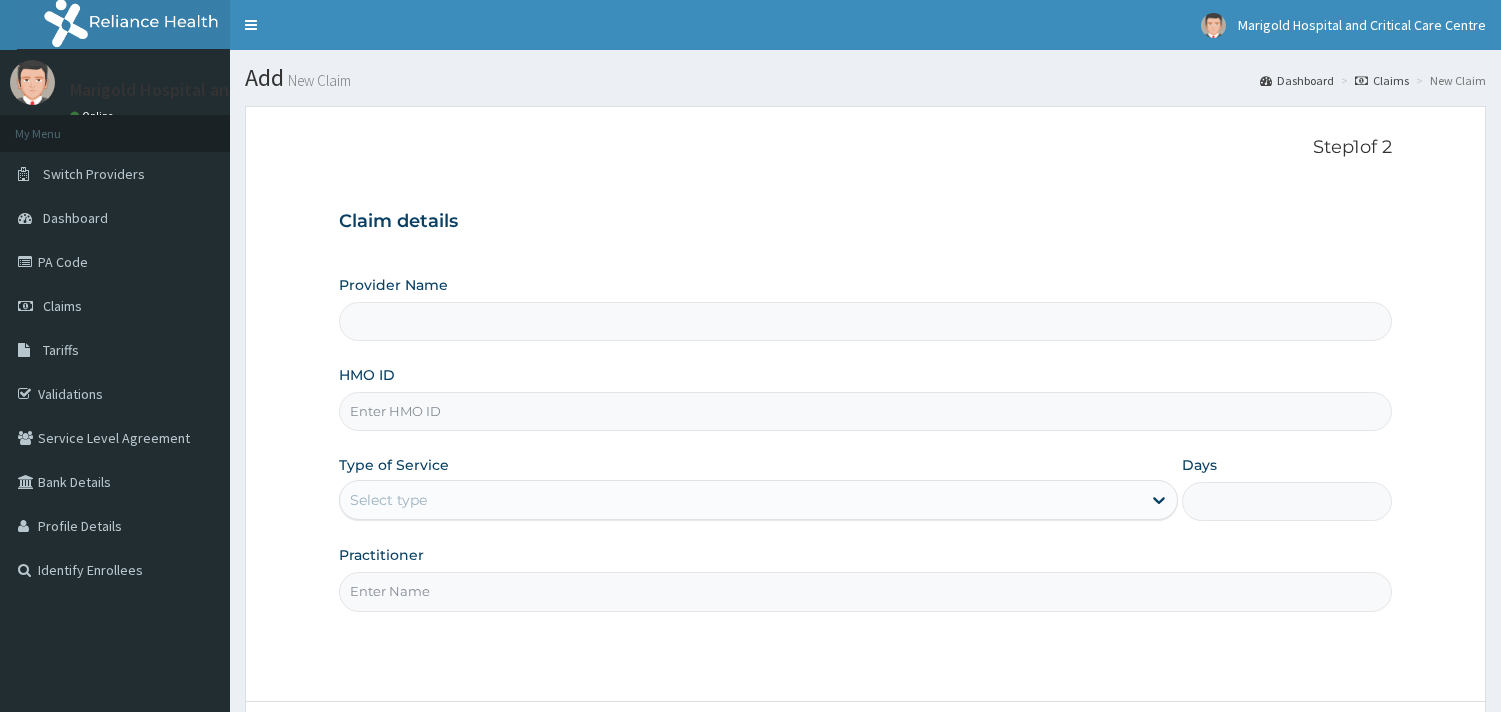 scroll, scrollTop: 0, scrollLeft: 0, axis: both 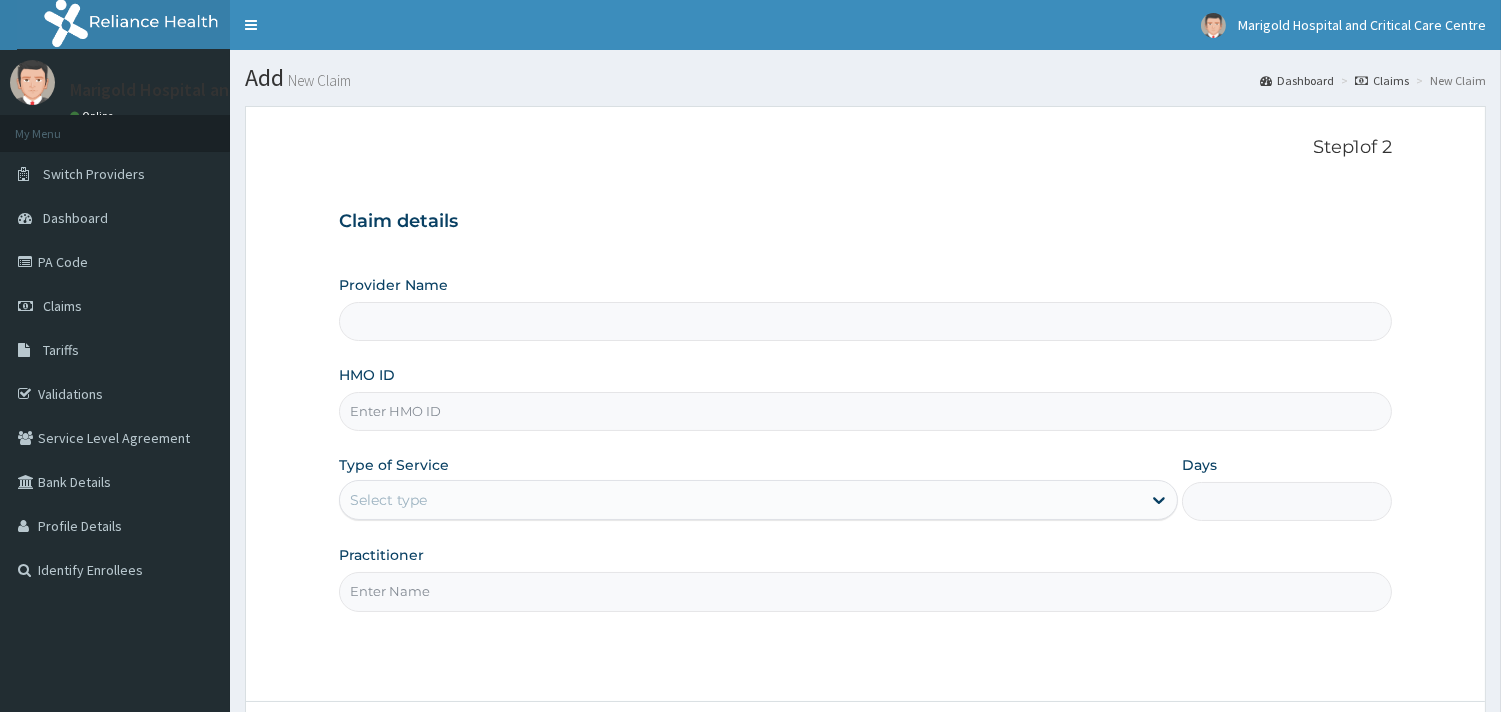 click on "HMO ID" at bounding box center [865, 411] 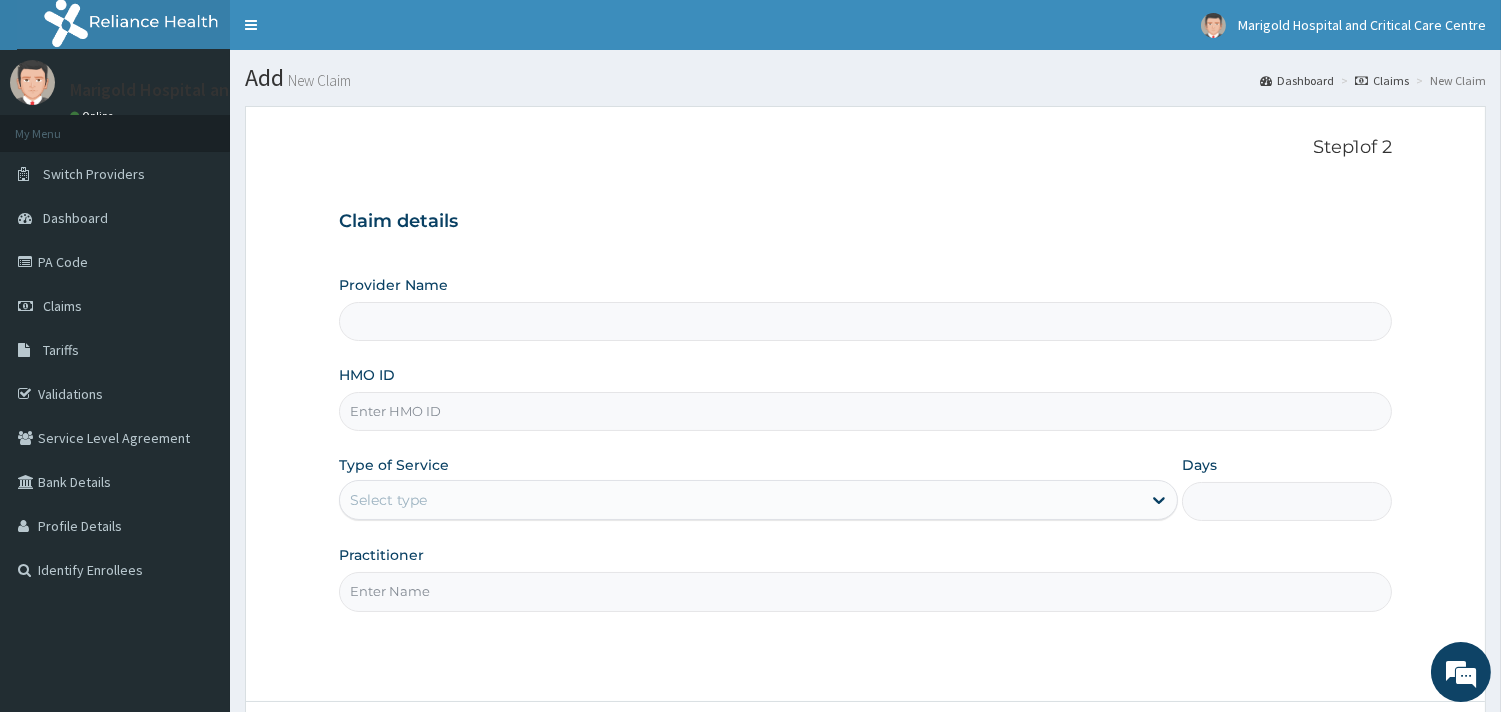 type on "Marigold Hospital and Critical Care Centre" 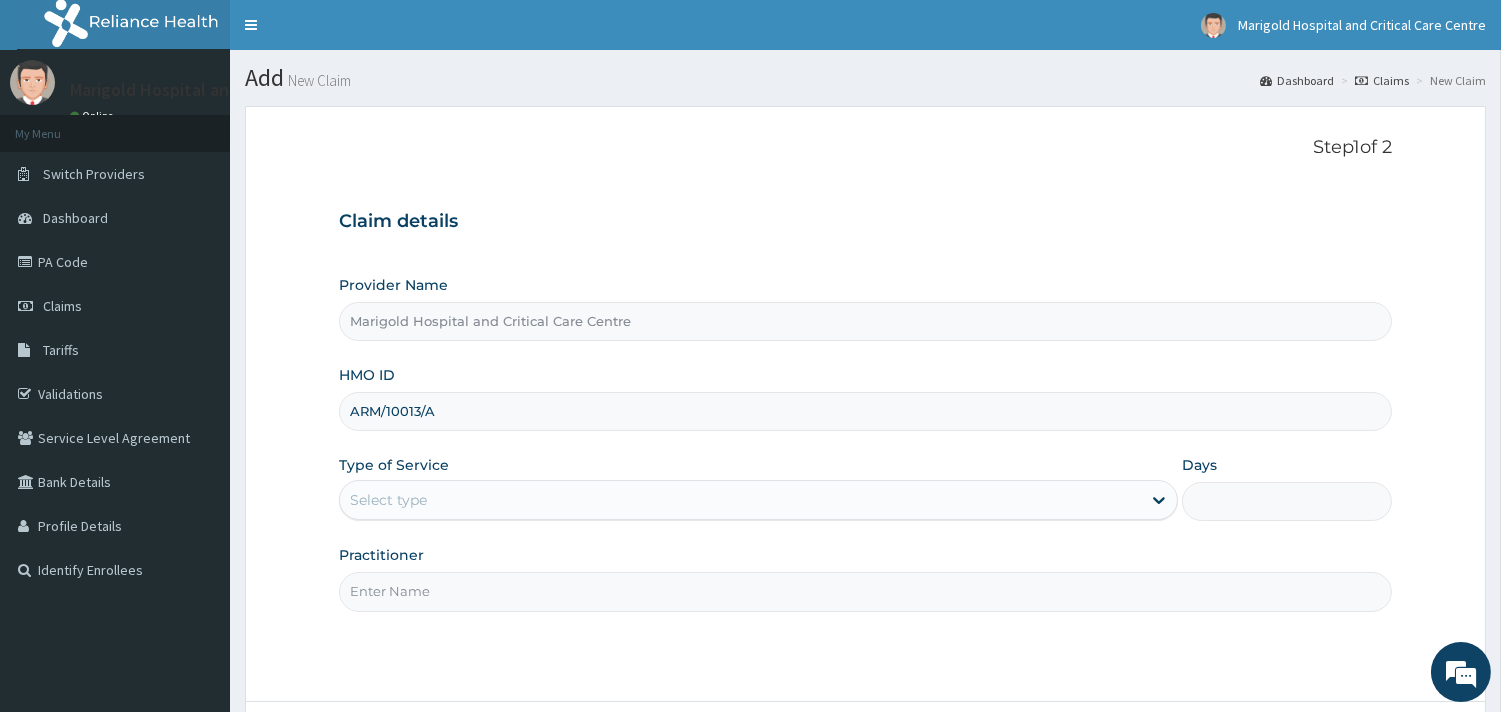 scroll, scrollTop: 0, scrollLeft: 0, axis: both 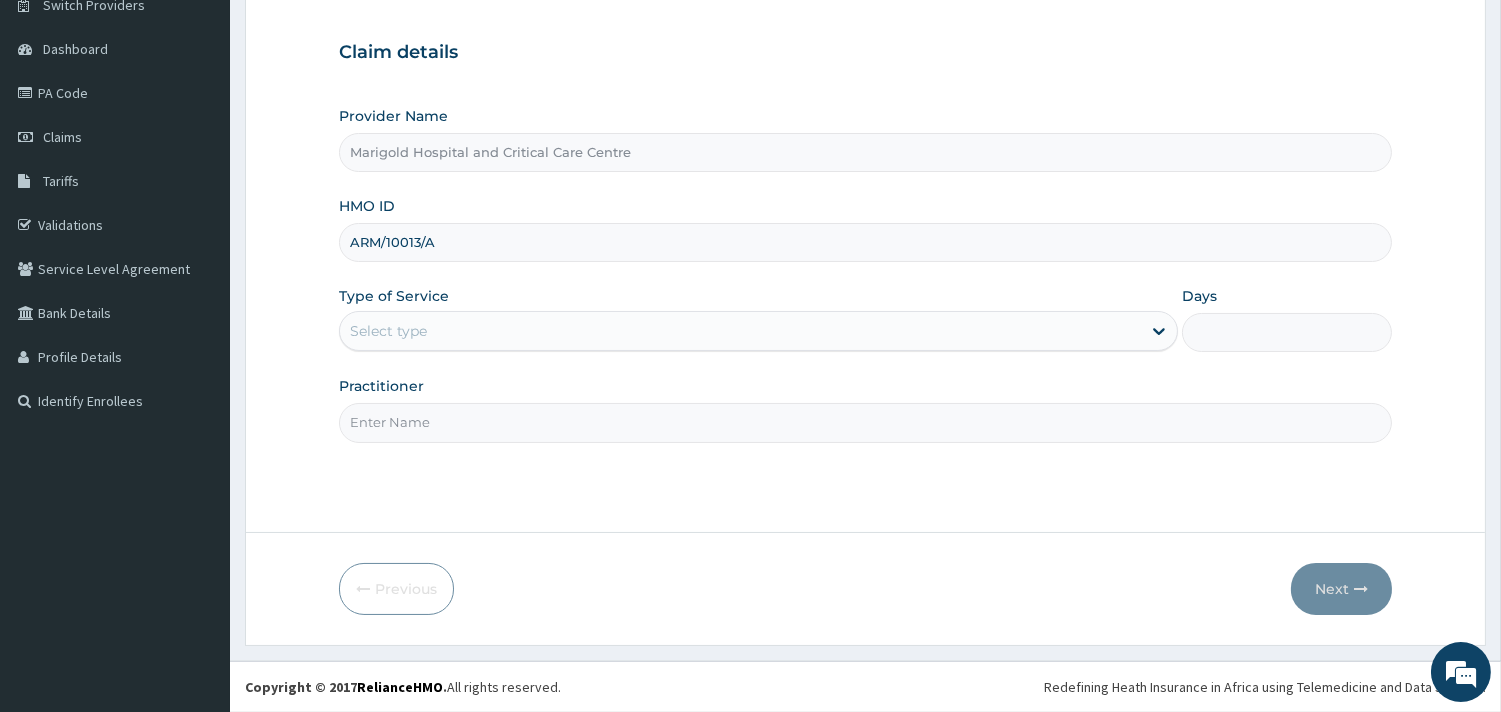 type on "ARM/10013/A" 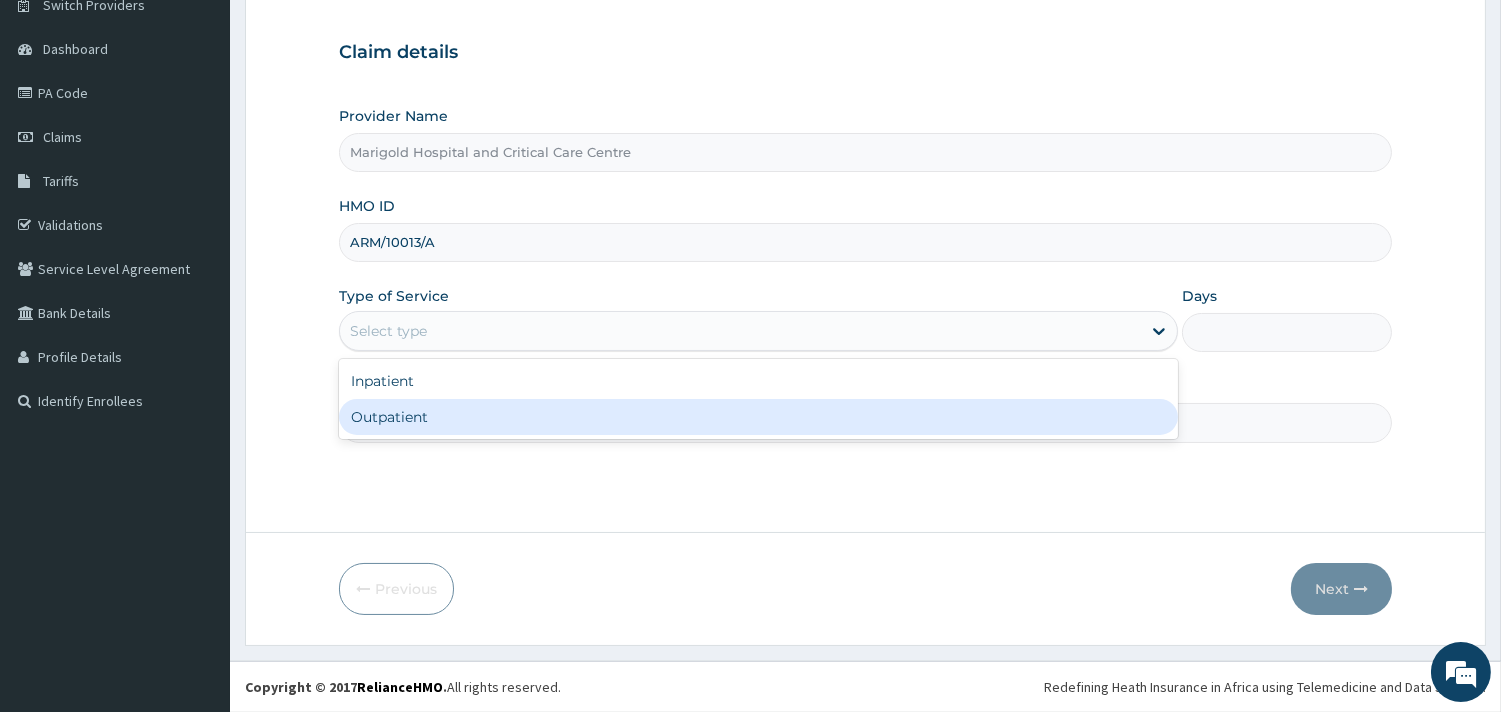 click on "Outpatient" at bounding box center [758, 417] 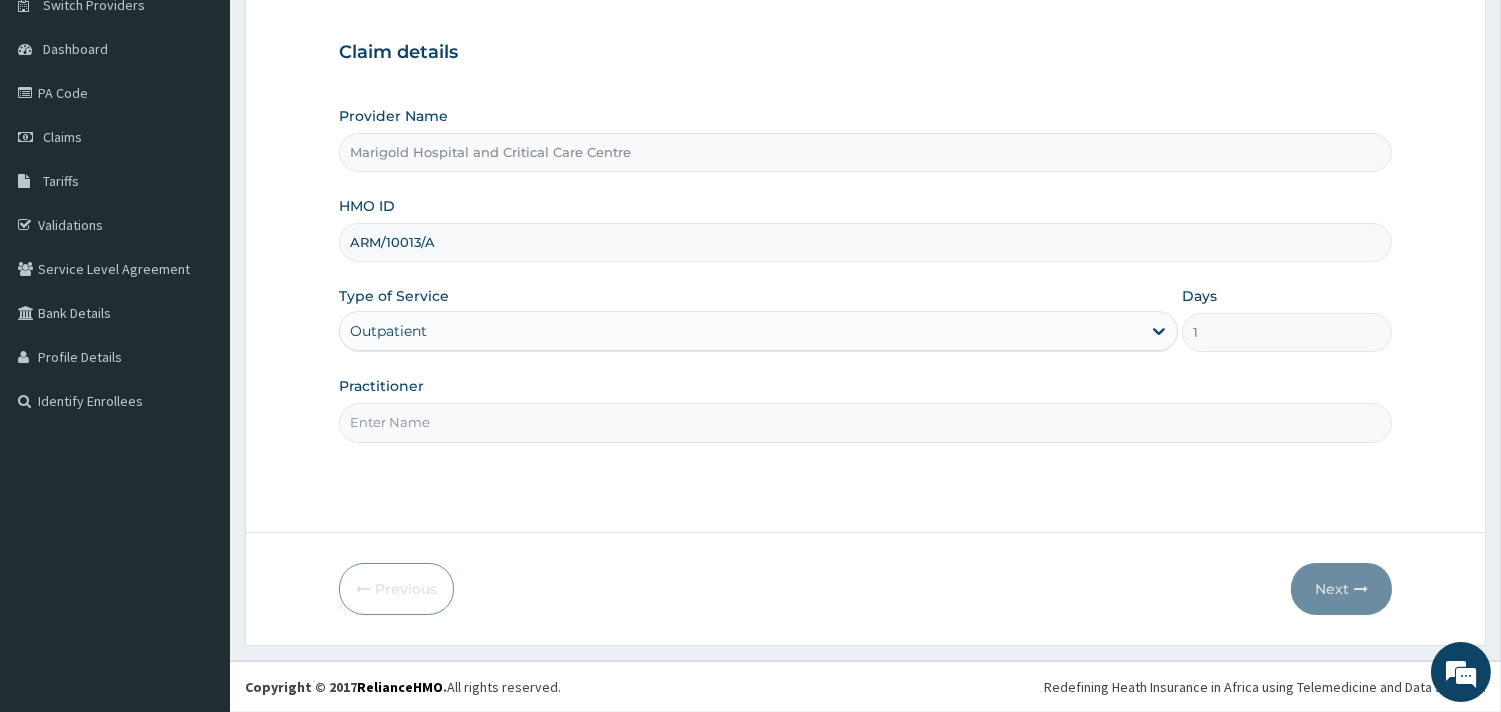 click on "Practitioner" at bounding box center (865, 422) 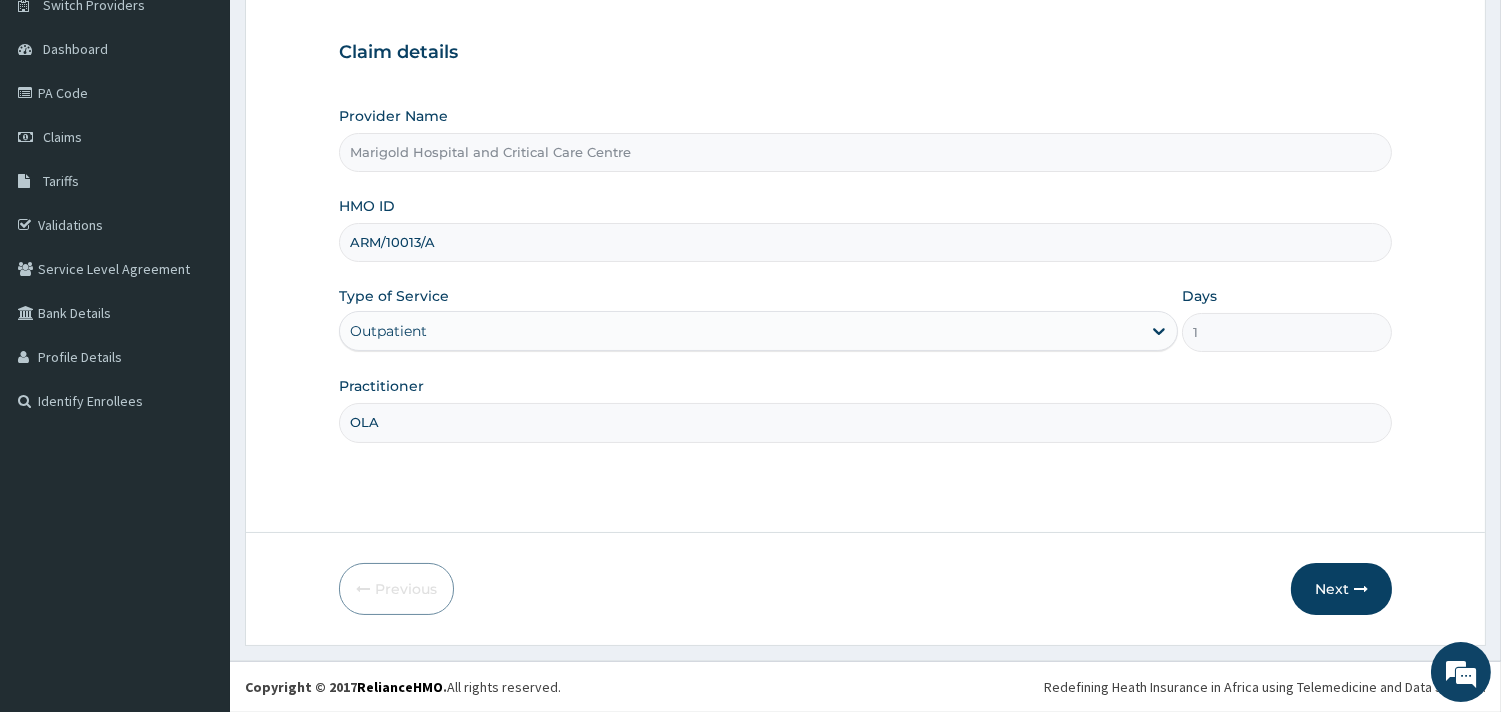 type on "OLA" 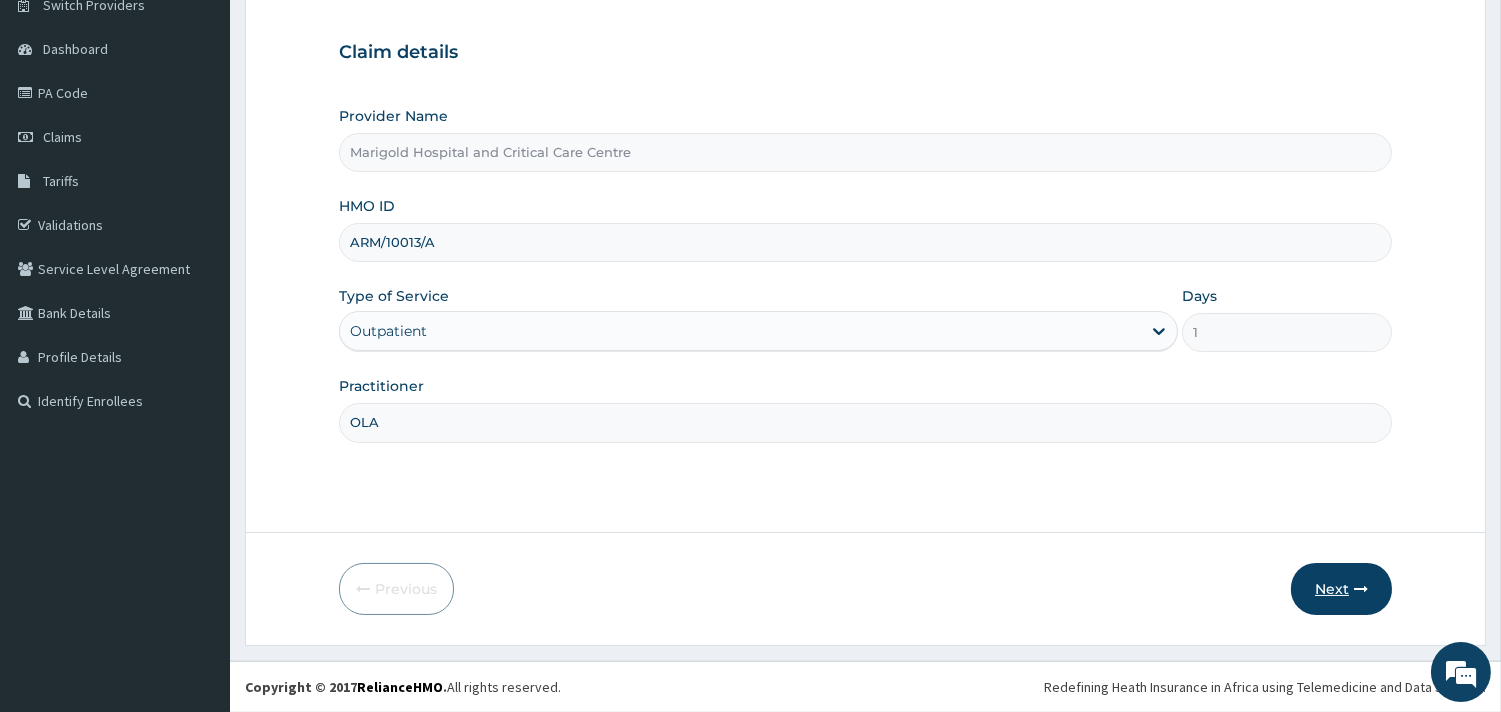 click on "Next" at bounding box center [1341, 589] 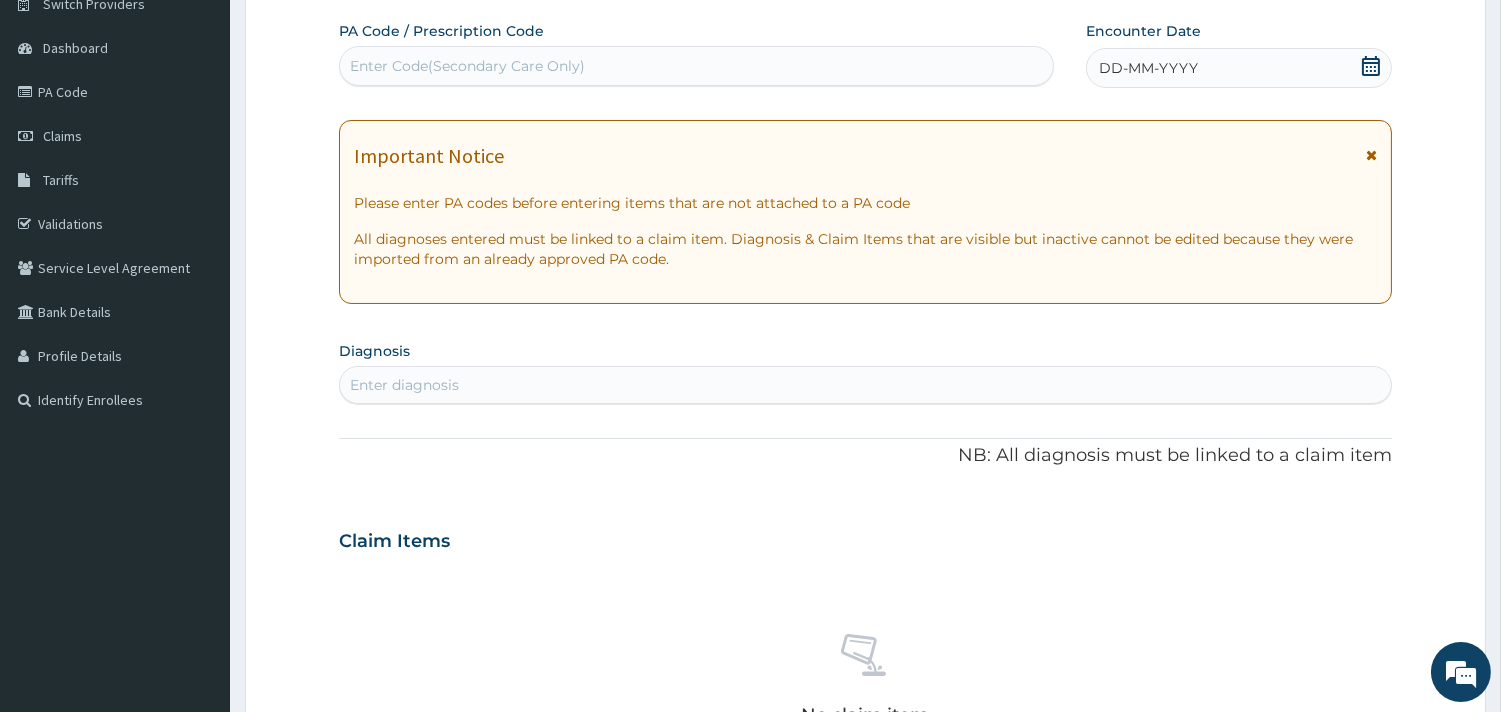 click on "Enter Code(Secondary Care Only)" at bounding box center (467, 66) 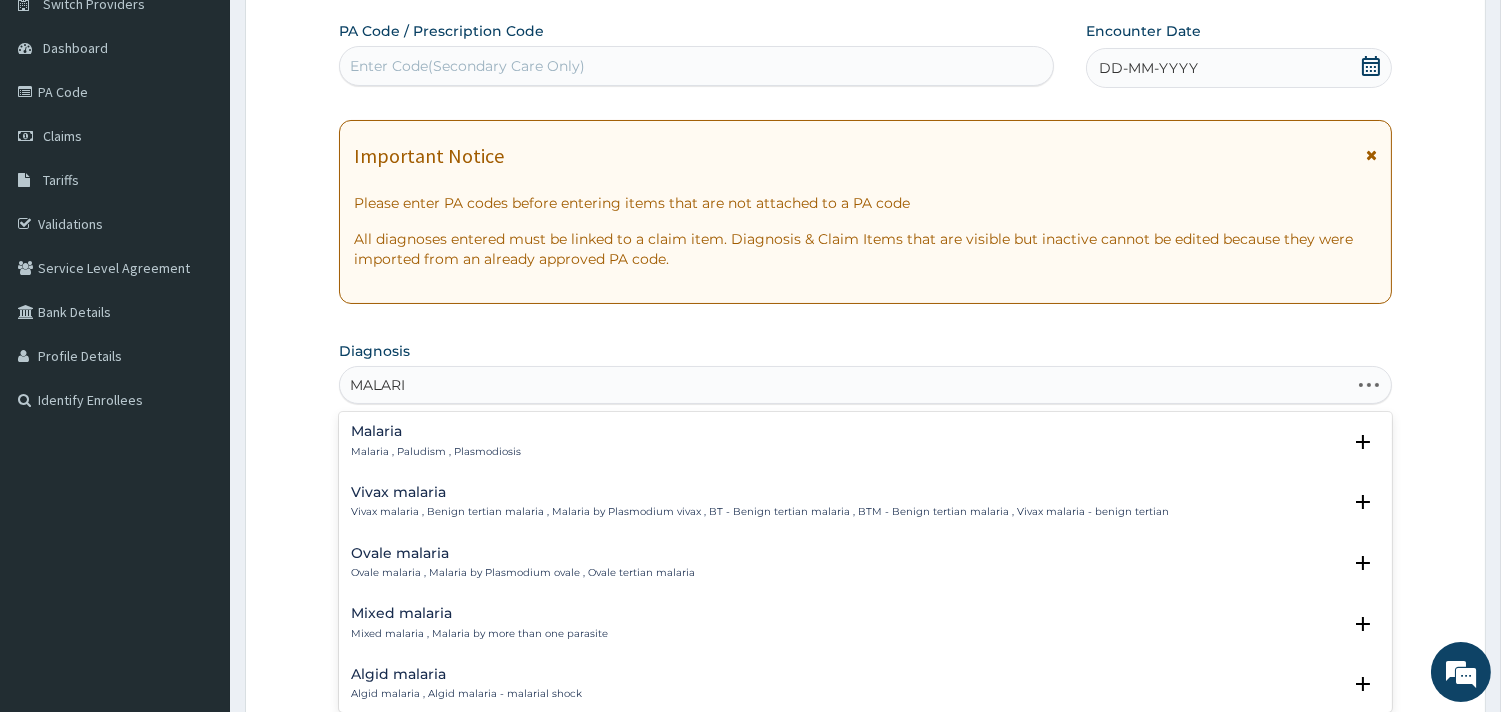 type on "MALARIA" 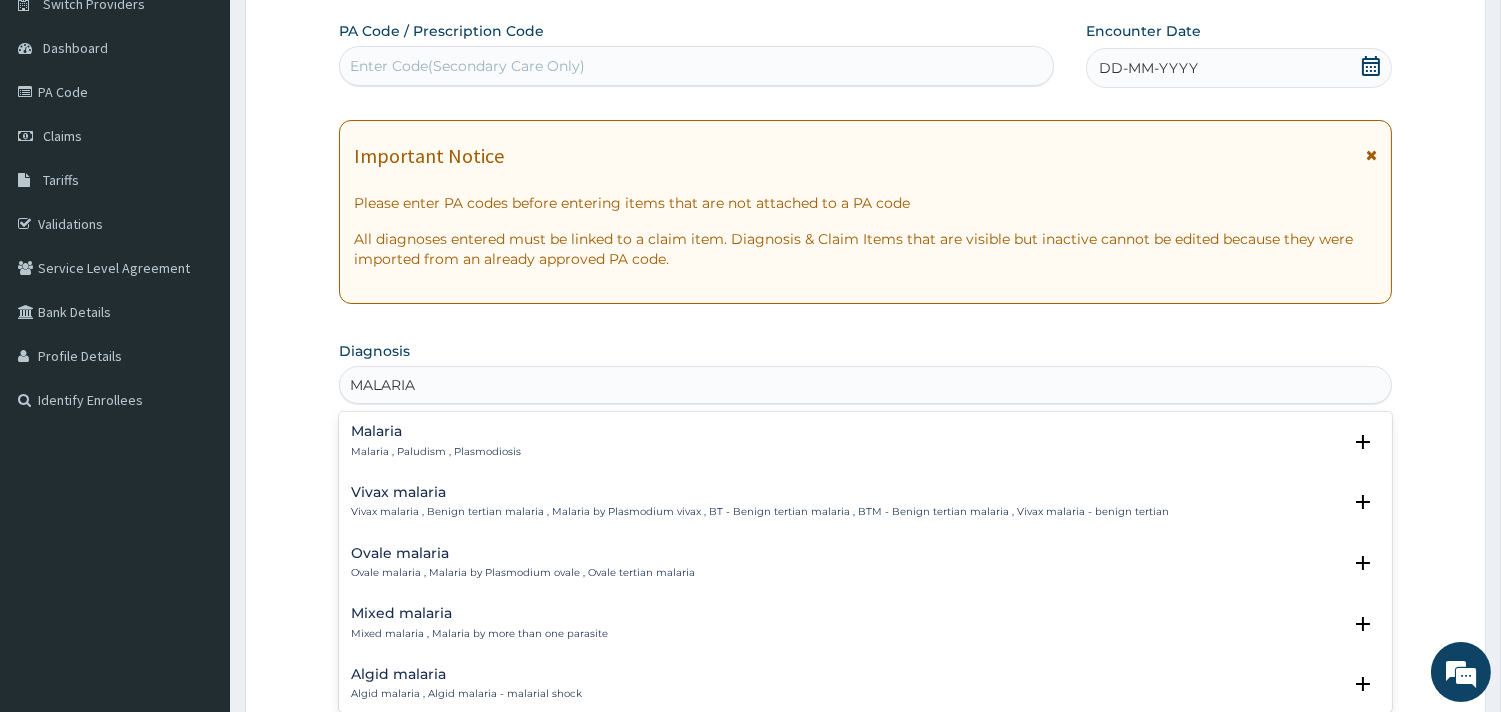 click on "Malaria Malaria , Paludism , Plasmodiosis" at bounding box center (865, 441) 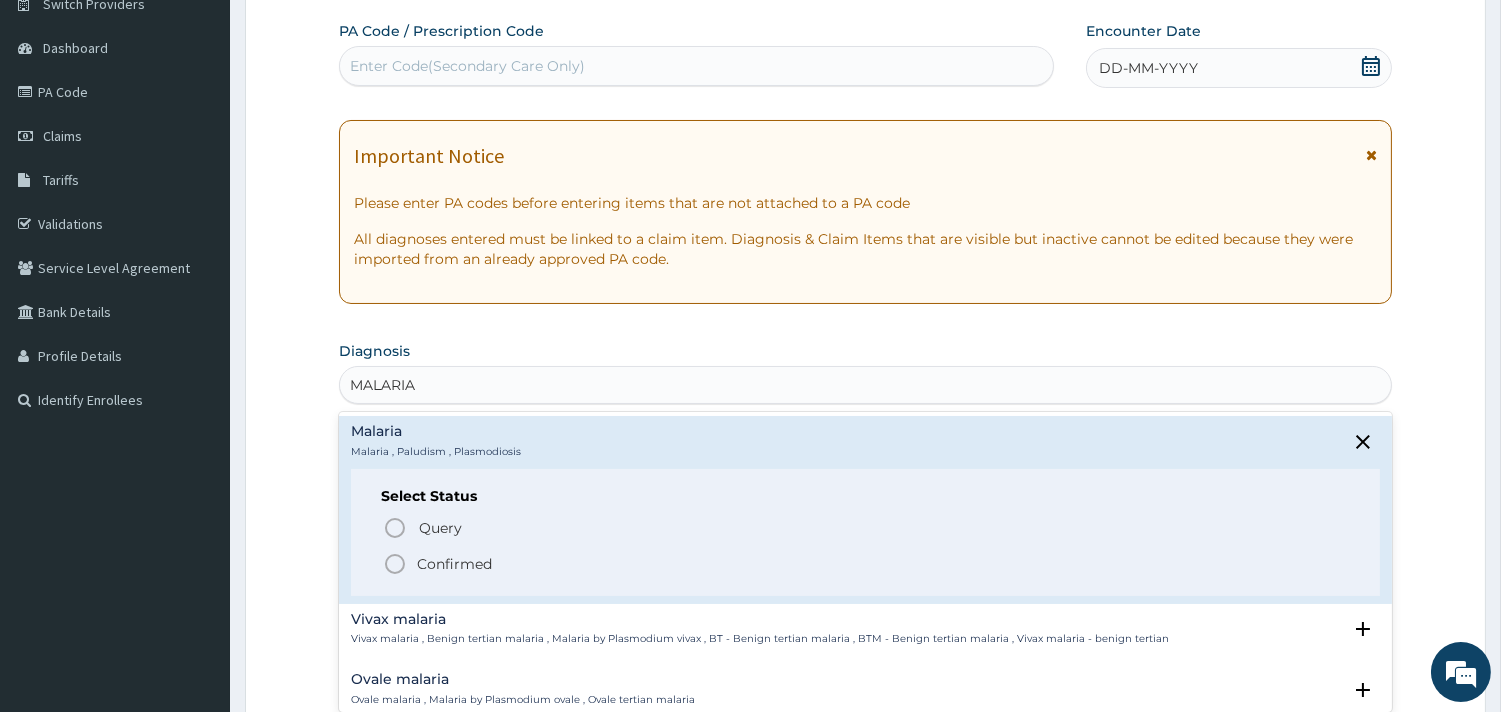 click on "Query Query covers suspected (?), Keep in view (kiv), Ruled out (r/o) Confirmed" at bounding box center [865, 544] 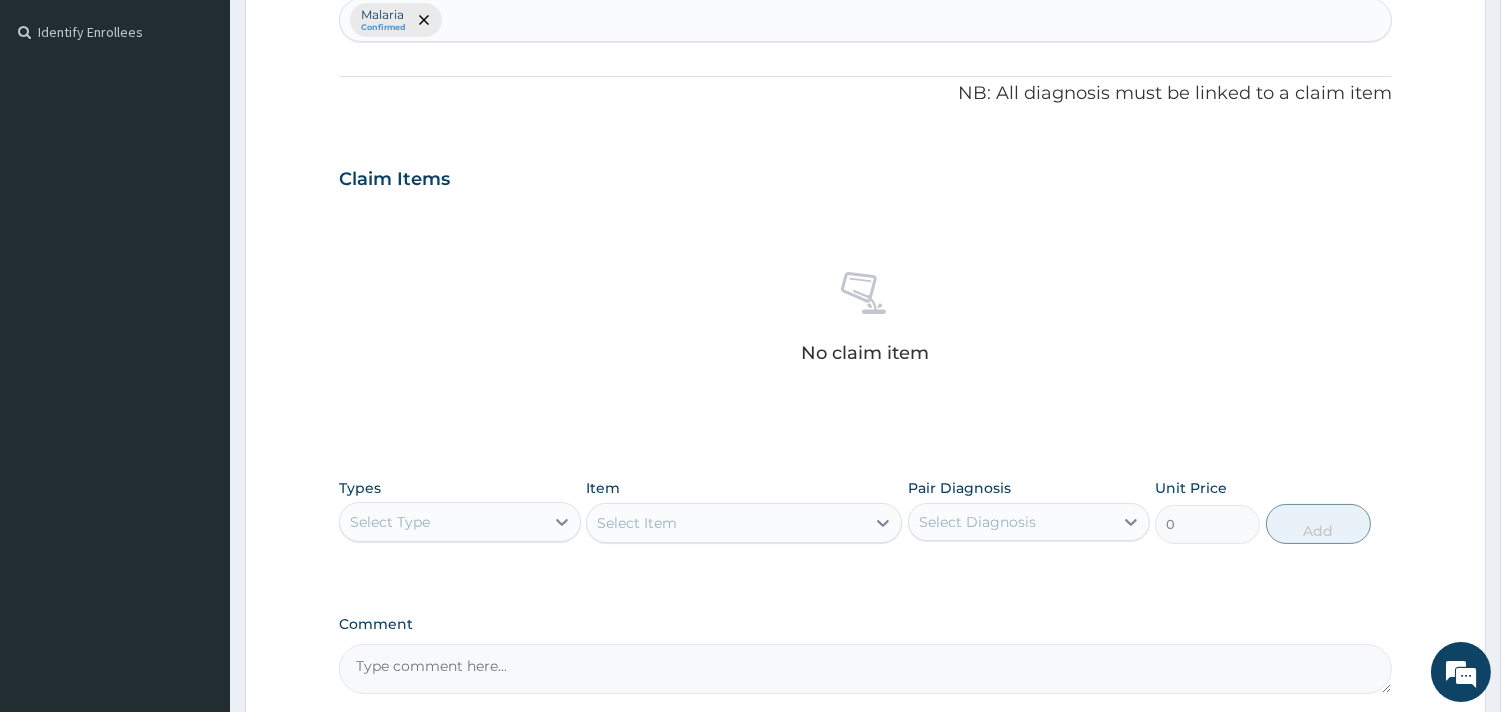 scroll, scrollTop: 730, scrollLeft: 0, axis: vertical 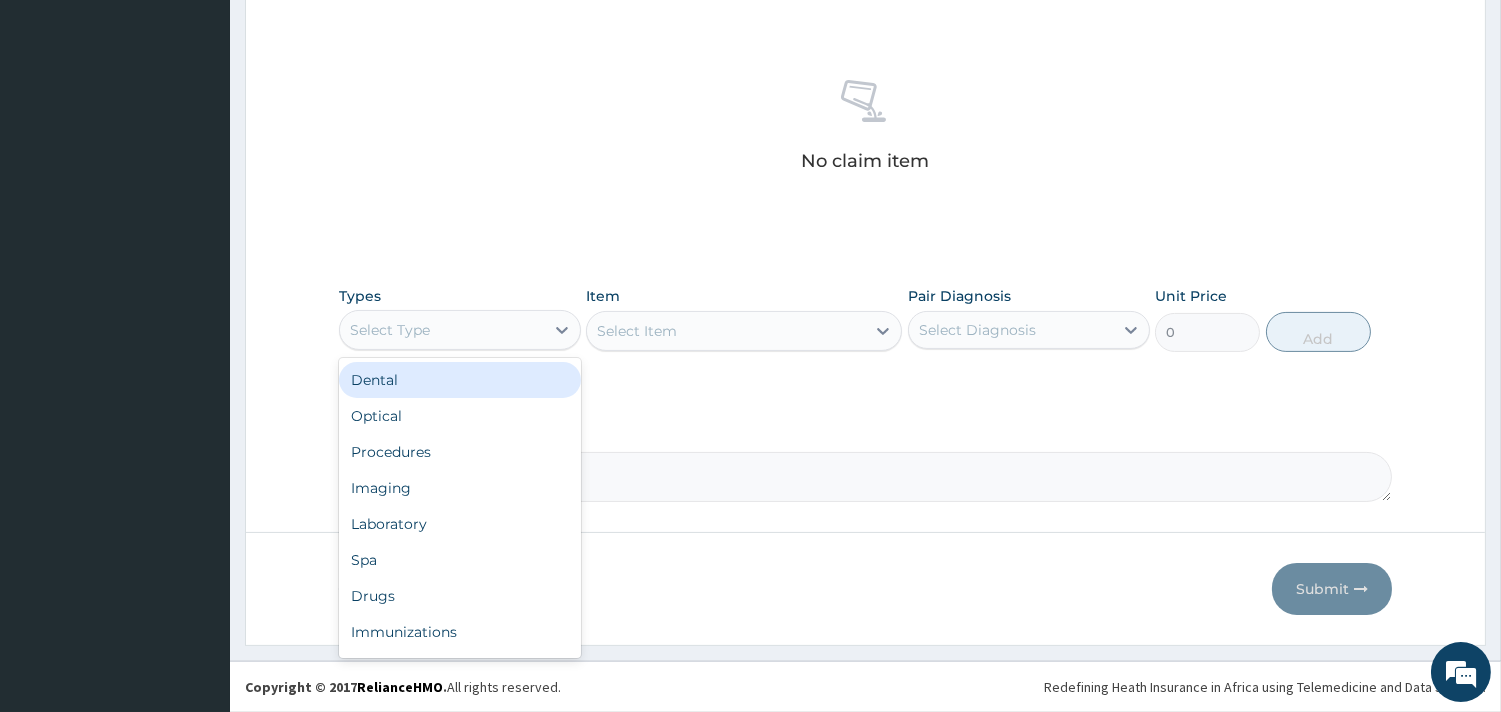 click on "Select Type" at bounding box center [460, 330] 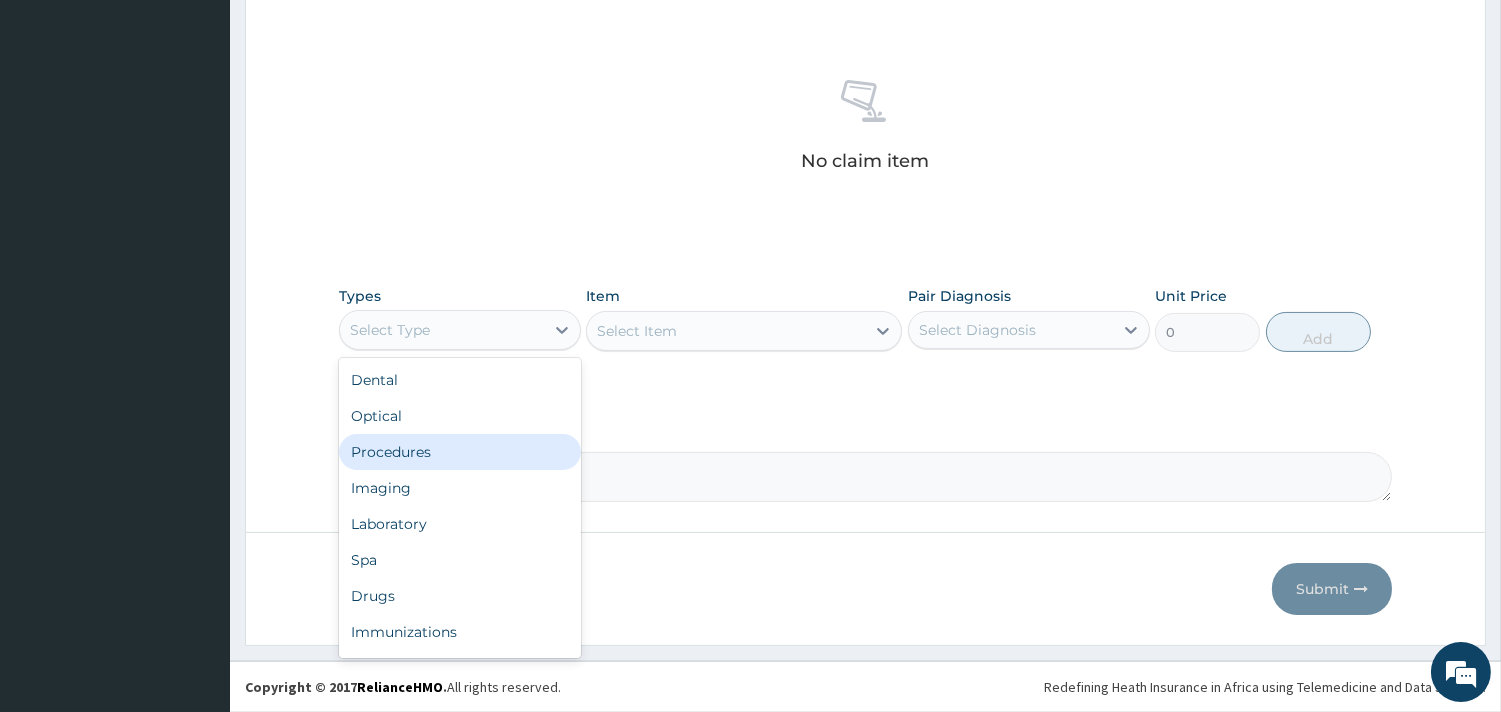 click on "Procedures" at bounding box center [460, 452] 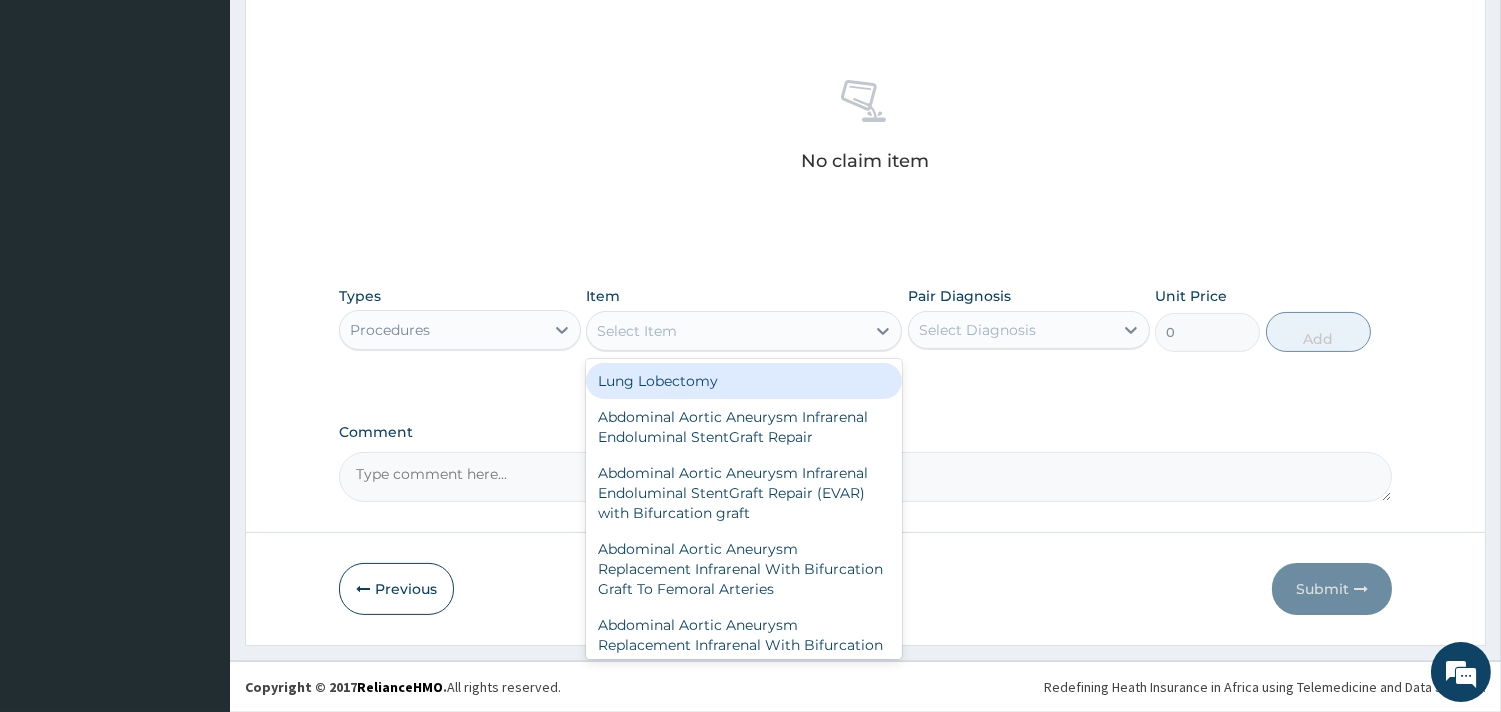 click on "Select Item" at bounding box center [726, 331] 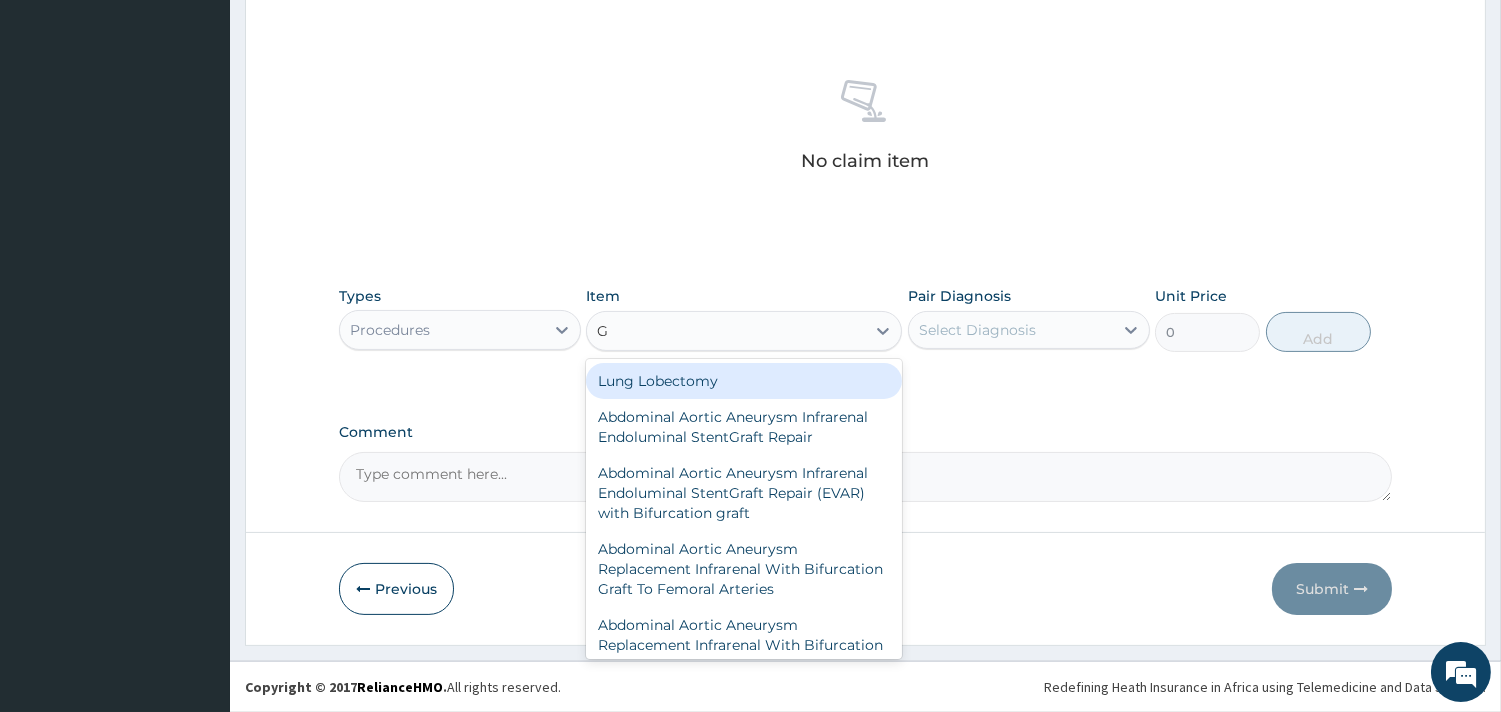 type on "GP" 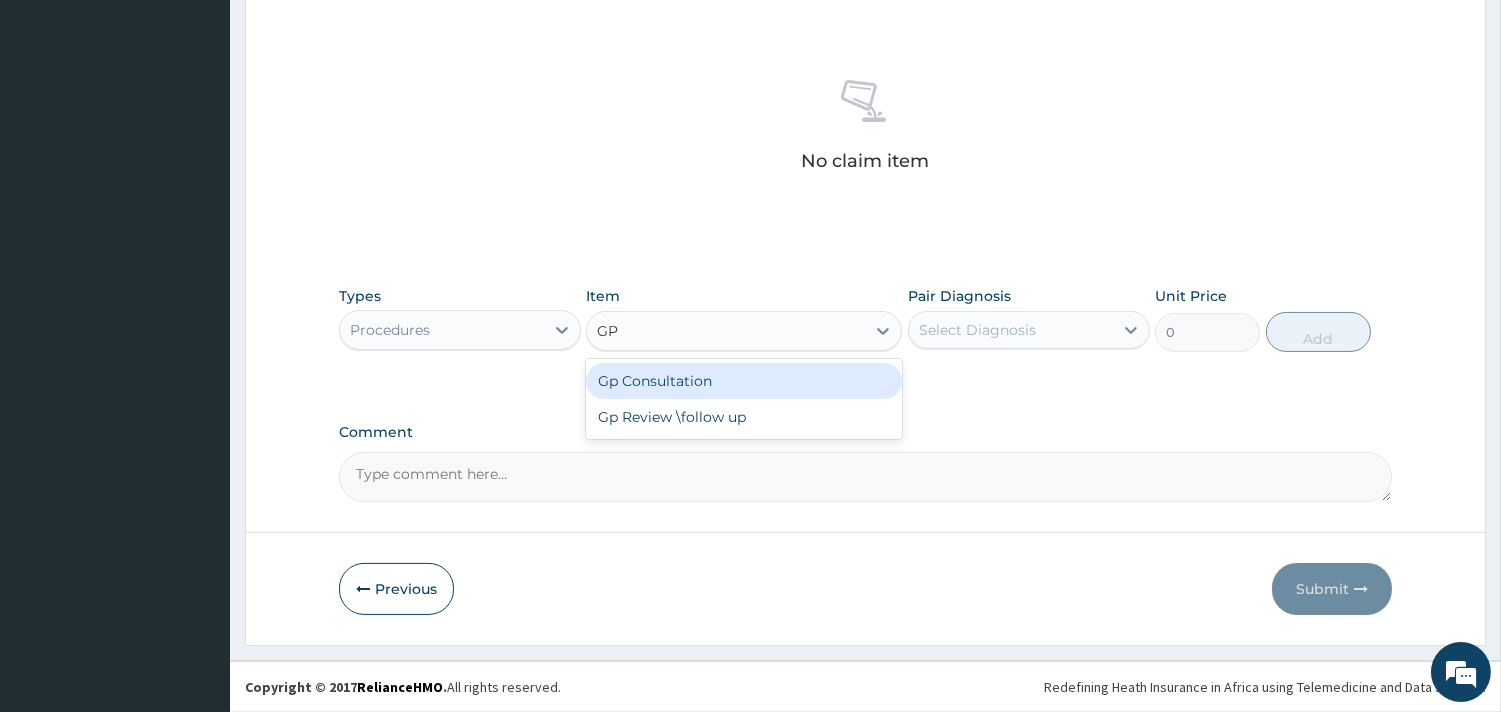 click on "Gp Consultation" at bounding box center (744, 381) 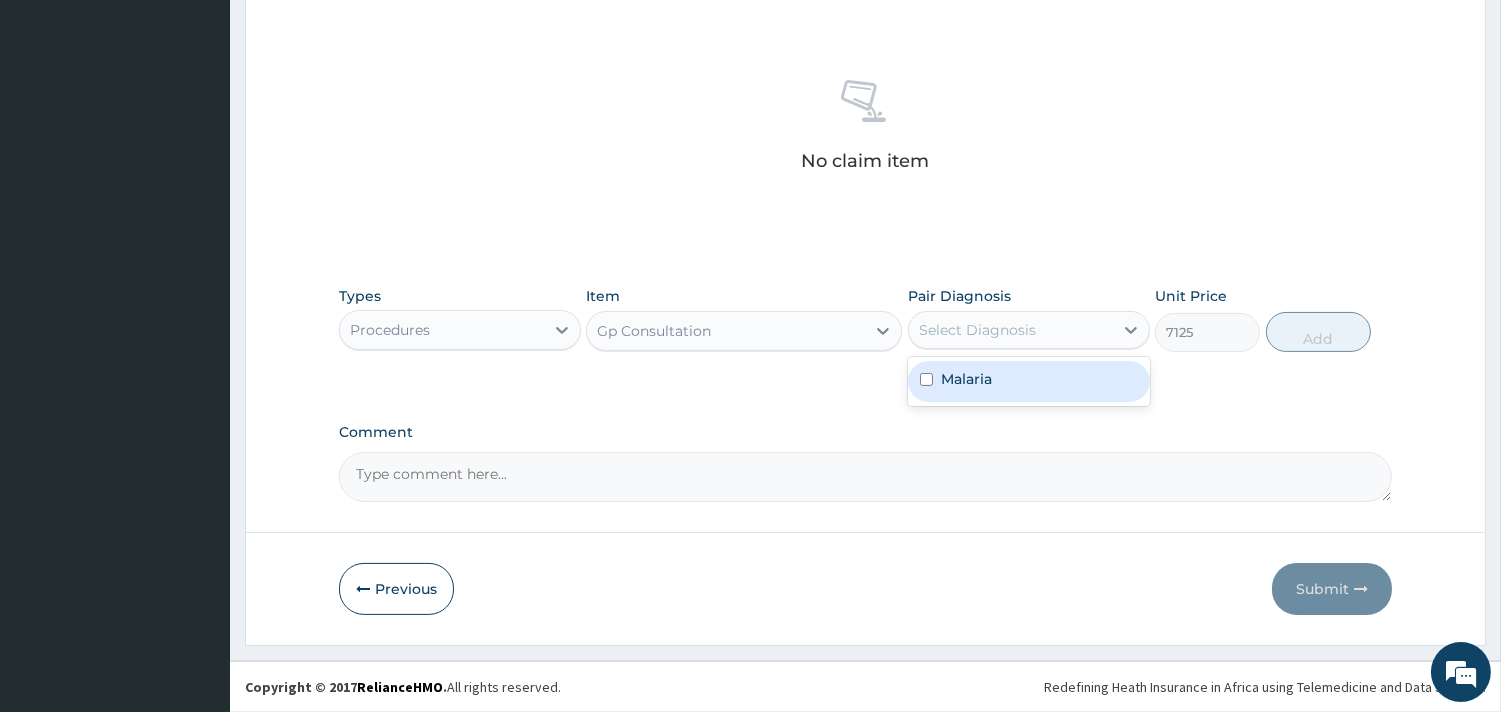 click on "Select Diagnosis" at bounding box center (1029, 330) 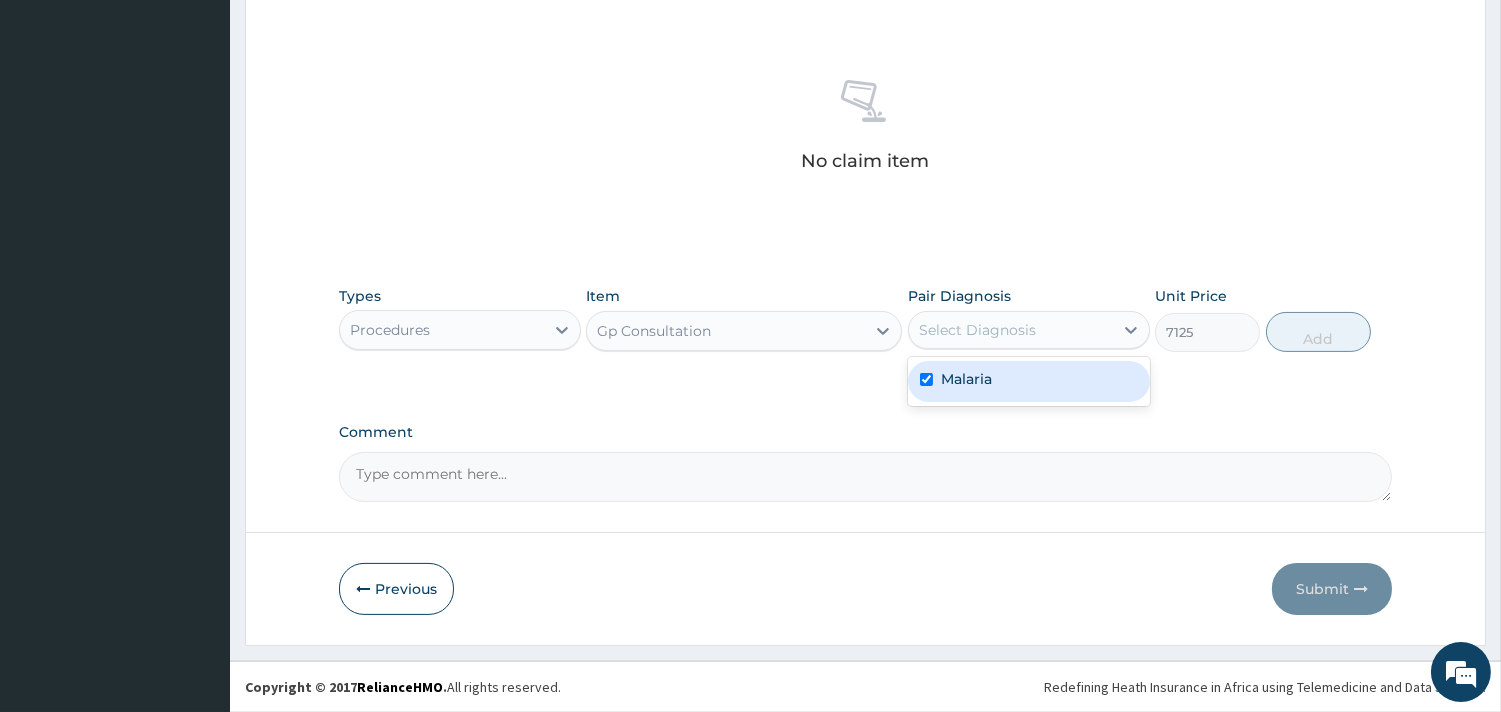checkbox on "true" 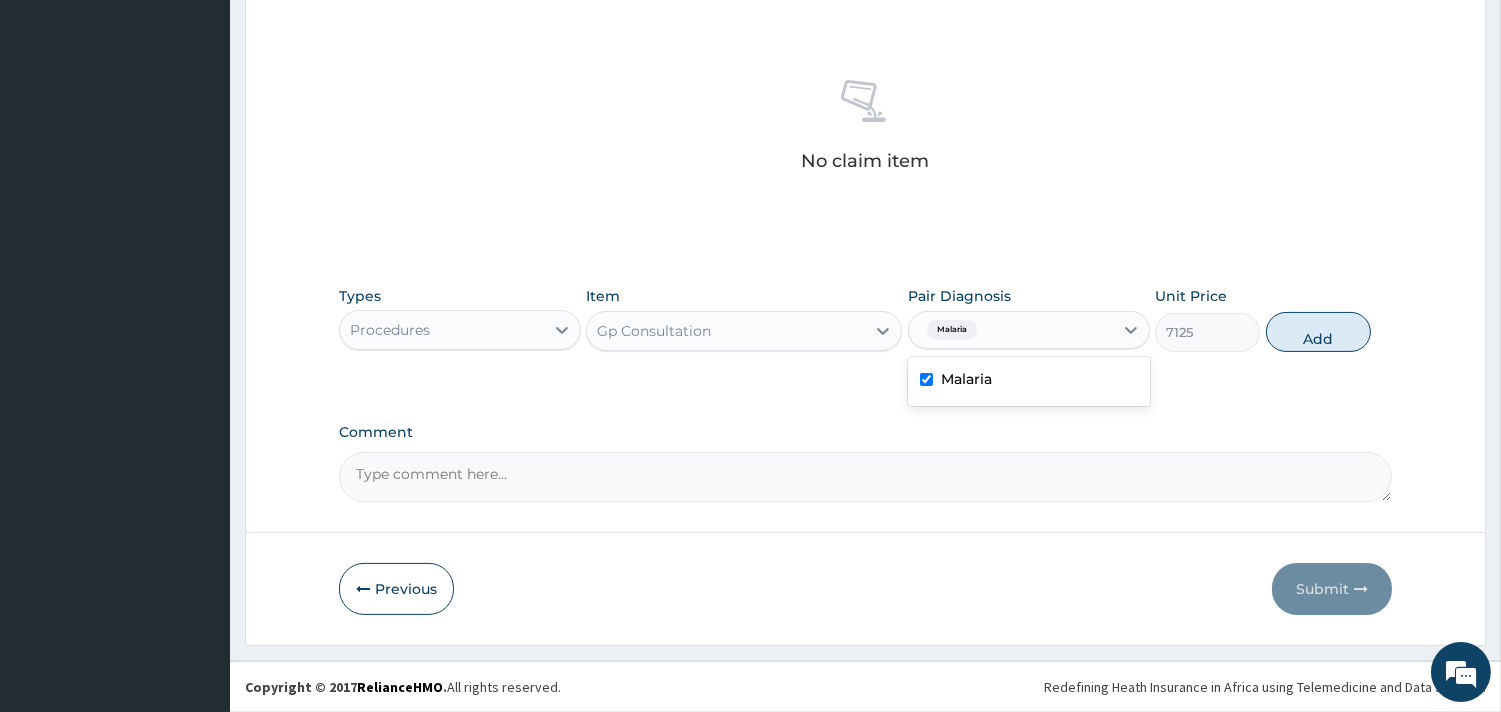 click on "Types Procedures Item Gp Consultation Pair Diagnosis option Malaria, selected. option Malaria selected, 1 of 1. 1 result available. Use Up and Down to choose options, press Enter to select the currently focused option, press Escape to exit the menu, press Tab to select the option and exit the menu. Malaria Malaria Unit Price 7125 Add" at bounding box center (865, 319) 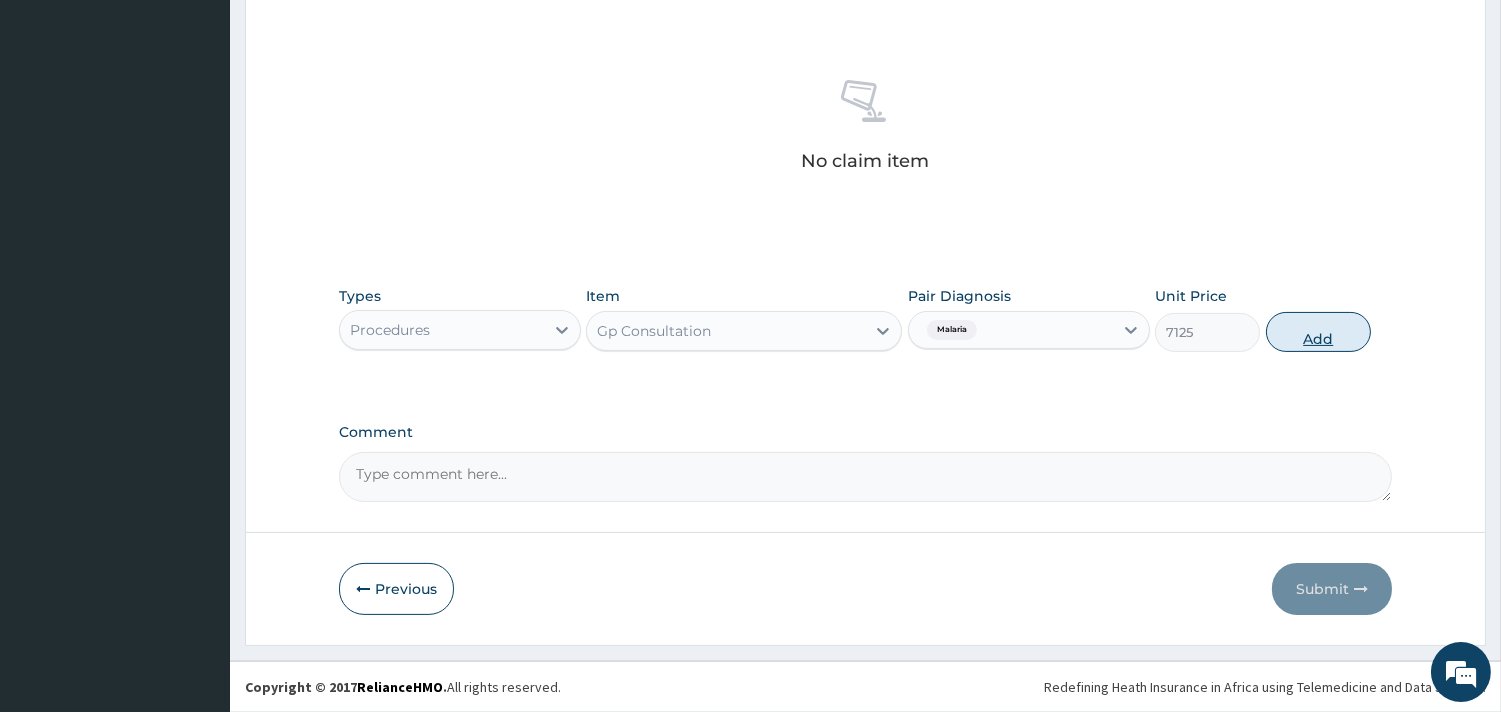 click on "Add" at bounding box center (1318, 332) 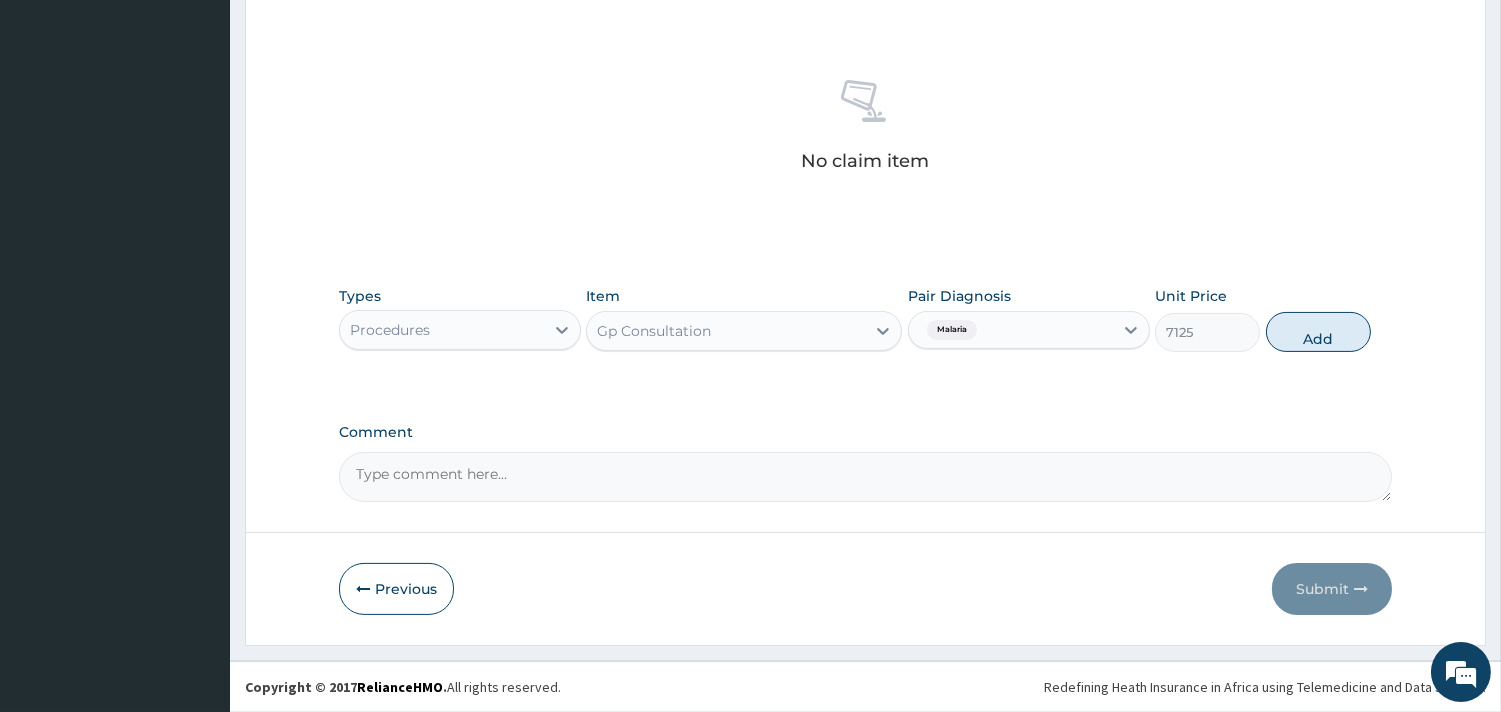type on "0" 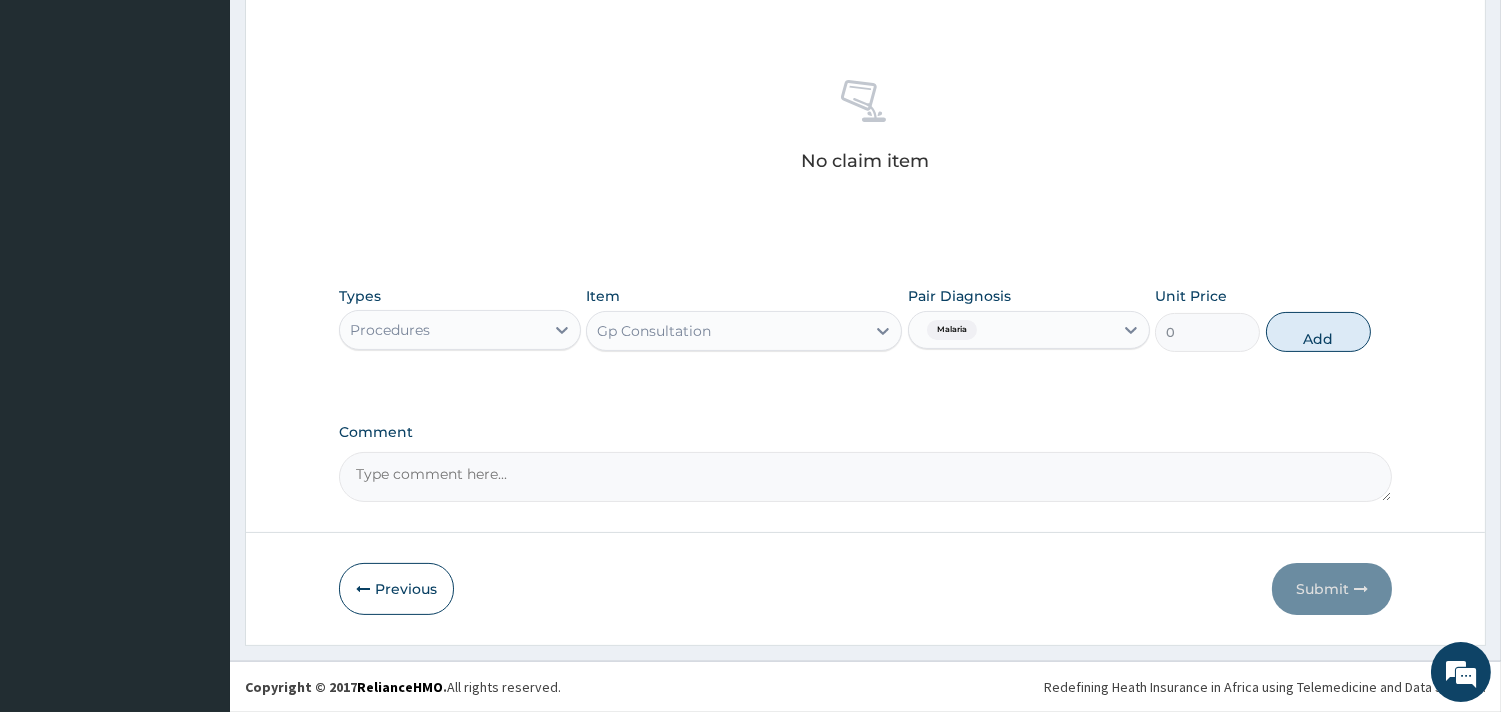 scroll, scrollTop: 633, scrollLeft: 0, axis: vertical 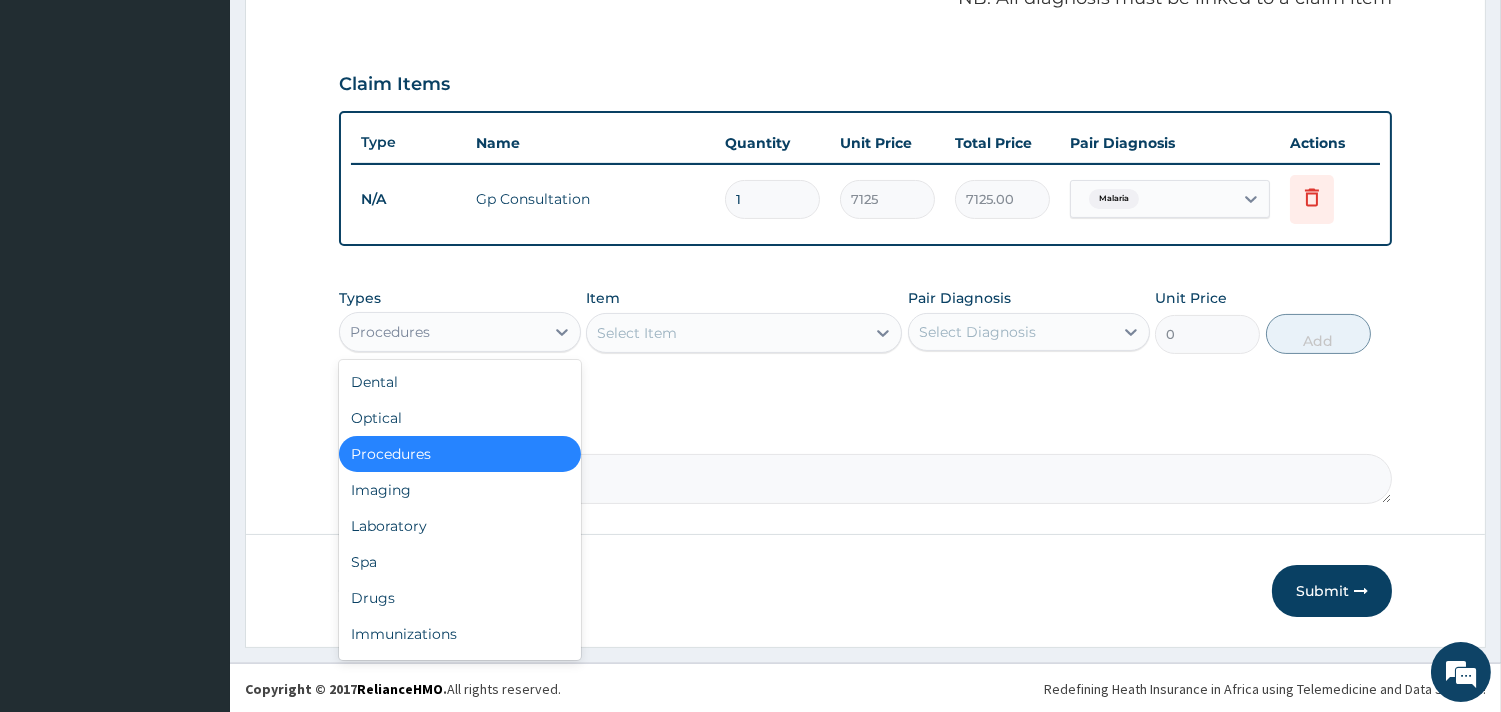 click on "Procedures" at bounding box center (442, 332) 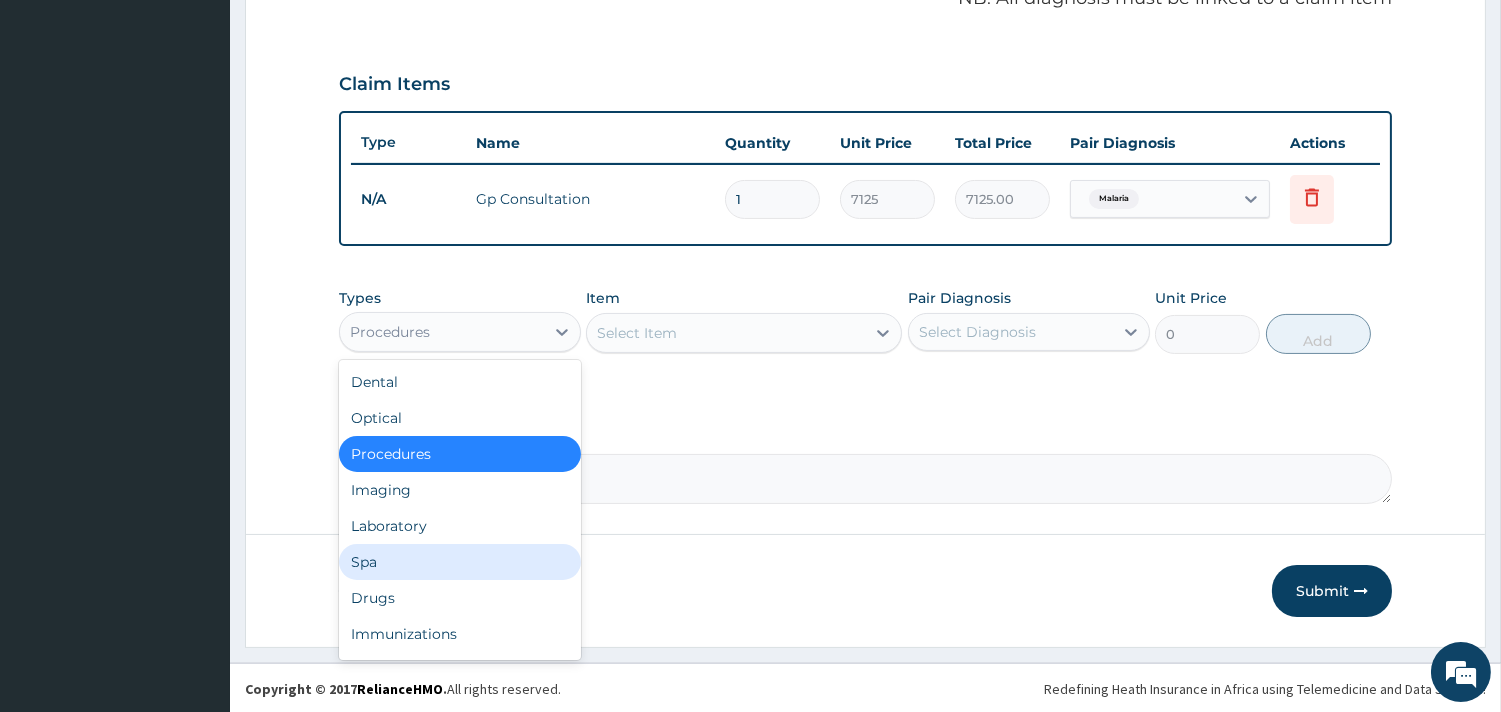 scroll, scrollTop: 67, scrollLeft: 0, axis: vertical 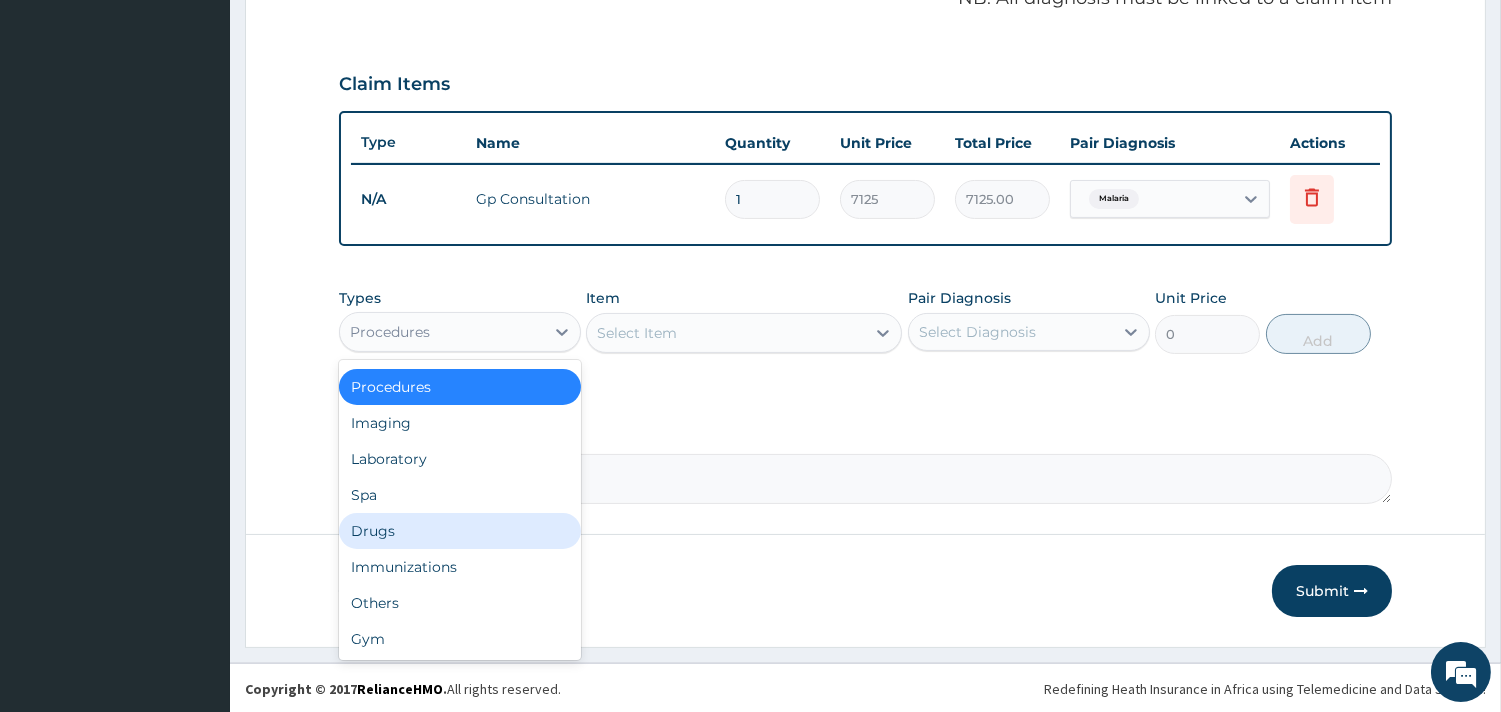 click on "Drugs" at bounding box center [460, 531] 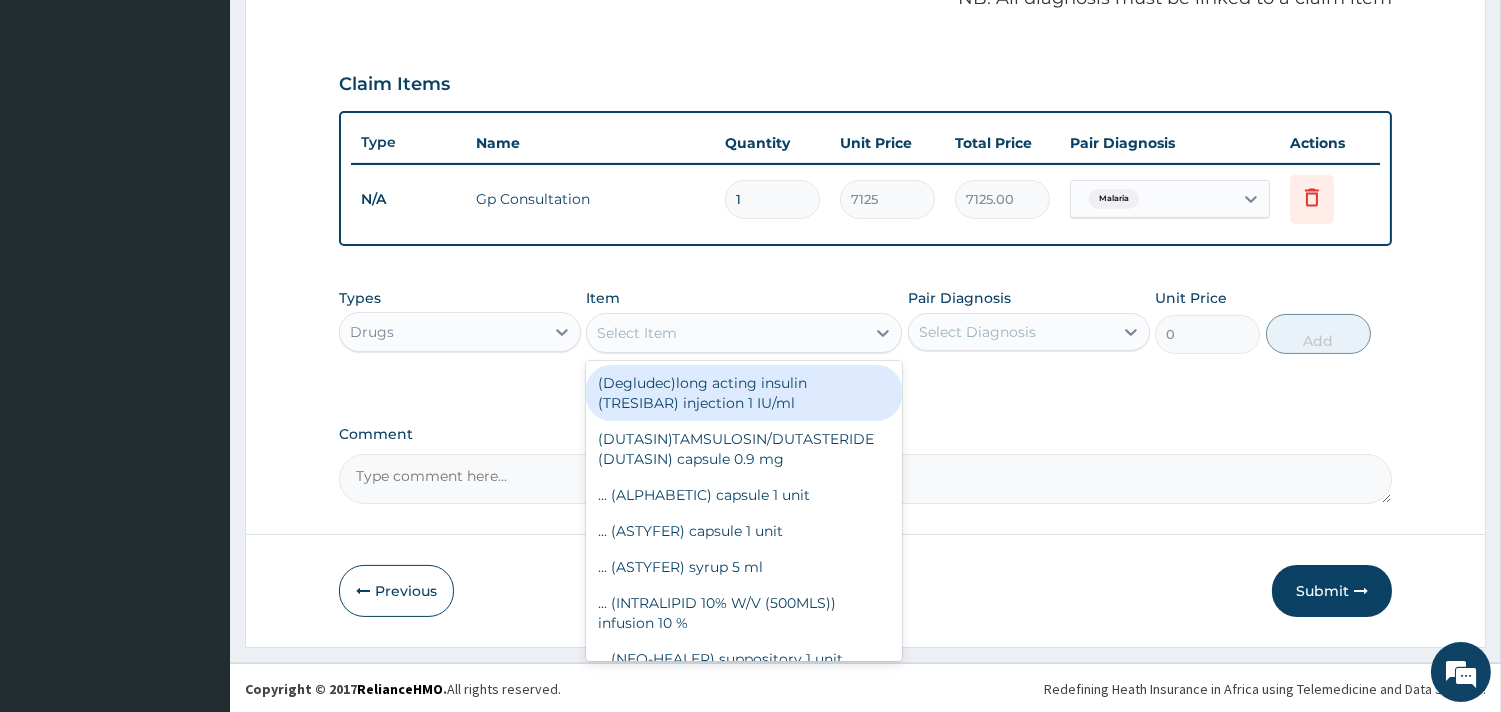click on "Select Item" at bounding box center (637, 333) 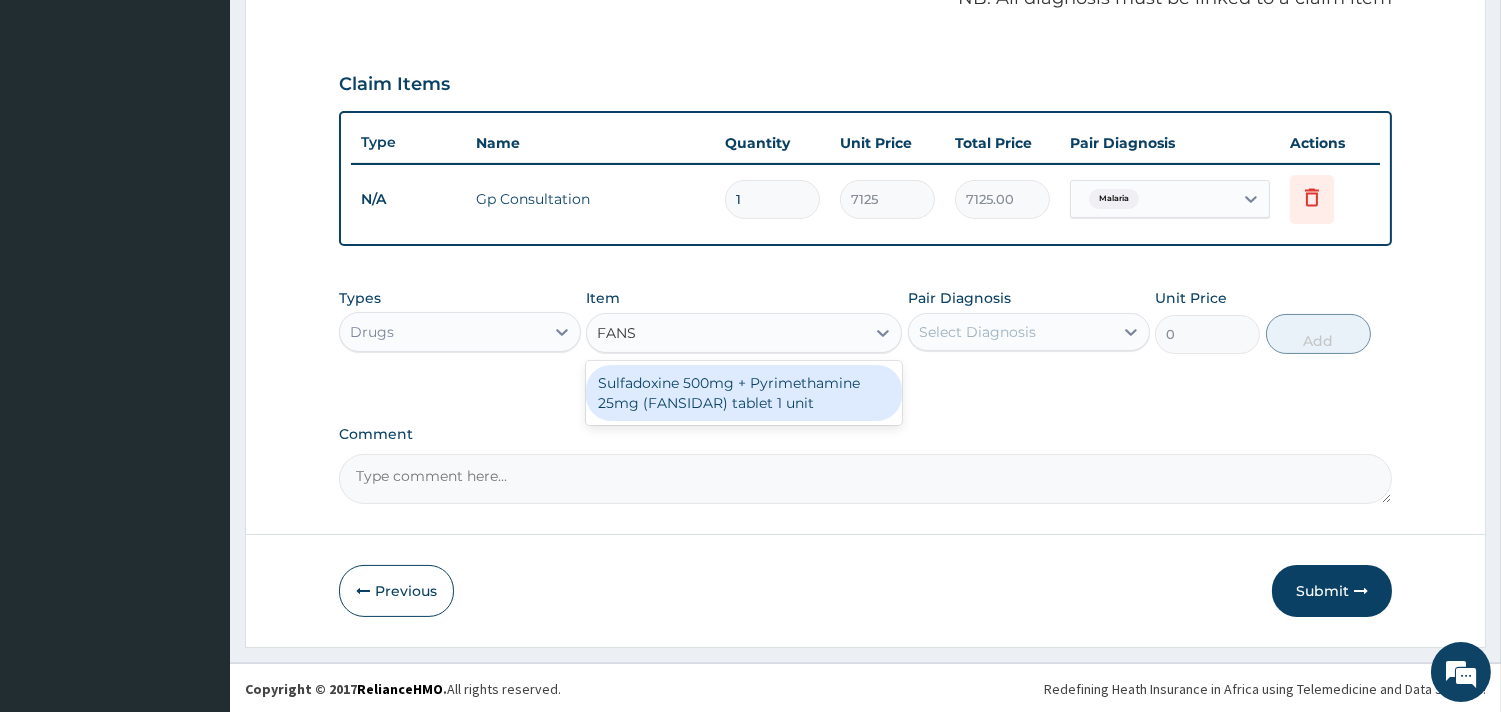 type on "FANSI" 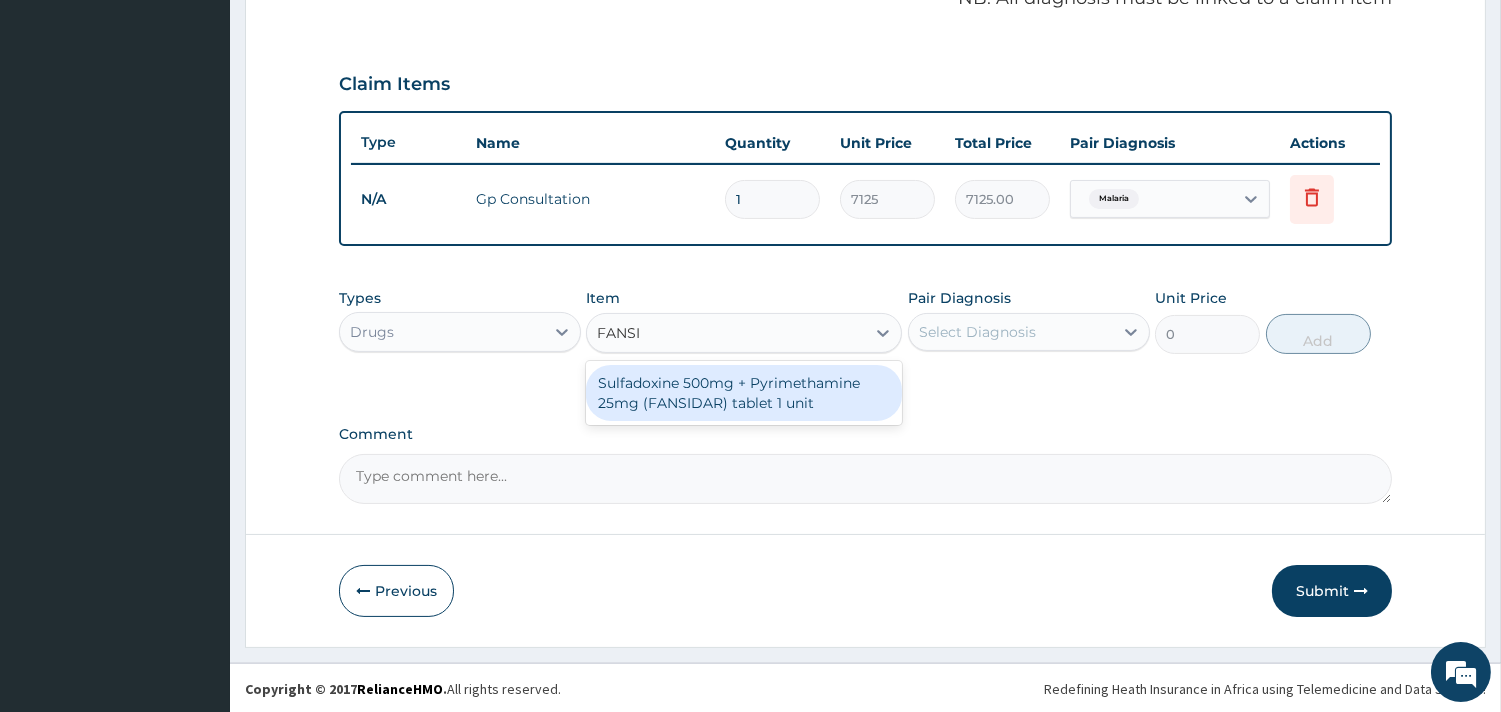 drag, startPoint x: 793, startPoint y: 392, endPoint x: 850, endPoint y: 380, distance: 58.249462 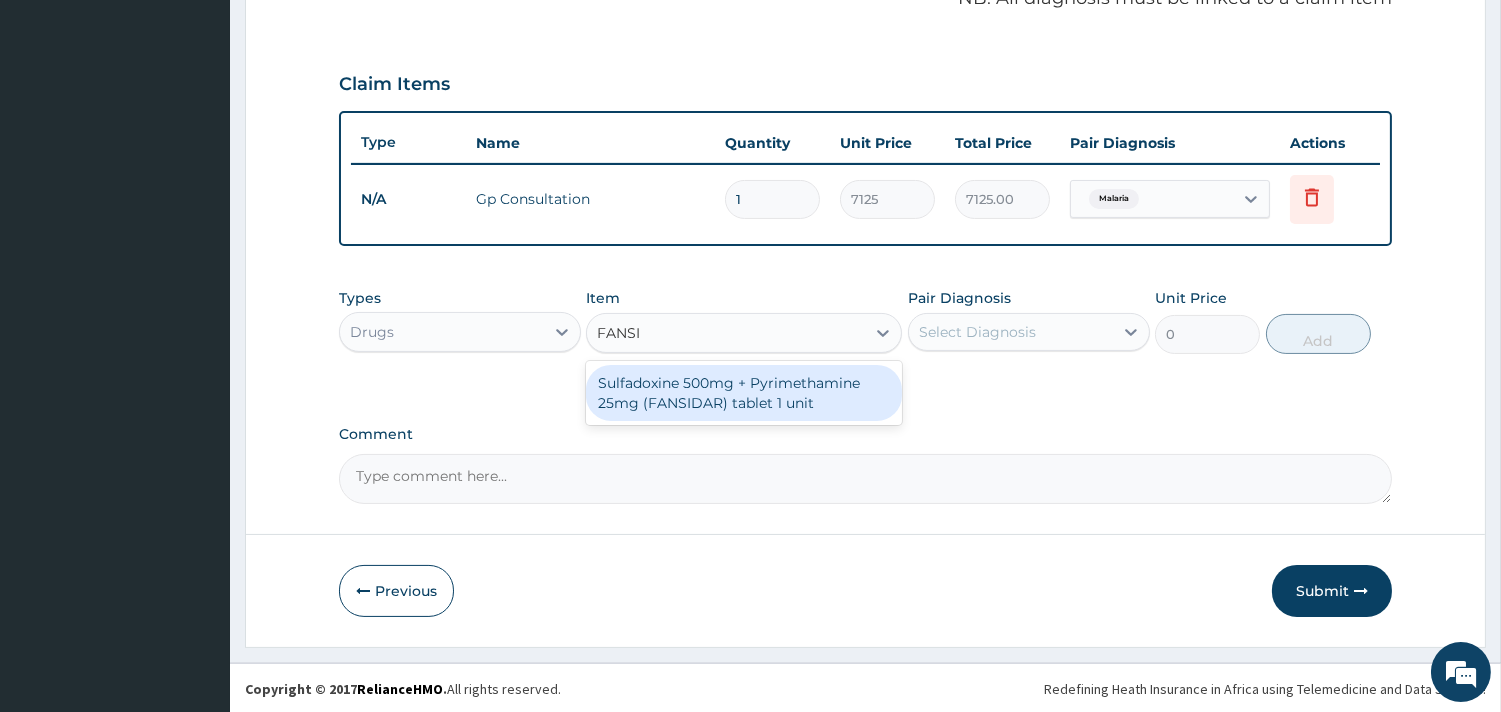 click on "Sulfadoxine 500mg + Pyrimethamine 25mg (FANSIDAR) tablet 1 unit" at bounding box center (744, 393) 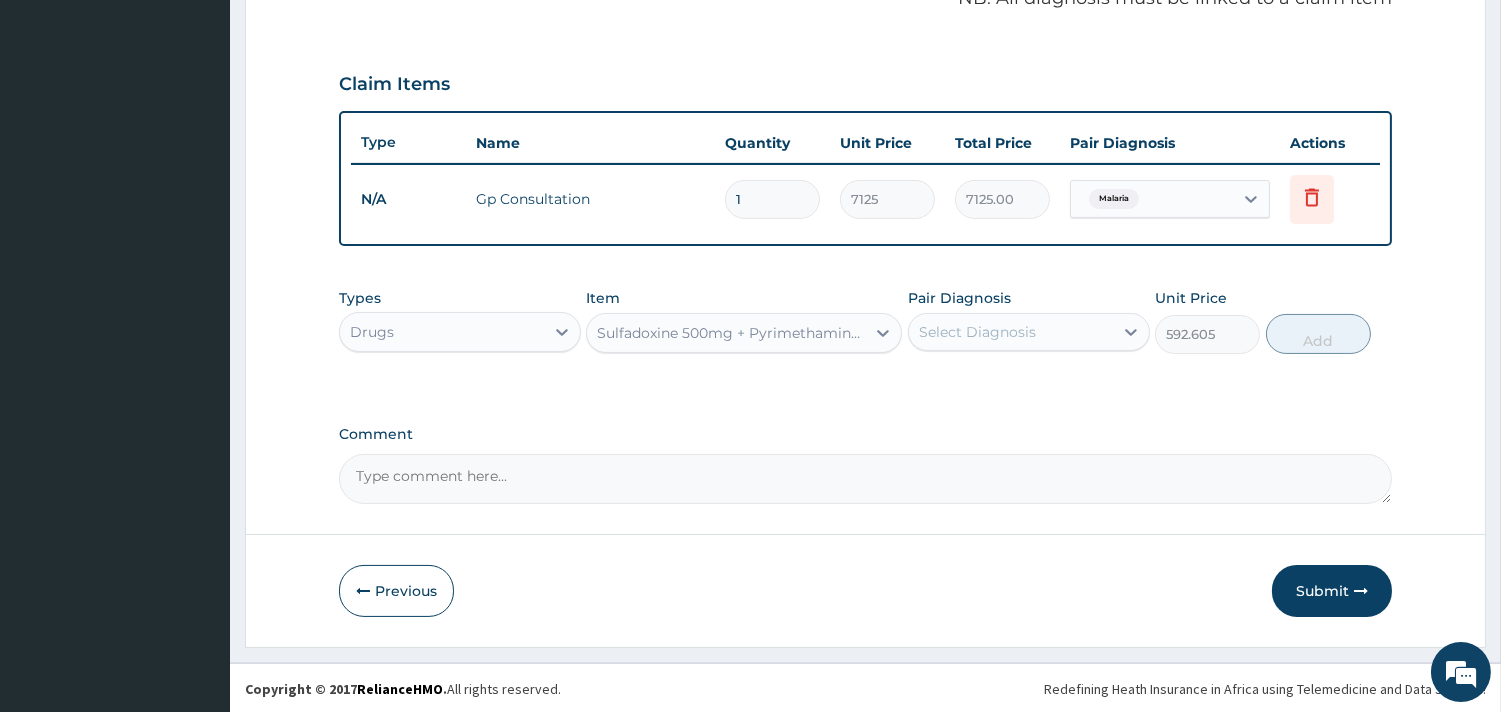click on "Select Diagnosis" at bounding box center (977, 332) 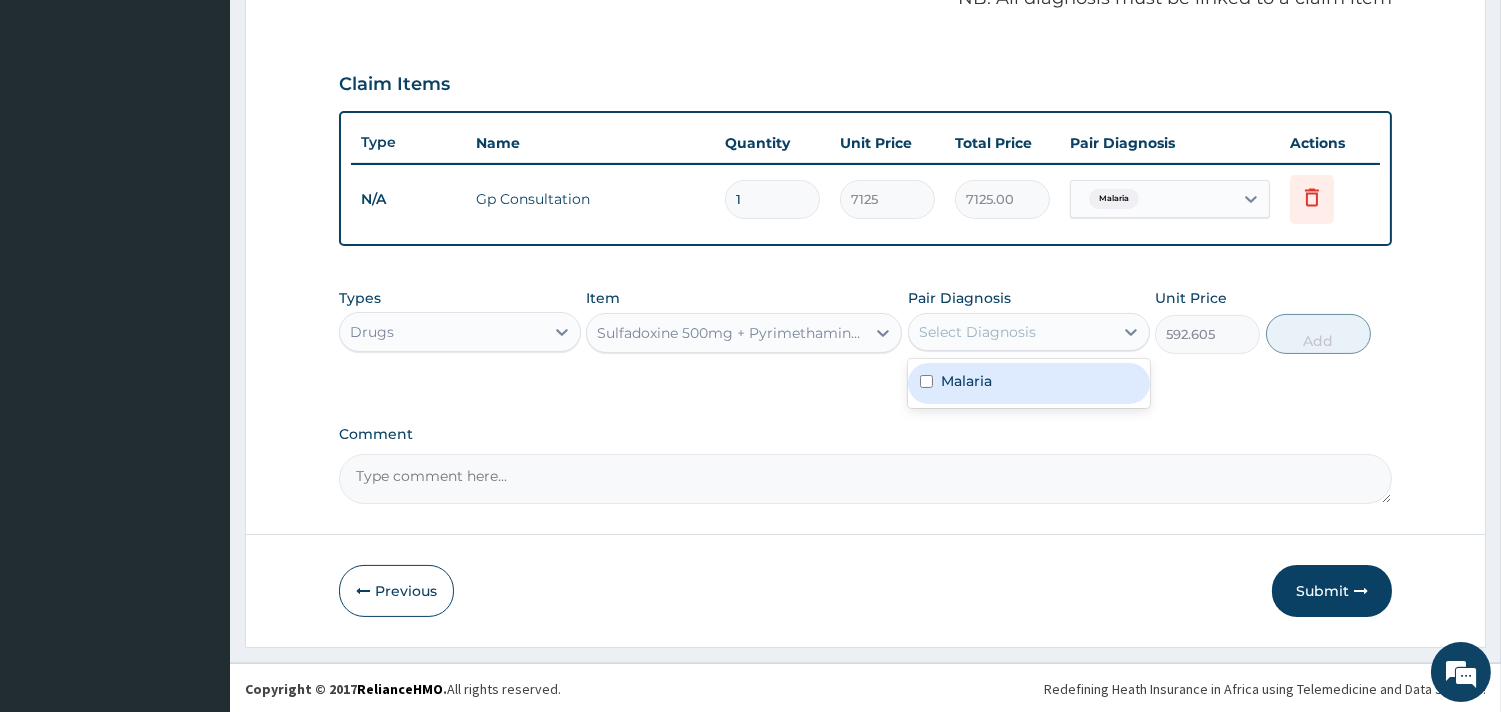 click on "Malaria" at bounding box center (1029, 383) 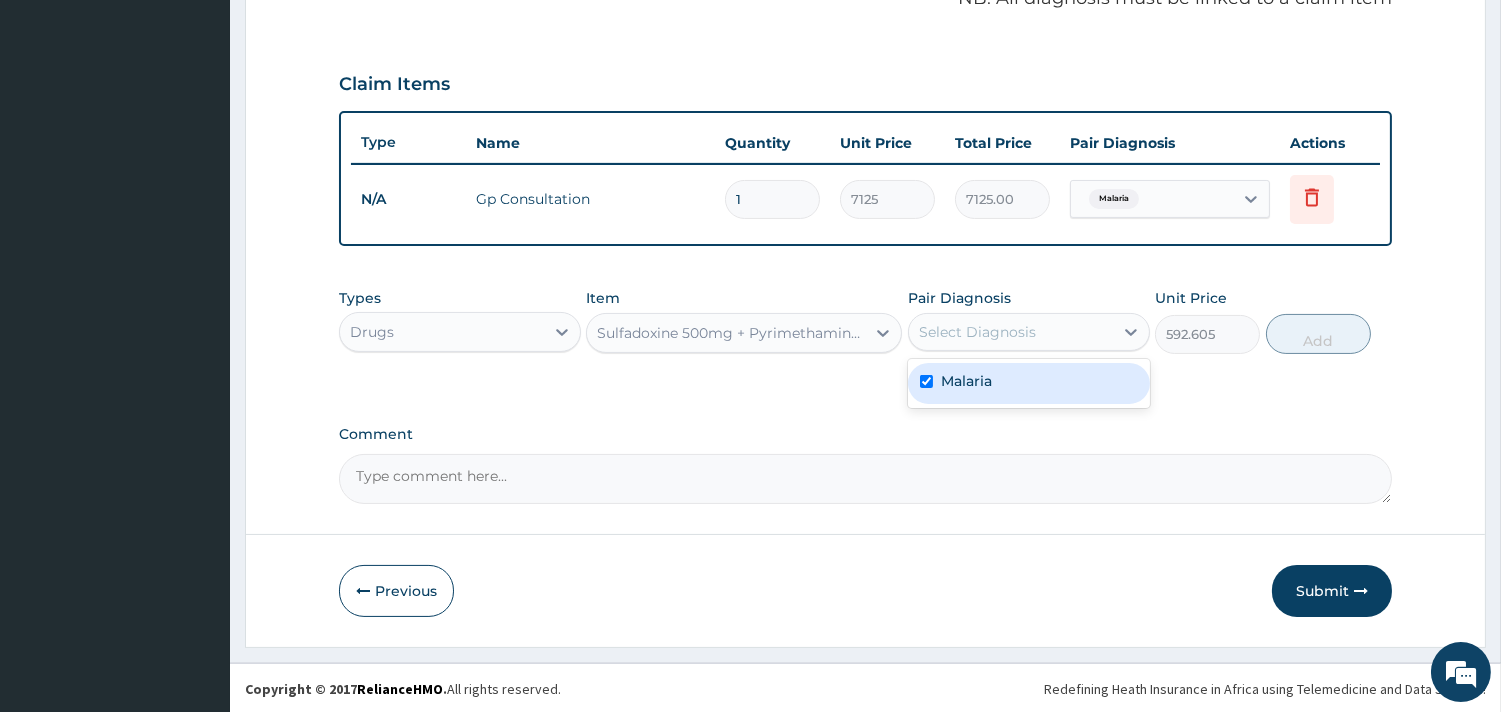 checkbox on "true" 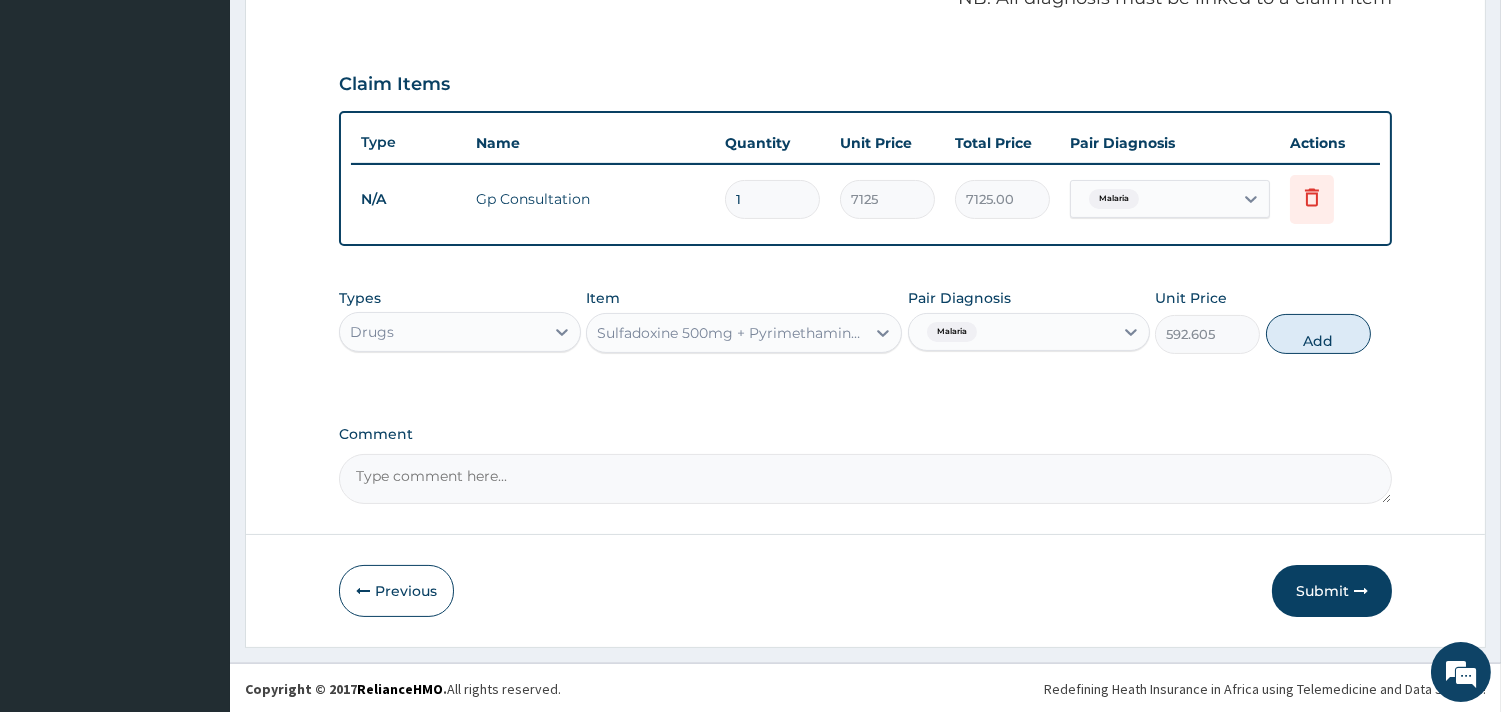 drag, startPoint x: 971, startPoint y: 324, endPoint x: 915, endPoint y: 337, distance: 57.48913 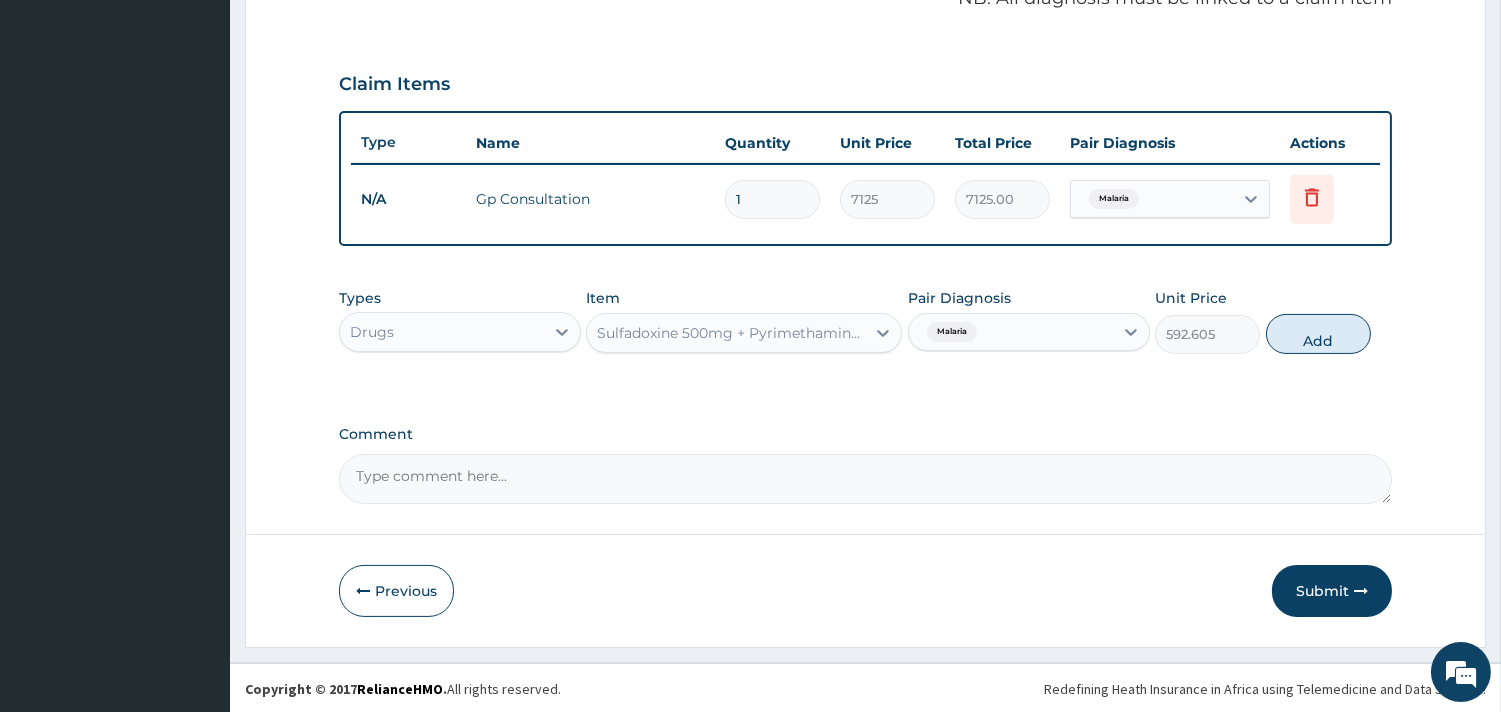 click on "Malaria" at bounding box center [1011, 332] 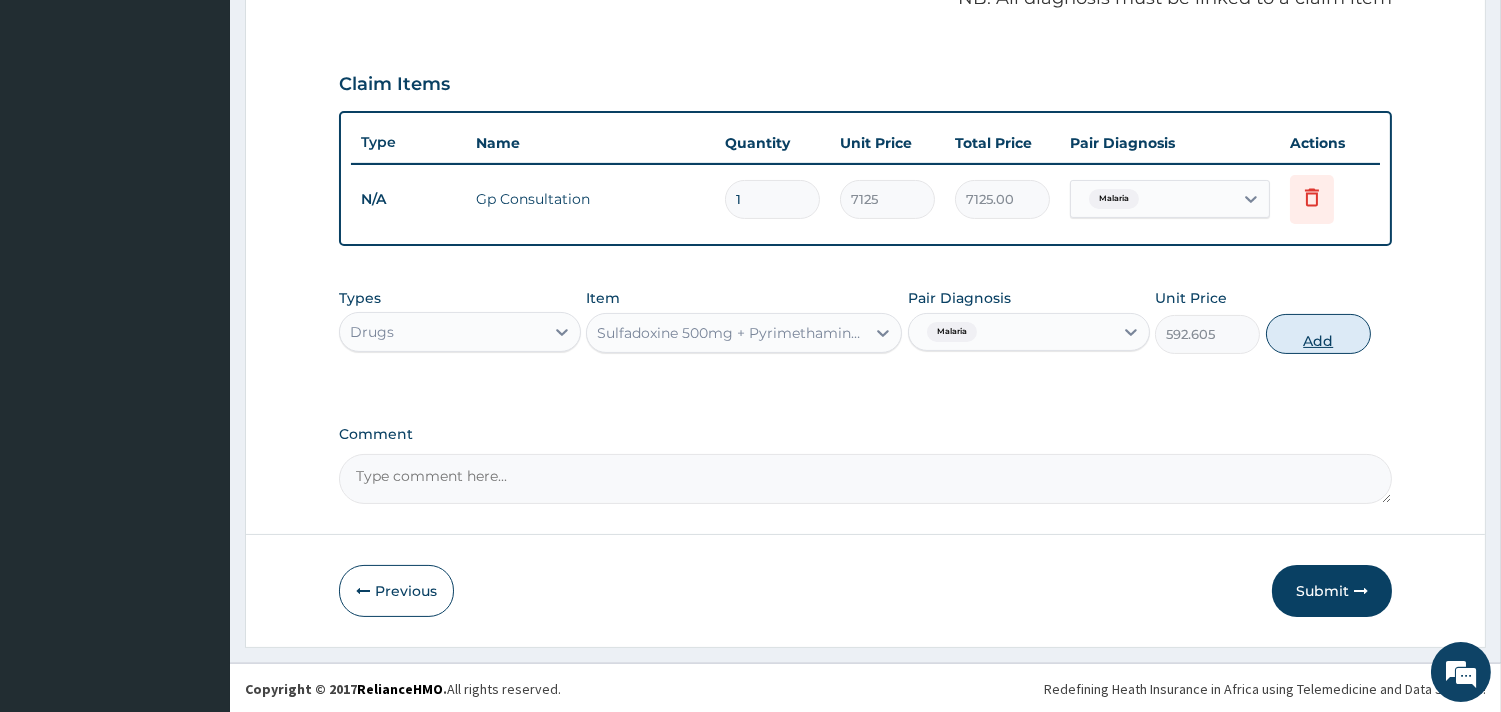 click on "Add" at bounding box center [1318, 334] 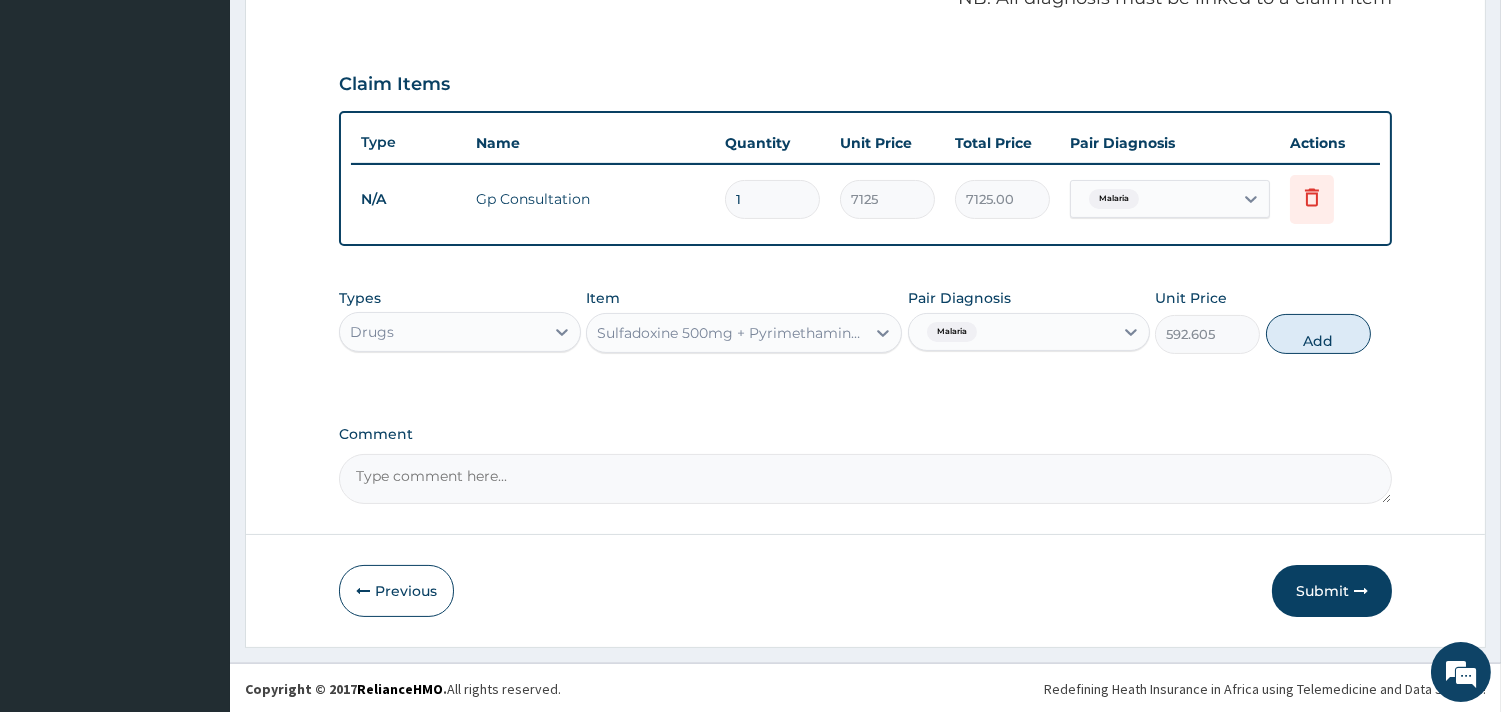 type on "0" 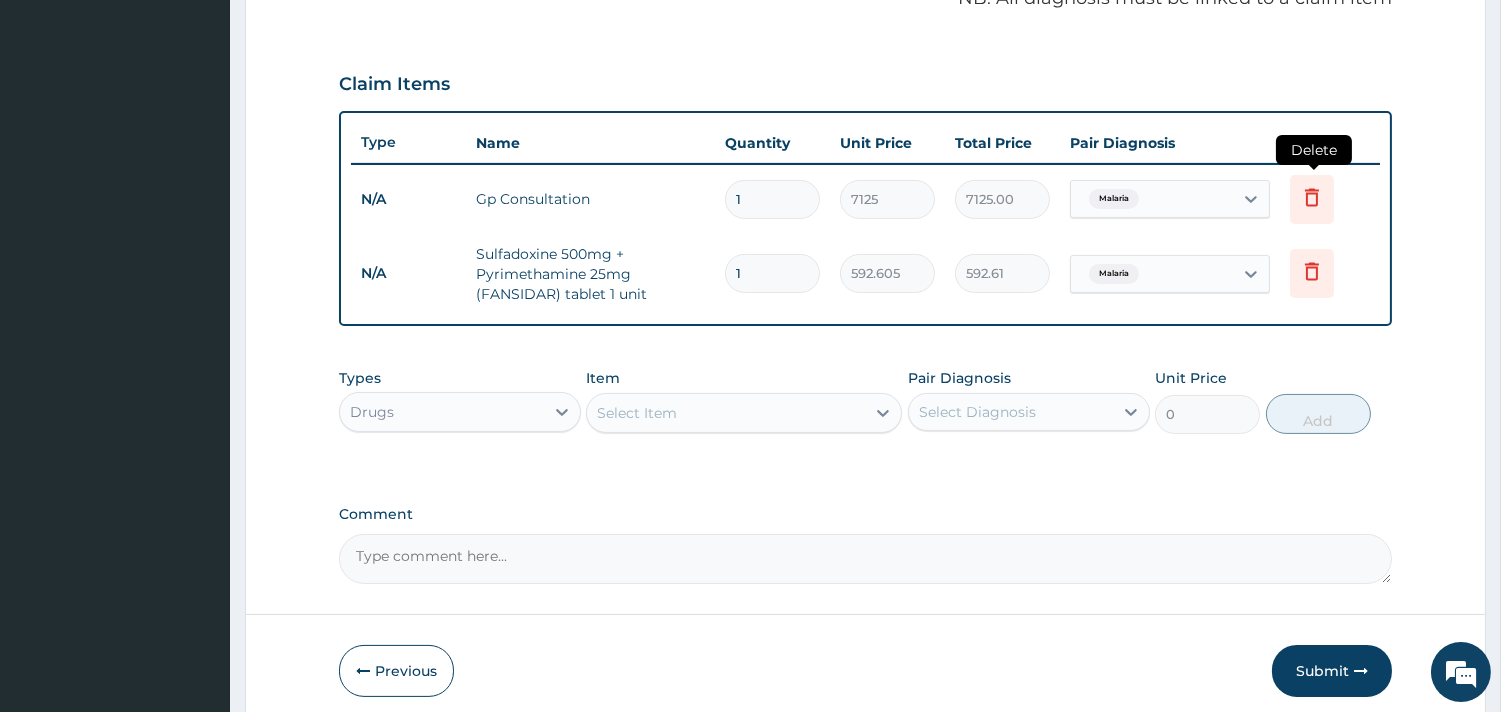 click 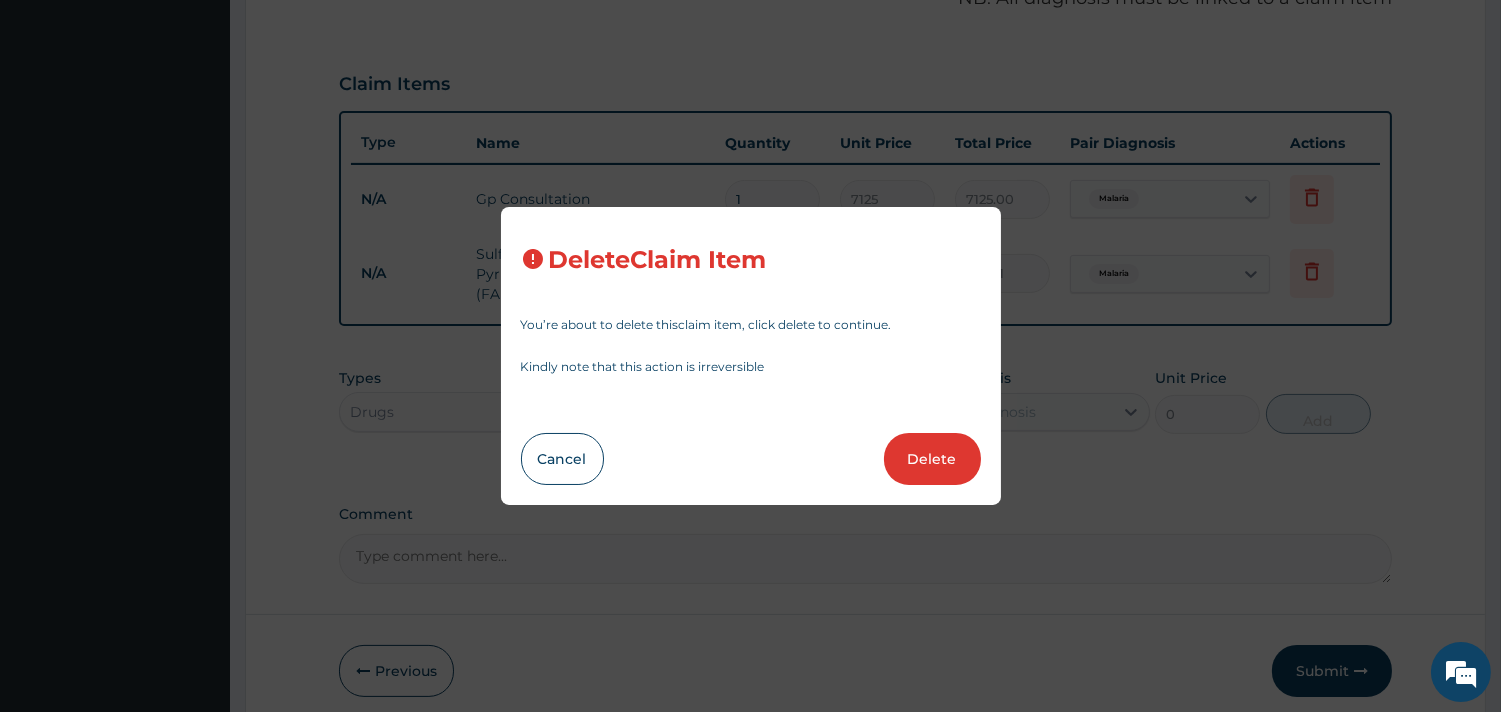 drag, startPoint x: 915, startPoint y: 450, endPoint x: 872, endPoint y: 400, distance: 65.946945 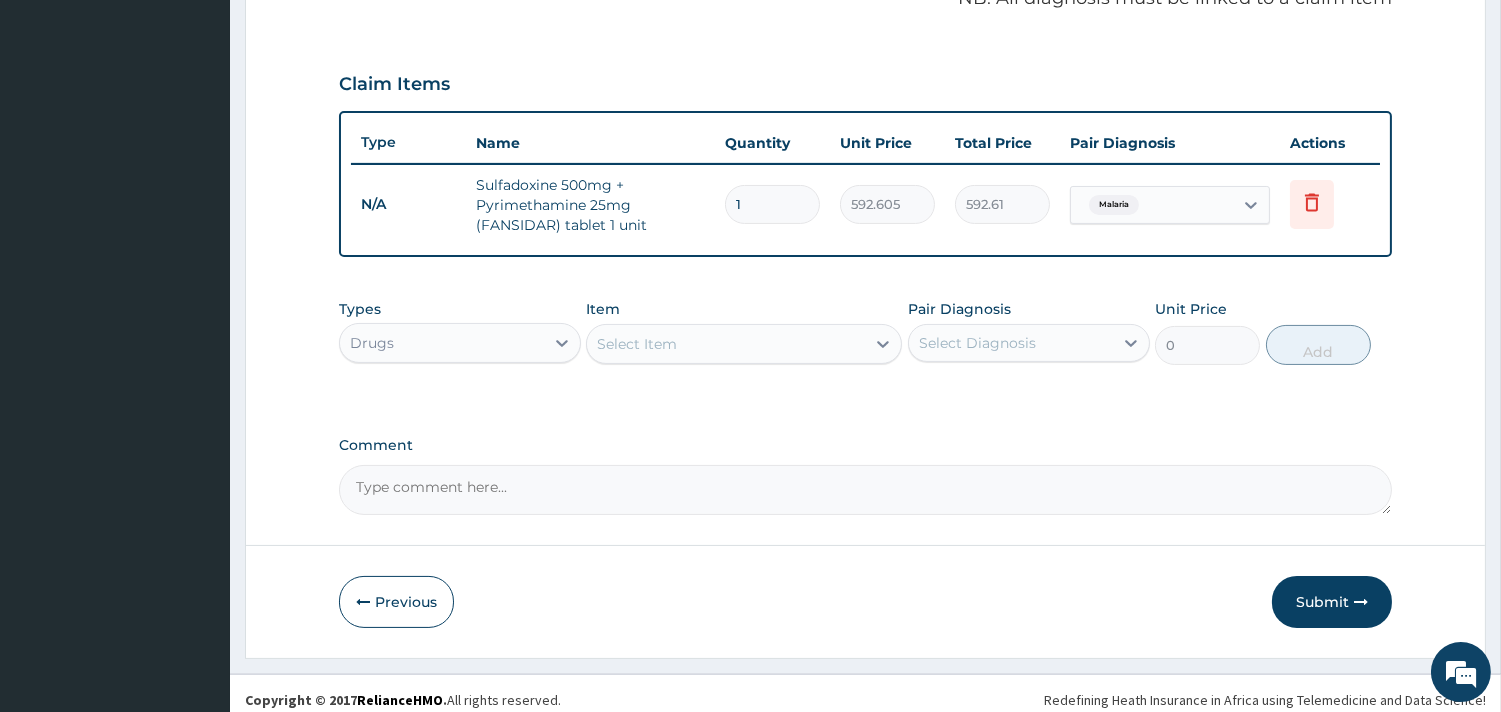 drag, startPoint x: 755, startPoint y: 186, endPoint x: 743, endPoint y: 188, distance: 12.165525 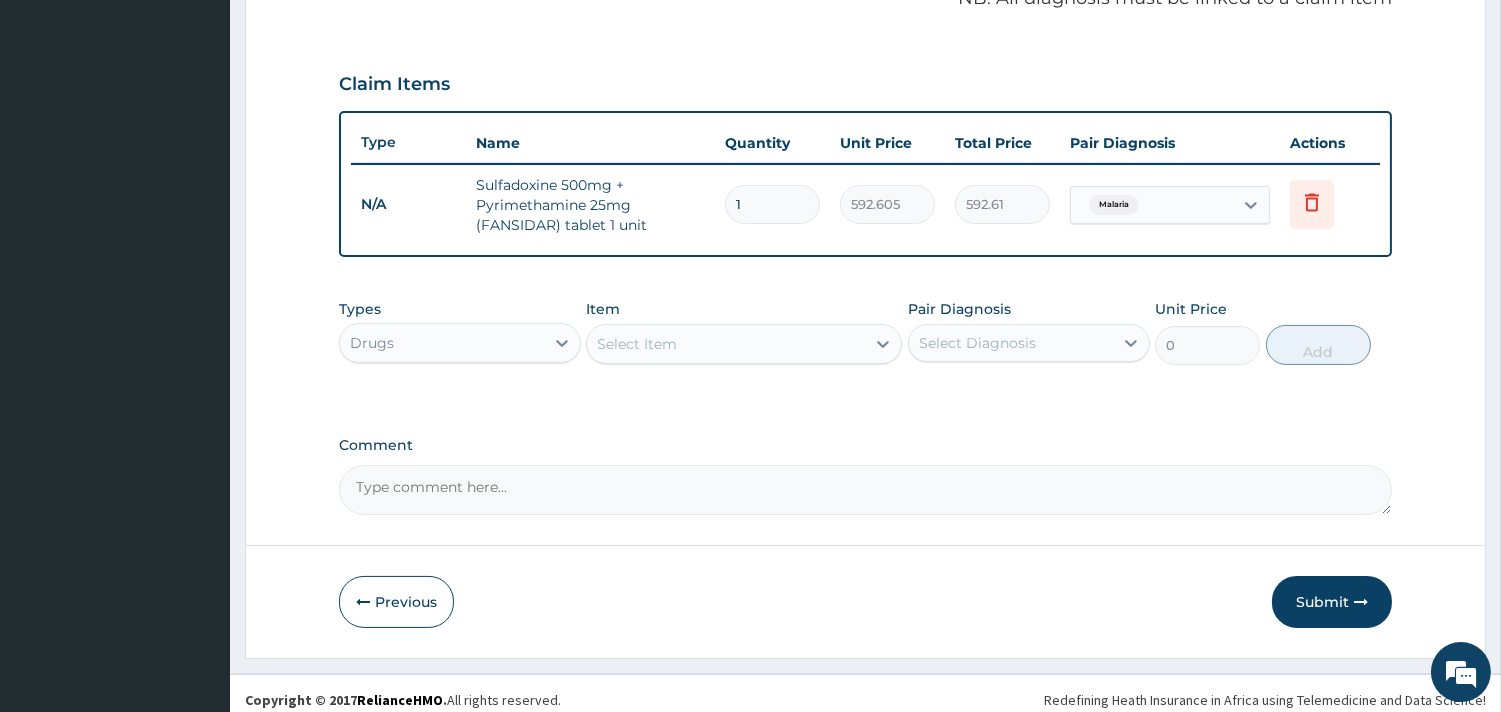type on "6" 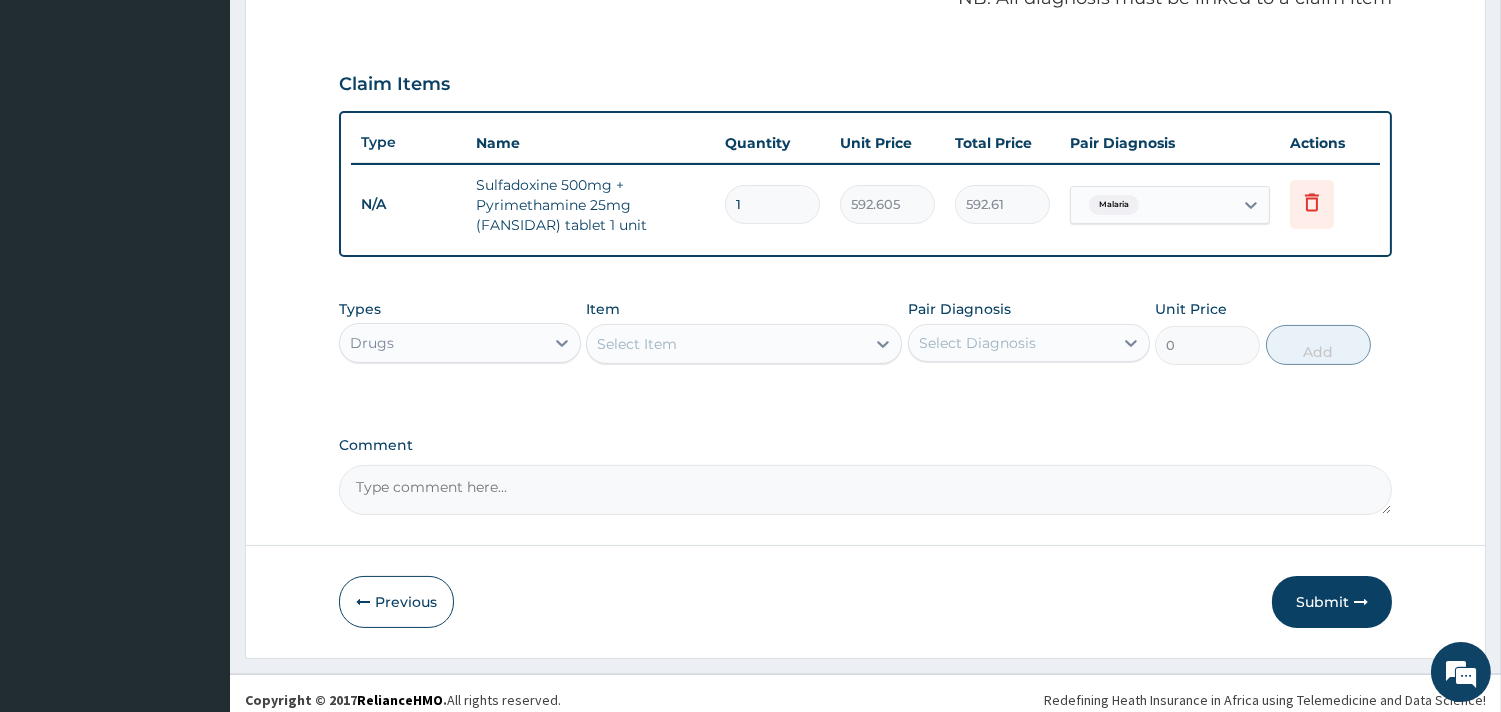 type on "3555.63" 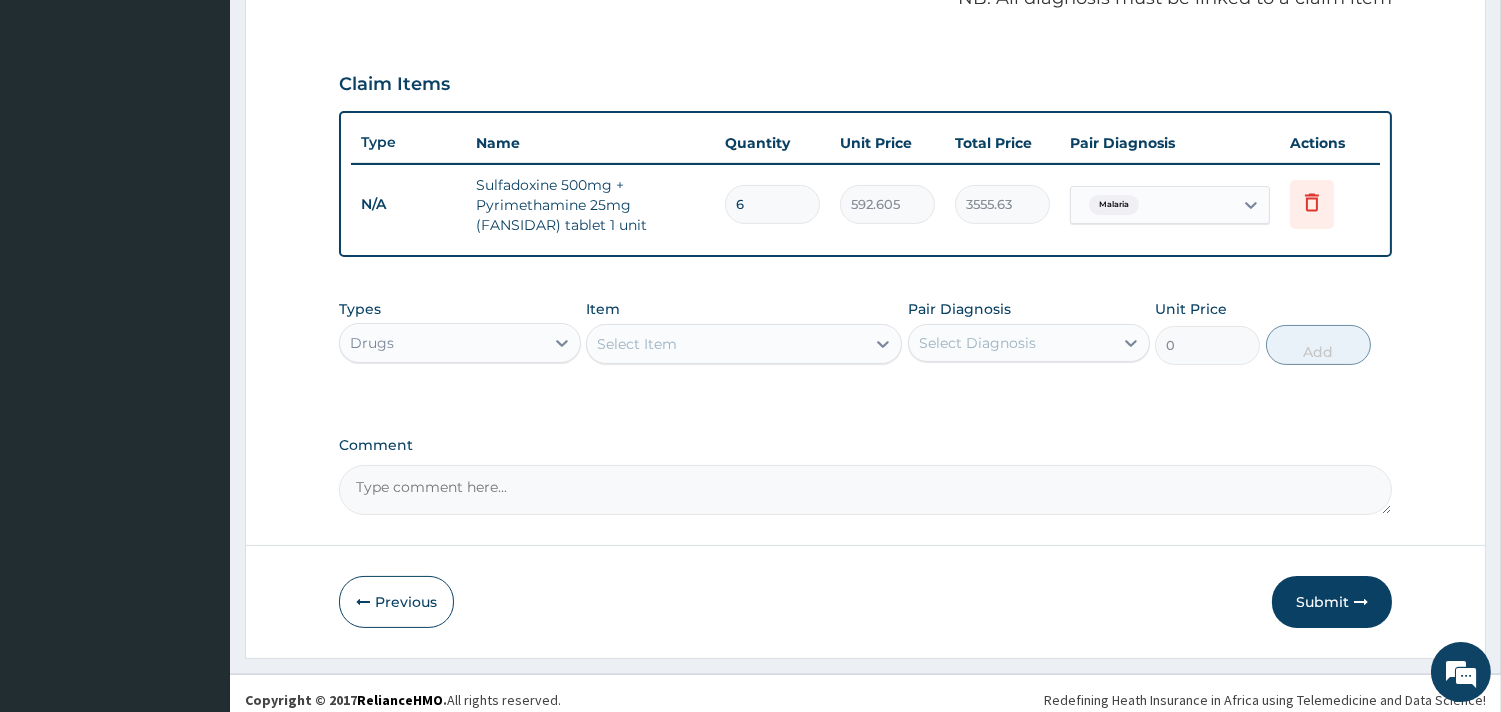 type on "6" 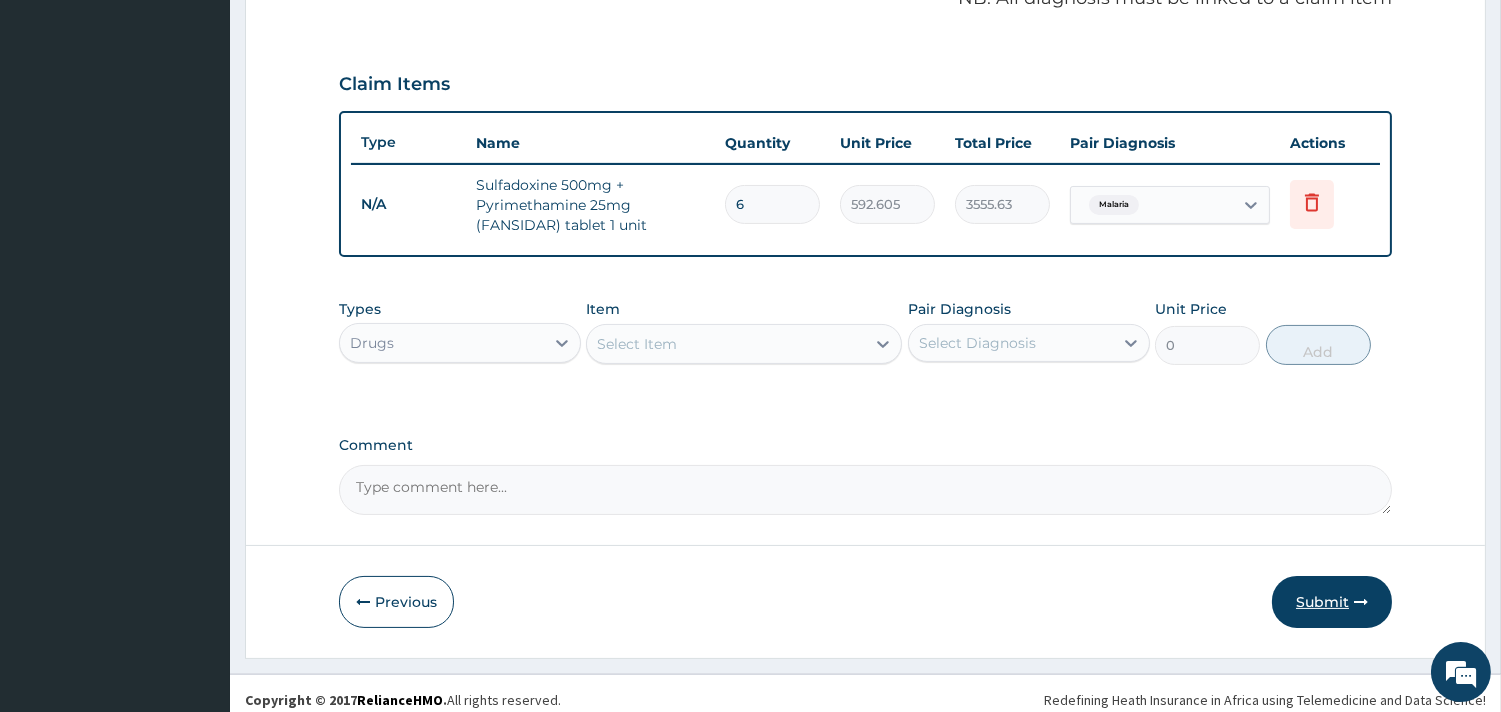 drag, startPoint x: 1318, startPoint y: 621, endPoint x: 1312, endPoint y: 590, distance: 31.575306 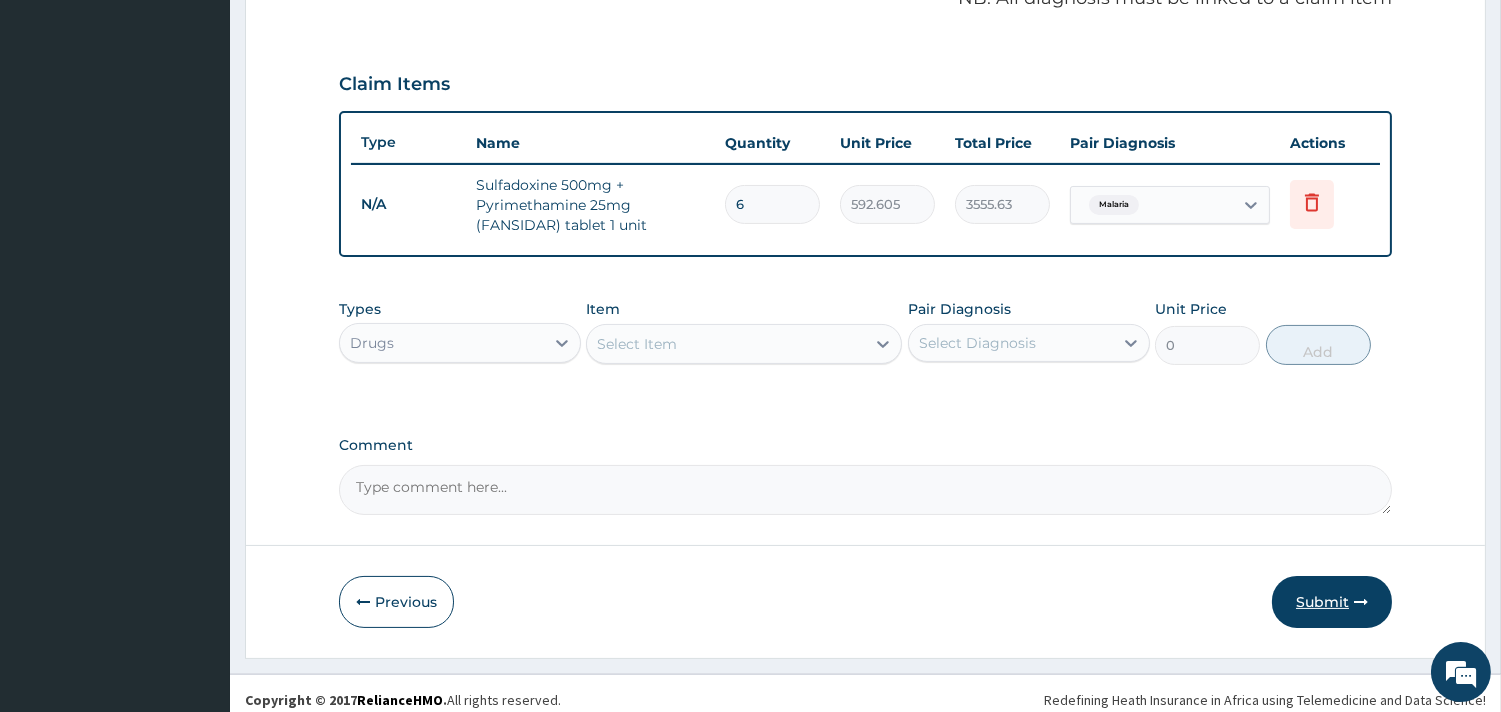 click on "Submit" at bounding box center (1332, 602) 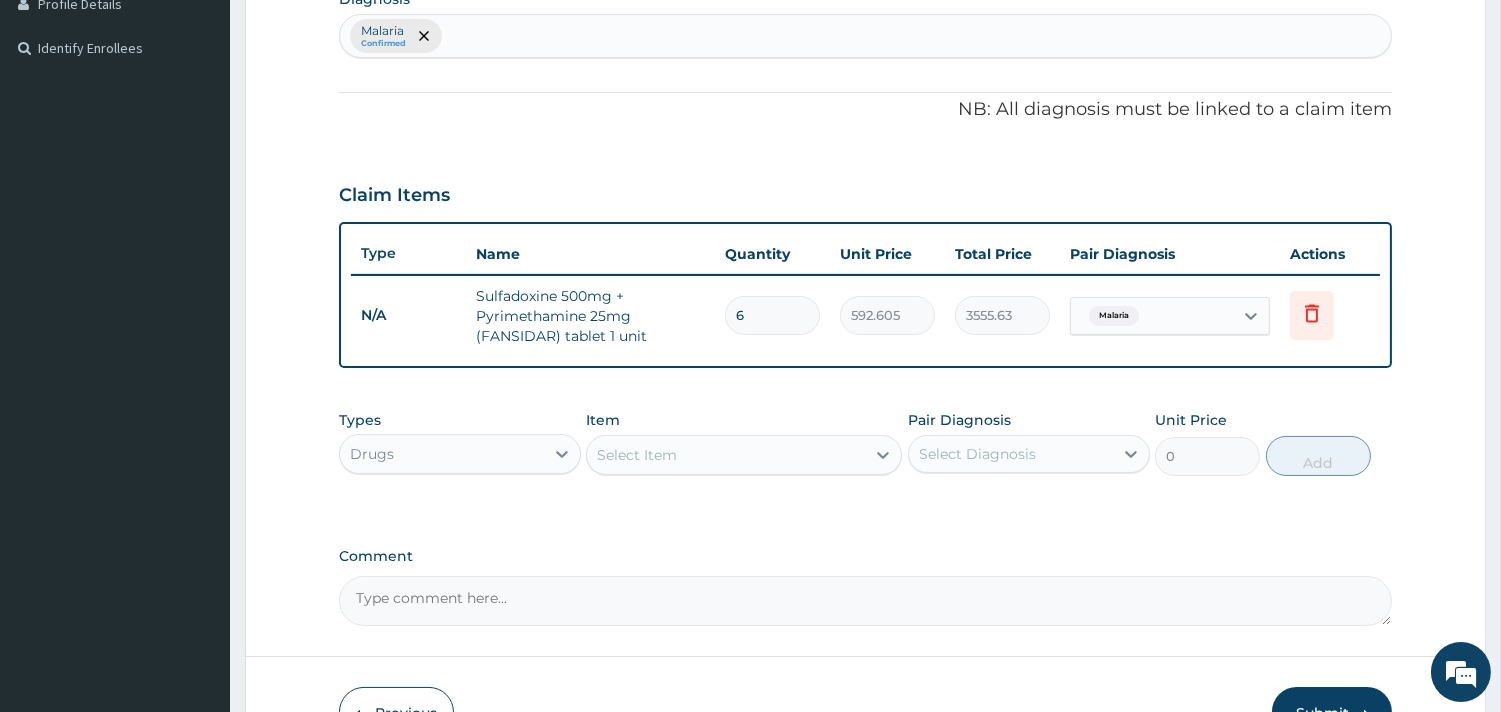 scroll, scrollTop: 77, scrollLeft: 0, axis: vertical 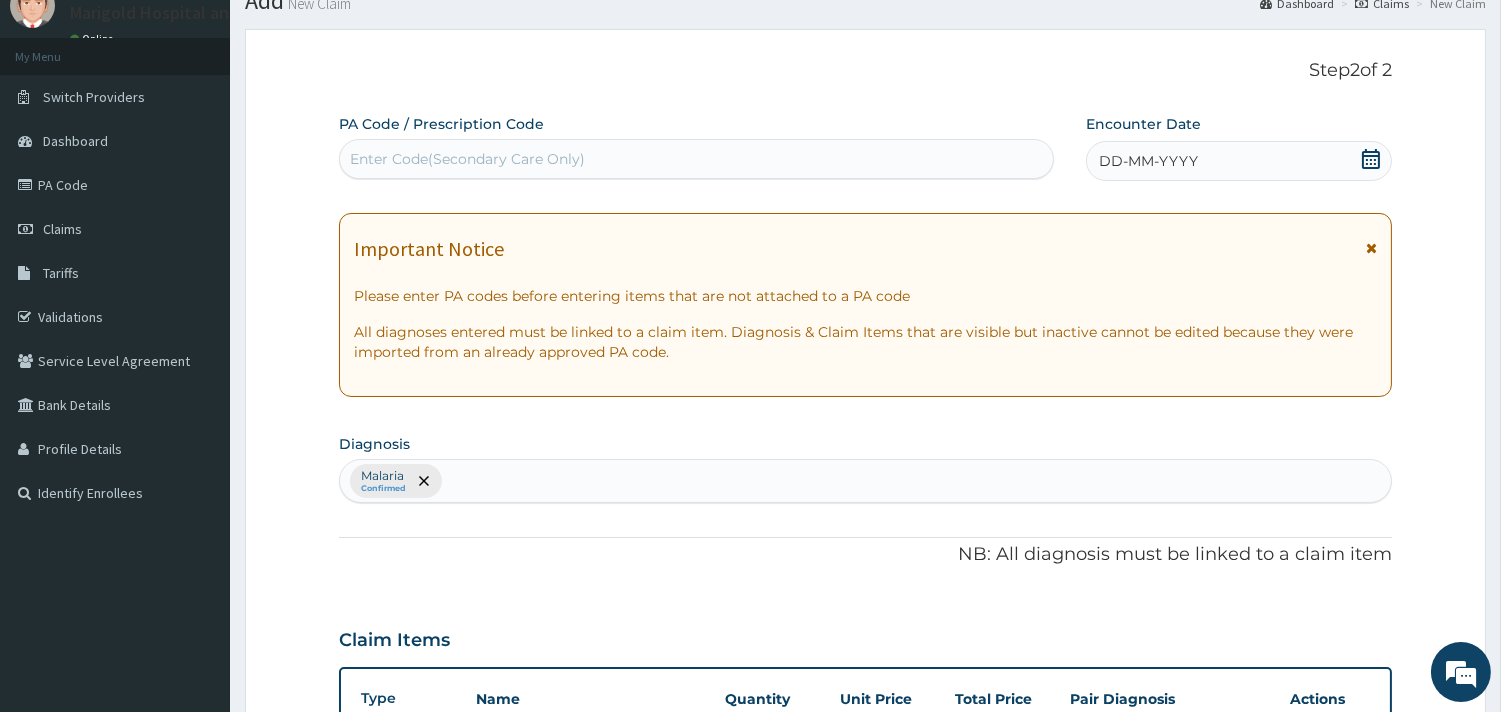 click on "DD-MM-YYYY" at bounding box center [1239, 161] 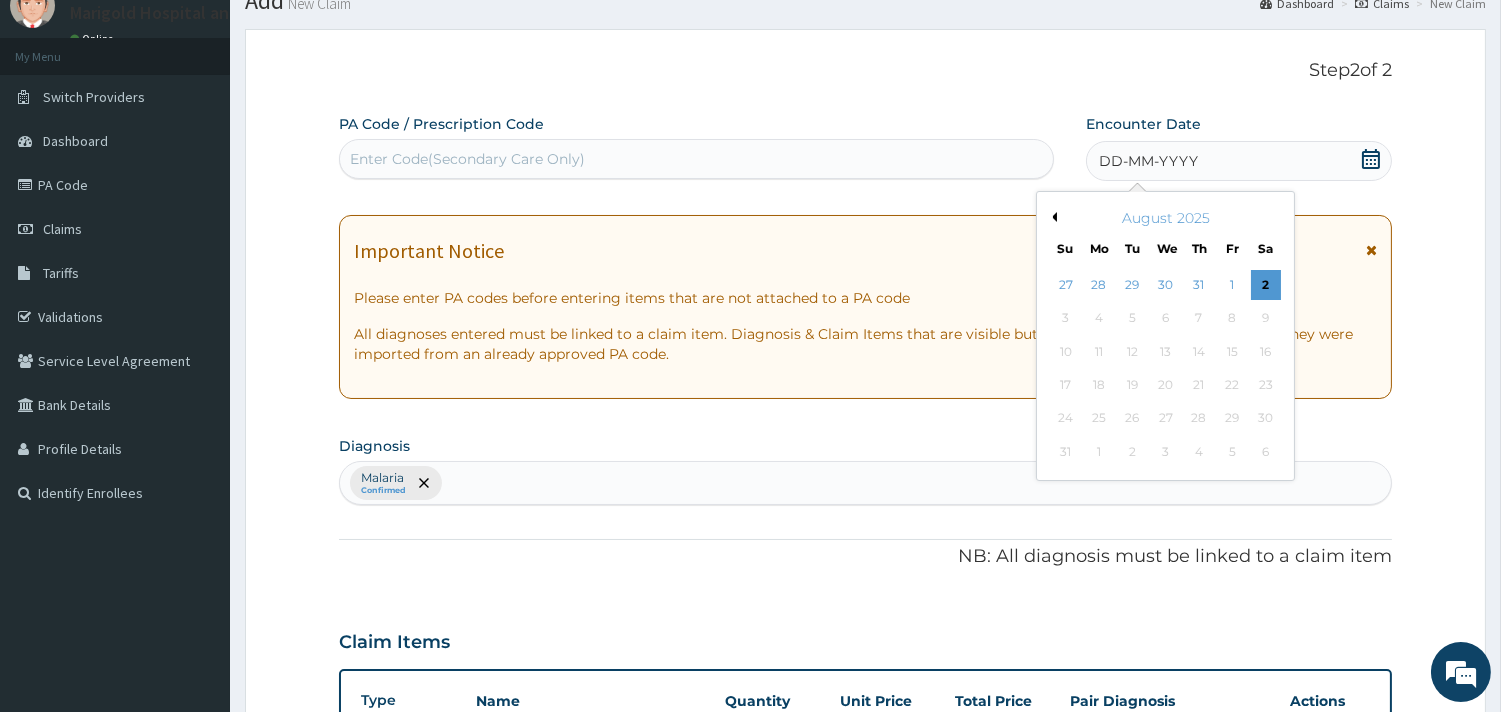 click on "August 2025" at bounding box center (1165, 218) 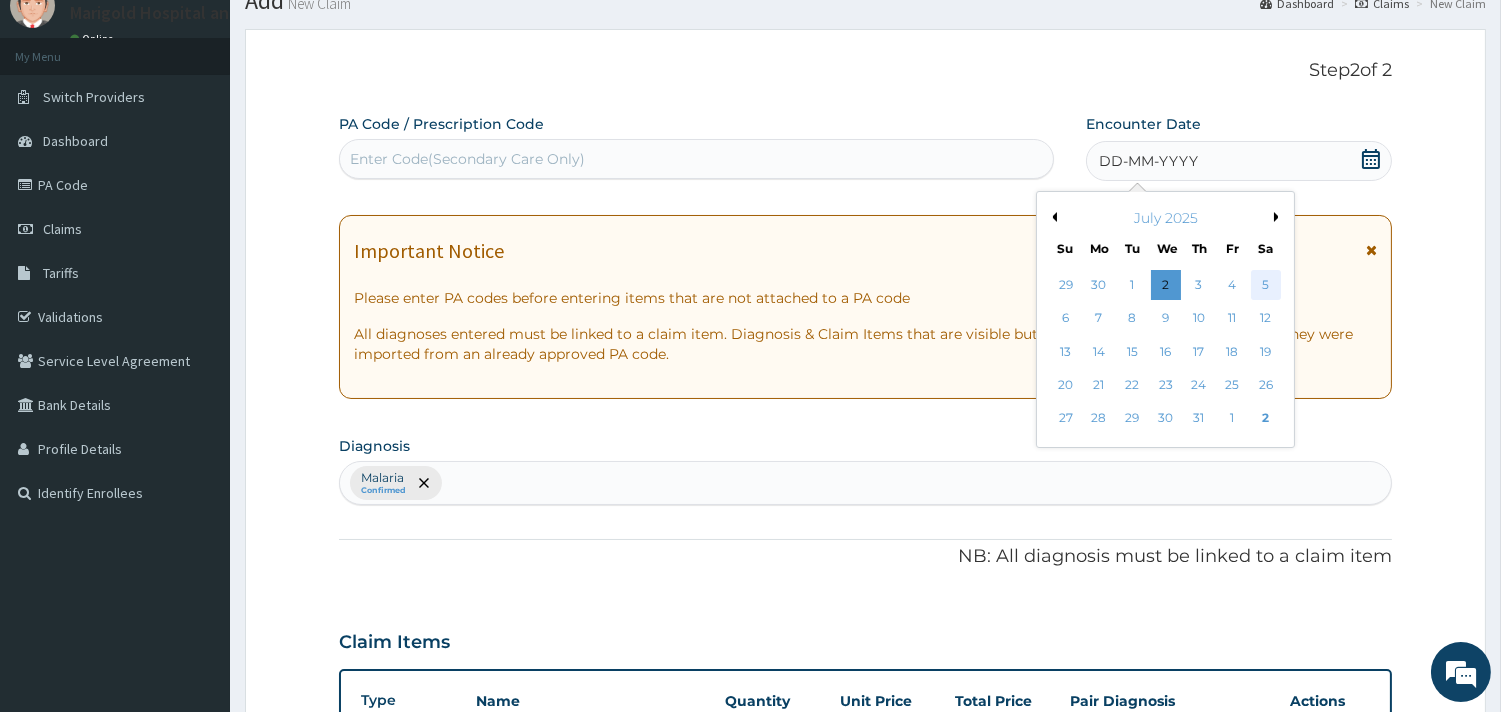 click on "5" at bounding box center [1265, 285] 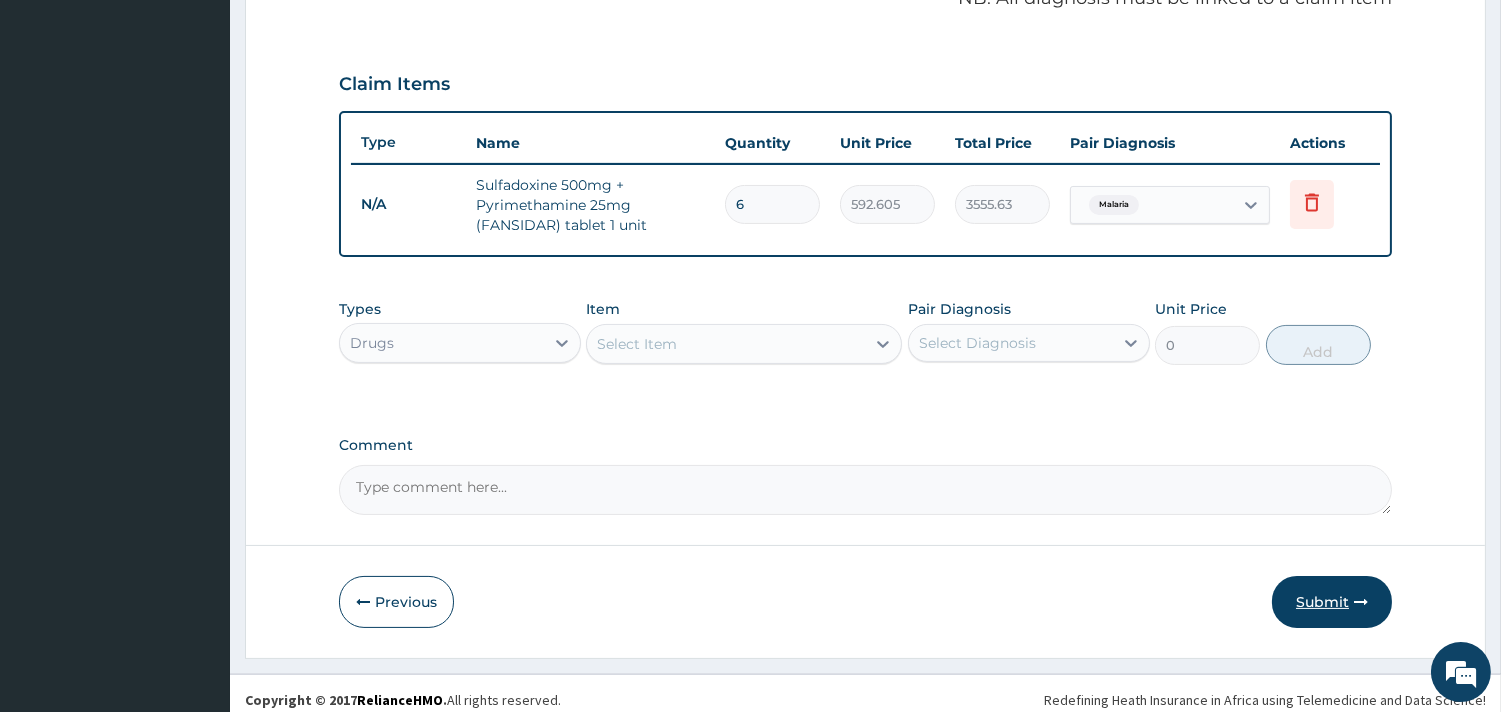 click on "Submit" at bounding box center [1332, 602] 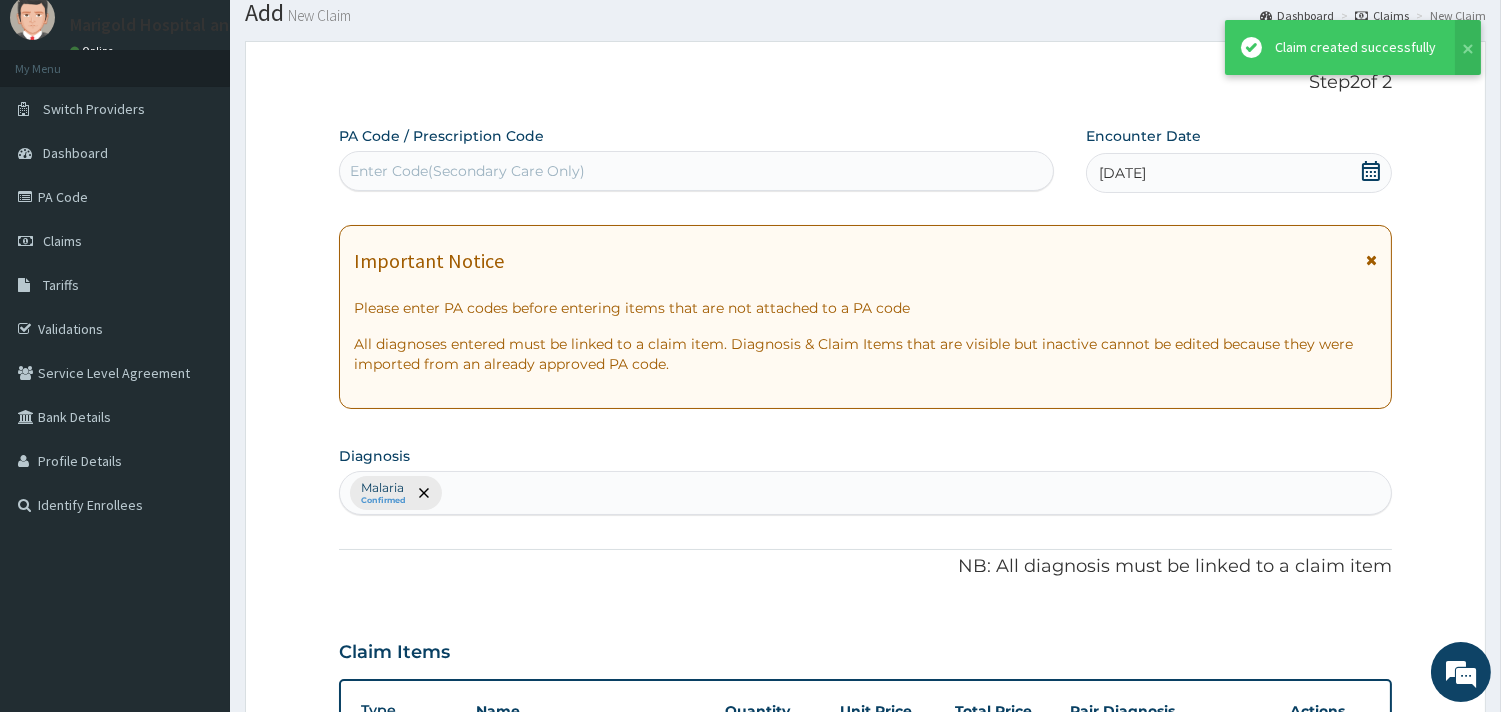 scroll, scrollTop: 633, scrollLeft: 0, axis: vertical 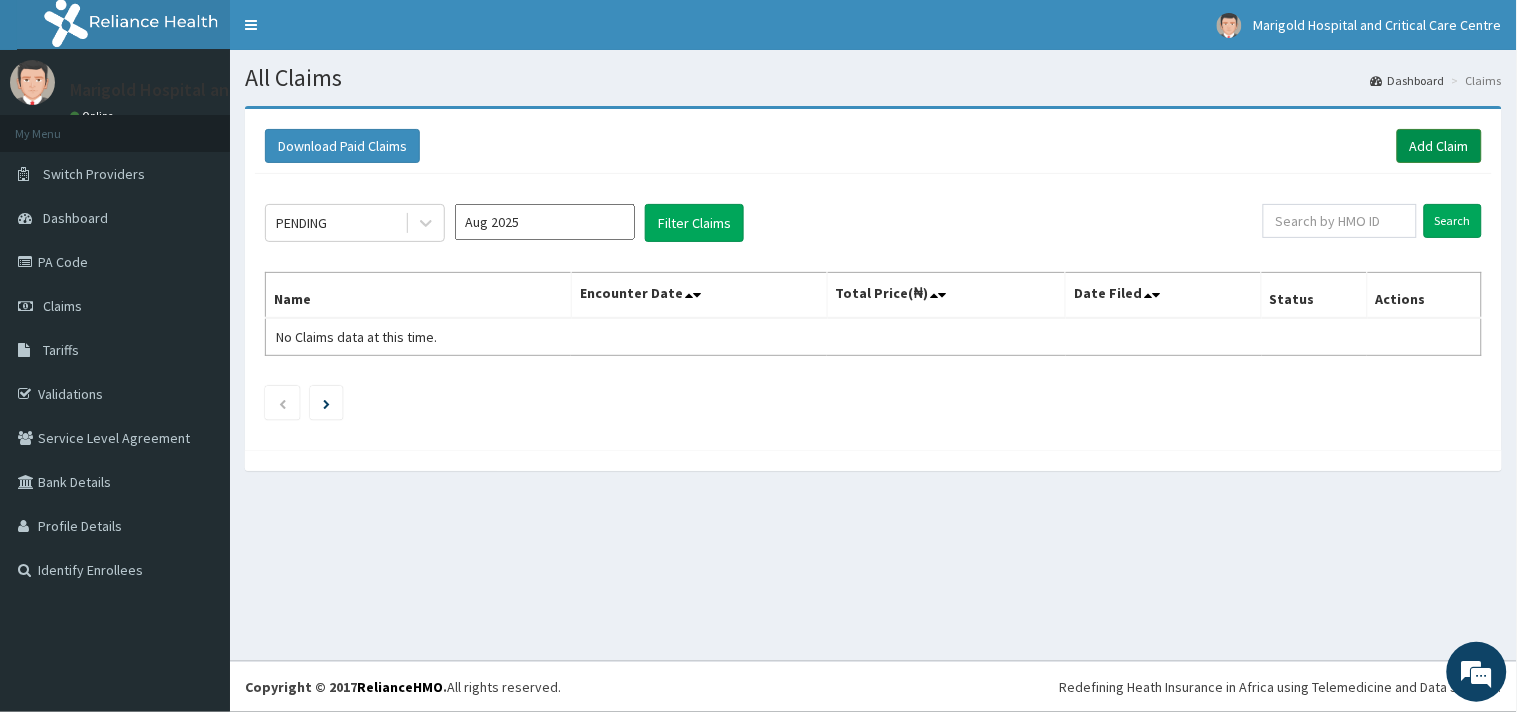 drag, startPoint x: 1336, startPoint y: 221, endPoint x: 1403, endPoint y: 154, distance: 94.75231 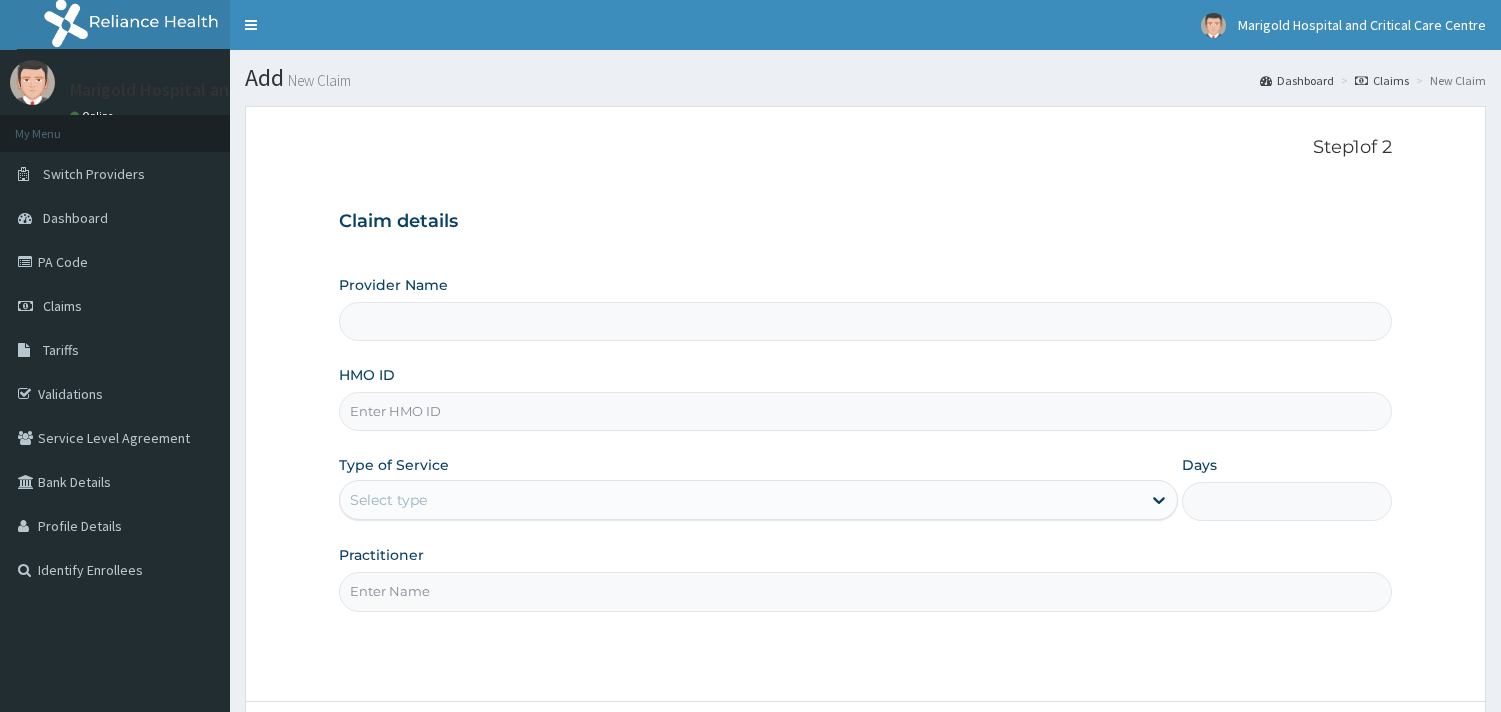 scroll, scrollTop: 0, scrollLeft: 0, axis: both 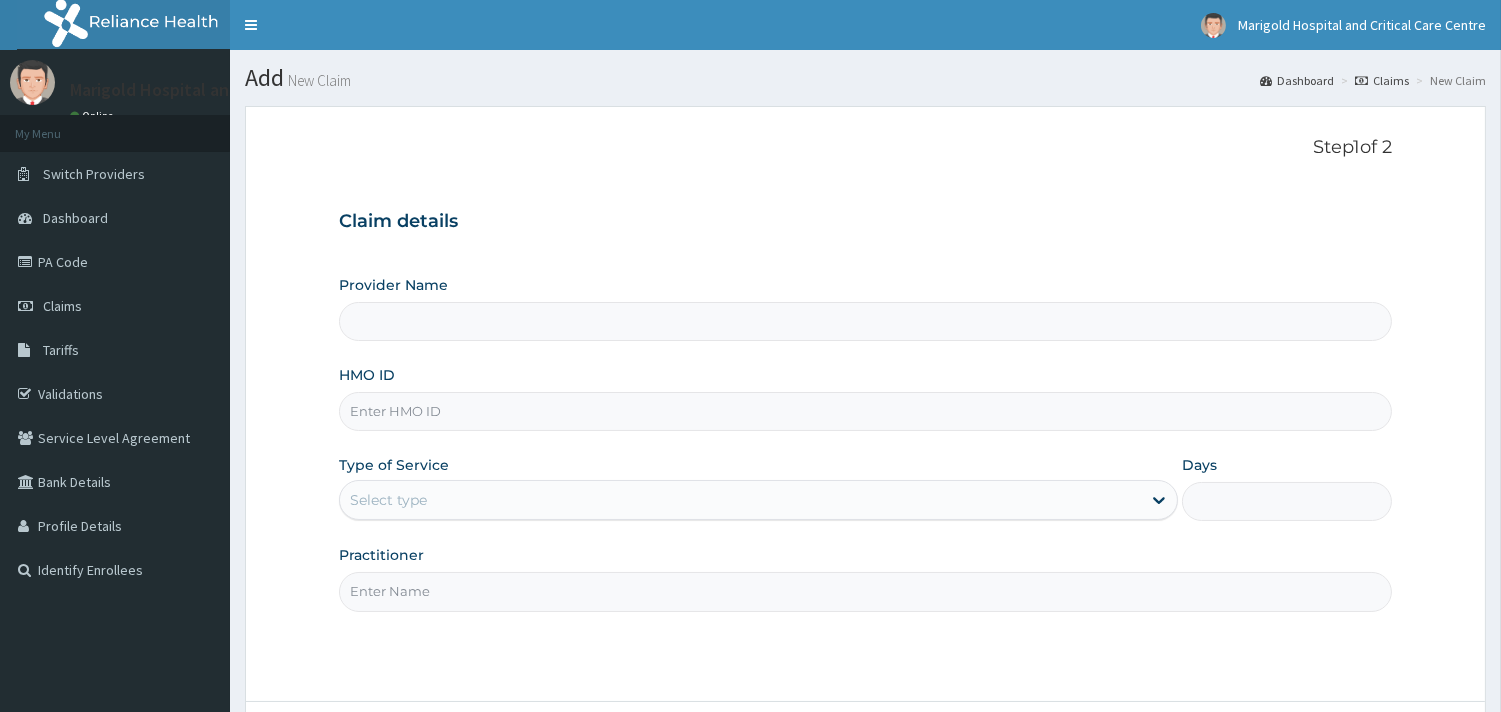 paste on "[DOCUMENT_ID]" 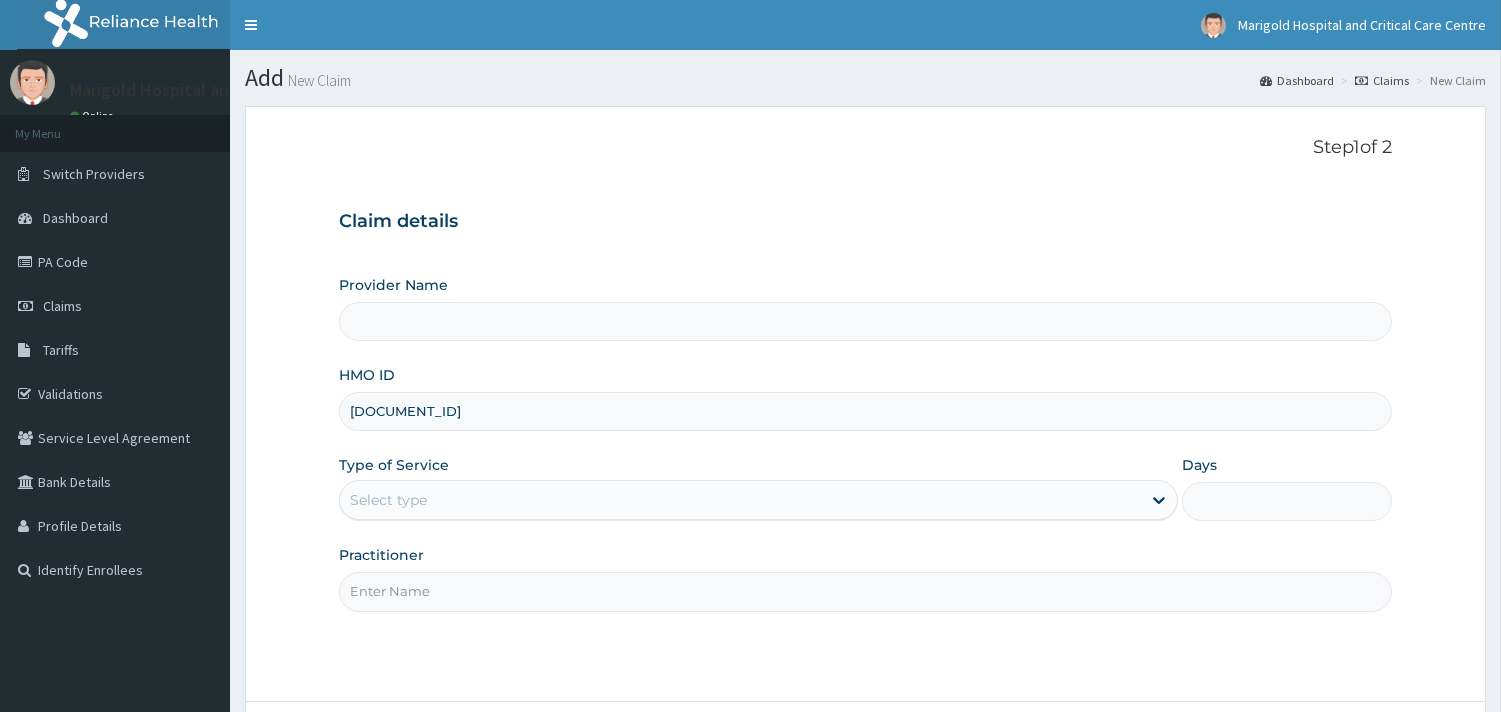 type on "[DOCUMENT_ID]" 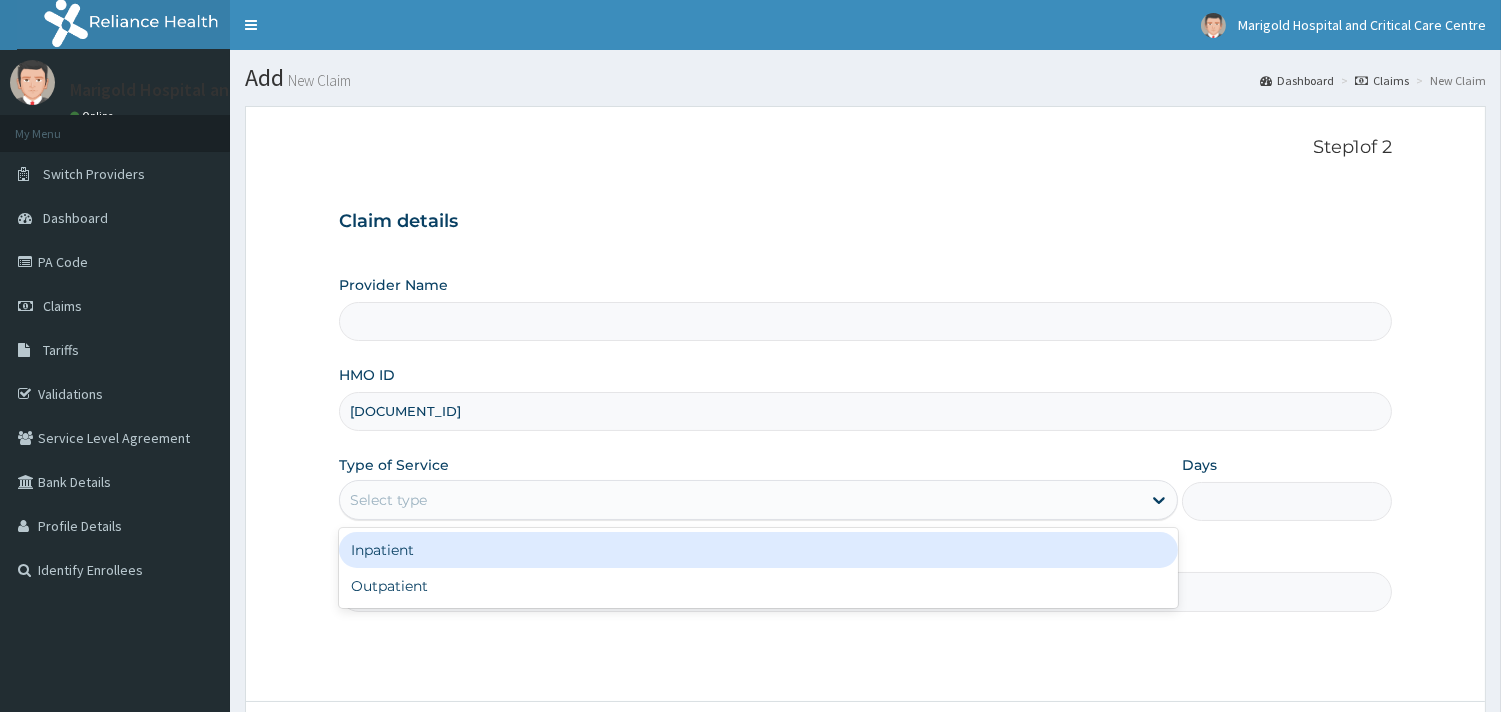 click on "Select type" at bounding box center (740, 500) 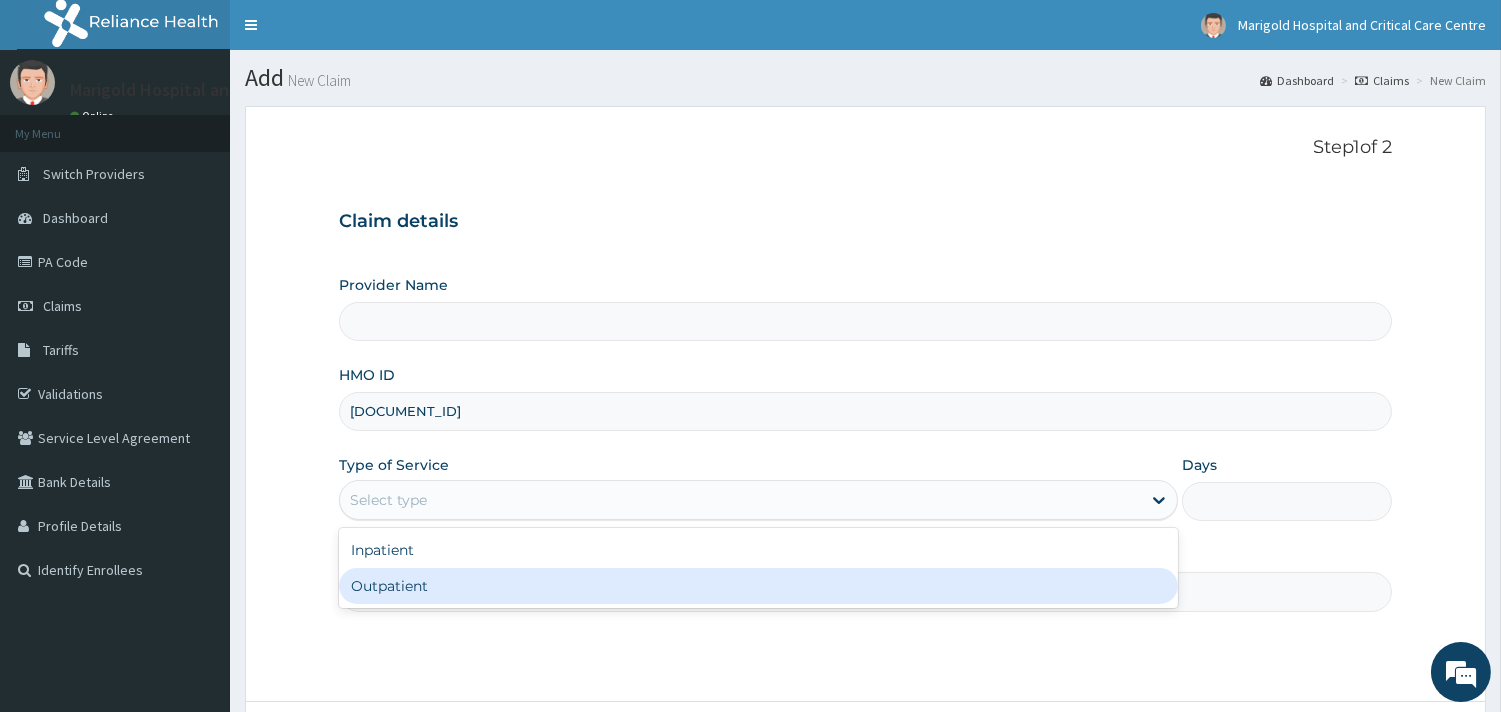 type on "Marigold Hospital and Critical Care Centre" 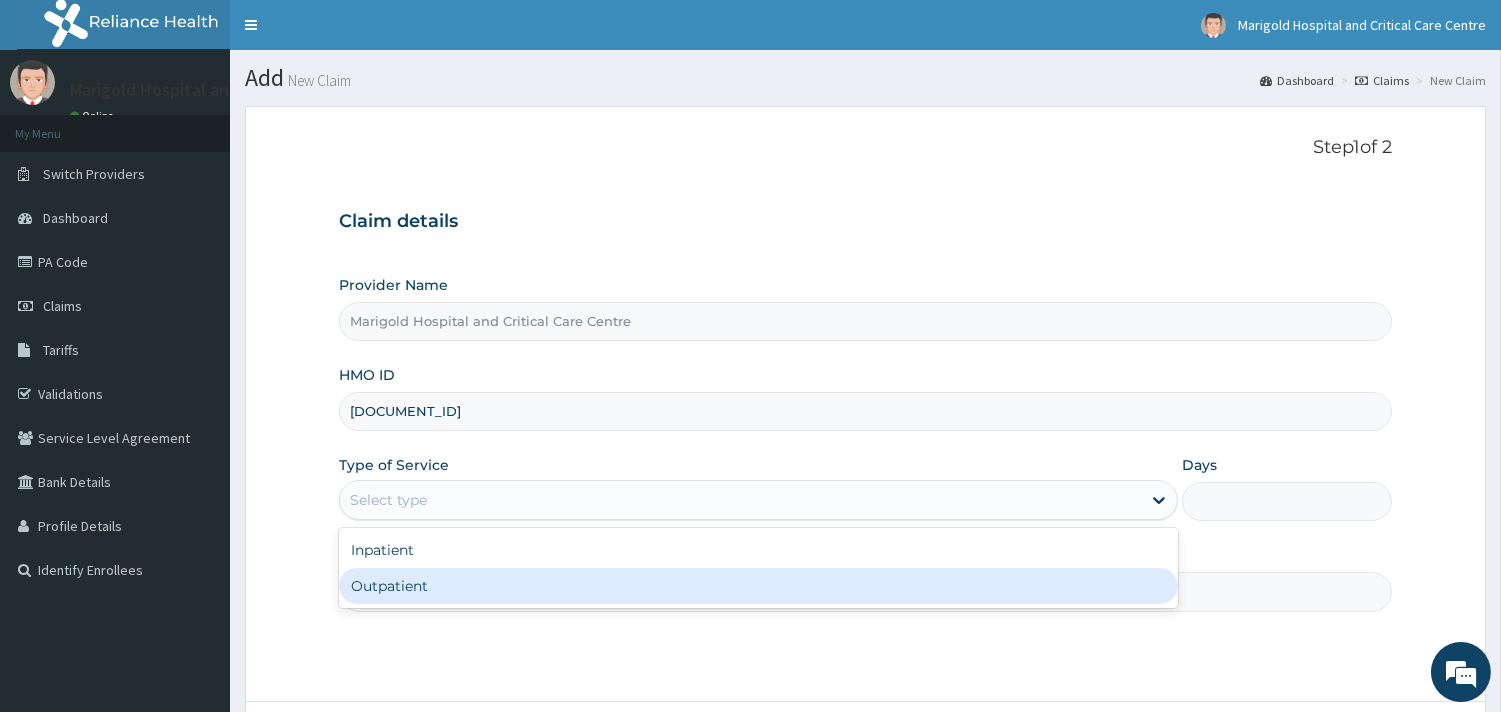 click on "Outpatient" at bounding box center [758, 586] 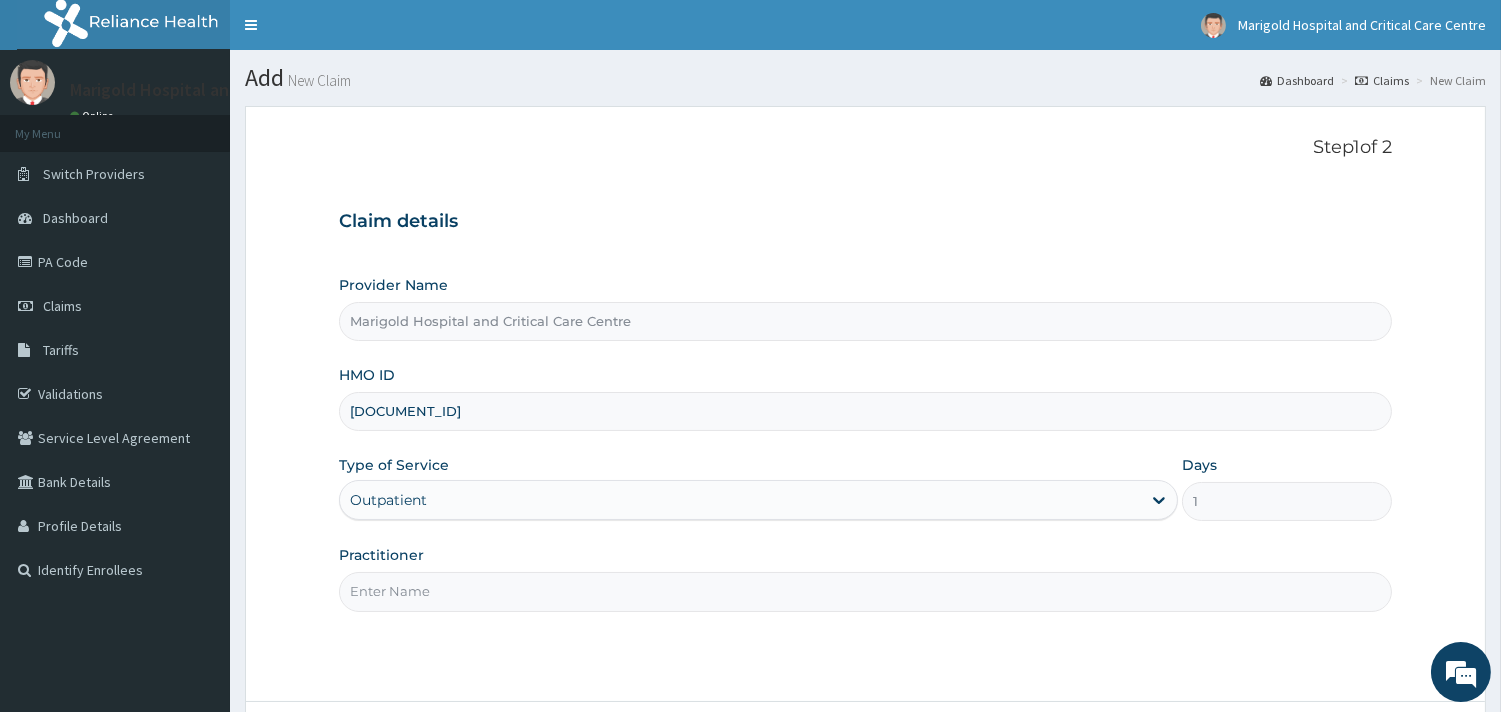 click on "Practitioner" at bounding box center [865, 591] 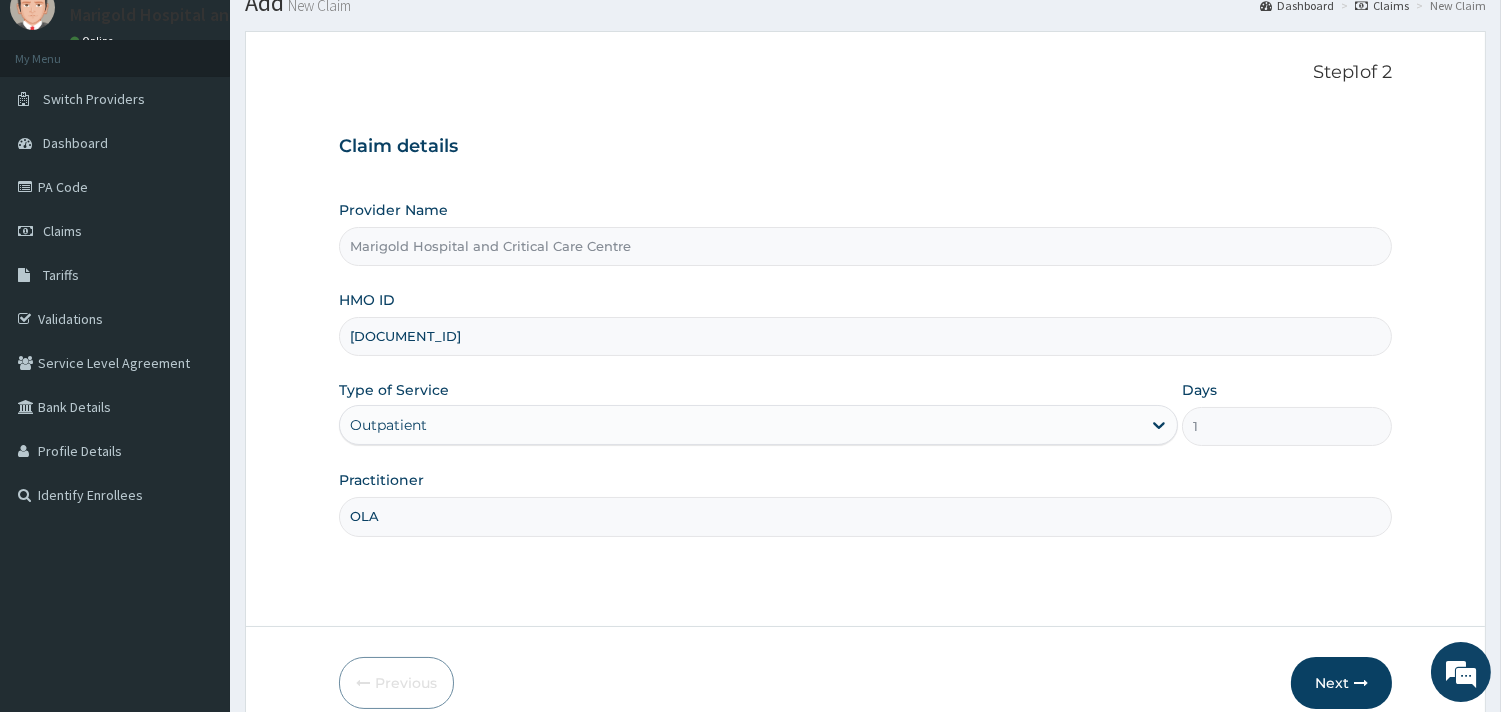 scroll, scrollTop: 170, scrollLeft: 0, axis: vertical 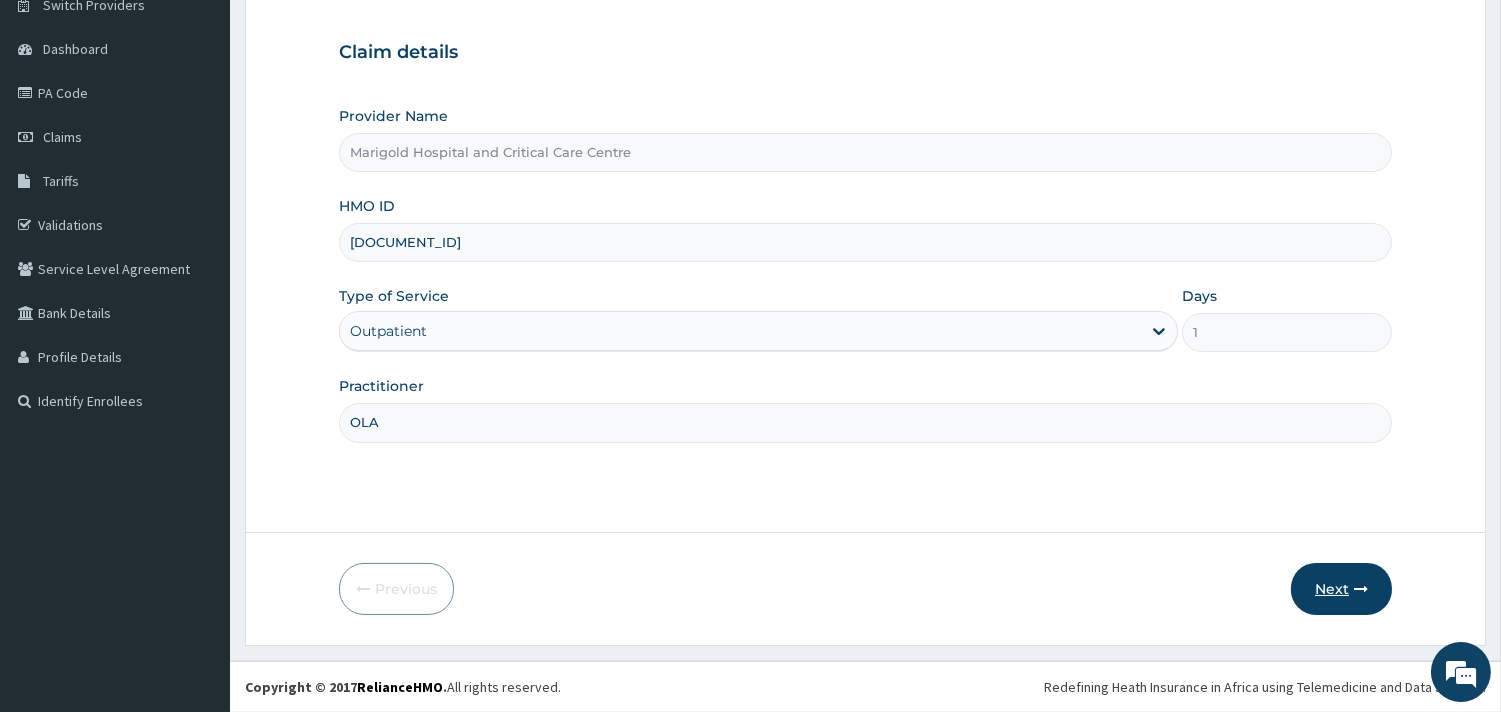 type on "OLA" 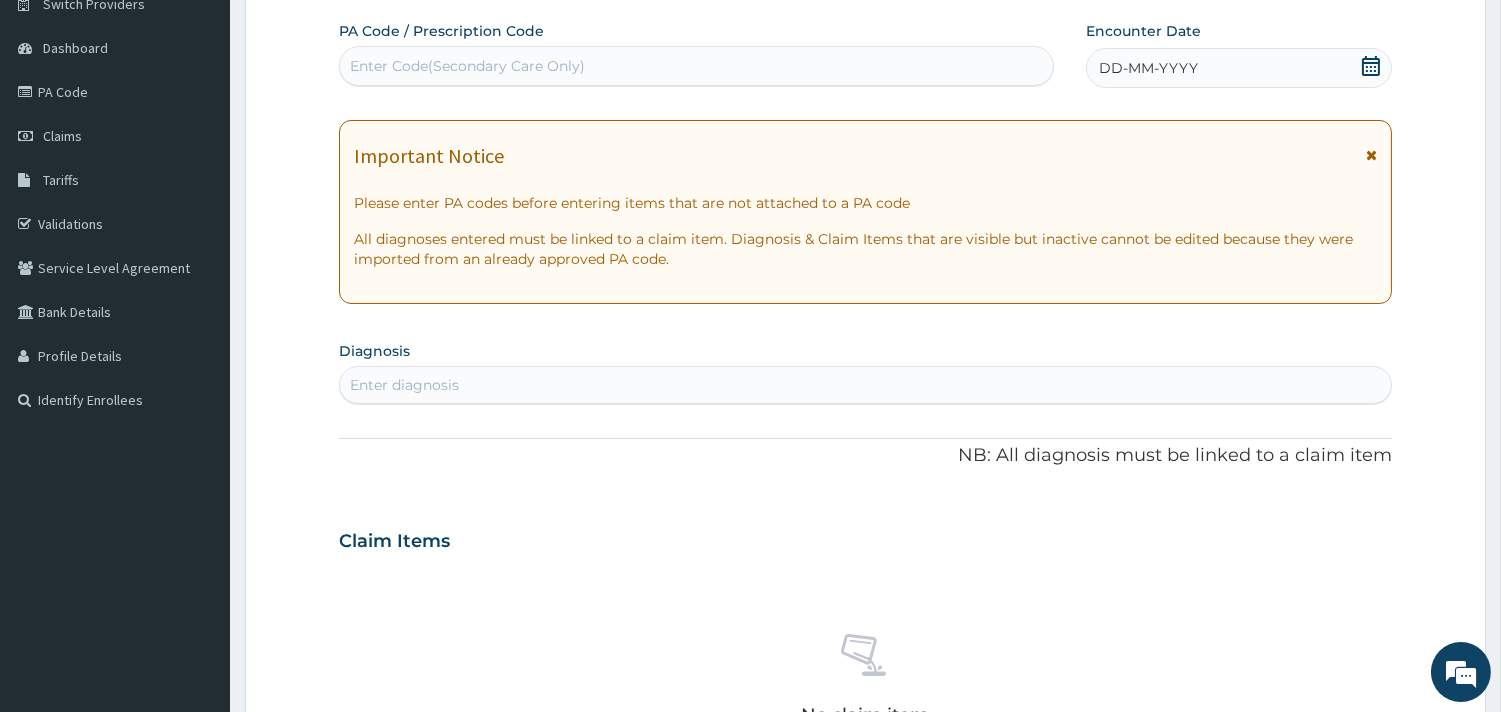 click on "Enter Code(Secondary Care Only)" at bounding box center [467, 66] 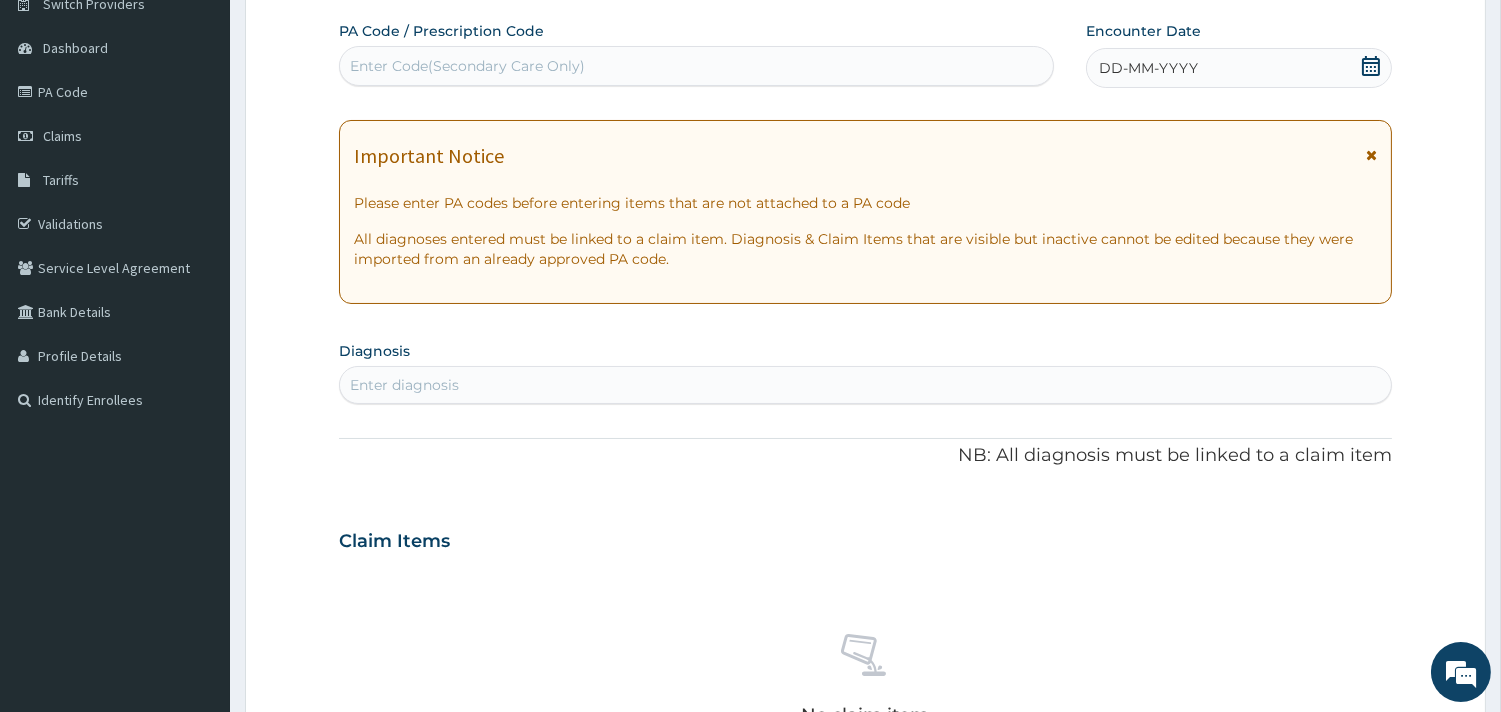 scroll, scrollTop: 0, scrollLeft: 0, axis: both 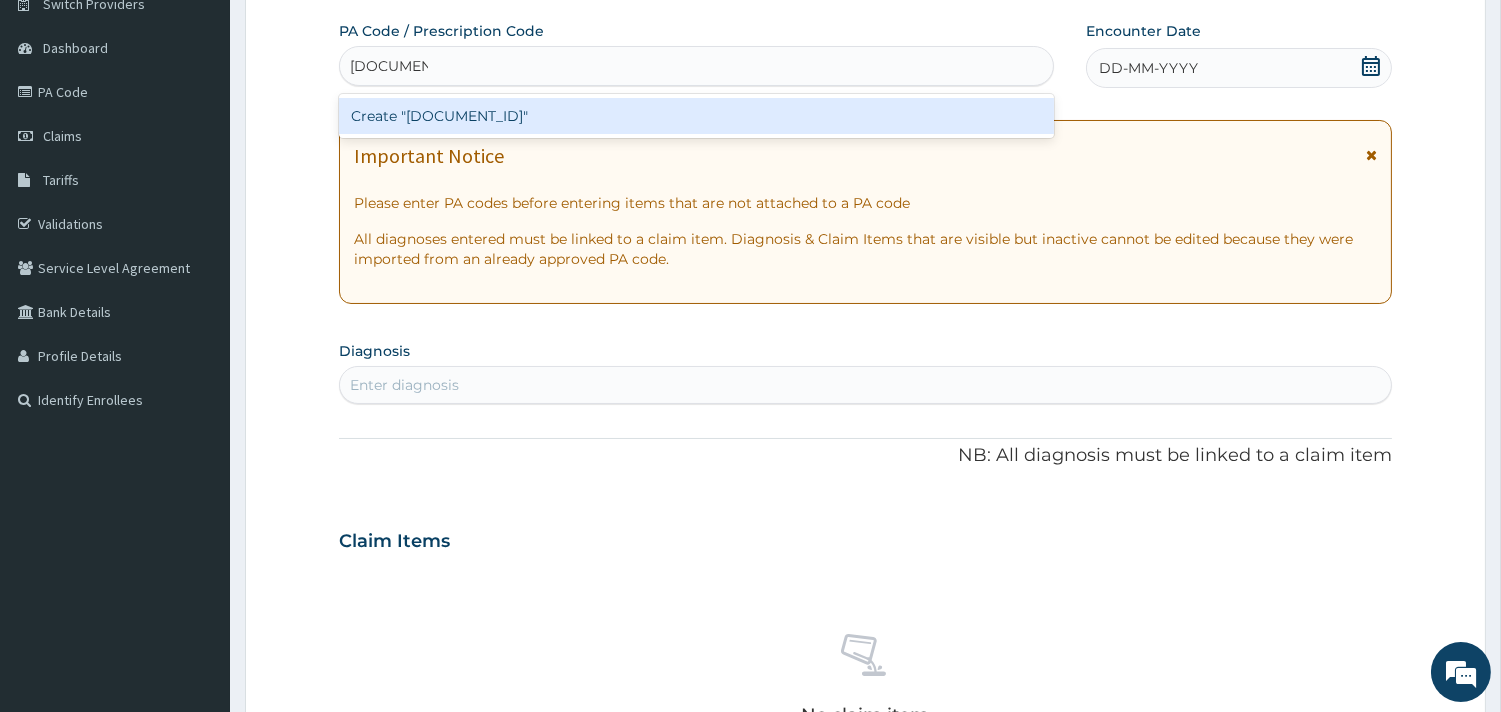click on "Create "[DOCUMENT_ID]"" at bounding box center (696, 116) 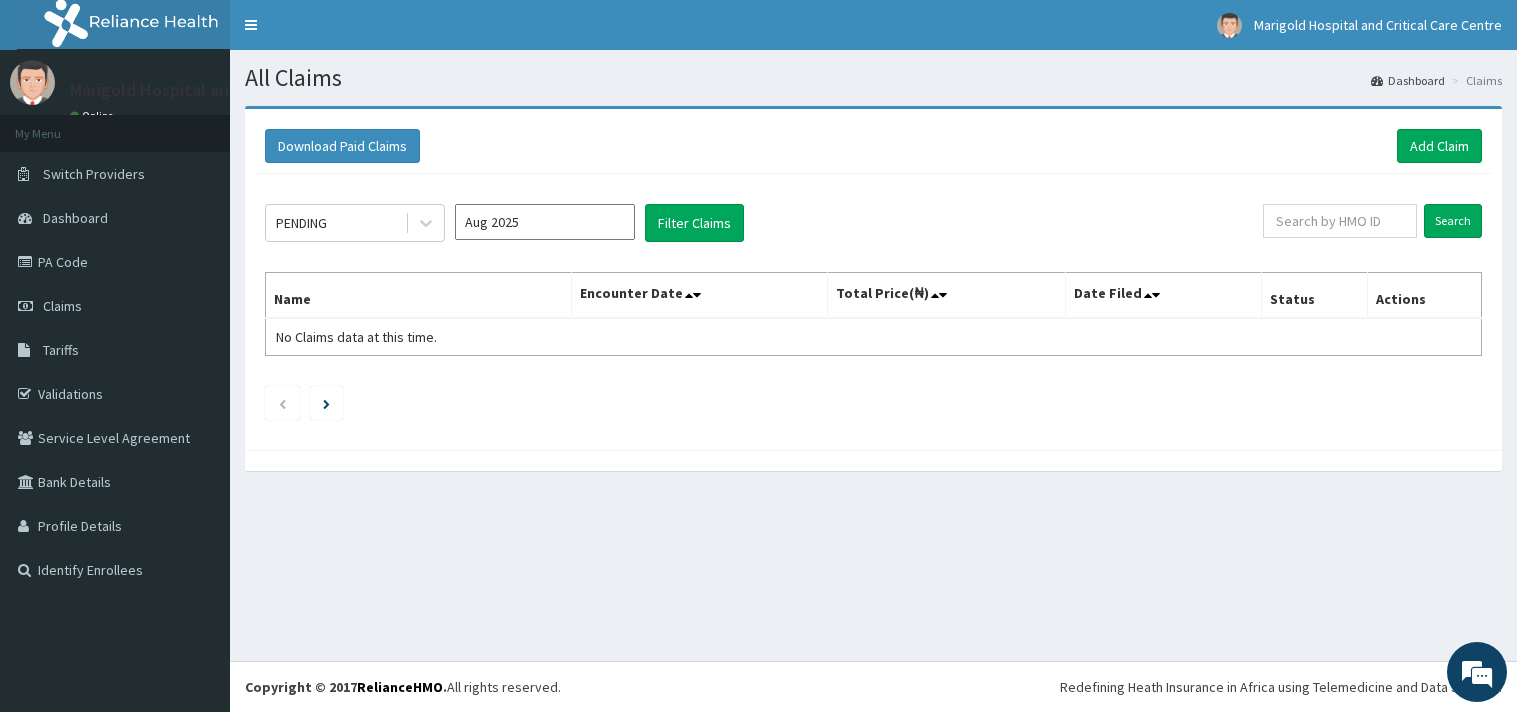 scroll, scrollTop: 0, scrollLeft: 0, axis: both 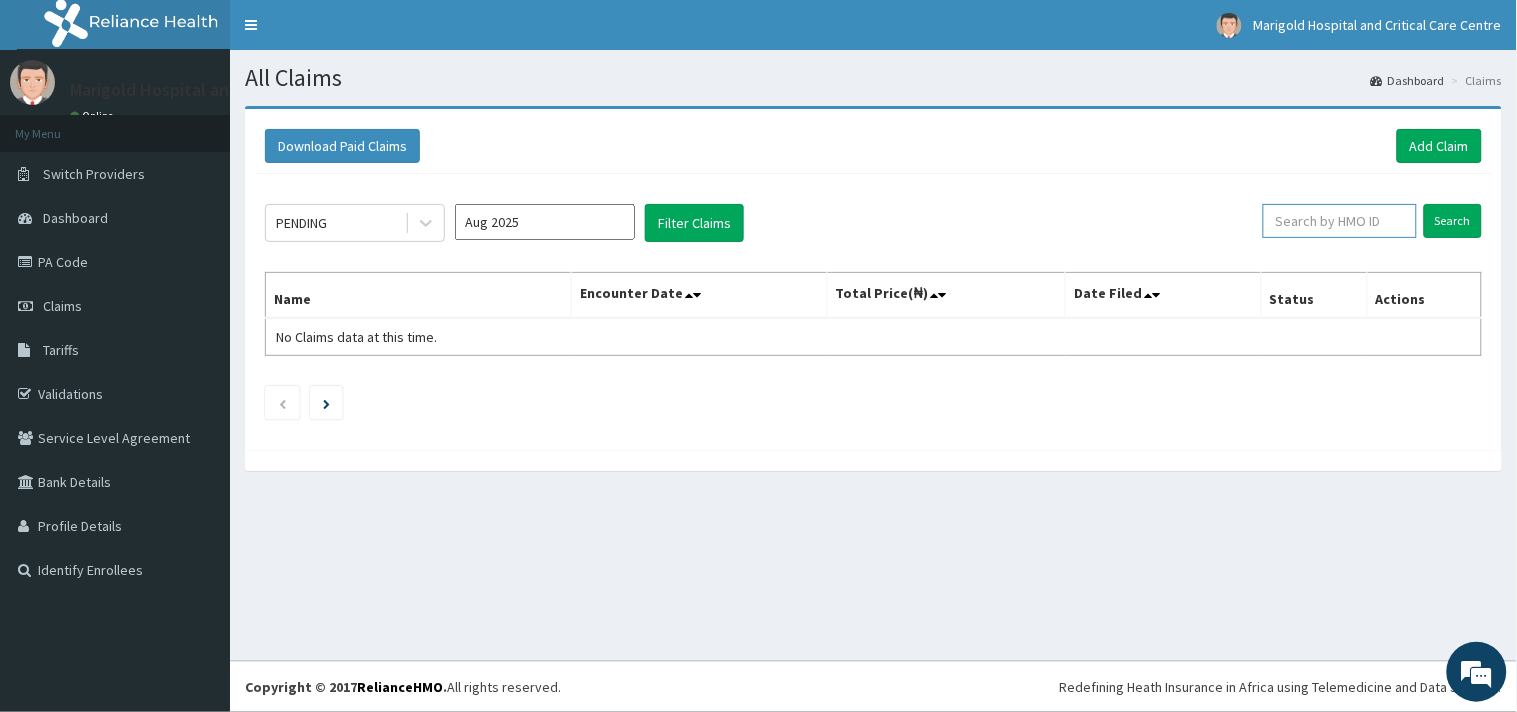 paste on "[CODE]" 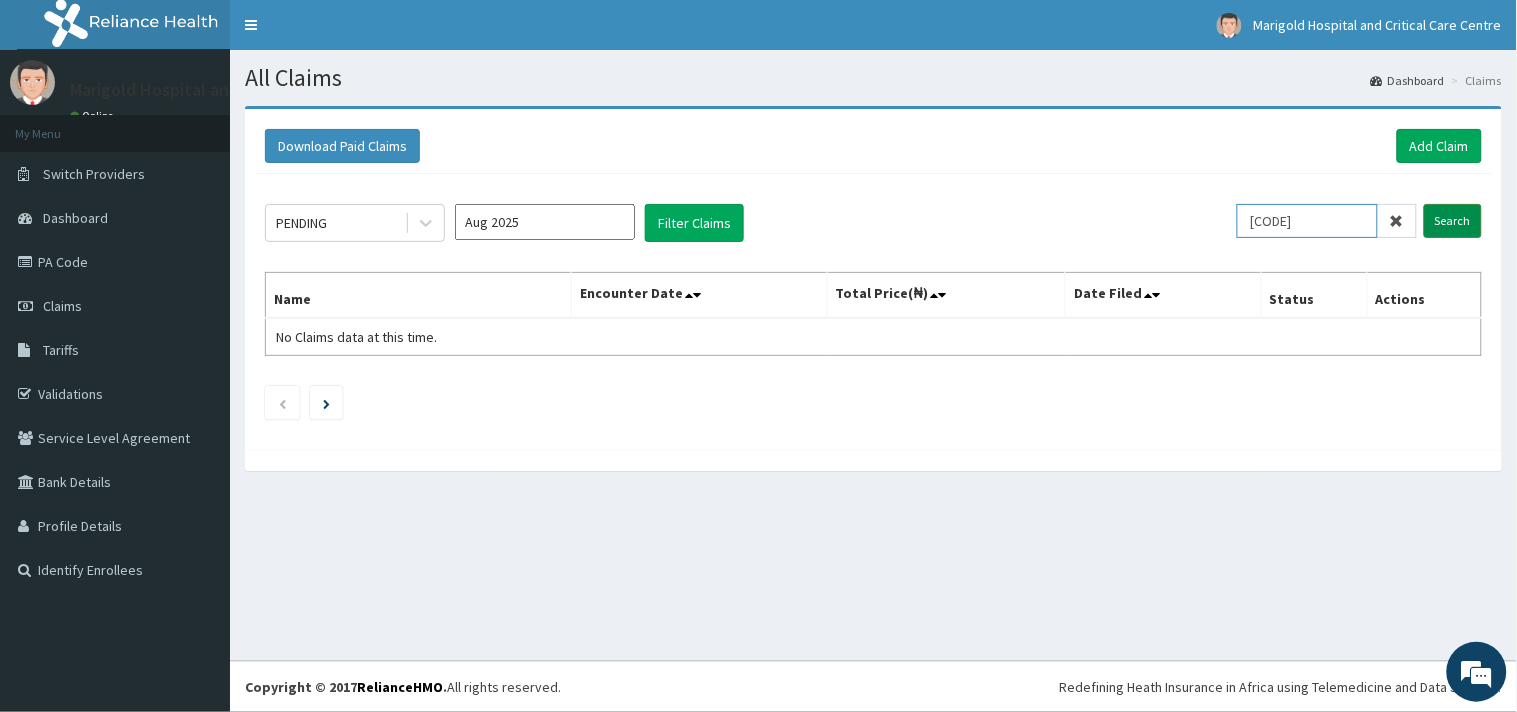 type on "[CODE]" 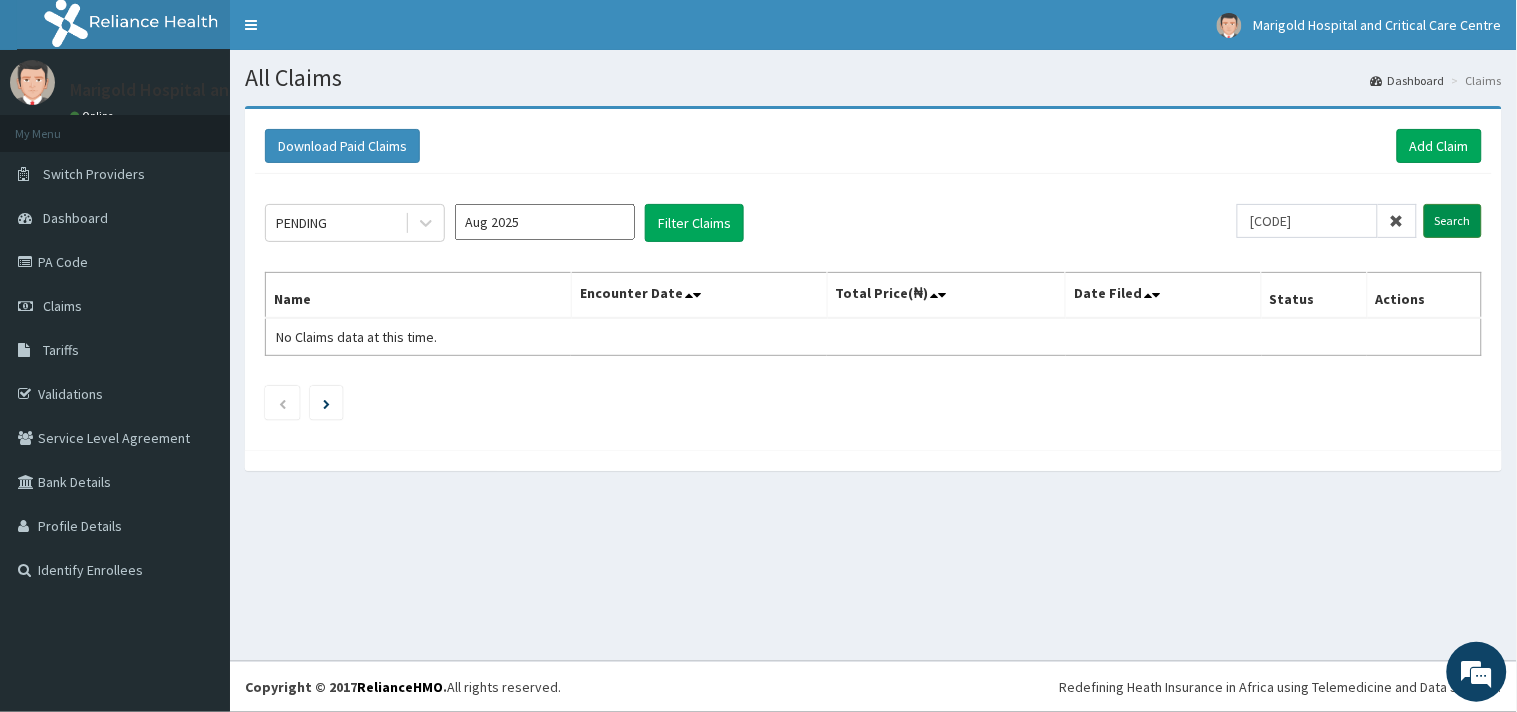 click on "Search" at bounding box center (1453, 221) 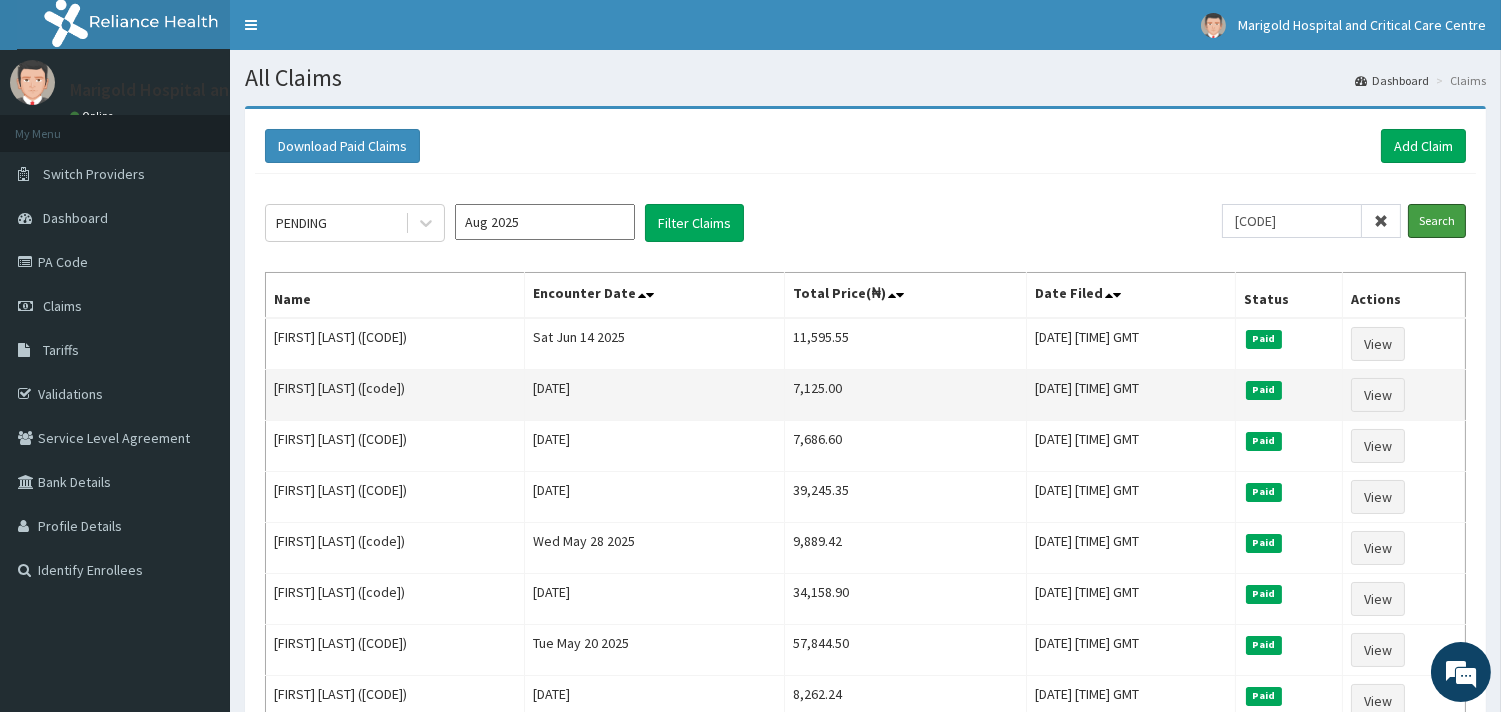 scroll, scrollTop: 0, scrollLeft: 0, axis: both 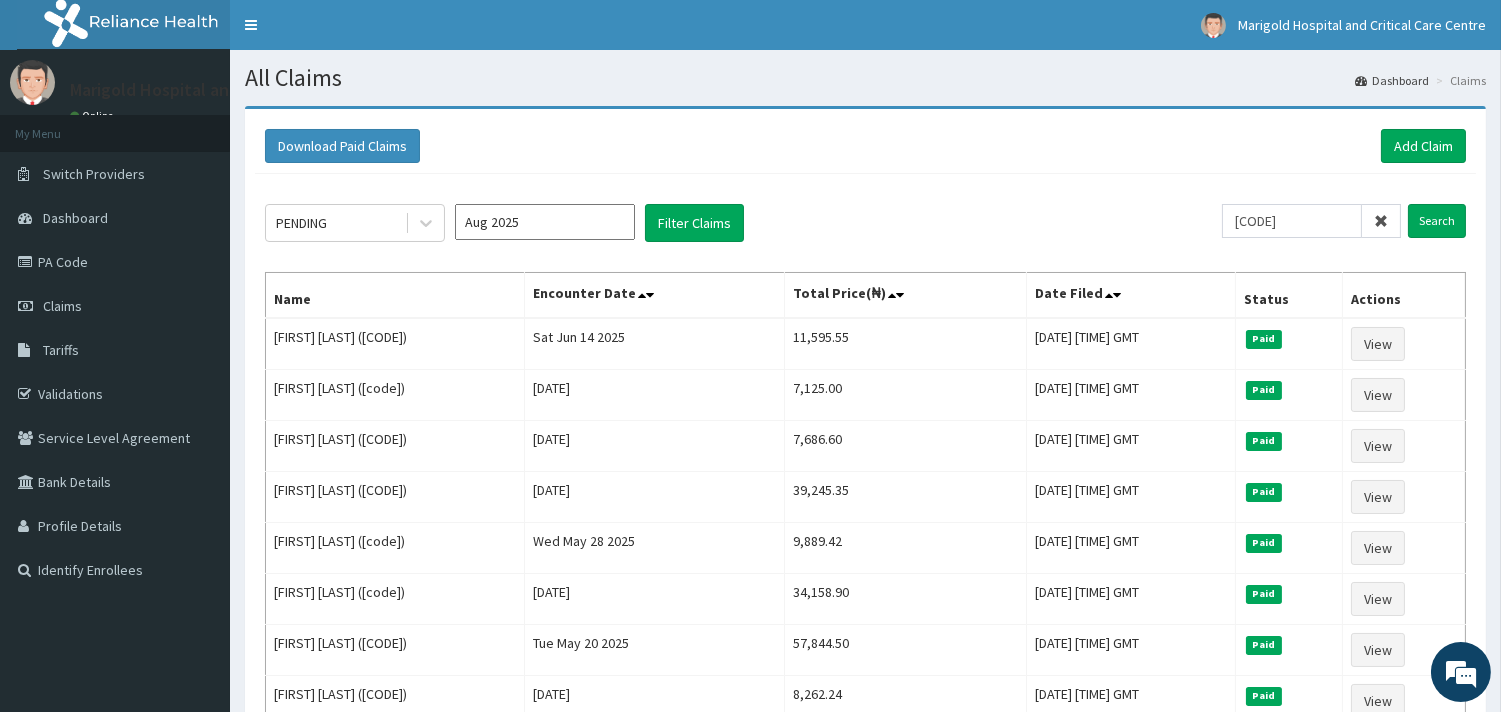 click on "Aug 2025" at bounding box center [545, 222] 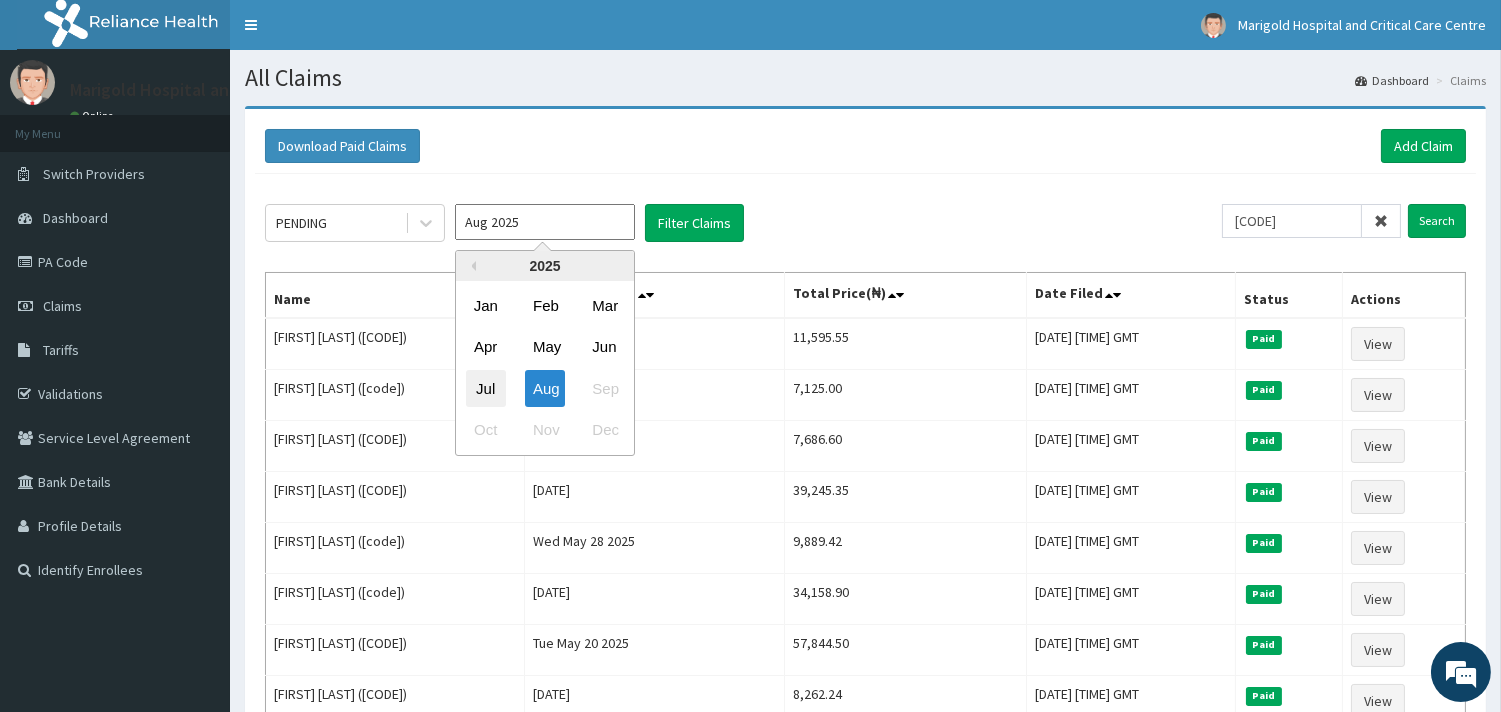 drag, startPoint x: 485, startPoint y: 383, endPoint x: 512, endPoint y: 353, distance: 40.36087 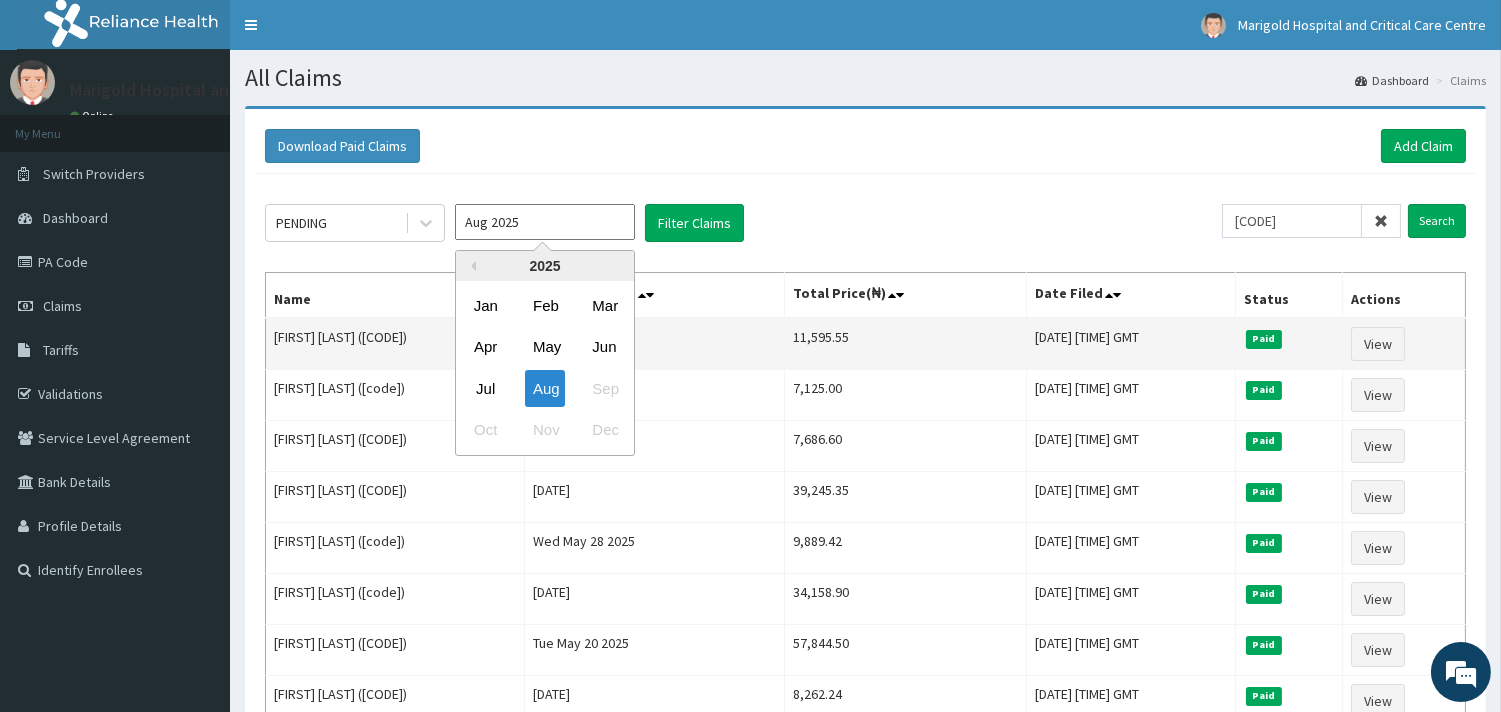click on "Jul" at bounding box center (486, 388) 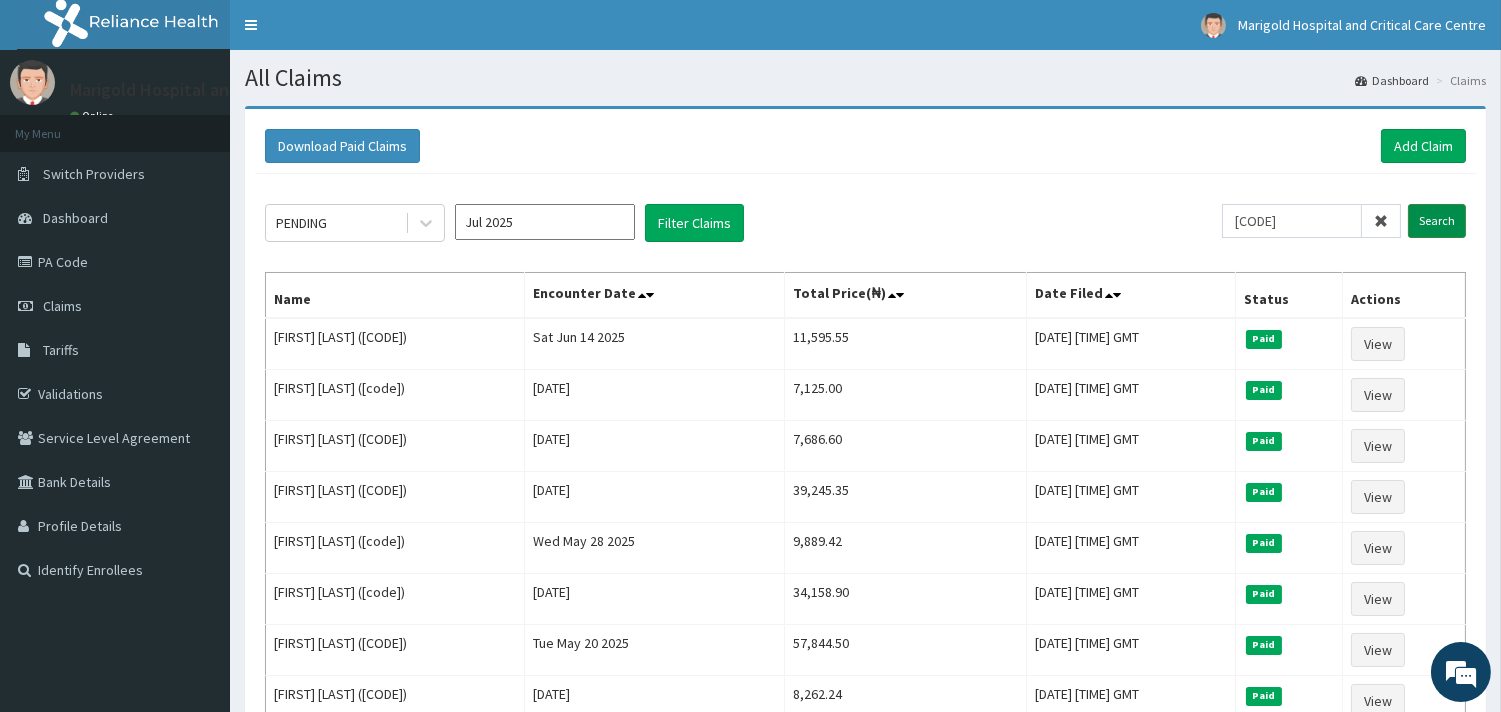 click on "Search" at bounding box center [1437, 221] 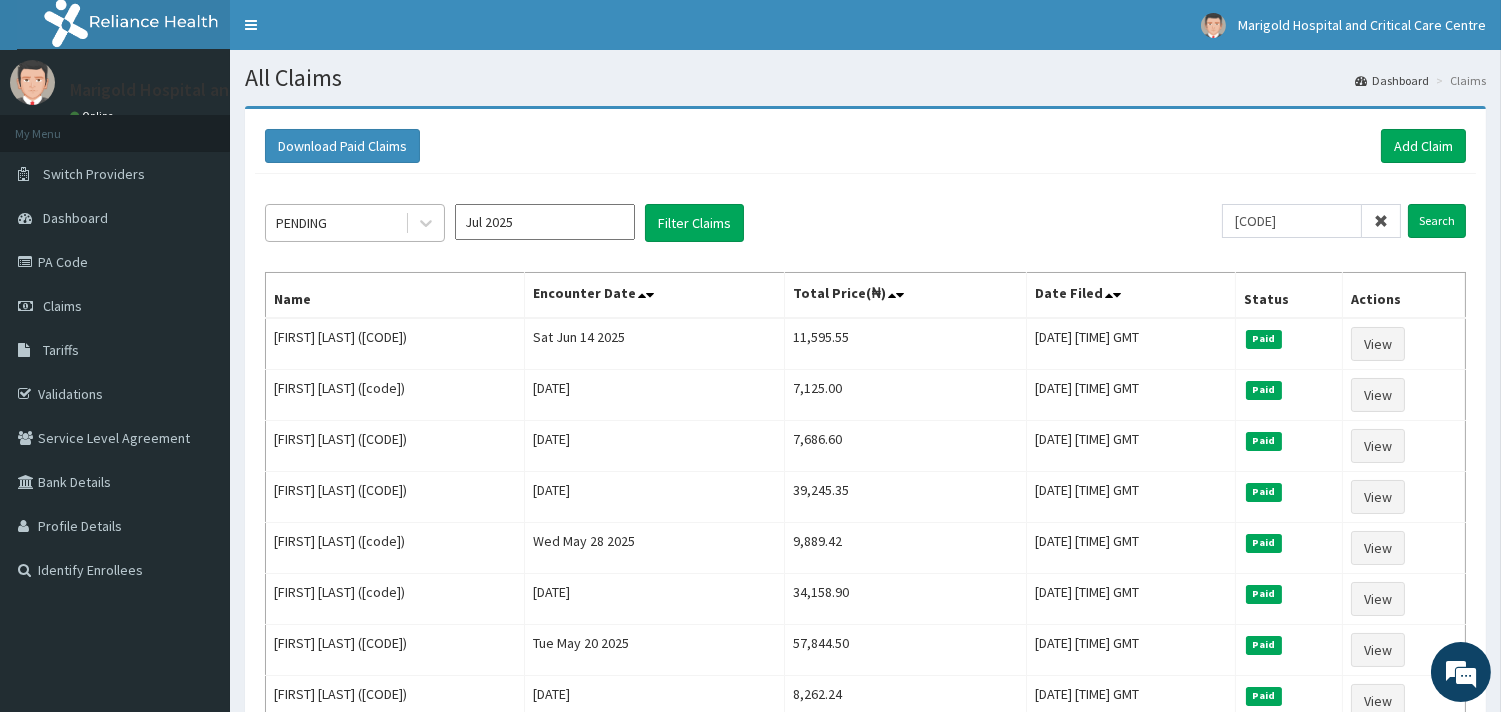 click on "PENDING" at bounding box center [301, 223] 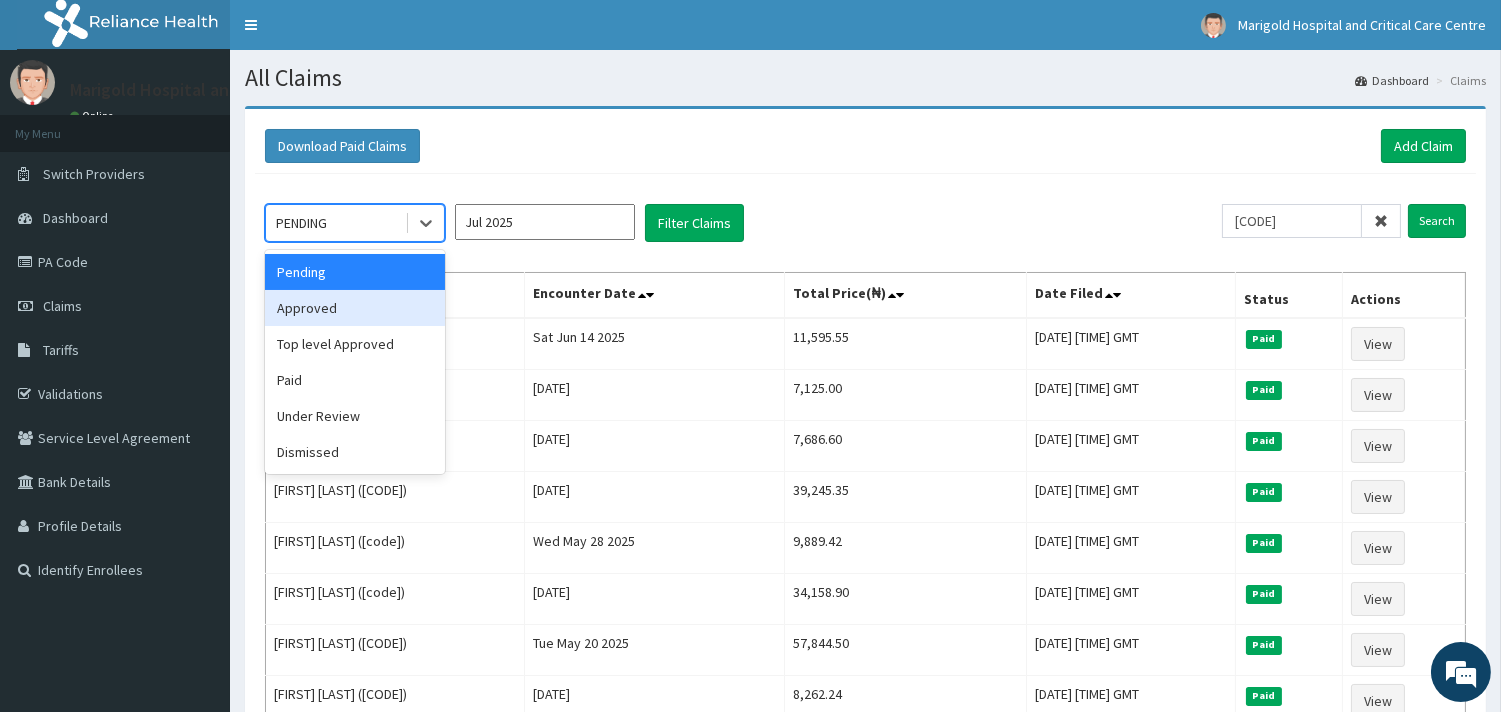 click on "Approved" at bounding box center (355, 308) 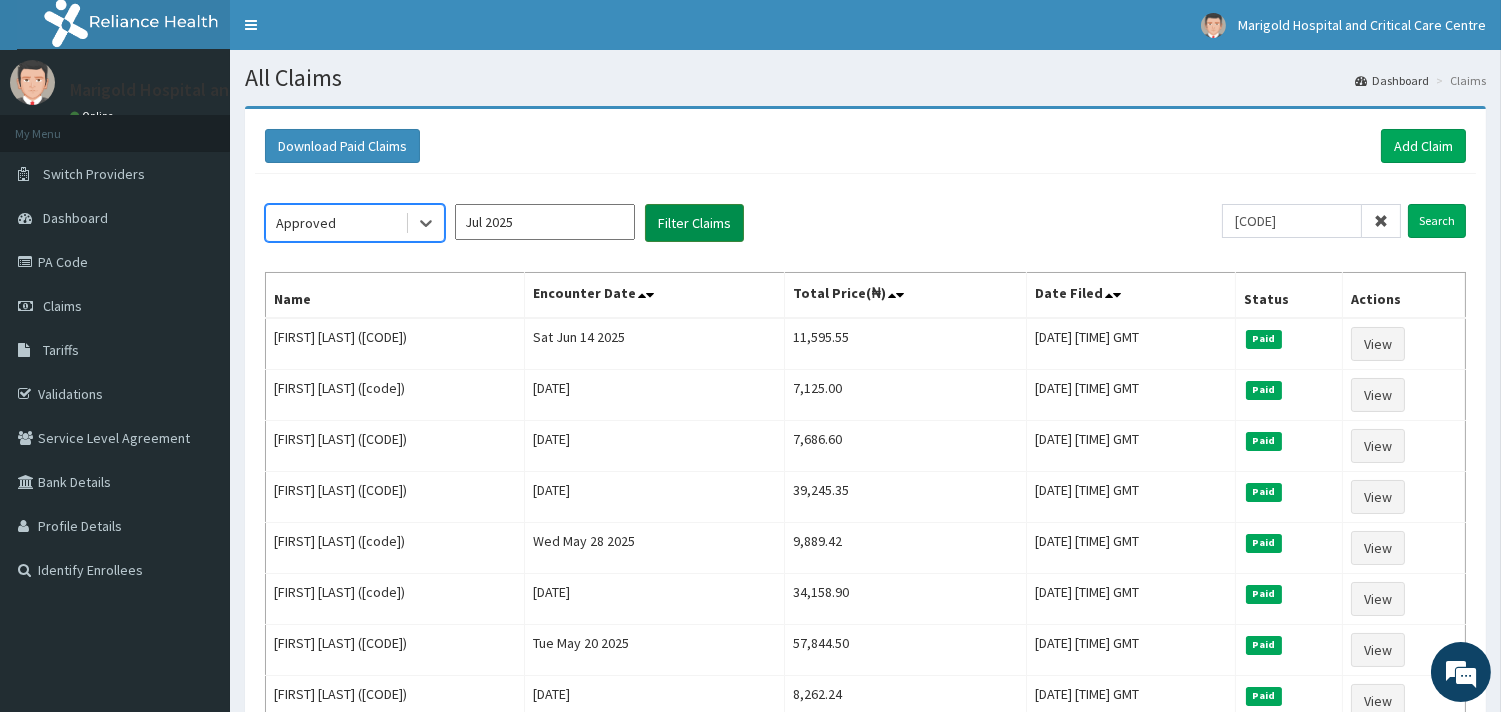 click on "Filter Claims" at bounding box center (694, 223) 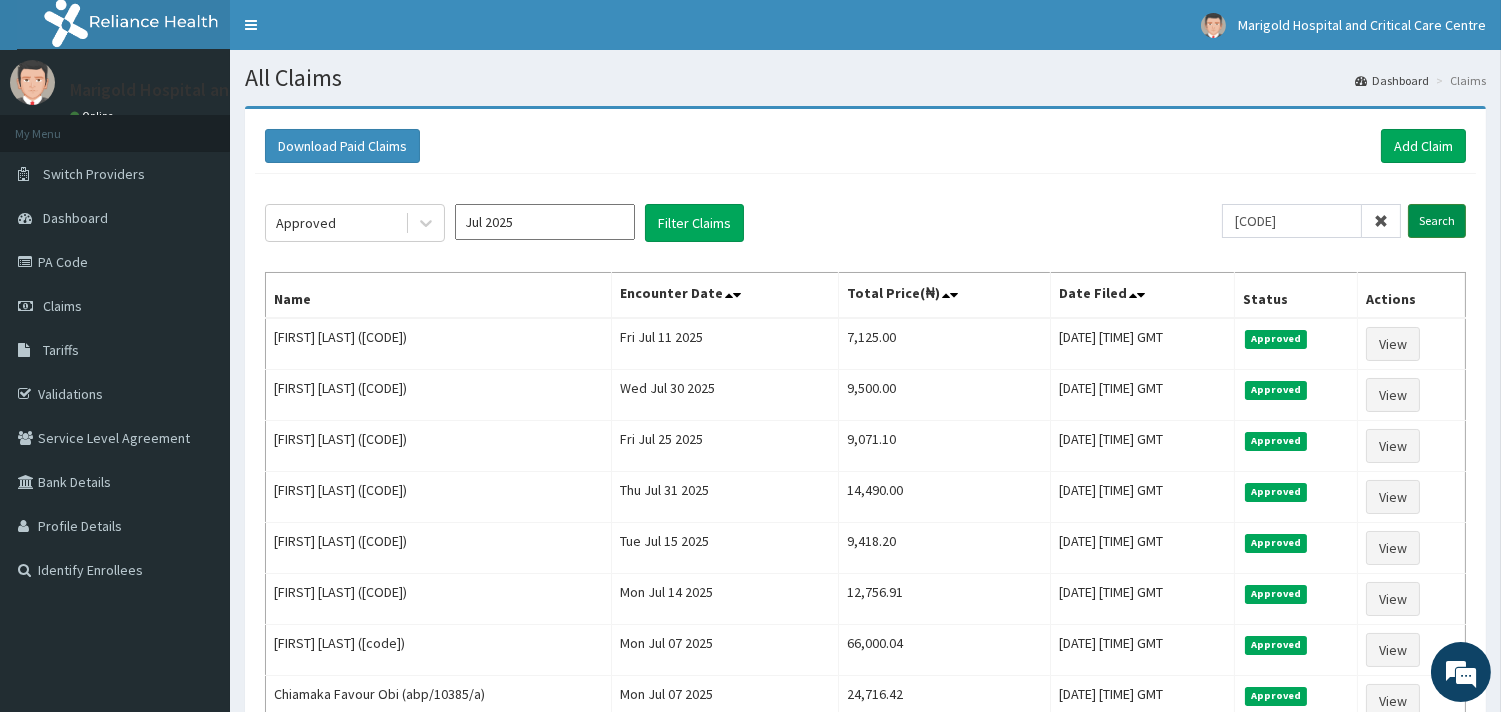 click on "Search" at bounding box center (1437, 221) 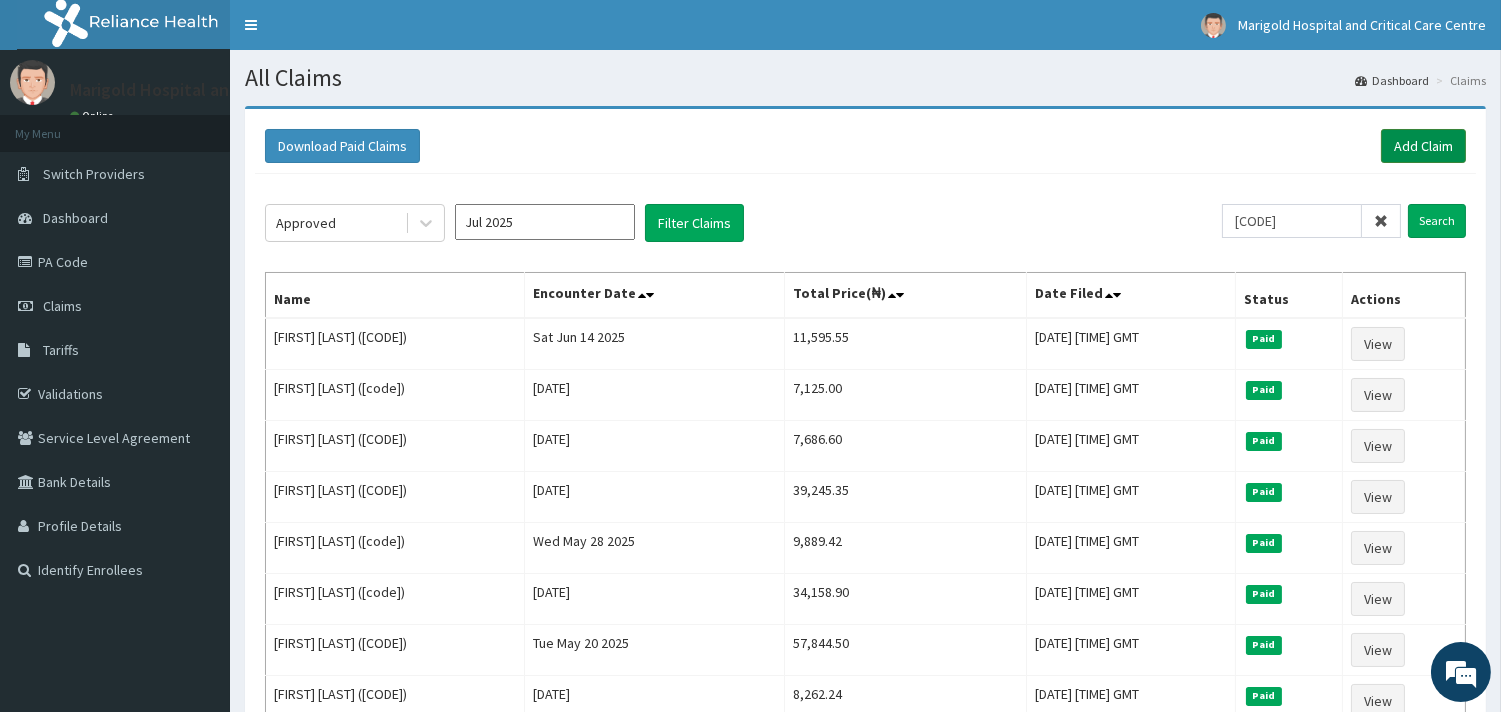 click on "Add Claim" at bounding box center (1423, 146) 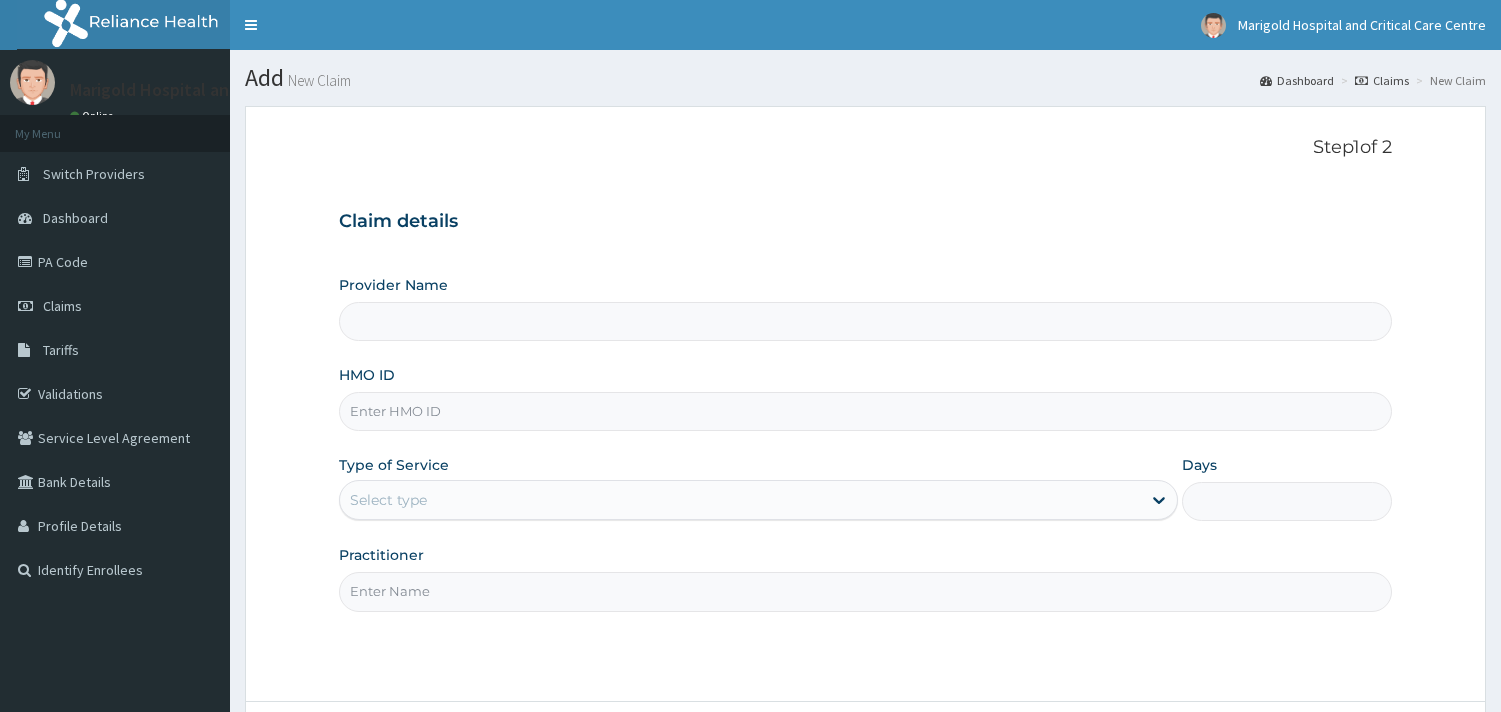 scroll, scrollTop: 0, scrollLeft: 0, axis: both 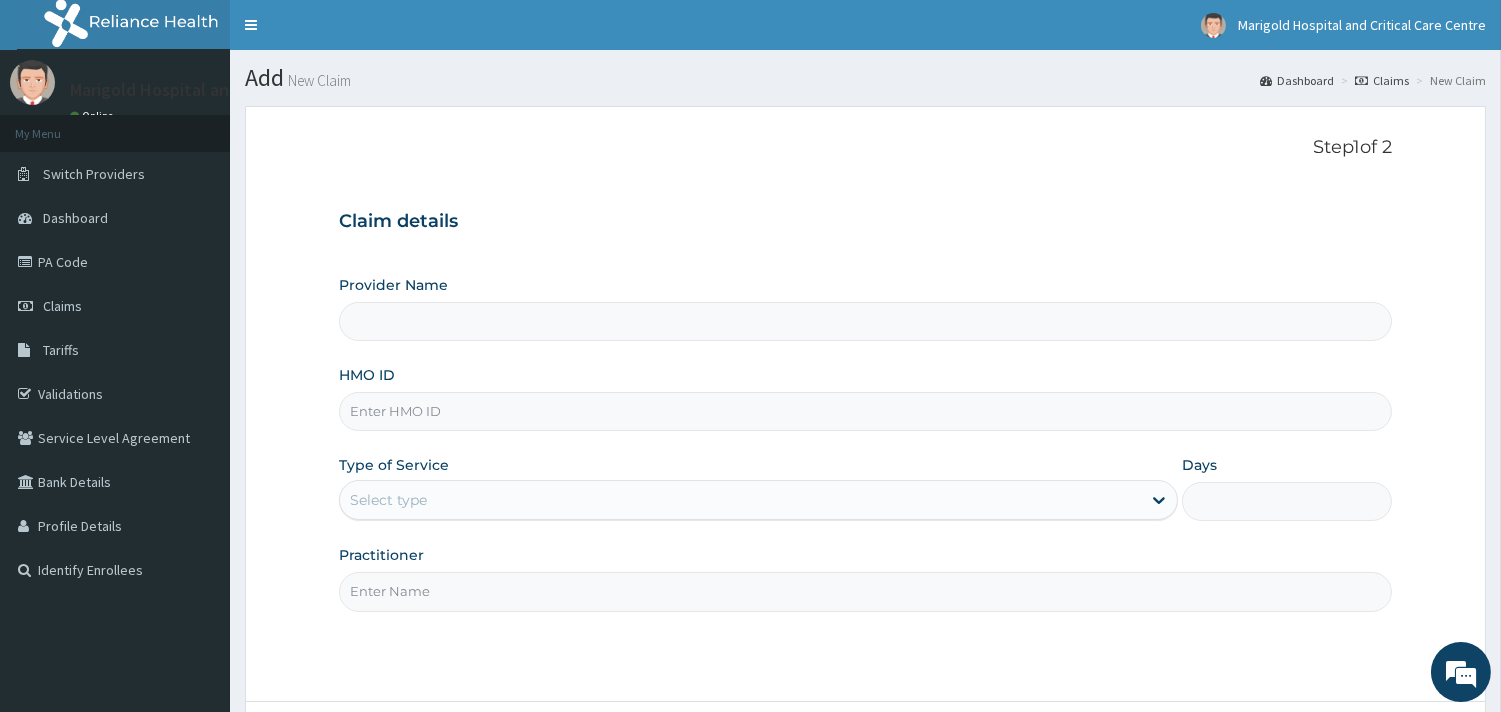 type on "Marigold Hospital and Critical Care Centre" 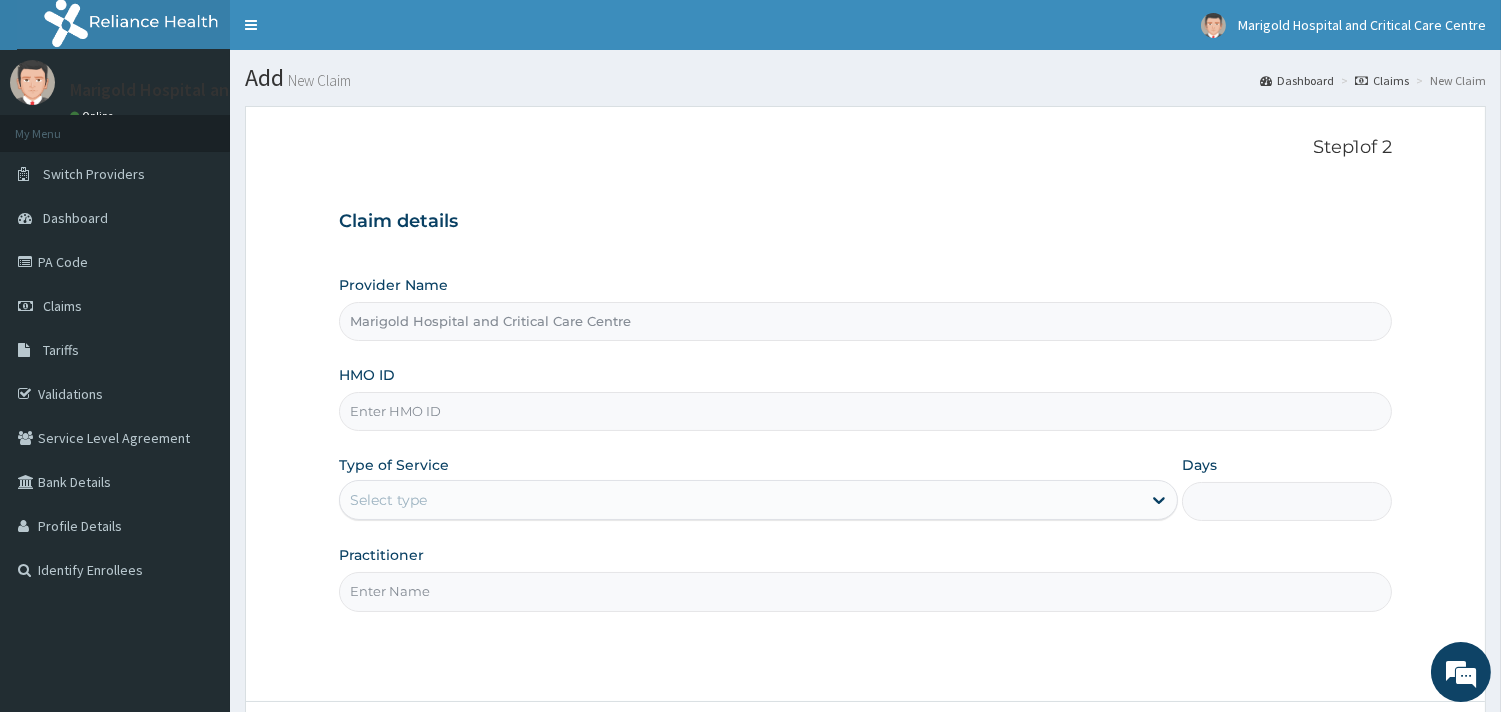paste on "[ID]" 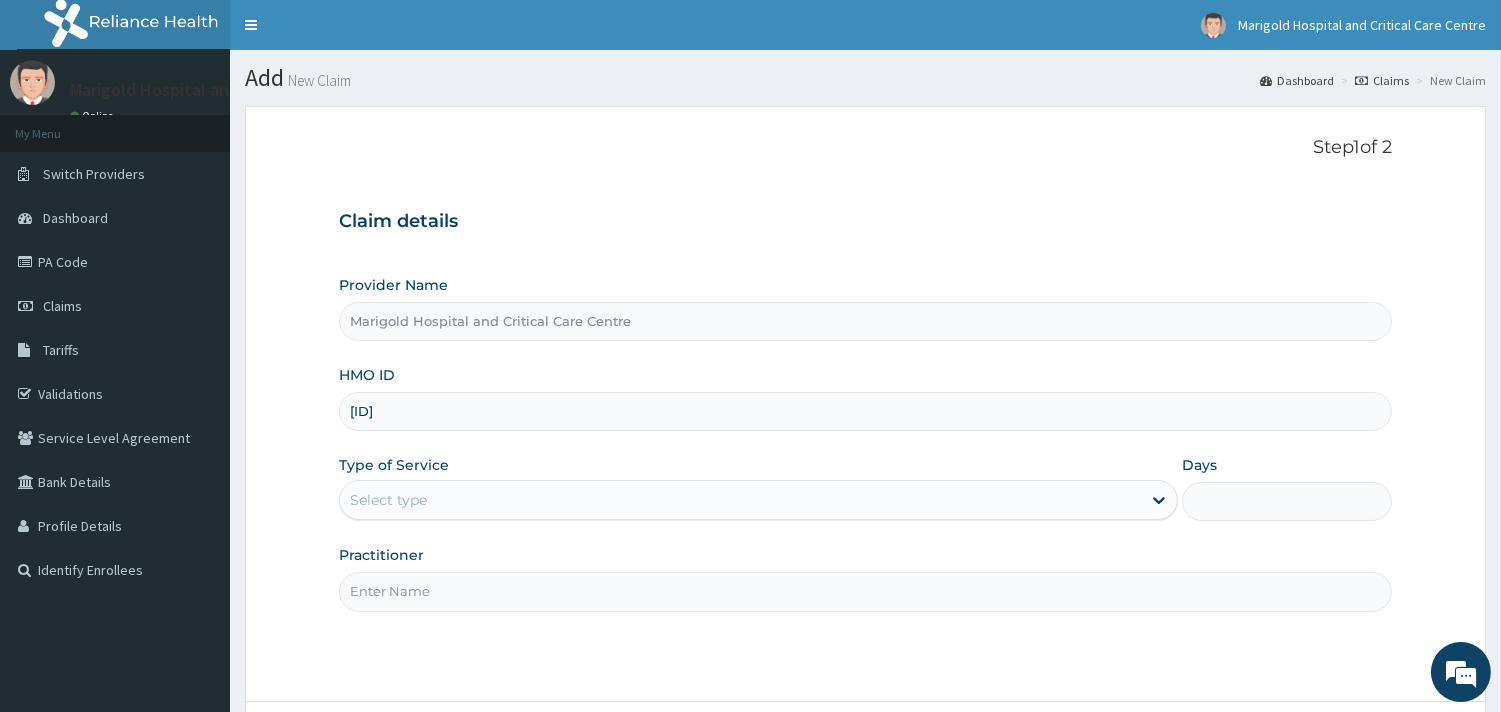 type on "[ID]" 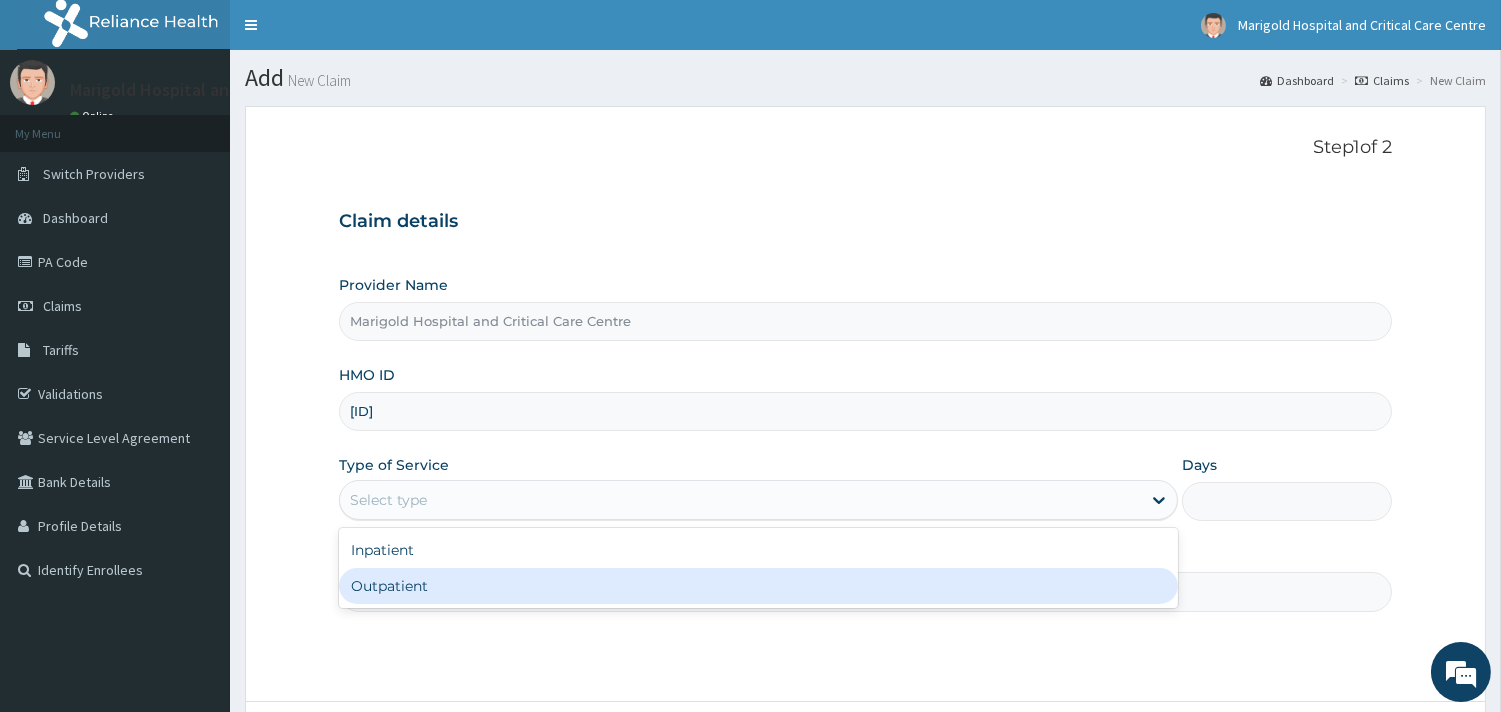 click on "Step  1  of 2 Claim details Provider Name [BRAND] HMO ID [HMO_ID] Type of Service option Outpatient focused, 2 of 2. 2 results available. Use Up and Down to choose options, press Enter to select the currently focused option, press Escape to exit the menu, press Tab to select the option and exit the menu. Select type Inpatient Outpatient Days Practitioner" at bounding box center [865, 404] 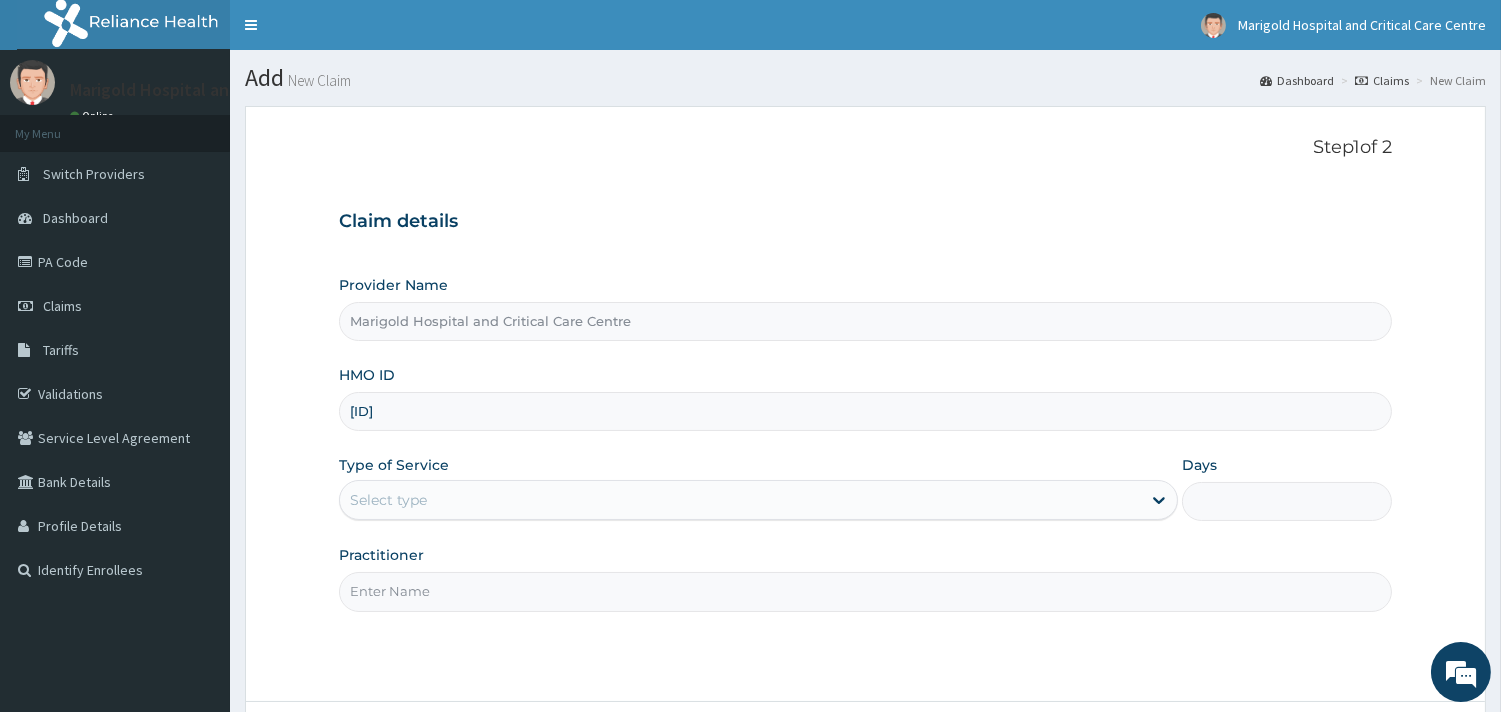 click on "Select type" at bounding box center (740, 500) 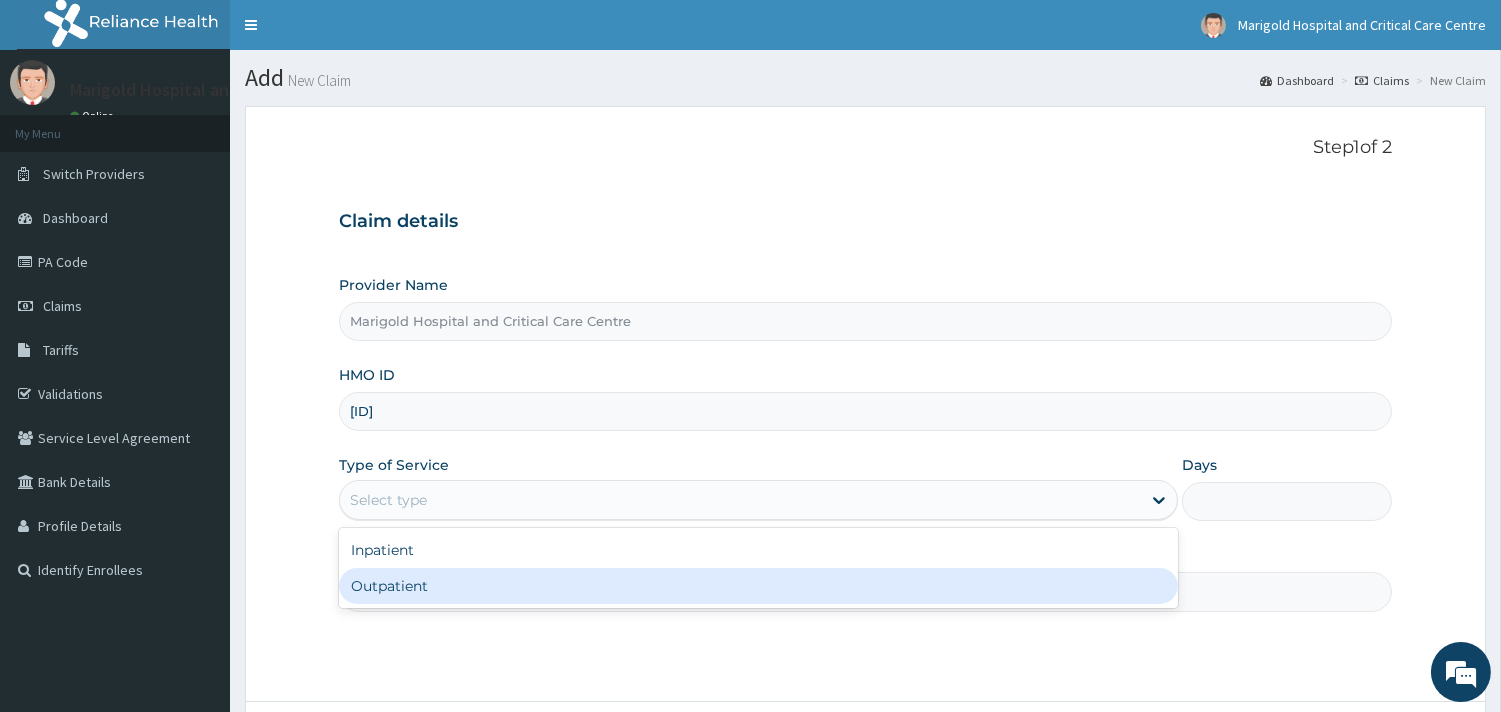 click on "Outpatient" at bounding box center (758, 586) 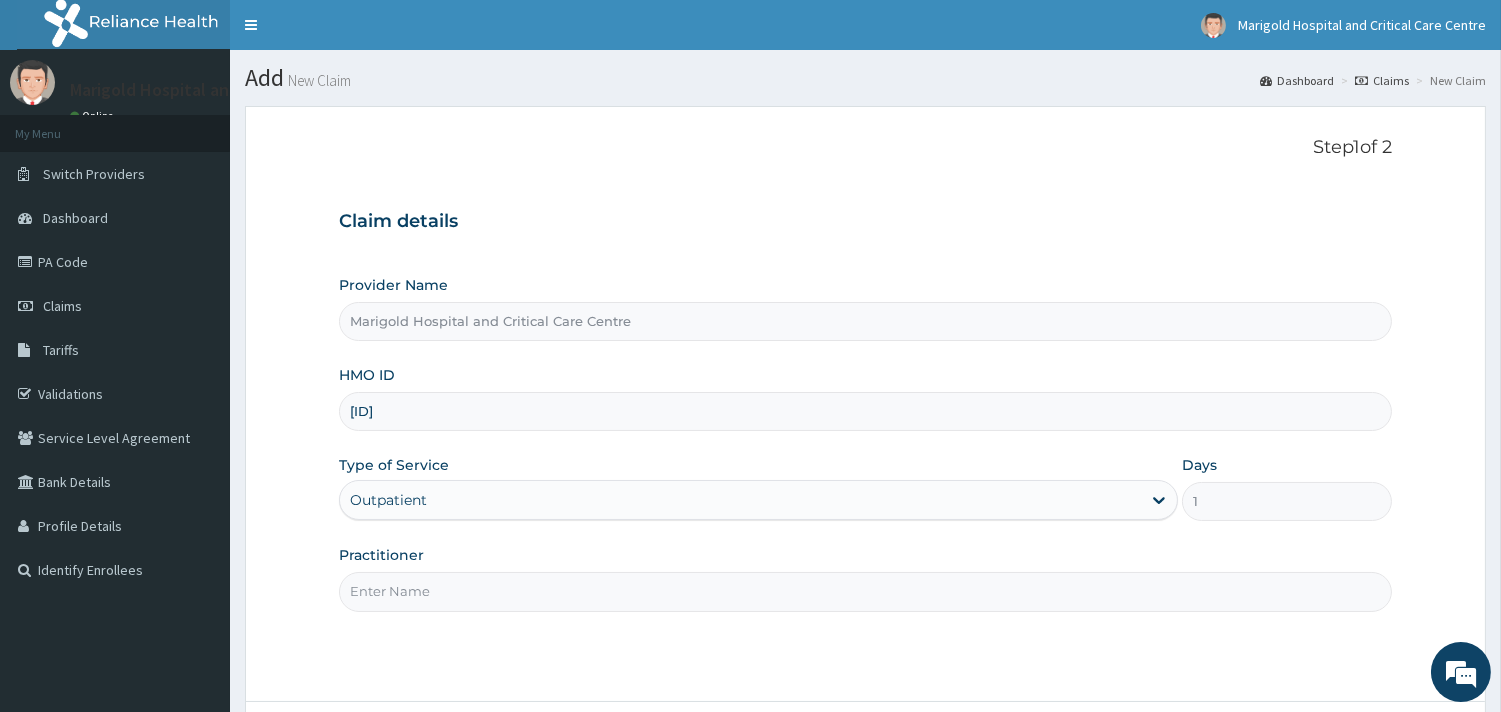 click on "Practitioner" at bounding box center (865, 591) 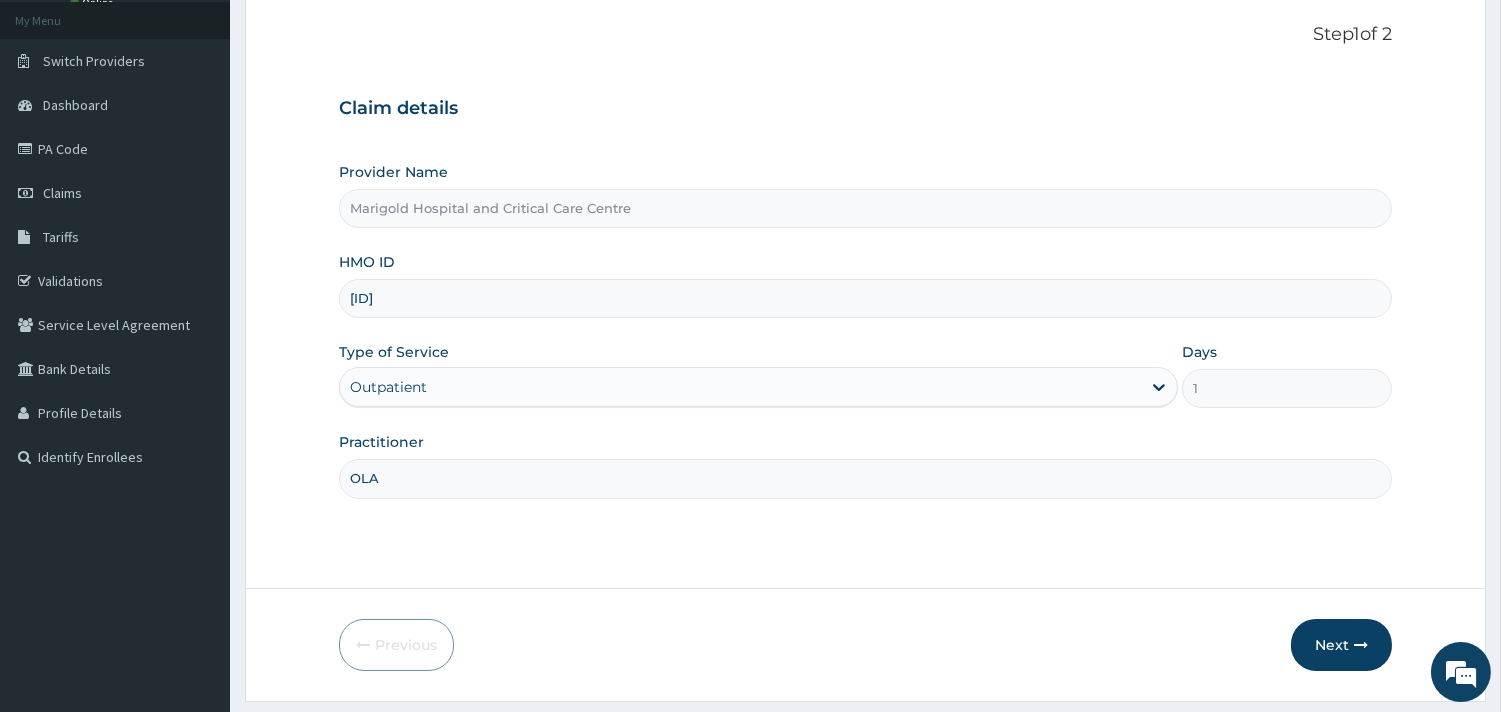 scroll, scrollTop: 170, scrollLeft: 0, axis: vertical 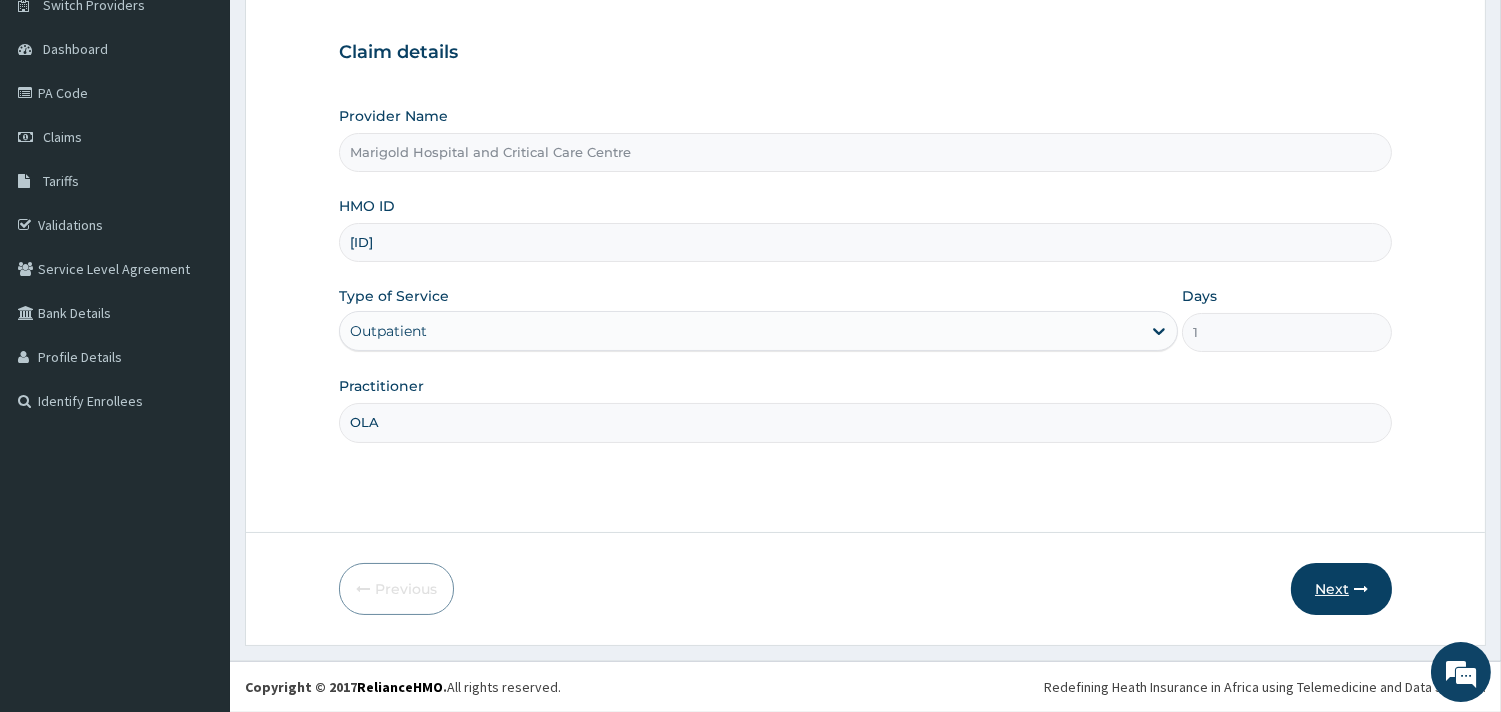 type on "OLA" 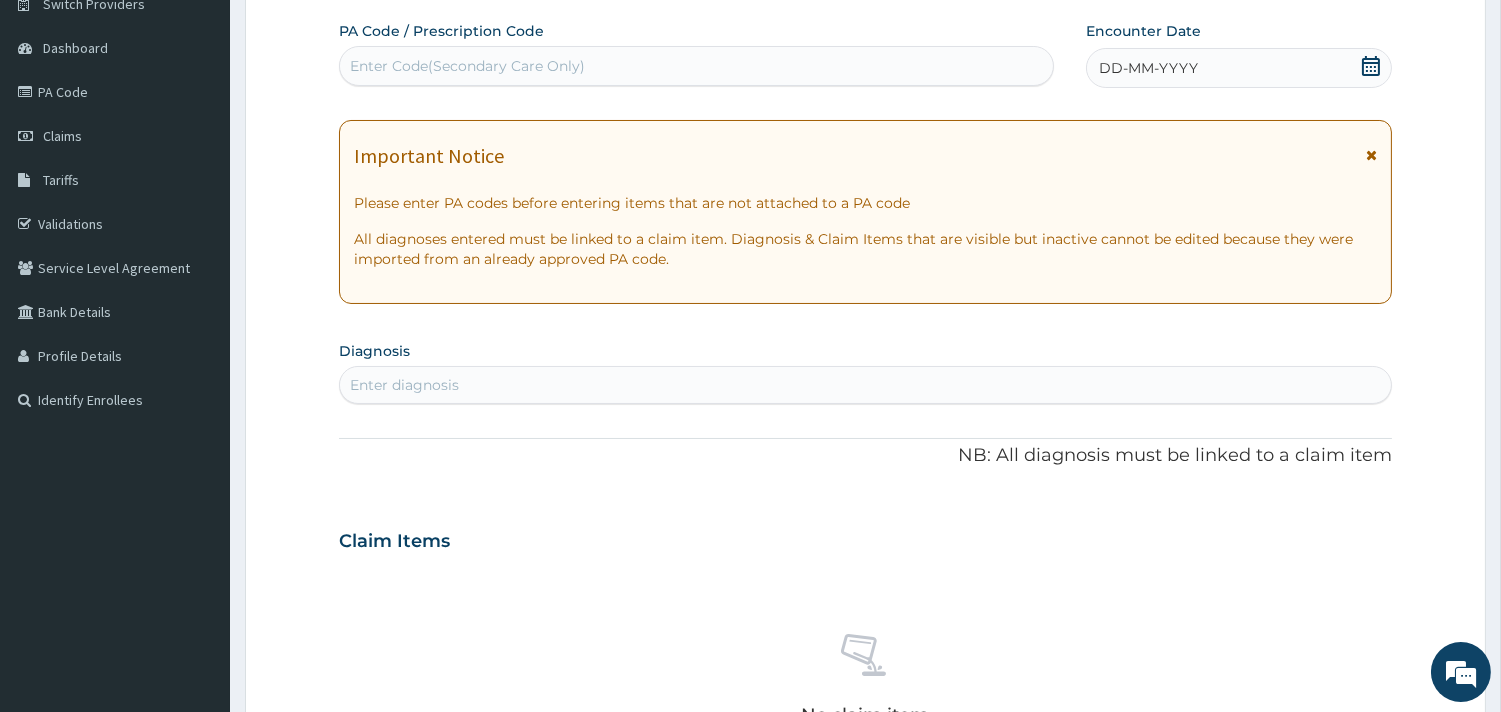 click on "Enter Code(Secondary Care Only)" at bounding box center (467, 66) 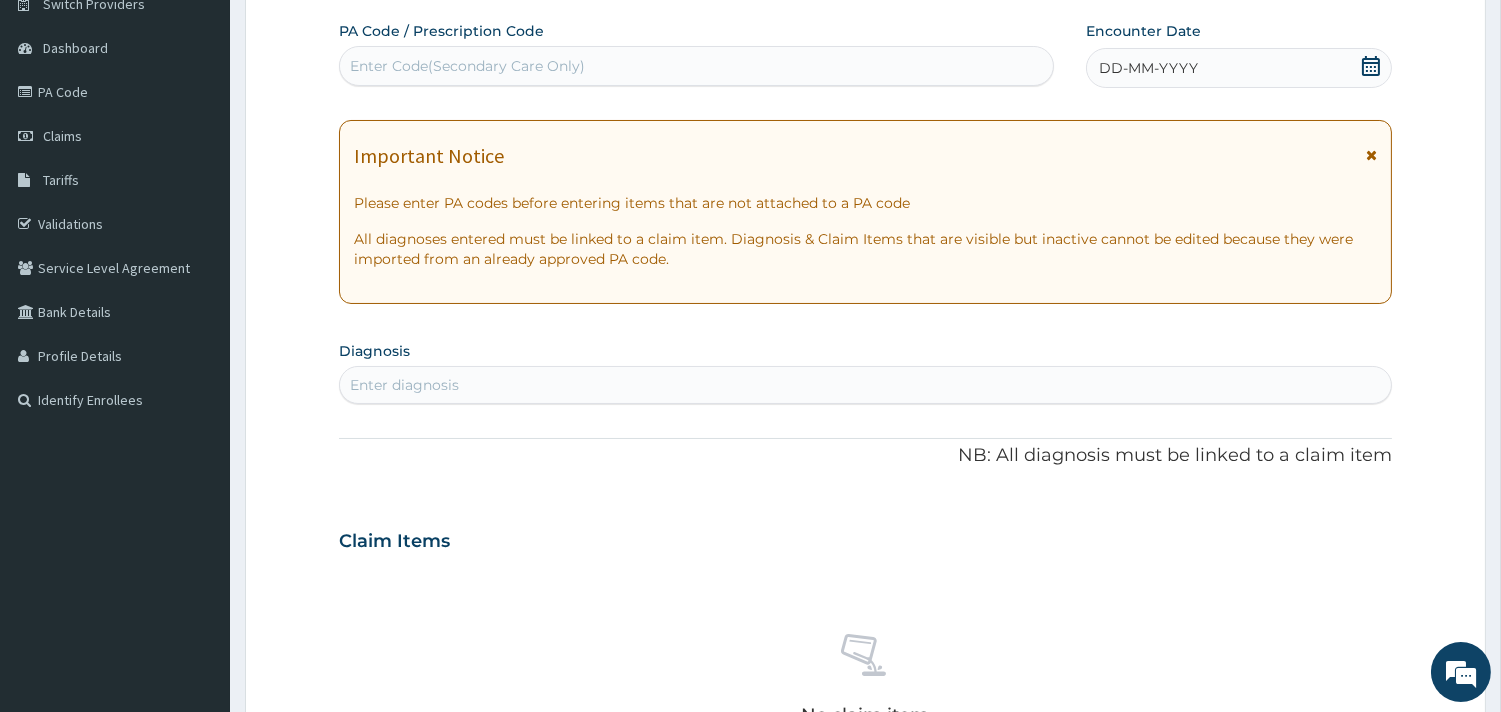 scroll, scrollTop: 0, scrollLeft: 0, axis: both 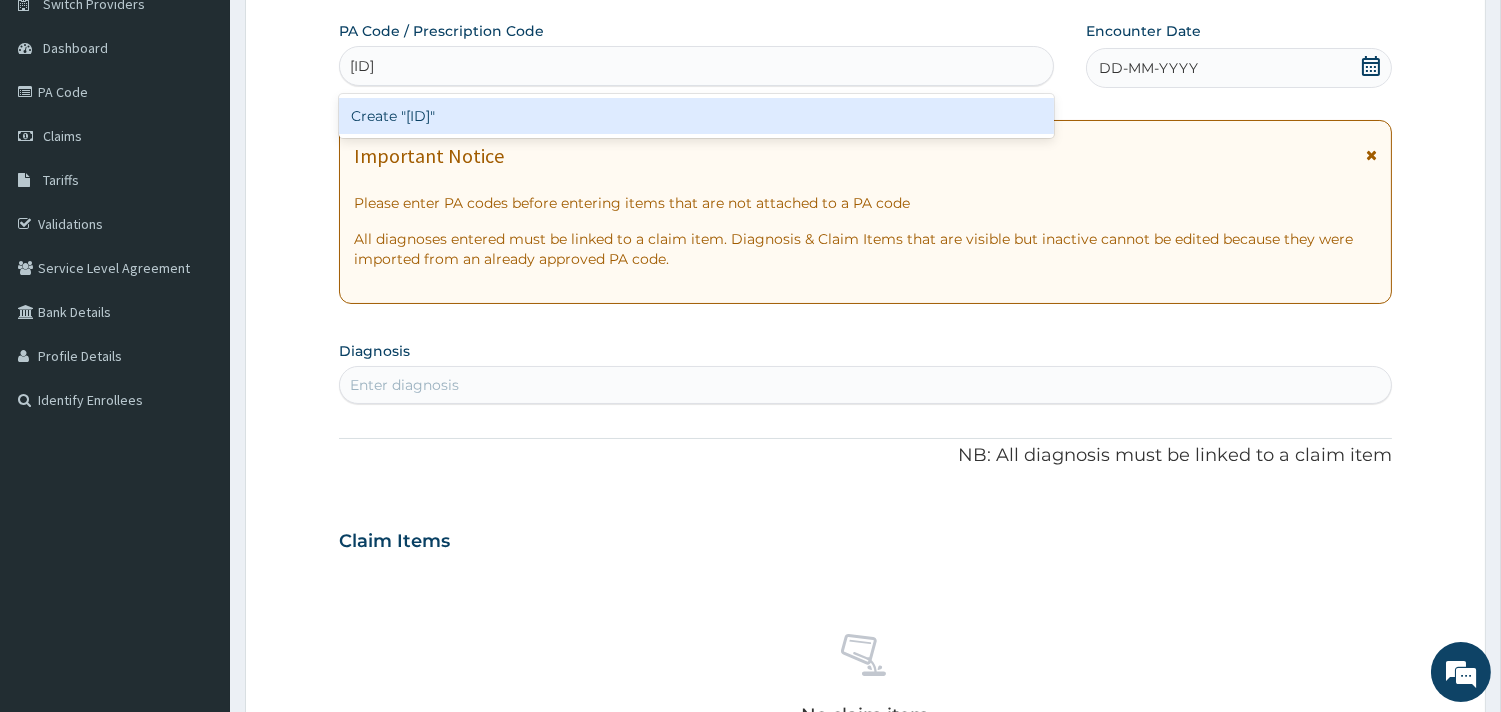 click on "Create "PA/D844E1"" at bounding box center (696, 116) 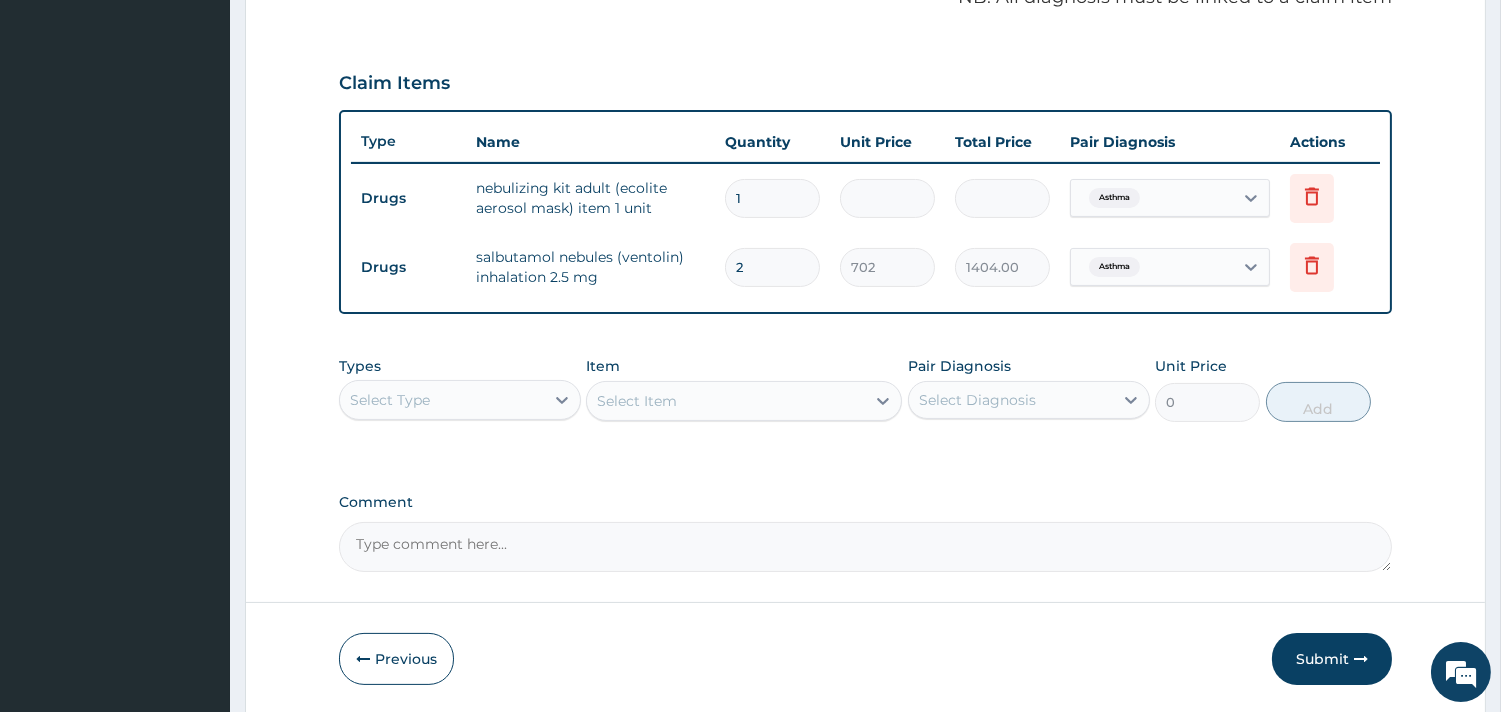 scroll, scrollTop: 652, scrollLeft: 0, axis: vertical 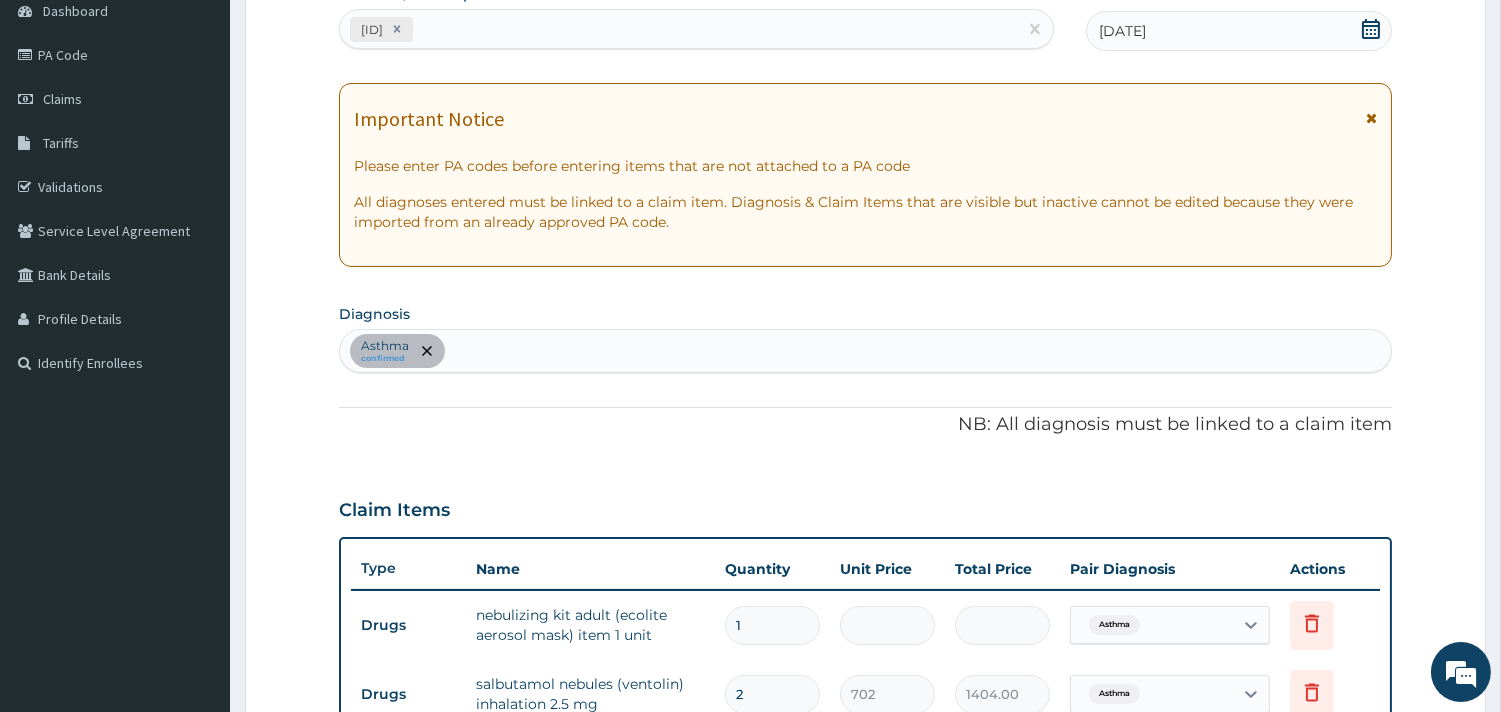 click on "PA/D844E1" at bounding box center (678, 29) 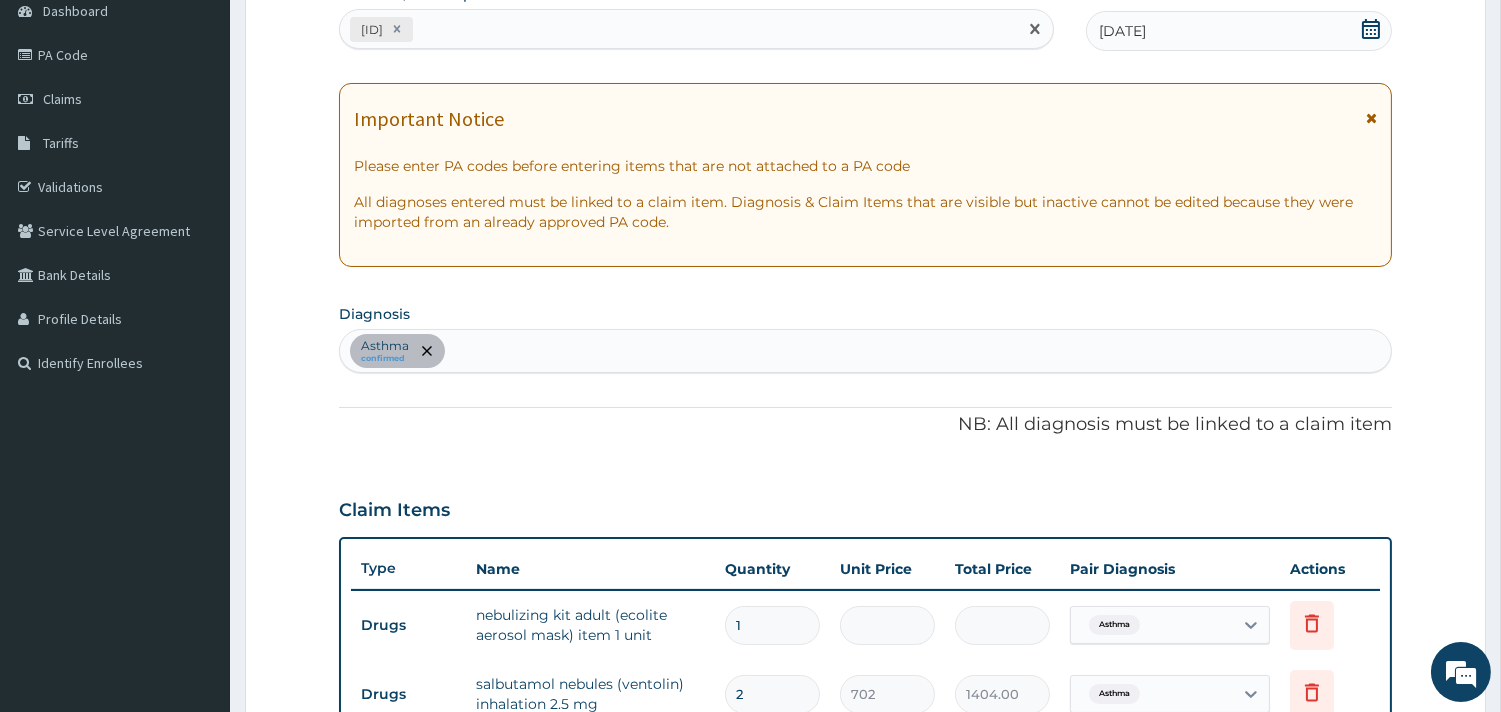 paste on "PA/5E80A9" 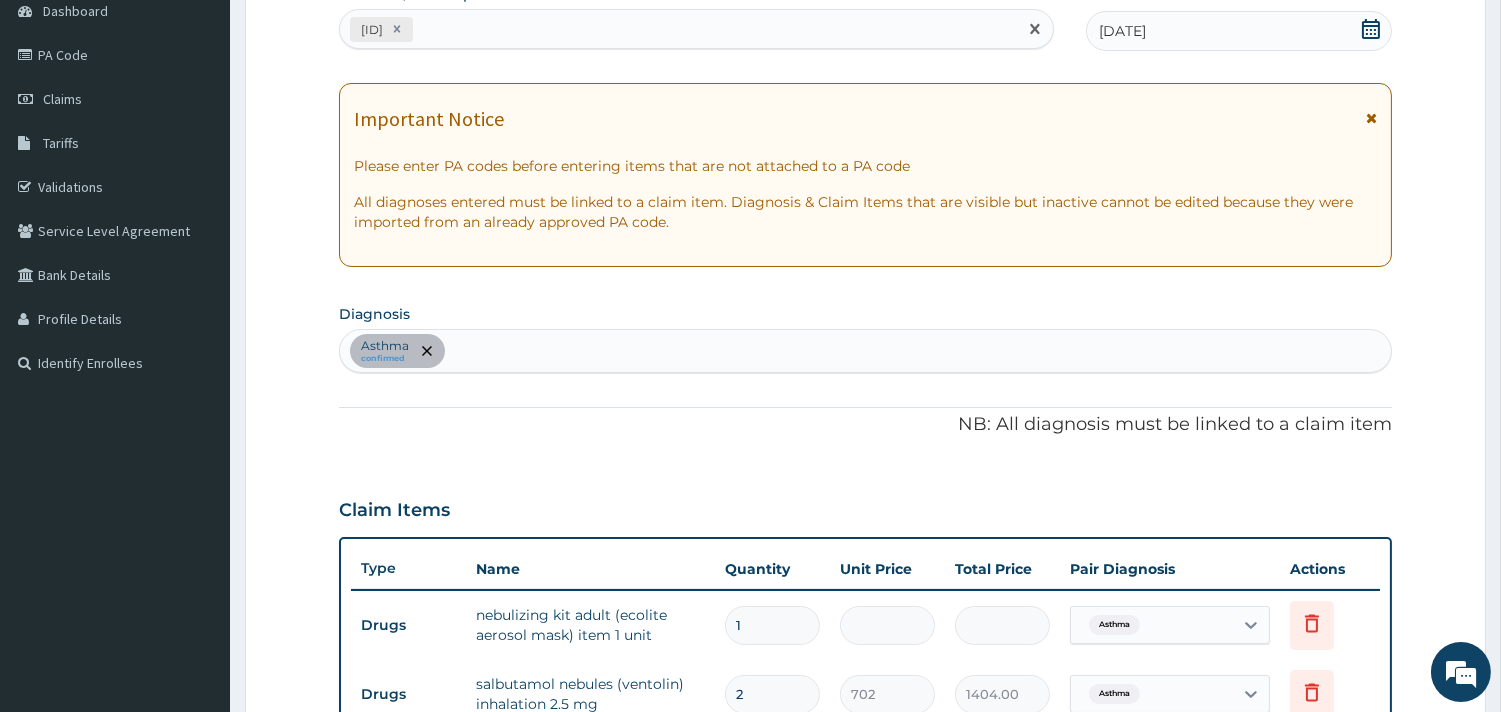 type on "PA/5E80A9" 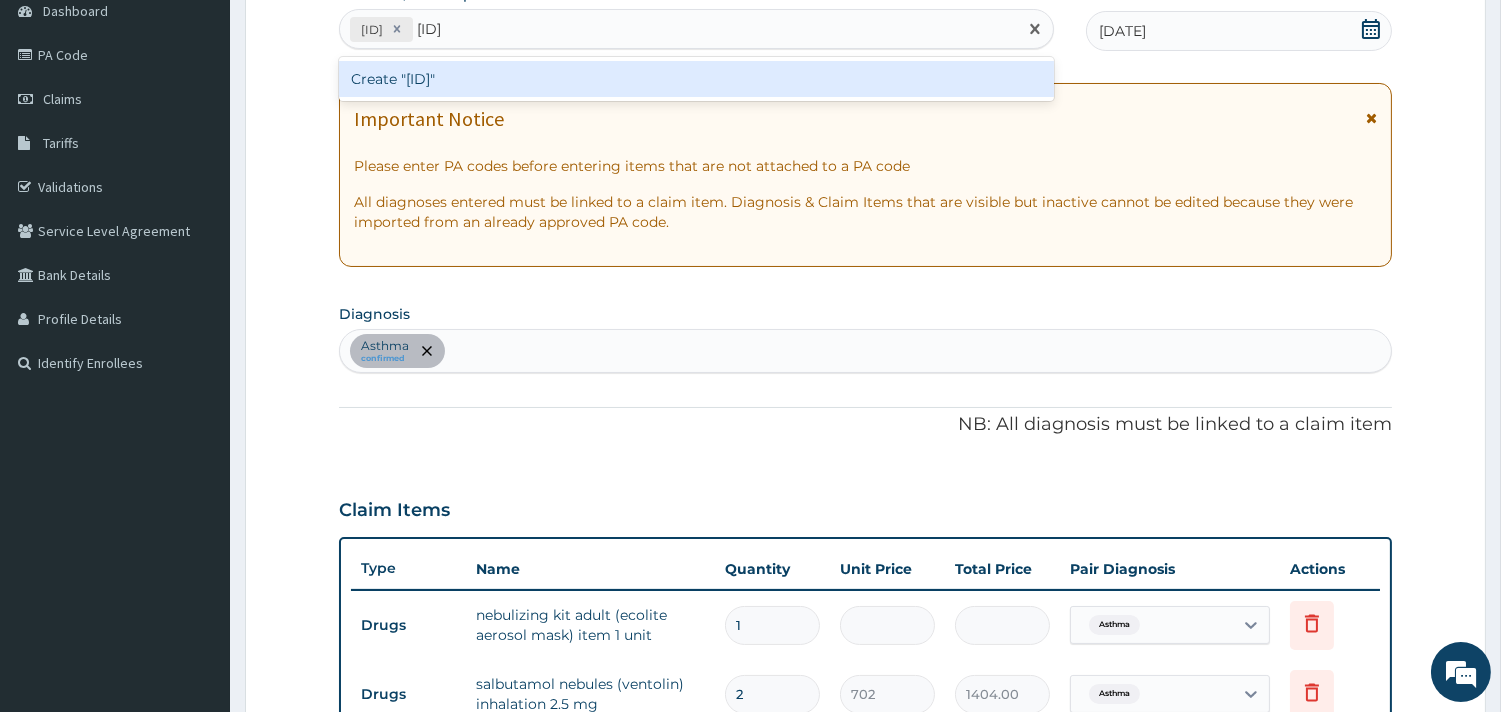 click on "Create "PA/5E80A9"" at bounding box center (696, 79) 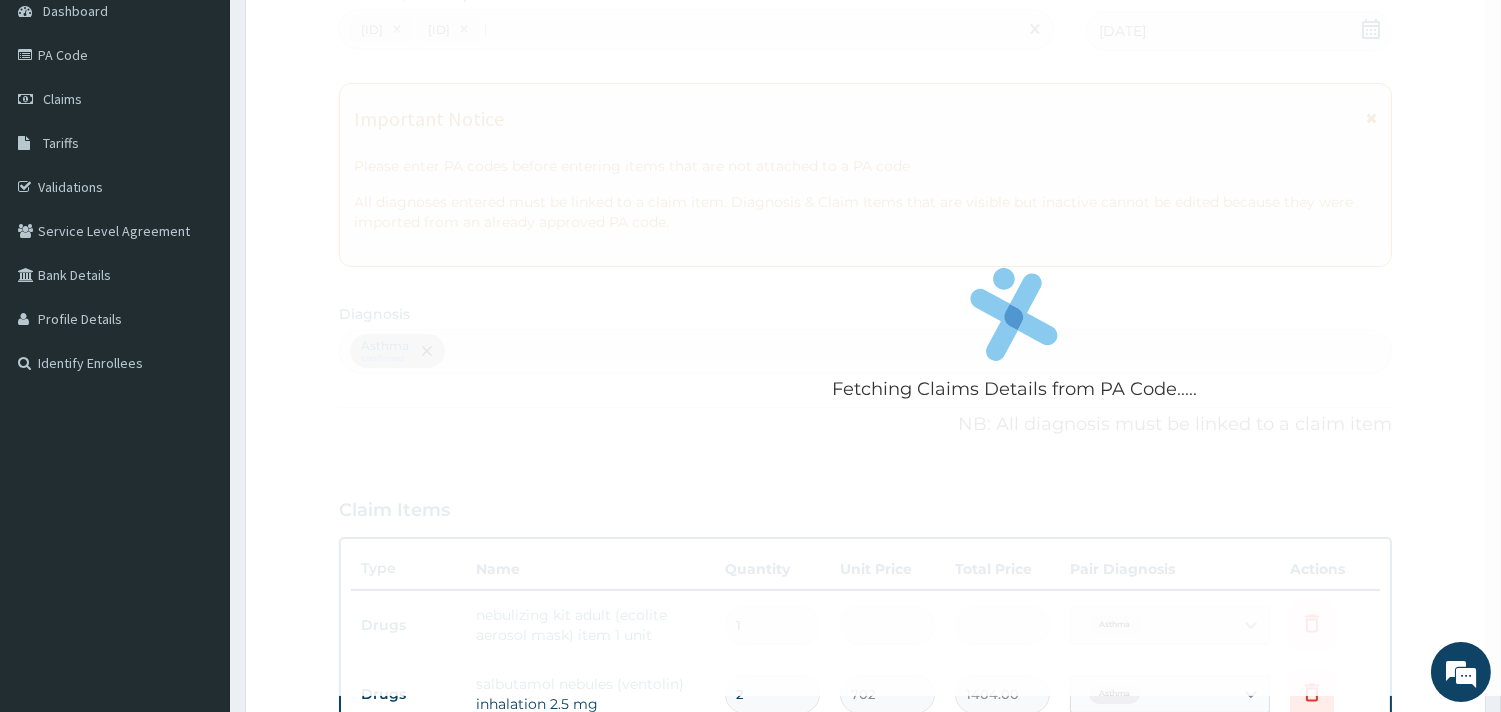 type 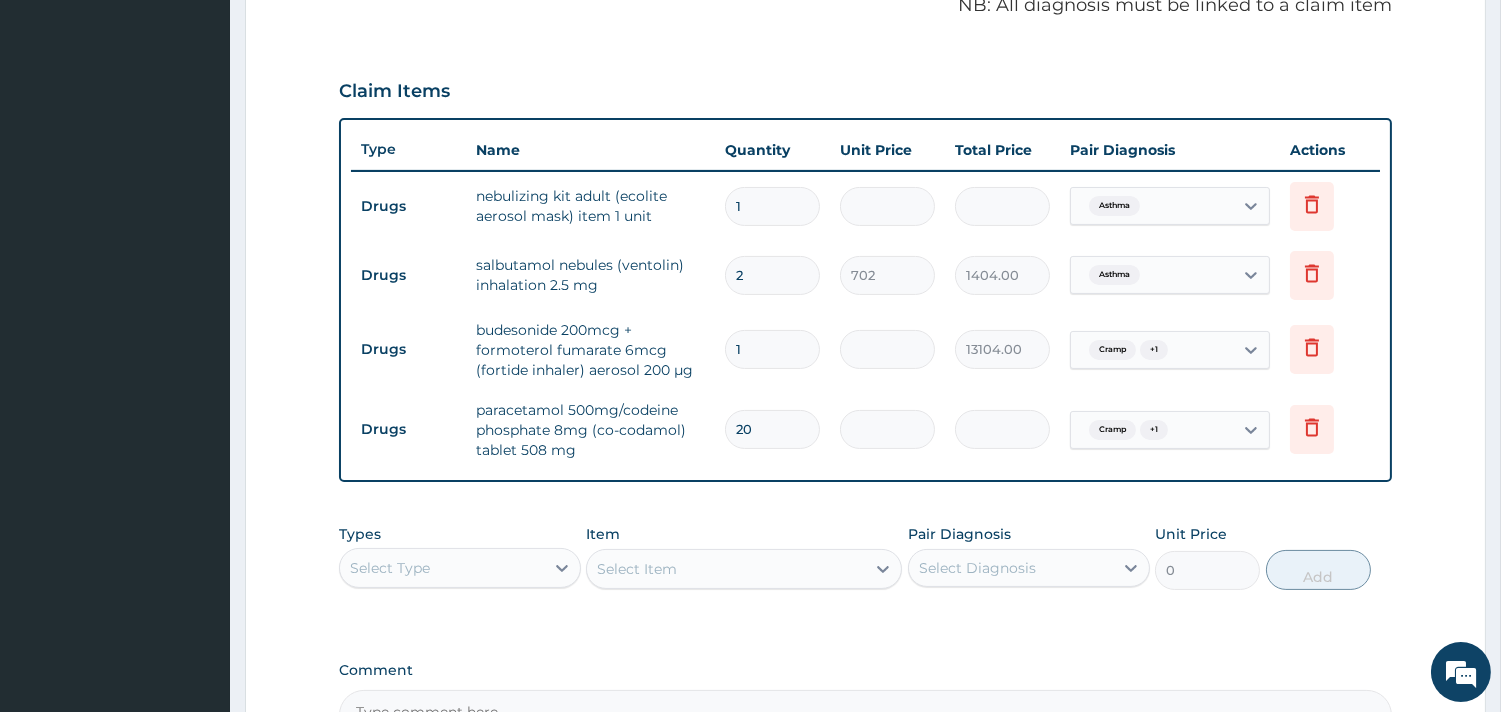 scroll, scrollTop: 587, scrollLeft: 0, axis: vertical 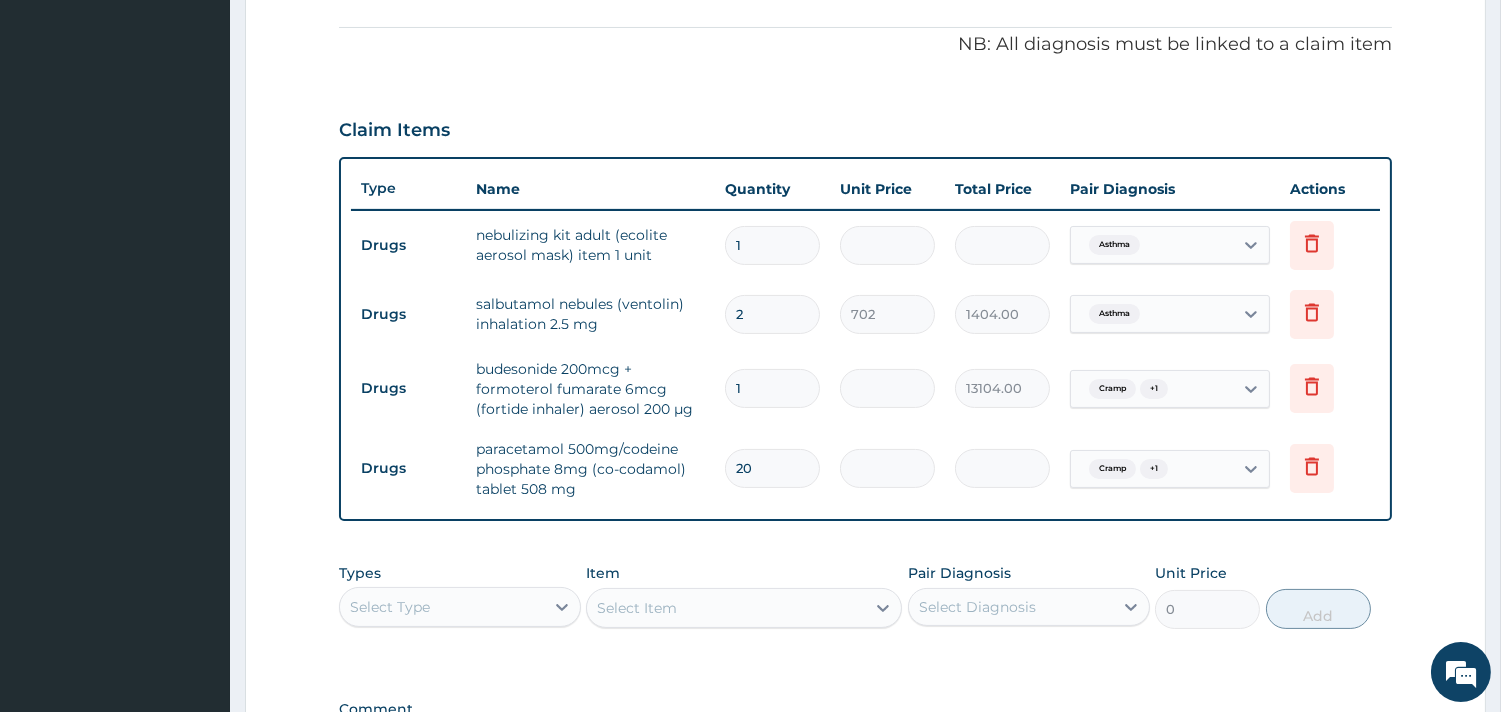 click on "budesonide 200mcg + formoterol fumarate 6mcg (fortide inhaler) aerosol 200 μg" at bounding box center [590, 389] 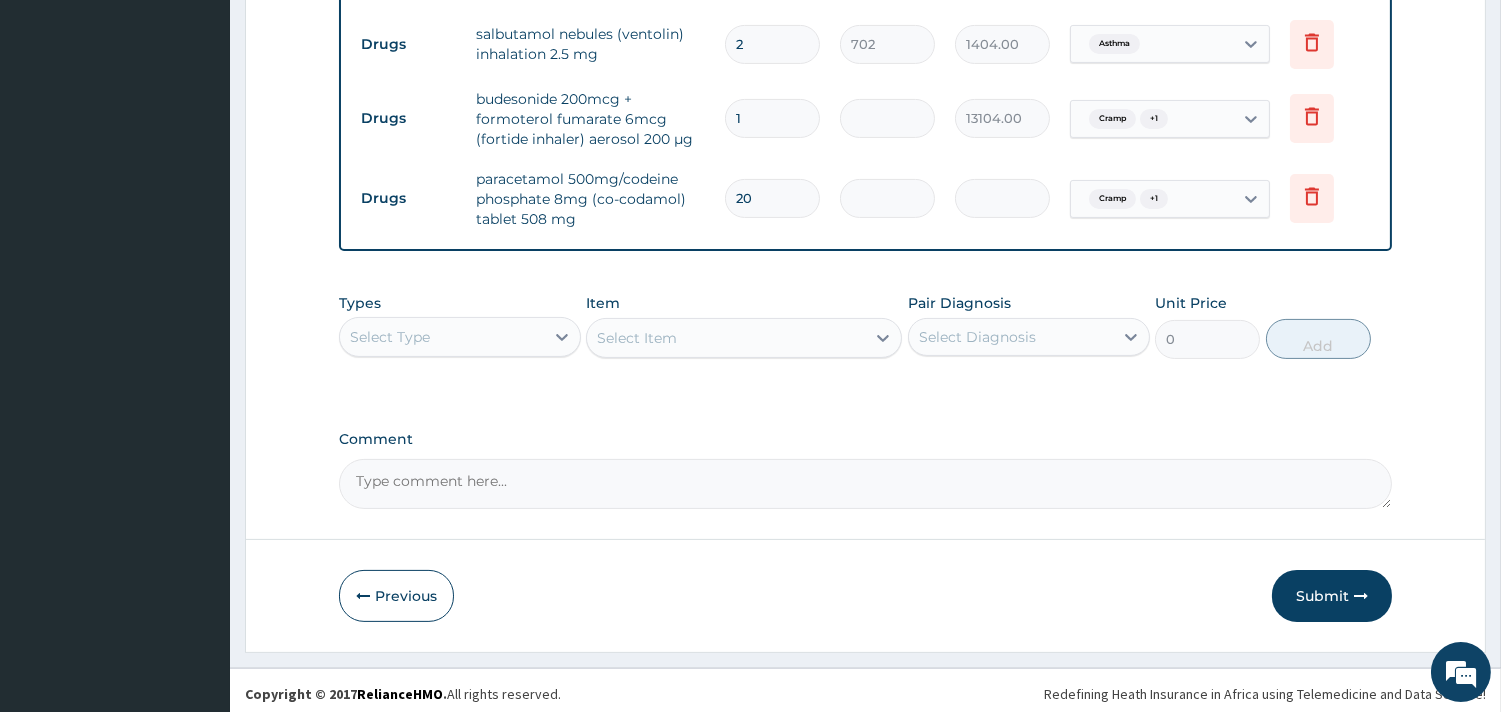 scroll, scrollTop: 862, scrollLeft: 0, axis: vertical 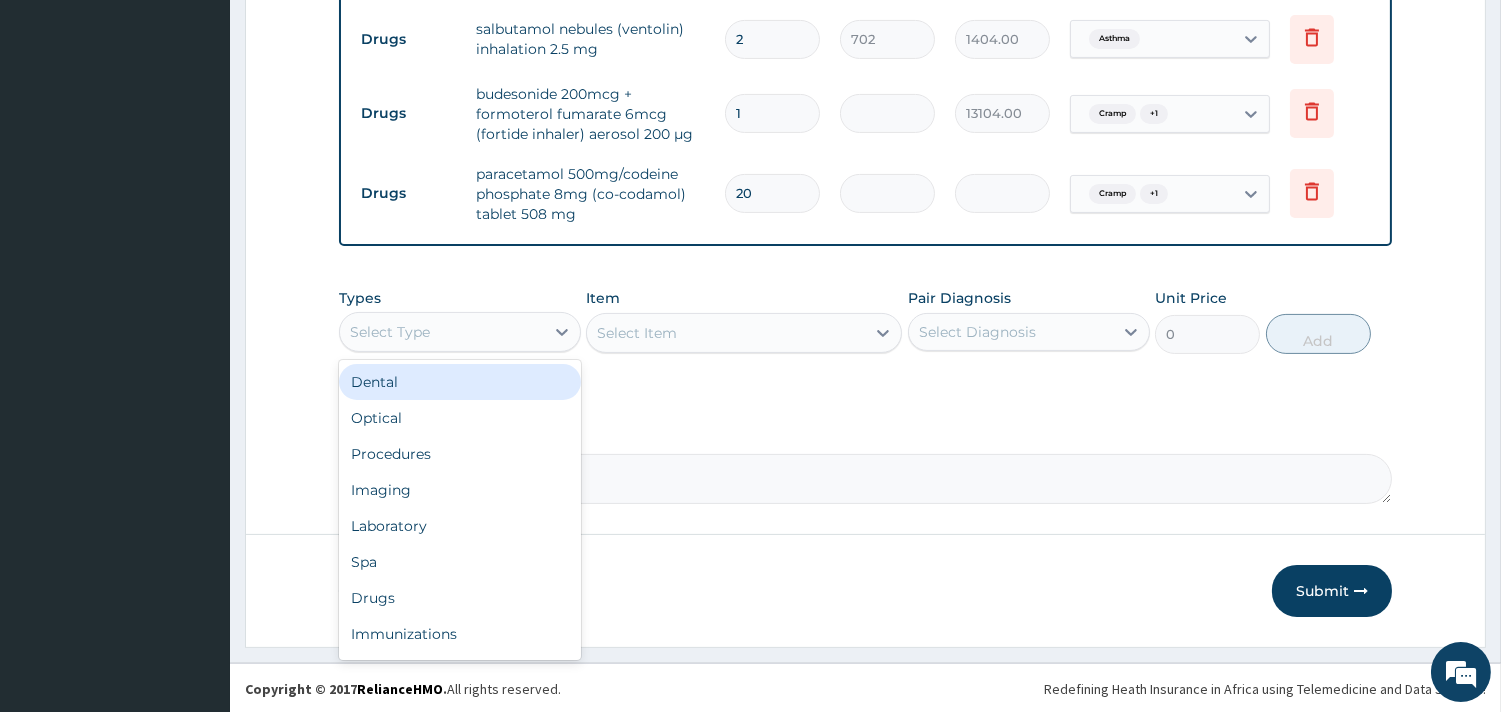 drag, startPoint x: 550, startPoint y: 322, endPoint x: 536, endPoint y: 336, distance: 19.79899 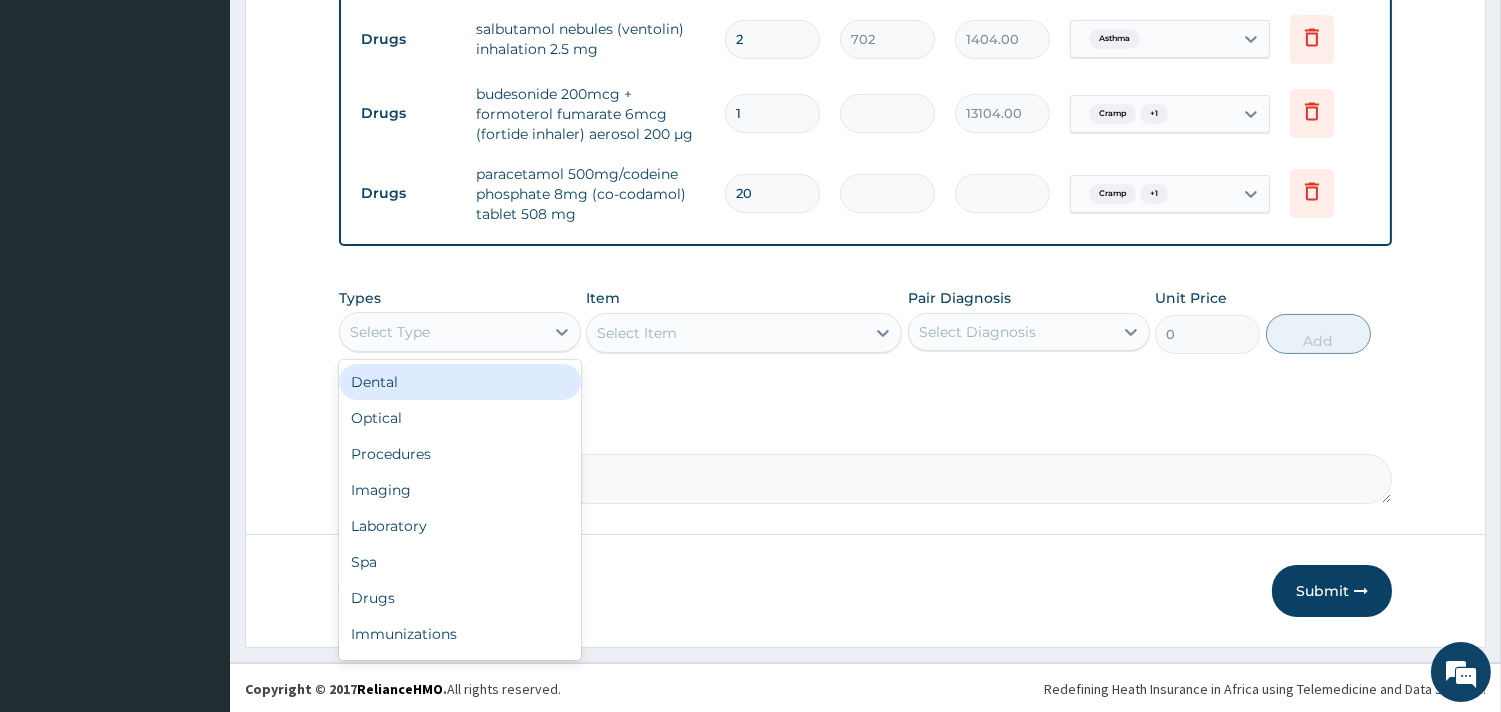 click on "Select Type" at bounding box center (460, 332) 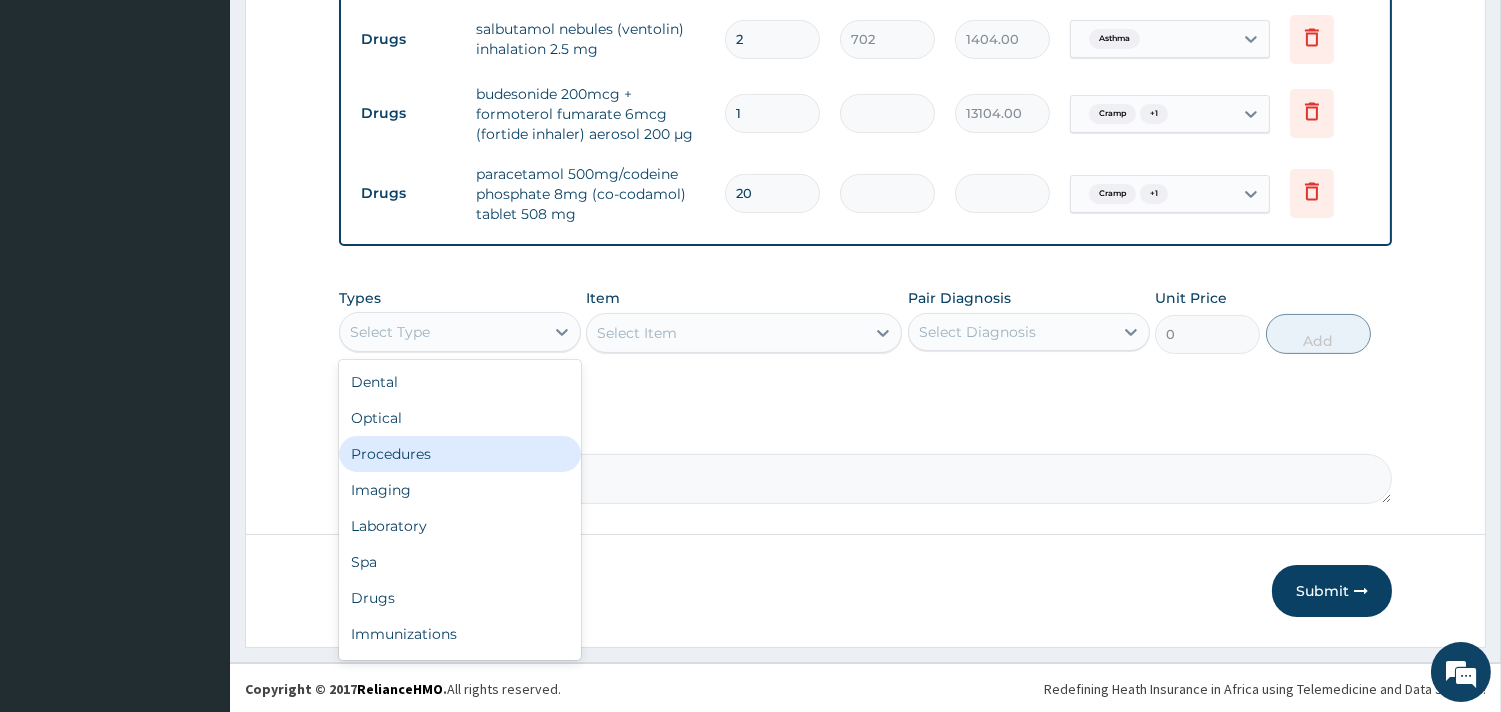 click on "Procedures" at bounding box center [460, 454] 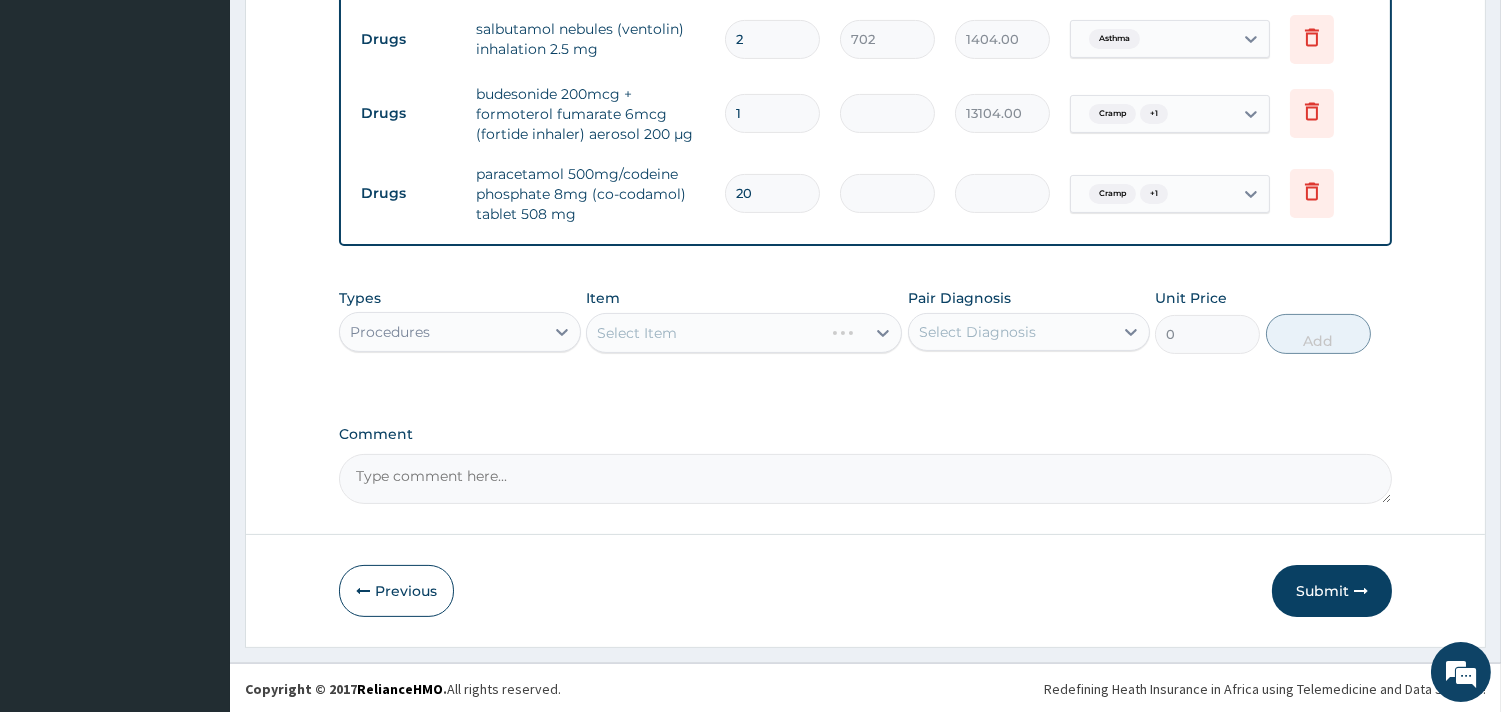 click on "Select Item" at bounding box center (744, 333) 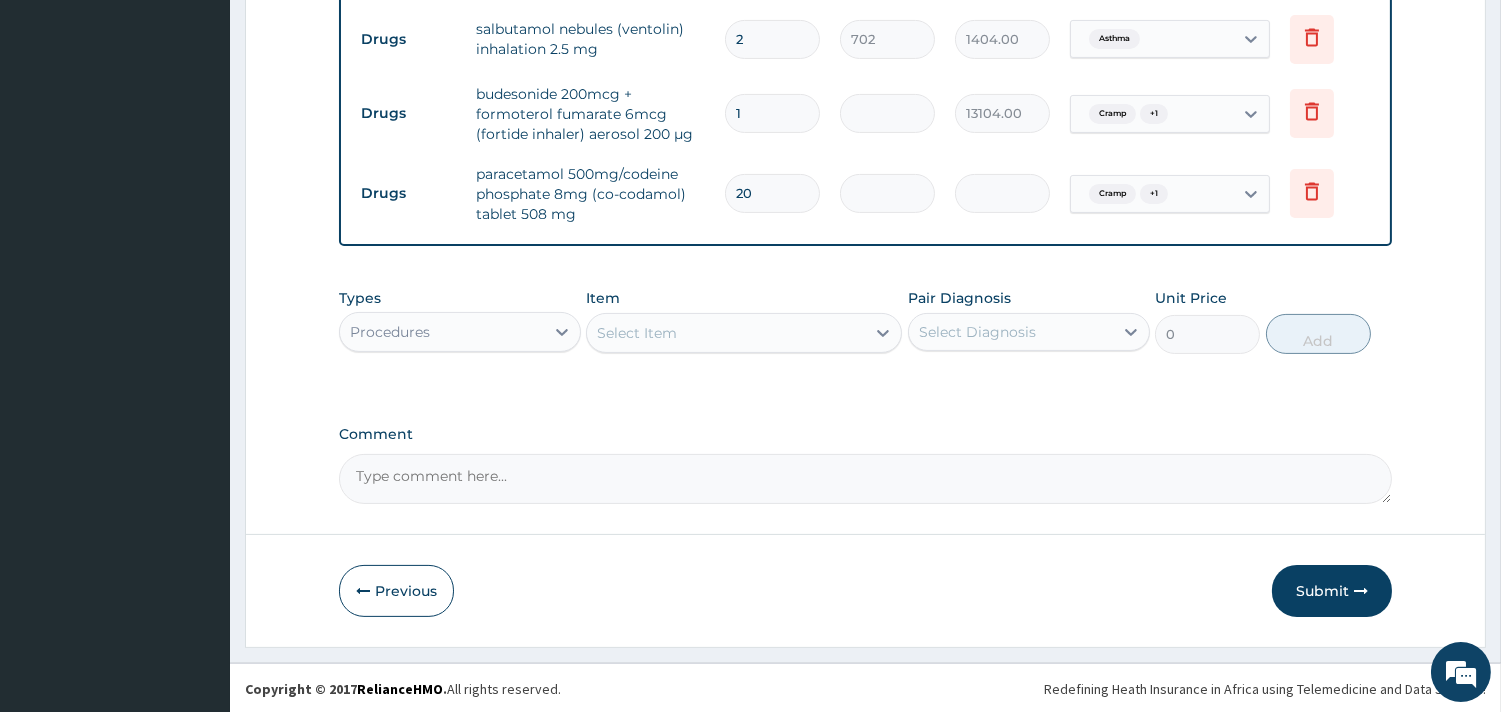 click on "Select Item" at bounding box center (744, 333) 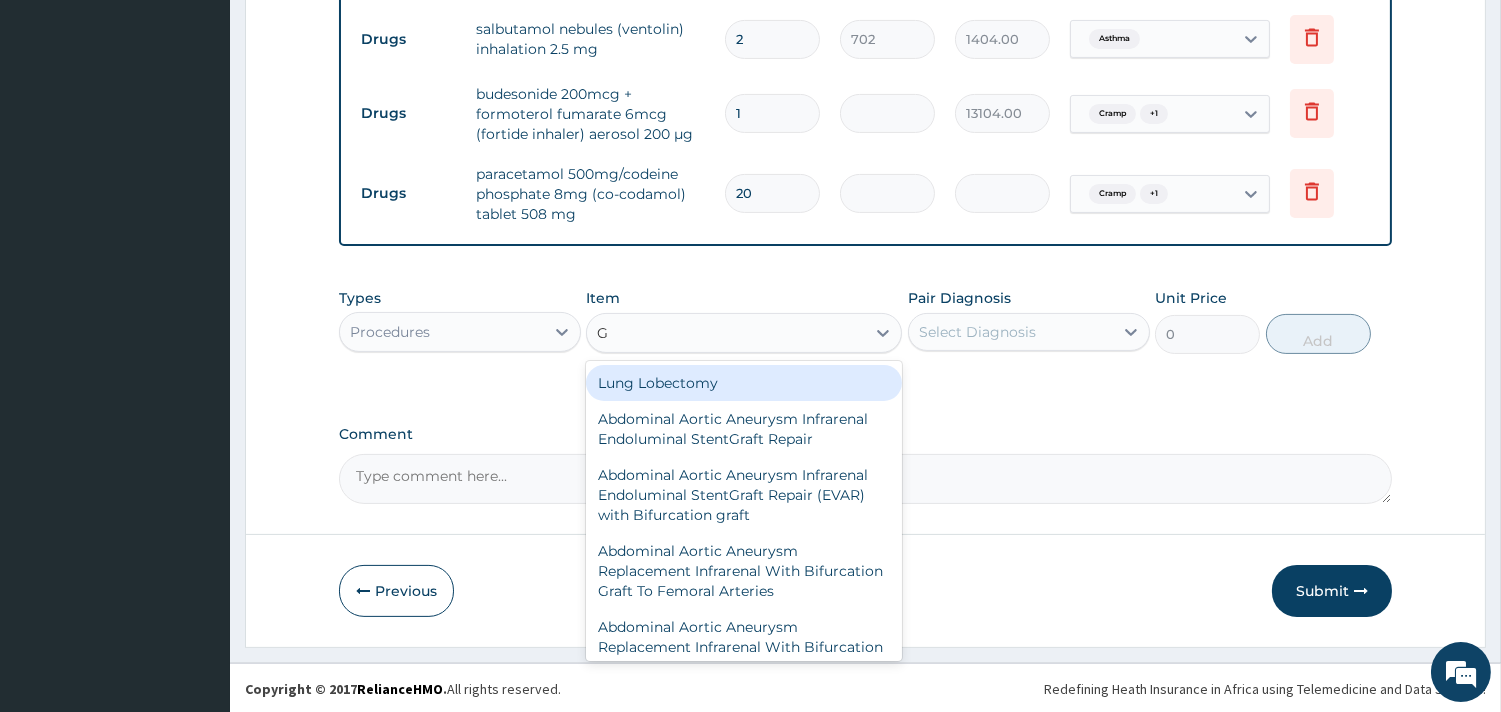 type on "GP" 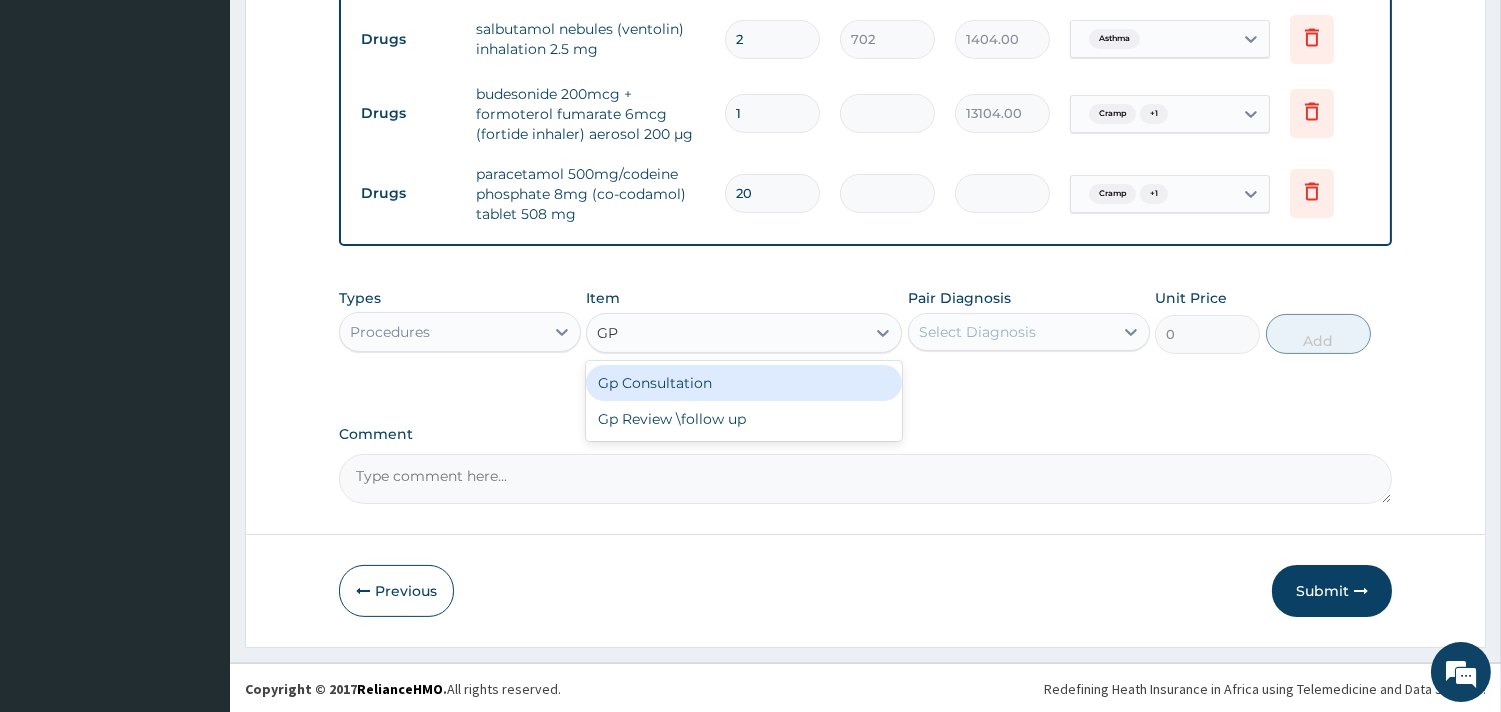 click on "Gp Consultation" at bounding box center (744, 383) 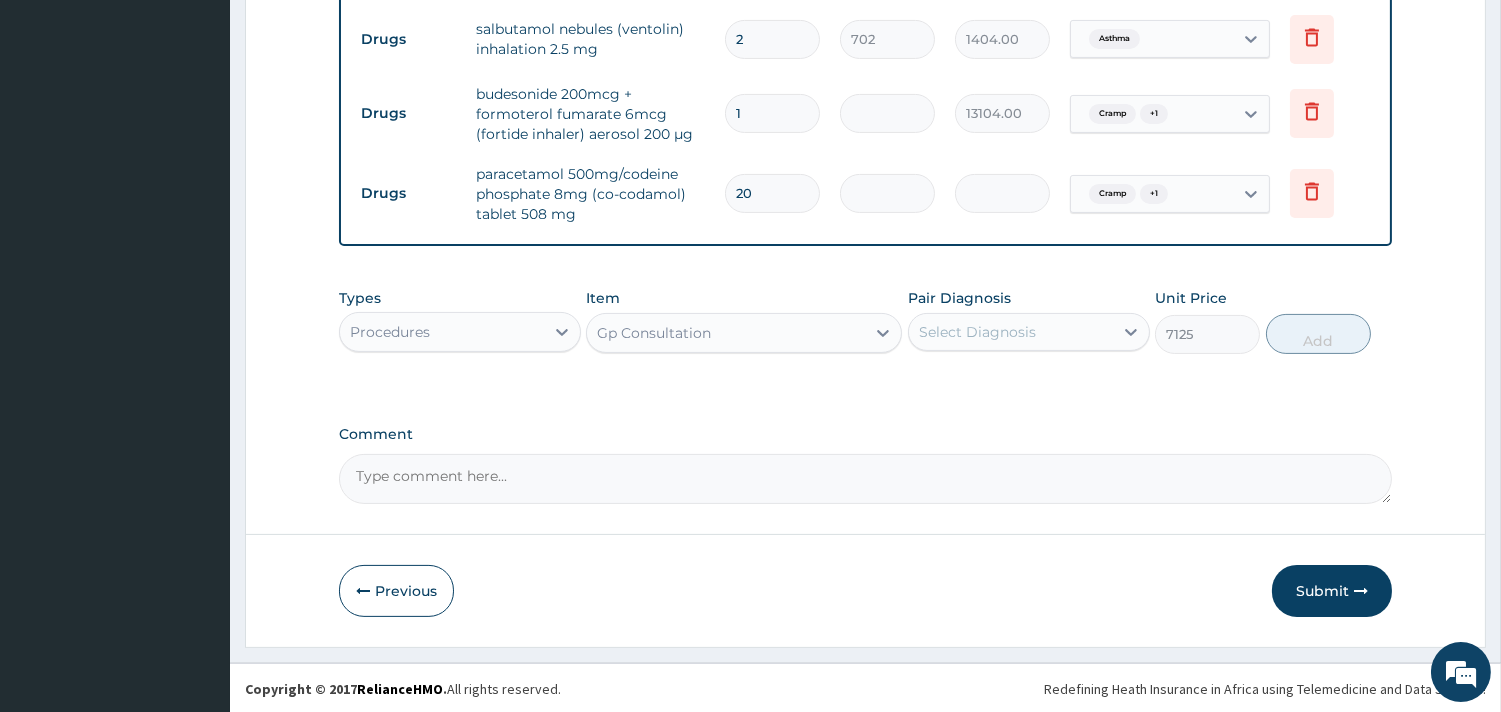 click on "Select Diagnosis" at bounding box center [1011, 332] 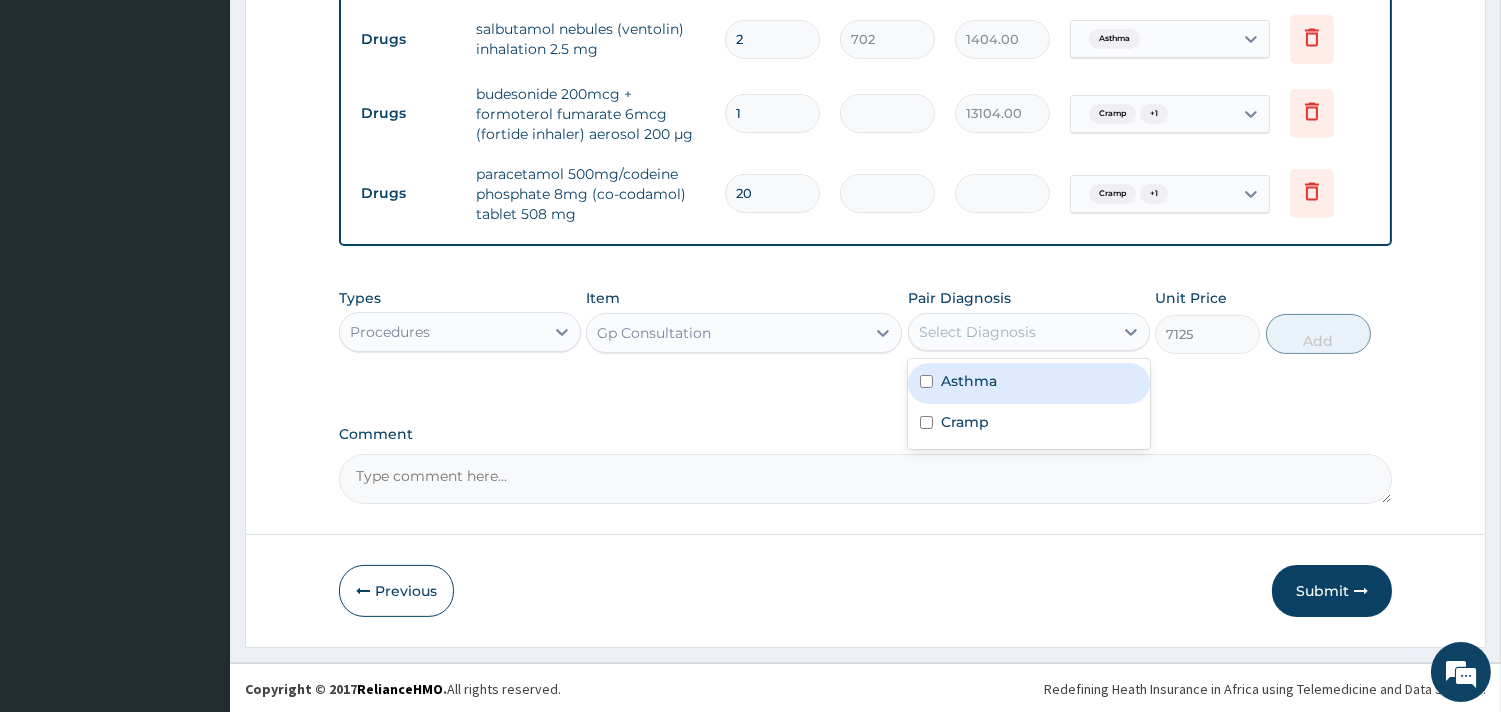 click on "Asthma" at bounding box center (1029, 383) 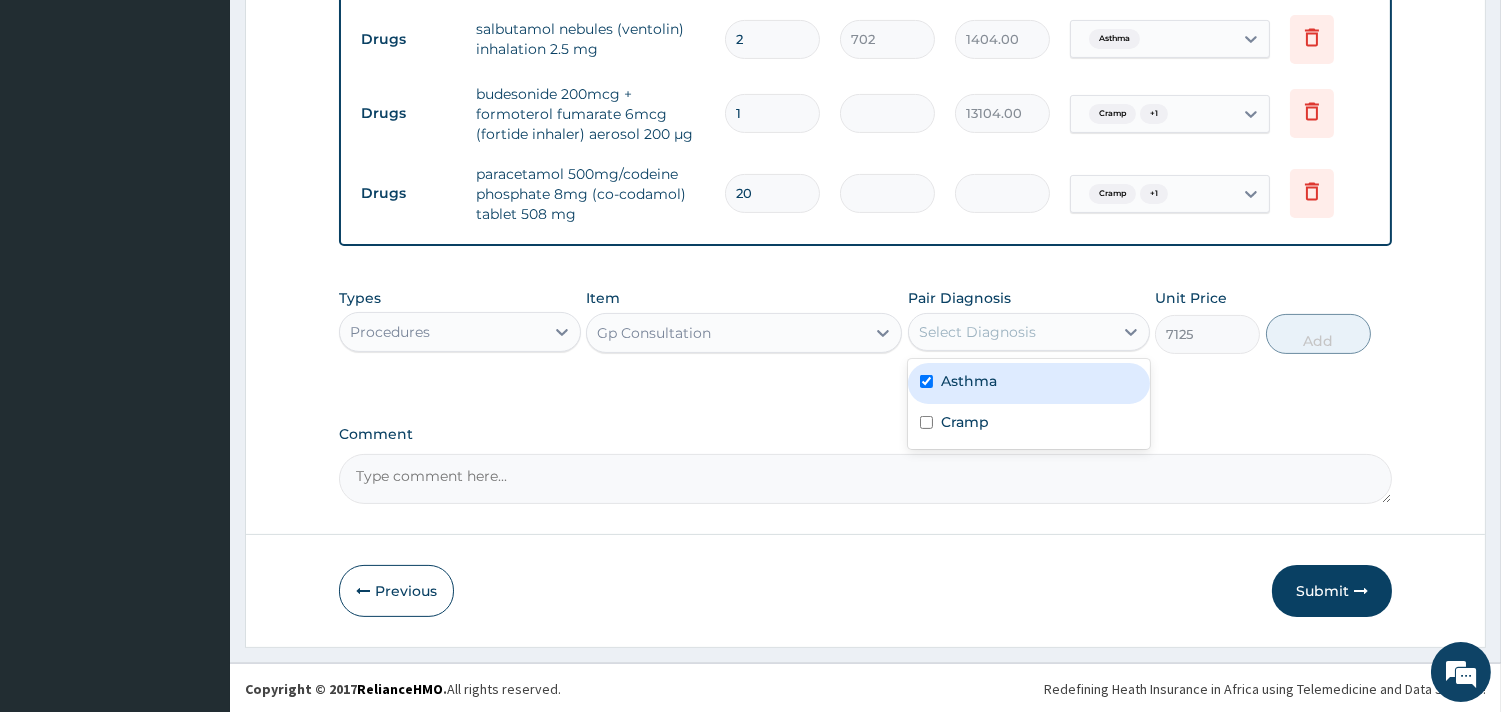 checkbox on "true" 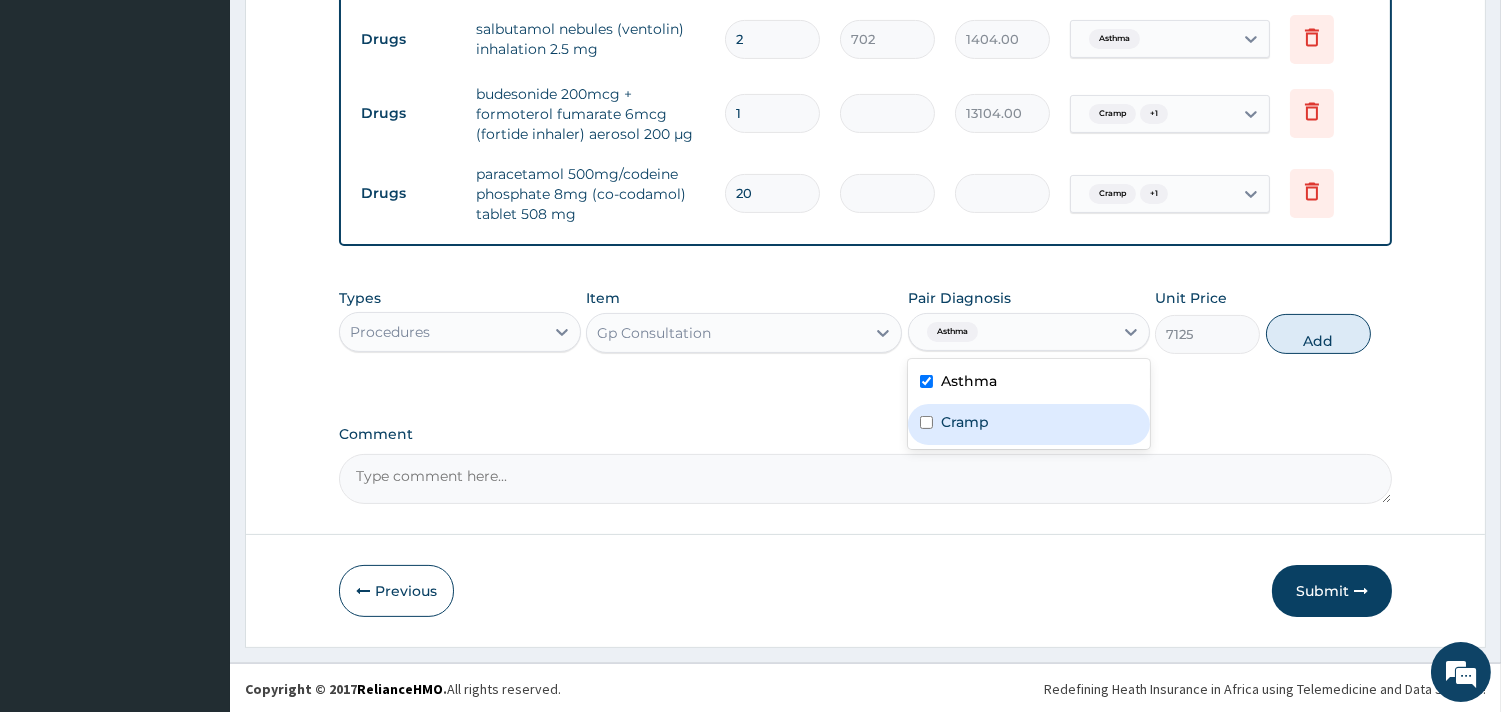 click on "Cramp" at bounding box center (1029, 424) 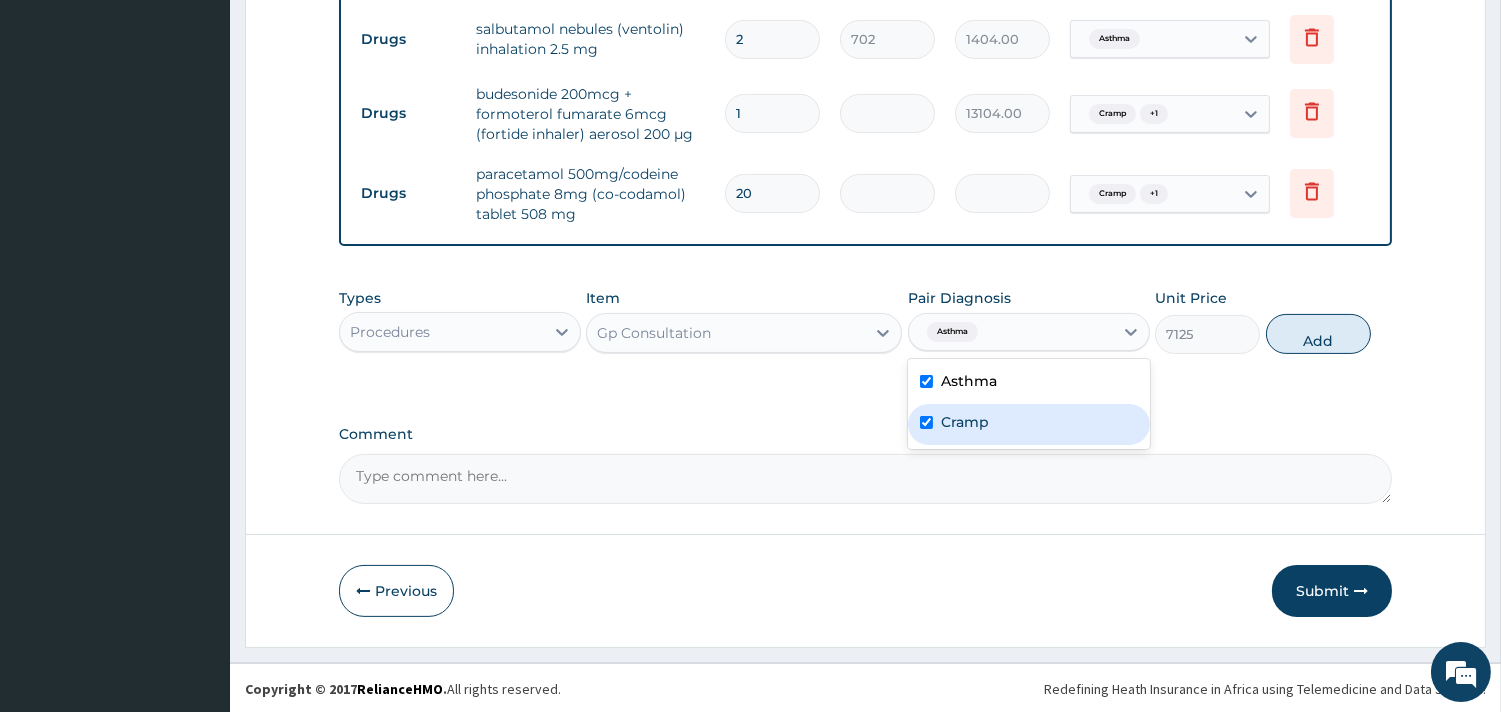 checkbox on "true" 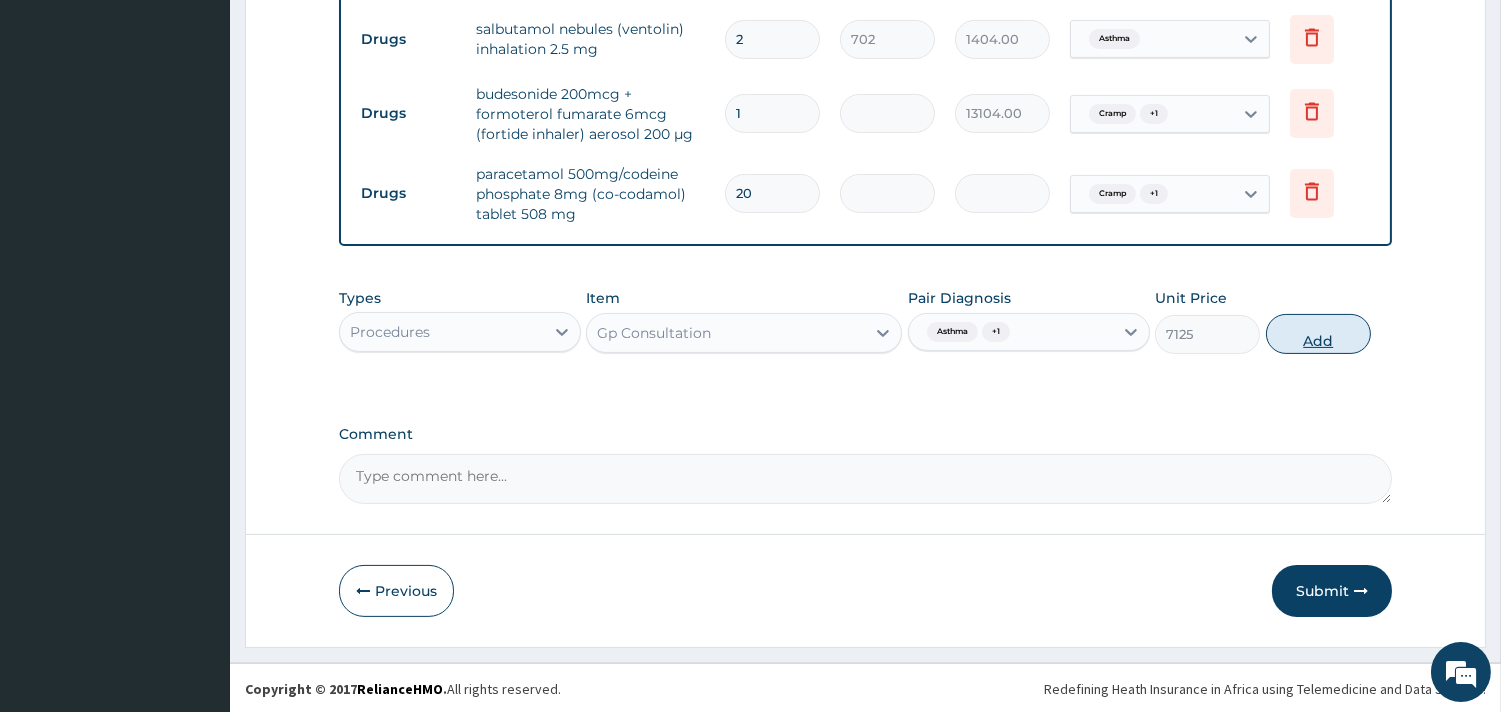 drag, startPoint x: 1320, startPoint y: 337, endPoint x: 1186, endPoint y: 312, distance: 136.31215 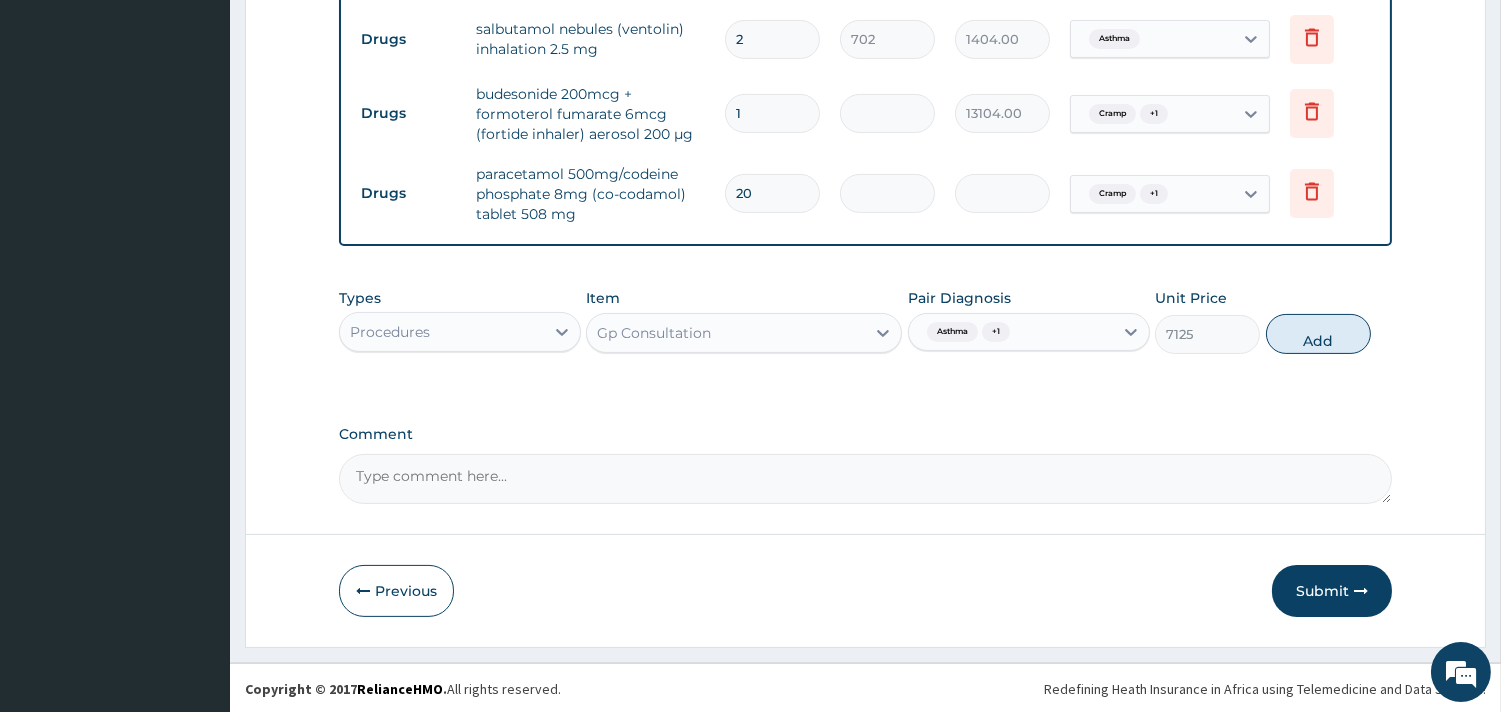 click on "Add" at bounding box center (1318, 334) 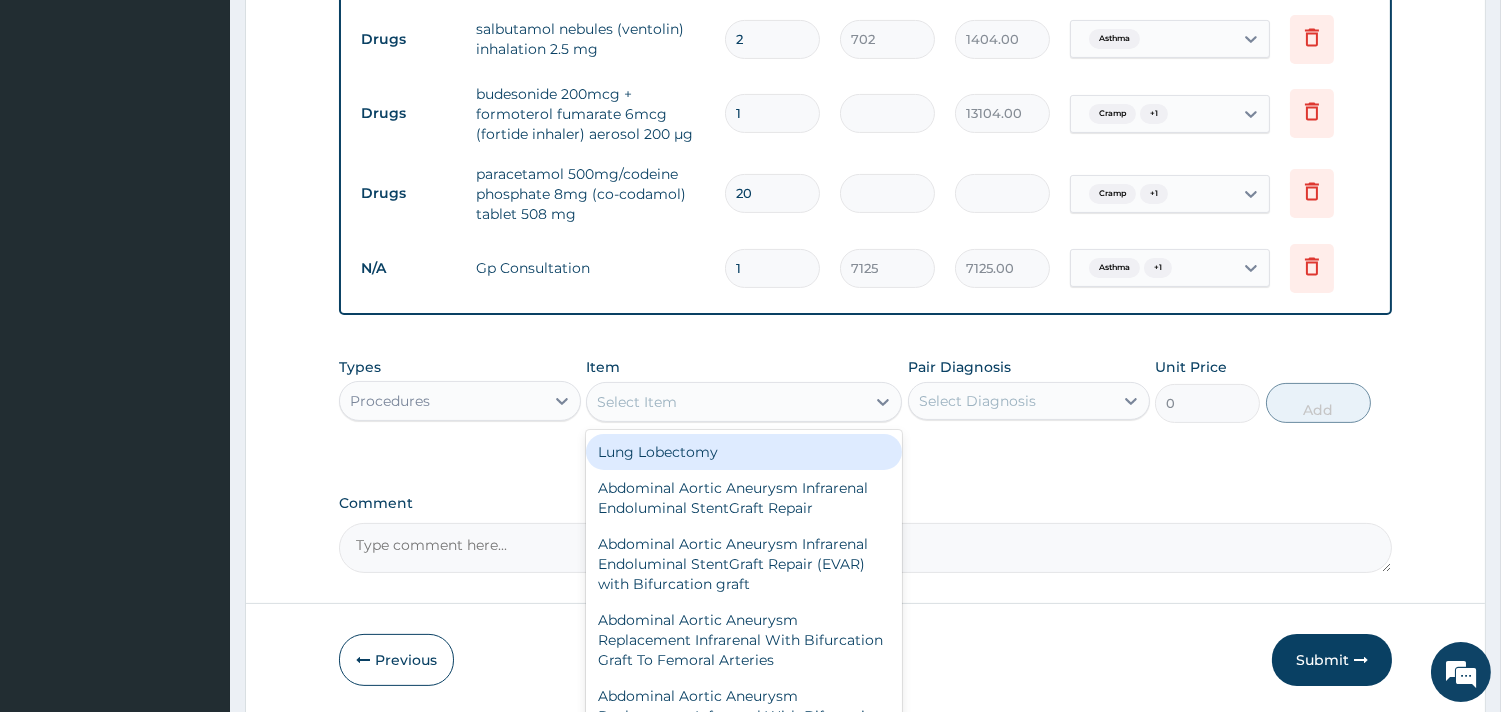 click on "Select Item" at bounding box center (637, 402) 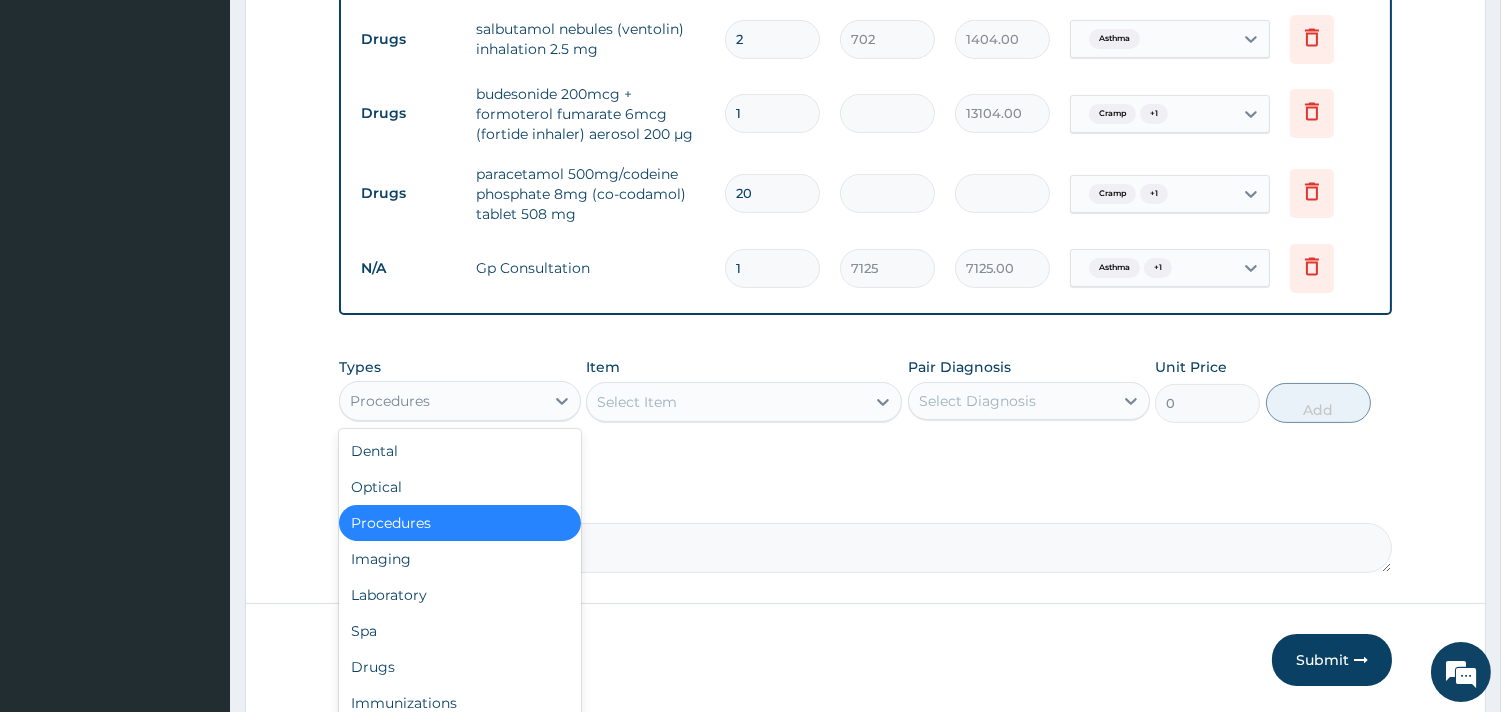 click on "Procedures" at bounding box center (442, 401) 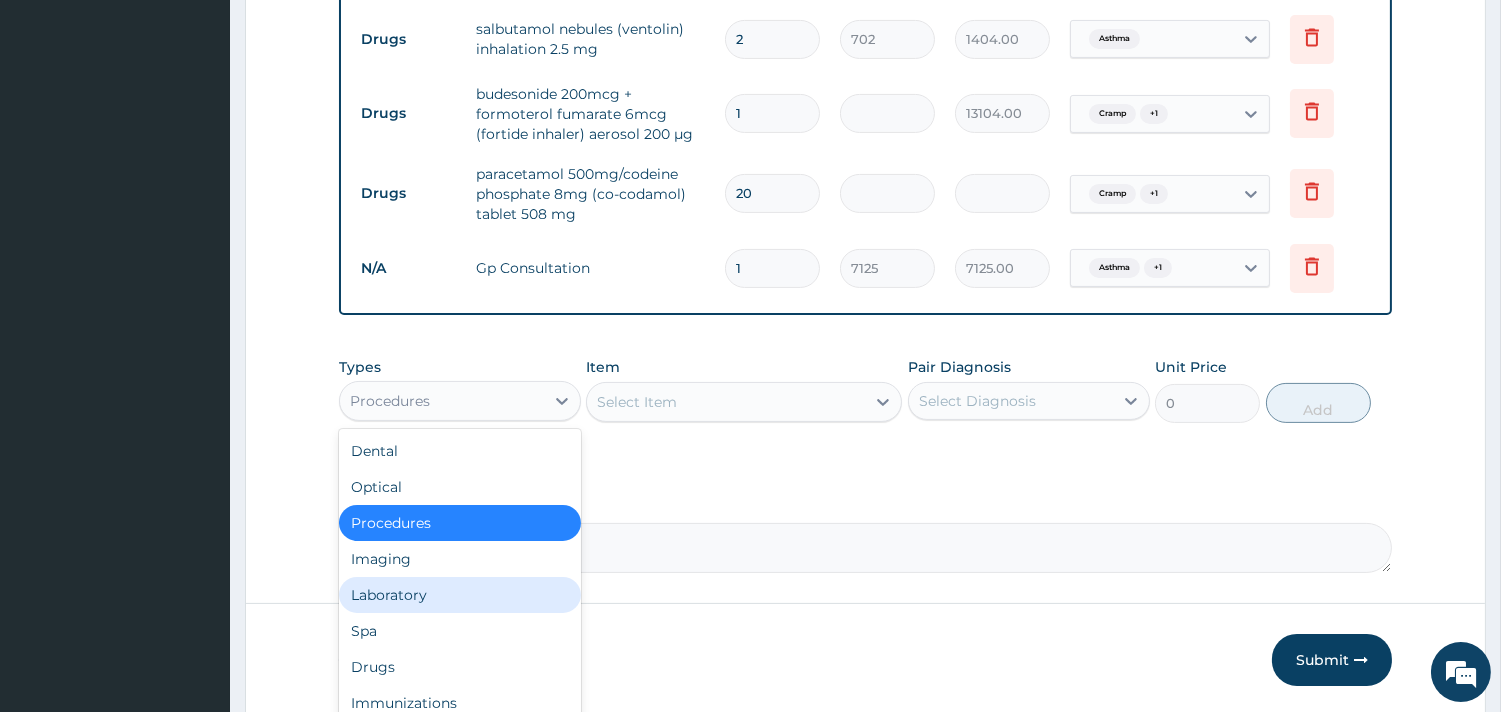 click on "Laboratory" at bounding box center (460, 595) 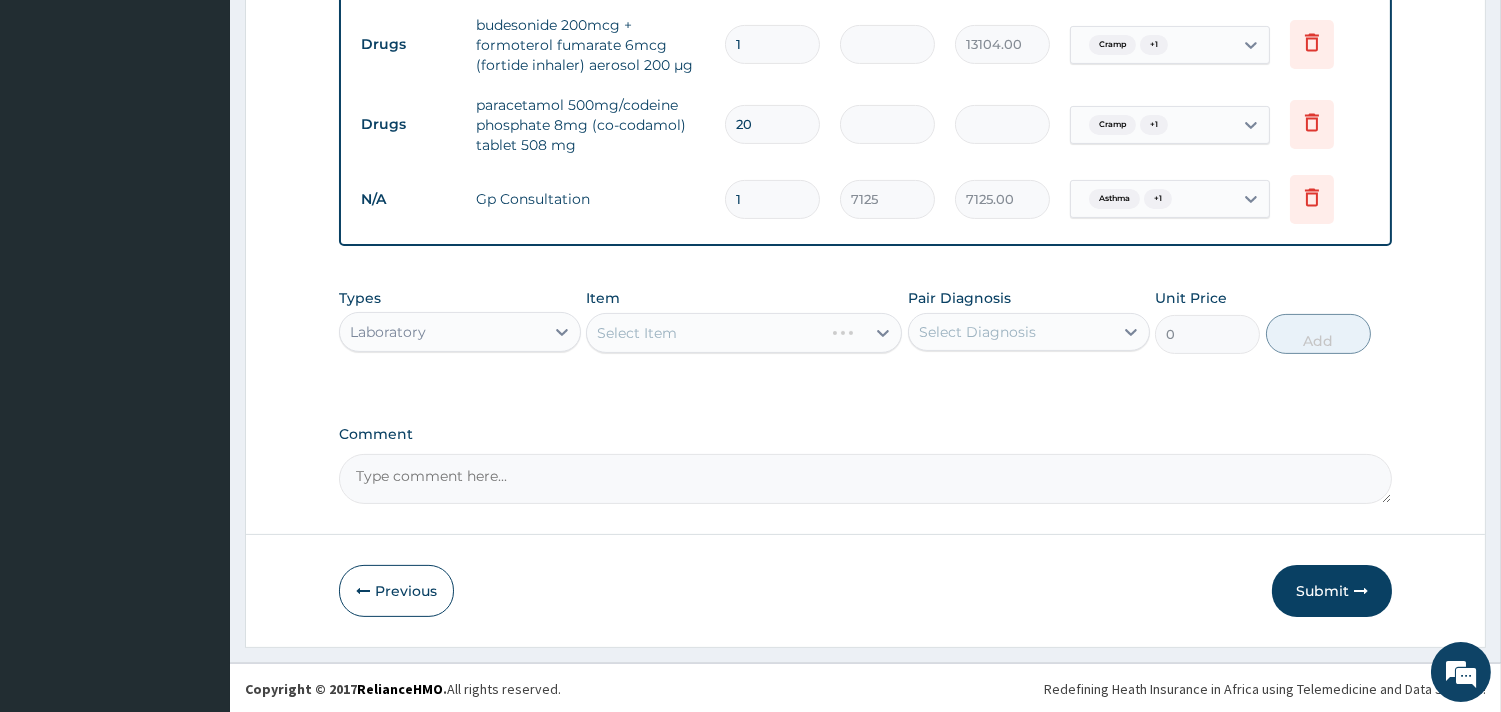 scroll, scrollTop: 932, scrollLeft: 0, axis: vertical 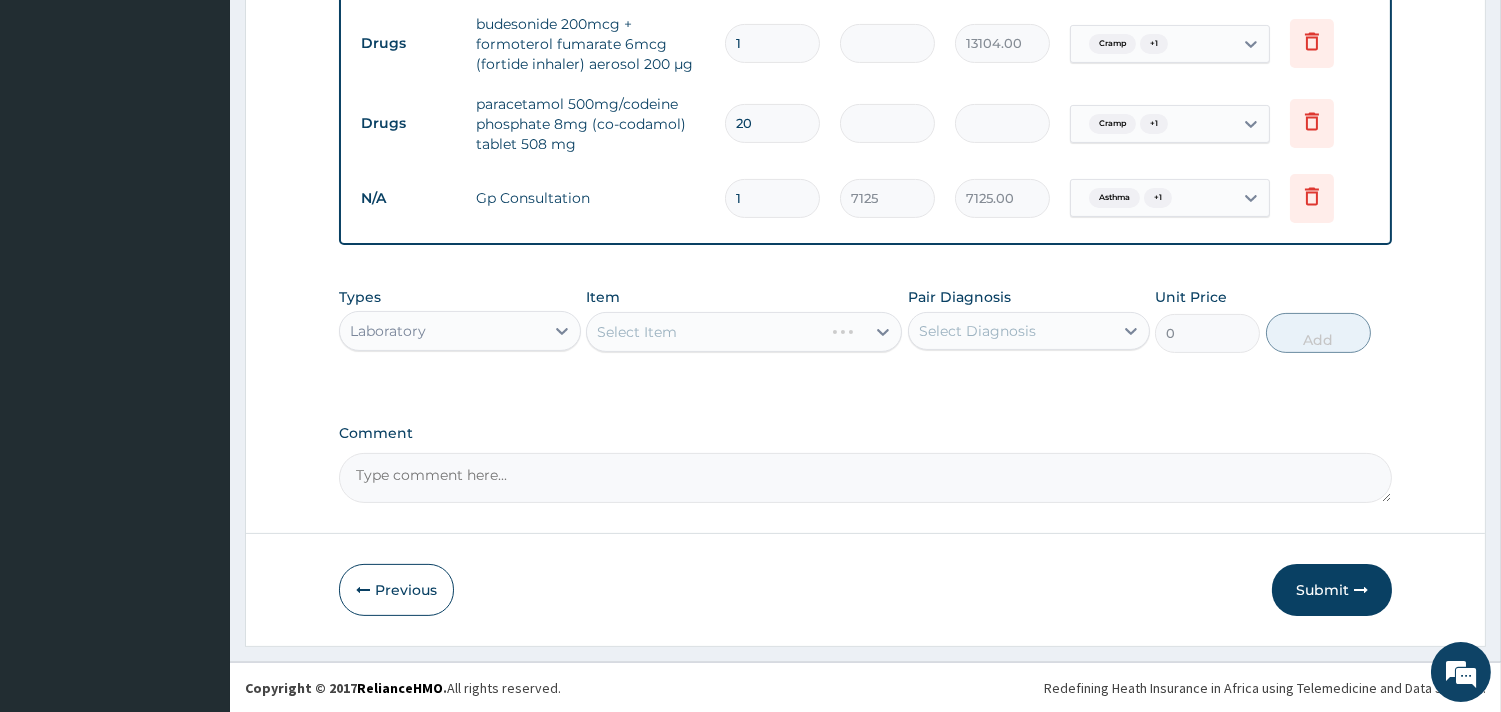 click on "Select Item" at bounding box center [744, 332] 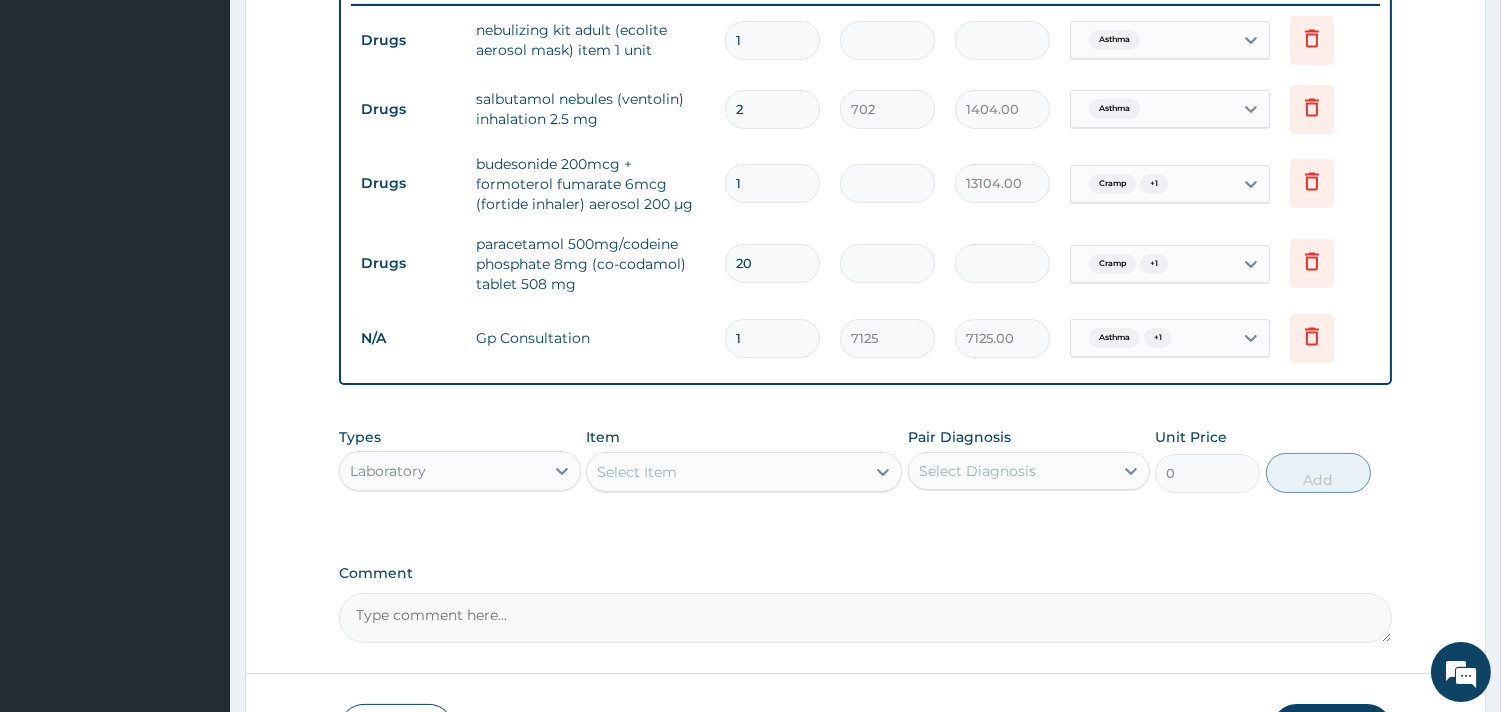scroll, scrollTop: 932, scrollLeft: 0, axis: vertical 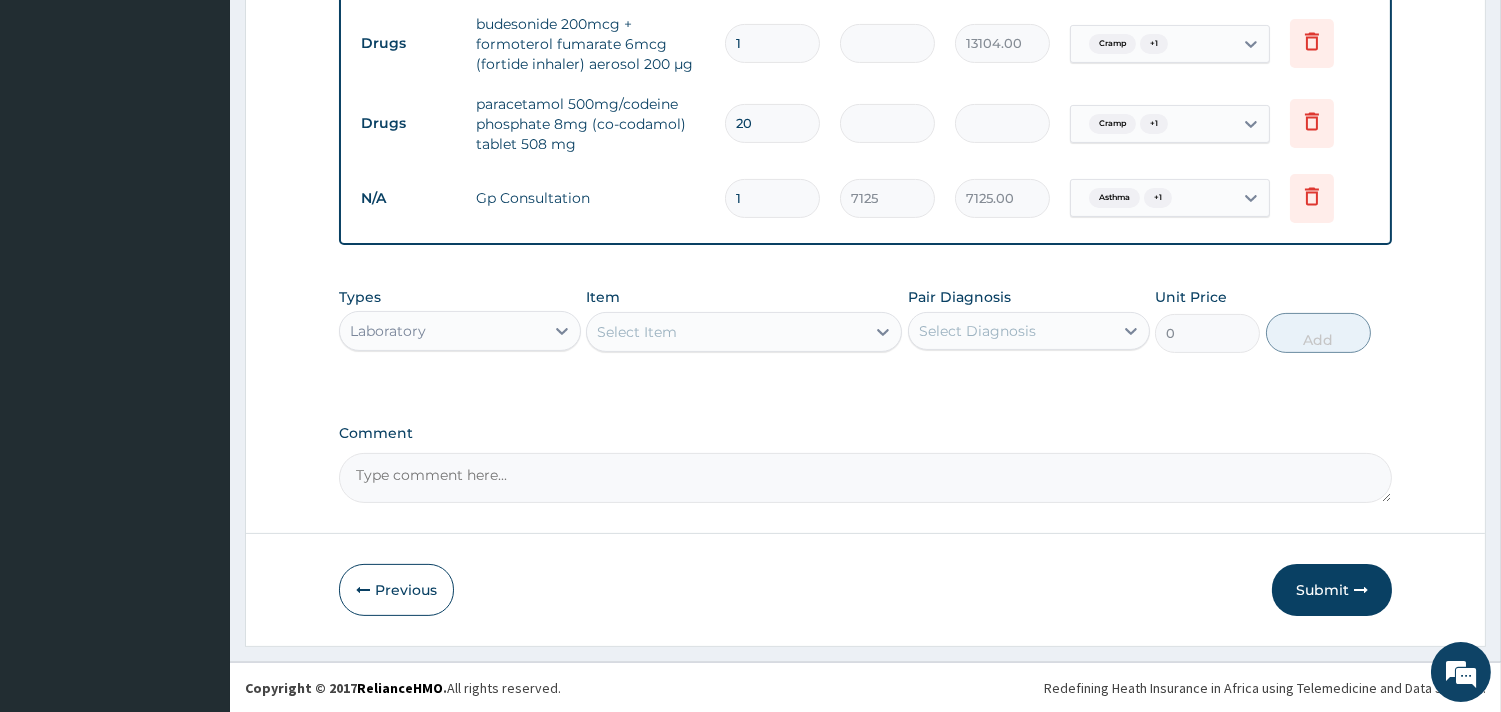 click on "Select Item" at bounding box center (726, 332) 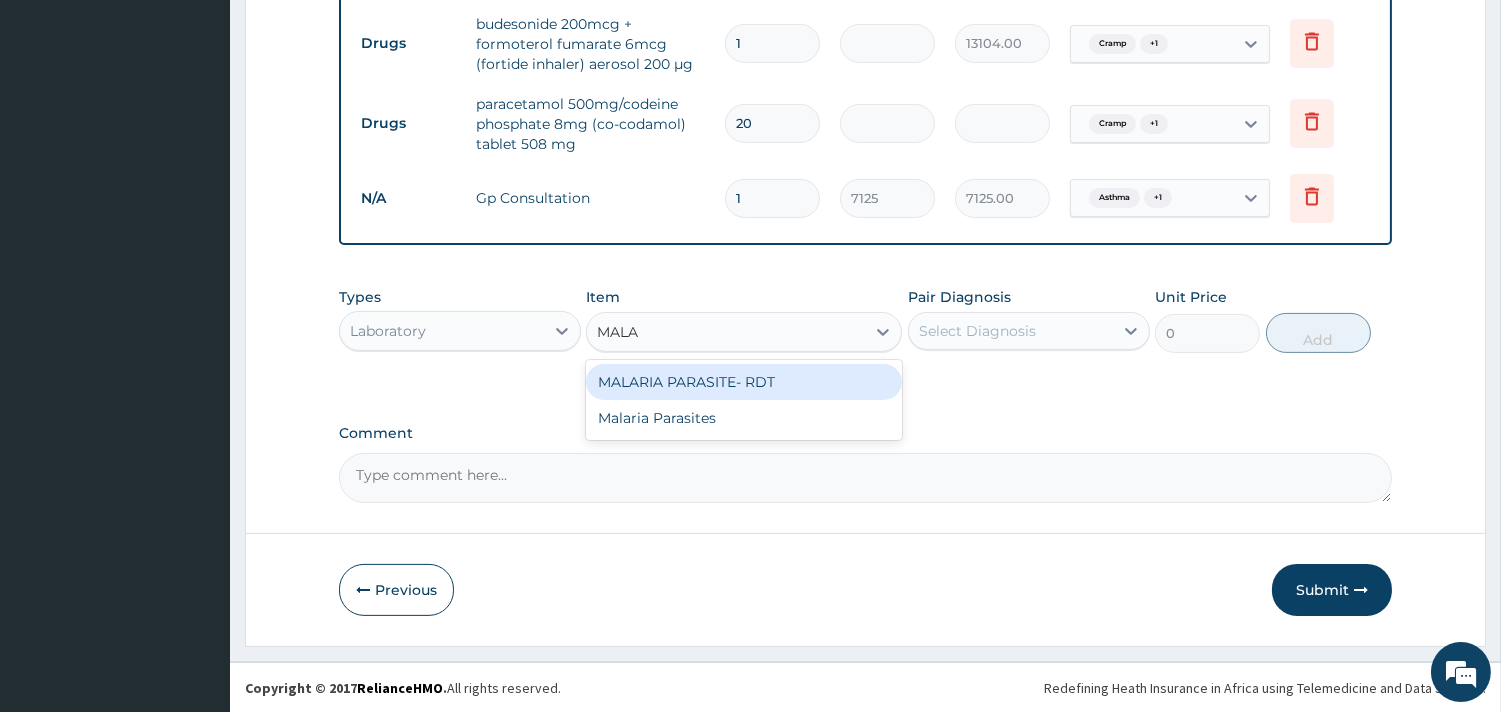 type on "MALAR" 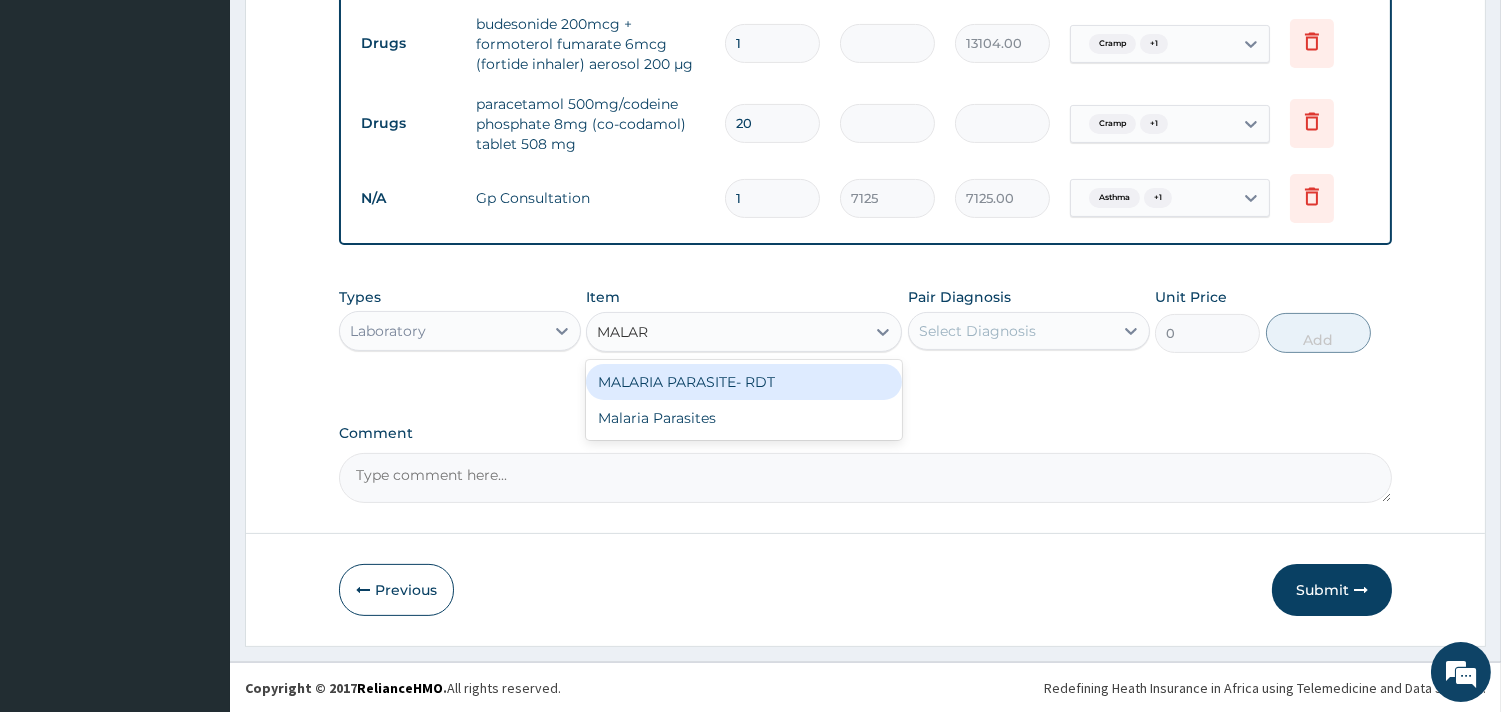 click on "MALARIA PARASITE- RDT" at bounding box center (744, 382) 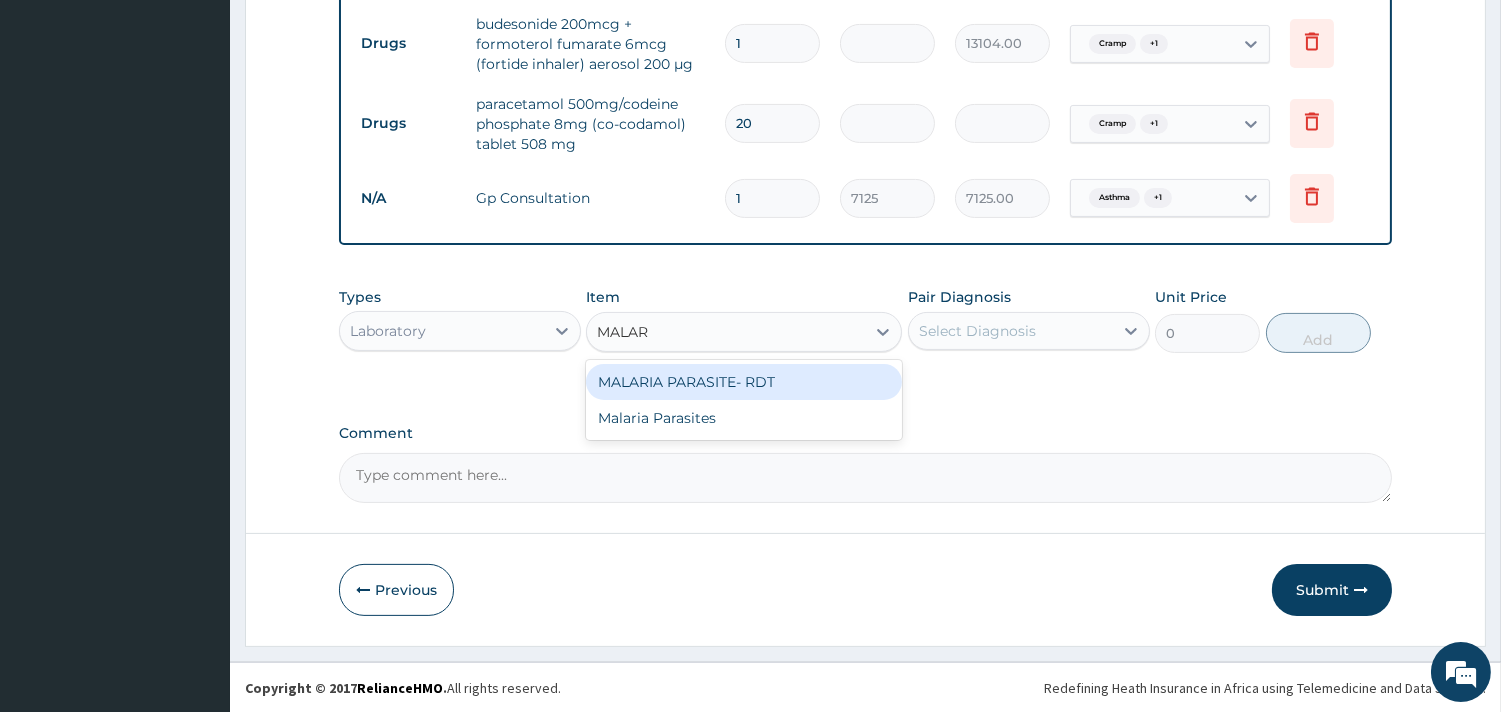type 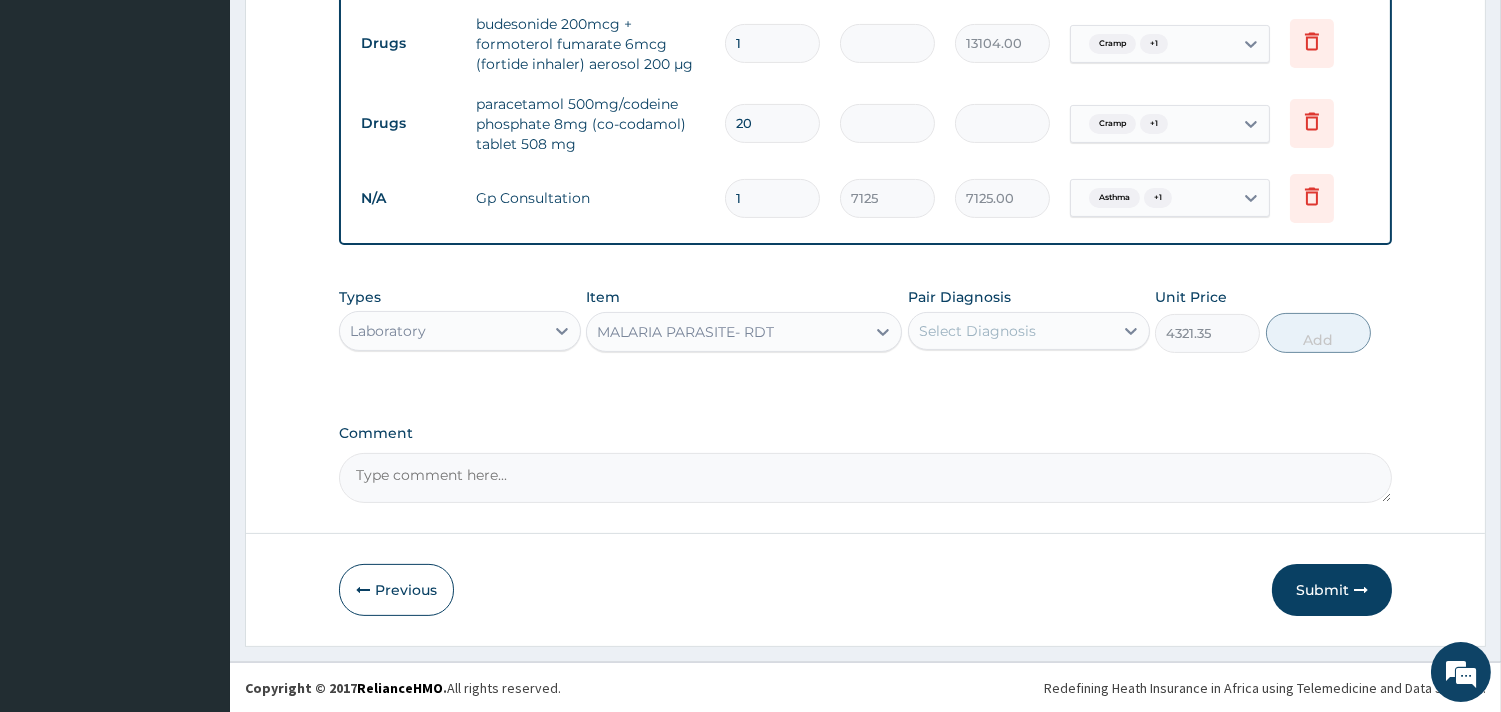 click on "Pair Diagnosis Select Diagnosis" at bounding box center [1029, 320] 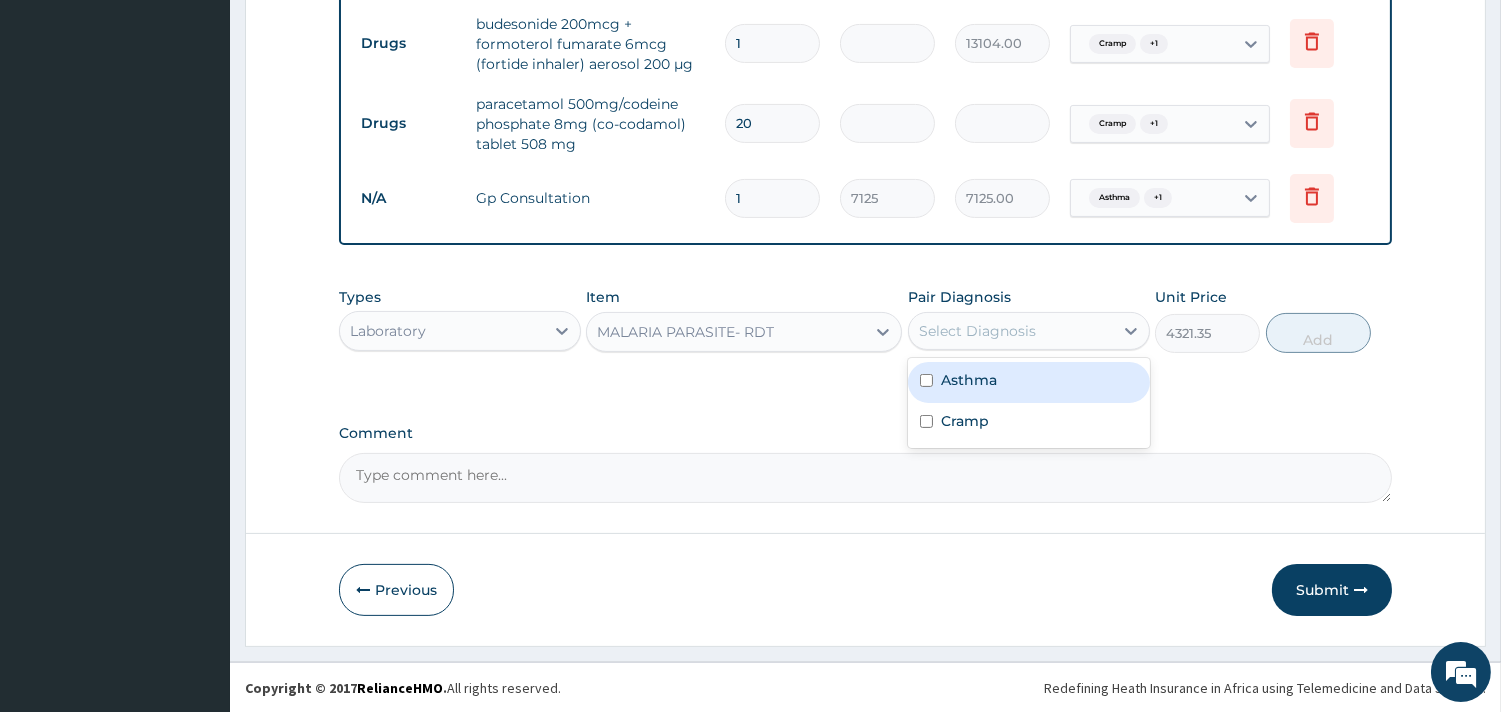 click on "Select Diagnosis" at bounding box center (1011, 331) 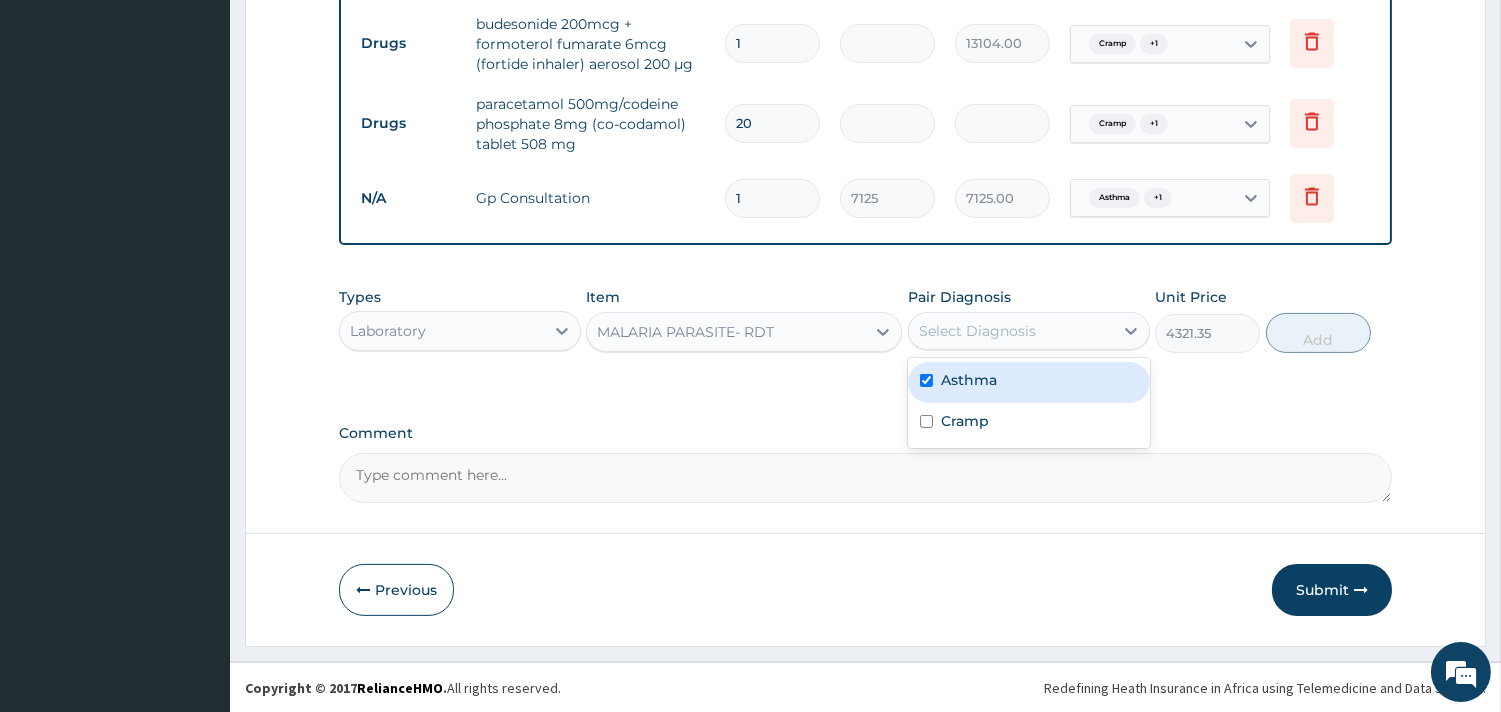 checkbox on "true" 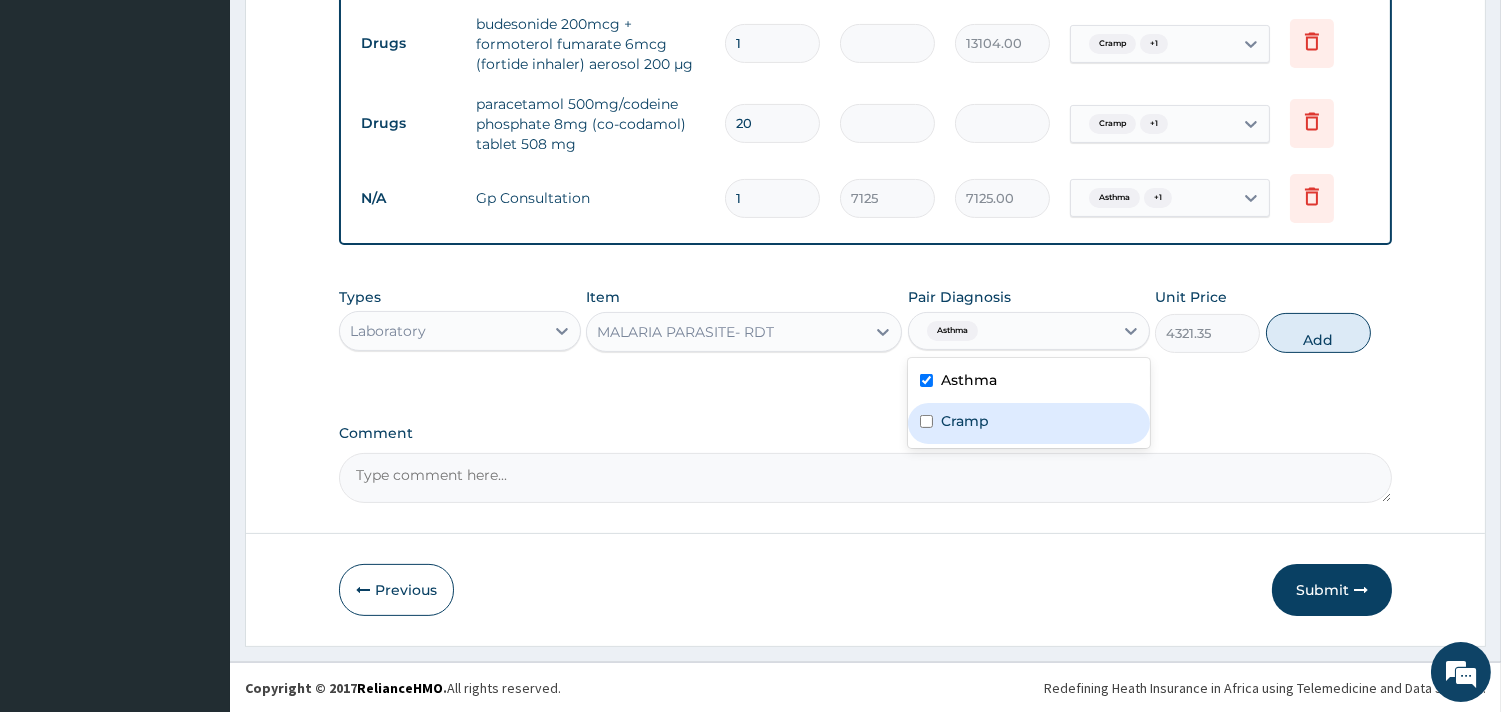 click on "Cramp" at bounding box center [1029, 423] 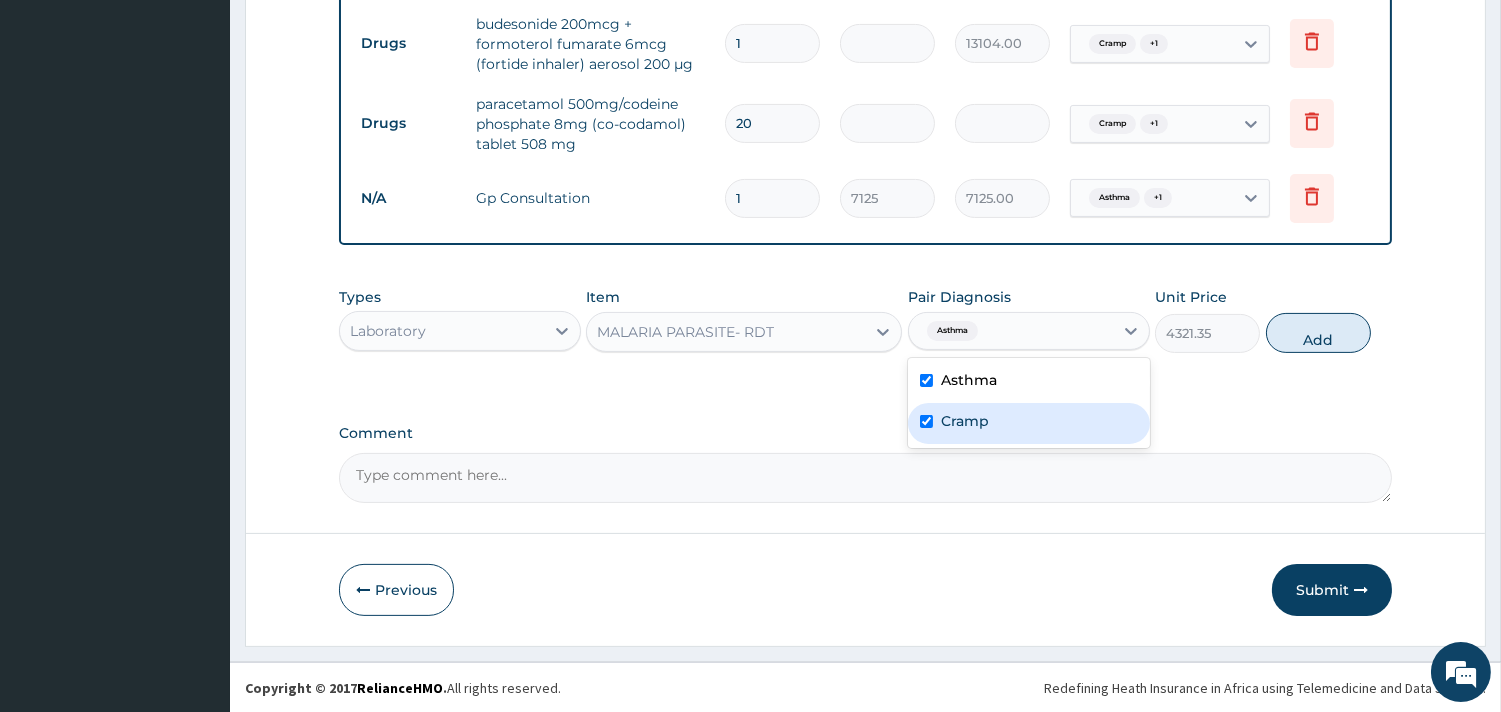checkbox on "true" 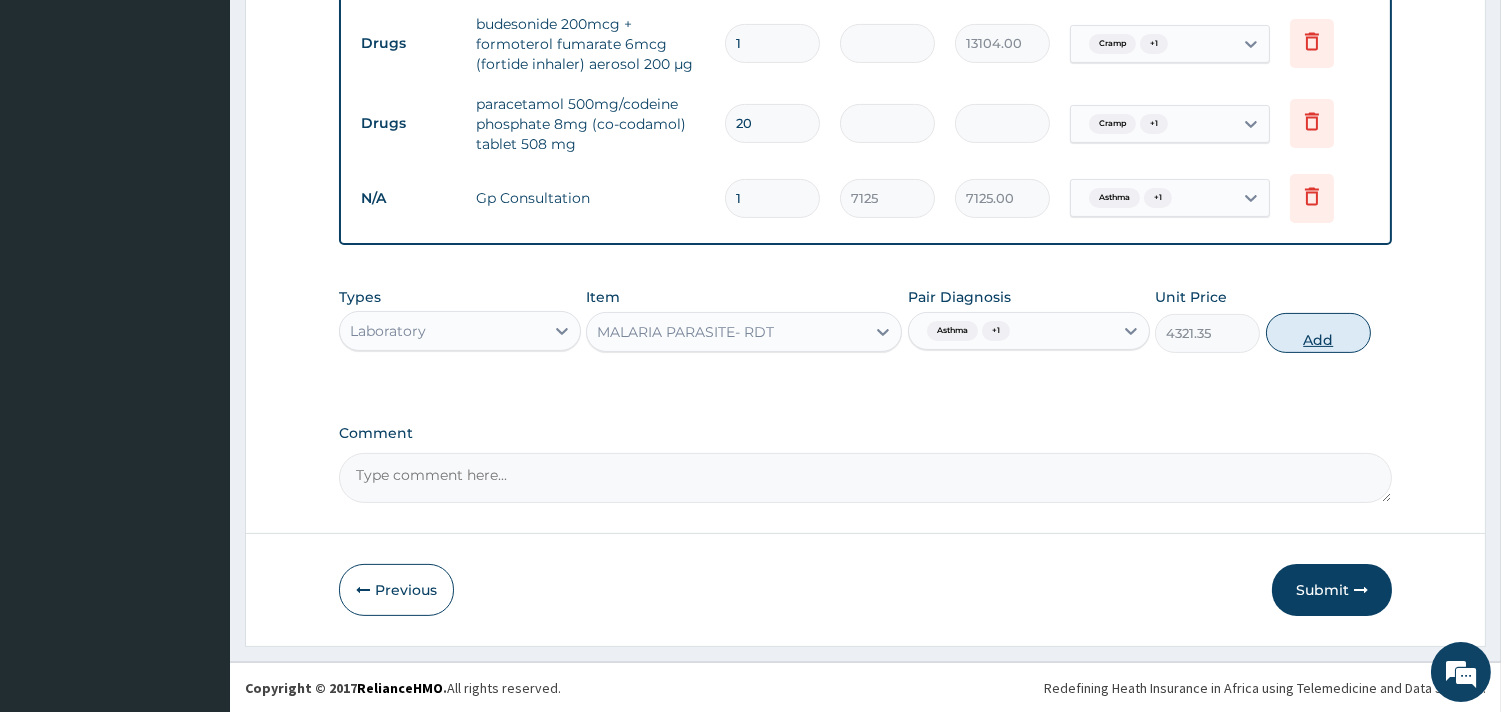 click on "Add" at bounding box center (1318, 333) 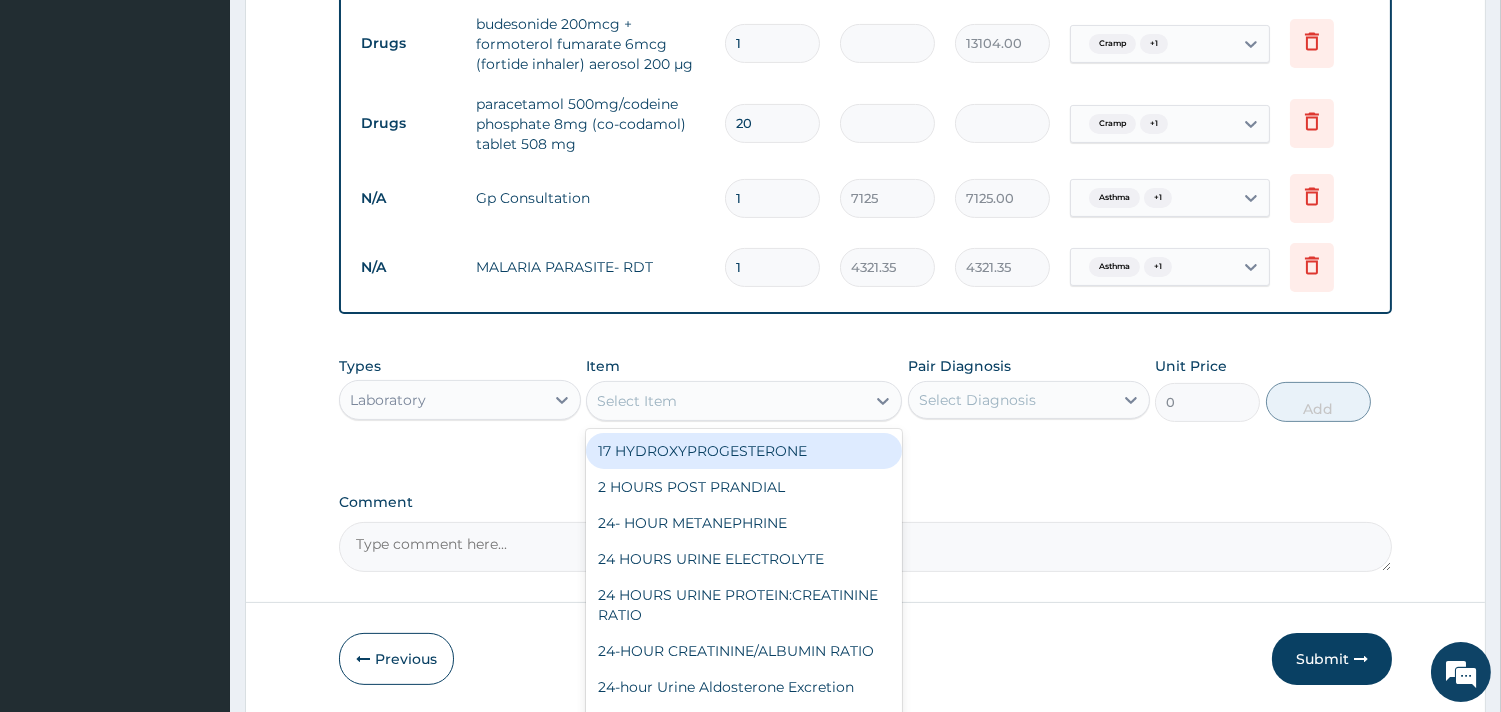 click on "Select Item" at bounding box center [726, 401] 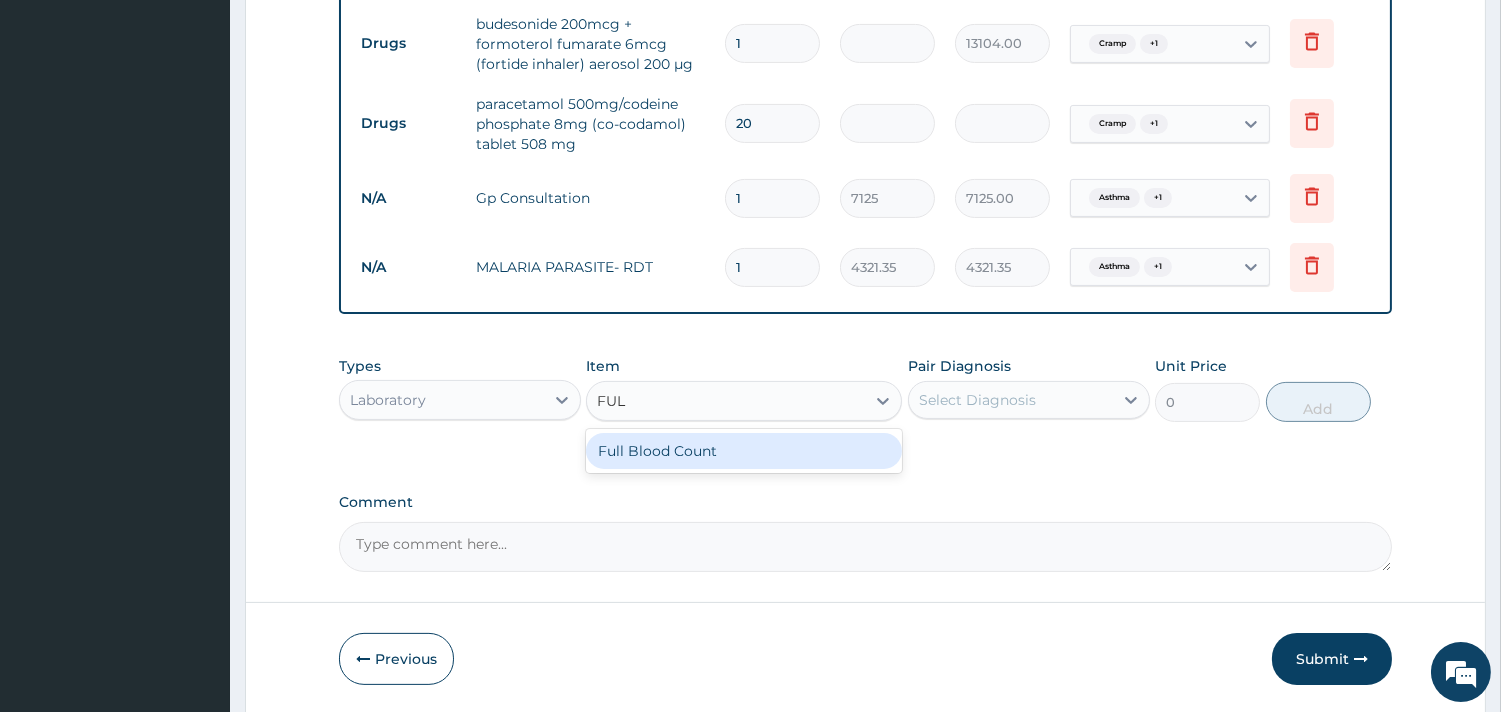 type on "FULL" 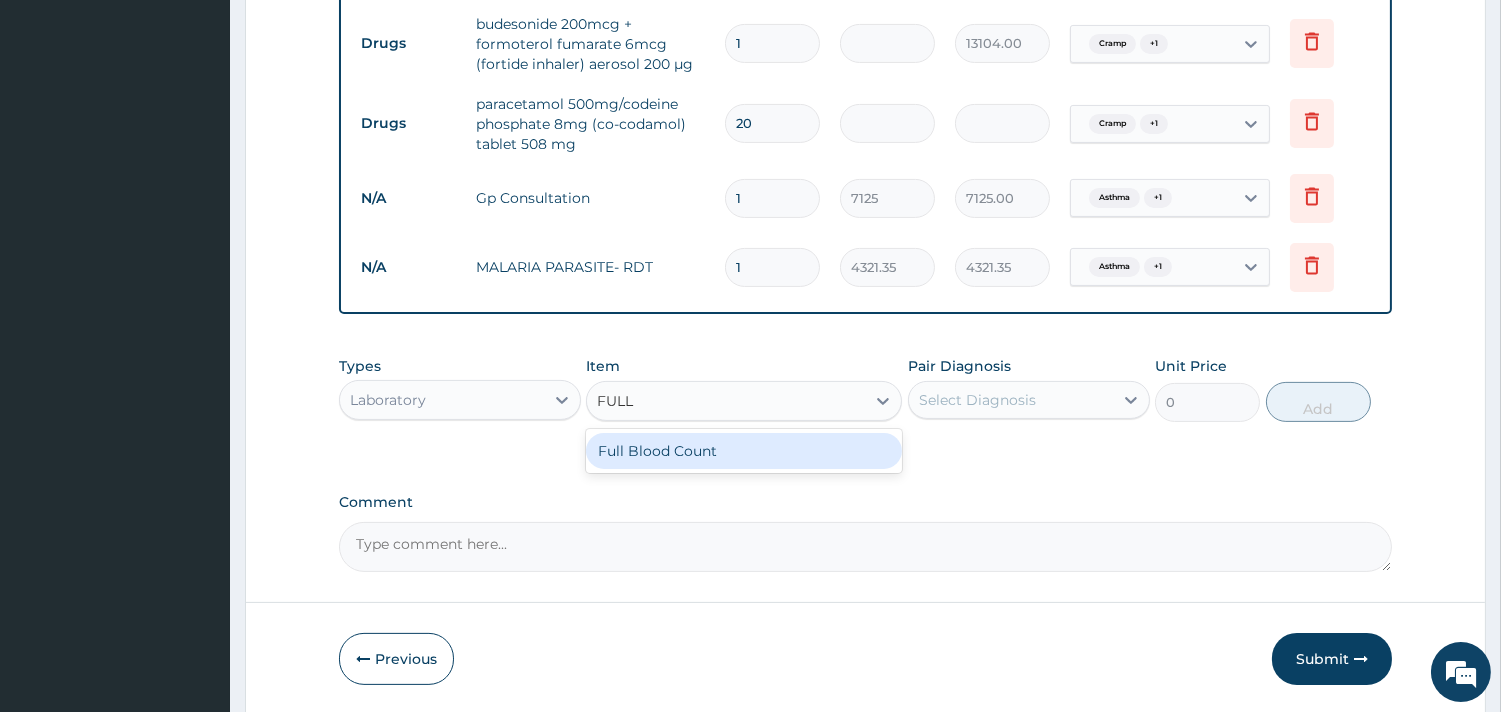 click on "Full Blood Count" at bounding box center [744, 451] 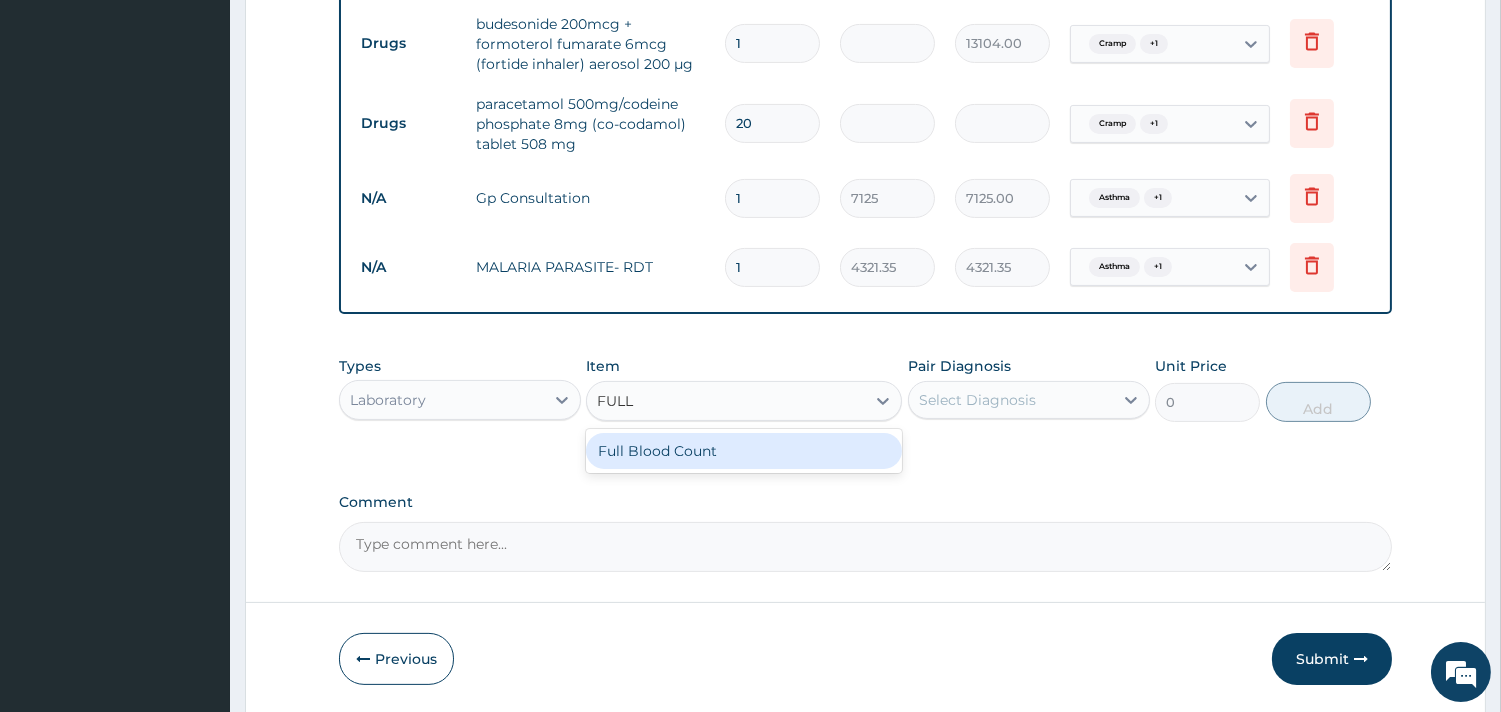 type 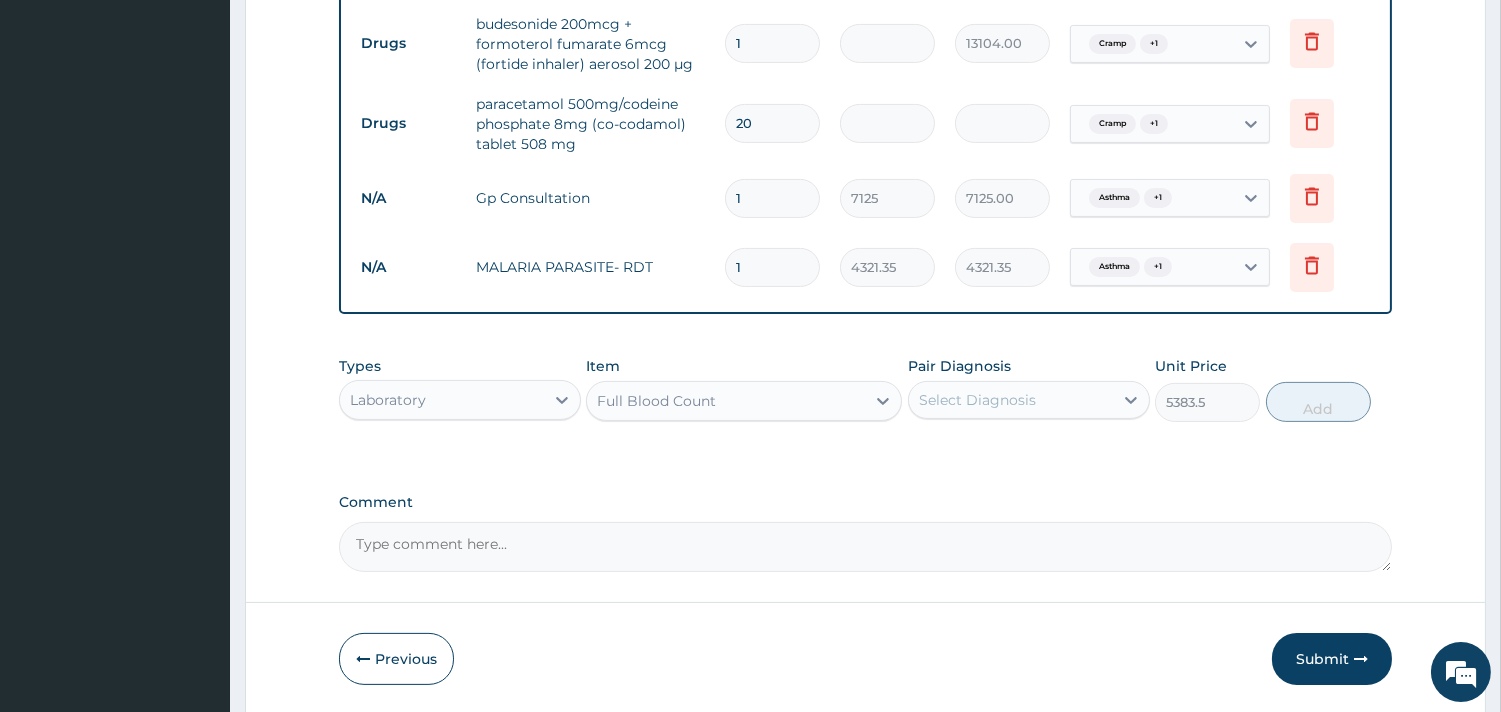 click on "Select Diagnosis" at bounding box center (1011, 400) 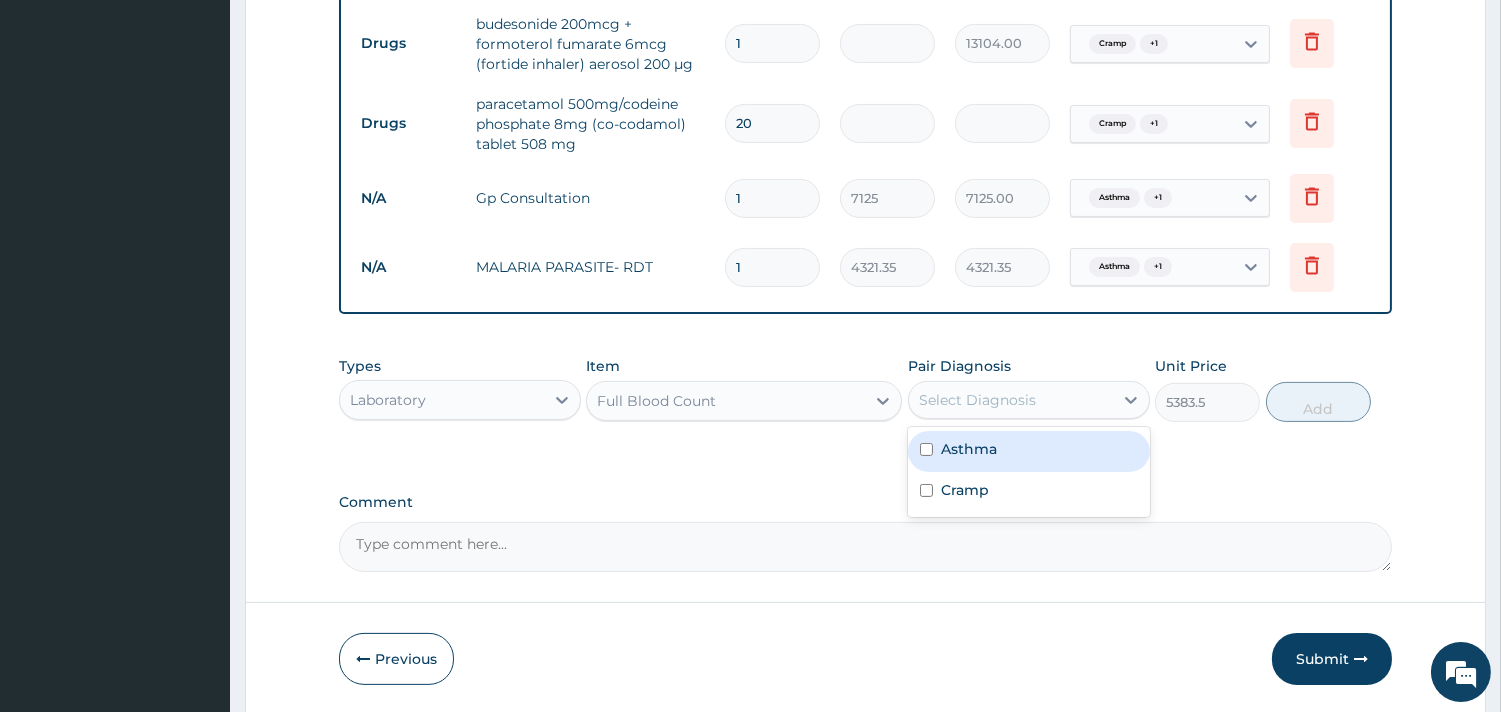 click on "Asthma" at bounding box center (969, 449) 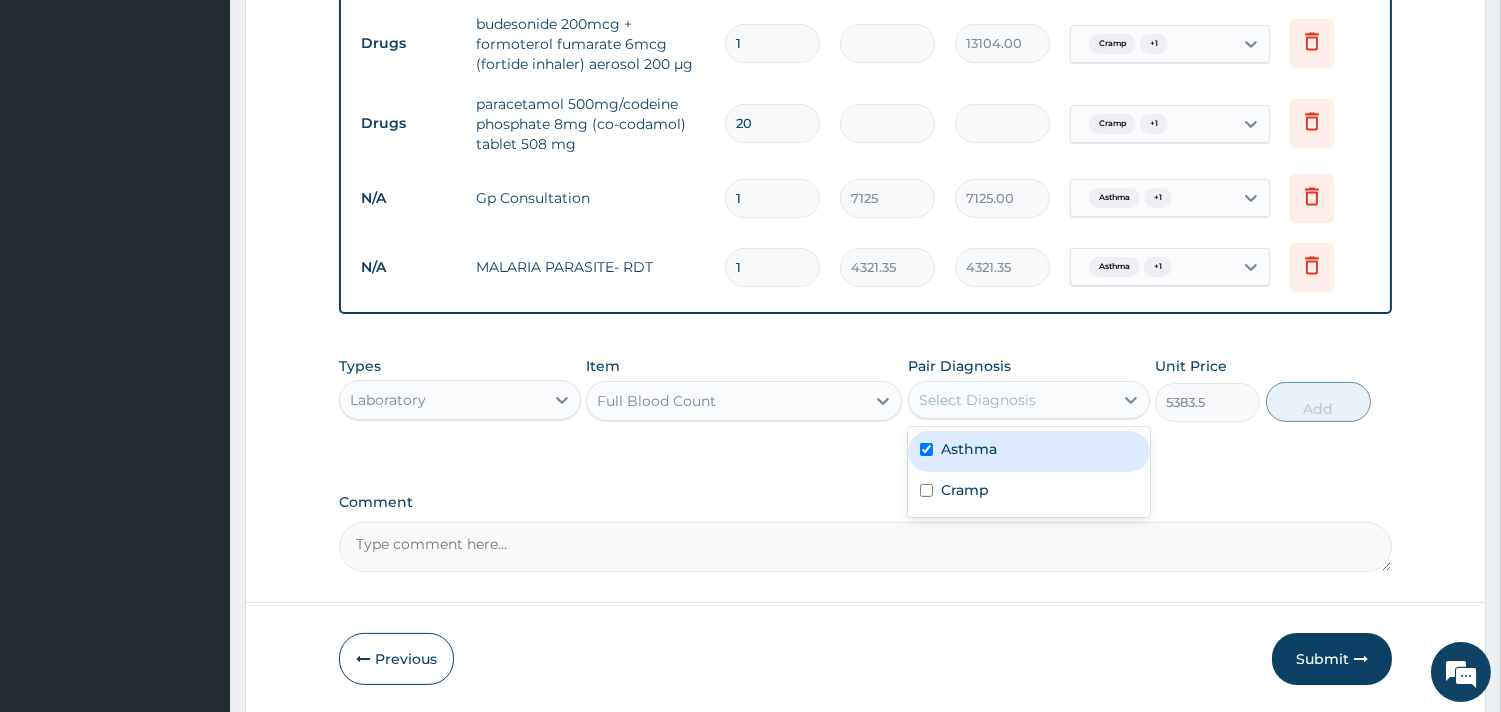 checkbox on "true" 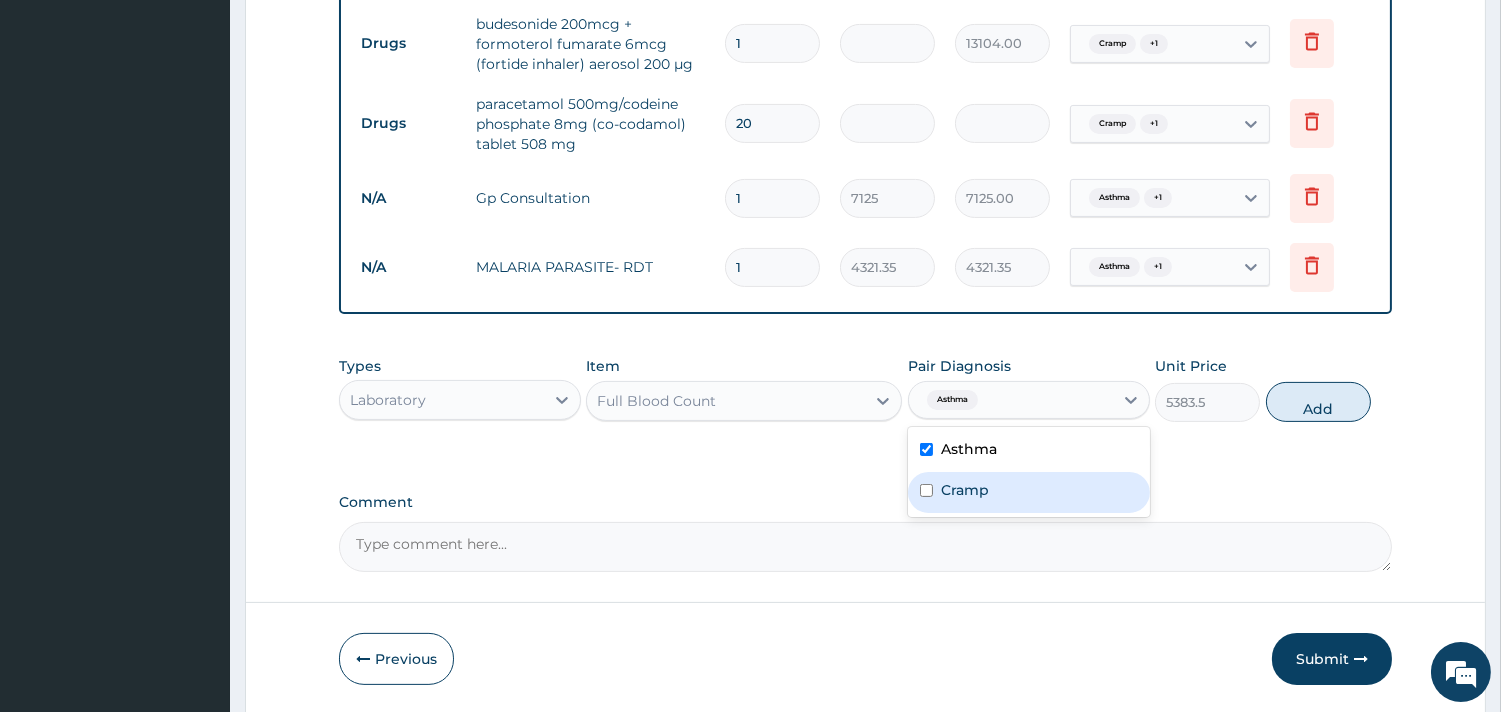 click on "Cramp" at bounding box center [965, 490] 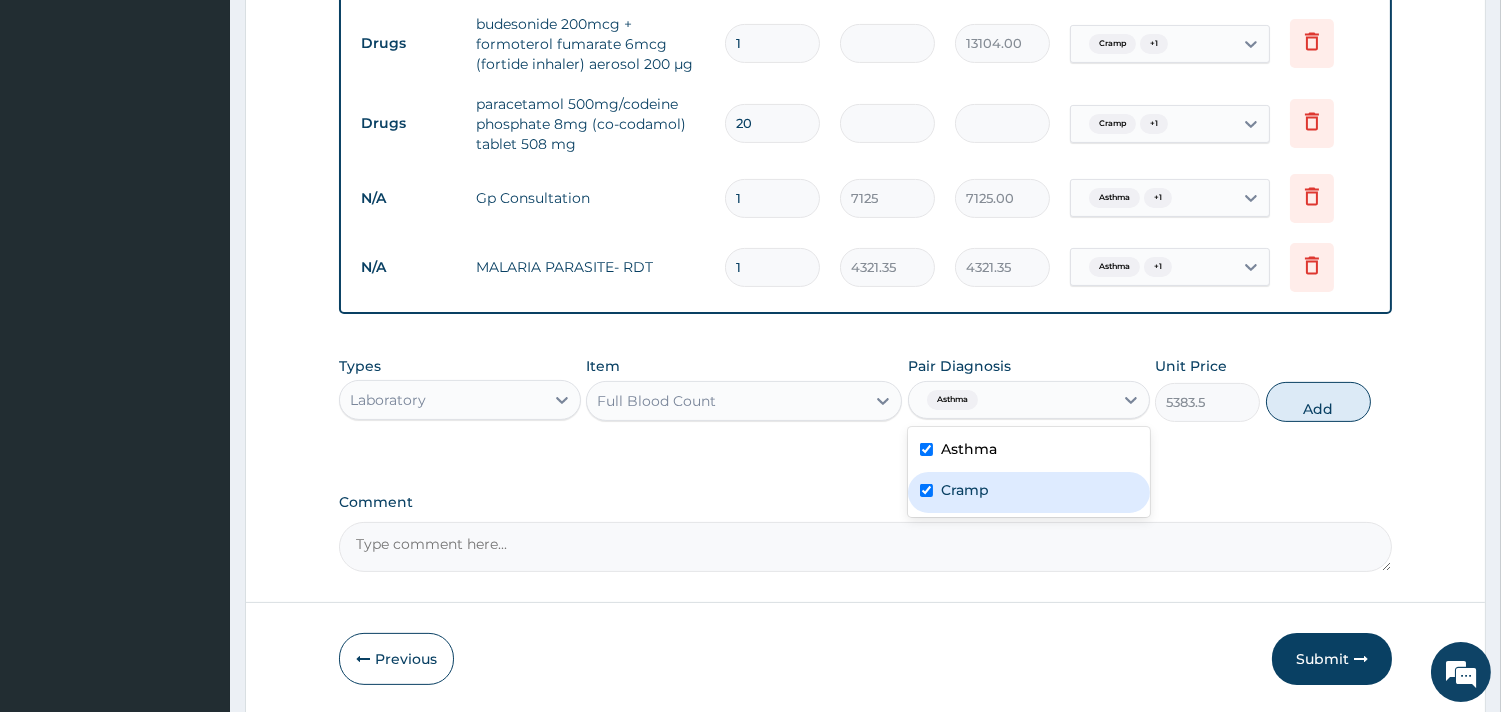 checkbox on "true" 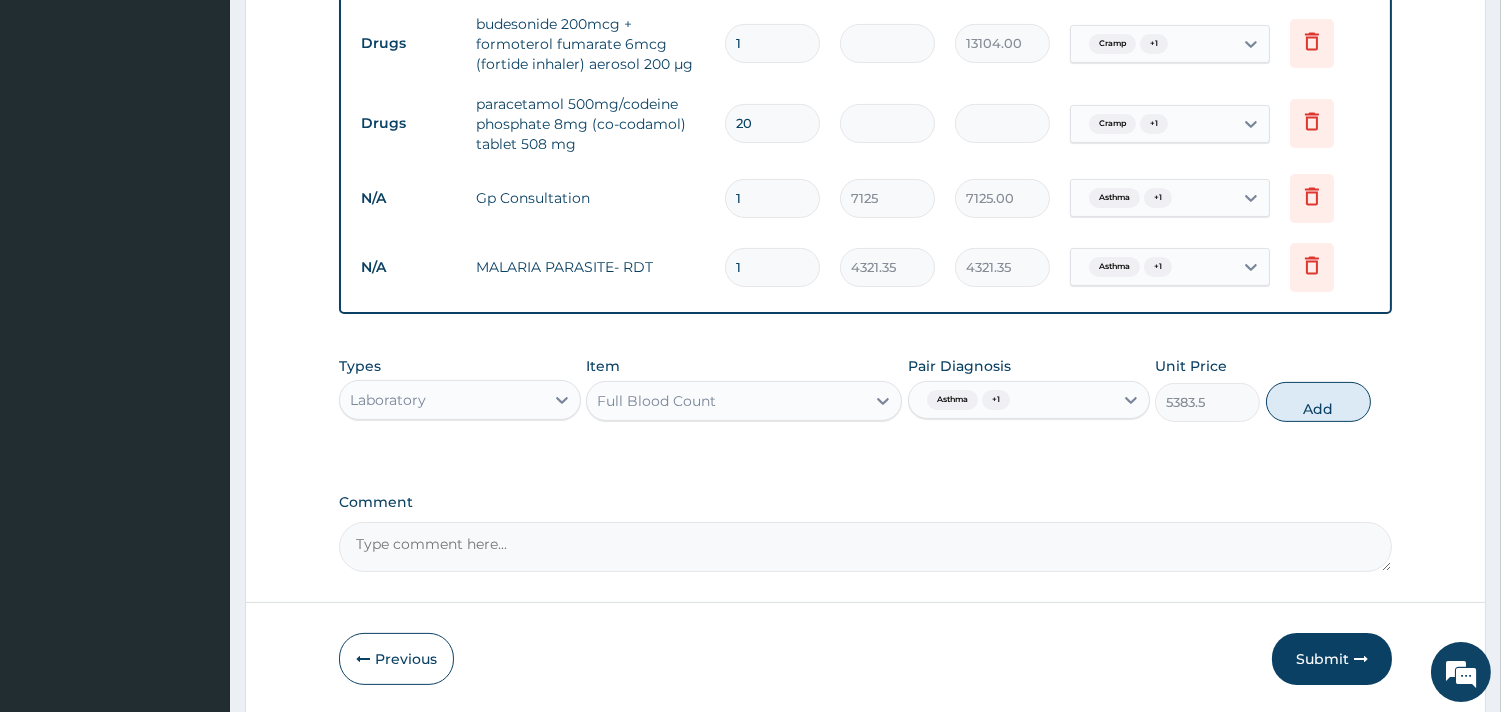 click on "Add" at bounding box center (1318, 402) 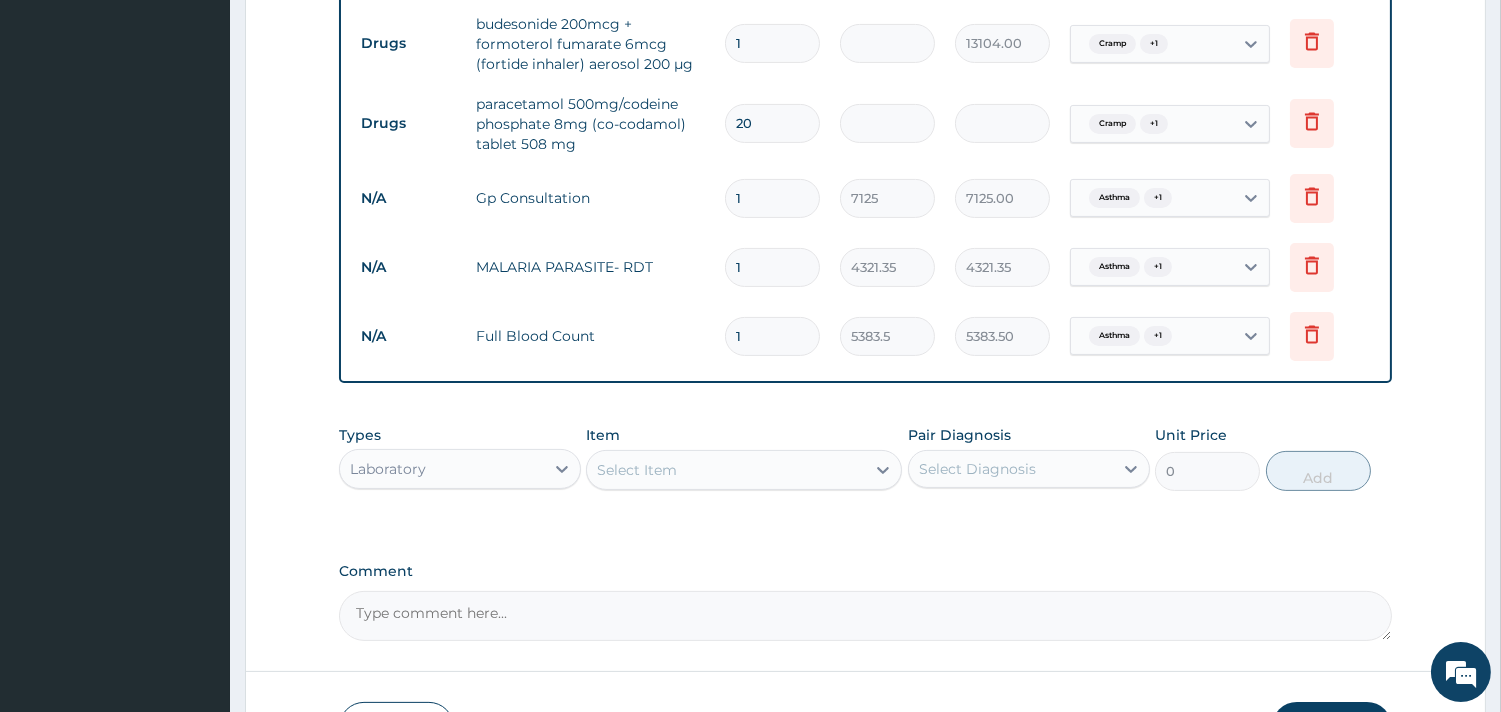 click on "Types Laboratory Item Select Item Pair Diagnosis Select Diagnosis Unit Price 0 Add" at bounding box center (865, 458) 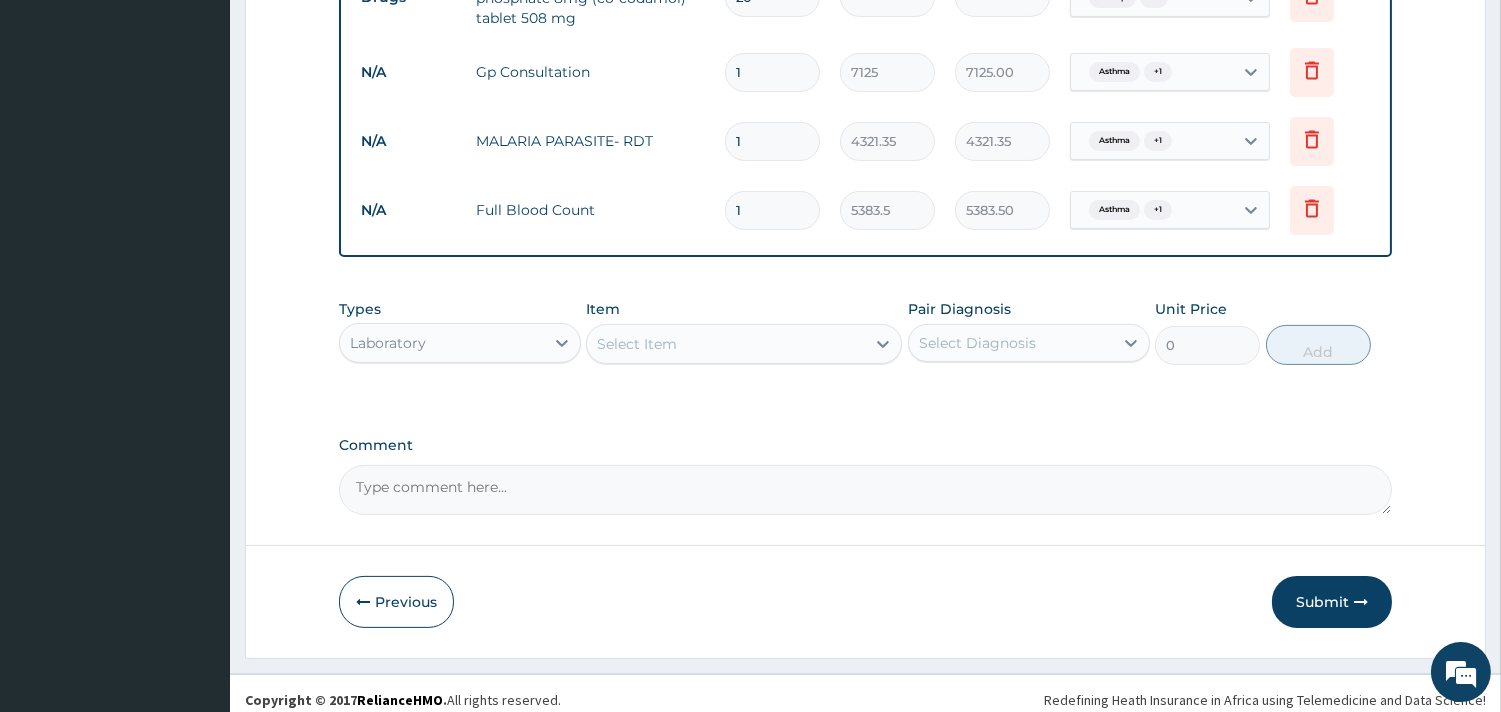 scroll, scrollTop: 1071, scrollLeft: 0, axis: vertical 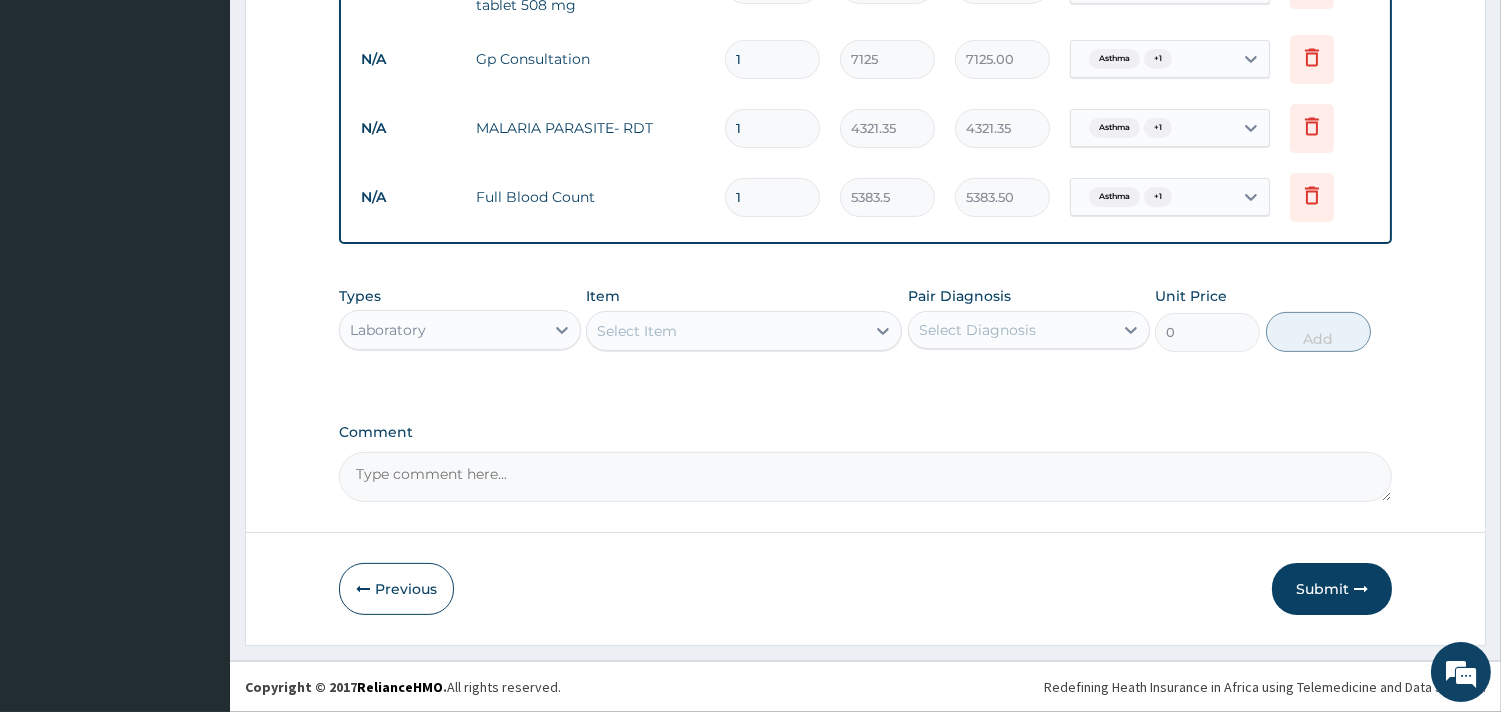 drag, startPoint x: 425, startPoint y: 324, endPoint x: 425, endPoint y: 341, distance: 17 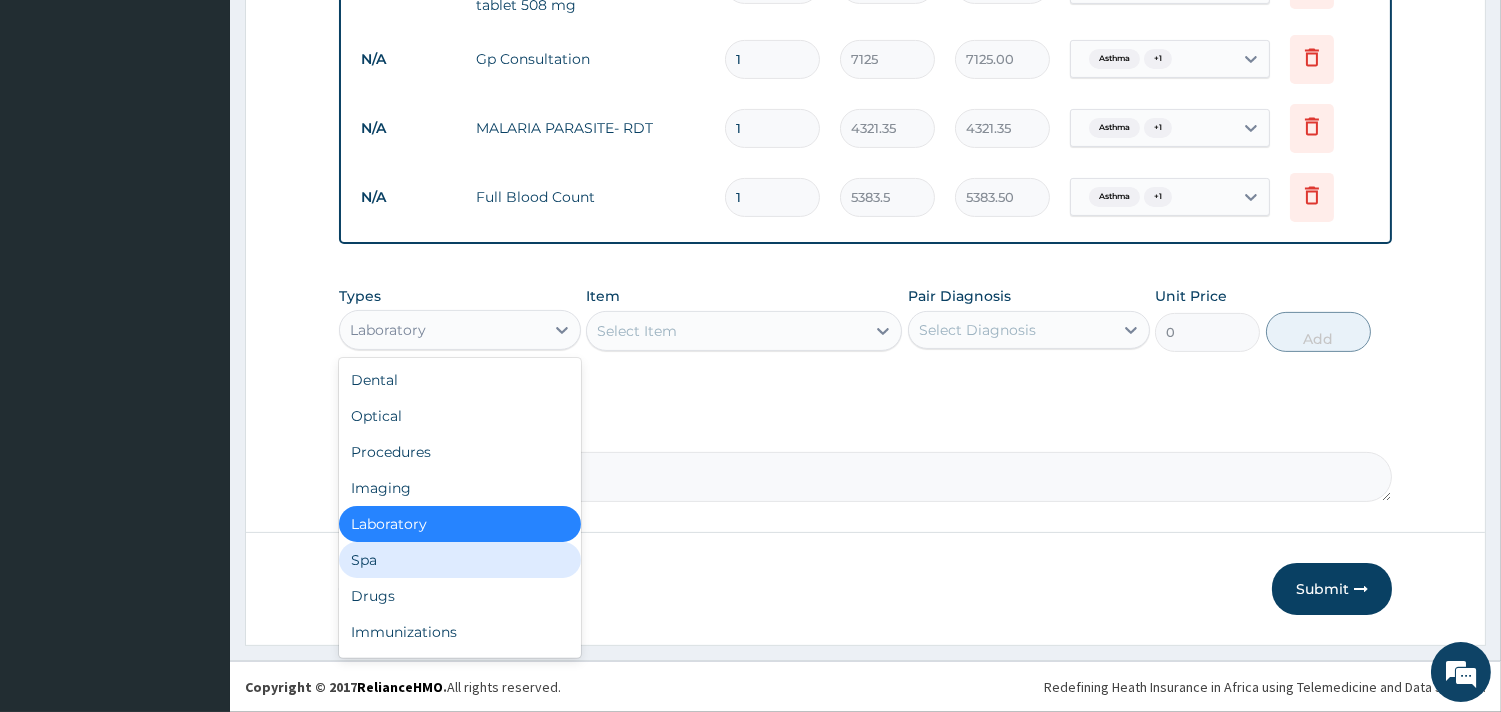scroll, scrollTop: 67, scrollLeft: 0, axis: vertical 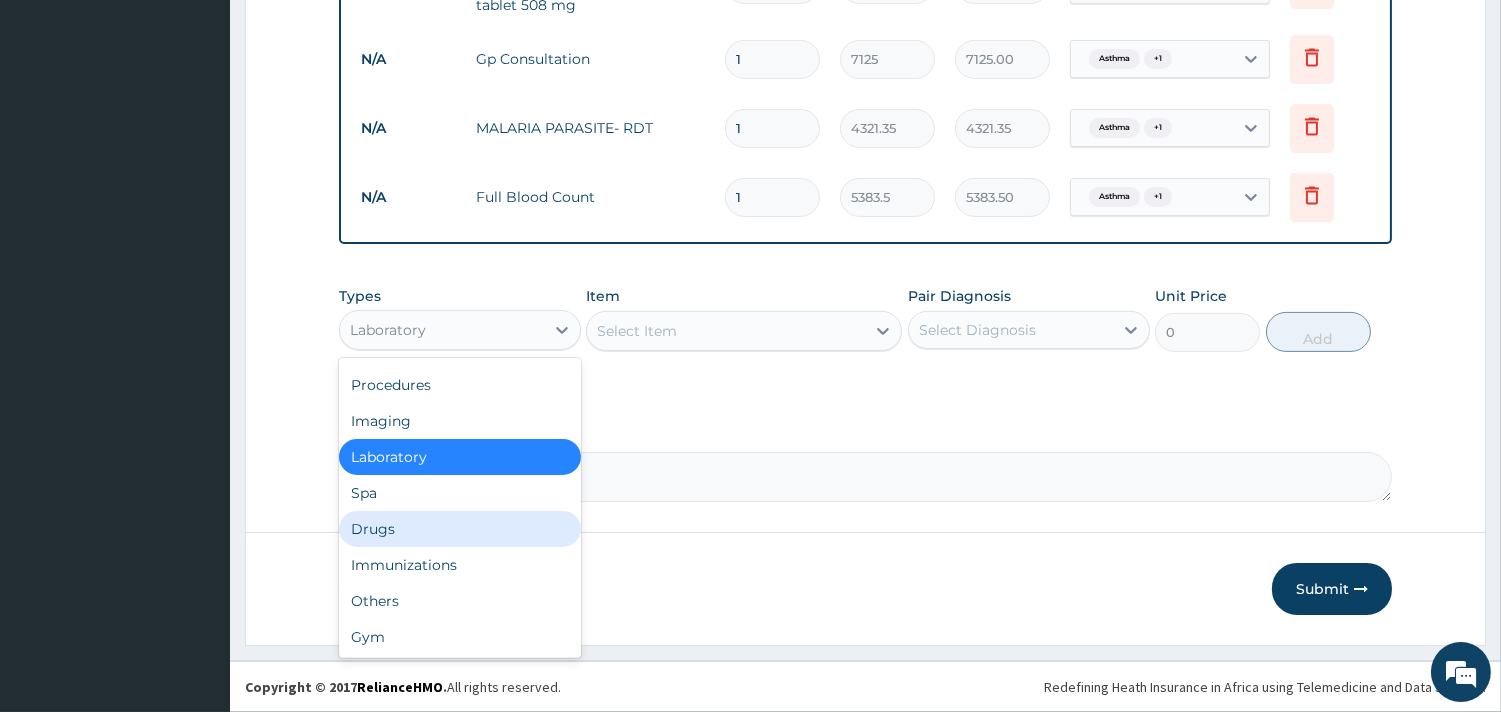 drag, startPoint x: 416, startPoint y: 533, endPoint x: 424, endPoint y: 512, distance: 22.472204 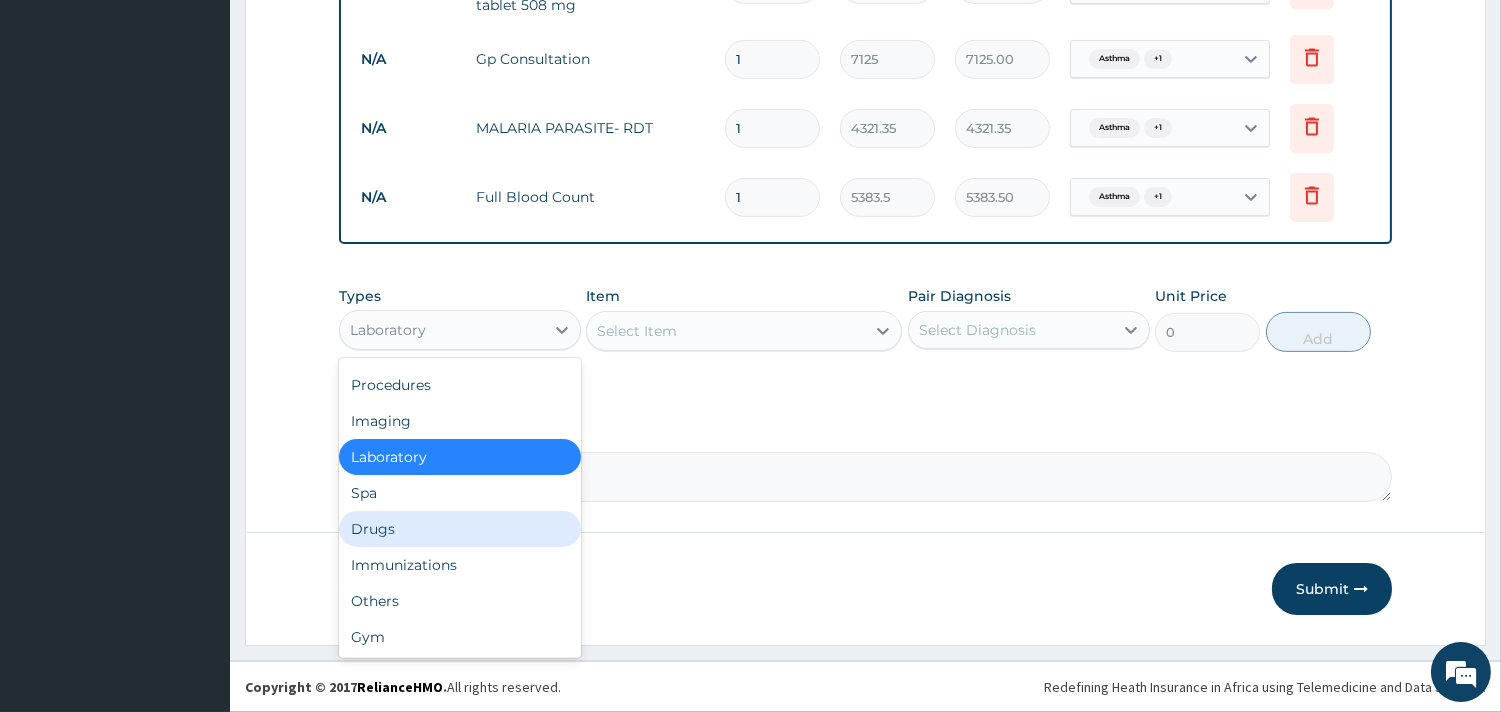 click on "Drugs" at bounding box center [460, 529] 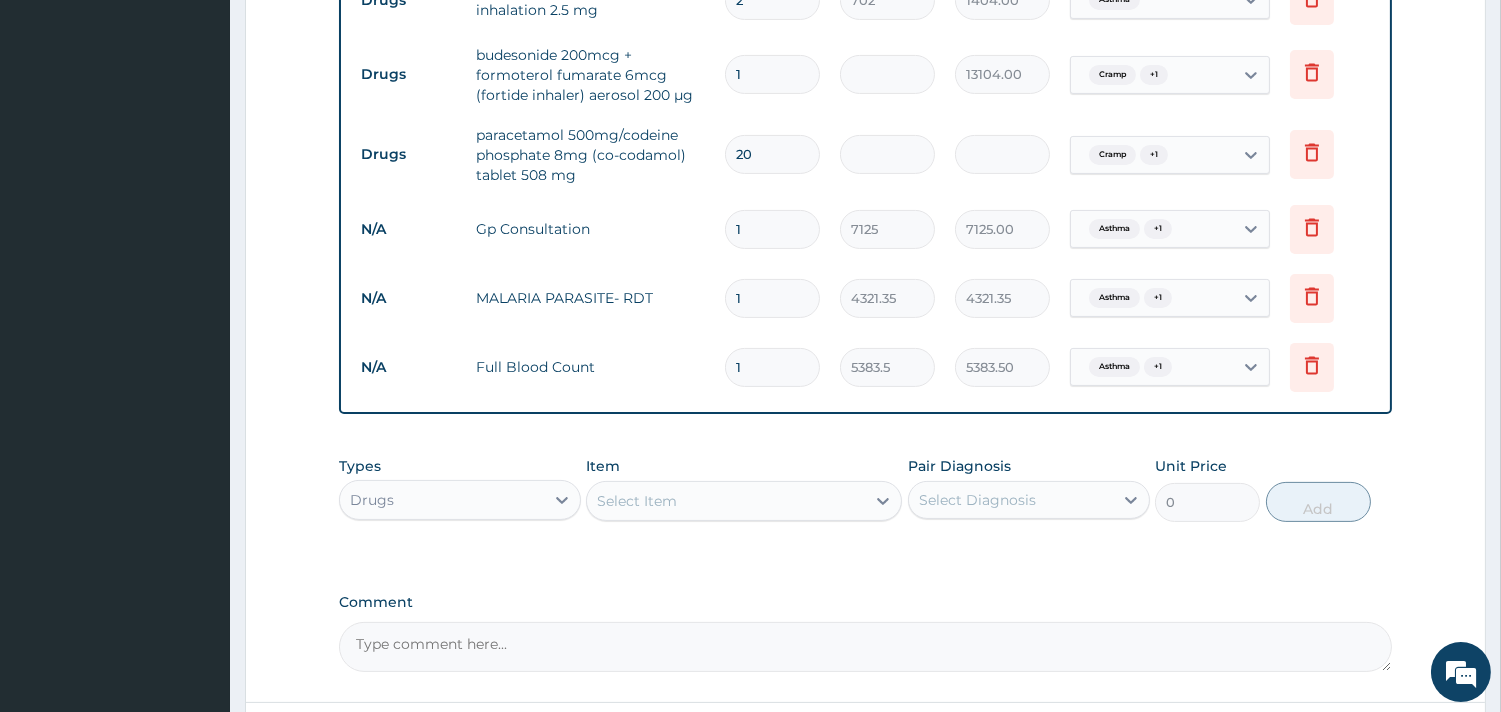 scroll, scrollTop: 1071, scrollLeft: 0, axis: vertical 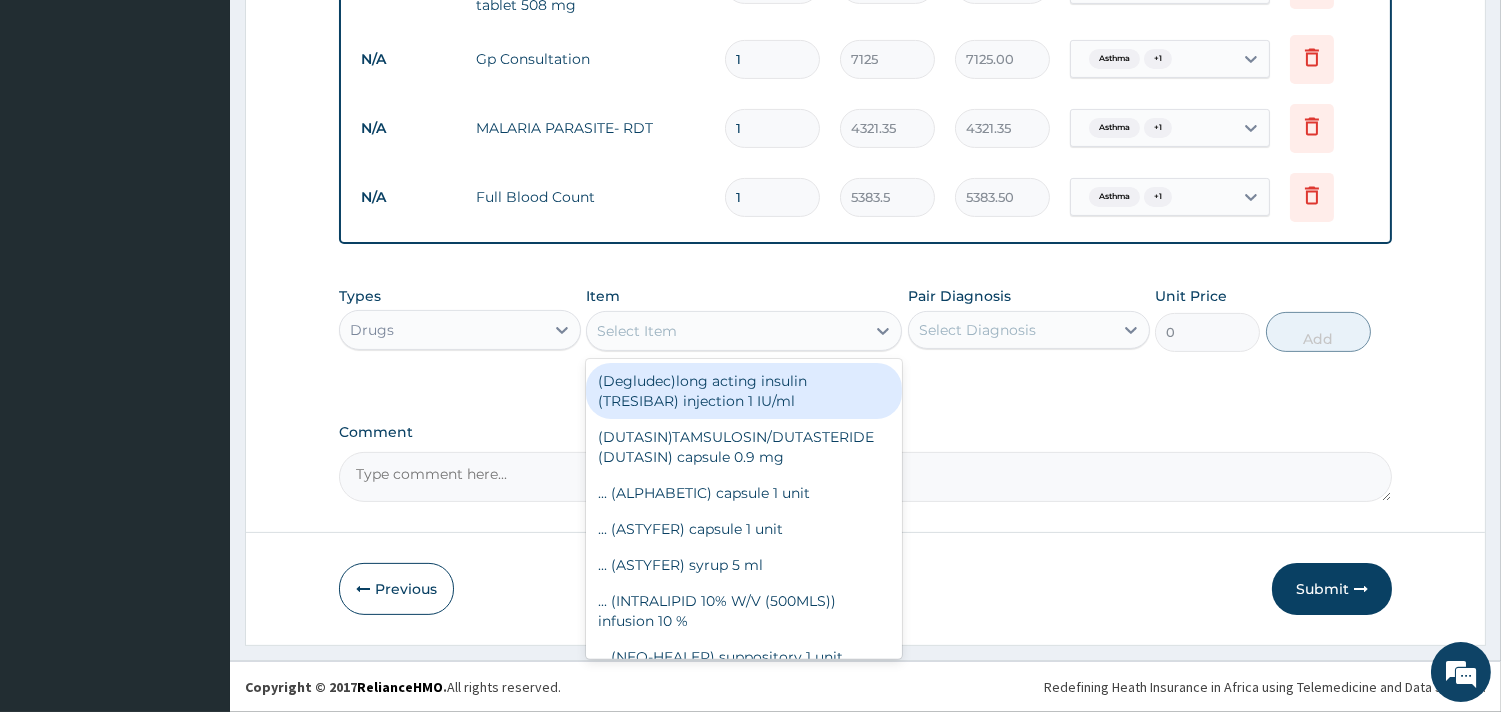 click on "Select Item" at bounding box center [637, 331] 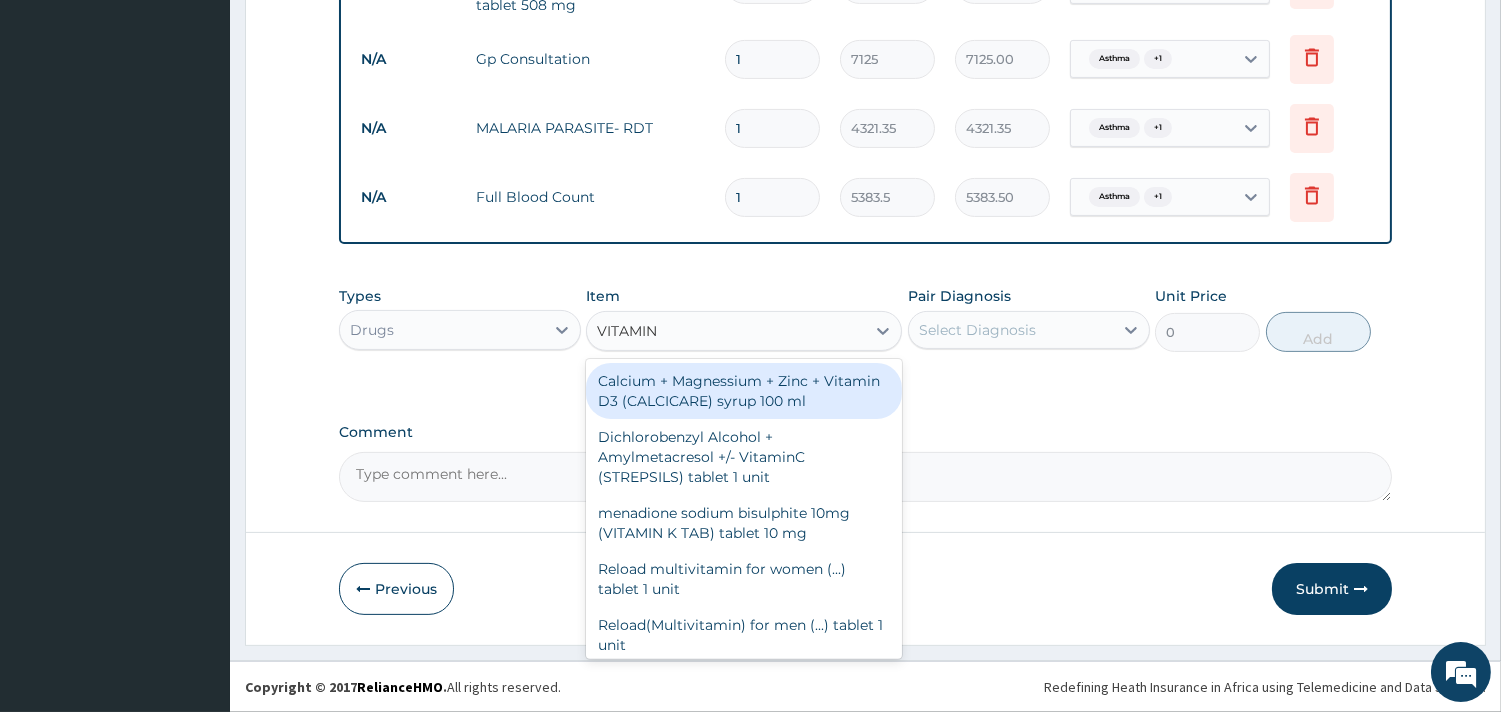 type on "VITAMIN C" 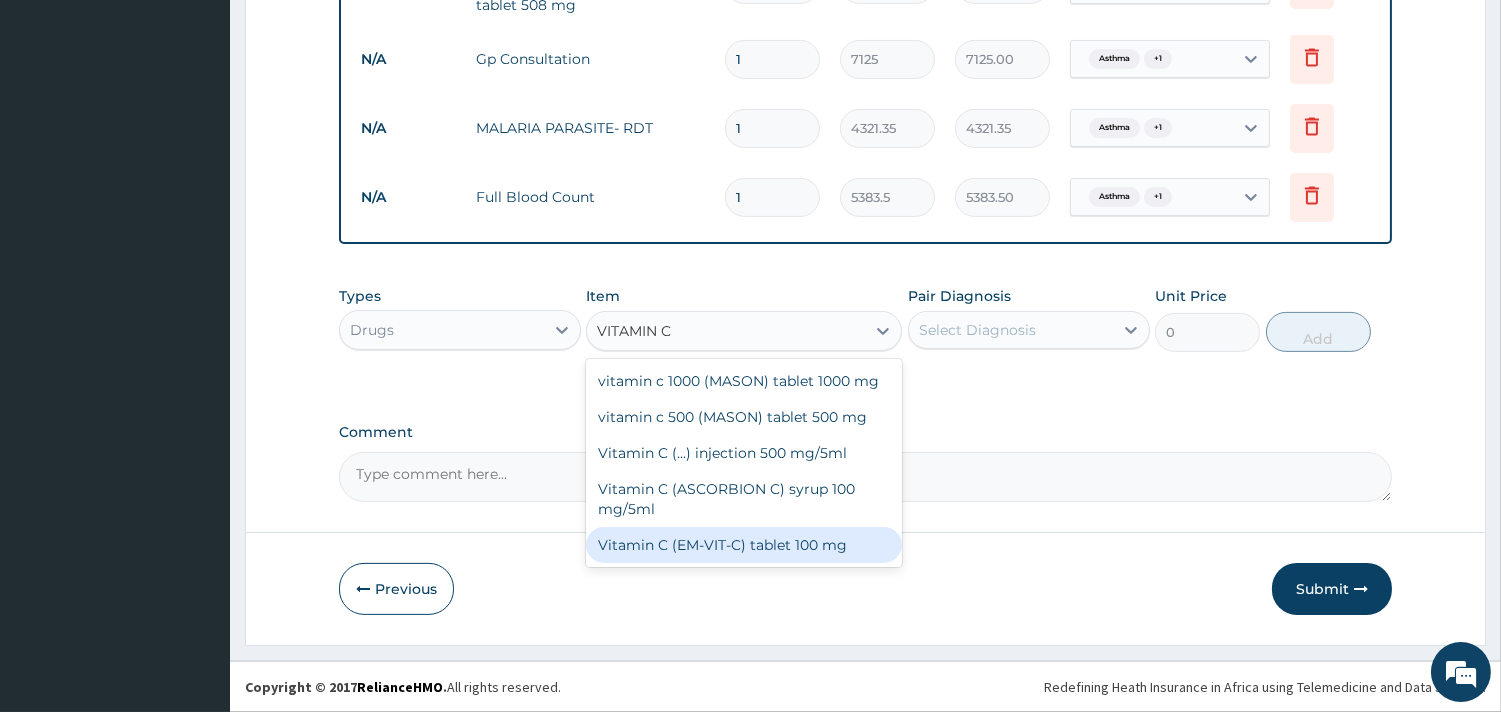 click on "Vitamin C (EM-VIT-C) tablet 100 mg" at bounding box center (744, 545) 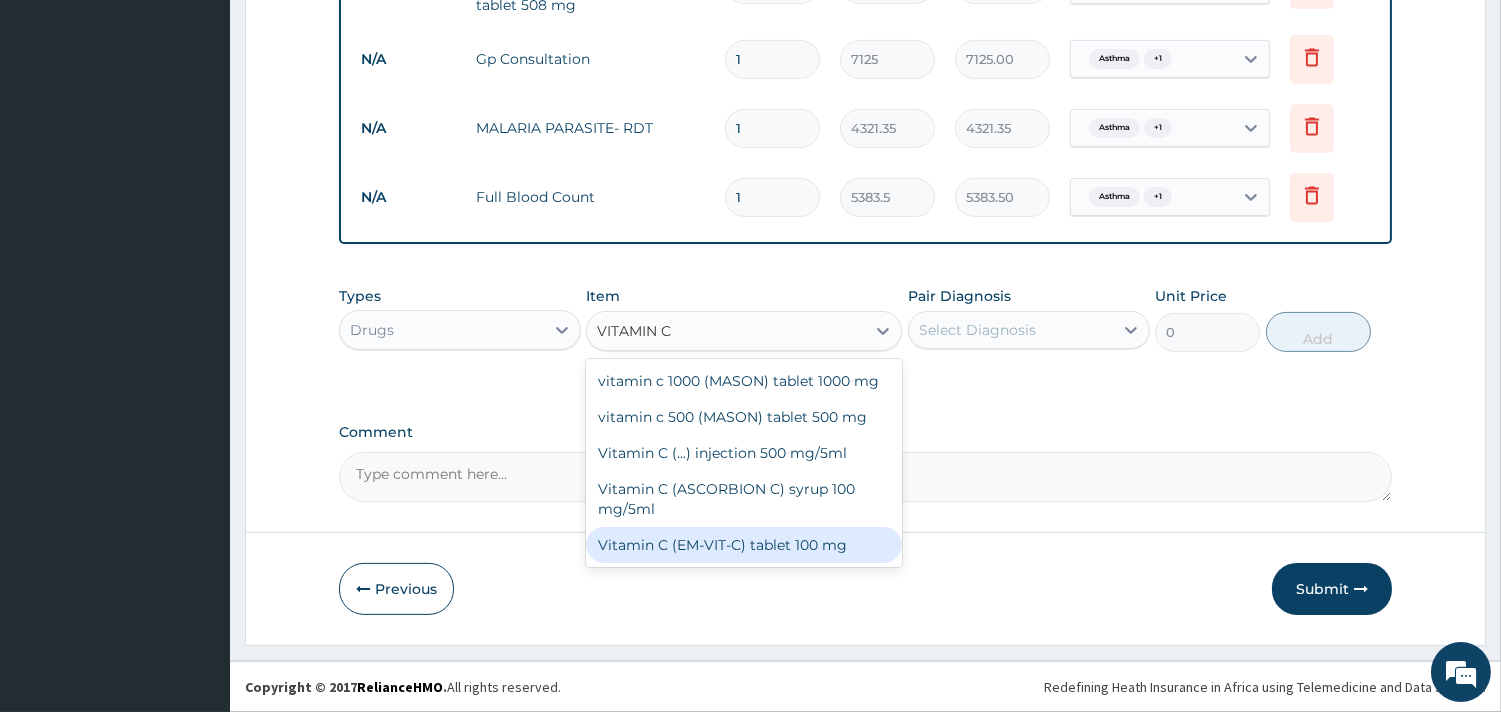 type 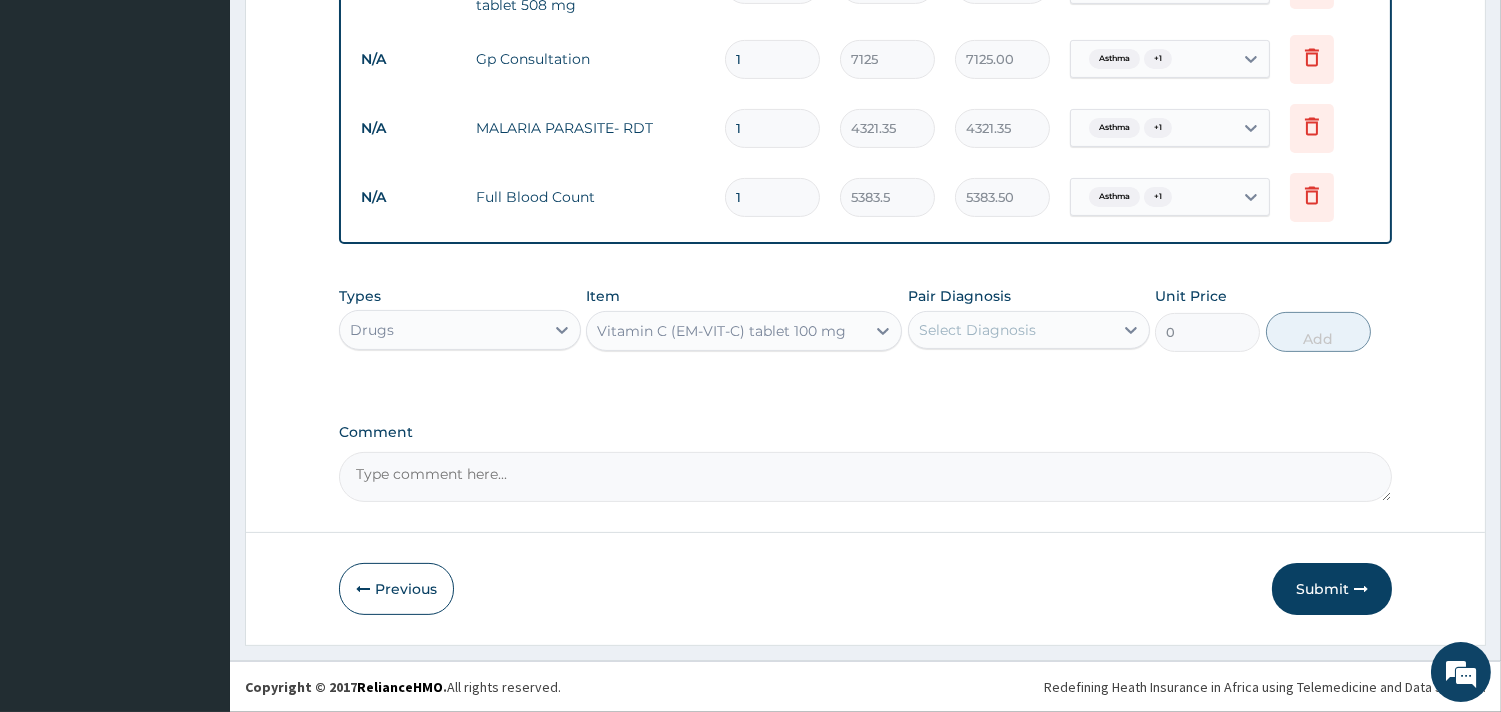 click on "Select Diagnosis" at bounding box center (977, 330) 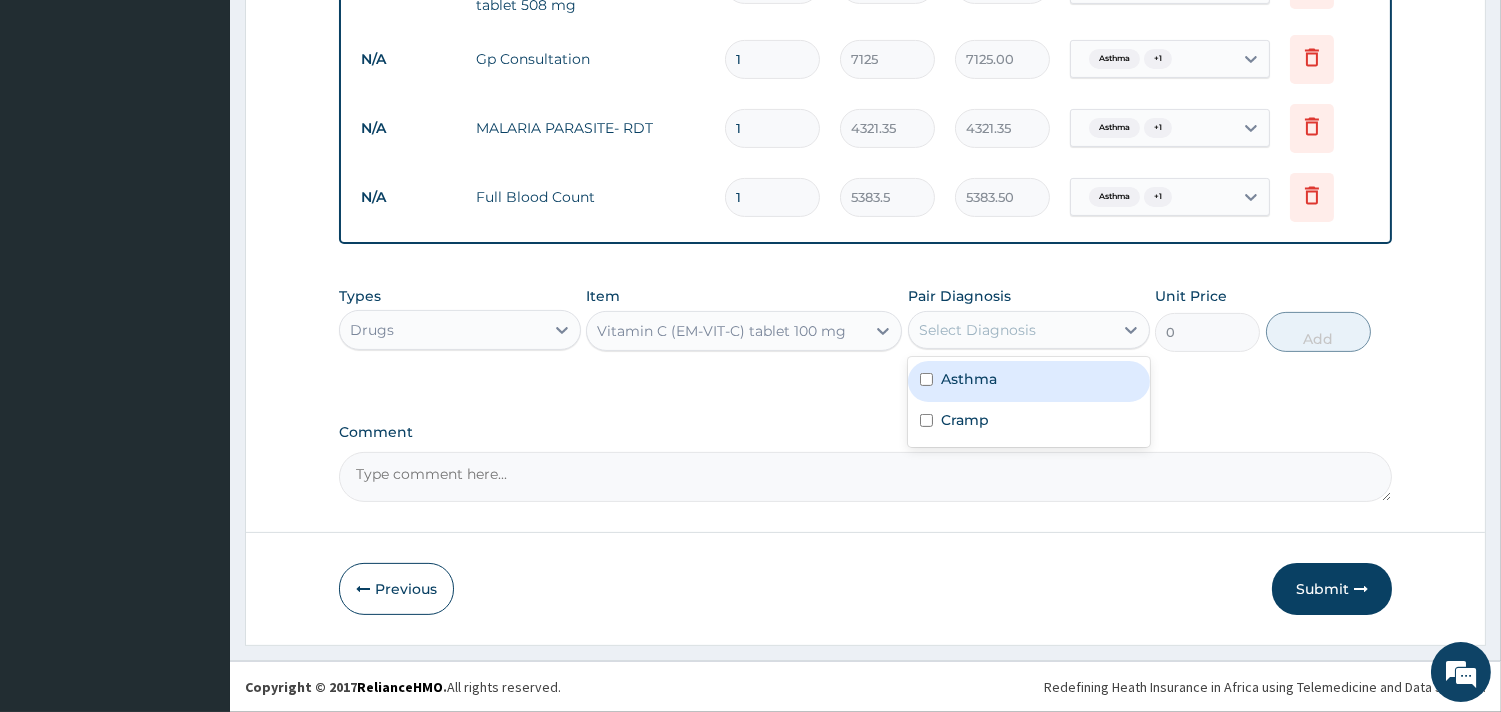 drag, startPoint x: 961, startPoint y: 381, endPoint x: 968, endPoint y: 430, distance: 49.497475 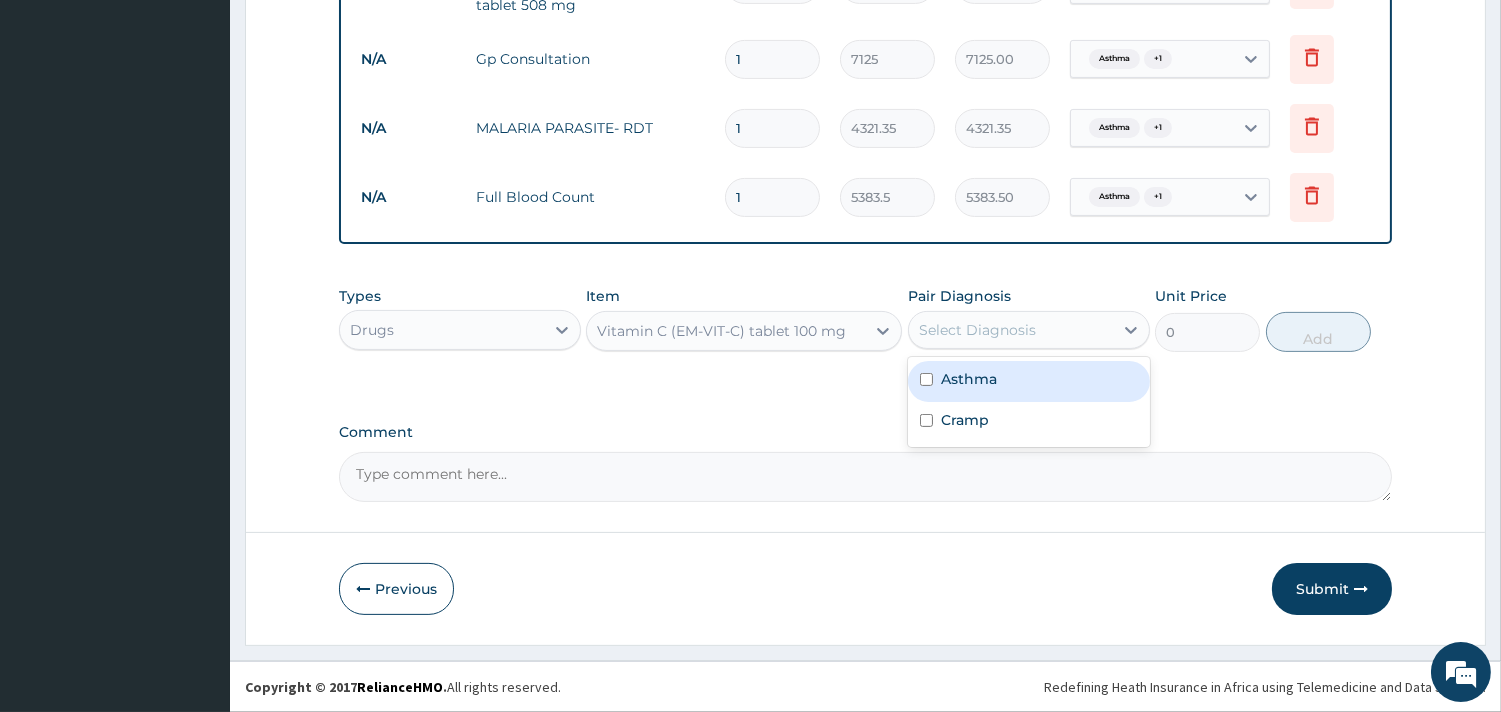 click on "Asthma" at bounding box center [969, 379] 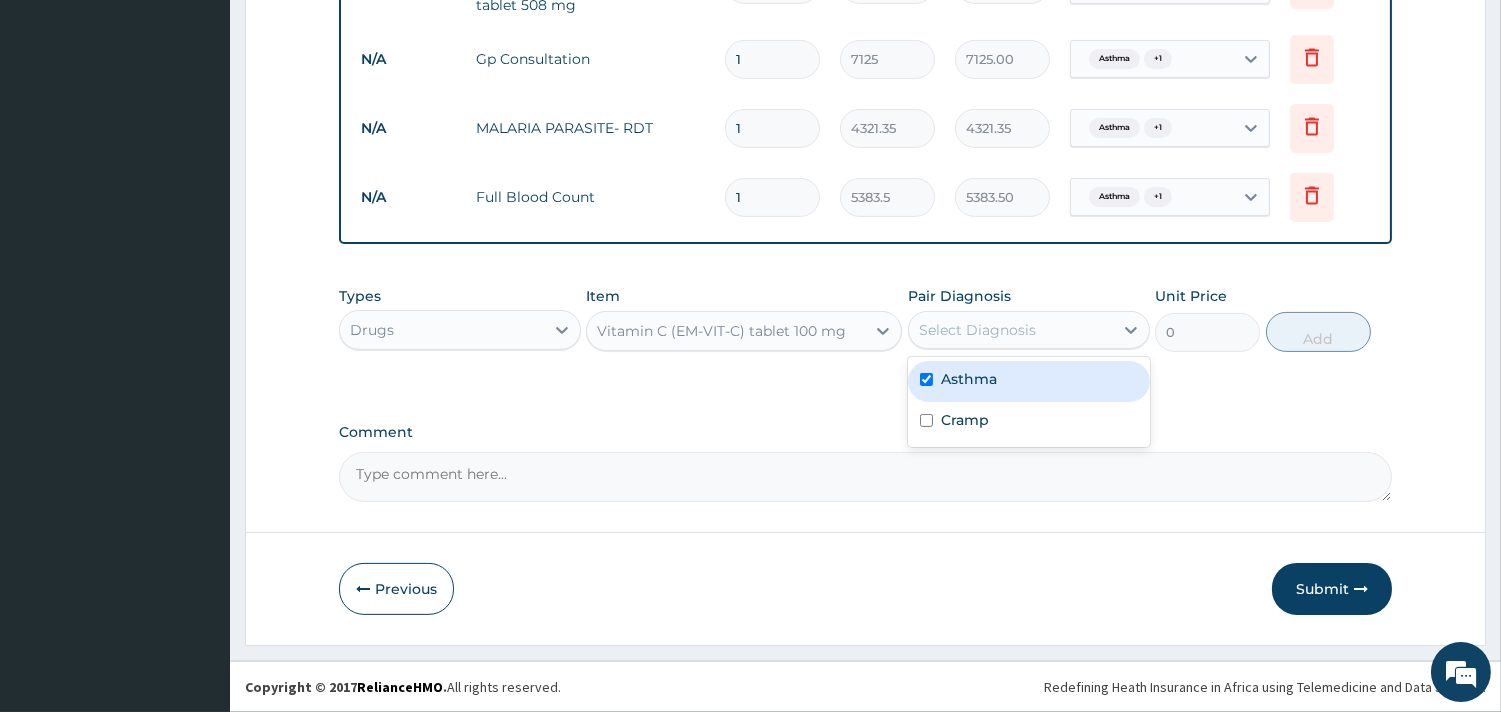 checkbox on "true" 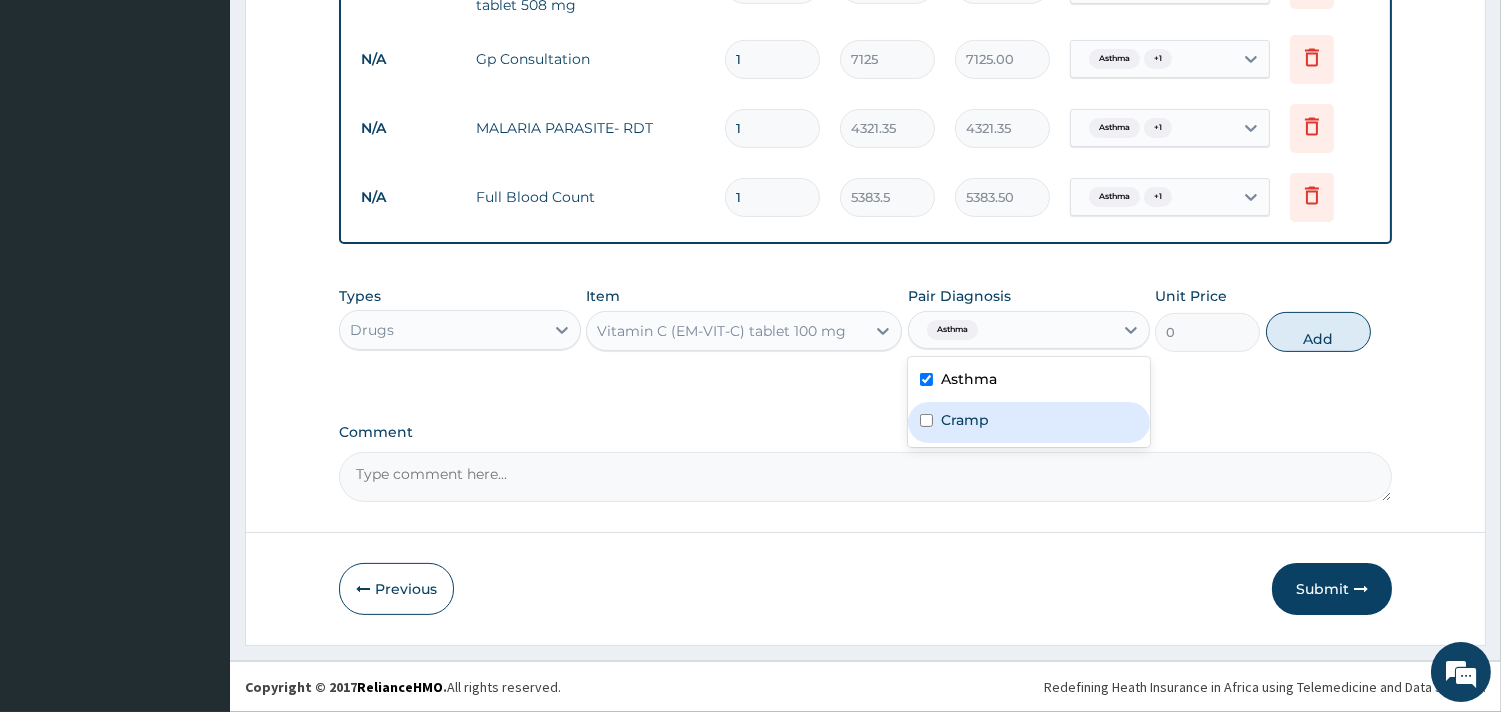click on "Cramp" at bounding box center [965, 420] 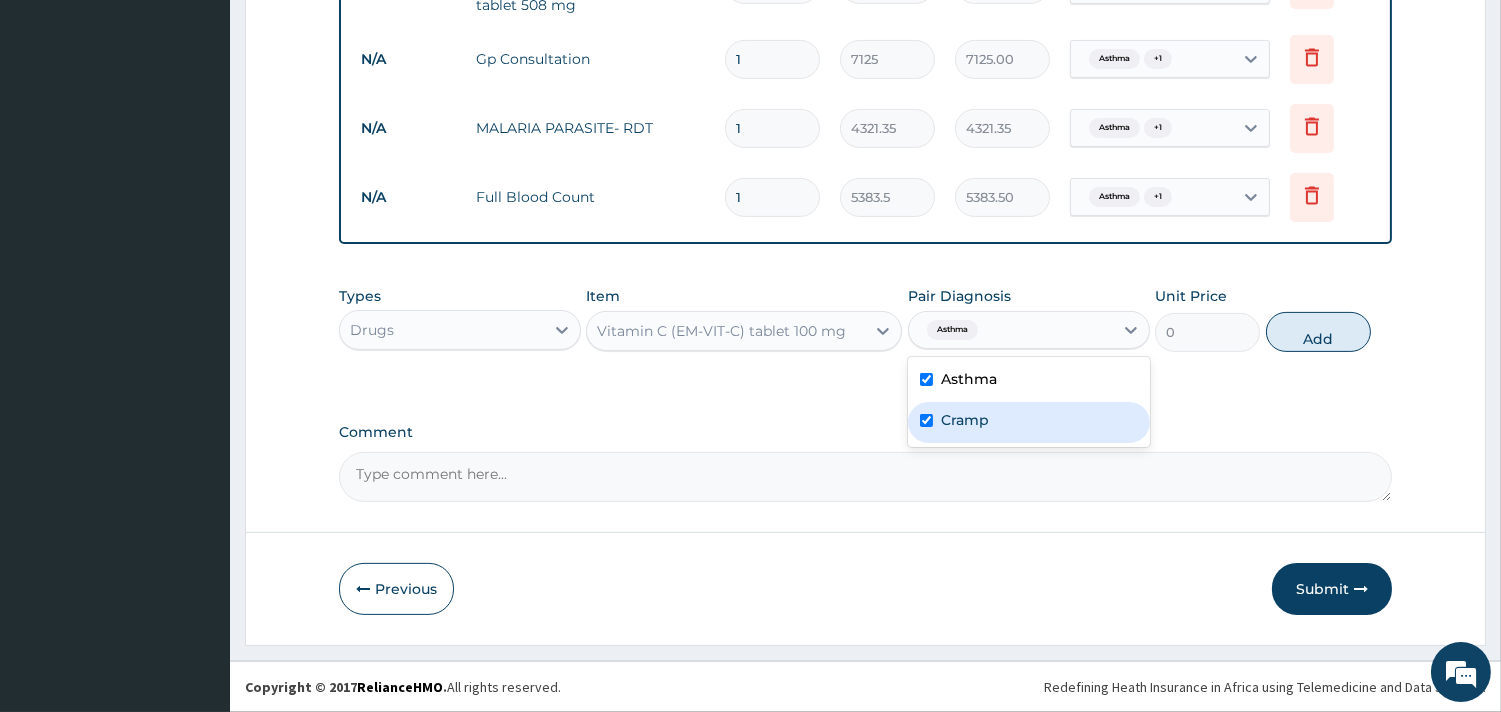 checkbox on "true" 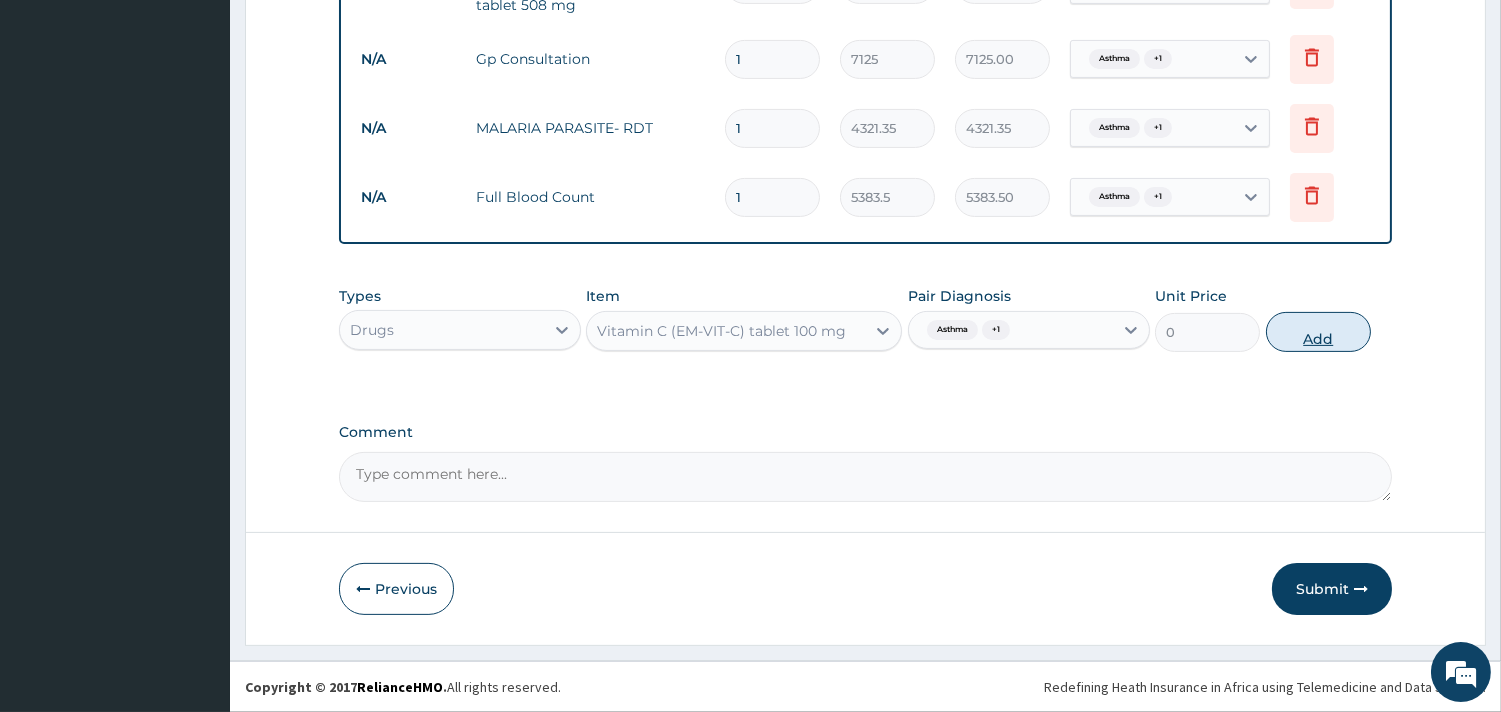 click on "Add" at bounding box center (1318, 332) 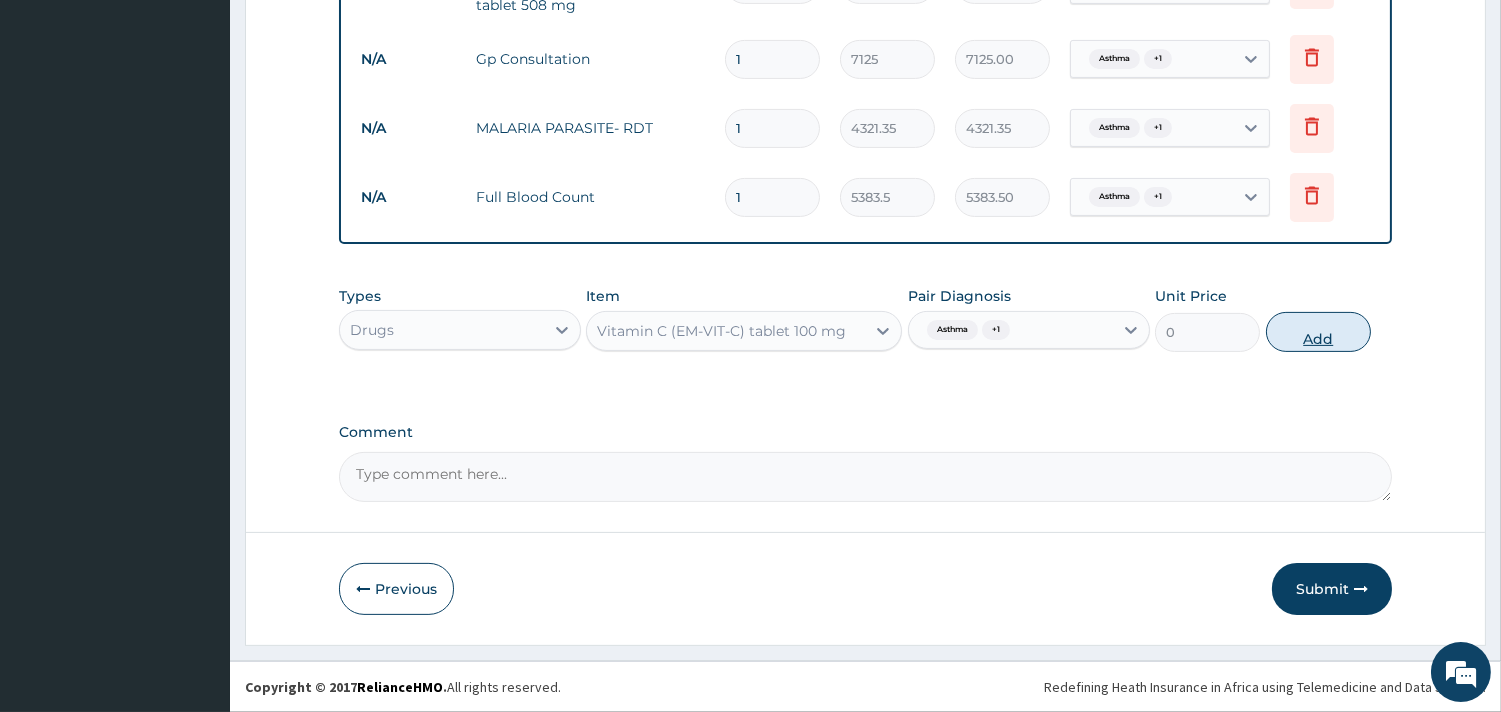 type on "0" 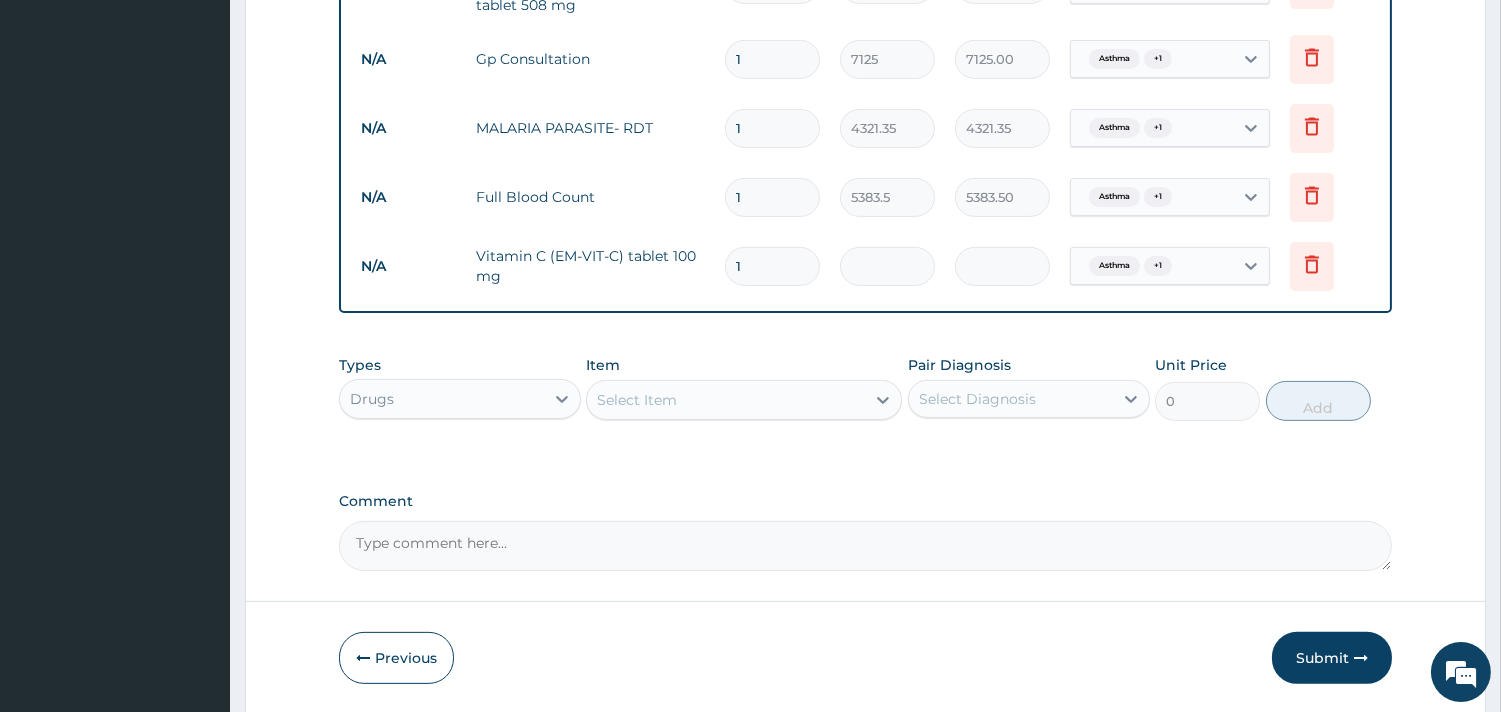 drag, startPoint x: 718, startPoint y: 261, endPoint x: 663, endPoint y: 267, distance: 55.326305 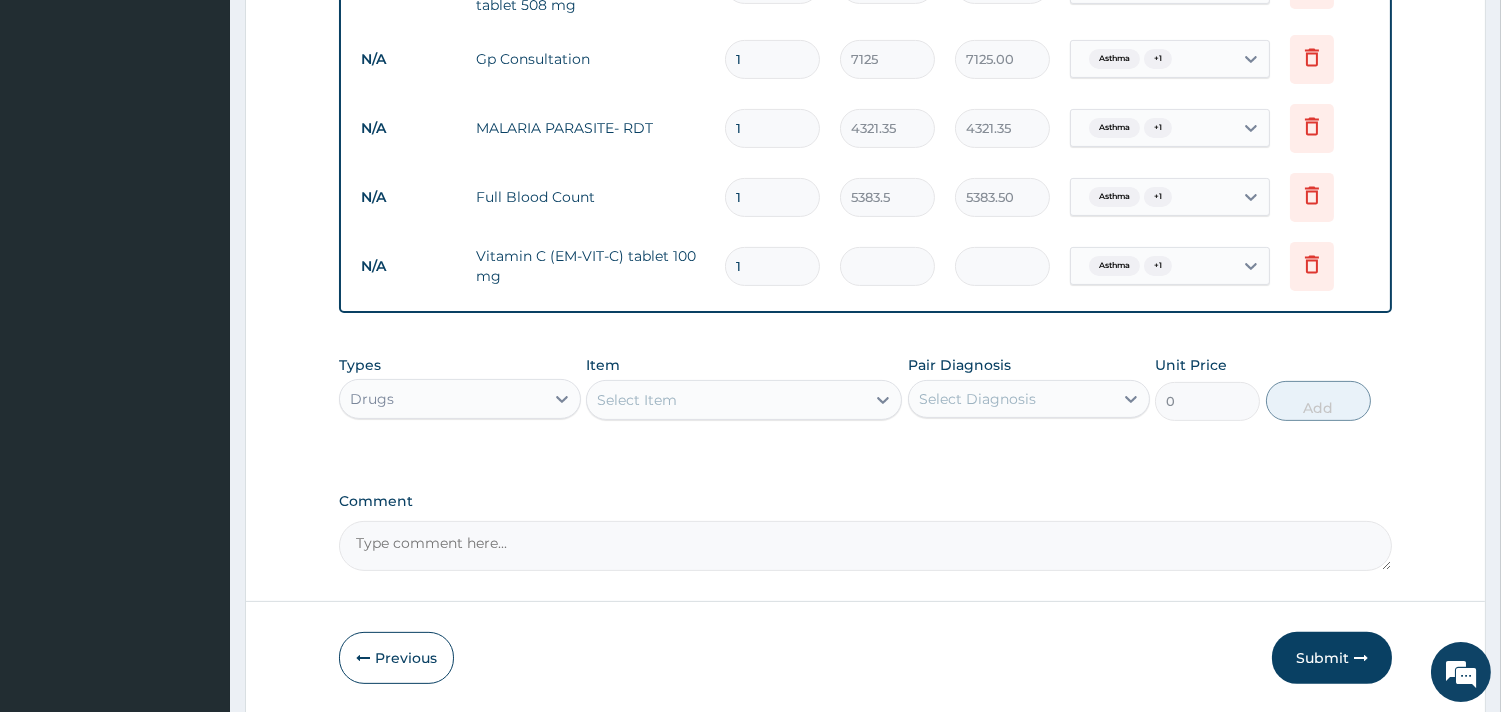 click on "N/A Vitamin C (EM-VIT-C) tablet 100 mg 1 2.574 2.57 Asthma  + 1 Delete" at bounding box center [865, 266] 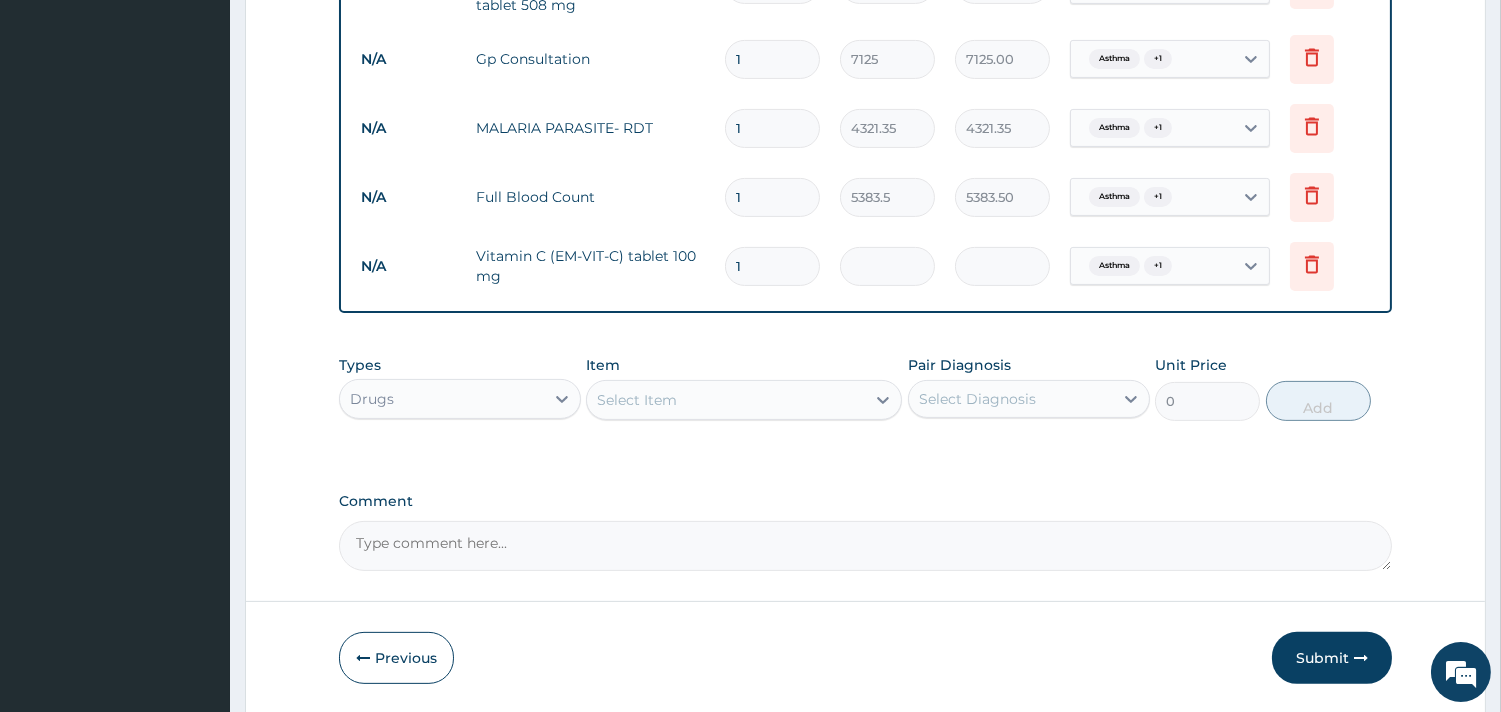 type on "4" 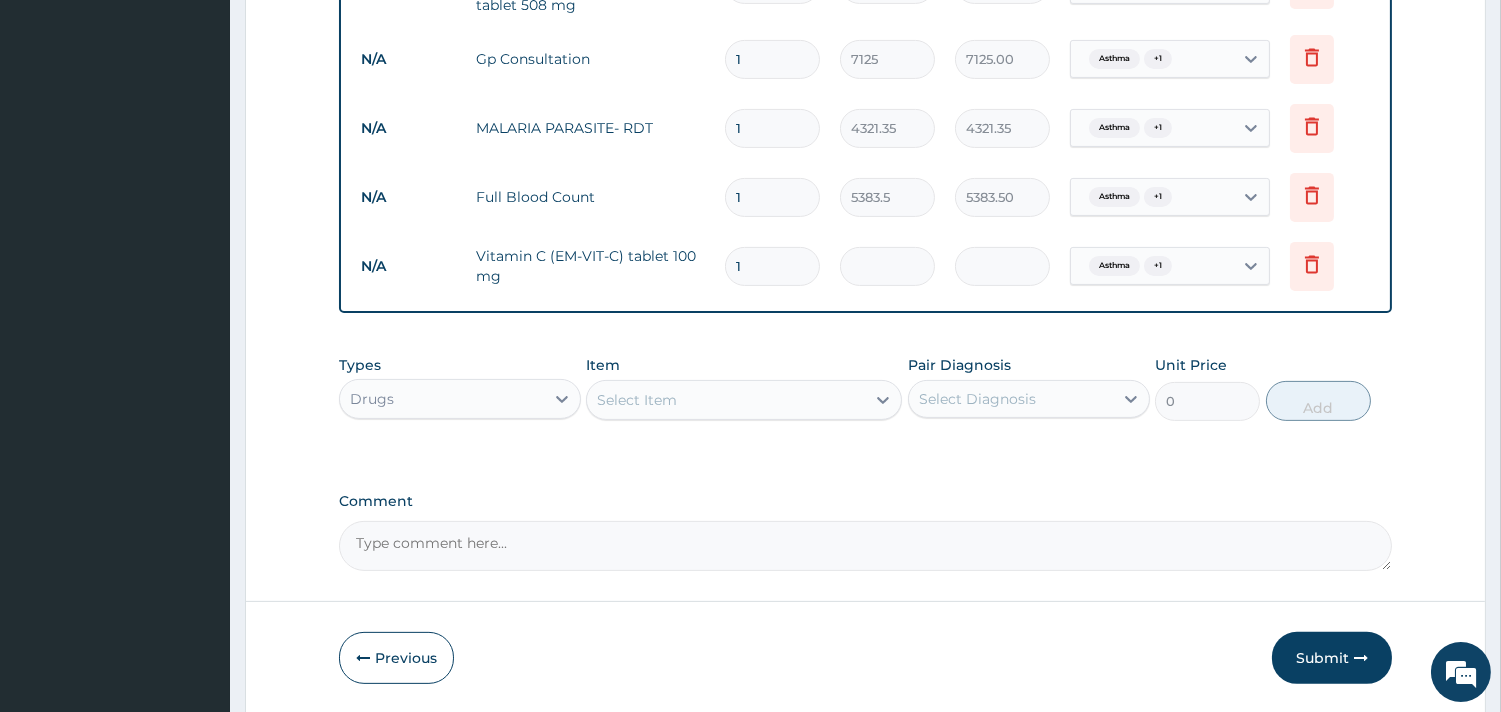 type on "10.30" 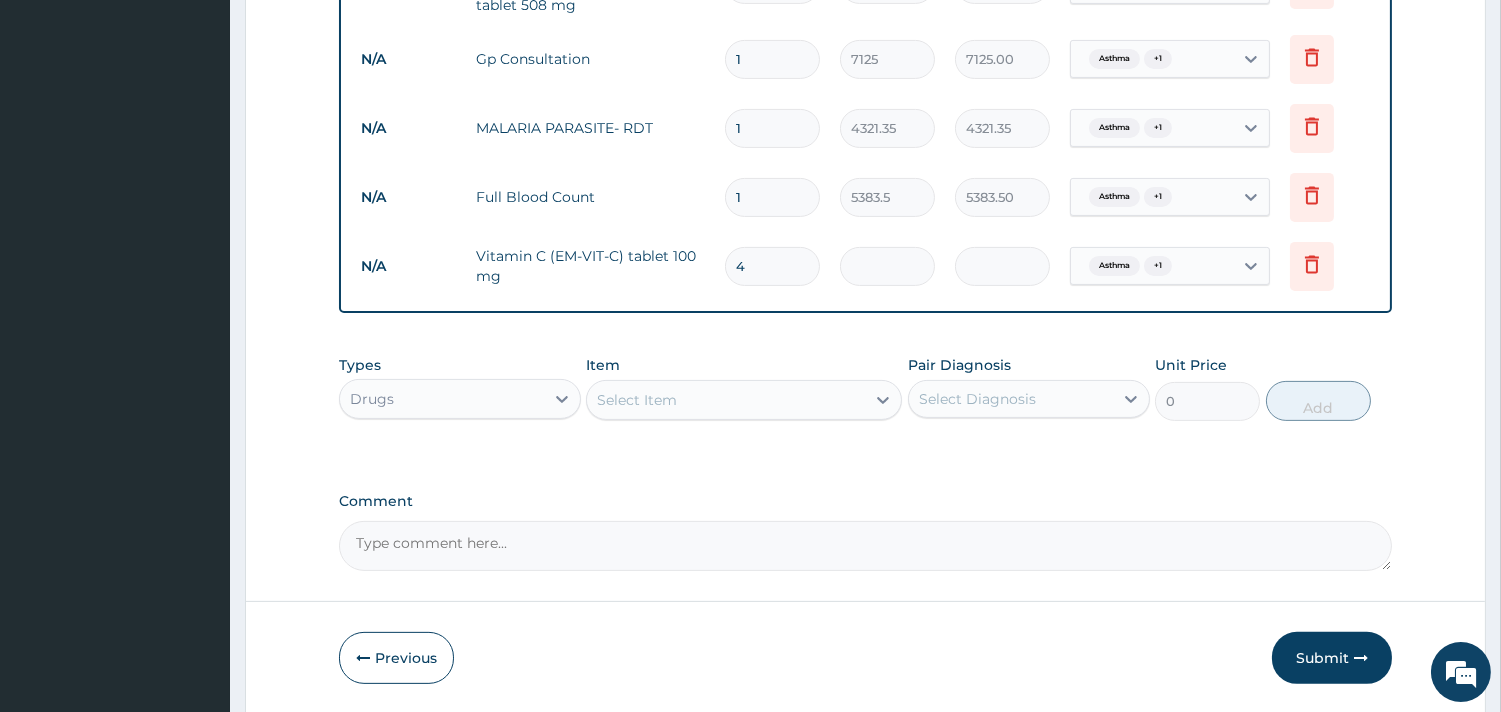 type on "40" 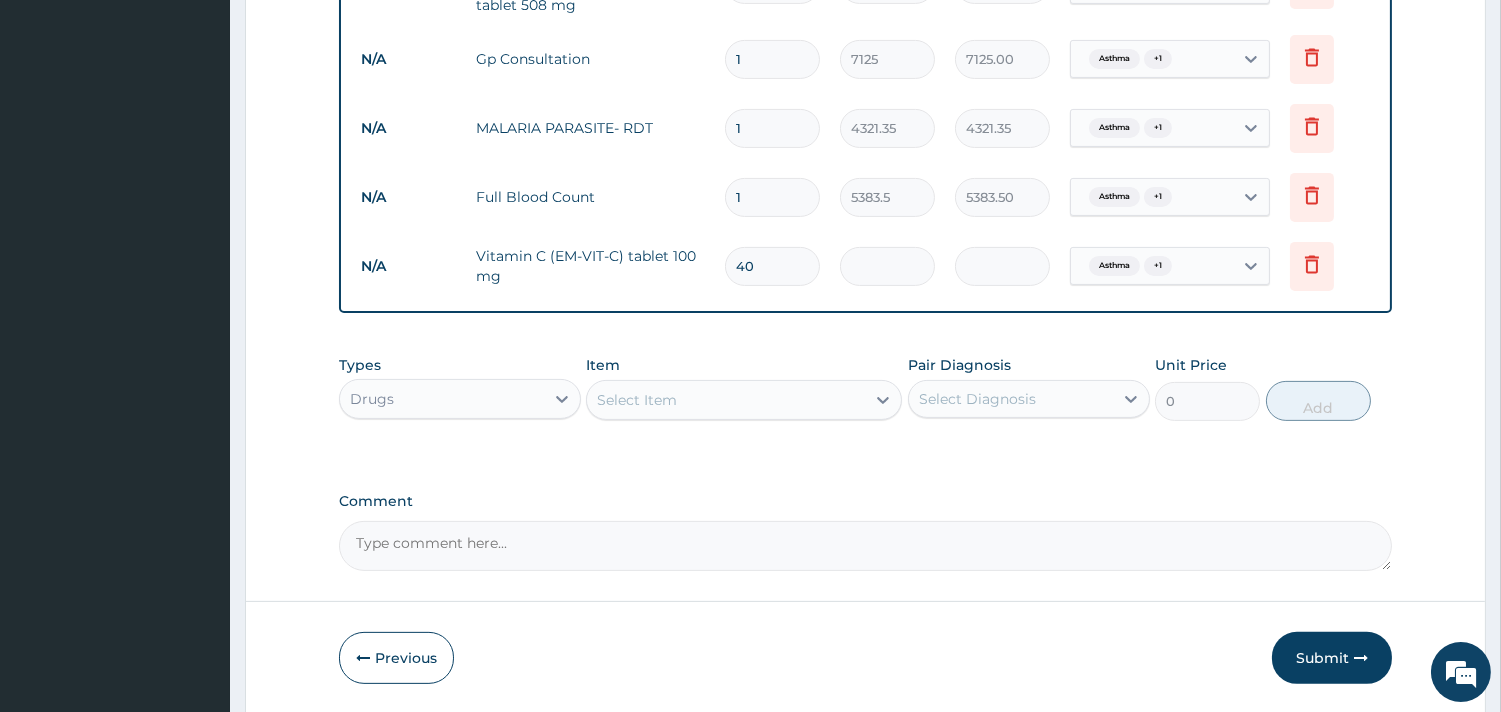 type on "40" 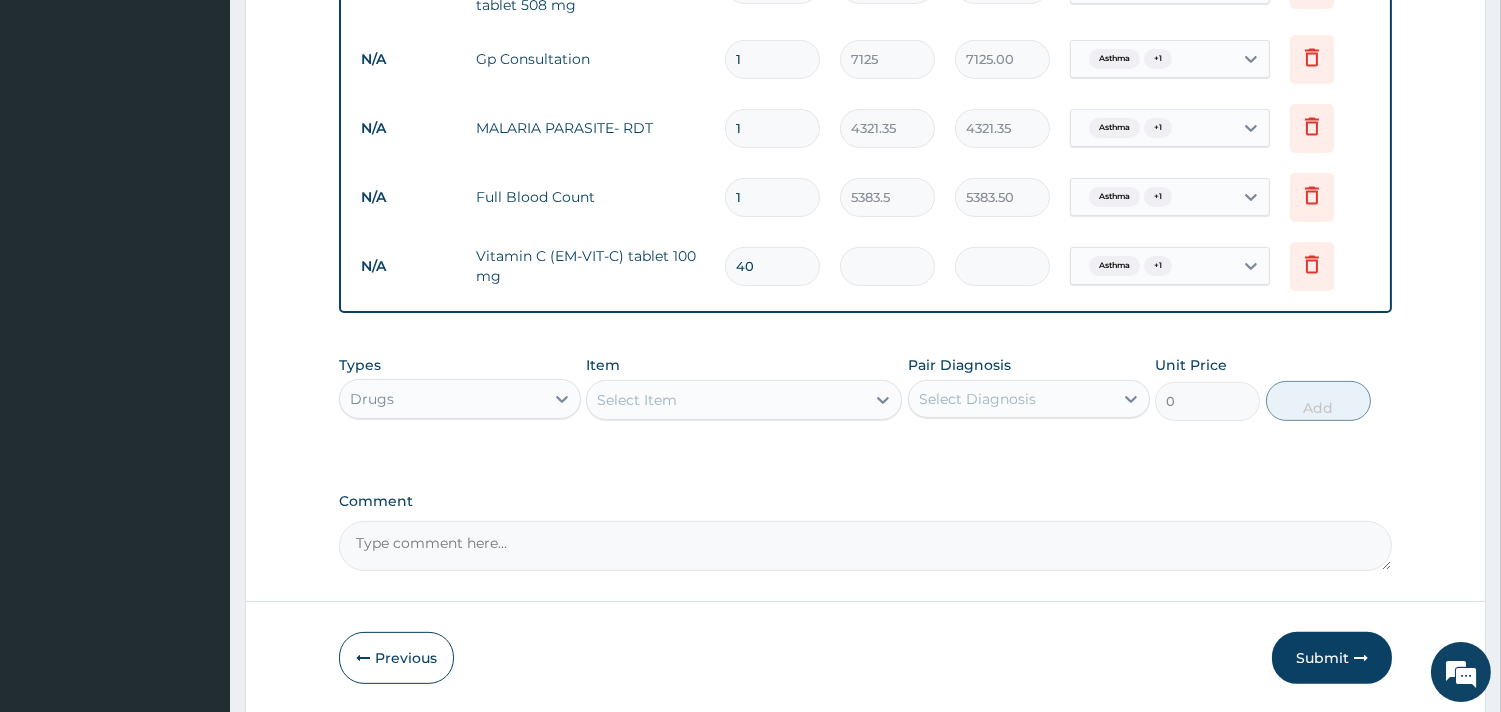 click on "Item Select Item" at bounding box center [744, 388] 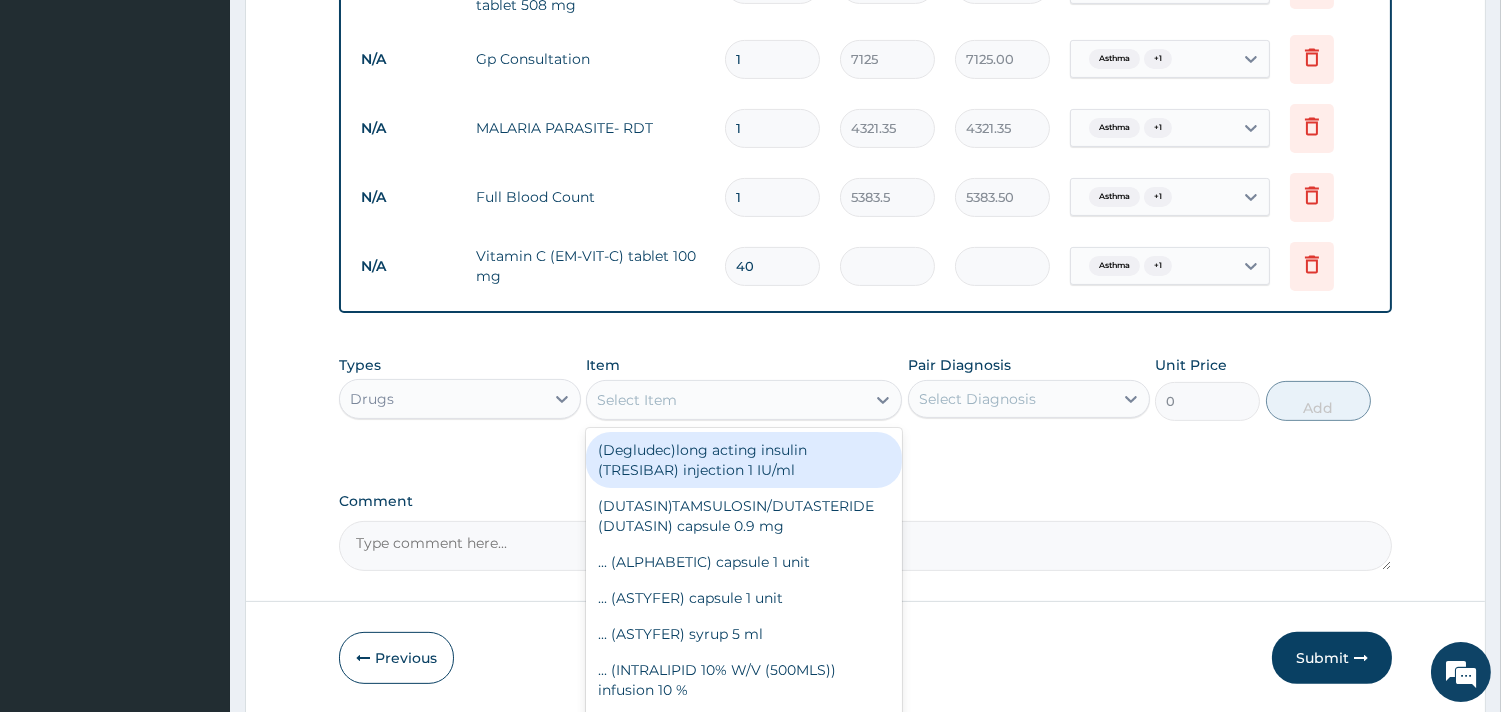 click on "Select Item" at bounding box center [637, 400] 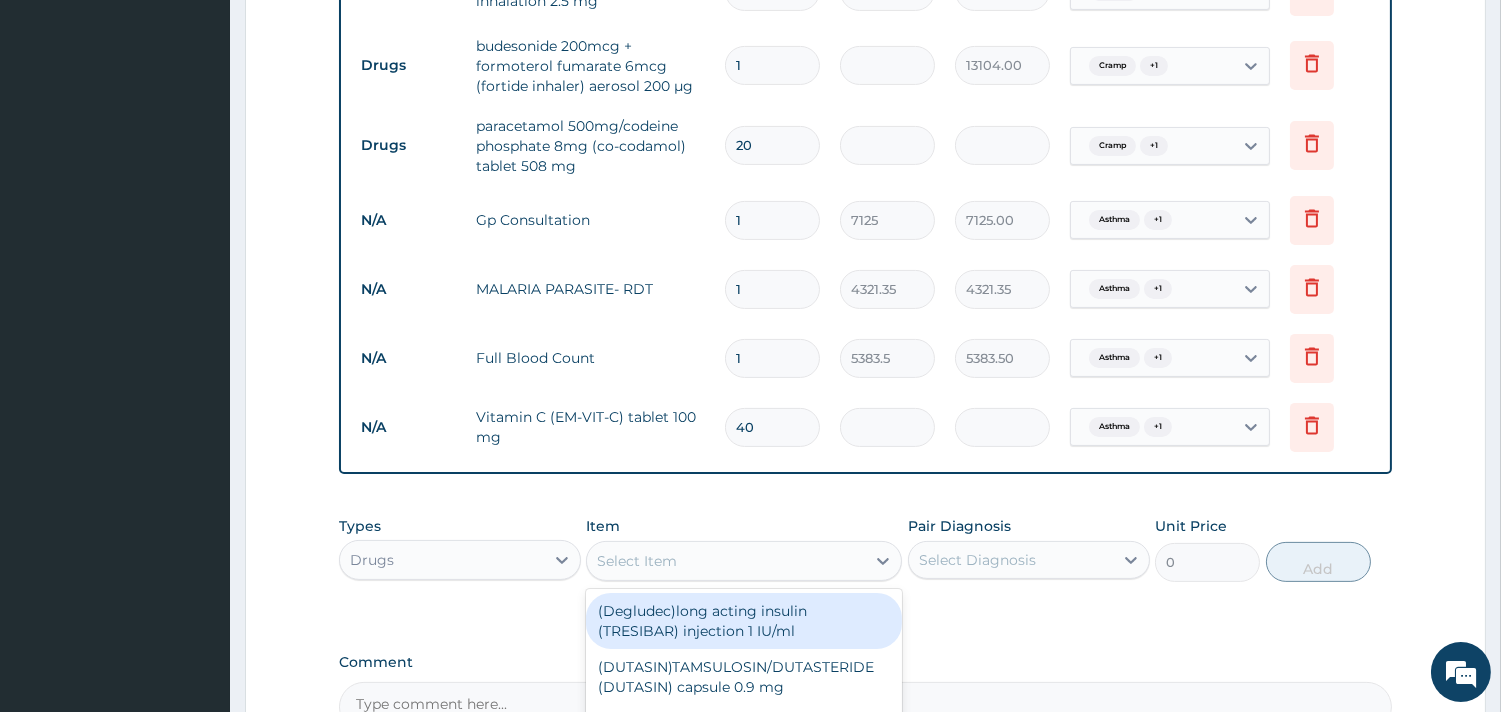 scroll, scrollTop: 960, scrollLeft: 0, axis: vertical 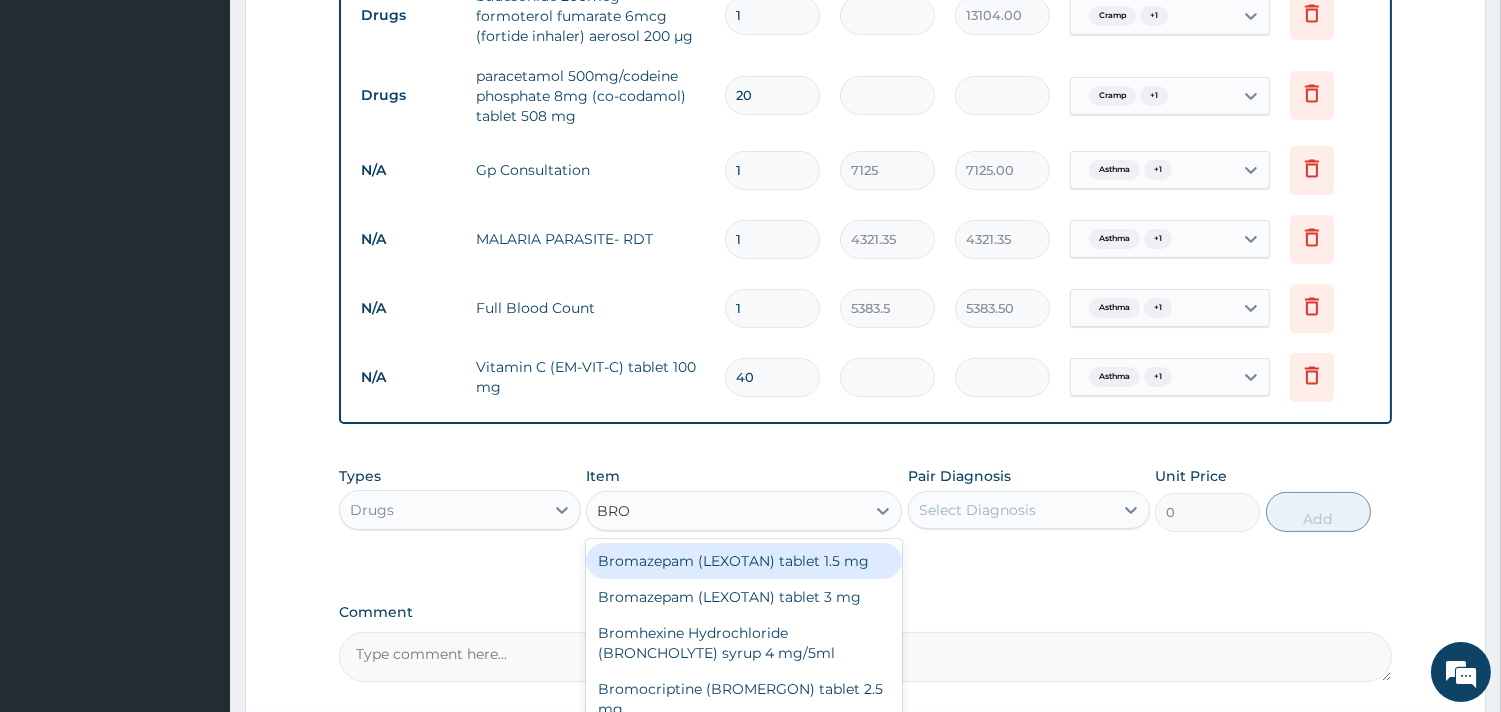 type on "BROM" 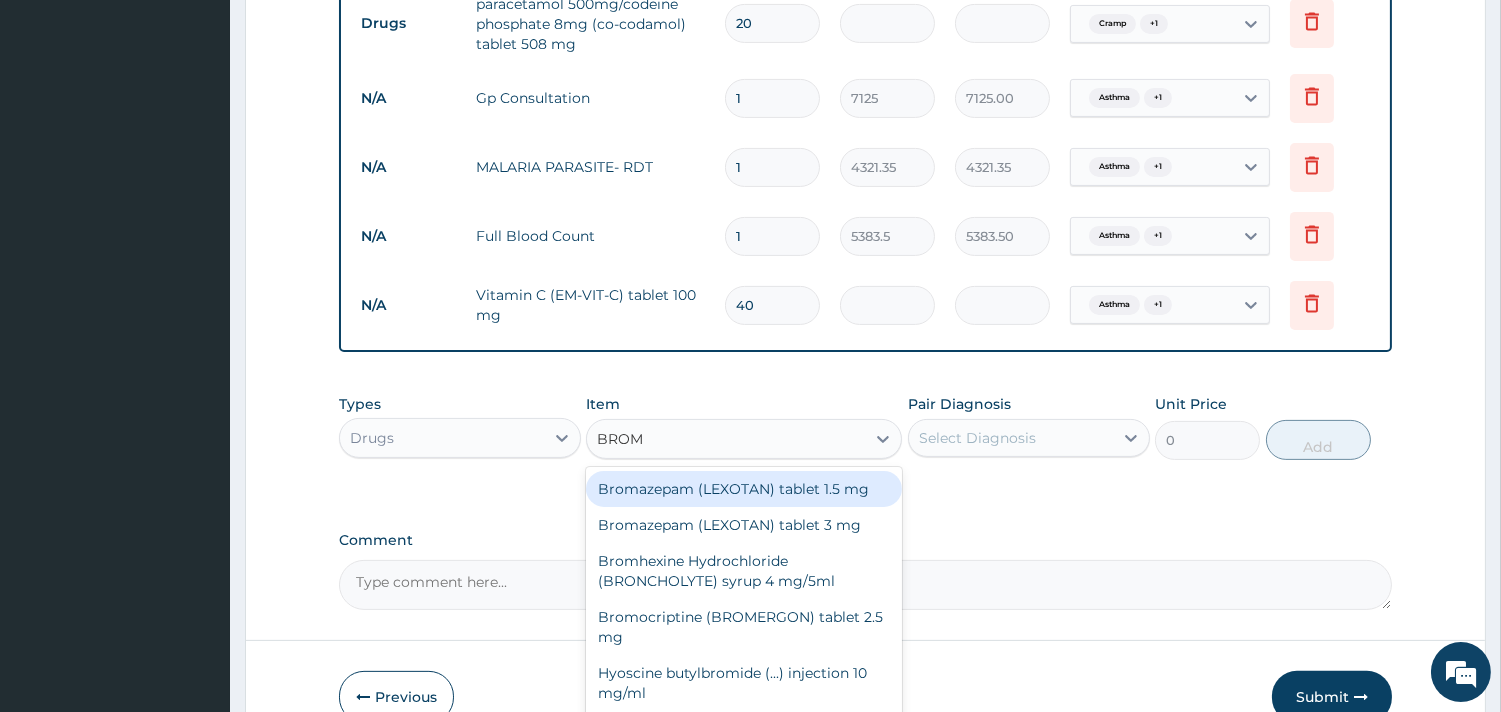 scroll, scrollTop: 1071, scrollLeft: 0, axis: vertical 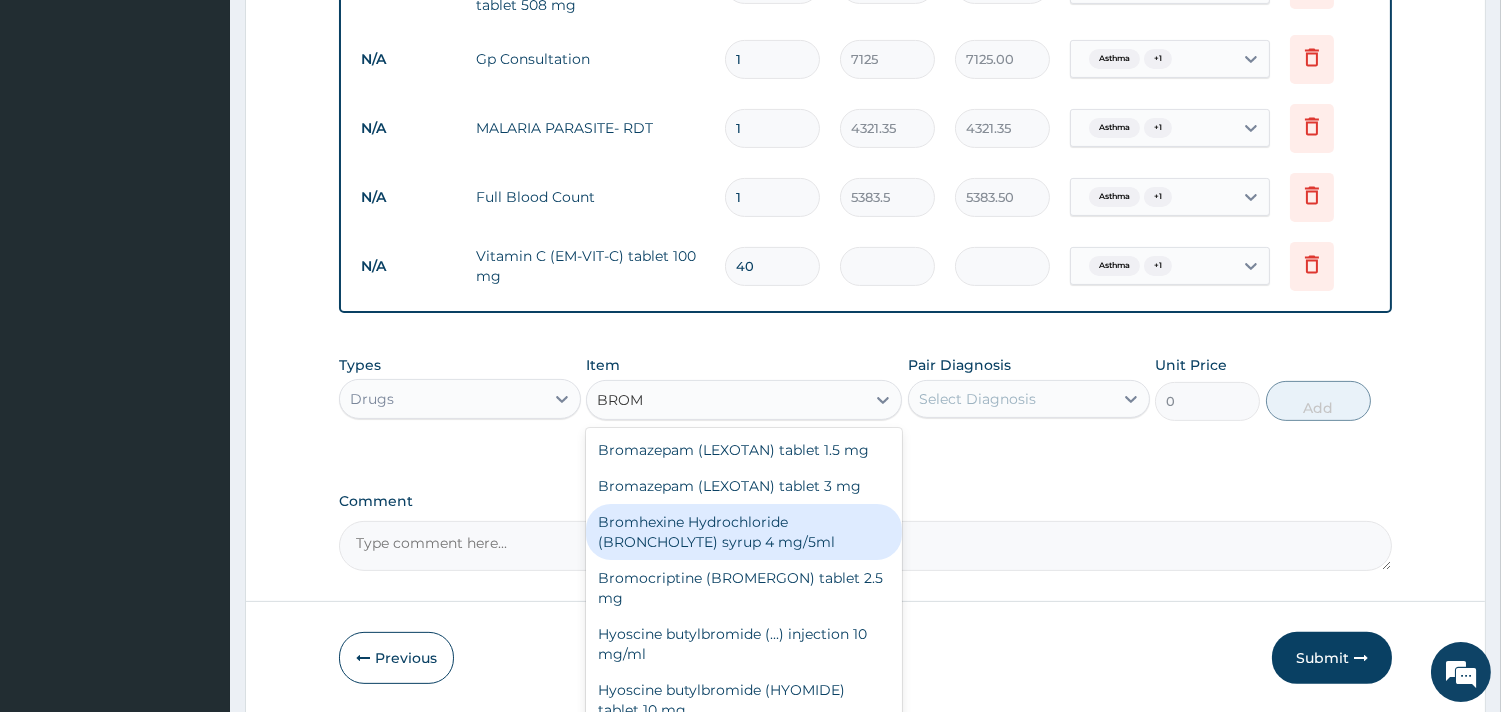 click on "Bromhexine Hydrochloride (BRONCHOLYTE) syrup 4 mg/5ml" at bounding box center [744, 532] 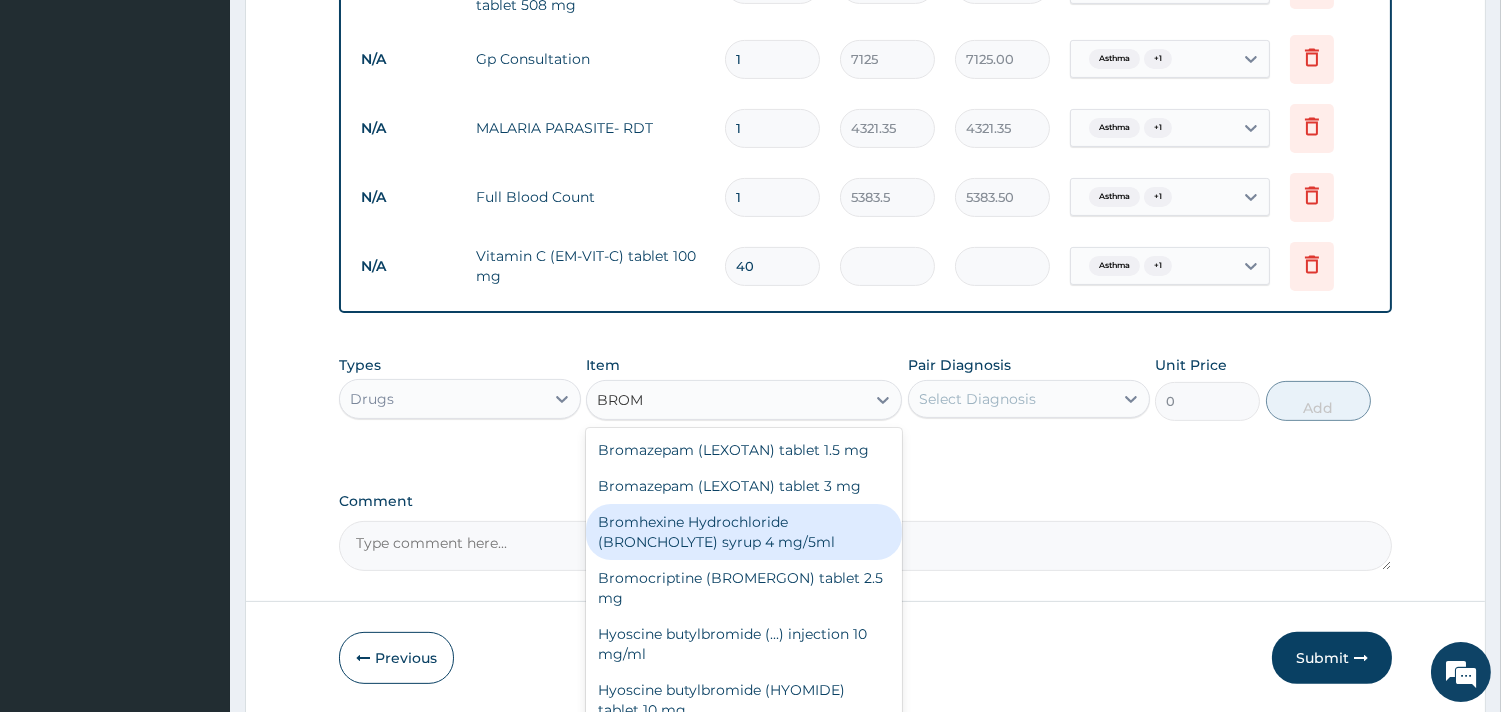 type 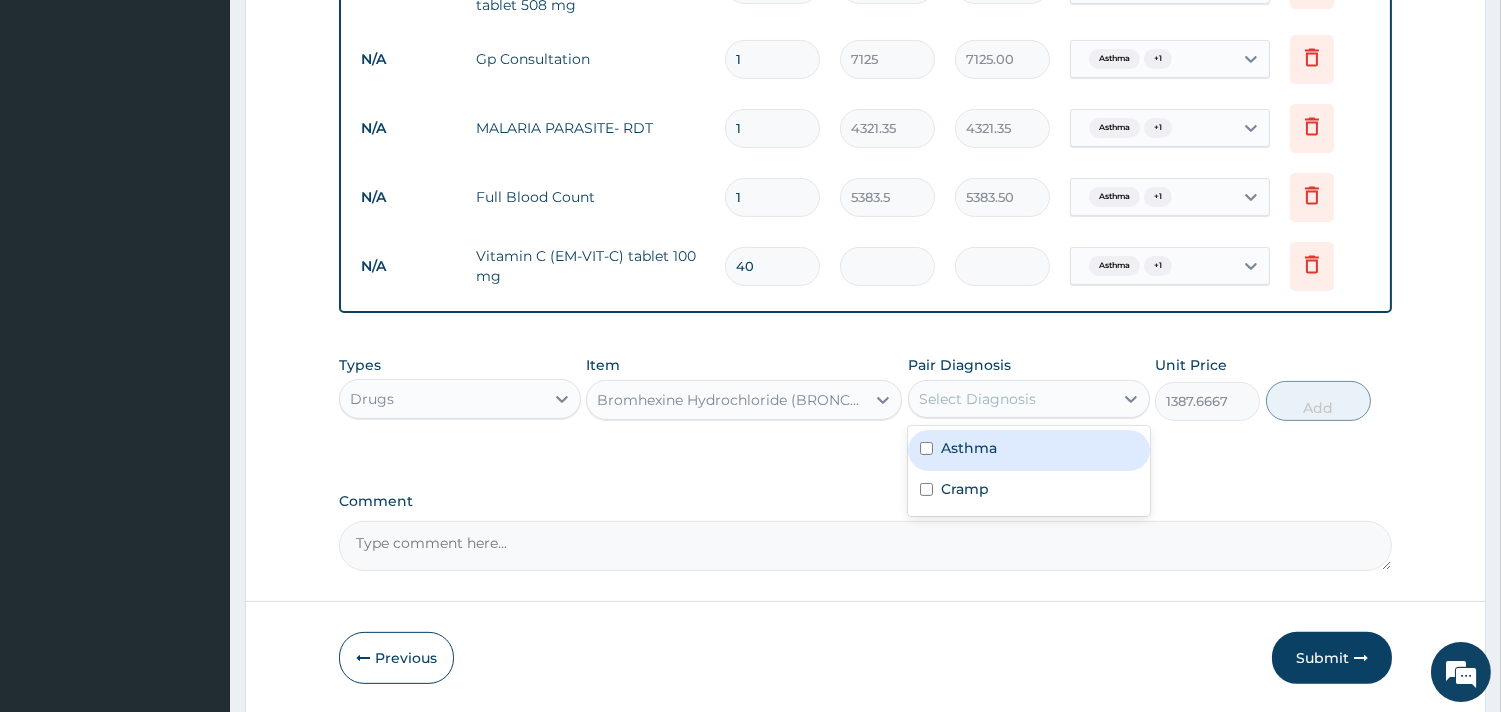 click on "Select Diagnosis" at bounding box center (977, 399) 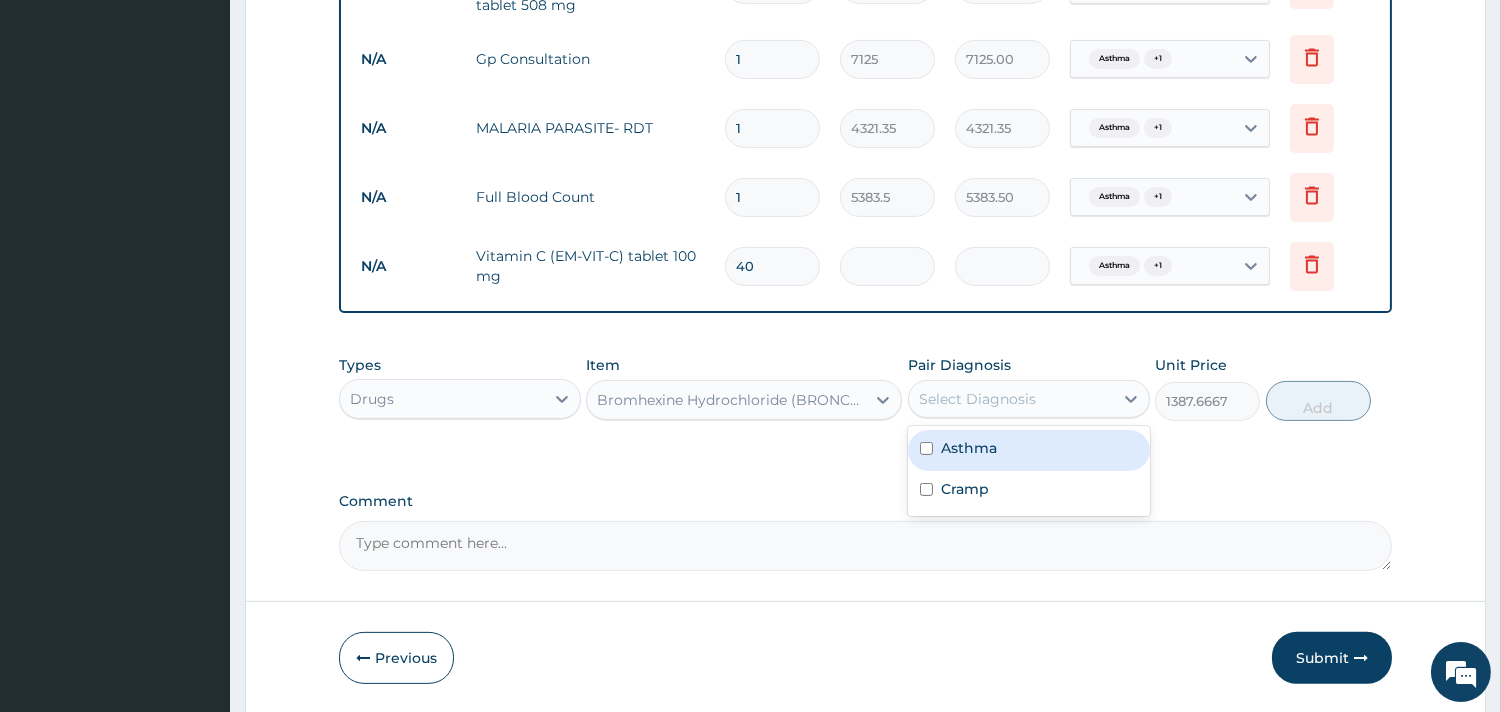 drag, startPoint x: 984, startPoint y: 455, endPoint x: 987, endPoint y: 484, distance: 29.15476 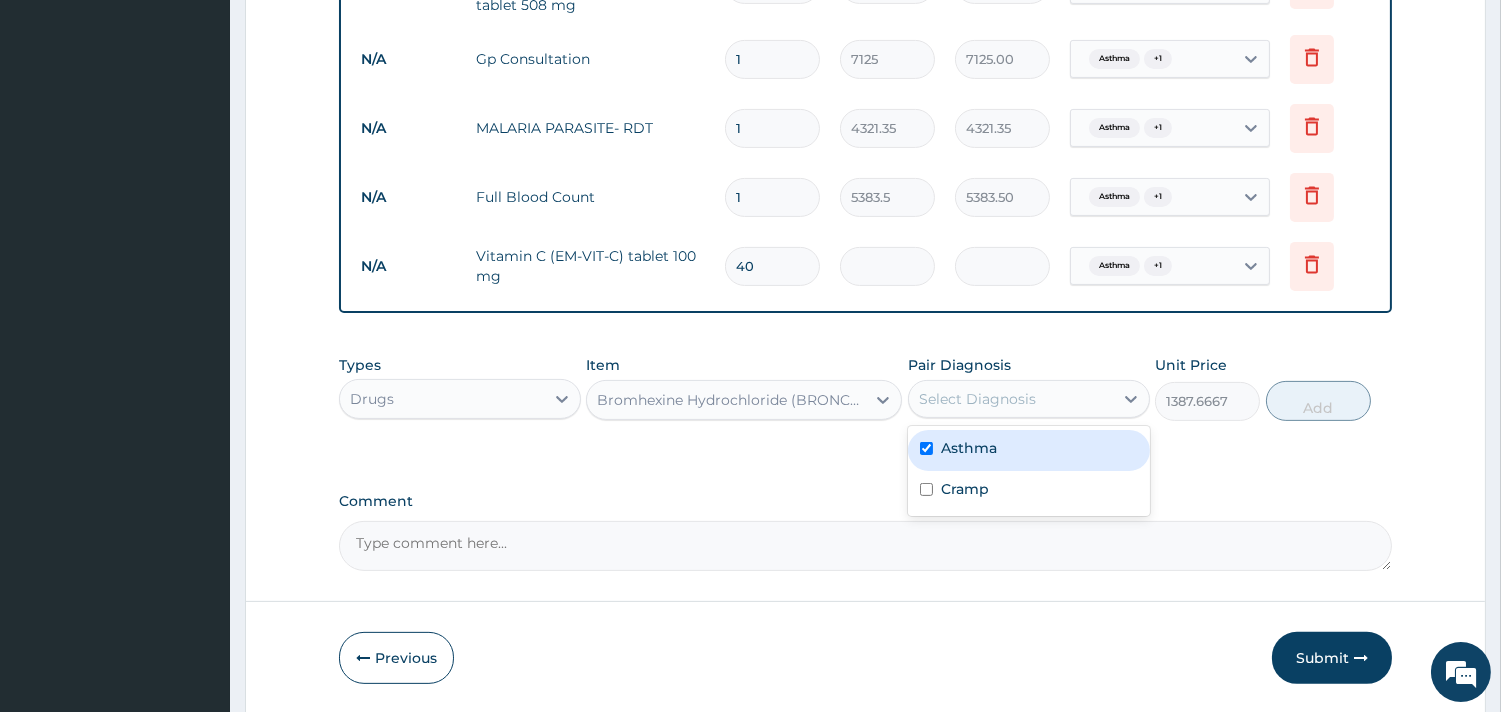 checkbox on "true" 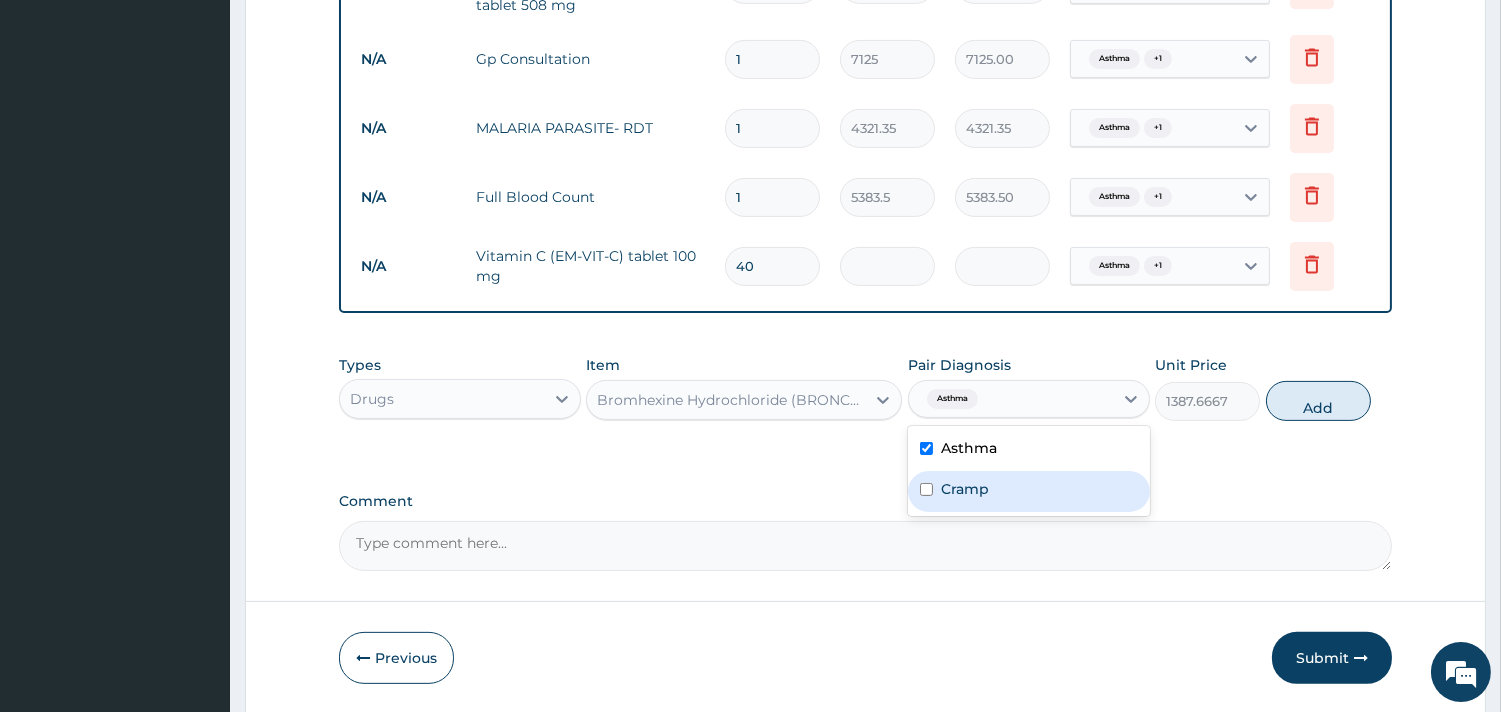 drag, startPoint x: 987, startPoint y: 485, endPoint x: 1012, endPoint y: 485, distance: 25 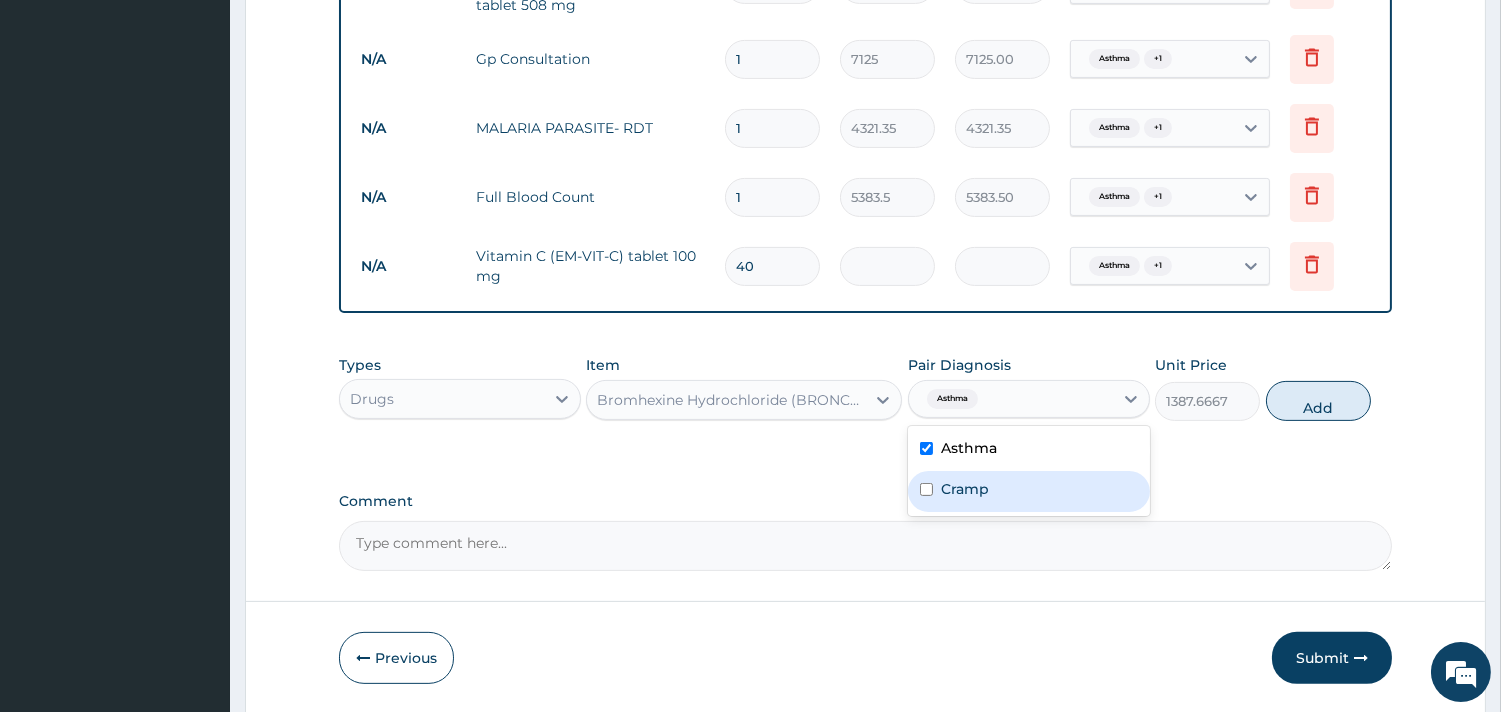 click on "Cramp" at bounding box center [1029, 491] 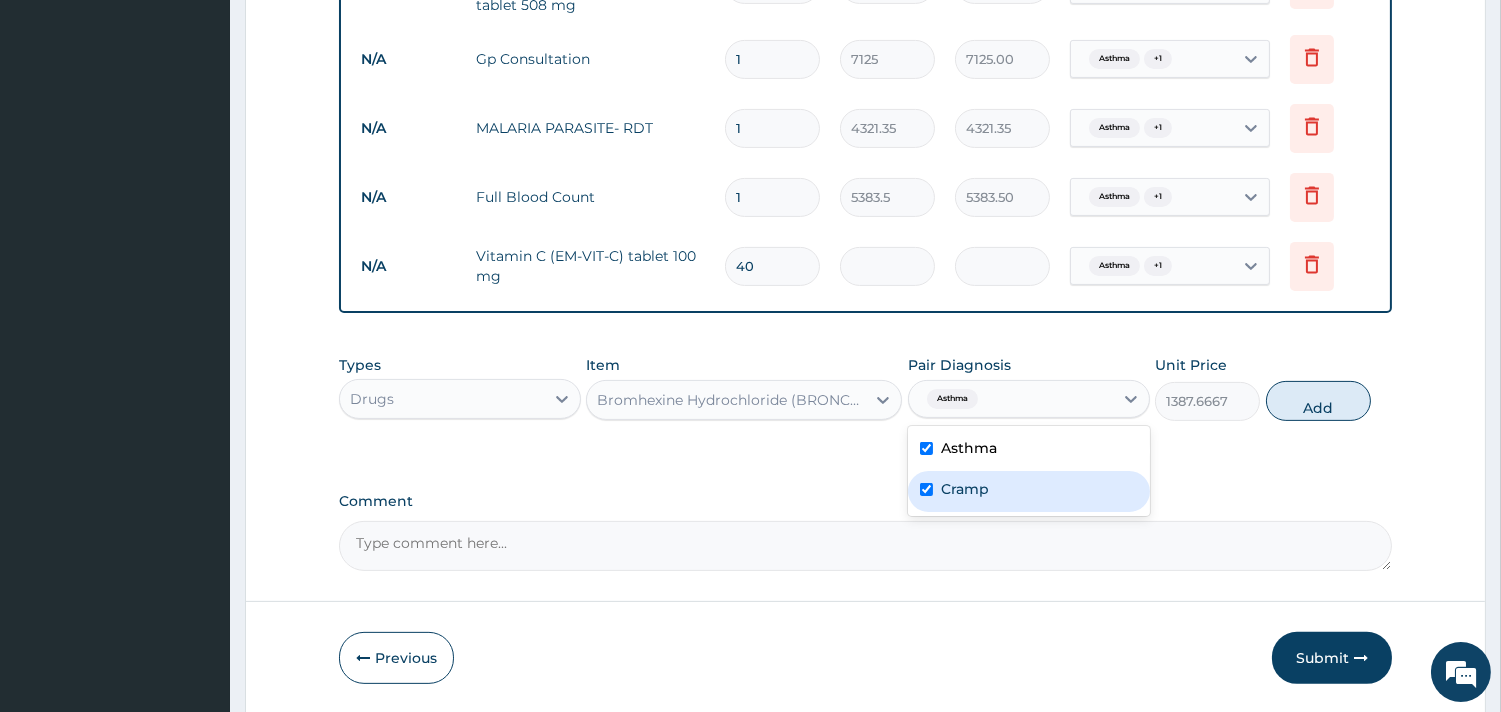 checkbox on "true" 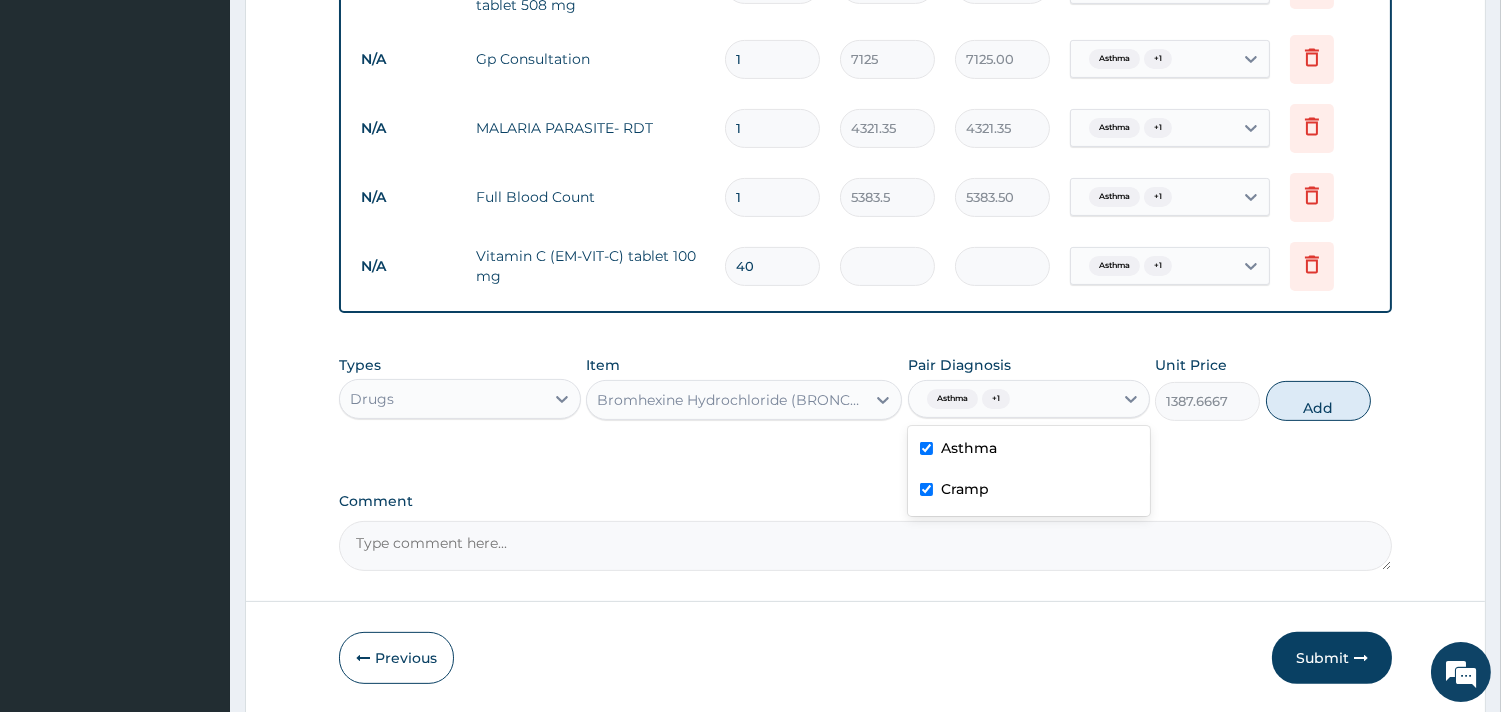 drag, startPoint x: 1284, startPoint y: 422, endPoint x: 1328, endPoint y: 406, distance: 46.818798 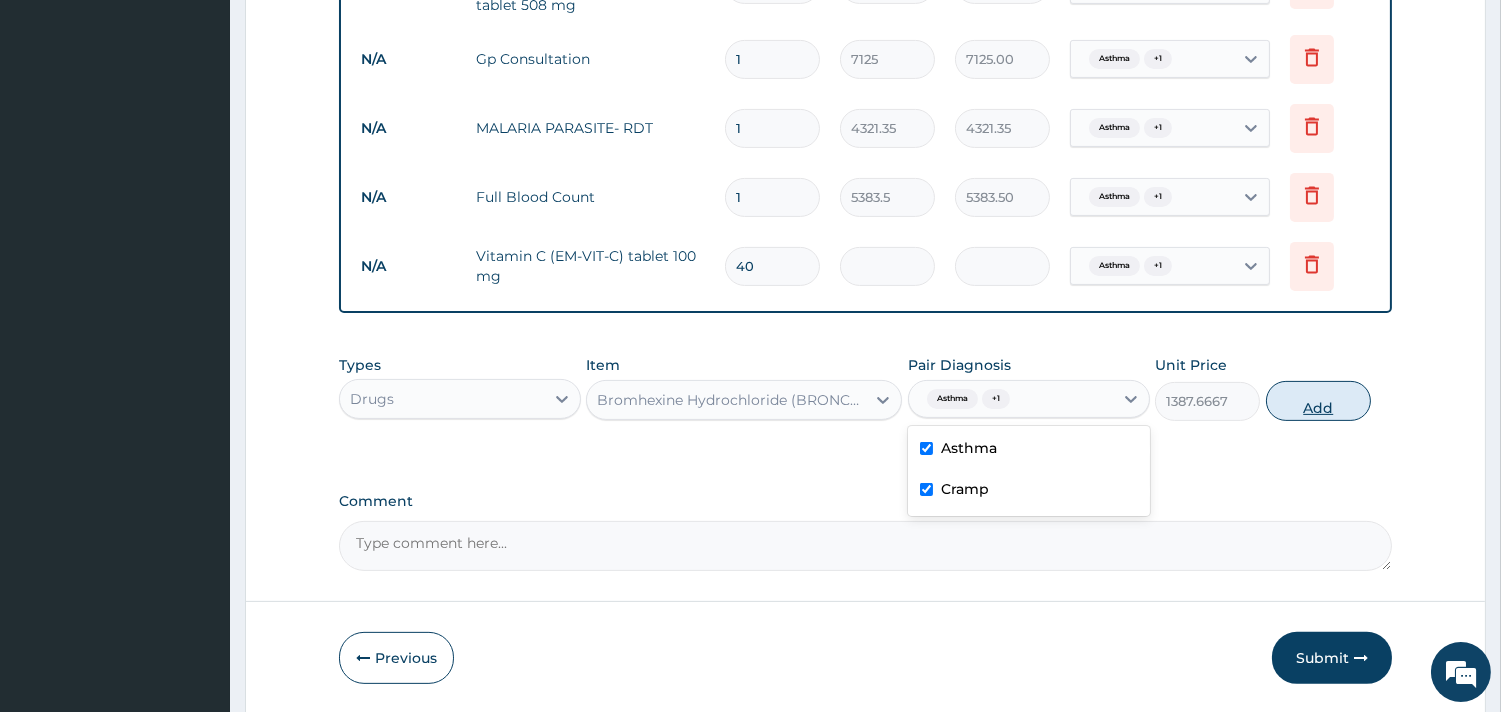 click on "Types Drugs Item Bromhexine Hydrochloride (BRONCHOLYTE) syrup 4 mg/5ml Pair Diagnosis option Cramp, selected. option Cramp selected, 2 of 2. 2 results available. Use Up and Down to choose options, press Enter to select the currently focused option, press Escape to exit the menu, press Tab to select the option and exit the menu. Asthma  + 1 Asthma Cramp Unit Price 1387.6667 Add" at bounding box center [865, 388] 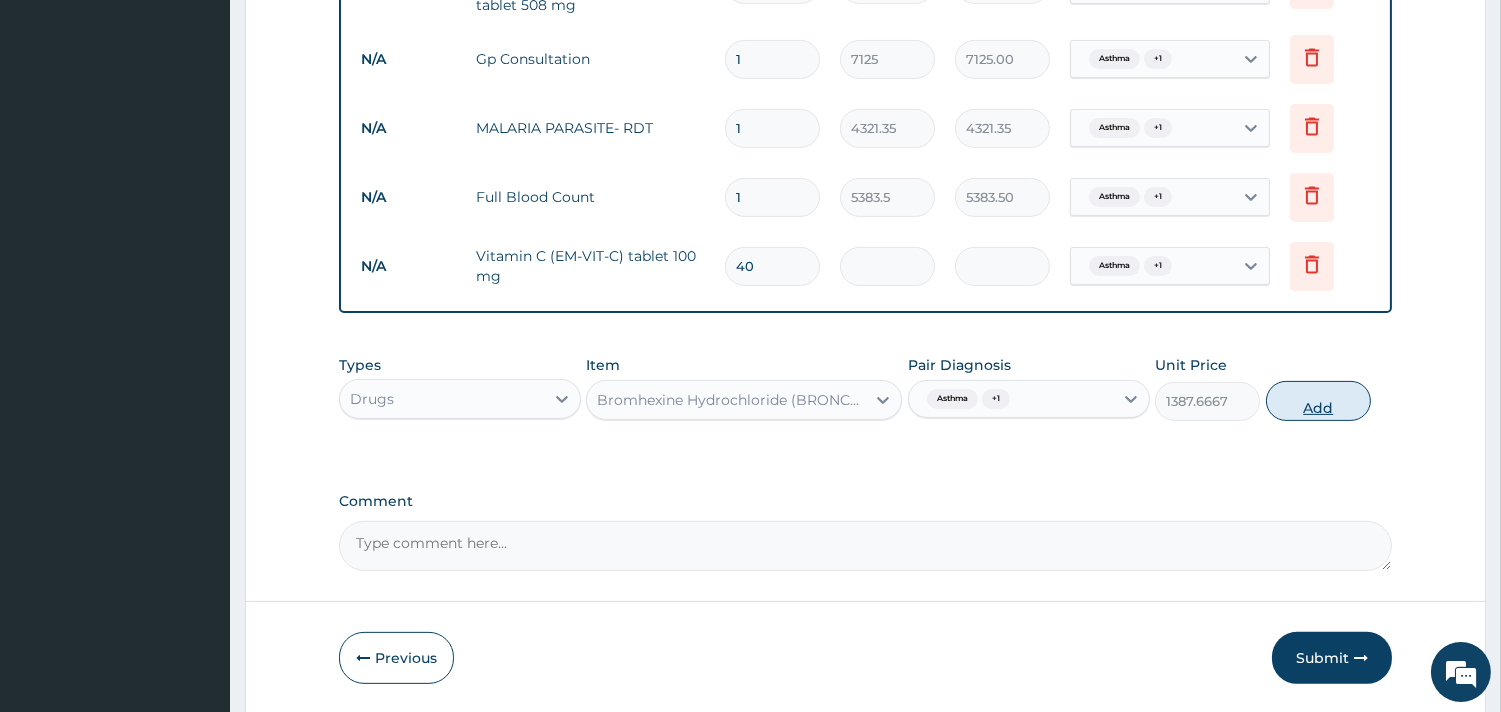 click on "Add" at bounding box center [1318, 401] 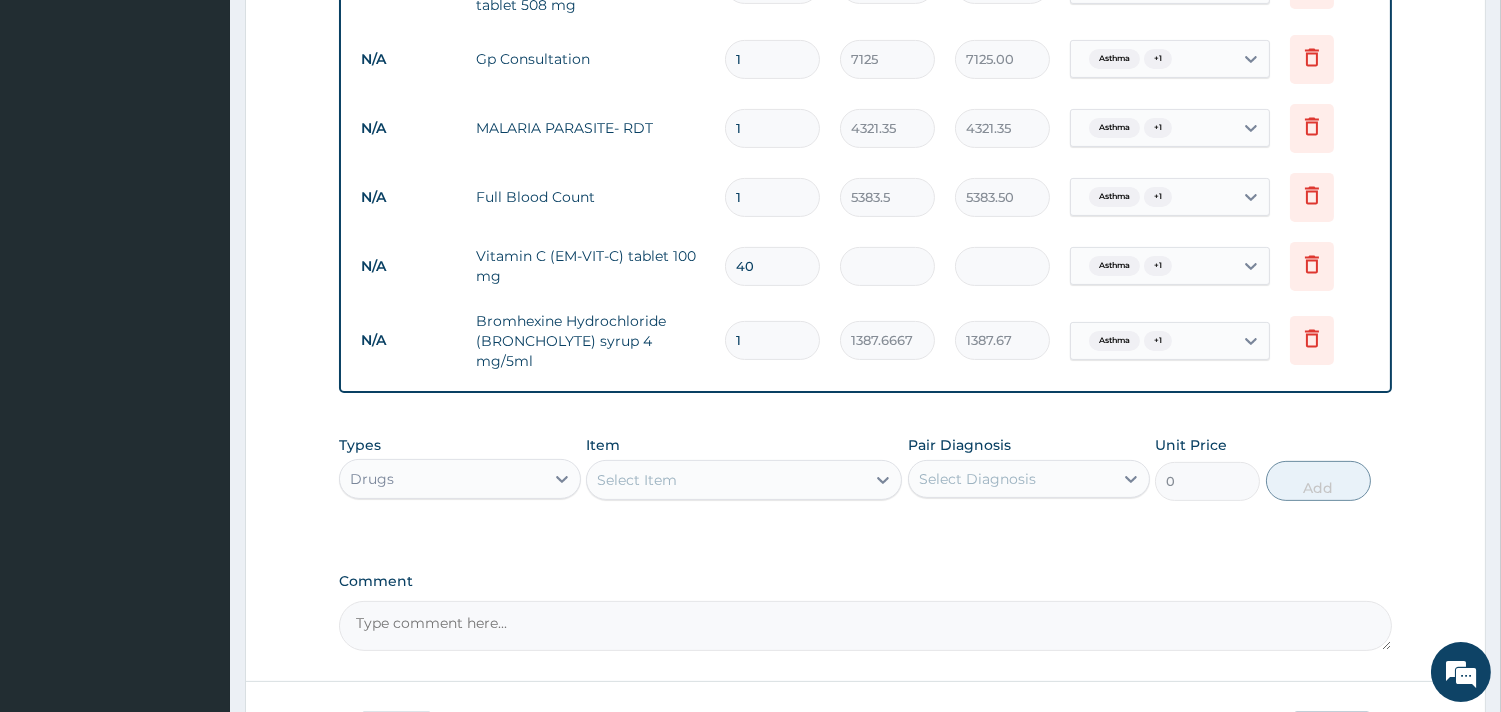 click on "Select Item" at bounding box center [637, 480] 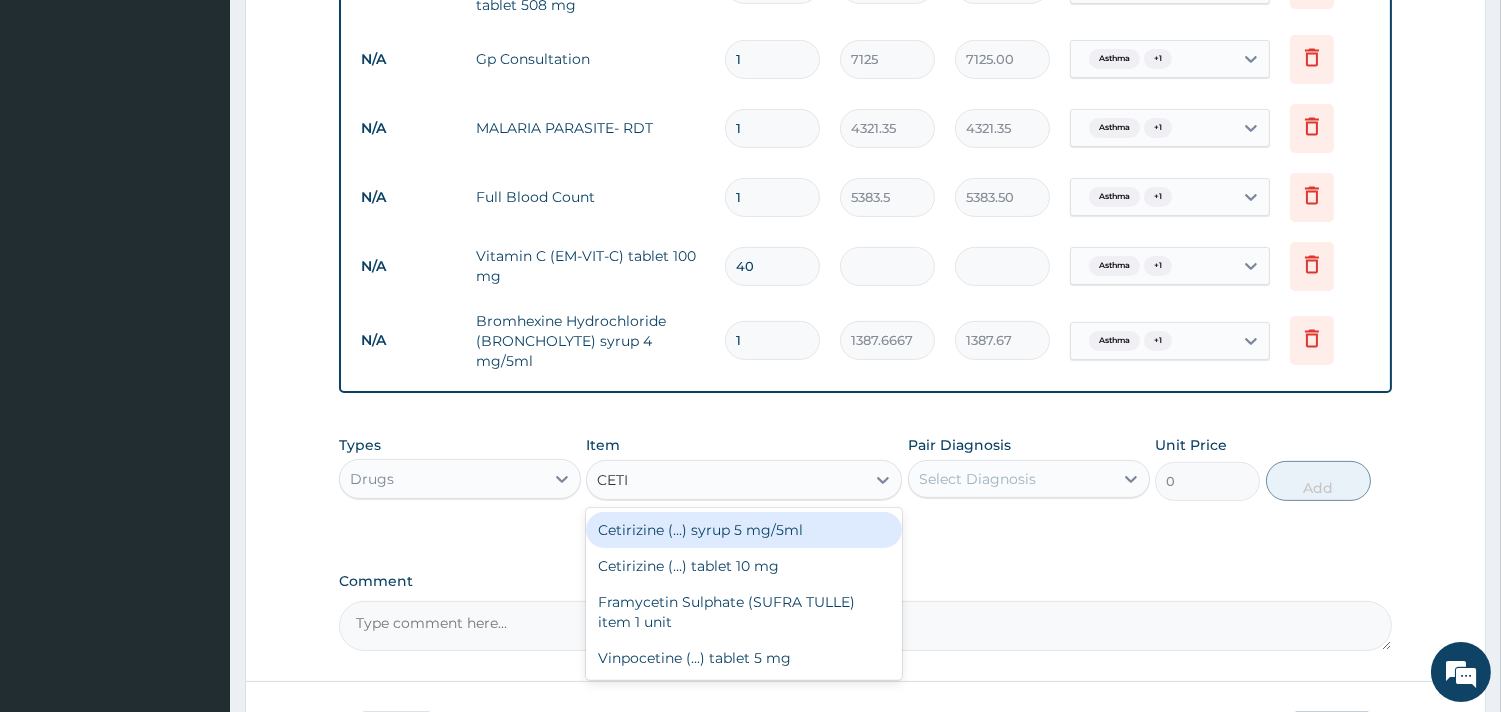 type on "CETIR" 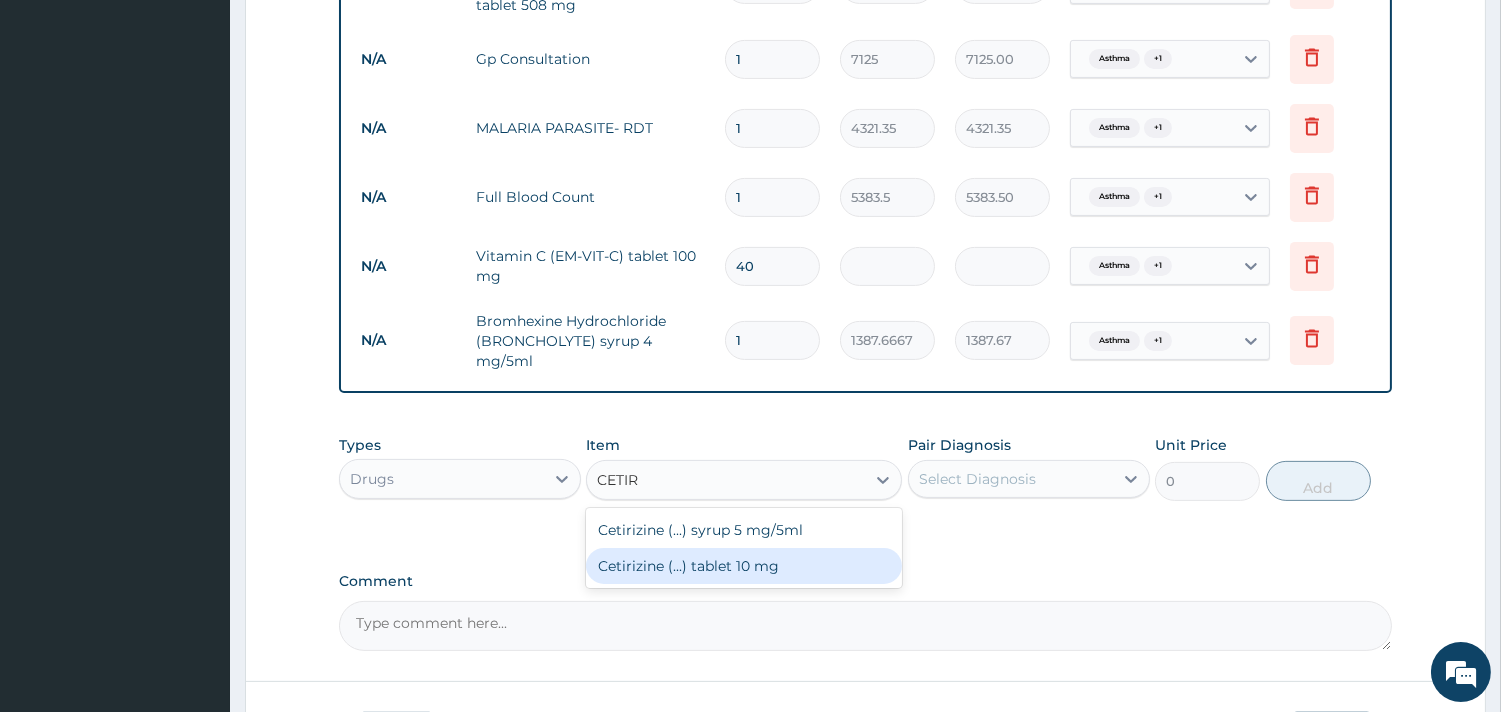 click on "Cetirizine (...) tablet 10 mg" at bounding box center [744, 566] 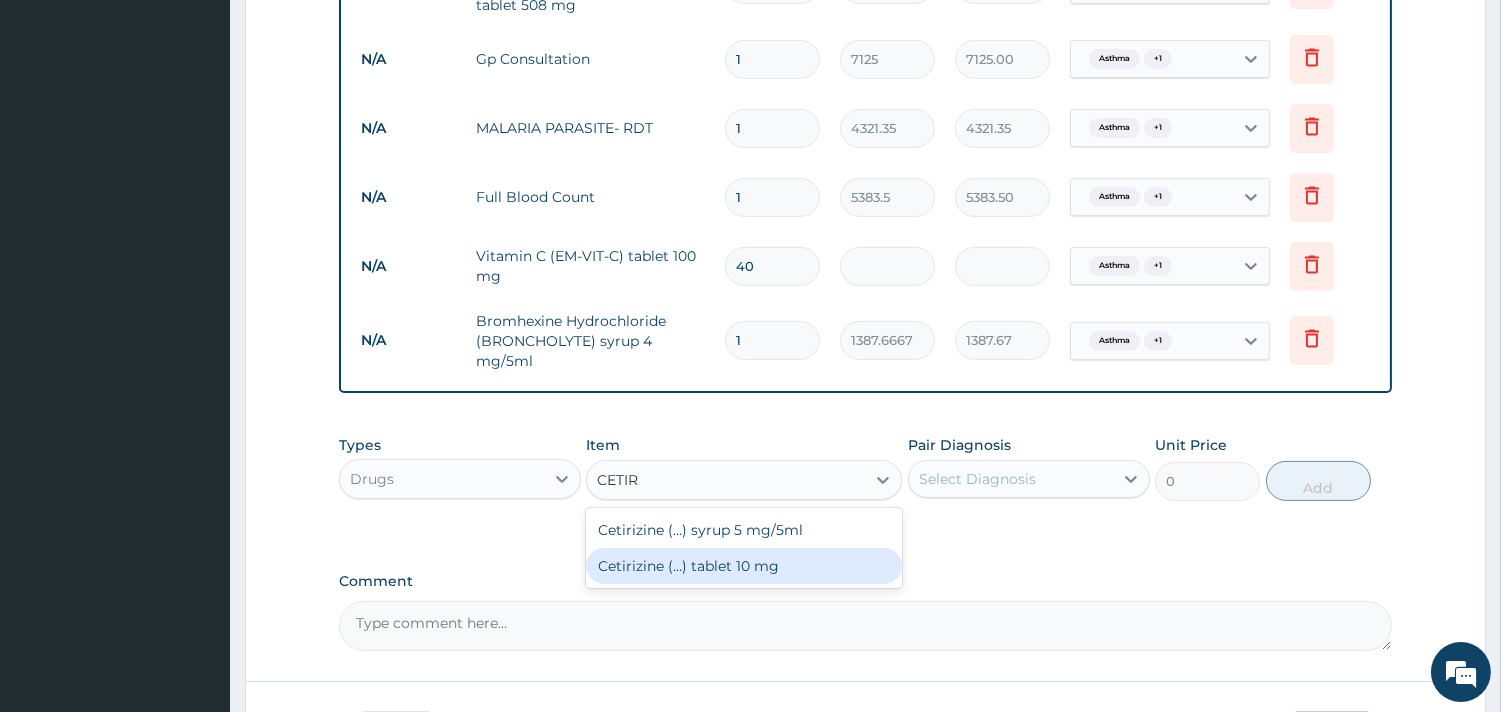 type 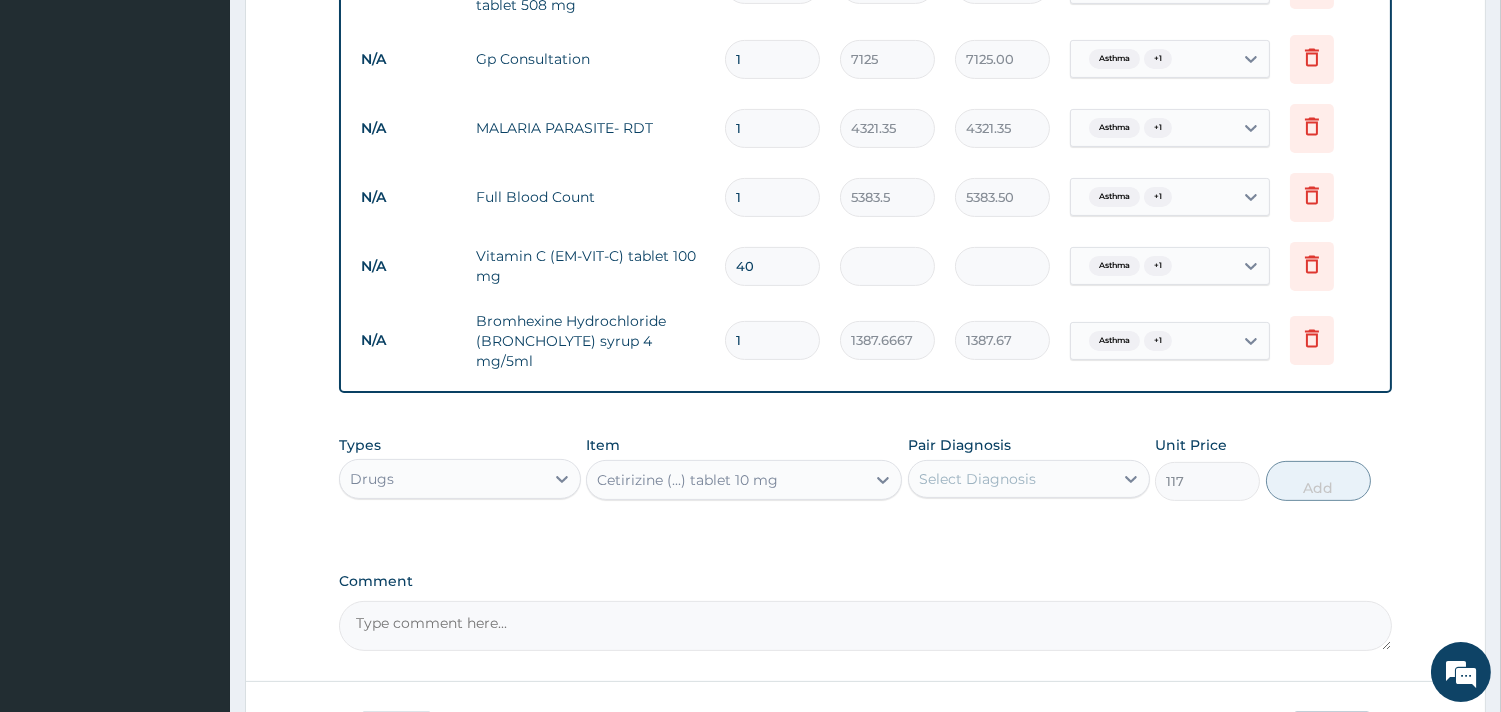click on "Select Diagnosis" at bounding box center (977, 479) 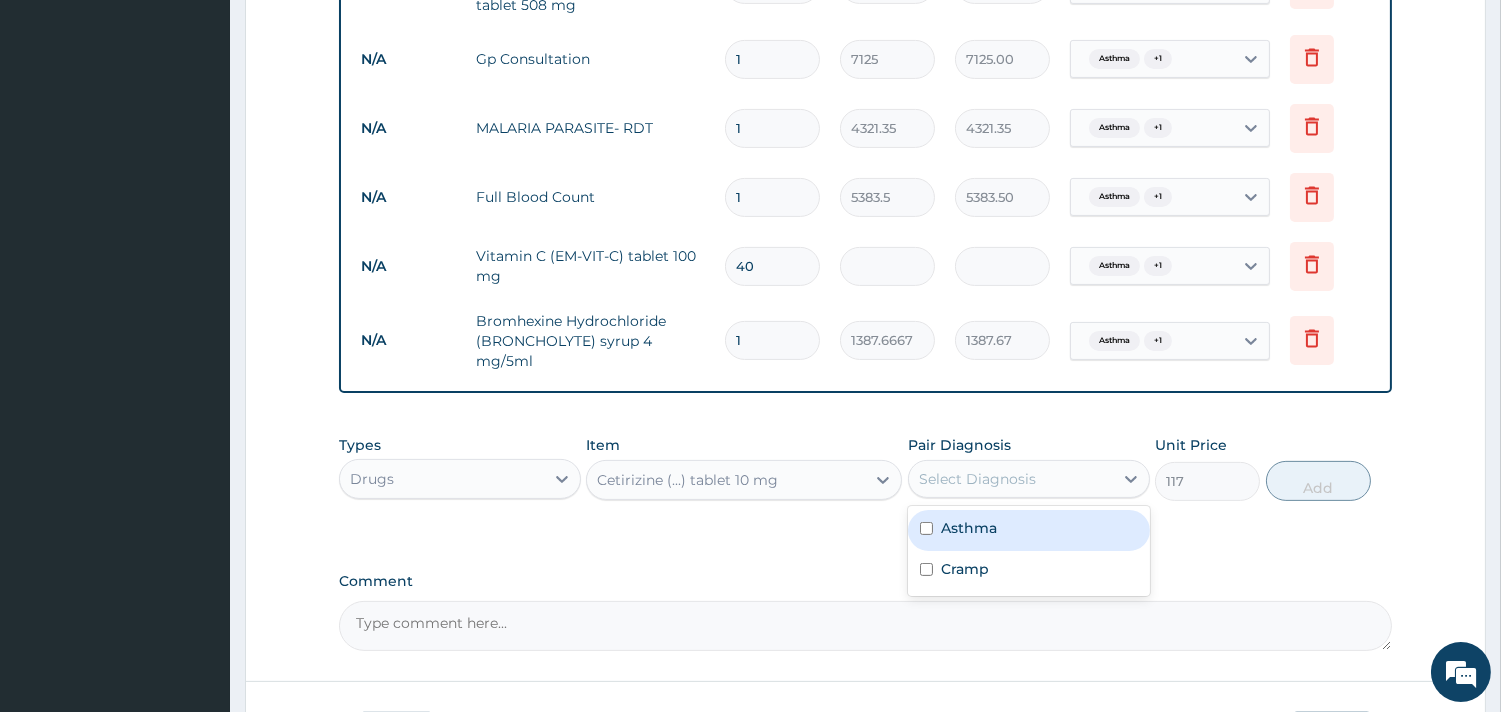 click on "Asthma" at bounding box center [969, 528] 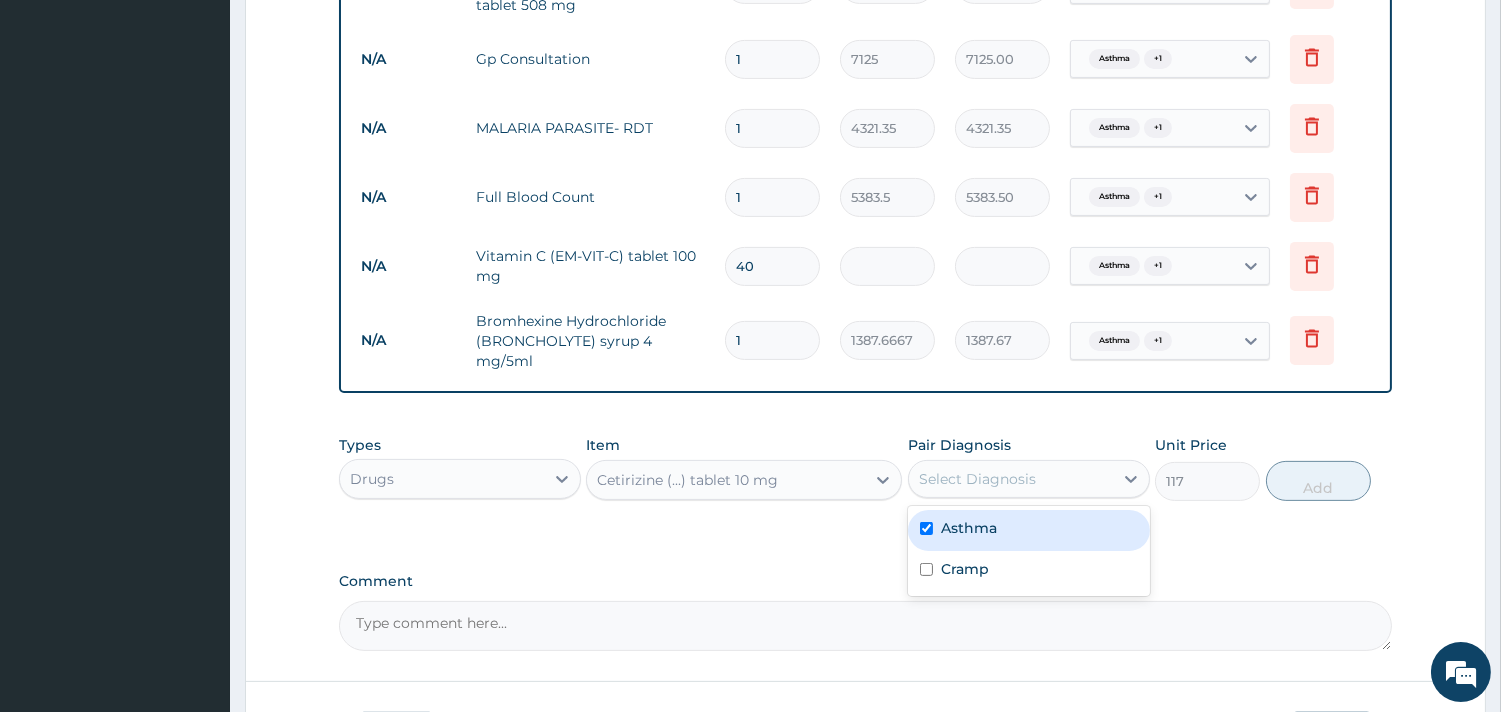 checkbox on "true" 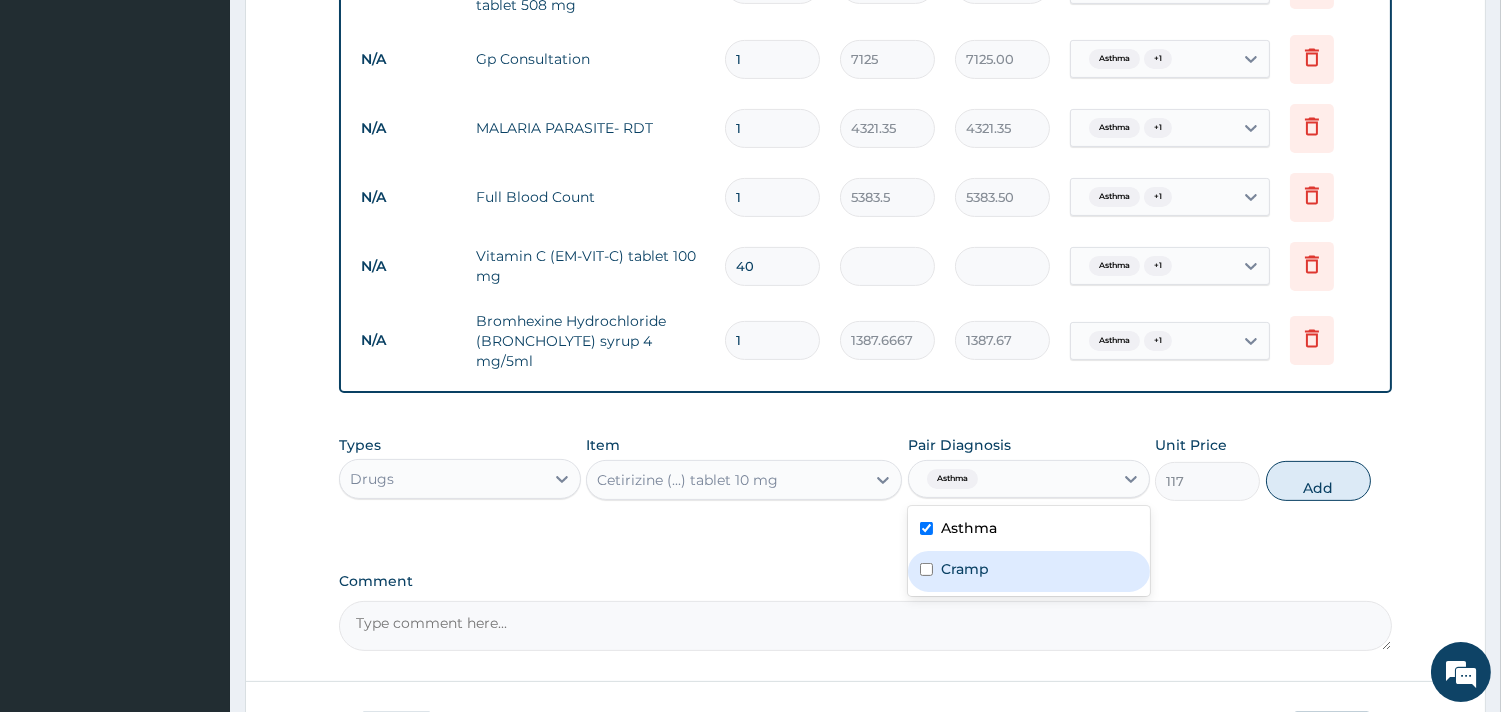 click on "Cramp" at bounding box center [1029, 571] 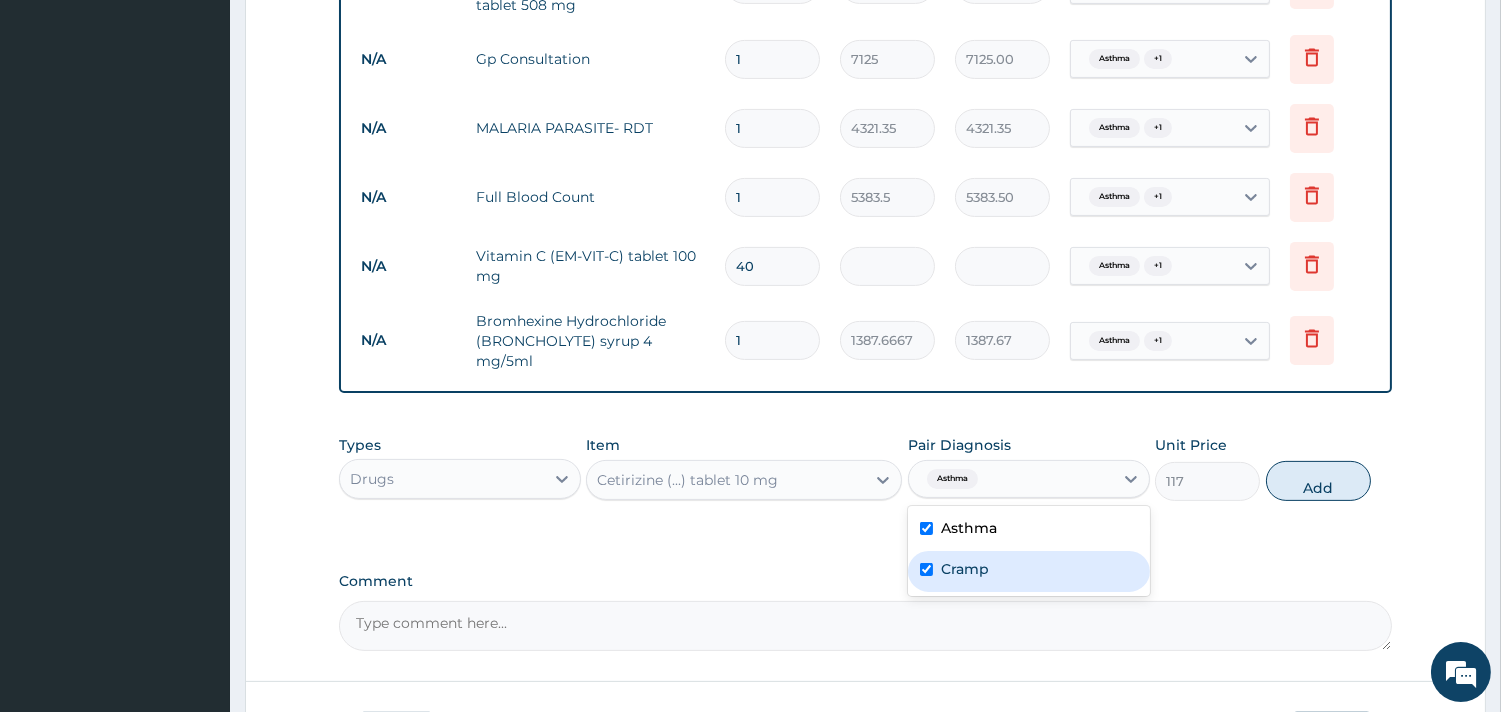 checkbox on "true" 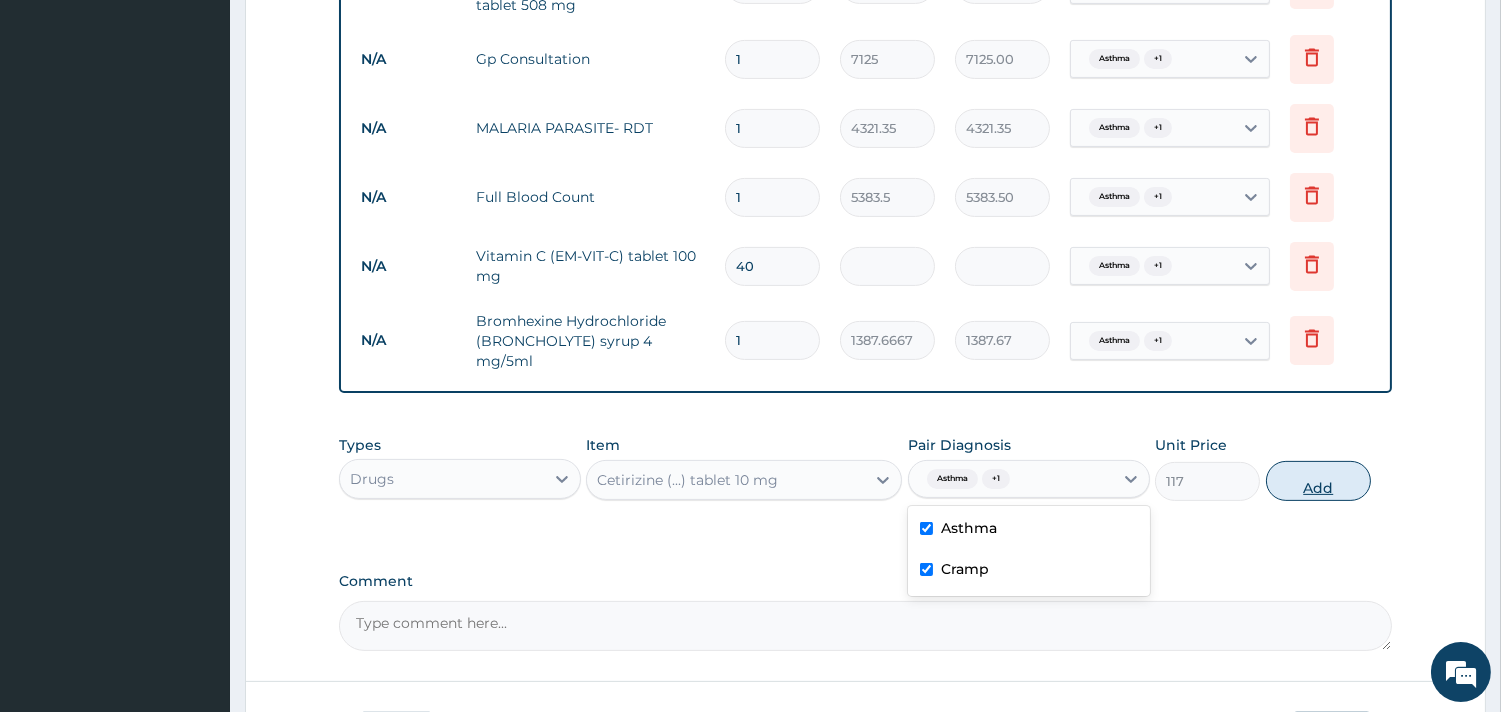 click on "Add" at bounding box center [1318, 481] 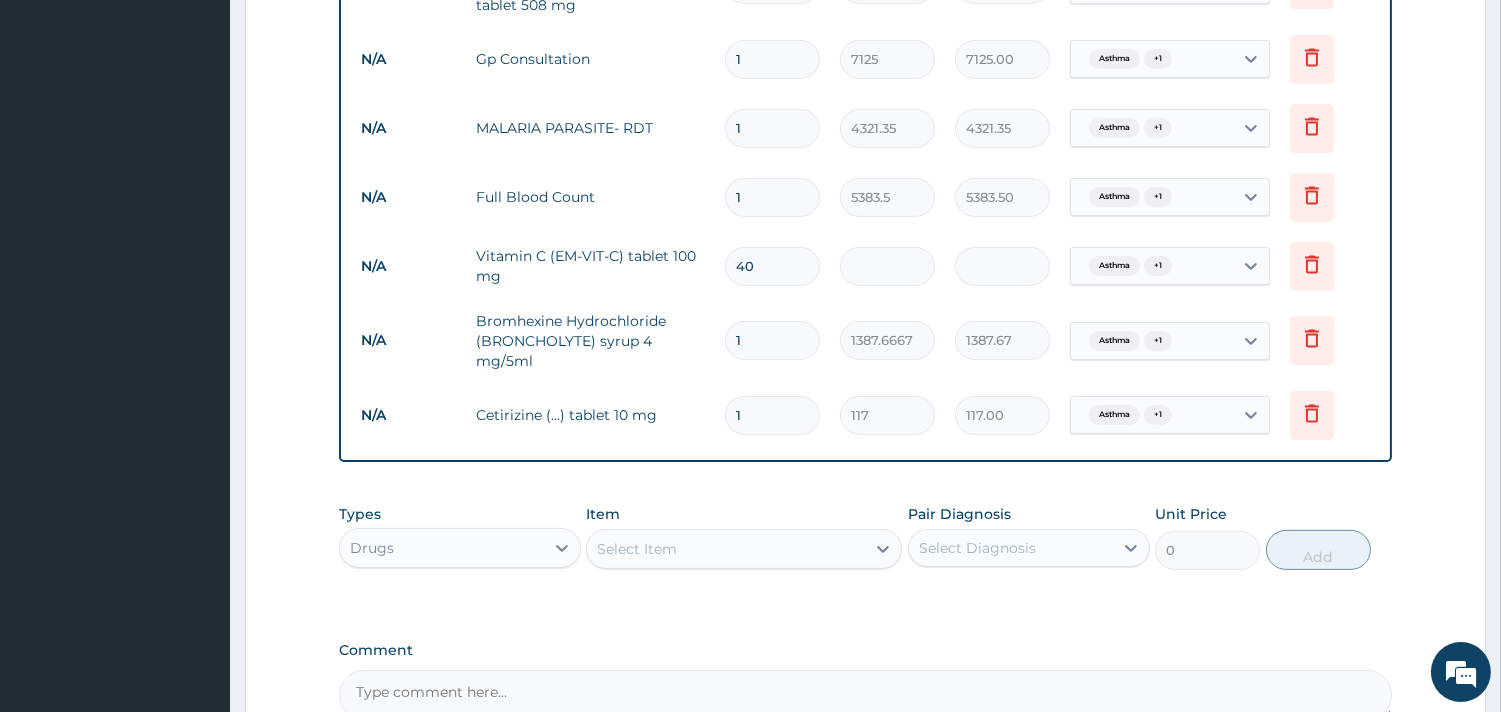 type on "10" 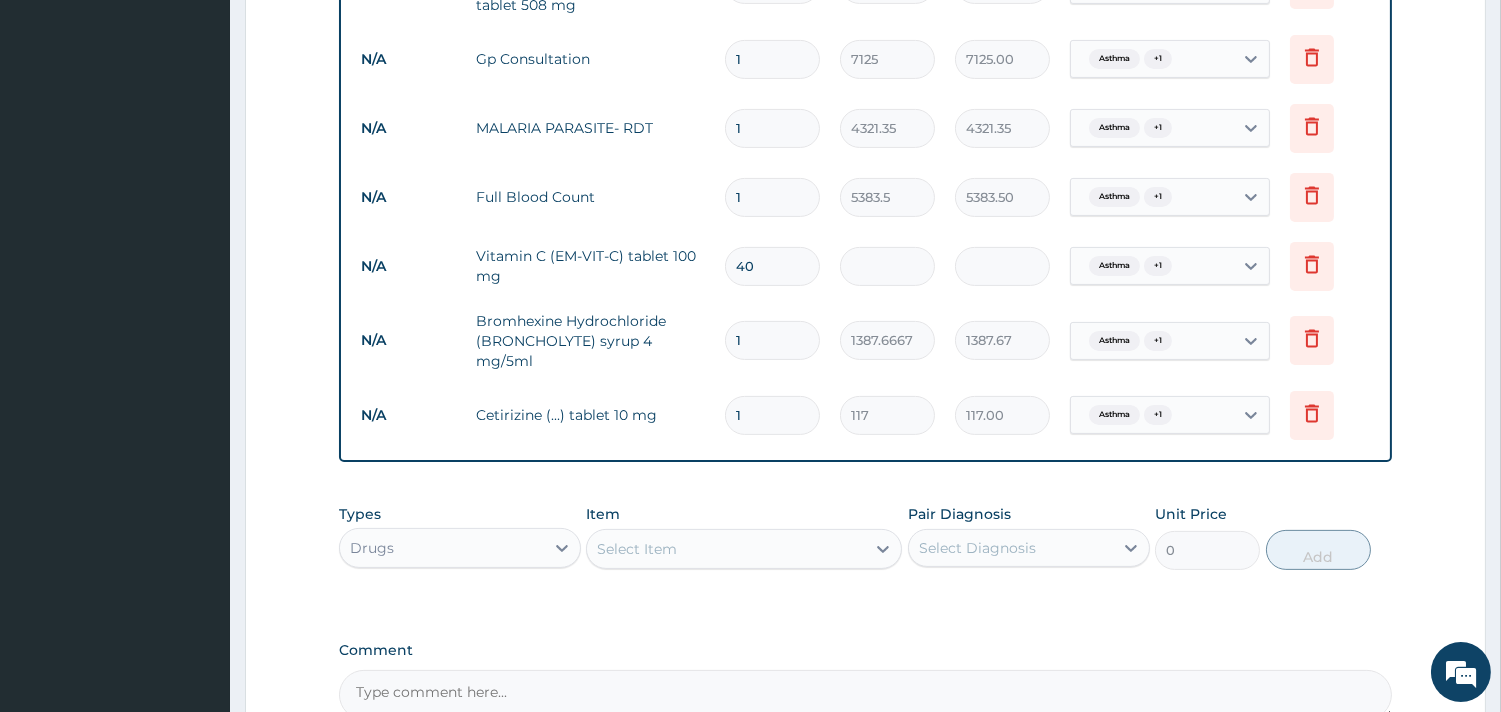 type on "1170.00" 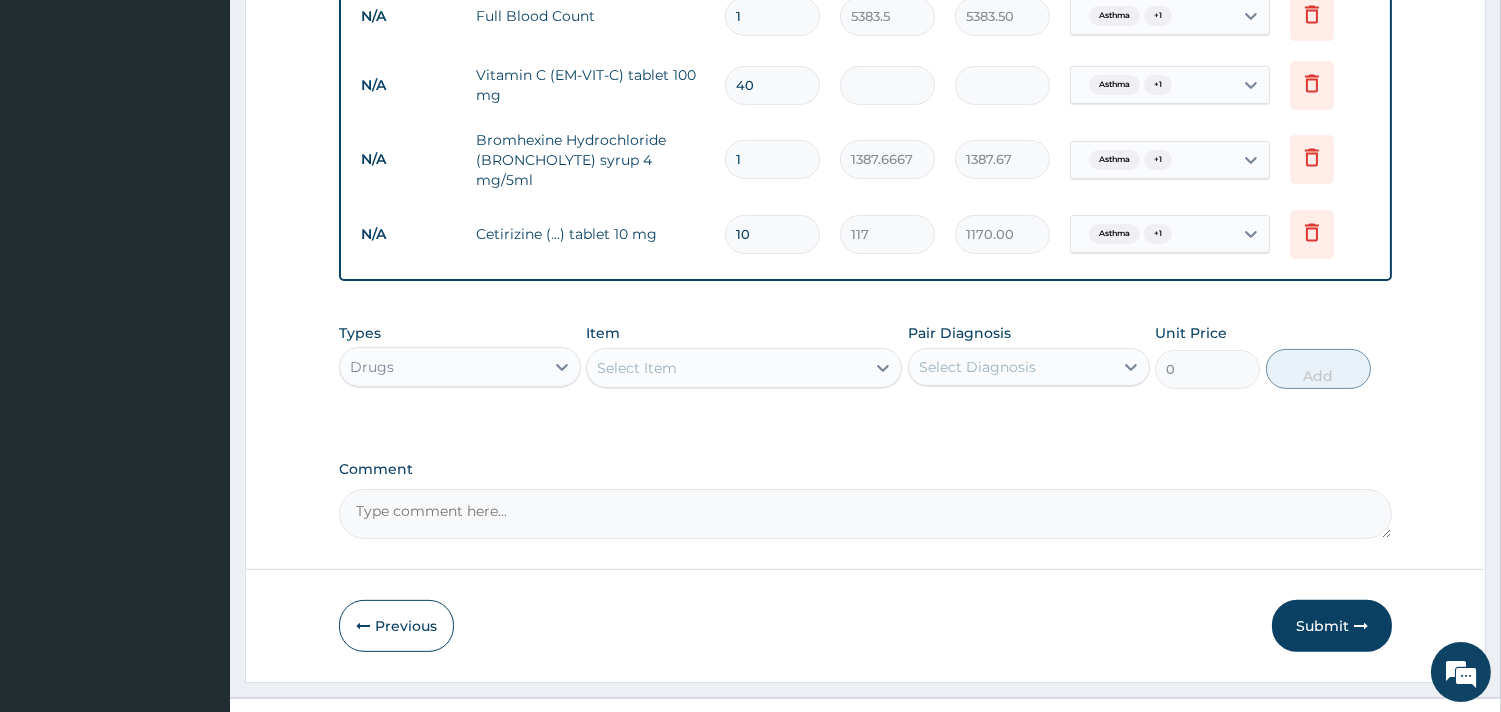 scroll, scrollTop: 1290, scrollLeft: 0, axis: vertical 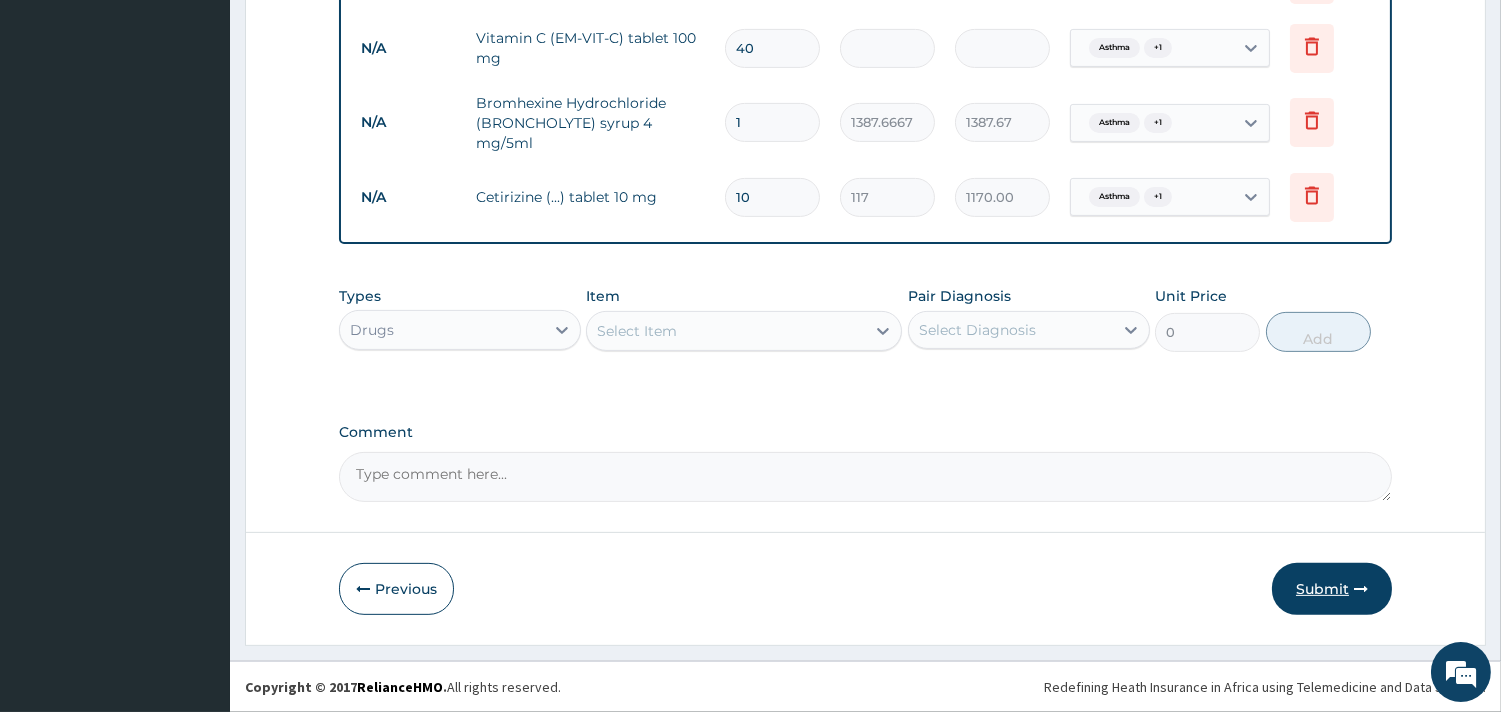 type on "10" 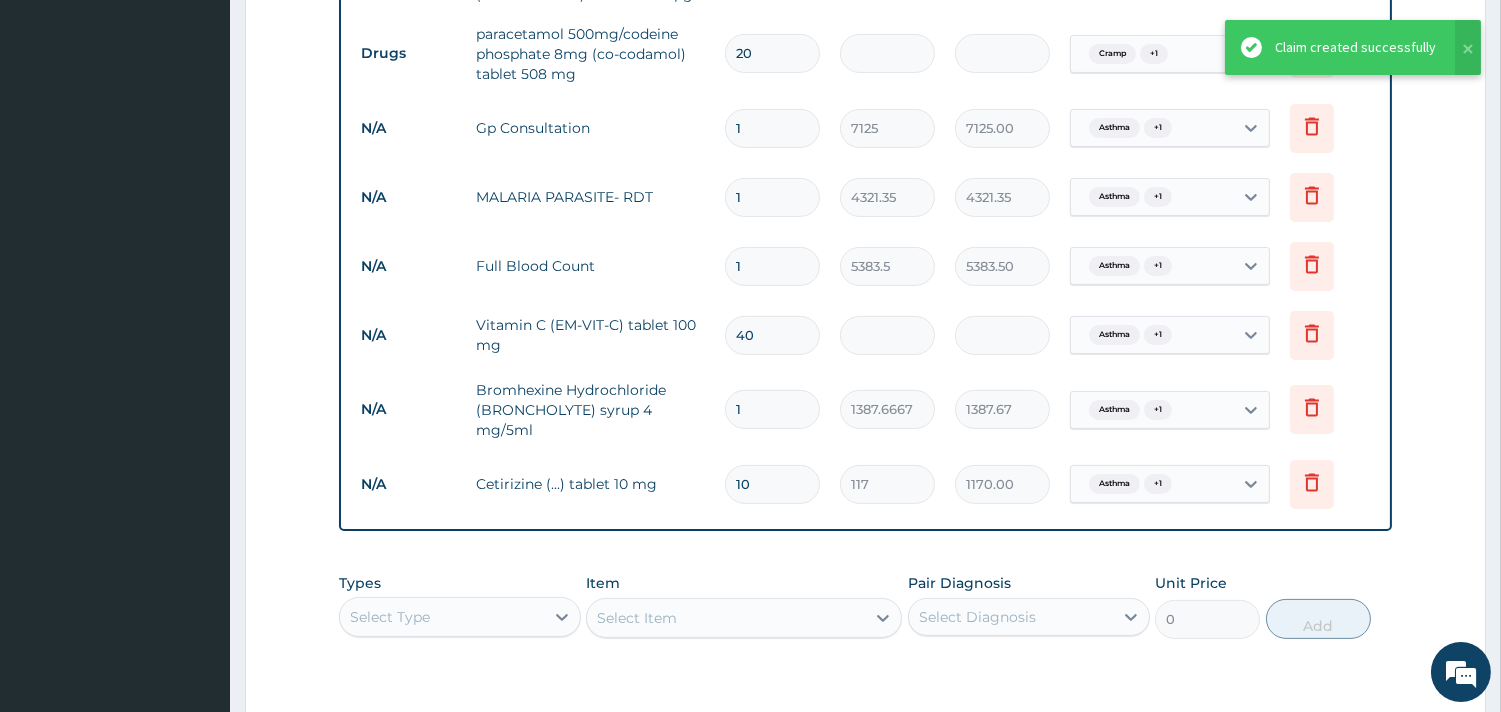 scroll, scrollTop: 956, scrollLeft: 0, axis: vertical 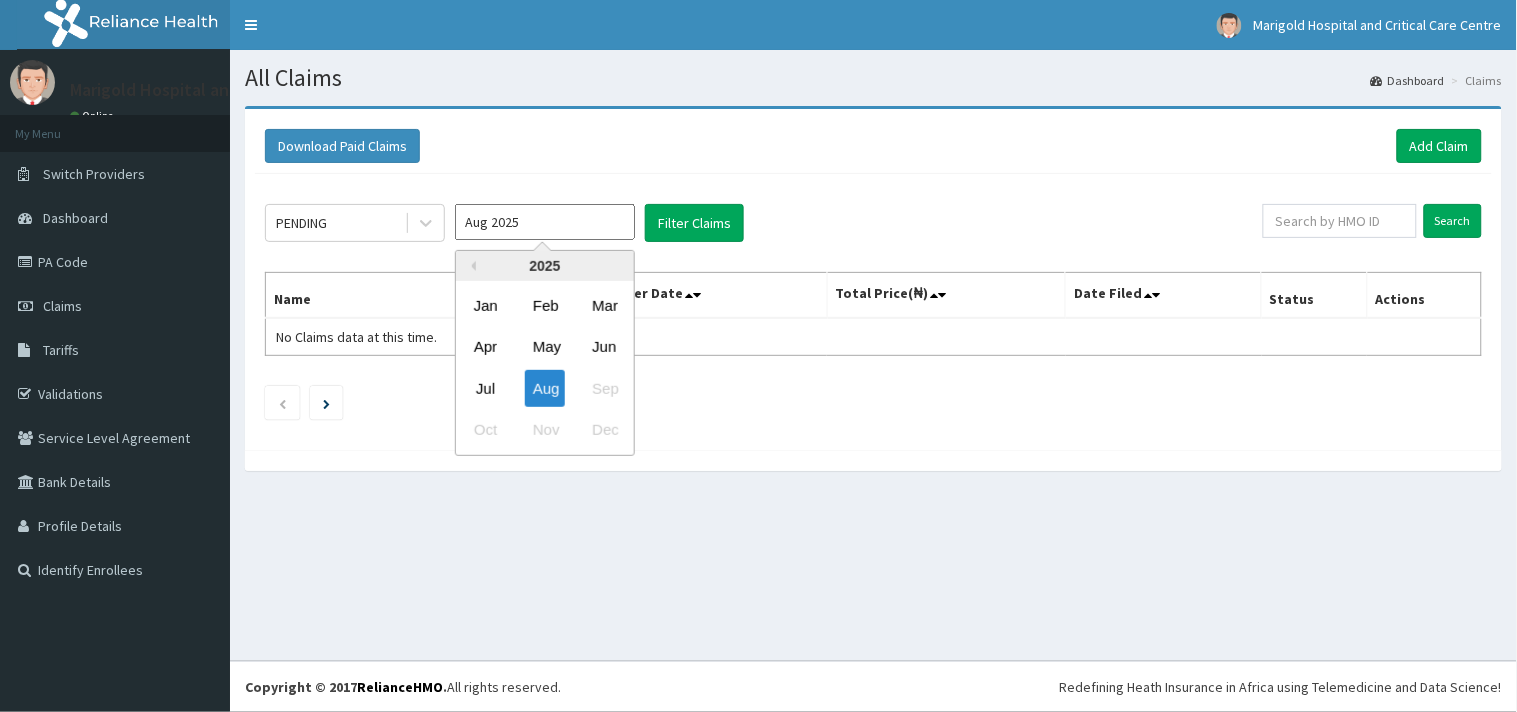 click on "Aug 2025" at bounding box center [545, 222] 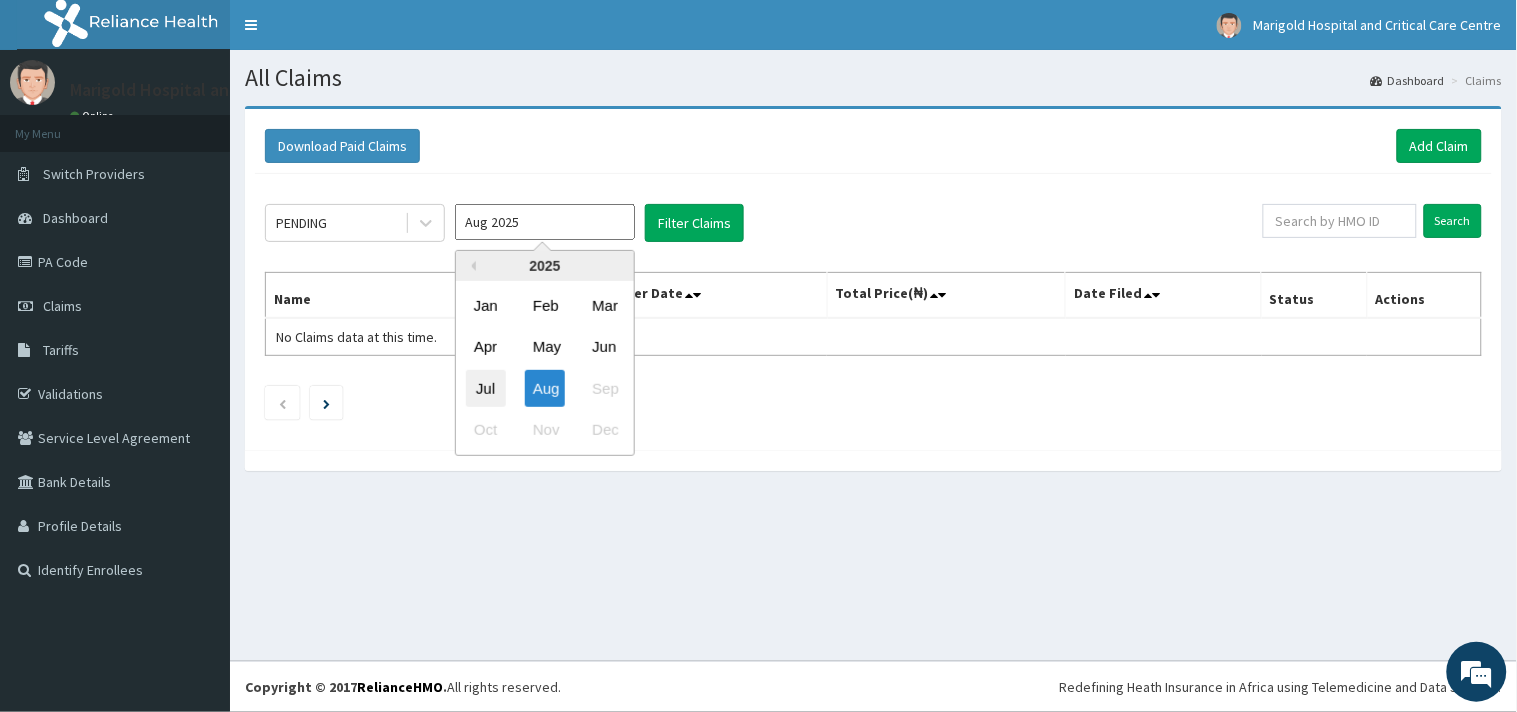 click on "Jul" at bounding box center (486, 388) 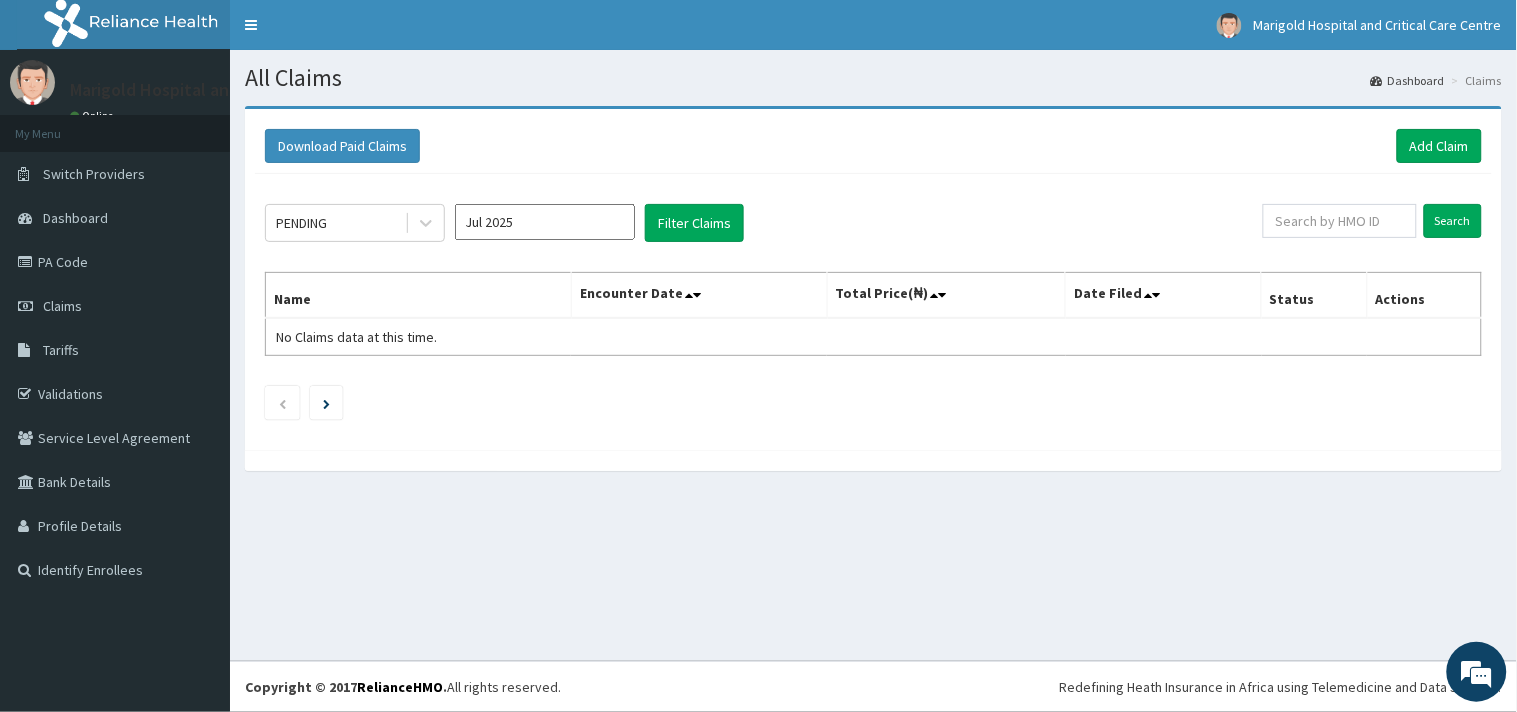 click on "PENDING Jul 2025 Filter Claims Search Name Encounter Date Total Price(₦) Date Filed Status Actions No Claims data at this time." 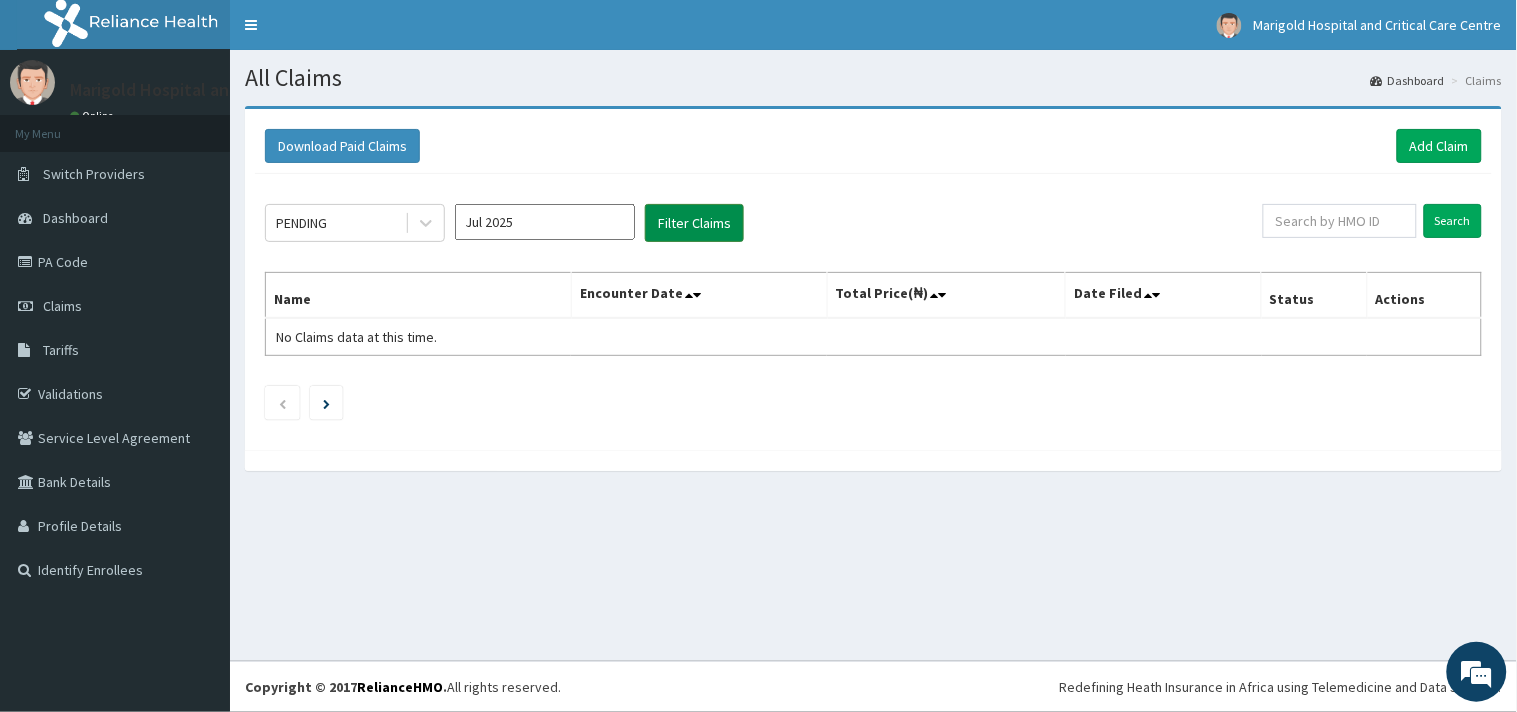 click on "Filter Claims" at bounding box center (694, 223) 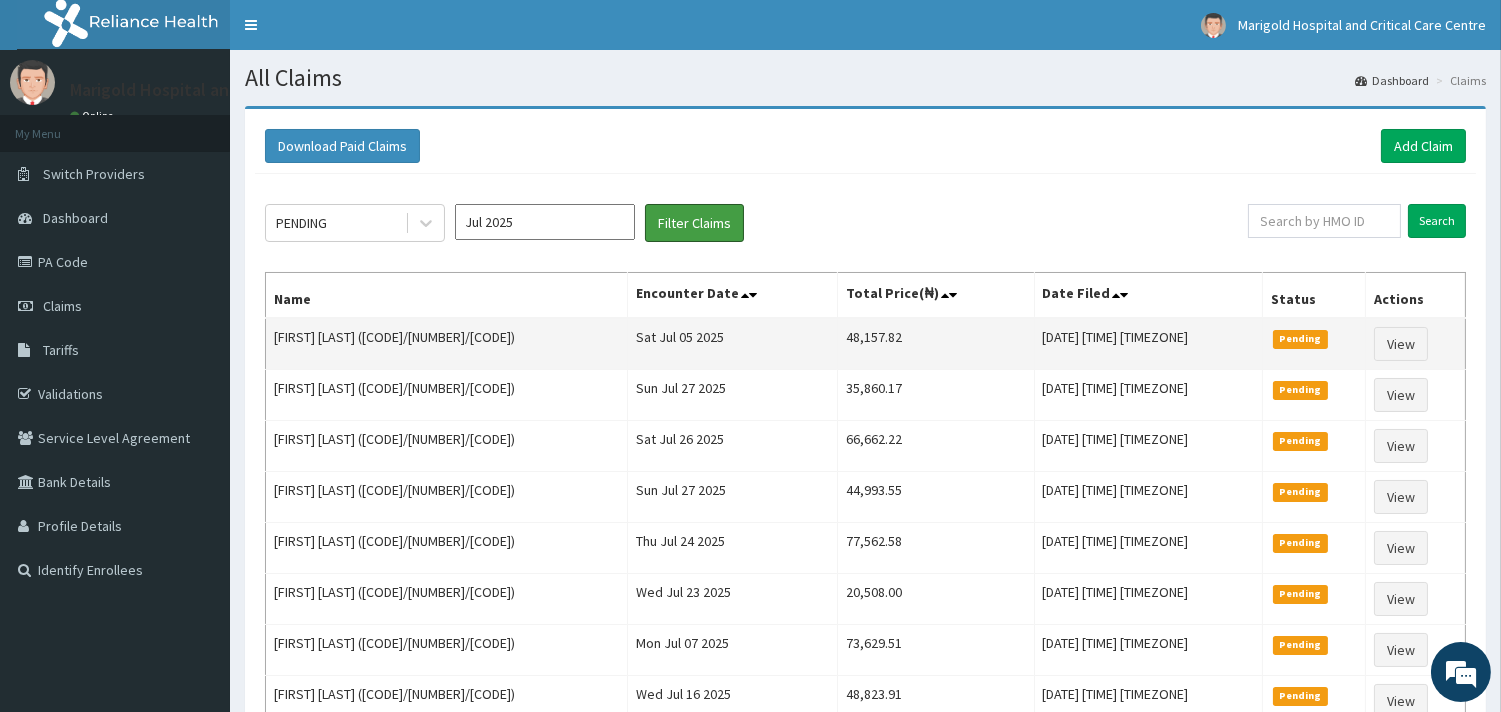scroll, scrollTop: 0, scrollLeft: 0, axis: both 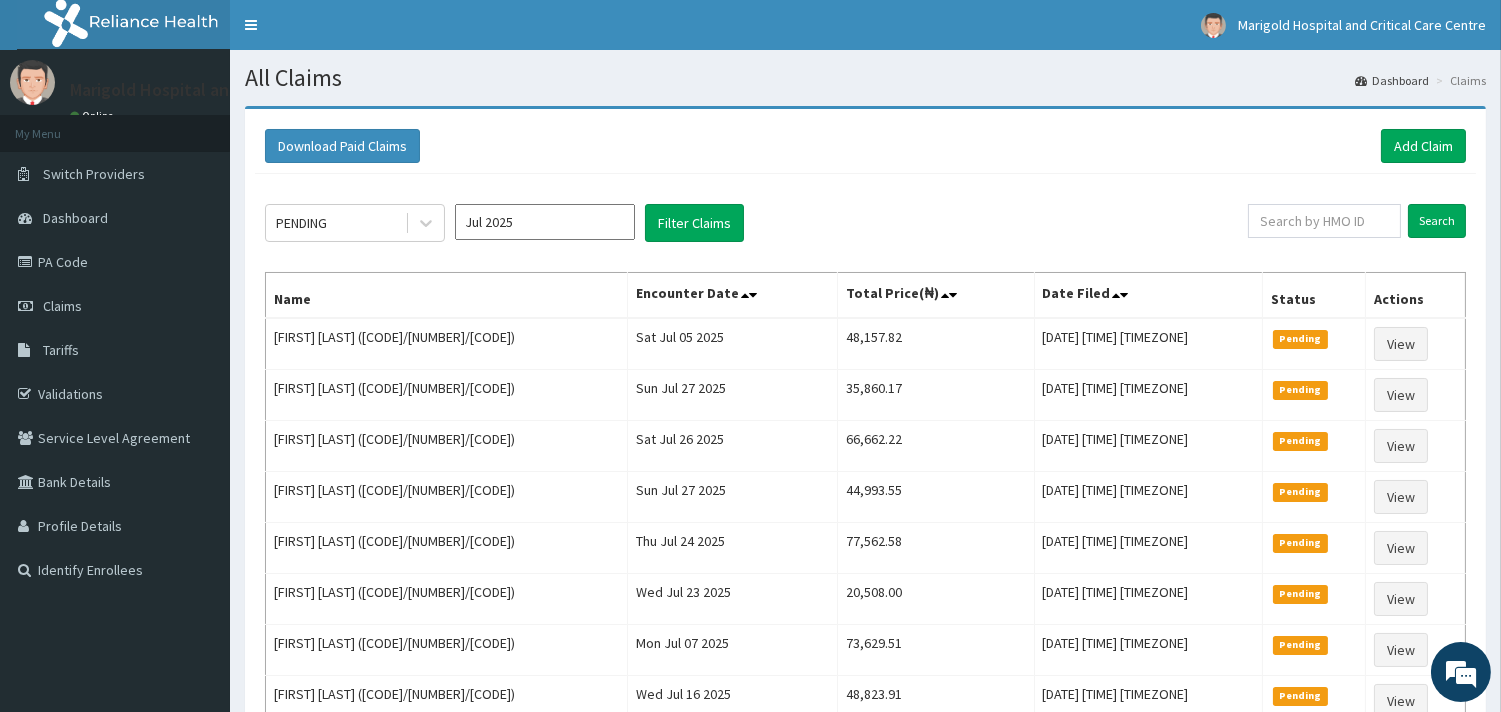 click on "Download Paid Claims Add Claim" at bounding box center [865, 146] 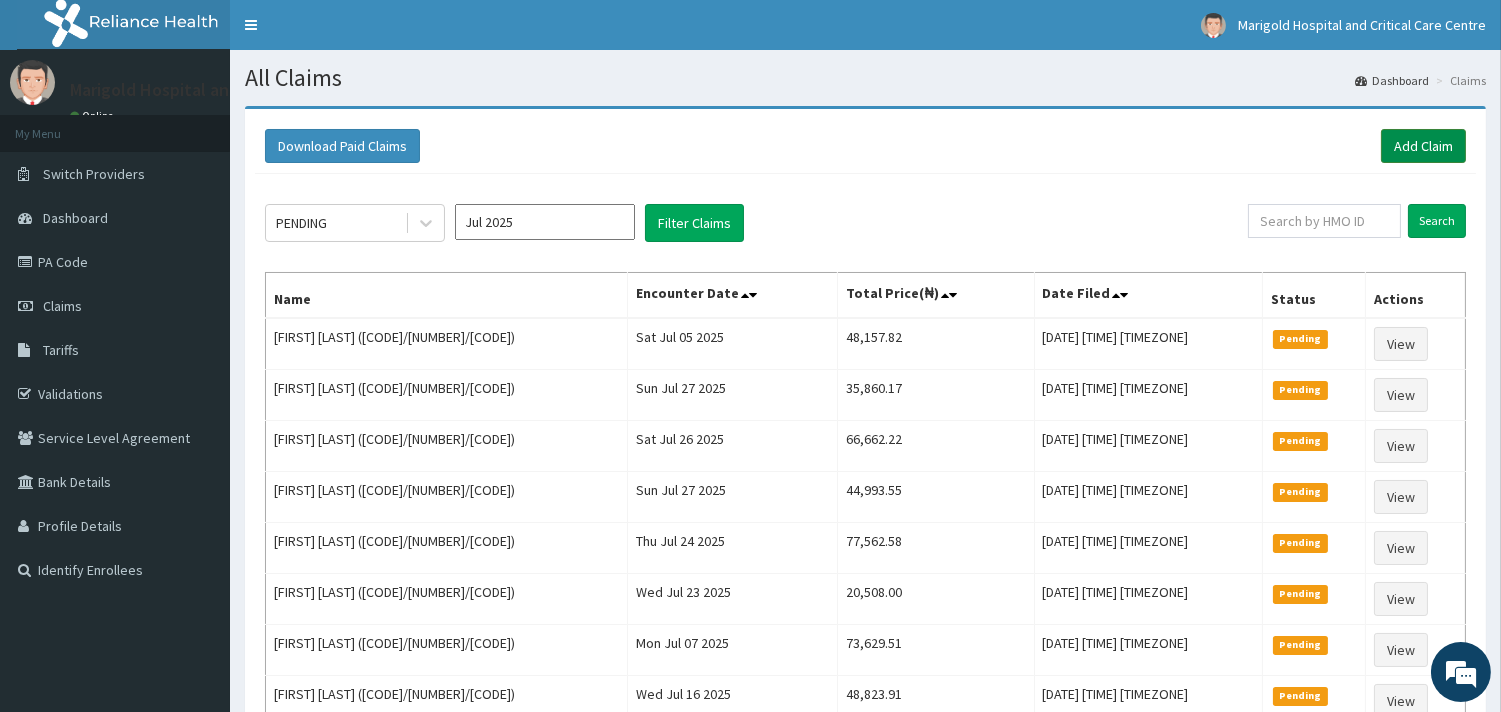click on "Add Claim" at bounding box center (1423, 146) 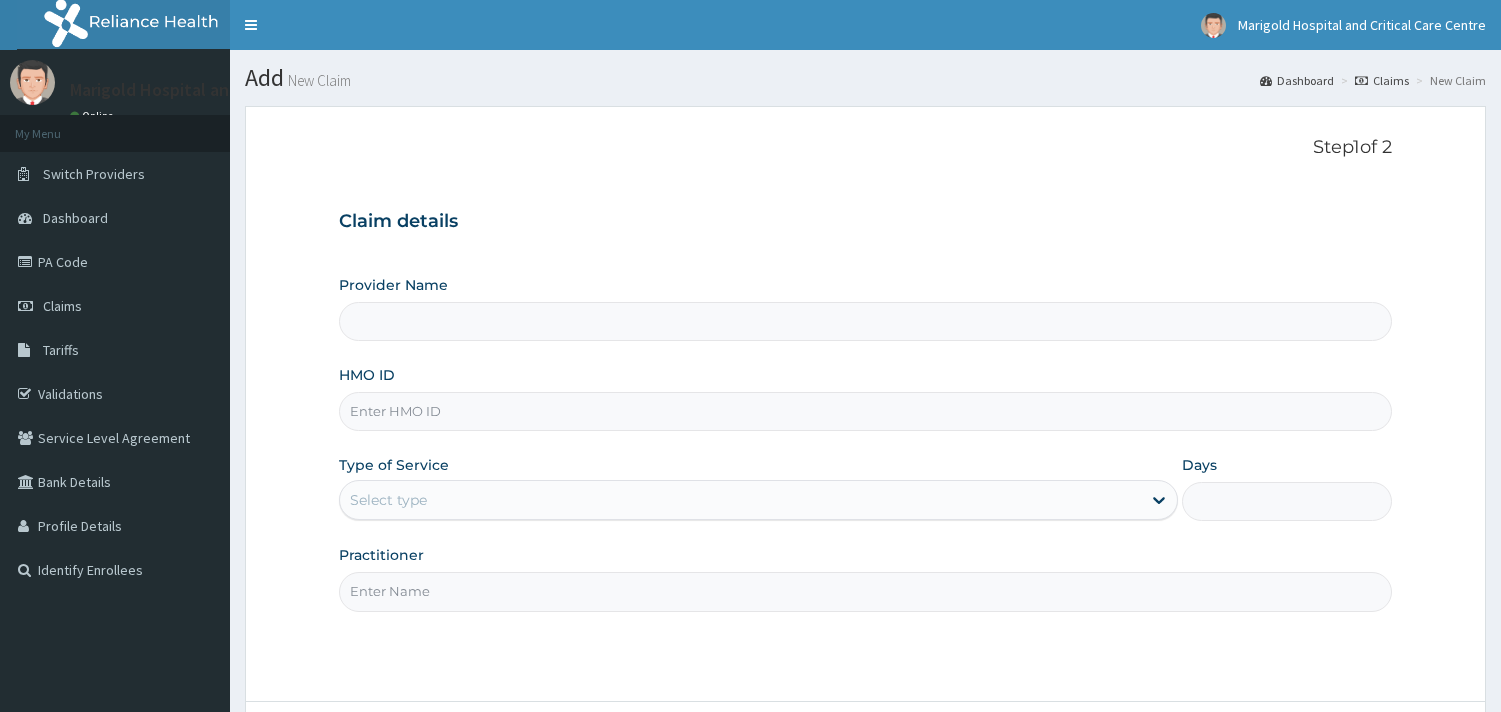scroll, scrollTop: 0, scrollLeft: 0, axis: both 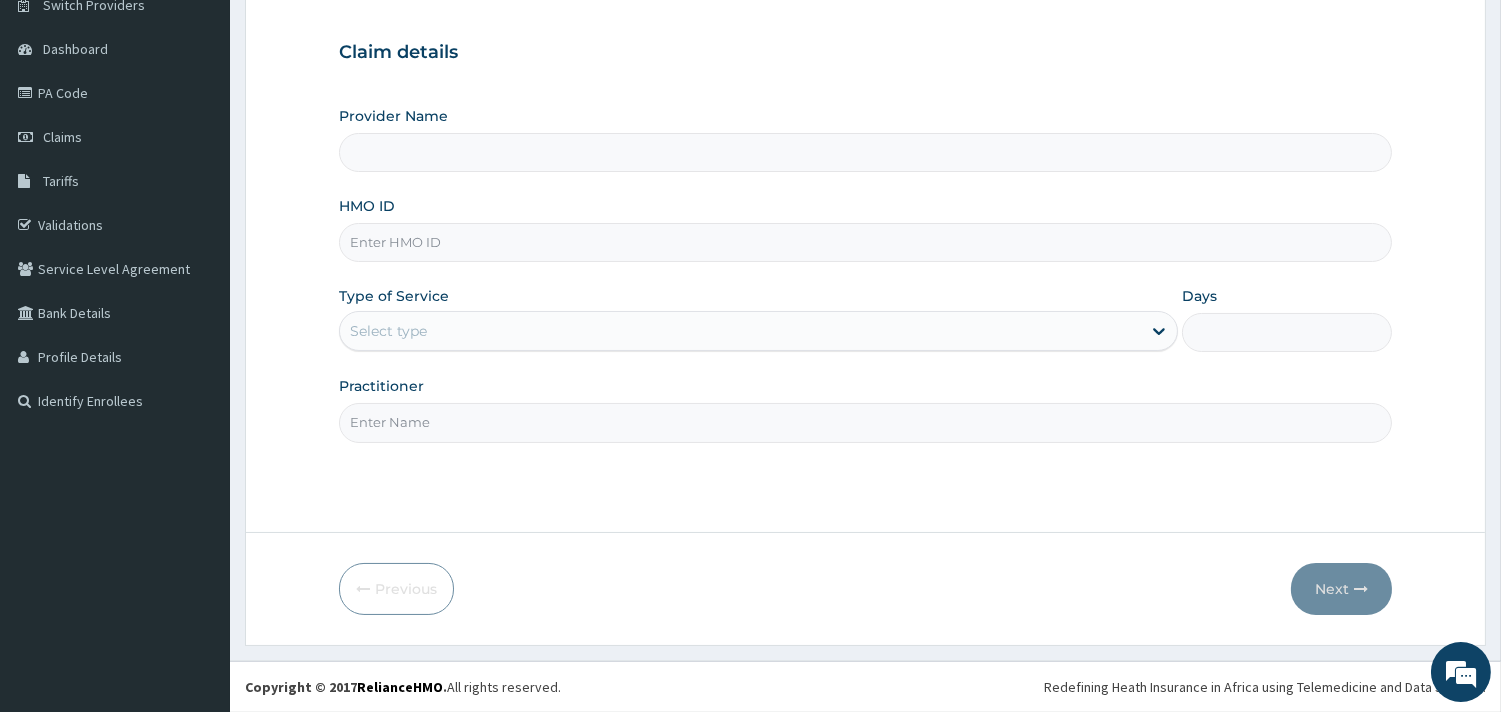 click on "HMO ID" at bounding box center [865, 242] 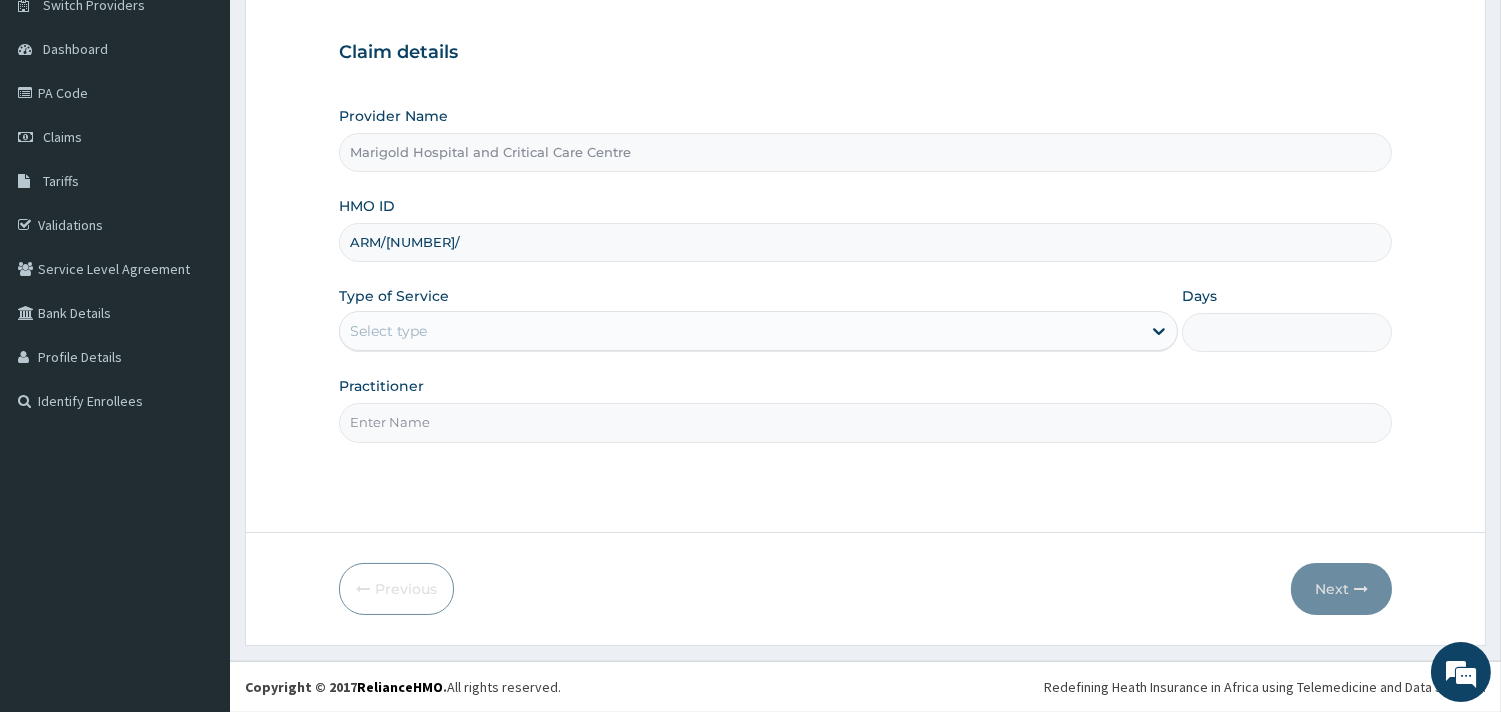 scroll, scrollTop: 0, scrollLeft: 0, axis: both 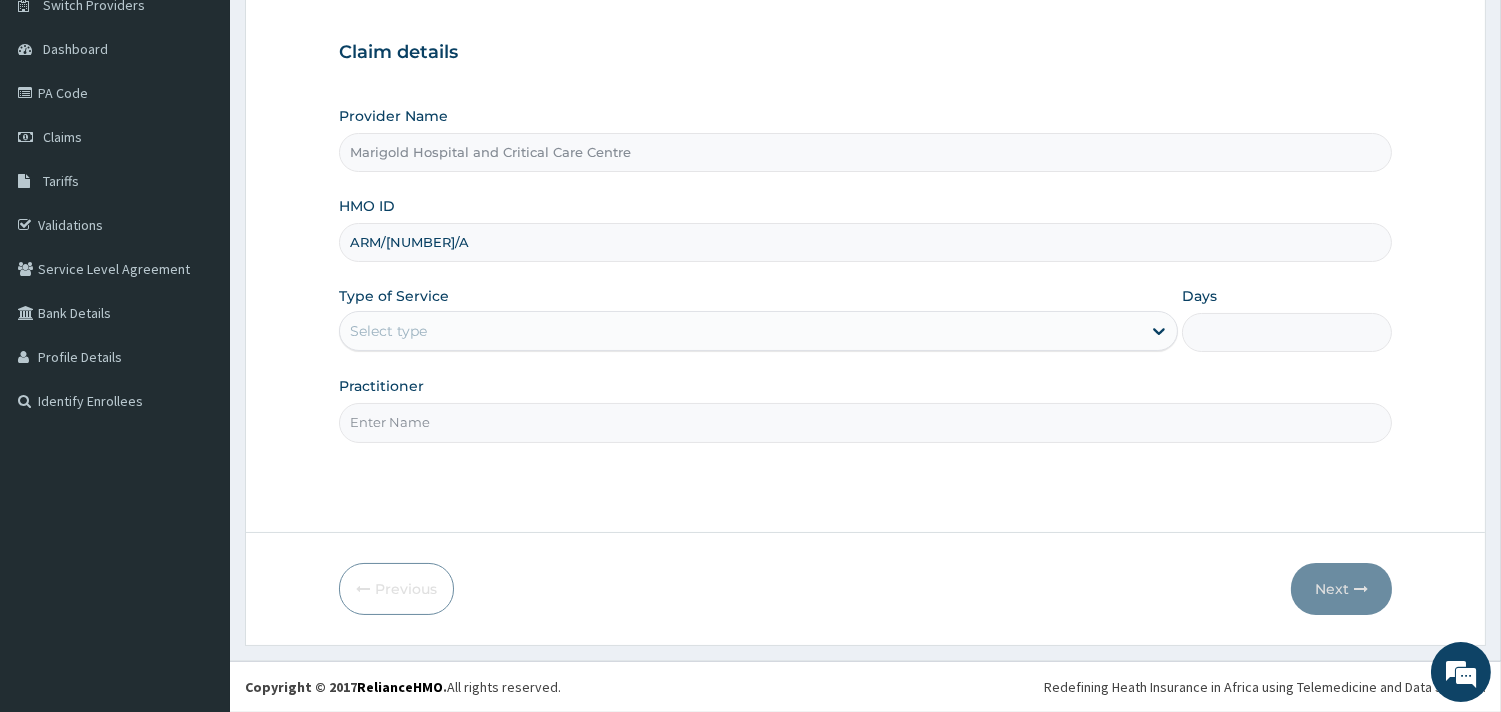 type on "ARM/10157/A" 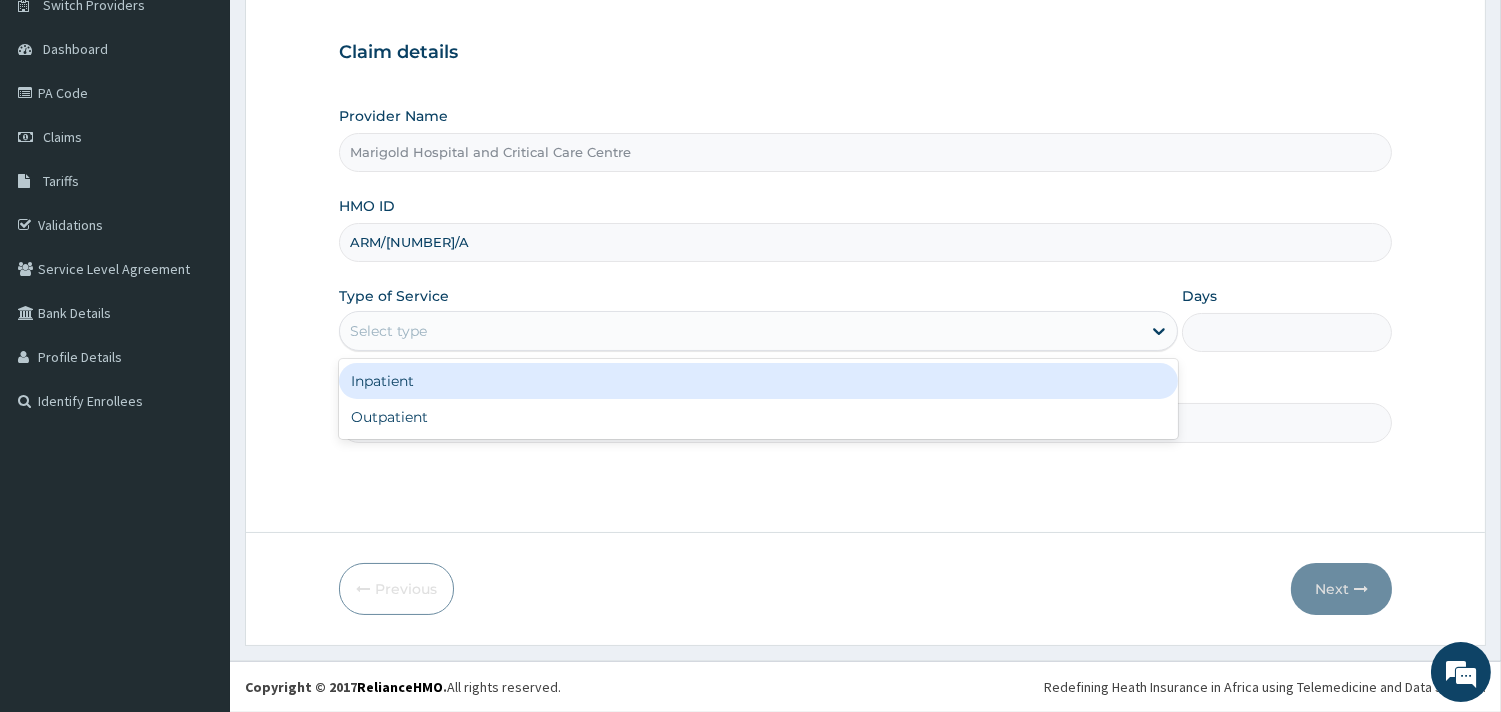 click on "Select type" at bounding box center [740, 331] 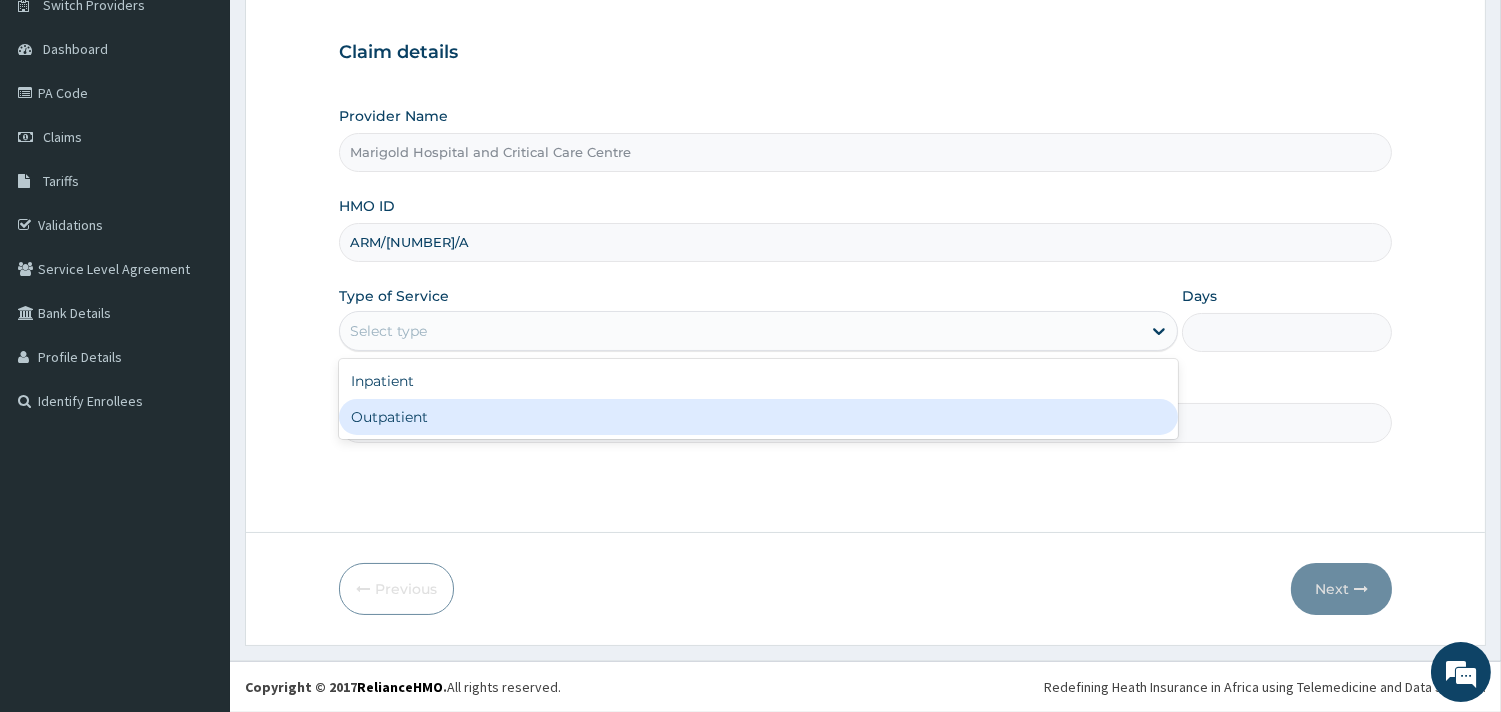 click on "Outpatient" at bounding box center (758, 417) 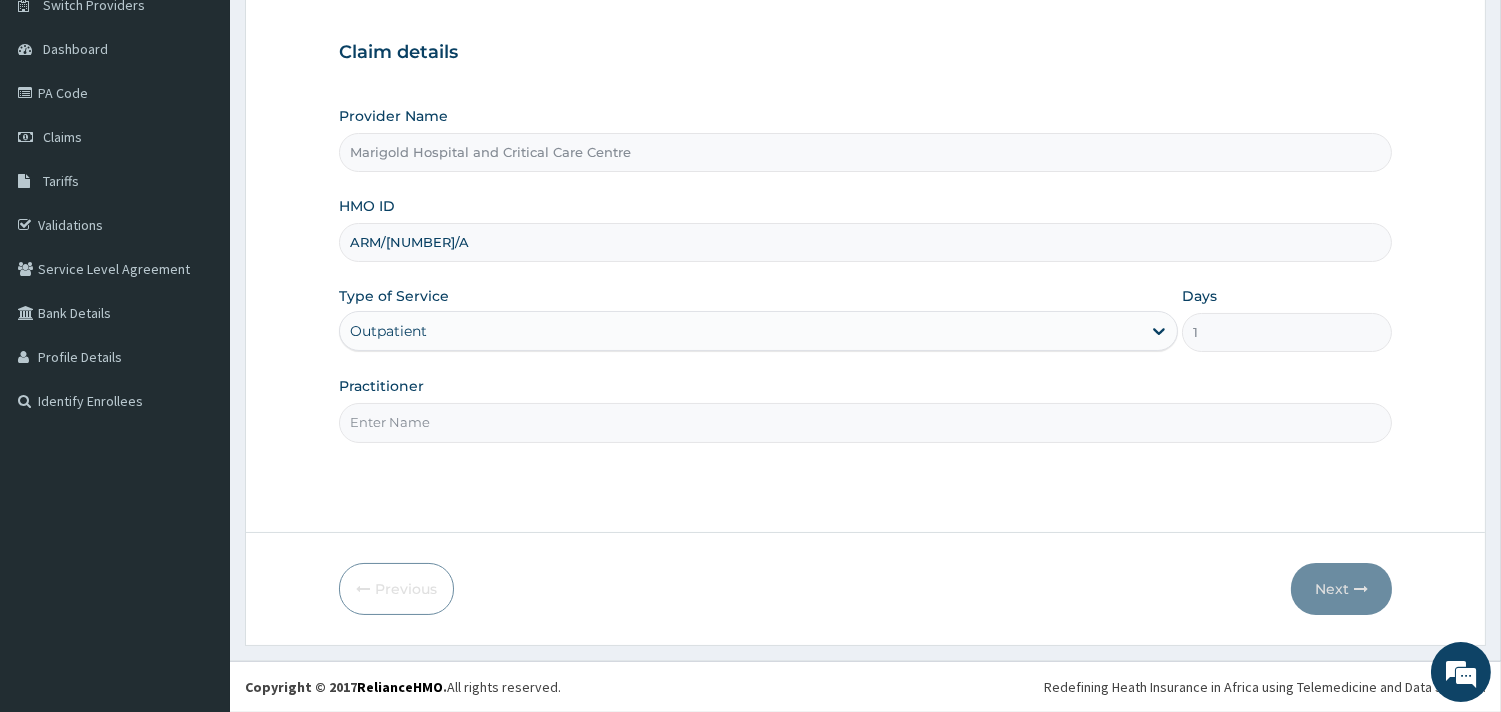 click on "Practitioner" at bounding box center (865, 422) 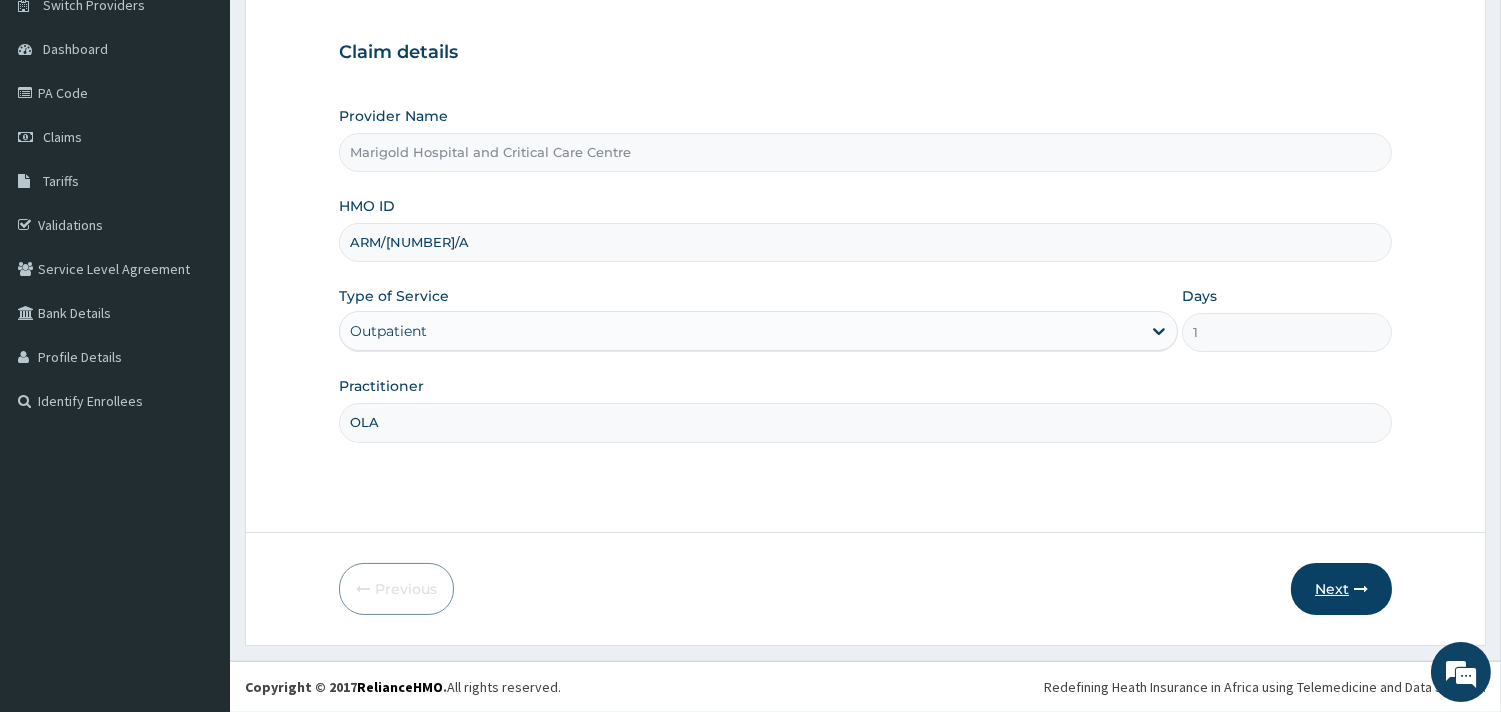 type on "OLA" 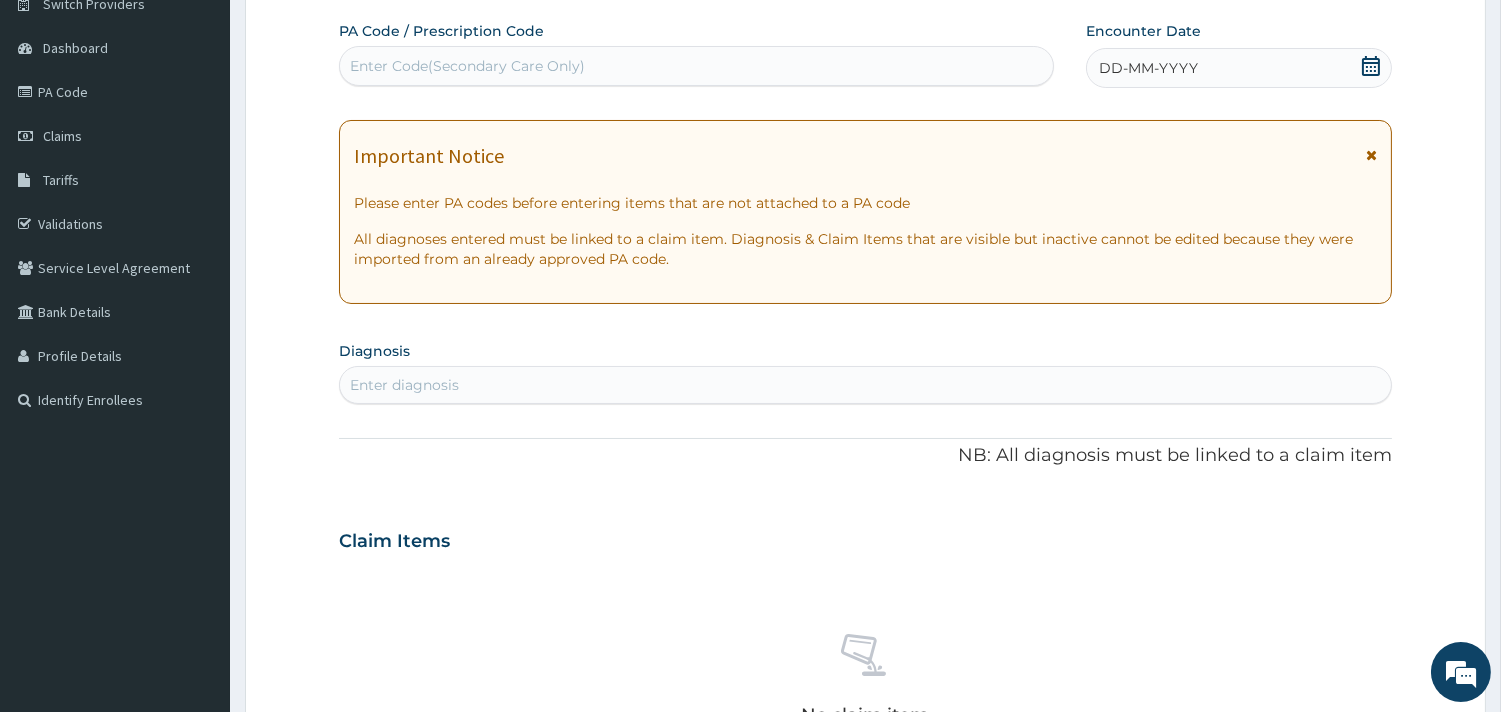 click on "Enter Code(Secondary Care Only)" at bounding box center [467, 66] 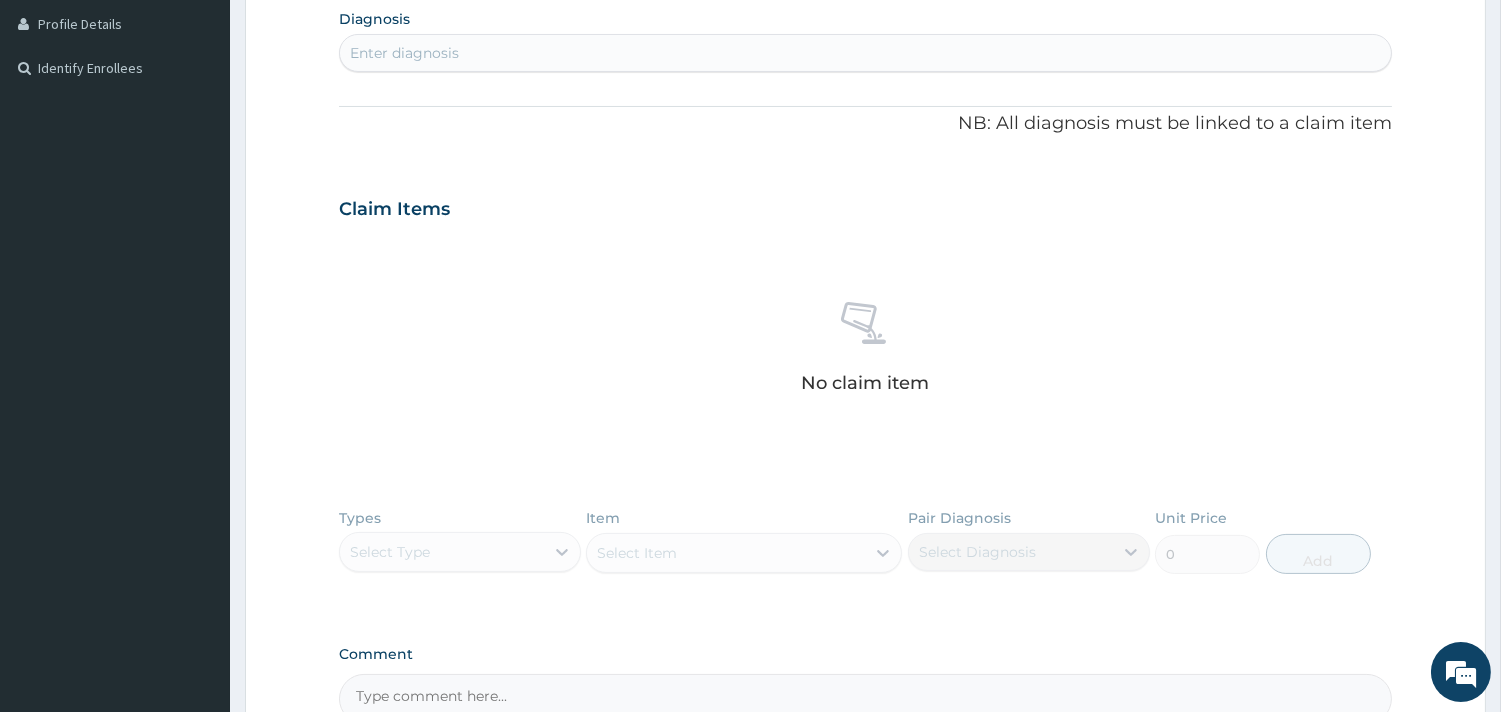 scroll, scrollTop: 503, scrollLeft: 0, axis: vertical 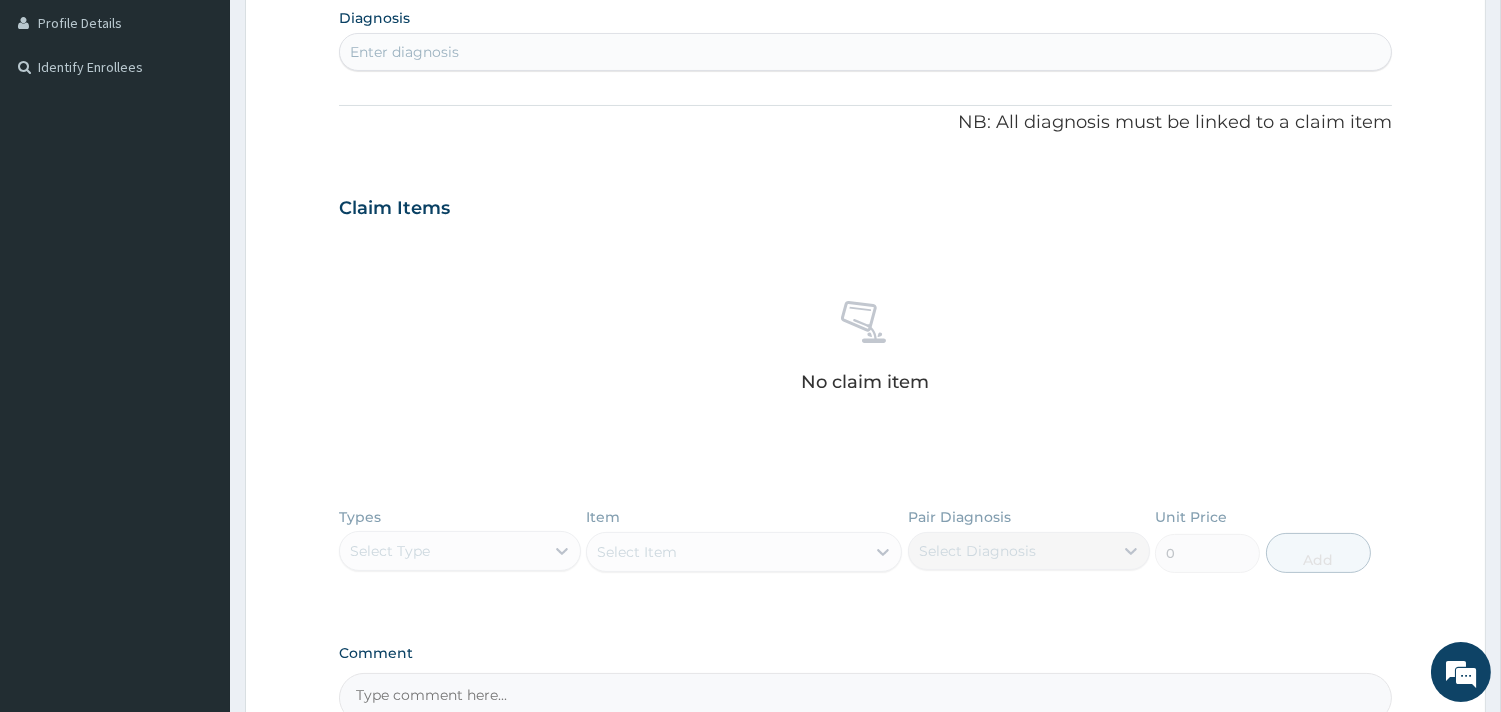 click on "Enter diagnosis" at bounding box center (404, 52) 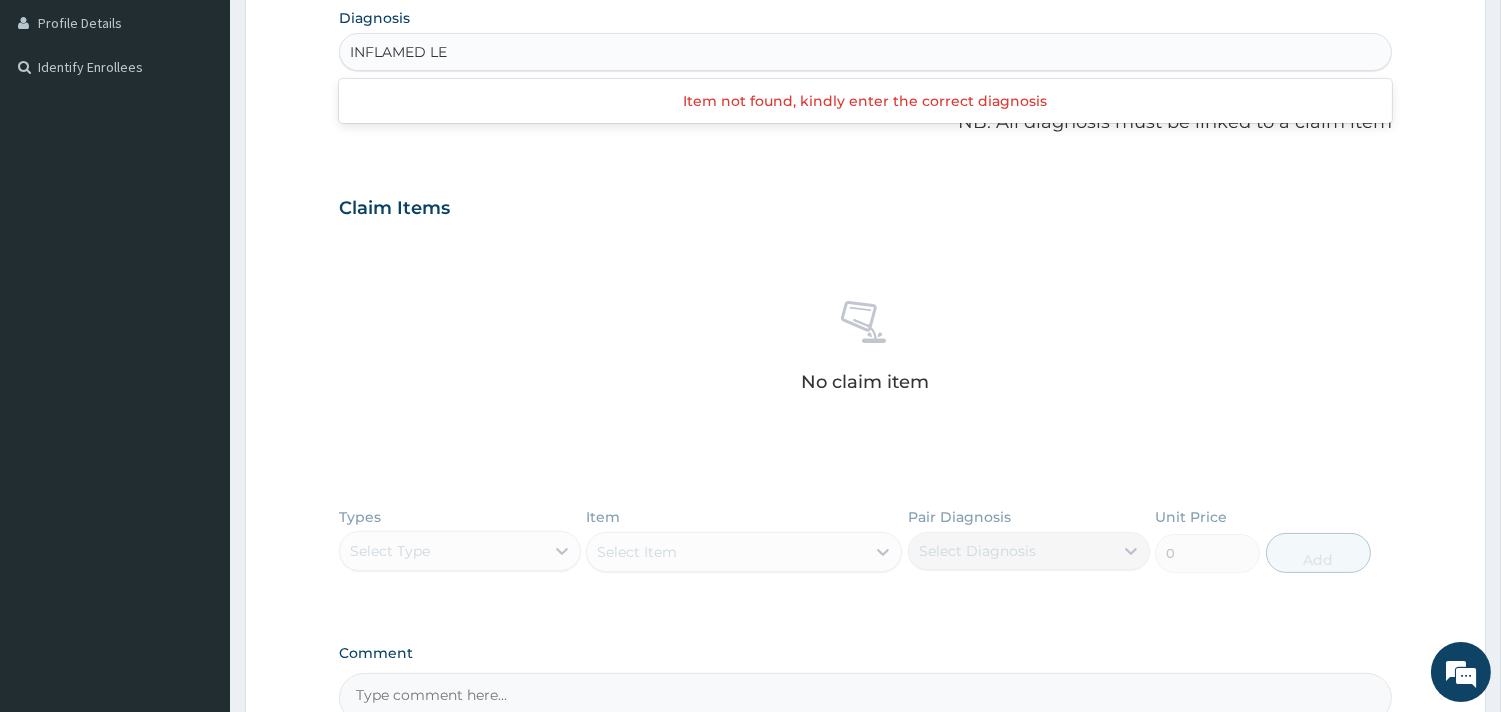 type on "INFLAMED LEG" 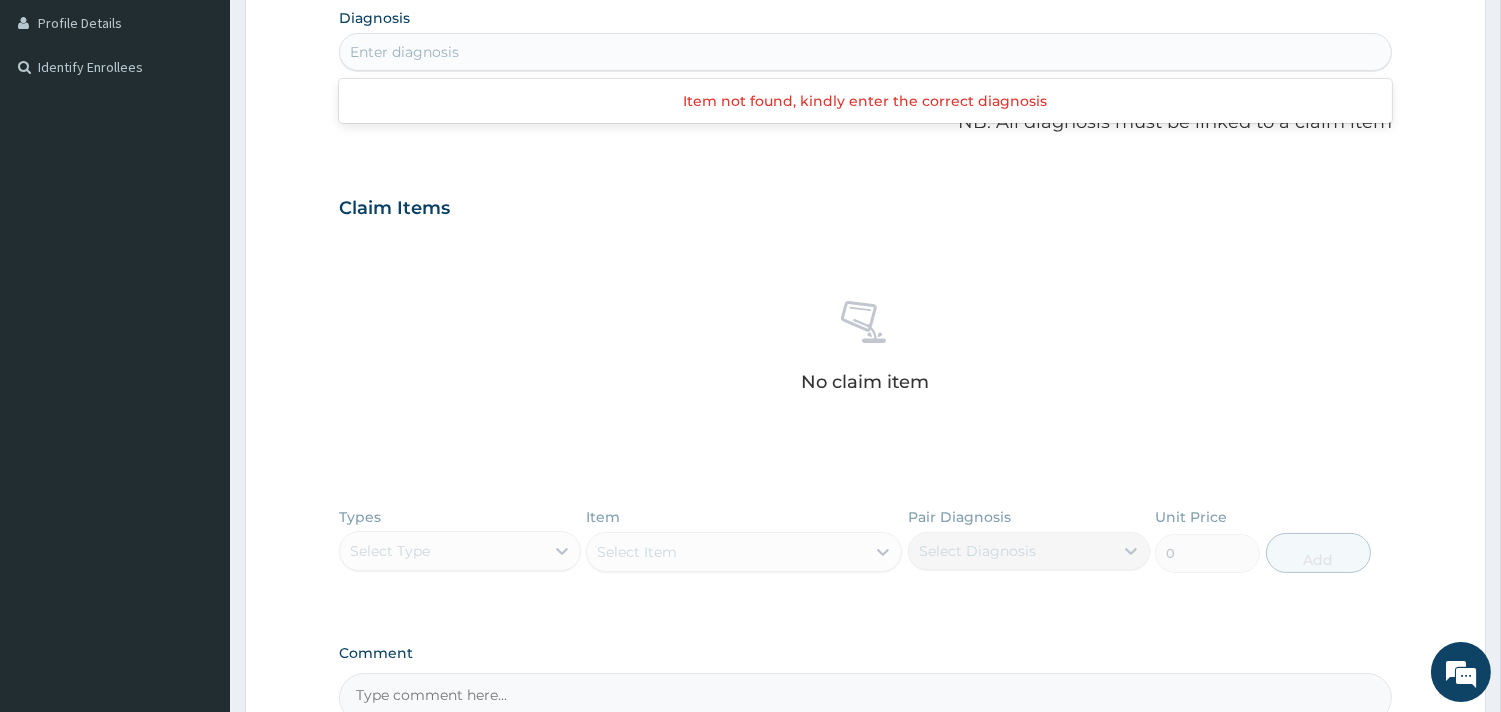 click on "Enter diagnosis" at bounding box center [865, 52] 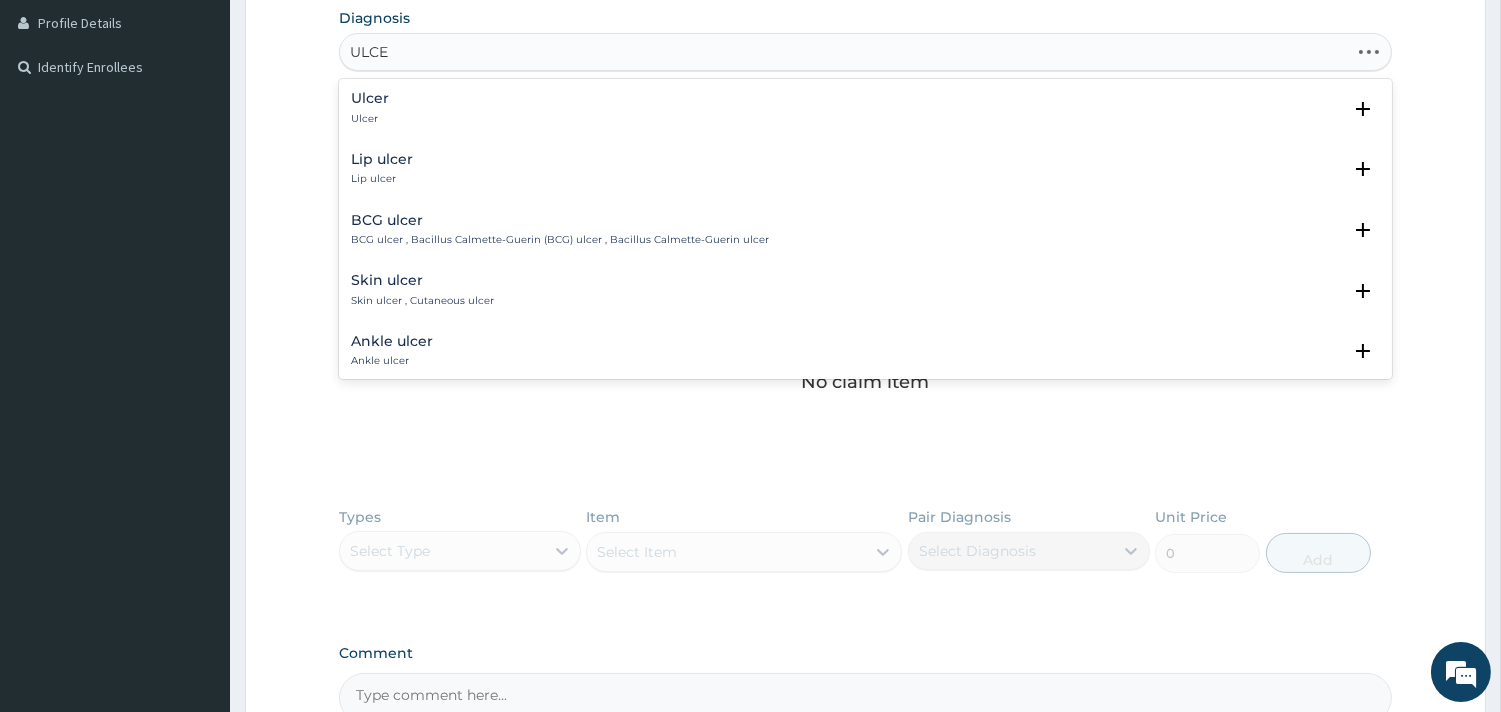 type on "ULCER" 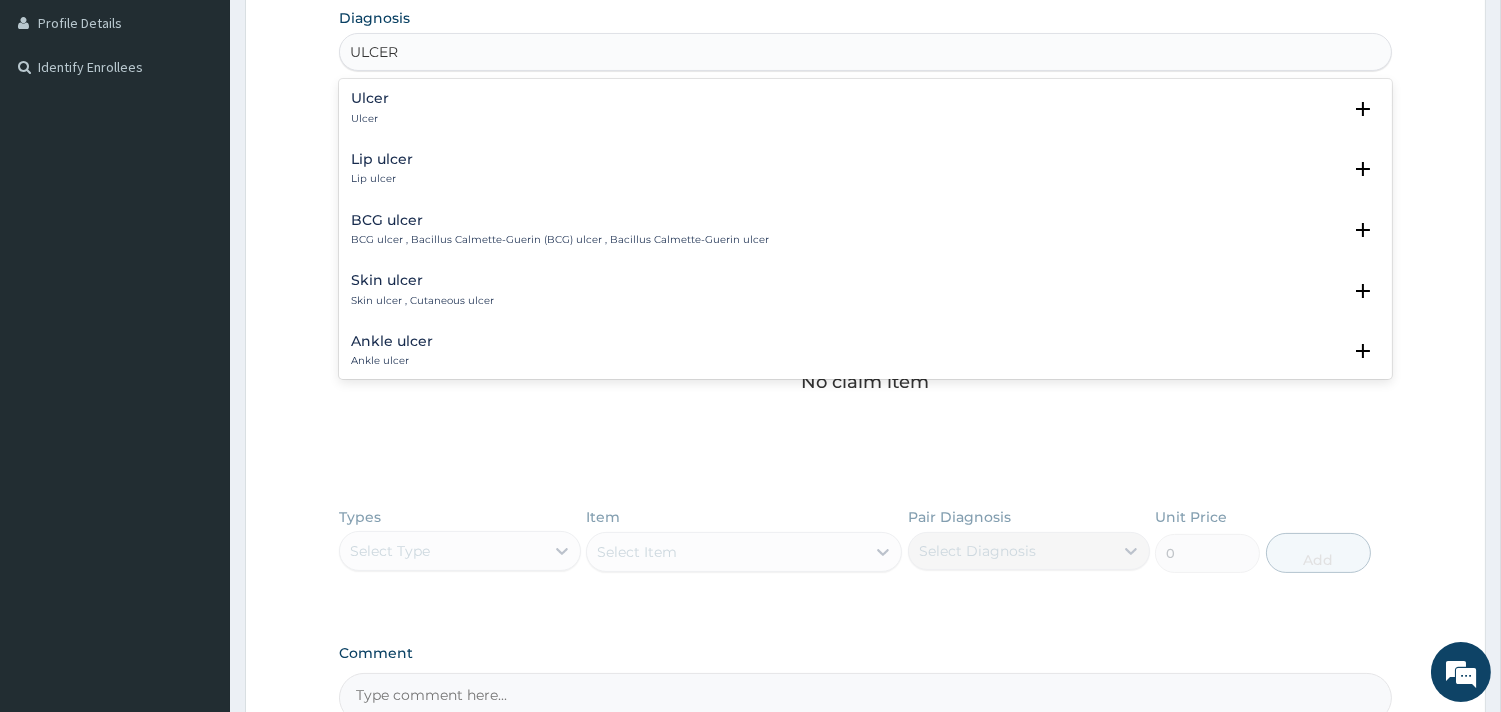click on "Ulcer Ulcer" at bounding box center [865, 108] 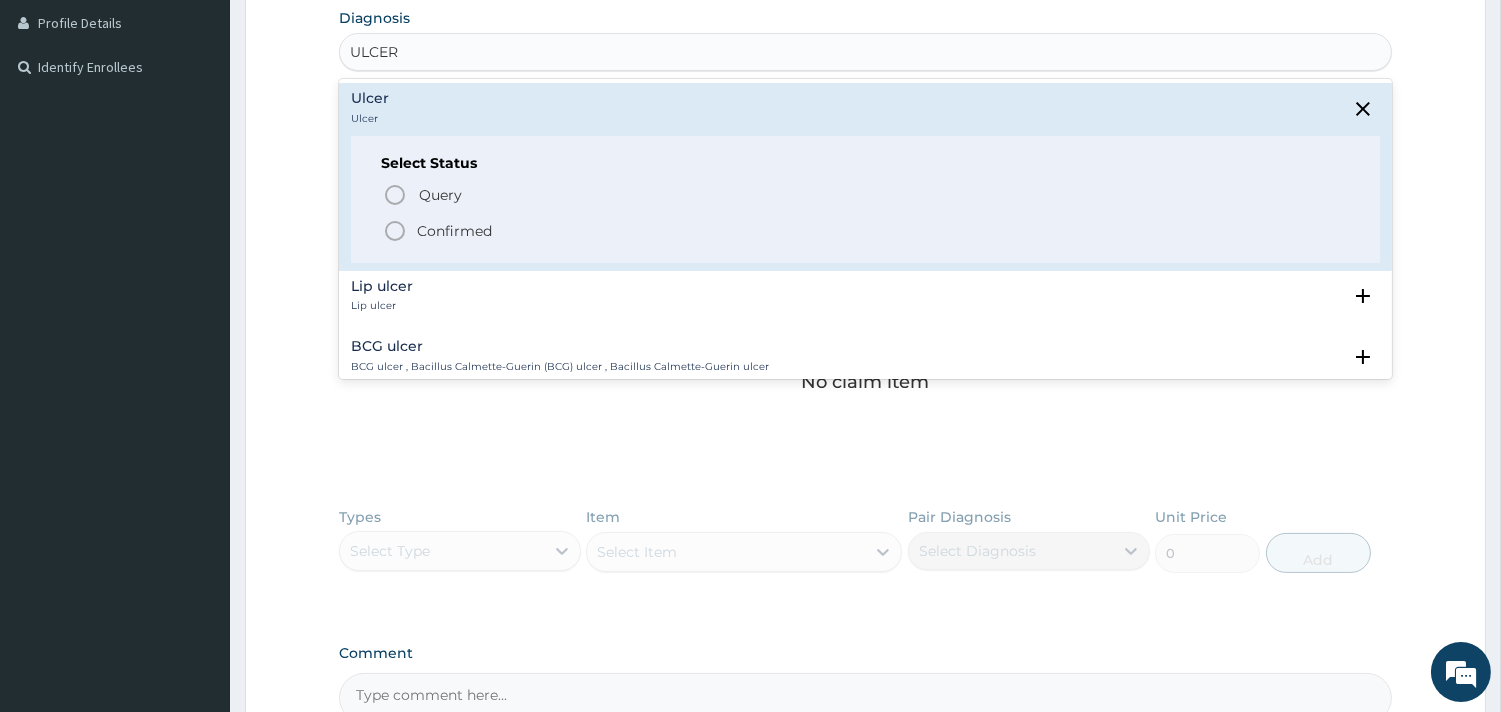 click on "Confirmed" at bounding box center [454, 231] 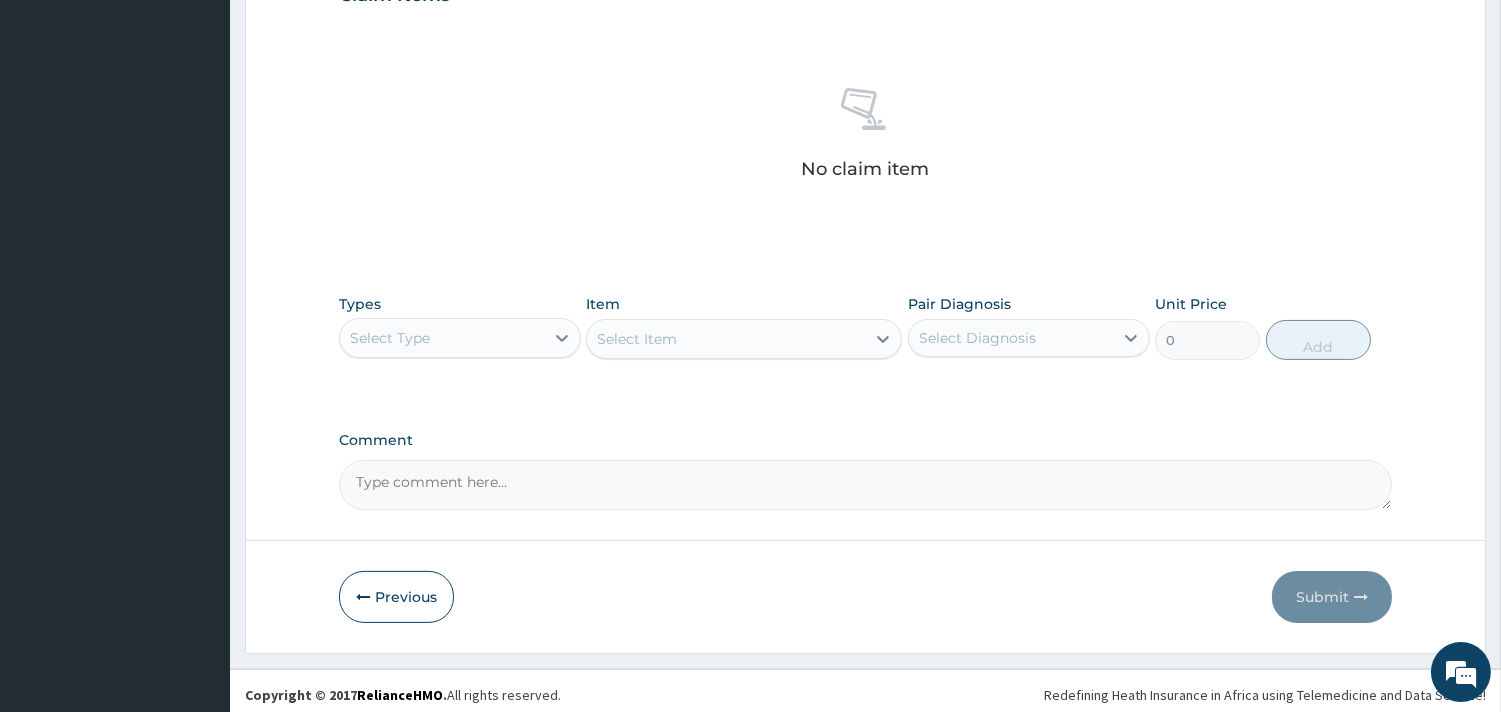 scroll, scrollTop: 730, scrollLeft: 0, axis: vertical 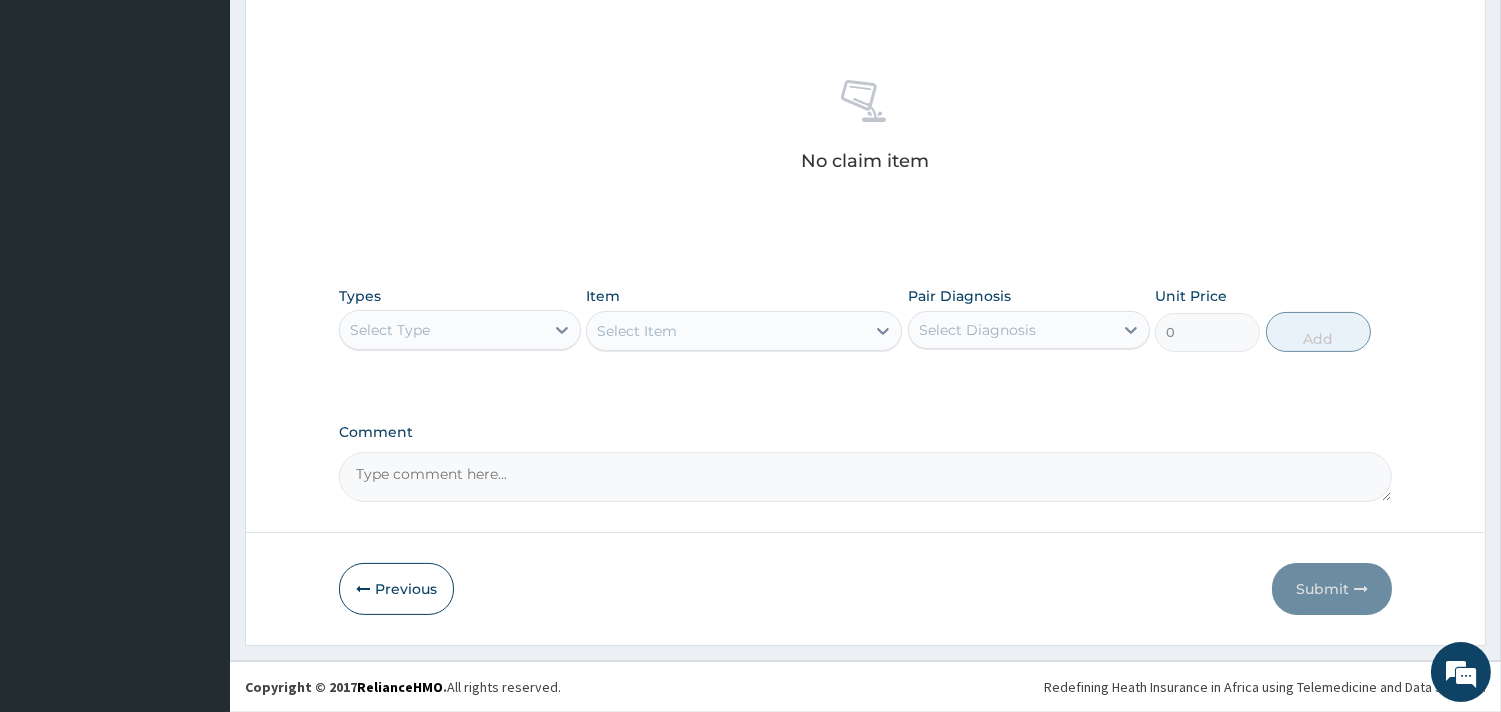 click on "Select Type" at bounding box center (442, 330) 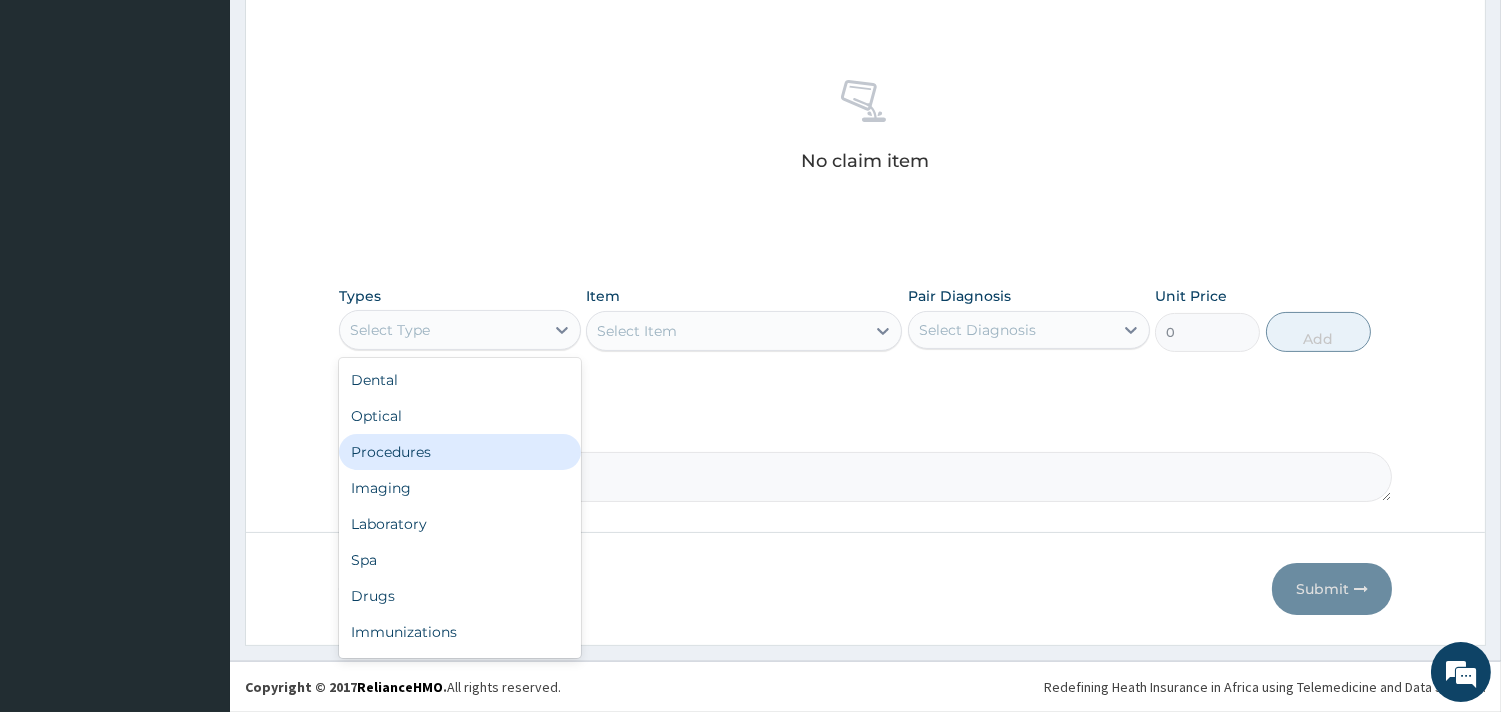 click on "Procedures" at bounding box center (460, 452) 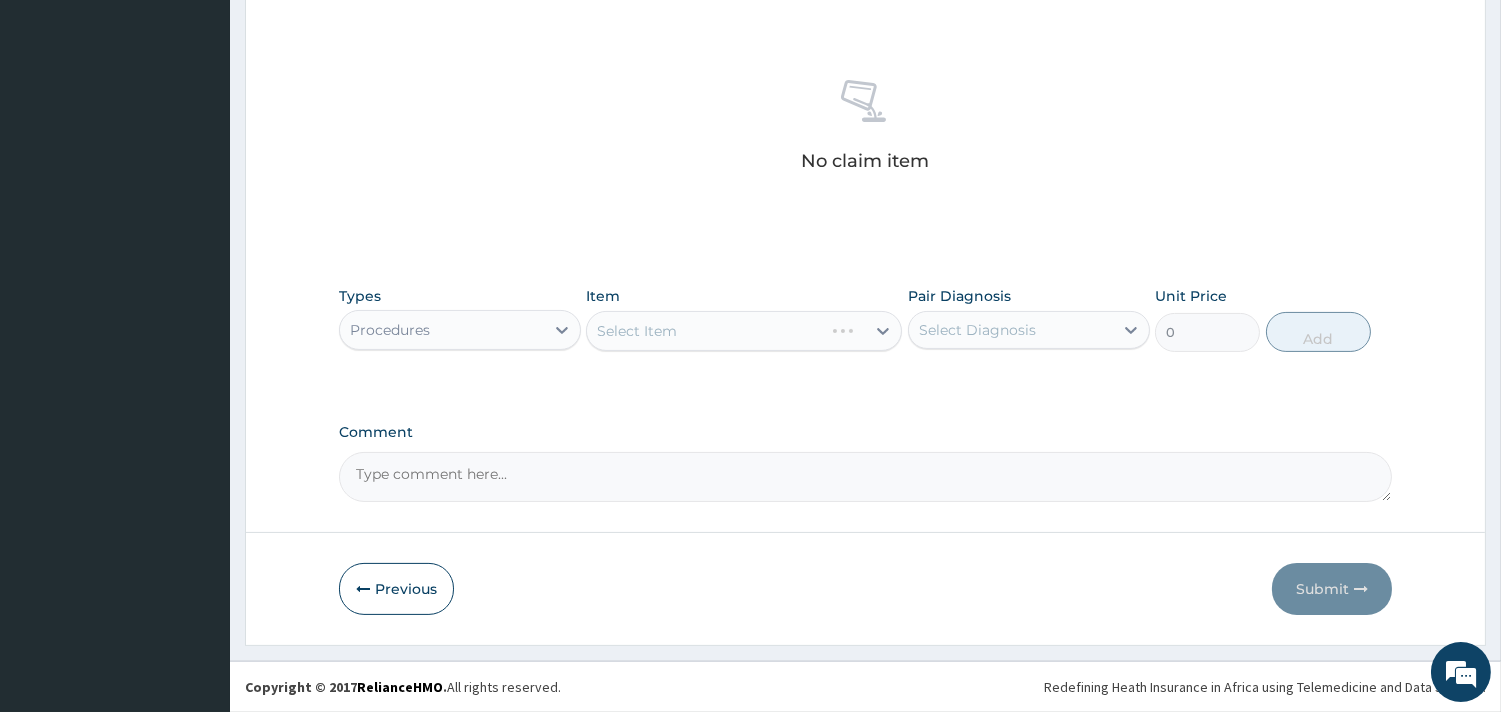click on "Select Item" at bounding box center (744, 331) 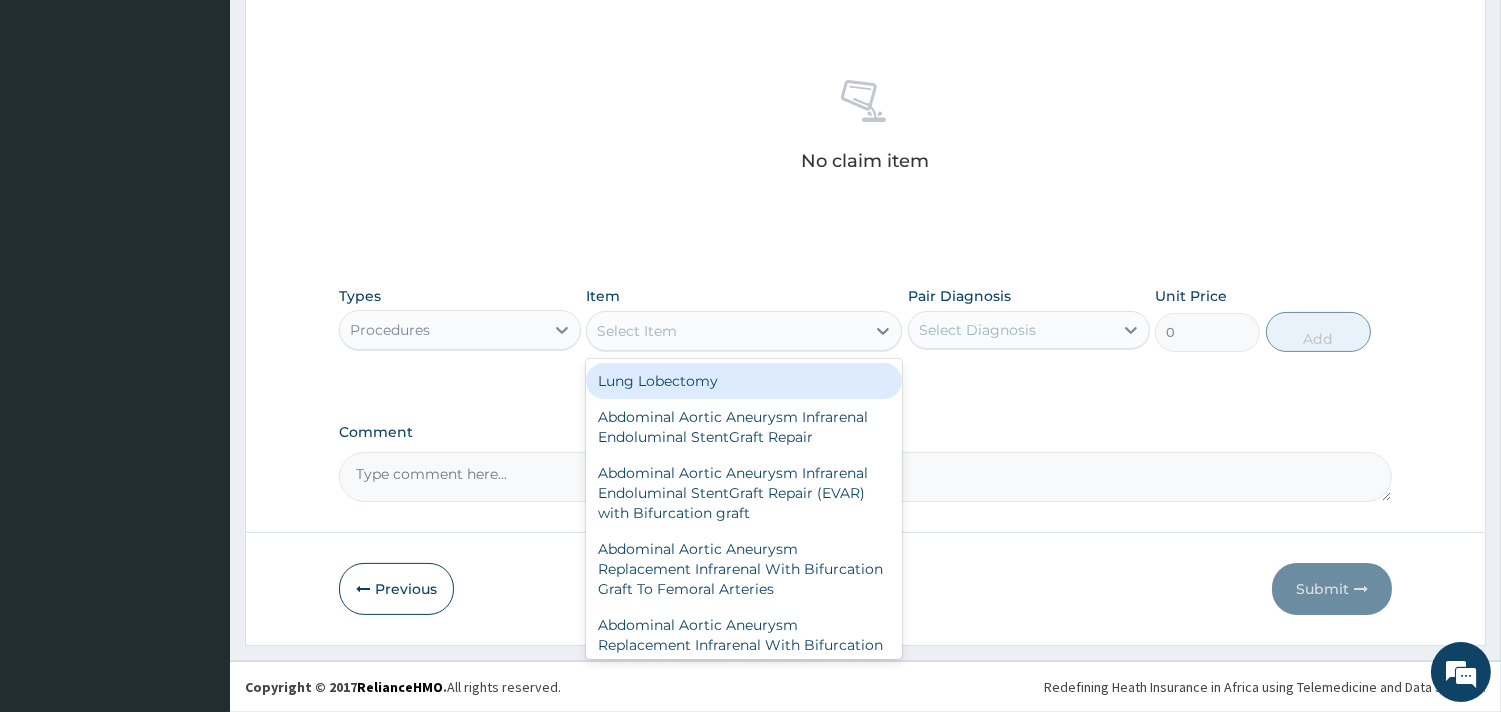 click on "Select Item" at bounding box center (726, 331) 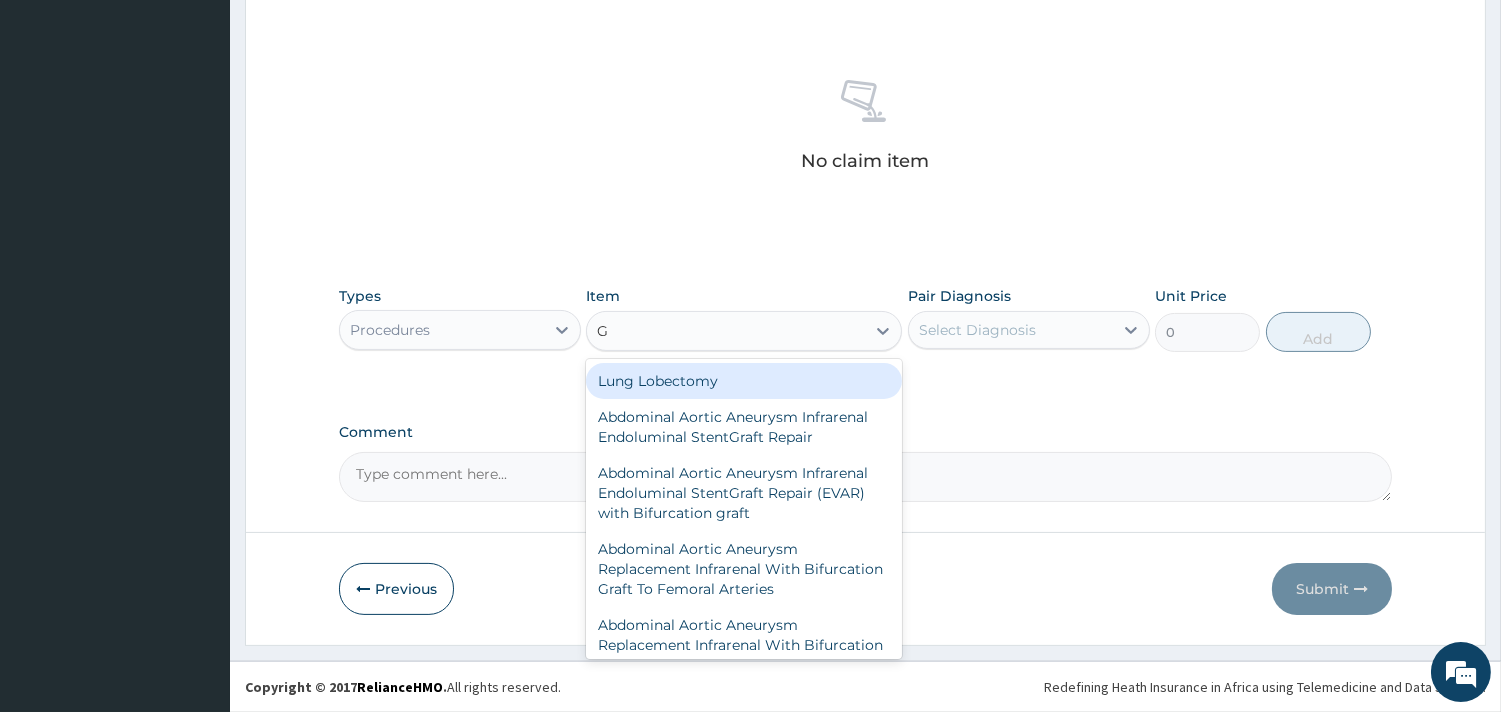 type on "GP" 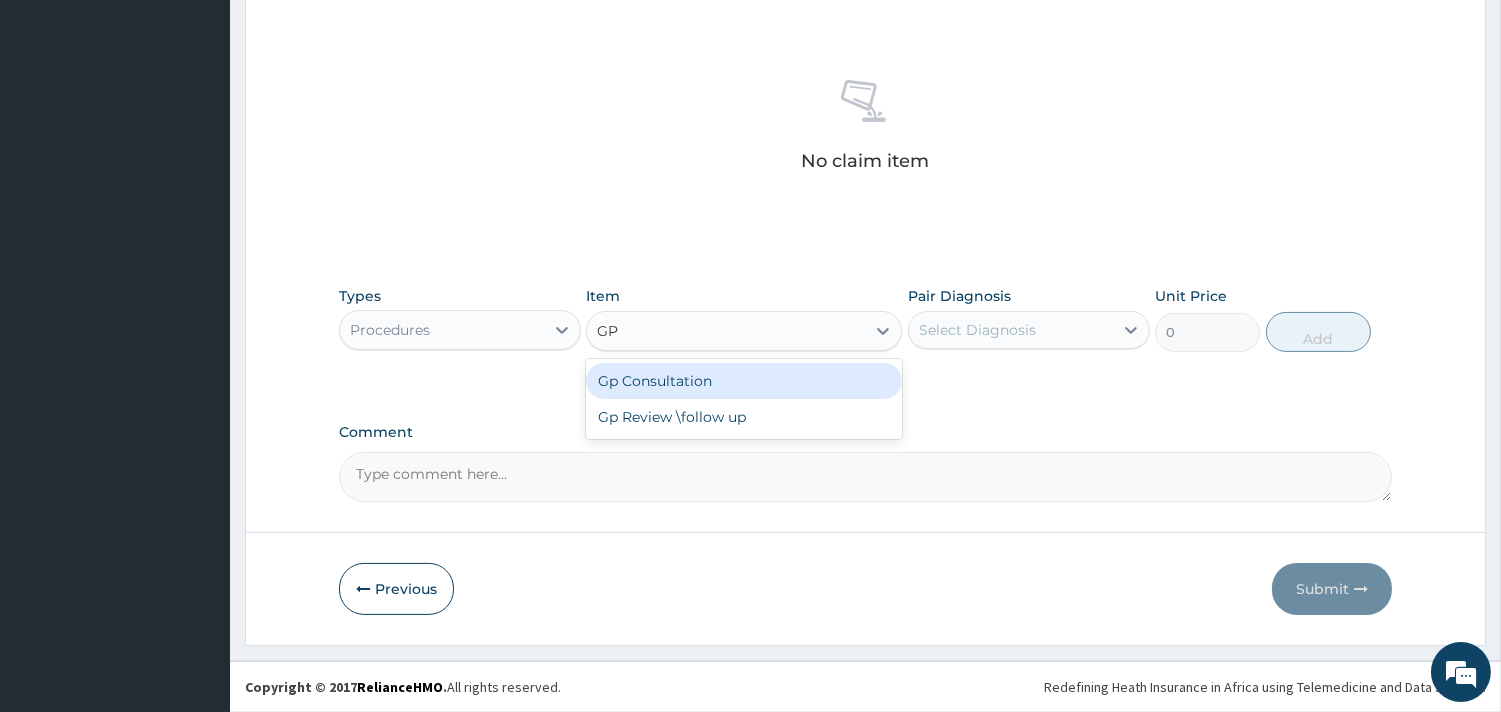 drag, startPoint x: 702, startPoint y: 376, endPoint x: 1011, endPoint y: 354, distance: 309.7822 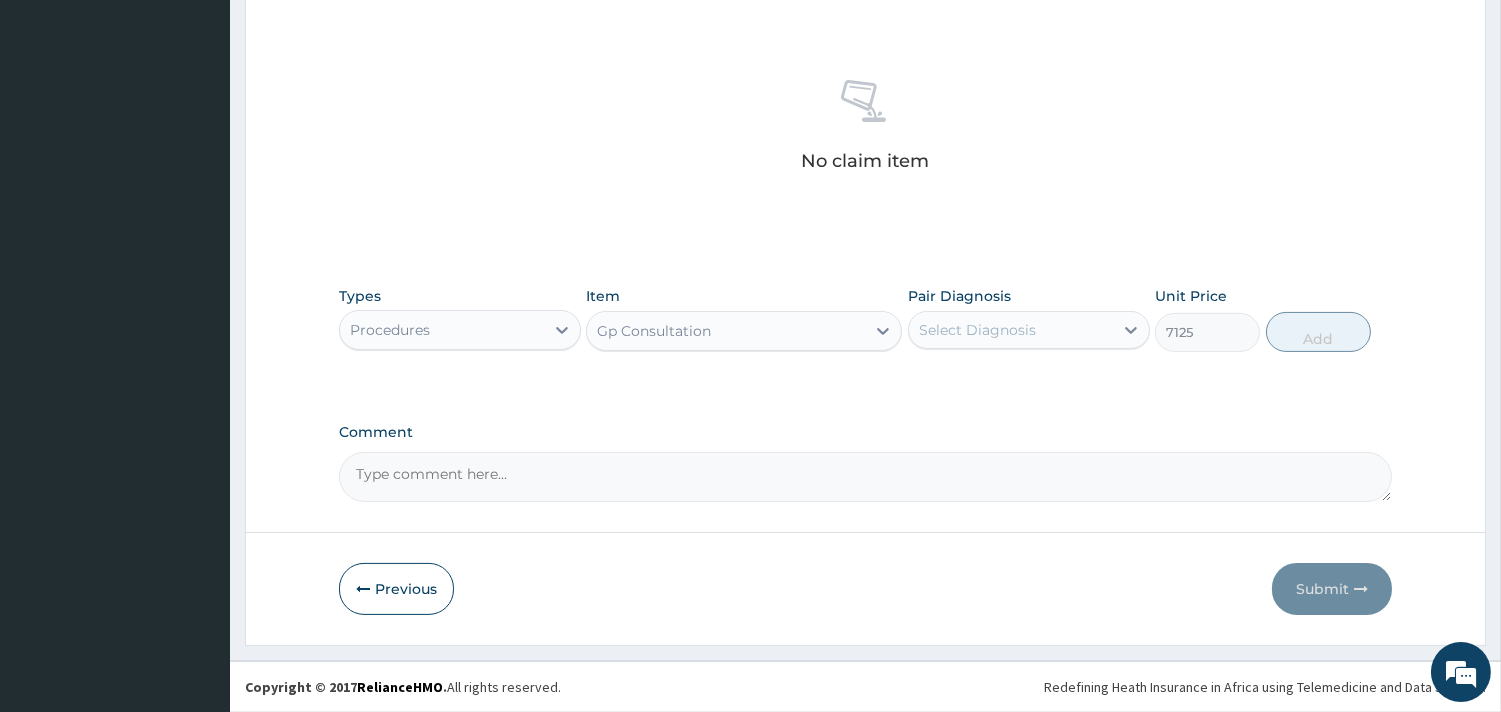 click on "Pair Diagnosis Select Diagnosis" at bounding box center (1029, 319) 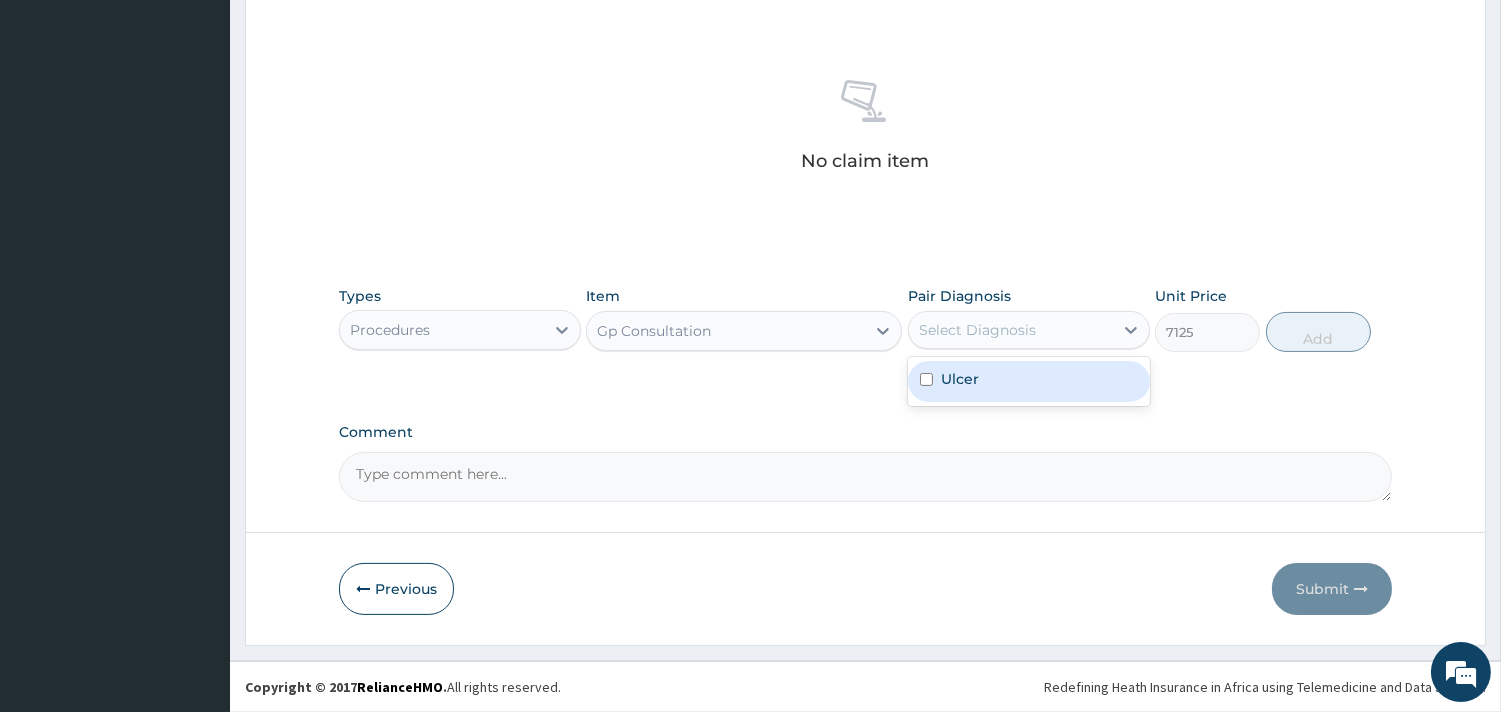 click on "PA Code / Prescription Code Enter Code(Secondary Care Only) Encounter Date DD-MM-YYYY Important Notice Please enter PA codes before entering items that are not attached to a PA code   All diagnoses entered must be linked to a claim item. Diagnosis & Claim Items that are visible but inactive cannot be edited because they were imported from an already approved PA code. Diagnosis Ulcer Confirmed NB: All diagnosis must be linked to a claim item Claim Items No claim item Types Procedures Item Gp Consultation Pair Diagnosis option Ulcer focused, 1 of 1. 1 result available. Use Up and Down to choose options, press Enter to select the currently focused option, press Escape to exit the menu, press Tab to select the option and exit the menu. Select Diagnosis Ulcer Unit Price 7125 Add Comment" at bounding box center [865, -19] 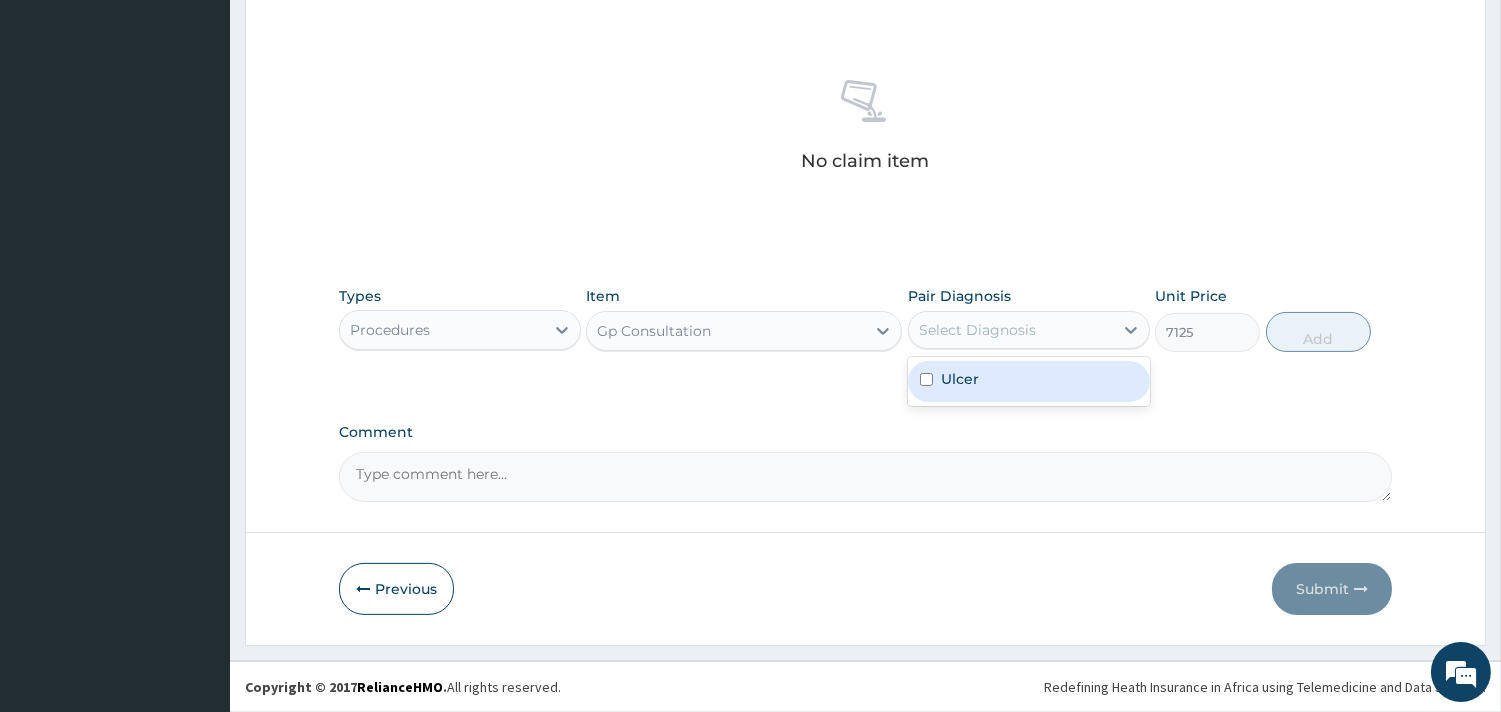 click on "Select Diagnosis" at bounding box center [977, 330] 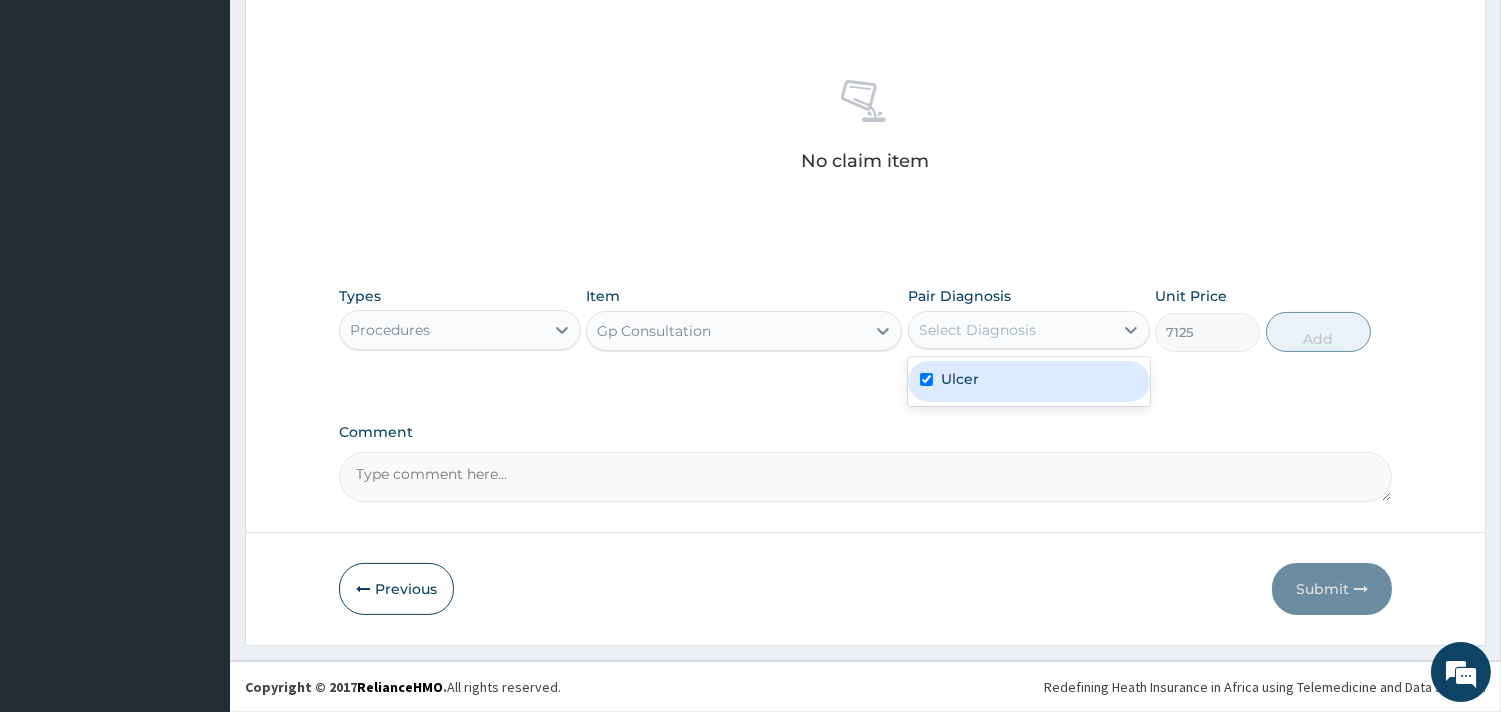 checkbox on "true" 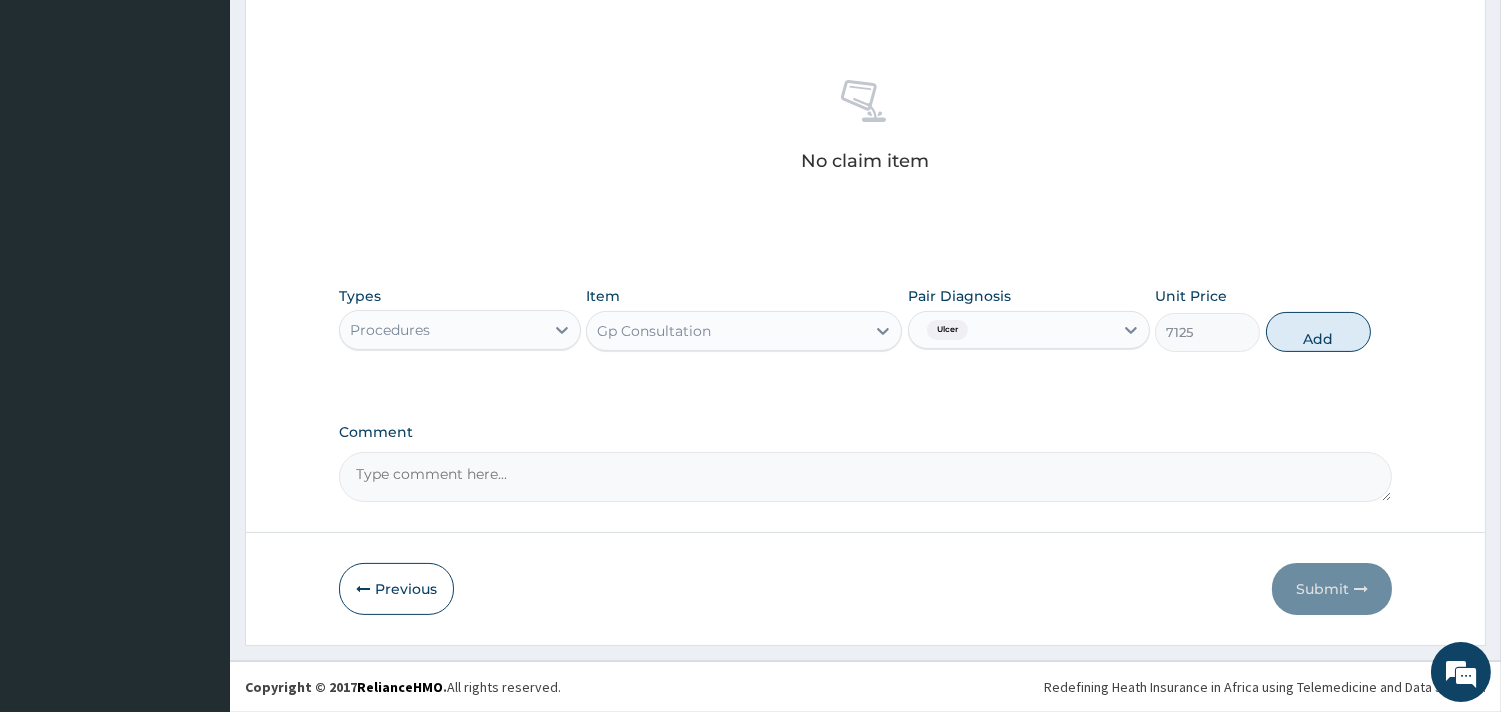 click on "Types Procedures Item Gp Consultation Pair Diagnosis Ulcer Unit Price 7125 Add" at bounding box center [865, 319] 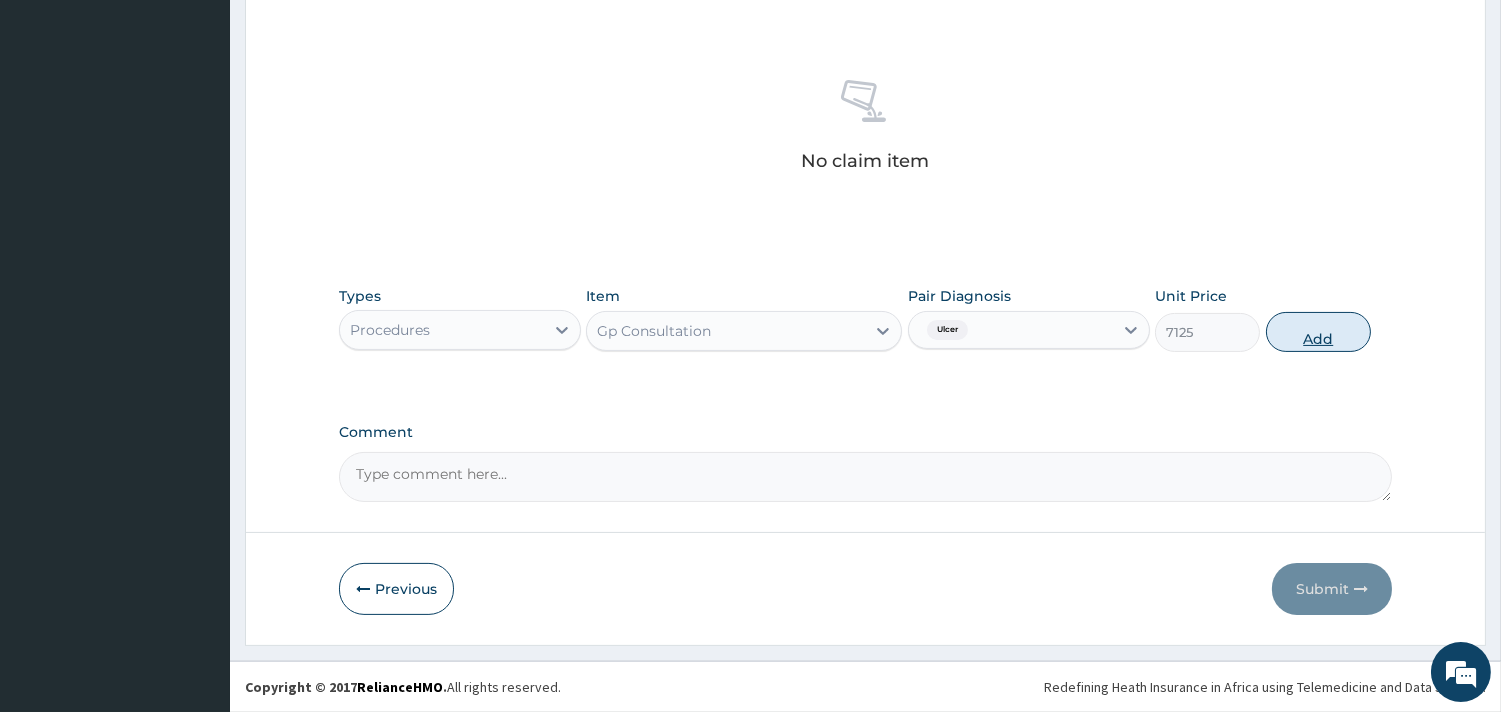 click on "Add" at bounding box center (1318, 332) 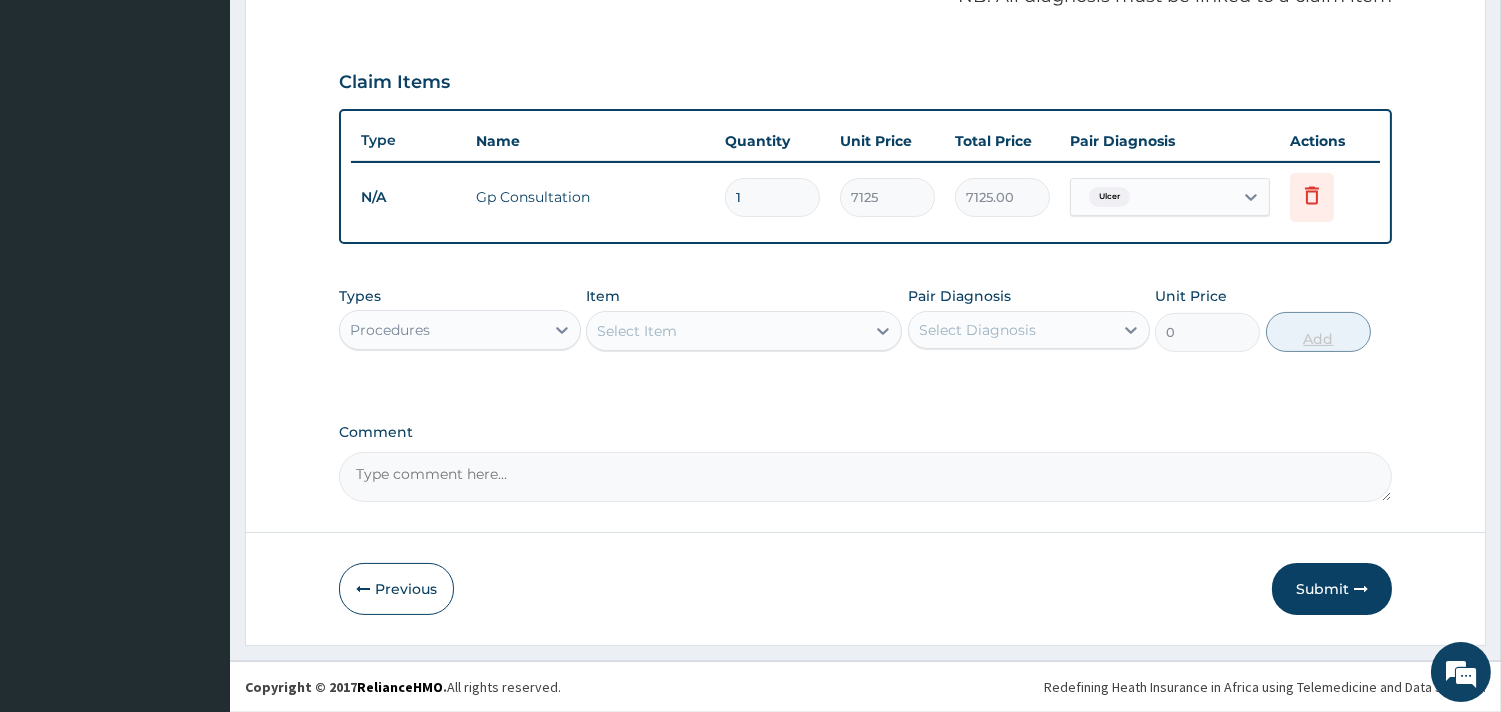 scroll, scrollTop: 633, scrollLeft: 0, axis: vertical 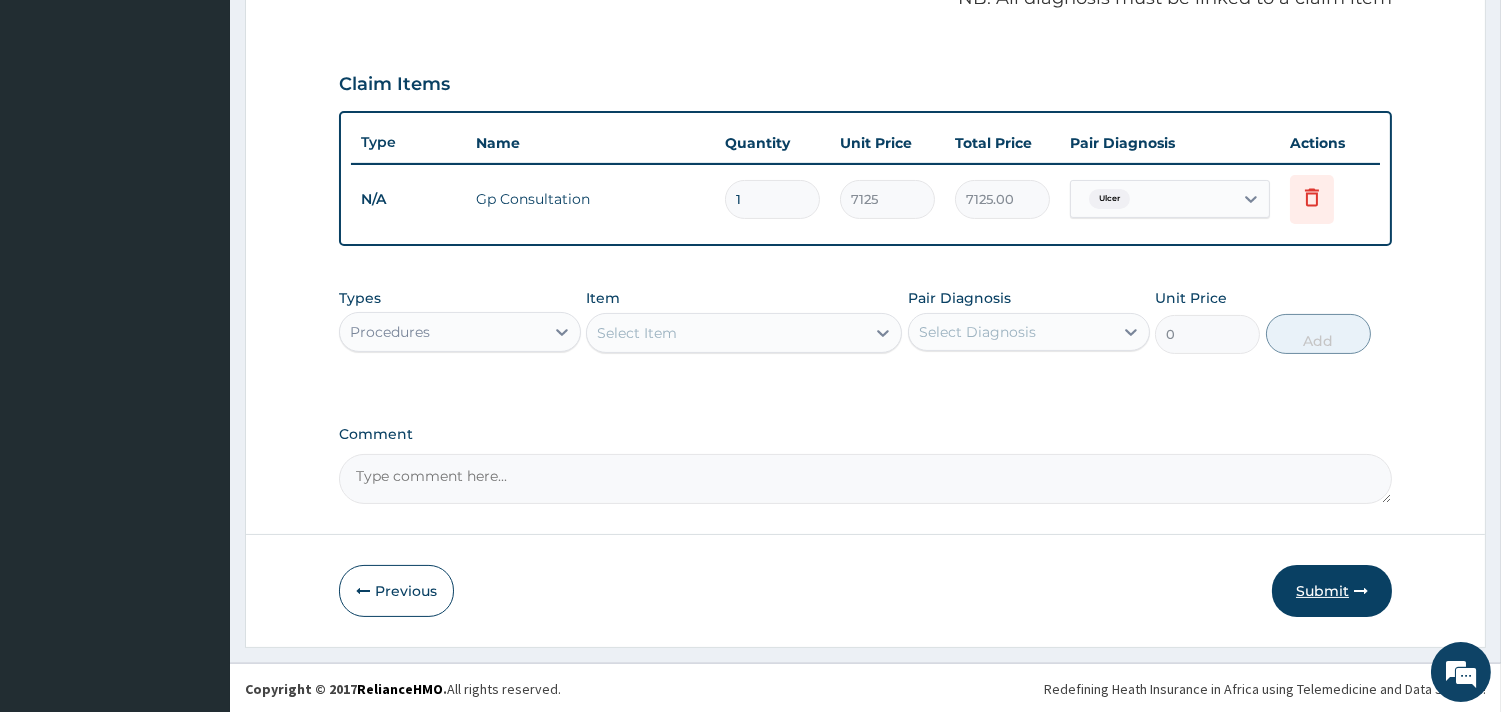 click on "Submit" at bounding box center (1332, 591) 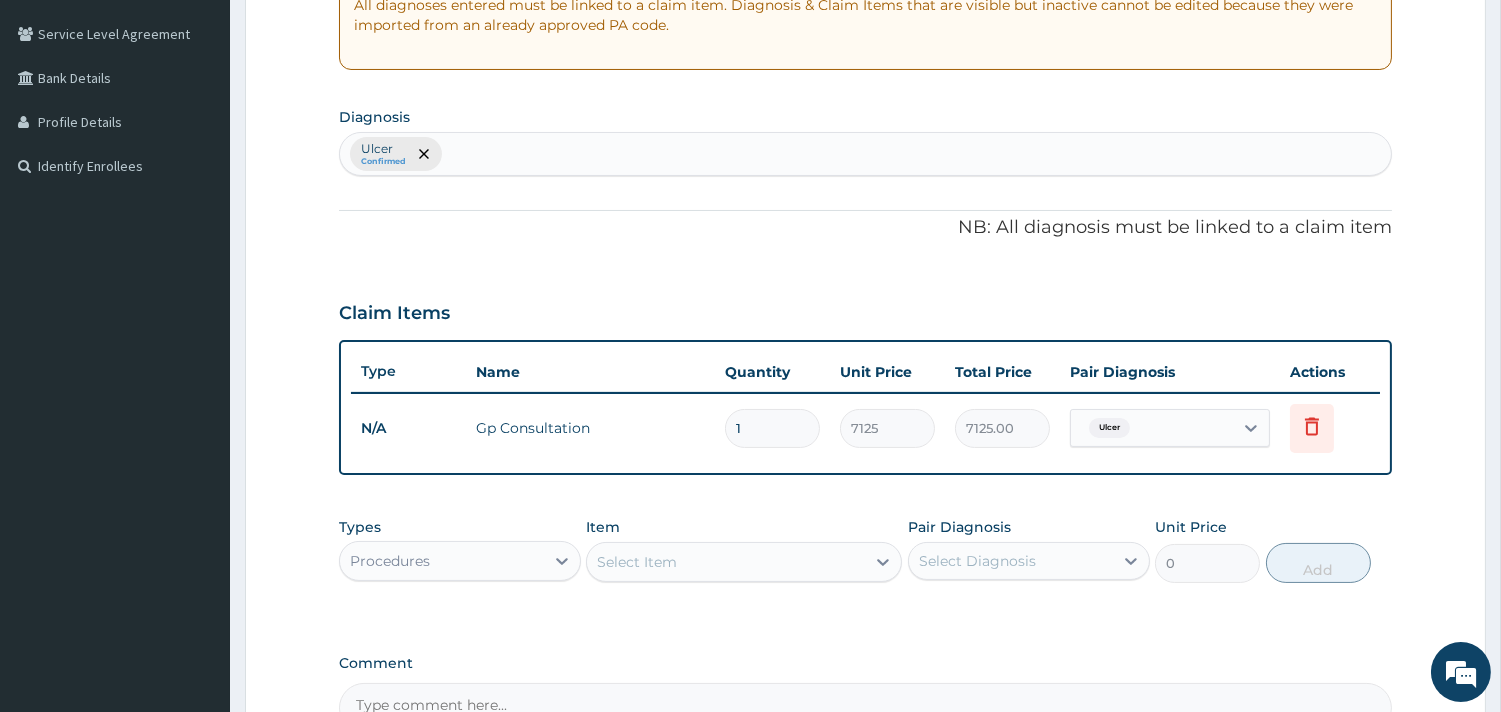 scroll, scrollTop: 77, scrollLeft: 0, axis: vertical 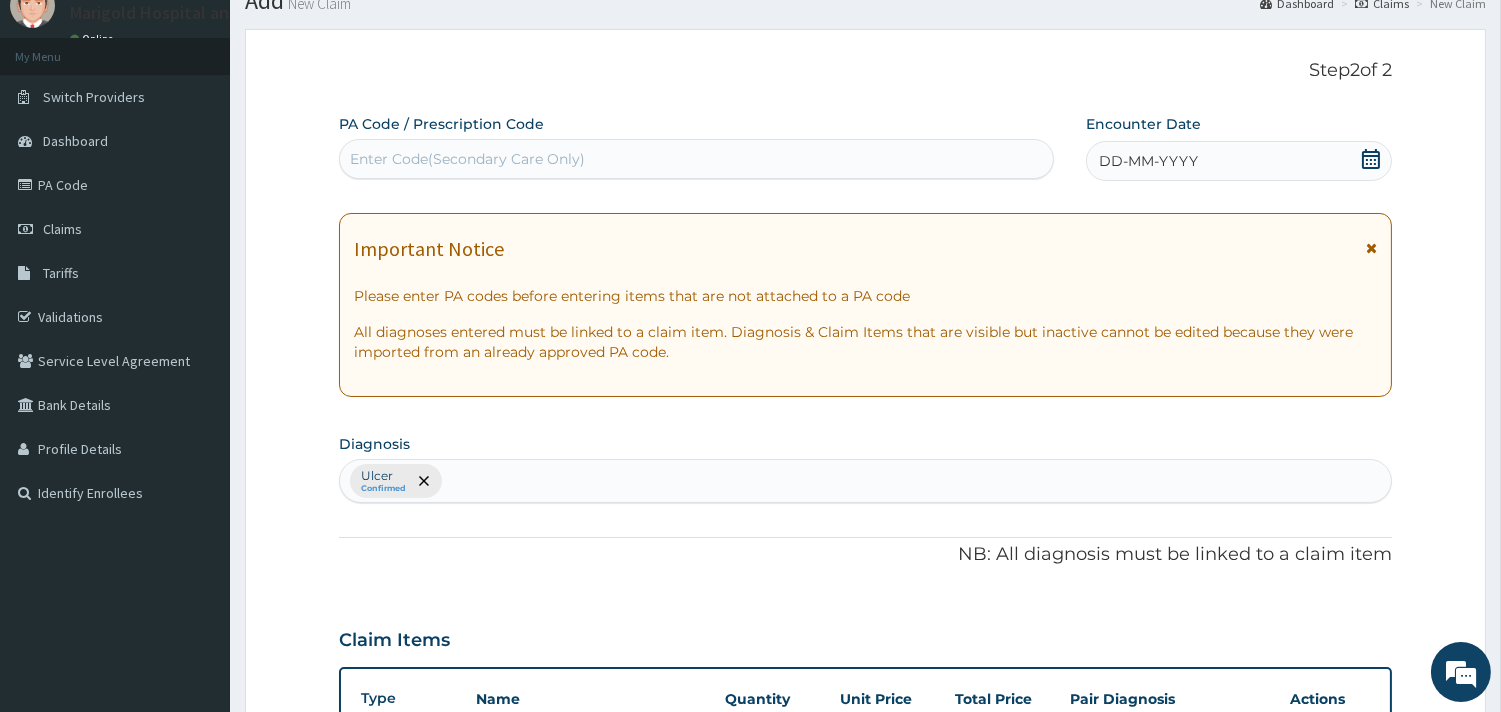 click 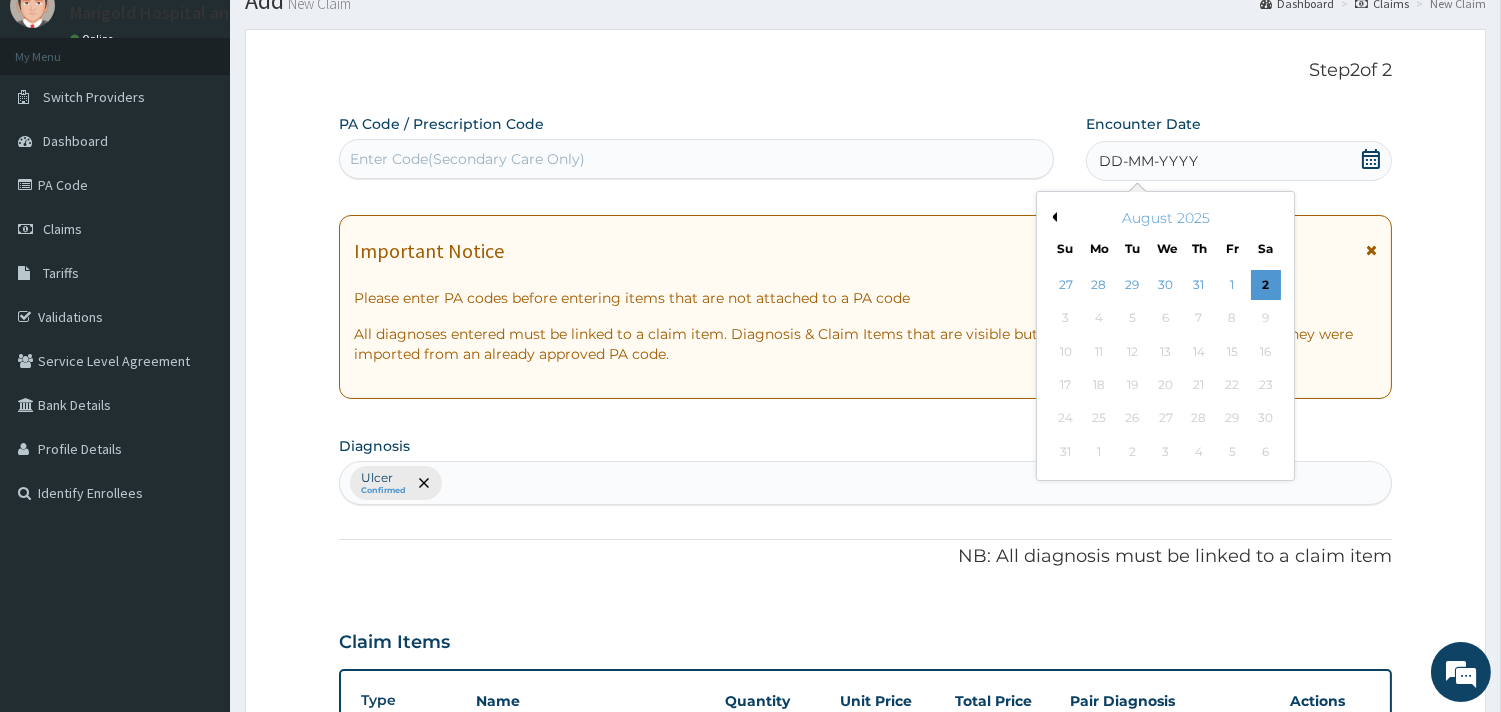 click on "Previous Month" at bounding box center (1052, 217) 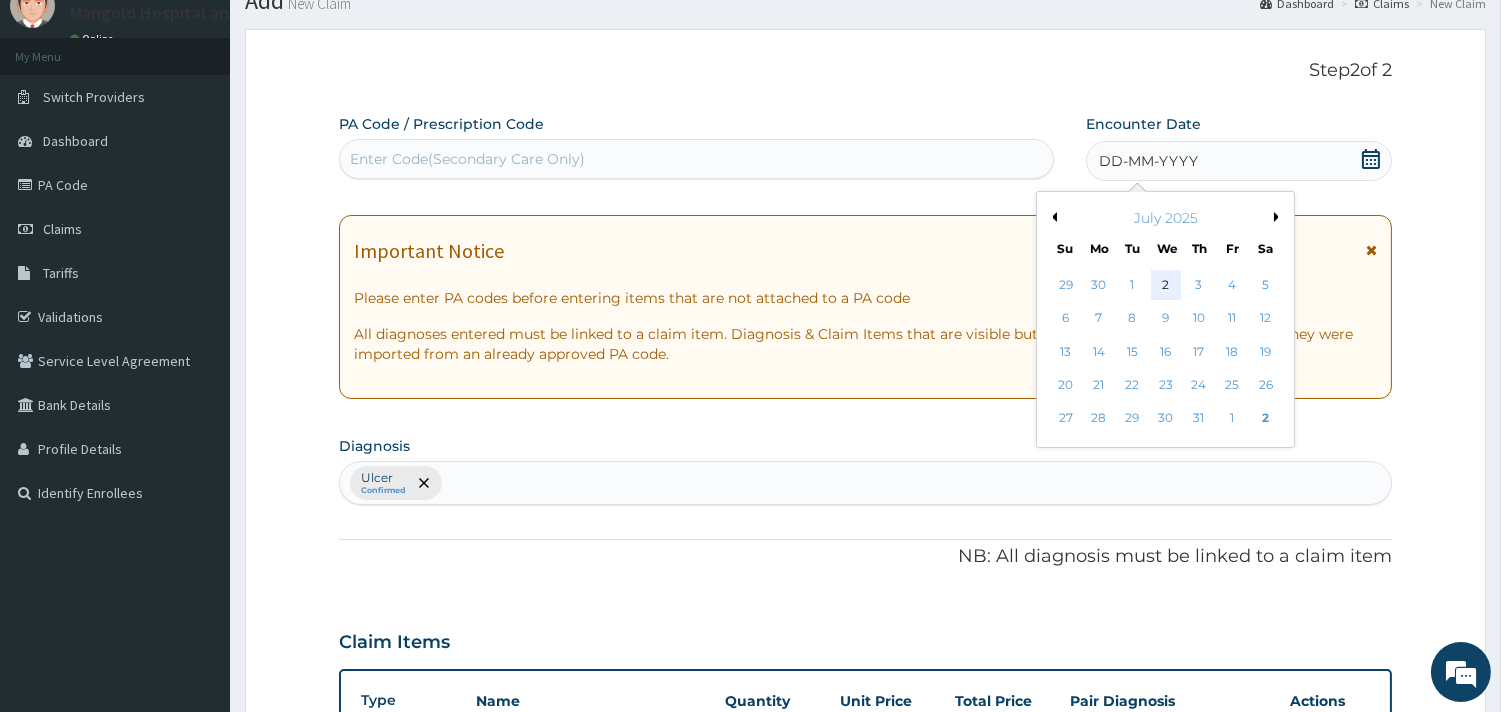 click on "2" at bounding box center (1165, 285) 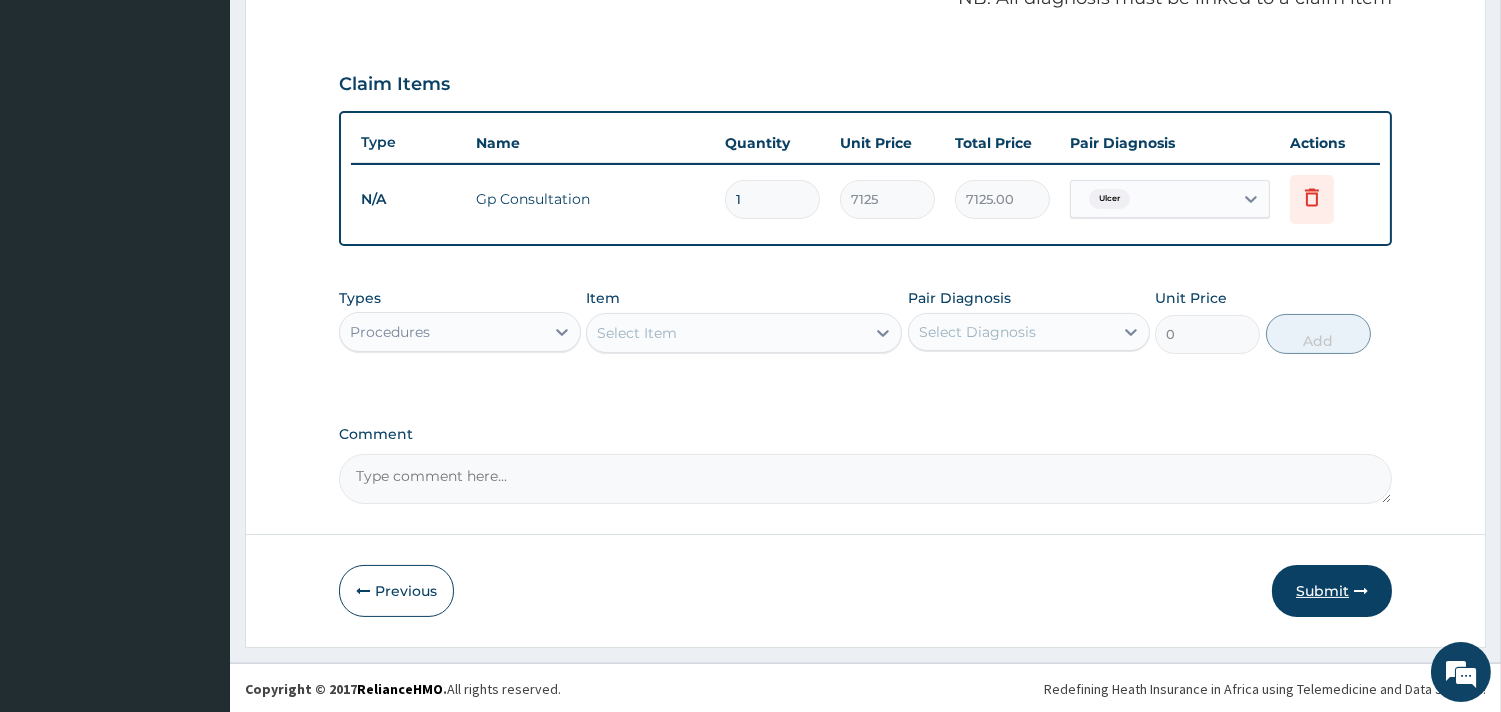 click on "Submit" at bounding box center [1332, 591] 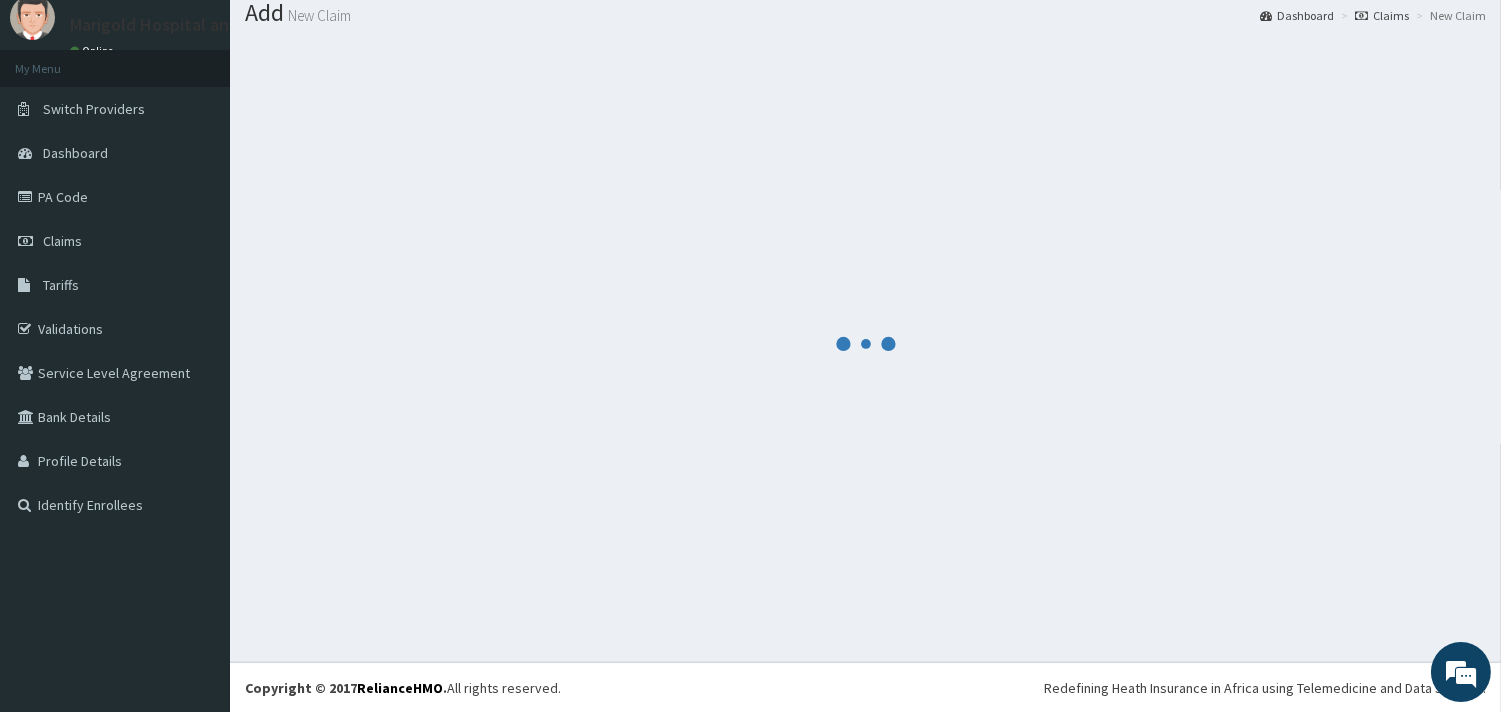 scroll, scrollTop: 633, scrollLeft: 0, axis: vertical 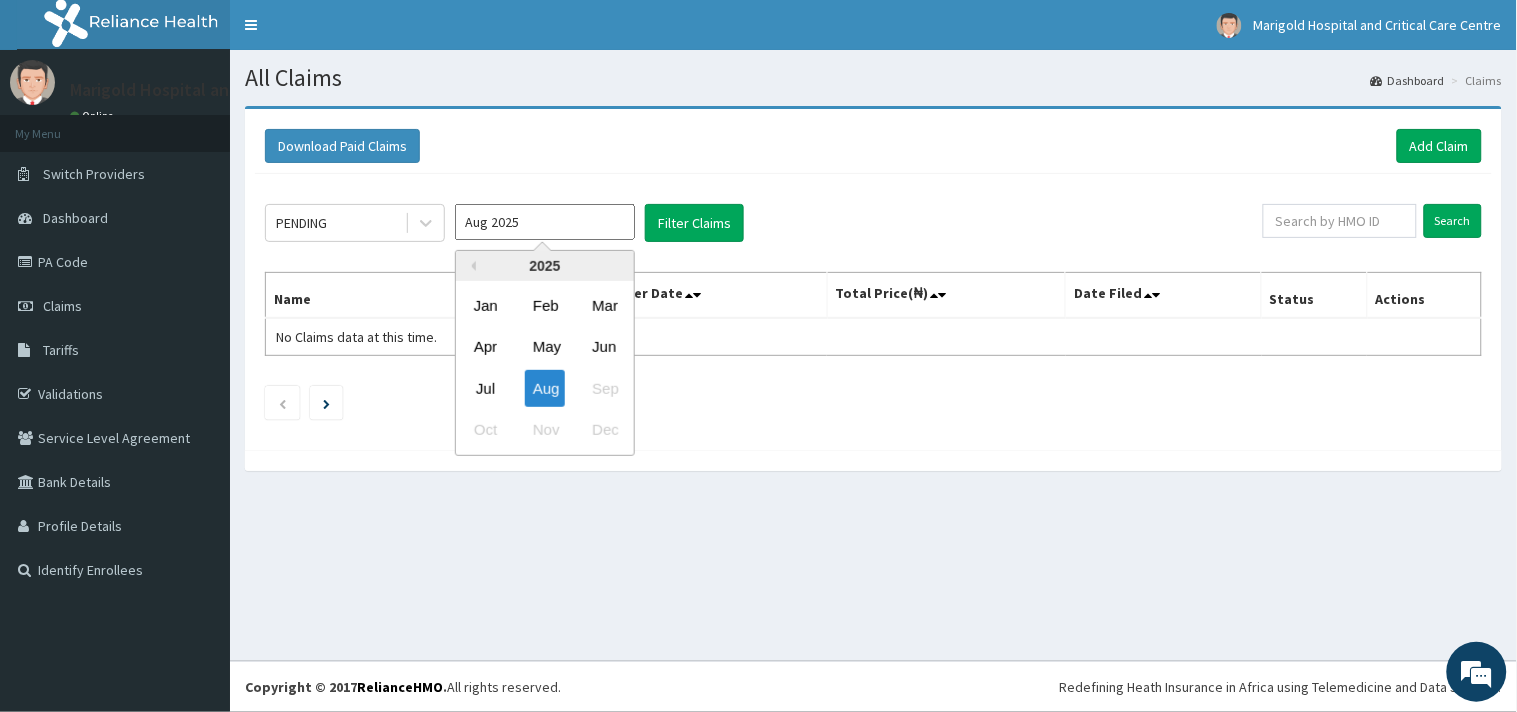 click on "Aug 2025" at bounding box center (545, 222) 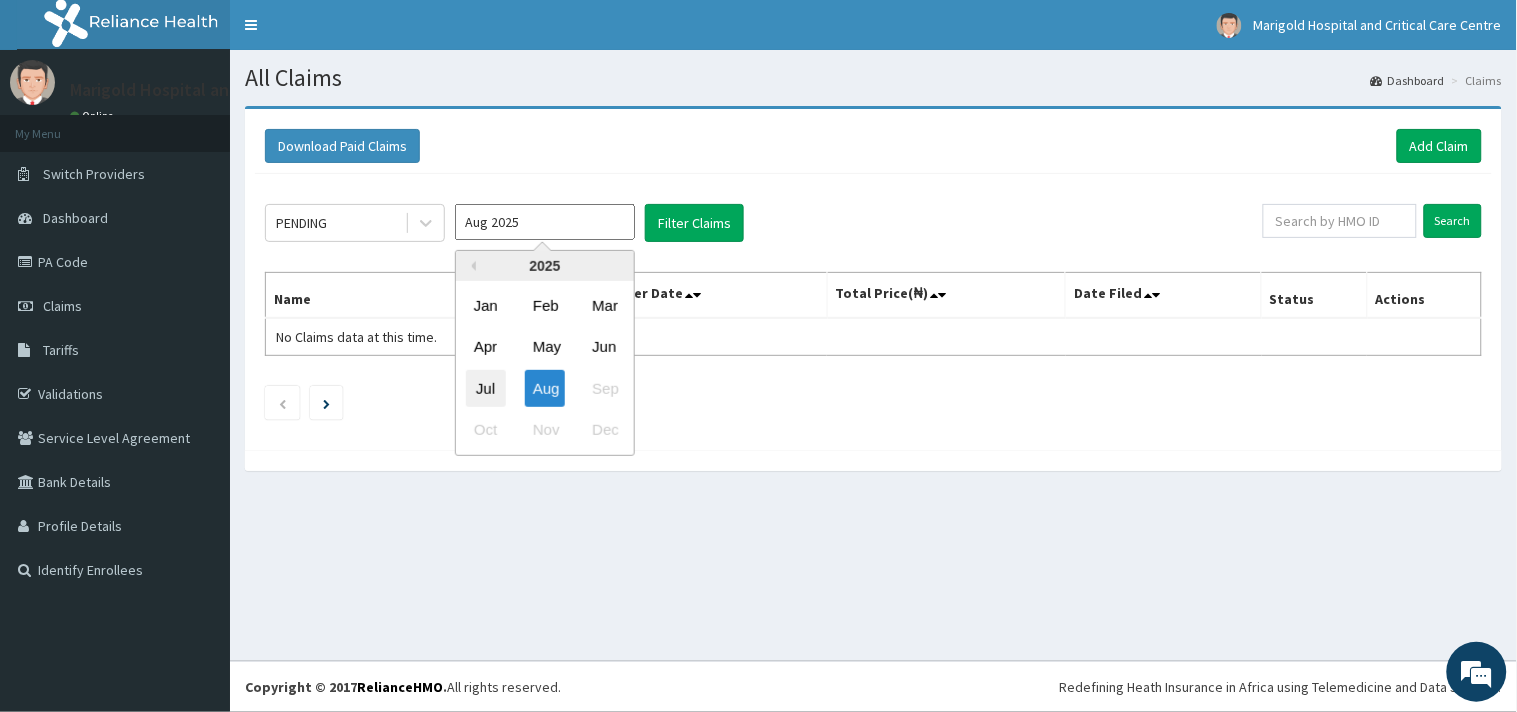 click on "Jul" at bounding box center (486, 388) 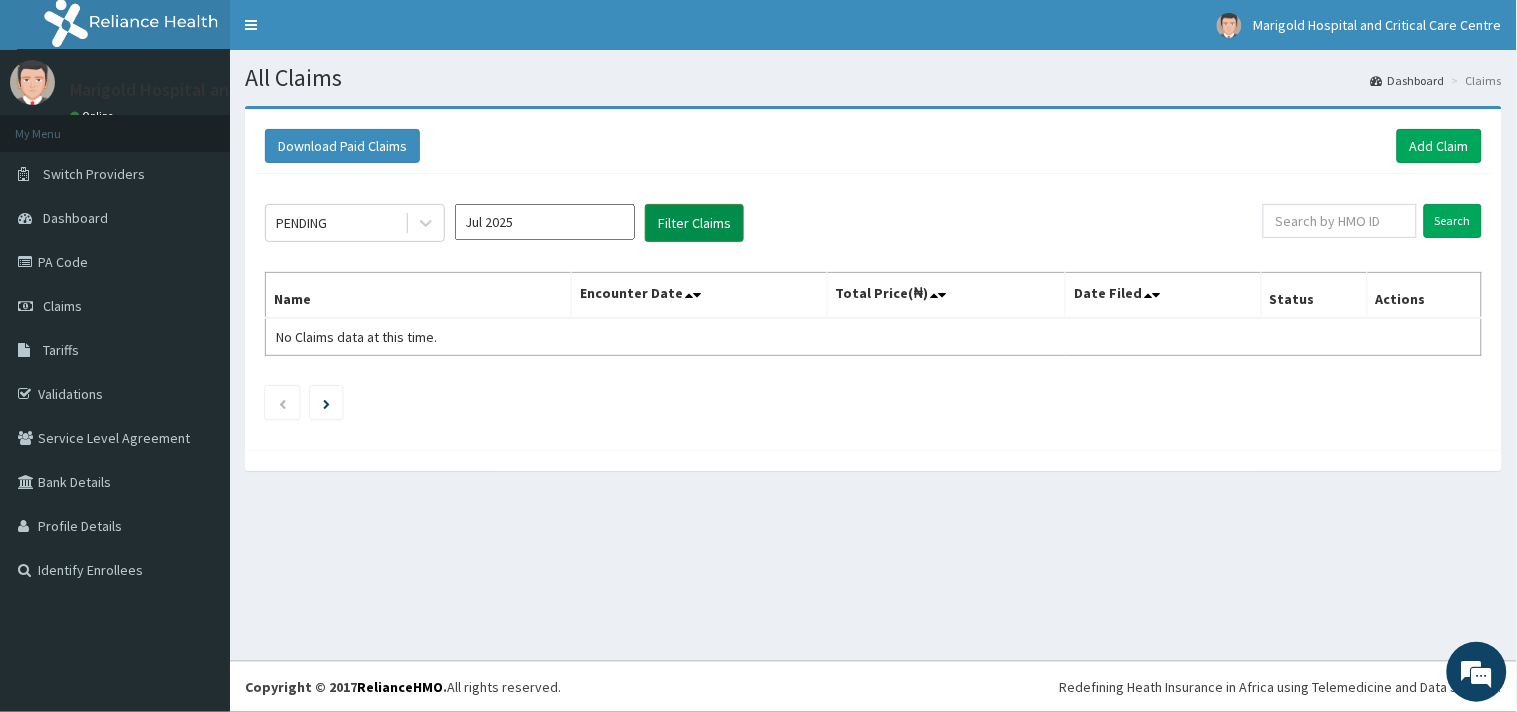 click on "Filter Claims" at bounding box center [694, 223] 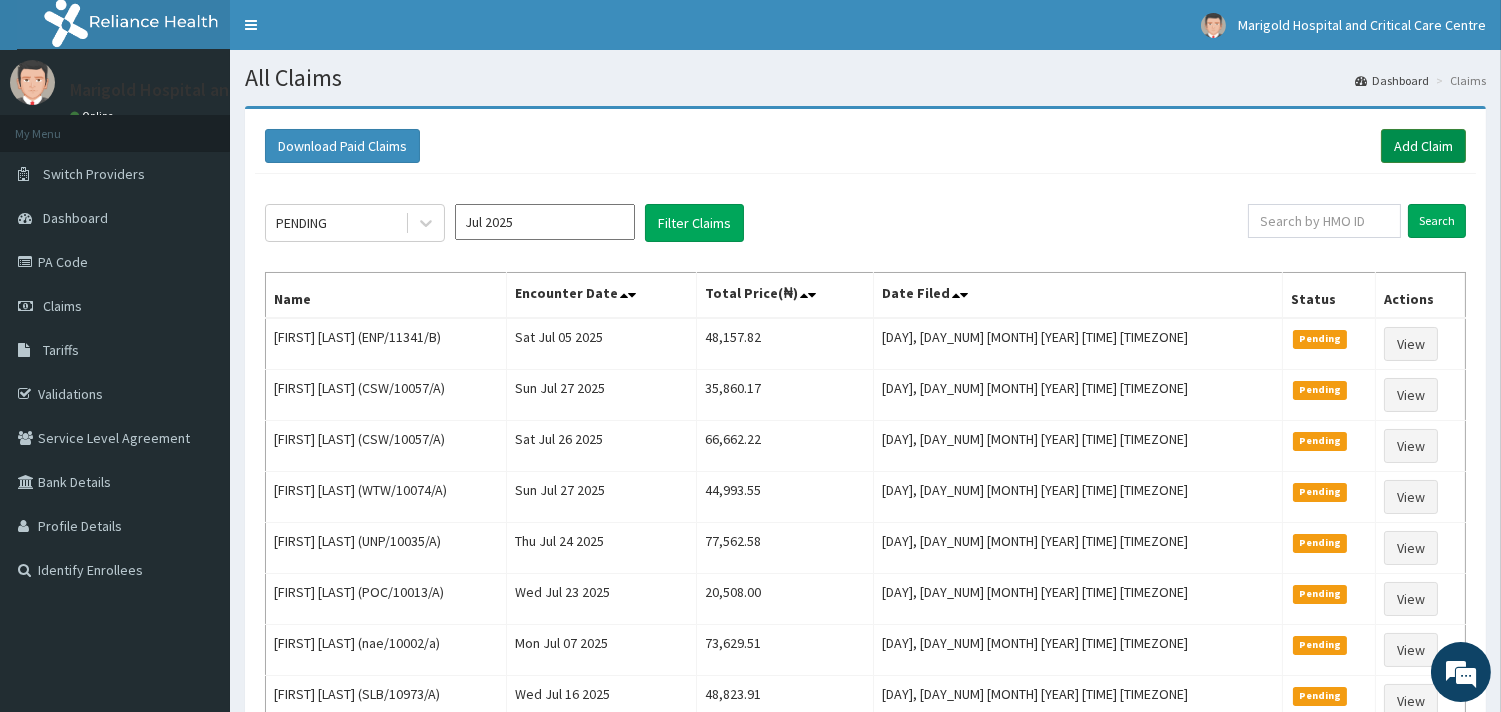 click on "Add Claim" at bounding box center [1423, 146] 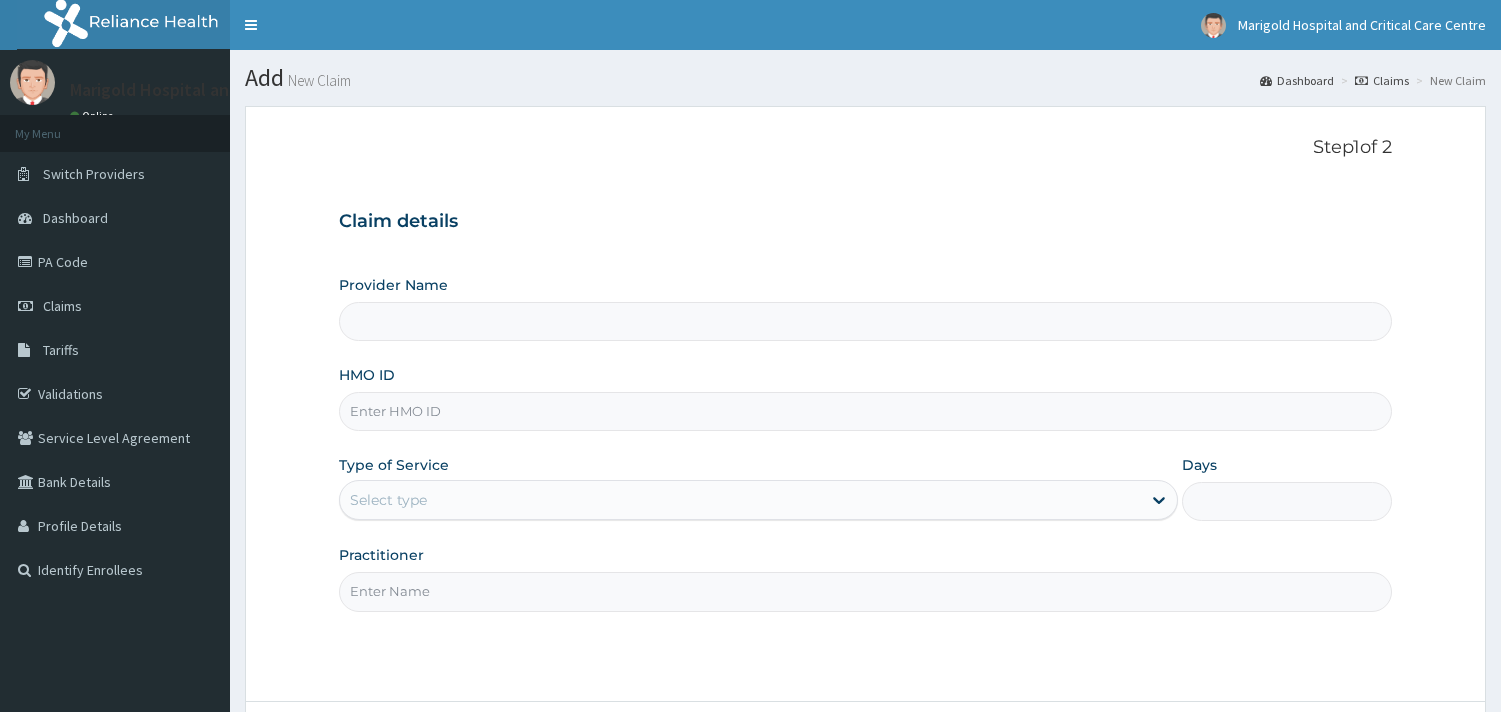 scroll, scrollTop: 0, scrollLeft: 0, axis: both 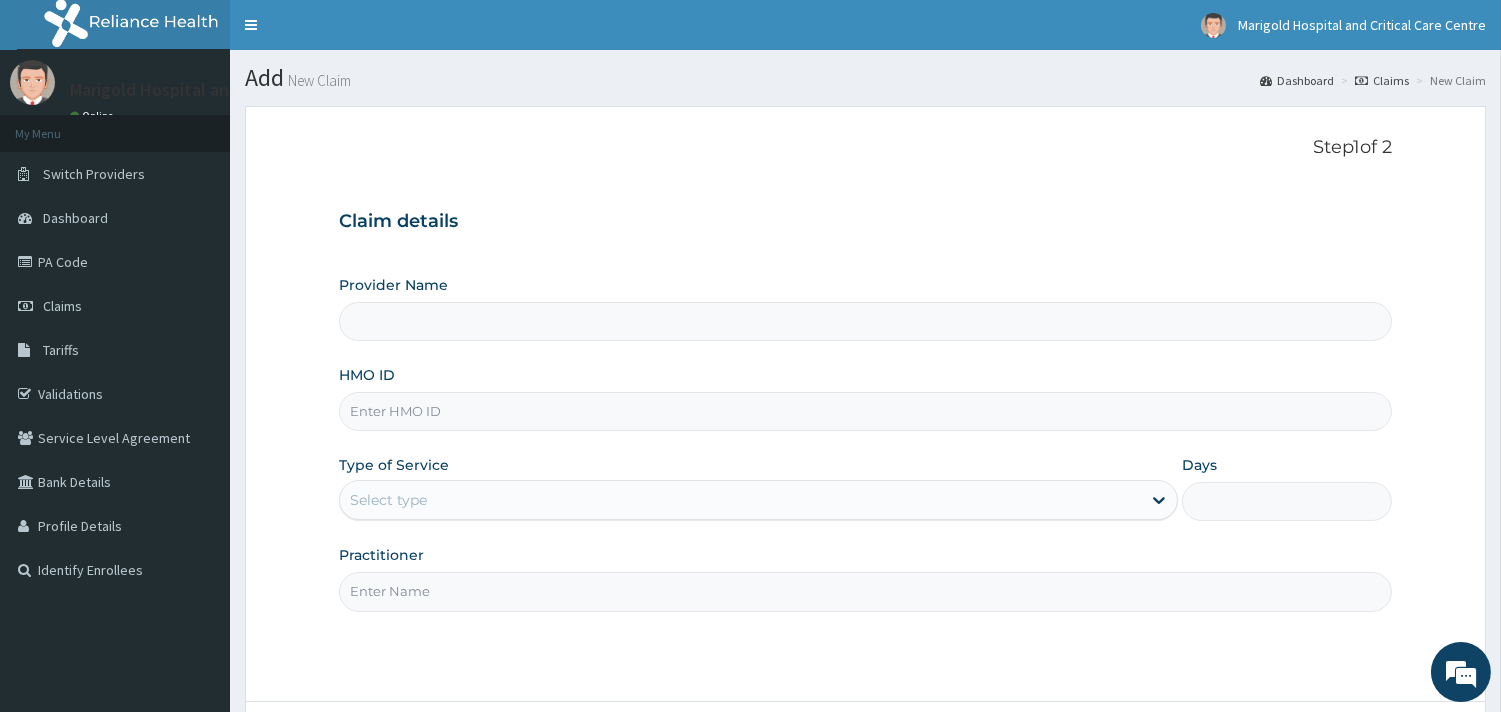 type on "Marigold Hospital and Critical Care Centre" 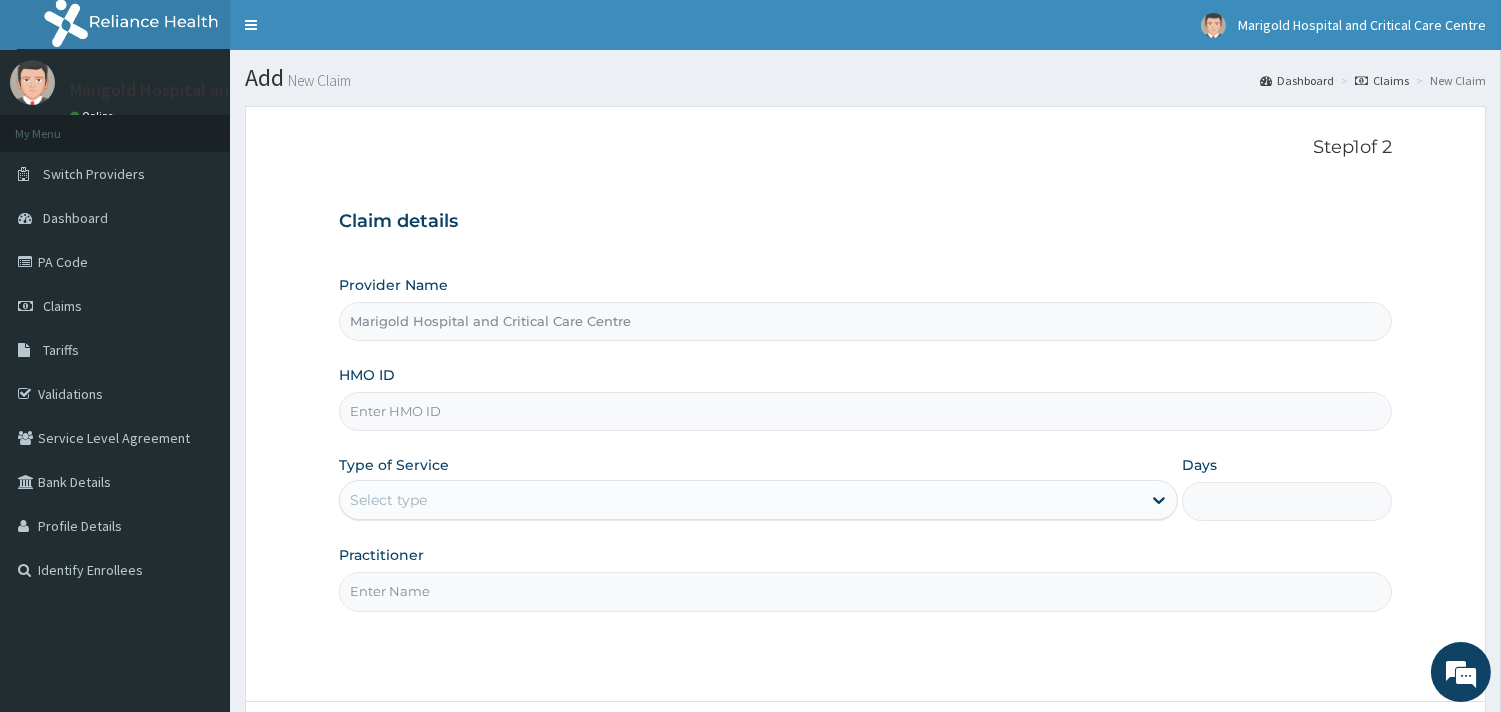 scroll, scrollTop: 0, scrollLeft: 0, axis: both 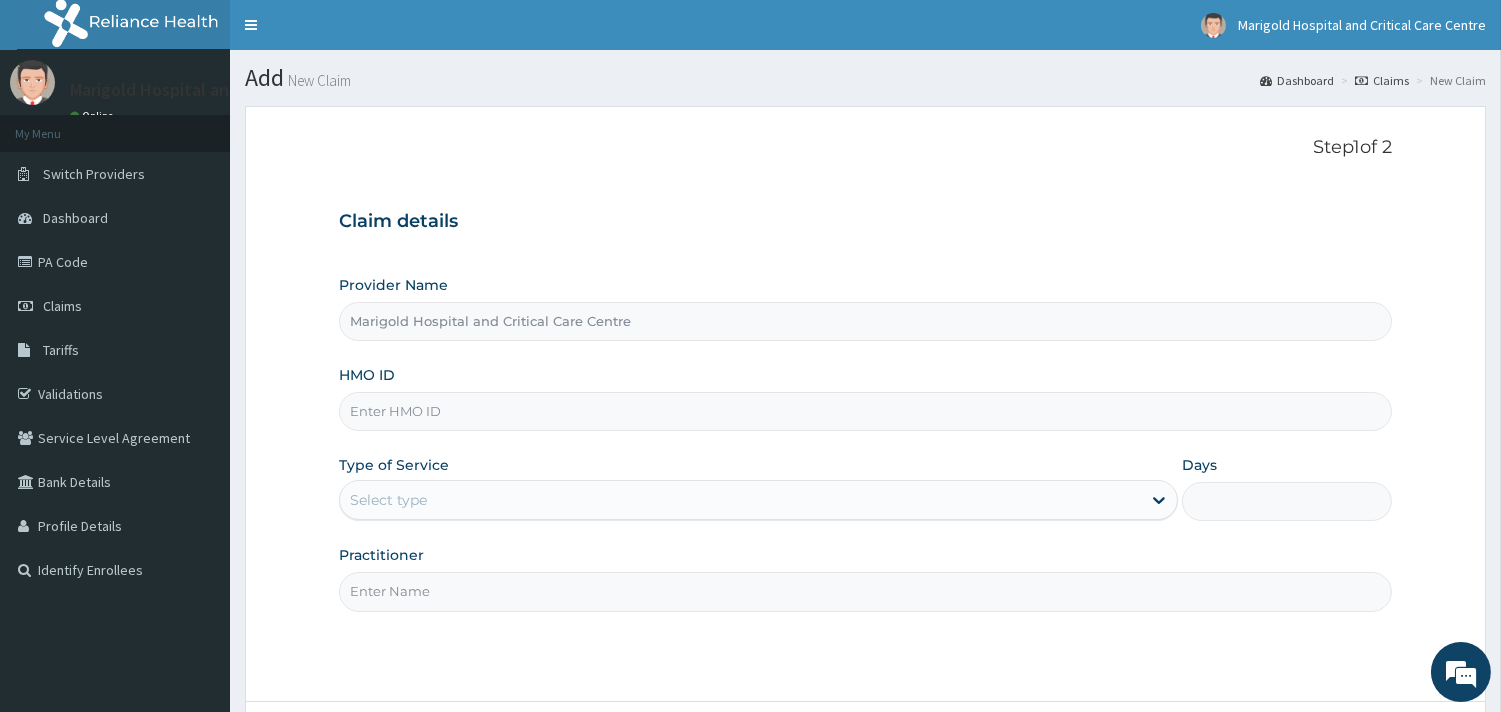 paste on "CSW/10057/A" 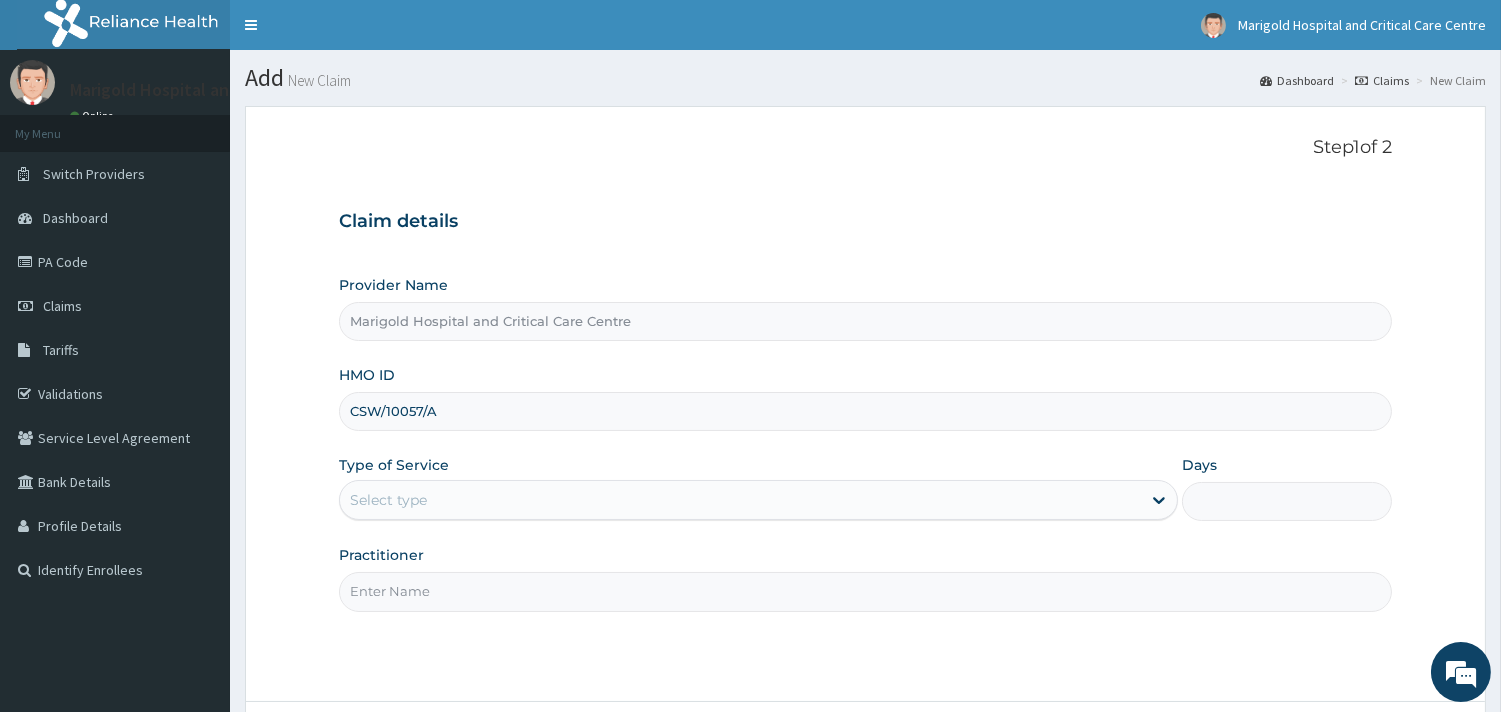 type on "CSW/10057/A" 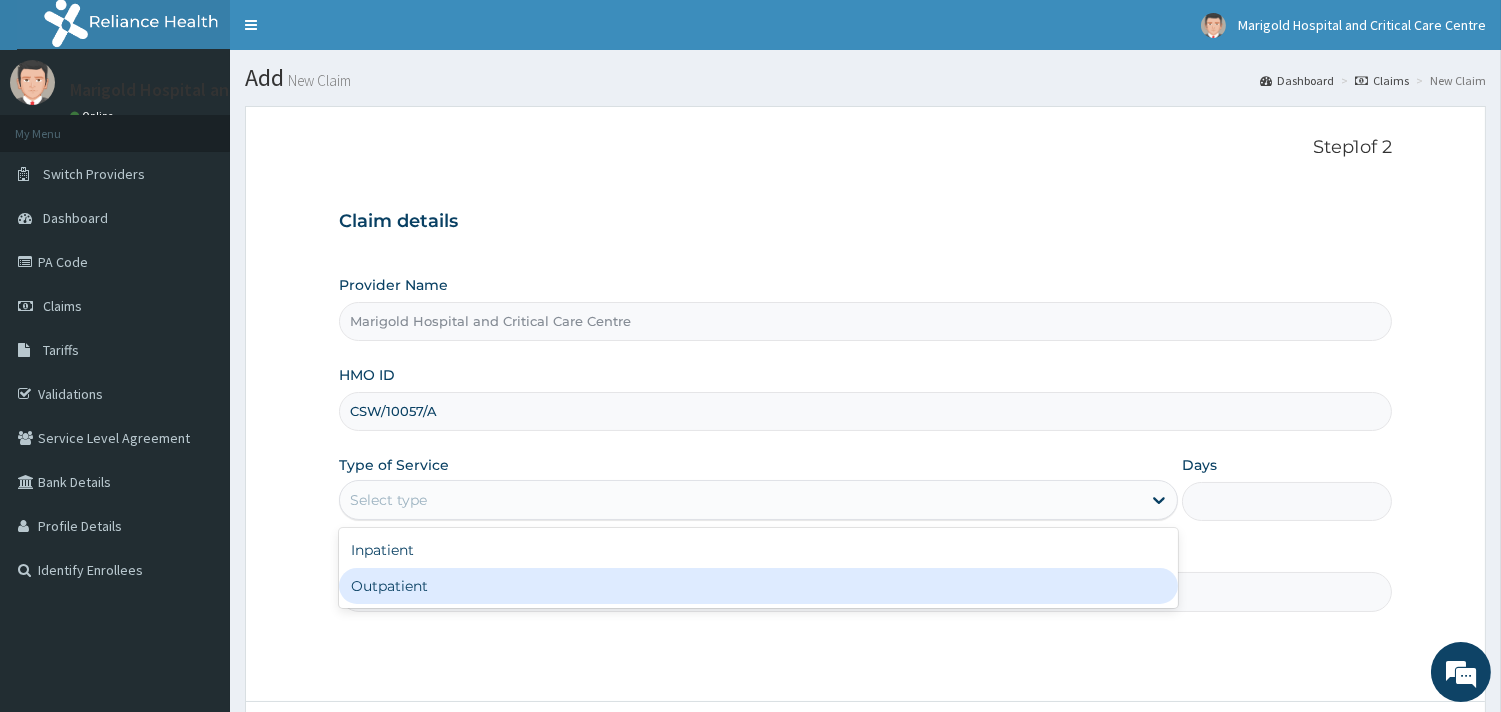 click on "Outpatient" at bounding box center [758, 586] 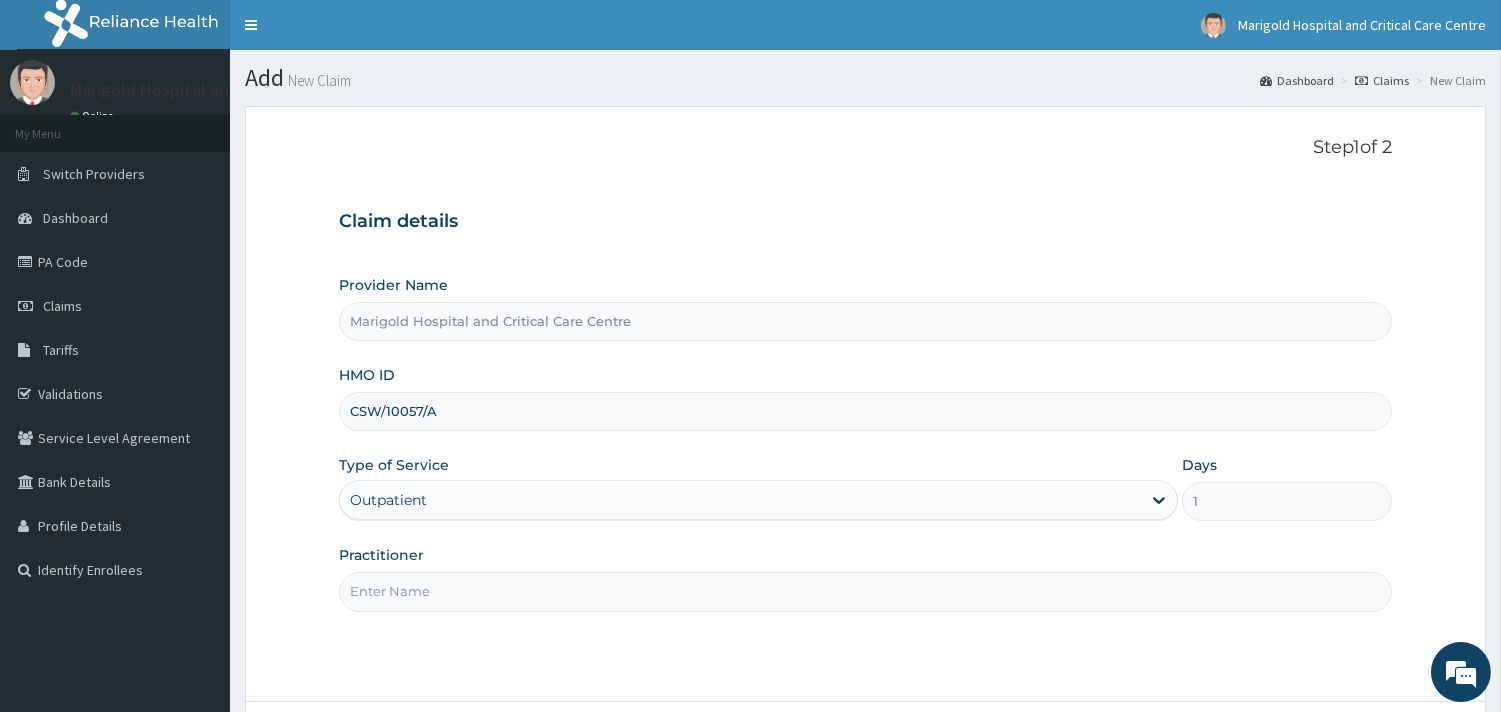 click on "Practitioner" at bounding box center (865, 591) 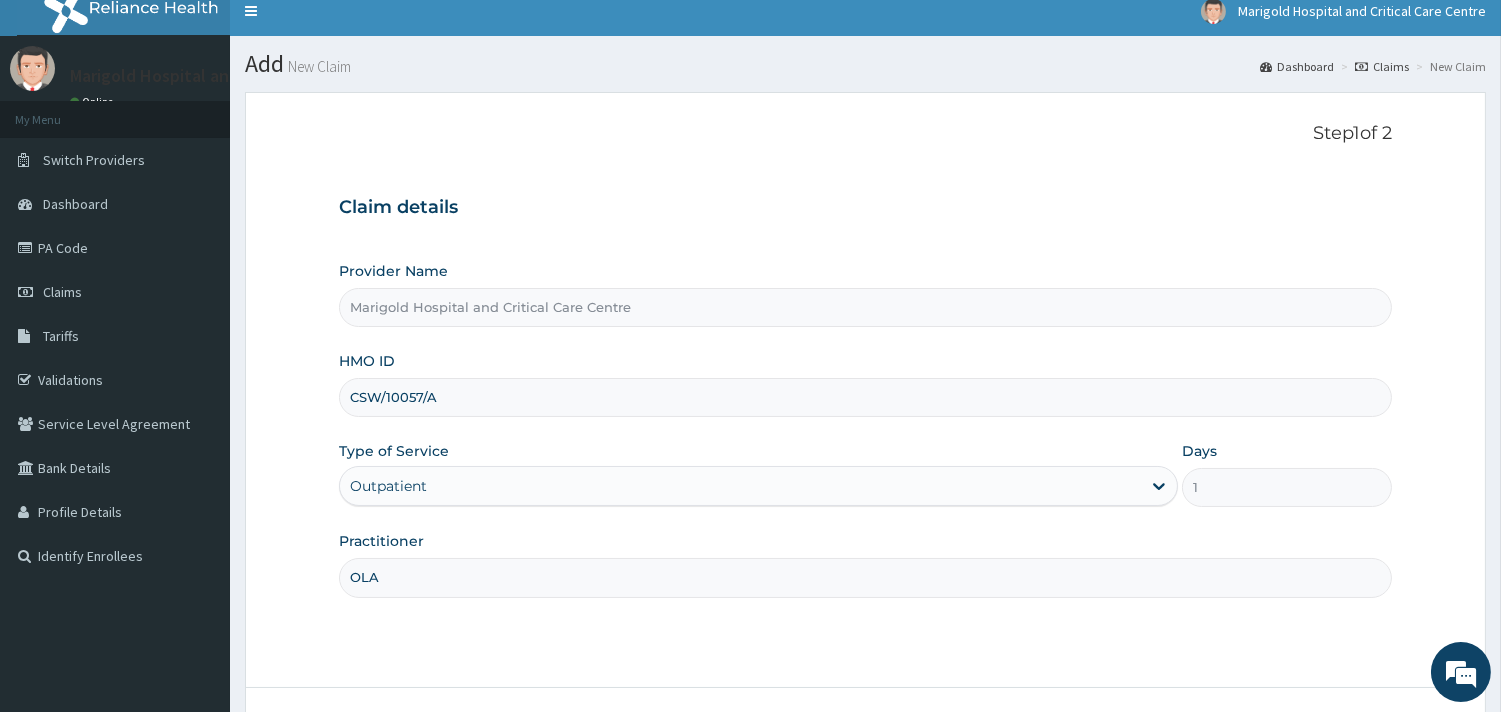 scroll, scrollTop: 170, scrollLeft: 0, axis: vertical 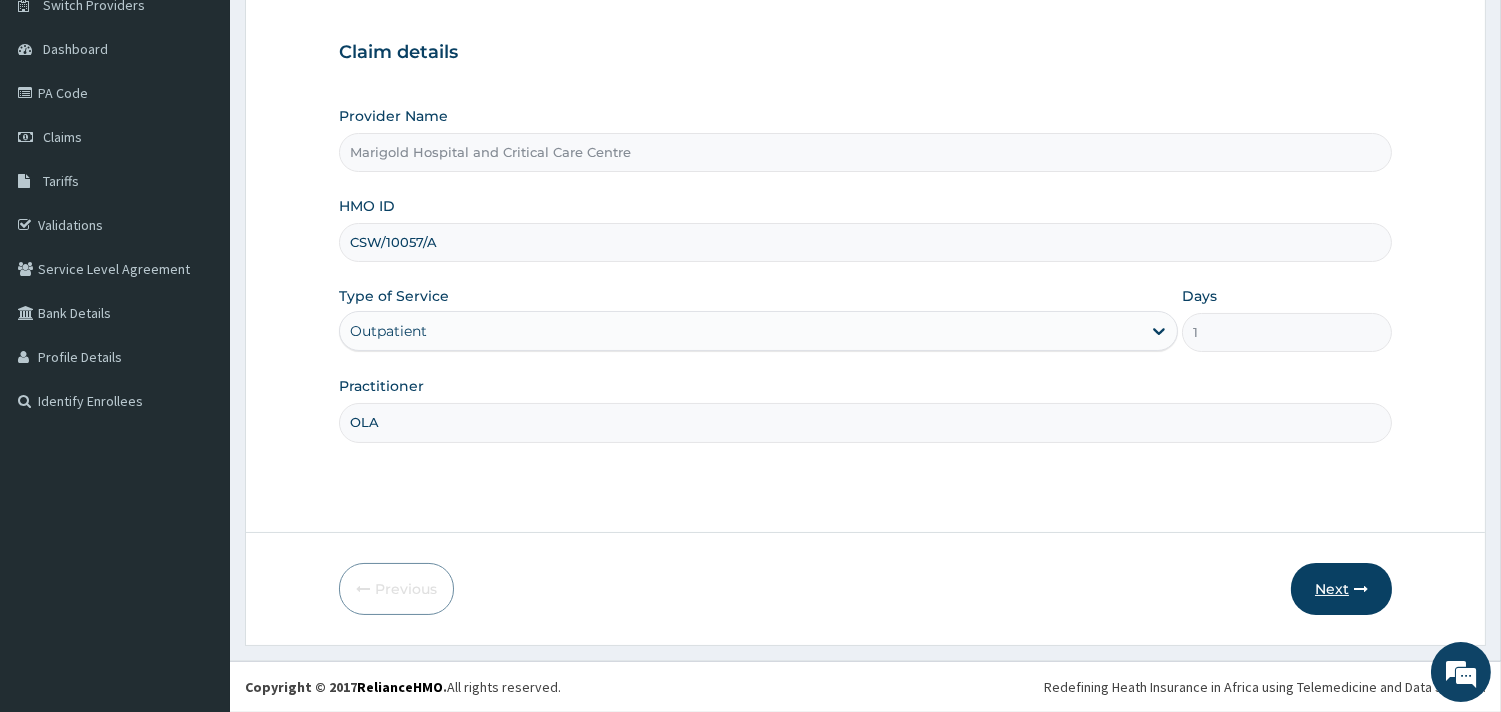 type on "OLA" 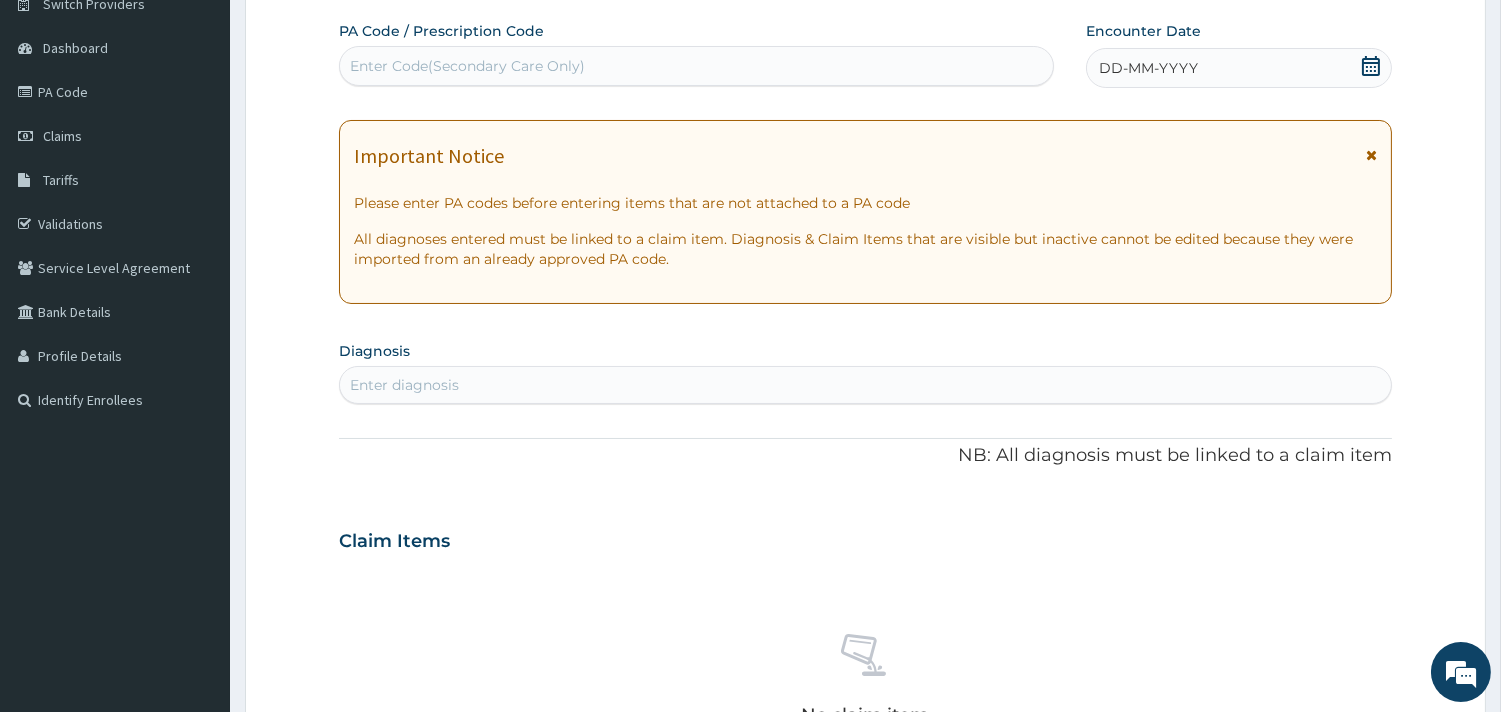 click on "Enter Code(Secondary Care Only)" at bounding box center [467, 66] 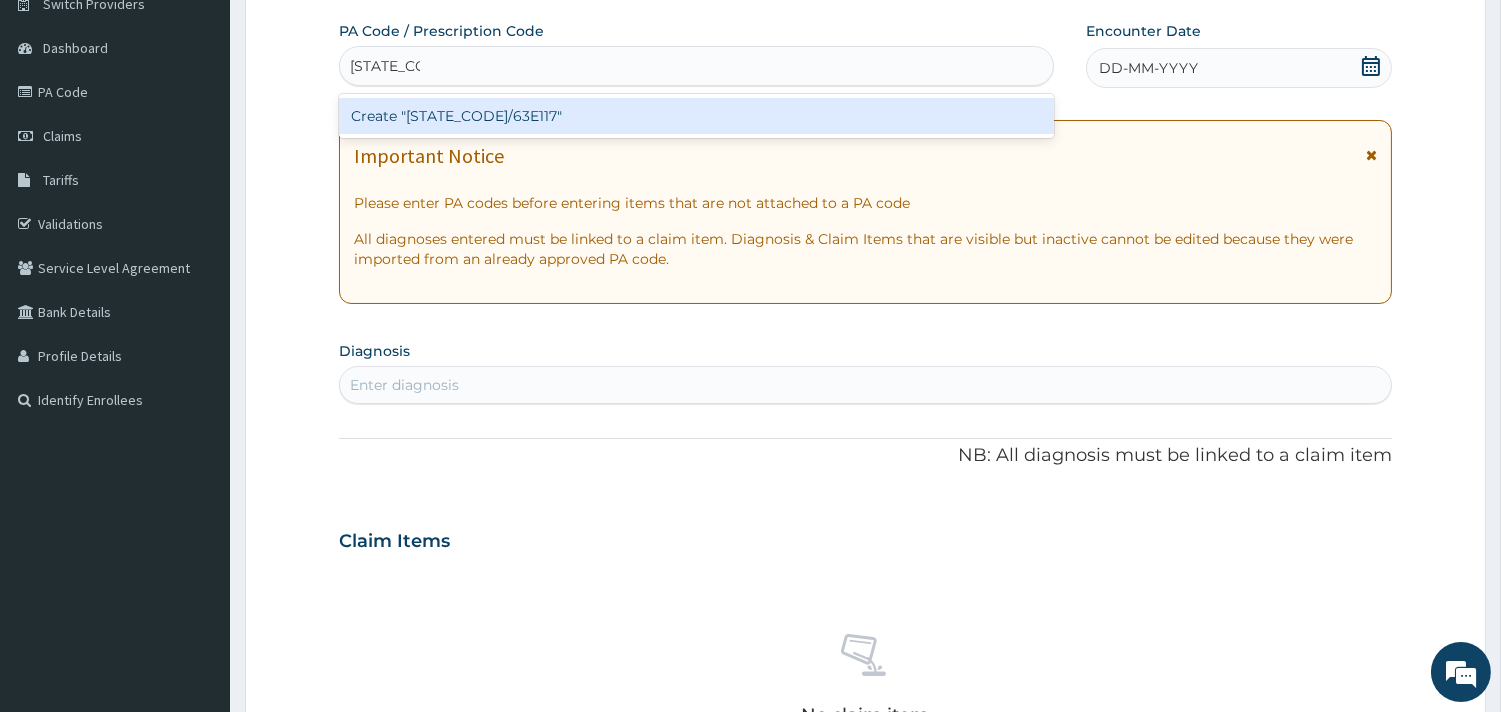 click on "Create "PA/63E117"" at bounding box center (696, 116) 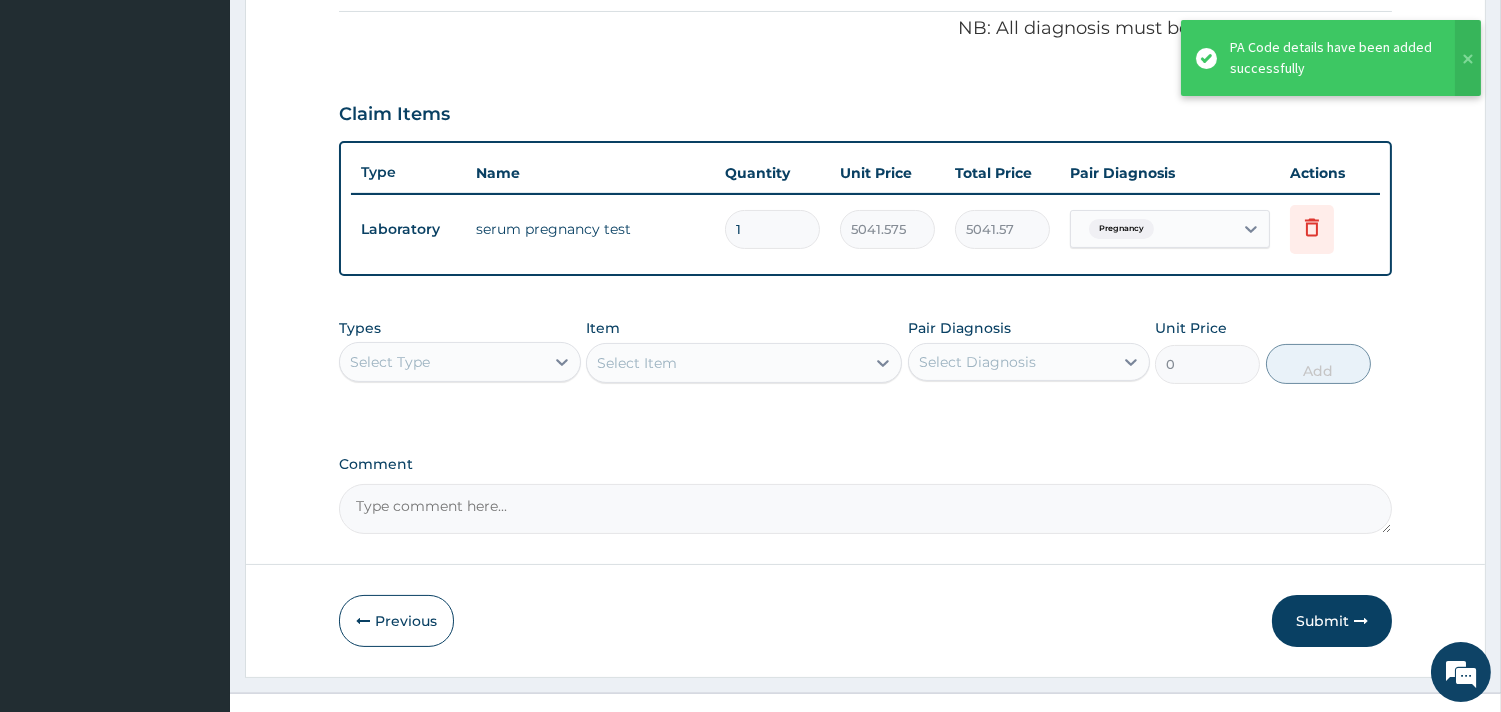 scroll, scrollTop: 614, scrollLeft: 0, axis: vertical 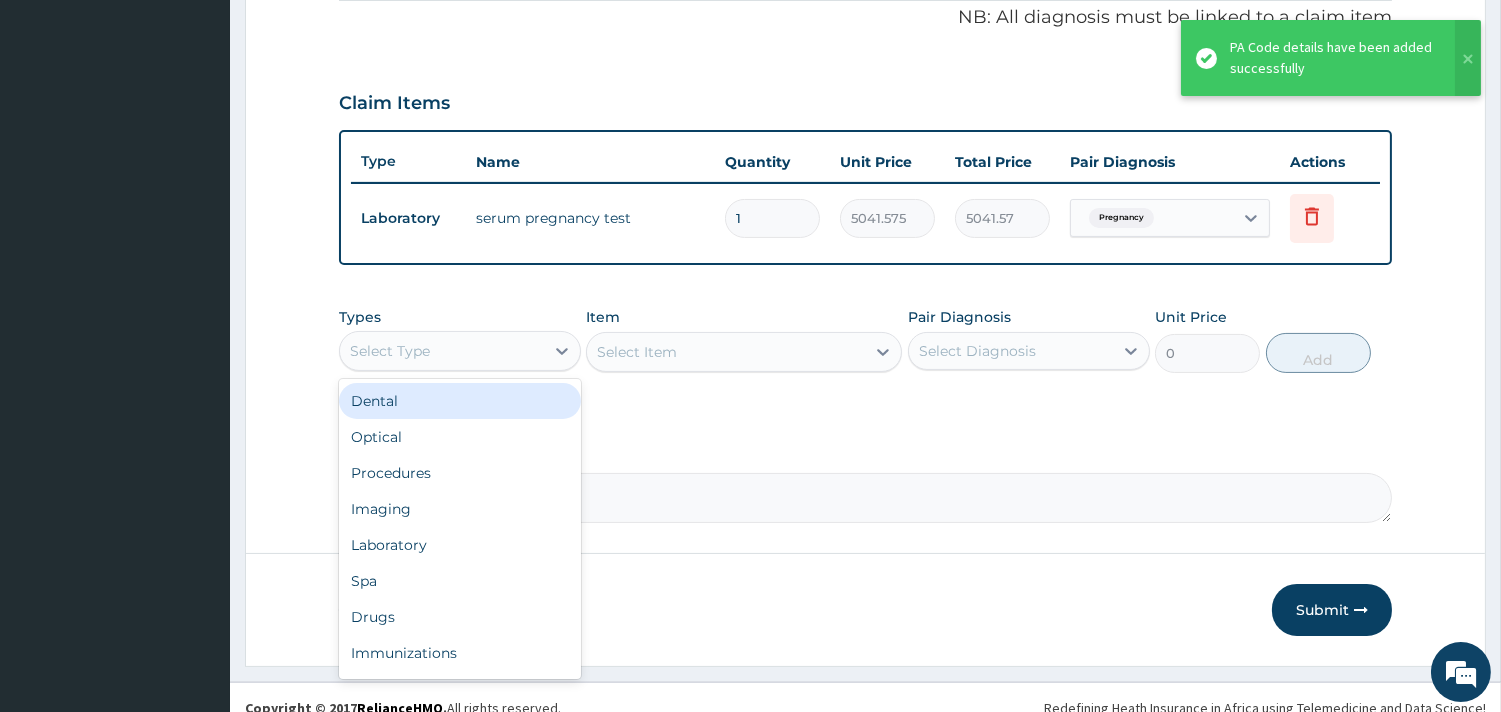 click on "Select Type" at bounding box center (442, 351) 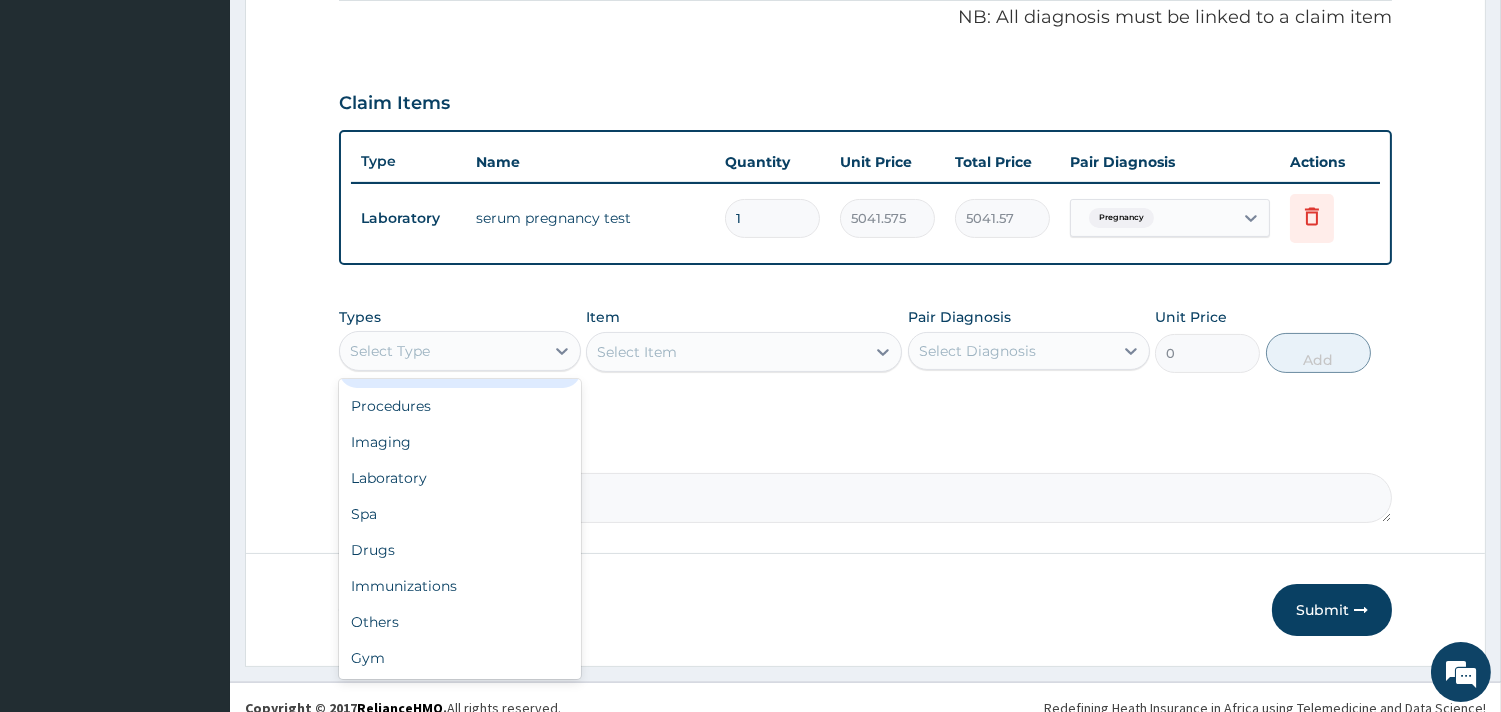 scroll, scrollTop: 0, scrollLeft: 0, axis: both 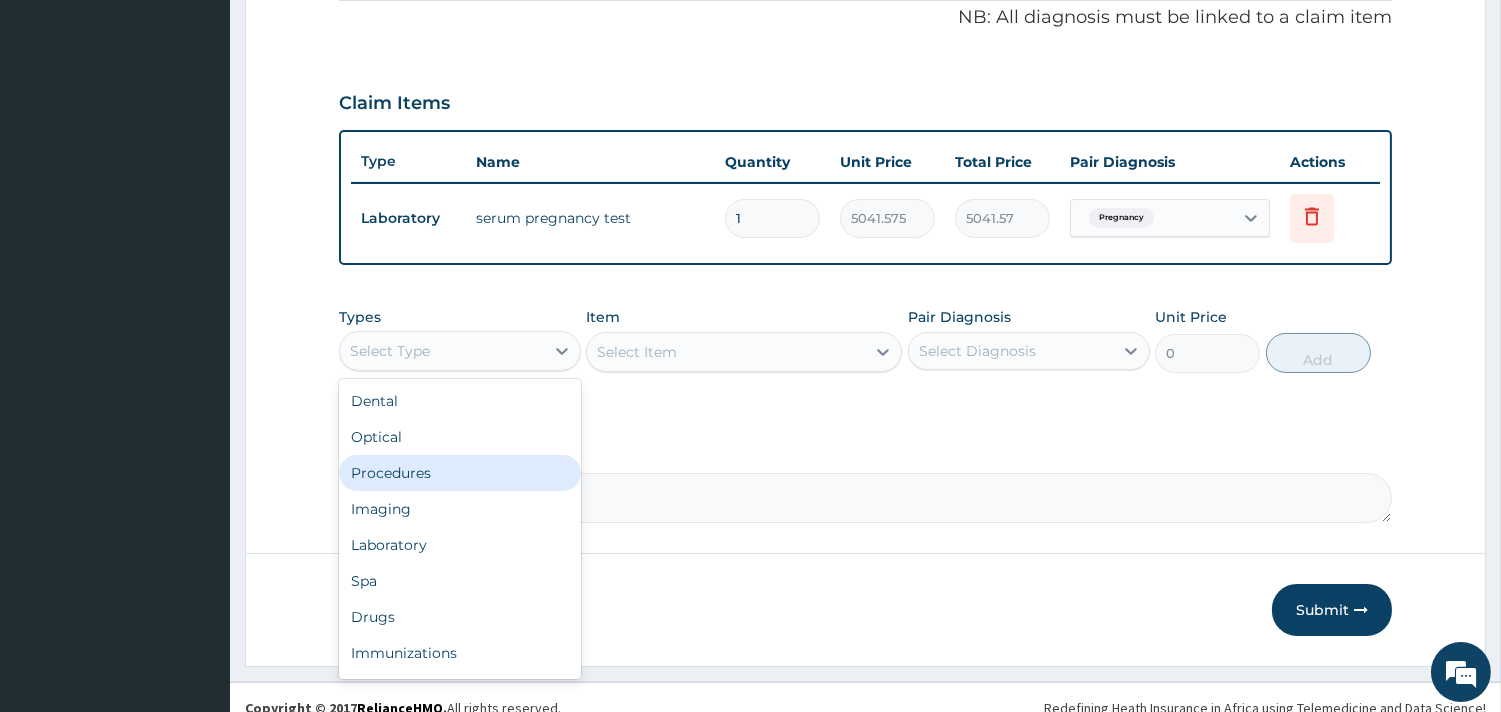 click on "Procedures" at bounding box center [460, 473] 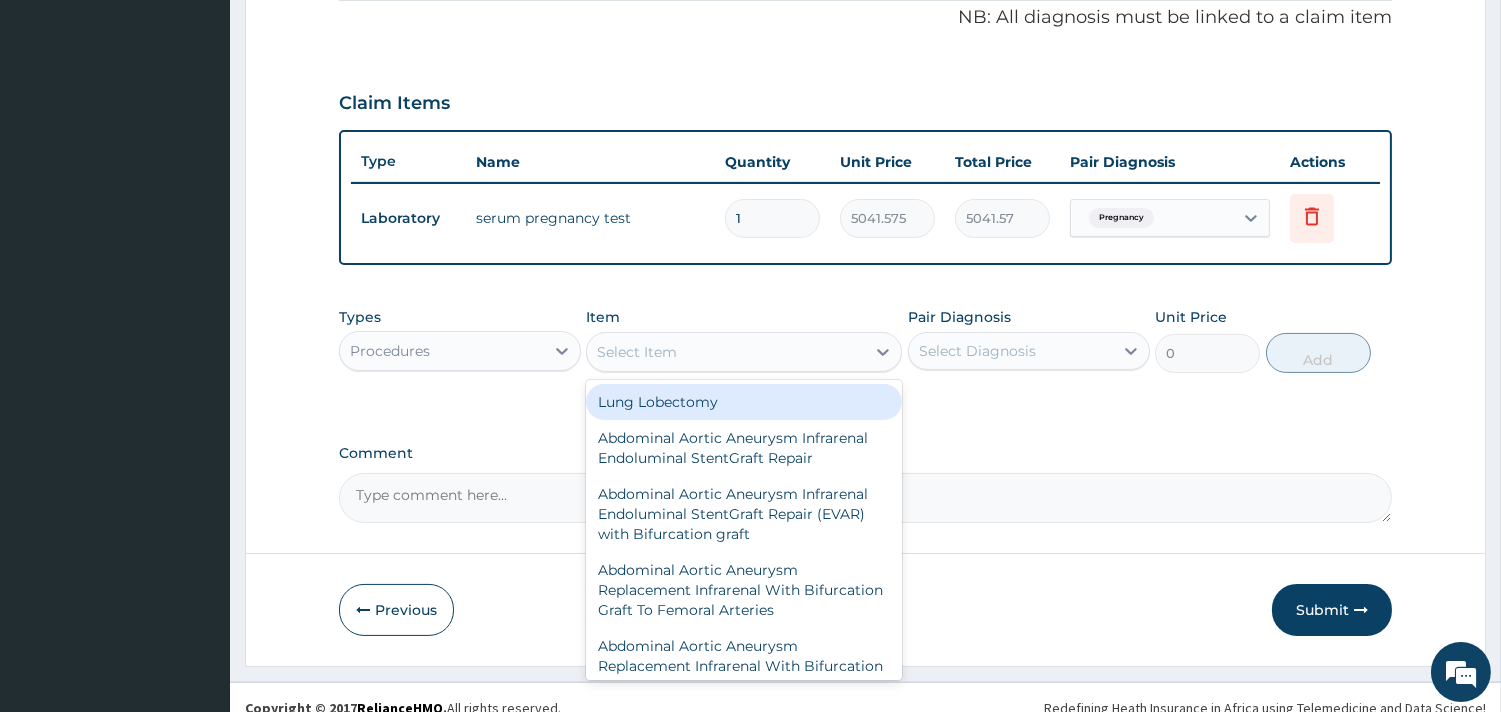 click on "Select Item" at bounding box center [726, 352] 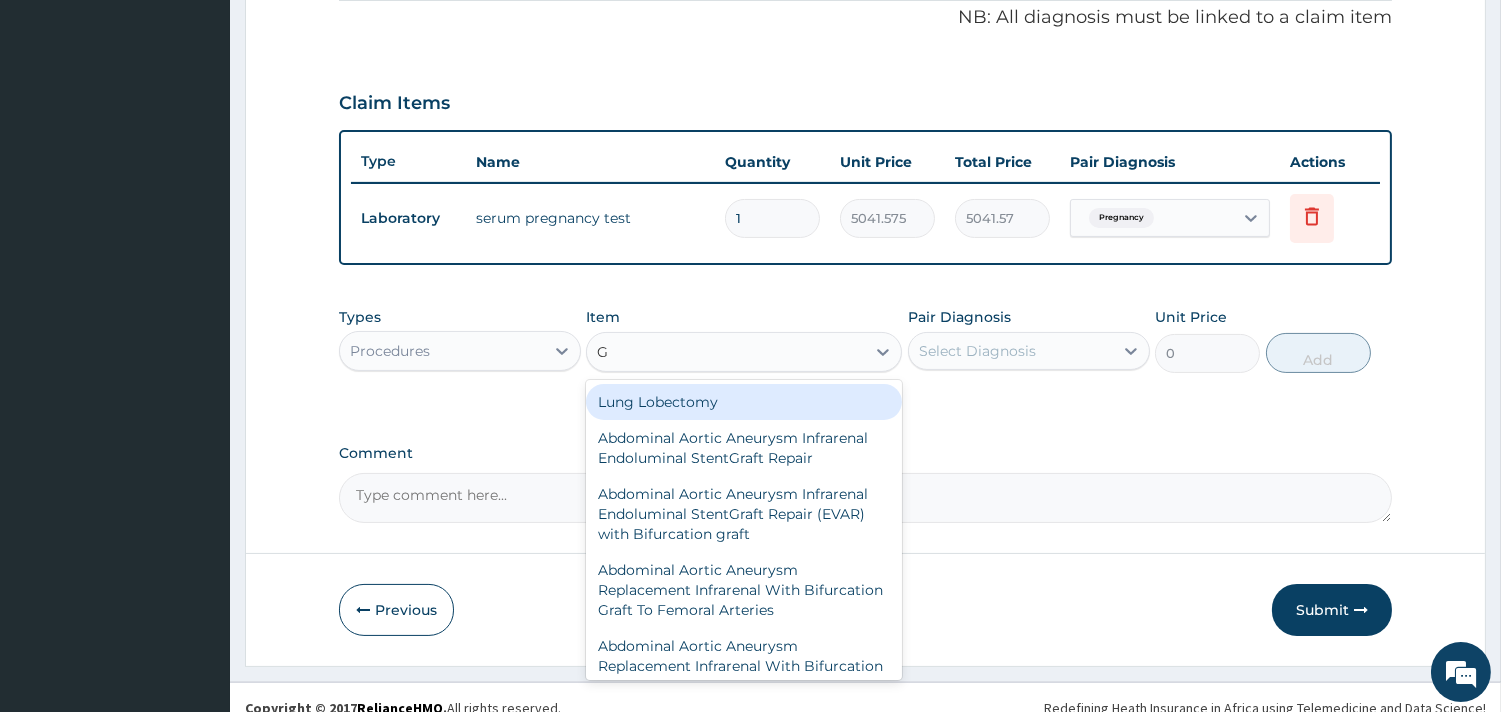 type on "GP" 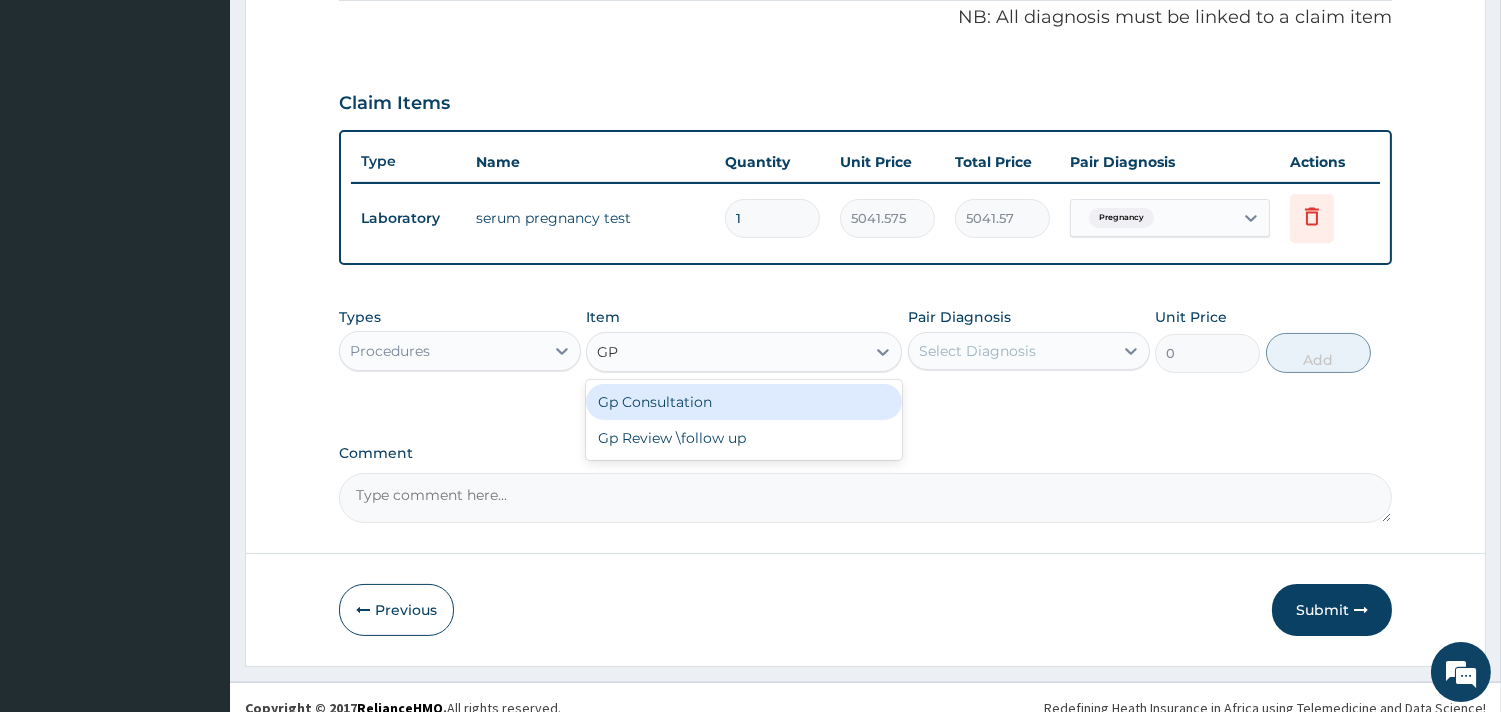 click on "Gp Consultation" at bounding box center (744, 402) 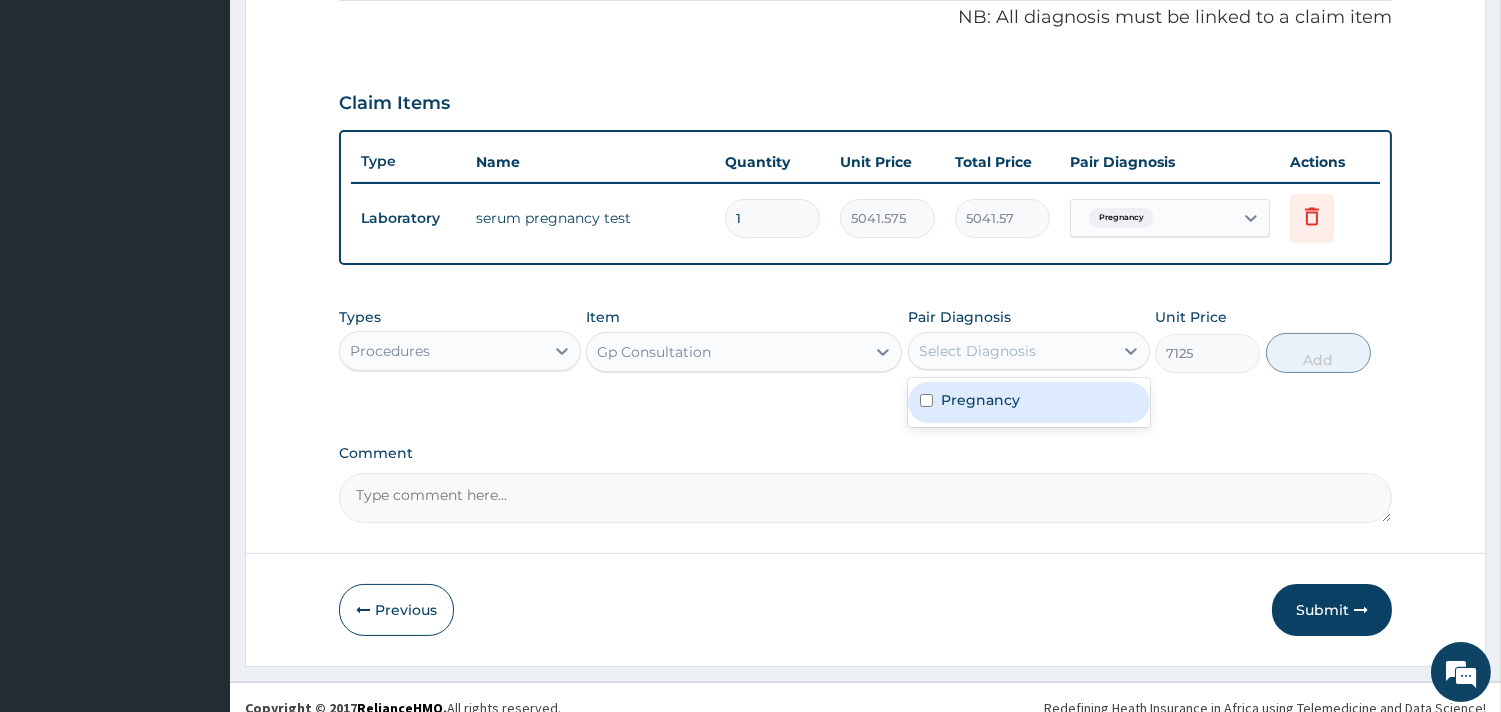 click on "Select Diagnosis" at bounding box center (977, 351) 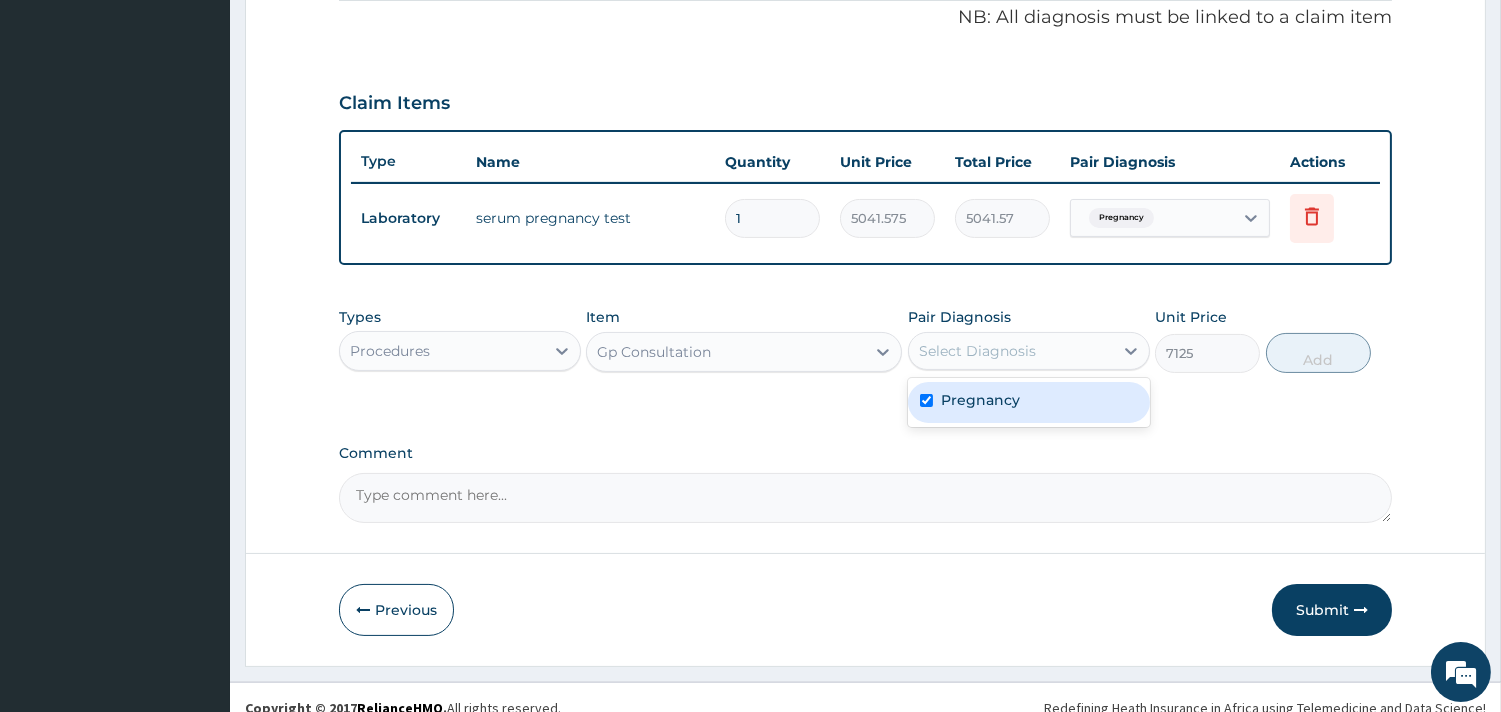 checkbox on "true" 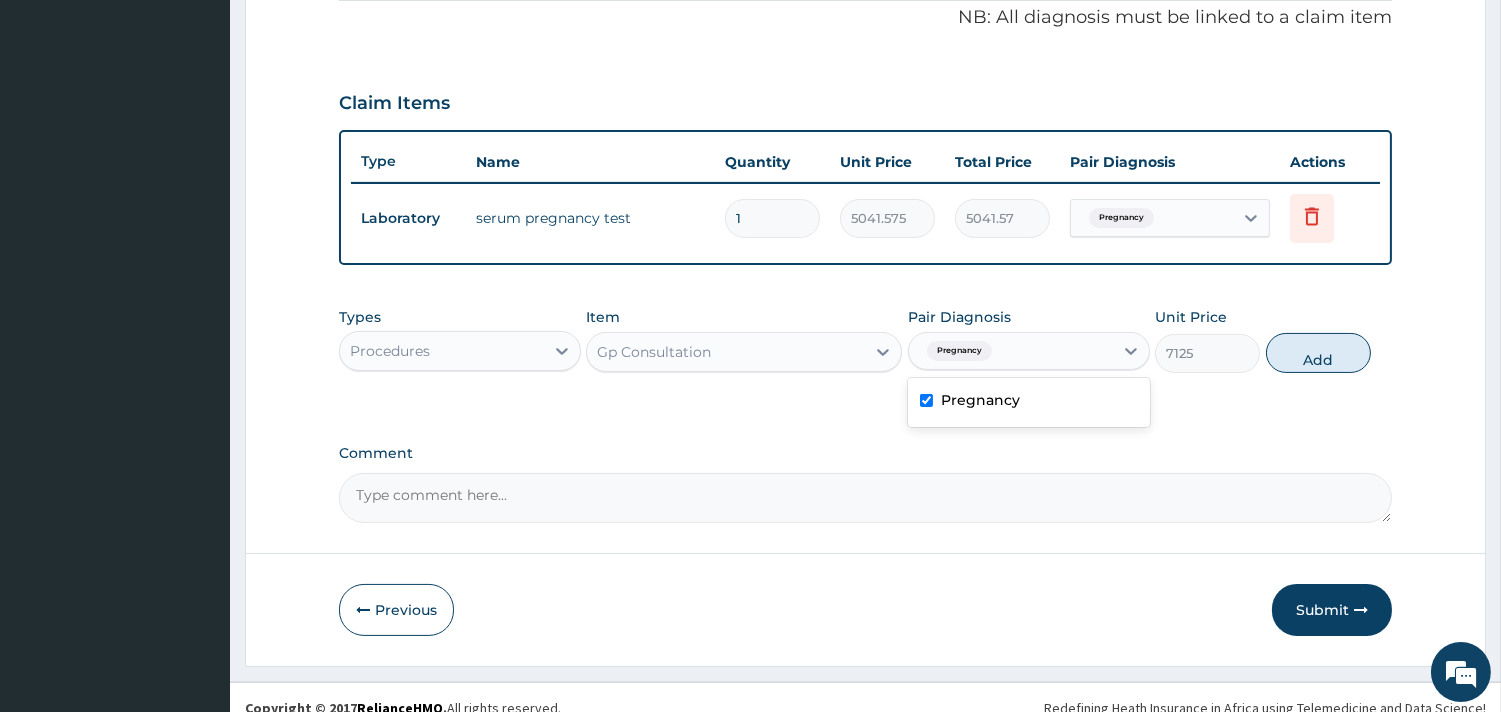 click on "Types Procedures Item Gp Consultation Pair Diagnosis option Pregnancy, selected. option Pregnancy selected, 1 of 1. 1 result available. Use Up and Down to choose options, press Enter to select the currently focused option, press Escape to exit the menu, press Tab to select the option and exit the menu. Pregnancy Pregnancy Unit Price 7125 Add" at bounding box center (865, 340) 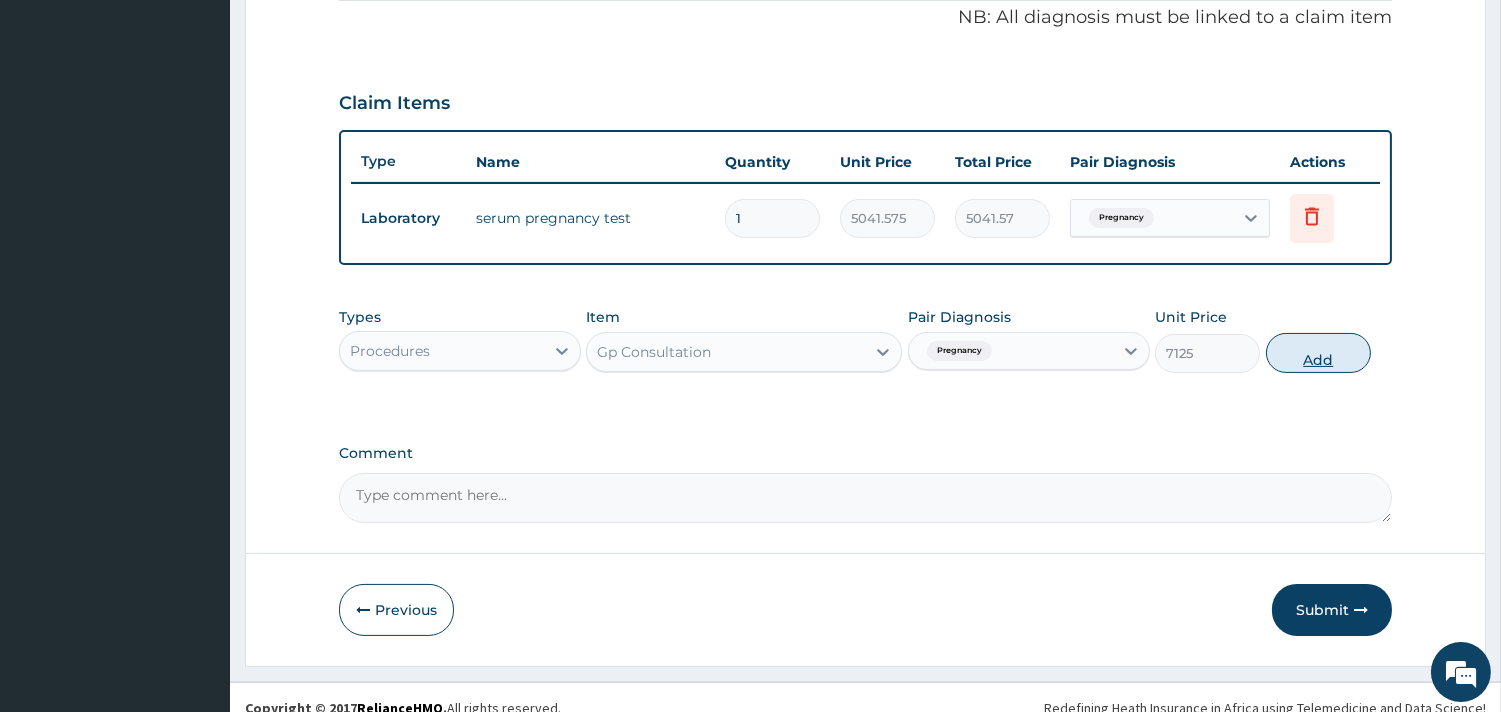 click on "Add" at bounding box center (1318, 353) 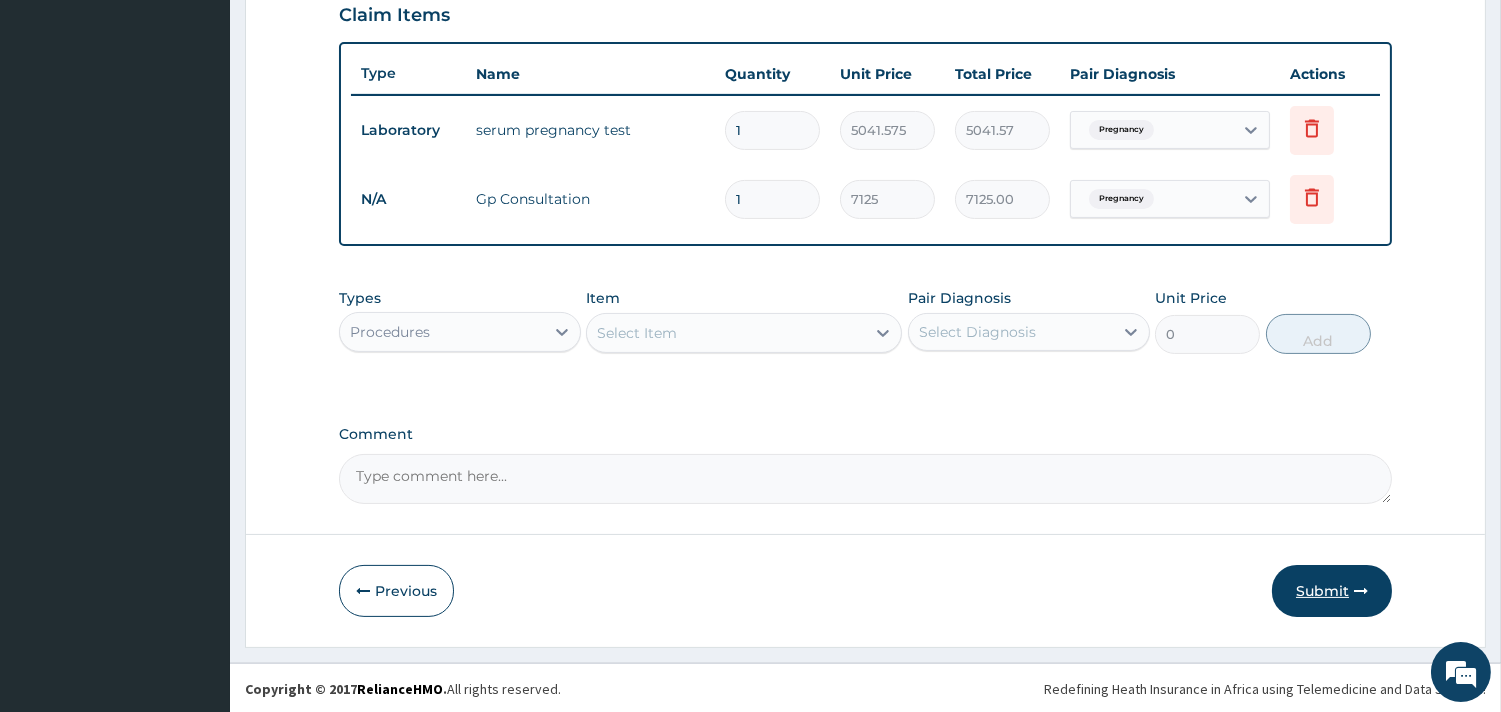 click on "Submit" at bounding box center [1332, 591] 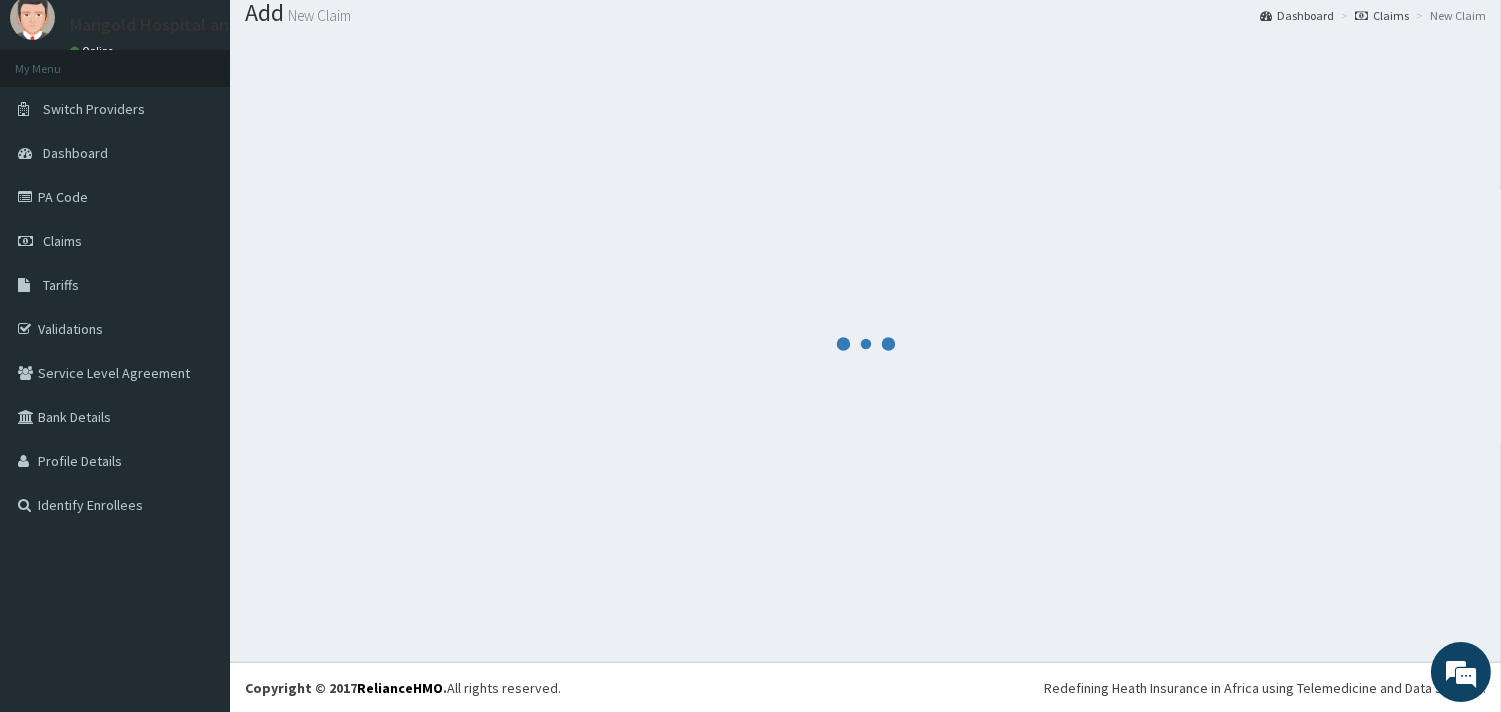 scroll, scrollTop: 702, scrollLeft: 0, axis: vertical 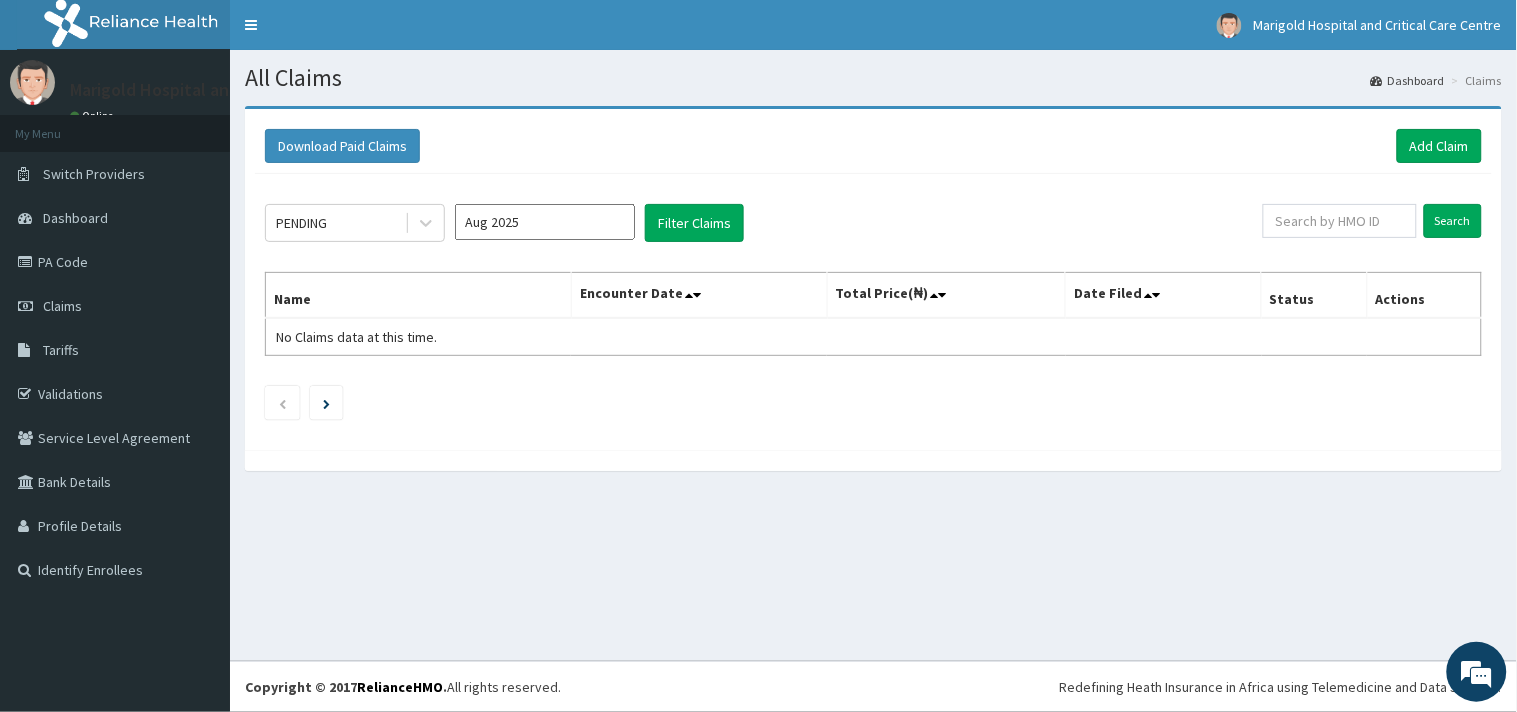 click on "Aug 2025" at bounding box center [545, 222] 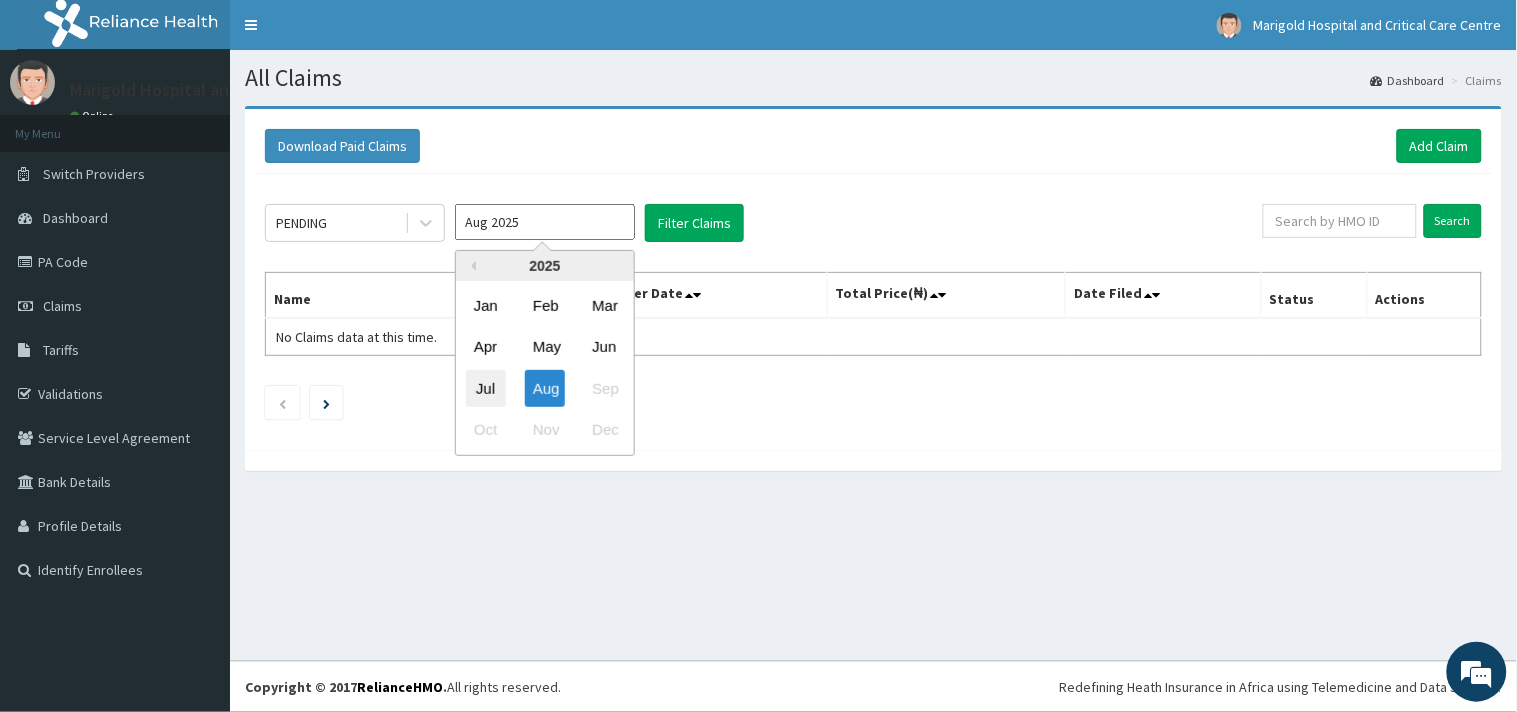 click on "Jul" at bounding box center (486, 388) 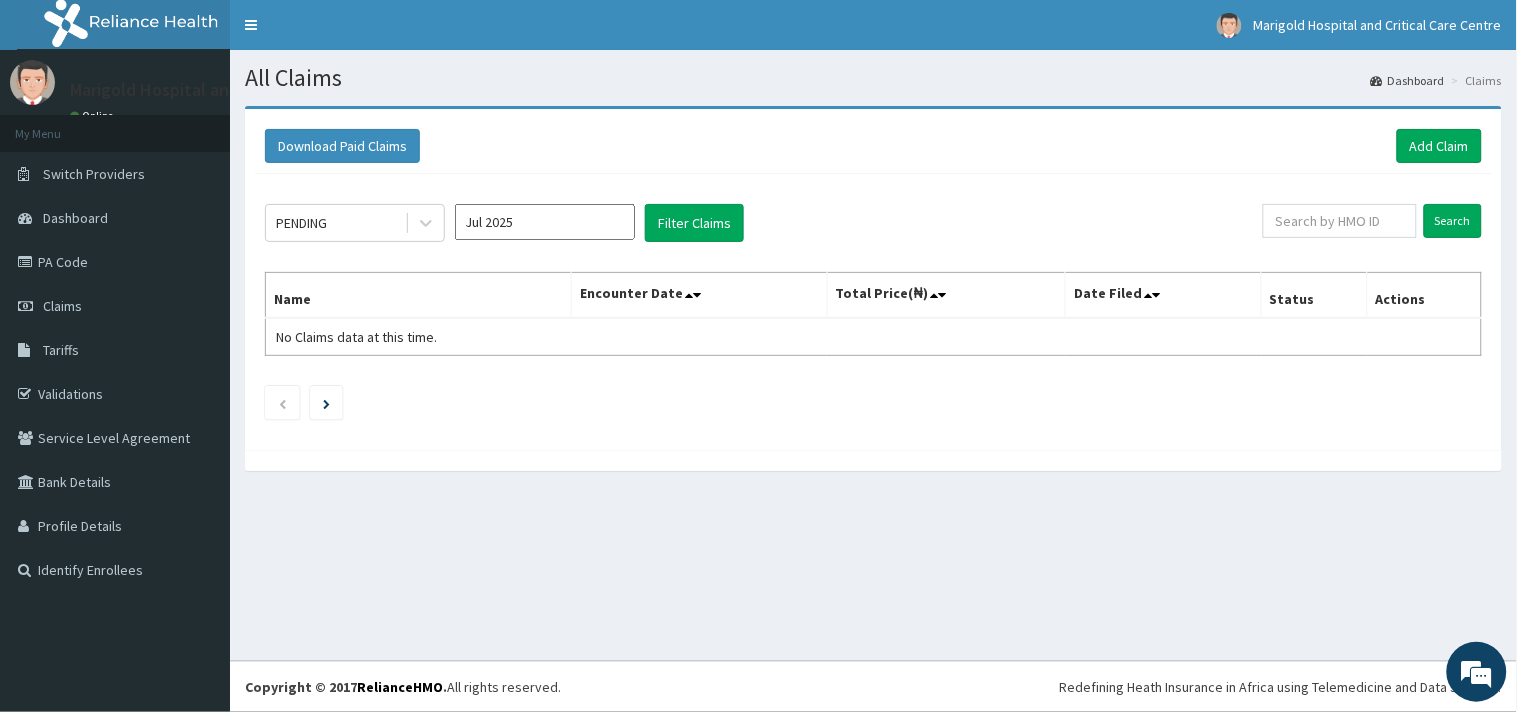 type on "Jul 2025" 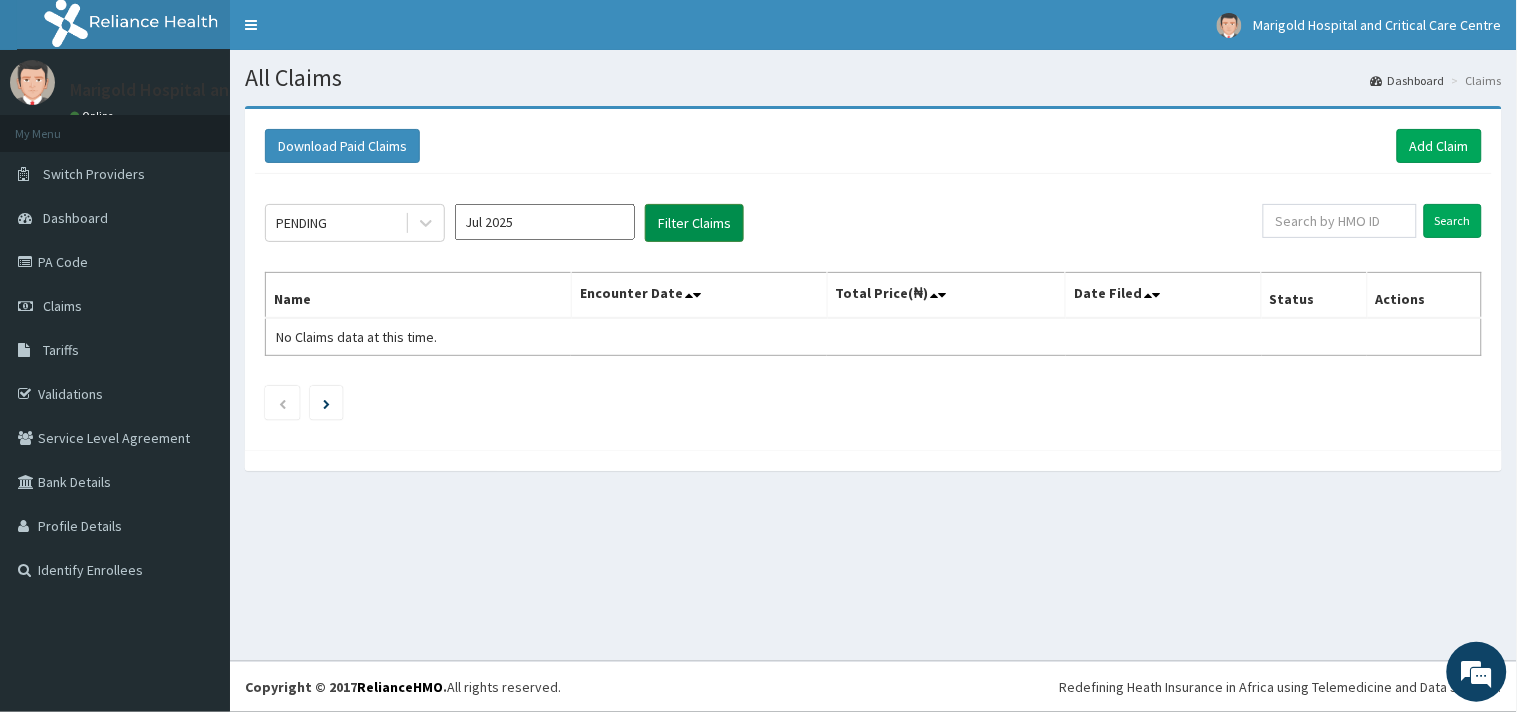 click on "Filter Claims" at bounding box center (694, 223) 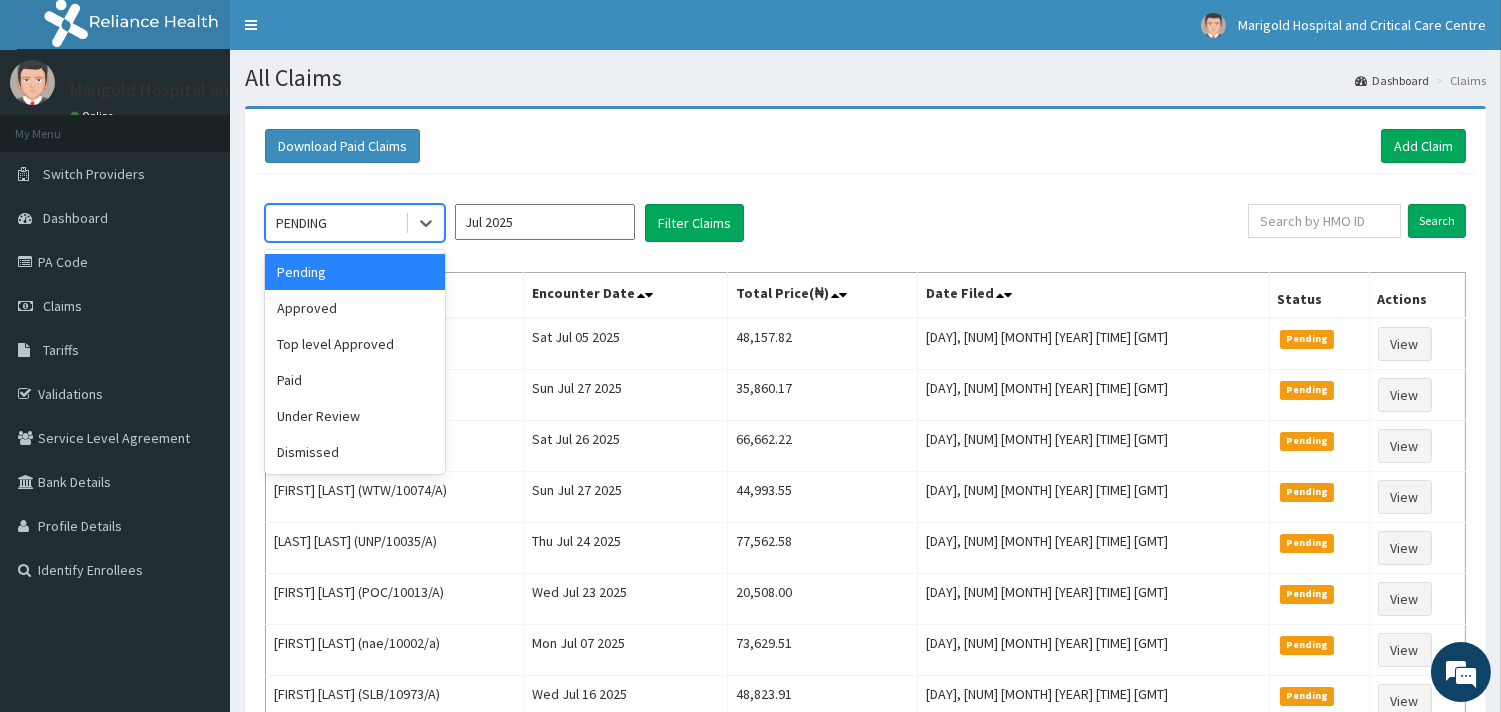 click on "PENDING" at bounding box center (335, 223) 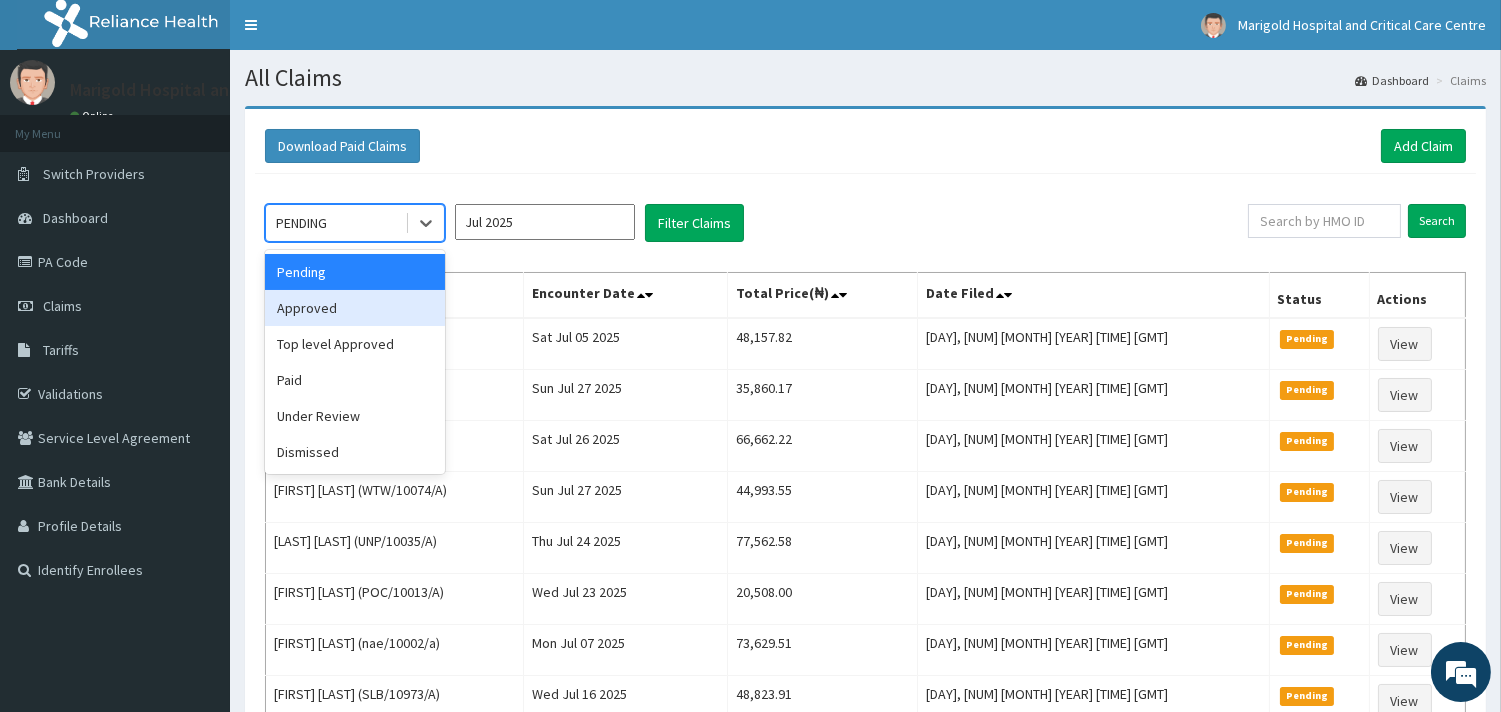 click on "Approved" at bounding box center (355, 308) 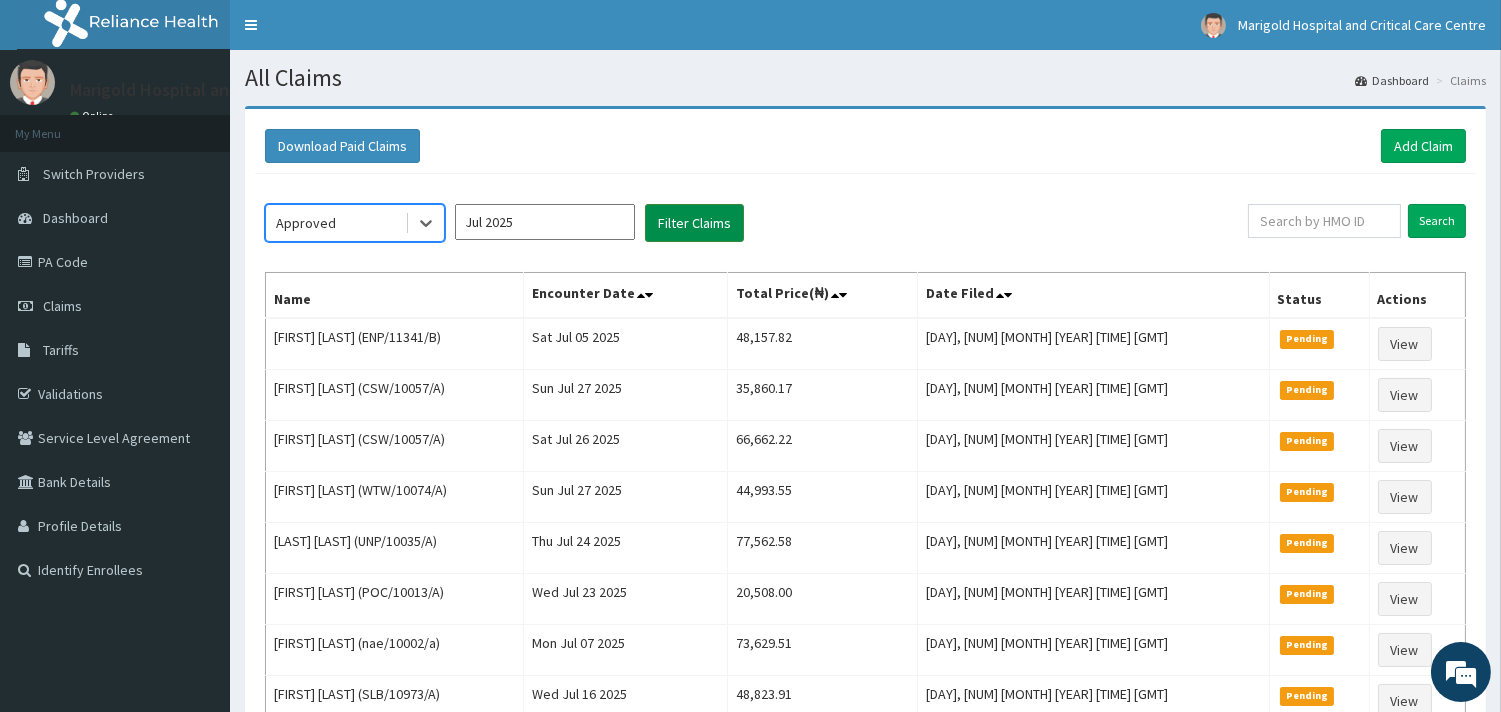 scroll, scrollTop: 0, scrollLeft: 0, axis: both 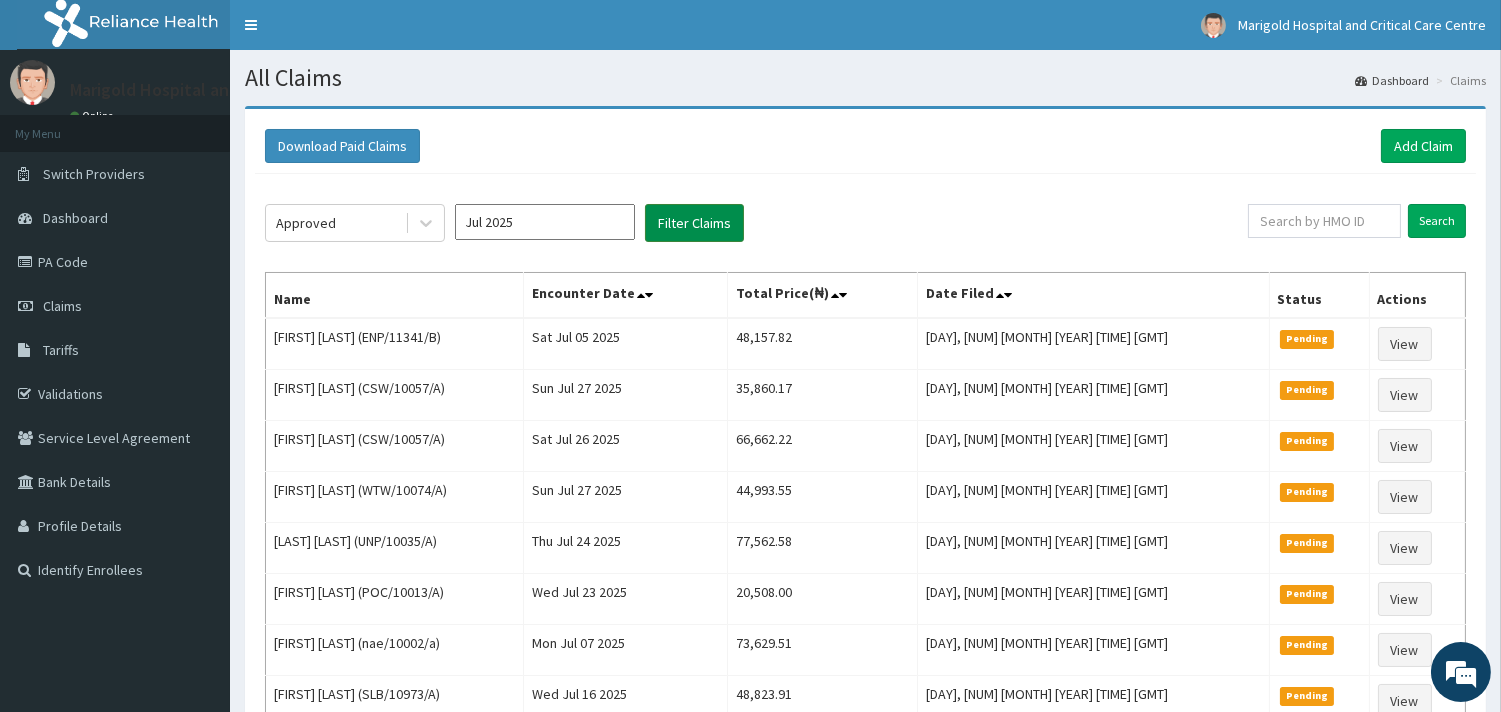 click on "Filter Claims" at bounding box center (694, 223) 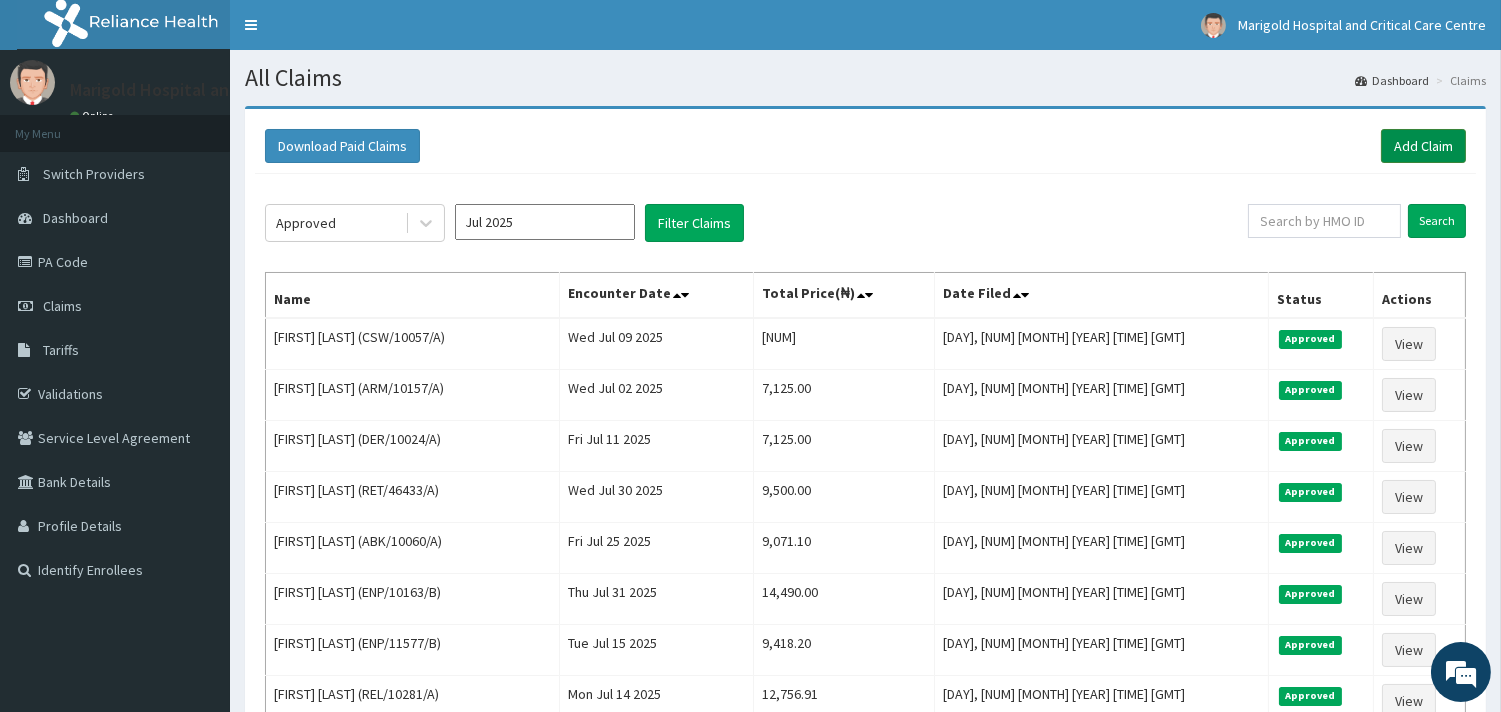 click on "Add Claim" at bounding box center [1423, 146] 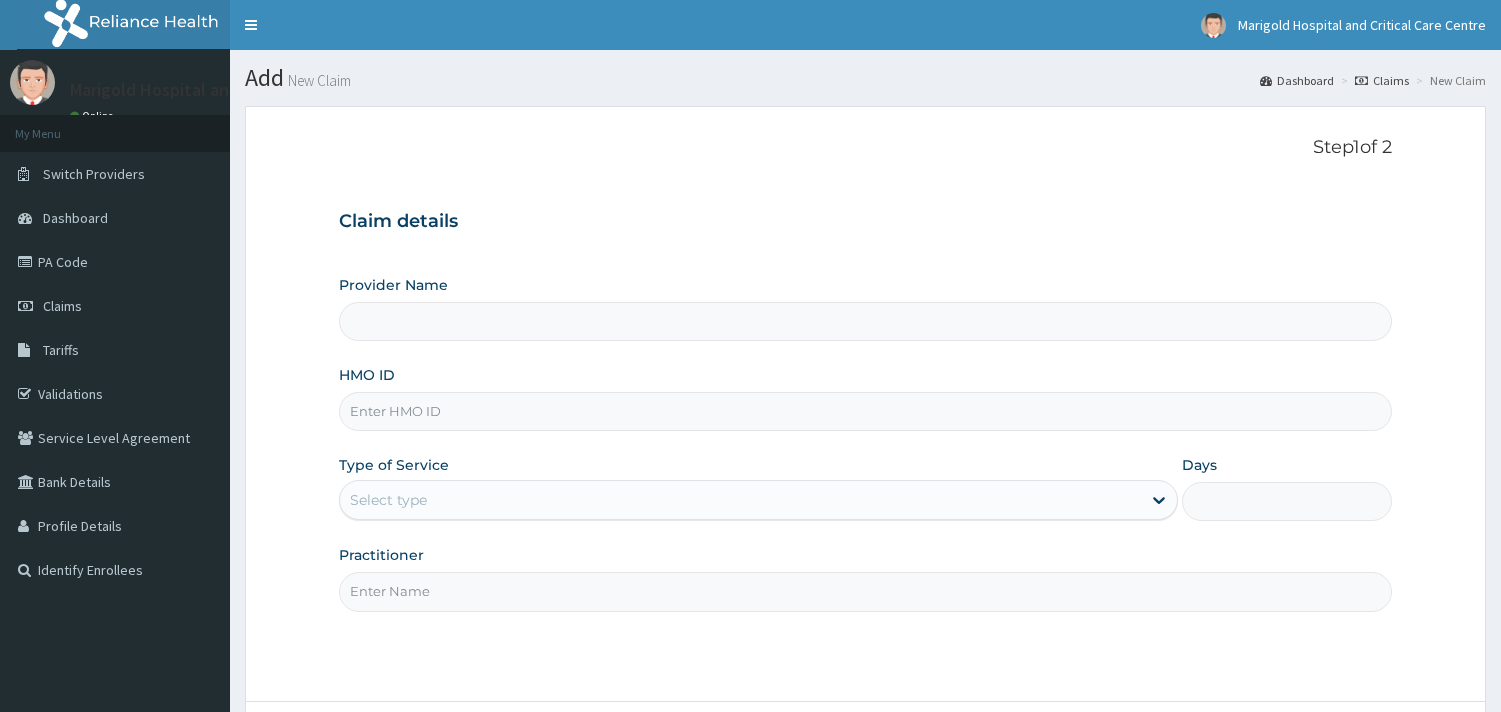 scroll, scrollTop: 0, scrollLeft: 0, axis: both 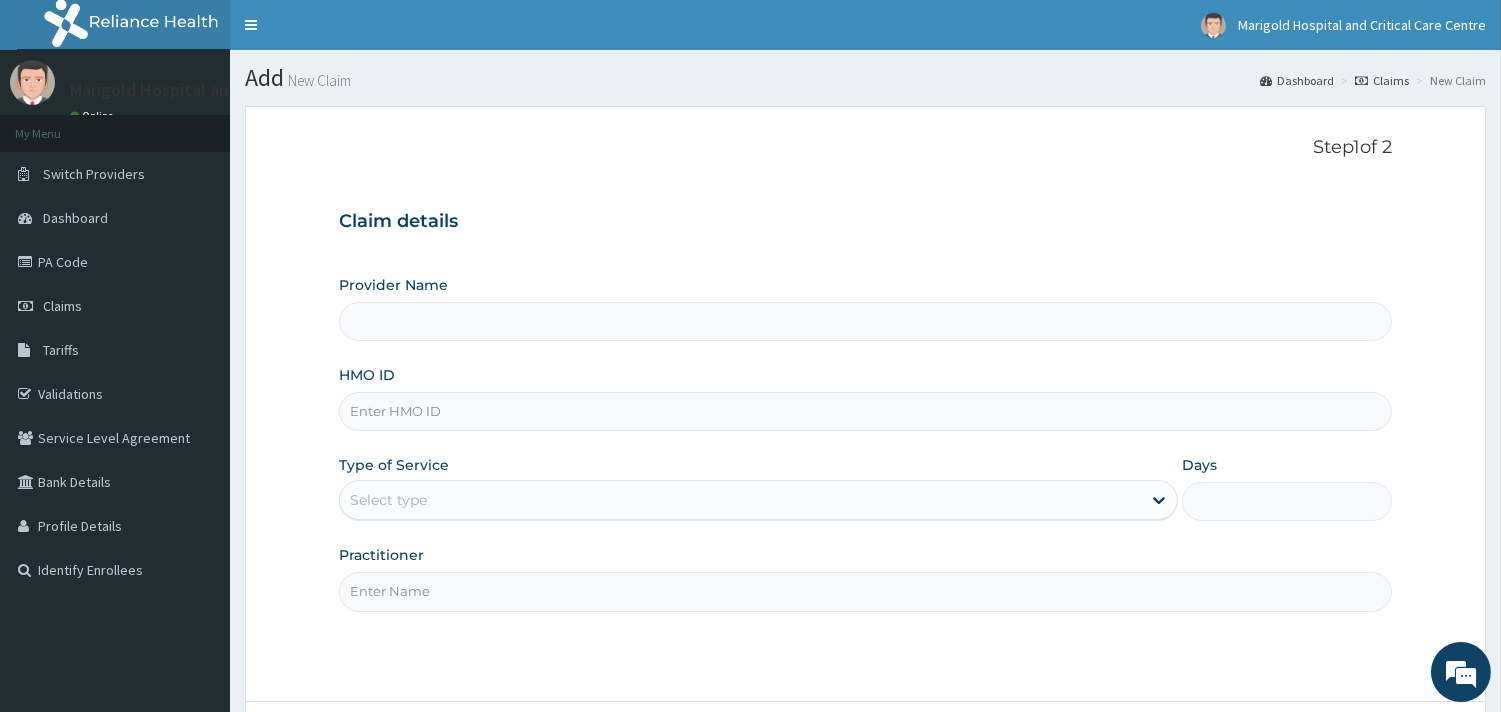 drag, startPoint x: 507, startPoint y: 408, endPoint x: 487, endPoint y: 416, distance: 21.540659 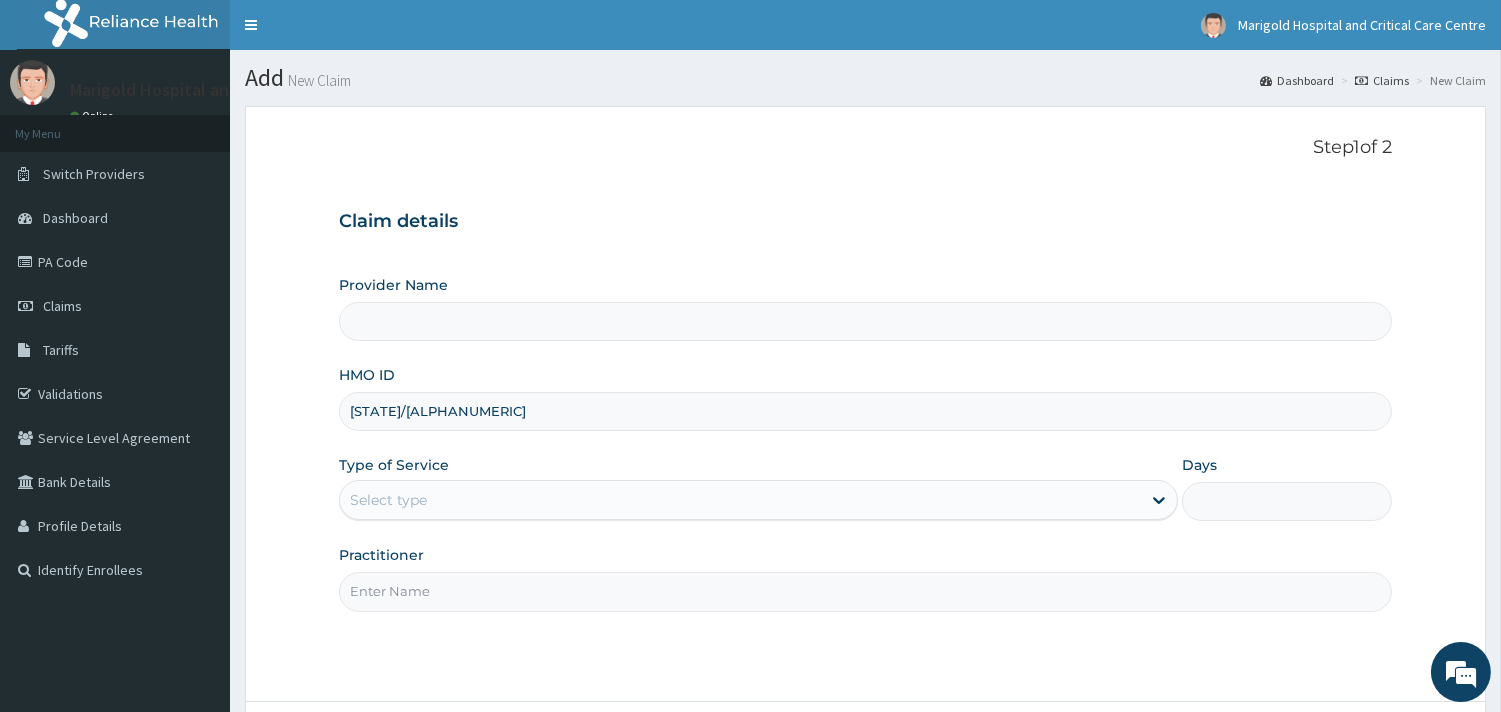 type on "[STATE]/[ALPHANUMERIC]" 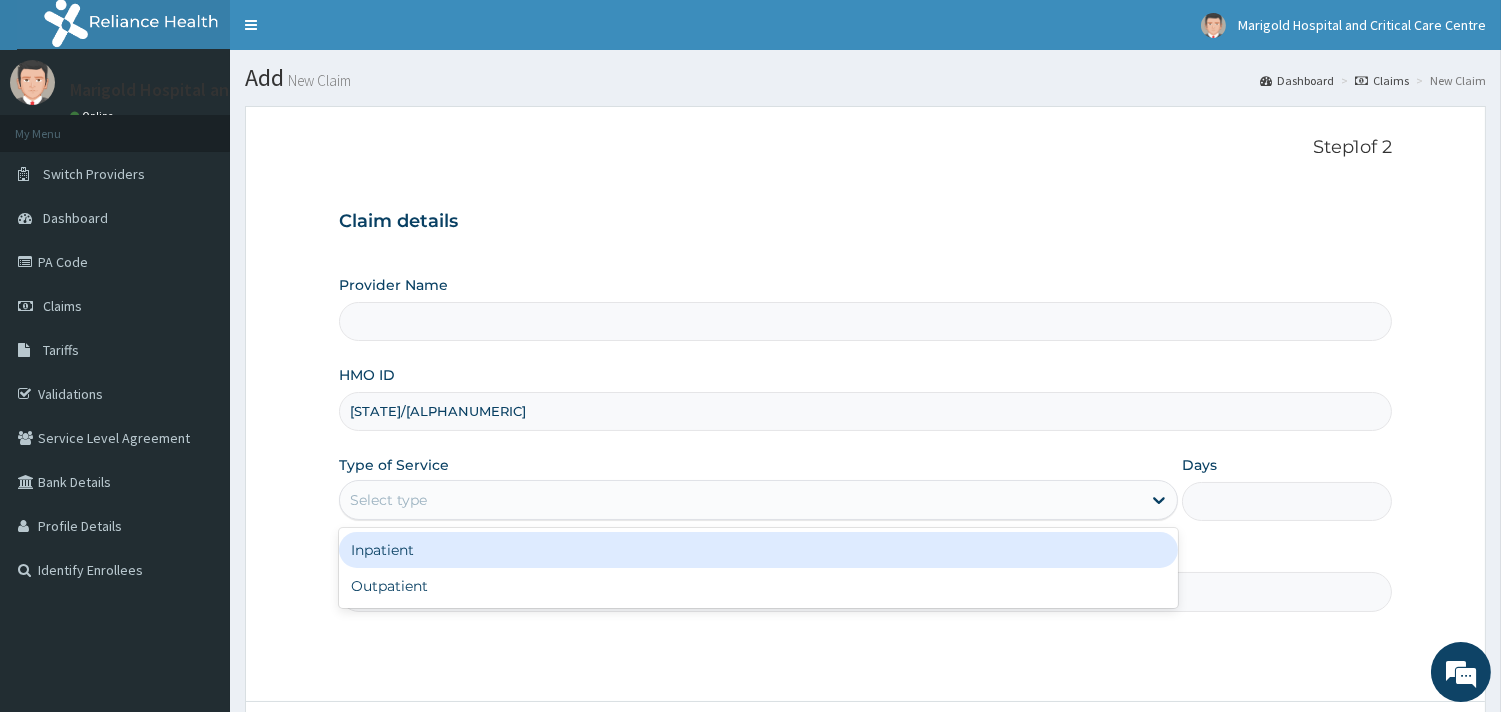 type on "Marigold Hospital and Critical Care Centre" 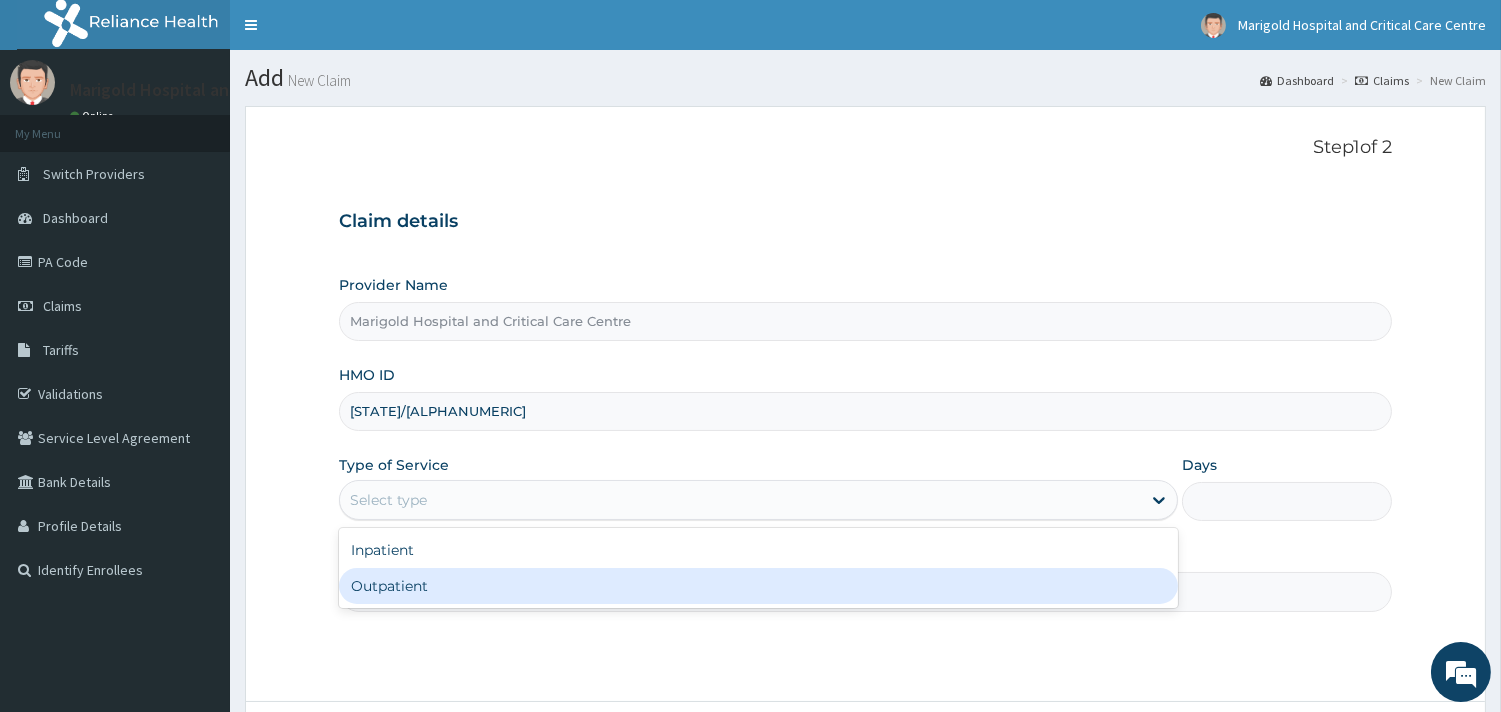 click on "Outpatient" at bounding box center [758, 586] 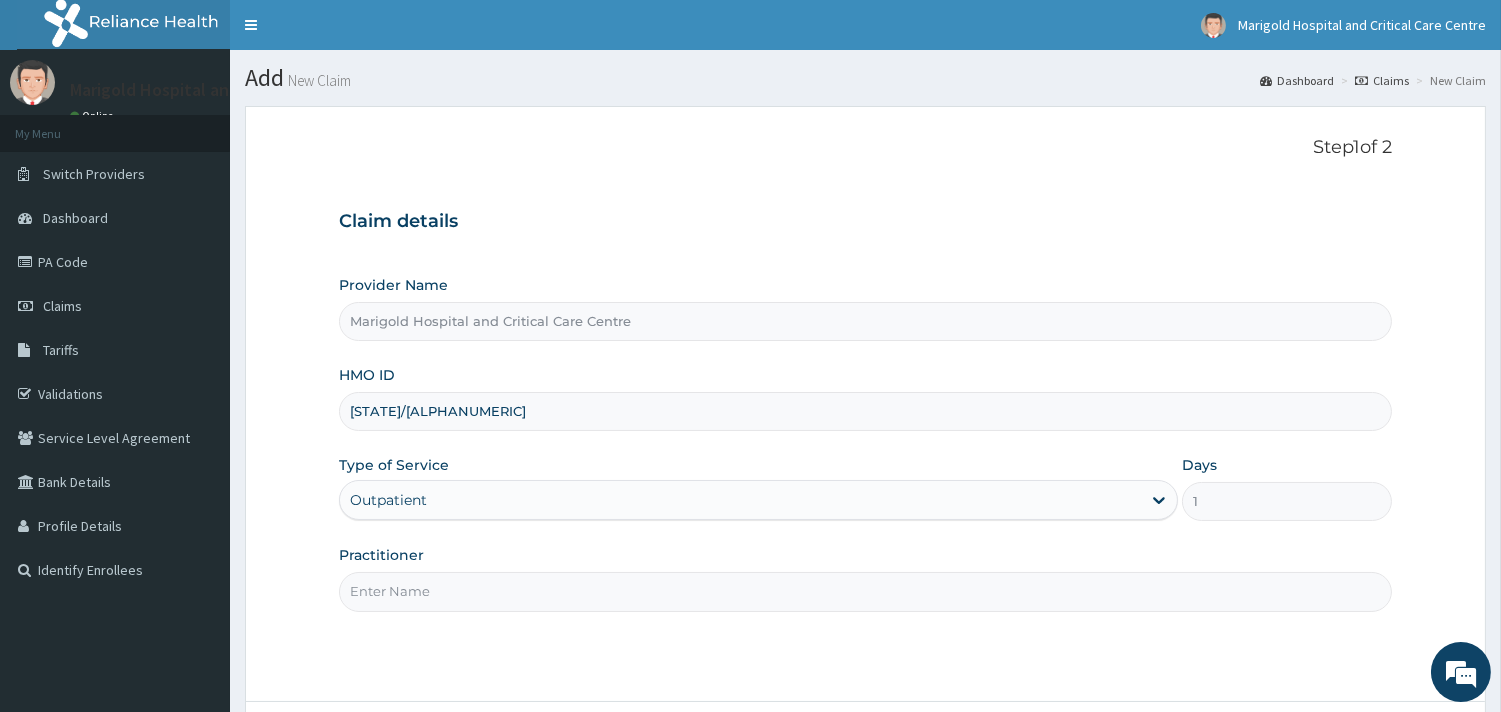 click on "Practitioner" at bounding box center (865, 591) 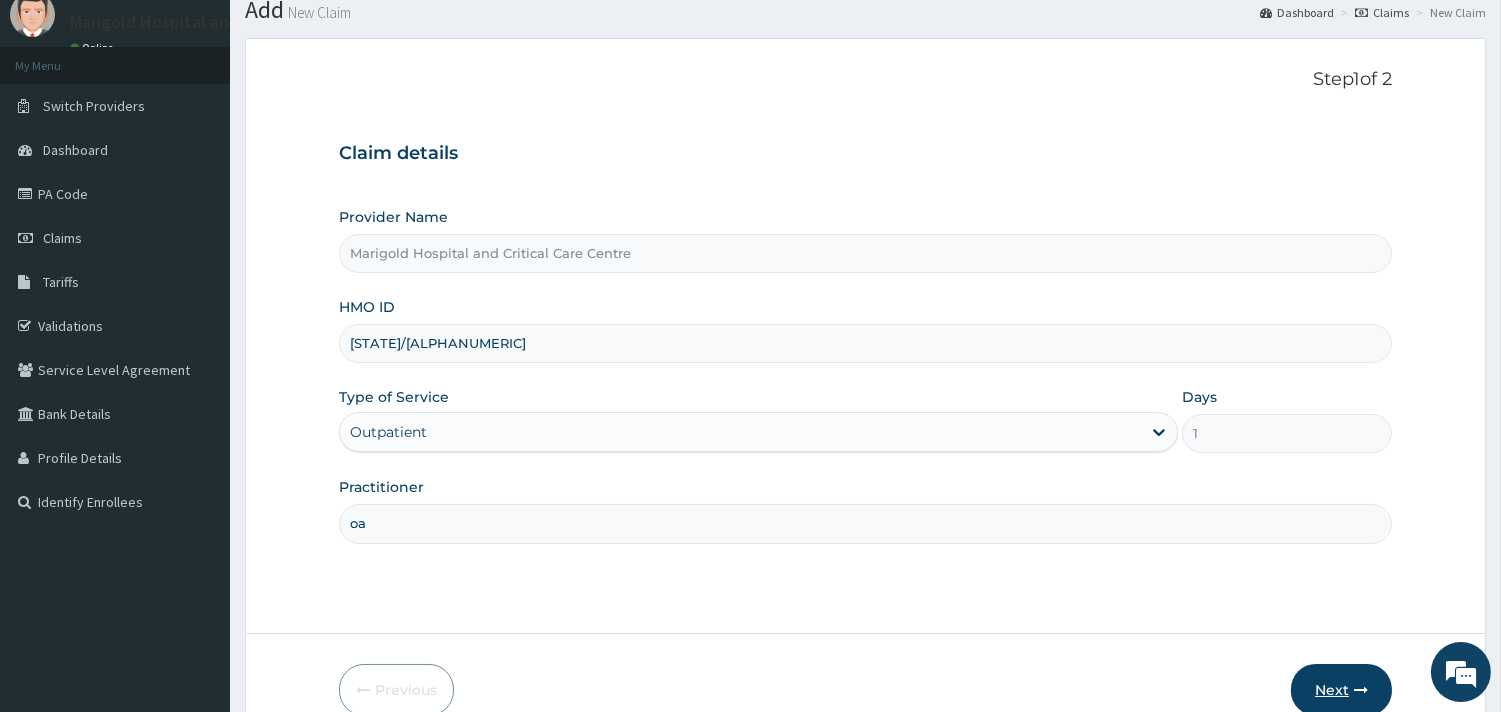 scroll, scrollTop: 170, scrollLeft: 0, axis: vertical 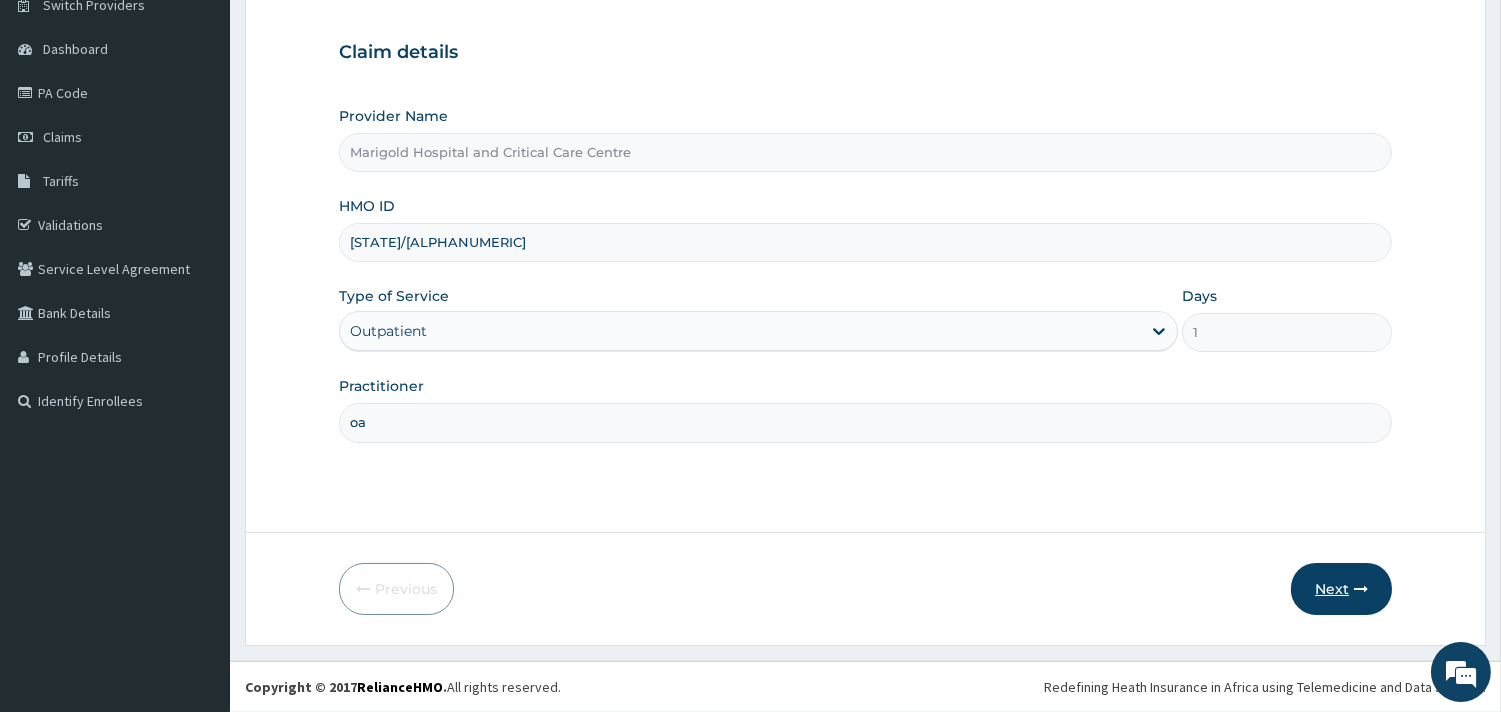 type on "oa" 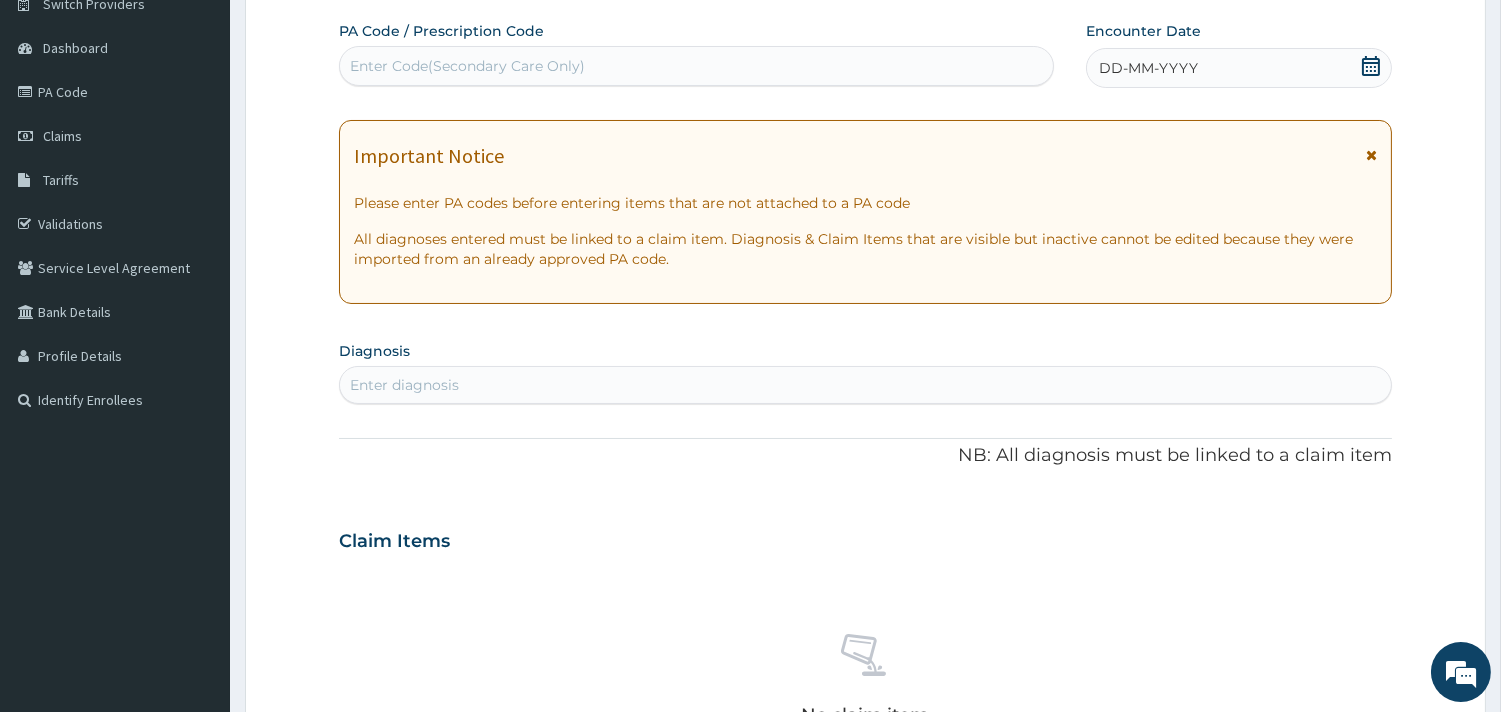 click on "Enter Code(Secondary Care Only)" at bounding box center (467, 66) 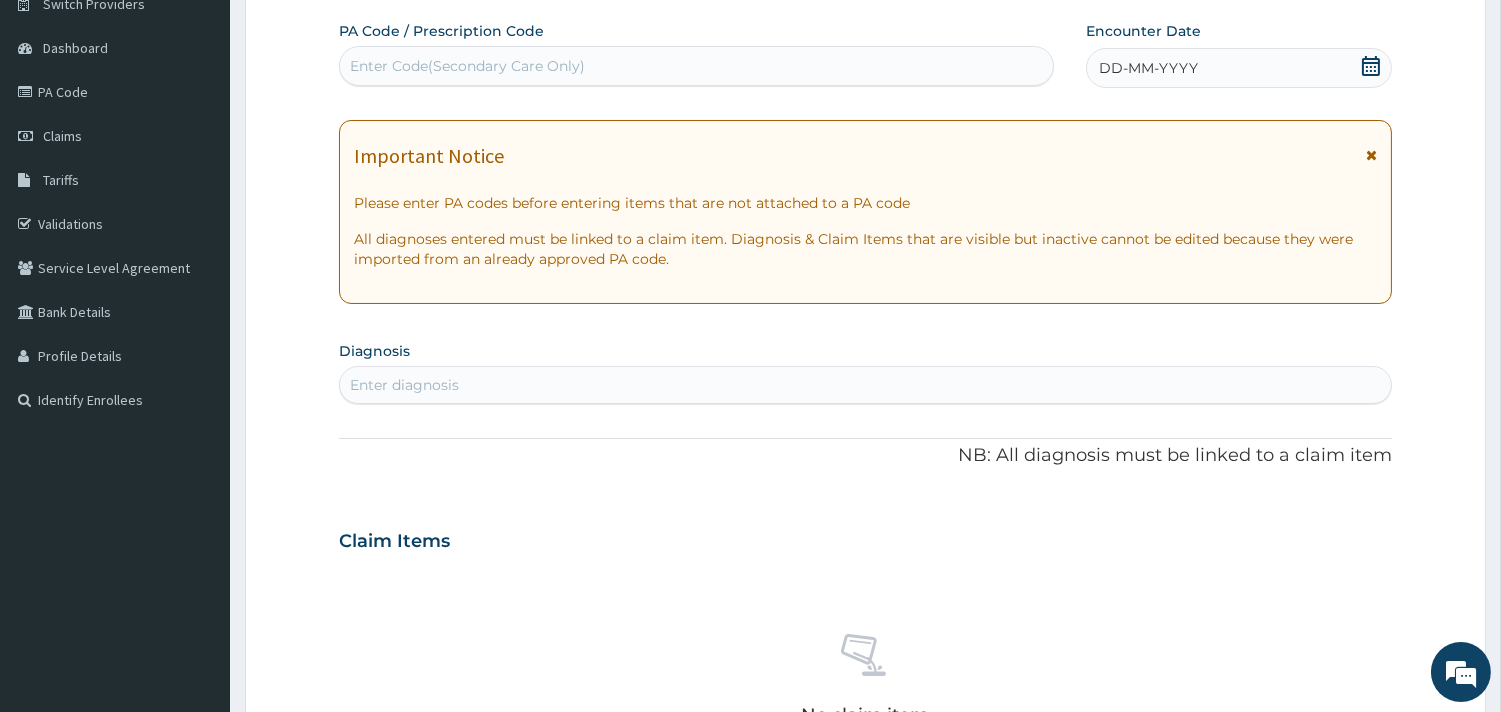 scroll, scrollTop: 0, scrollLeft: 0, axis: both 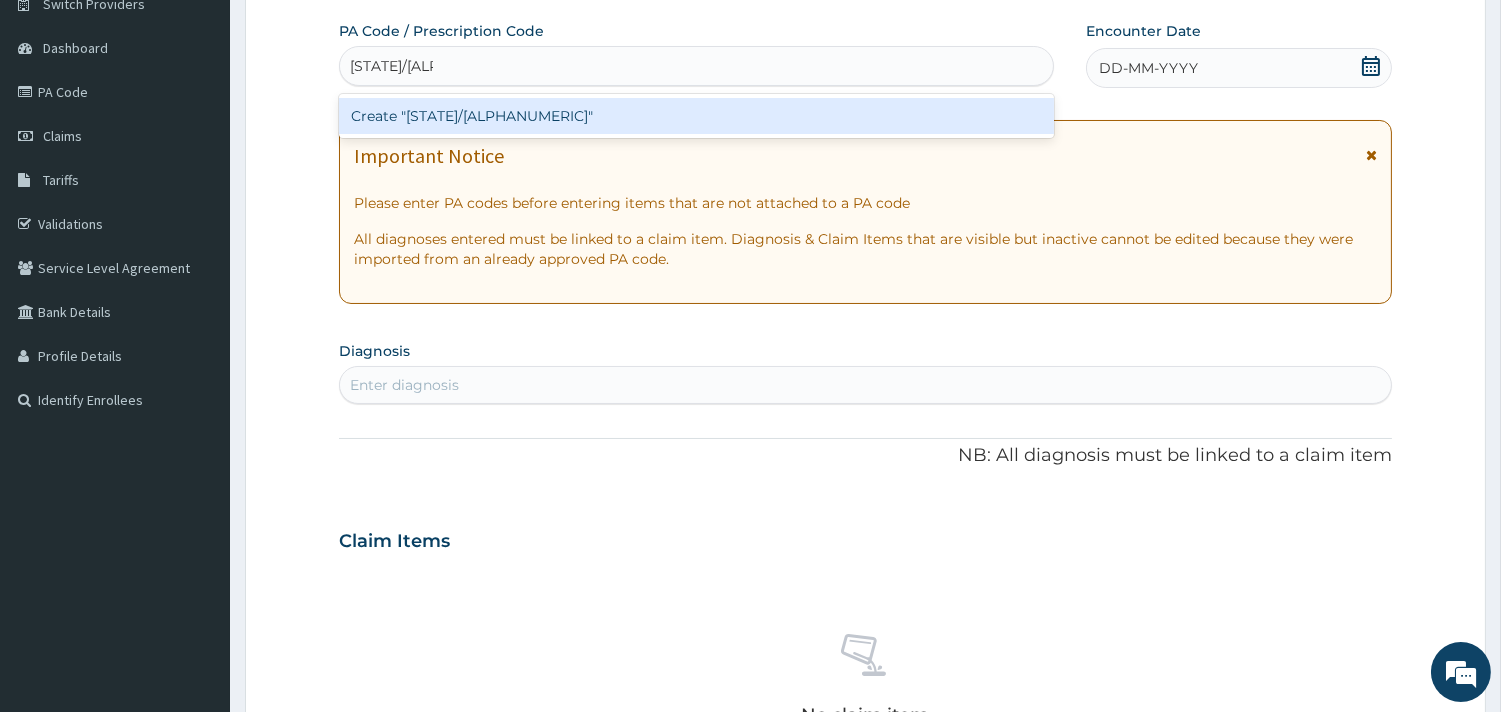 click on "Create "[STATE]/[ALPHANUMERIC]"" at bounding box center [696, 116] 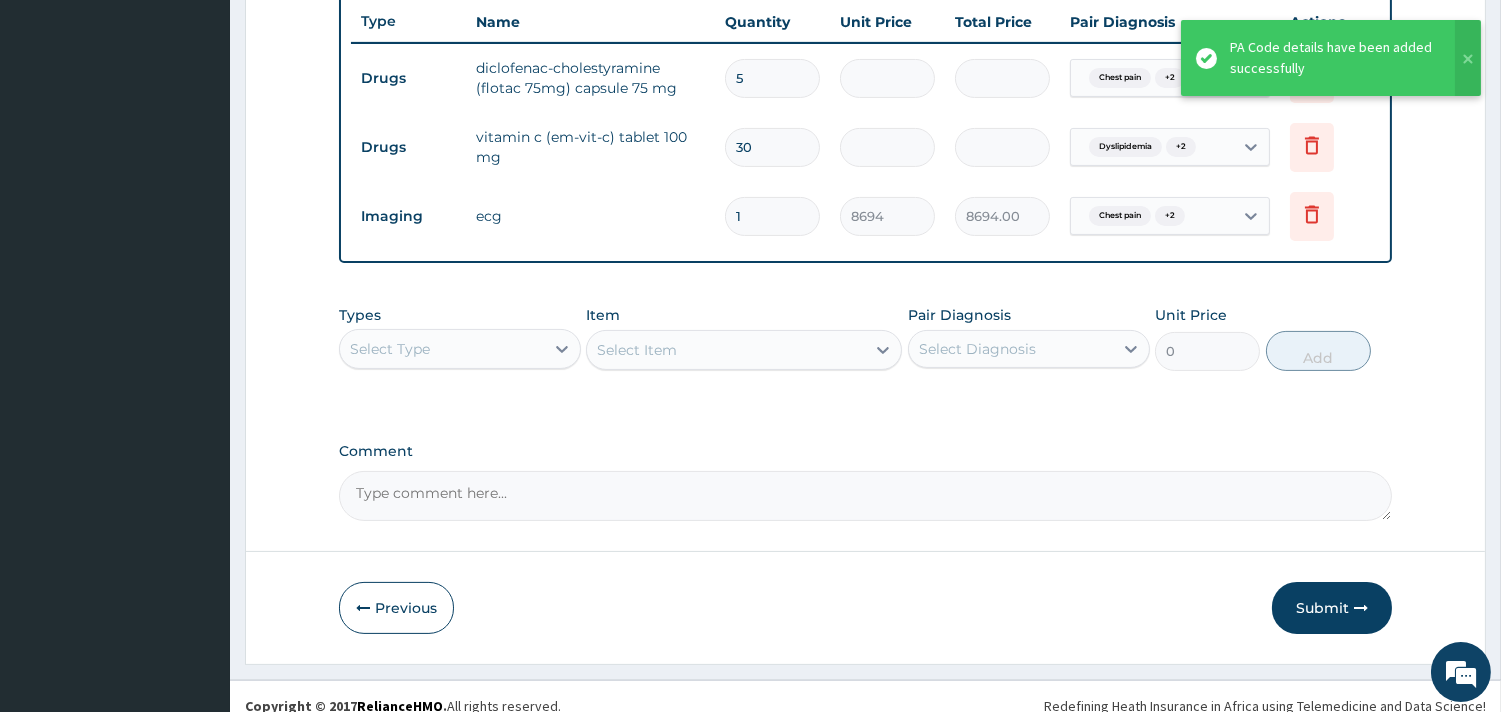 scroll, scrollTop: 772, scrollLeft: 0, axis: vertical 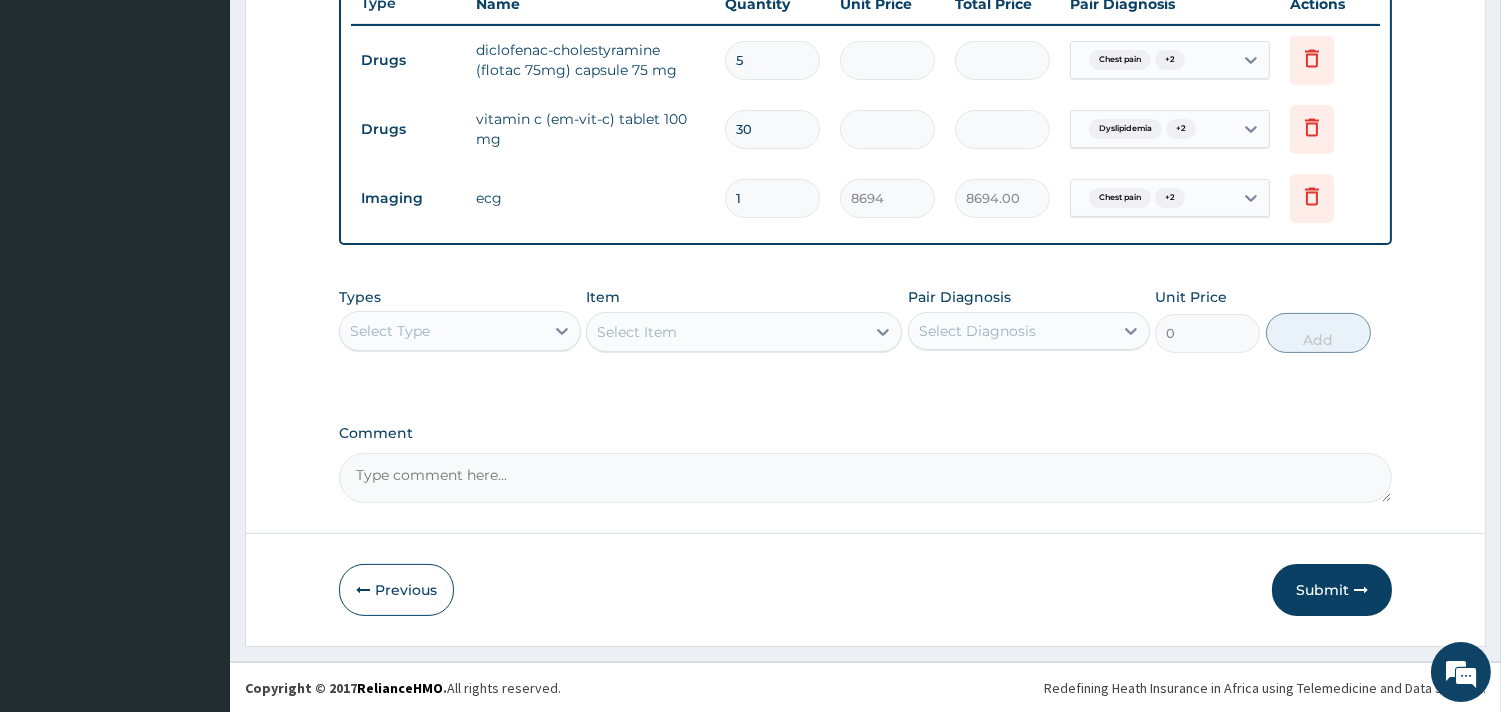 drag, startPoint x: 504, startPoint y: 304, endPoint x: 496, endPoint y: 330, distance: 27.202942 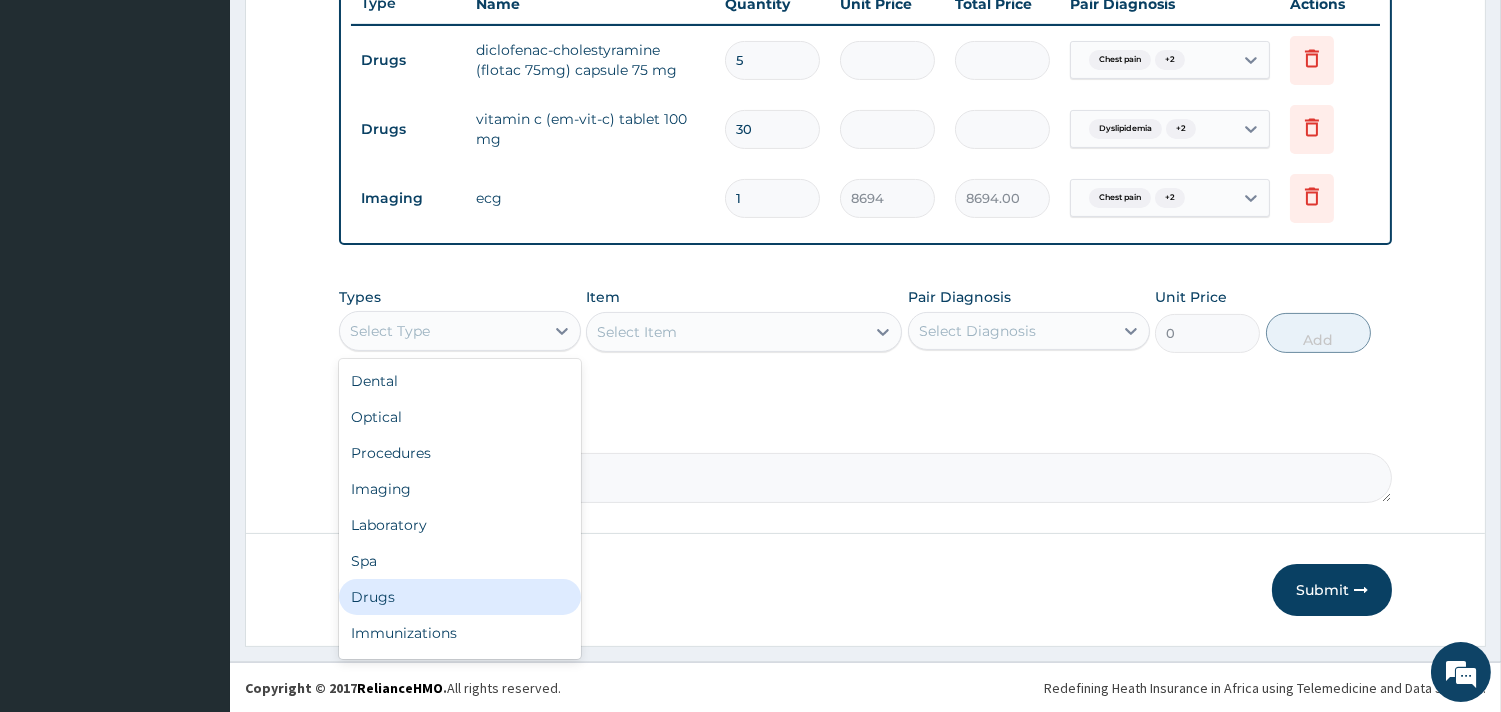 click on "Drugs" at bounding box center (460, 597) 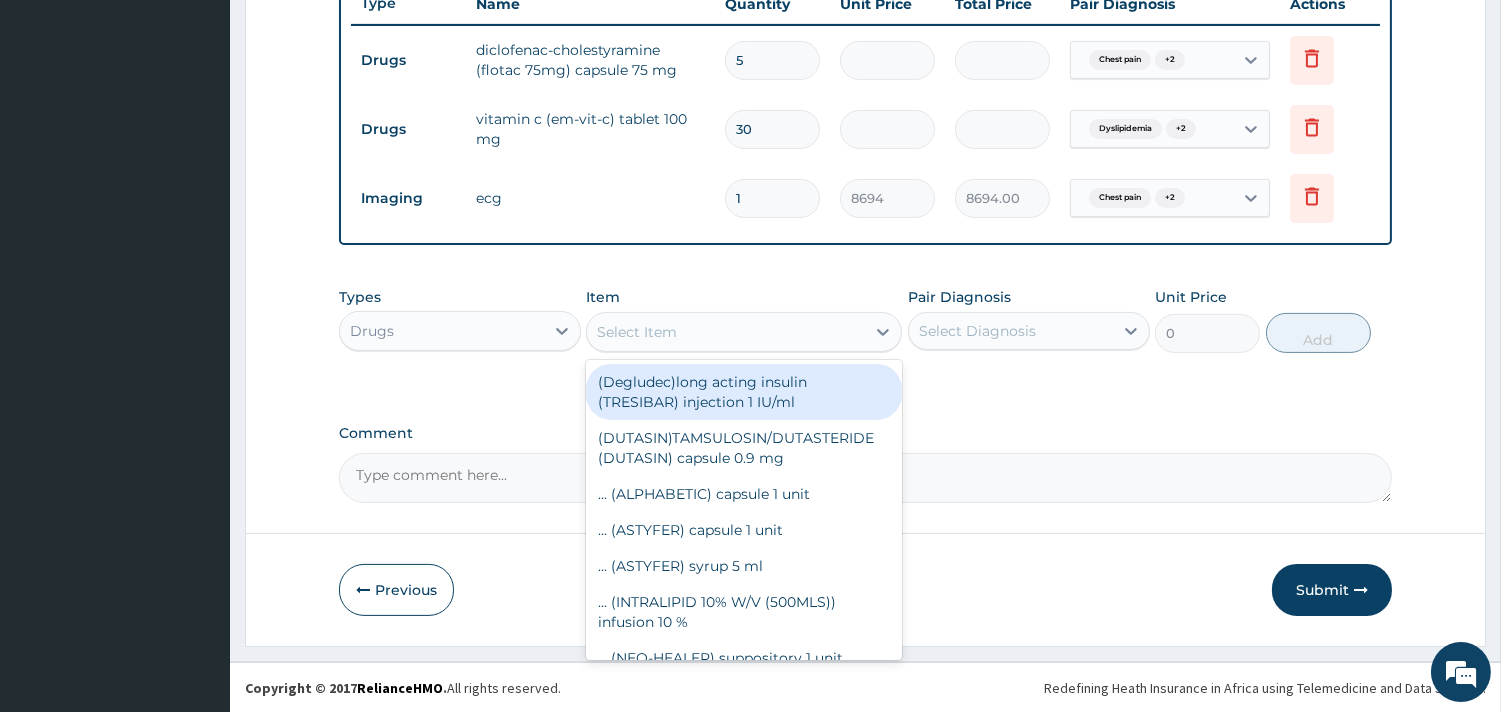 click on "Select Item" at bounding box center (637, 332) 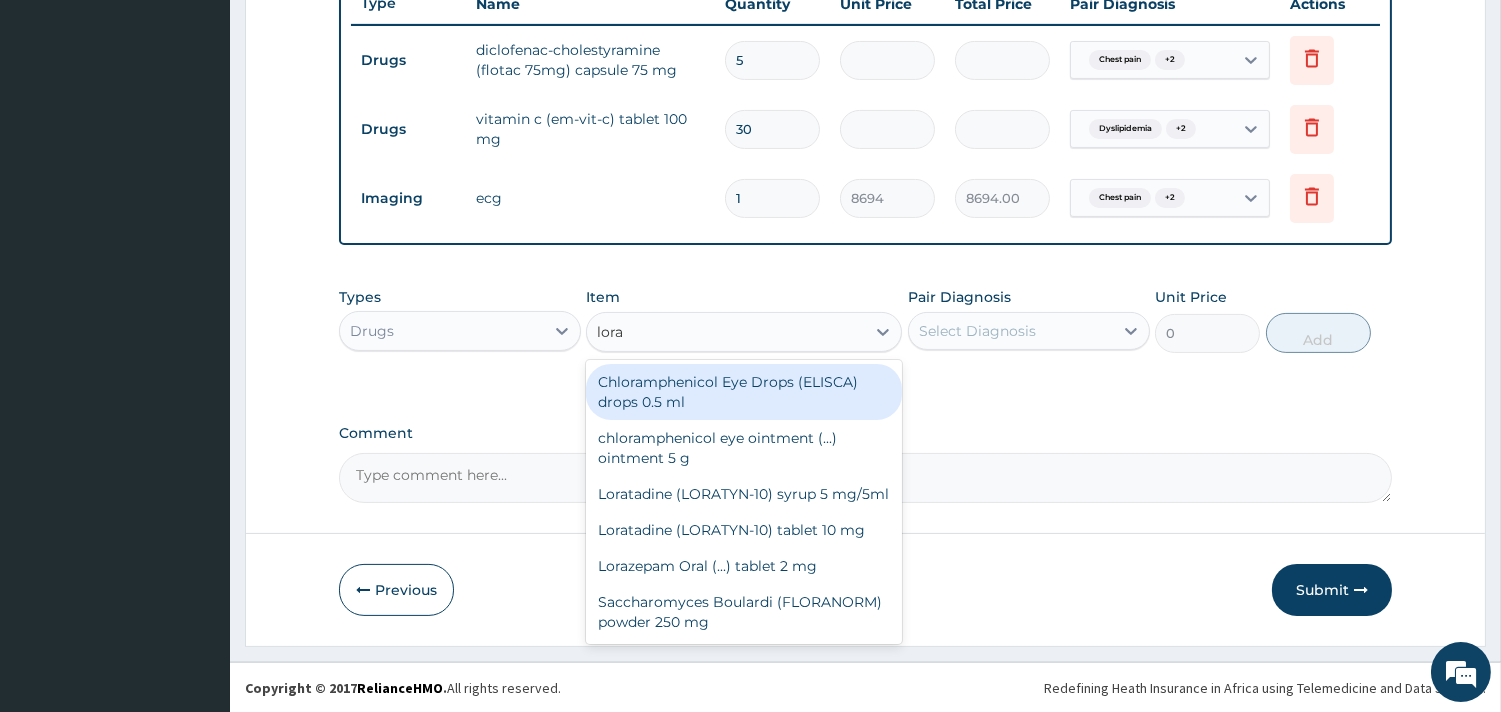 type on "lorat" 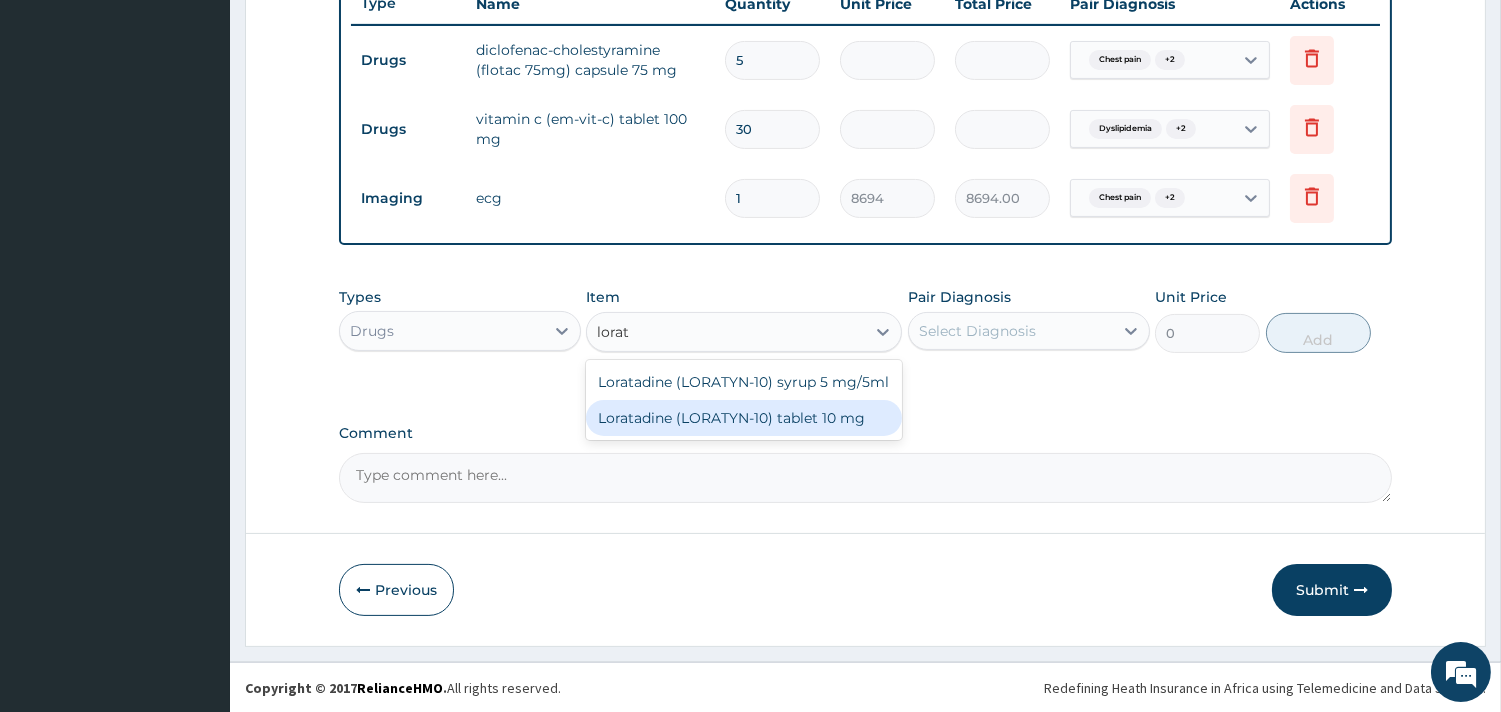 click on "Loratadine (LORATYN-10) tablet 10 mg" at bounding box center (744, 418) 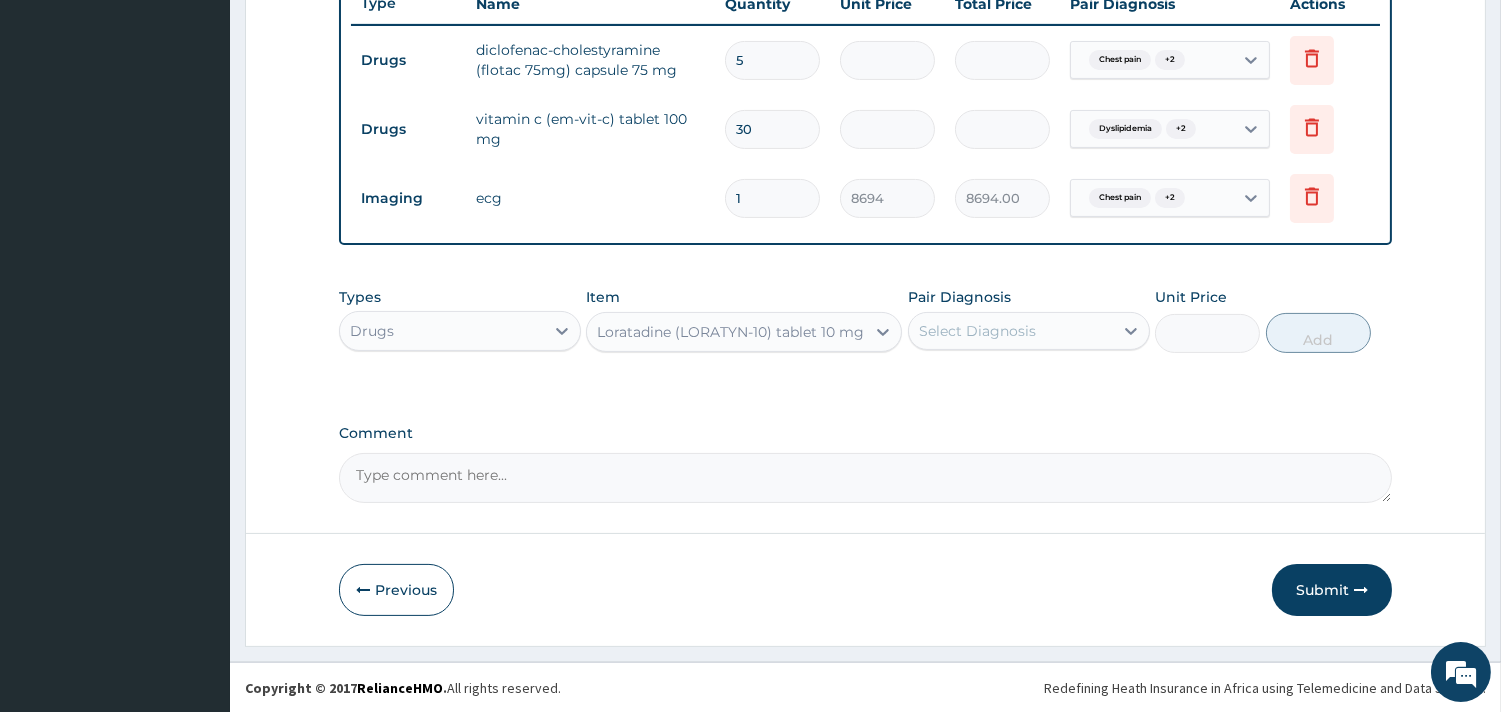 type 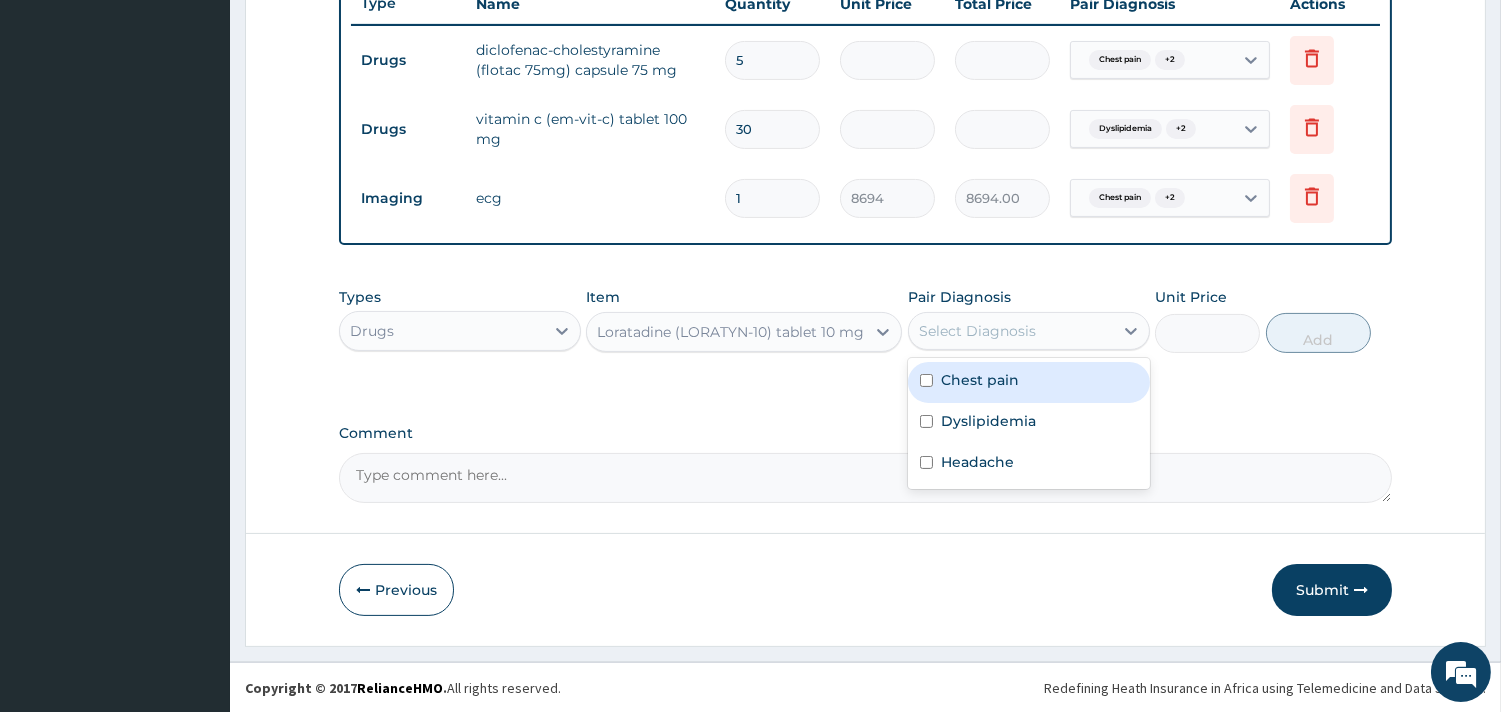 click on "Chest pain" at bounding box center (1029, 382) 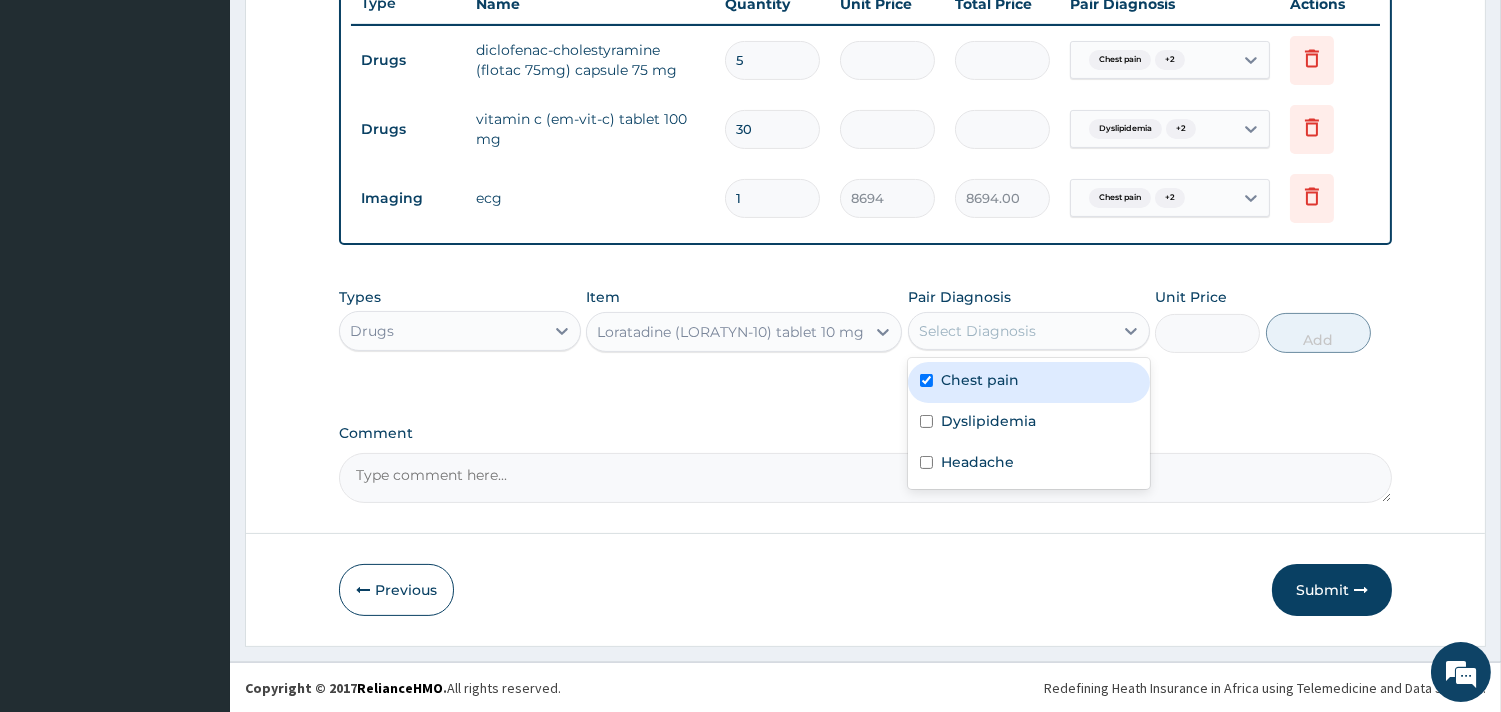 checkbox on "true" 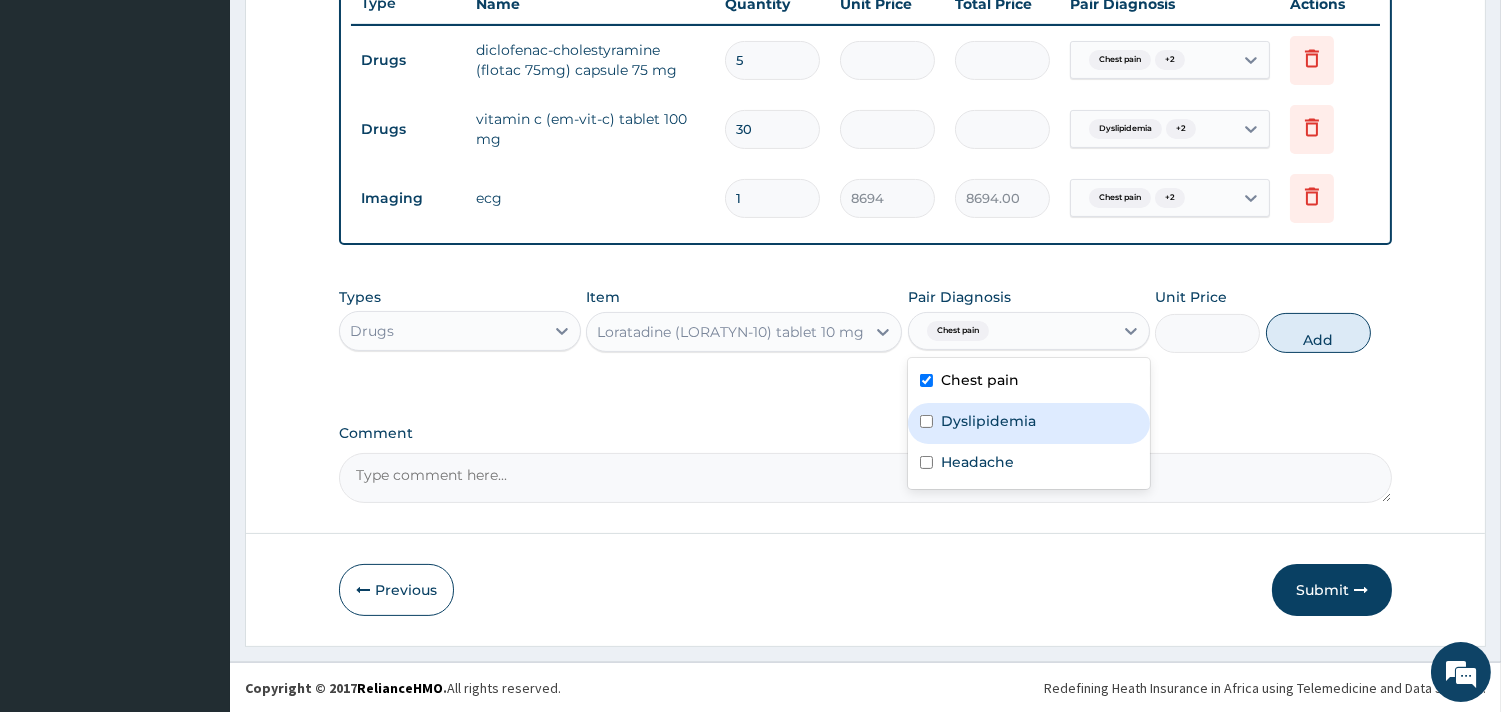 click on "Dyslipidemia" at bounding box center (1029, 423) 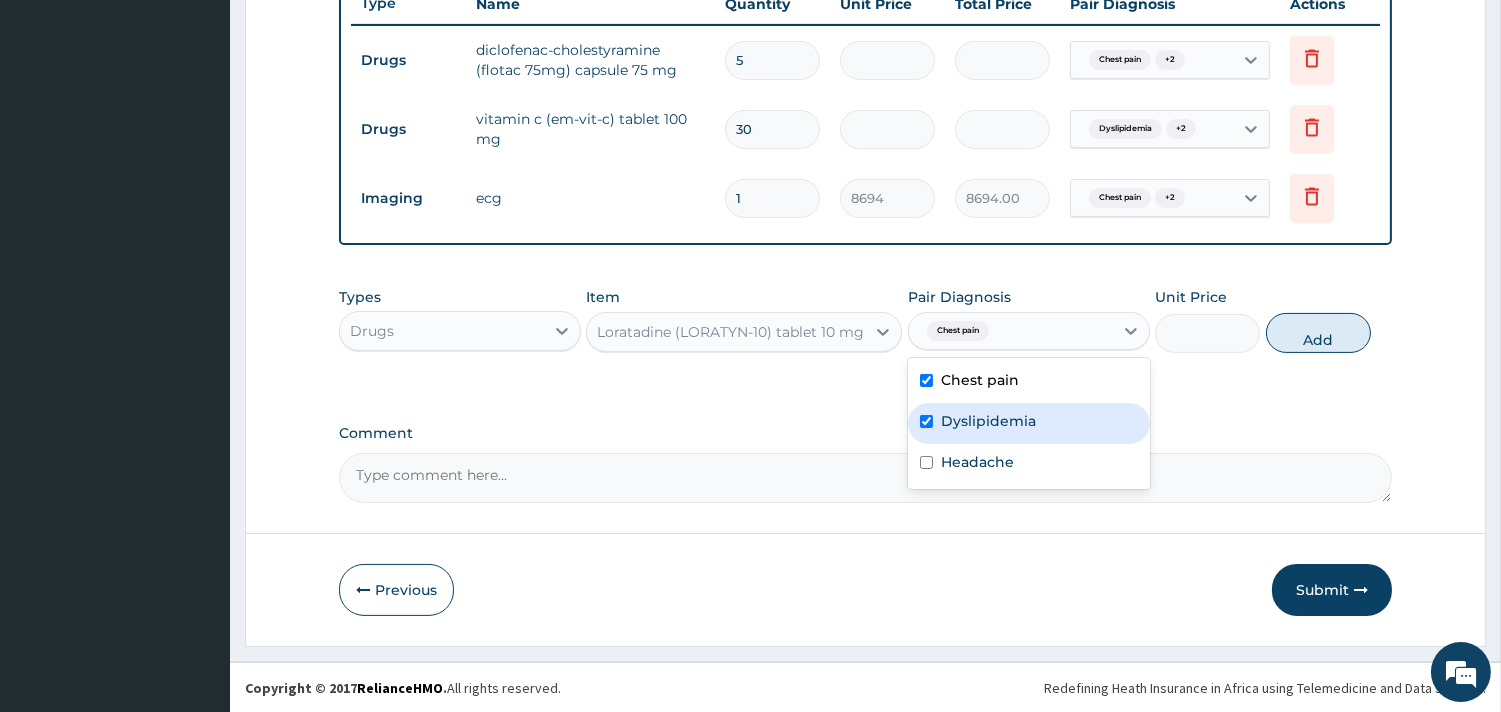 checkbox on "true" 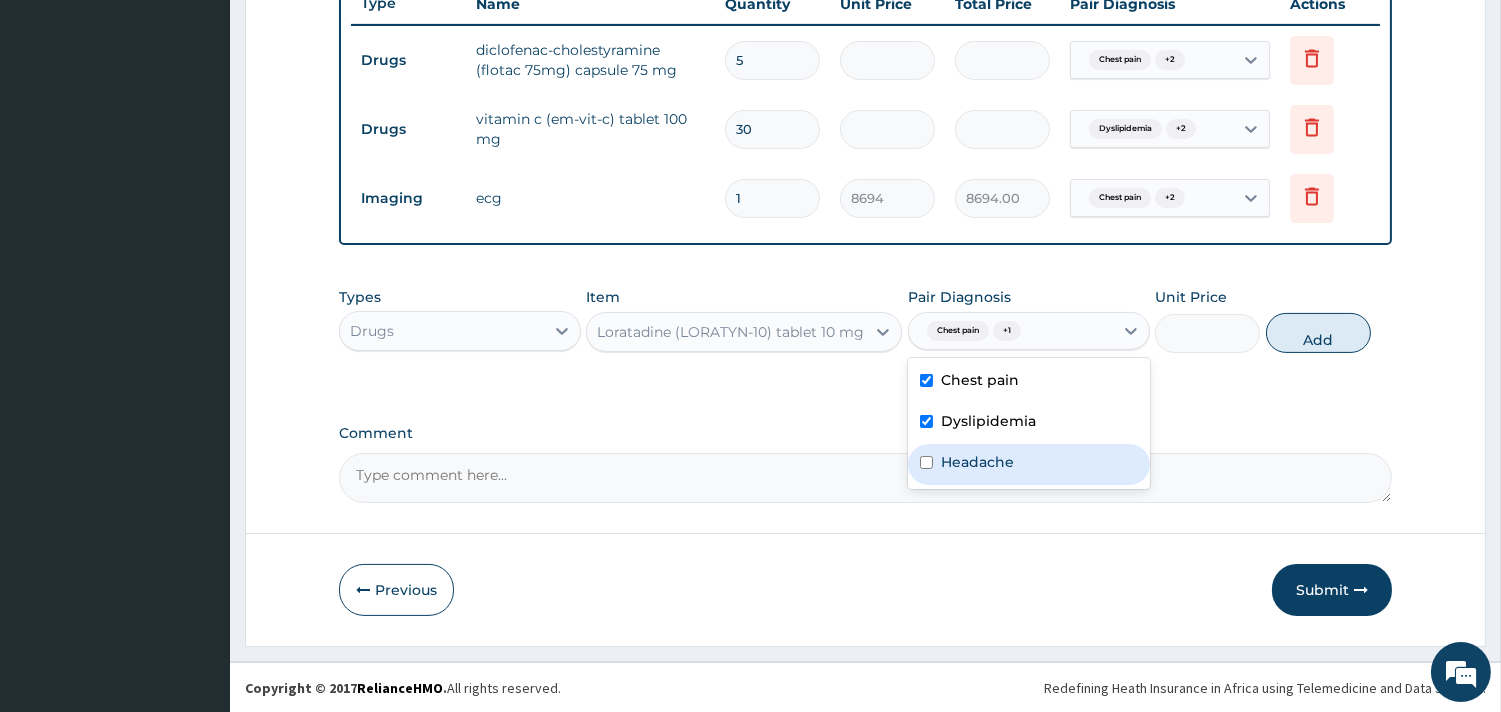 click on "Chest pain Dyslipidemia Headache" at bounding box center (1029, 423) 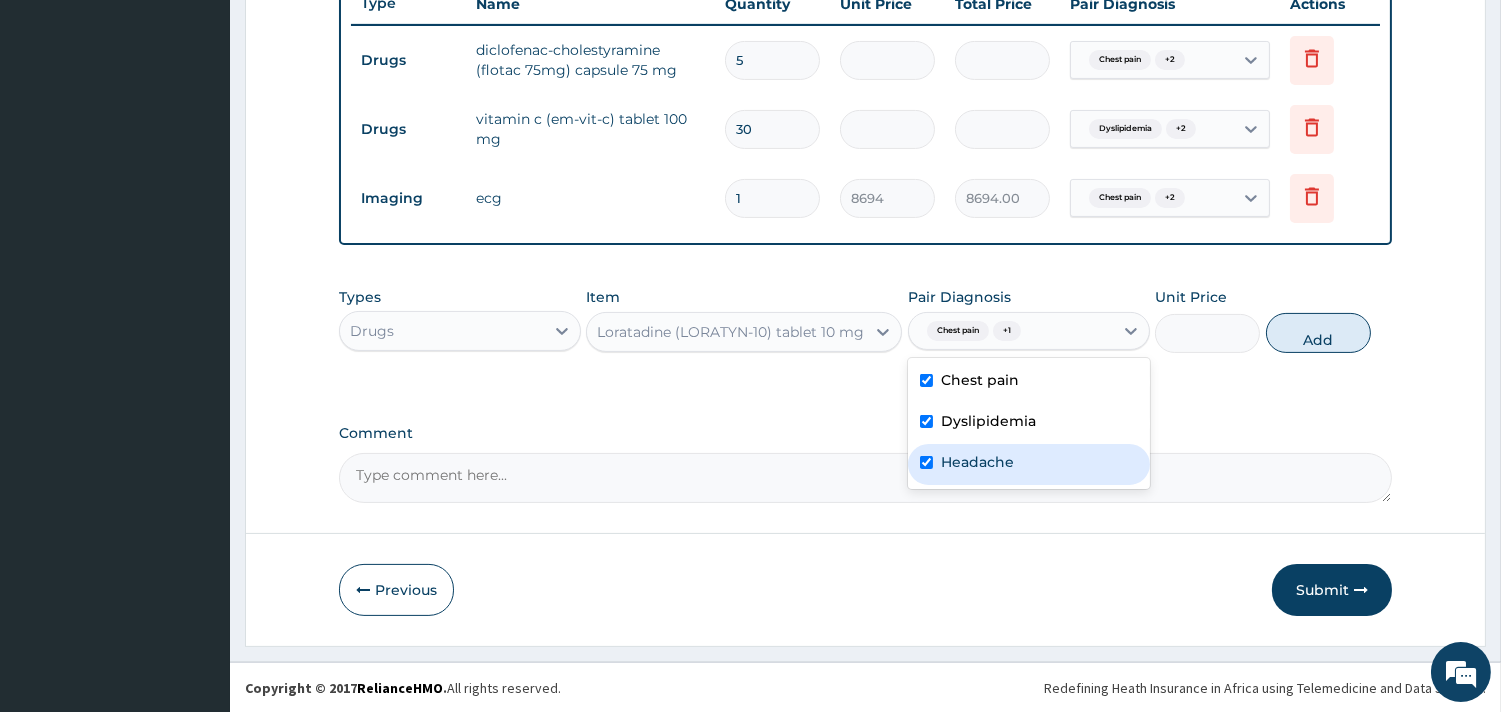 checkbox on "true" 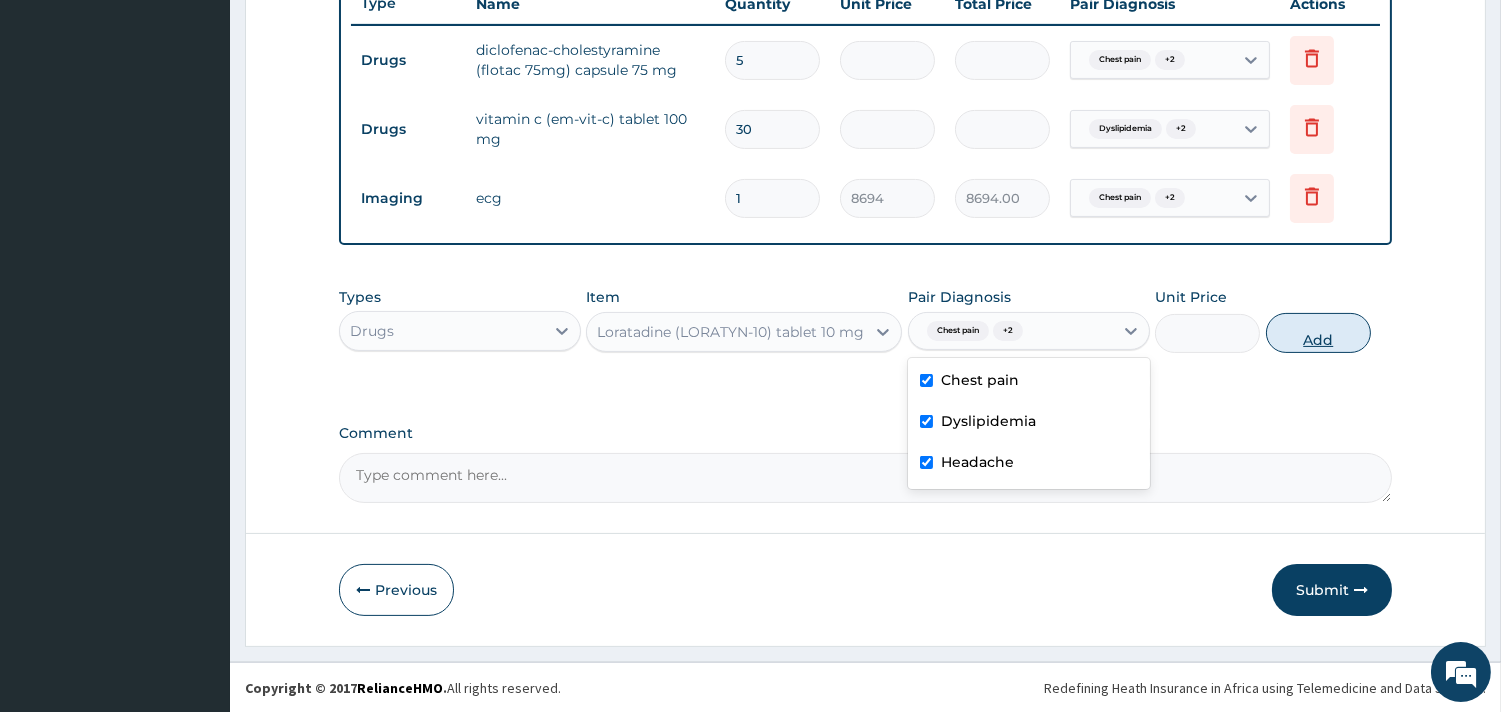click on "Add" at bounding box center [1318, 333] 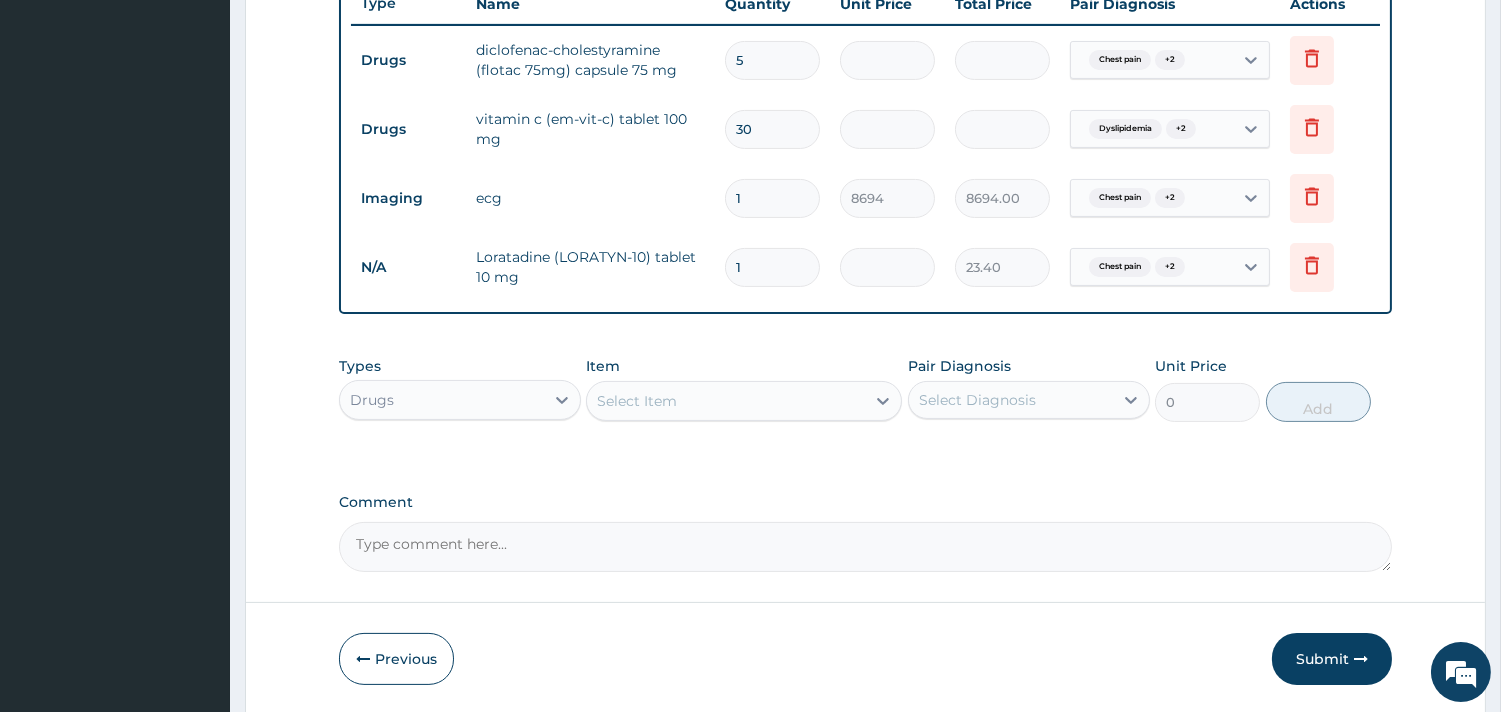 drag, startPoint x: 793, startPoint y: 275, endPoint x: 647, endPoint y: 290, distance: 146.76852 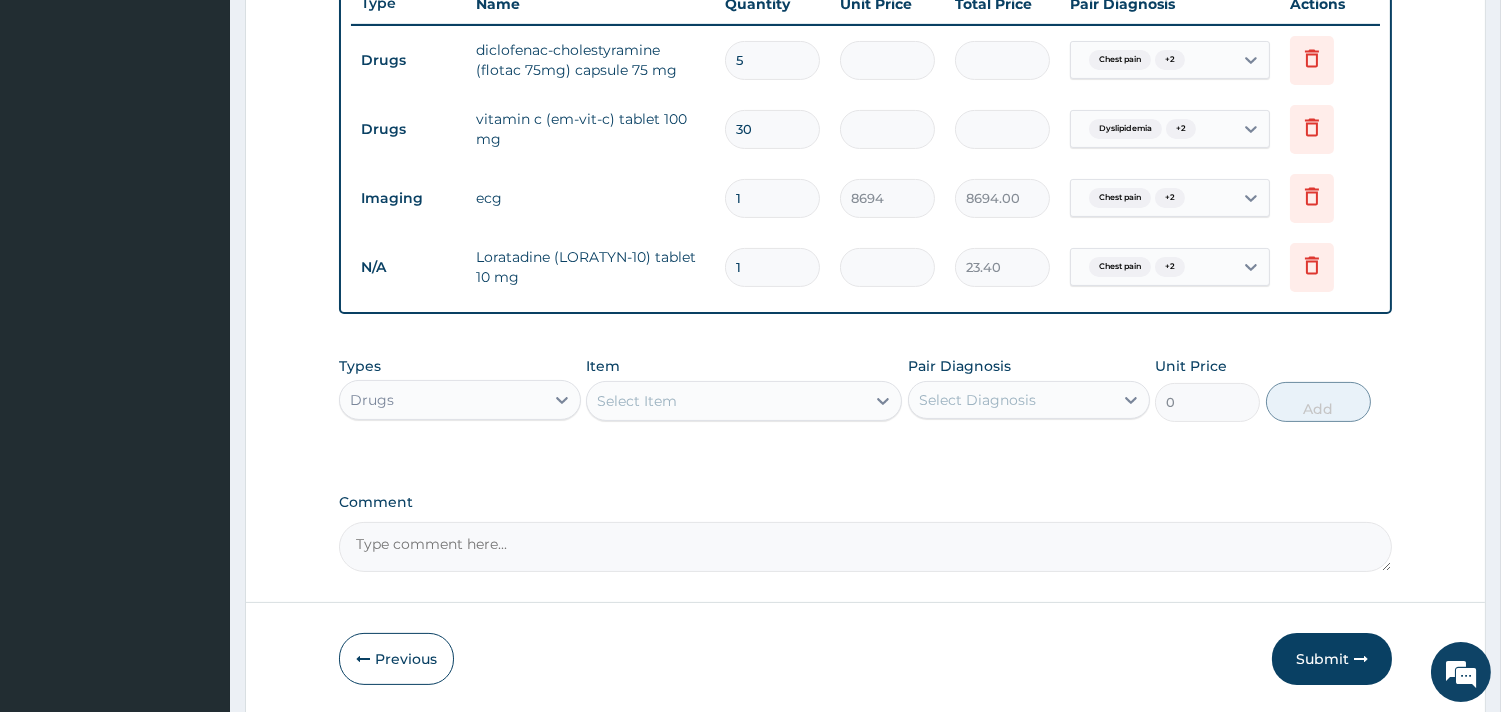 click on "N/A Loratadine (LORATYN-10) tablet 10 mg 1 23.4 23.40 Chest pain  + 2 Delete" at bounding box center (865, 267) 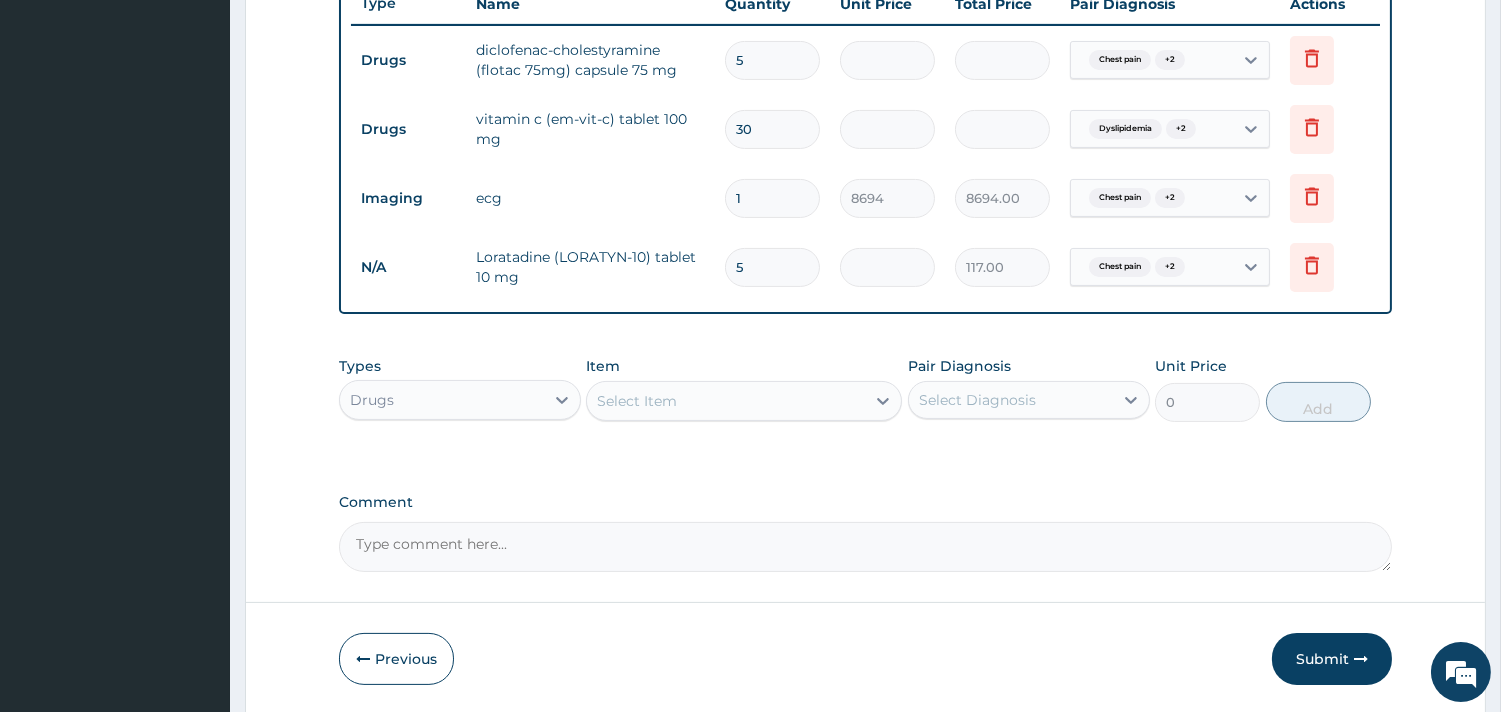 type on "5" 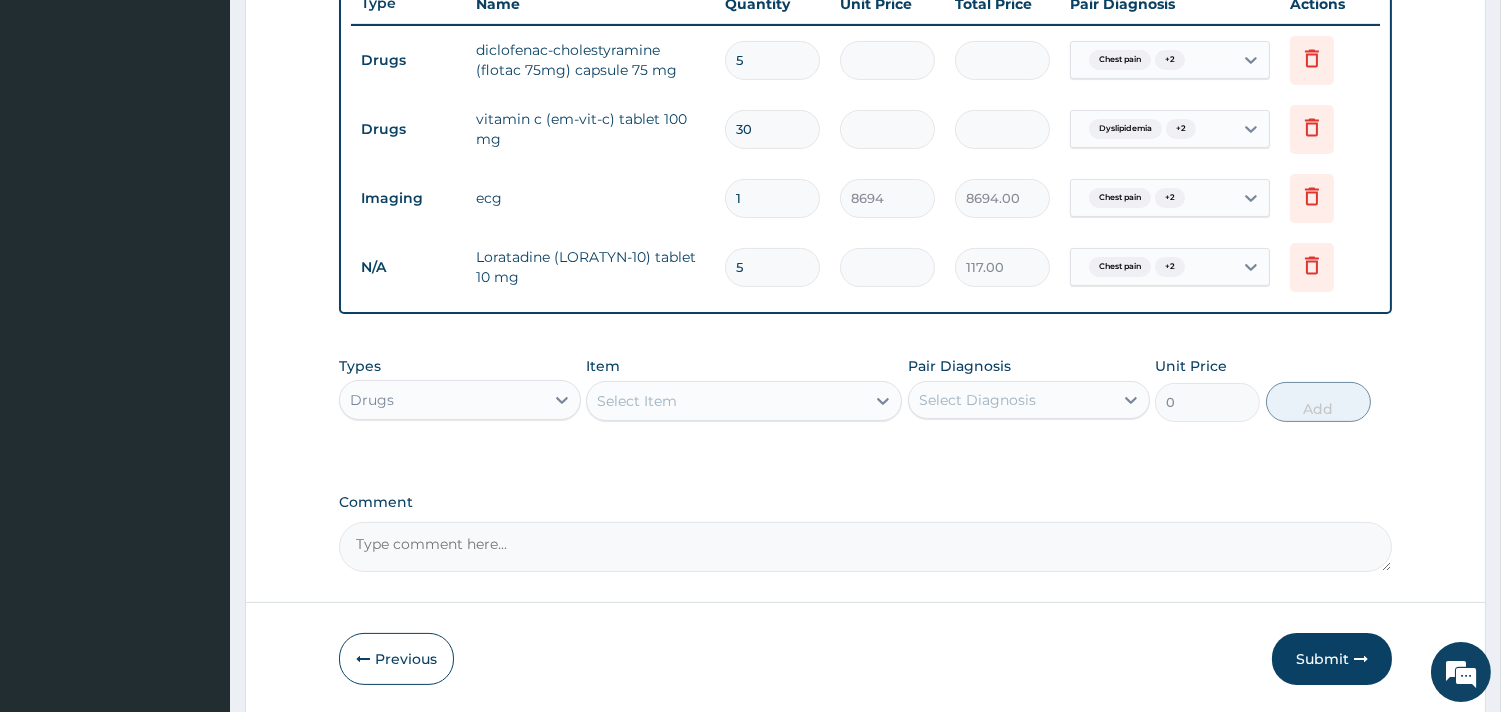 click on "Types Drugs Item Select Item Pair Diagnosis Select Diagnosis Unit Price 0 Add" at bounding box center (865, 389) 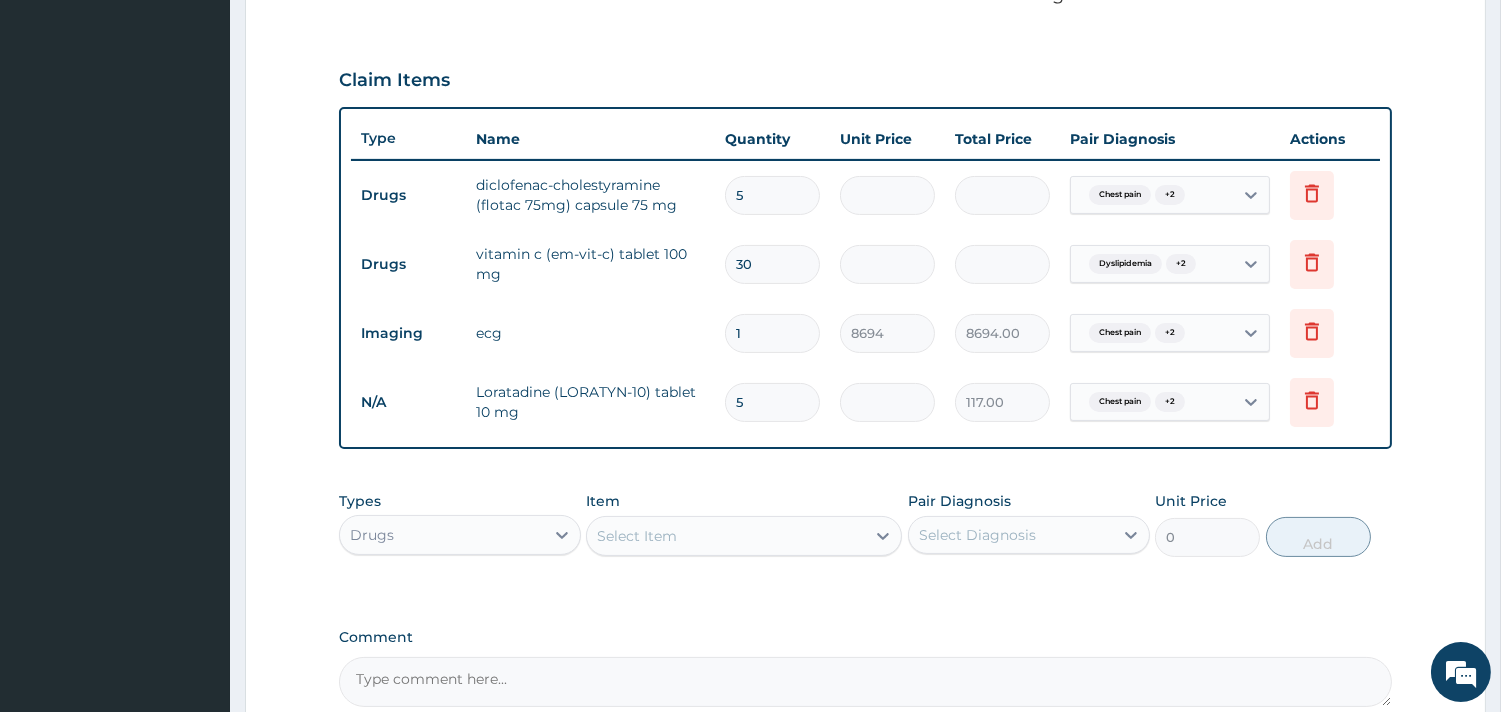 scroll, scrollTop: 620, scrollLeft: 0, axis: vertical 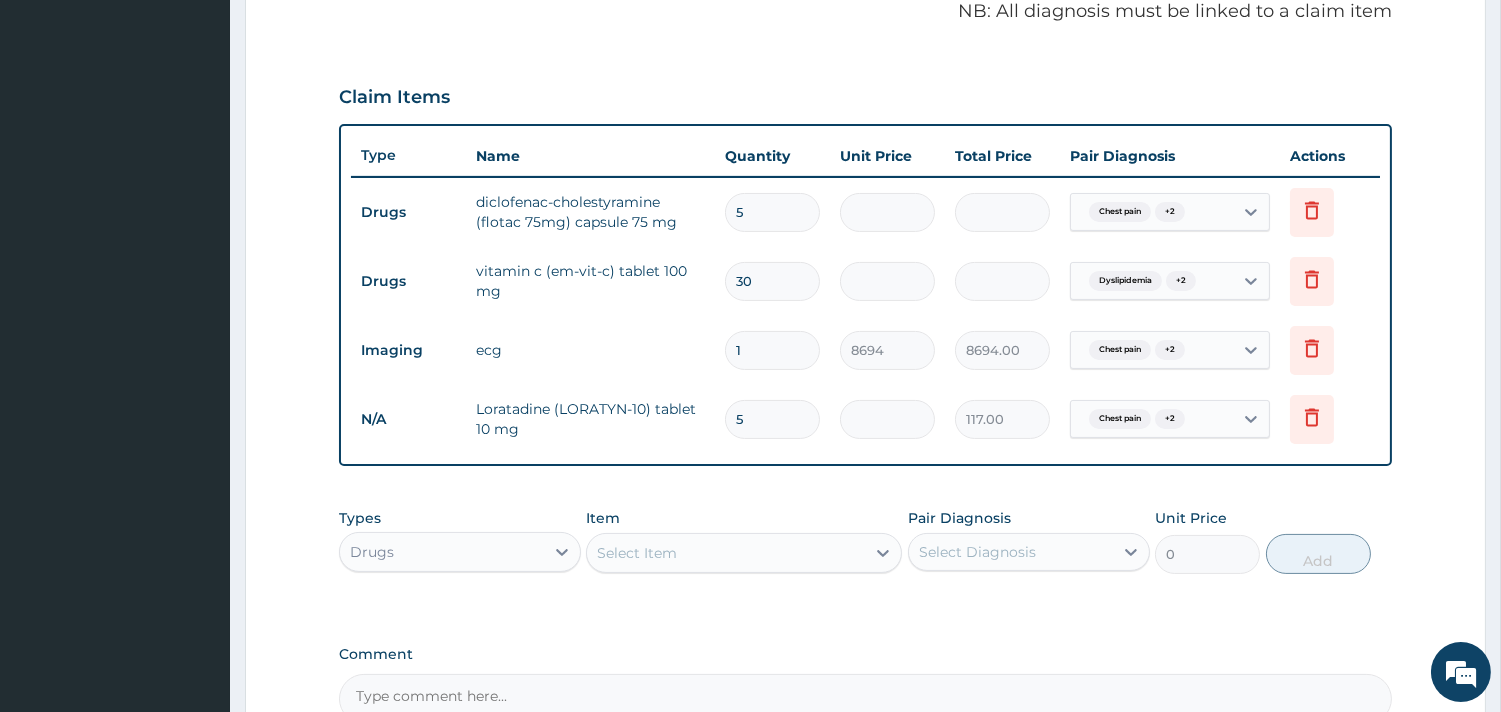 drag, startPoint x: 720, startPoint y: 214, endPoint x: 692, endPoint y: 221, distance: 28.86174 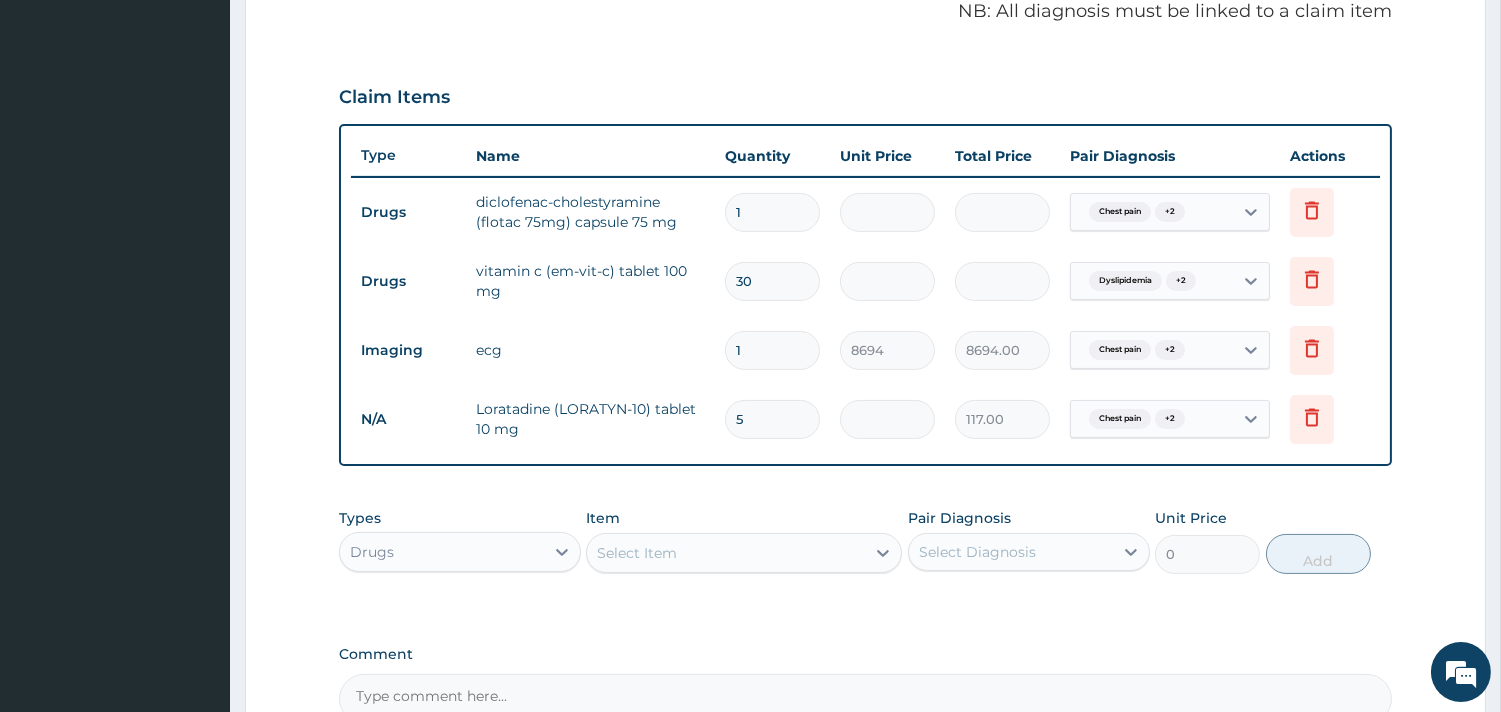 type on "10" 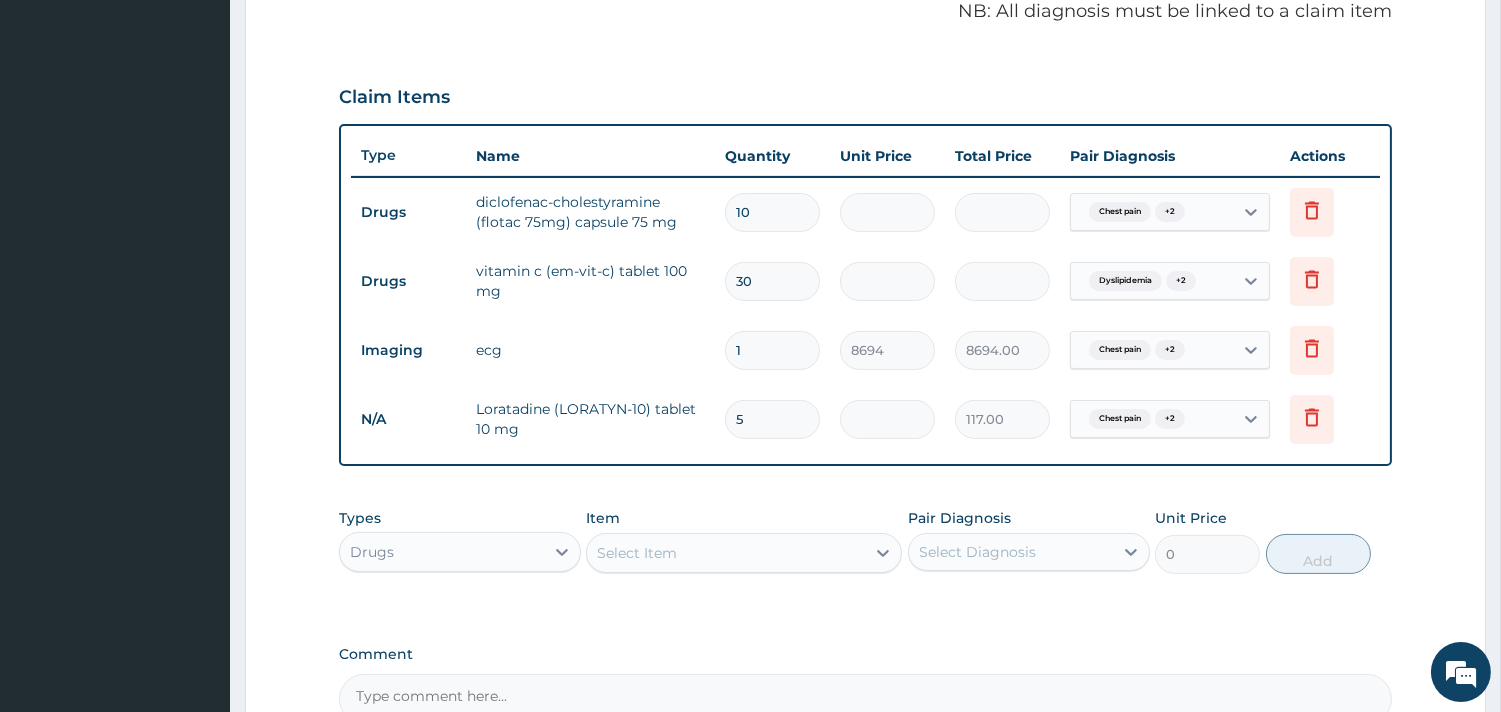 type on "10" 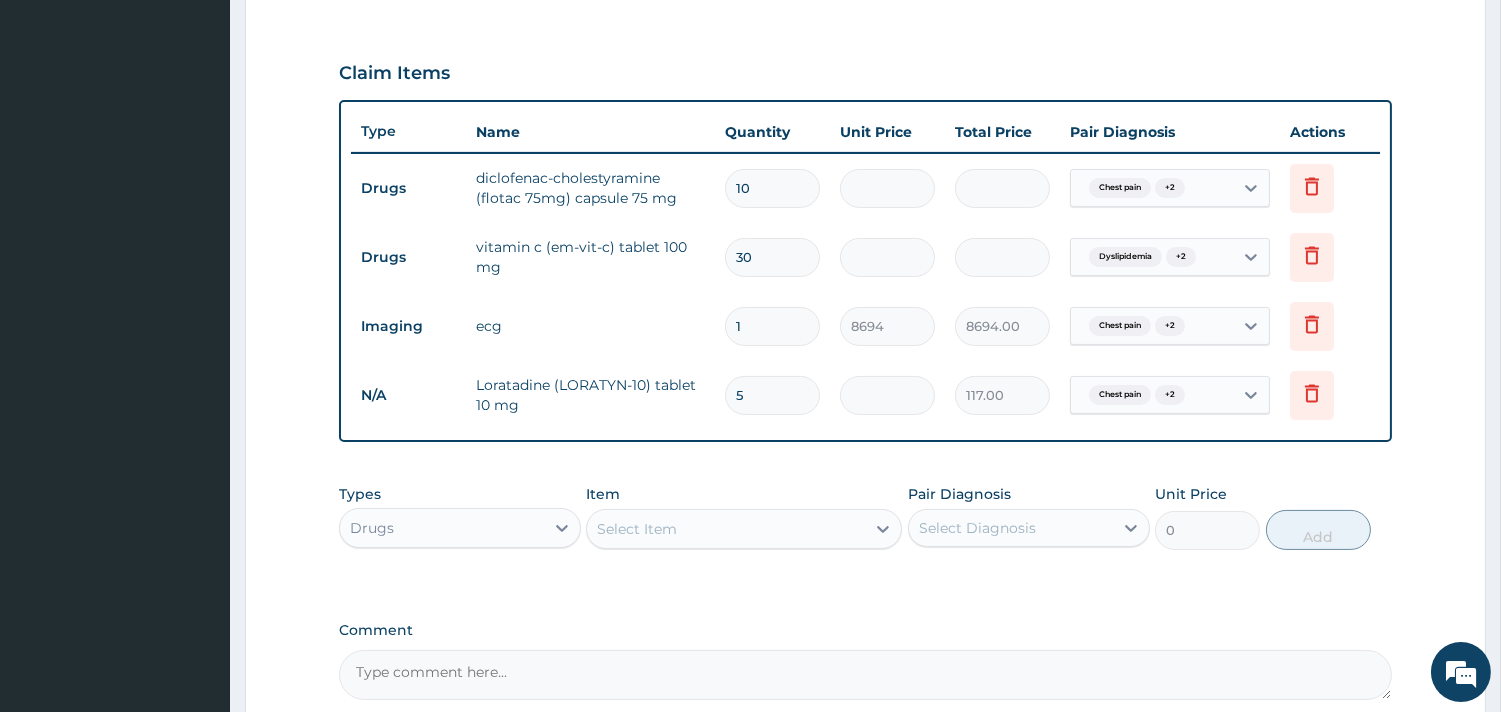 scroll, scrollTop: 842, scrollLeft: 0, axis: vertical 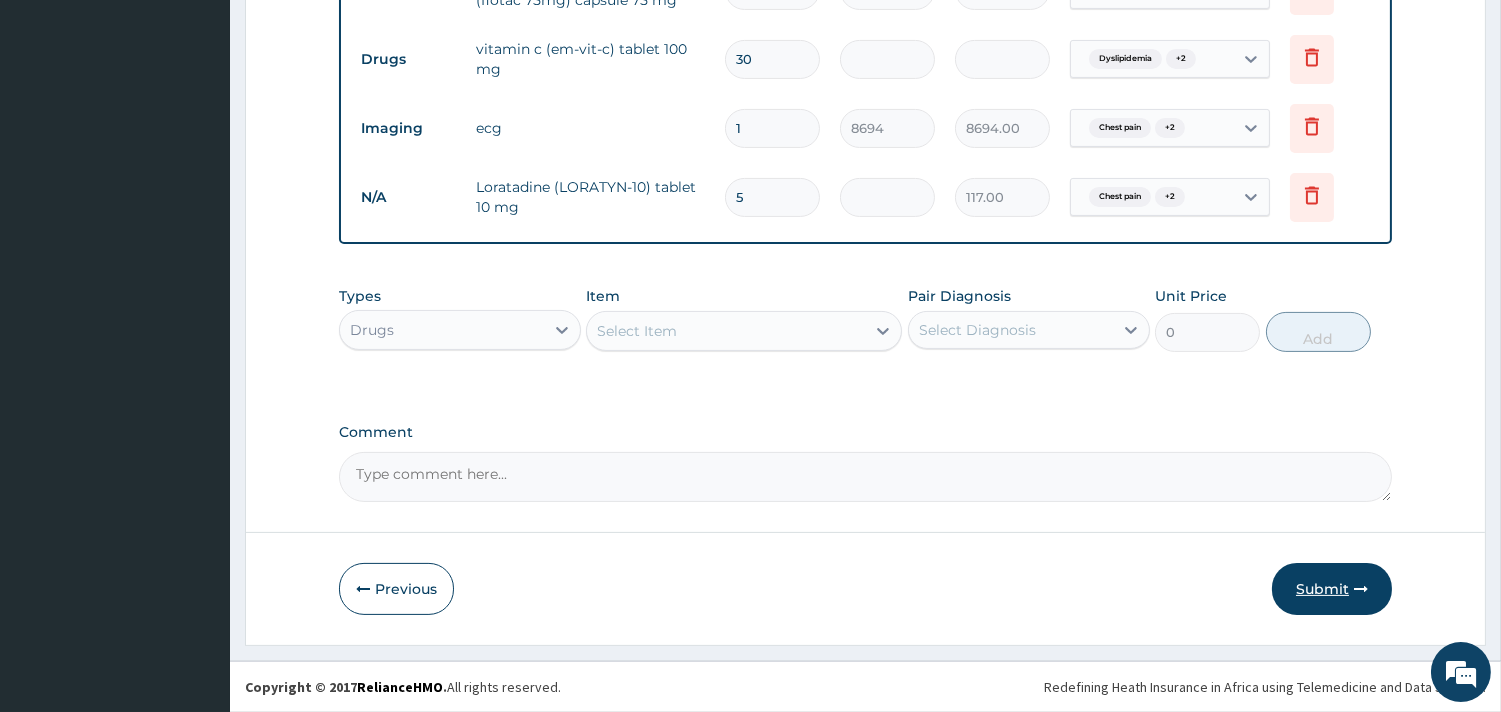 click on "Submit" at bounding box center (1332, 589) 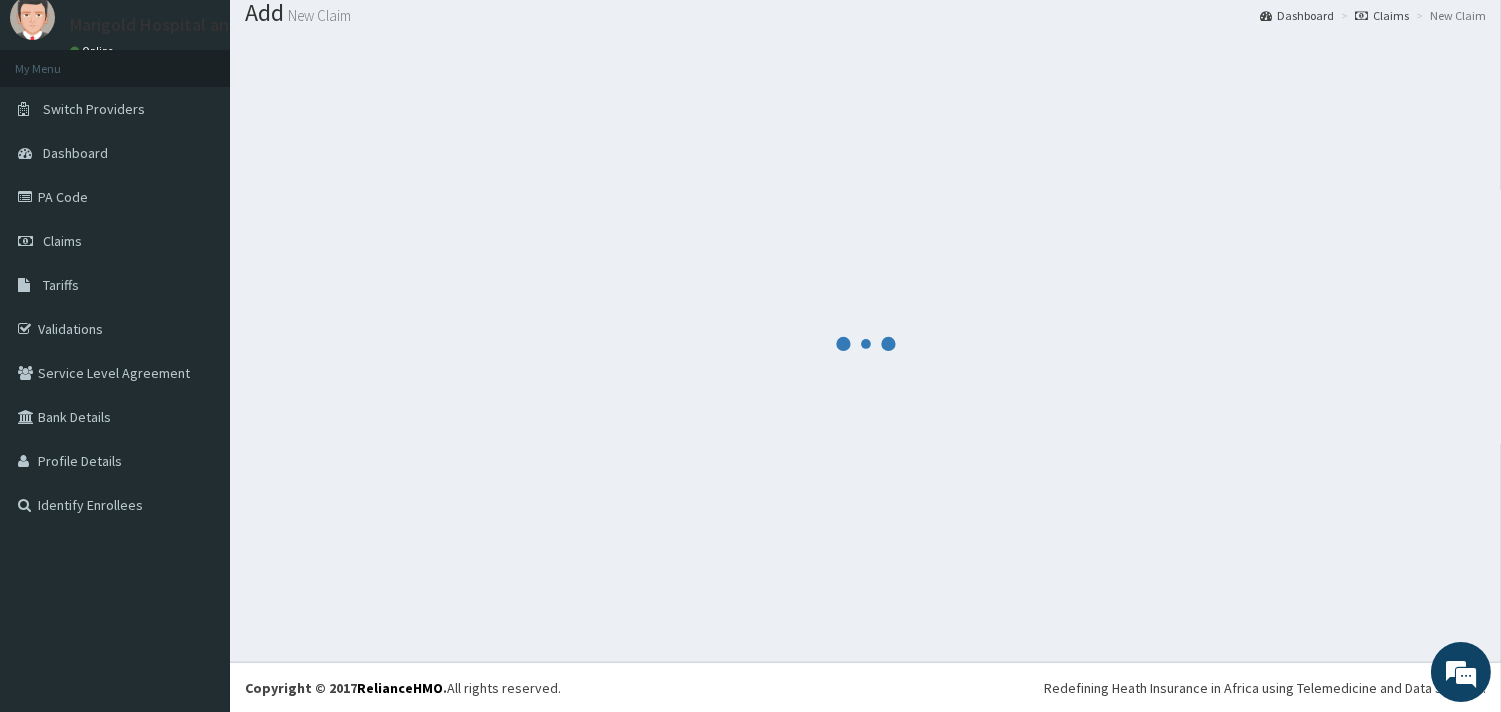 scroll, scrollTop: 842, scrollLeft: 0, axis: vertical 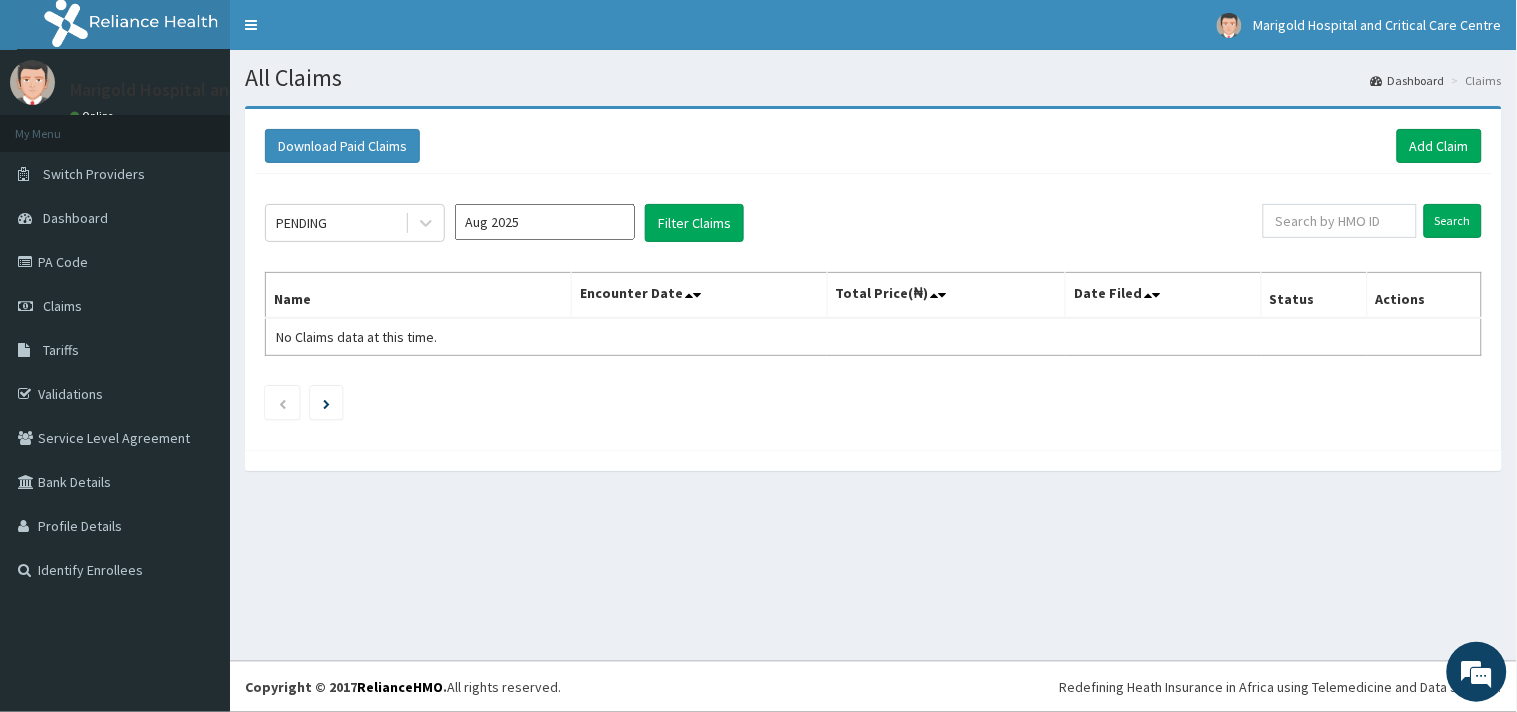 drag, startPoint x: 563, startPoint y: 188, endPoint x: 555, endPoint y: 197, distance: 12.0415945 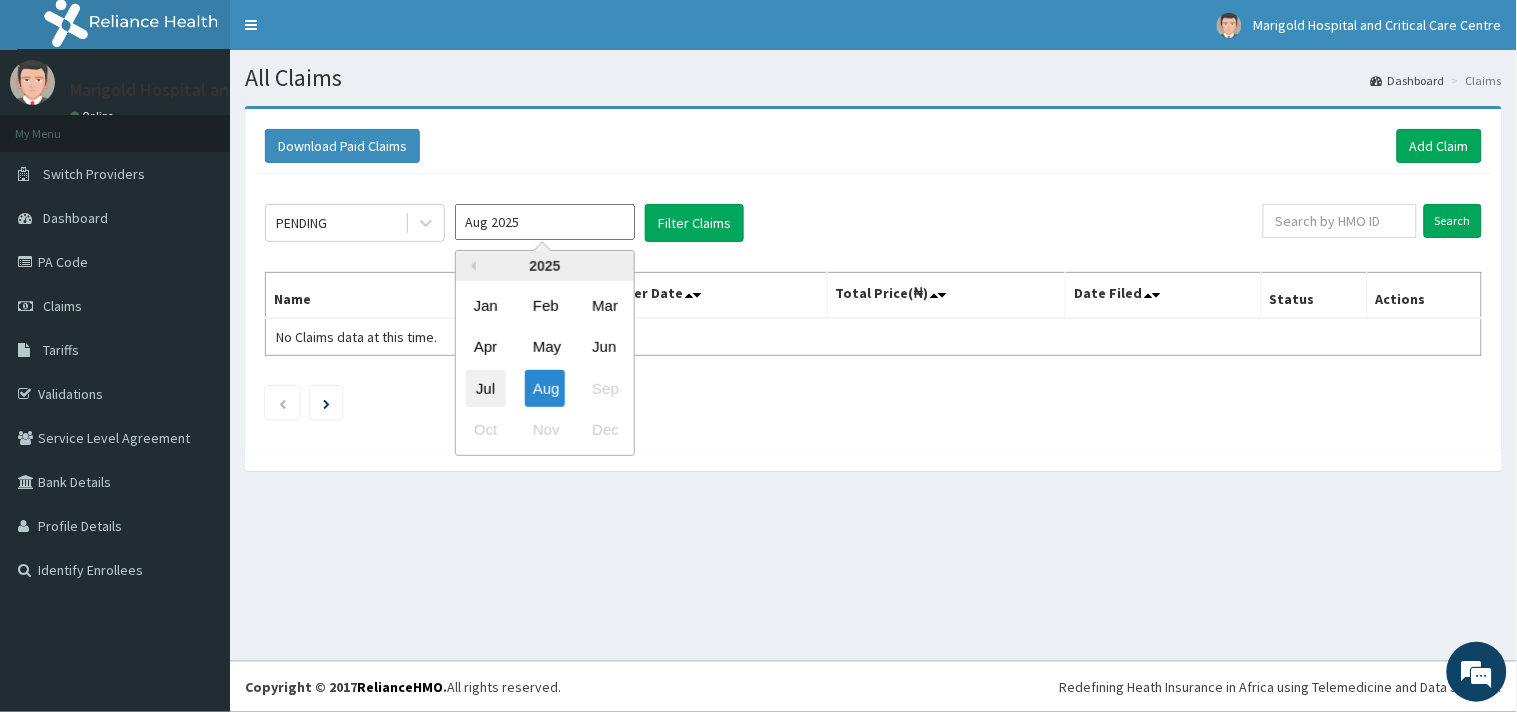 click on "Jul" at bounding box center [486, 388] 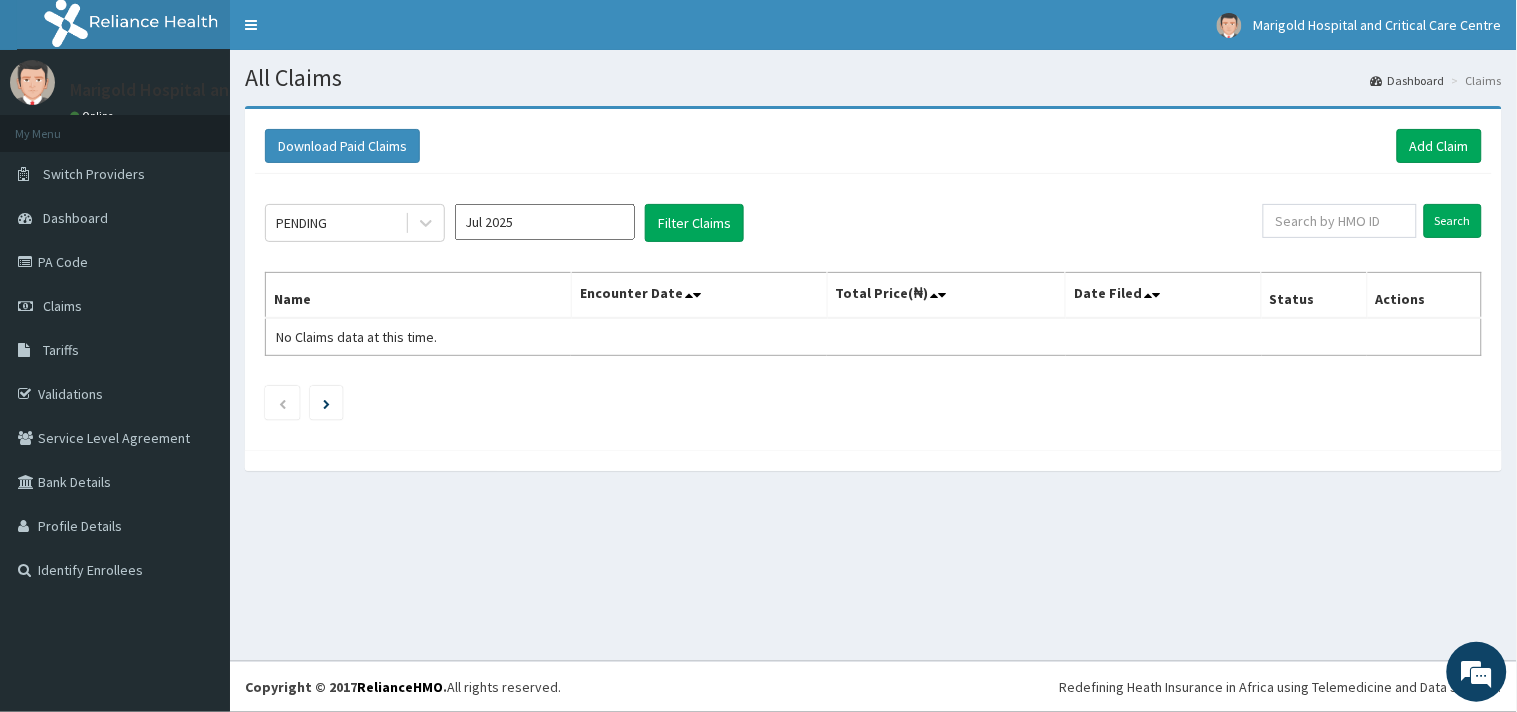 click on "PENDING Jul 2025 Filter Claims Search Name Encounter Date Total Price(₦) Date Filed Status Actions No Claims data at this time." 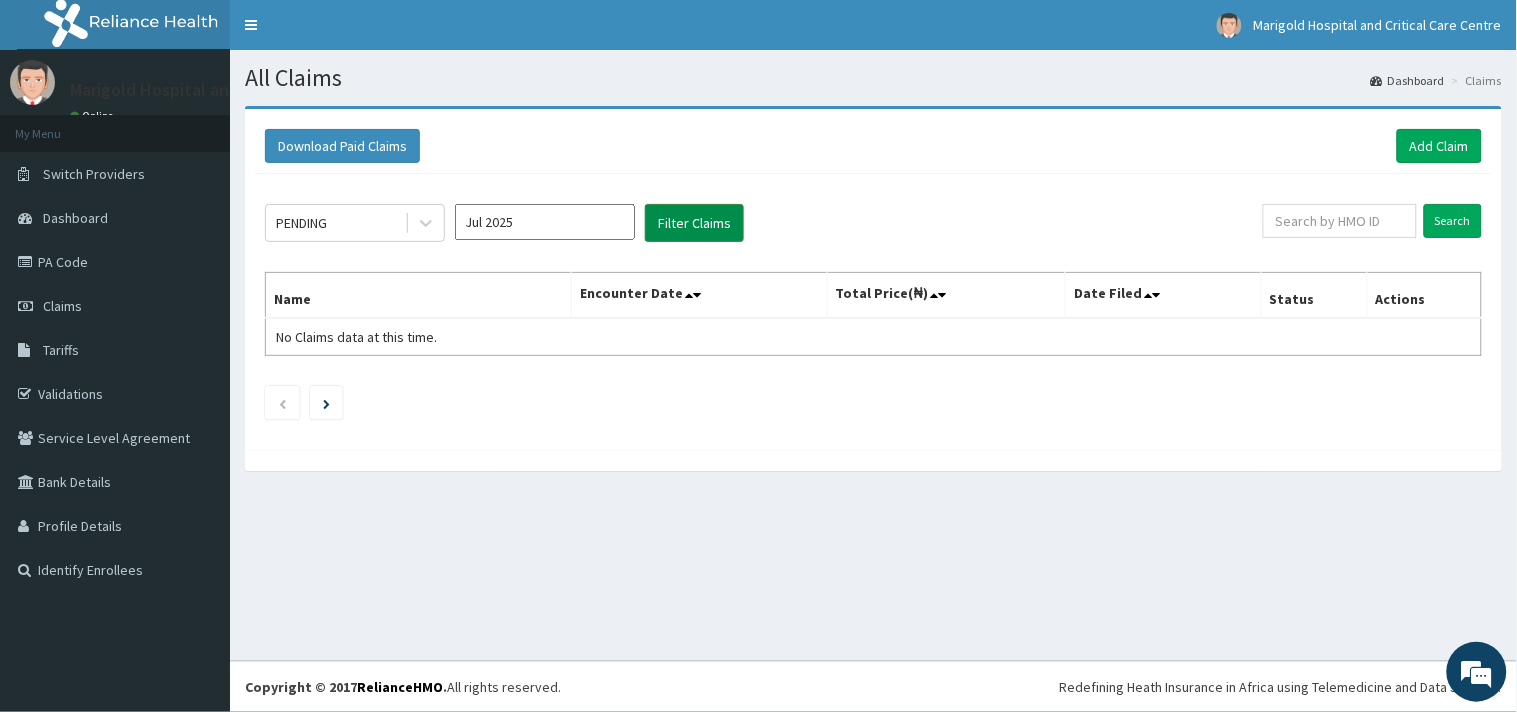 click on "Filter Claims" at bounding box center [694, 223] 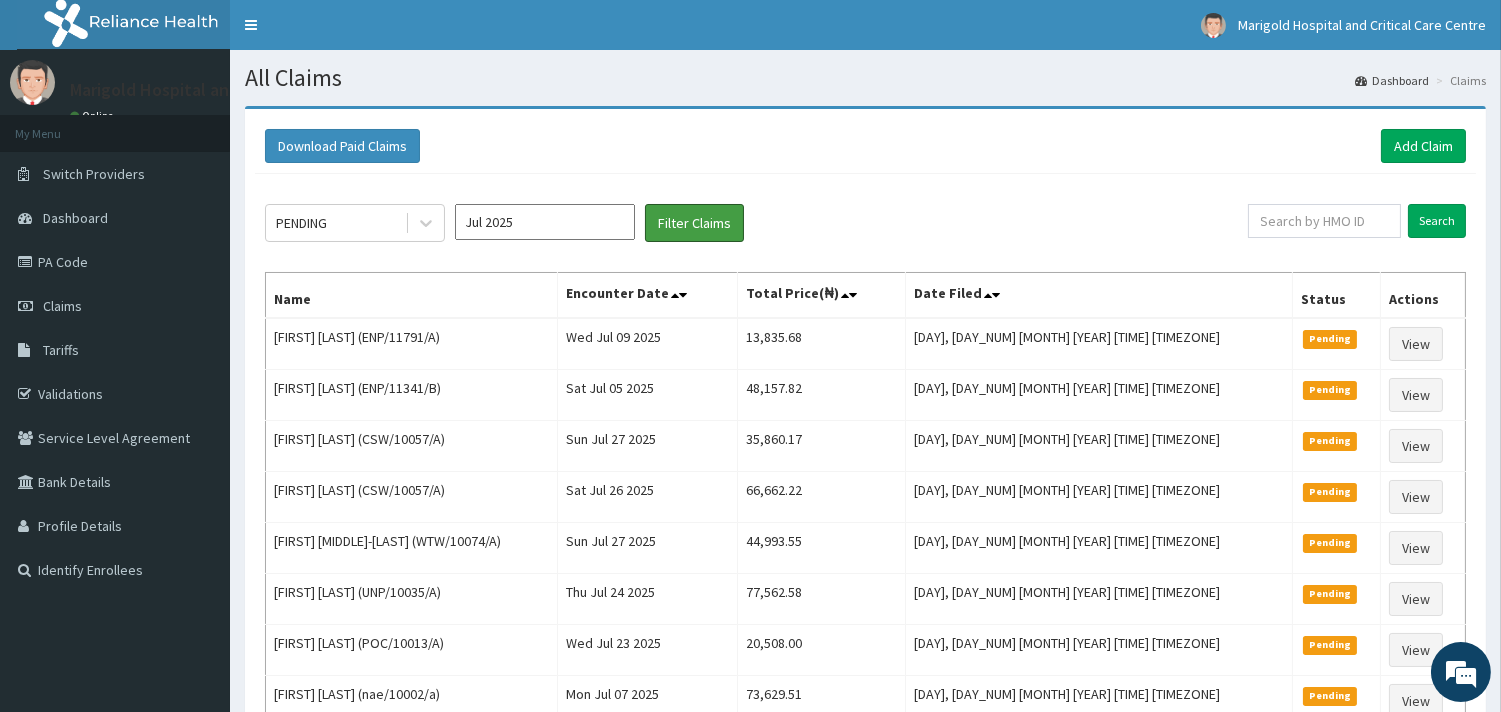 scroll, scrollTop: 0, scrollLeft: 0, axis: both 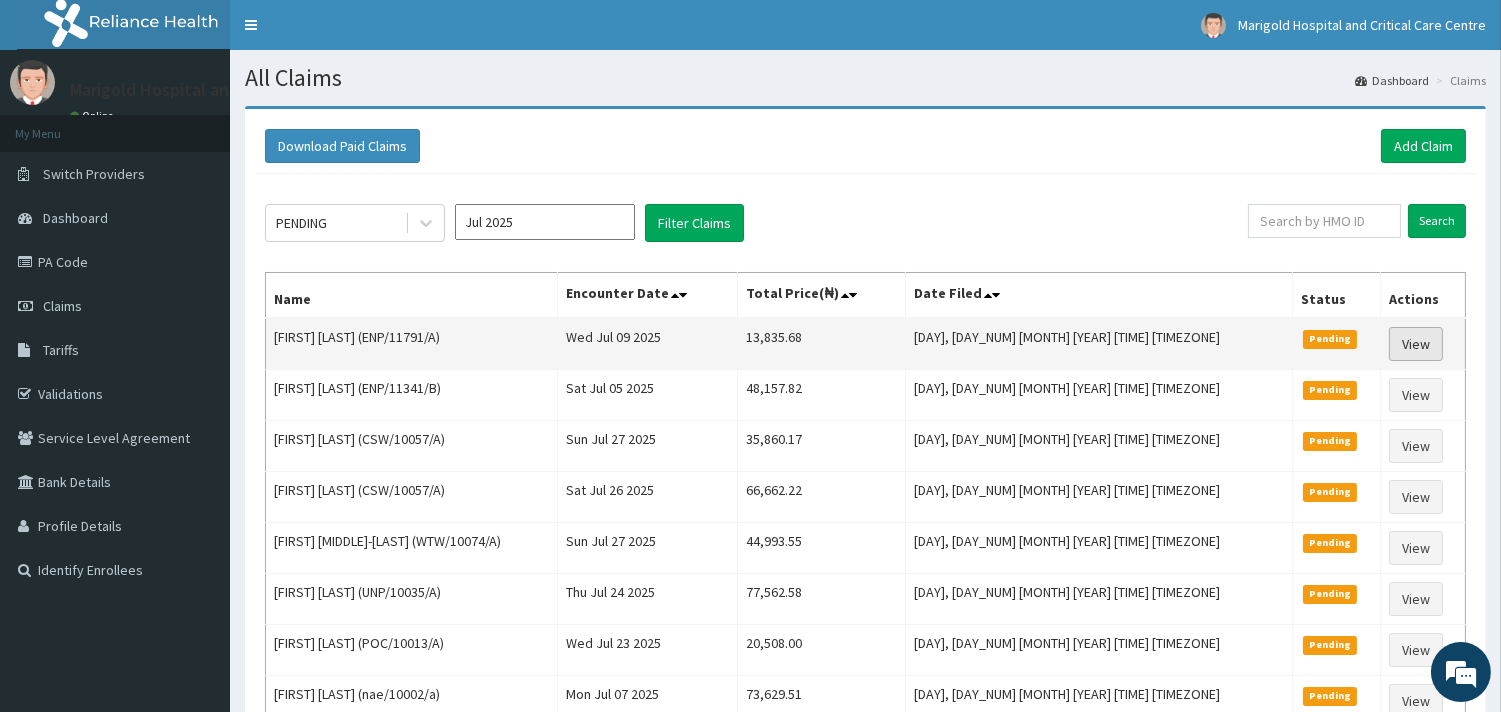 click on "View" at bounding box center (1416, 344) 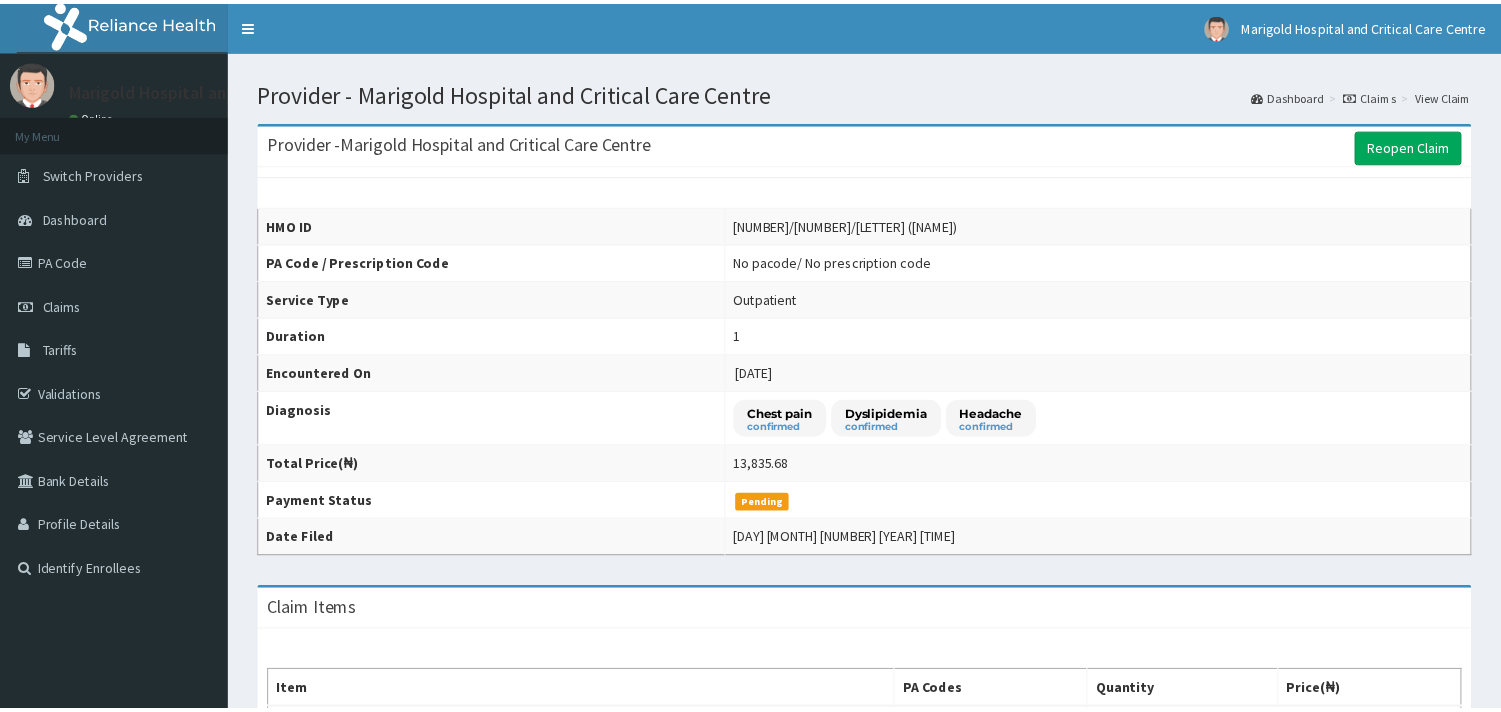 scroll, scrollTop: 0, scrollLeft: 0, axis: both 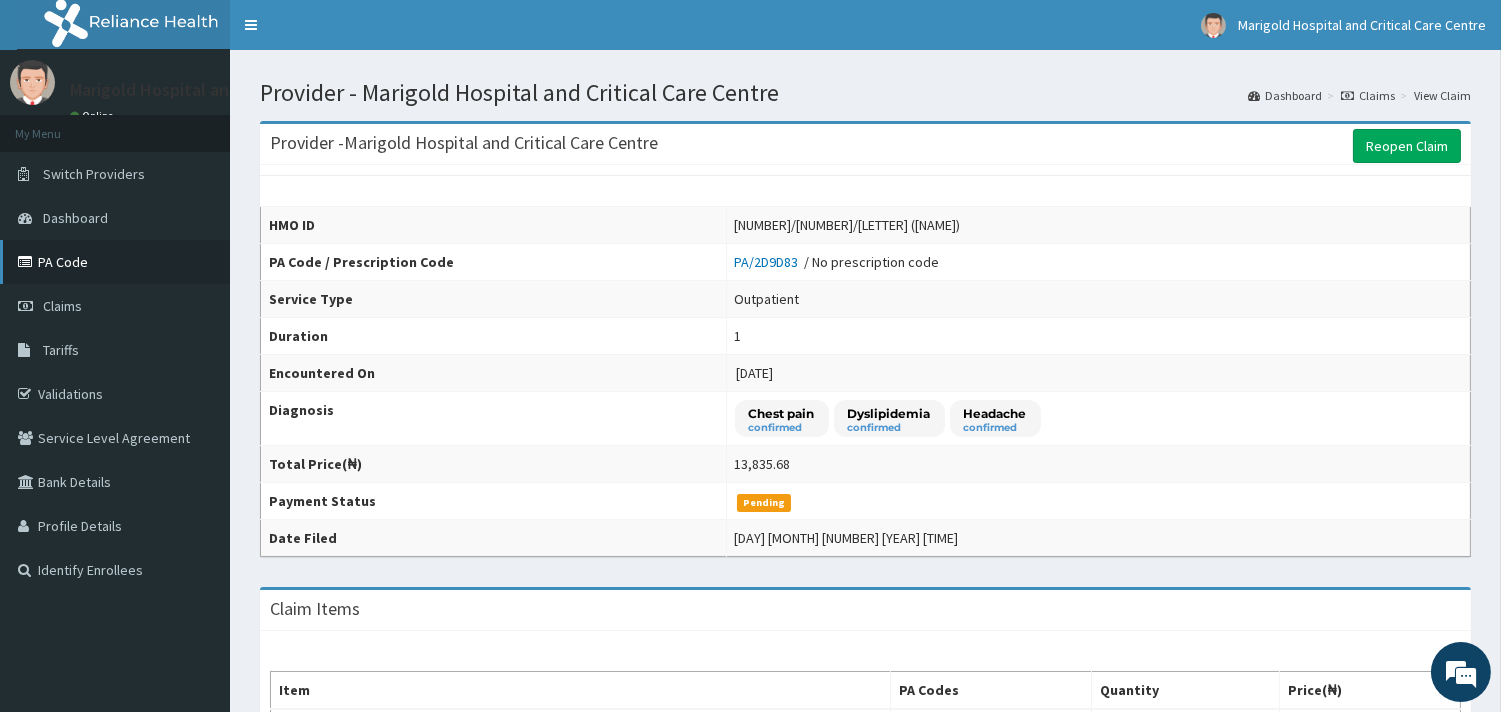 click on "PA Code" at bounding box center [115, 262] 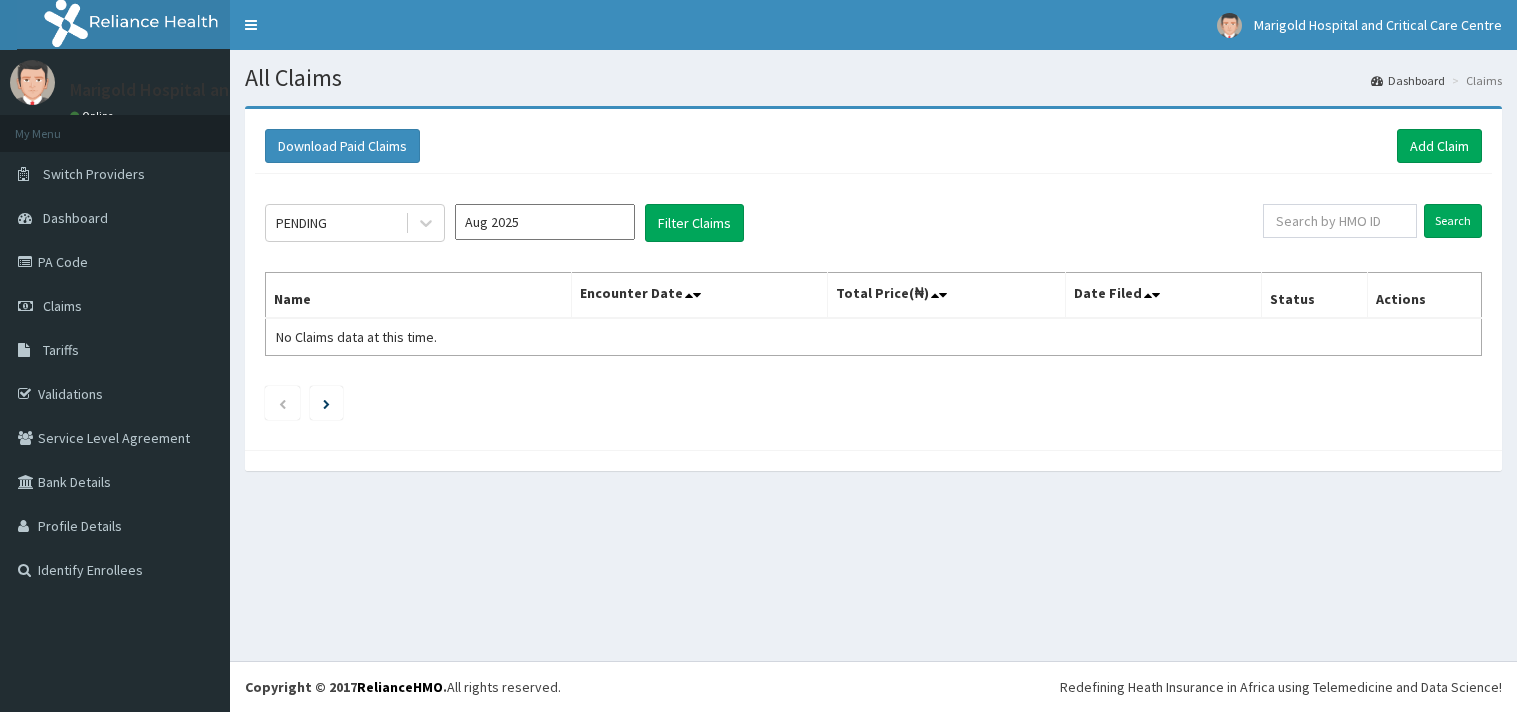 scroll, scrollTop: 0, scrollLeft: 0, axis: both 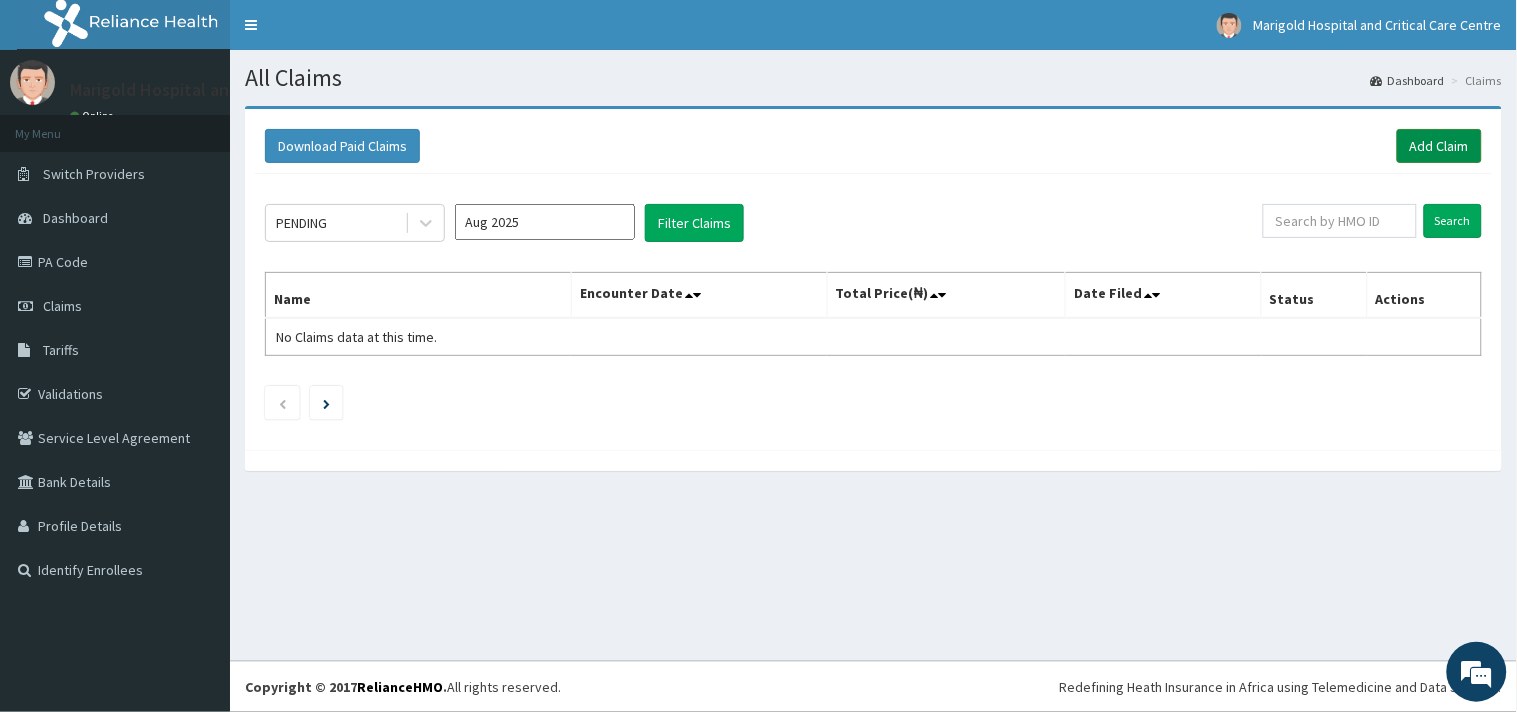 click on "Add Claim" at bounding box center [1439, 146] 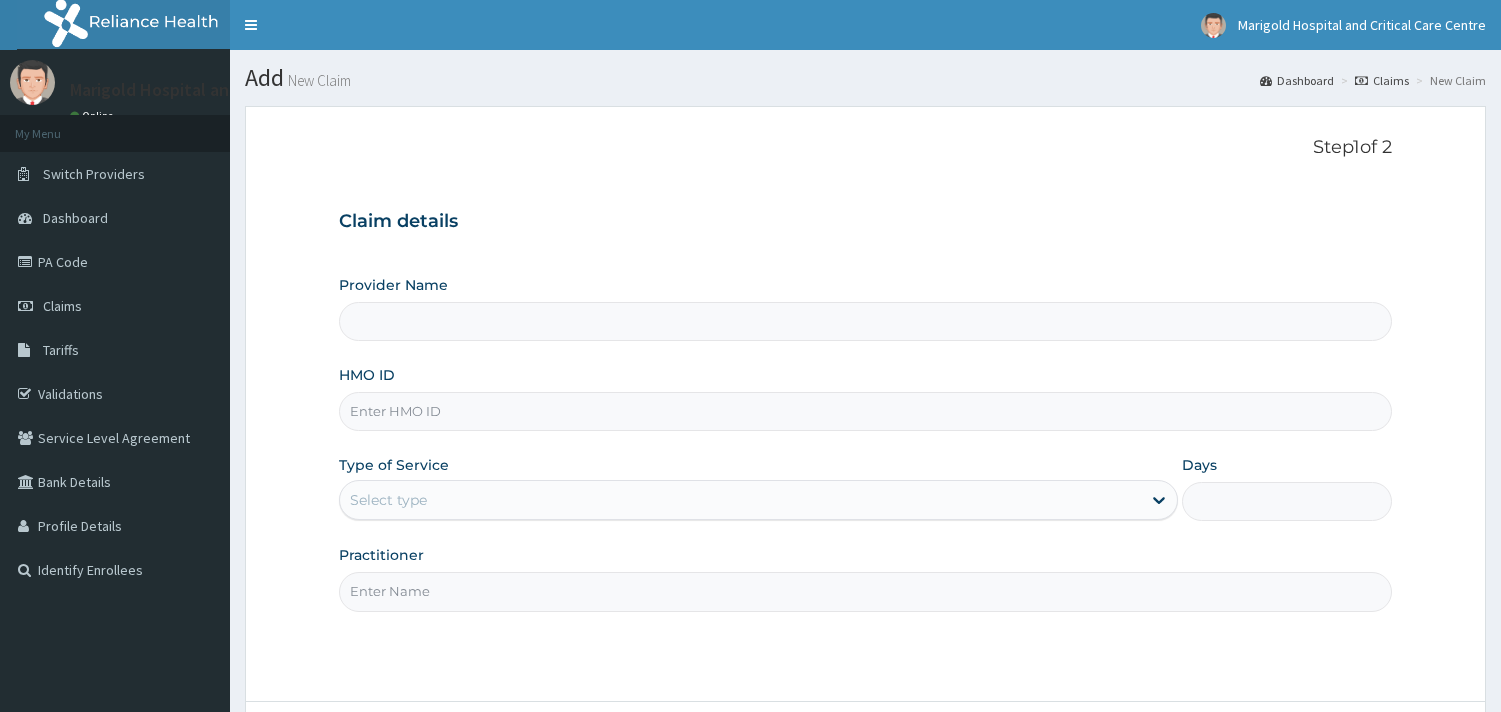 scroll, scrollTop: 0, scrollLeft: 0, axis: both 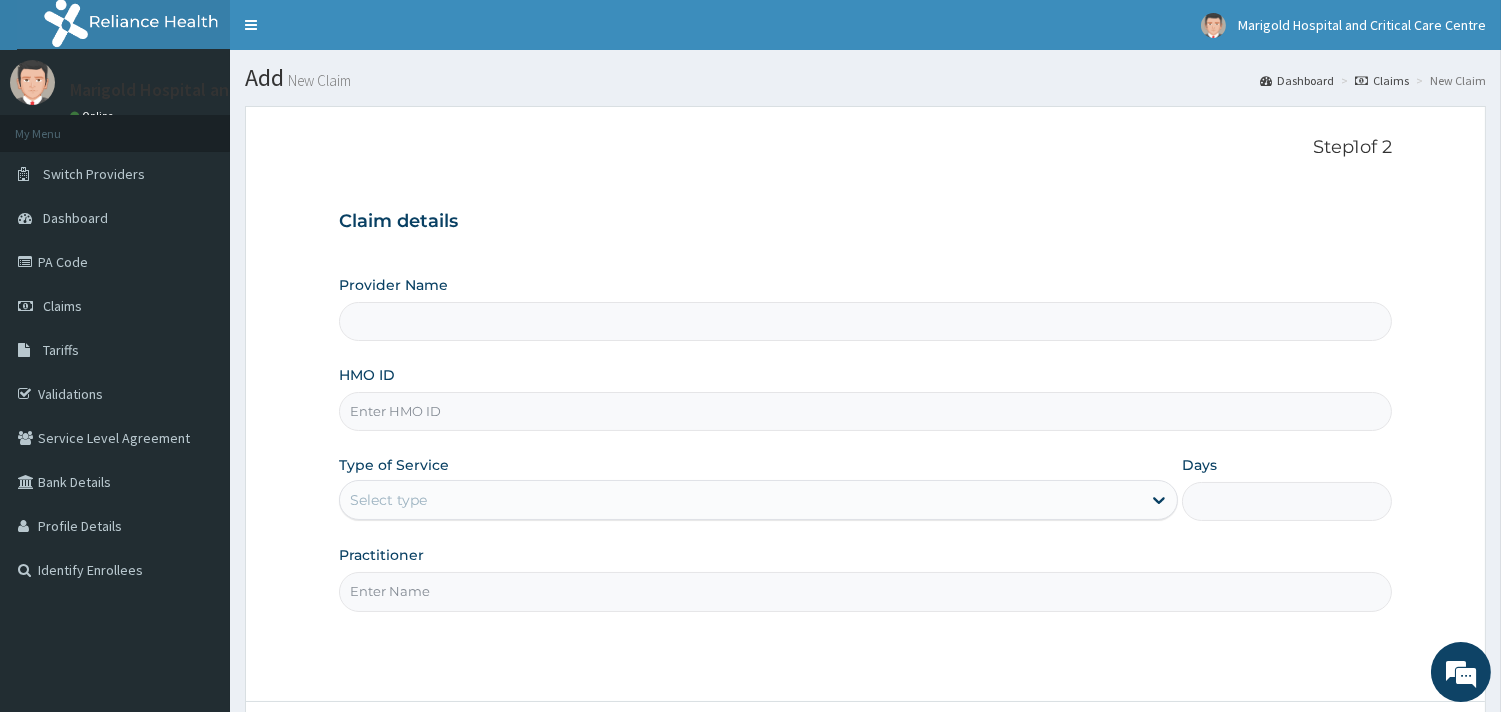 paste on "ENP/11338/C" 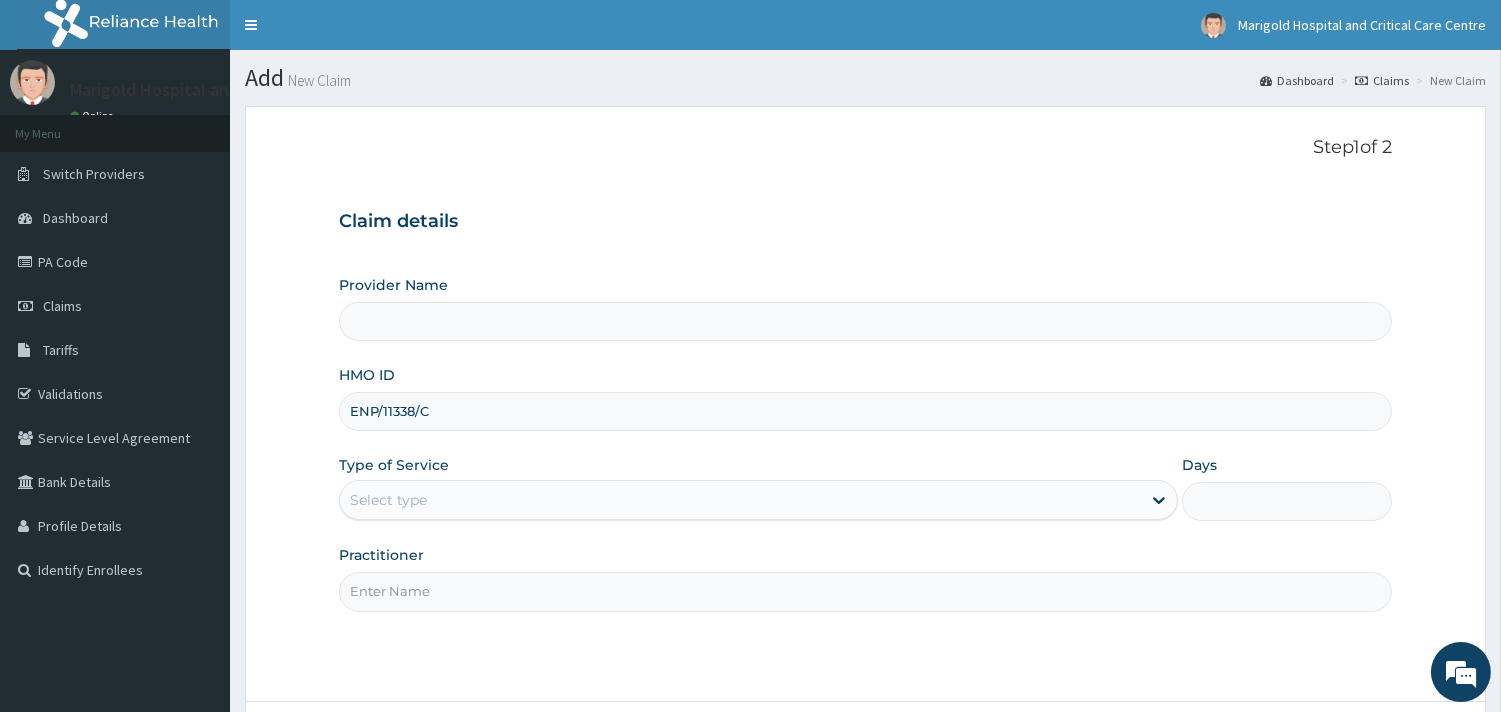 type on "Marigold Hospital and Critical Care Centre" 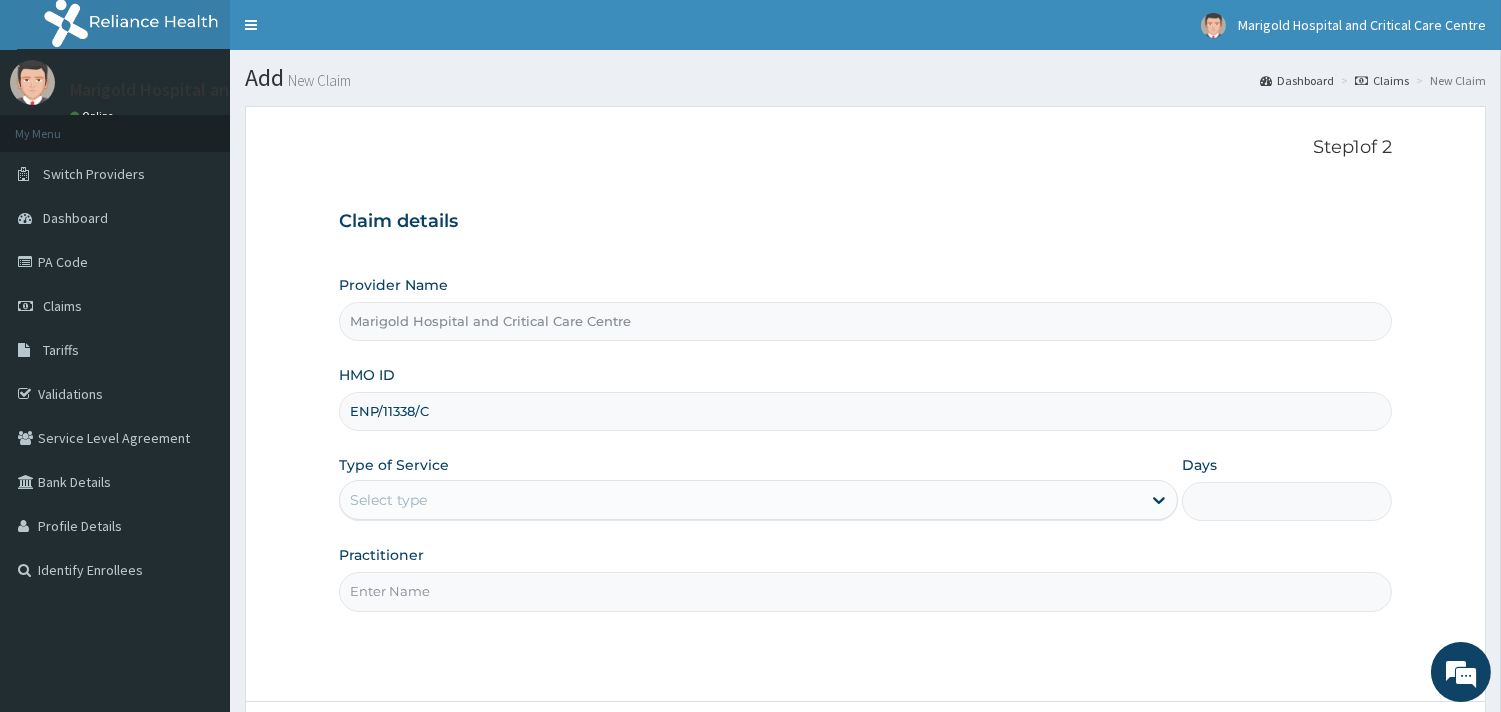 type on "ENP/11338/C" 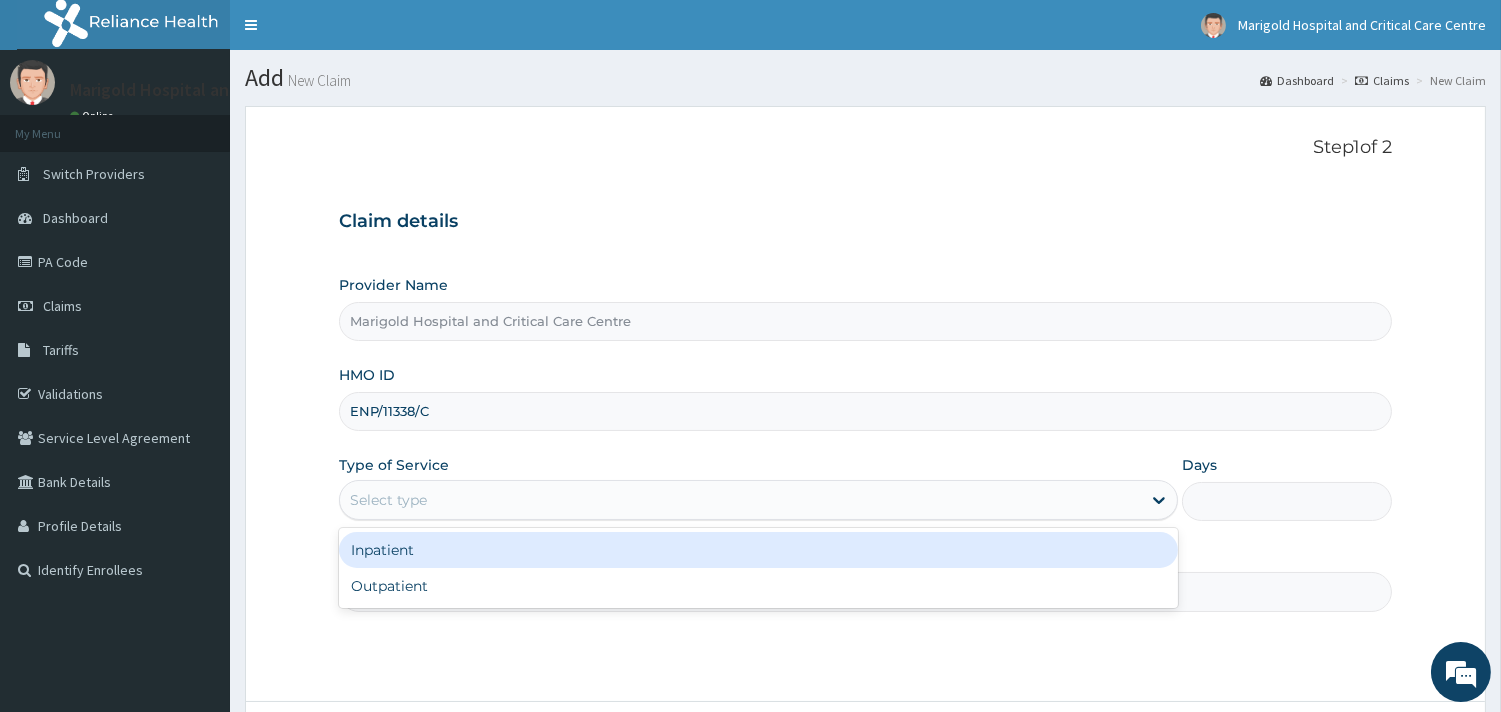 click on "Select type" at bounding box center (740, 500) 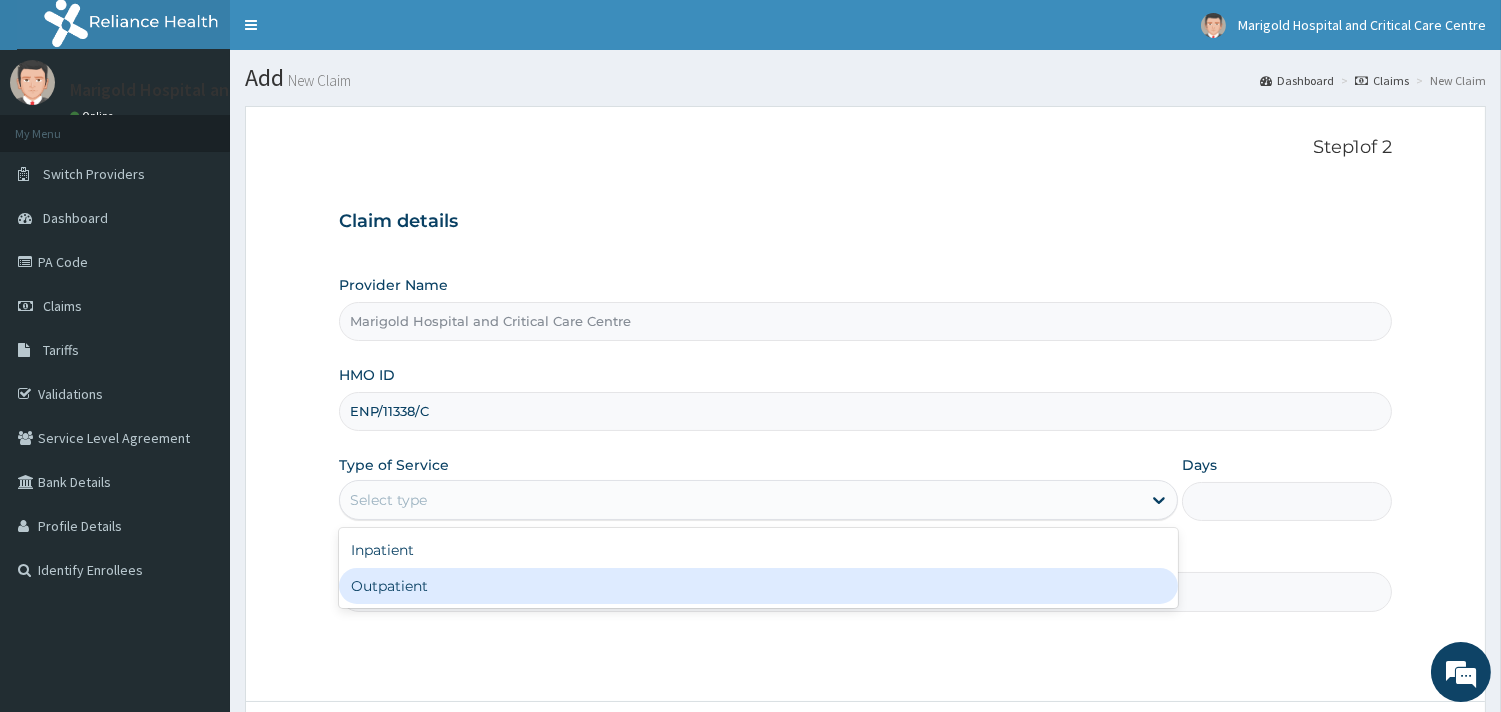 click on "Outpatient" at bounding box center [758, 586] 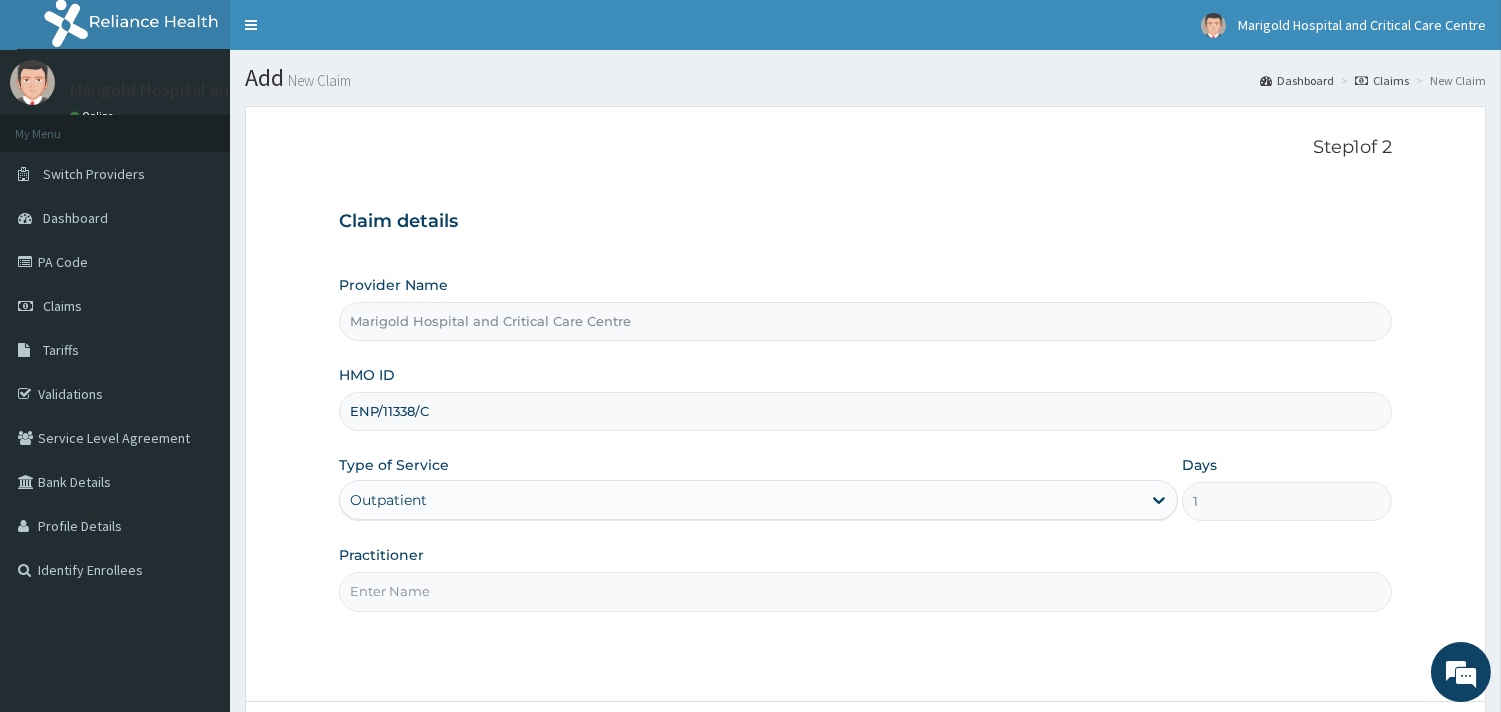 click on "Practitioner" at bounding box center [865, 591] 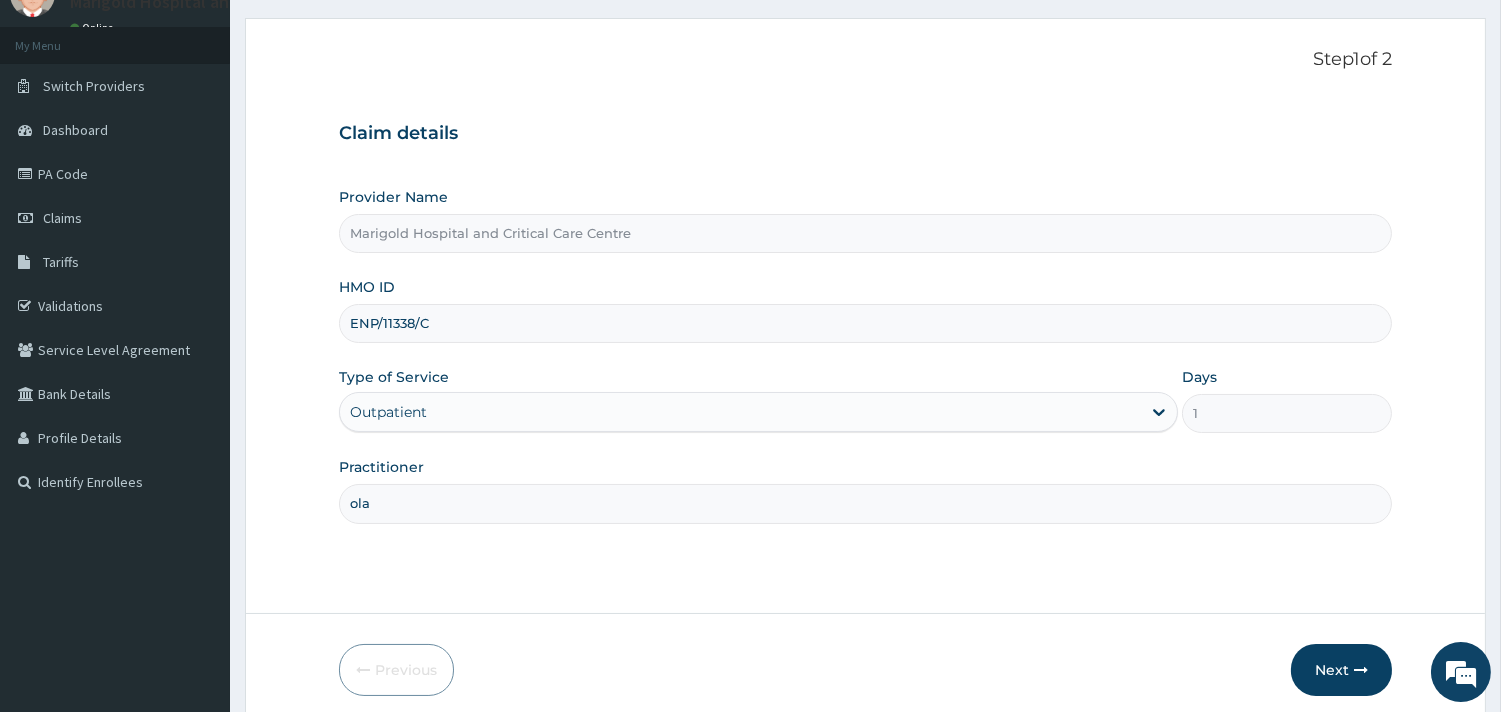 scroll, scrollTop: 170, scrollLeft: 0, axis: vertical 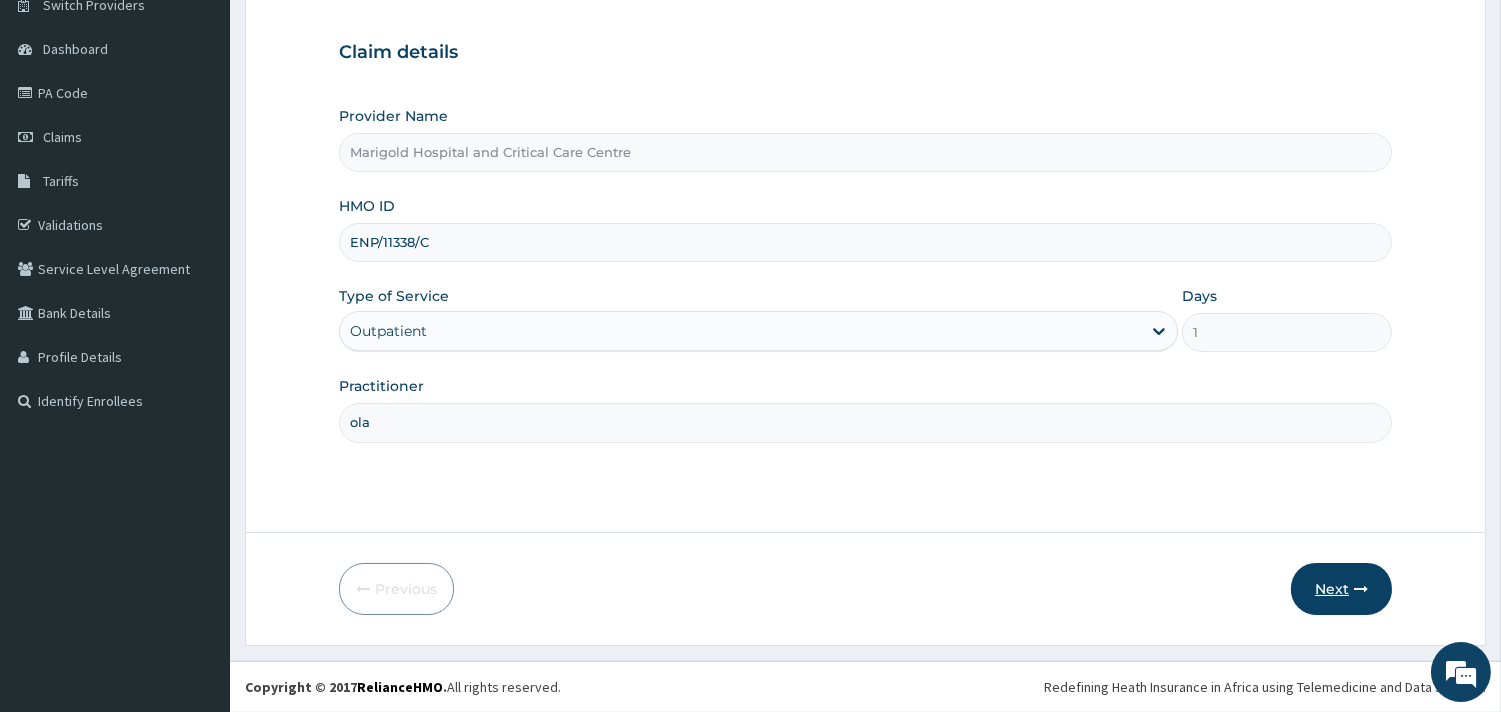 type on "ola" 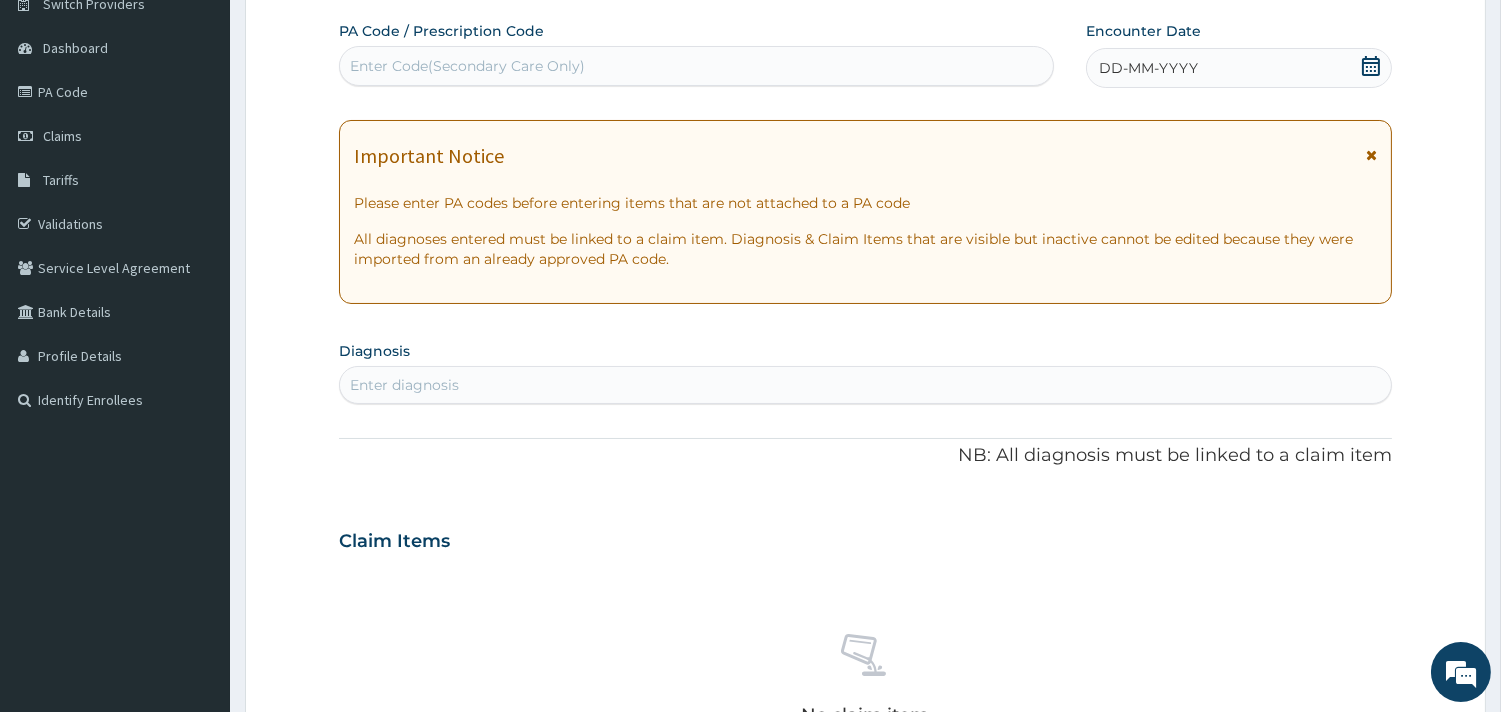 scroll, scrollTop: 0, scrollLeft: 0, axis: both 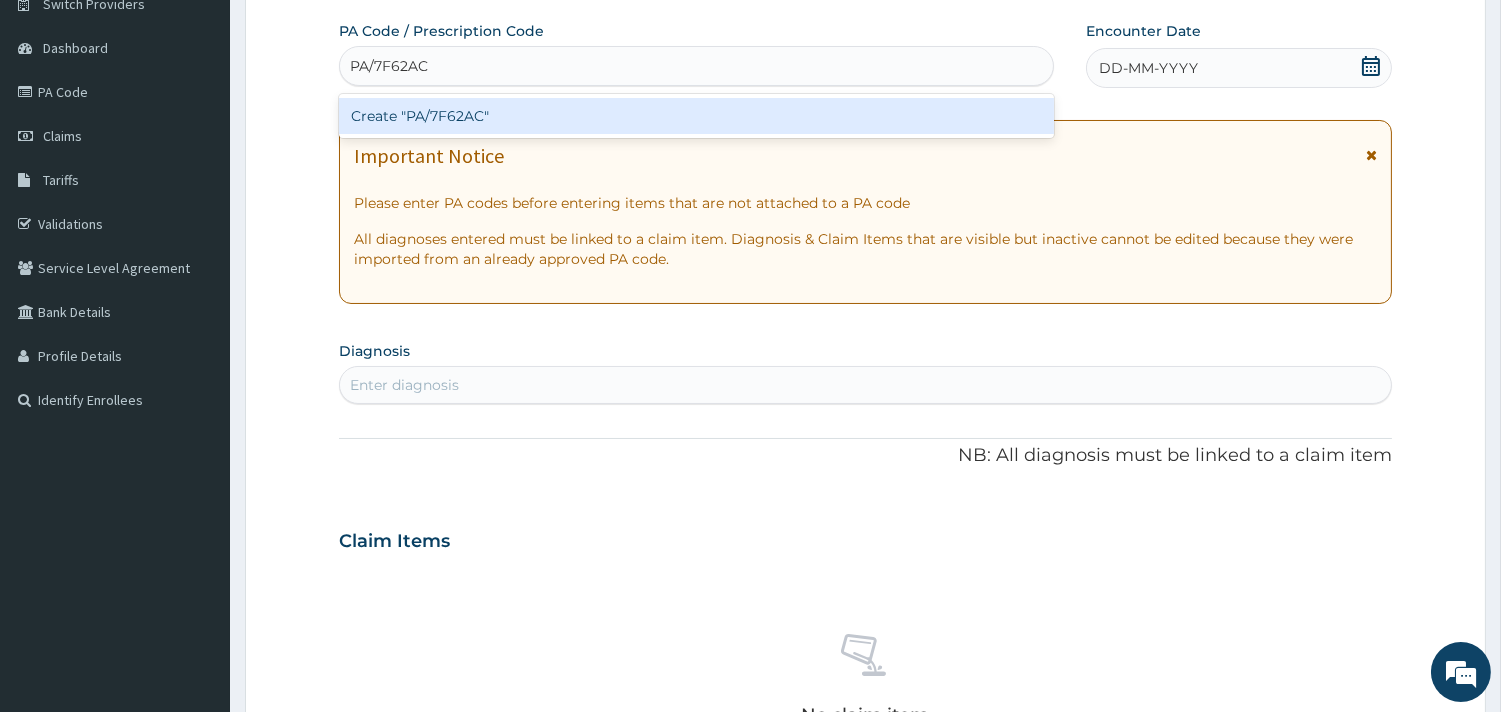 click on "Create "PA/7F62AC"" at bounding box center (696, 116) 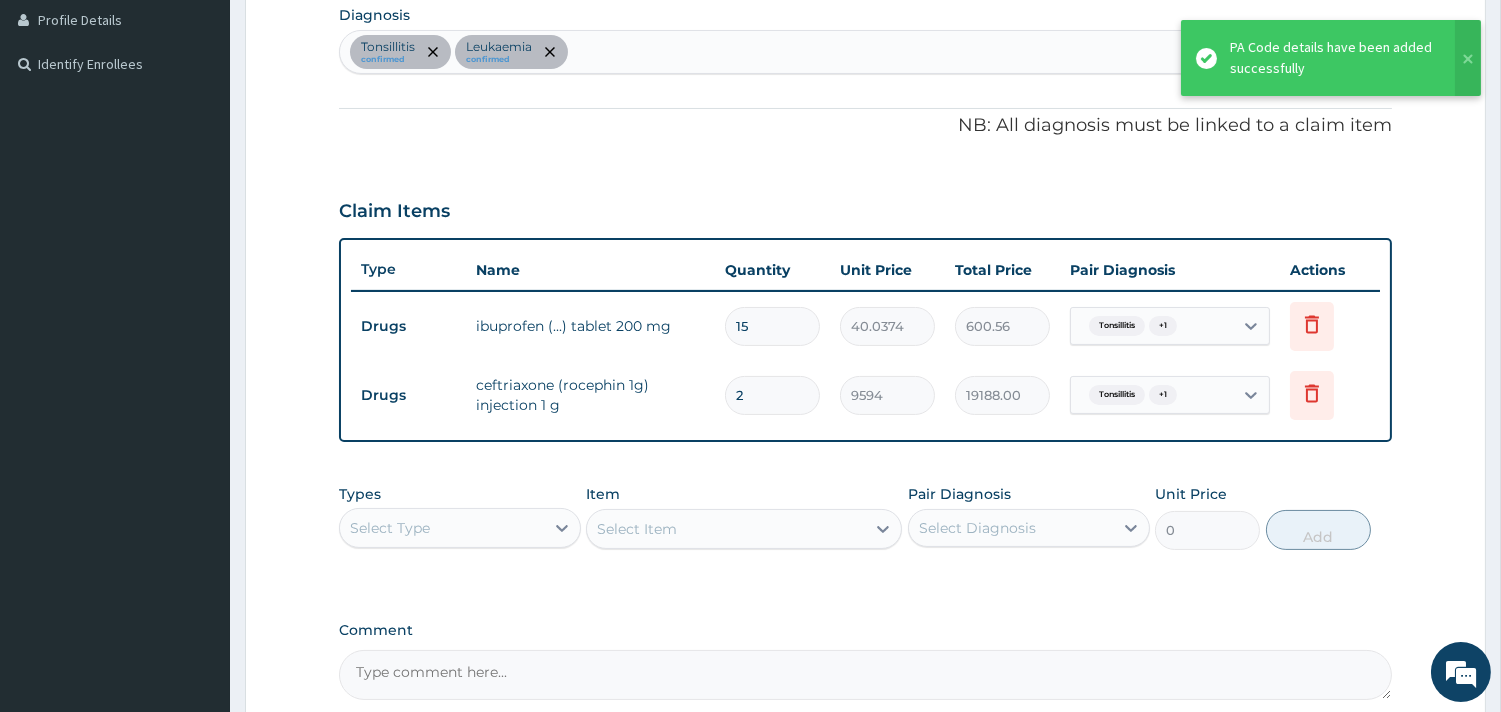 scroll, scrollTop: 614, scrollLeft: 0, axis: vertical 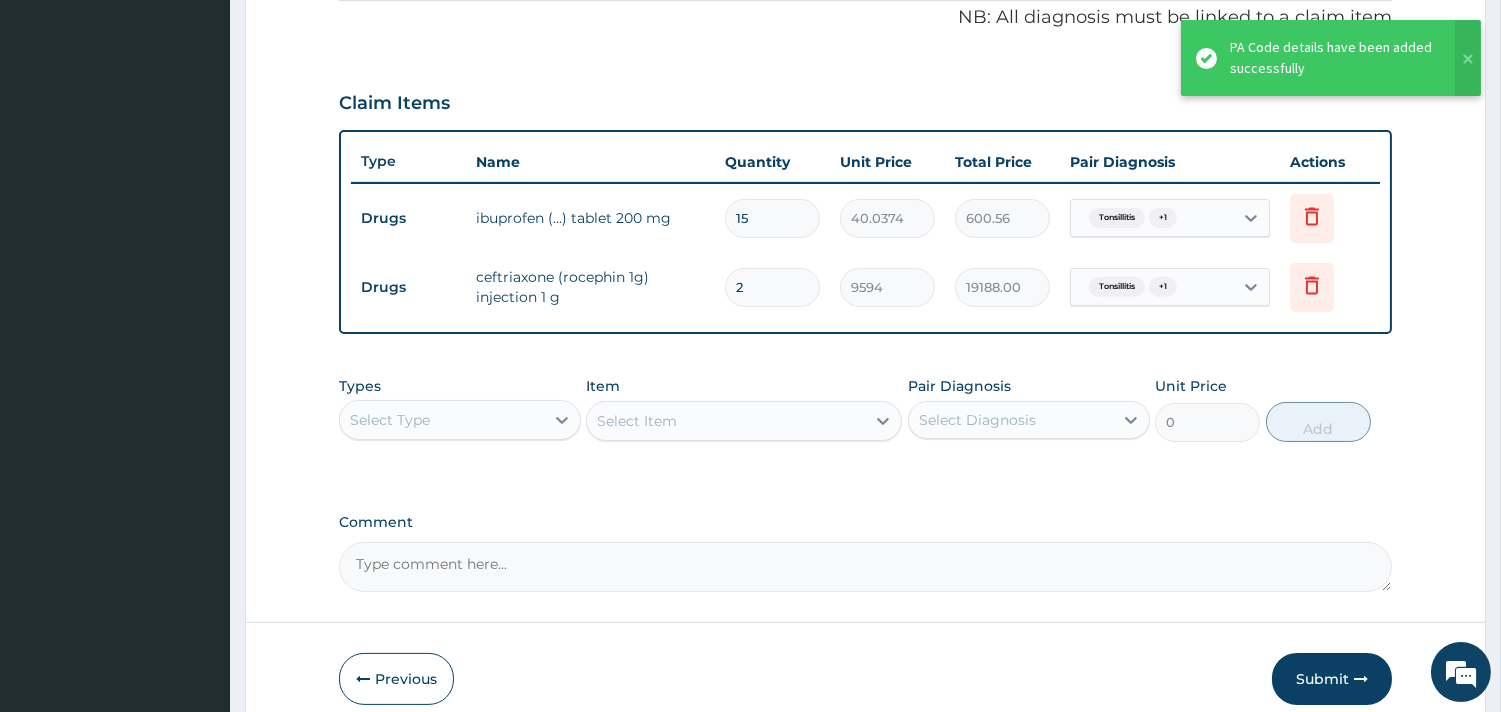 click on "Select Type" at bounding box center [442, 420] 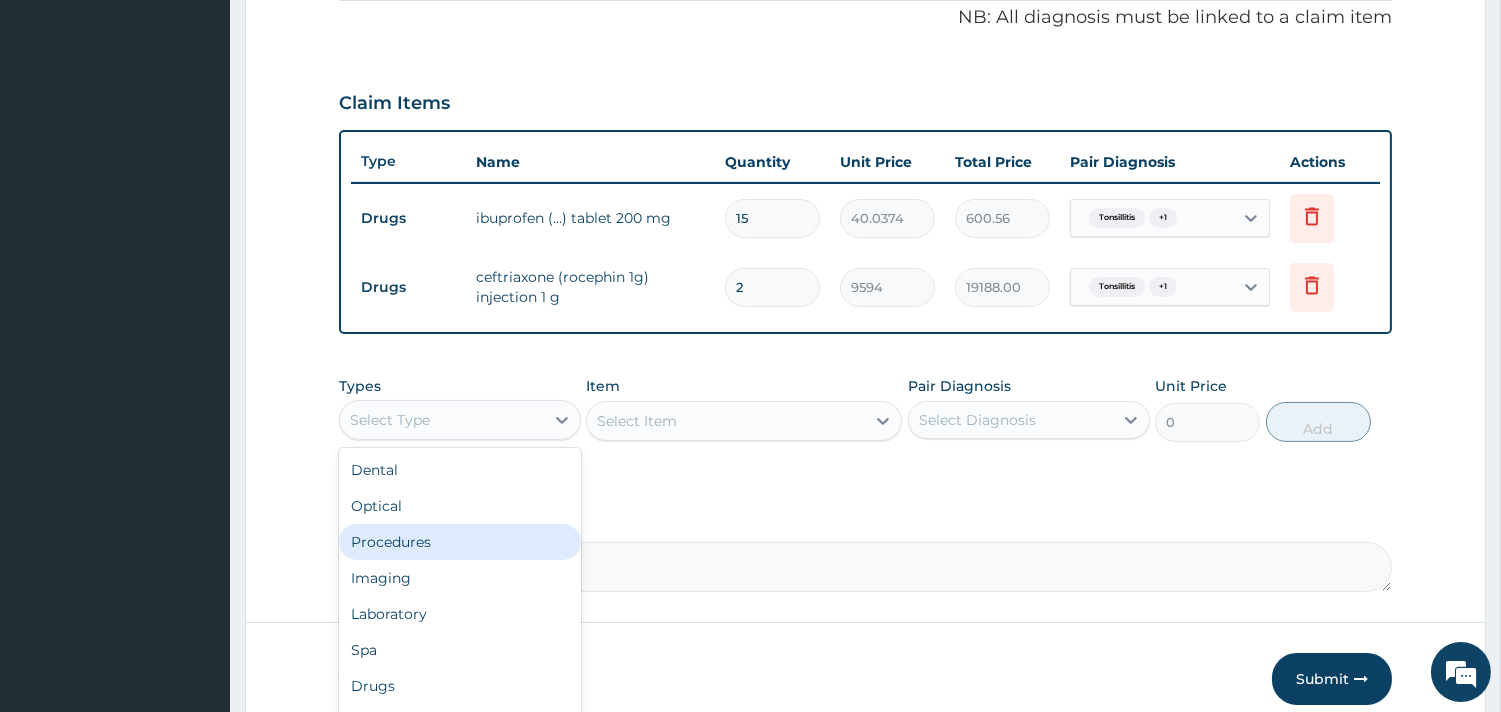drag, startPoint x: 420, startPoint y: 545, endPoint x: 428, endPoint y: 517, distance: 29.12044 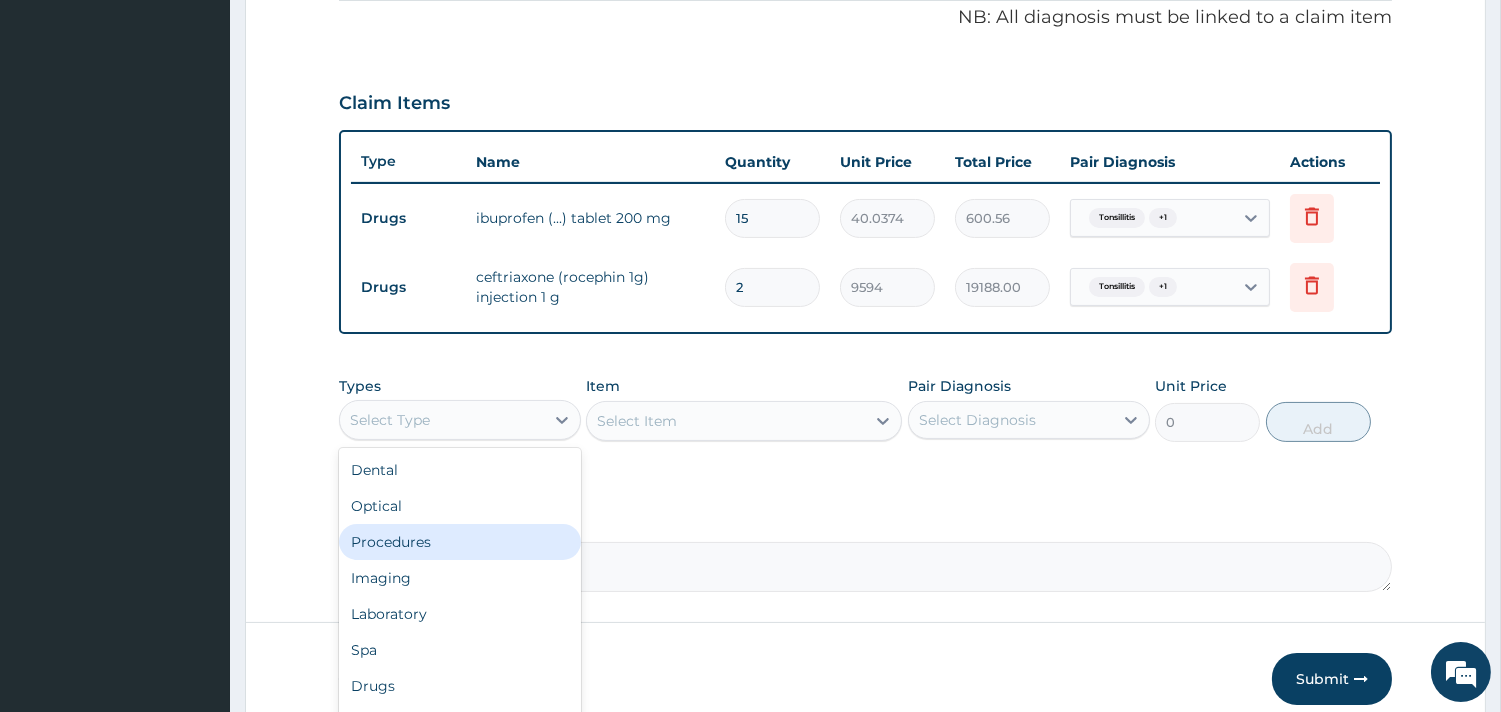 click on "Procedures" at bounding box center [460, 542] 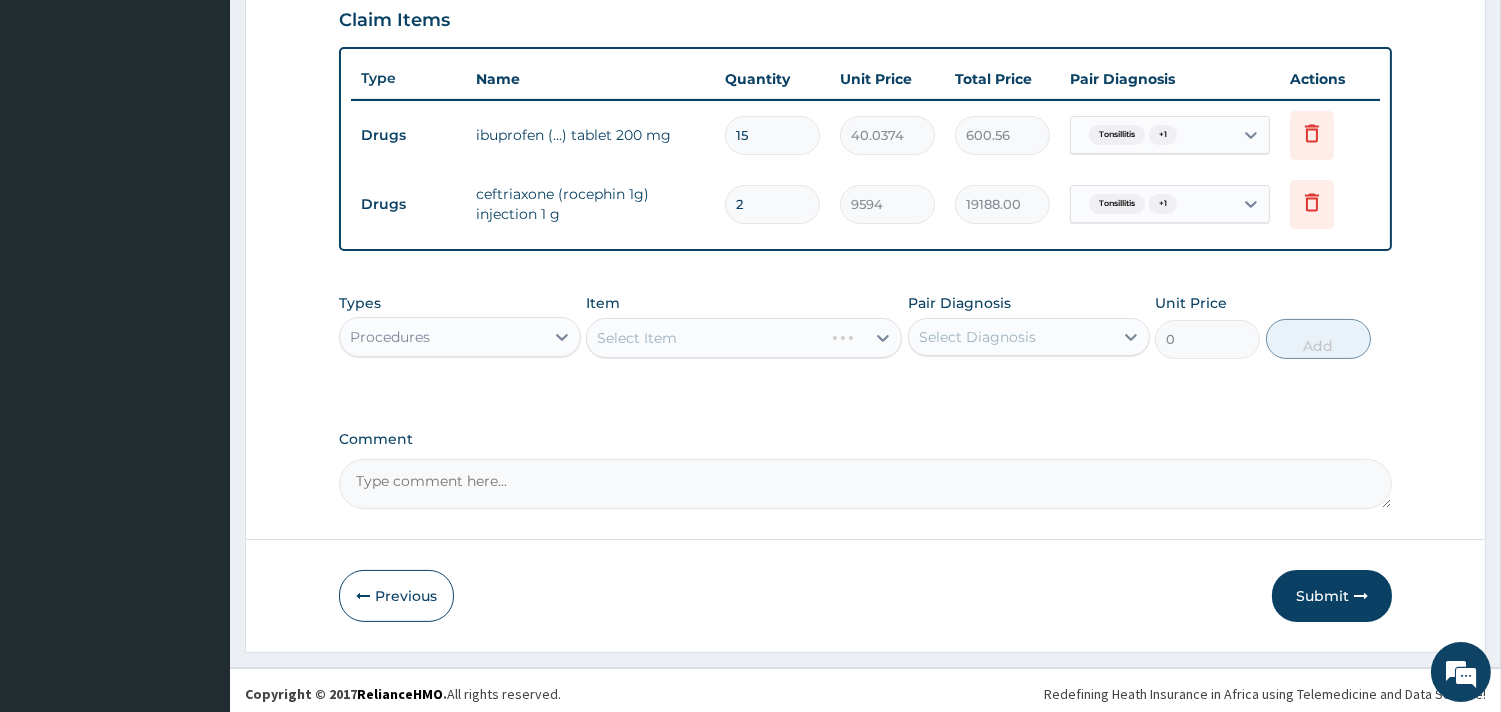 scroll, scrollTop: 702, scrollLeft: 0, axis: vertical 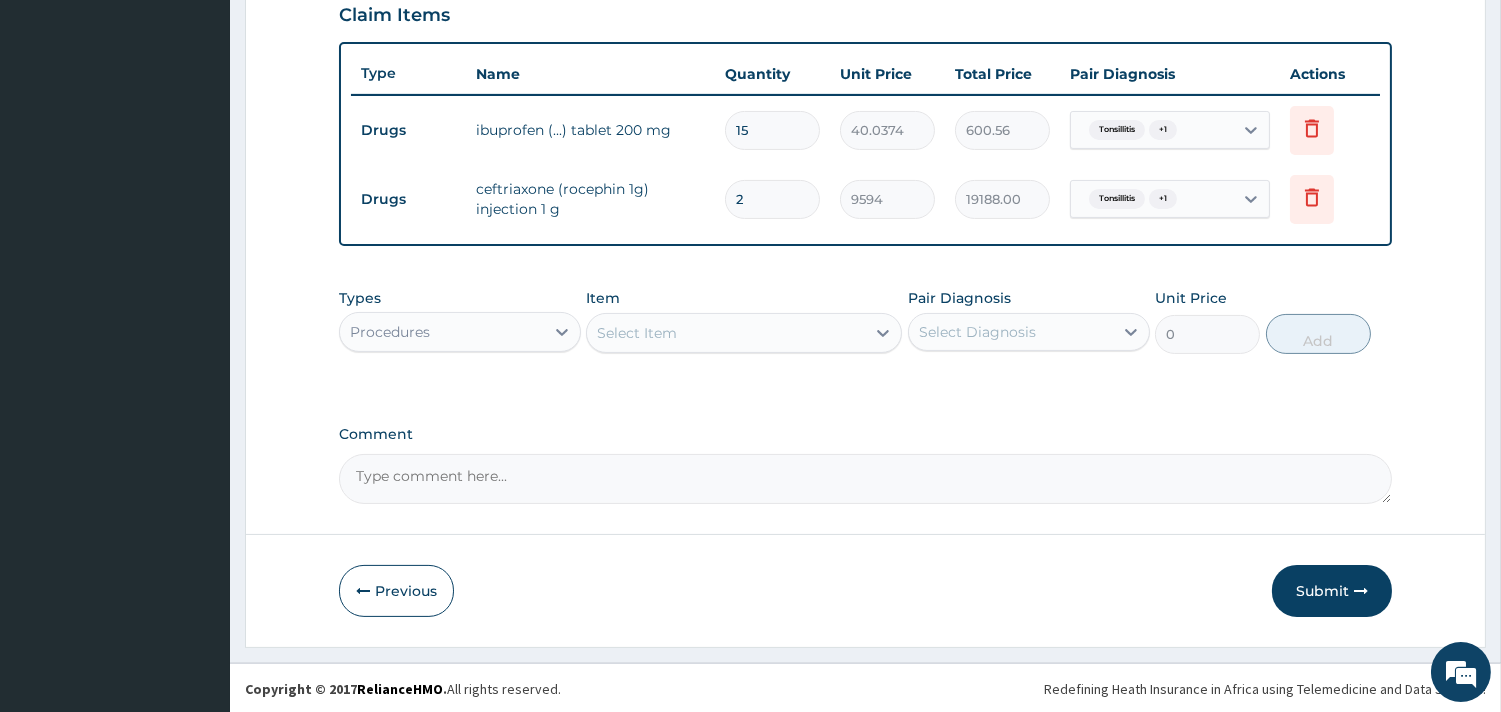 click on "Types option Procedures, selected.   Select is focused ,type to refine list, press Down to open the menu,  Procedures Item Select Item Pair Diagnosis Select Diagnosis Unit Price 0 Add" at bounding box center [865, 321] 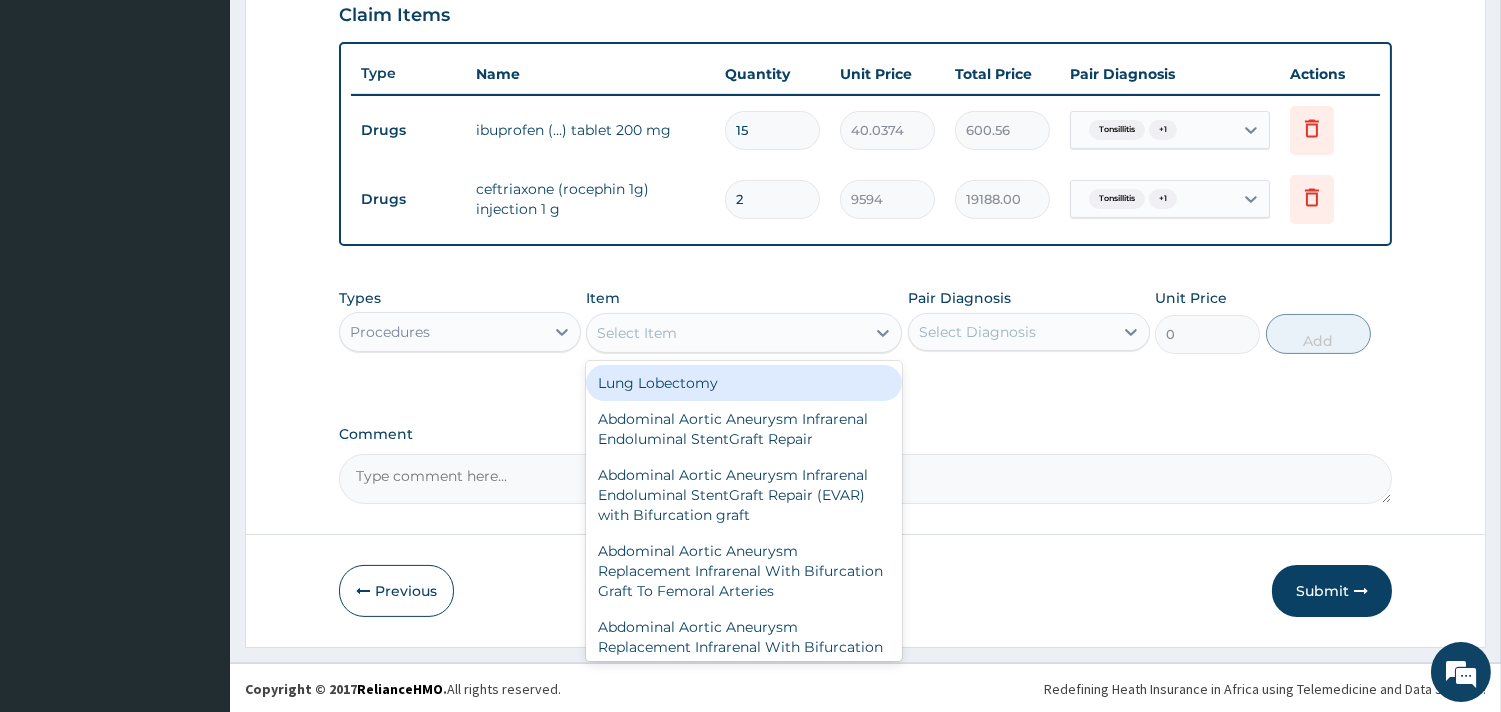 click on "Select Item" at bounding box center [726, 333] 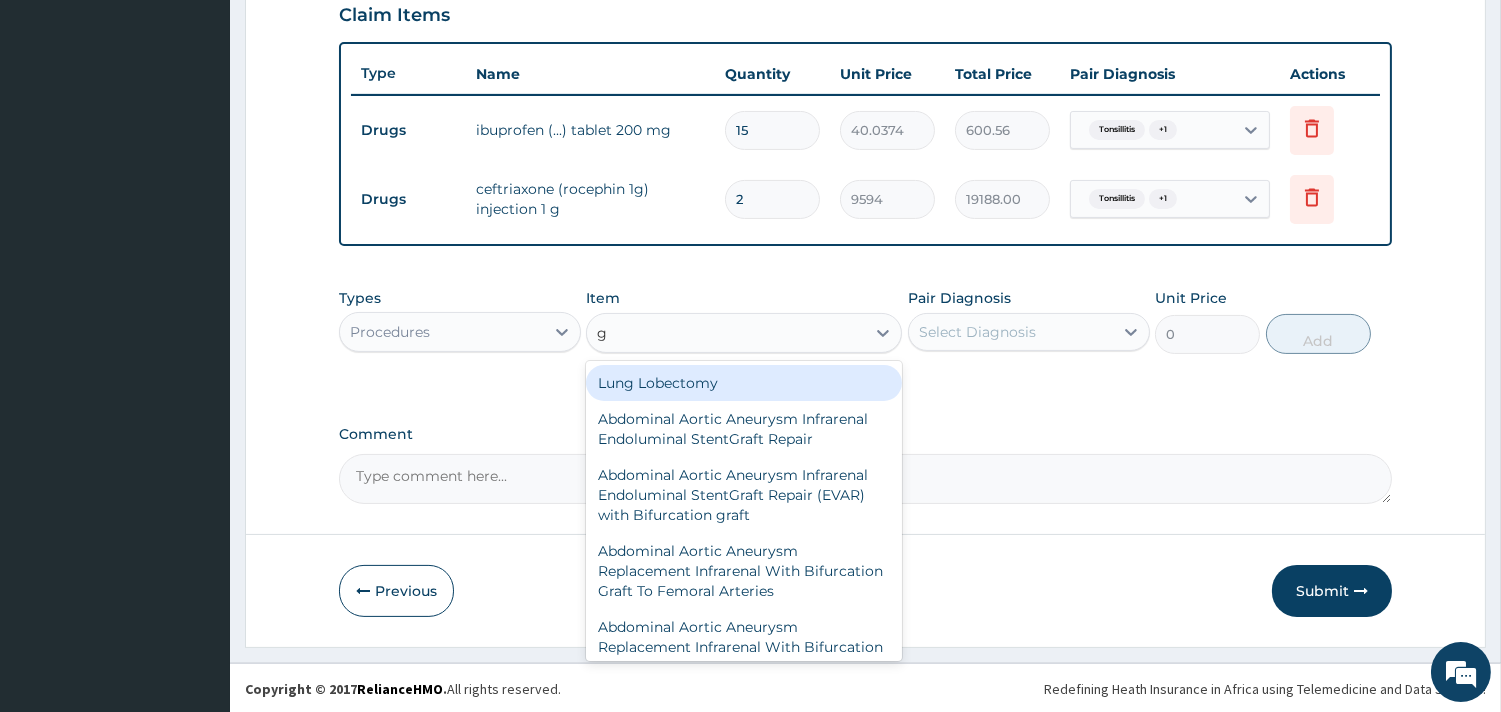 type on "gp" 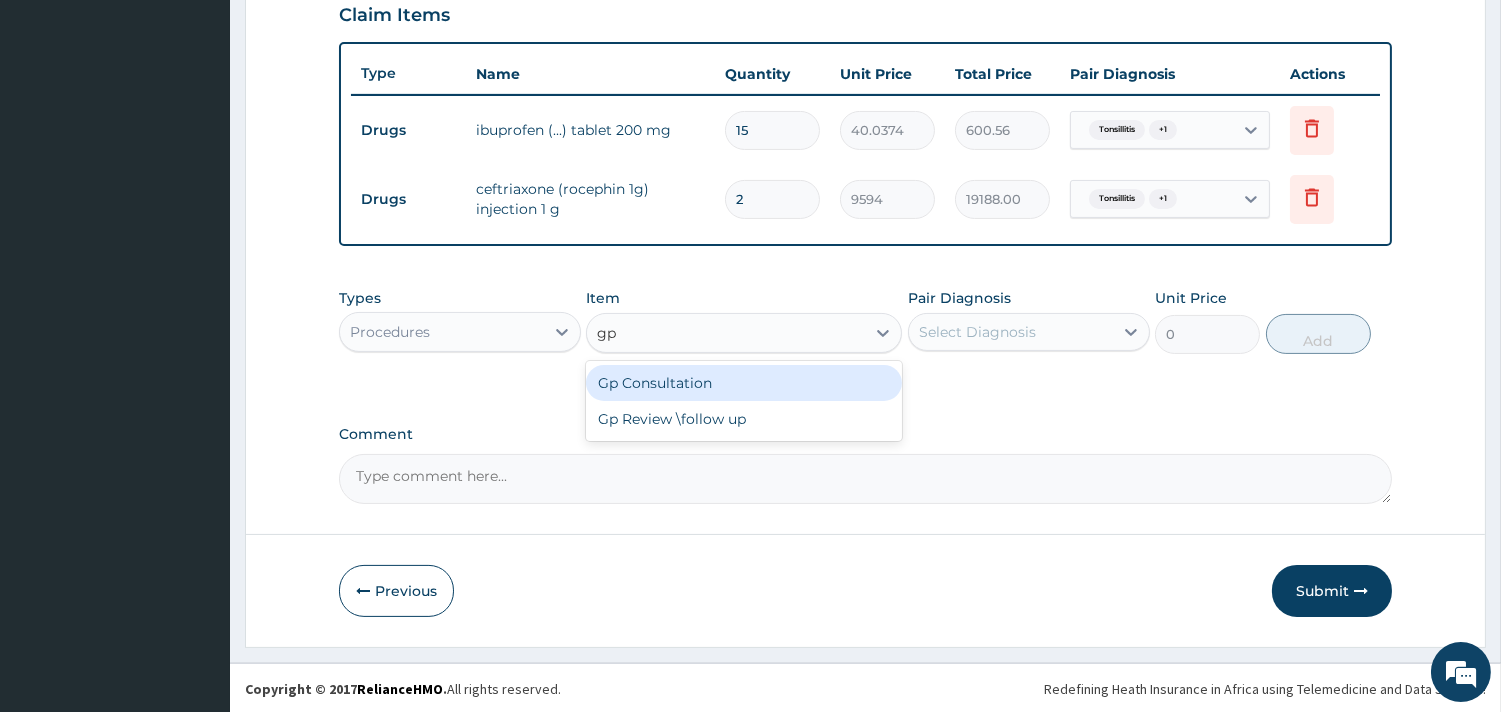 drag, startPoint x: 701, startPoint y: 392, endPoint x: 720, endPoint y: 382, distance: 21.470911 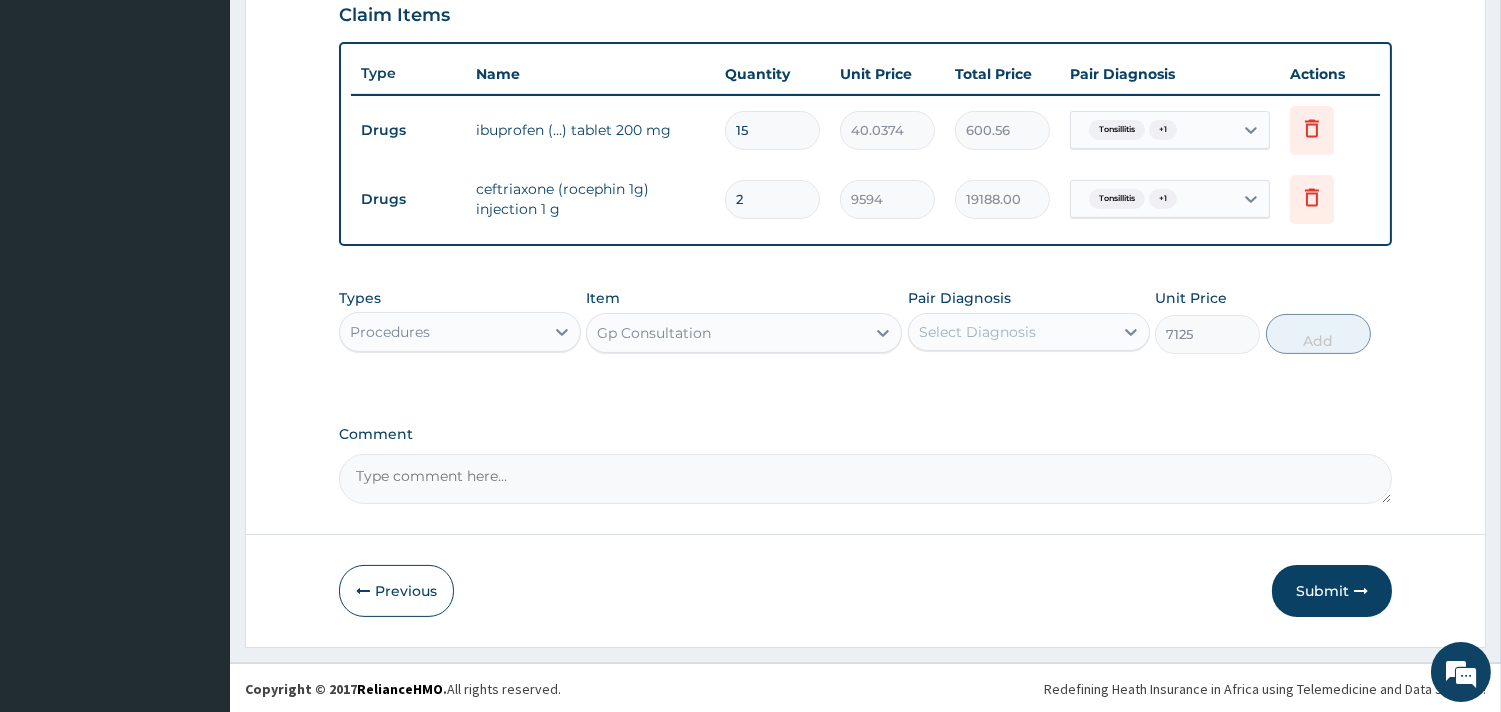 click on "Select Diagnosis" at bounding box center (1011, 332) 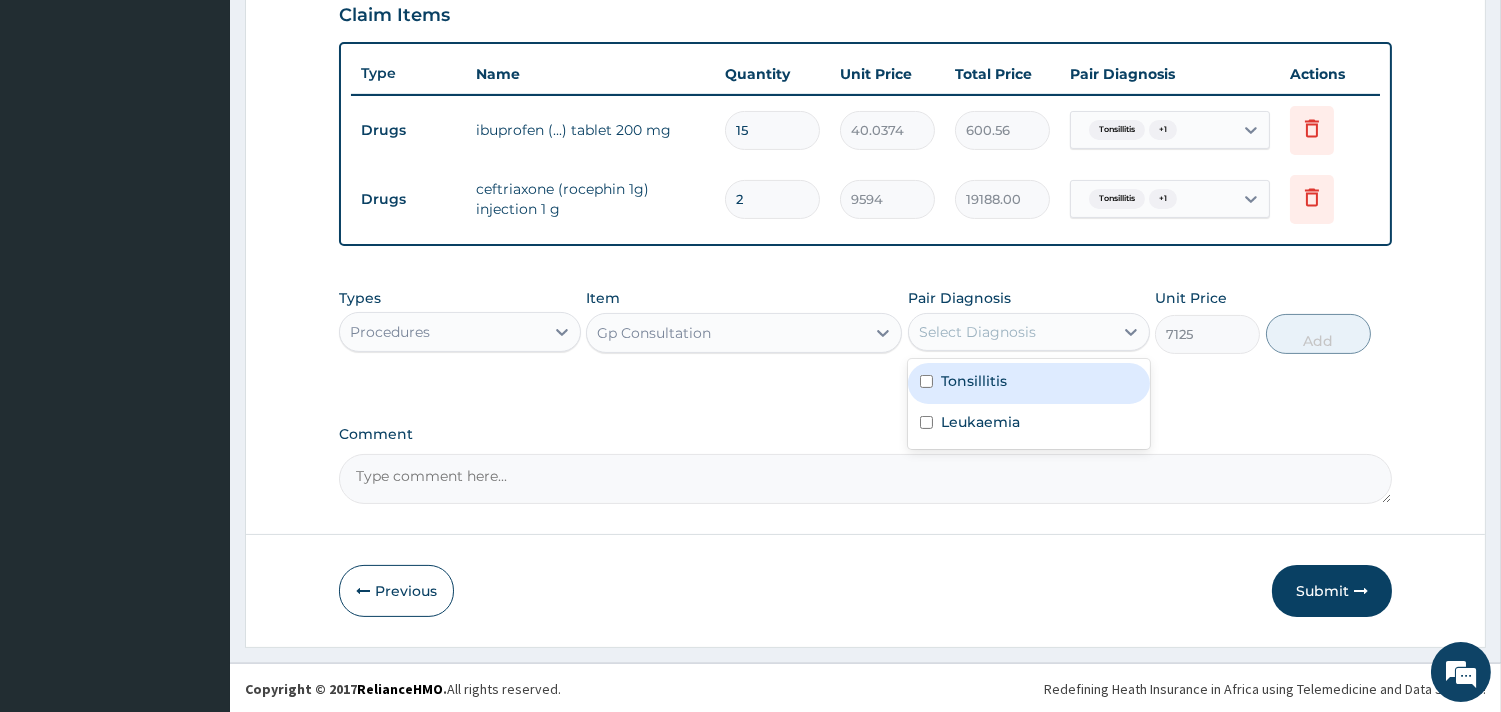 click on "Tonsillitis" at bounding box center (1029, 383) 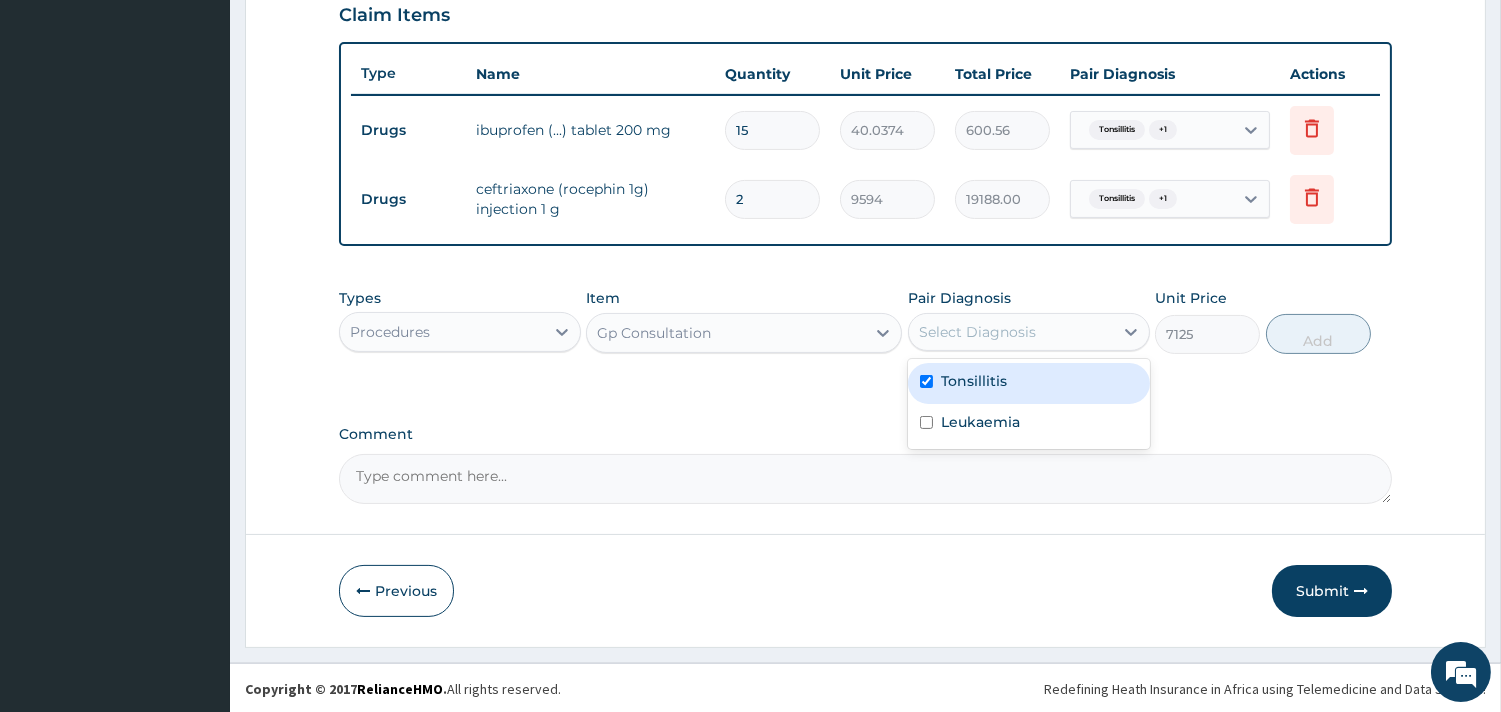checkbox on "true" 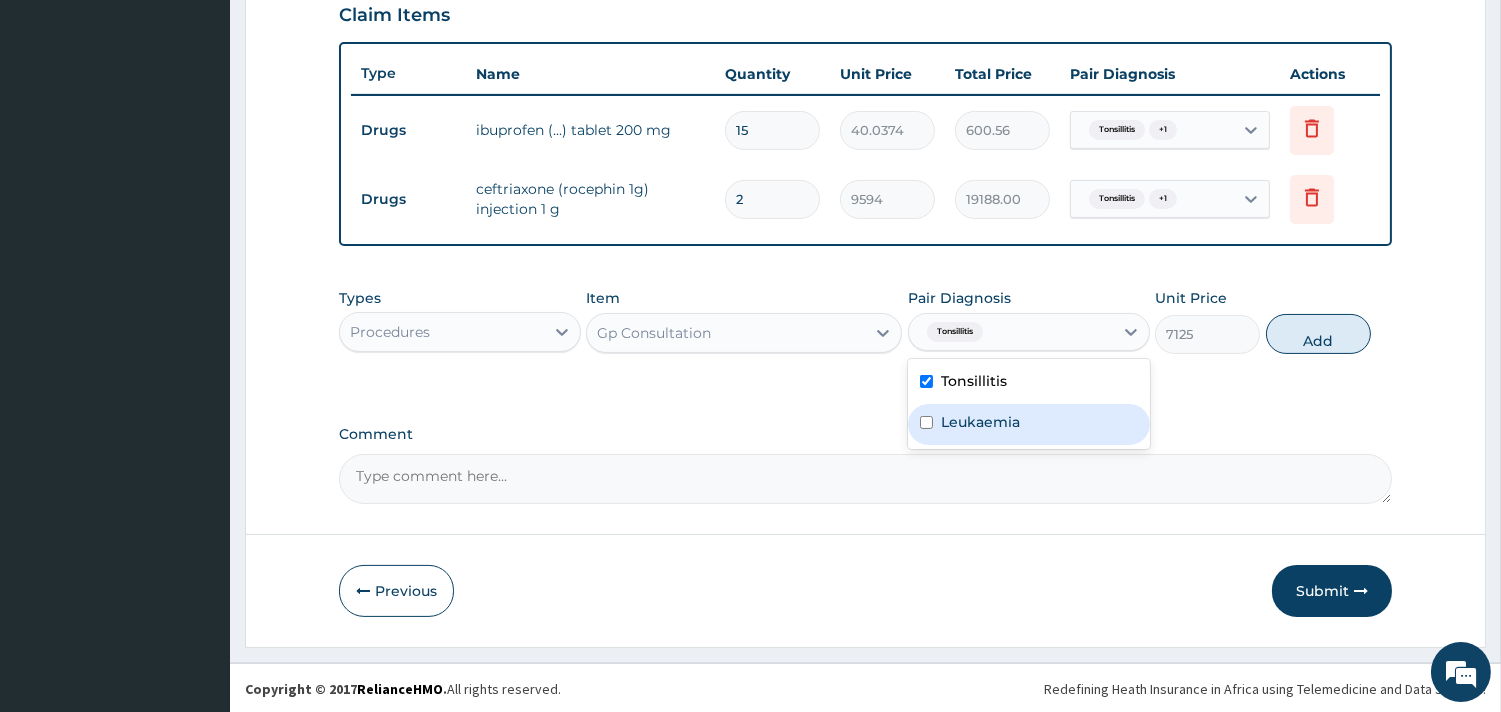 drag, startPoint x: 1062, startPoint y: 410, endPoint x: 1136, endPoint y: 392, distance: 76.15773 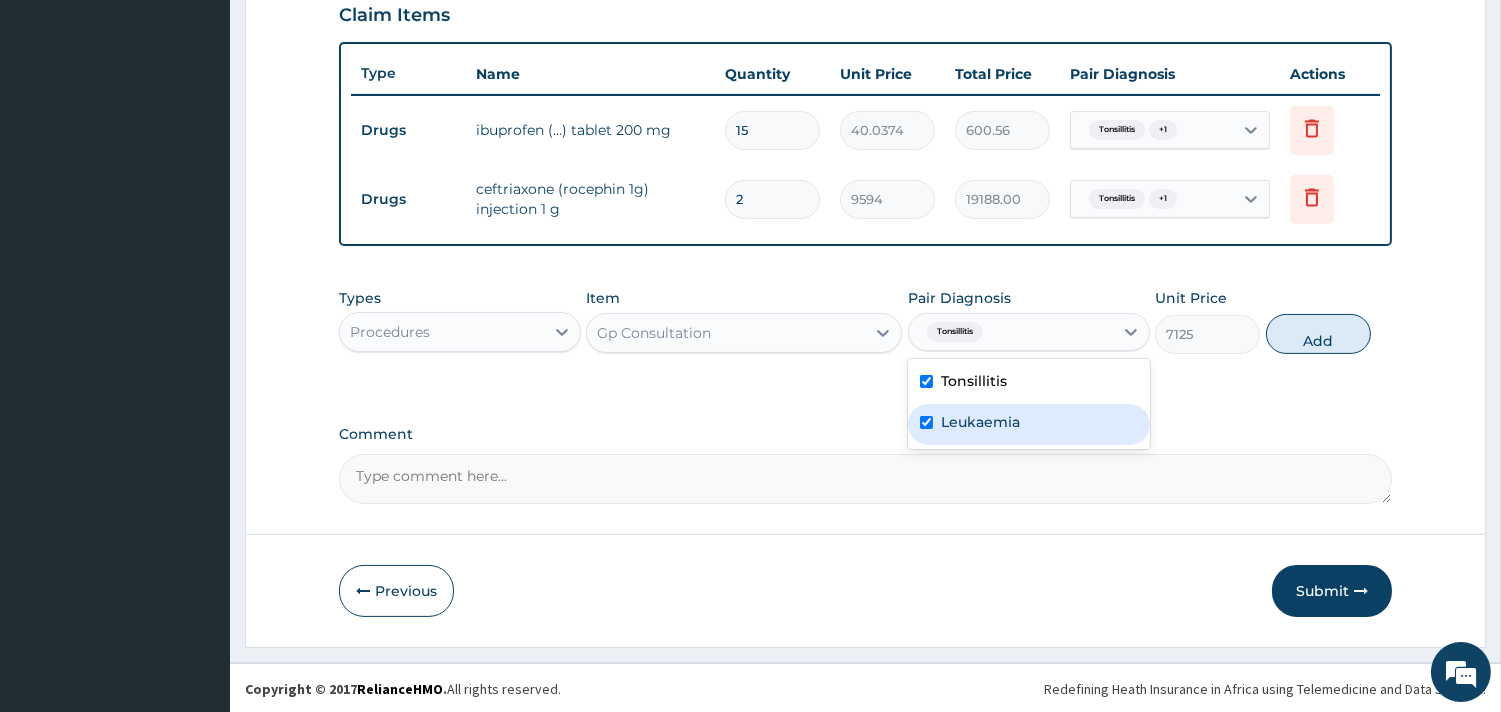 checkbox on "true" 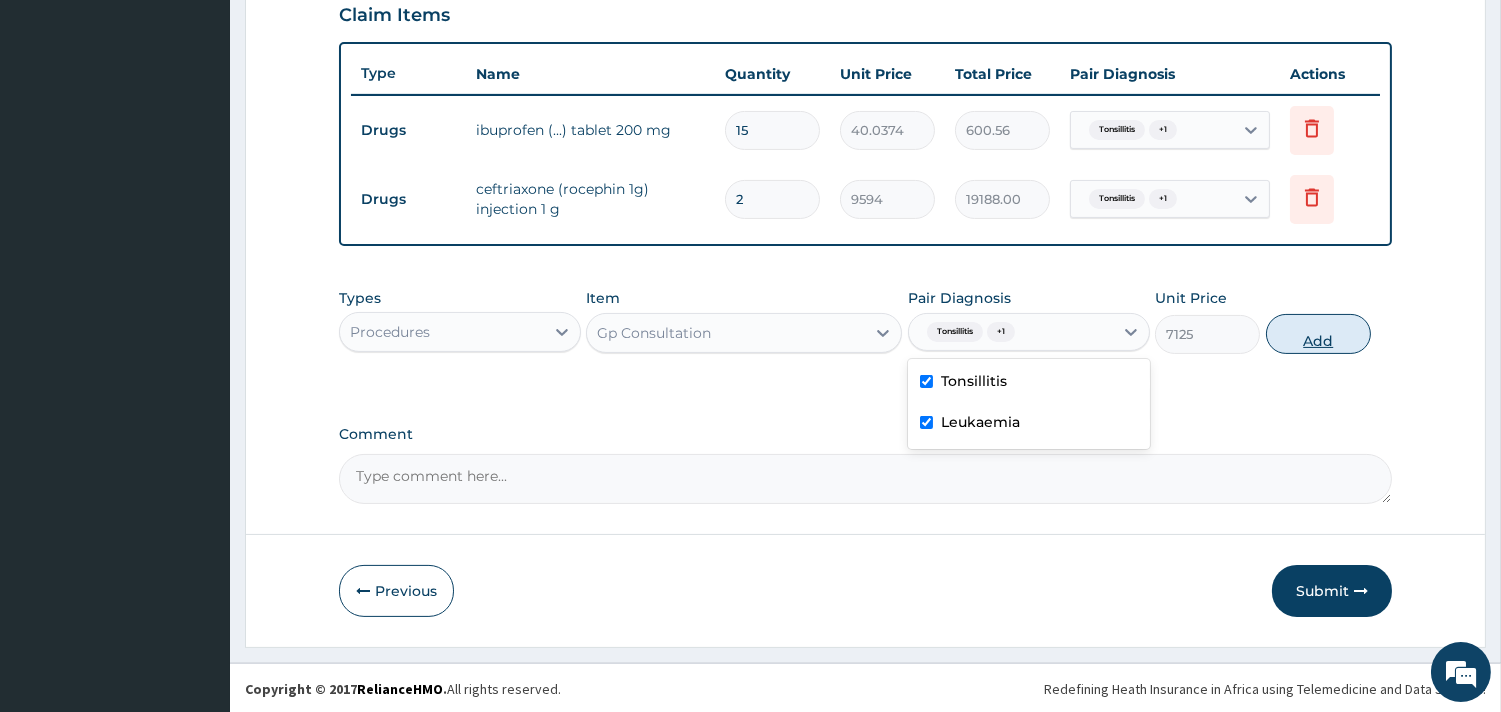 click on "Add" at bounding box center (1318, 334) 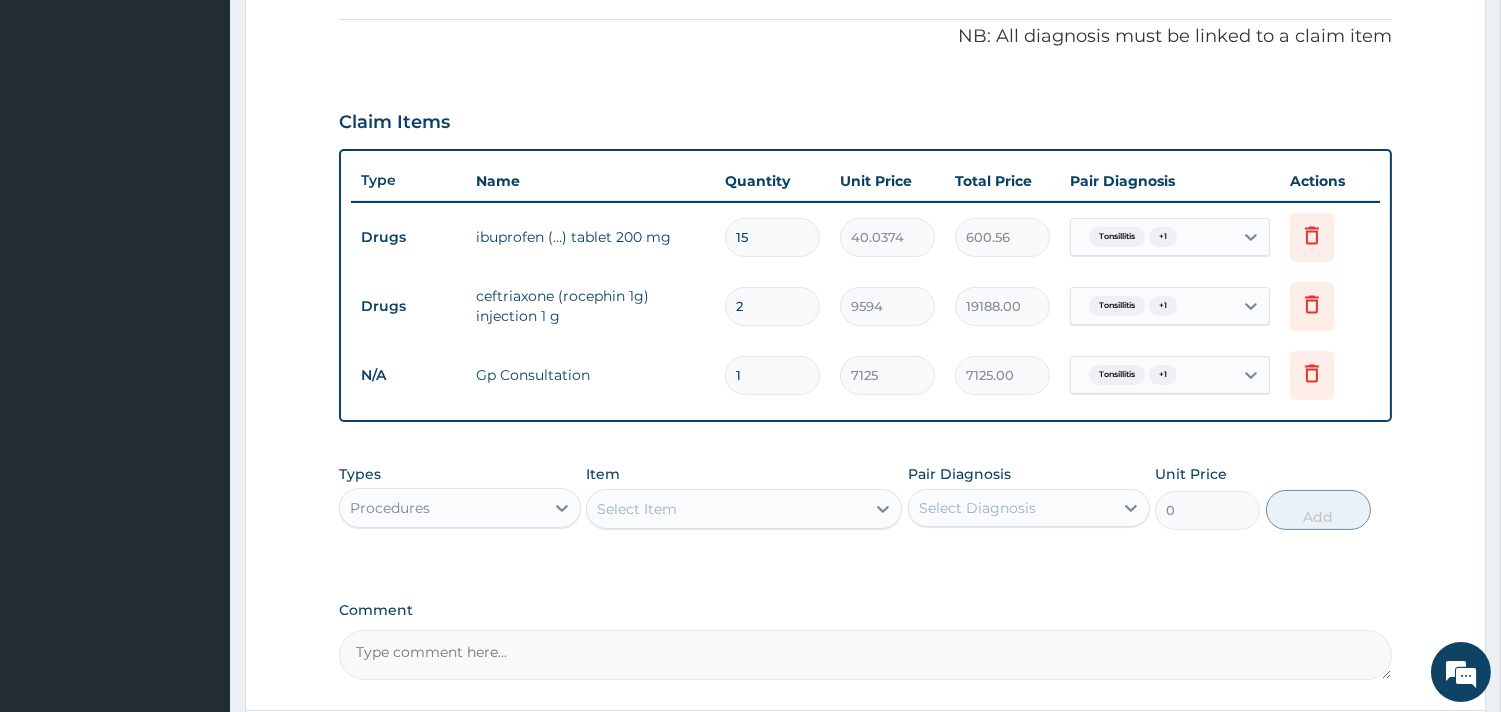 scroll, scrollTop: 772, scrollLeft: 0, axis: vertical 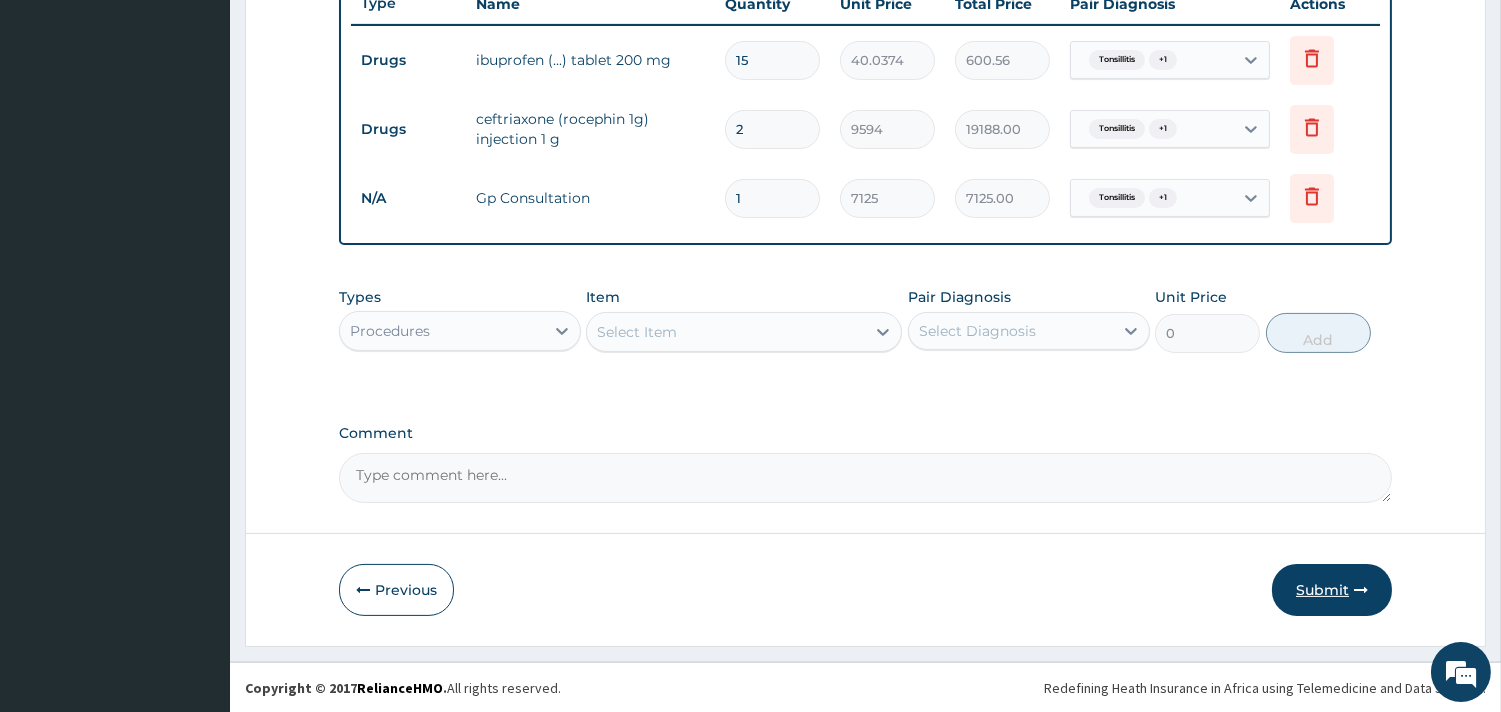 click on "Submit" at bounding box center [1332, 590] 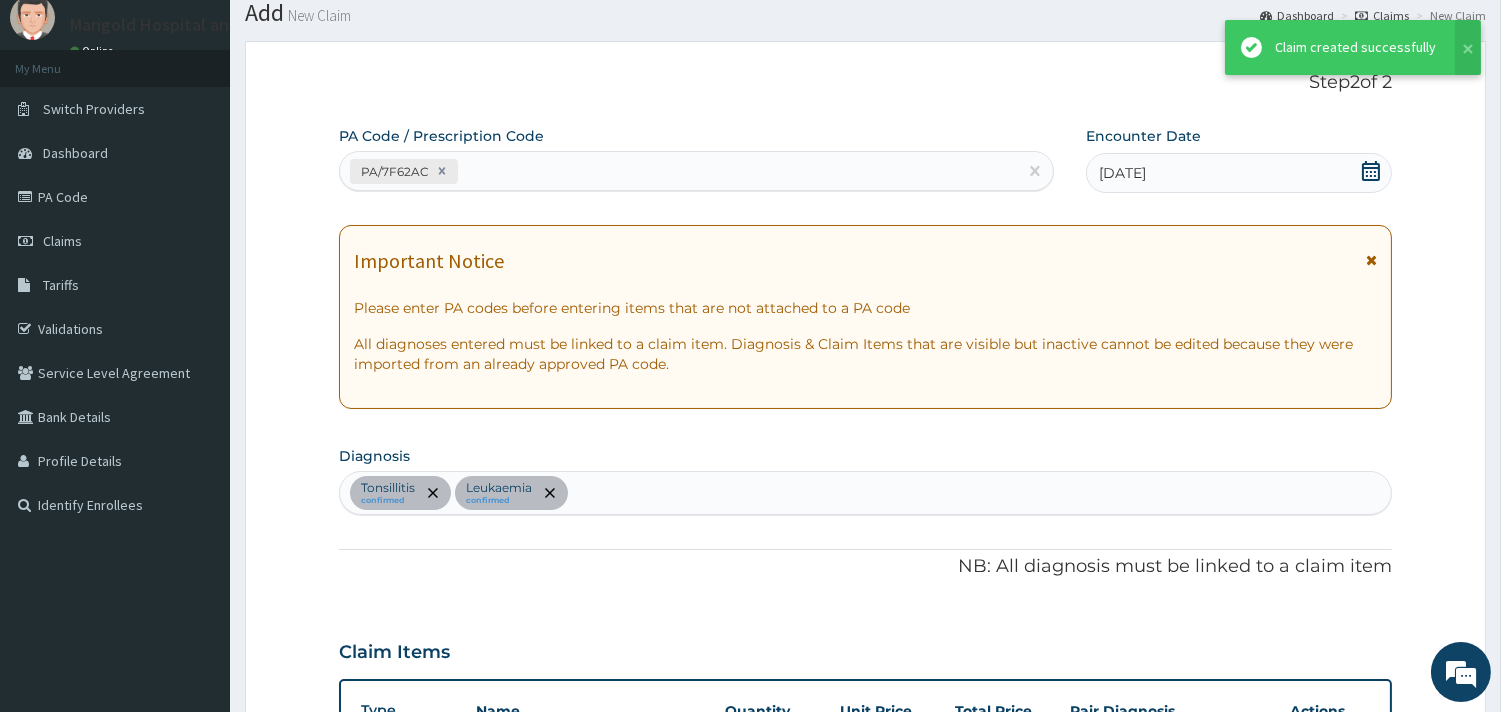scroll, scrollTop: 772, scrollLeft: 0, axis: vertical 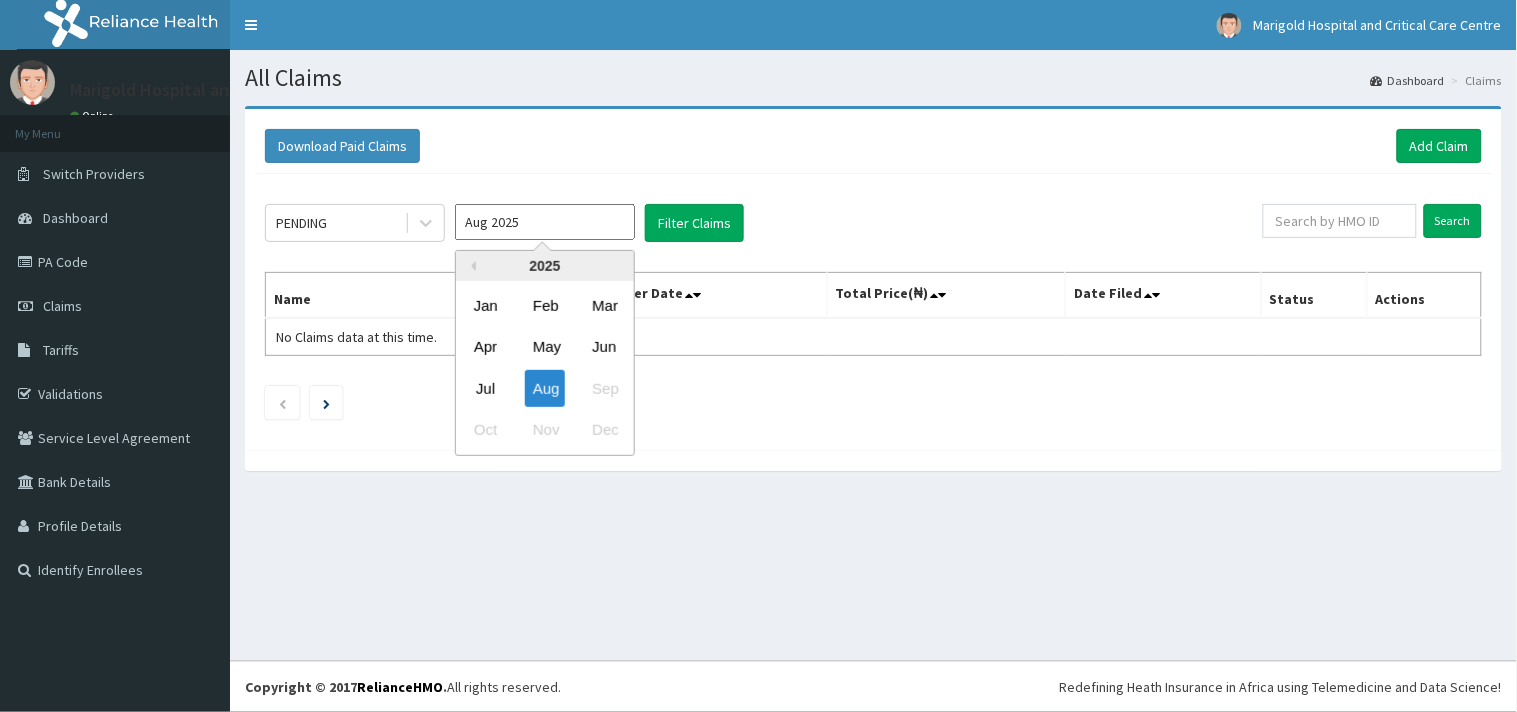 drag, startPoint x: 580, startPoint y: 237, endPoint x: 571, endPoint y: 258, distance: 22.847319 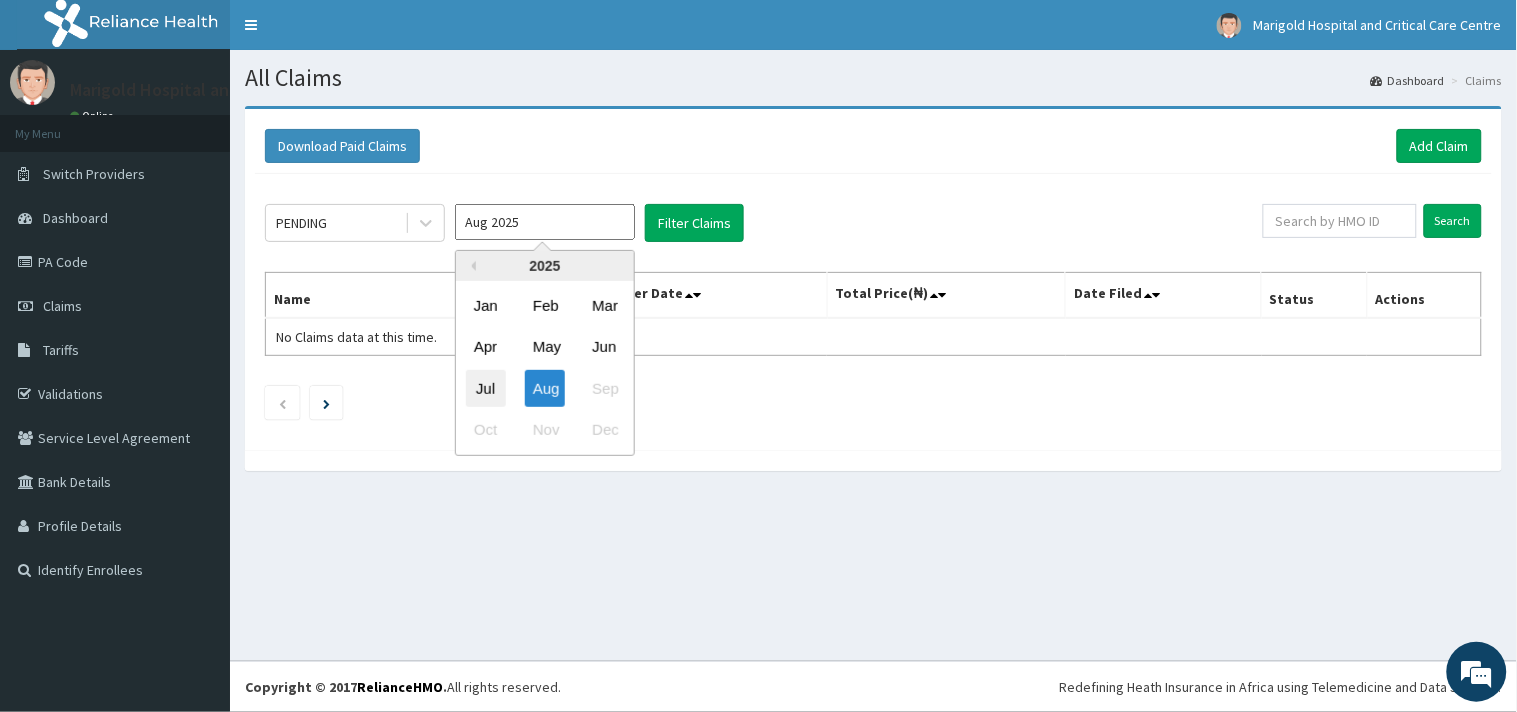 click on "Jul" at bounding box center (486, 388) 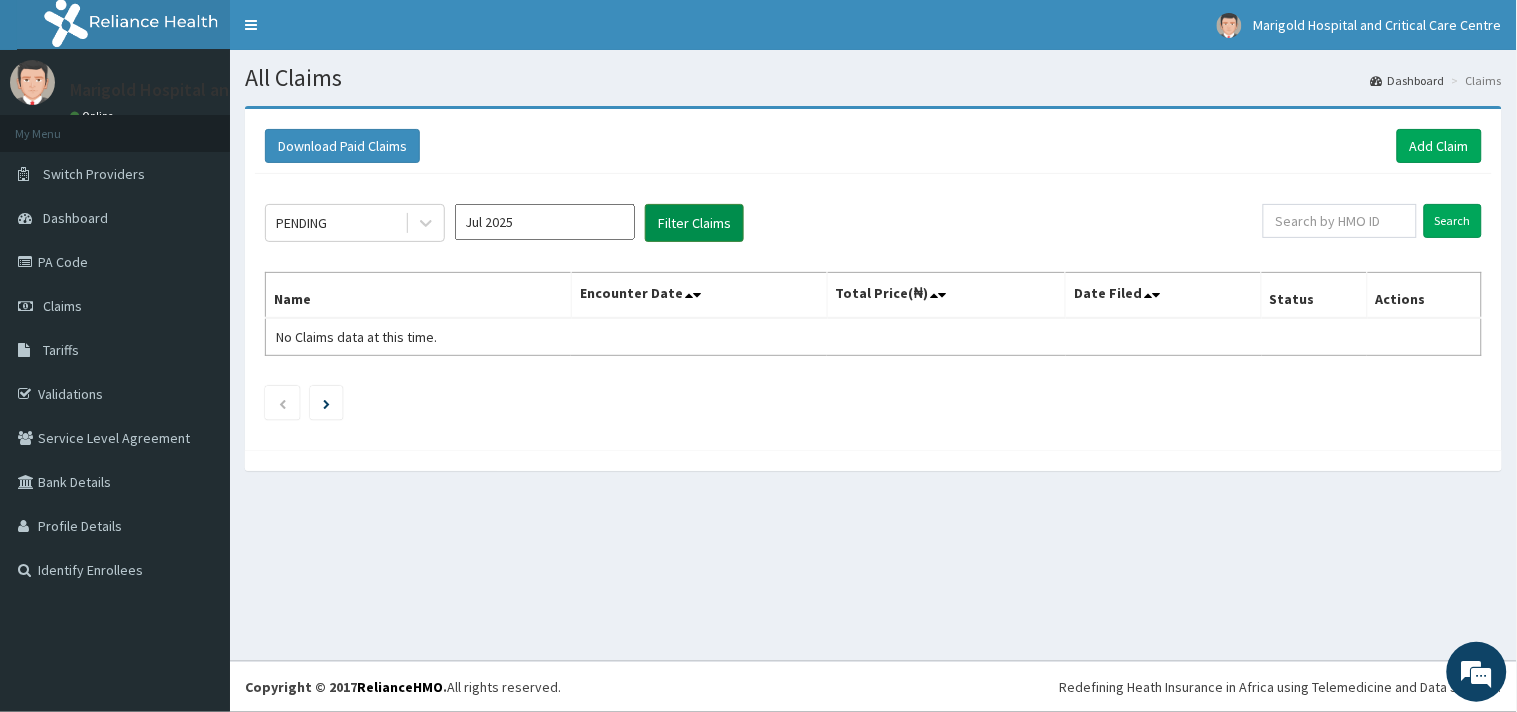click on "Filter Claims" at bounding box center (694, 223) 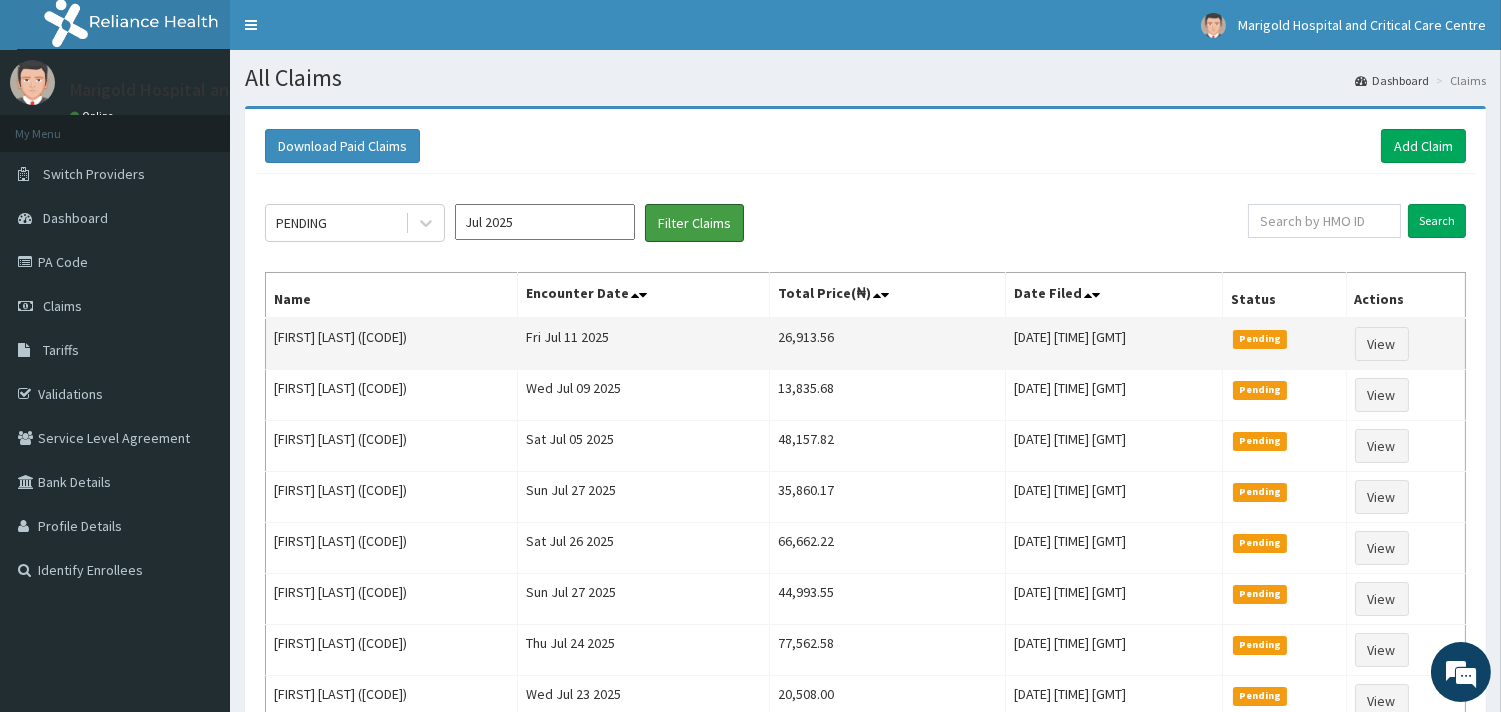 scroll, scrollTop: 0, scrollLeft: 0, axis: both 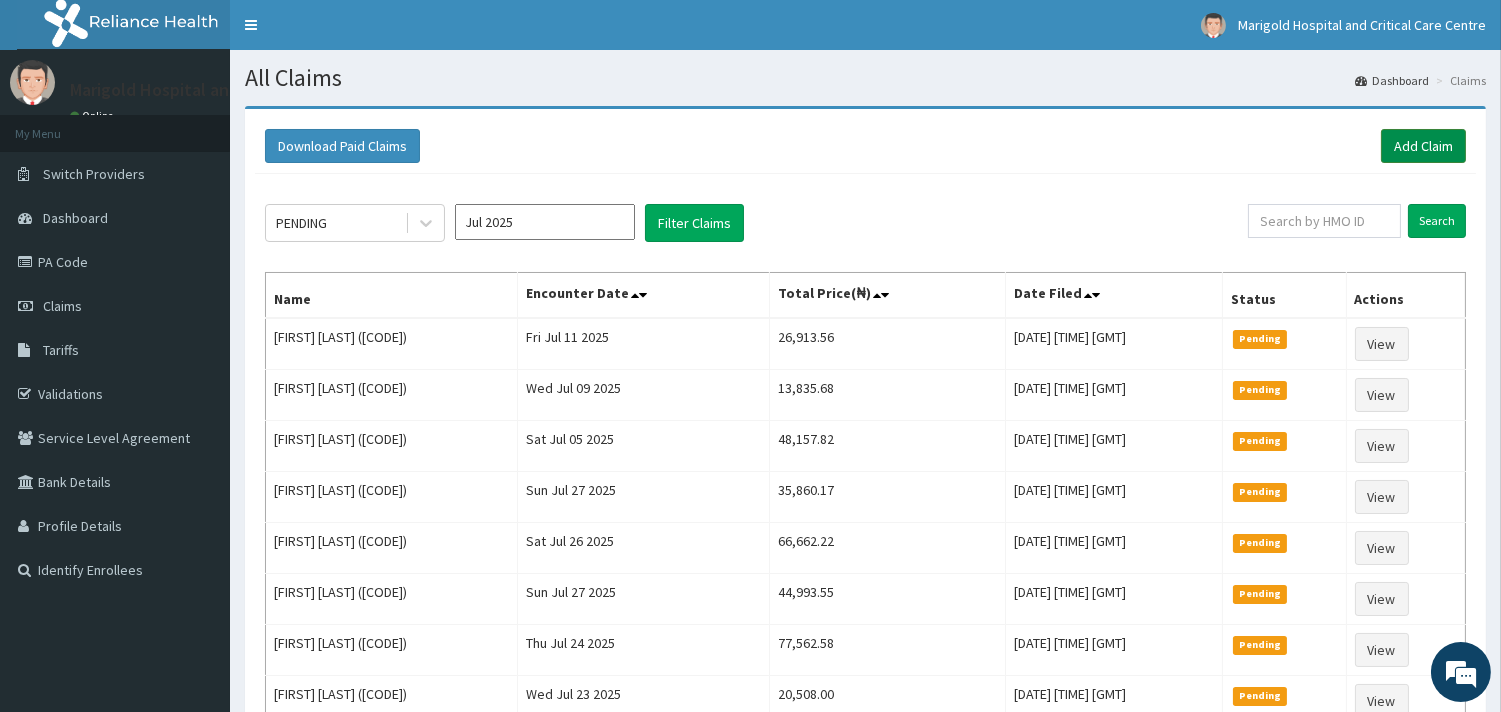 click on "Add Claim" at bounding box center (1423, 146) 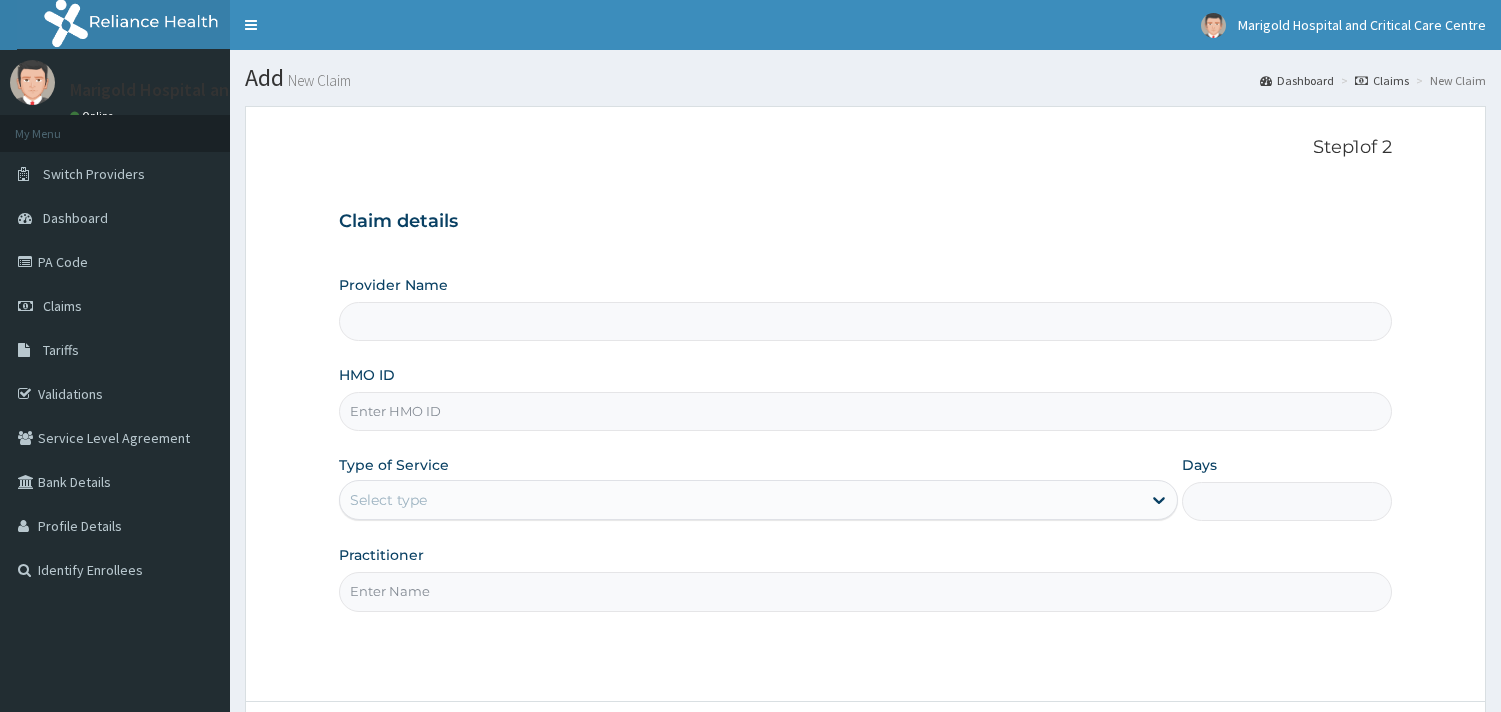 scroll, scrollTop: 0, scrollLeft: 0, axis: both 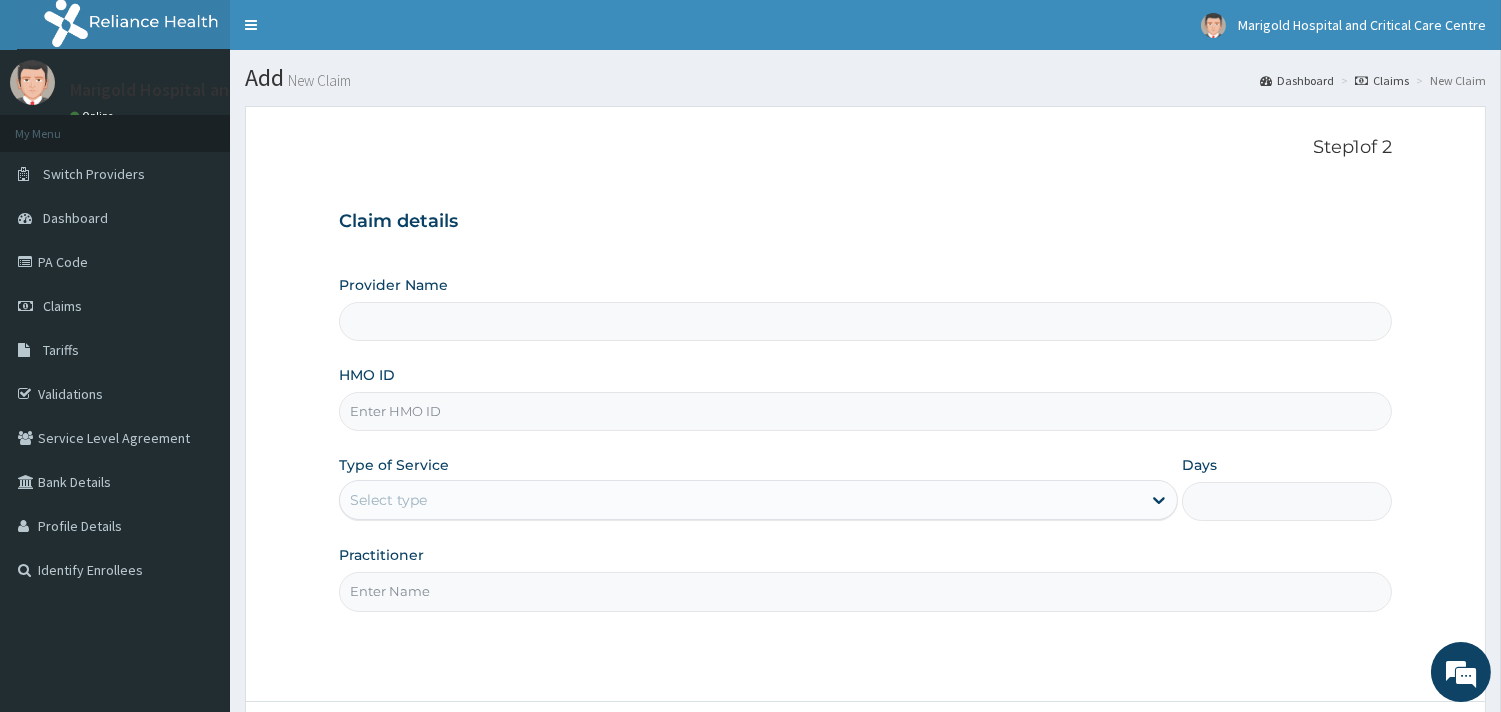 paste on "WAK/10008/A" 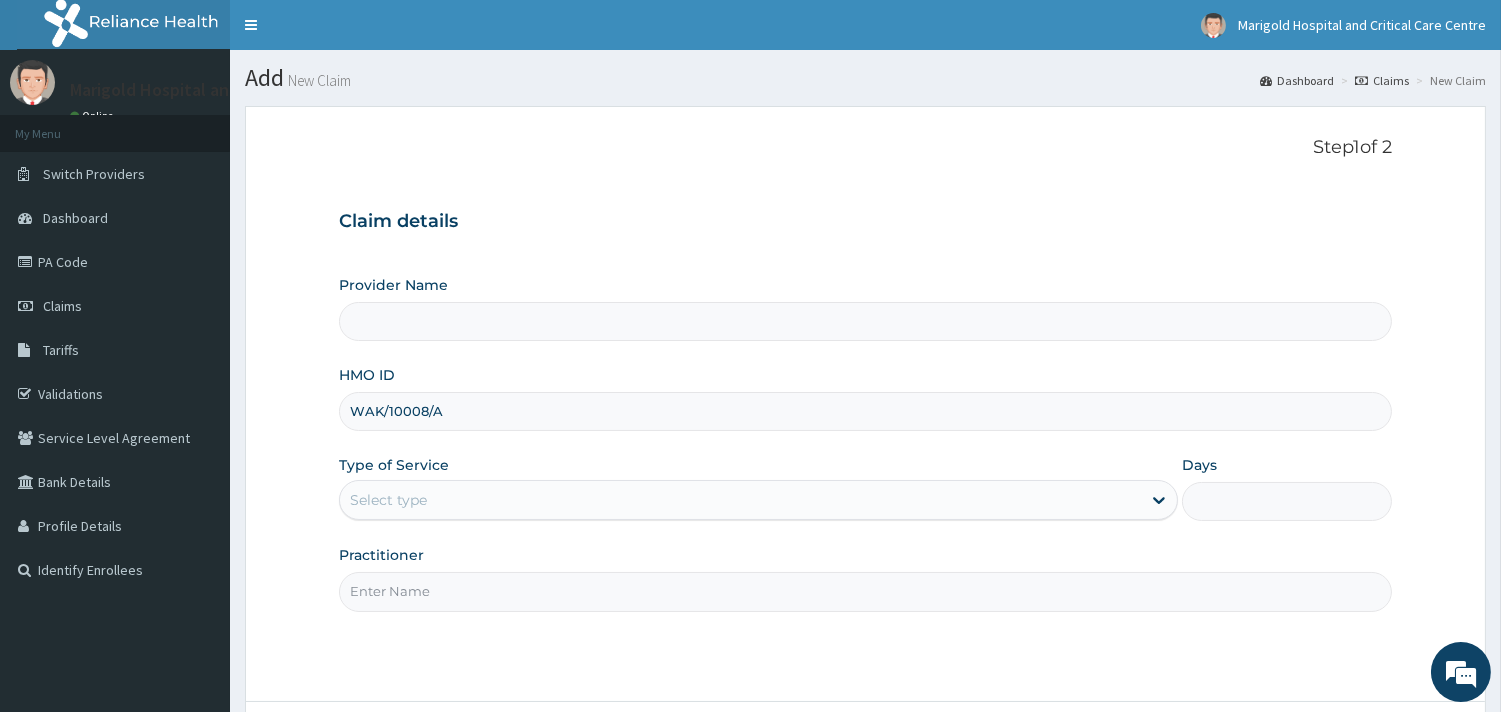 type on "WAK/10008/A" 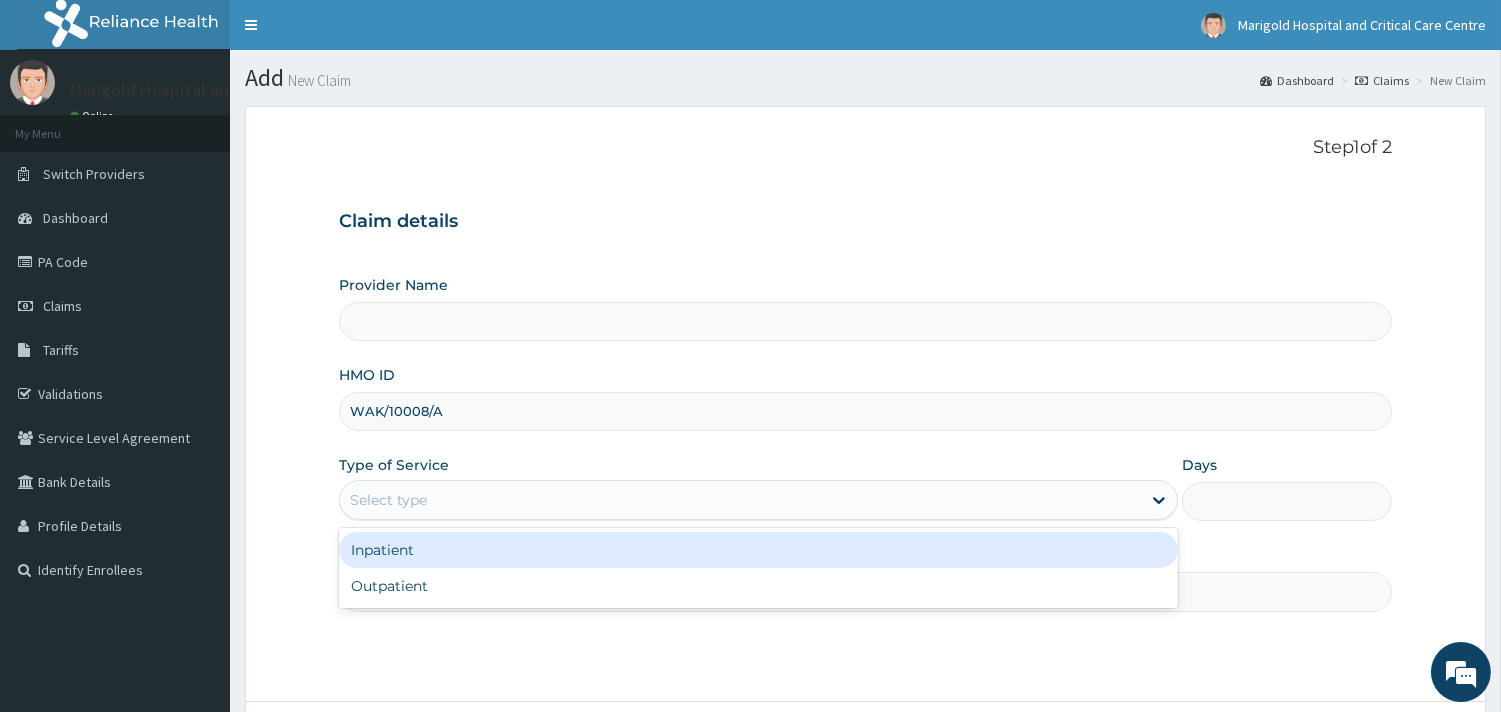 drag, startPoint x: 455, startPoint y: 493, endPoint x: 423, endPoint y: 627, distance: 137.76791 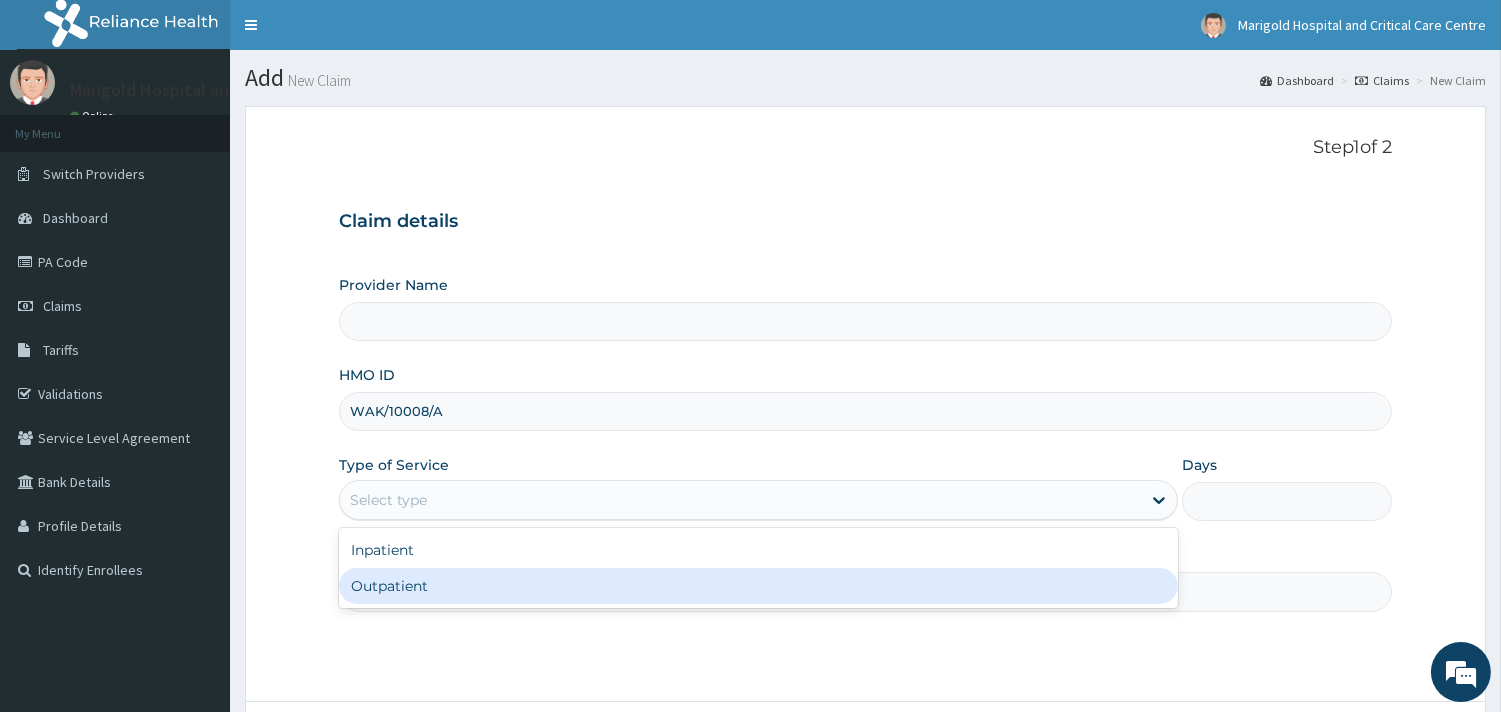 type on "Marigold Hospital and Critical Care Centre" 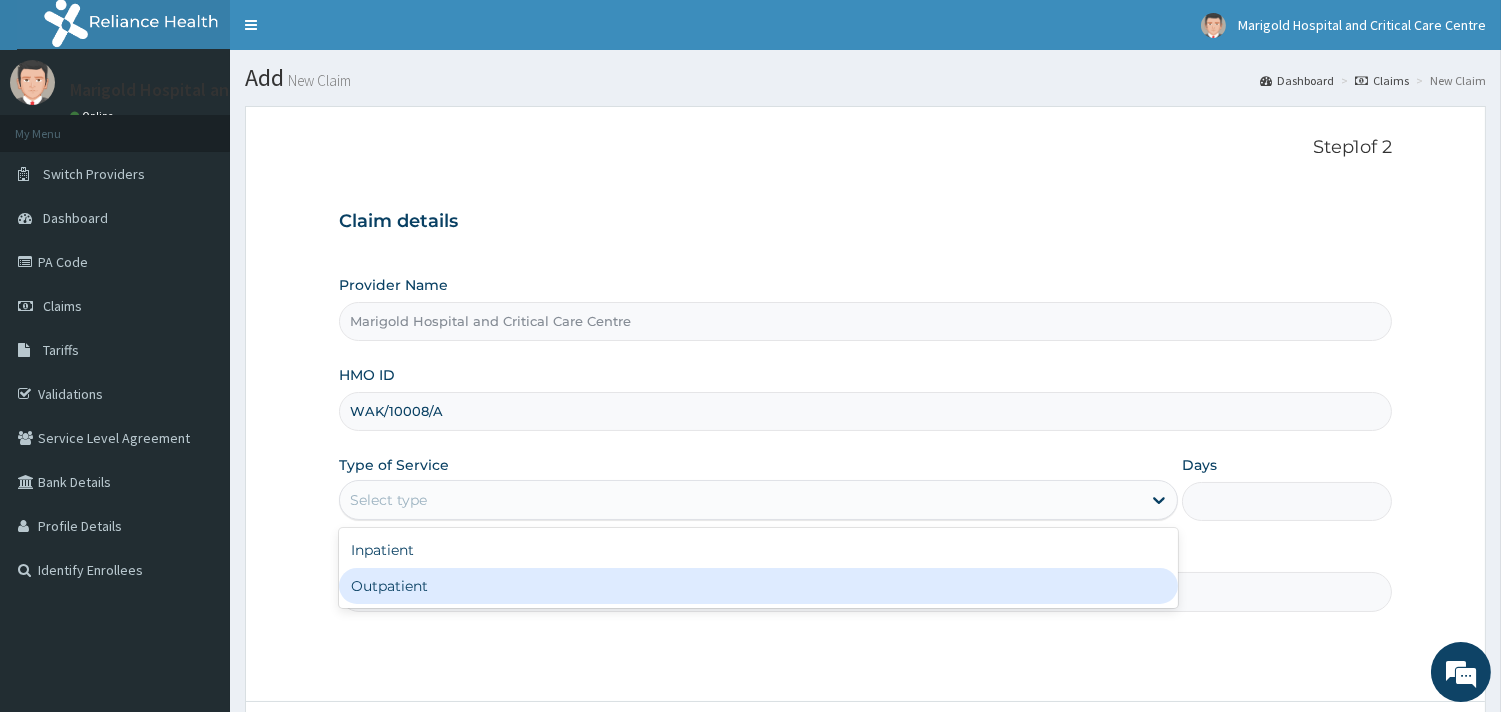 click on "Outpatient" at bounding box center (758, 586) 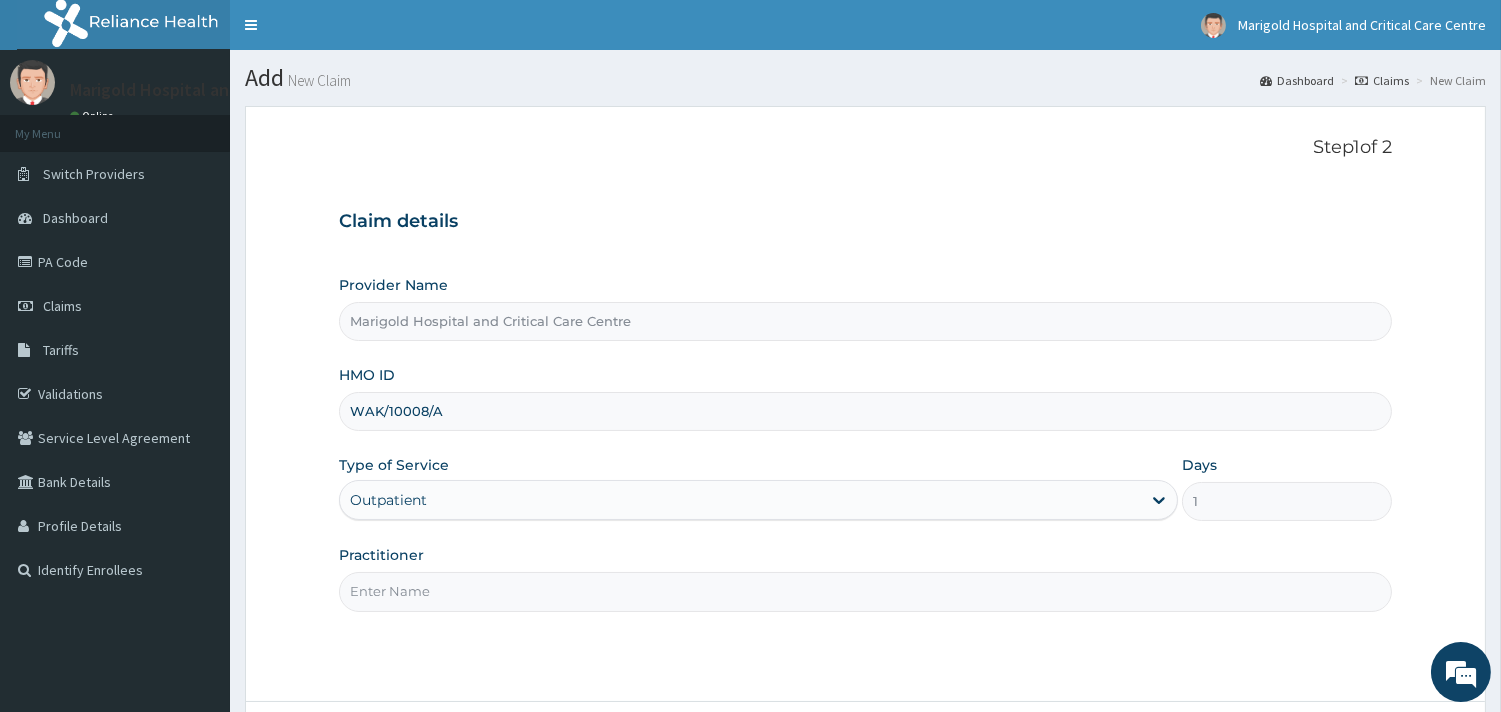 click on "Practitioner" at bounding box center [865, 591] 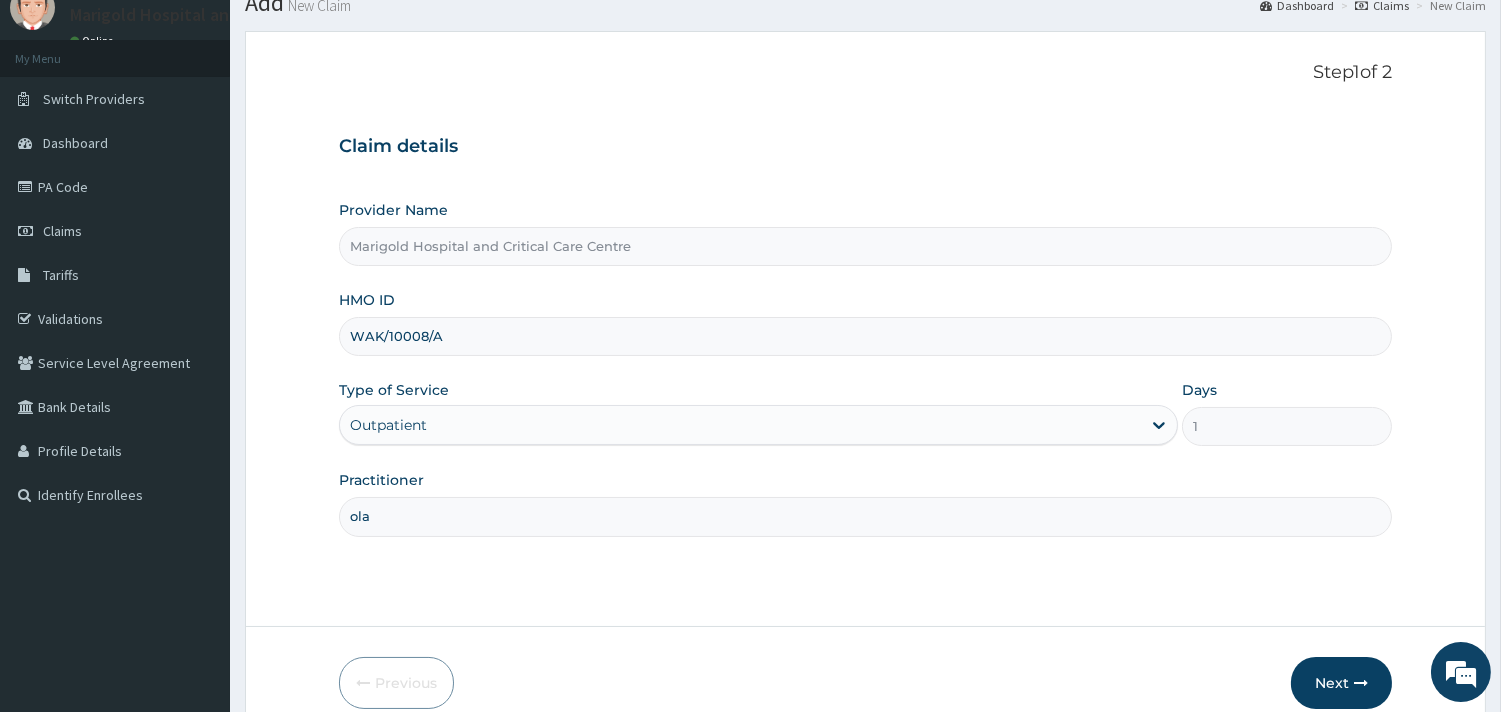 scroll, scrollTop: 170, scrollLeft: 0, axis: vertical 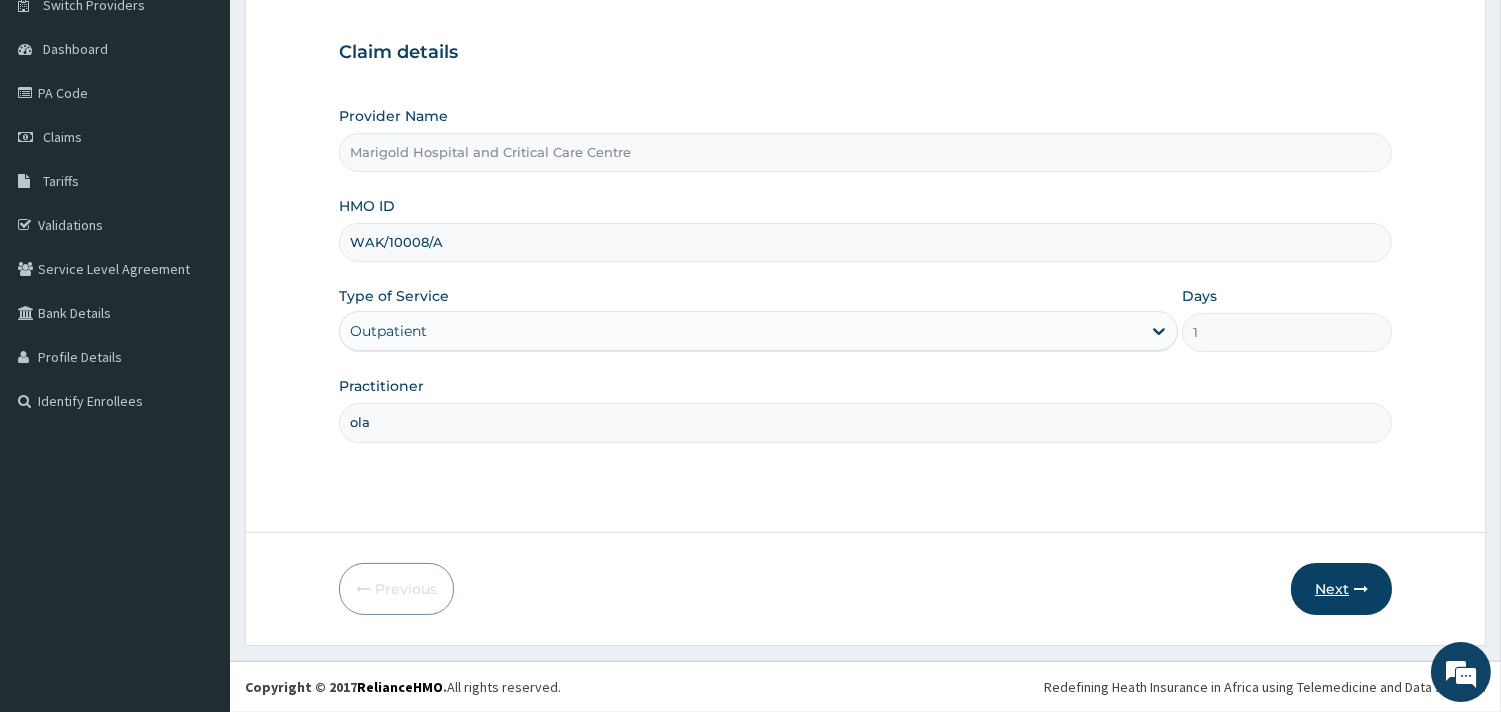 type on "ola" 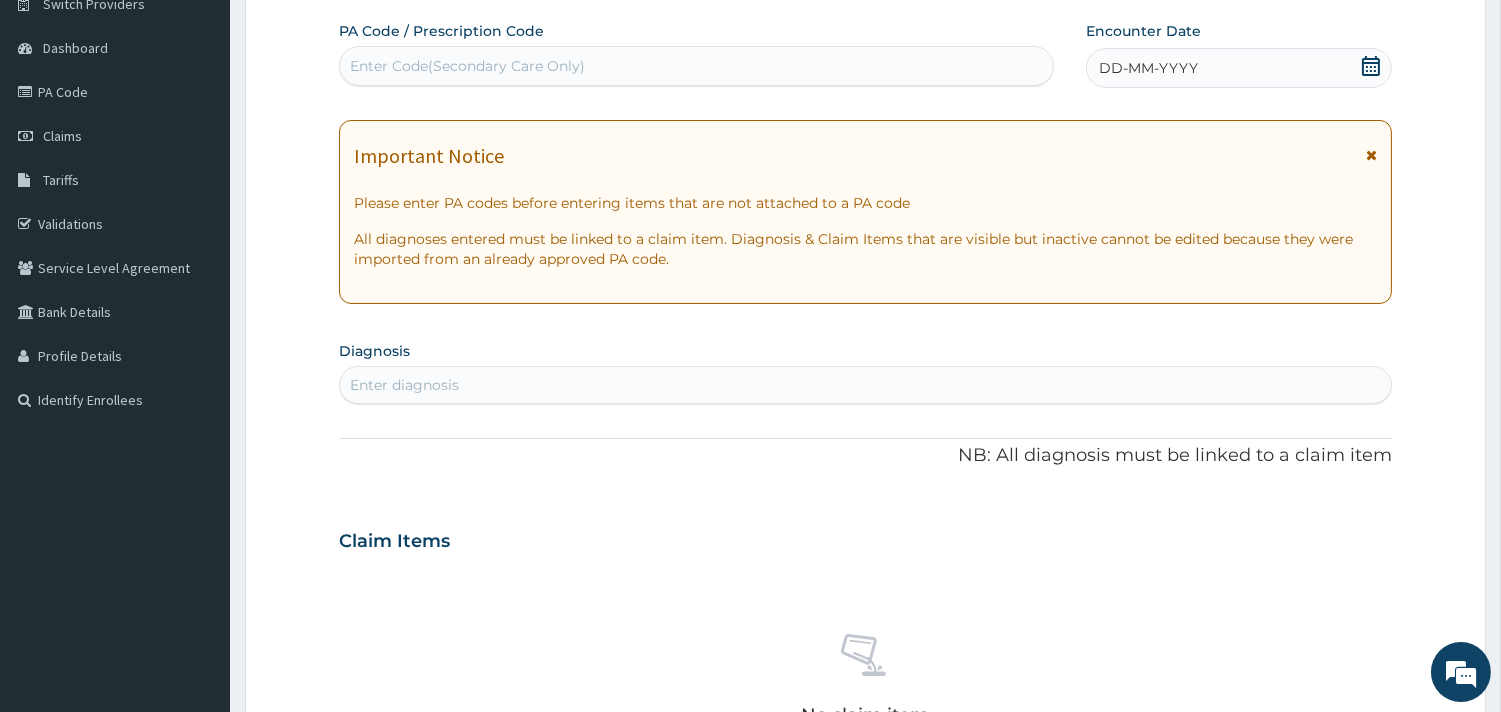 click on "Enter Code(Secondary Care Only)" at bounding box center (467, 66) 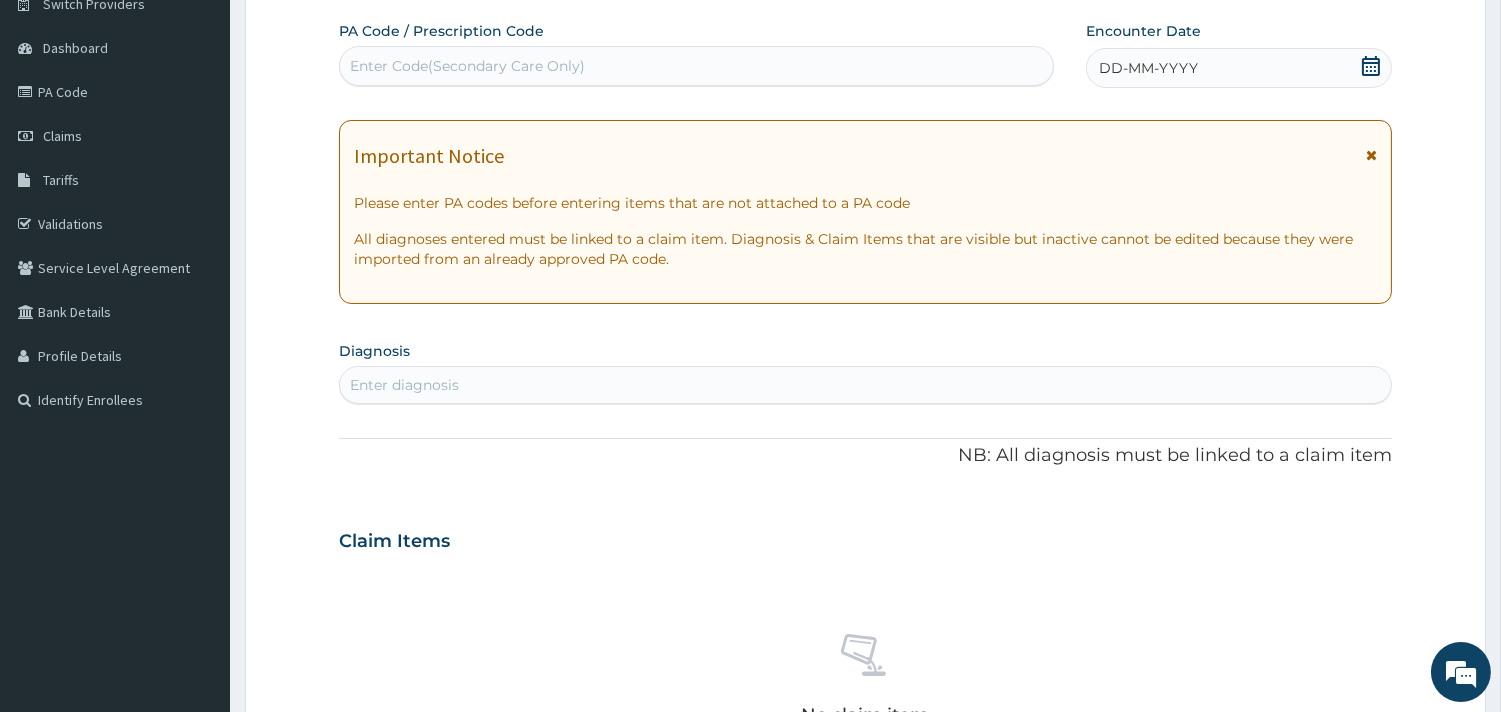 scroll, scrollTop: 0, scrollLeft: 0, axis: both 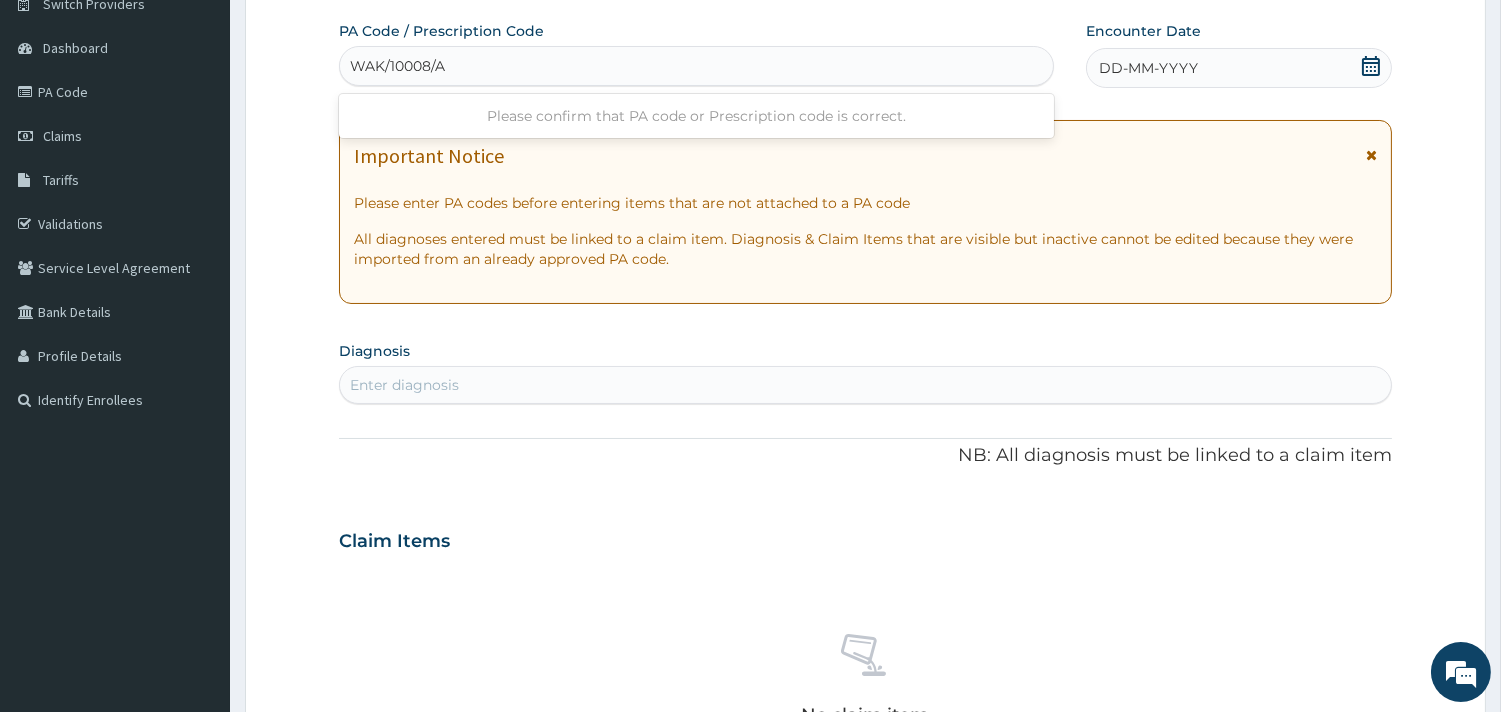 type on "WAK/10008/A" 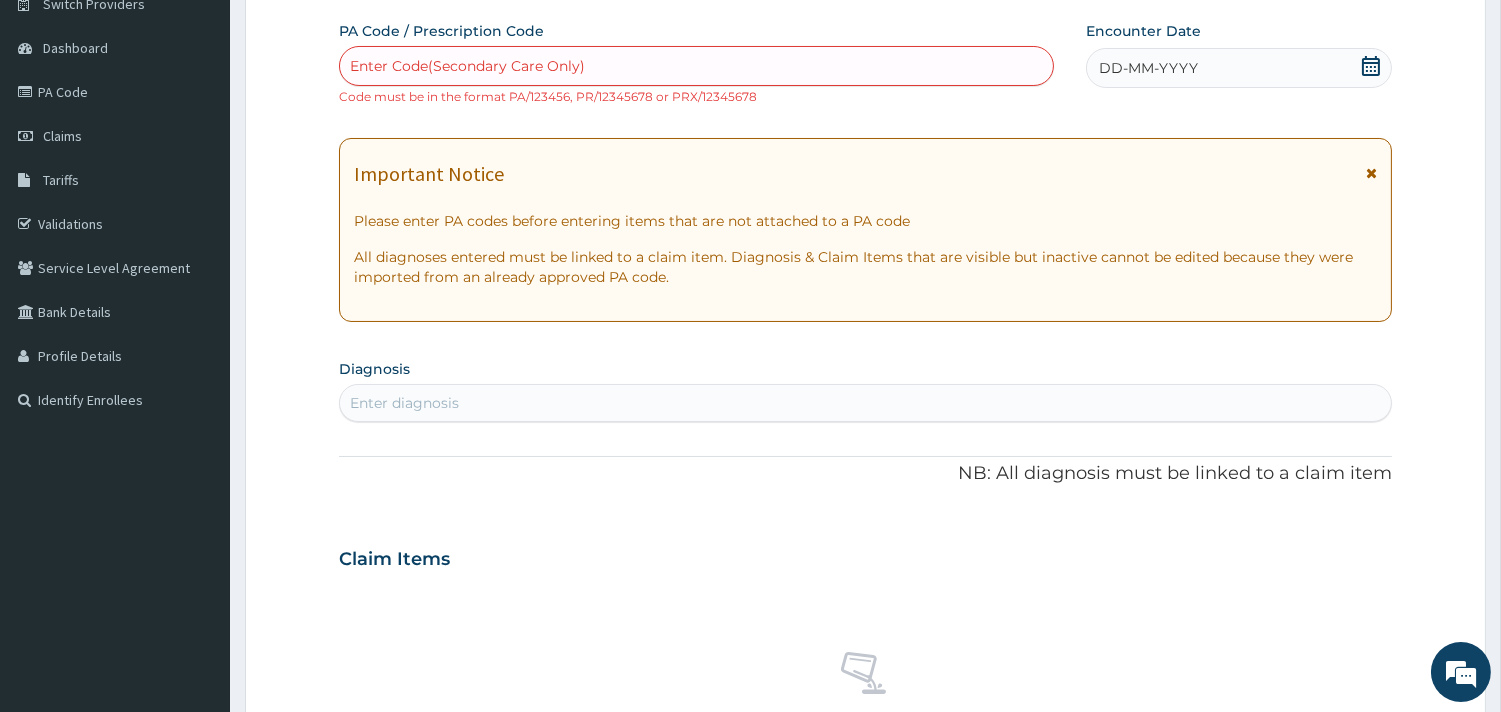 click on "Enter Code(Secondary Care Only)" at bounding box center (467, 66) 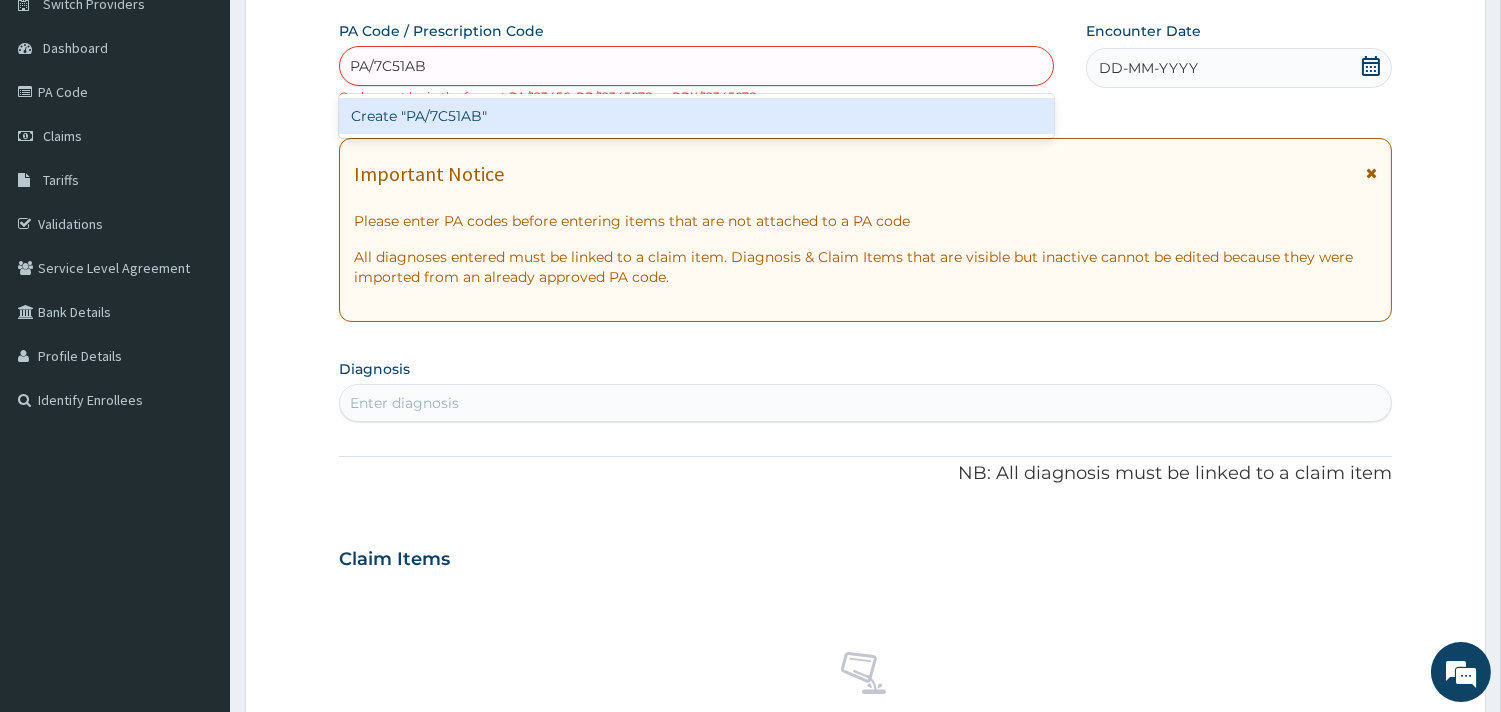click on "Create "PA/7C51AB"" at bounding box center [696, 116] 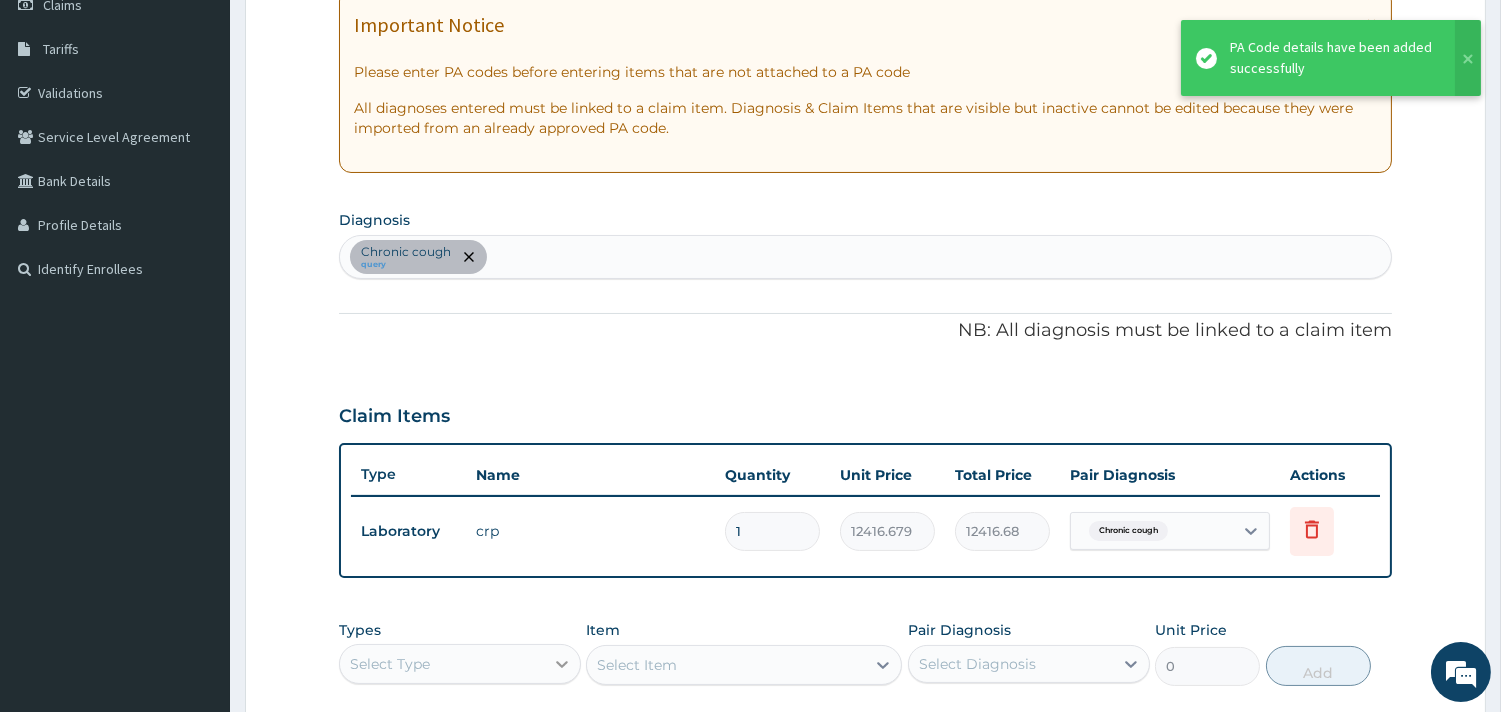 scroll, scrollTop: 614, scrollLeft: 0, axis: vertical 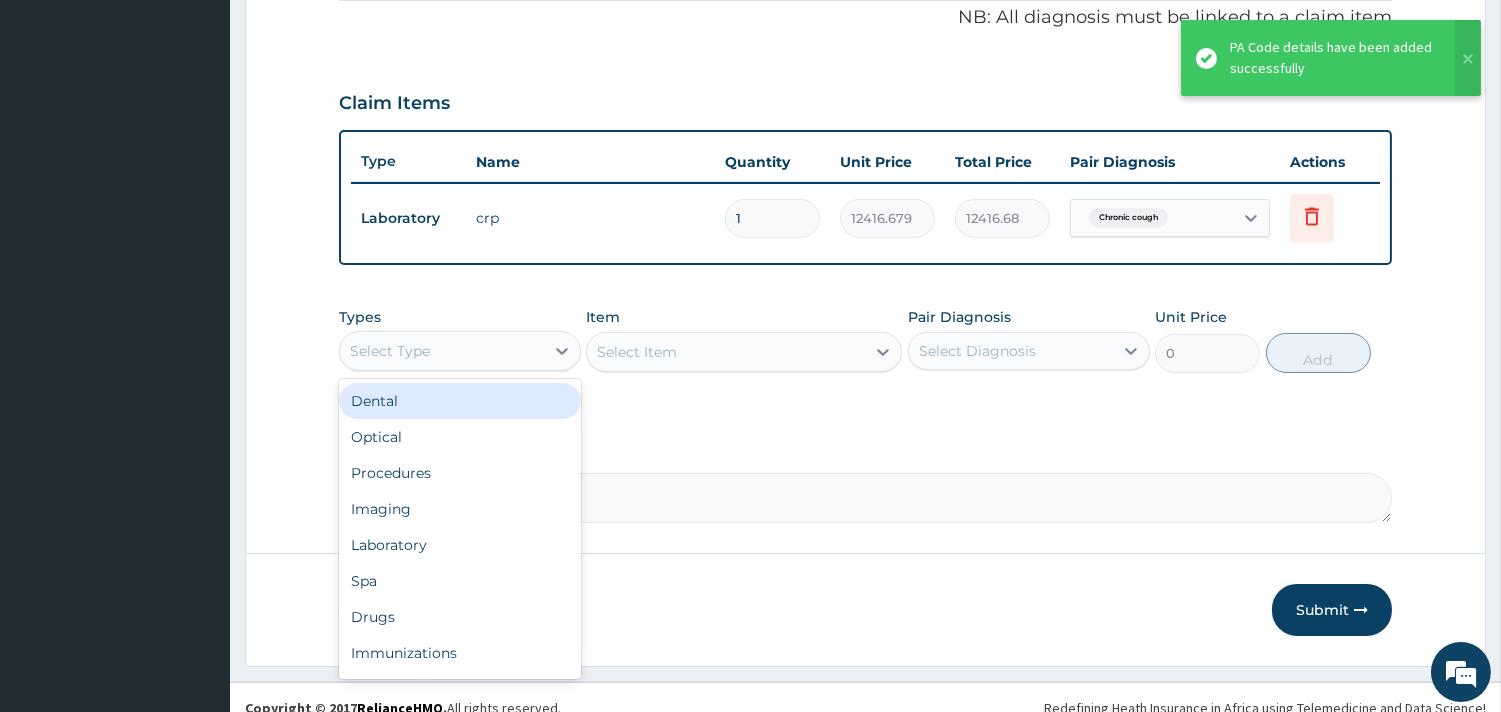 click on "Select Type" at bounding box center [442, 351] 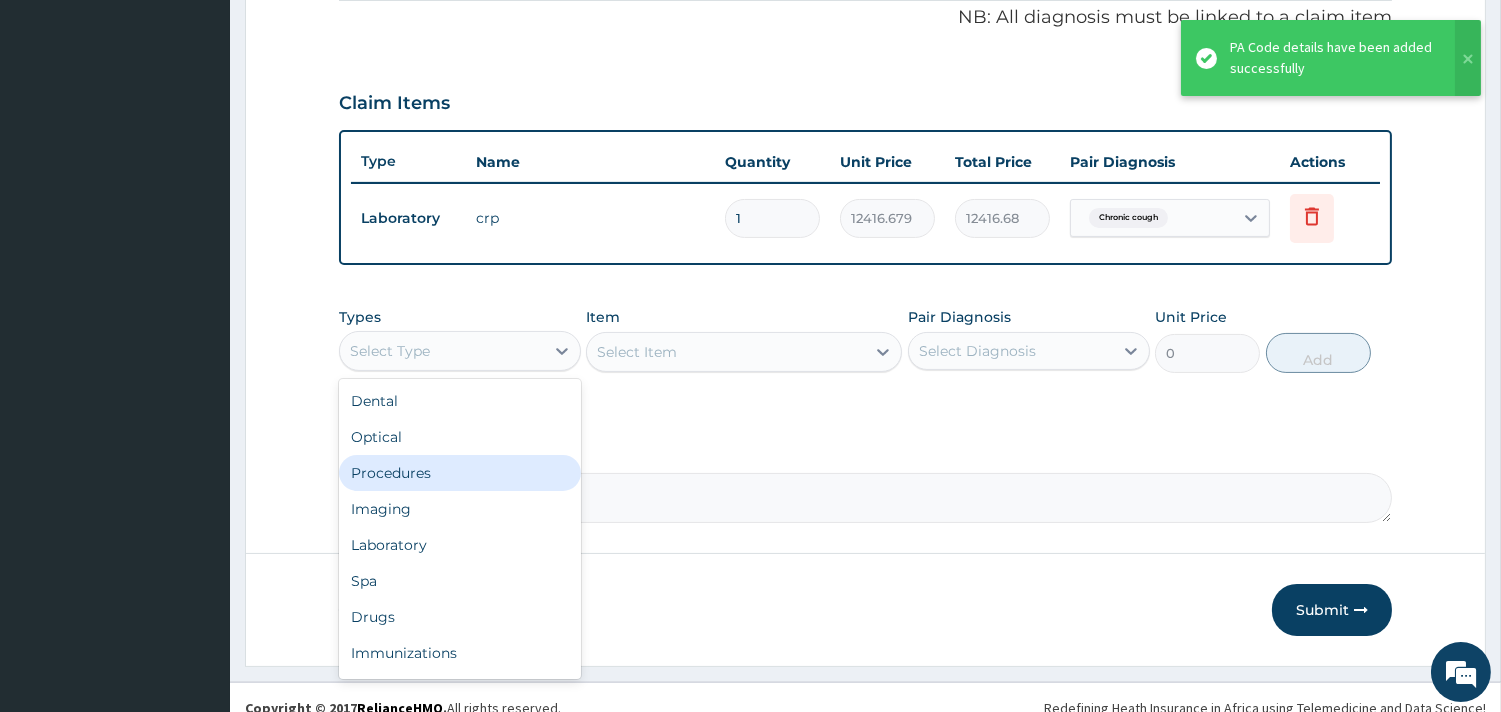 click on "Procedures" at bounding box center [460, 473] 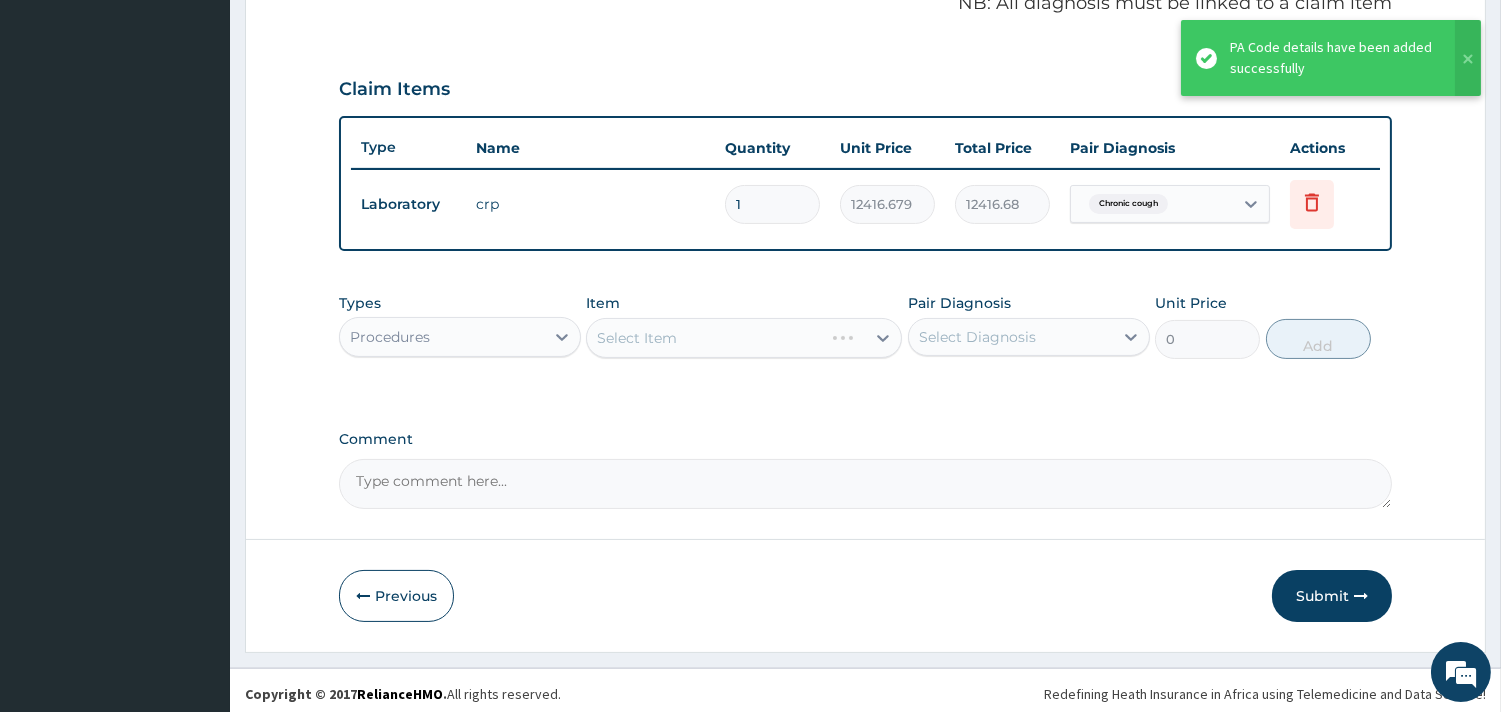scroll, scrollTop: 633, scrollLeft: 0, axis: vertical 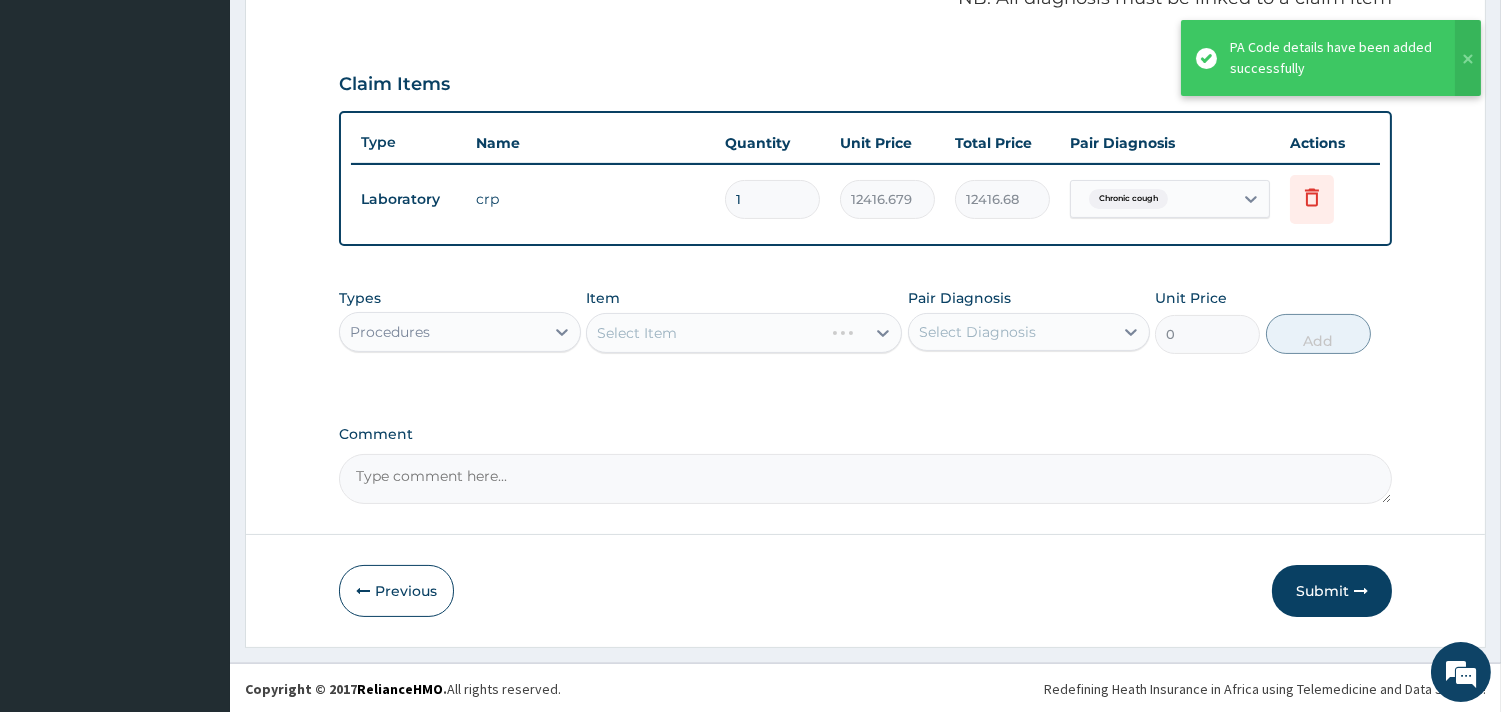 click on "Select Item" at bounding box center [744, 333] 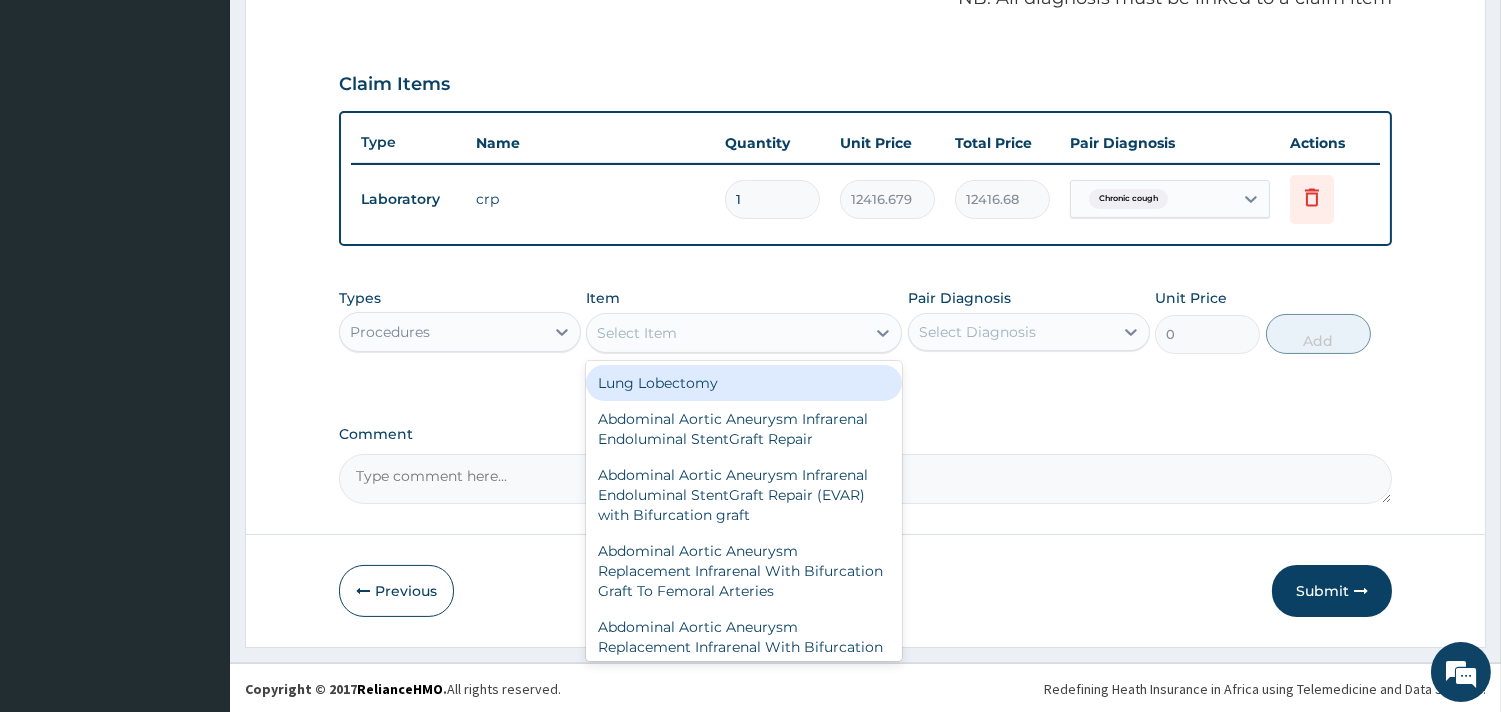 click on "Select Item" at bounding box center [637, 333] 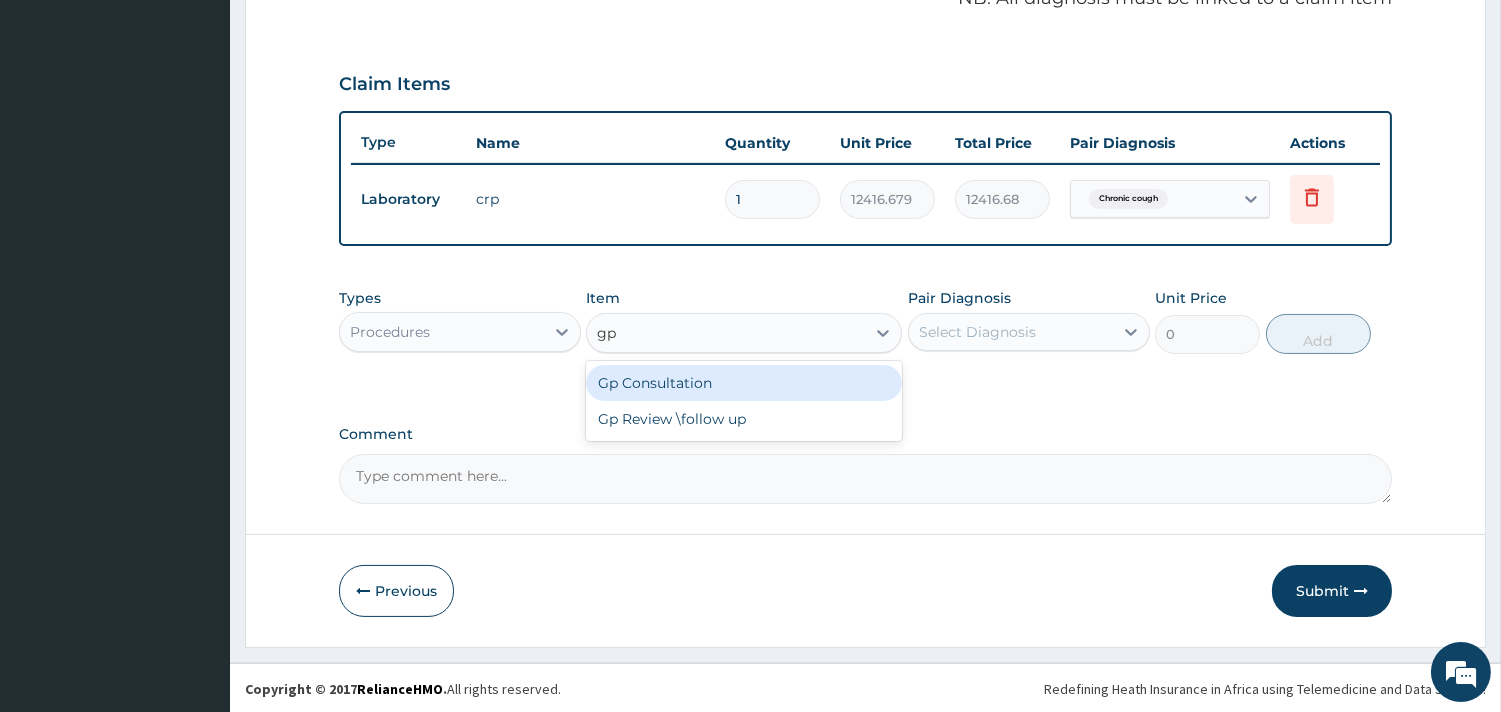 type on "gp c" 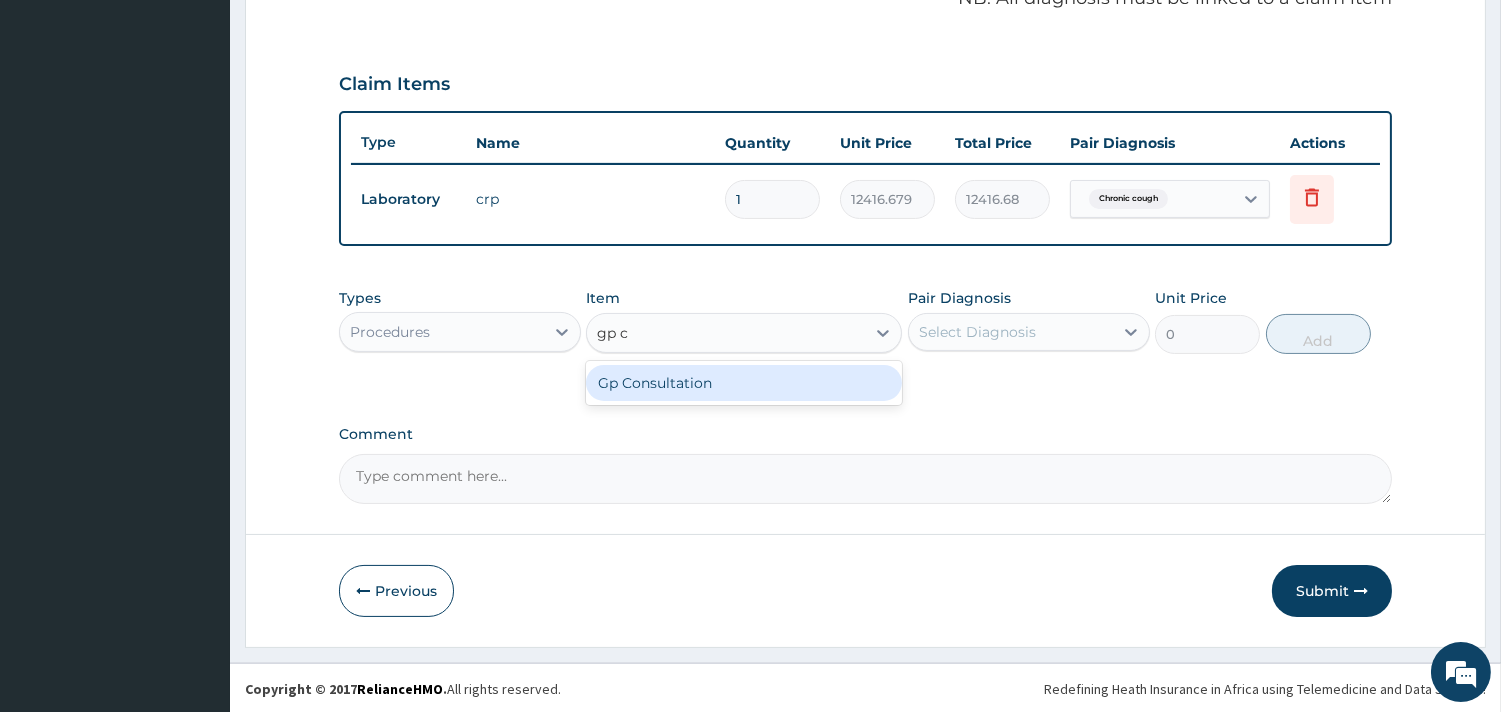 click on "Gp Consultation" at bounding box center (744, 383) 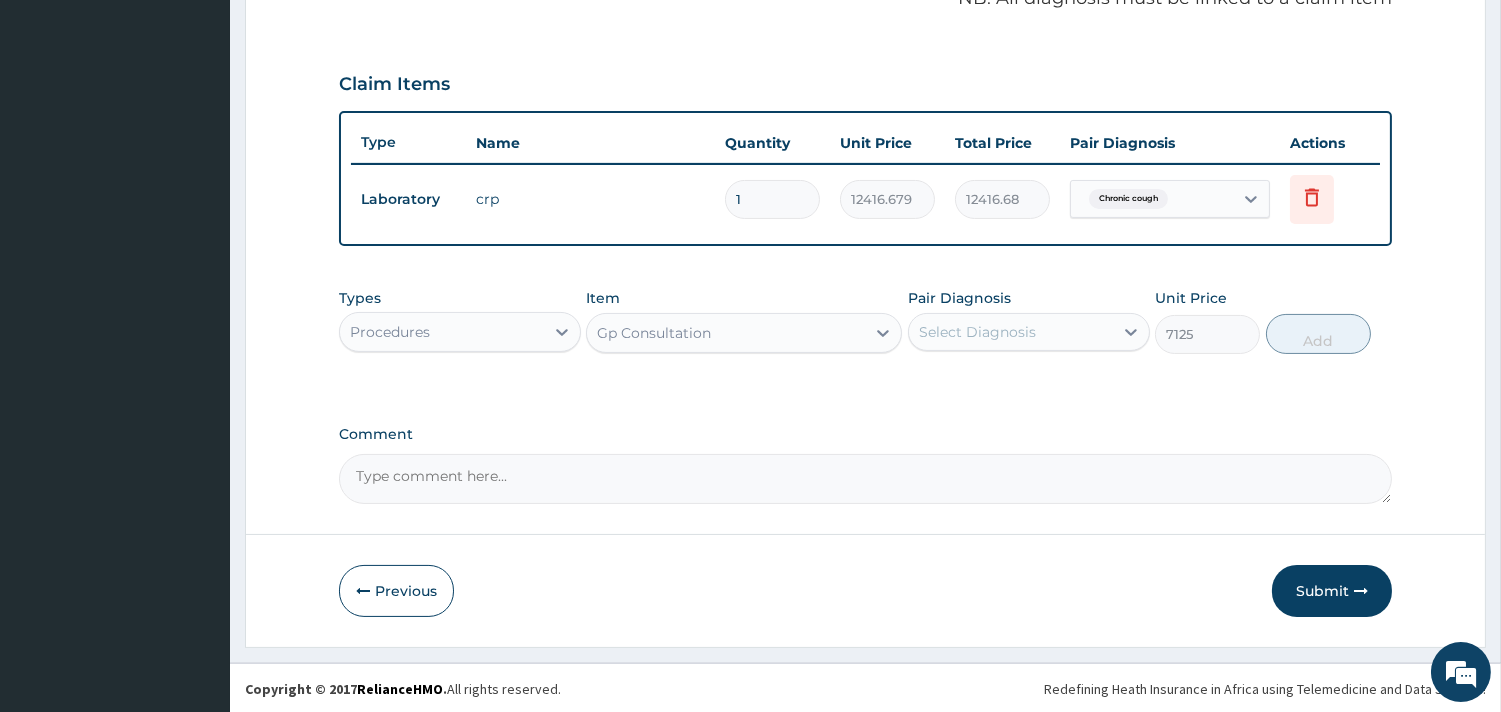 click on "Pair Diagnosis Select Diagnosis" at bounding box center [1029, 321] 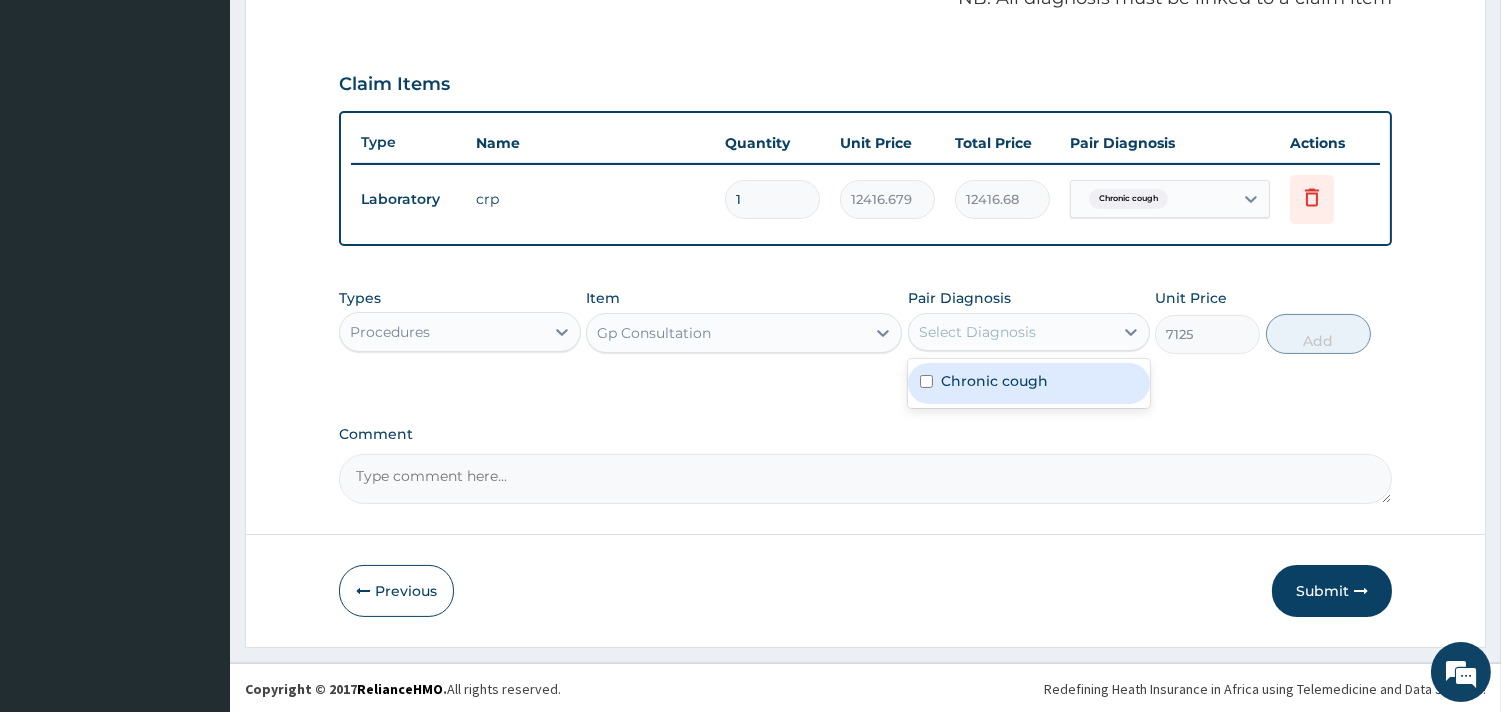 click on "Chronic cough" at bounding box center [994, 381] 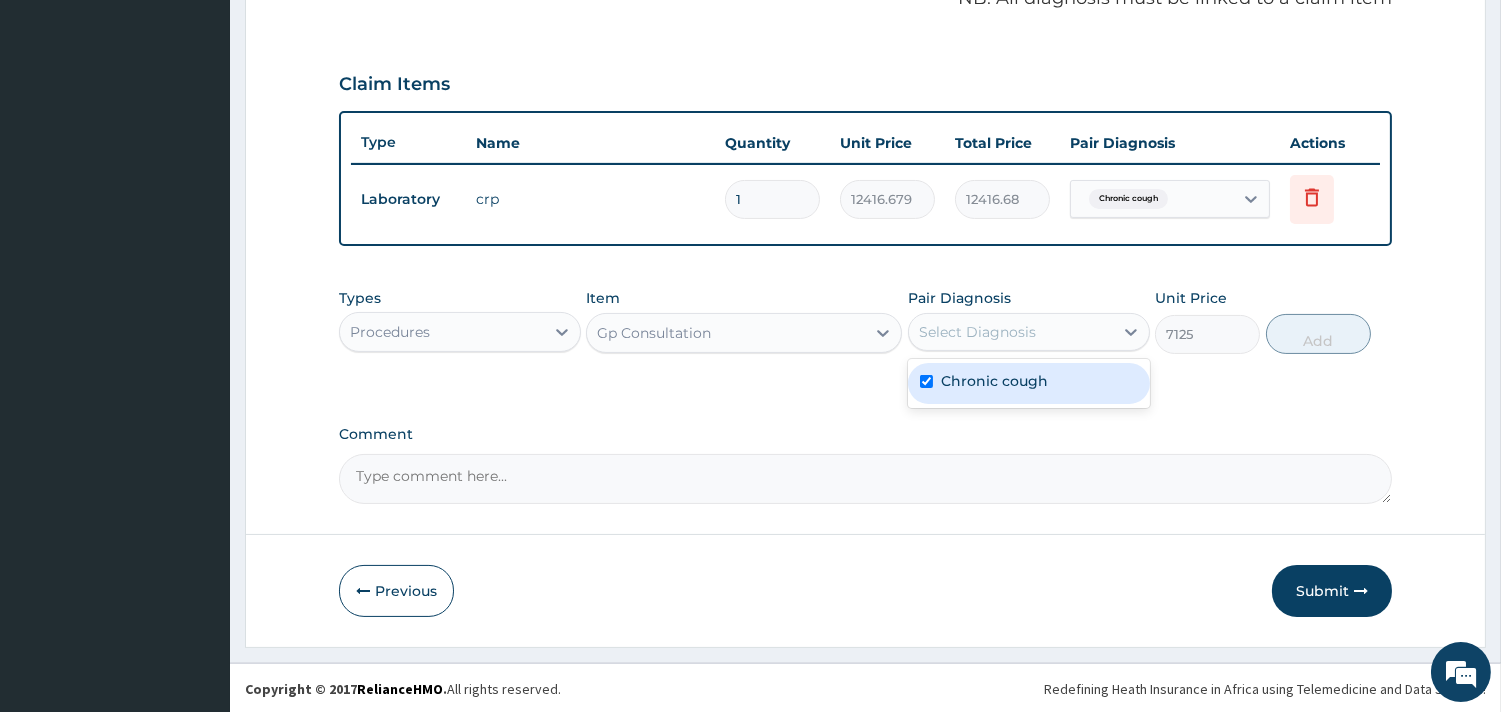 checkbox on "true" 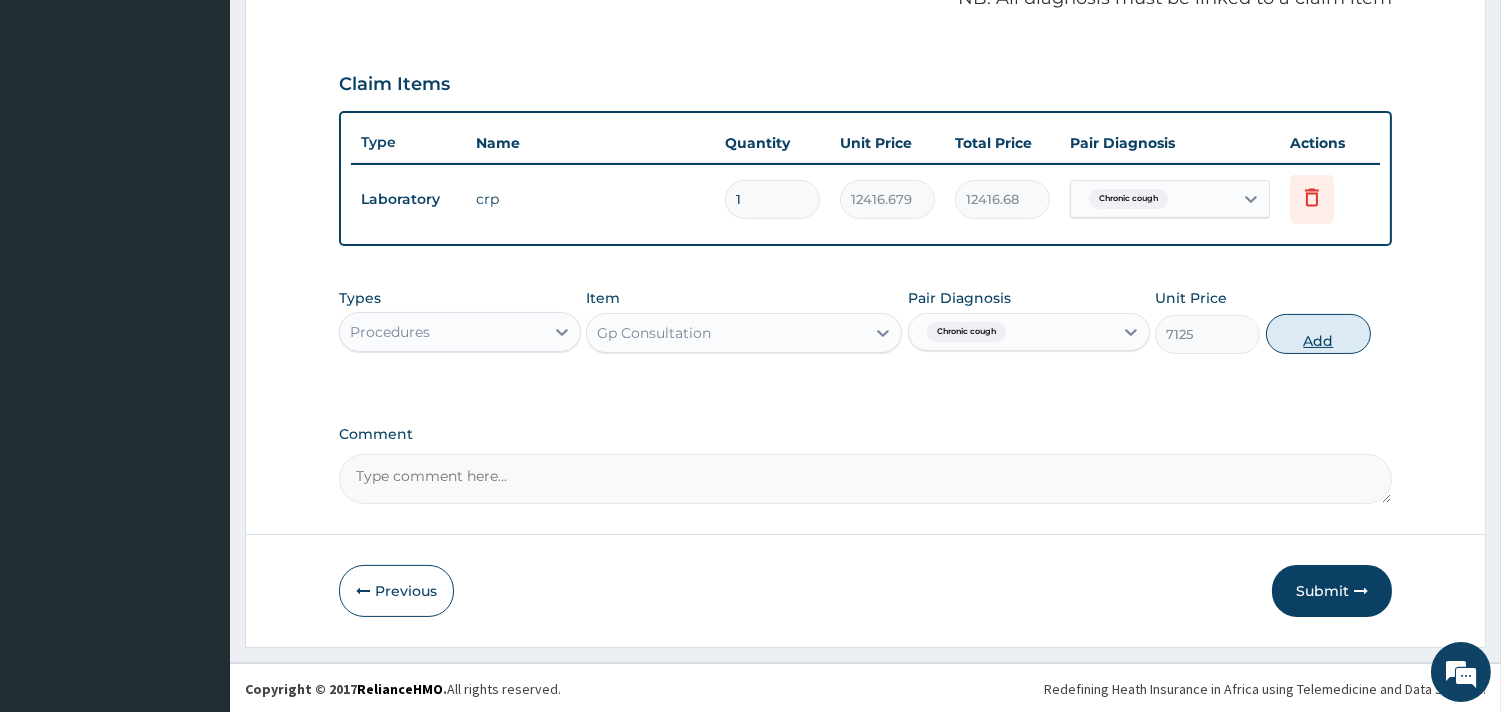 drag, startPoint x: 1330, startPoint y: 341, endPoint x: 1136, endPoint y: 340, distance: 194.00258 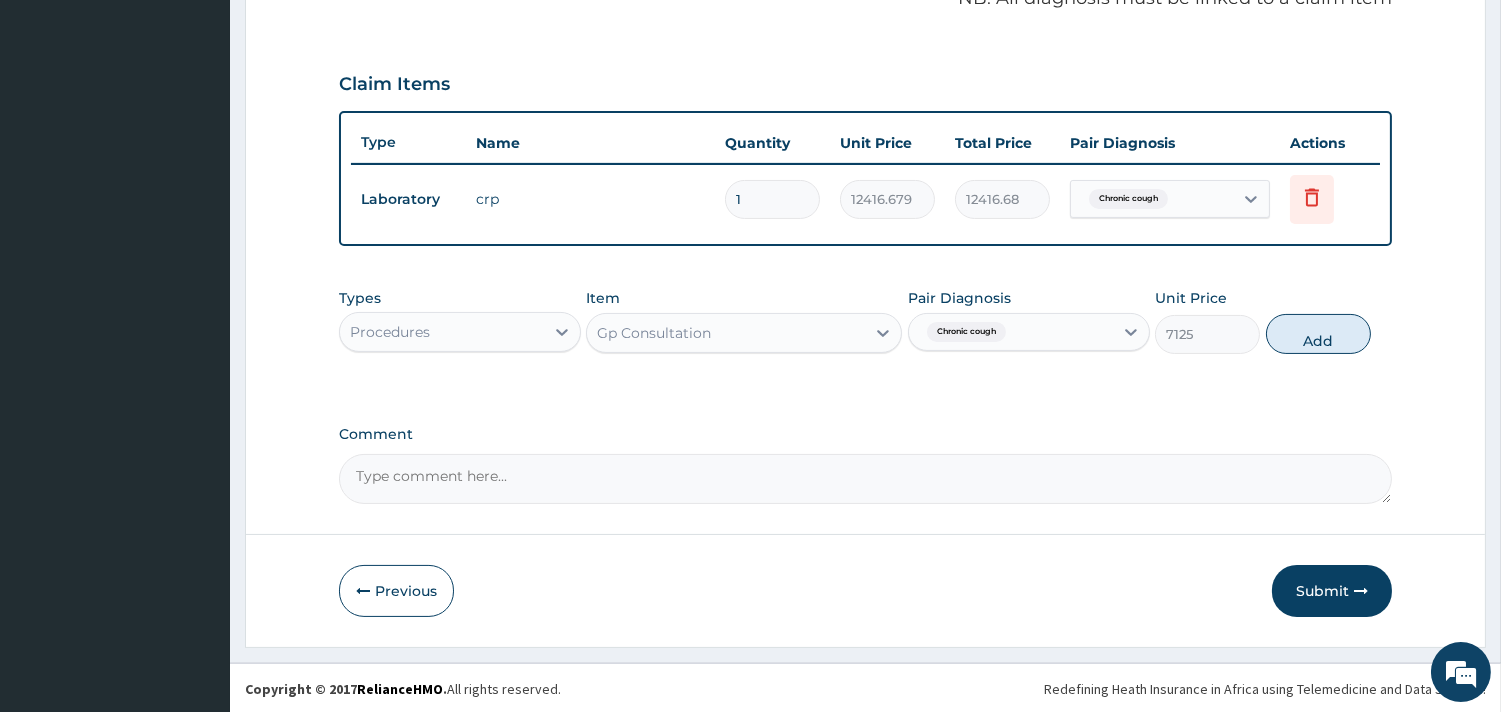 click on "Add" at bounding box center [1318, 334] 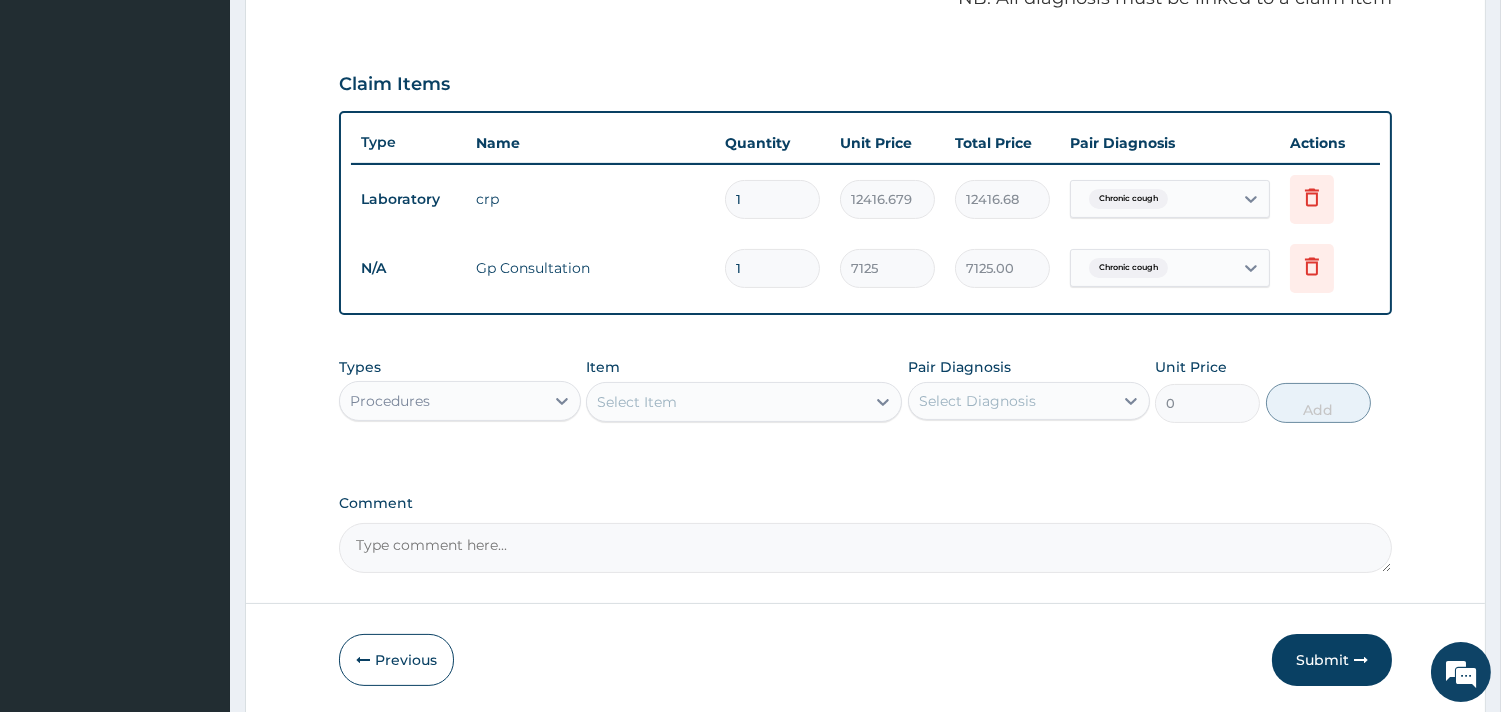 click on "Procedures" at bounding box center [442, 401] 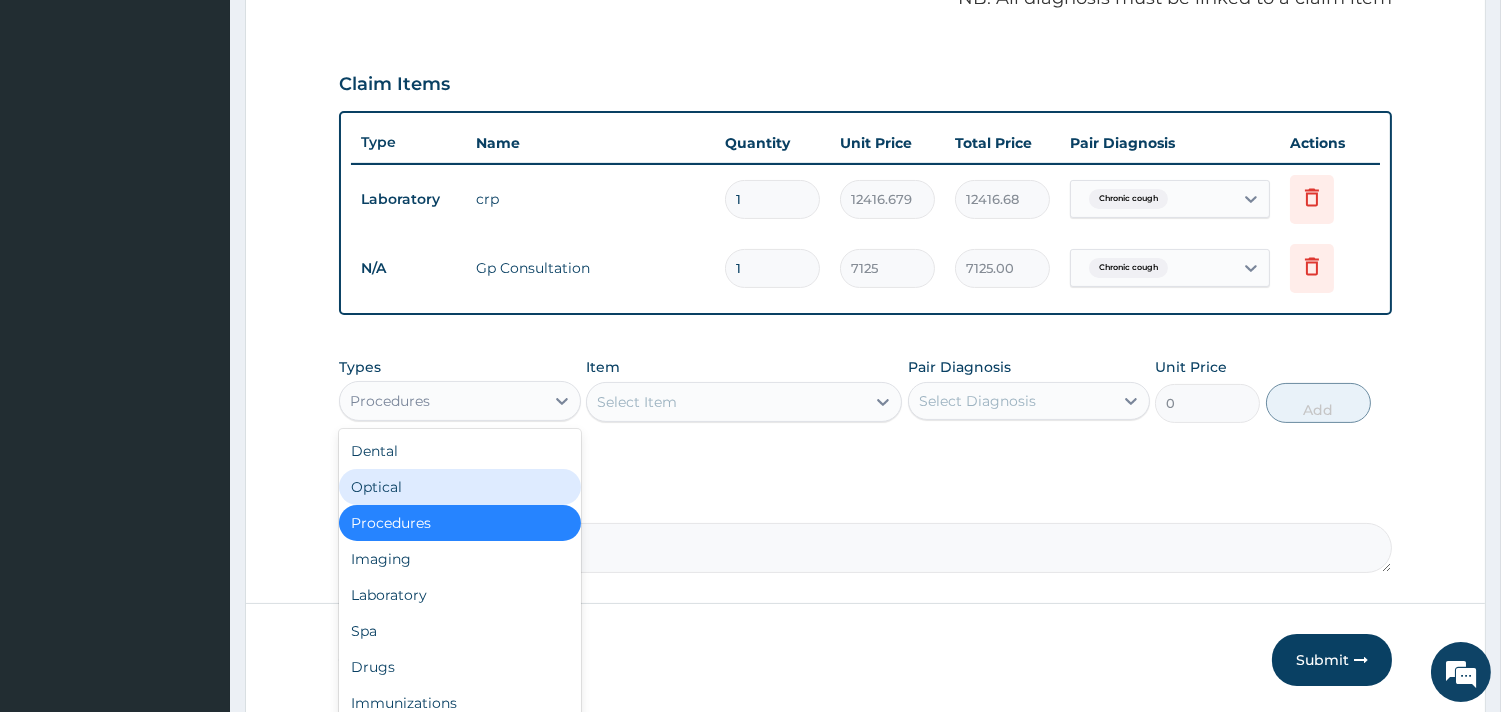 scroll, scrollTop: 67, scrollLeft: 0, axis: vertical 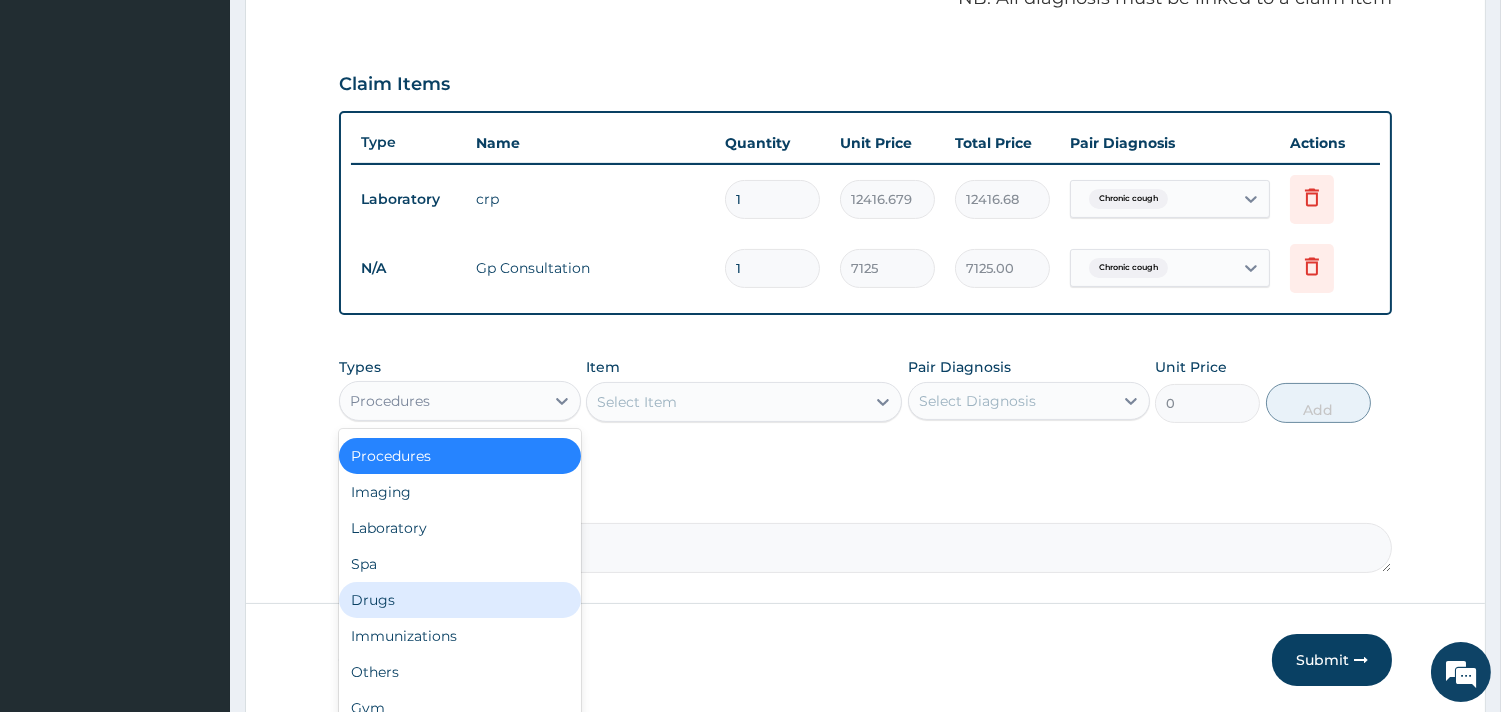 click on "Drugs" at bounding box center [460, 600] 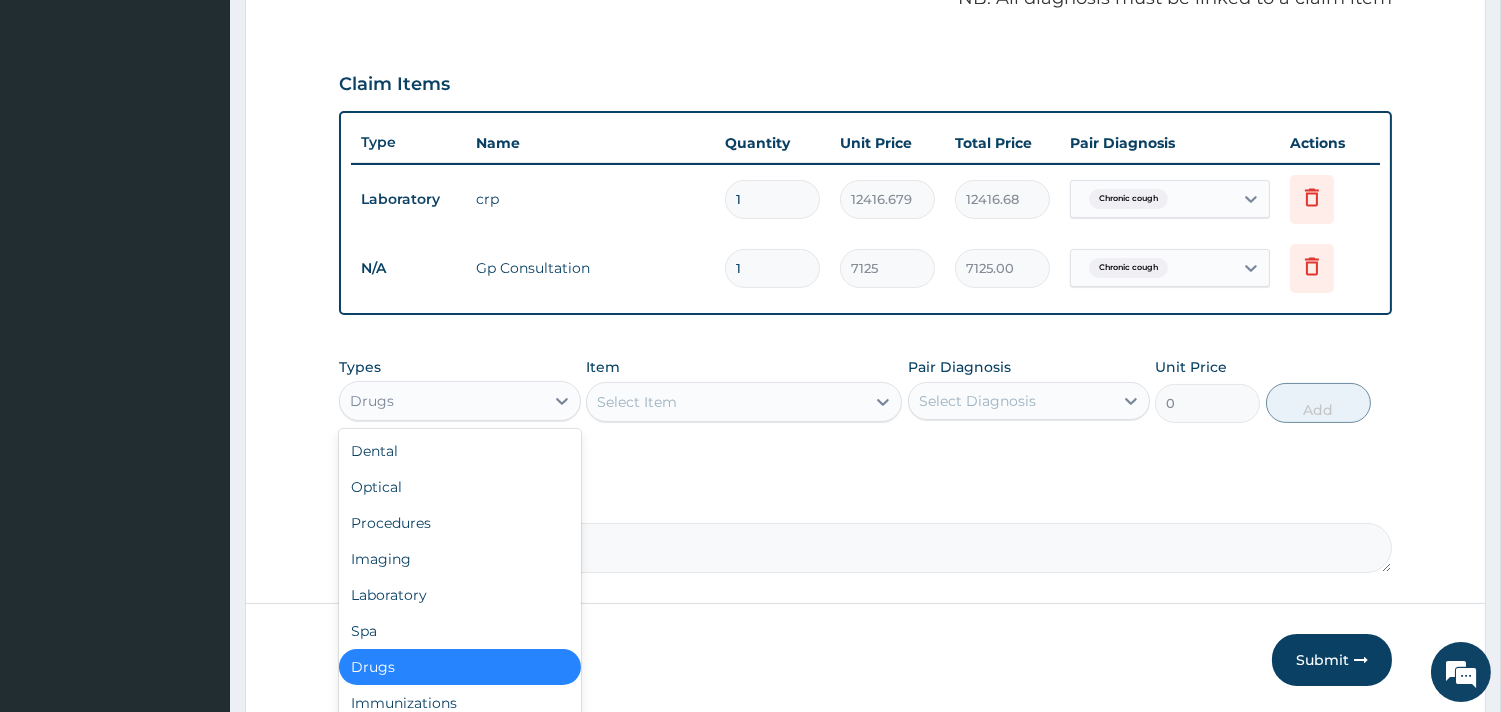 click on "Drugs" at bounding box center (442, 401) 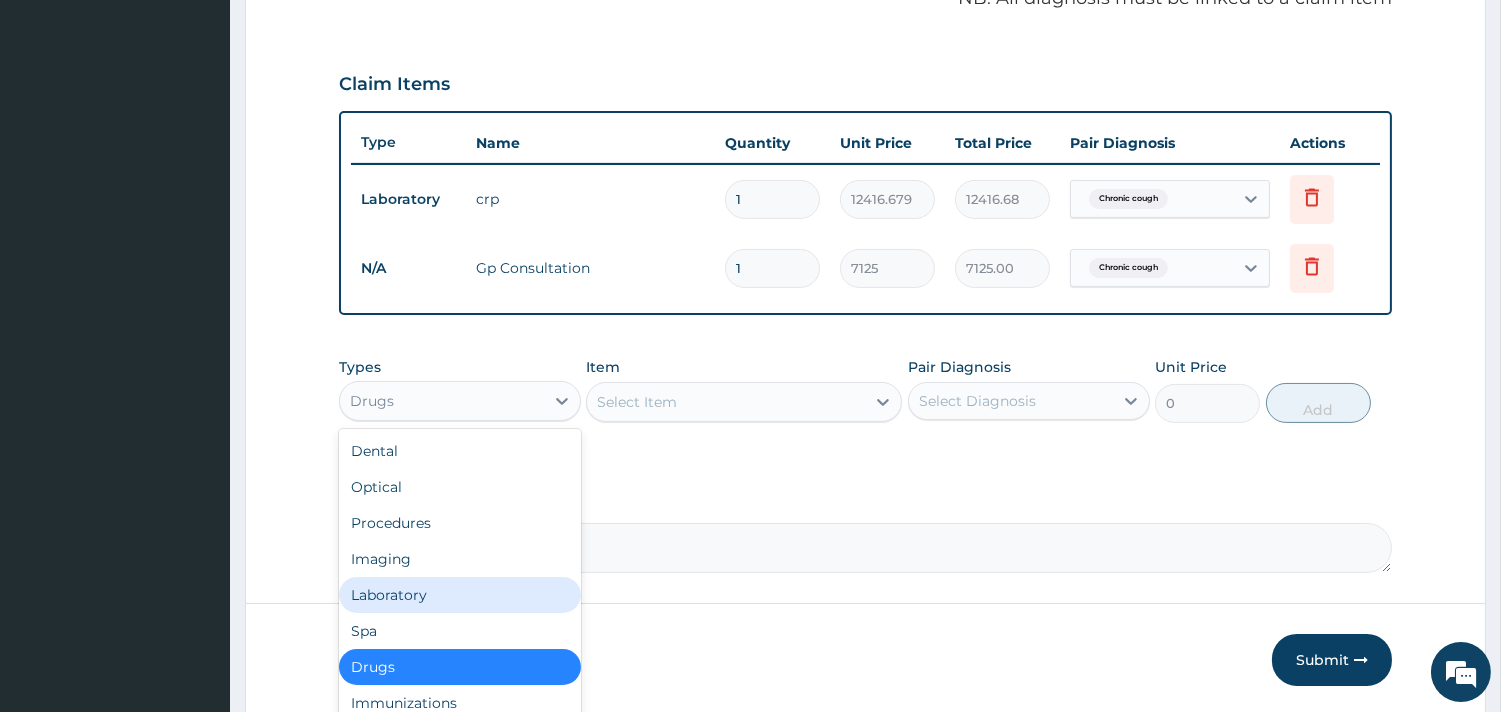 click on "Laboratory" at bounding box center [460, 595] 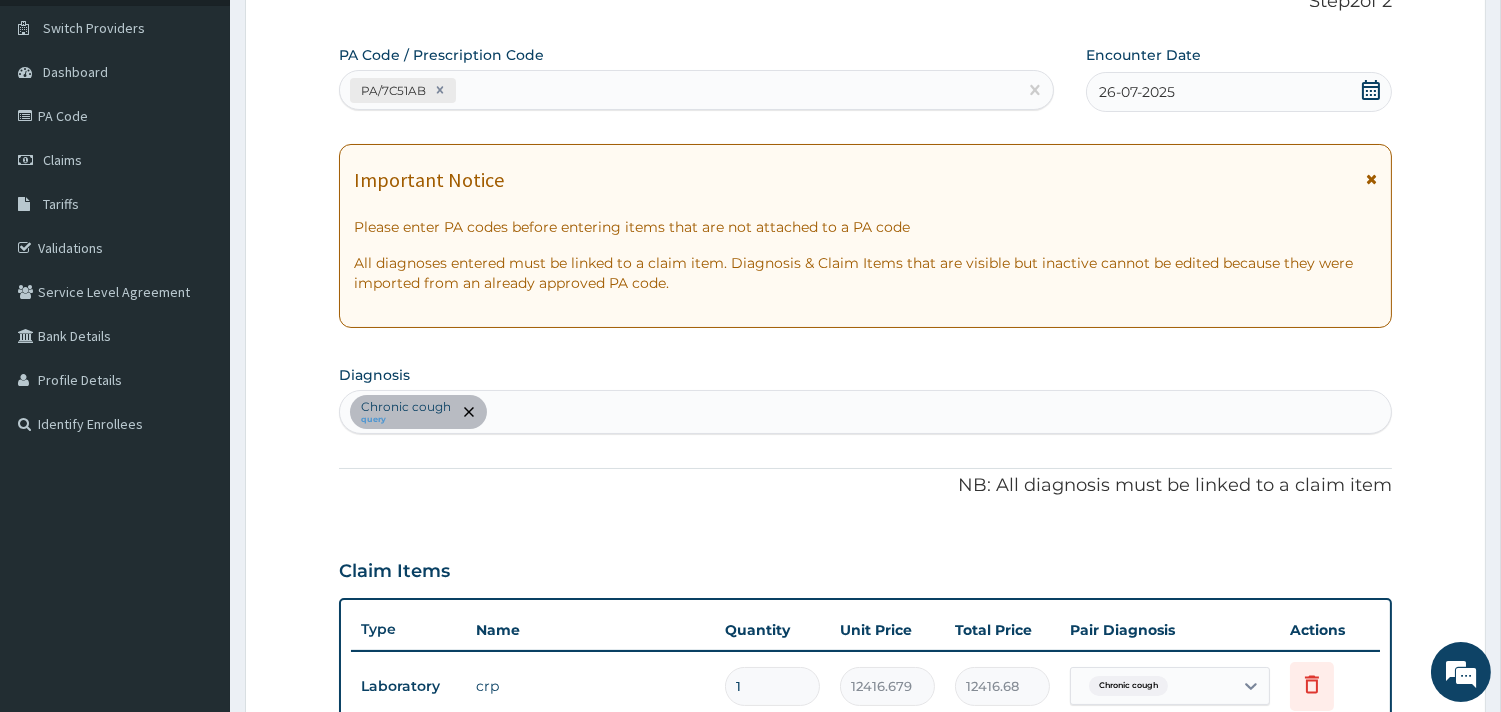 scroll, scrollTop: 702, scrollLeft: 0, axis: vertical 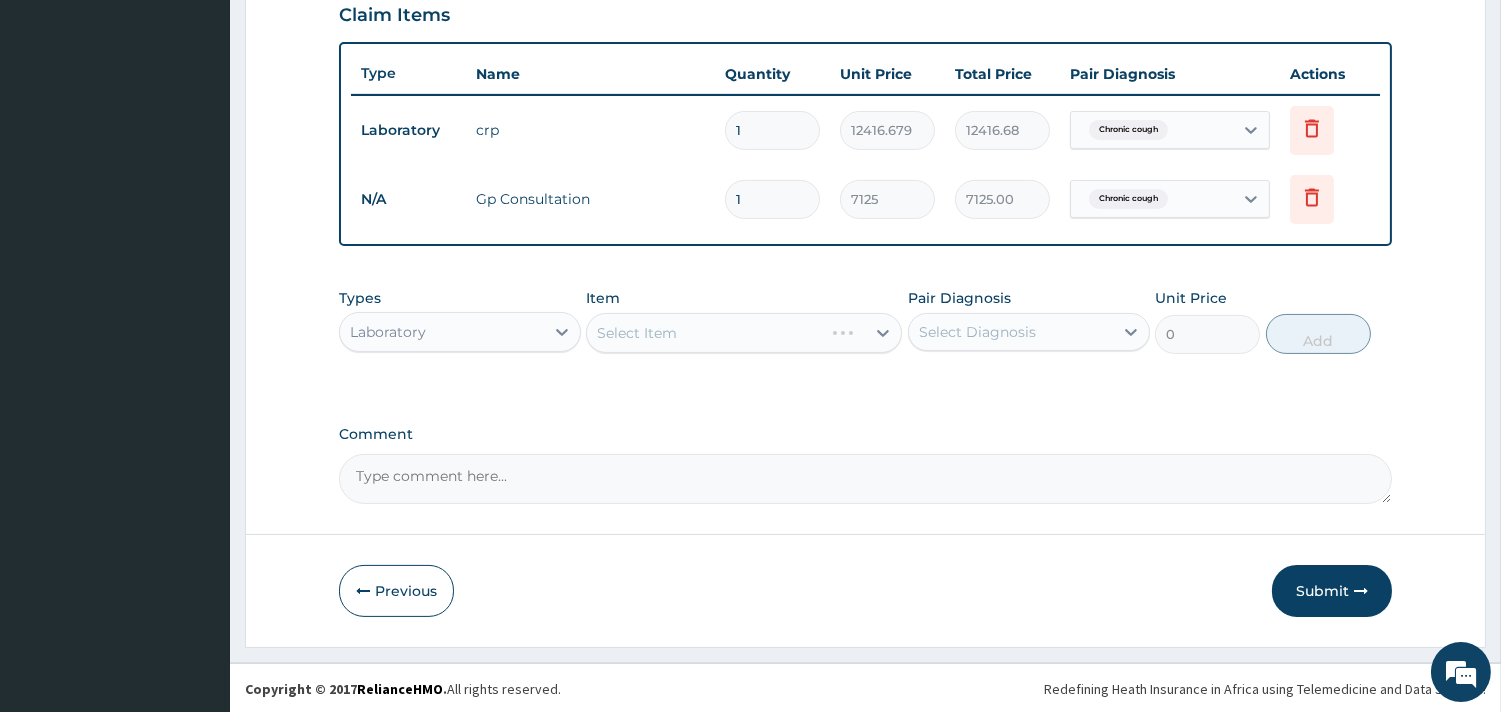 click on "Select Item" at bounding box center [744, 333] 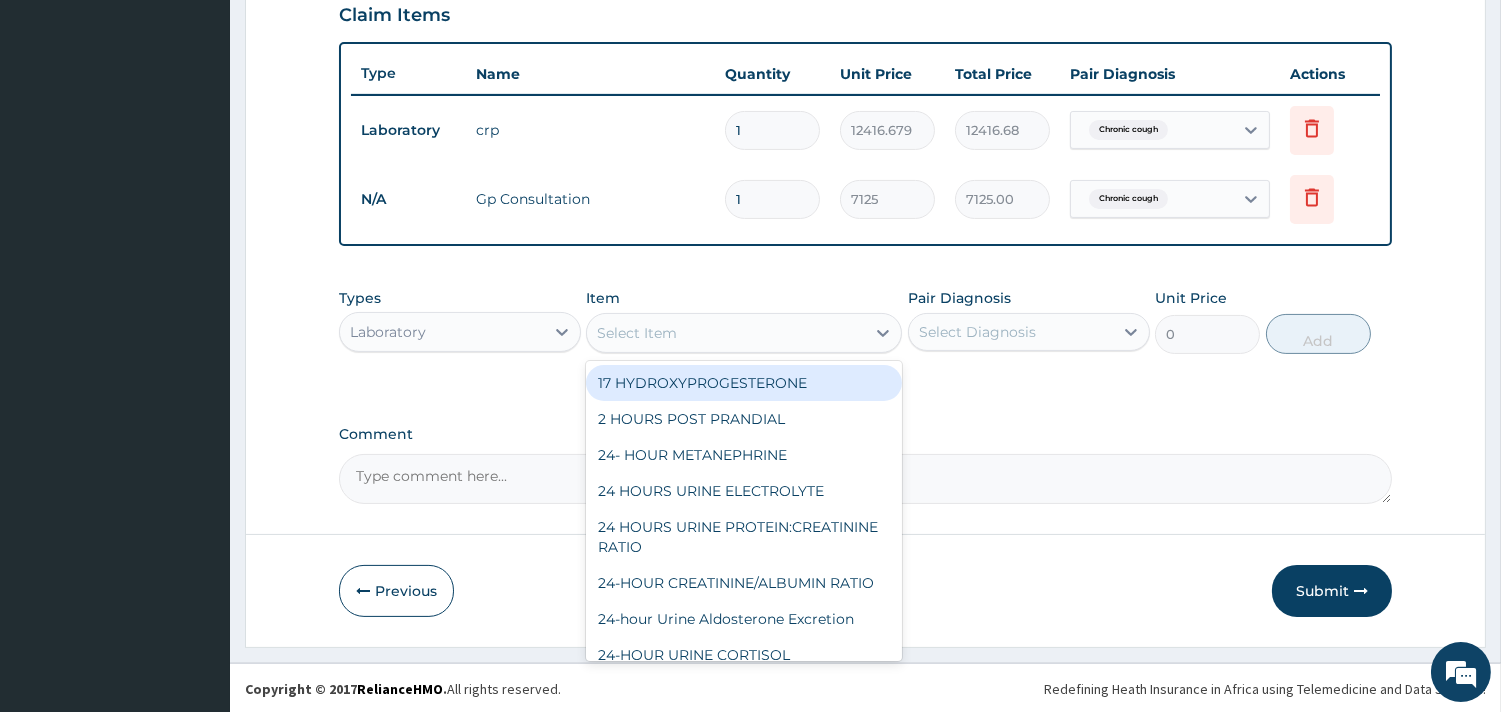 click on "Select Item" at bounding box center [726, 333] 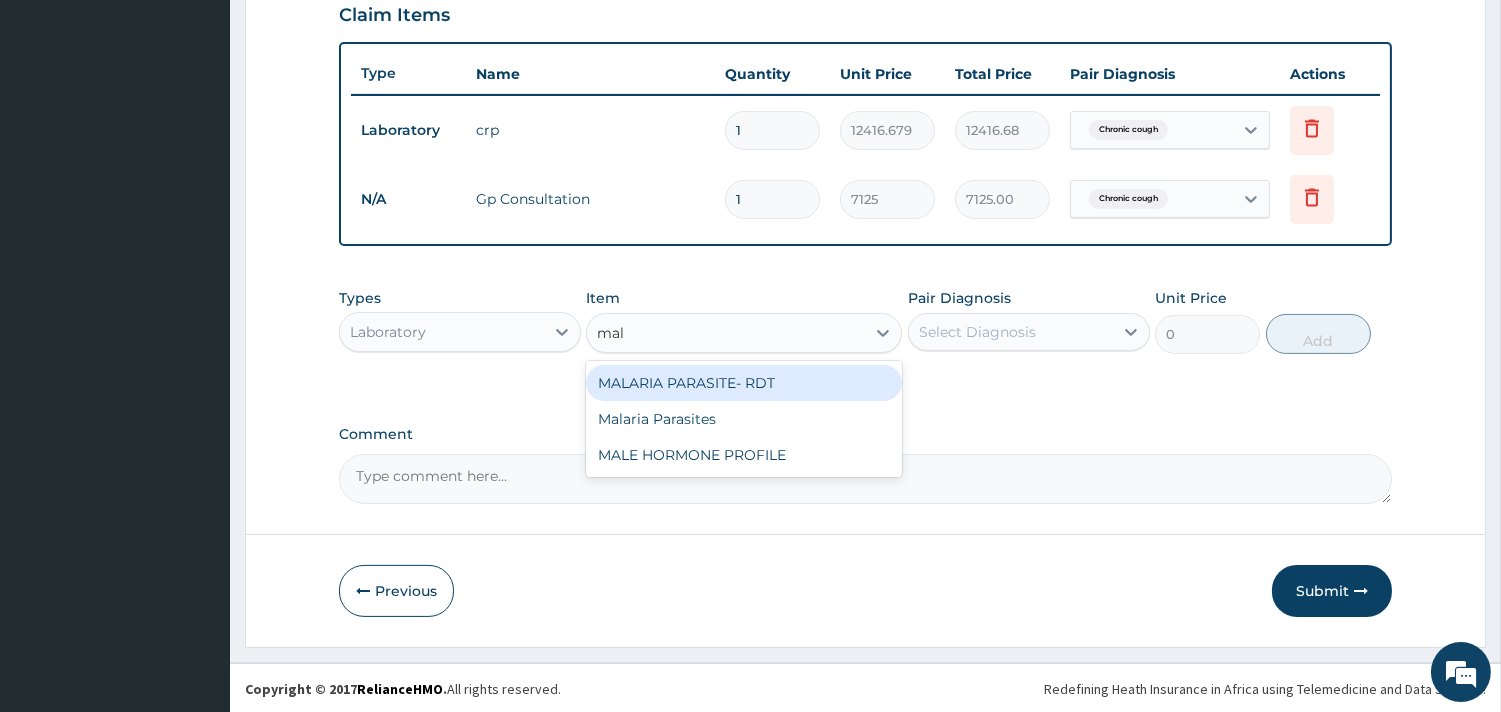 type on "mala" 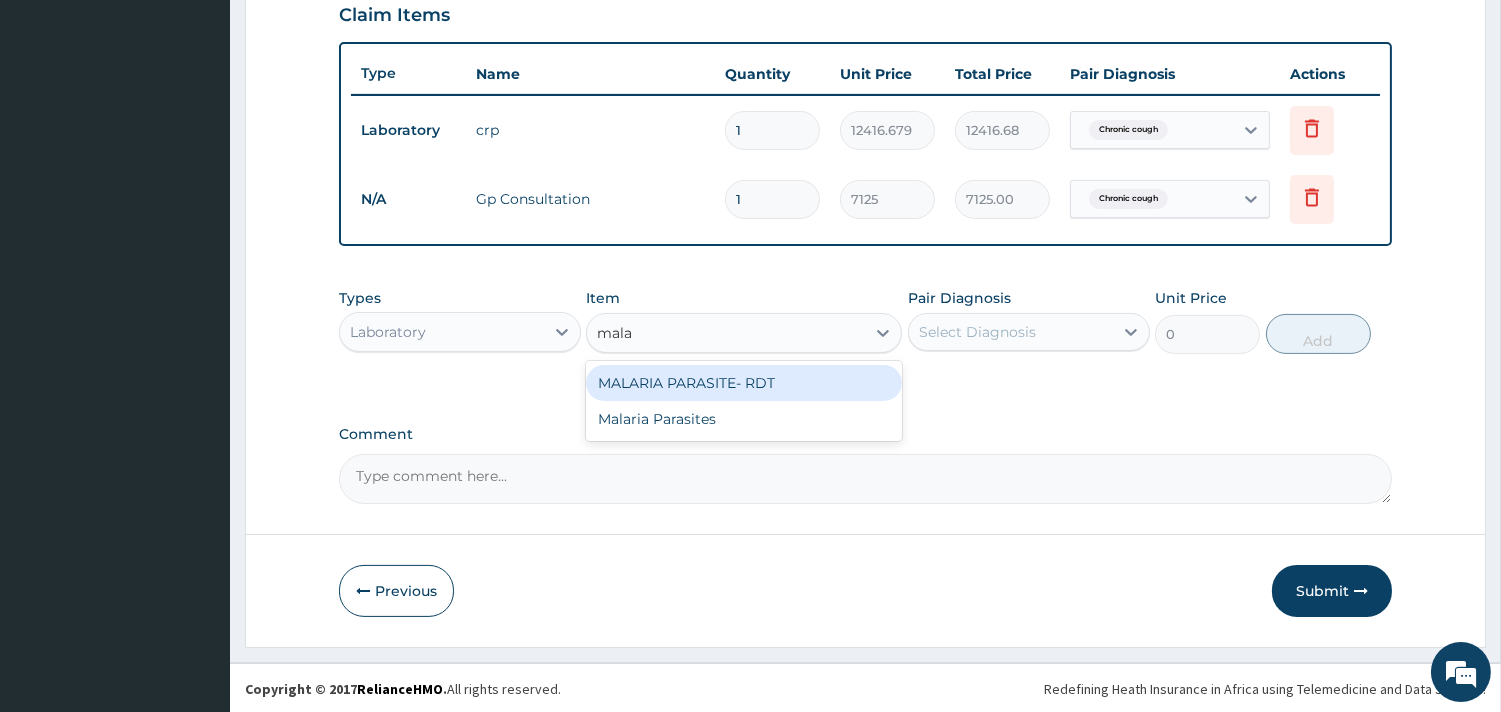 click on "MALARIA PARASITE- RDT" at bounding box center [744, 383] 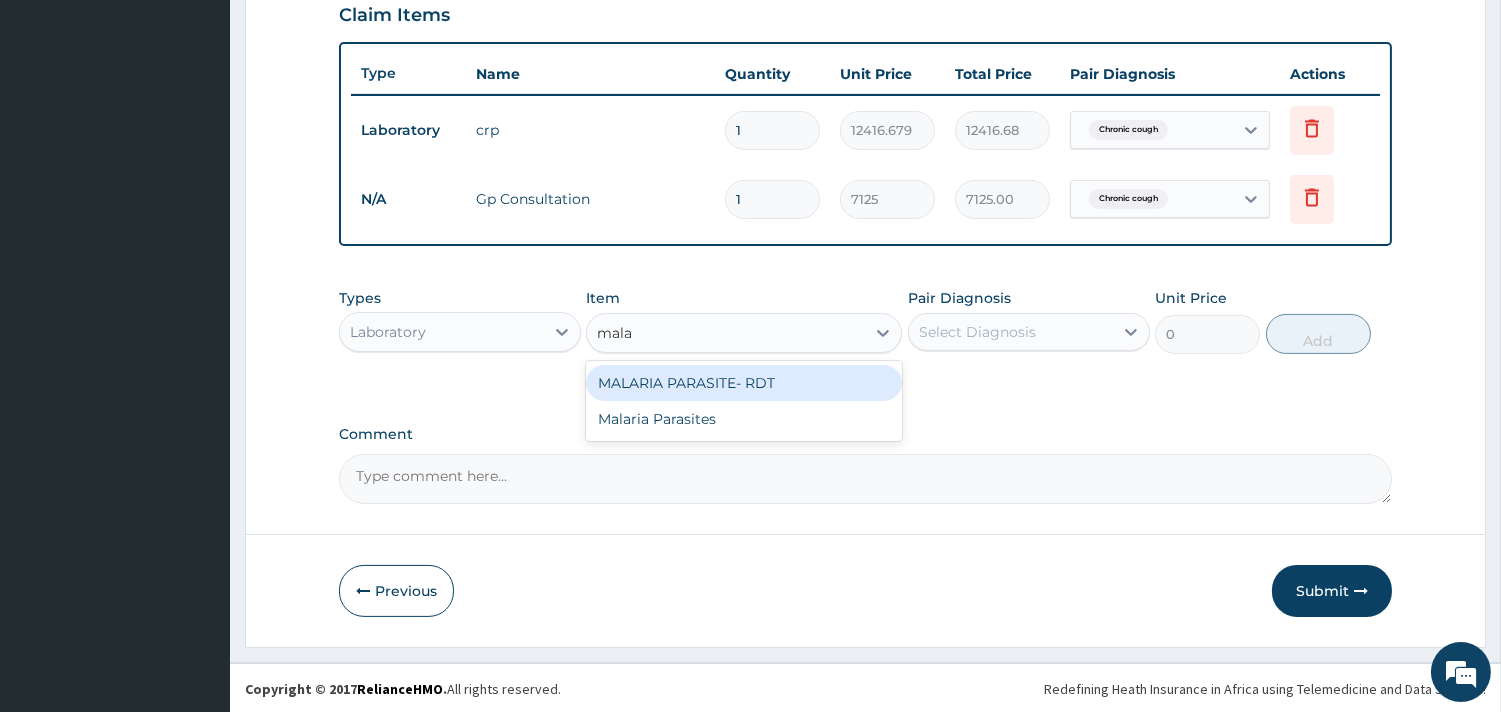 type 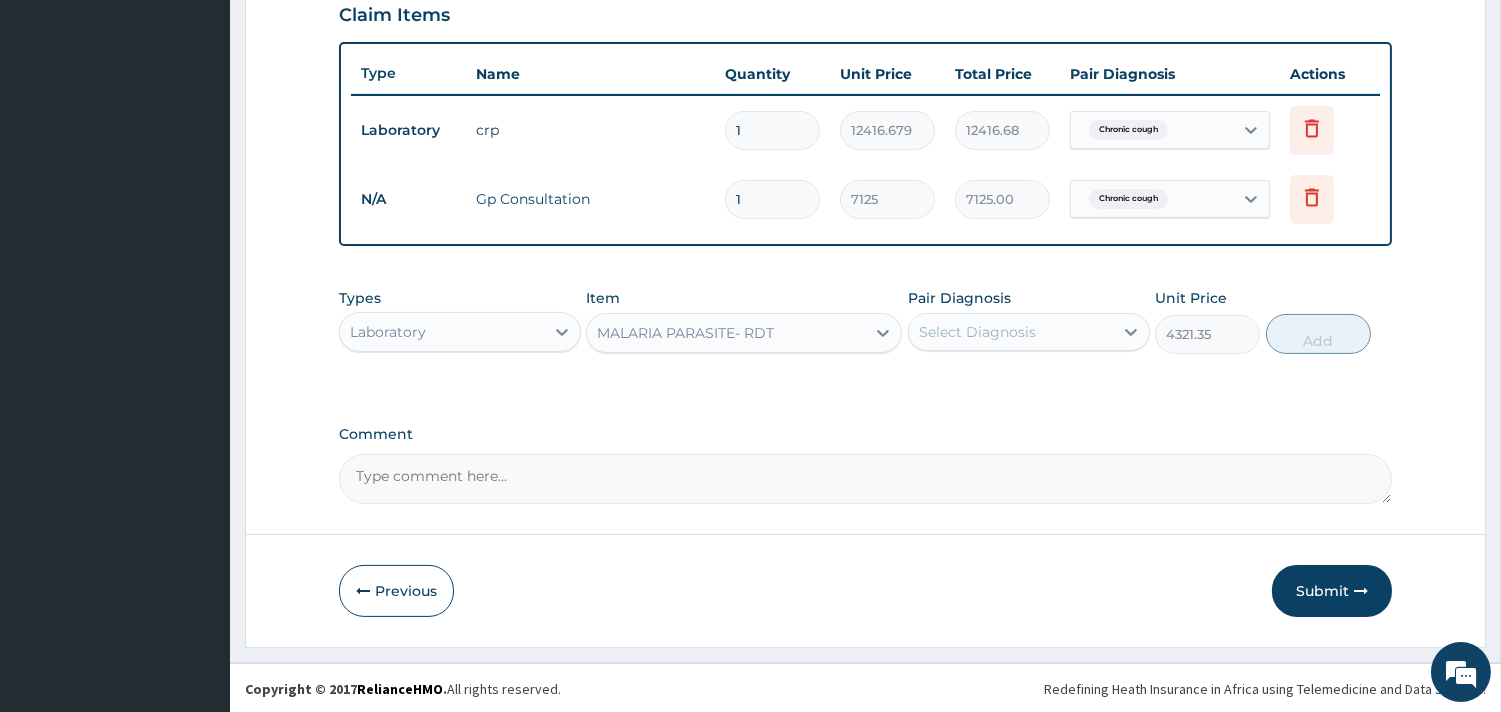 click on "Select Diagnosis" at bounding box center (977, 332) 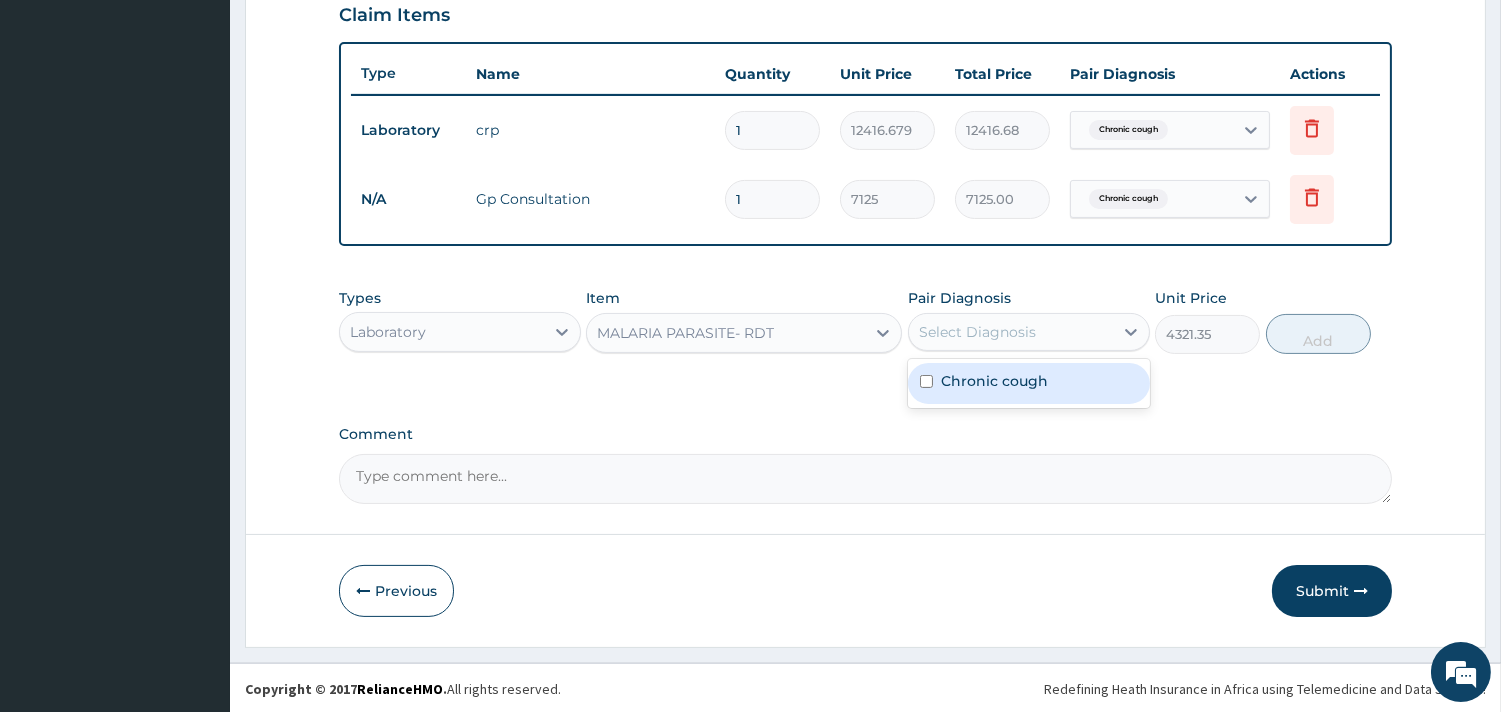 click on "Chronic cough" at bounding box center (994, 381) 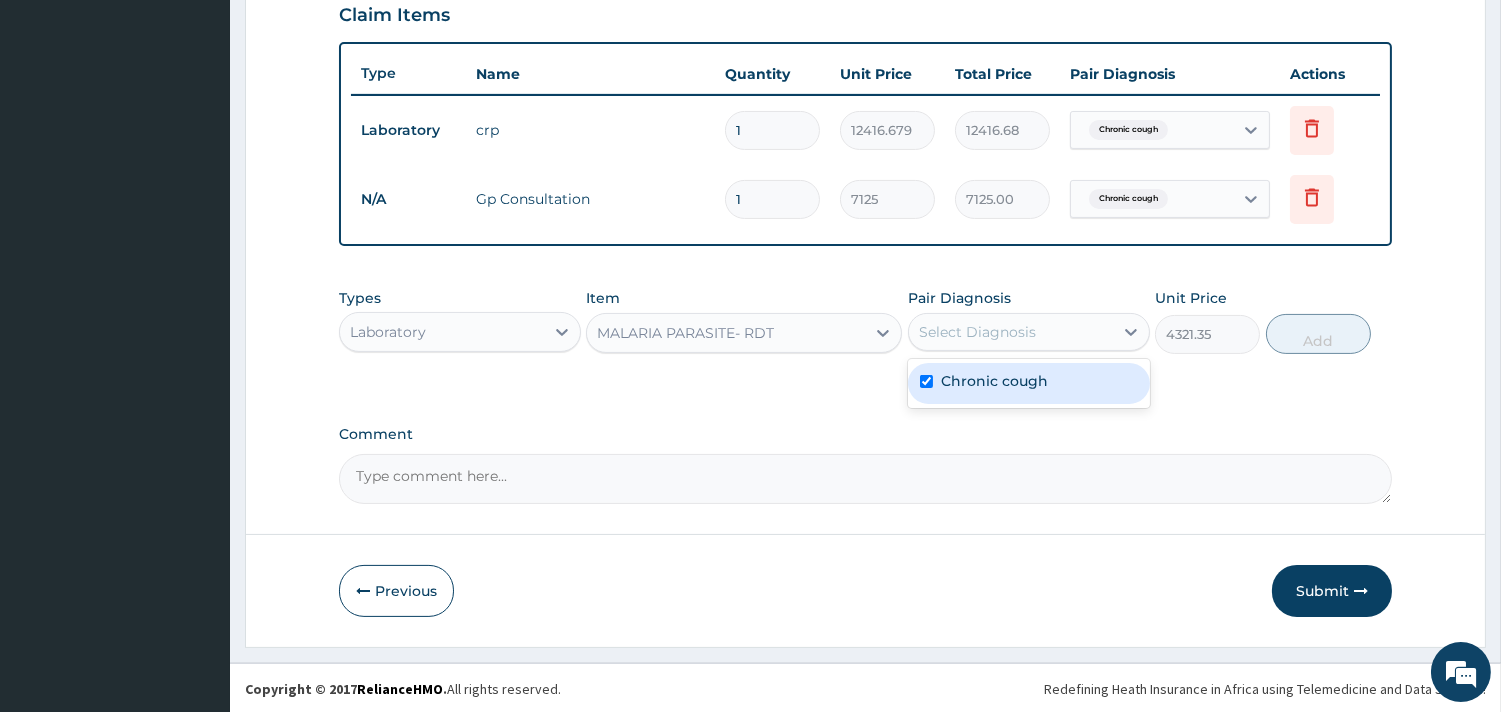 checkbox on "true" 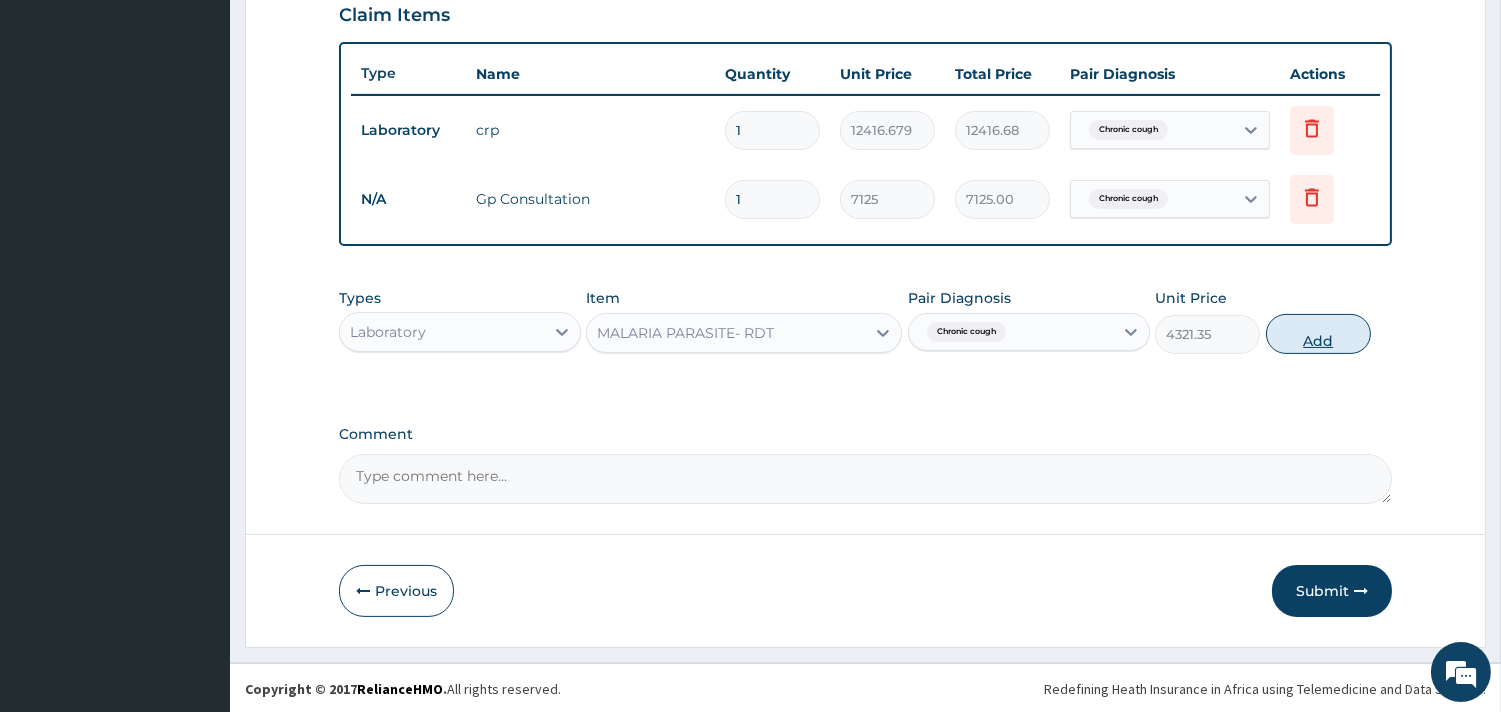 click on "Add" at bounding box center [1318, 334] 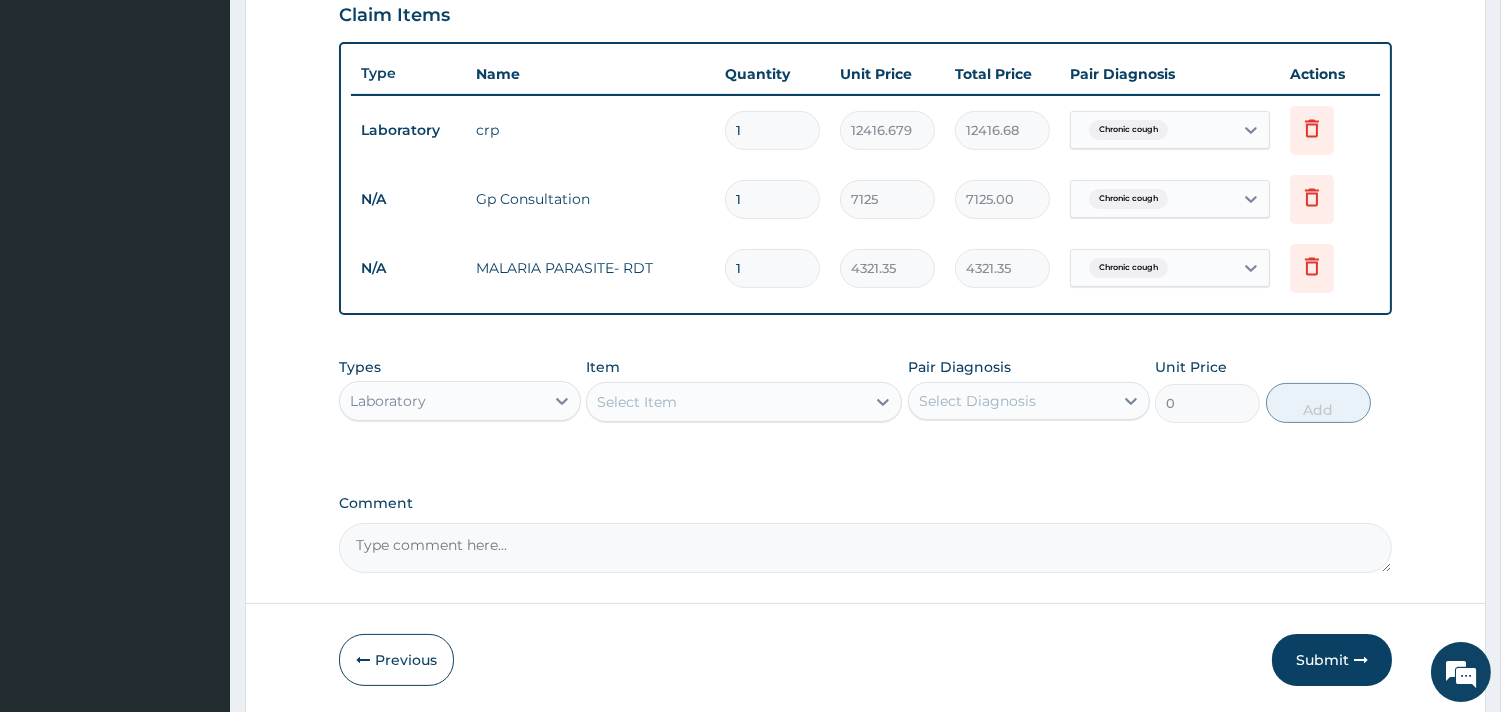 click on "Select Item" at bounding box center (637, 402) 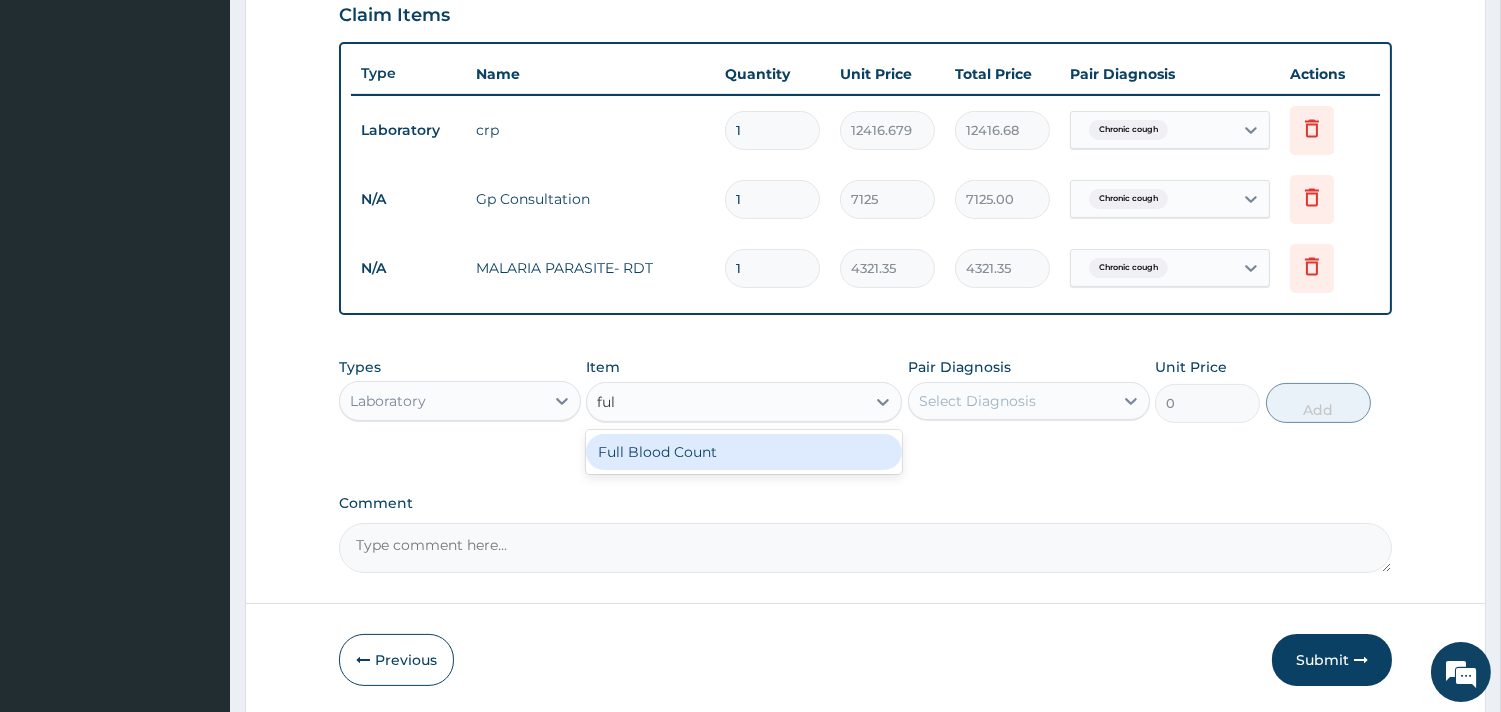 type on "full" 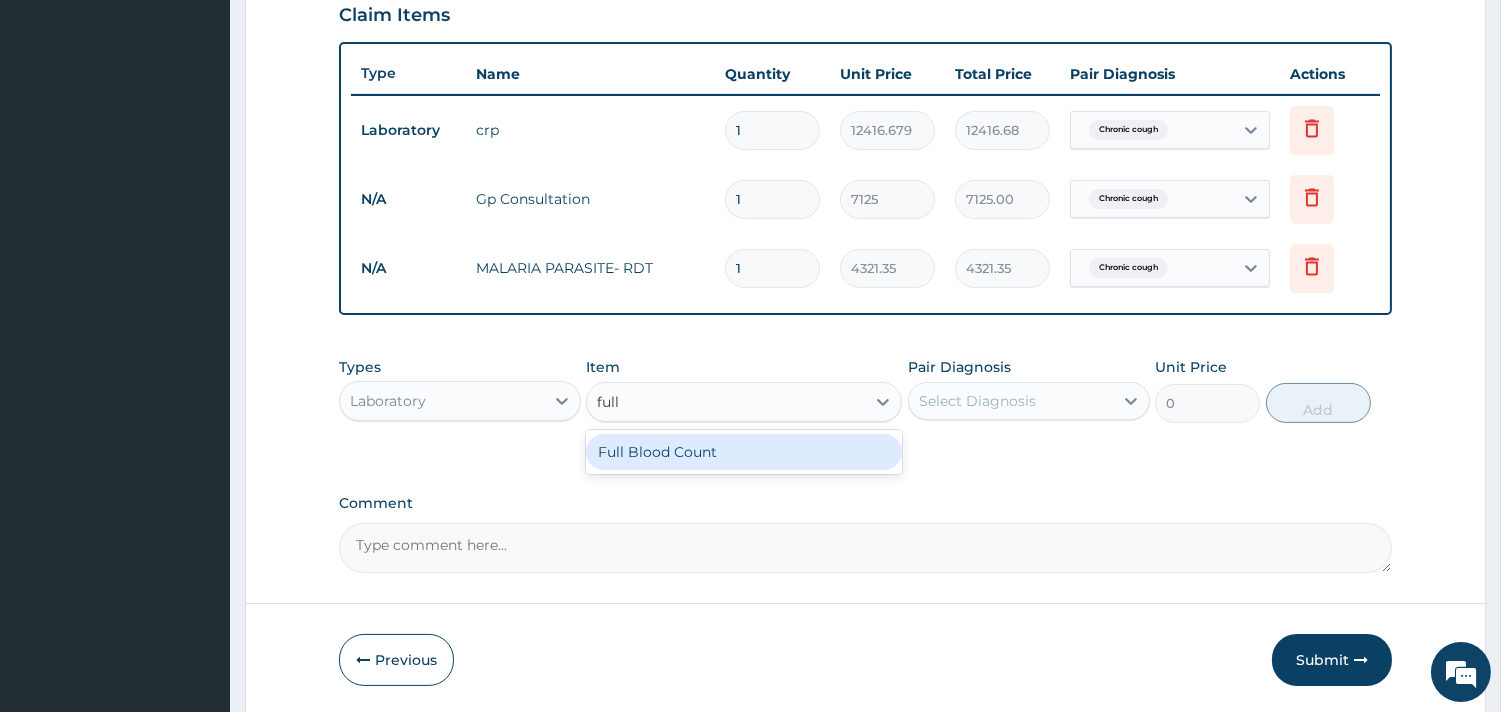 drag, startPoint x: 705, startPoint y: 455, endPoint x: 724, endPoint y: 455, distance: 19 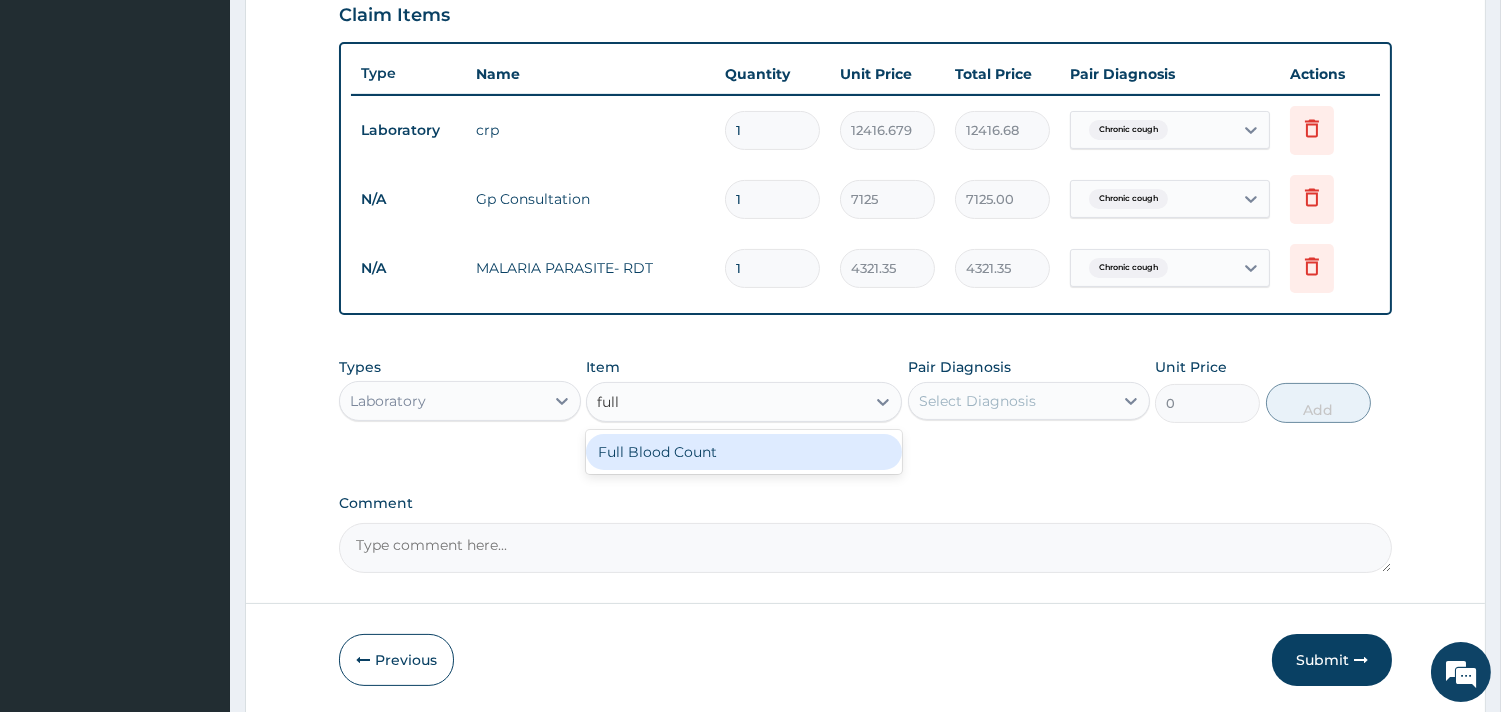 click on "Full Blood Count" at bounding box center [744, 452] 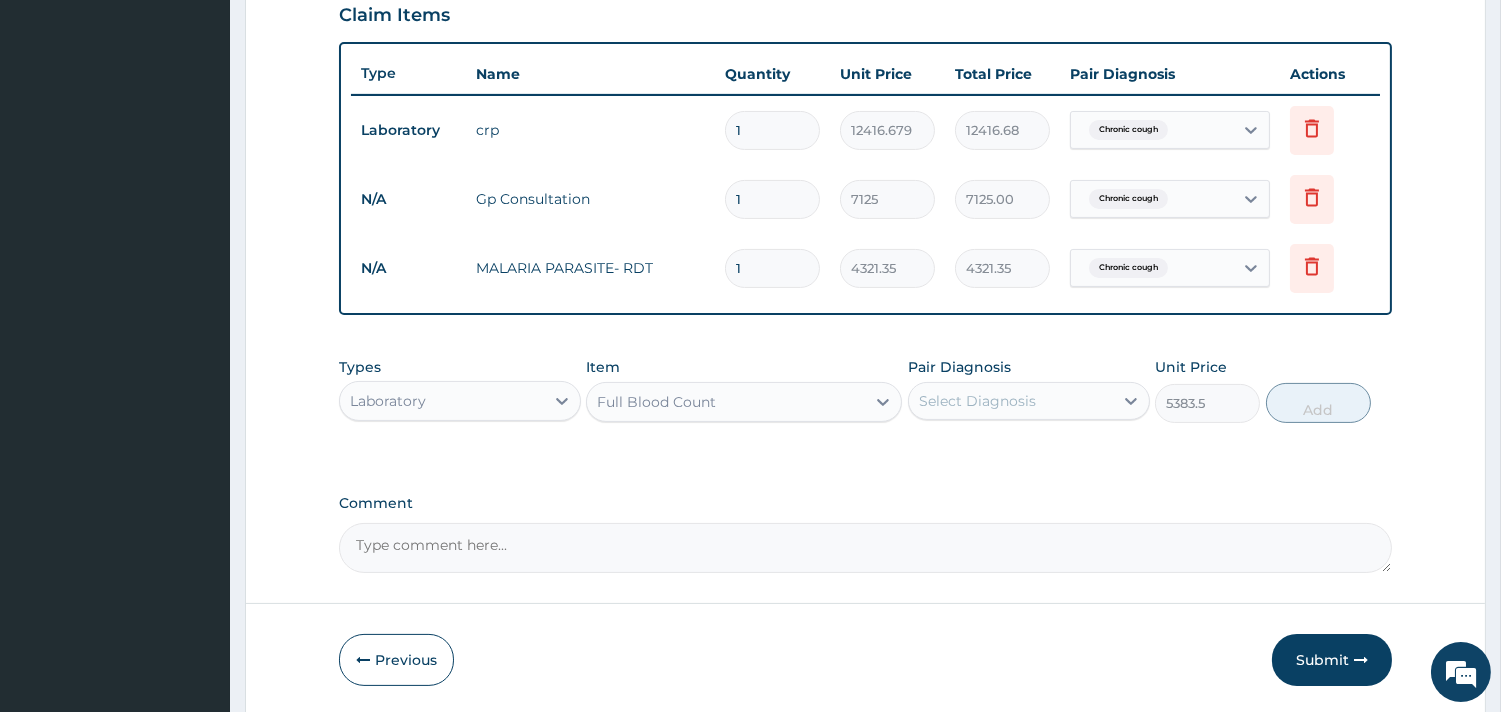 click on "Select Diagnosis" at bounding box center (977, 401) 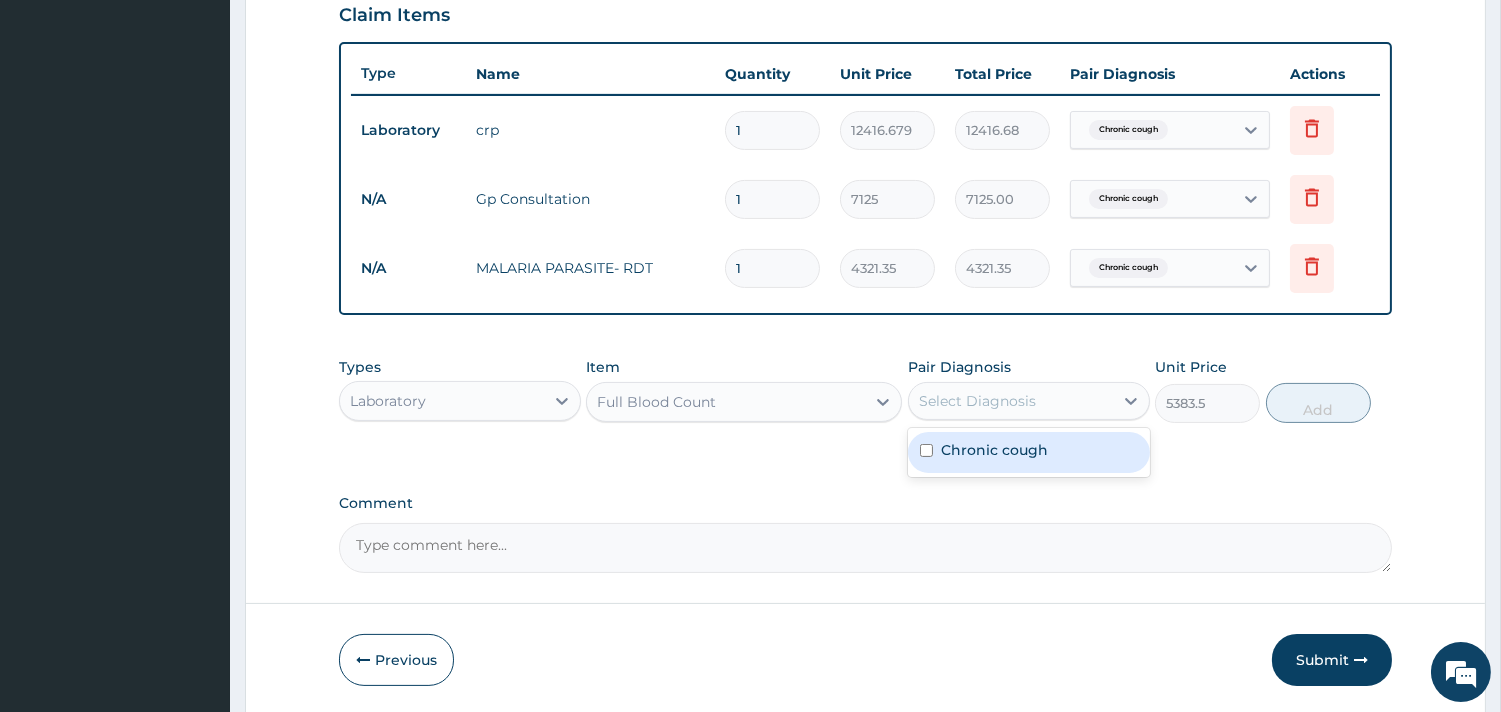 click on "Chronic cough" at bounding box center (1029, 452) 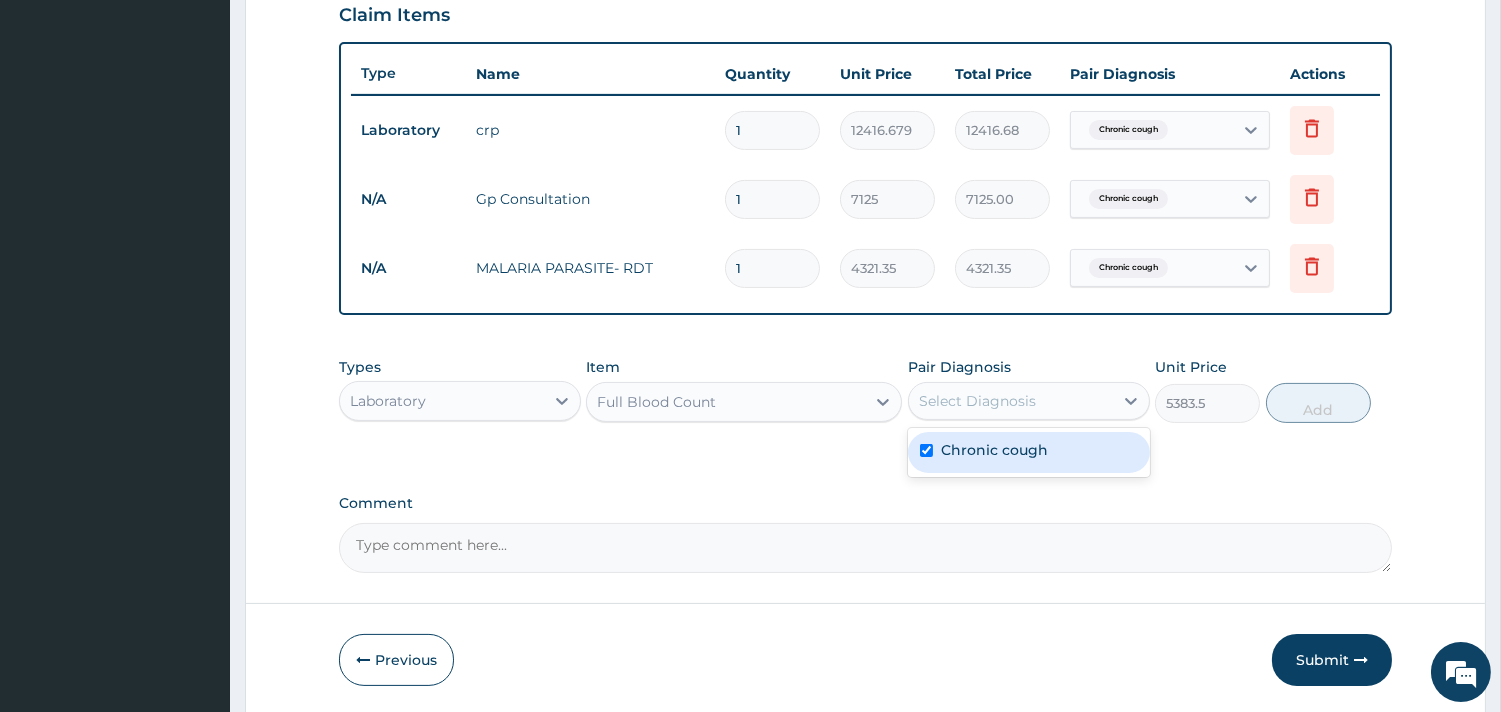 checkbox on "true" 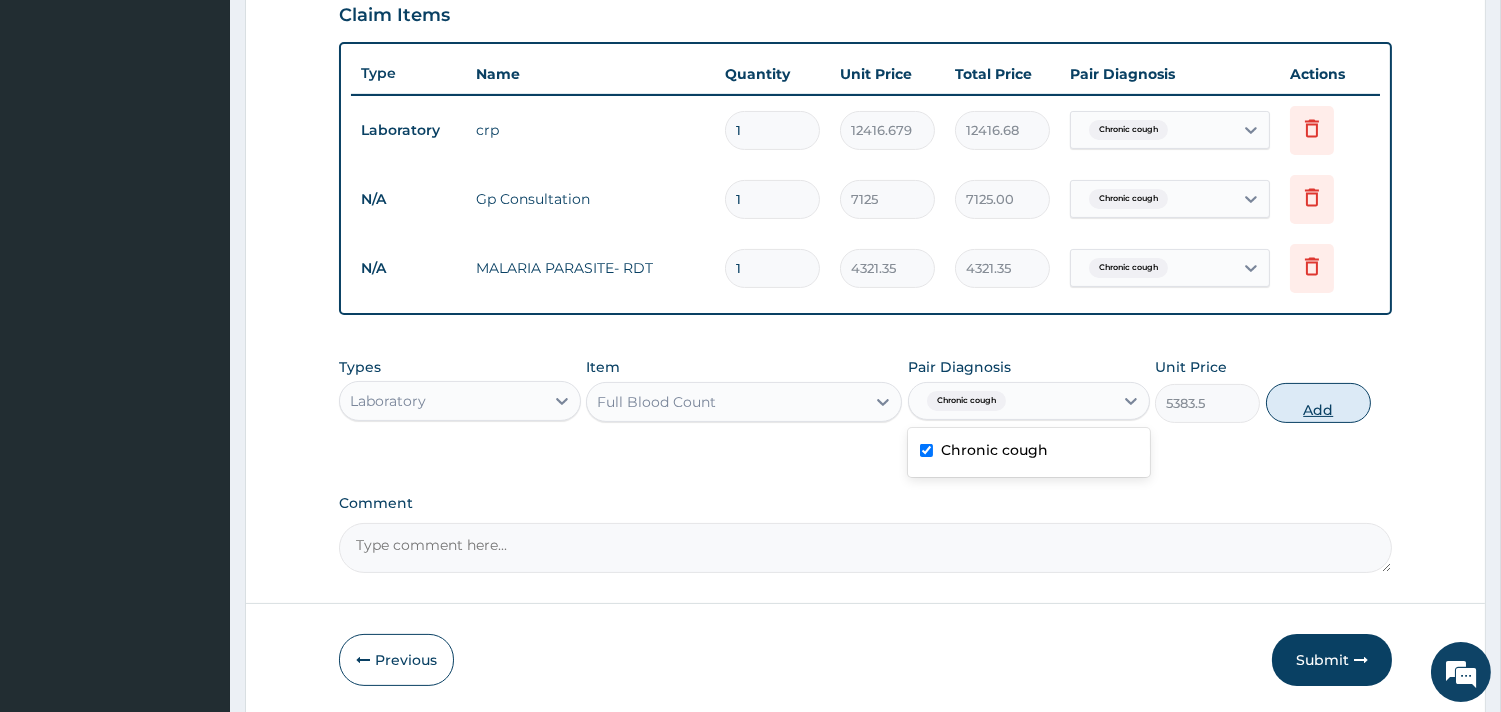 click on "Add" at bounding box center [1318, 403] 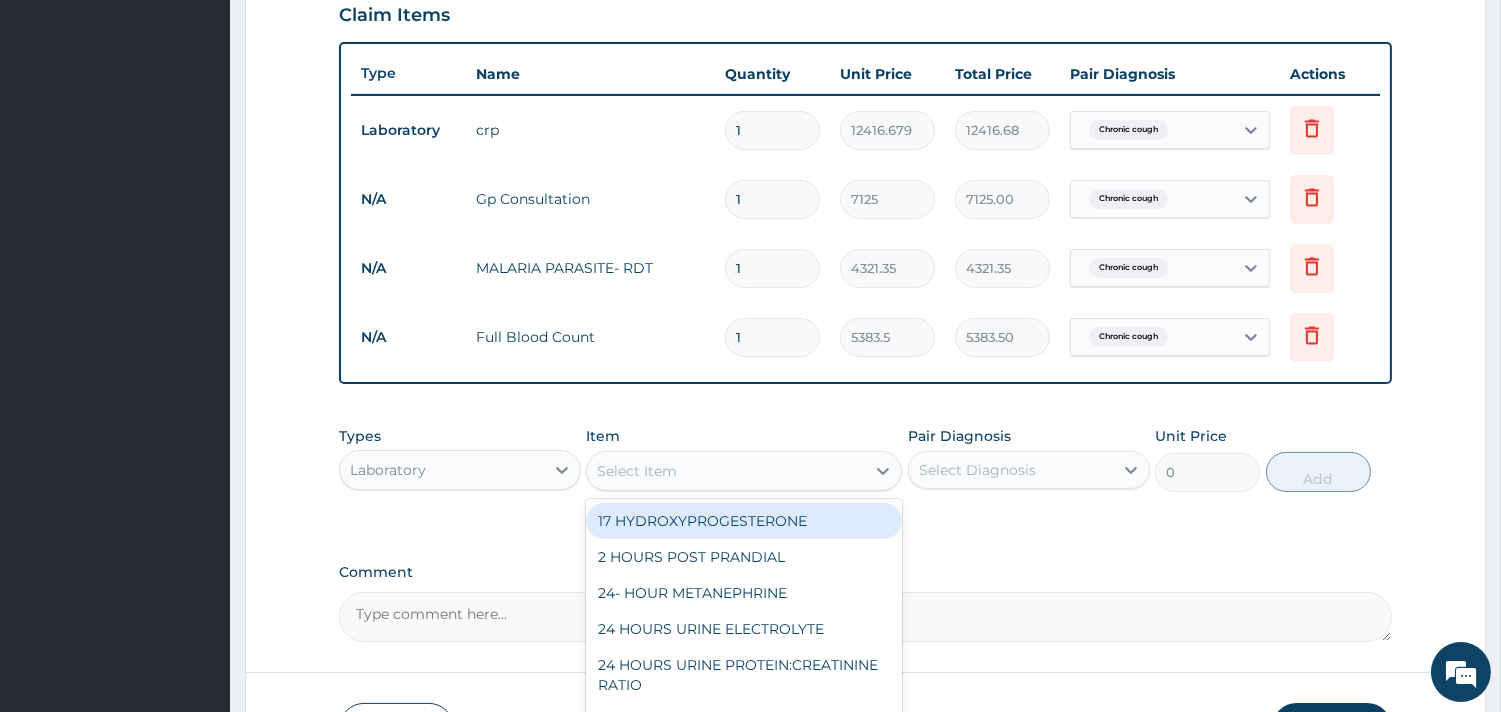 click on "Select Item" at bounding box center (726, 471) 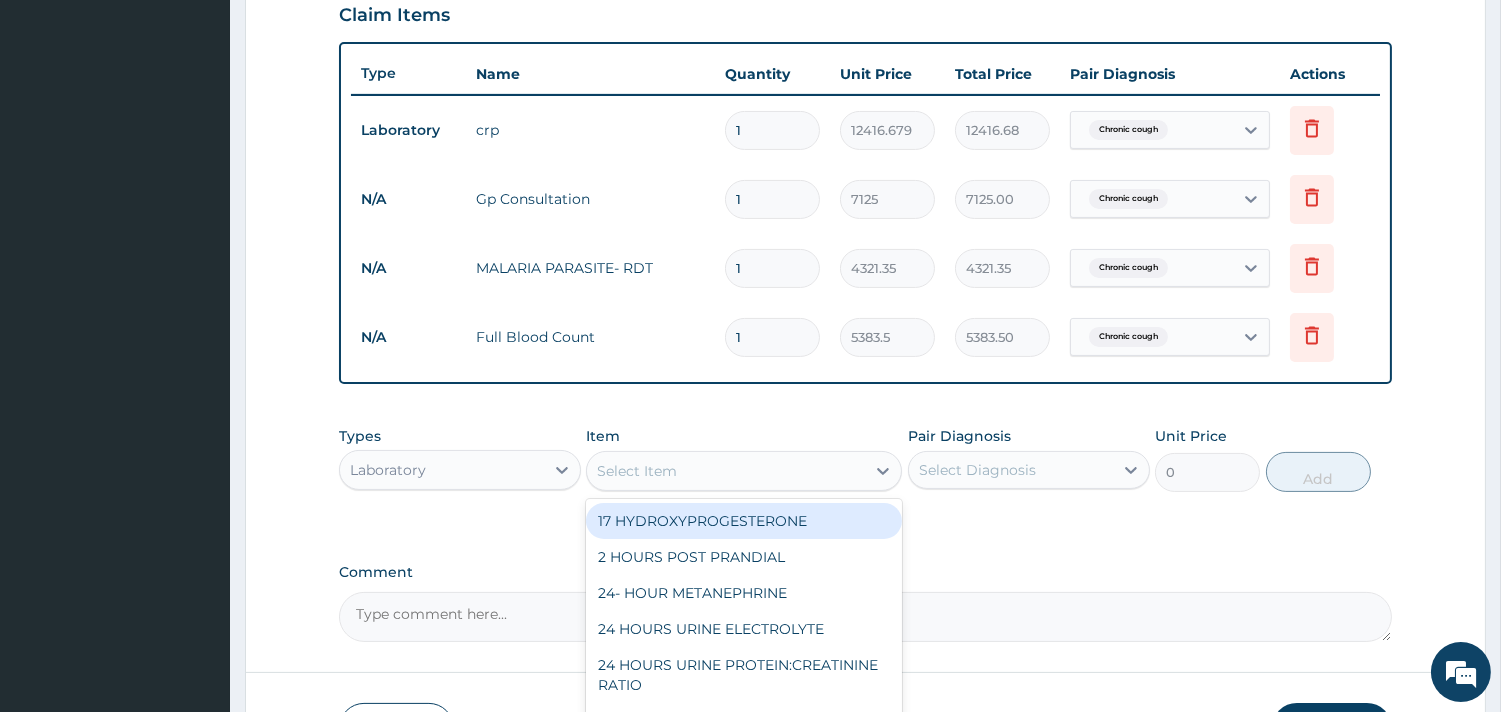 drag, startPoint x: 552, startPoint y: 482, endPoint x: 534, endPoint y: 474, distance: 19.697716 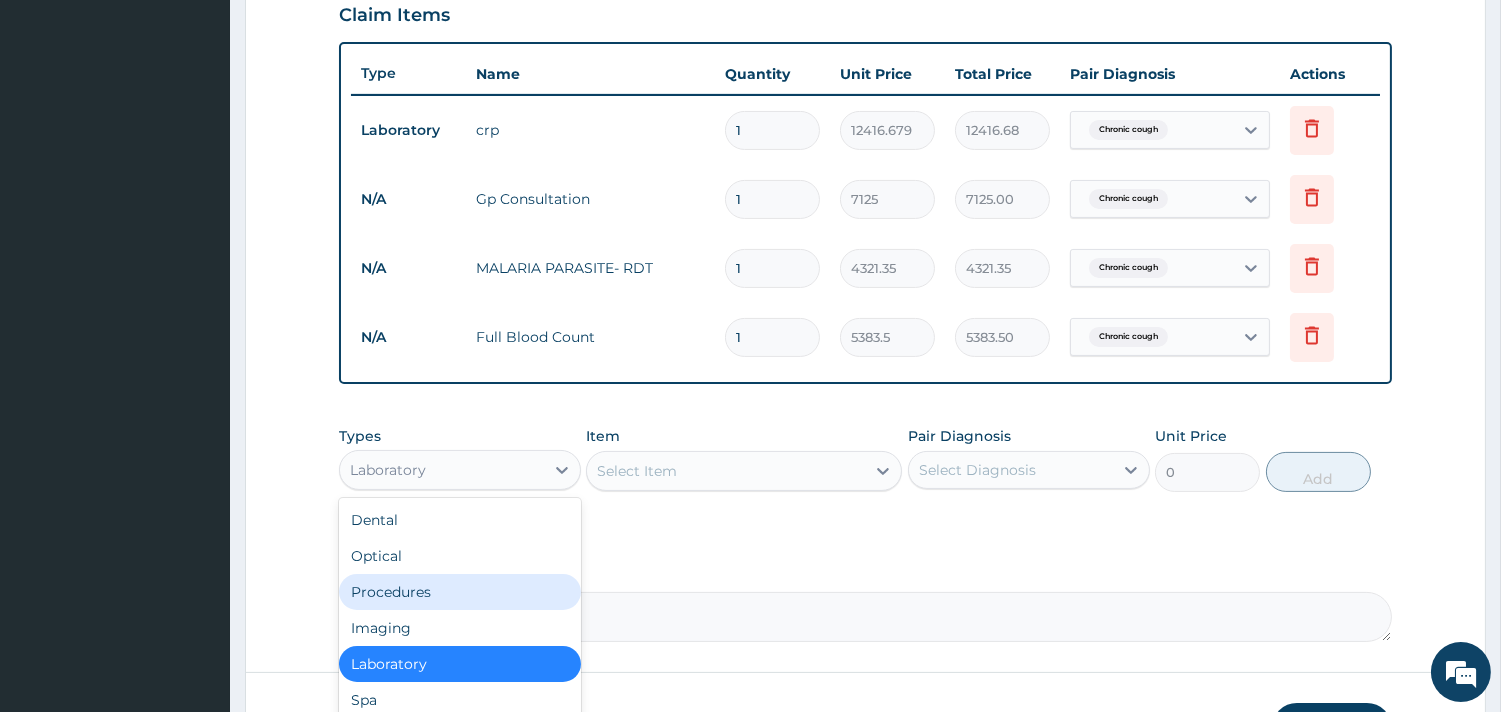 scroll, scrollTop: 67, scrollLeft: 0, axis: vertical 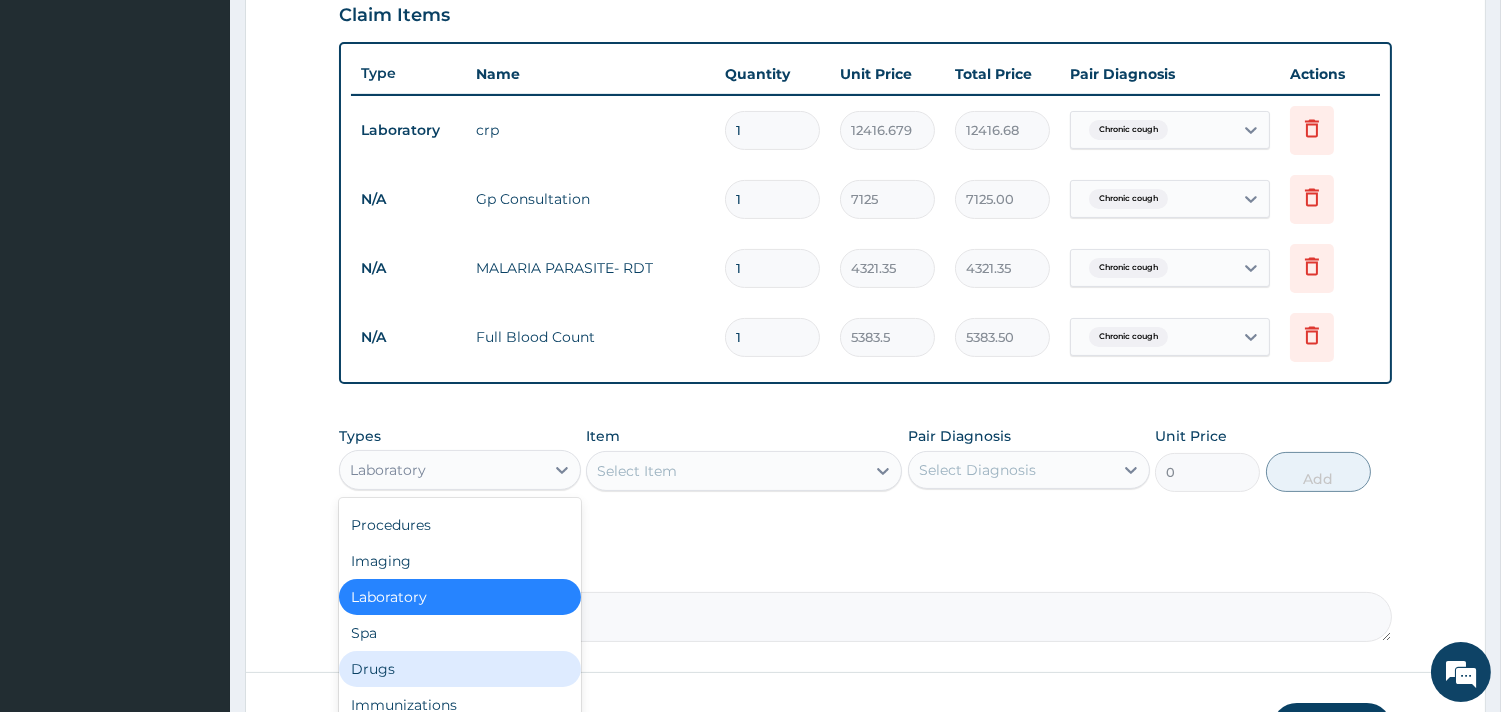 click on "Drugs" at bounding box center [460, 669] 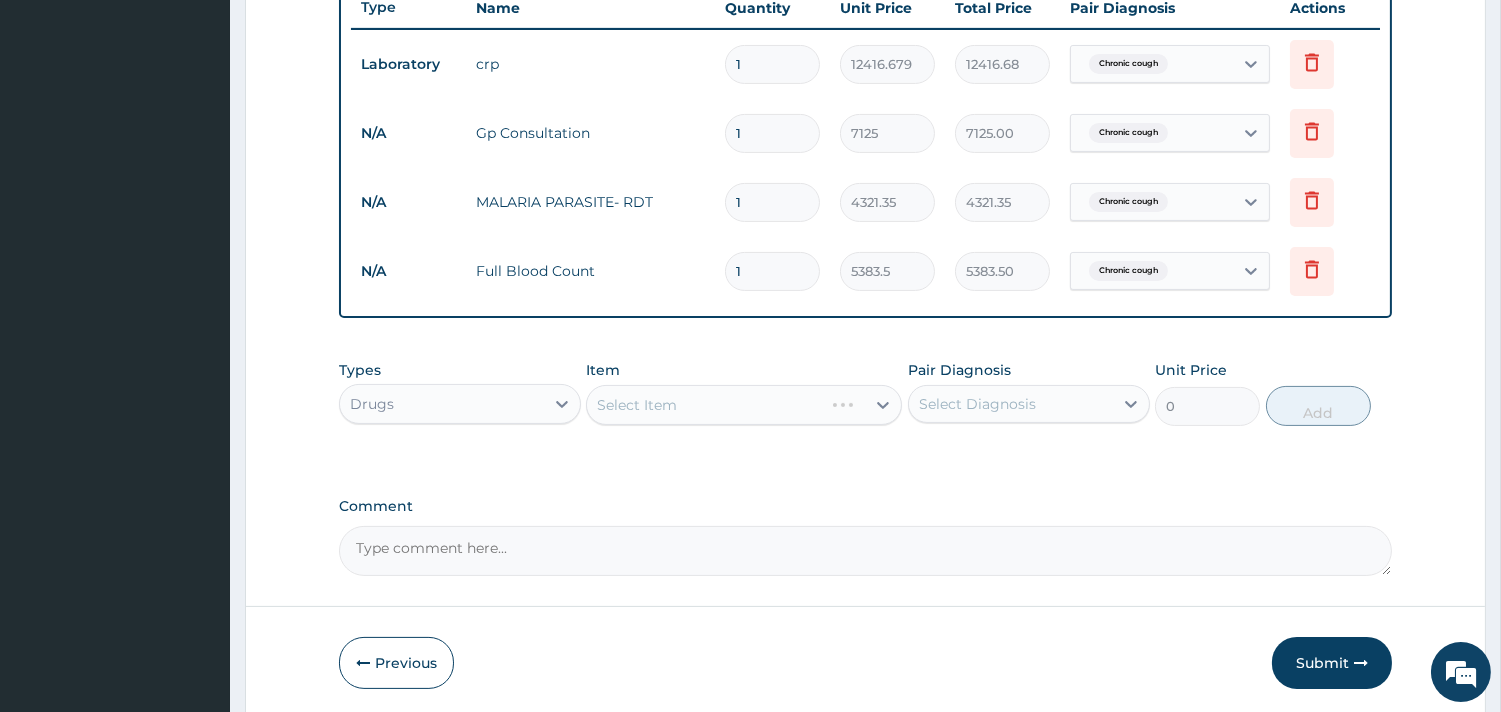 scroll, scrollTop: 842, scrollLeft: 0, axis: vertical 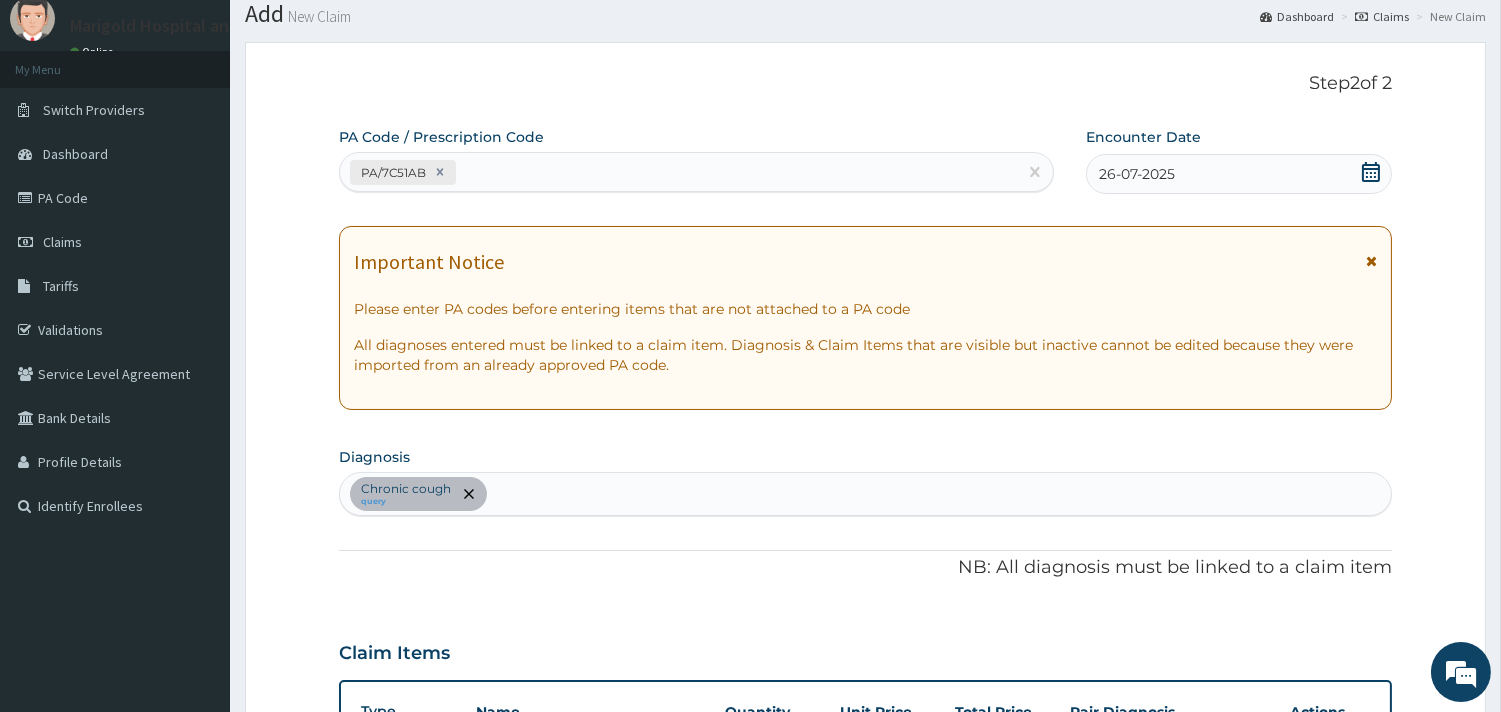 click on "PA/7C51AB" at bounding box center [678, 172] 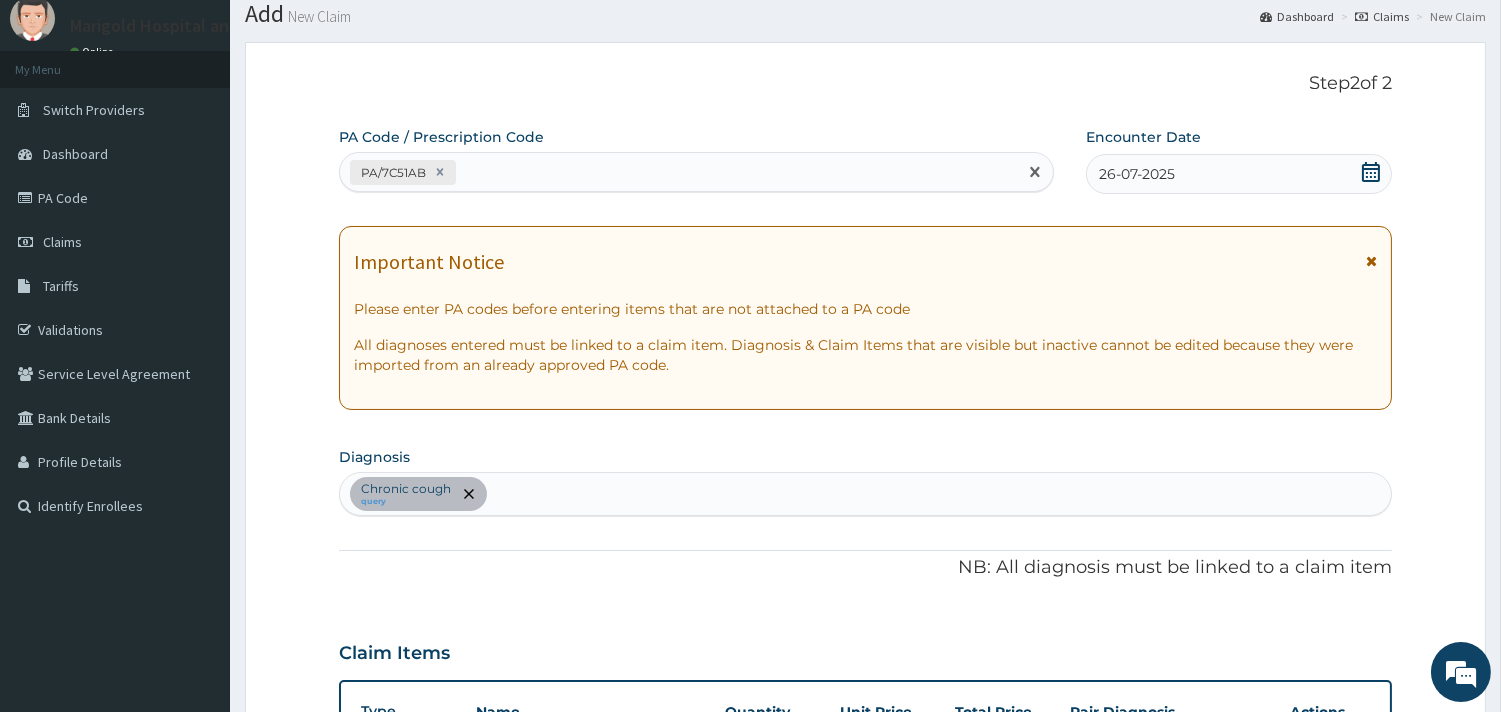 paste on "PA/EFD7F8" 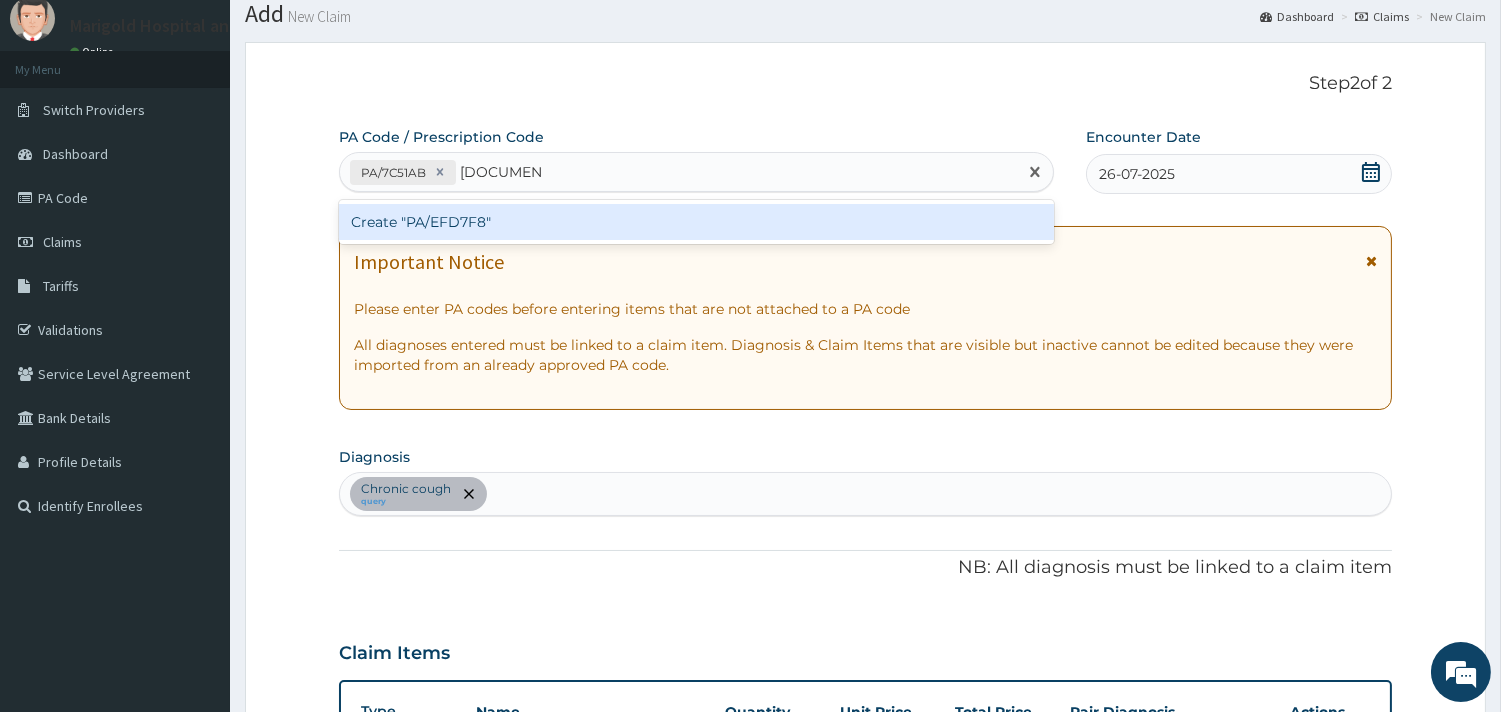 click on "Create "PA/EFD7F8"" at bounding box center [696, 222] 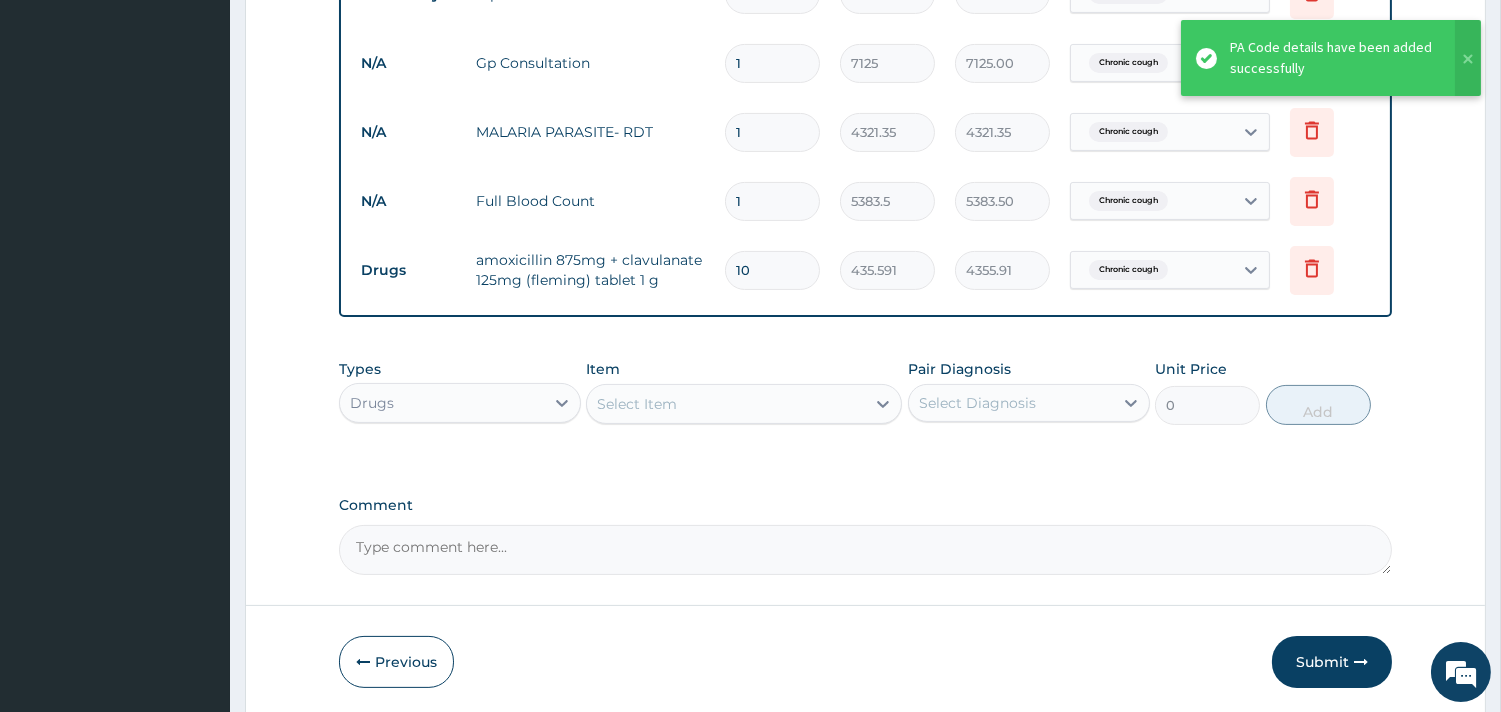 scroll, scrollTop: 800, scrollLeft: 0, axis: vertical 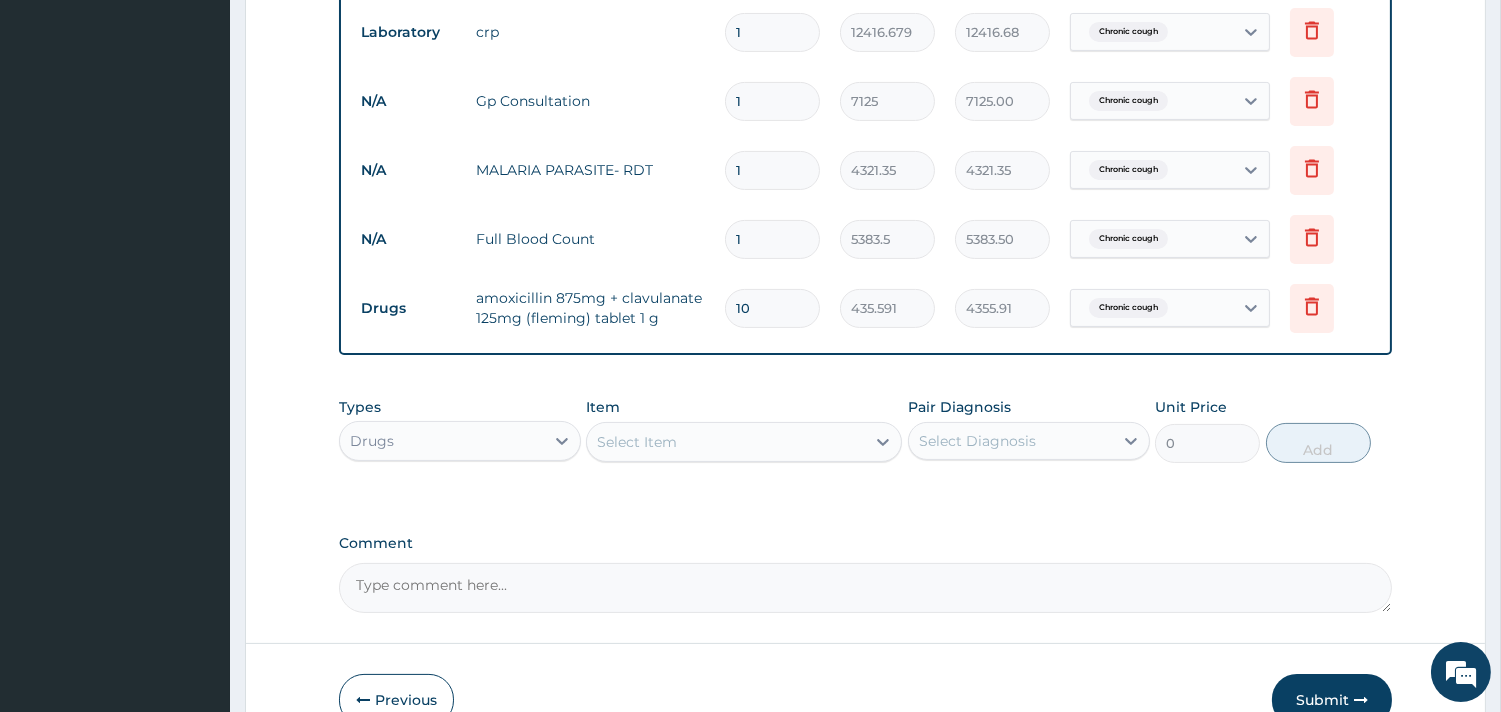 click on "Select Item" at bounding box center [637, 442] 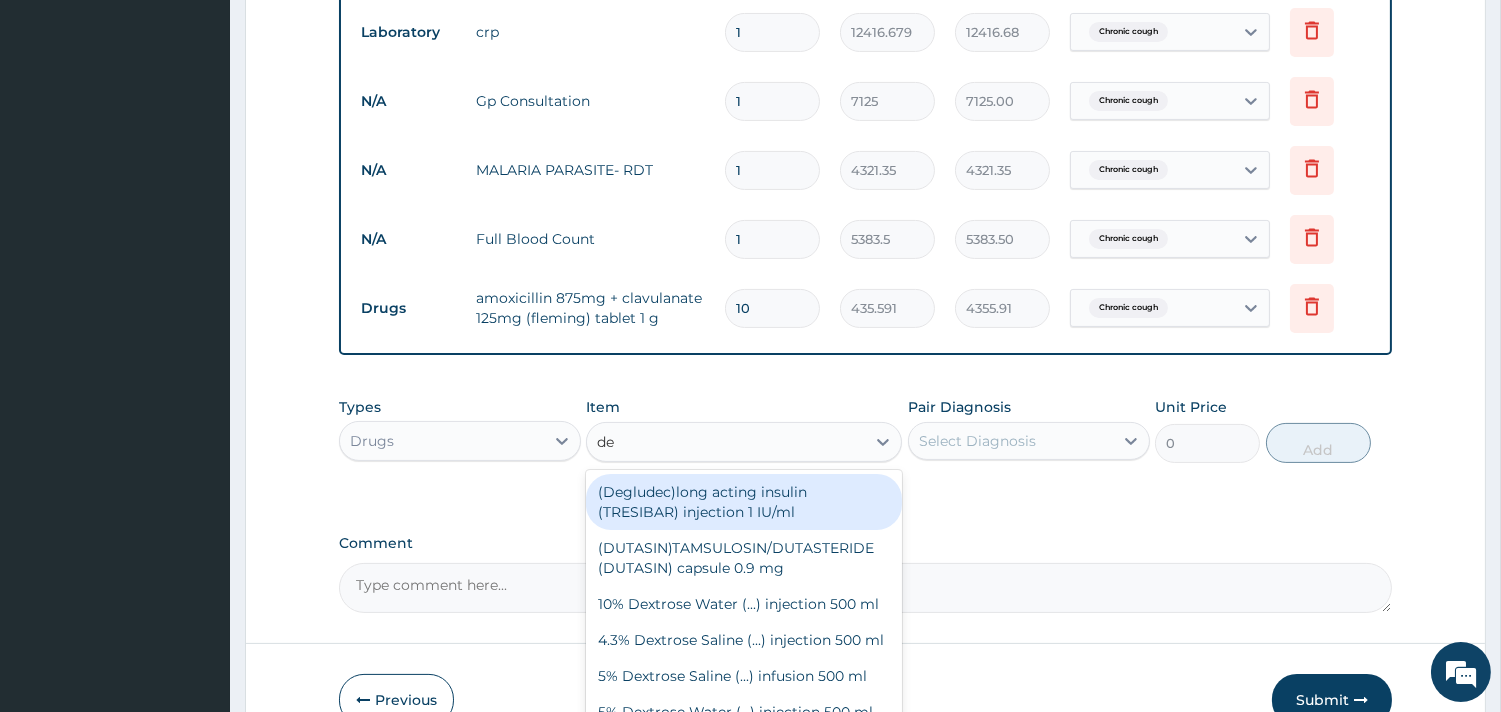 type on "deq" 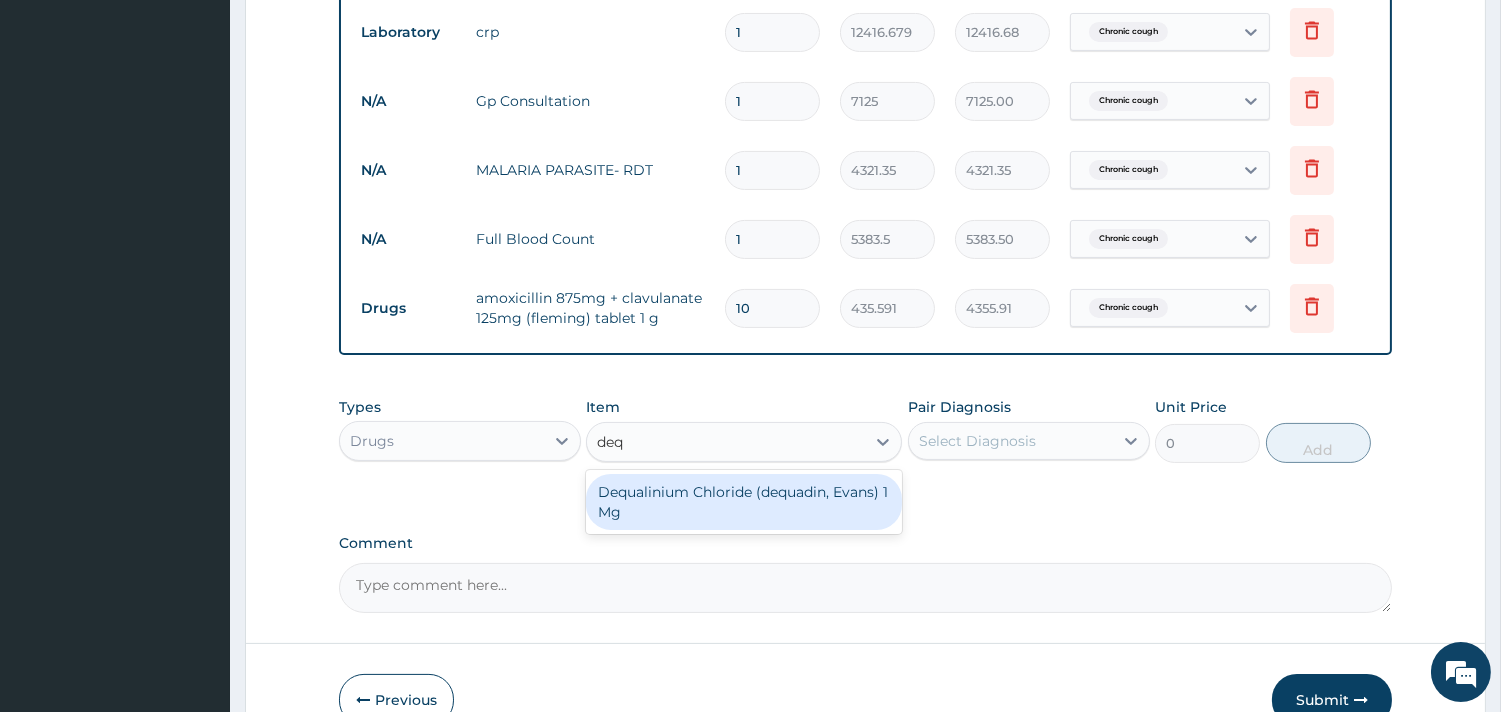 click on "Dequalinium Chloride (dequadin, Evans) 1 Mg" at bounding box center [744, 502] 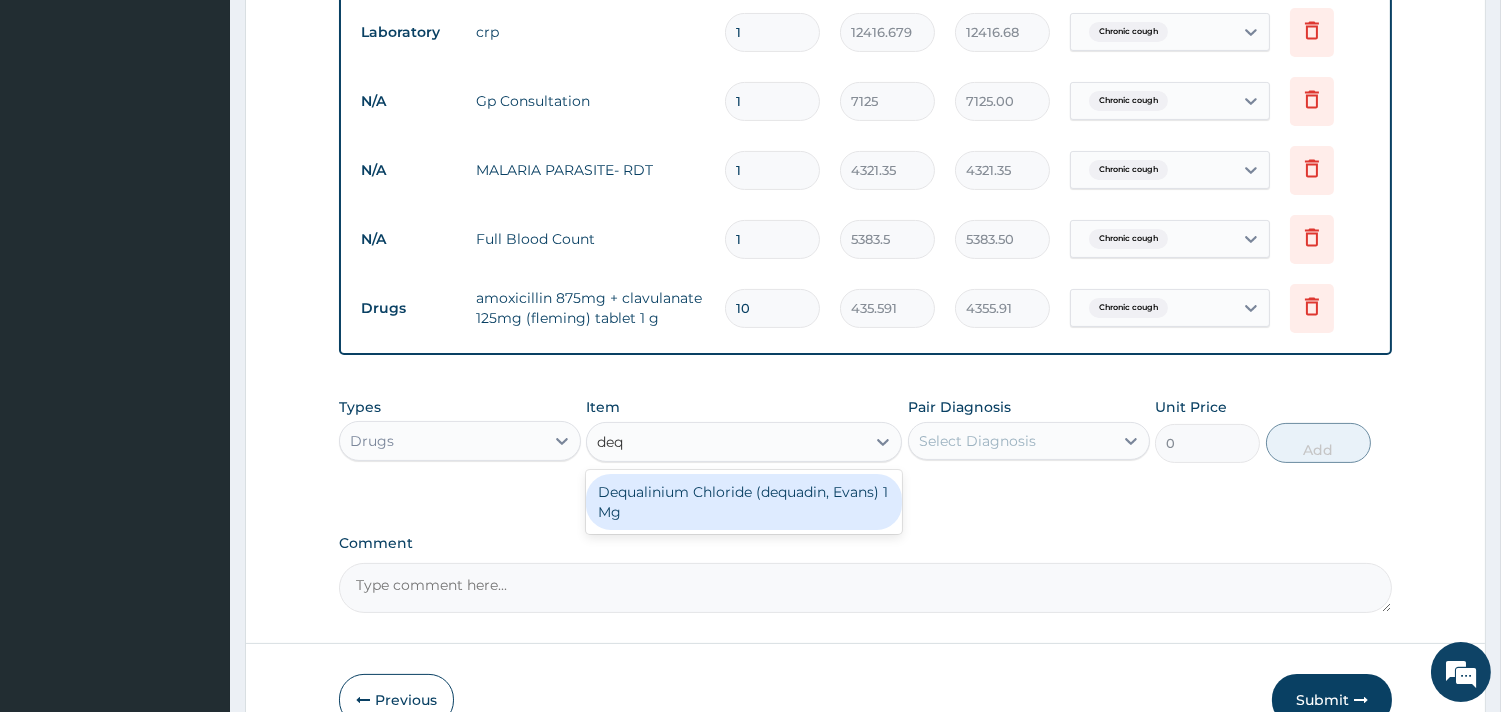 type 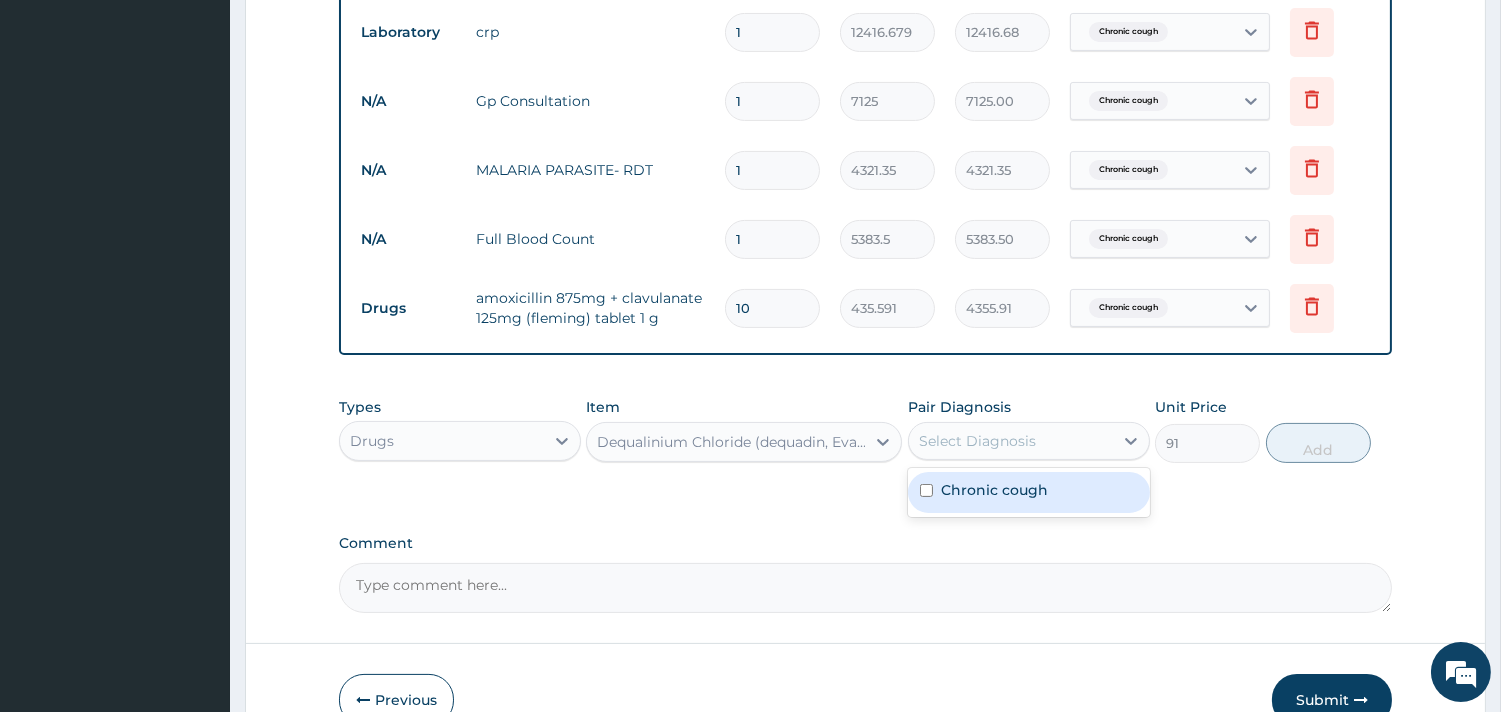 click on "Select Diagnosis" at bounding box center (1029, 441) 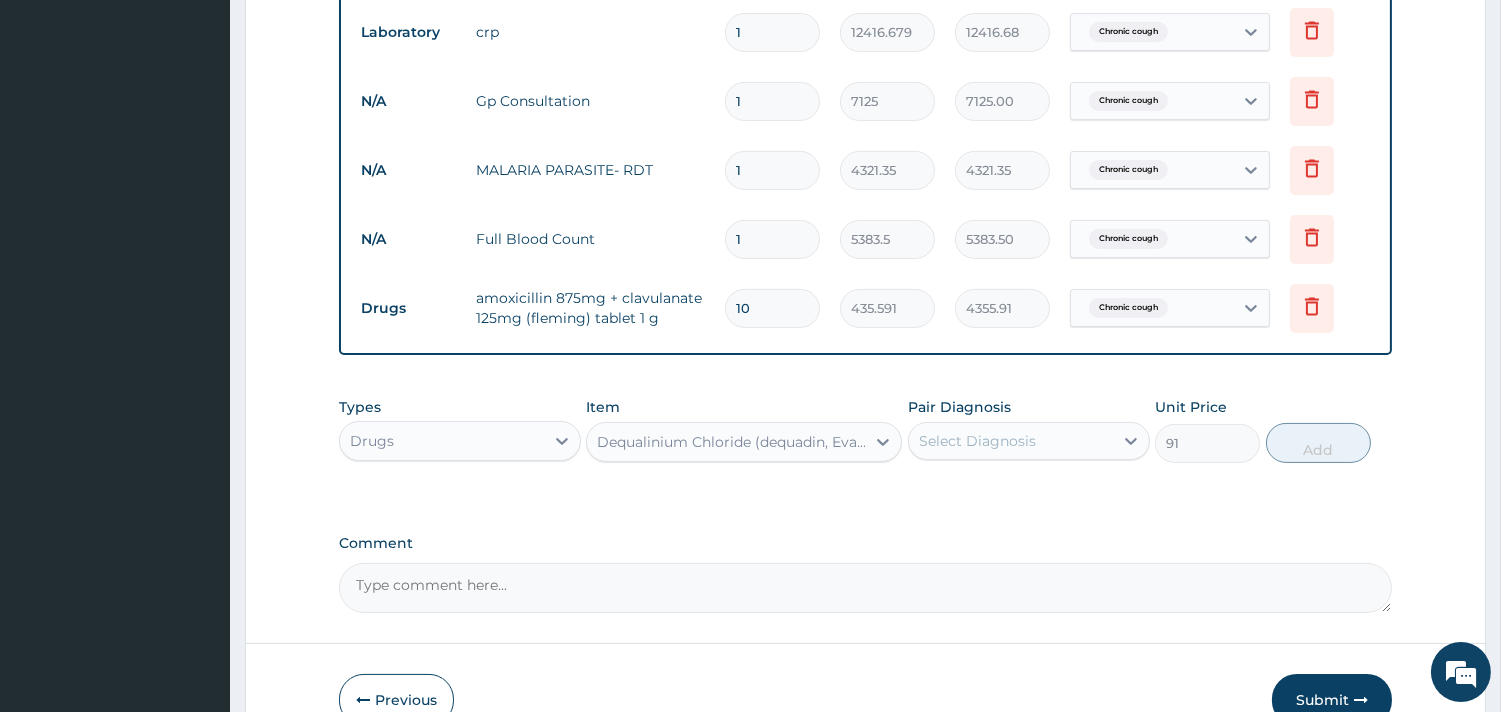 click on "PA Code / Prescription Code PA/7C51AB PA/EFD7F8 Encounter Date 26-07-2025 Important Notice Please enter PA codes before entering items that are not attached to a PA code   All diagnoses entered must be linked to a claim item. Diagnosis & Claim Items that are visible but inactive cannot be edited because they were imported from an already approved PA code. Diagnosis Chronic cough query NB: All diagnosis must be linked to a claim item Claim Items Type Name Quantity Unit Price Total Price Pair Diagnosis Actions Laboratory crp 1 12416.679 12416.68 Chronic cough Delete N/A Gp Consultation 1 7125 7125.00 Chronic cough Delete N/A MALARIA PARASITE- RDT 1 4321.35 4321.35 Chronic cough Delete N/A Full Blood Count 1 5383.5 5383.50 Chronic cough Delete Drugs amoxicillin 875mg + clavulanate 125mg (fleming) tablet 1 g 10 435.591 4355.91 Chronic cough Delete Types Drugs Item Dequalinium Chloride (dequadin, Evans) 1 Mg Pair Diagnosis Select Diagnosis Unit Price 91 Add Comment" at bounding box center [865, 2] 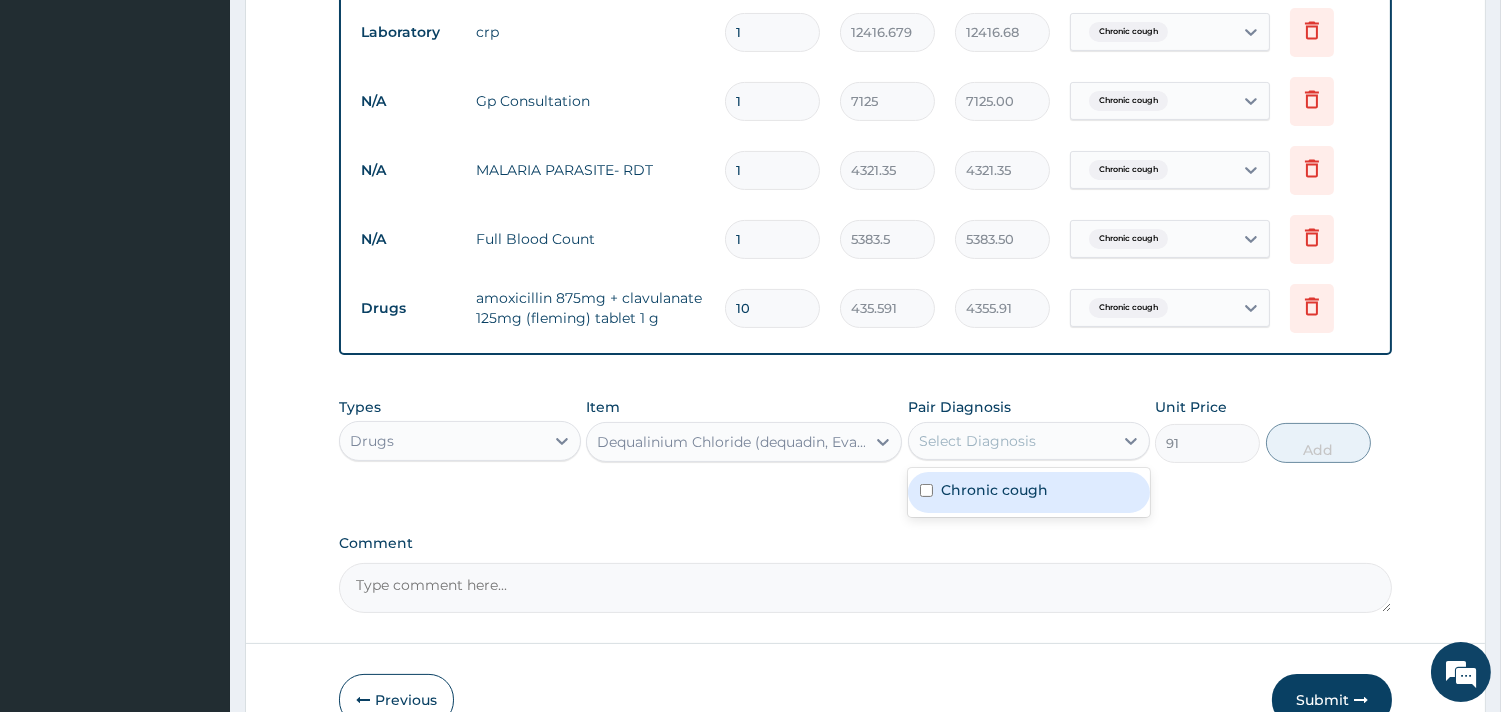 click on "Chronic cough" at bounding box center [1029, 492] 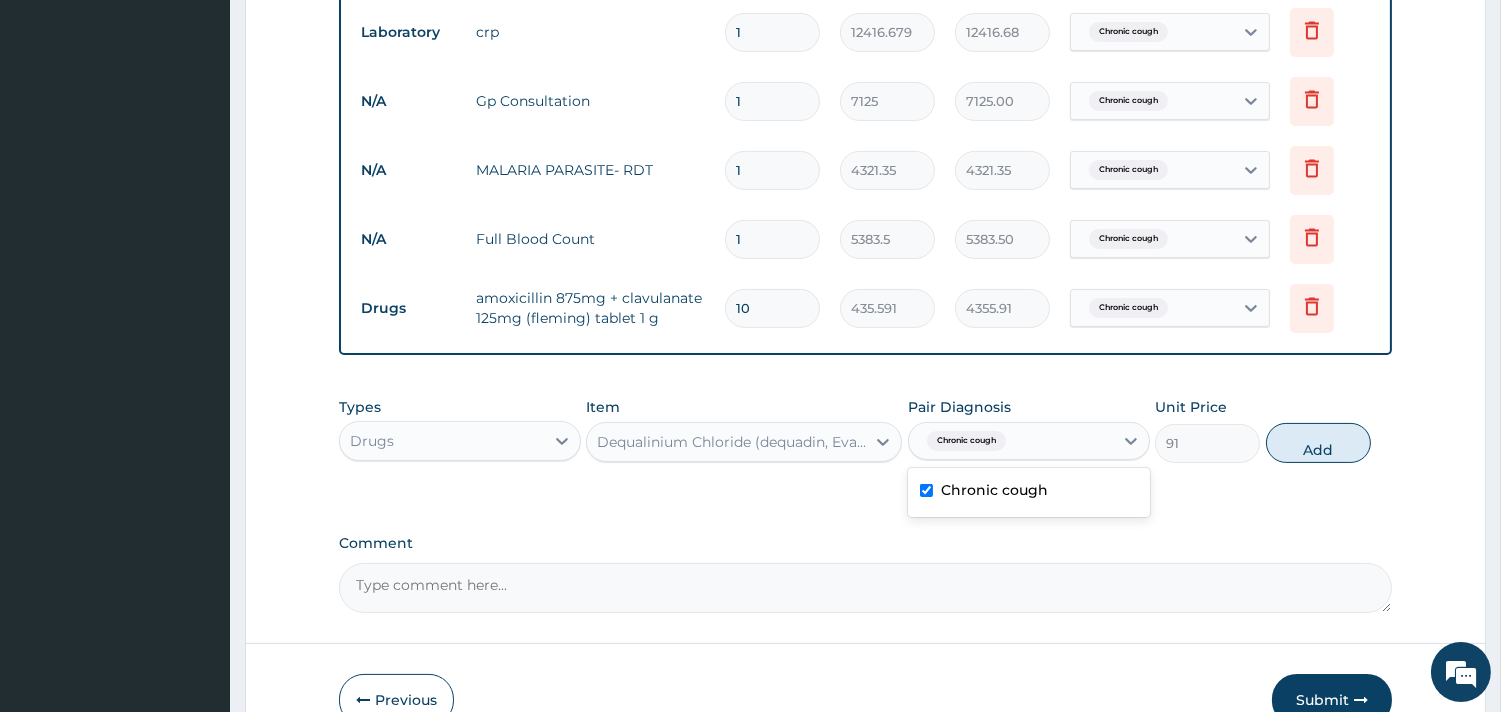 checkbox on "true" 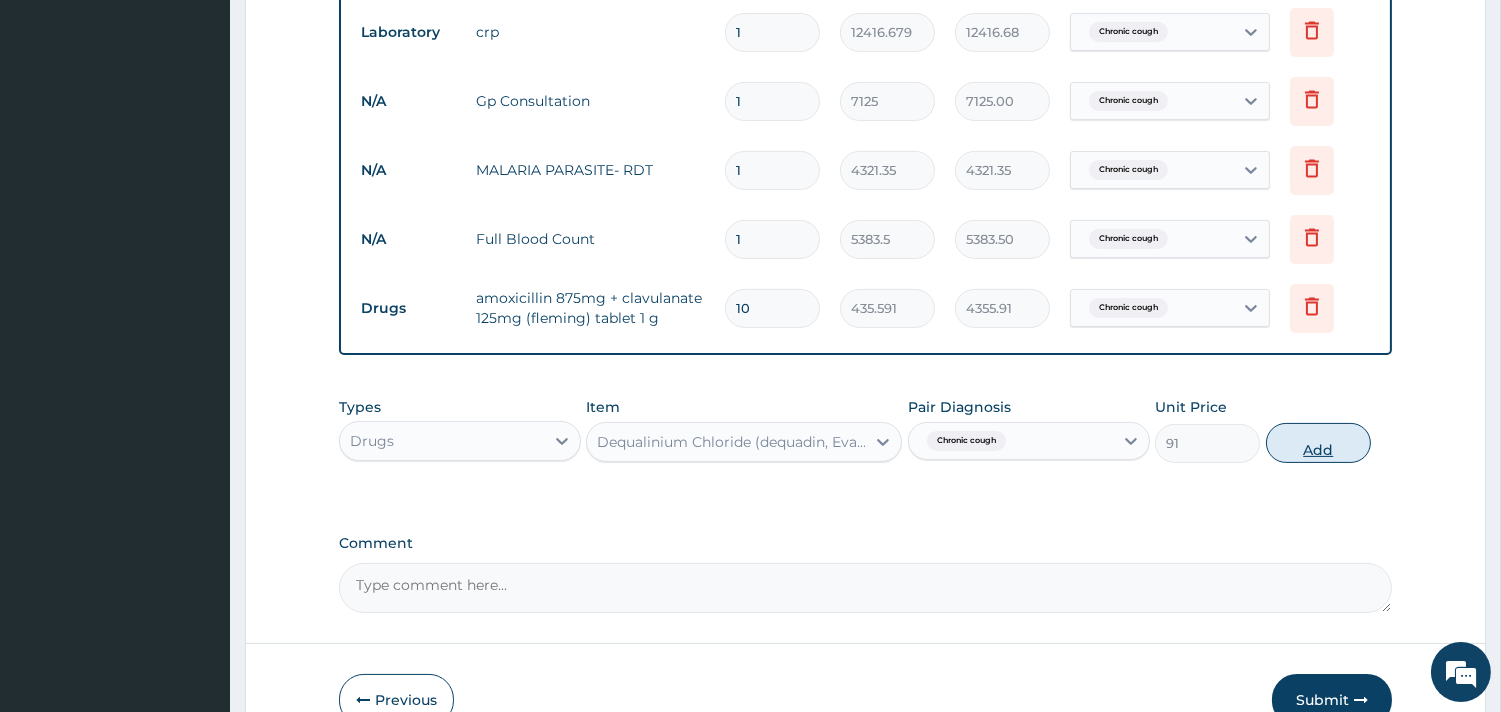 click on "Add" at bounding box center [1318, 443] 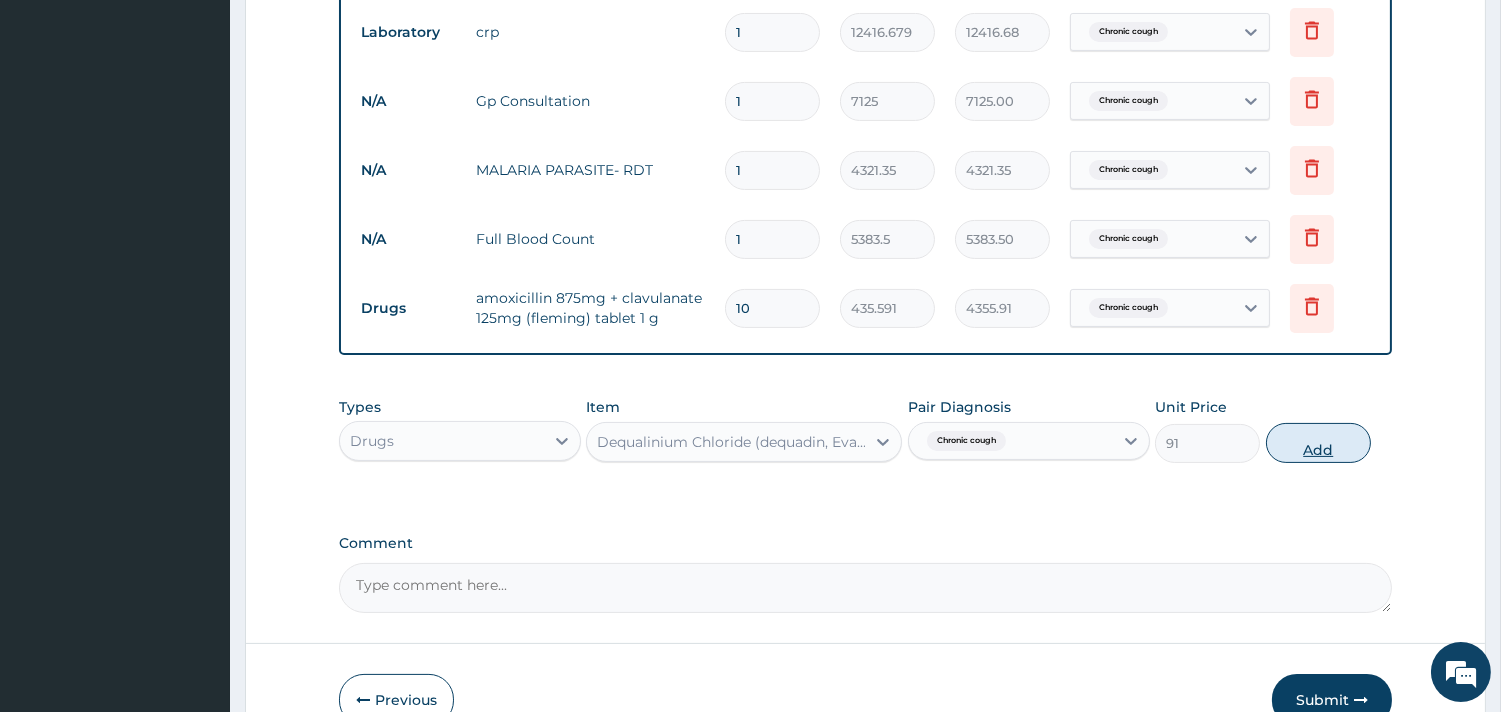 type on "0" 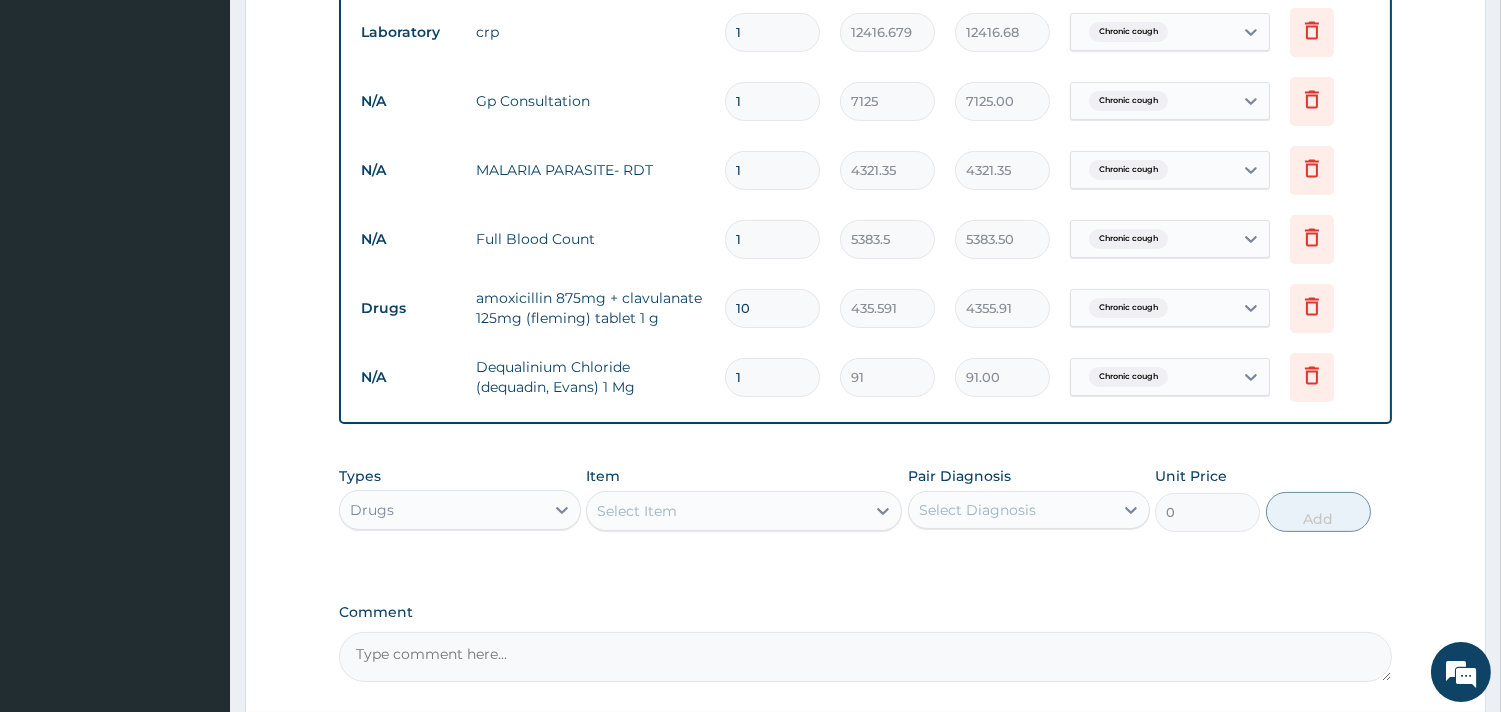 click on "1" at bounding box center [772, 377] 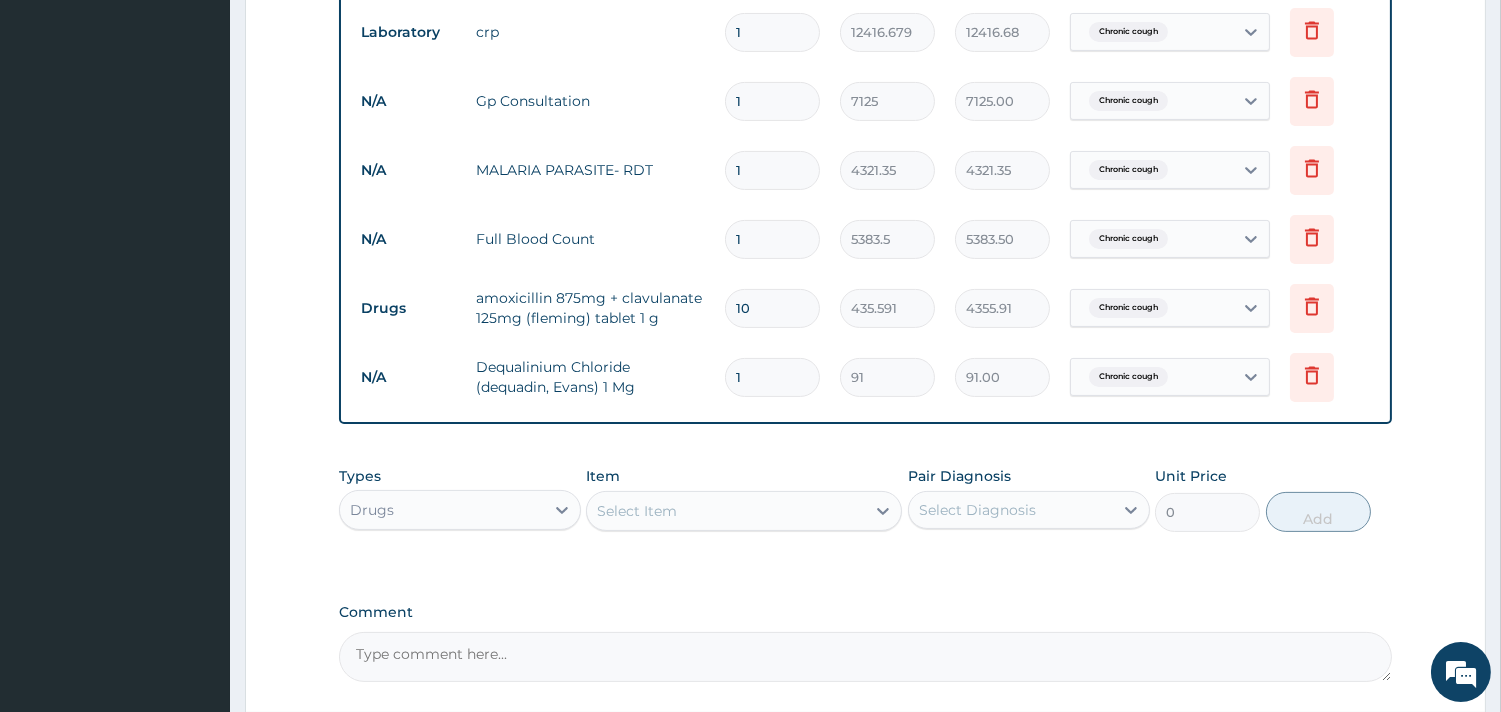 drag, startPoint x: 766, startPoint y: 382, endPoint x: 710, endPoint y: 382, distance: 56 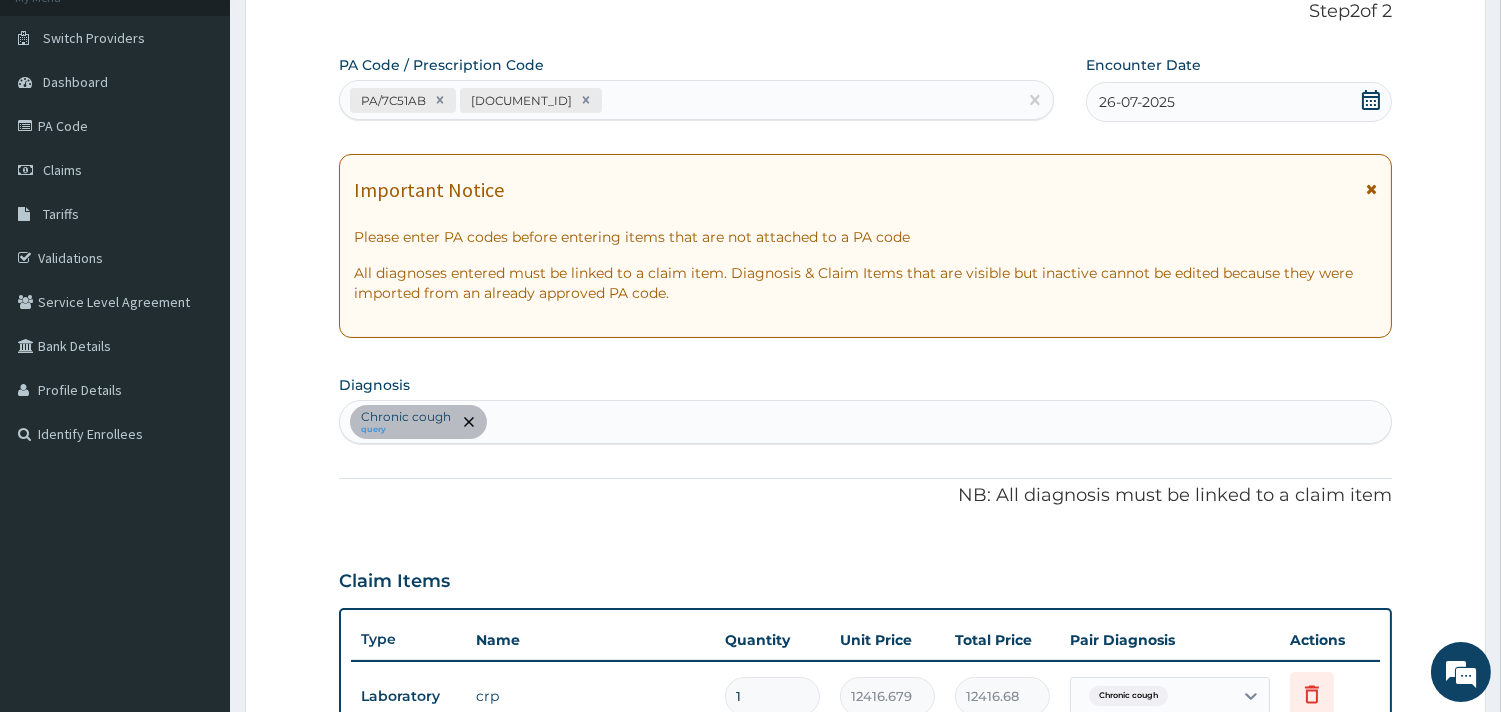 scroll, scrollTop: 244, scrollLeft: 0, axis: vertical 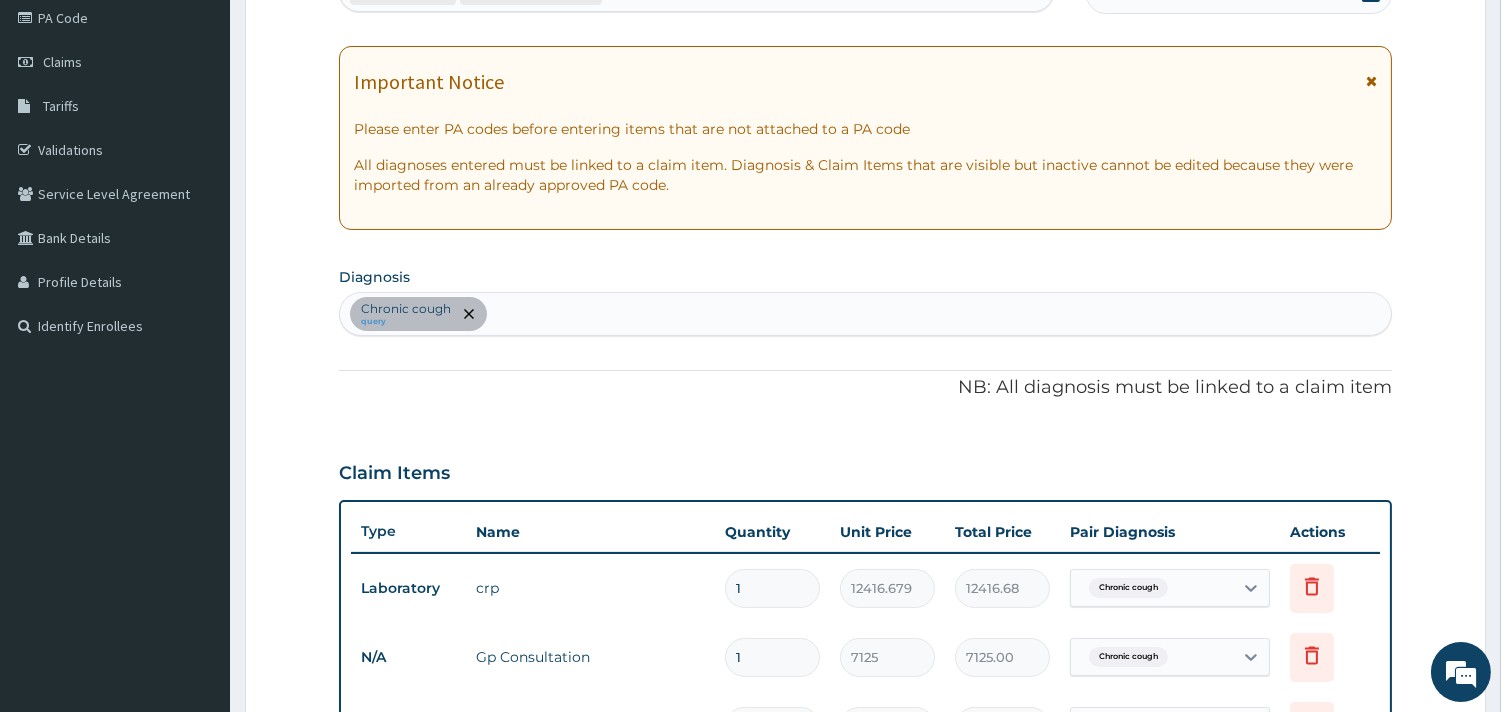 click on "Chronic cough query" at bounding box center [865, 314] 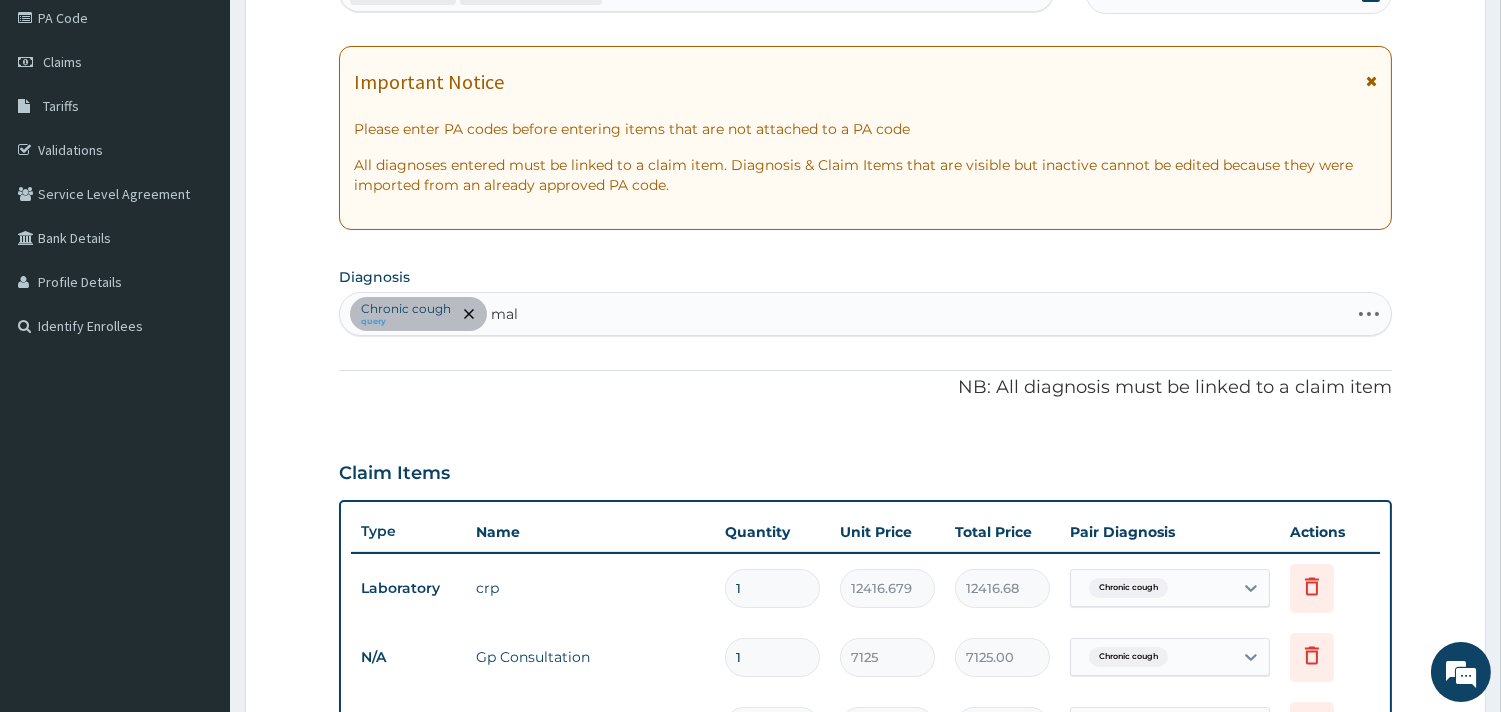 type on "mala" 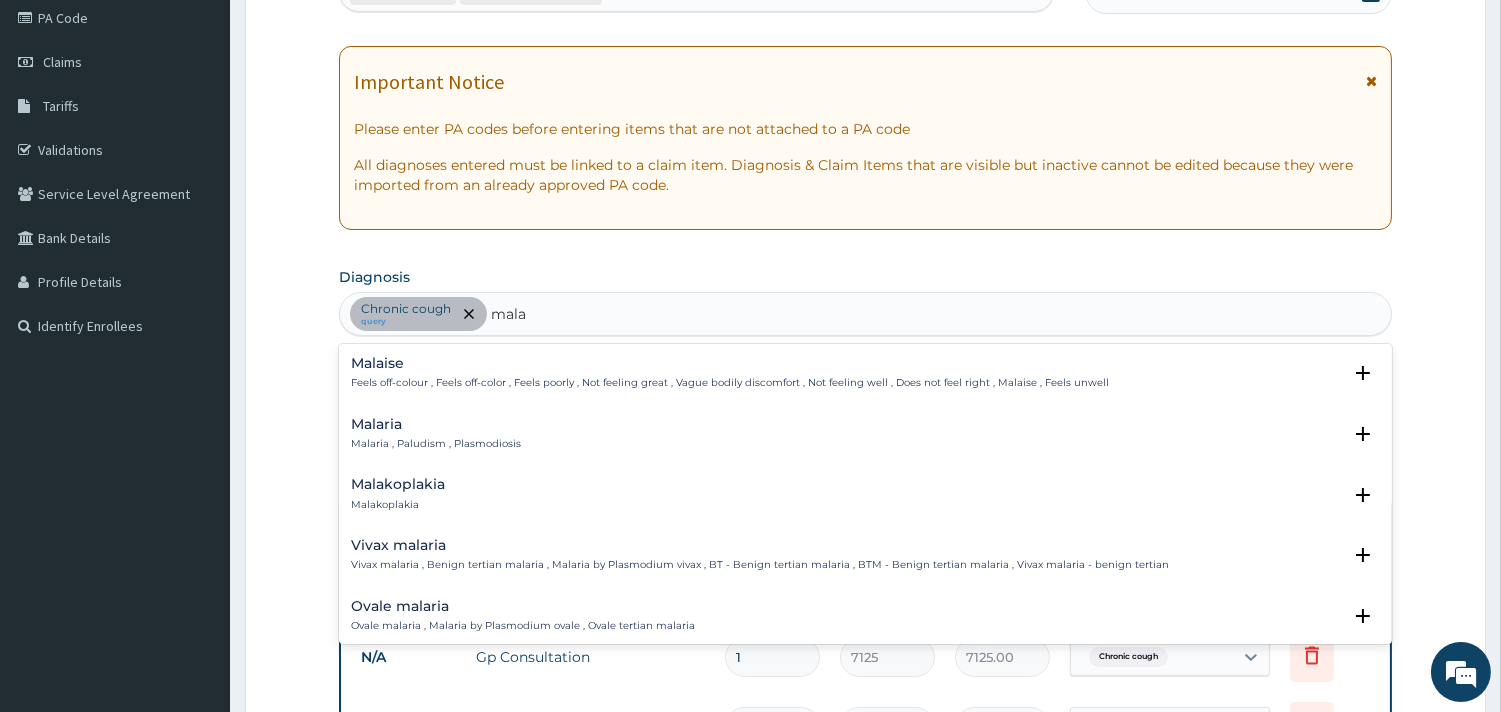 click on "Malaria , Paludism , Plasmodiosis" at bounding box center [436, 444] 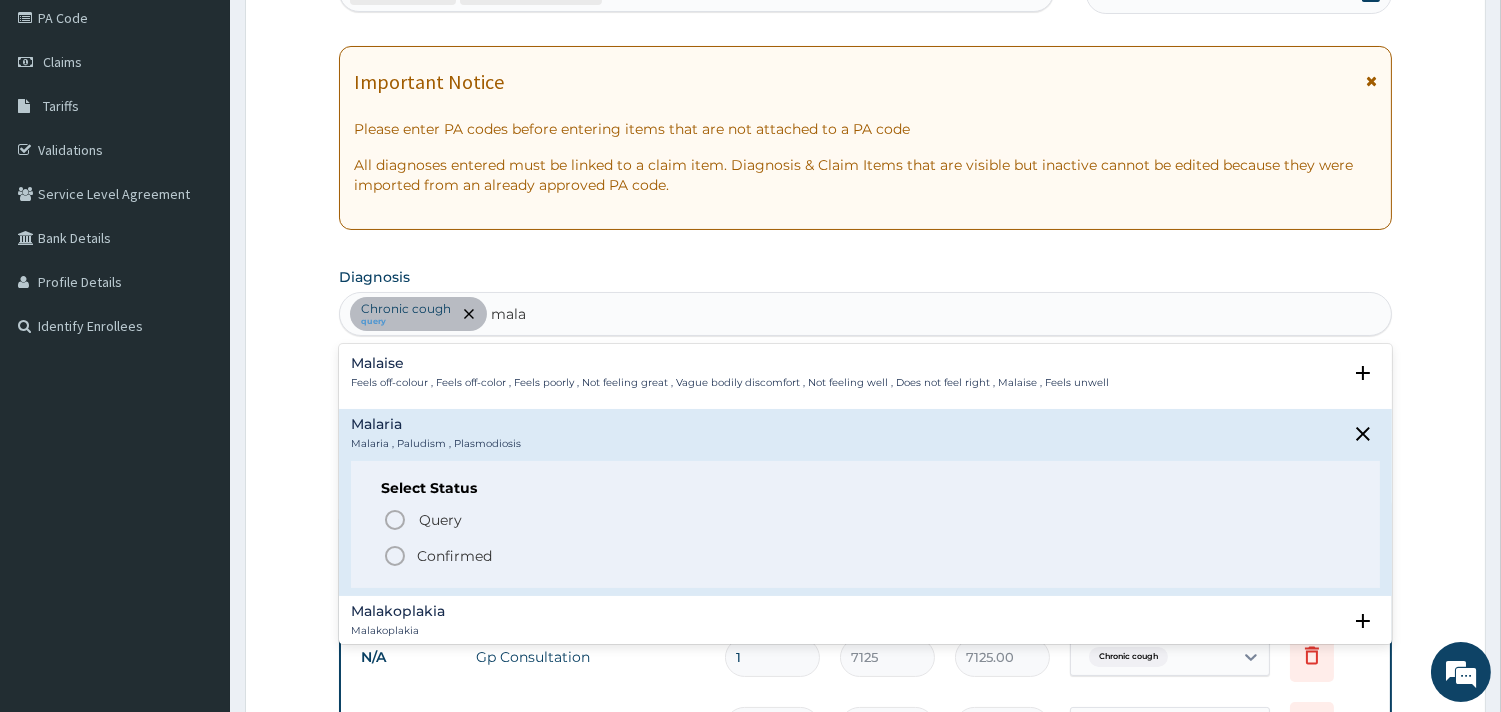 drag, startPoint x: 442, startPoint y: 557, endPoint x: 474, endPoint y: 524, distance: 45.96738 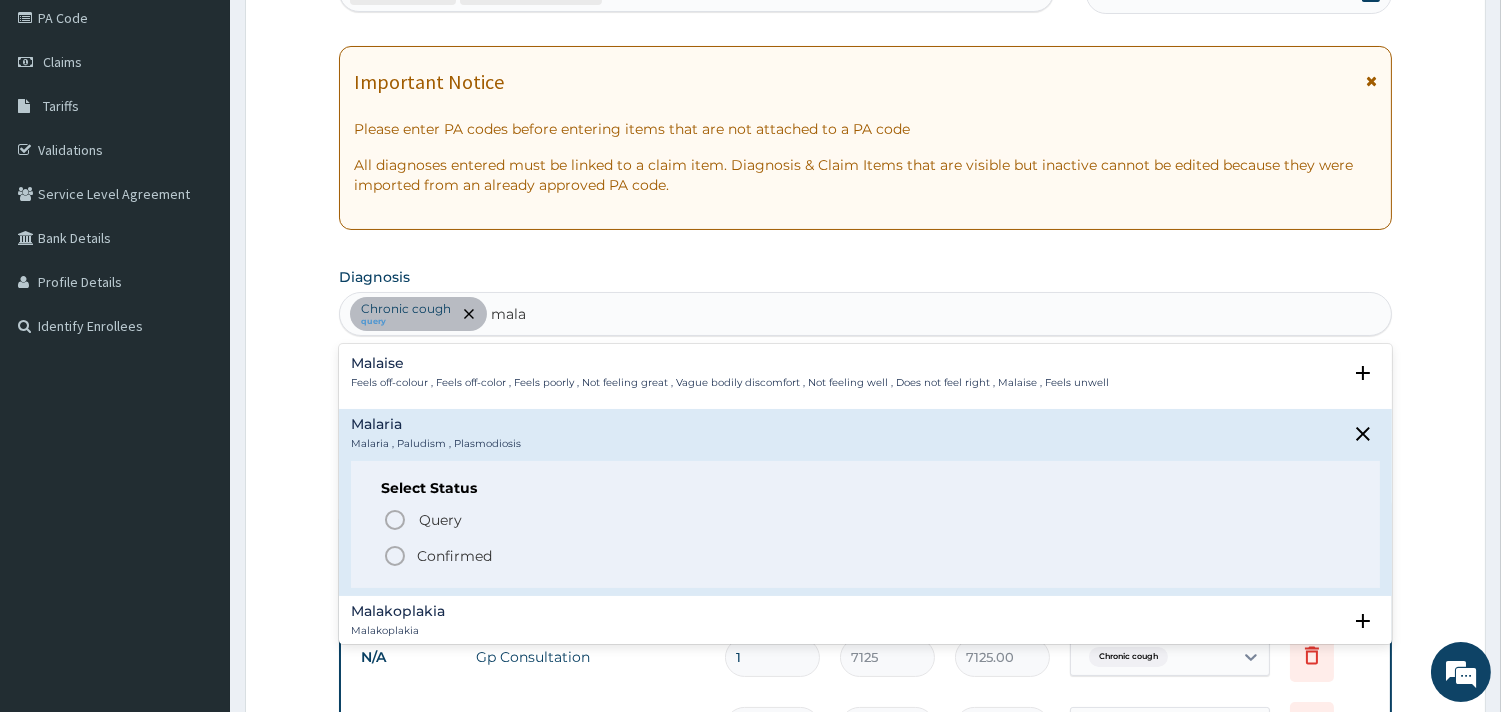 click on "Confirmed" at bounding box center (454, 556) 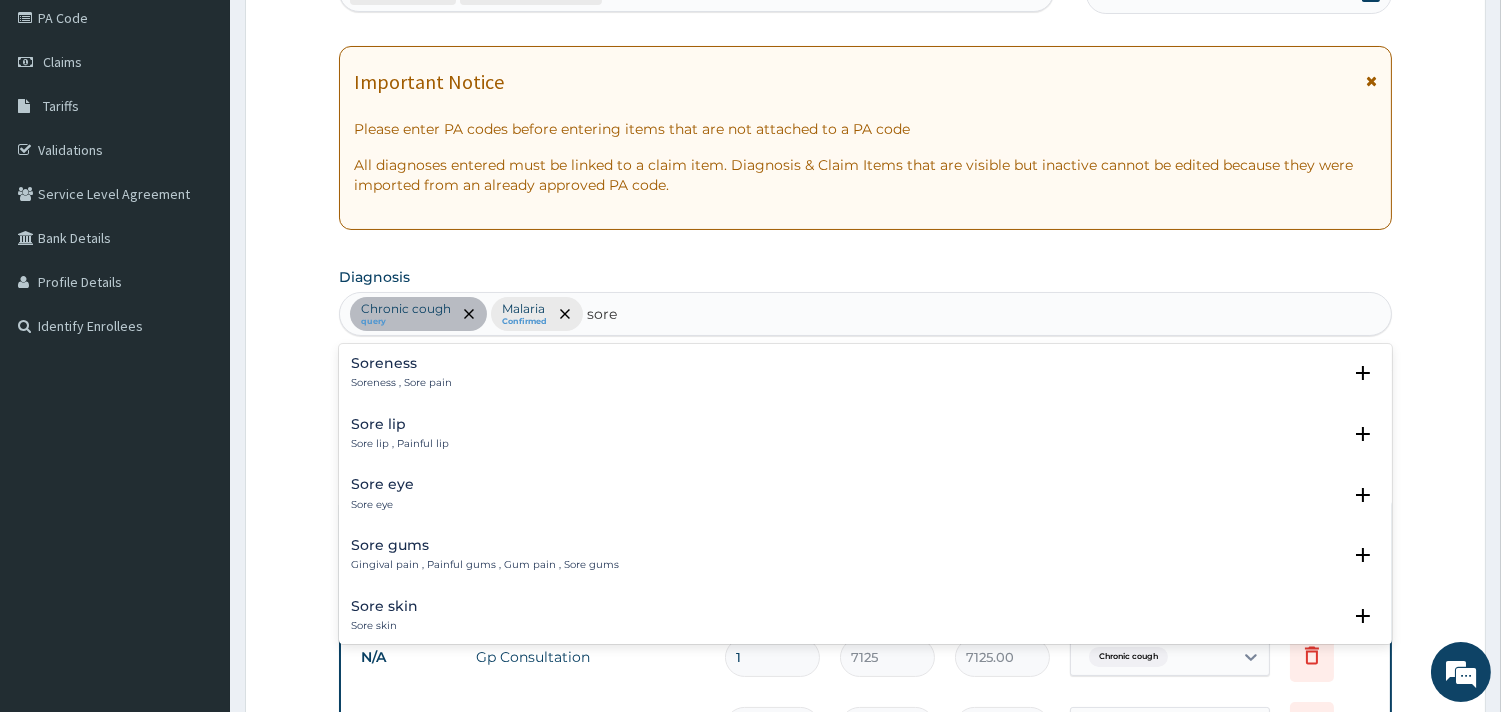 type on "sore t" 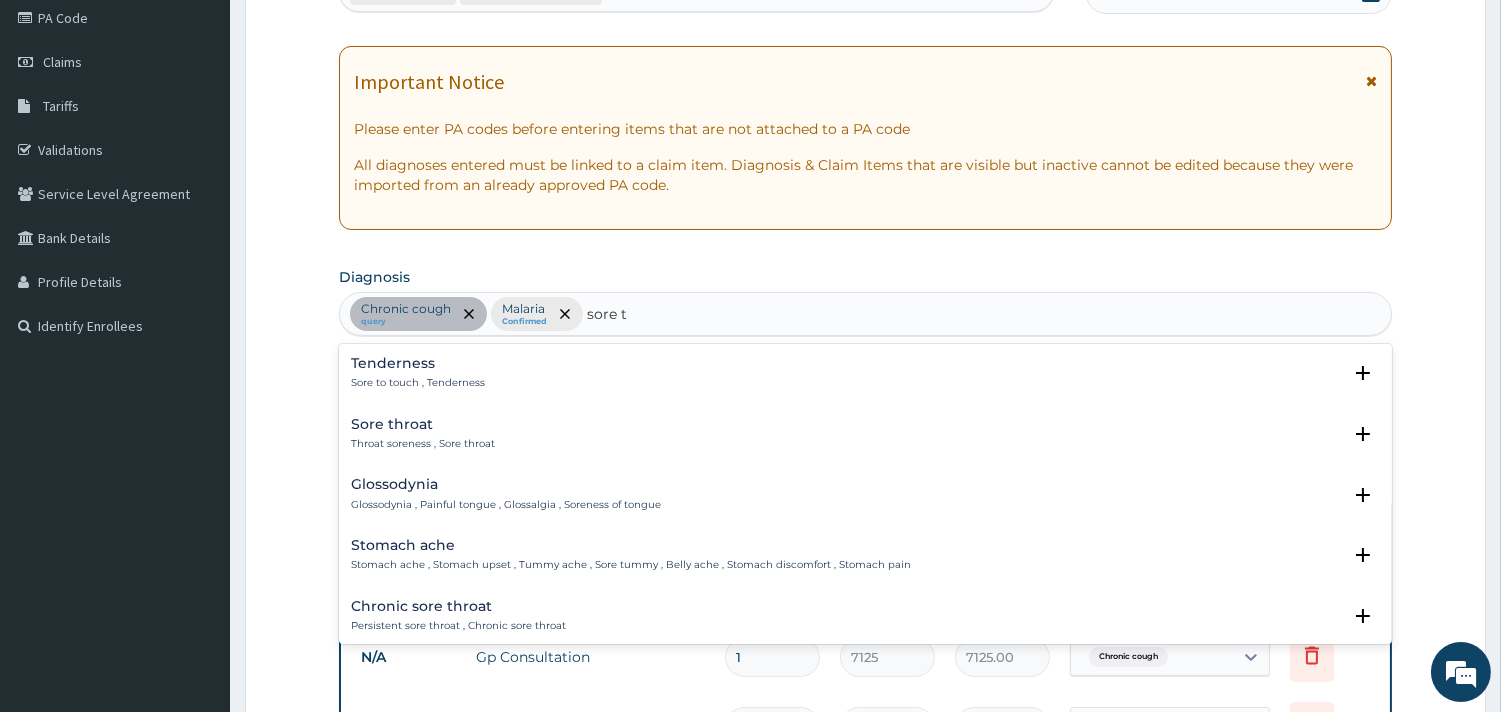 click on "Sore throat Throat soreness , Sore throat Select Status Query Query covers suspected (?), Keep in view (kiv), Ruled out (r/o) Confirmed" at bounding box center (865, 439) 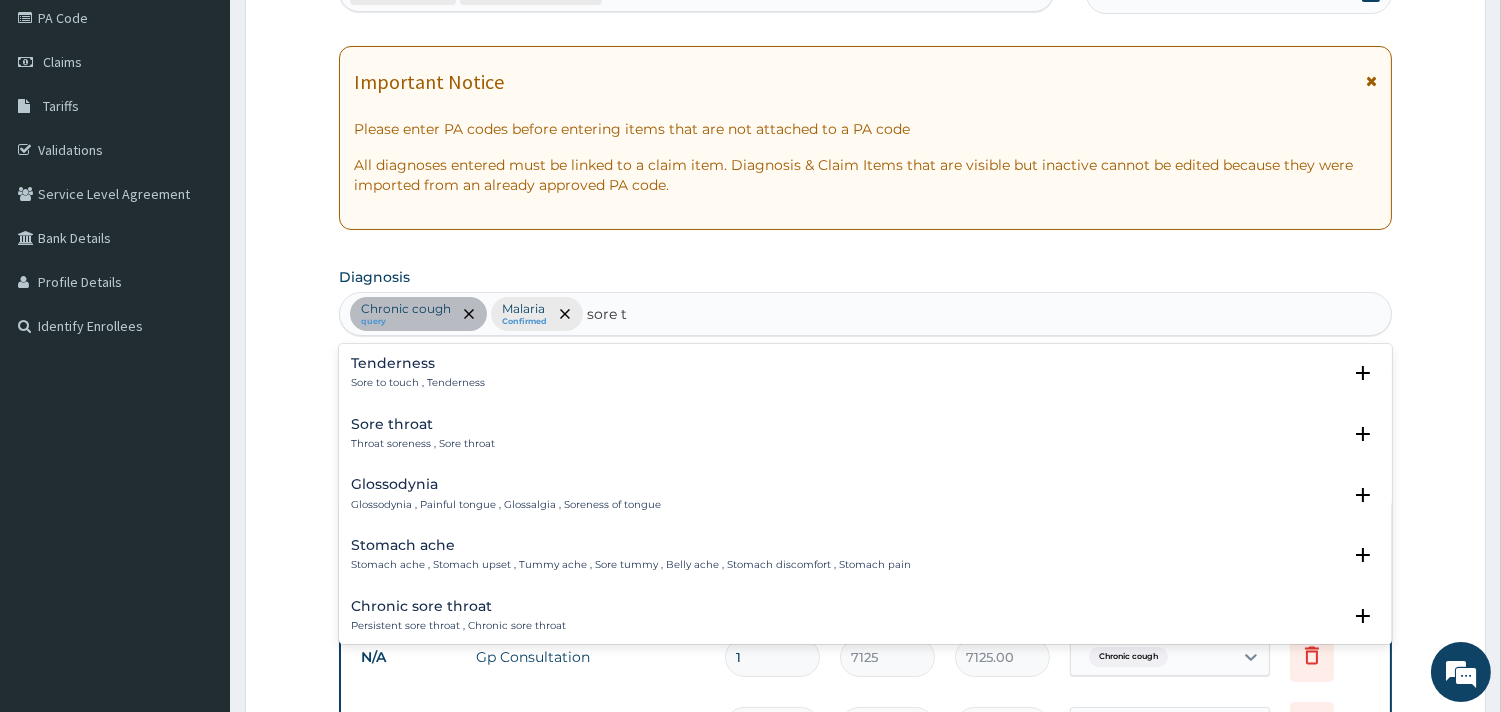 click on "Throat soreness , Sore throat" at bounding box center [423, 444] 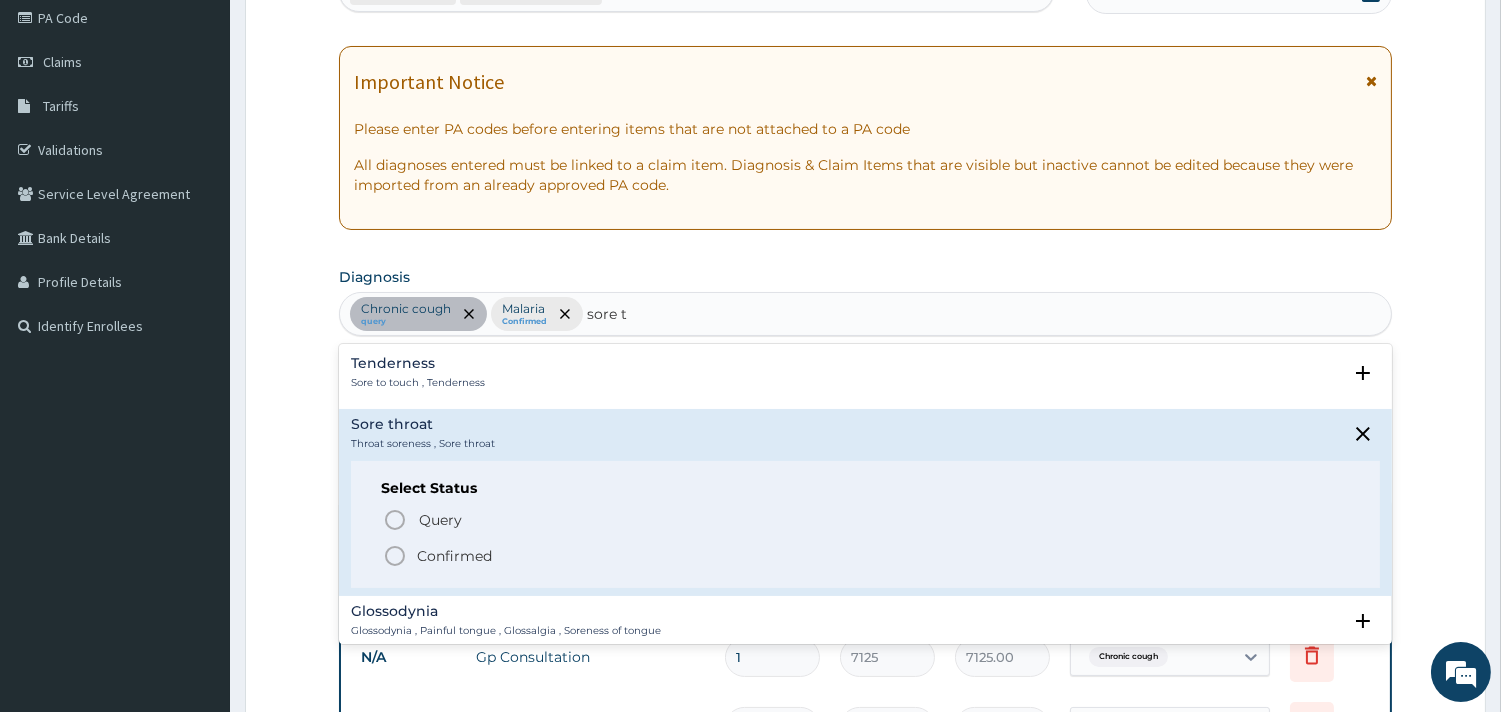drag, startPoint x: 401, startPoint y: 544, endPoint x: 395, endPoint y: 565, distance: 21.84033 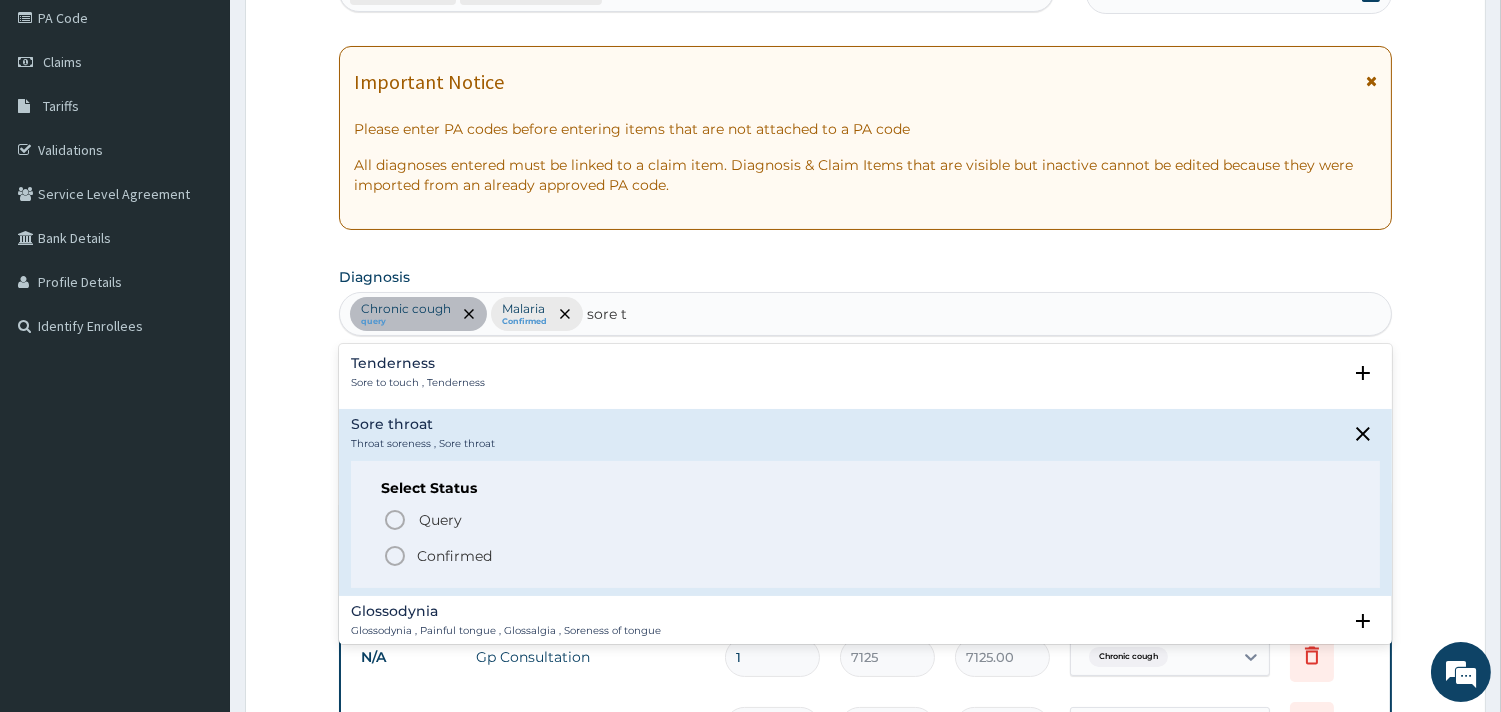 click on "Query Query covers suspected (?), Keep in view (kiv), Ruled out (r/o) Confirmed" at bounding box center (865, 537) 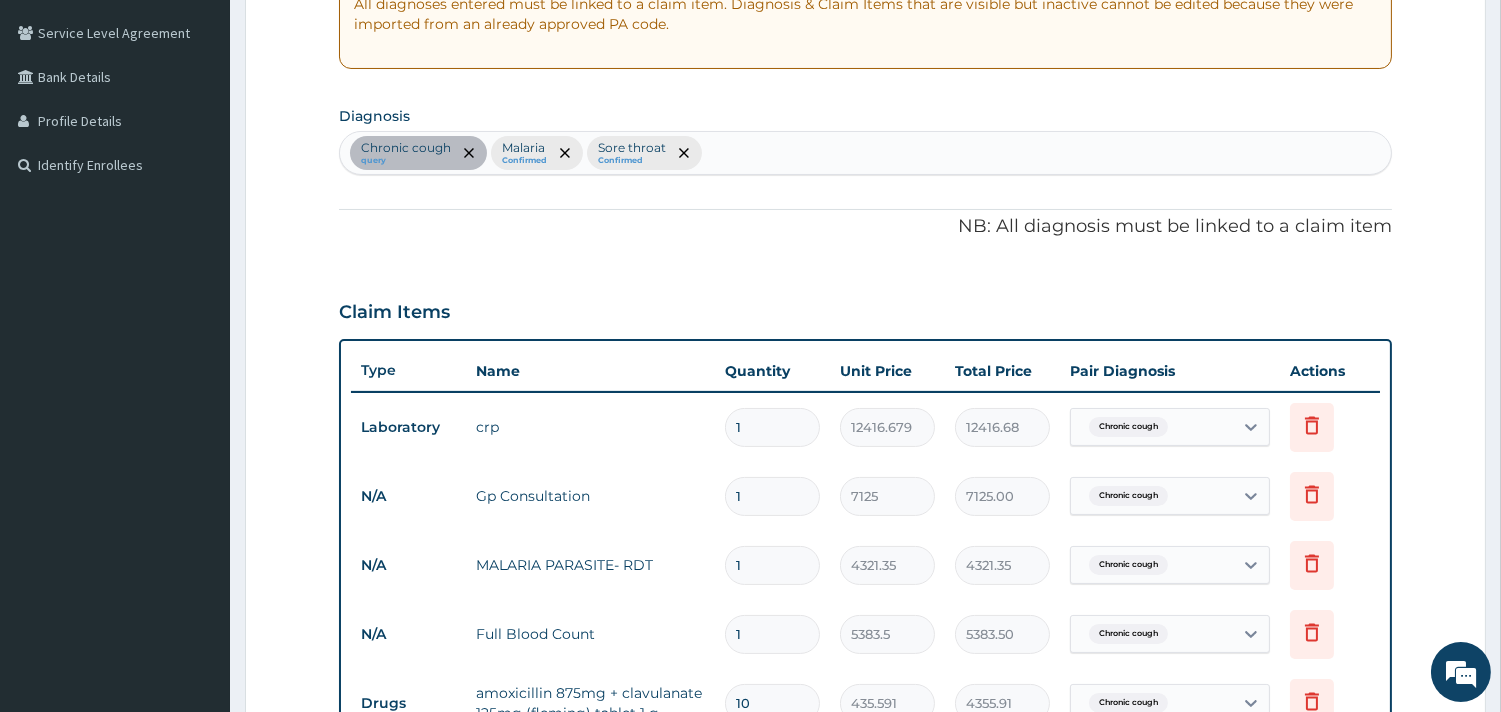 scroll, scrollTop: 911, scrollLeft: 0, axis: vertical 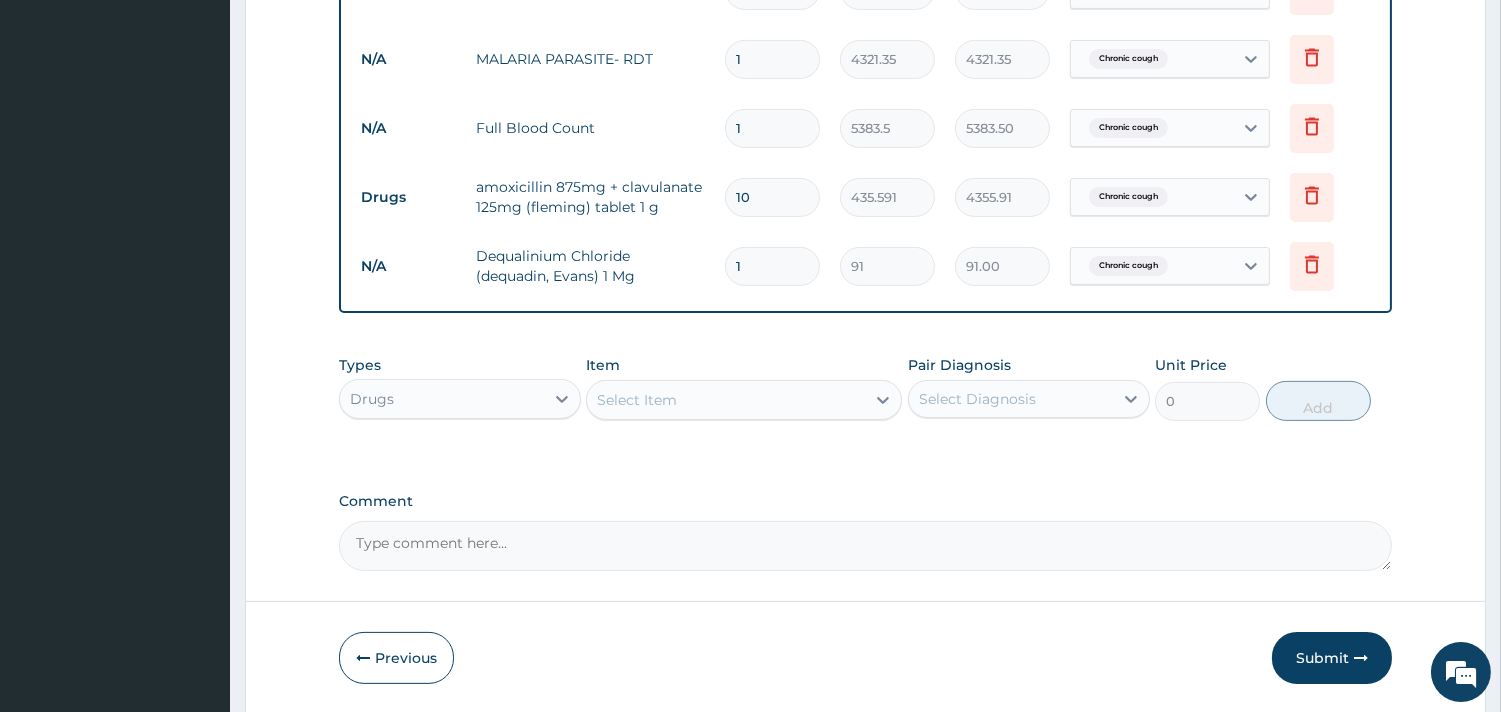 click on "Chronic cough" at bounding box center (1126, 266) 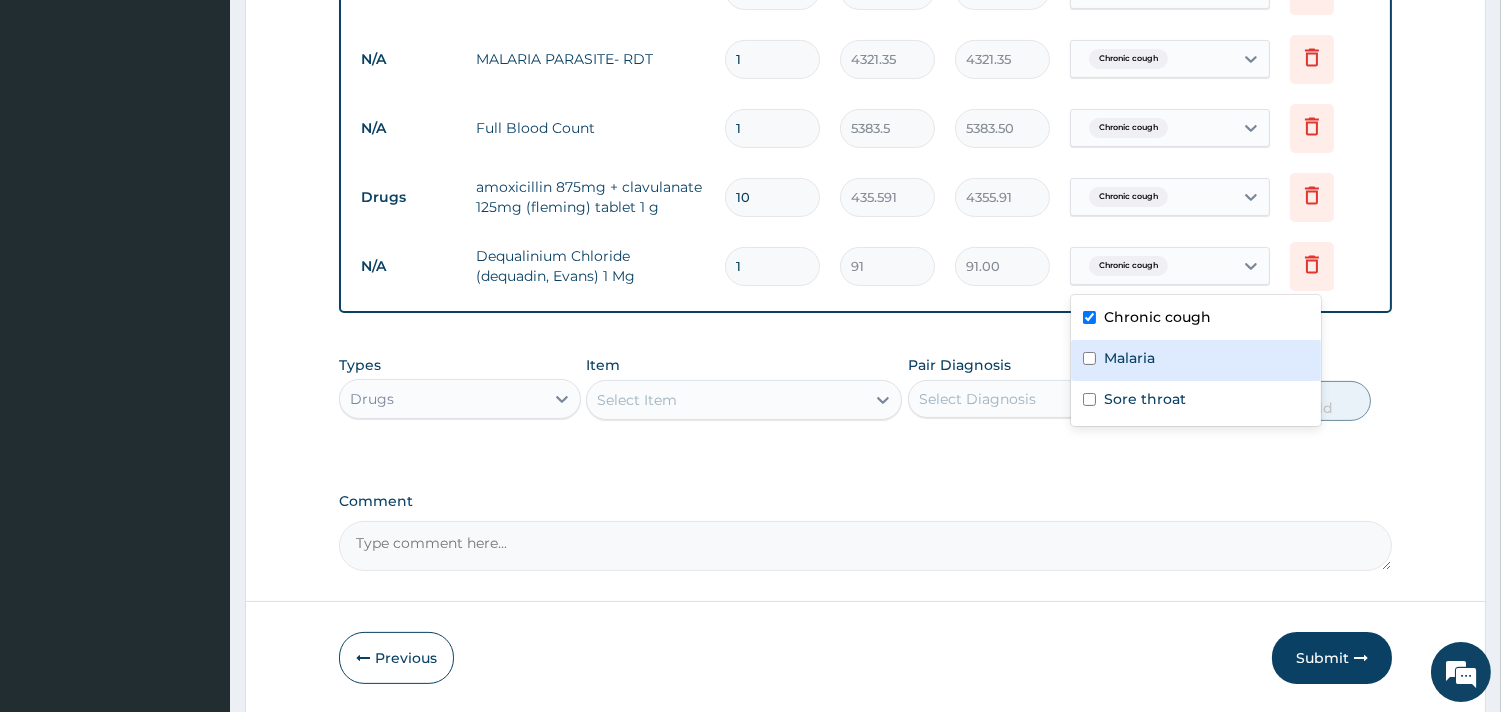 click on "Malaria" at bounding box center (1129, 358) 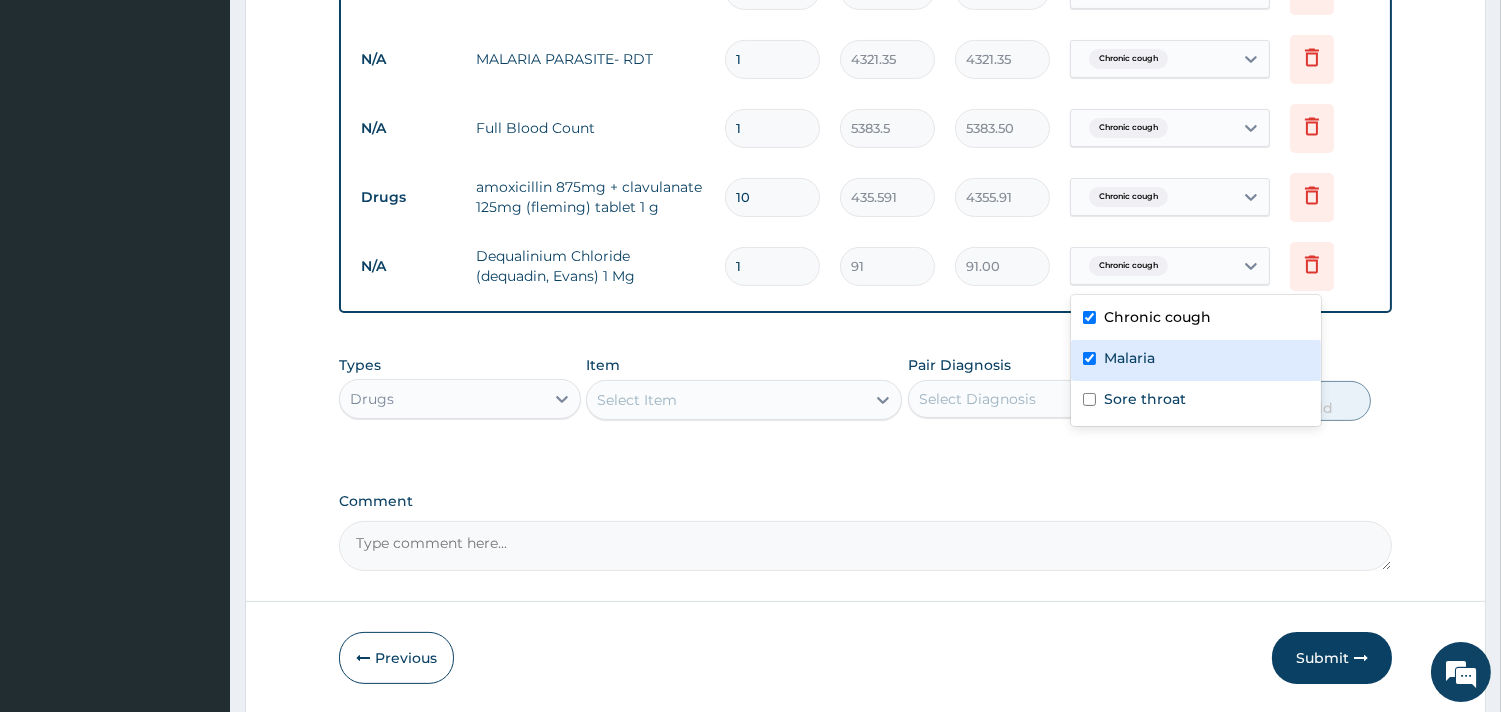 checkbox on "true" 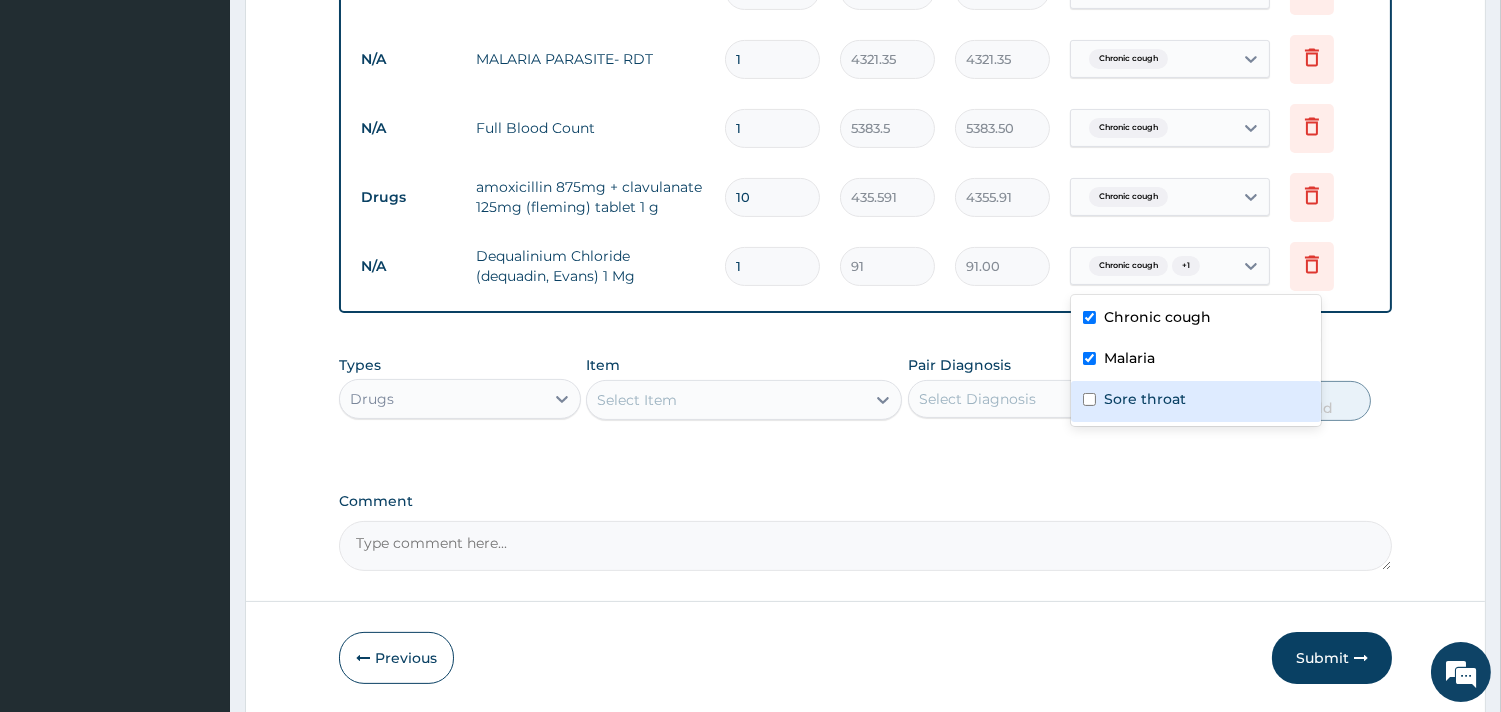 click on "Sore throat" at bounding box center [1196, 401] 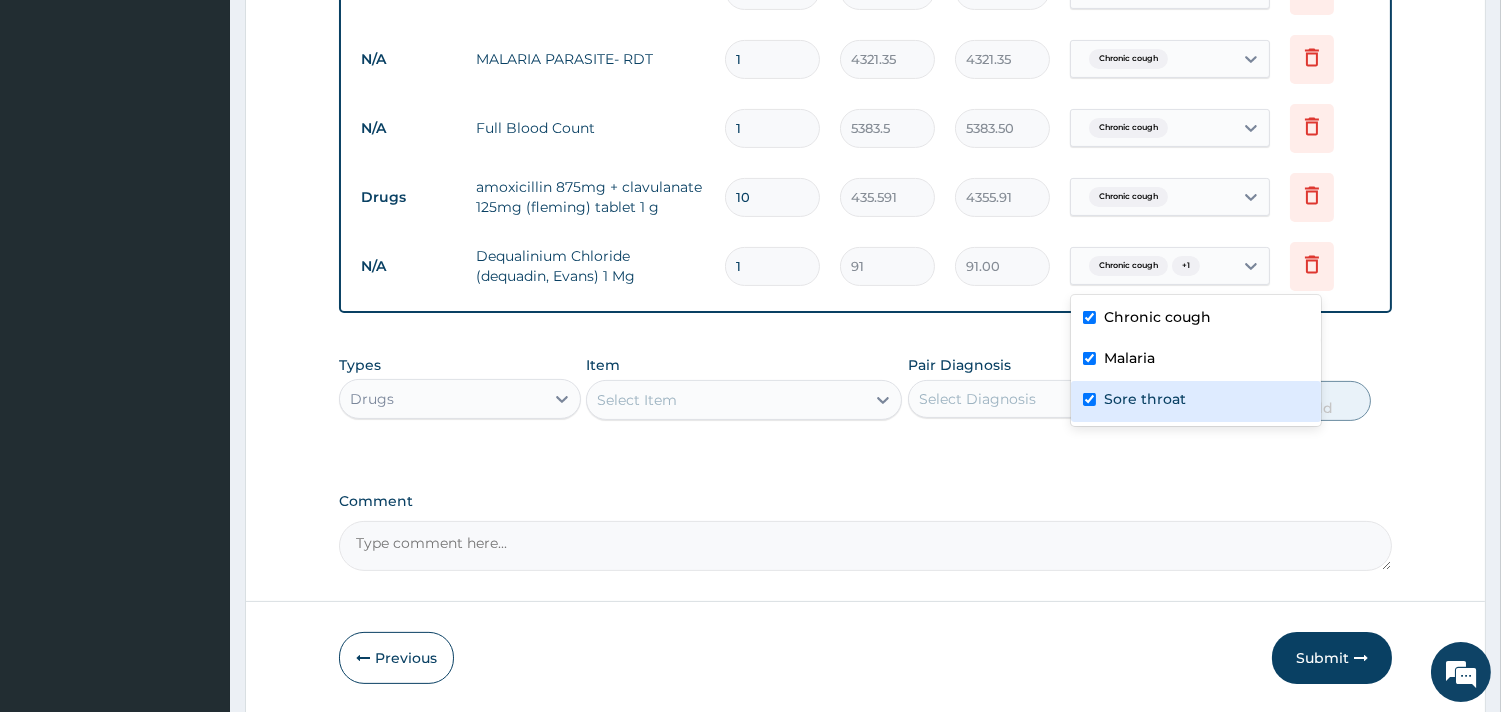 checkbox on "true" 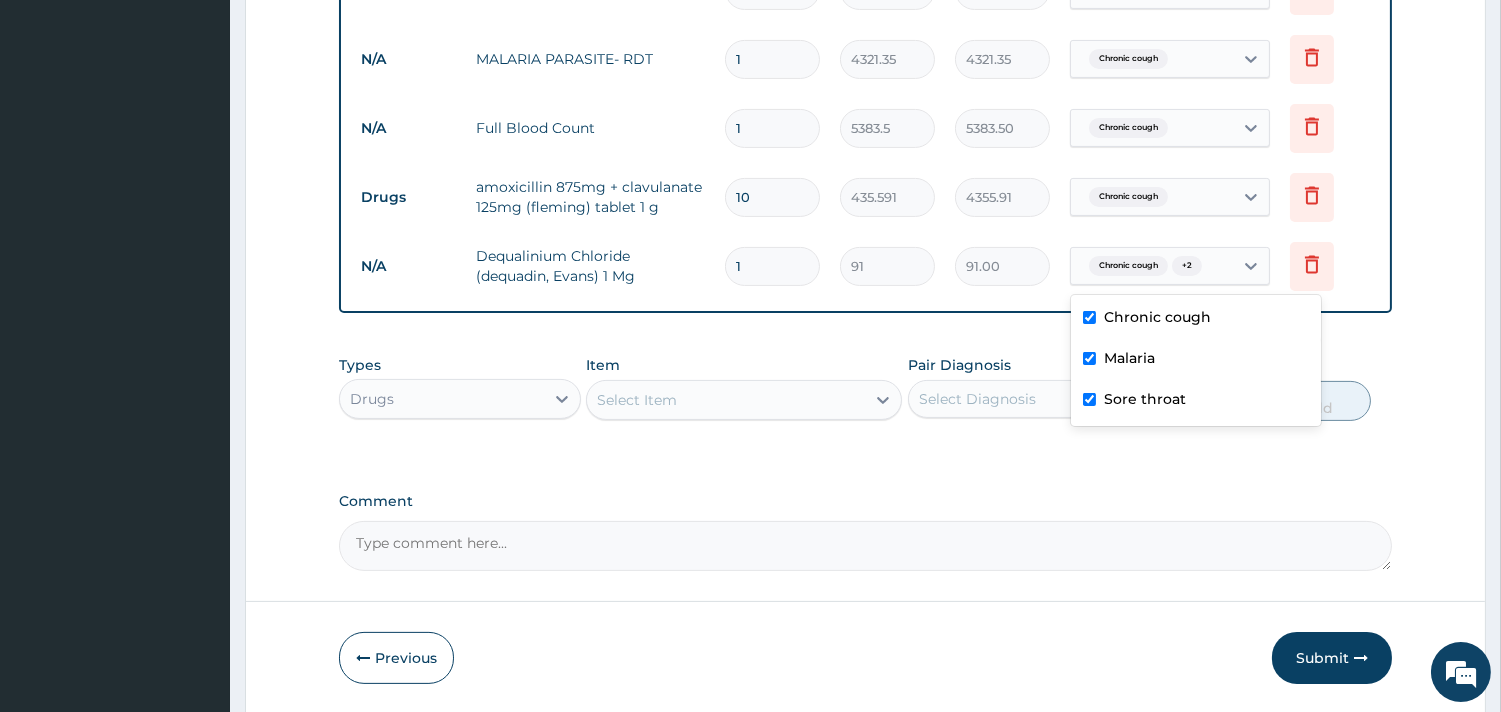 click on "Type Name Quantity Unit Price Total Price Pair Diagnosis Actions Laboratory crp 1 12416.679 12416.68 Chronic cough Delete N/A Gp Consultation 1 7125 7125.00 Chronic cough Delete N/A MALARIA PARASITE- RDT 1 4321.35 4321.35 Chronic cough Delete N/A Full Blood Count 1 5383.5 5383.50 Chronic cough Delete Drugs amoxicillin 875mg + clavulanate 125mg (fleming) tablet 1 g 10 435.591 4355.91 Chronic cough Delete N/A Dequalinium Chloride (dequadin, Evans) 1 Mg 1 91 91.00 option Sore throat, selected. option Sore throat focused, 3 of 3. 3 results available. Use Up and Down to choose options, press Enter to select the currently focused option, press Escape to exit the menu, press Tab to select the option and exit the menu. Chronic cough  + 2 Delete" at bounding box center [865, 73] 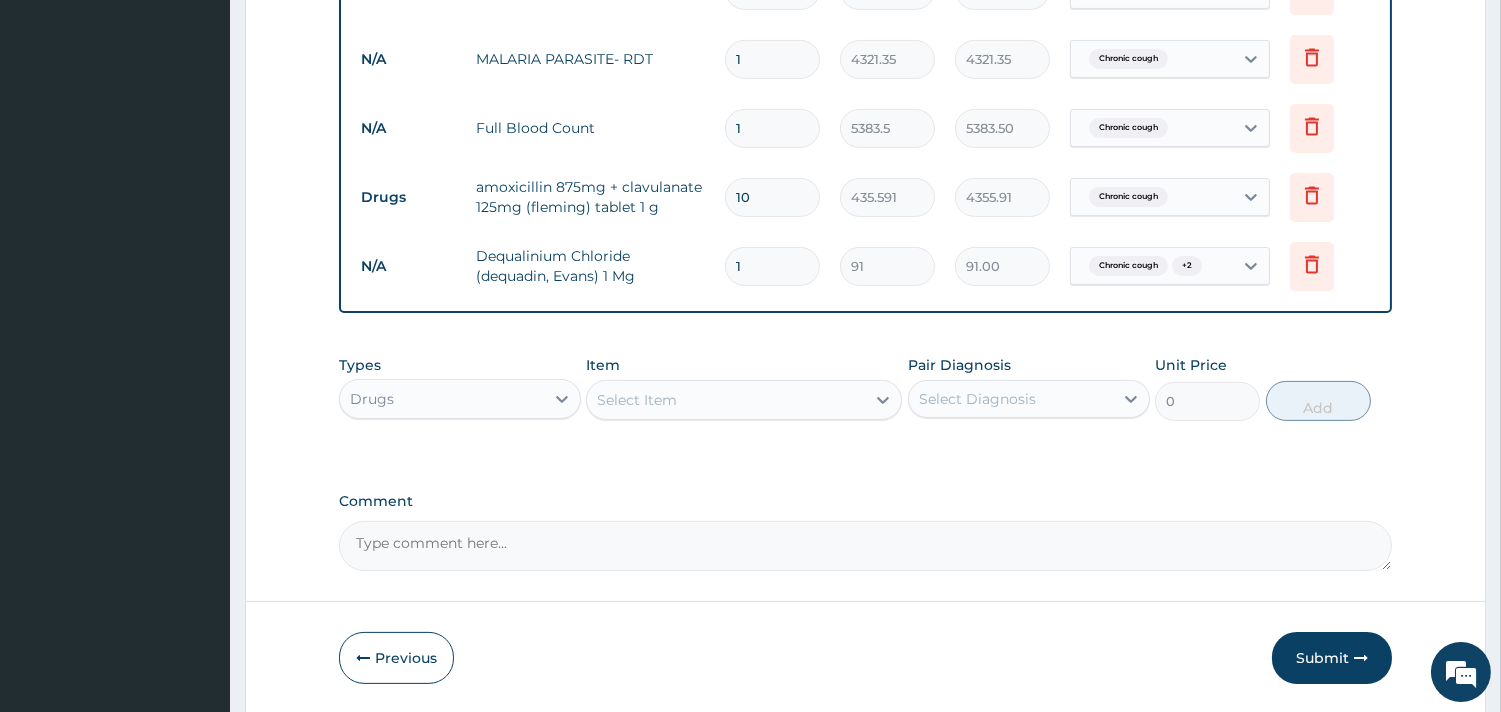 click on "1" at bounding box center [772, 266] 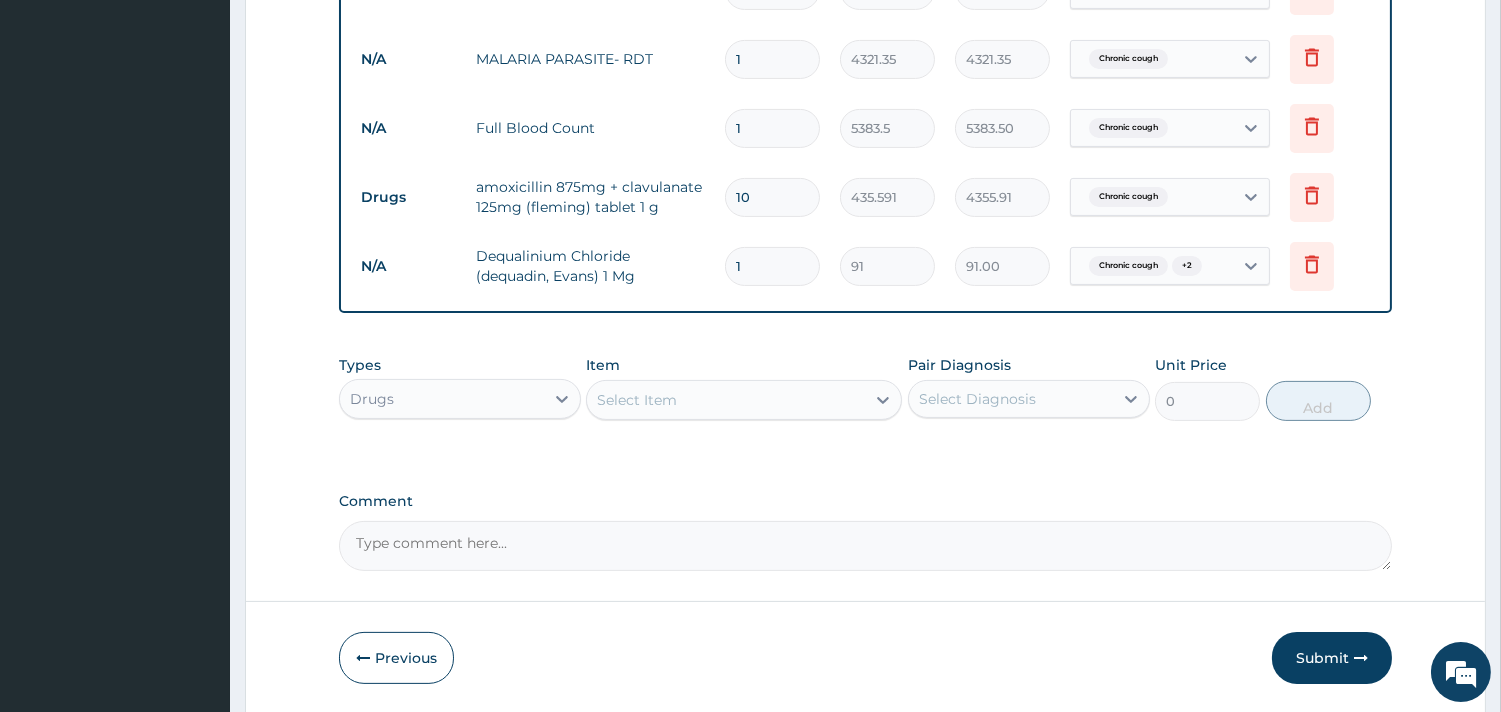 type on "12" 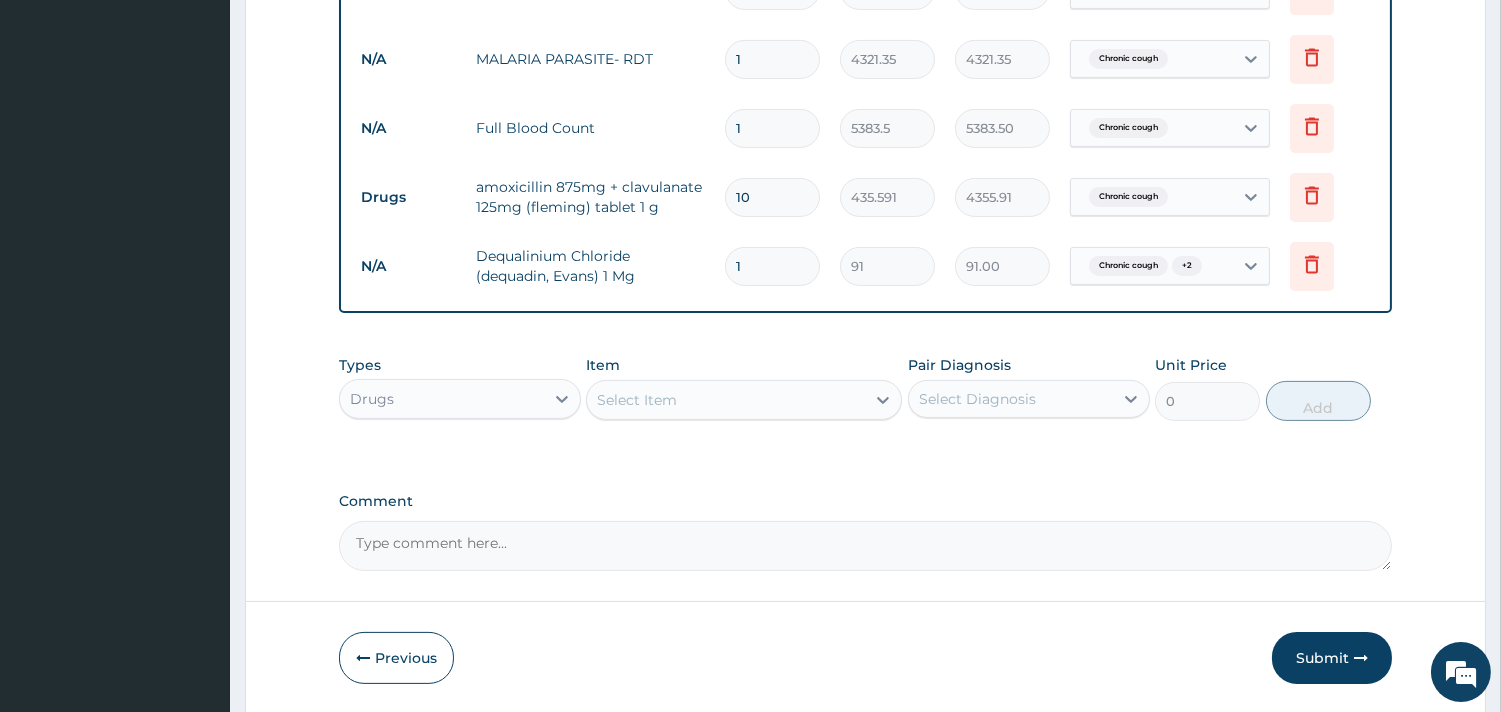 type on "1092.00" 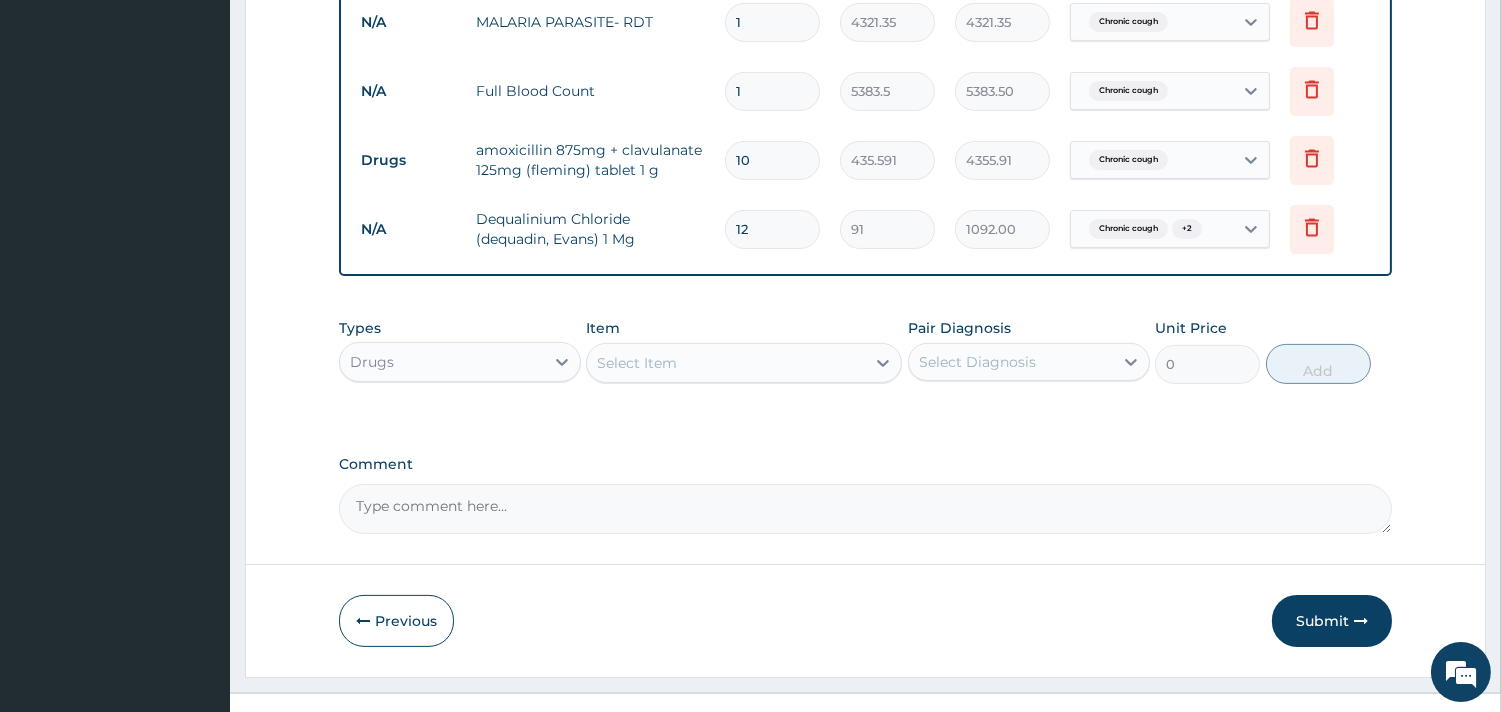 scroll, scrollTop: 981, scrollLeft: 0, axis: vertical 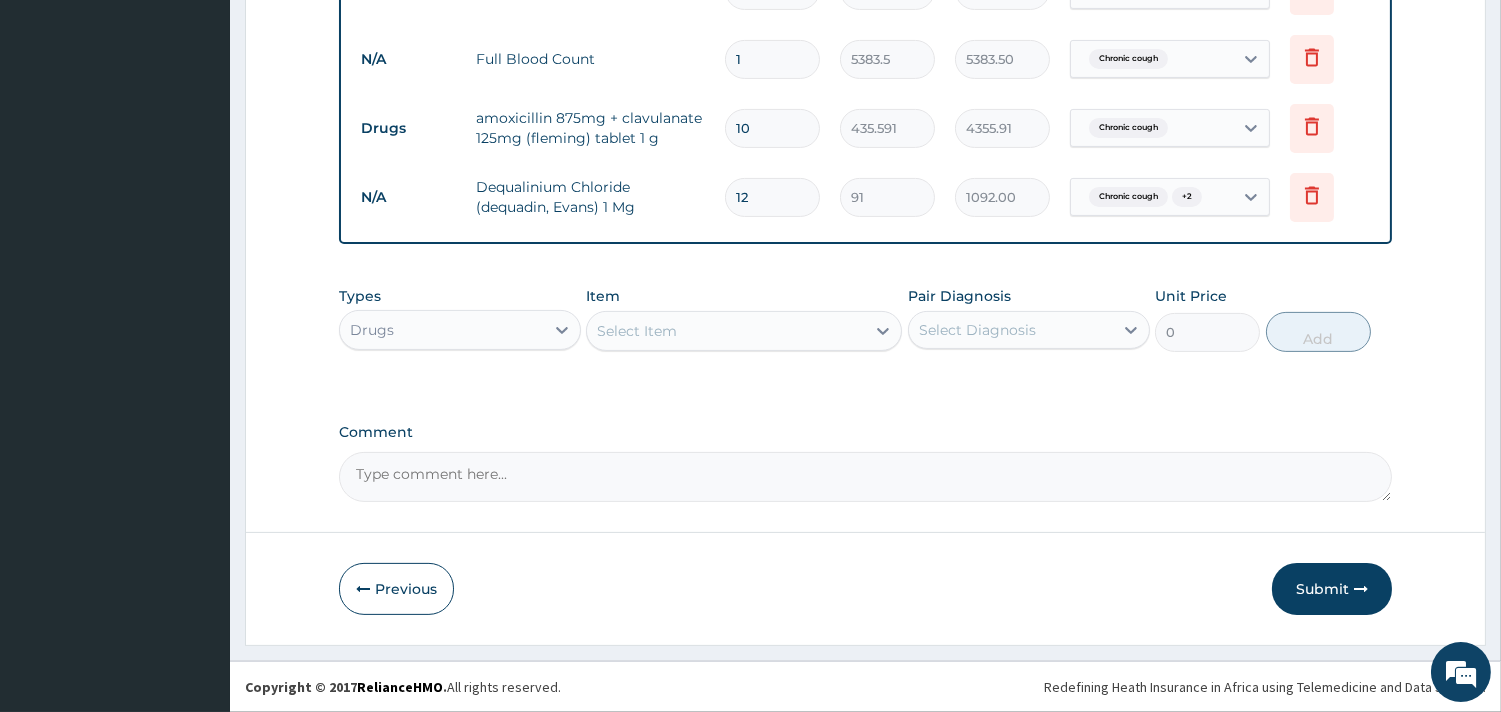 type on "12" 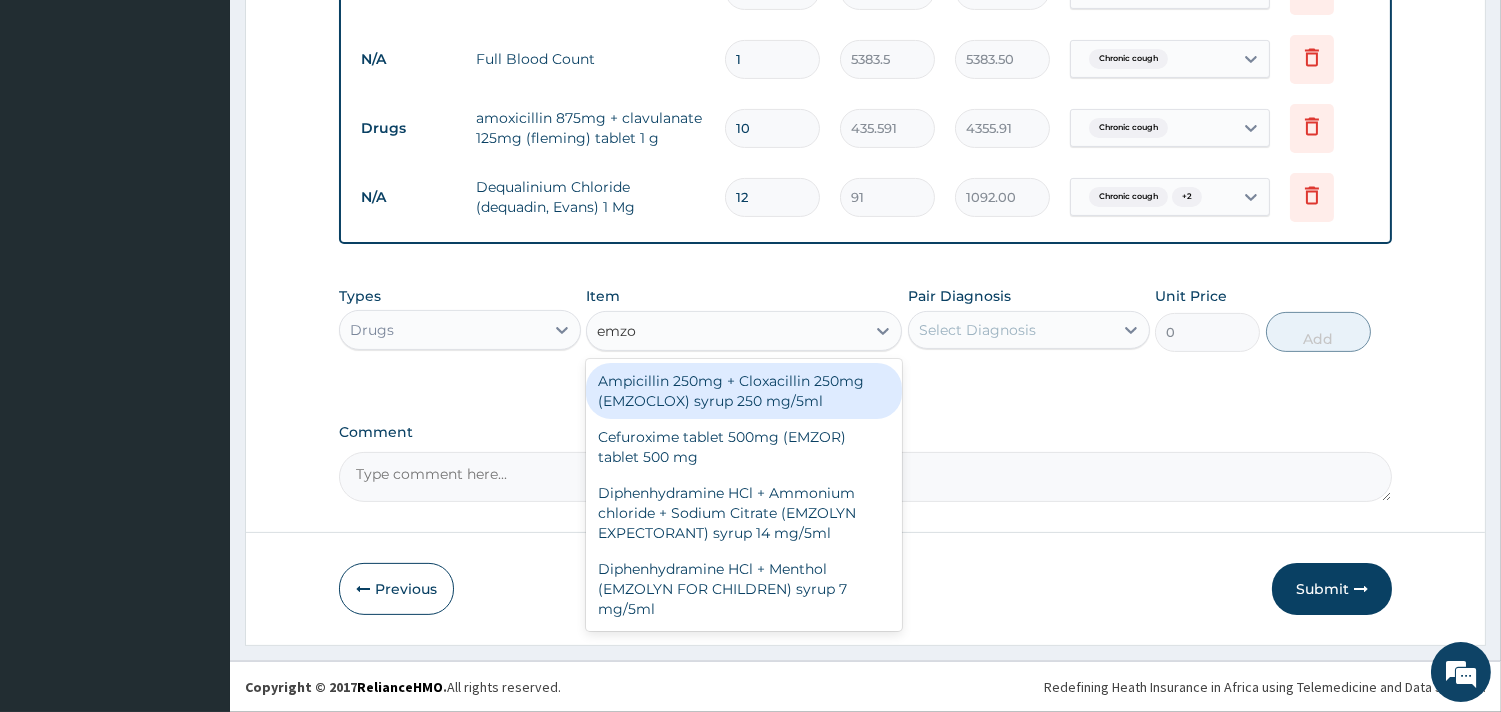type on "emzol" 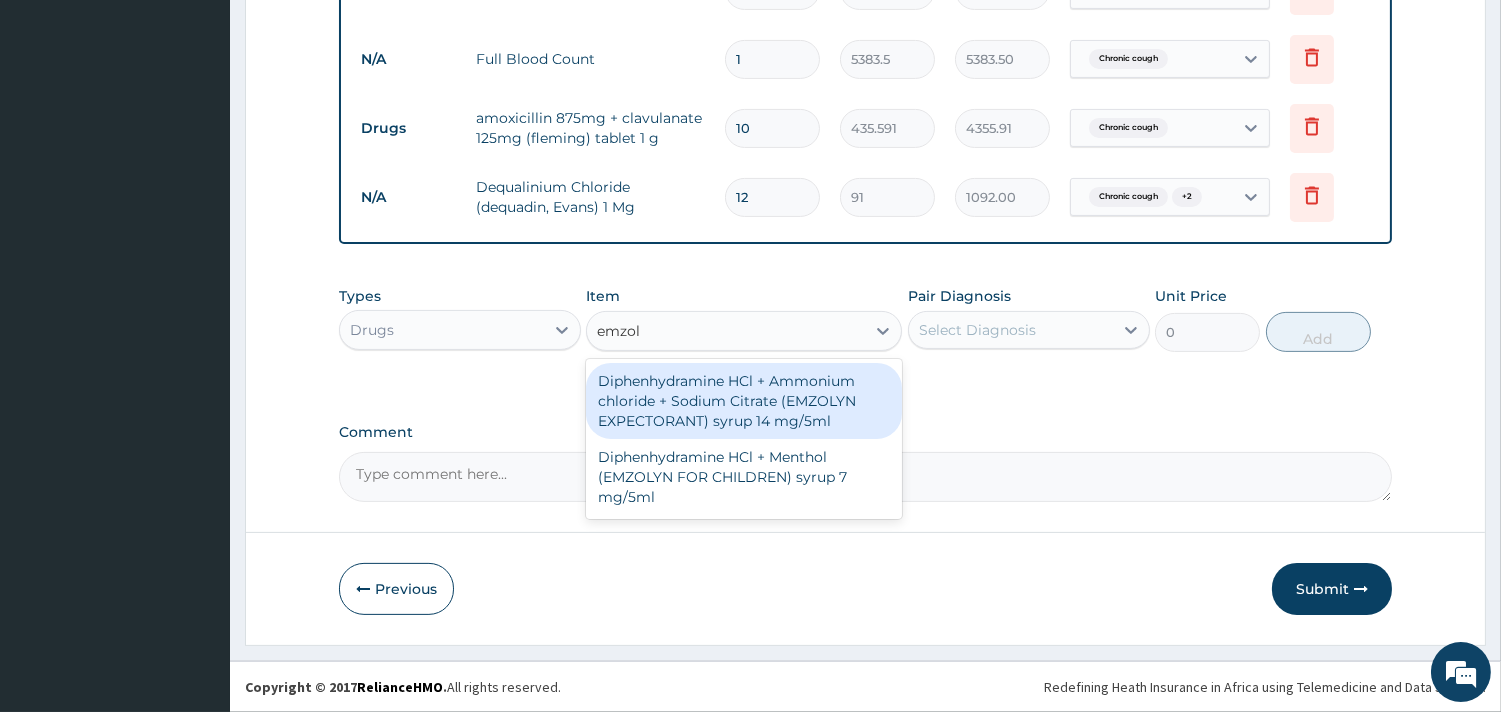 drag, startPoint x: 764, startPoint y: 414, endPoint x: 1090, endPoint y: 342, distance: 333.85626 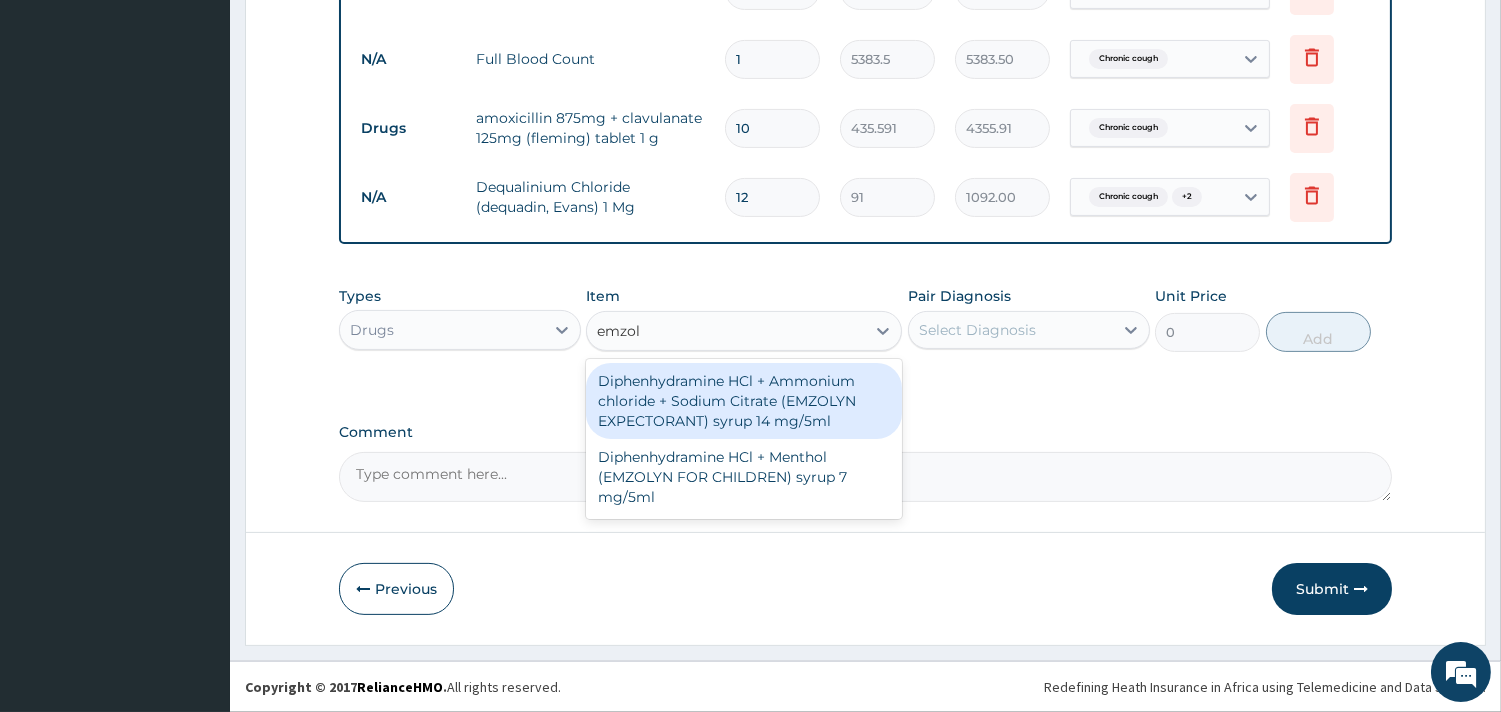 click on "Diphenhydramine HCl + Ammonium chloride + Sodium Citrate (EMZOLYN EXPECTORANT) syrup 14 mg/5ml" at bounding box center (744, 401) 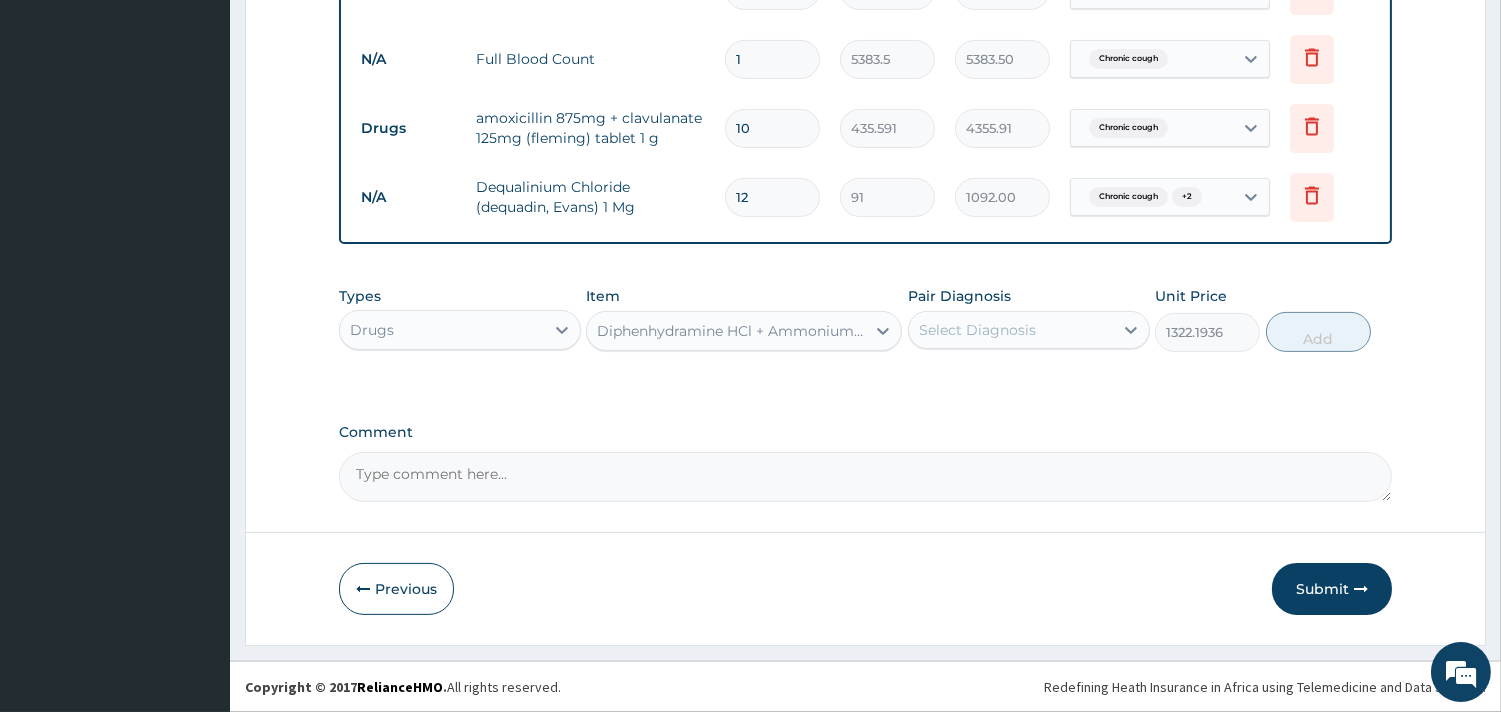 click on "Pair Diagnosis Select Diagnosis" at bounding box center [1029, 319] 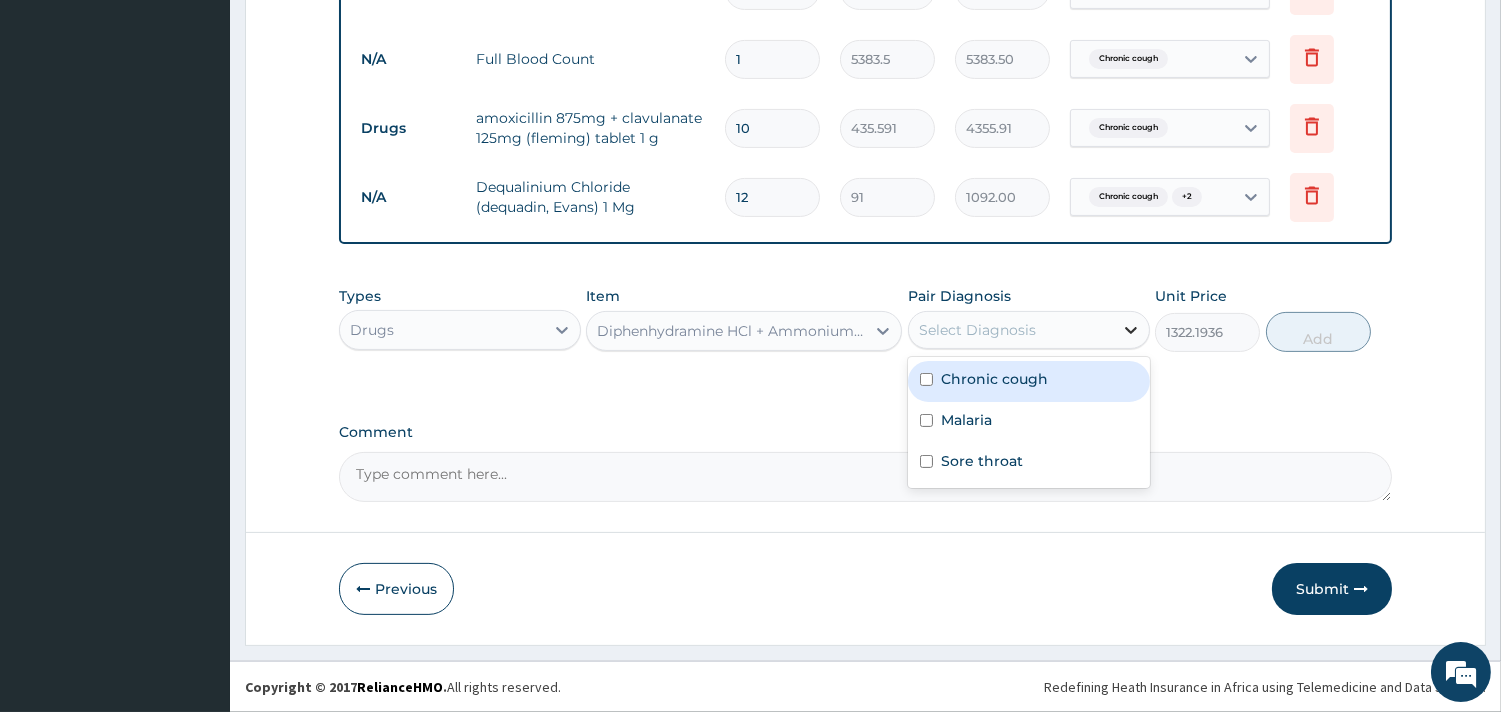 click 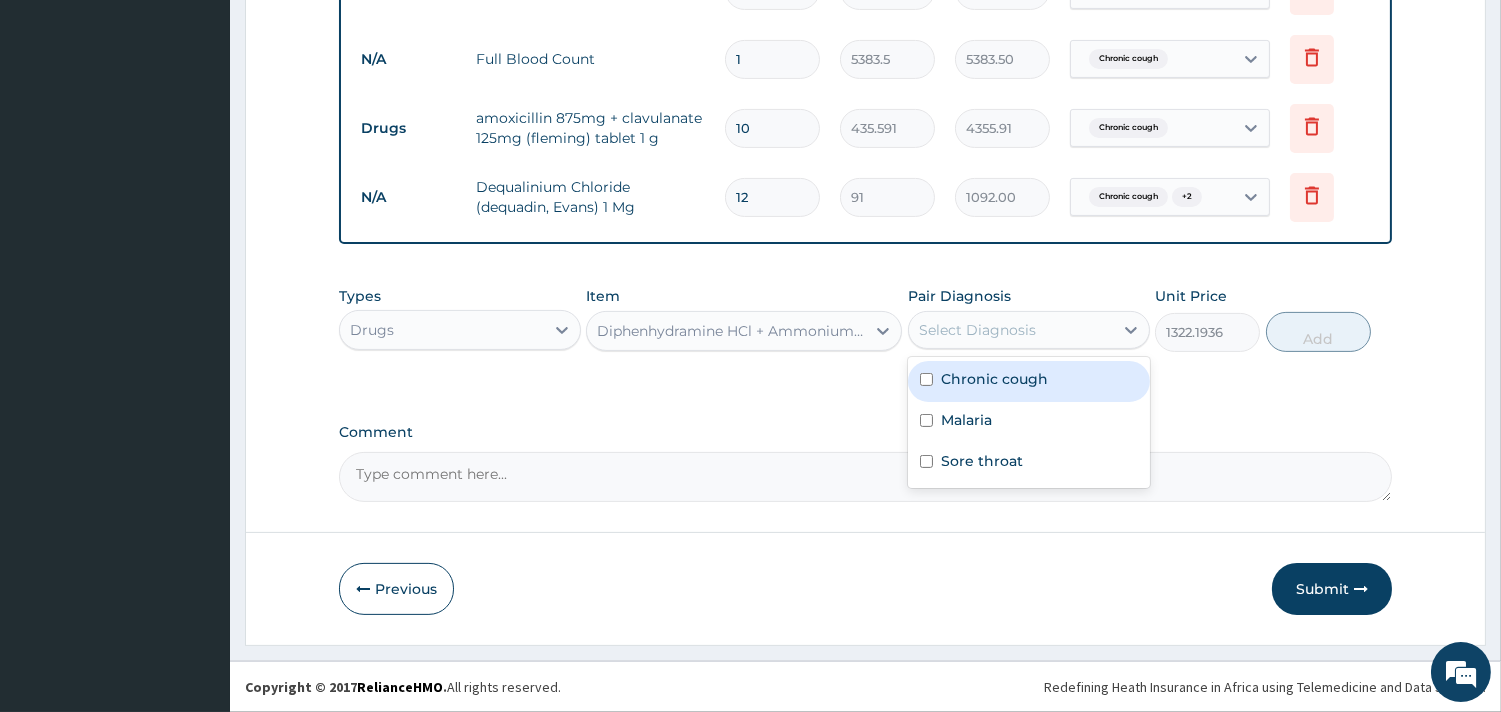 click on "Chronic cough" at bounding box center (1029, 381) 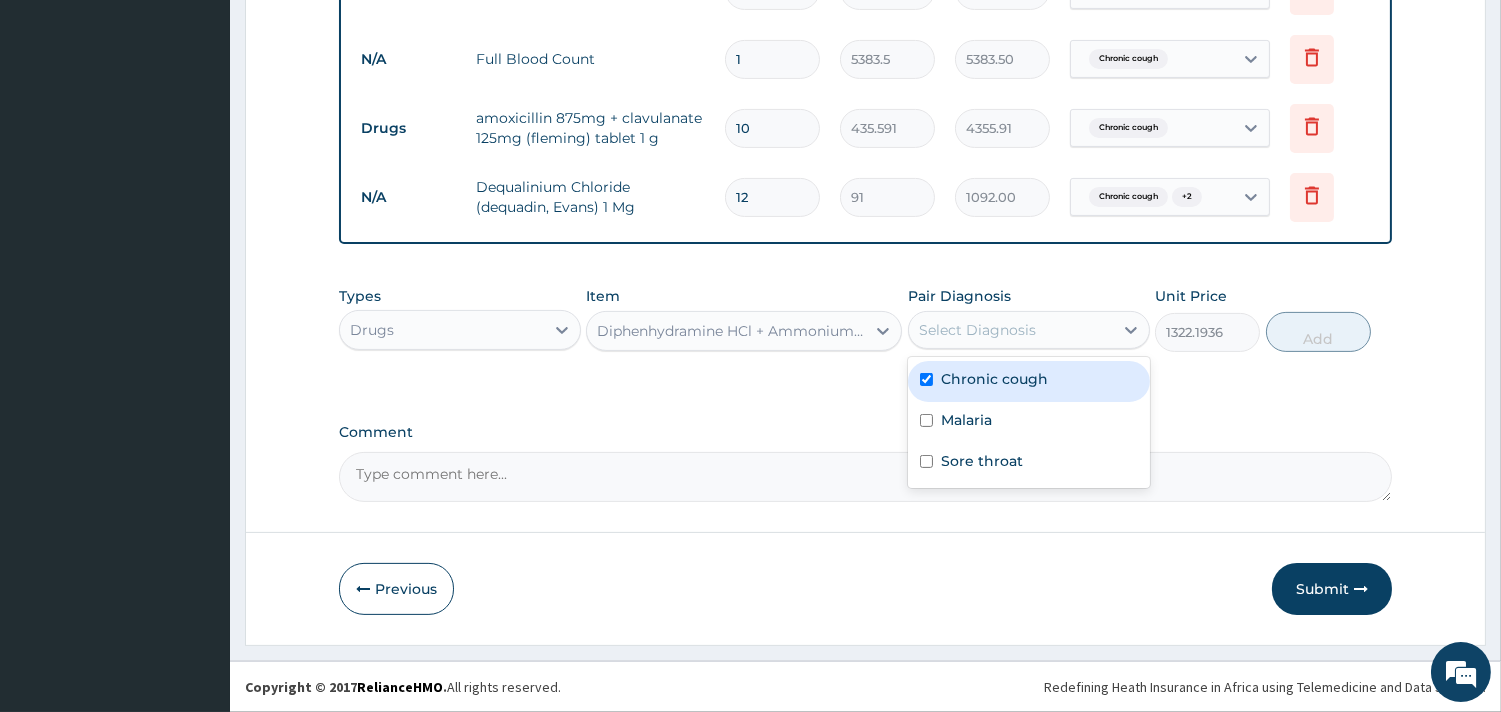 checkbox on "true" 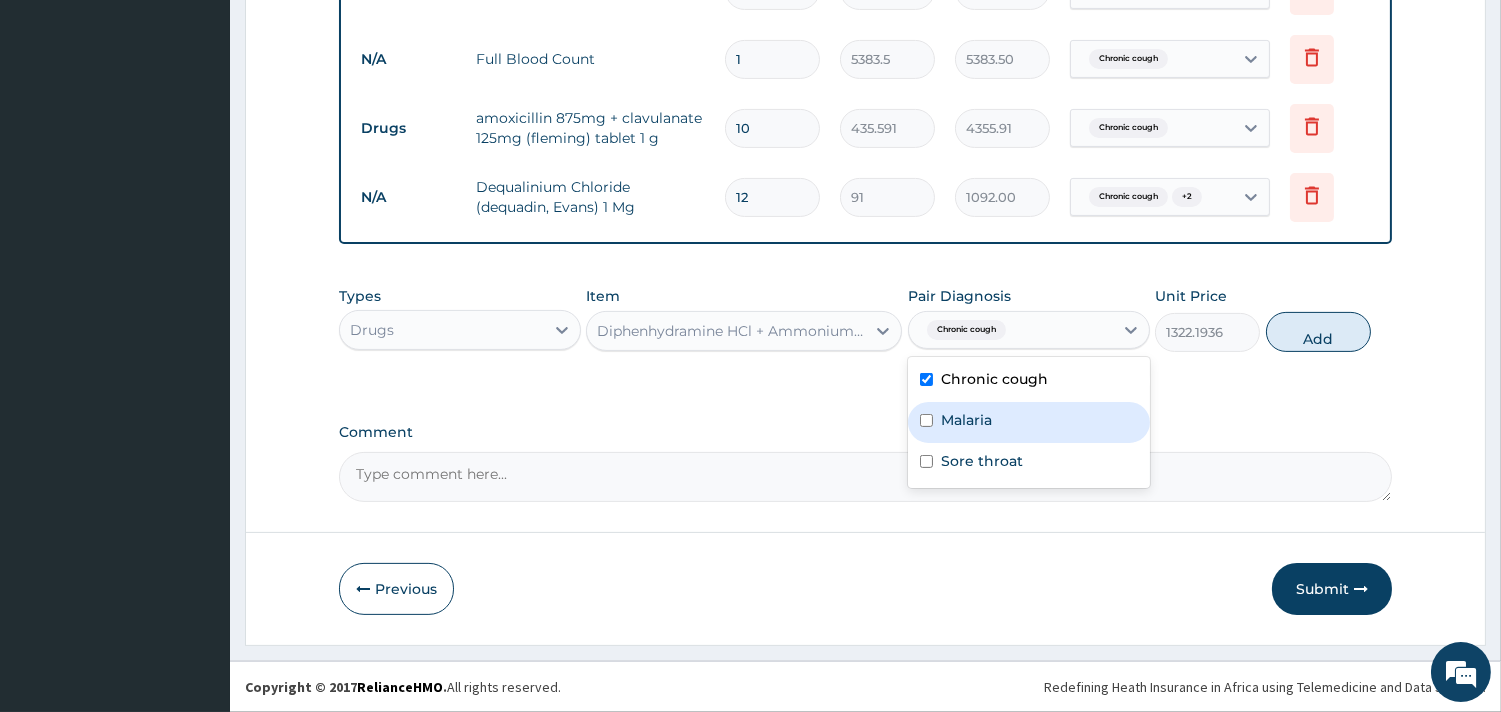 click on "Malaria" at bounding box center (1029, 422) 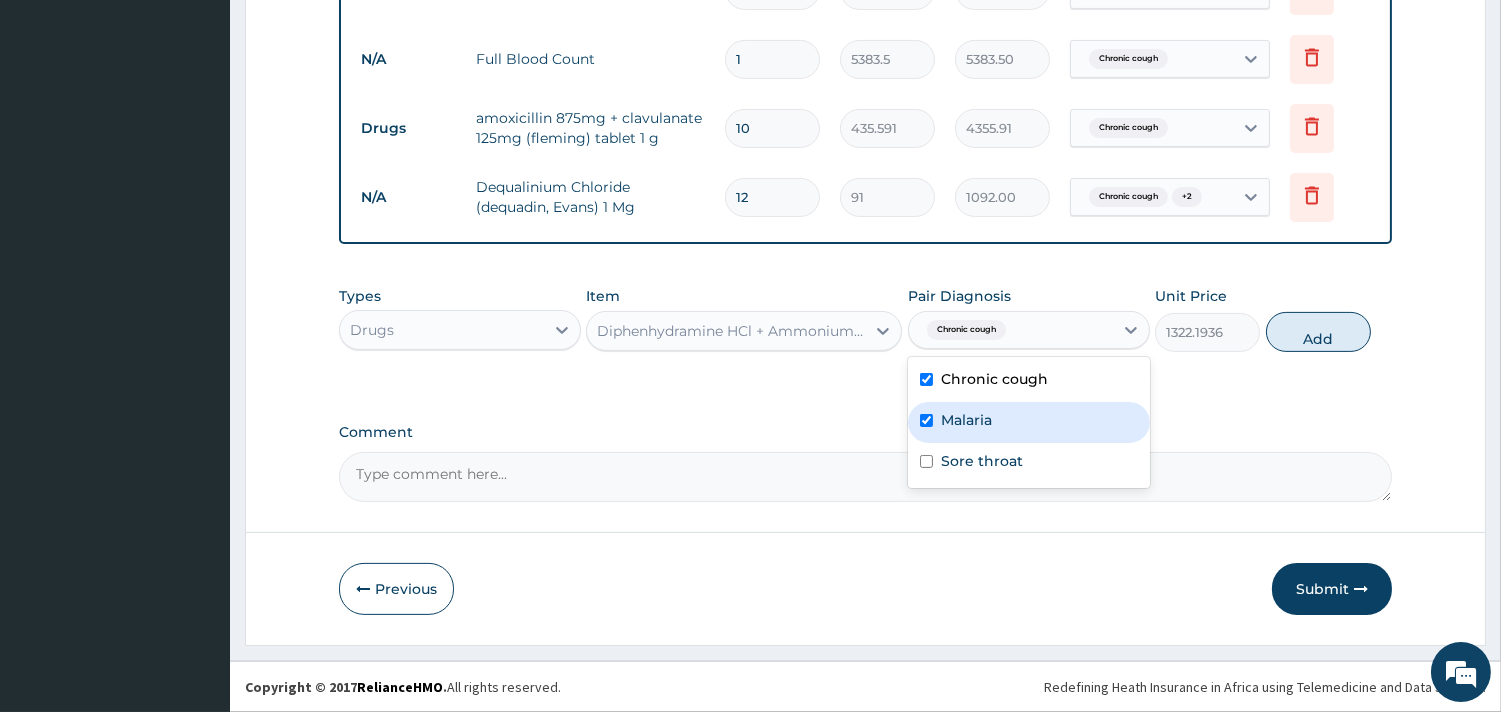 checkbox on "true" 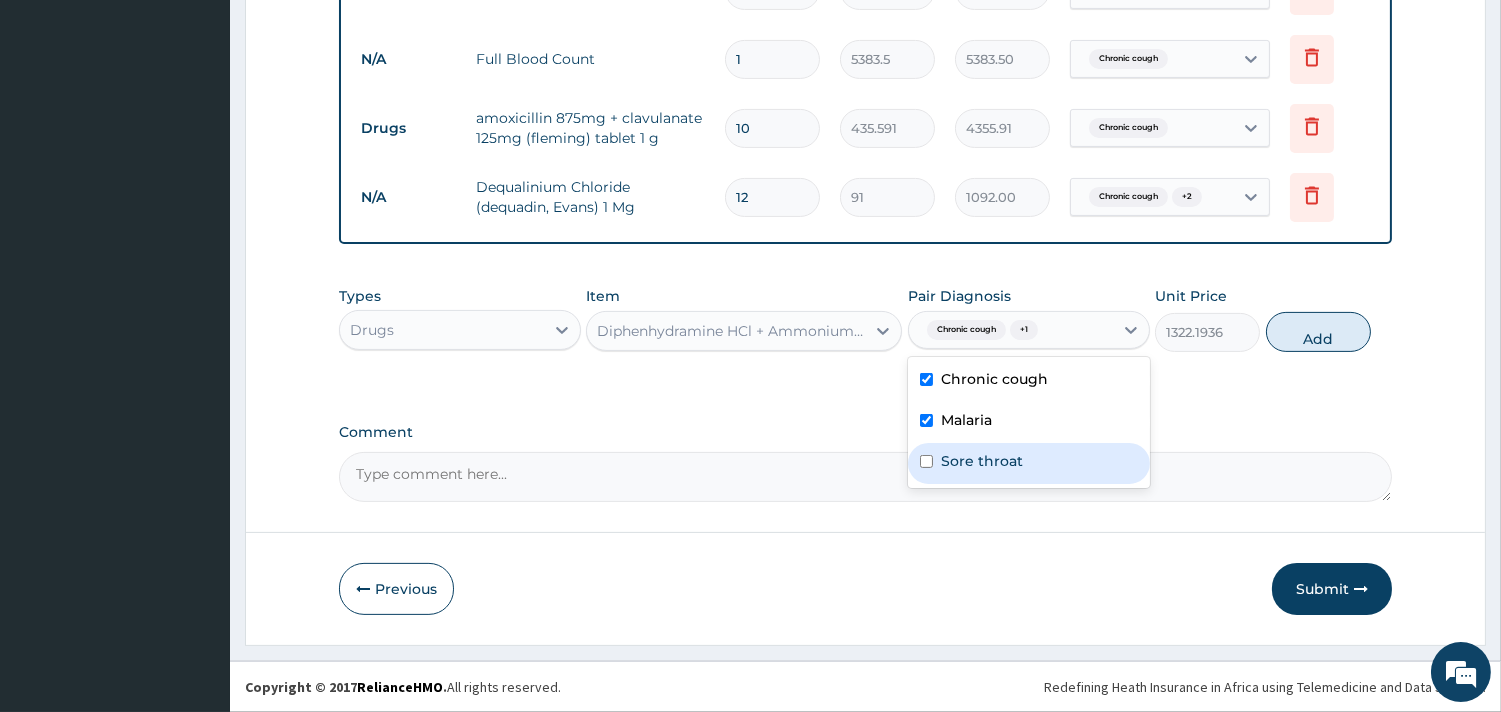 drag, startPoint x: 1050, startPoint y: 457, endPoint x: 1242, endPoint y: 372, distance: 209.9738 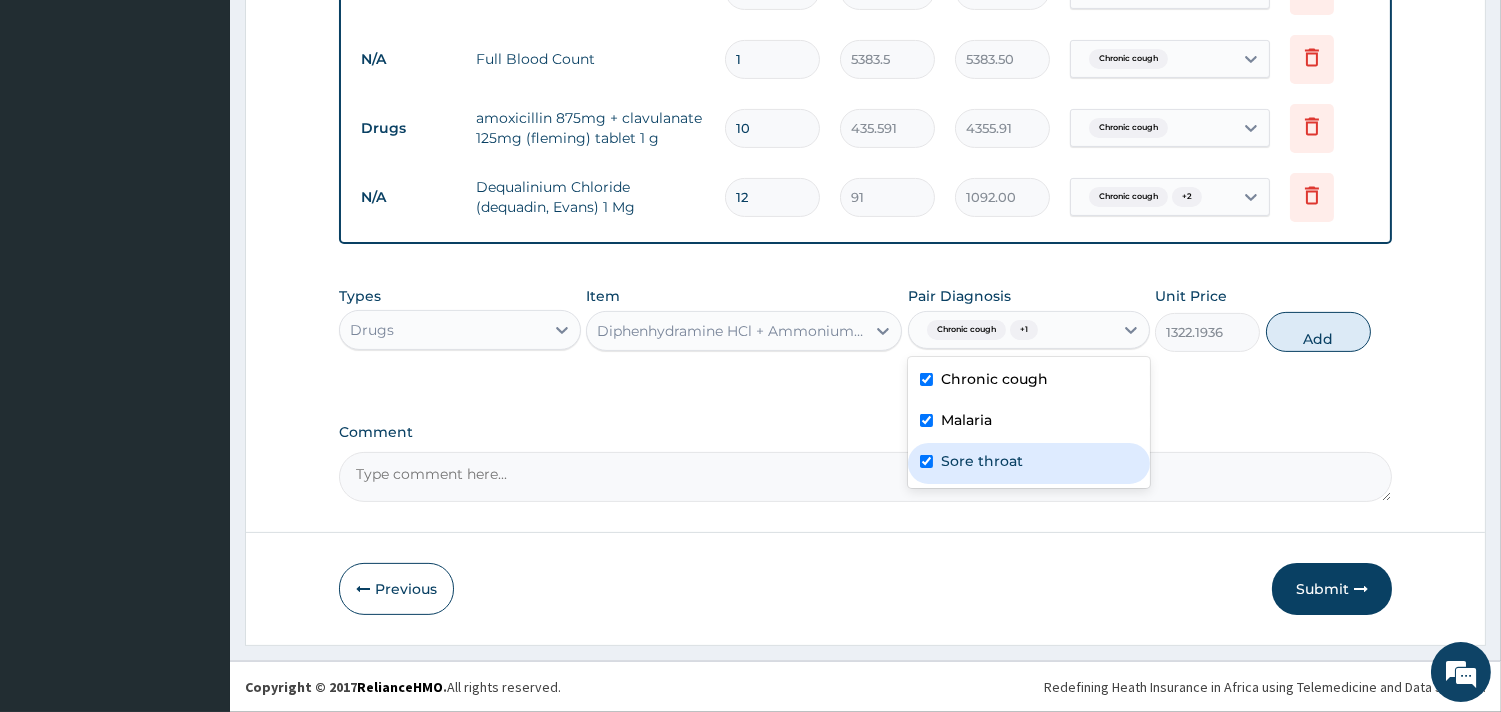 checkbox on "true" 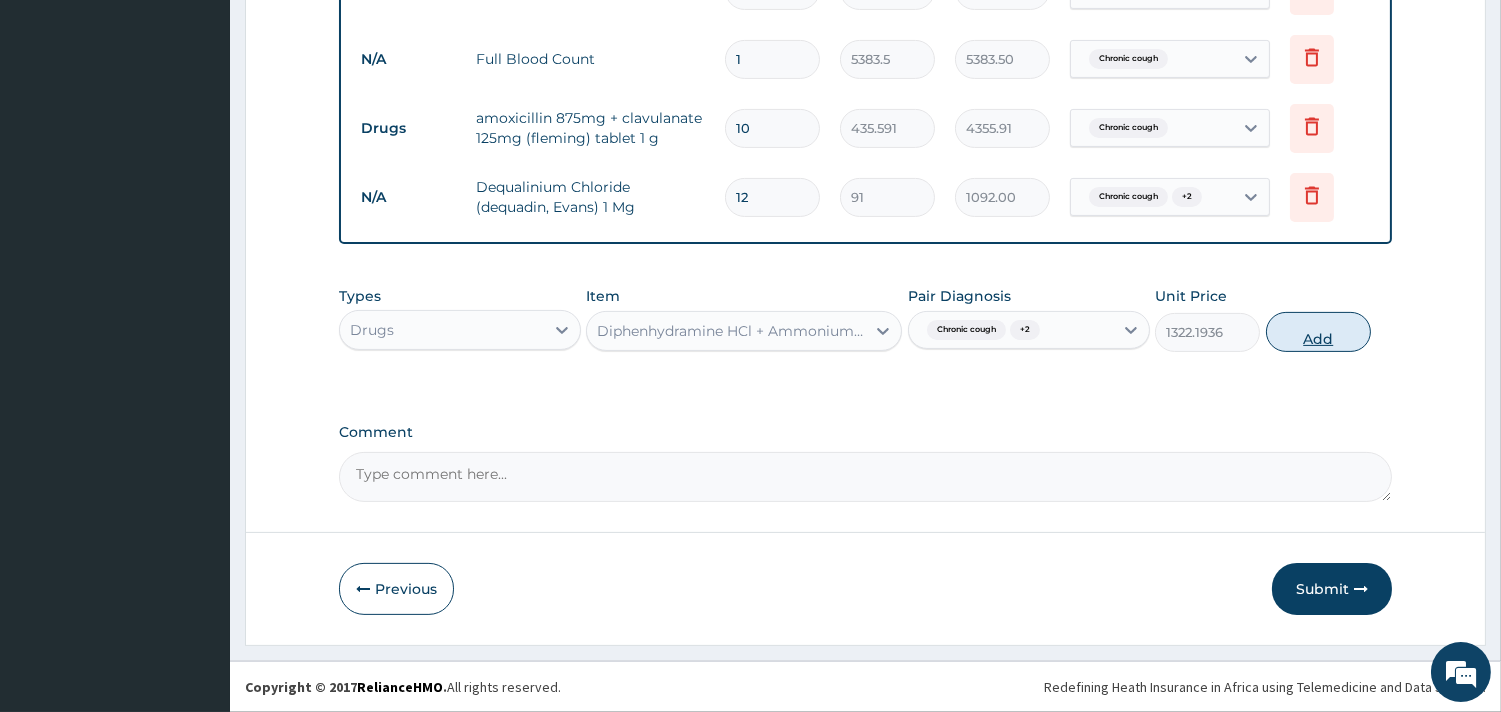 click on "Add" at bounding box center [1318, 332] 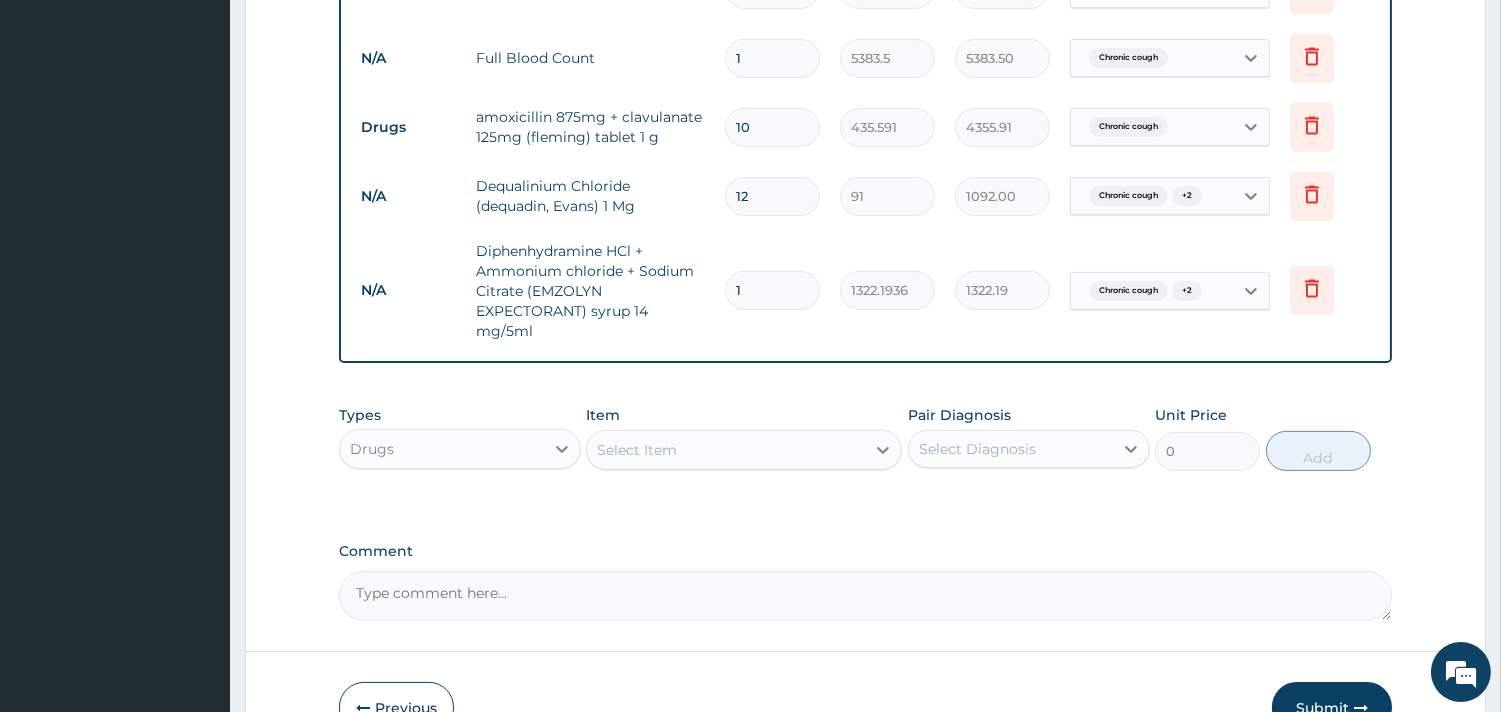 click on "Select Item" at bounding box center (726, 450) 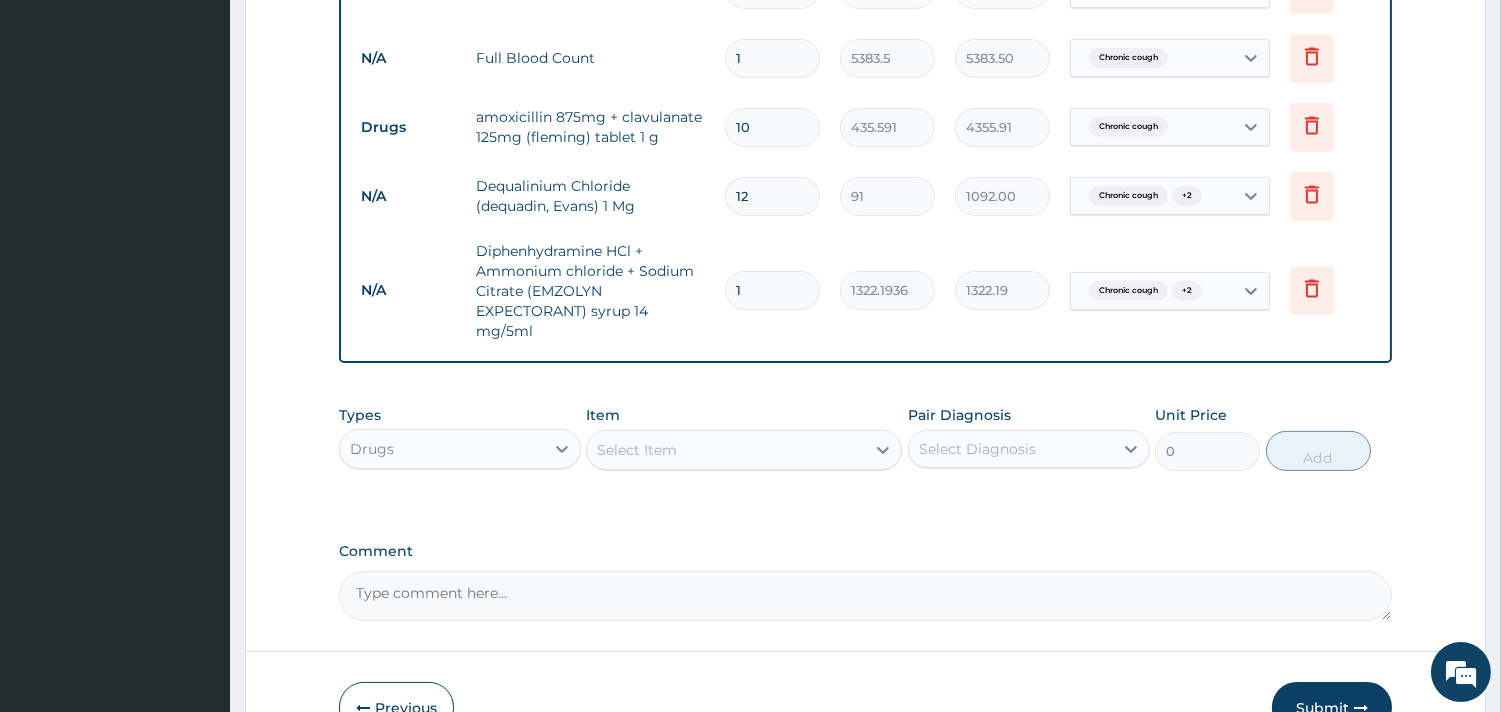 click on "Select Item" at bounding box center [726, 450] 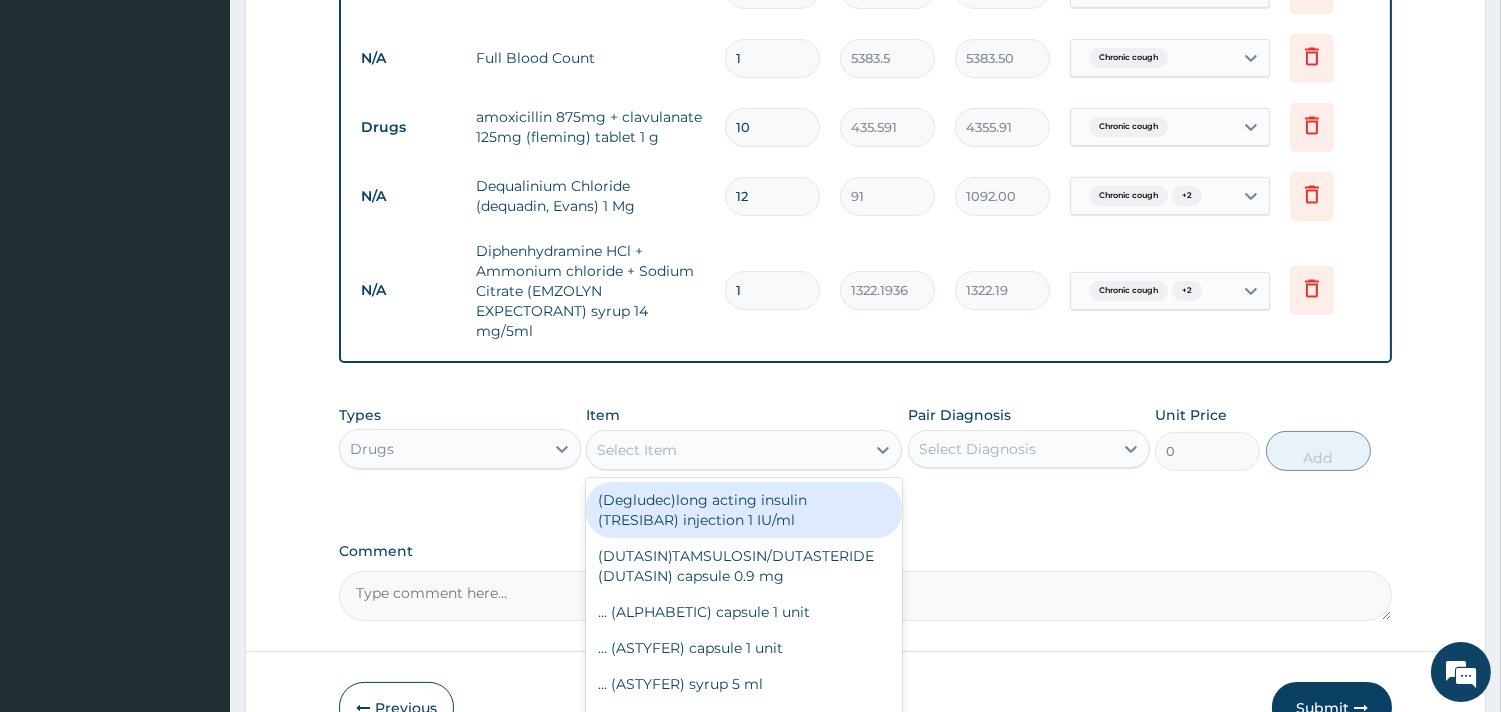 click on "Select Item" at bounding box center (726, 450) 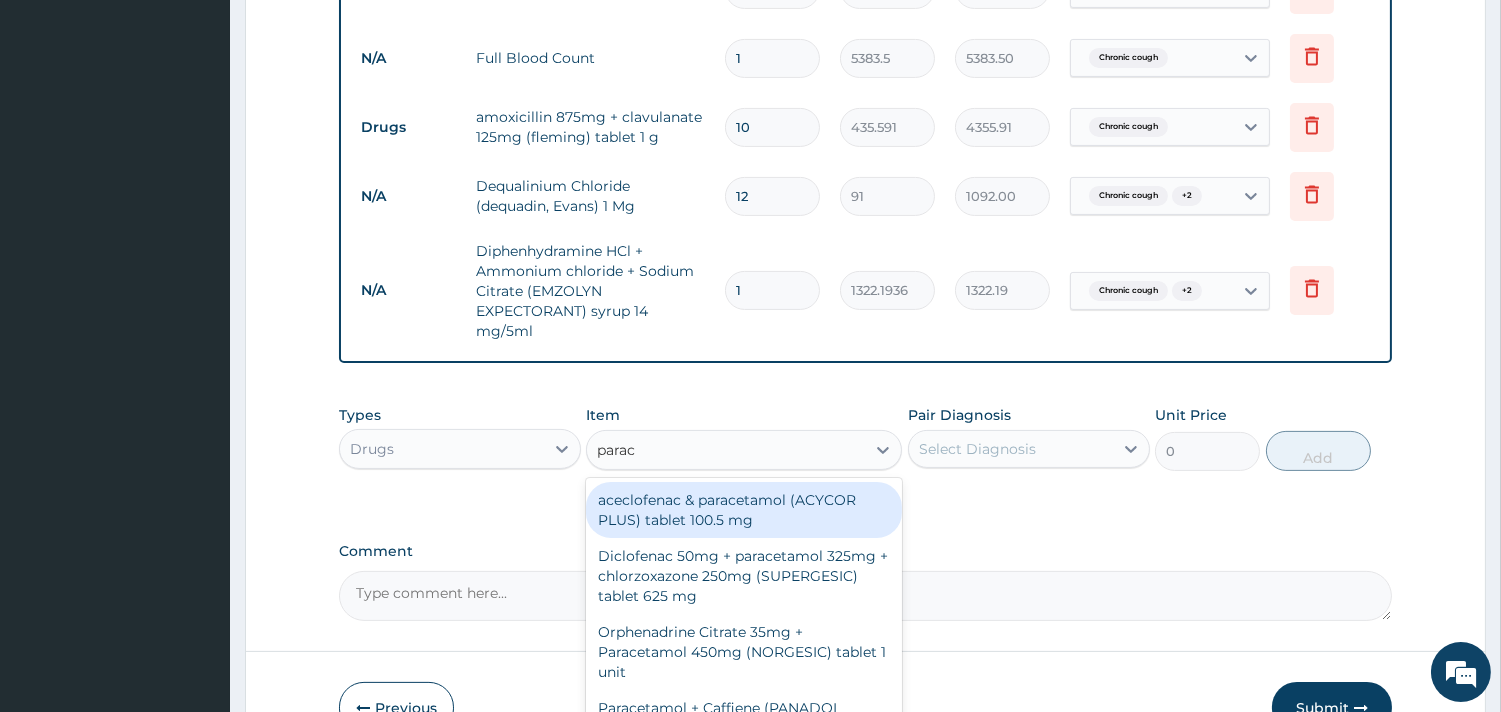 type on "parace" 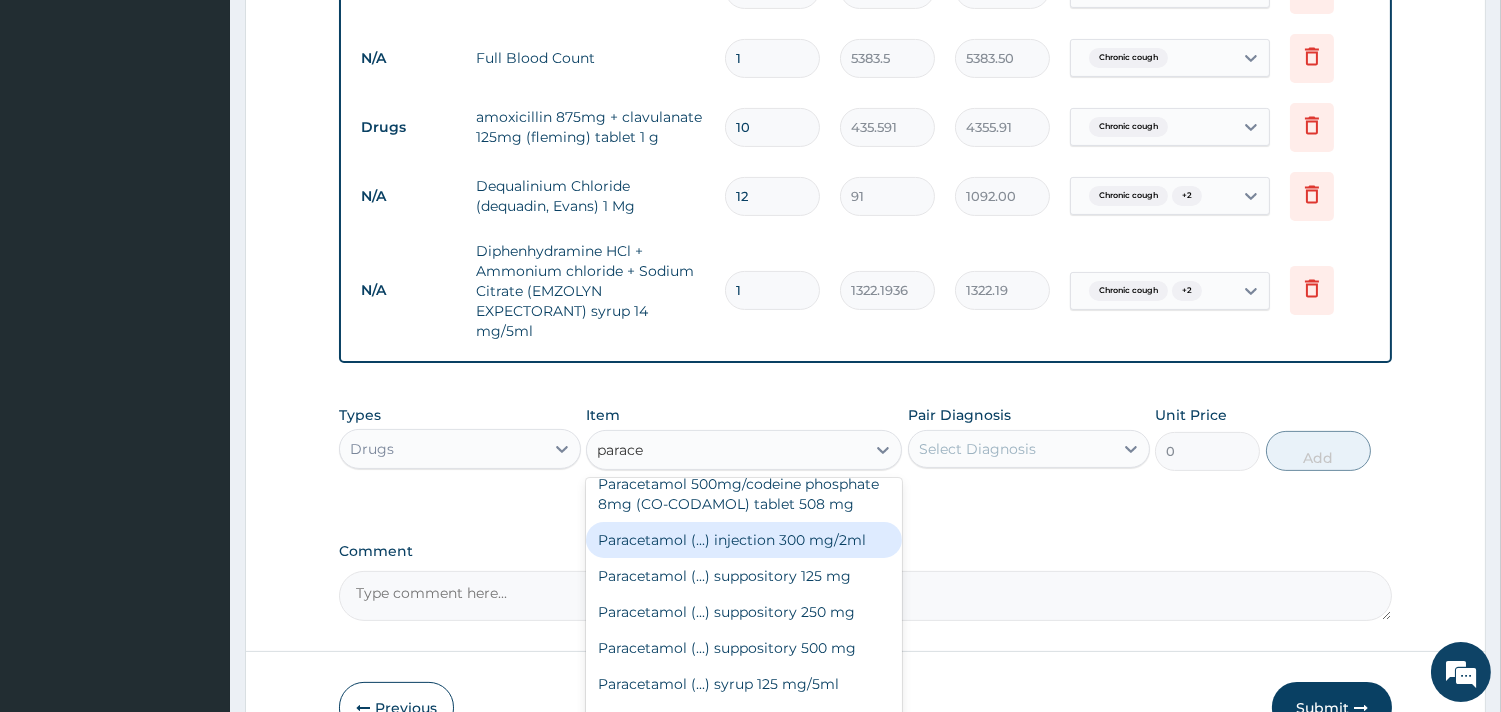 scroll, scrollTop: 375, scrollLeft: 0, axis: vertical 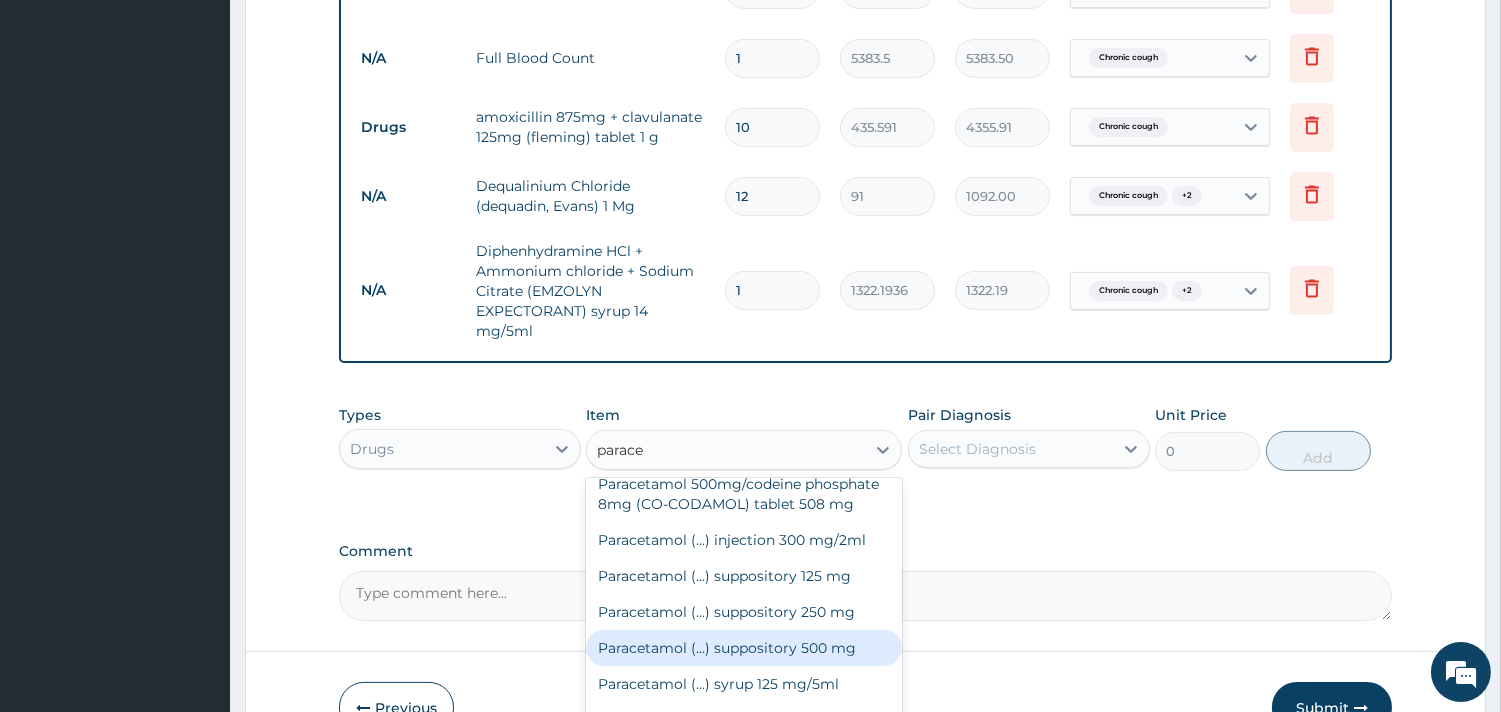 click on "Paracetamol (...) suppository 500 mg" at bounding box center [744, 648] 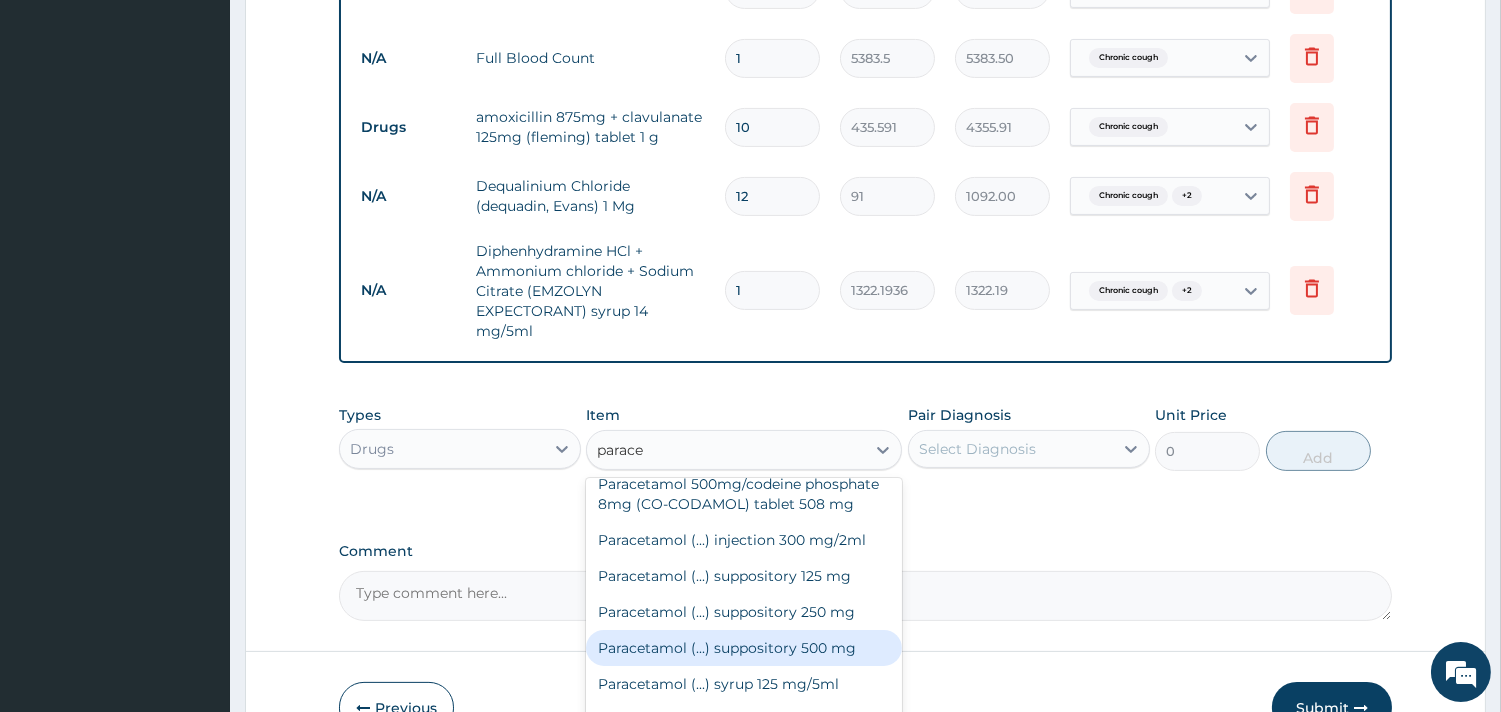 type 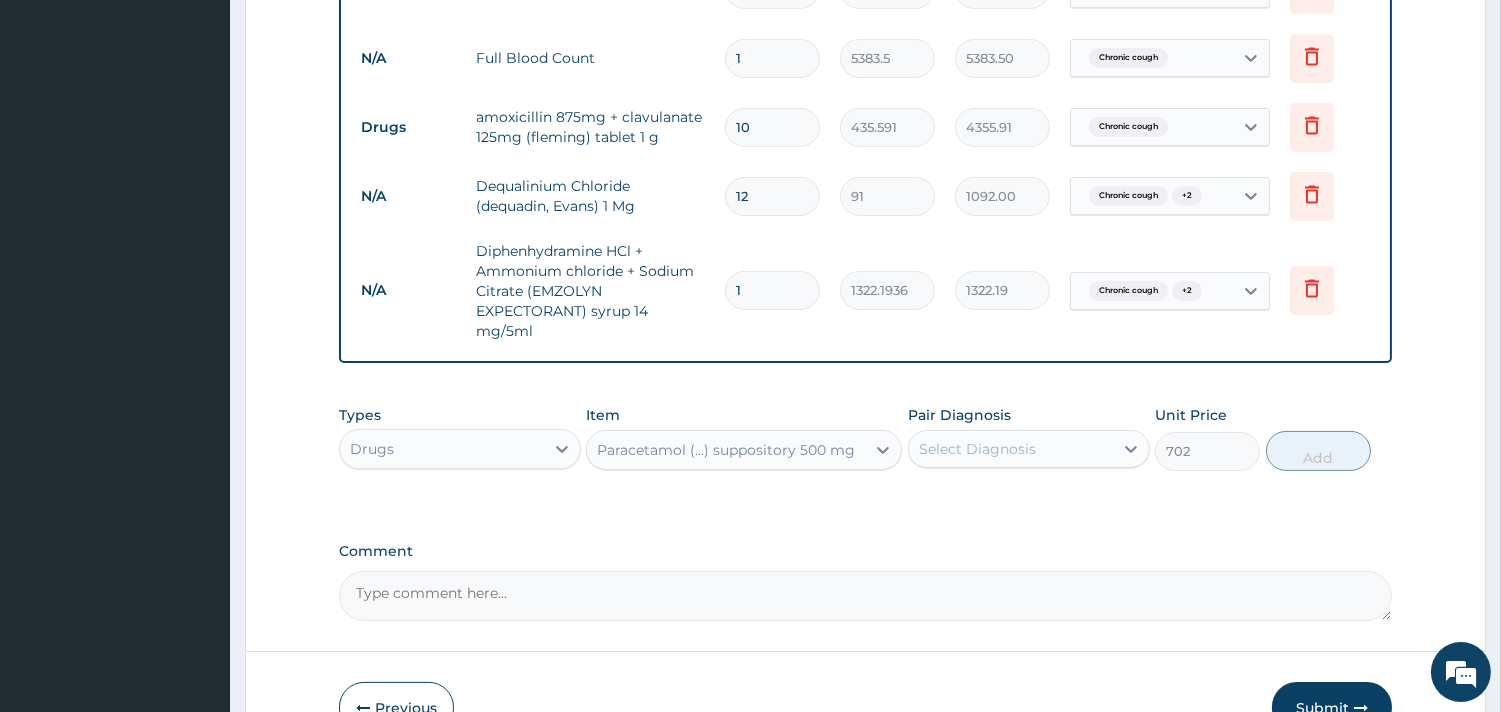 click on "Step  2  of 2 PA Code / Prescription Code PA/7C51AB PA/EFD7F8 Encounter Date 26-07-2025 Important Notice Please enter PA codes before entering items that are not attached to a PA code   All diagnoses entered must be linked to a claim item. Diagnosis & Claim Items that are visible but inactive cannot be edited because they were imported from an already approved PA code. Diagnosis Chronic cough query Malaria Confirmed Sore throat Confirmed NB: All diagnosis must be linked to a claim item Claim Items Type Name Quantity Unit Price Total Price Pair Diagnosis Actions Laboratory crp 1 12416.679 12416.68 Chronic cough Delete N/A Gp Consultation 1 7125 7125.00 Chronic cough Delete N/A MALARIA PARASITE- RDT 1 4321.35 4321.35 Chronic cough Delete N/A Full Blood Count 1 5383.5 5383.50 Chronic cough Delete Drugs amoxicillin 875mg + clavulanate 125mg (fleming) tablet 1 g 10 435.591 4355.91 Chronic cough Delete N/A Dequalinium Chloride (dequadin, Evans) 1 Mg 12 91 1092.00 Chronic cough  + 2 Delete N/A 1 1322.1936 1322.19  +" at bounding box center [865, -56] 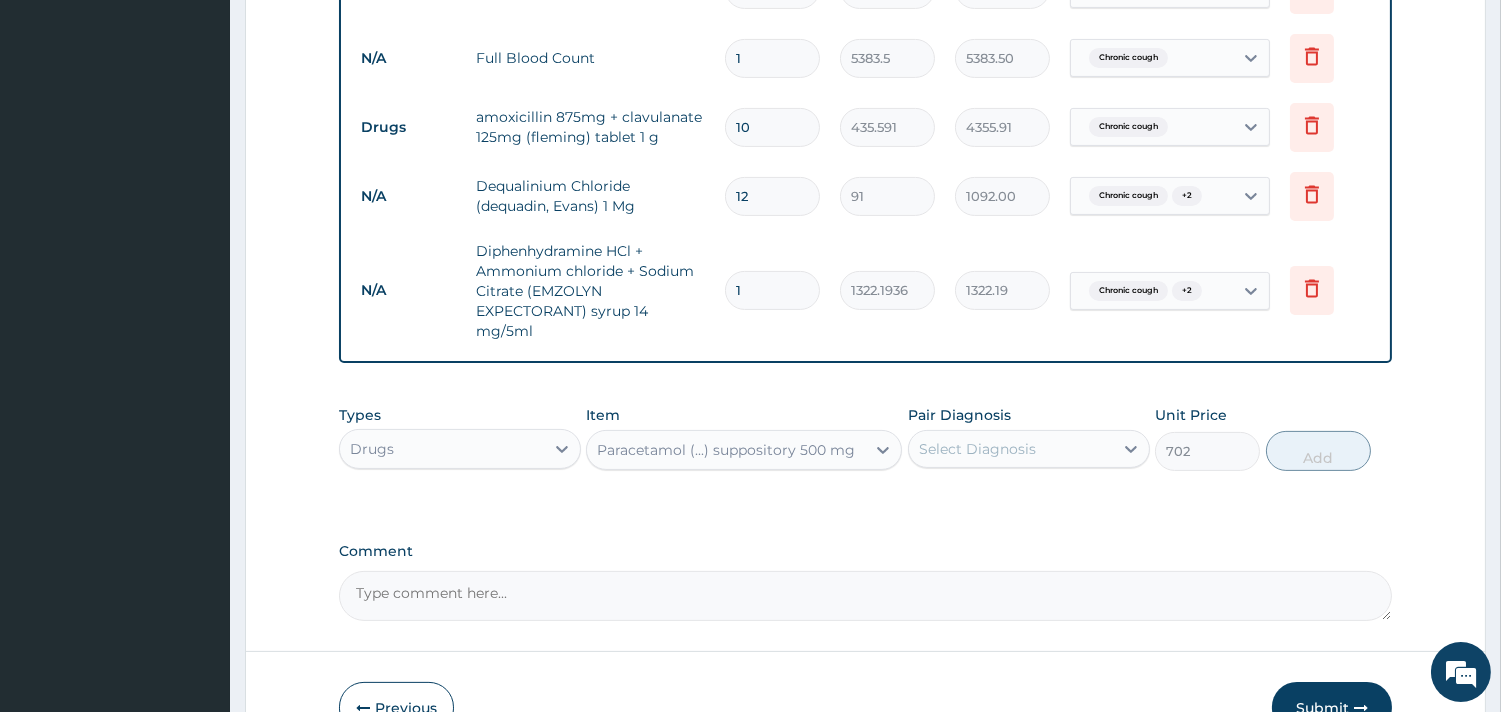 click on "Paracetamol (...) suppository 500 mg" at bounding box center (726, 450) 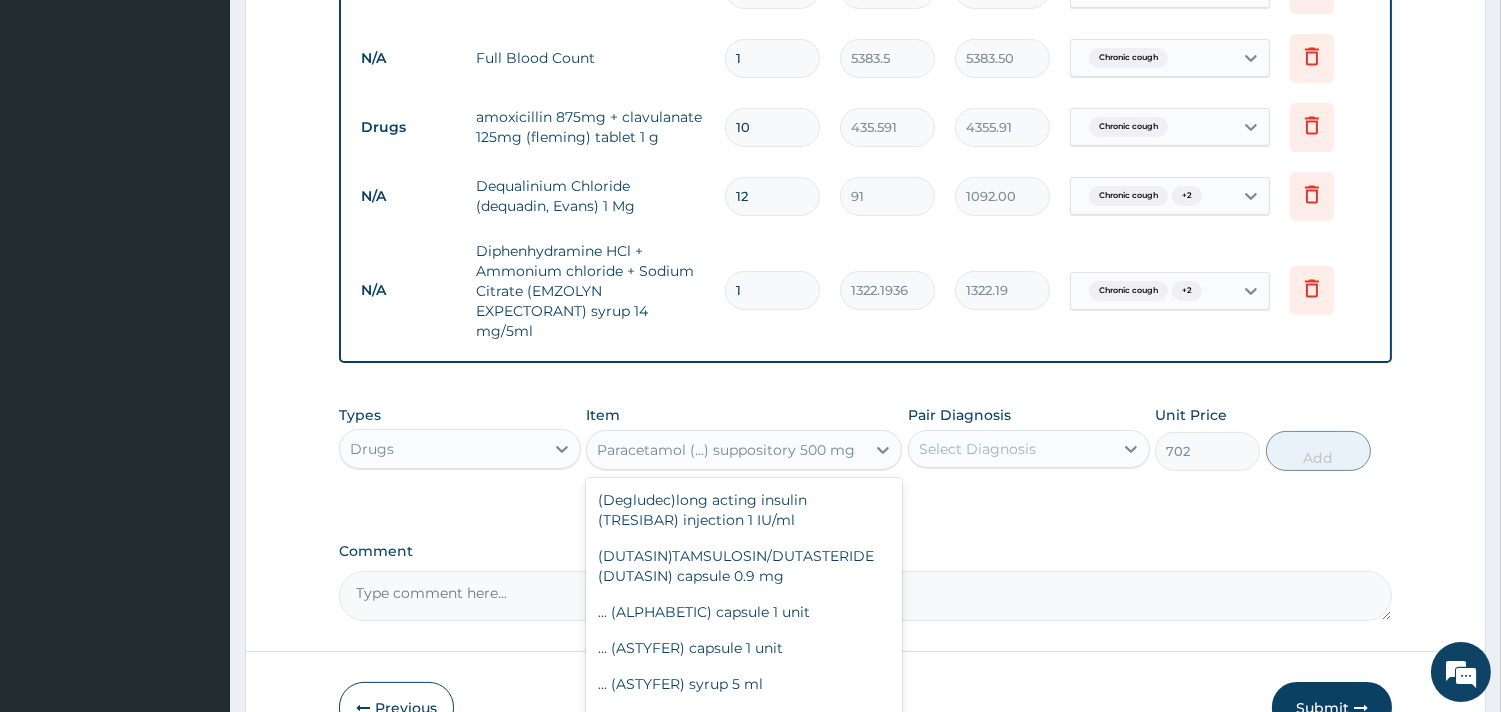 scroll, scrollTop: 40013, scrollLeft: 0, axis: vertical 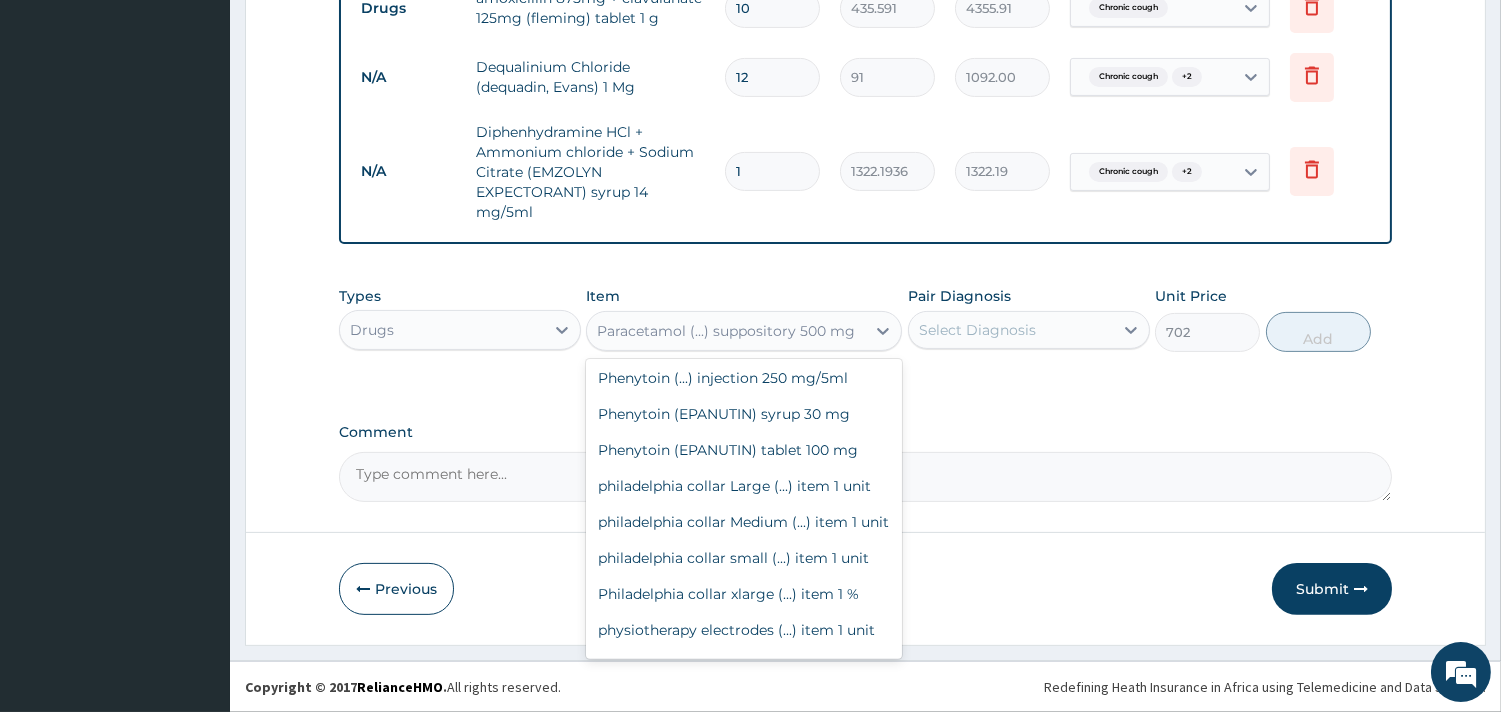 click on "Paracetamol (EMCAP) tablet 500 mg" at bounding box center [744, -834] 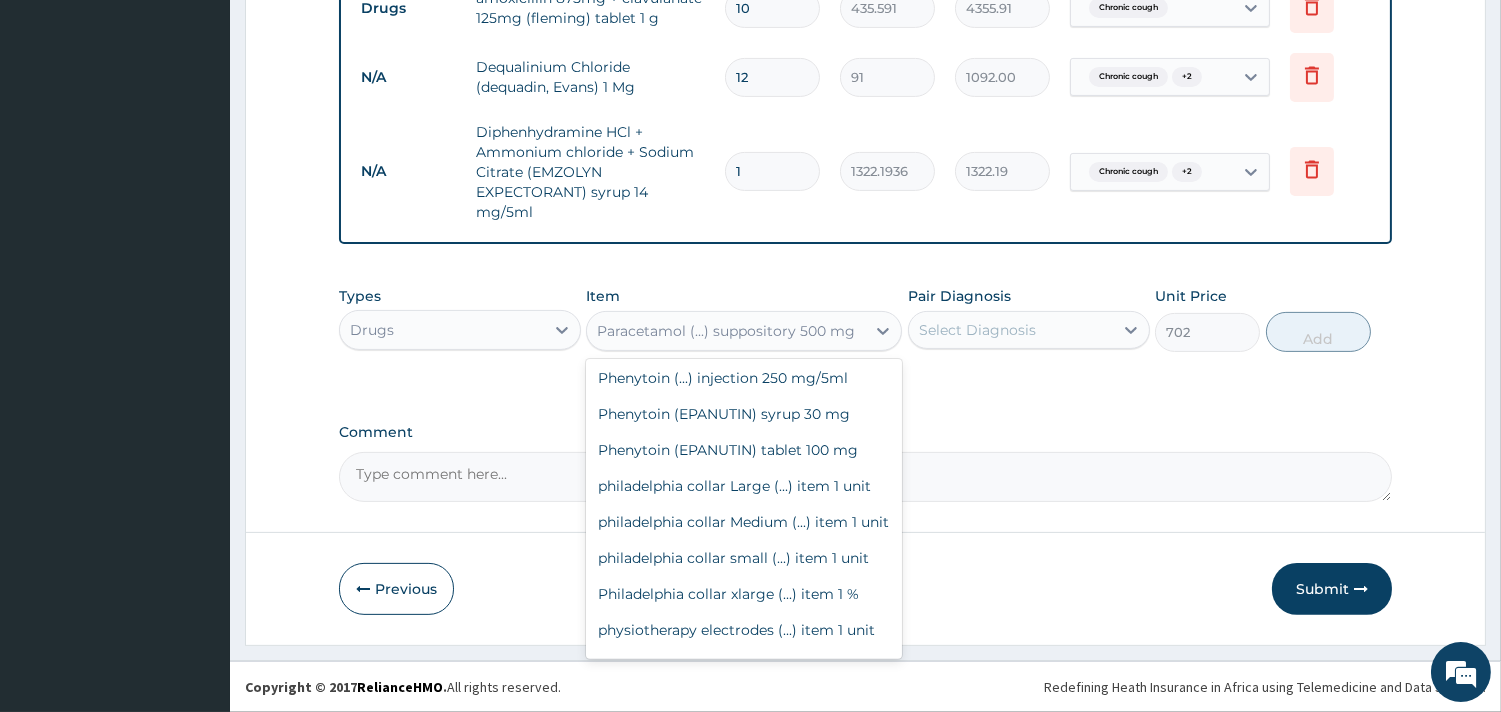 type on "22.23" 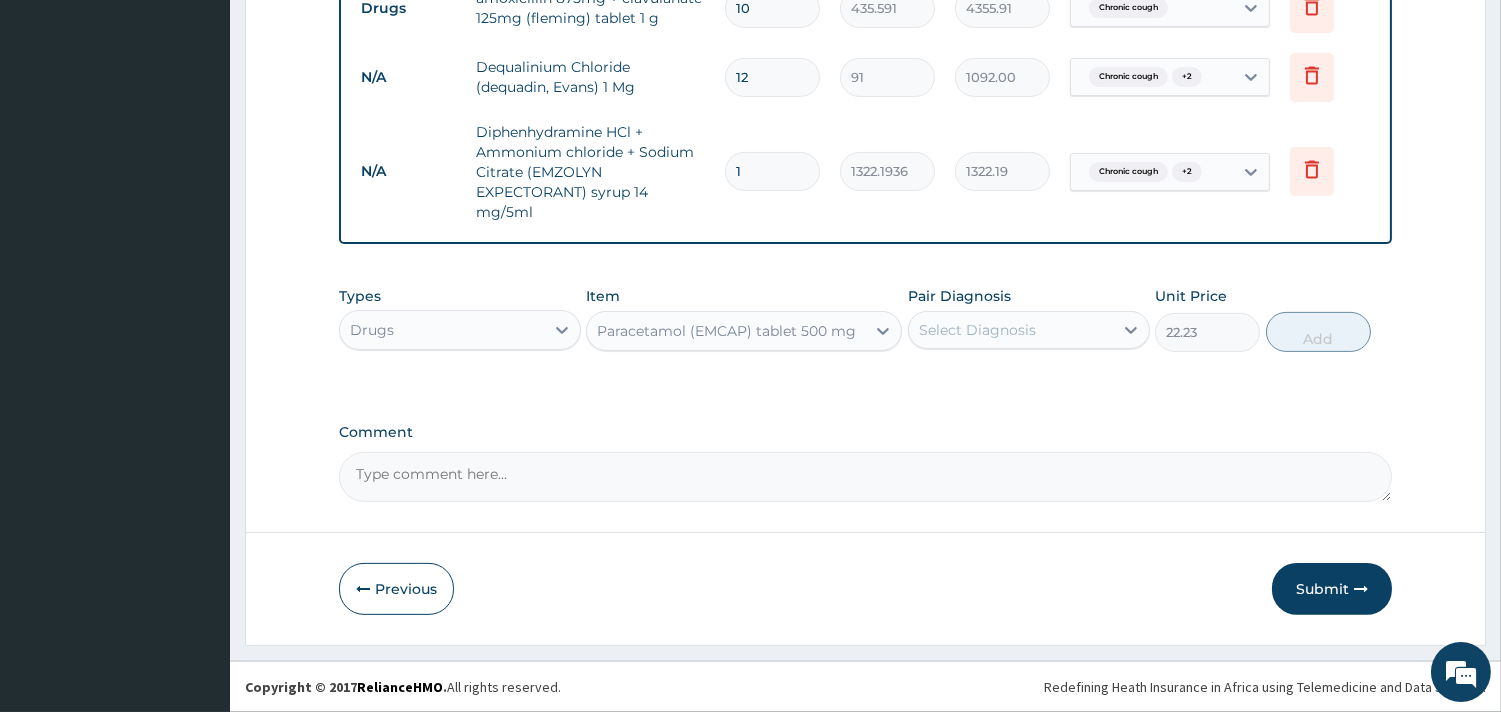 click on "Select Diagnosis" at bounding box center (1029, 330) 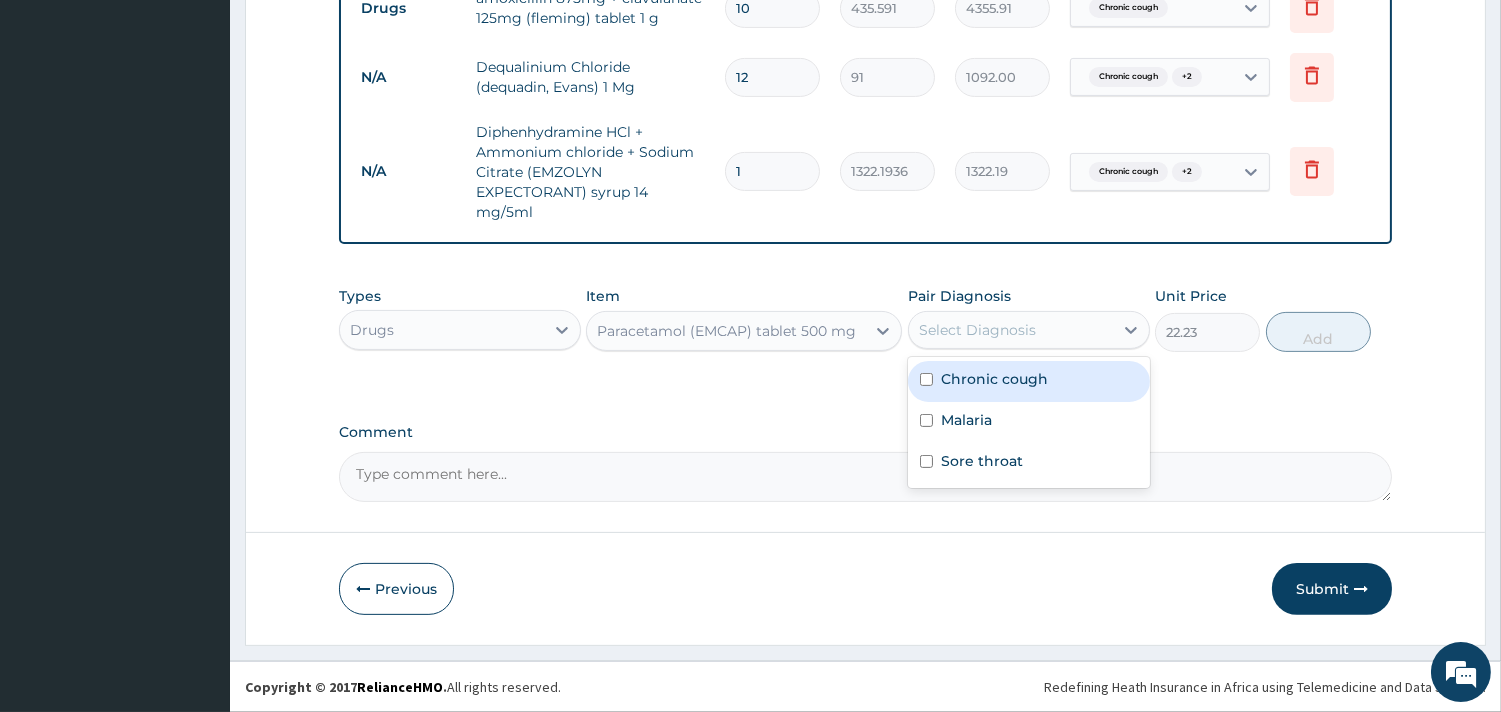 click on "Malaria" at bounding box center [1029, 422] 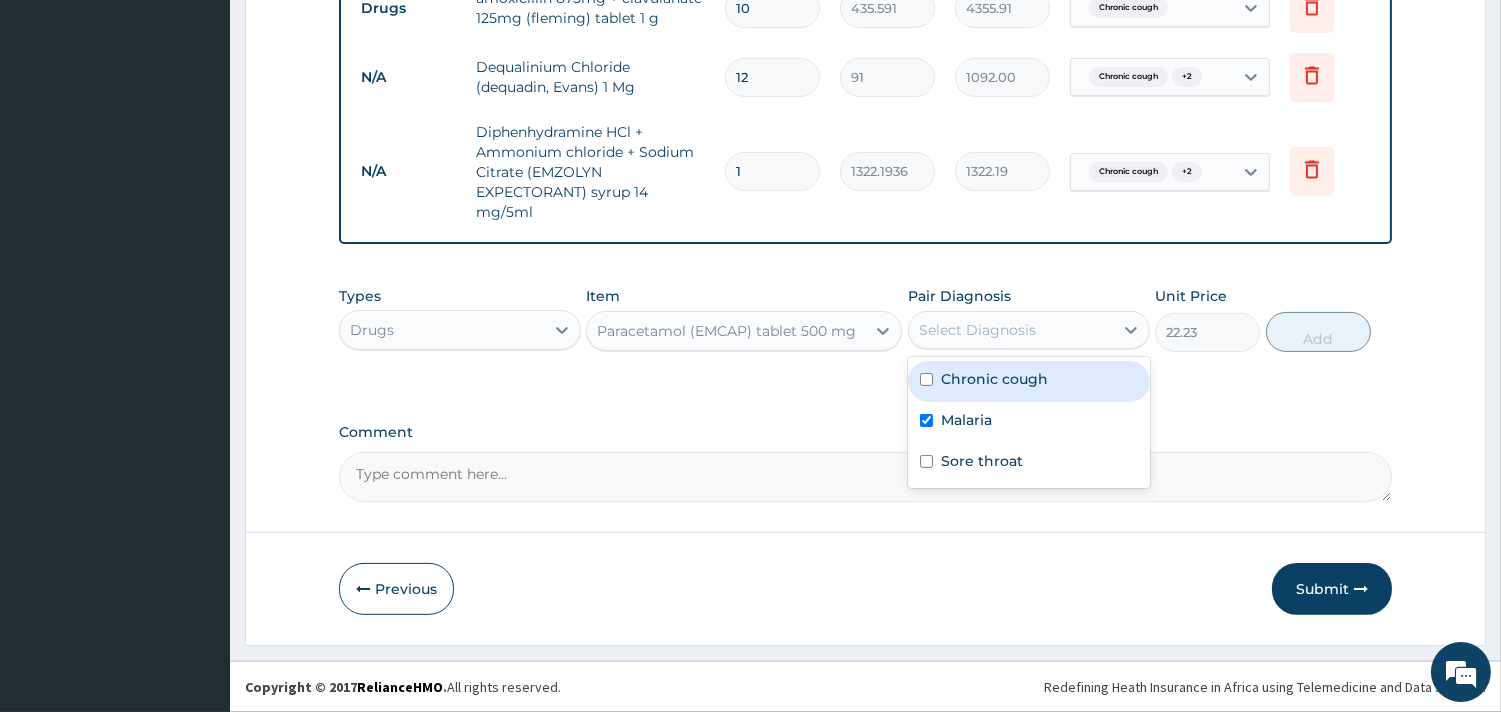 checkbox on "true" 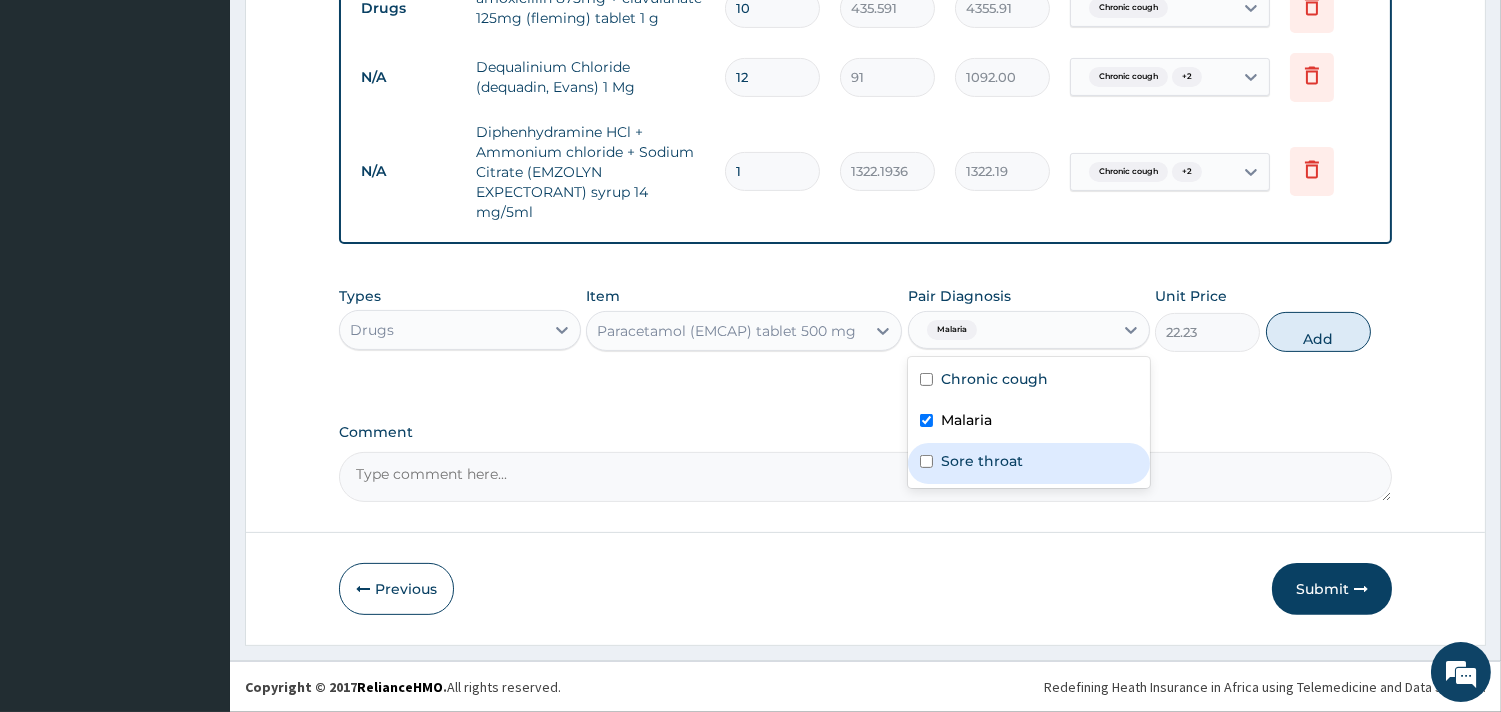 drag, startPoint x: 993, startPoint y: 460, endPoint x: 993, endPoint y: 442, distance: 18 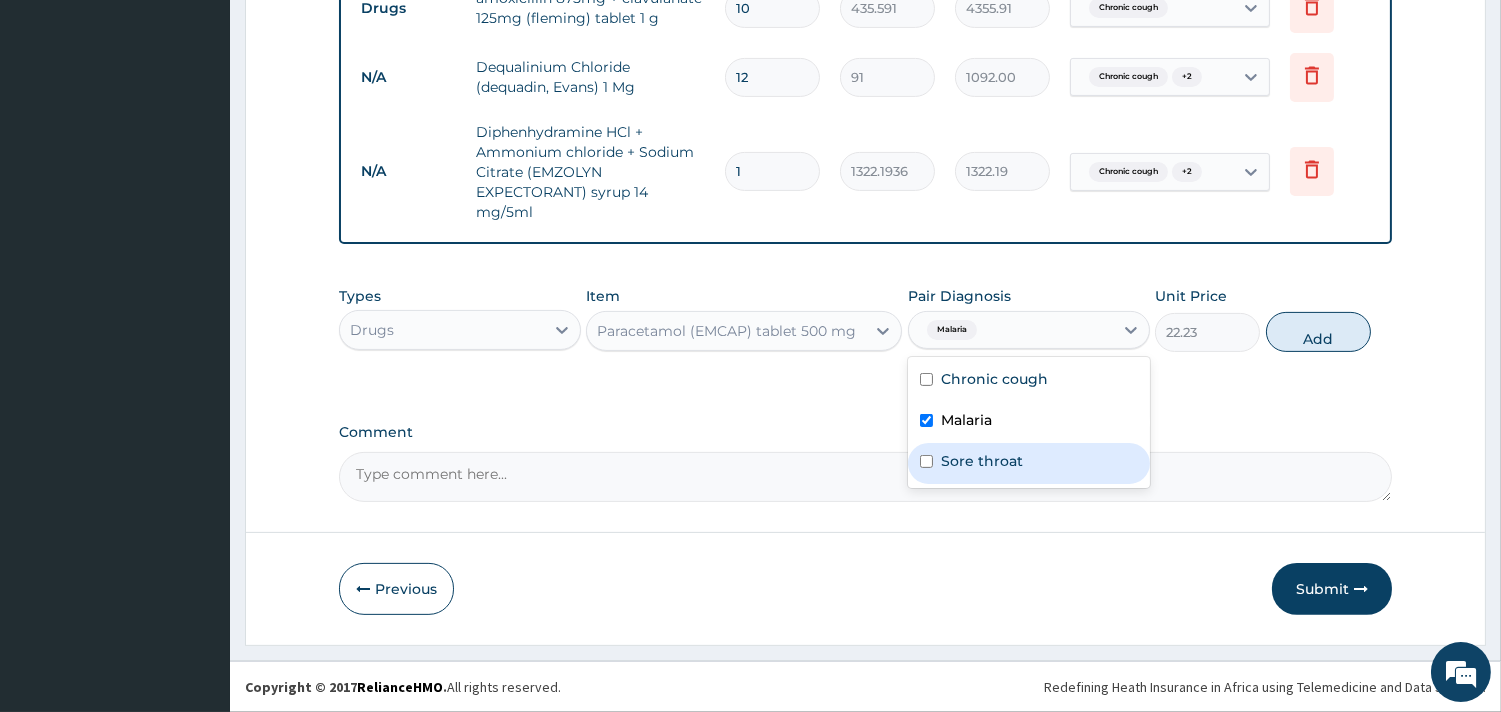 click on "Sore throat" at bounding box center [982, 461] 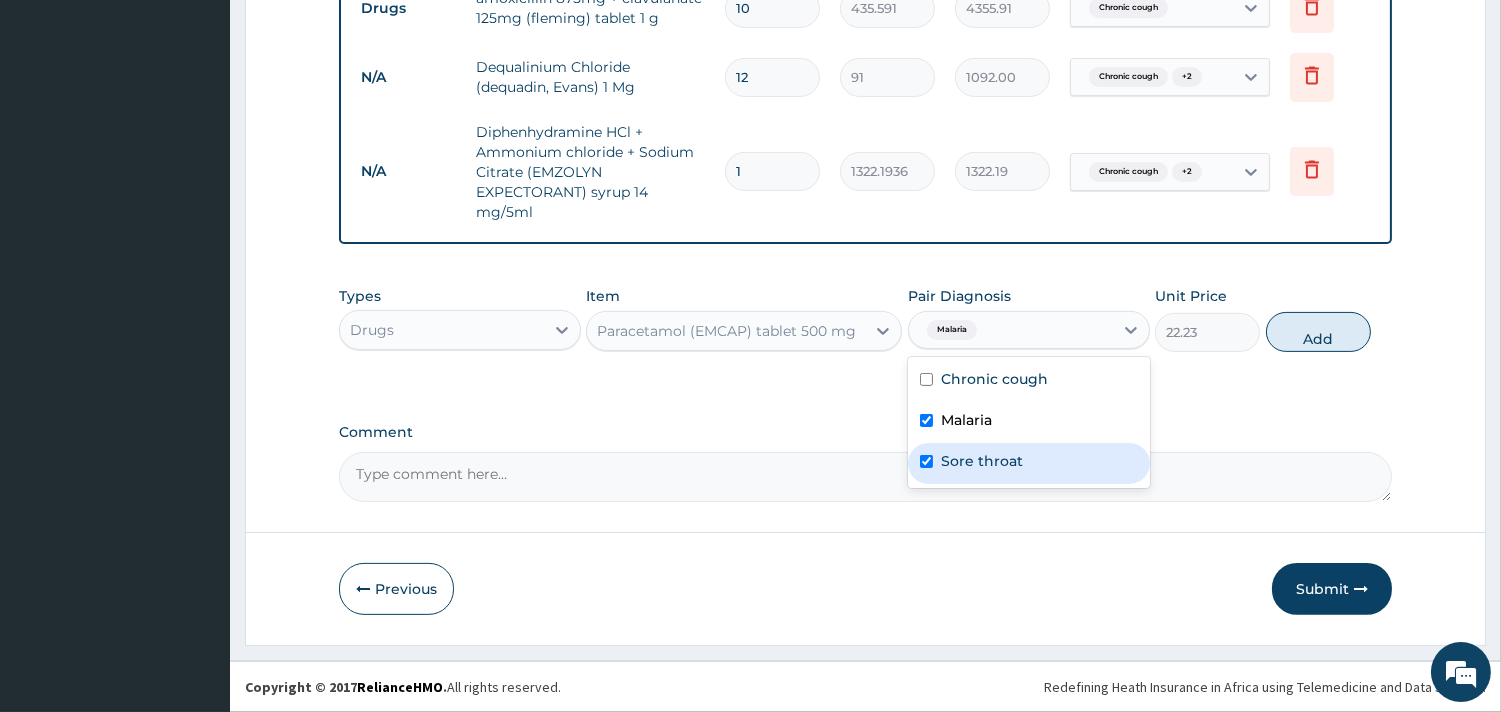 checkbox on "true" 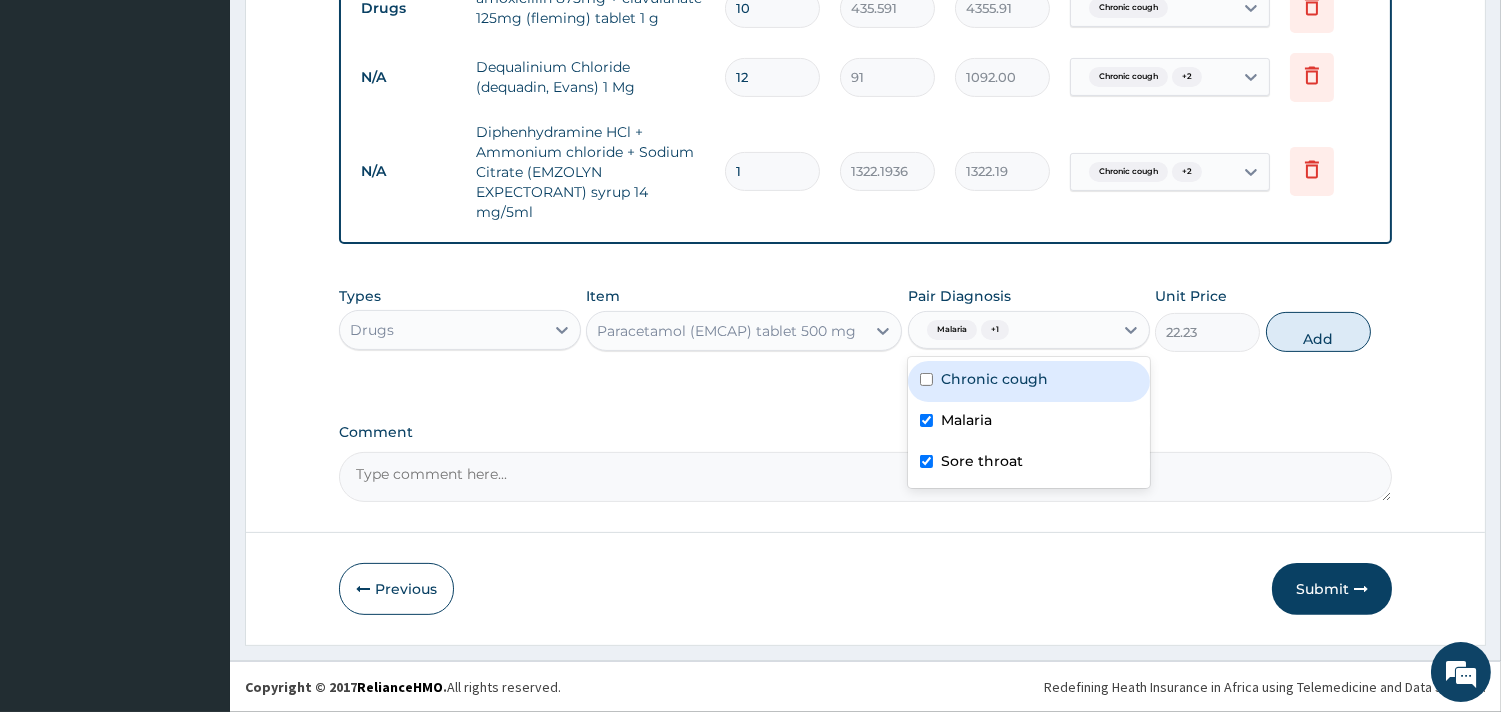 click on "Chronic cough" at bounding box center [994, 379] 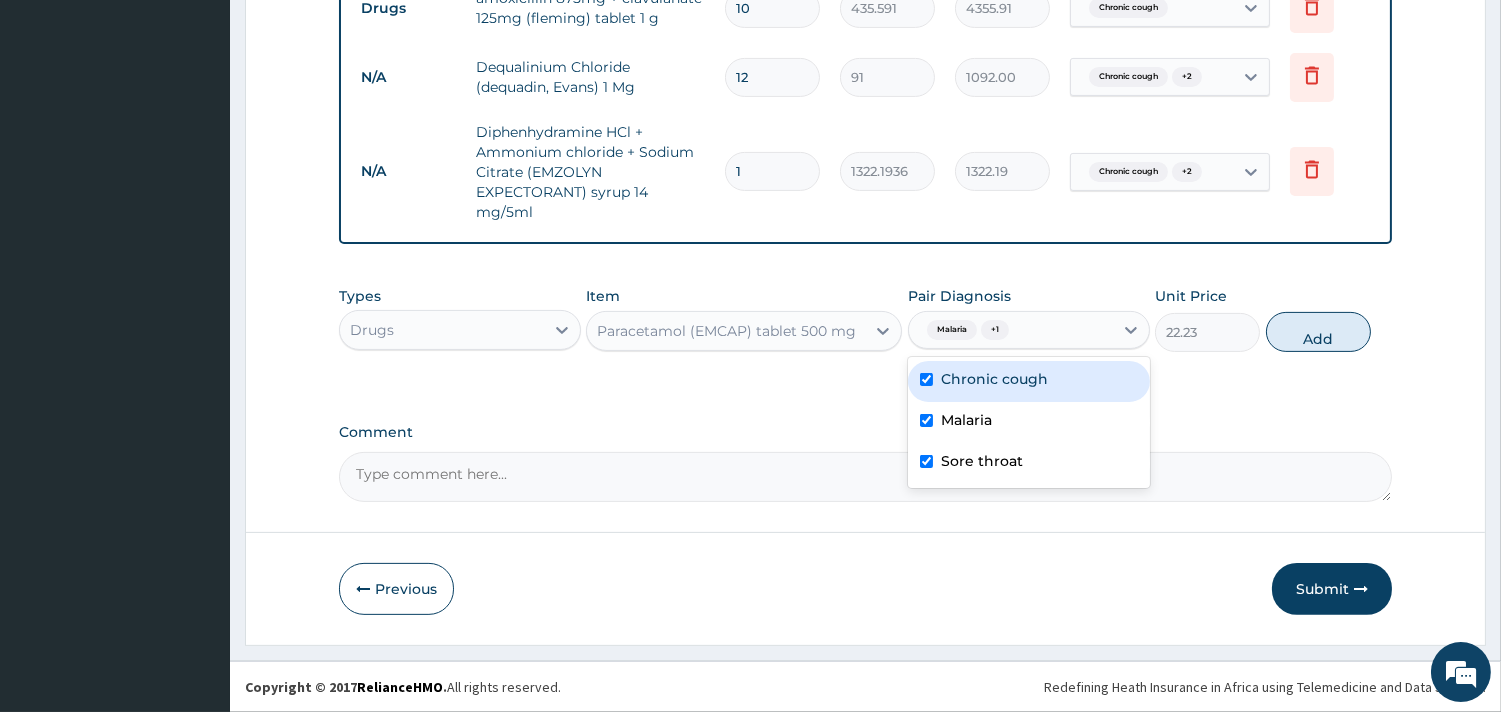 checkbox on "true" 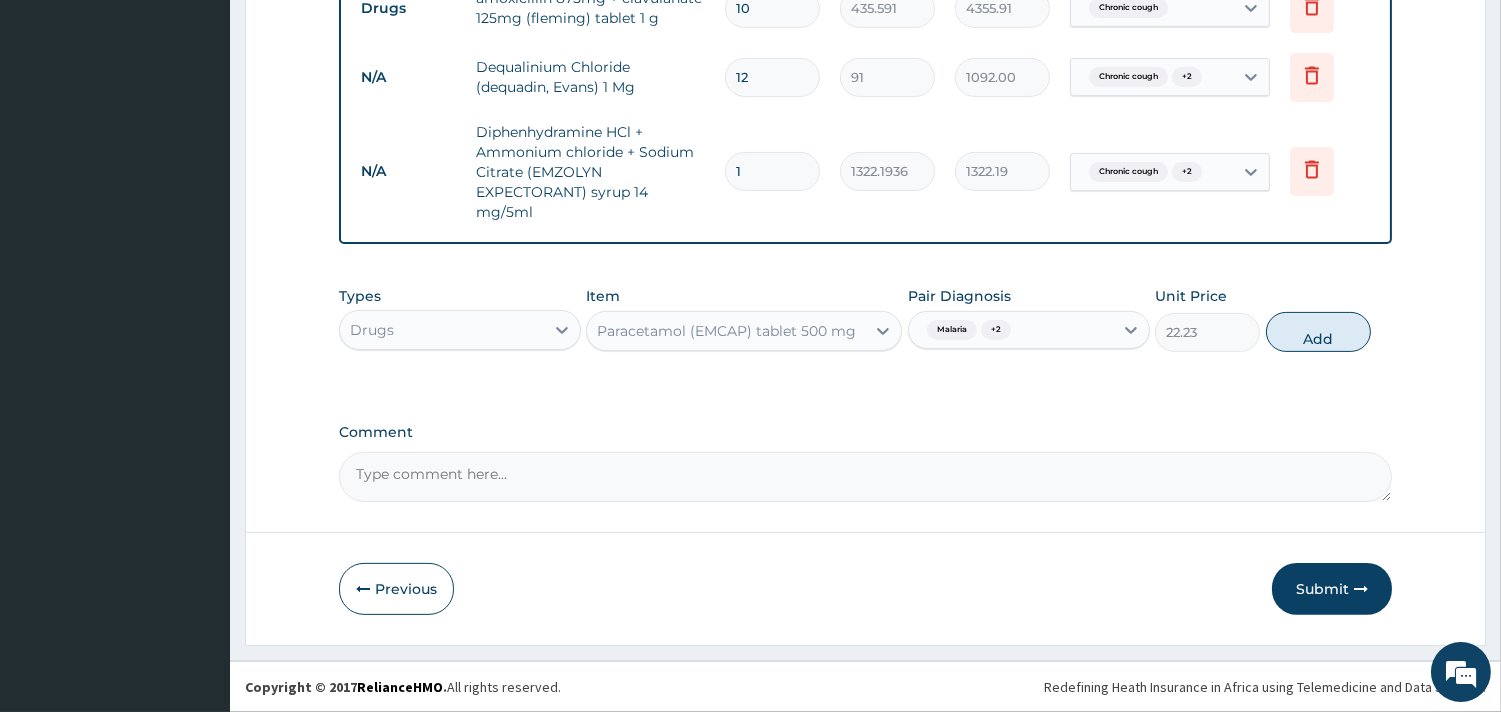 drag, startPoint x: 1337, startPoint y: 340, endPoint x: 938, endPoint y: 325, distance: 399.28186 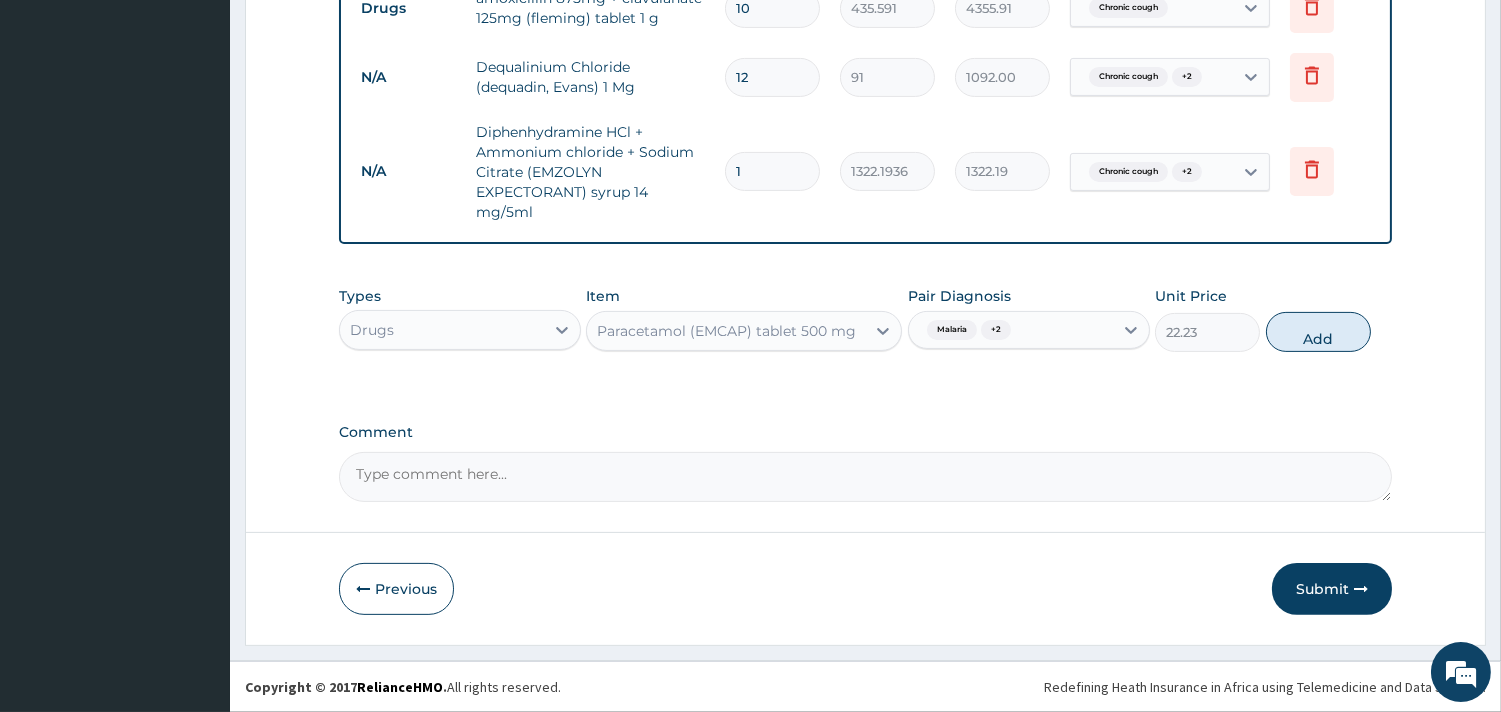 click on "Add" at bounding box center [1318, 332] 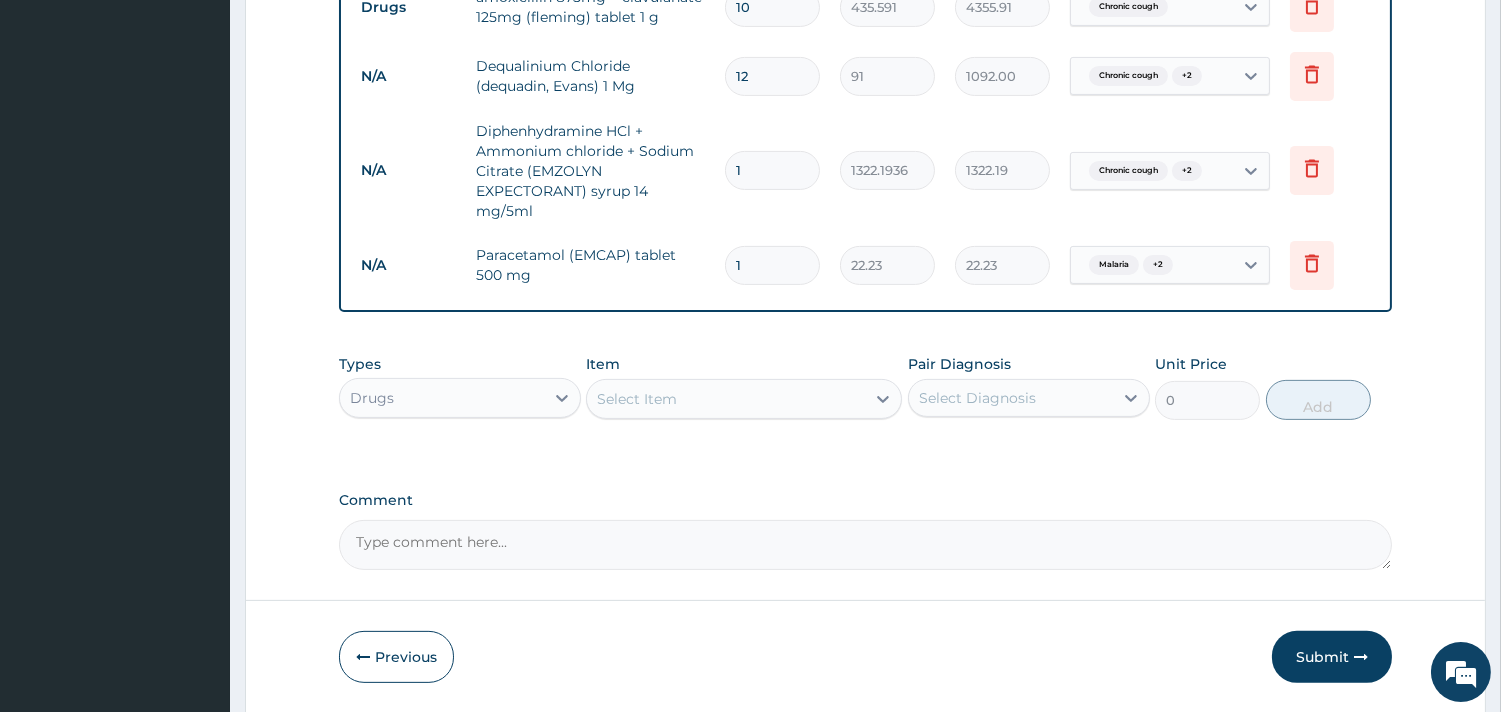 type on "18" 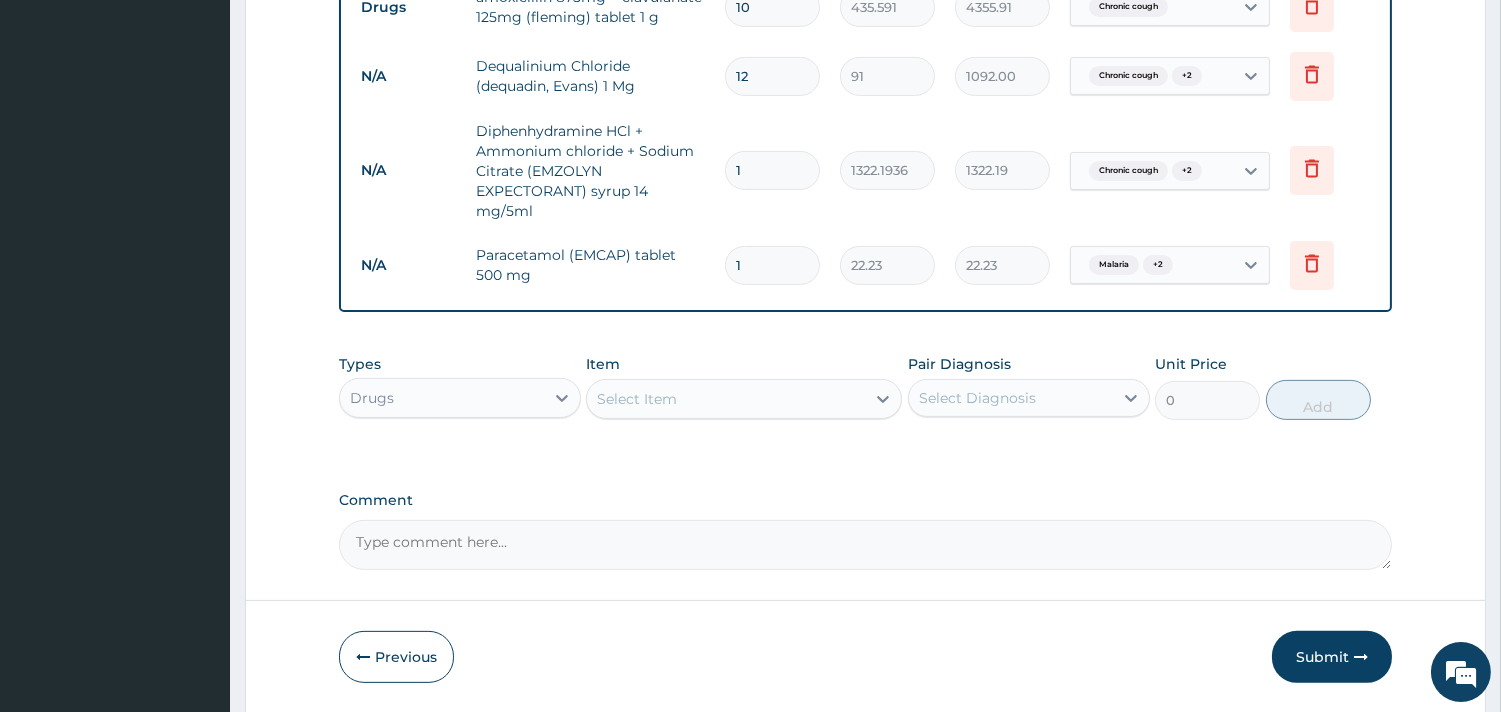 type on "400.14" 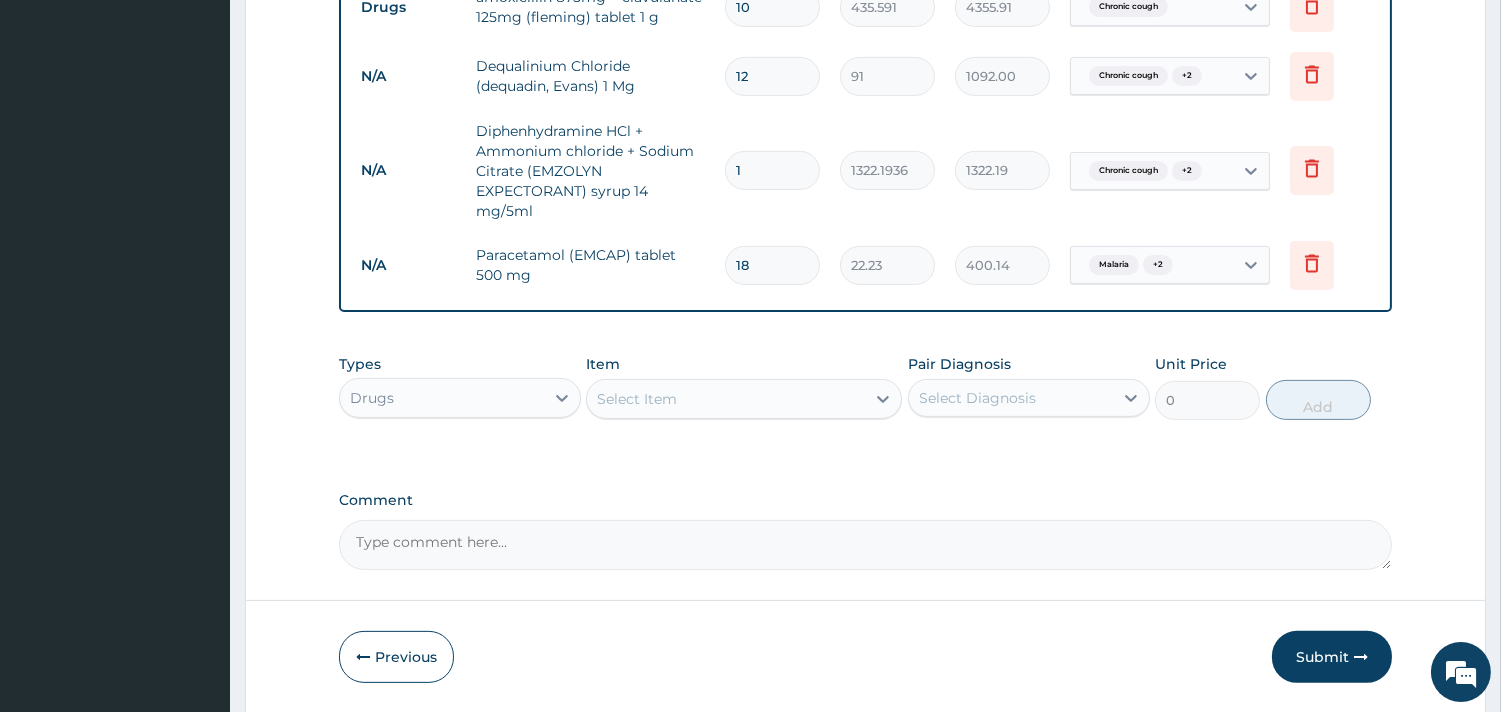 type on "18" 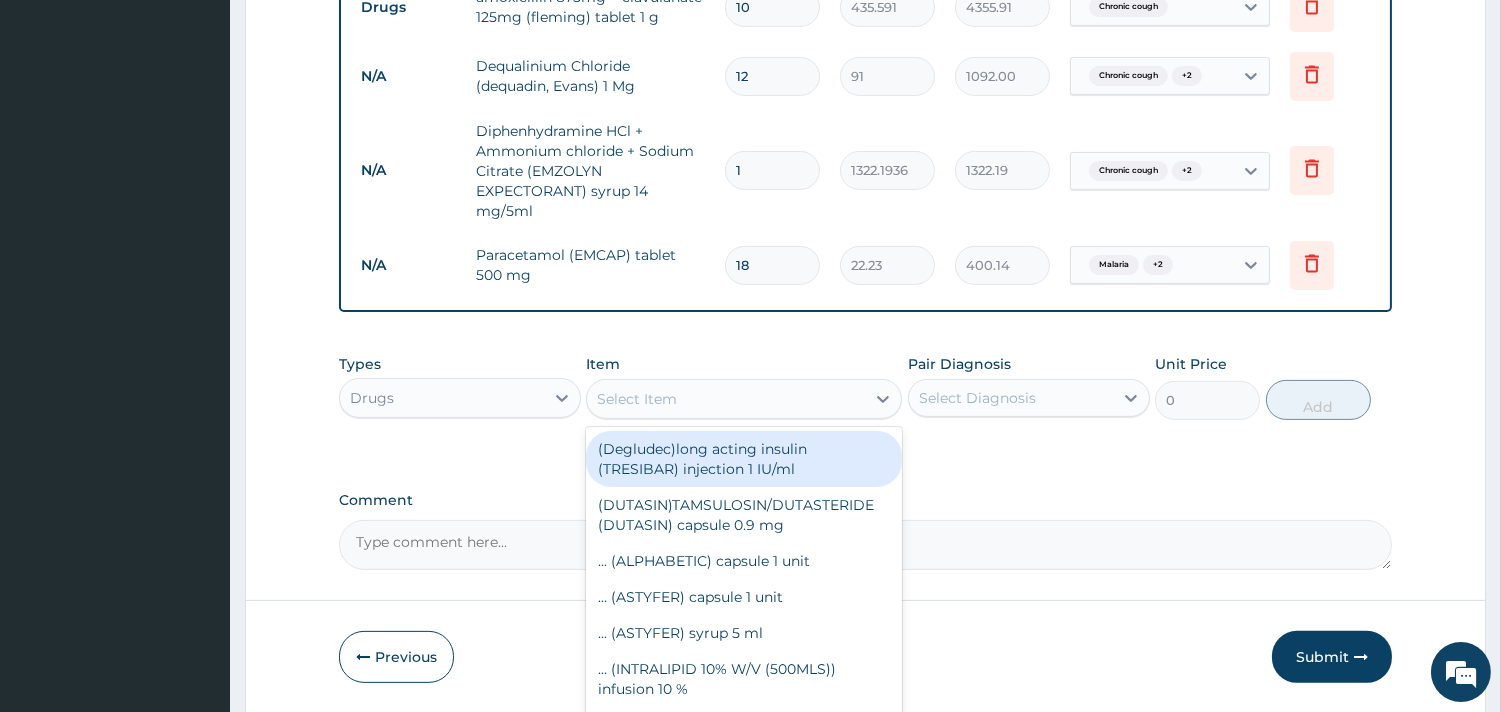 click on "Select Item" at bounding box center [726, 399] 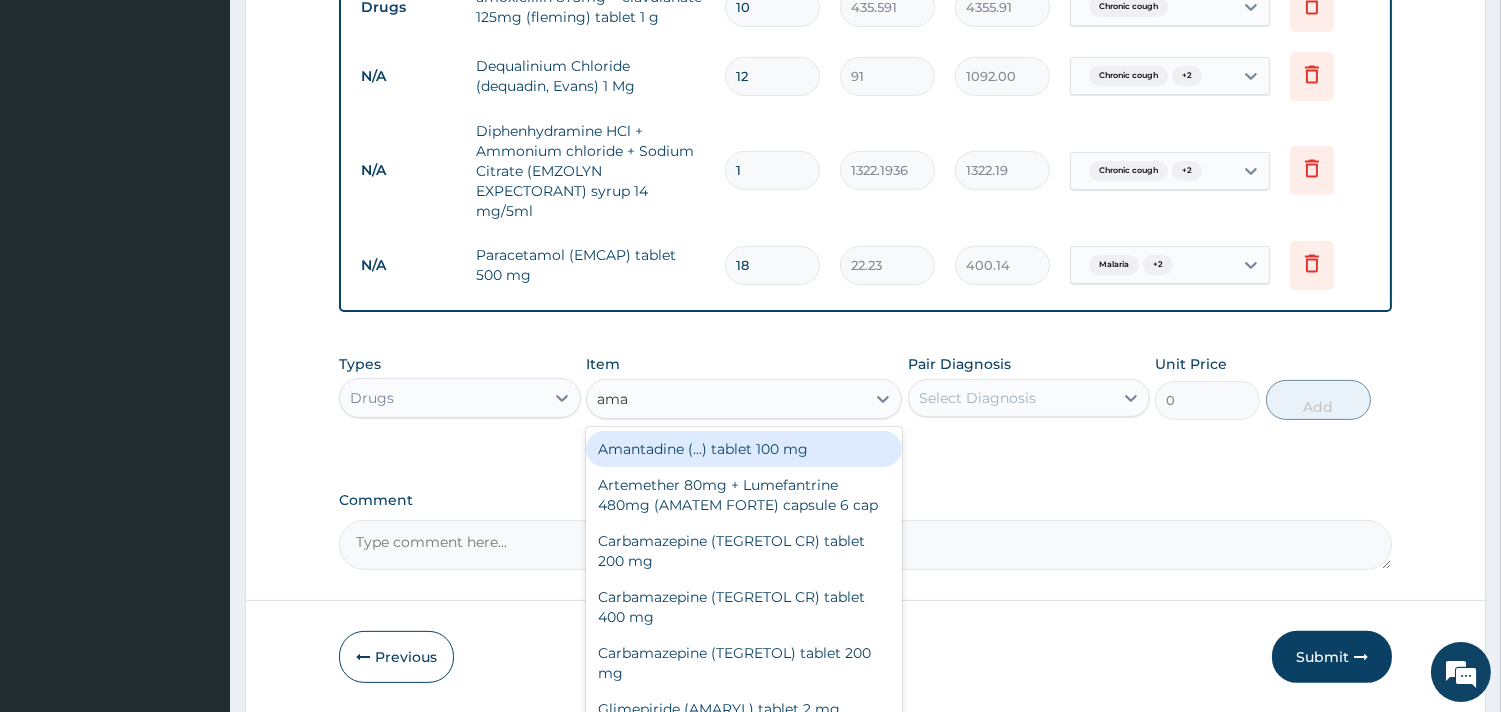 type on "amat" 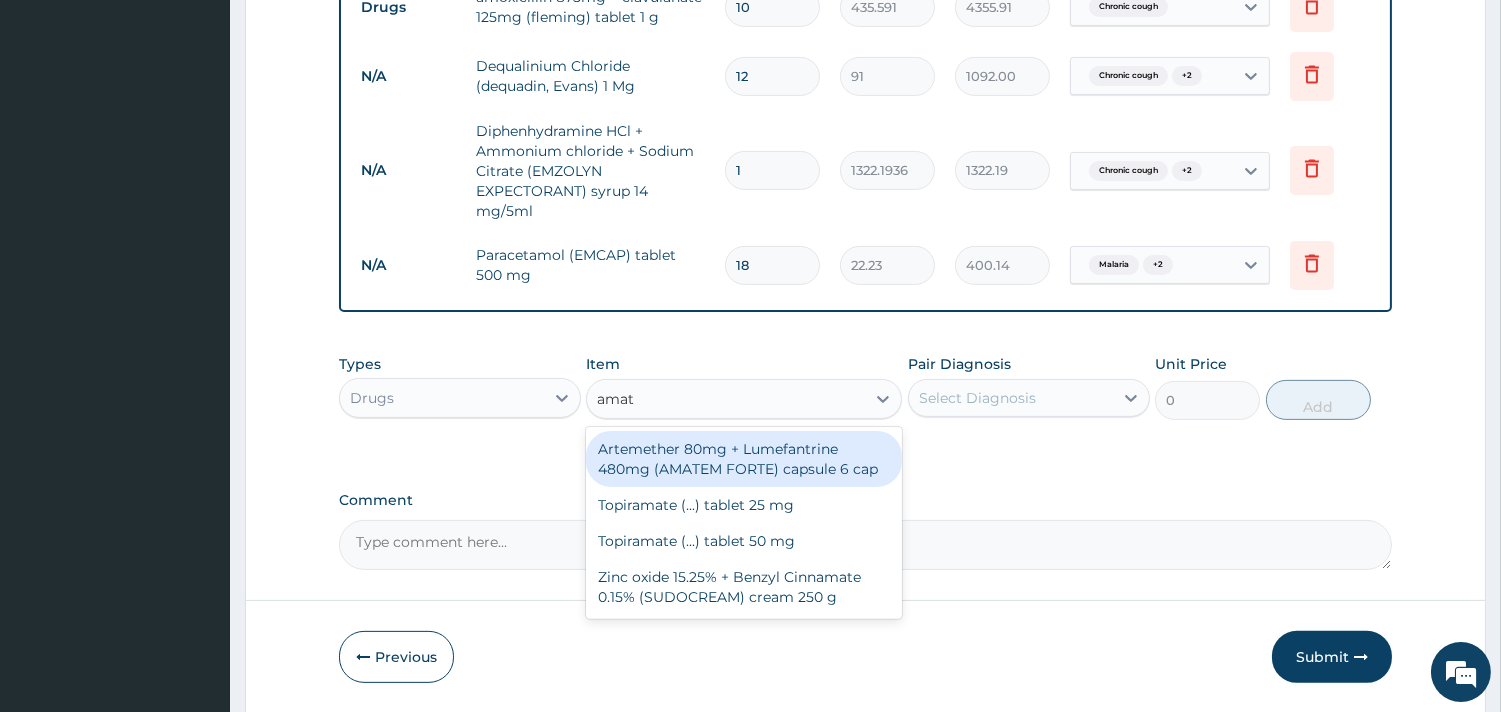 click on "Artemether 80mg + Lumefantrine 480mg (AMATEM FORTE) capsule 6 cap" at bounding box center [744, 459] 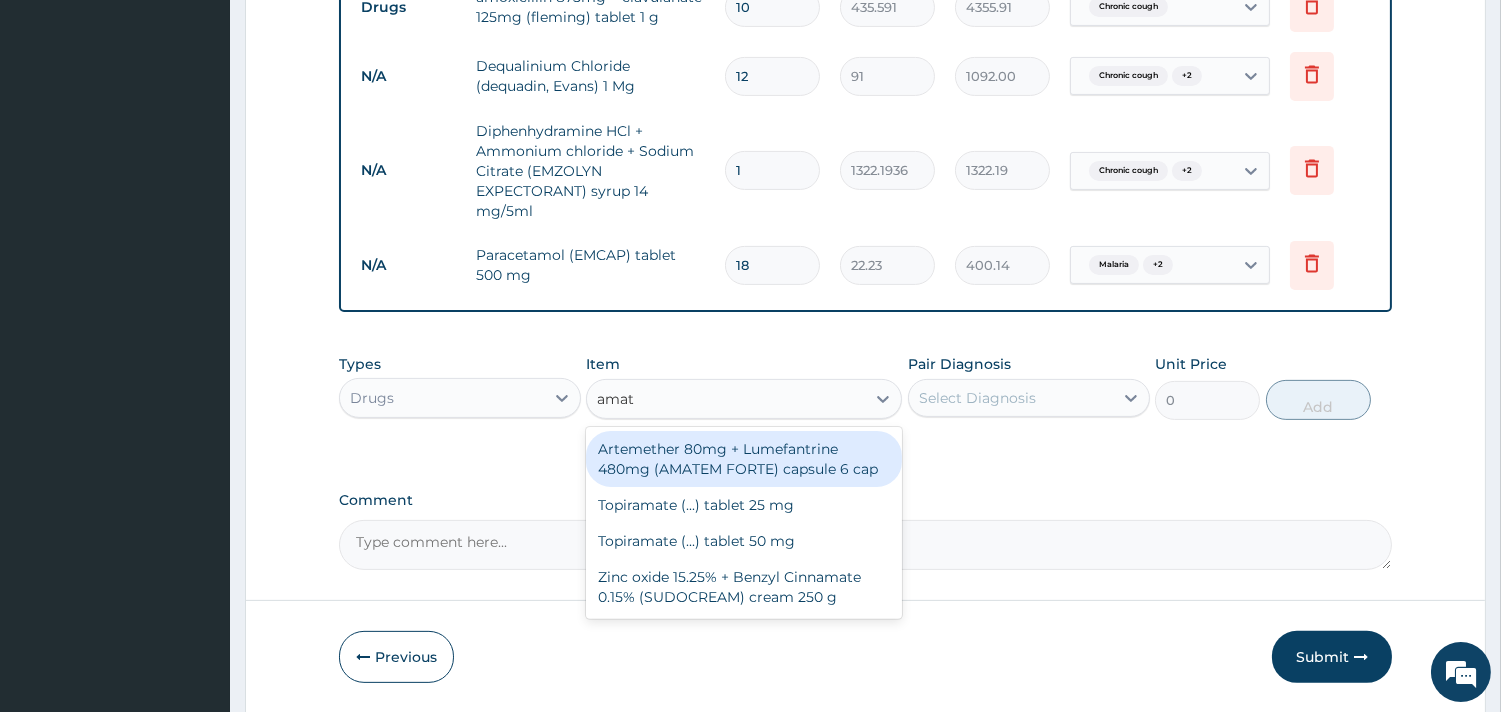 type 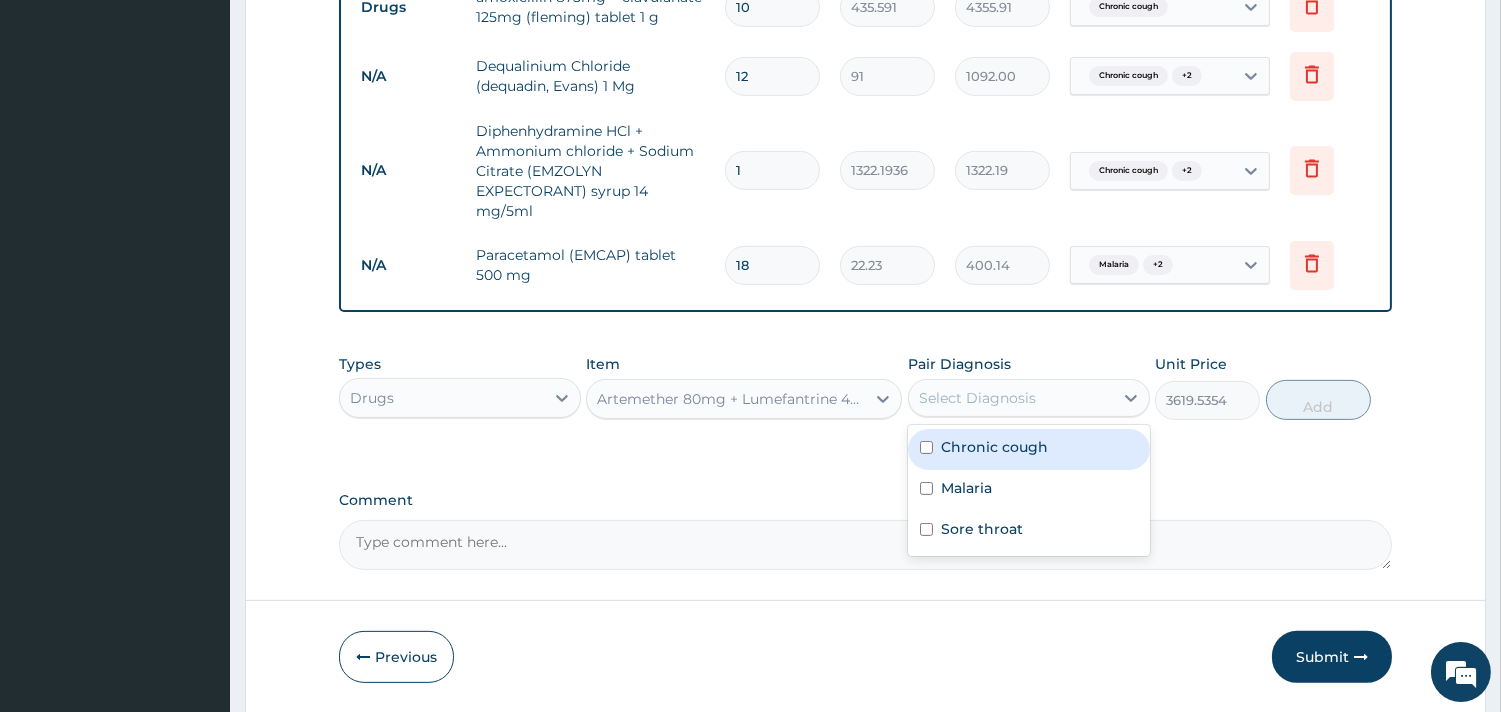 click on "Select Diagnosis" at bounding box center [977, 398] 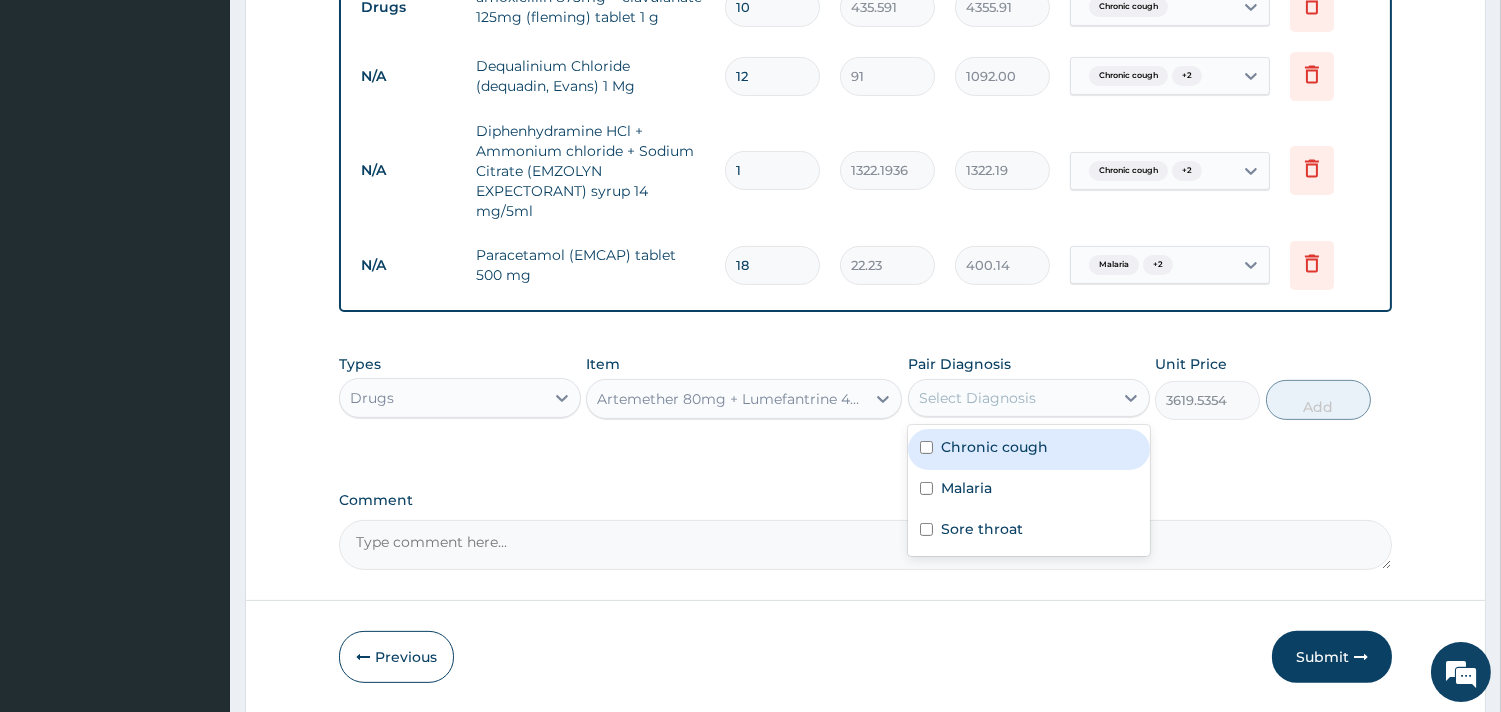click on "Chronic cough" at bounding box center [994, 447] 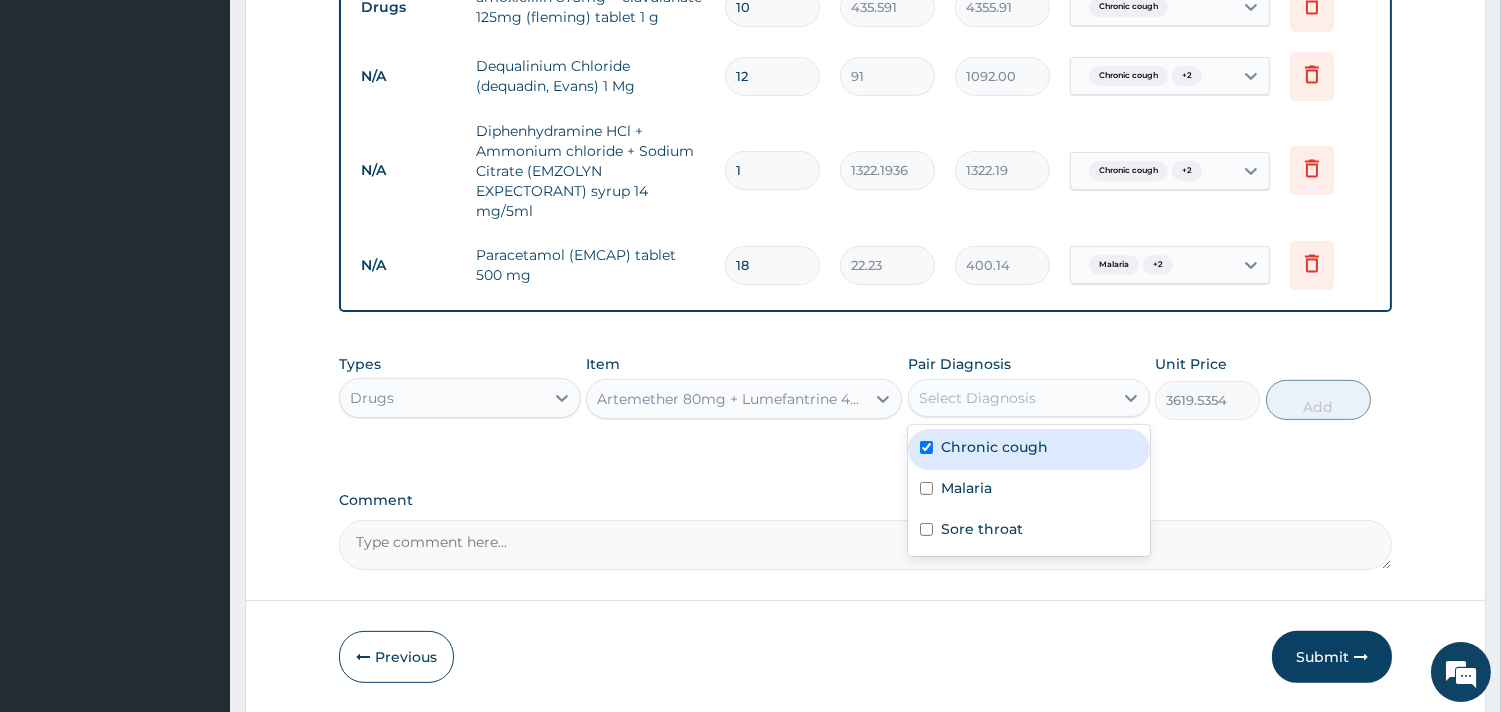 checkbox on "true" 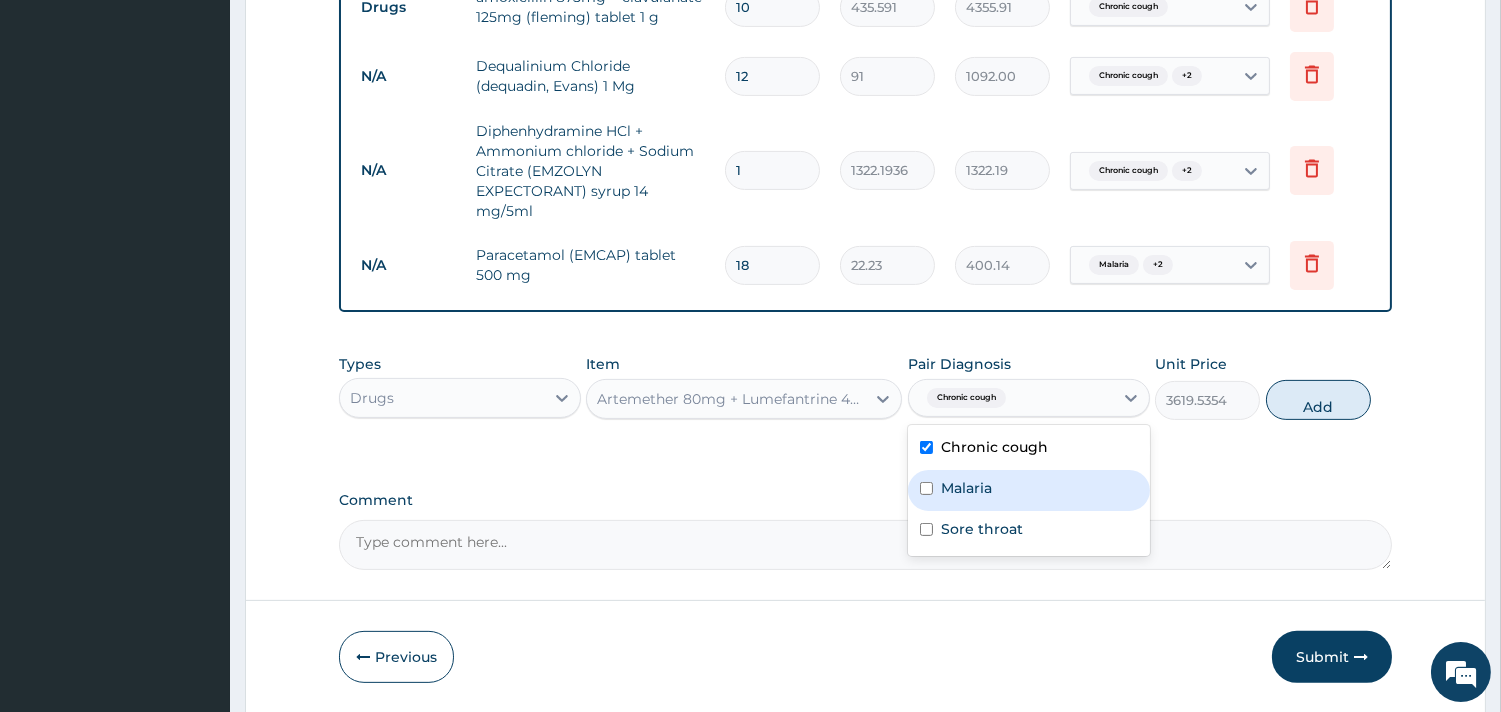 click on "Malaria" at bounding box center (1029, 490) 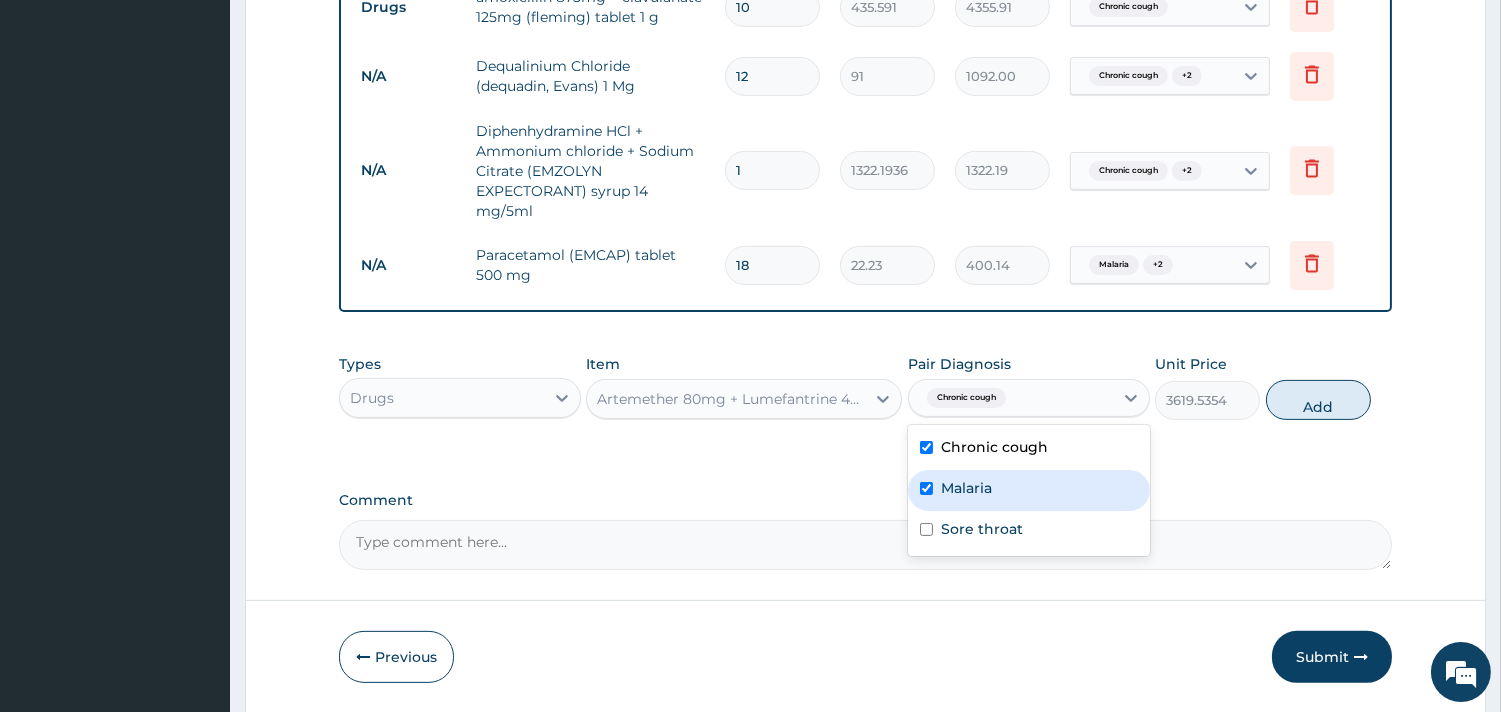 checkbox on "true" 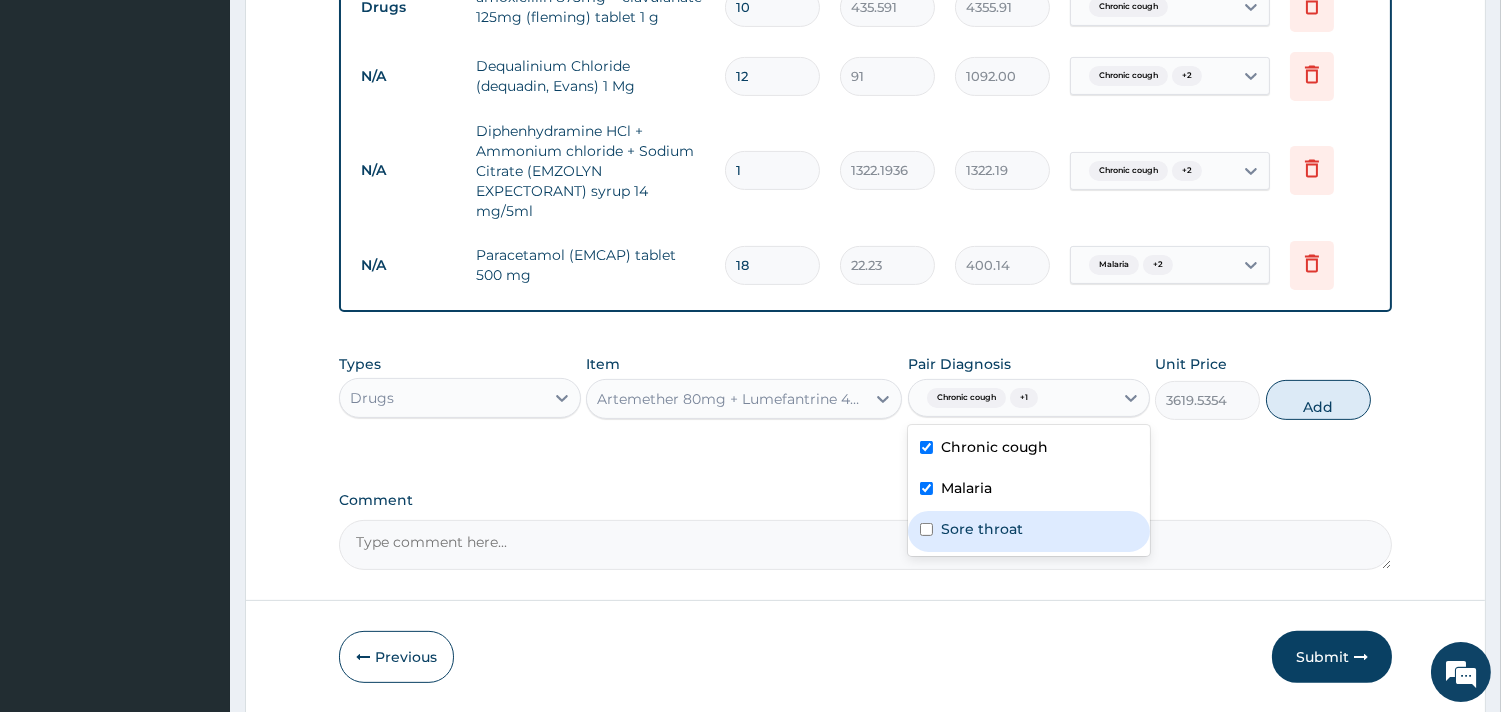 click on "Sore throat" at bounding box center (1029, 531) 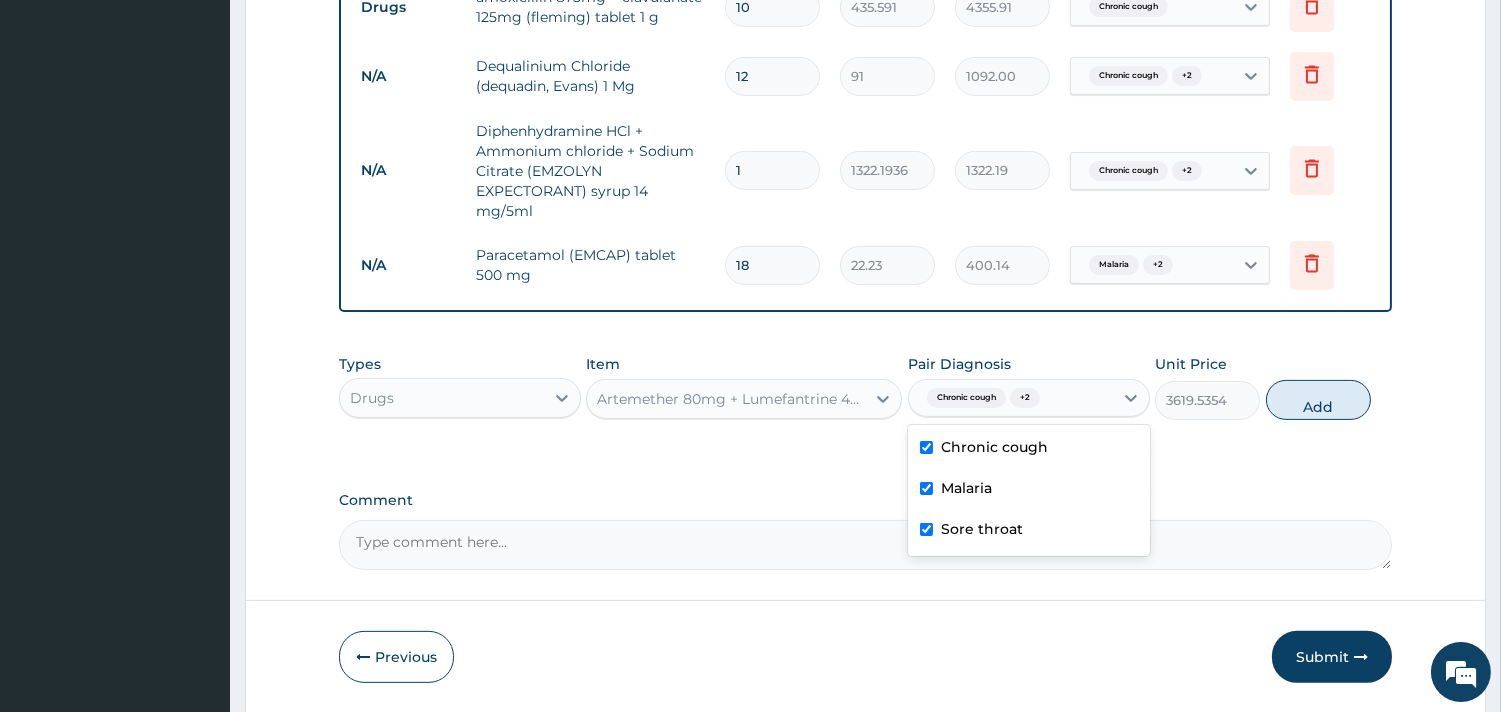 checkbox on "true" 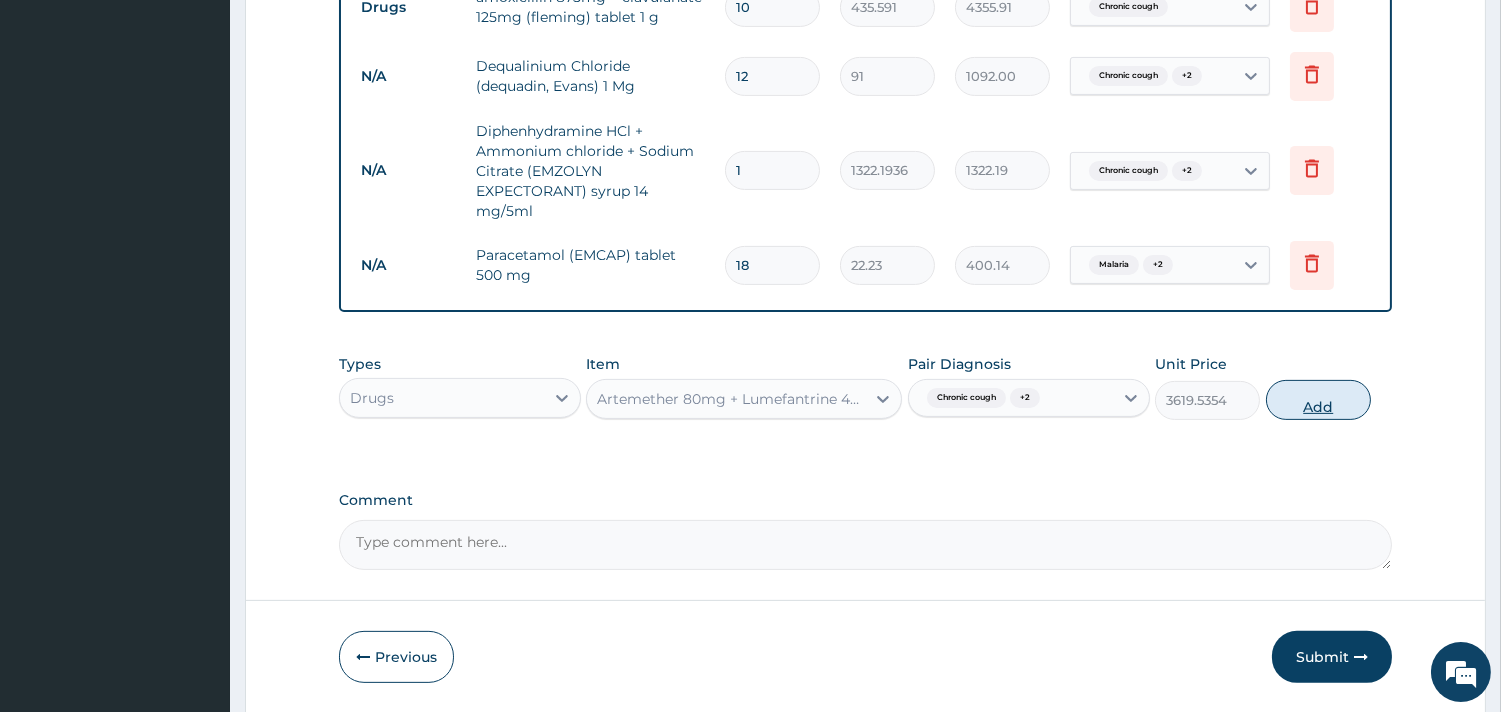 click on "Add" at bounding box center (1318, 400) 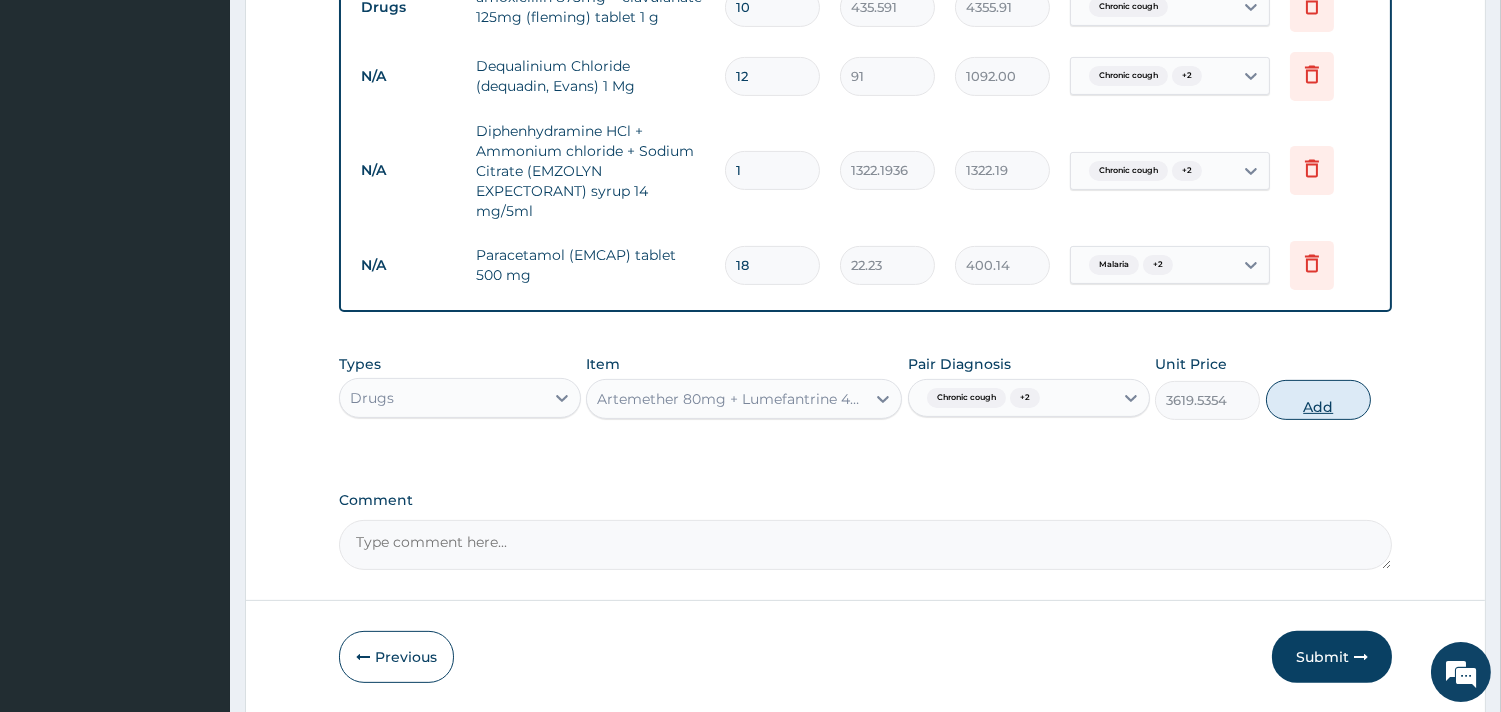 type on "0" 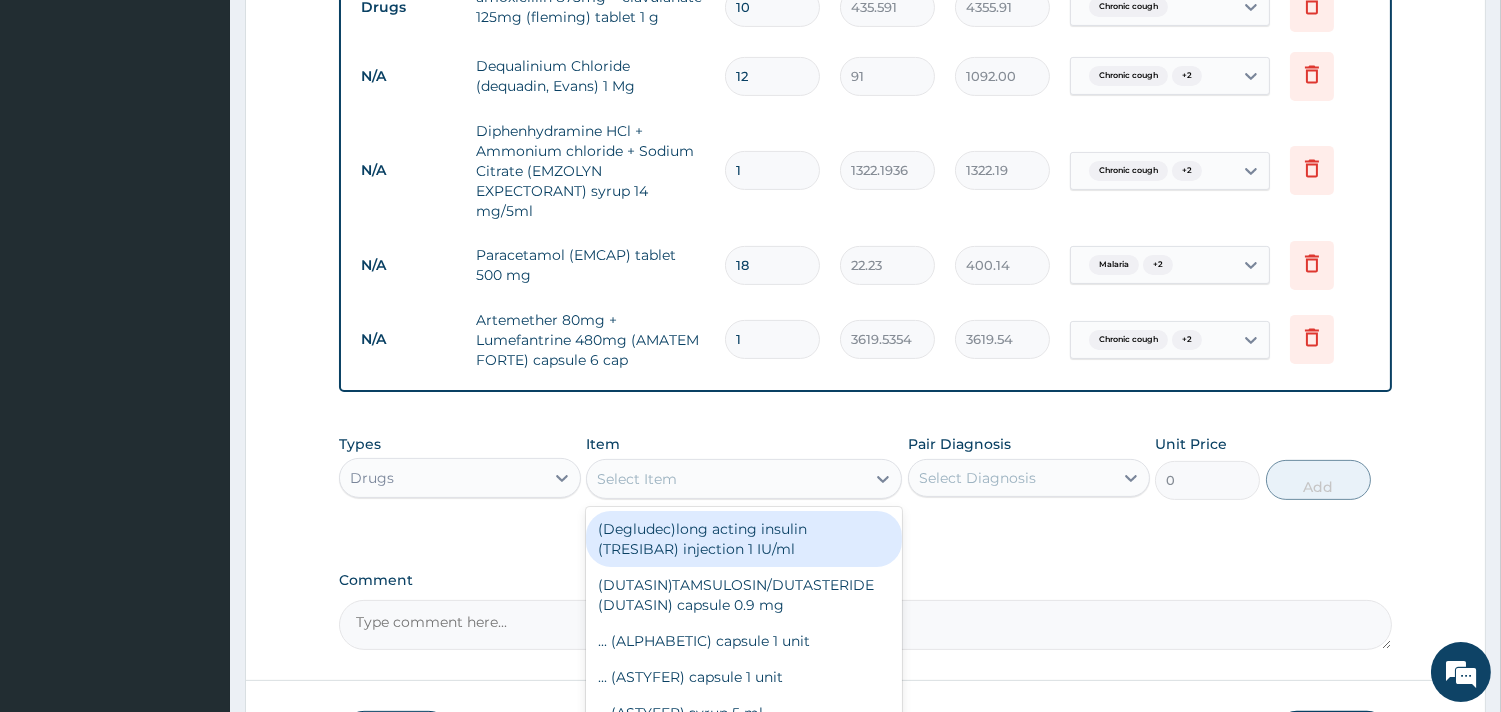 click on "Select Item" at bounding box center (637, 479) 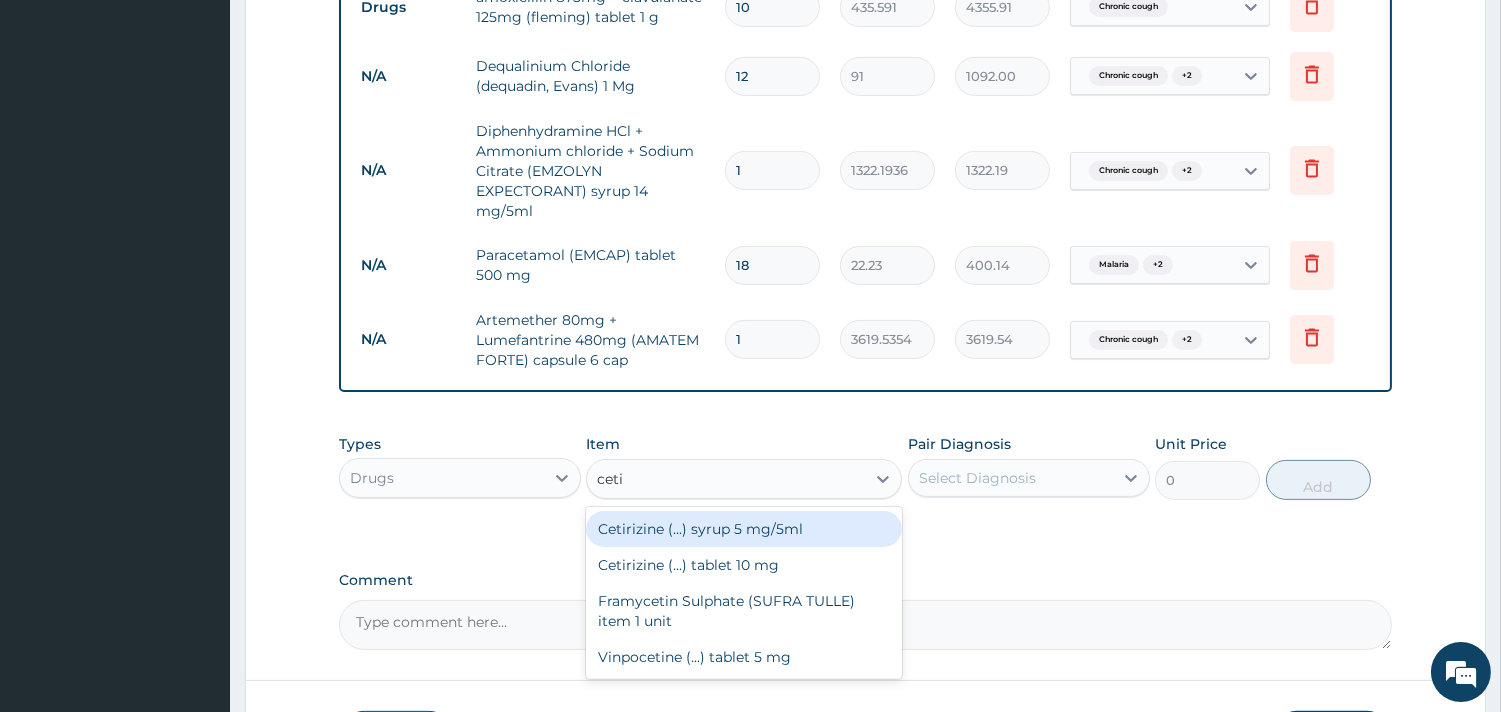 type on "cetir" 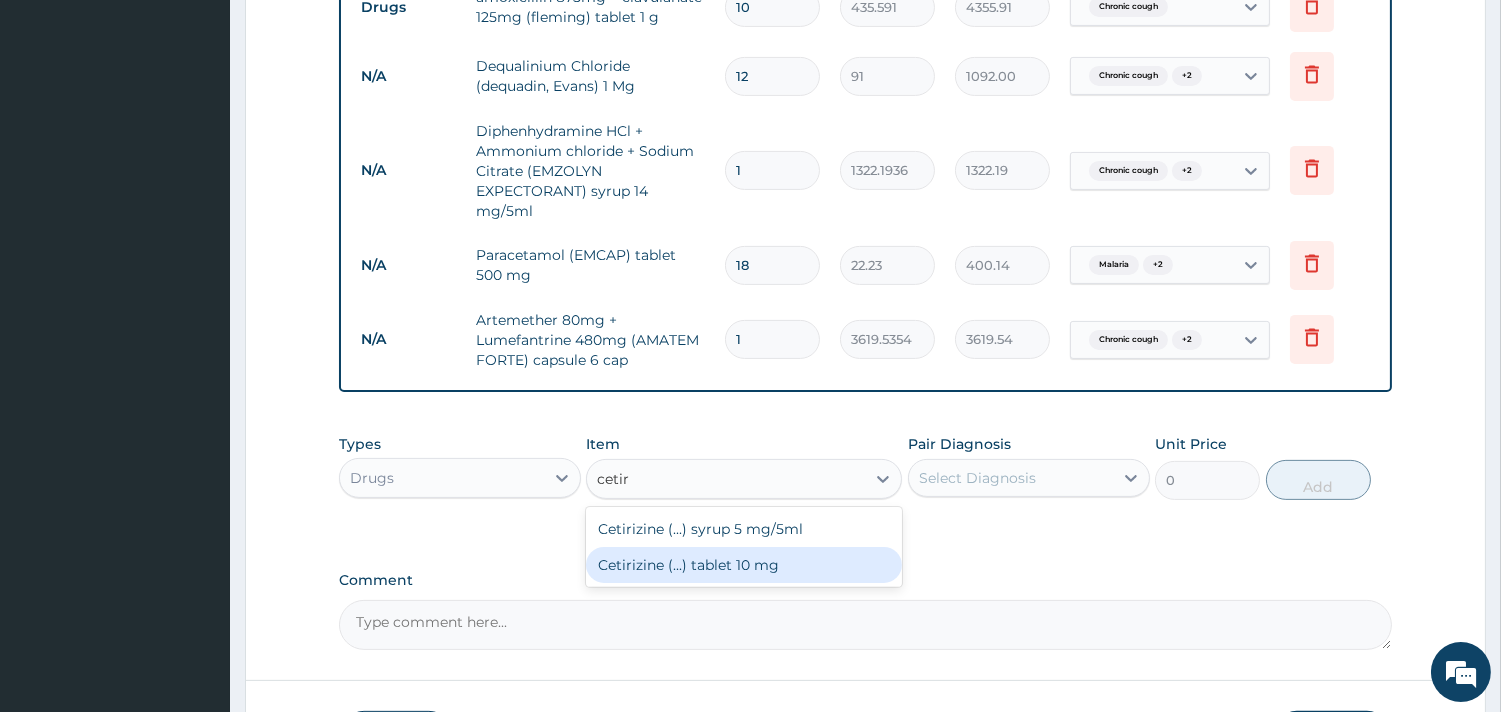click on "Cetirizine (...) tablet 10 mg" at bounding box center (744, 565) 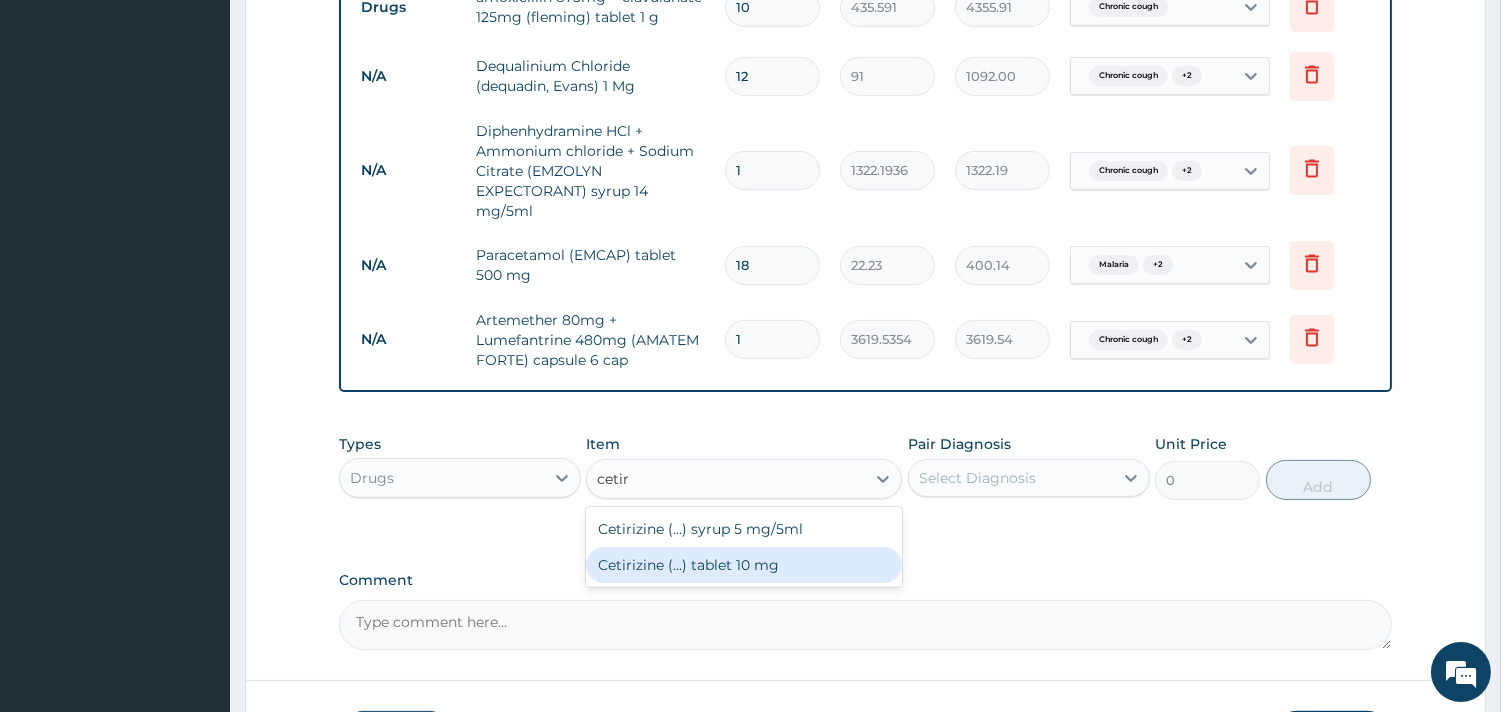type 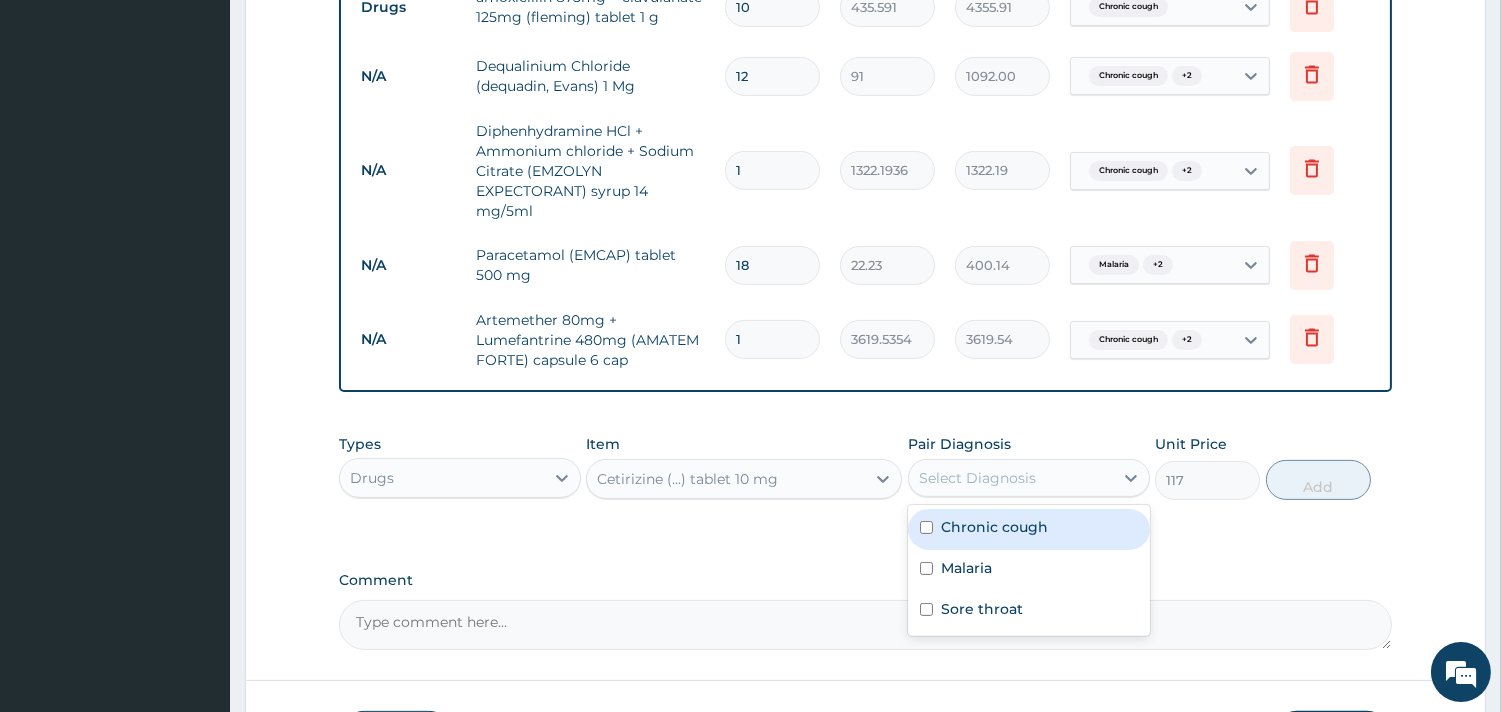click on "Select Diagnosis" at bounding box center (1011, 478) 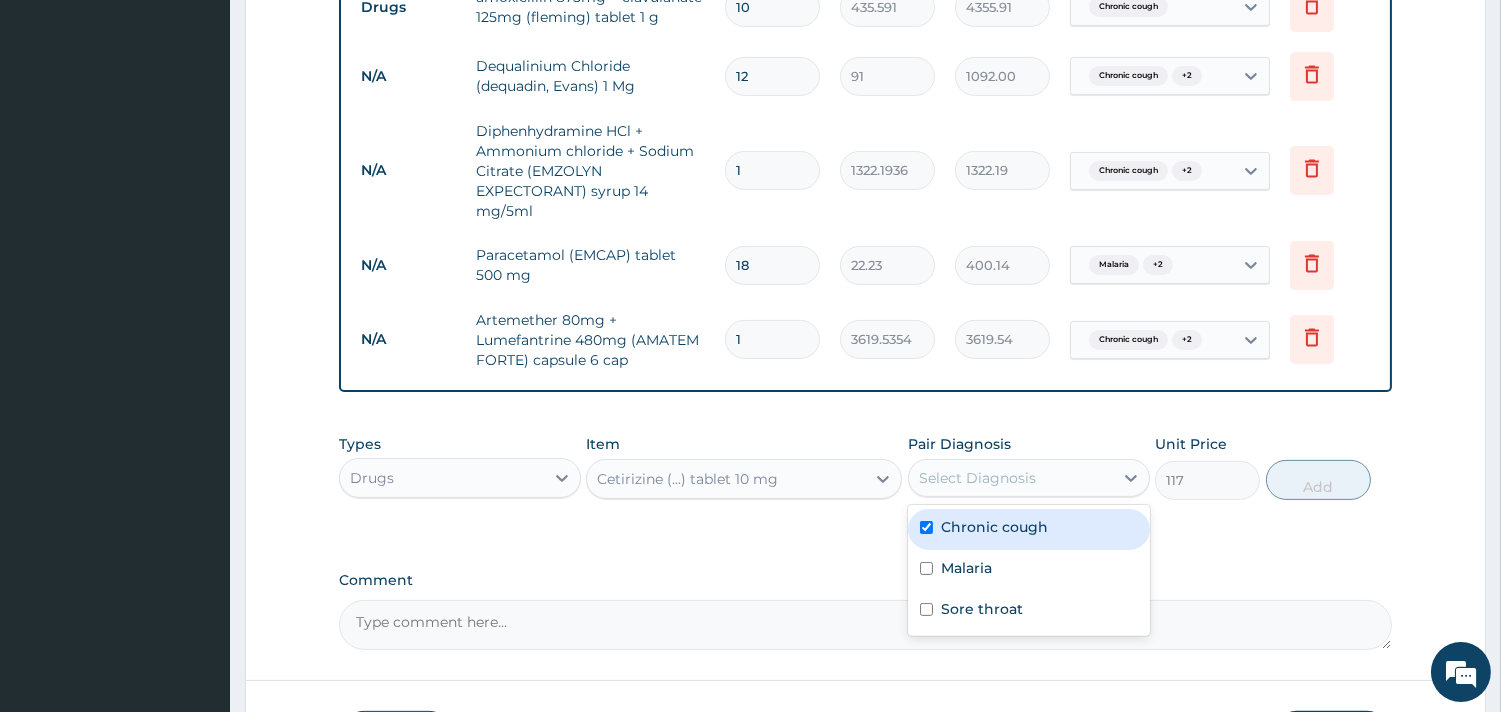 checkbox on "true" 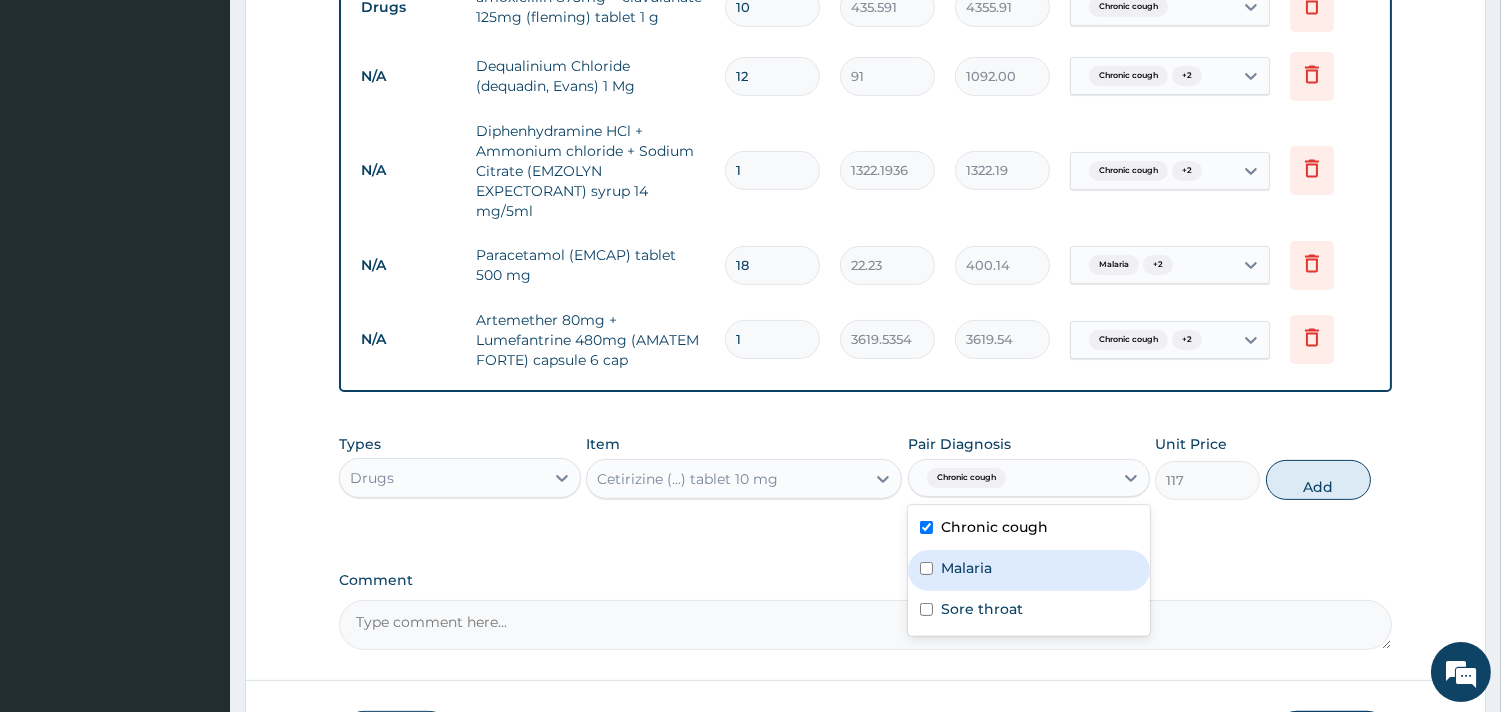 drag, startPoint x: 1023, startPoint y: 575, endPoint x: 1016, endPoint y: 608, distance: 33.734257 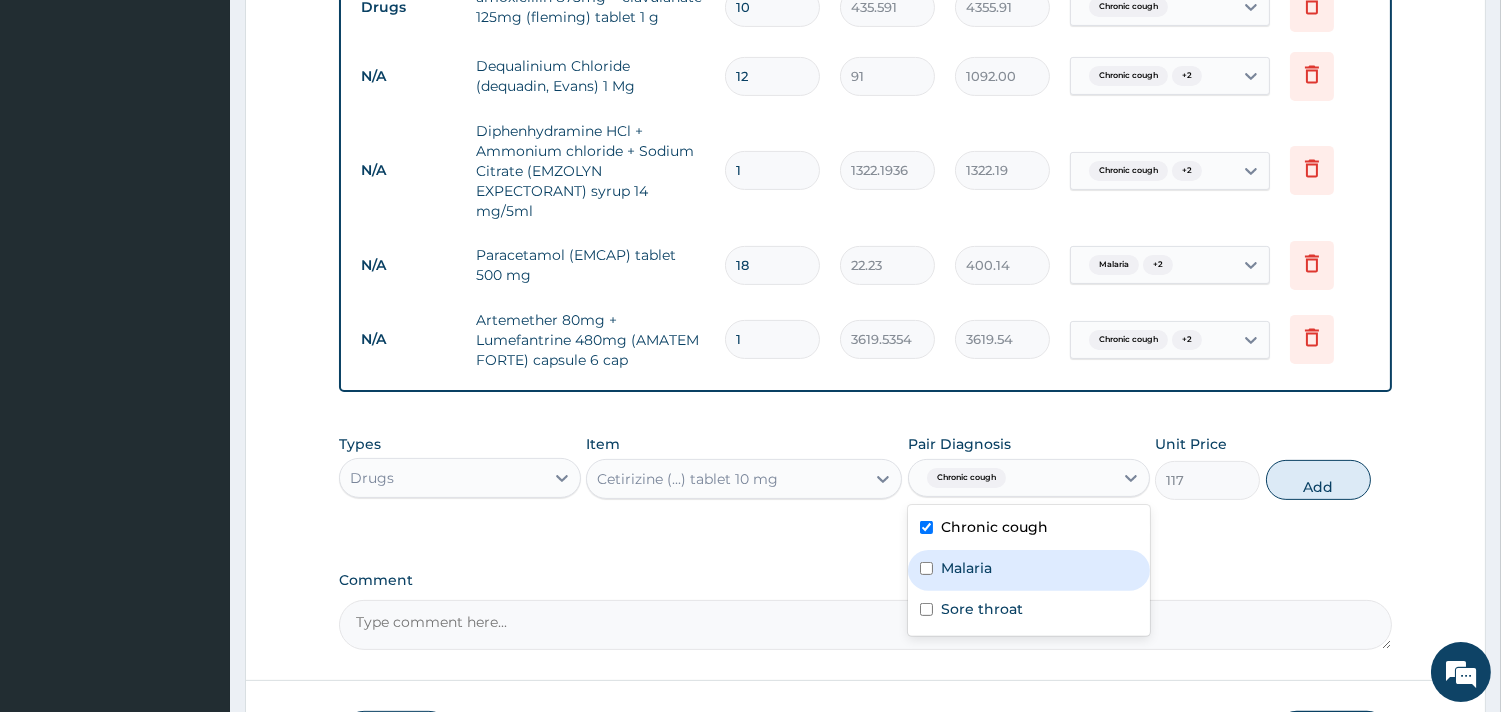 click on "Malaria" at bounding box center [1029, 570] 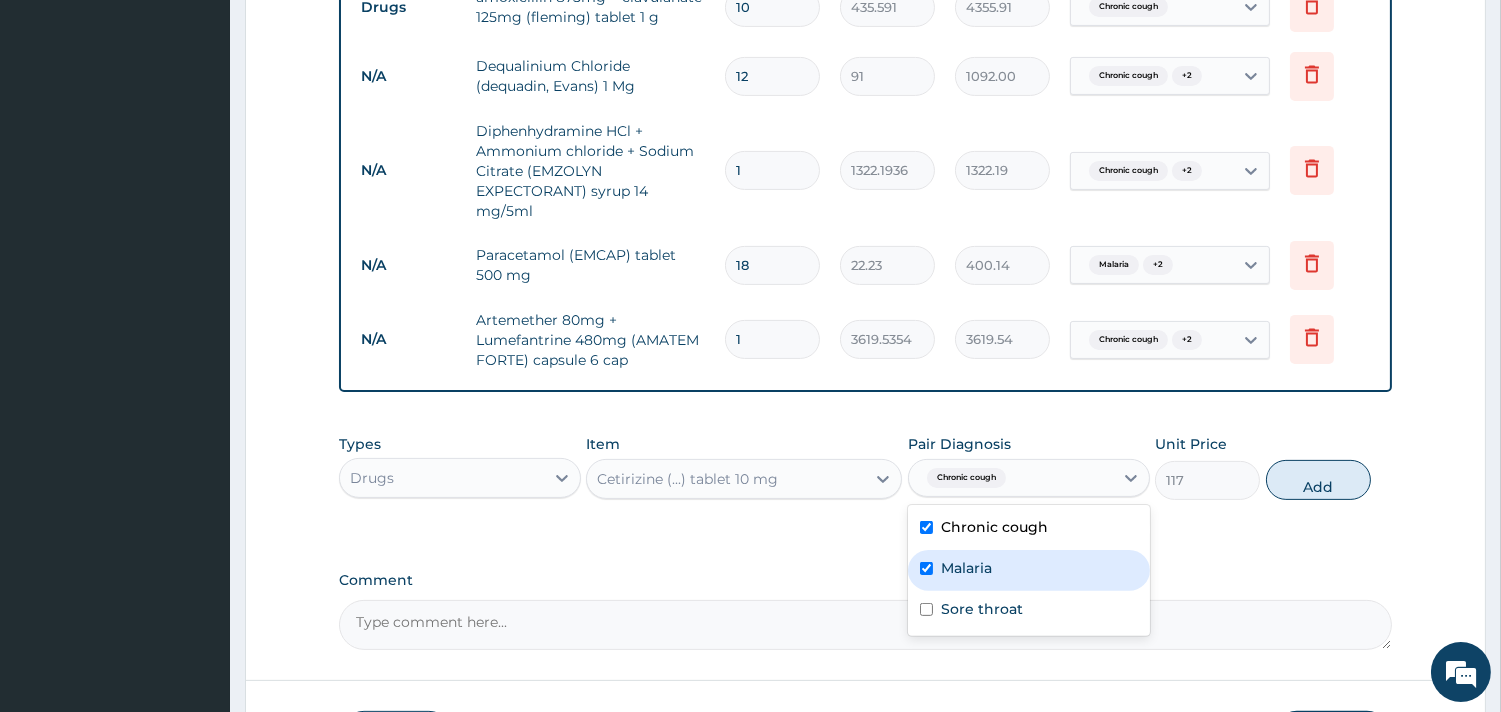 checkbox on "true" 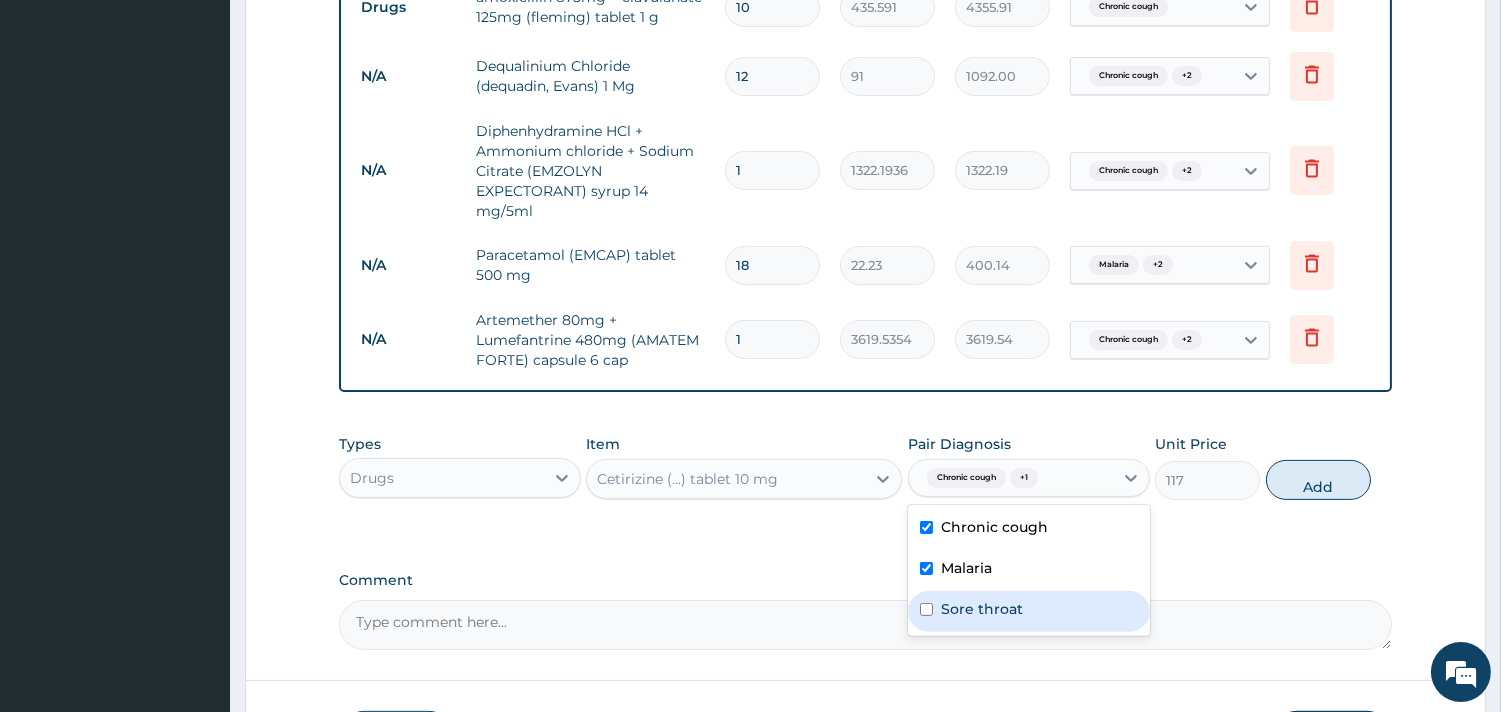click on "Chronic cough Malaria Sore throat" at bounding box center (1029, 570) 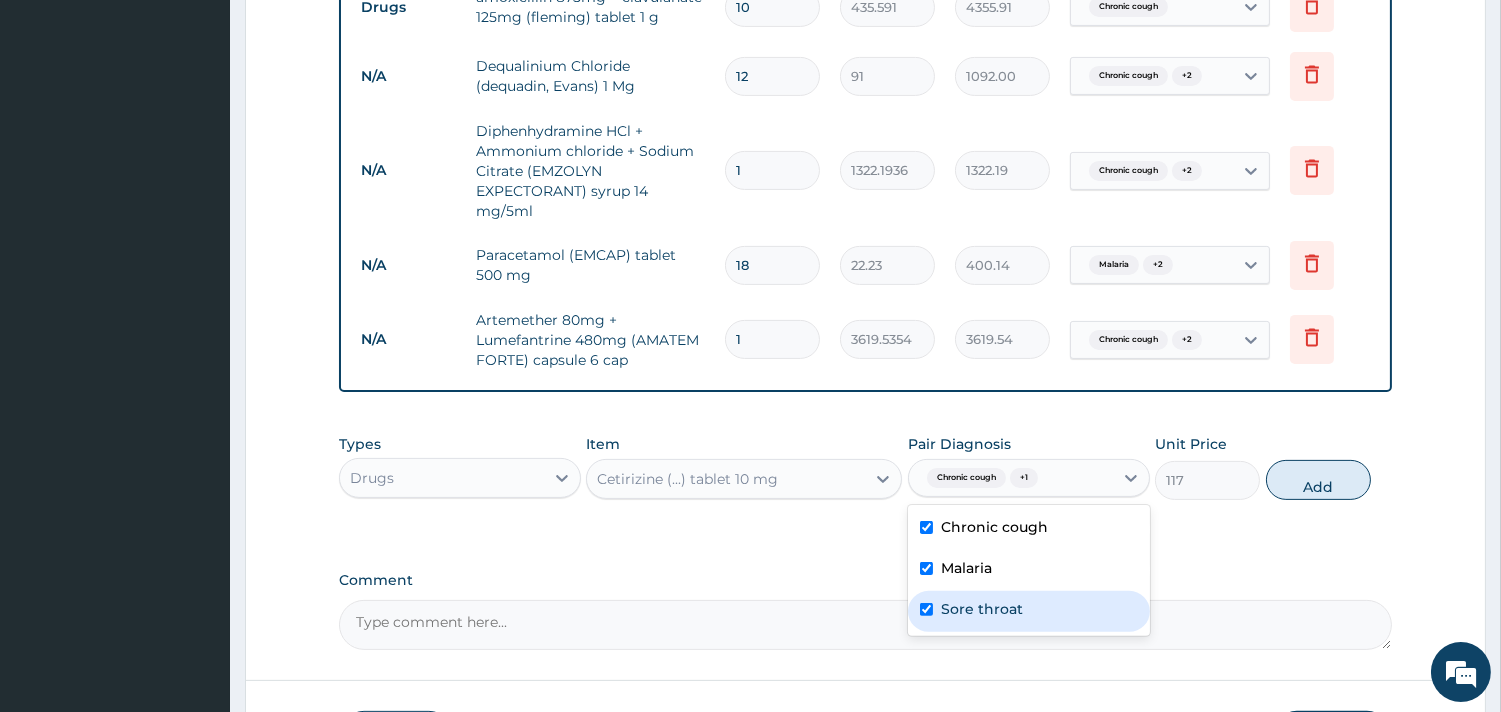 checkbox on "true" 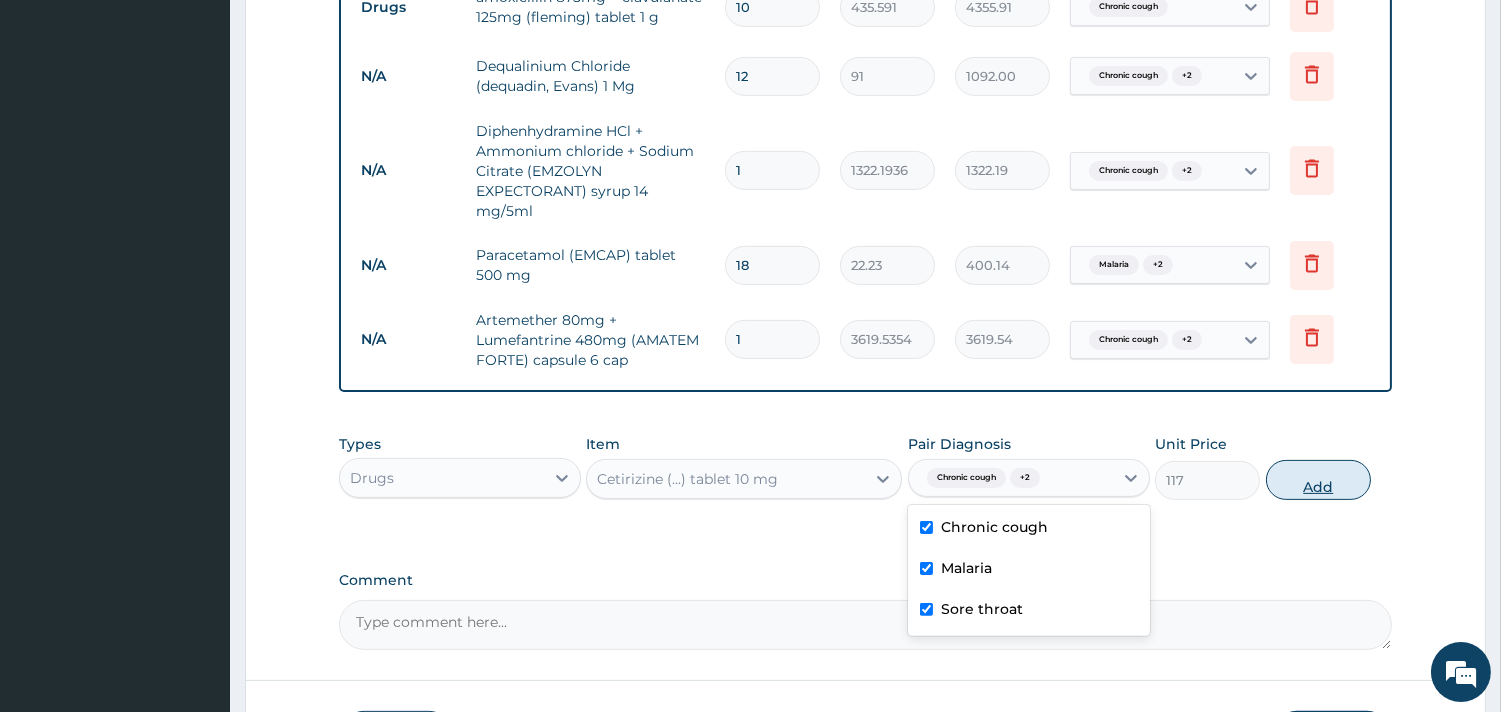 click on "Add" at bounding box center [1318, 480] 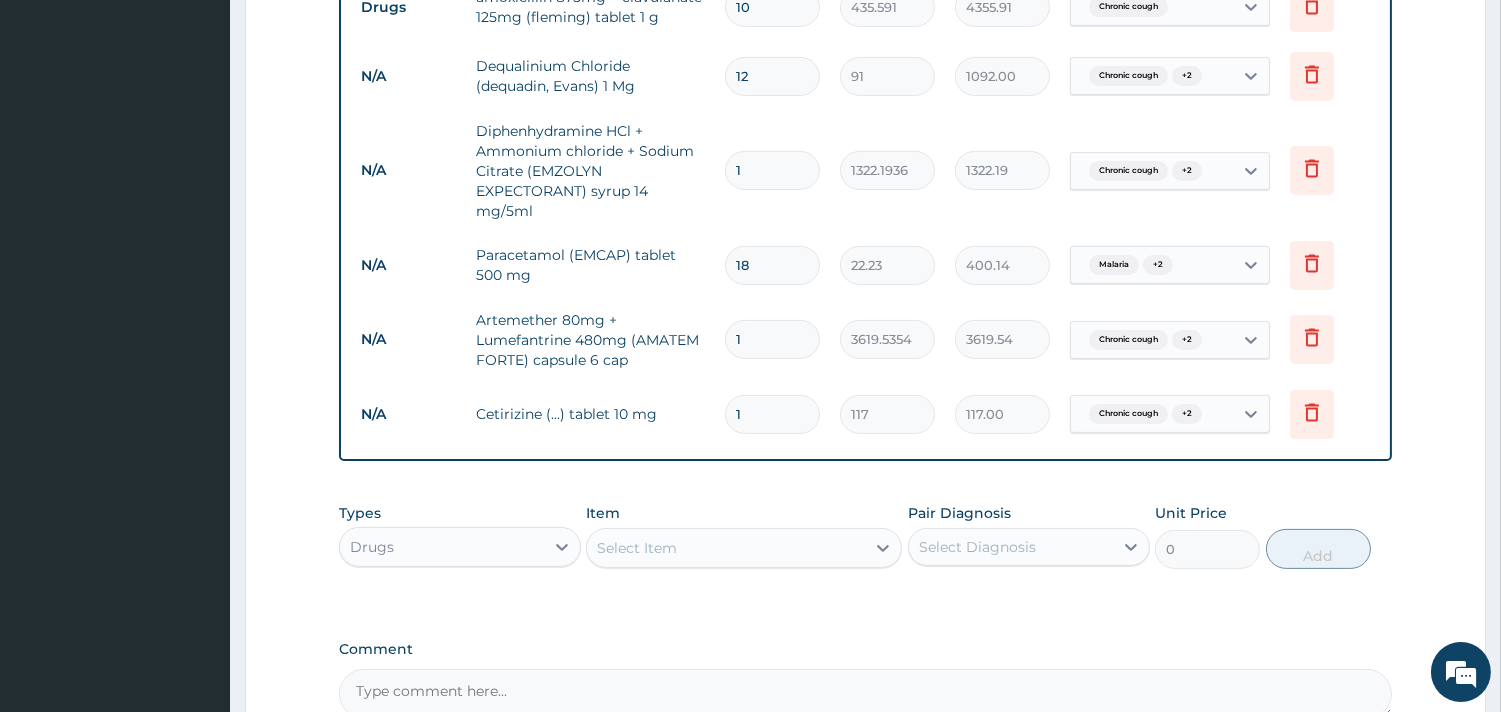 type 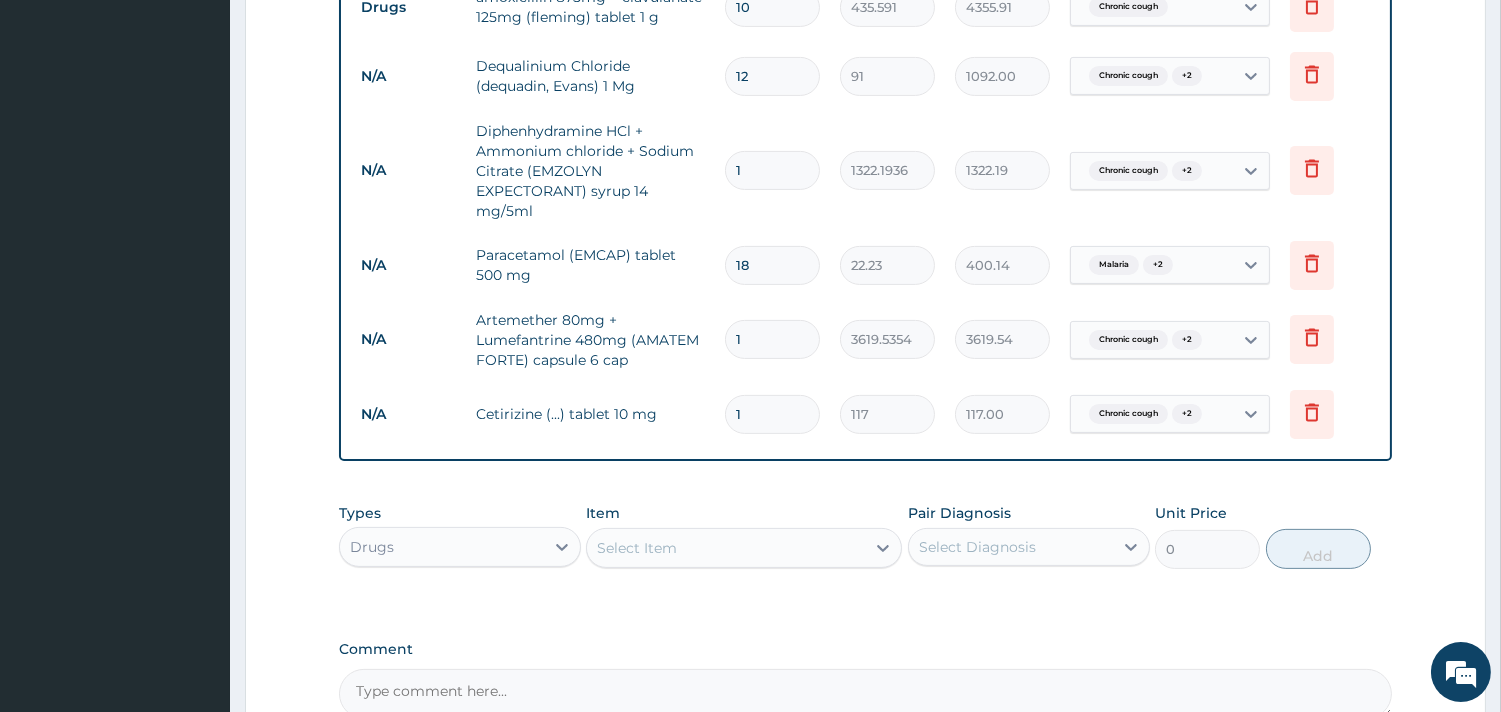 type on "0.00" 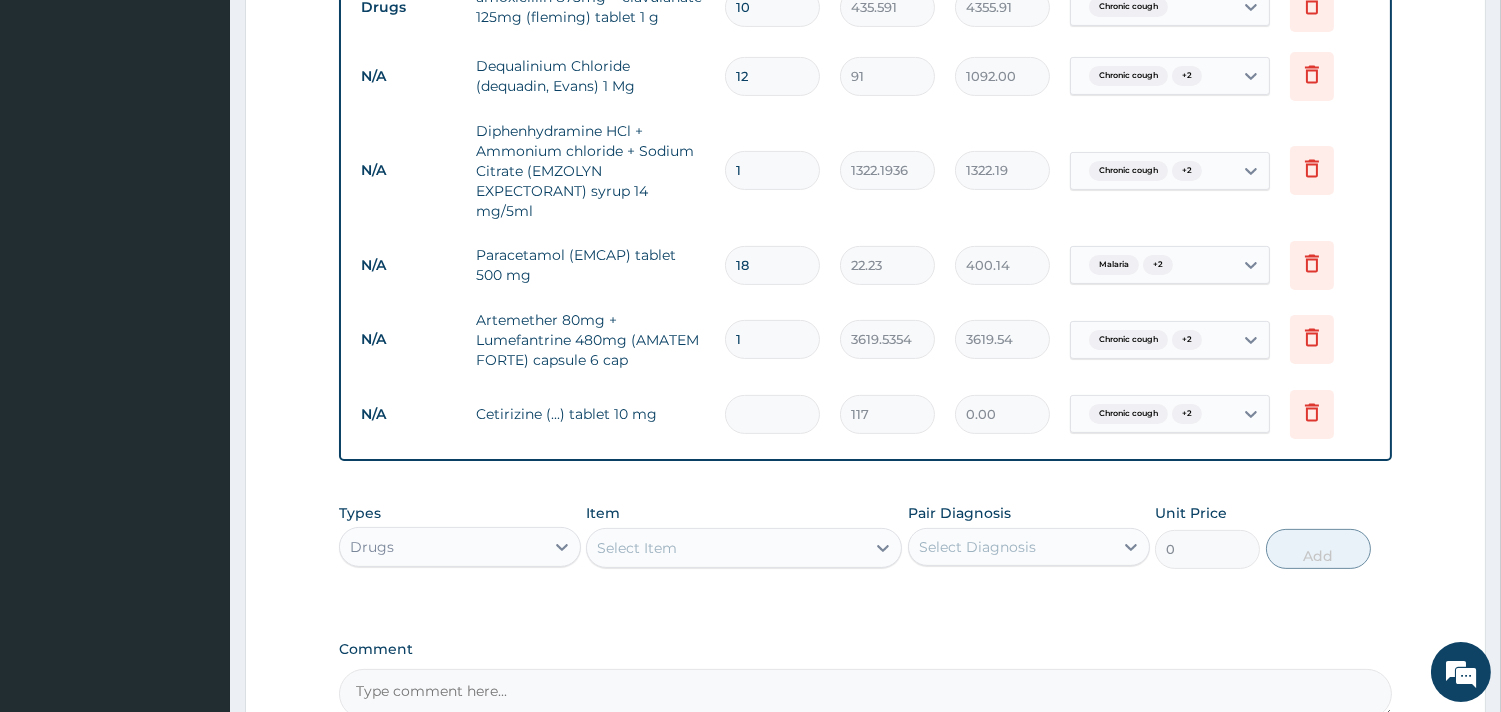 type on "5" 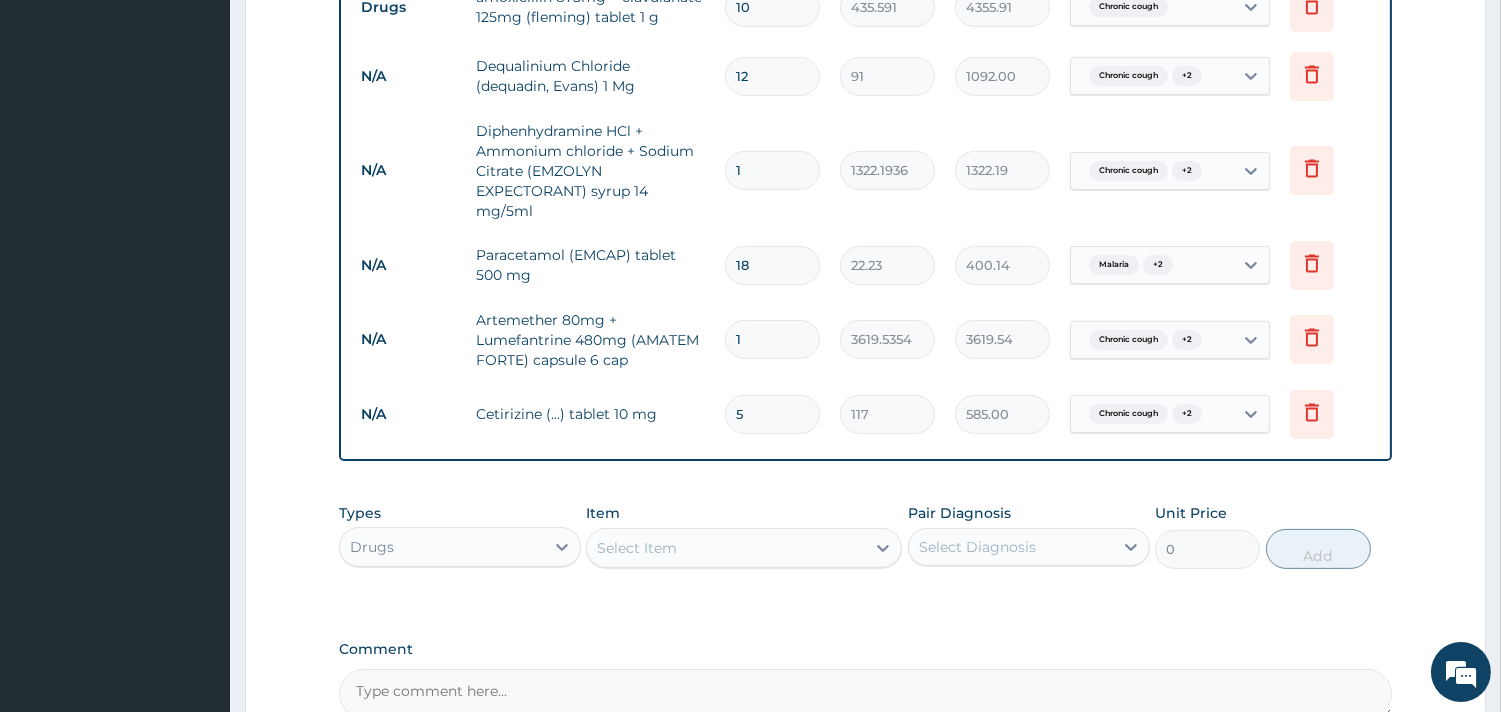 type on "5" 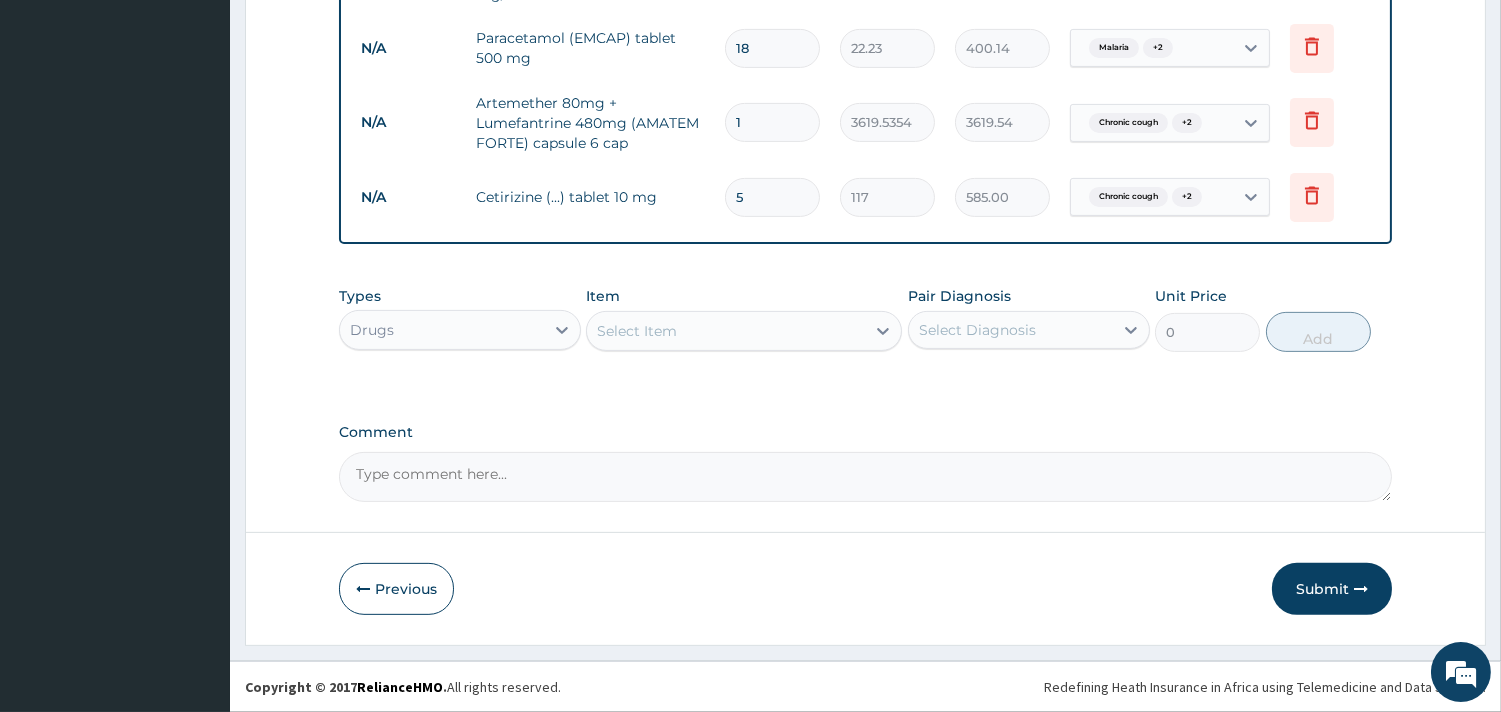 drag, startPoint x: 1308, startPoint y: 563, endPoint x: 1318, endPoint y: 584, distance: 23.259407 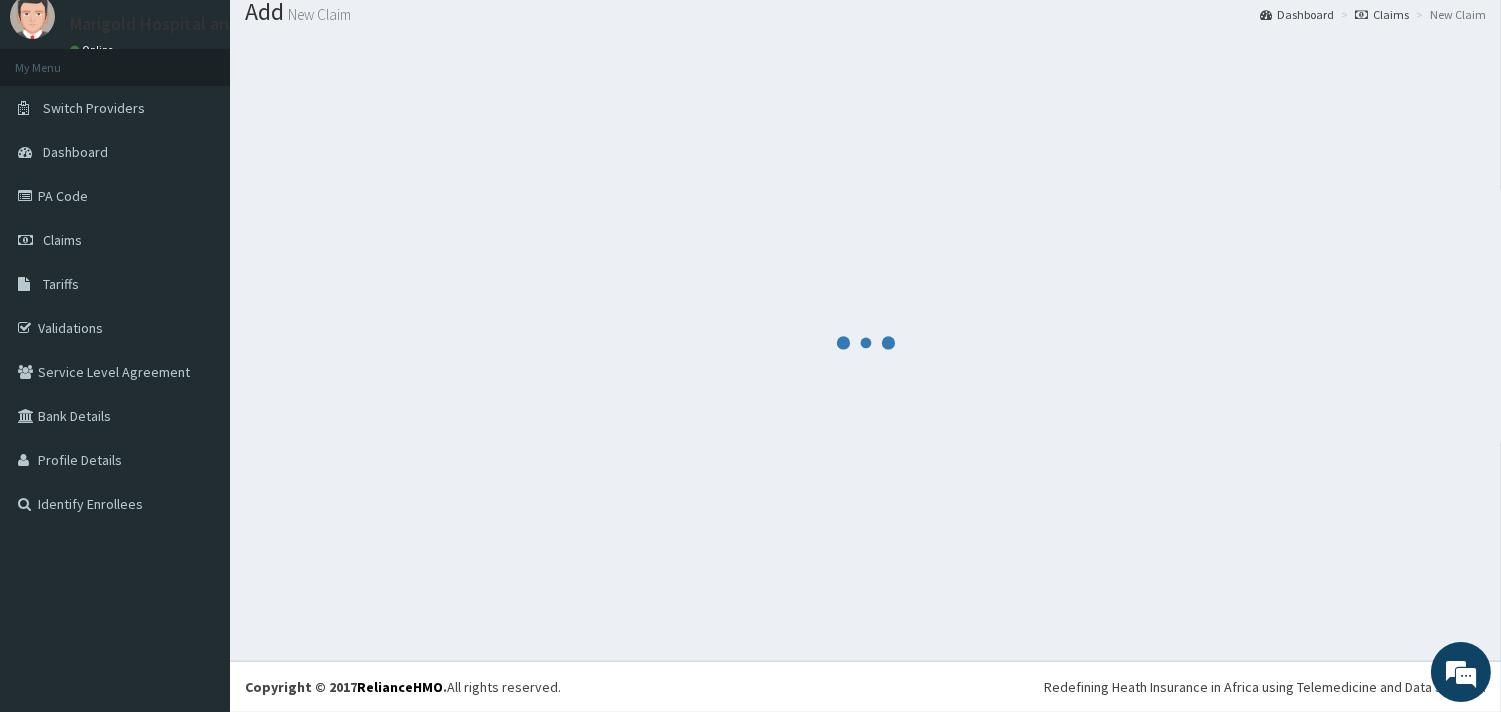 scroll, scrollTop: 65, scrollLeft: 0, axis: vertical 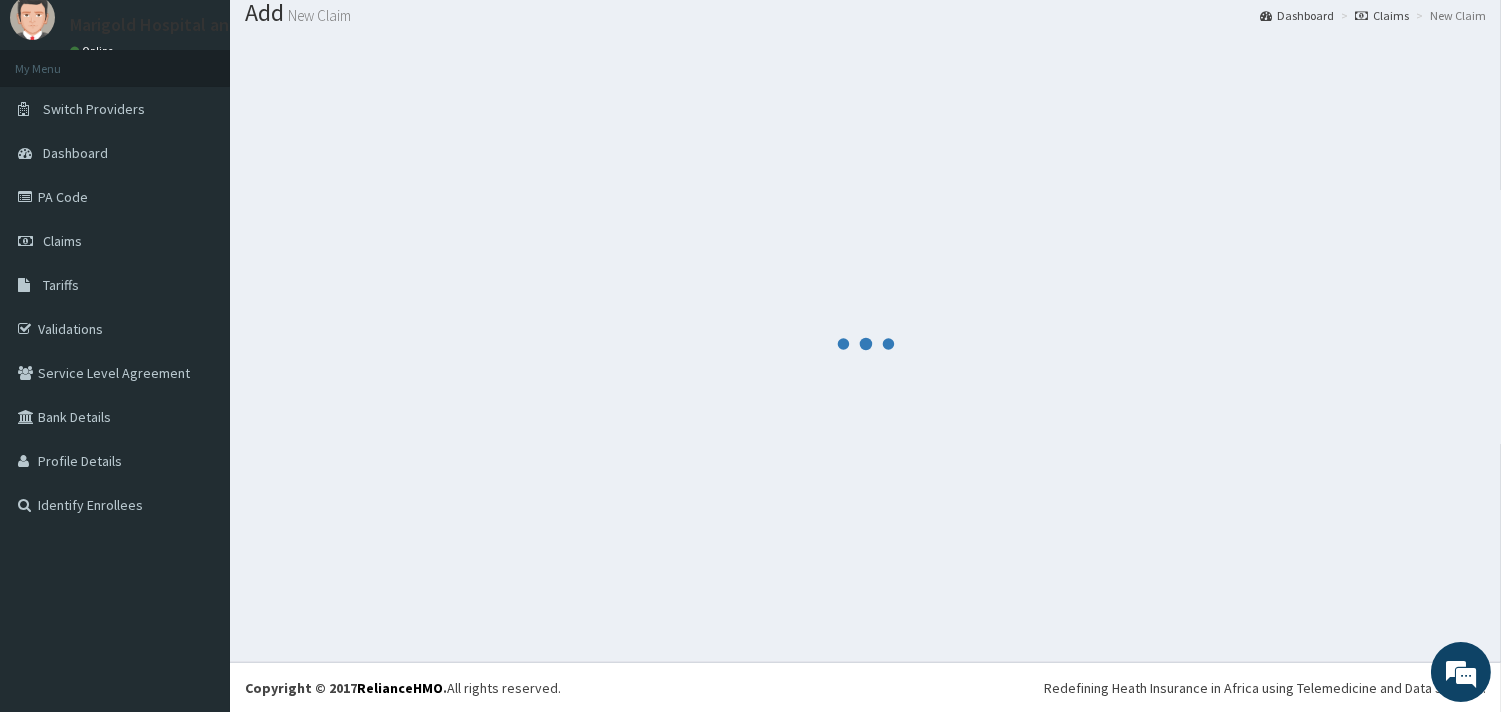 click at bounding box center (865, 343) 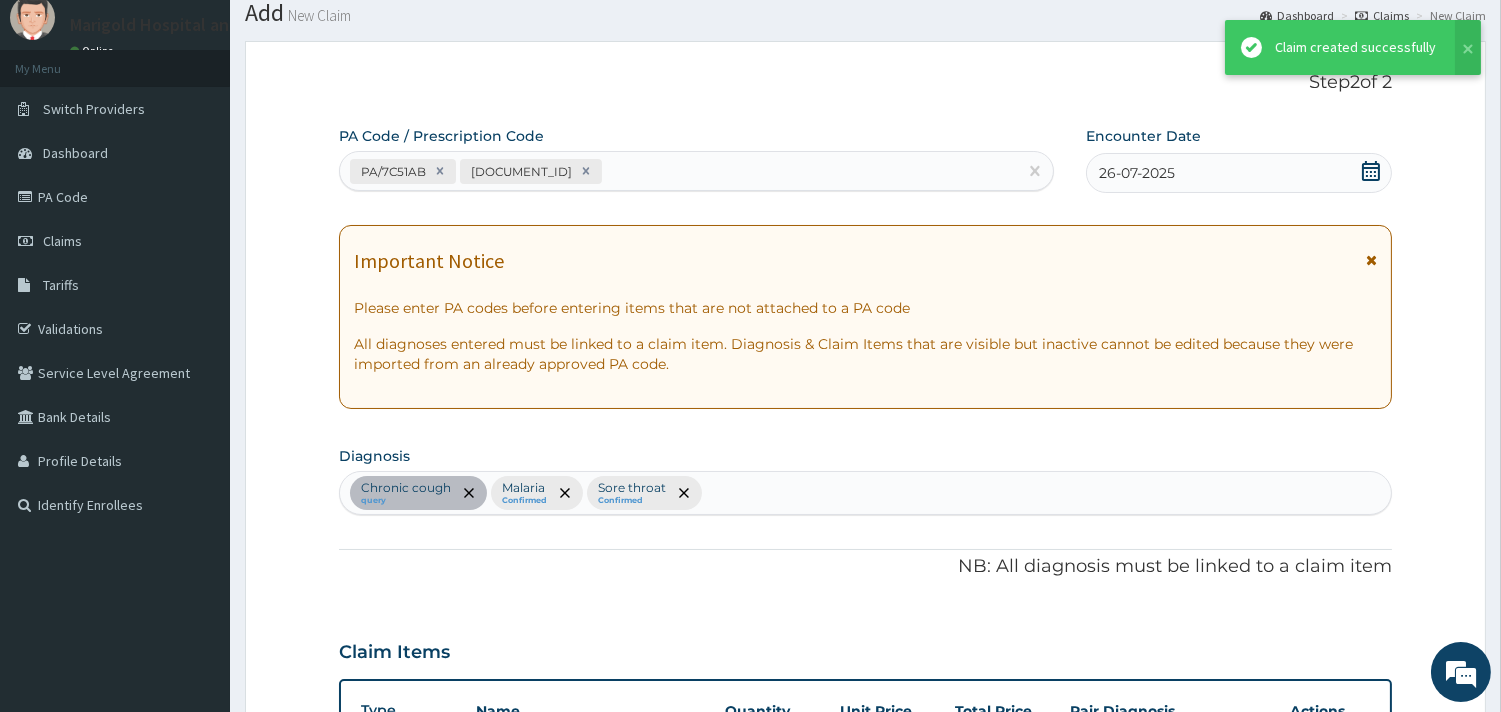 scroll, scrollTop: 1320, scrollLeft: 0, axis: vertical 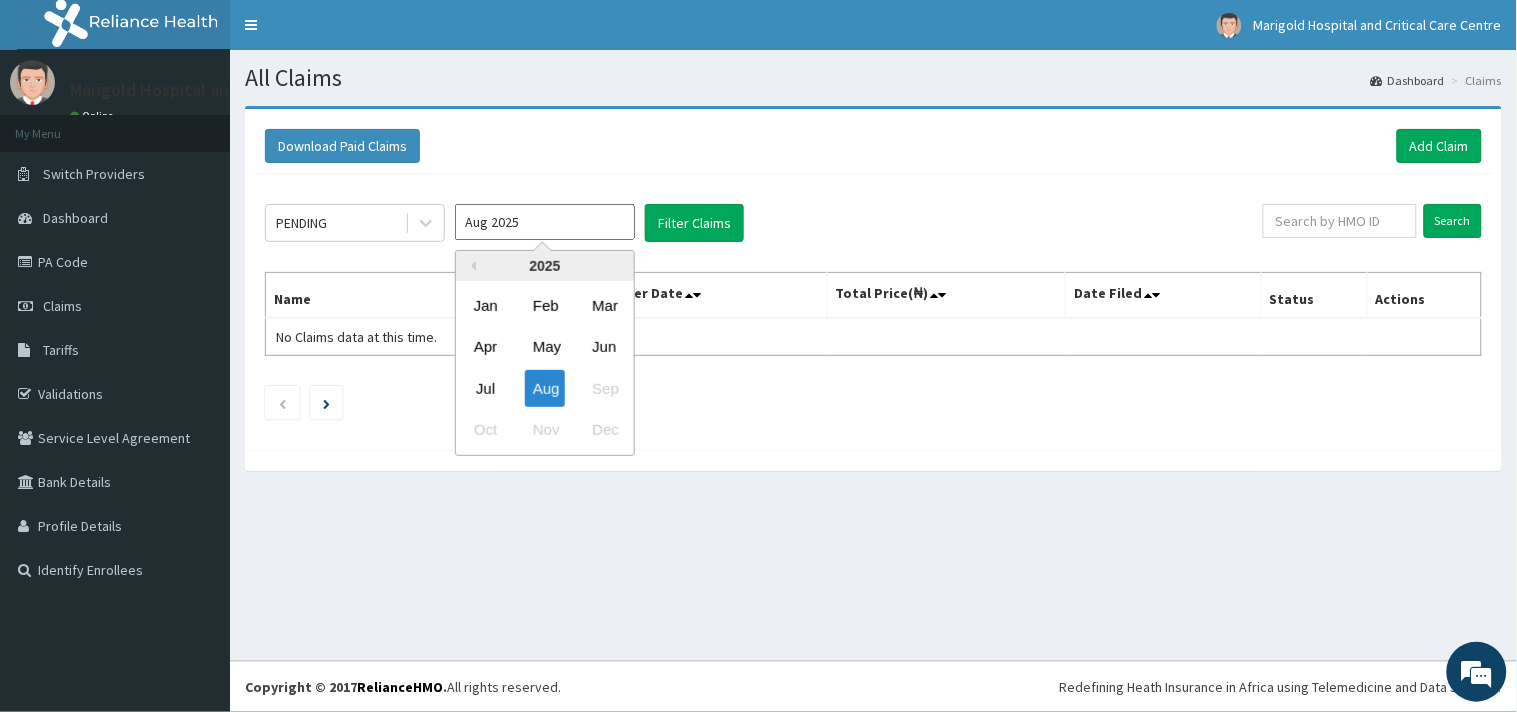 click on "Aug 2025" at bounding box center [545, 222] 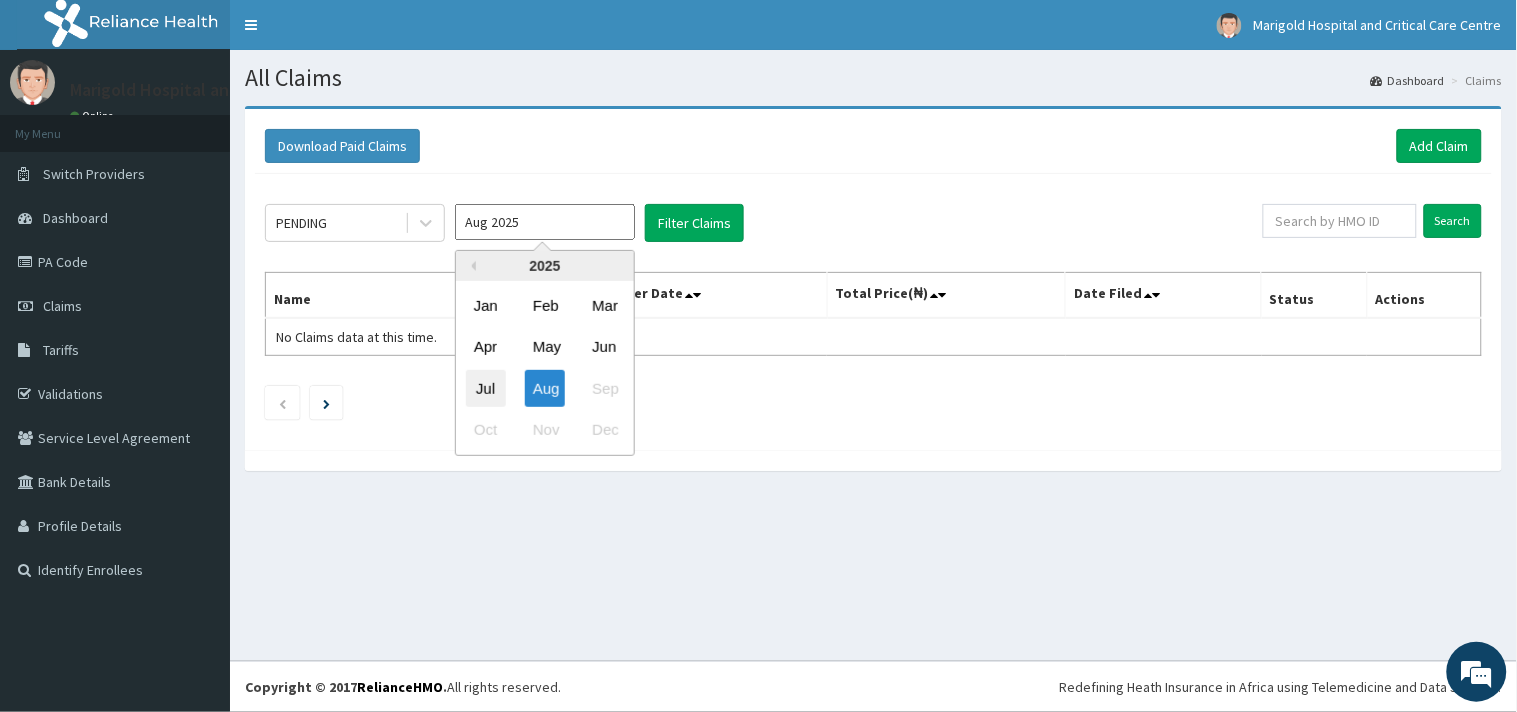 click on "Jul" at bounding box center [486, 388] 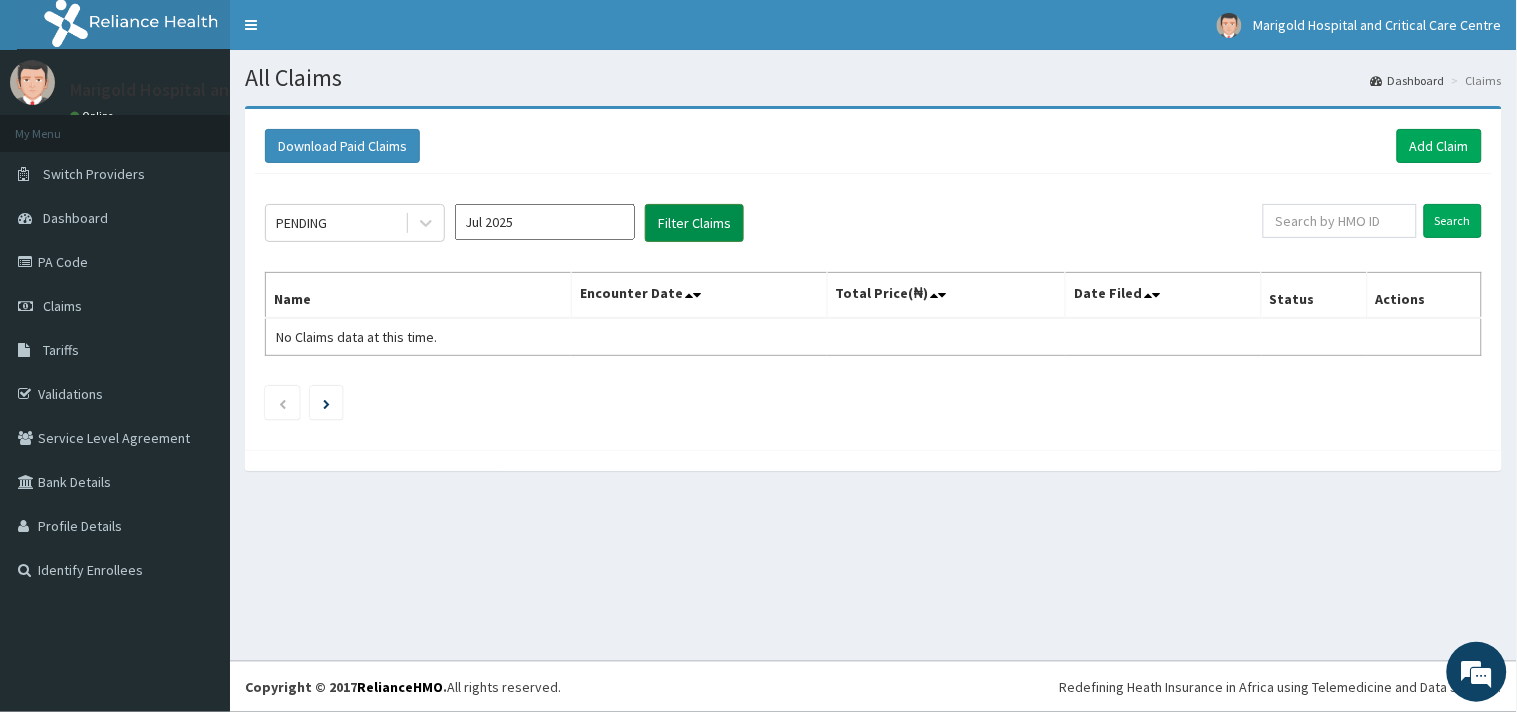 click on "Filter Claims" at bounding box center [694, 223] 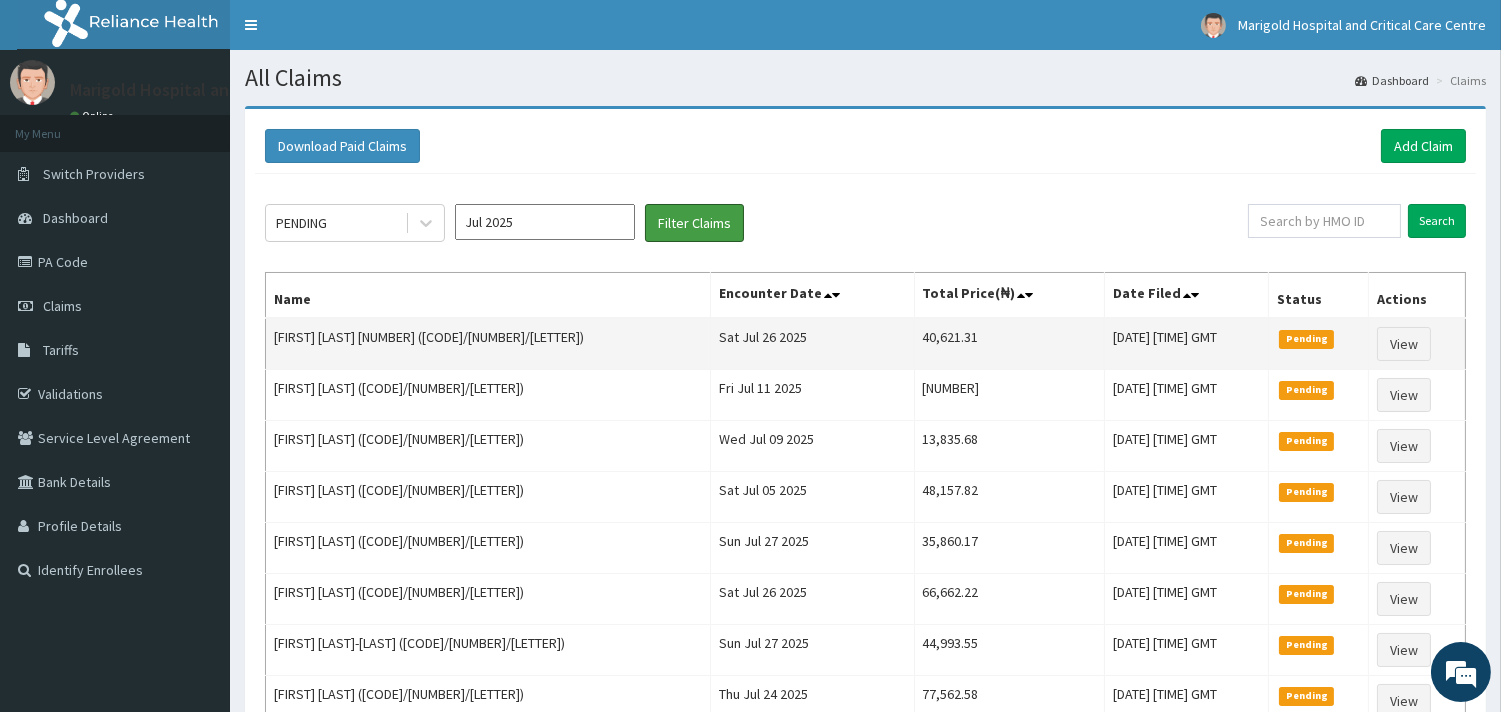 scroll, scrollTop: 0, scrollLeft: 0, axis: both 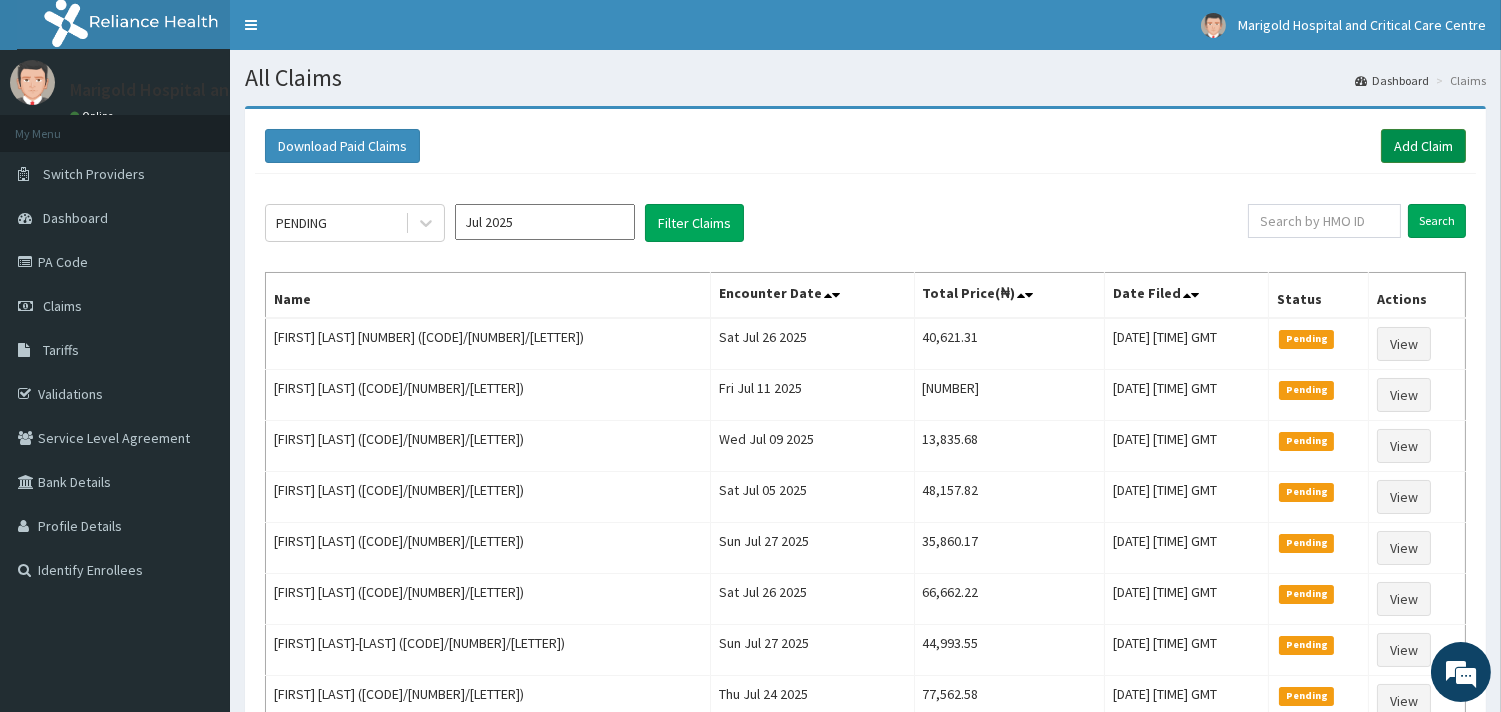 click on "Add Claim" at bounding box center (1423, 146) 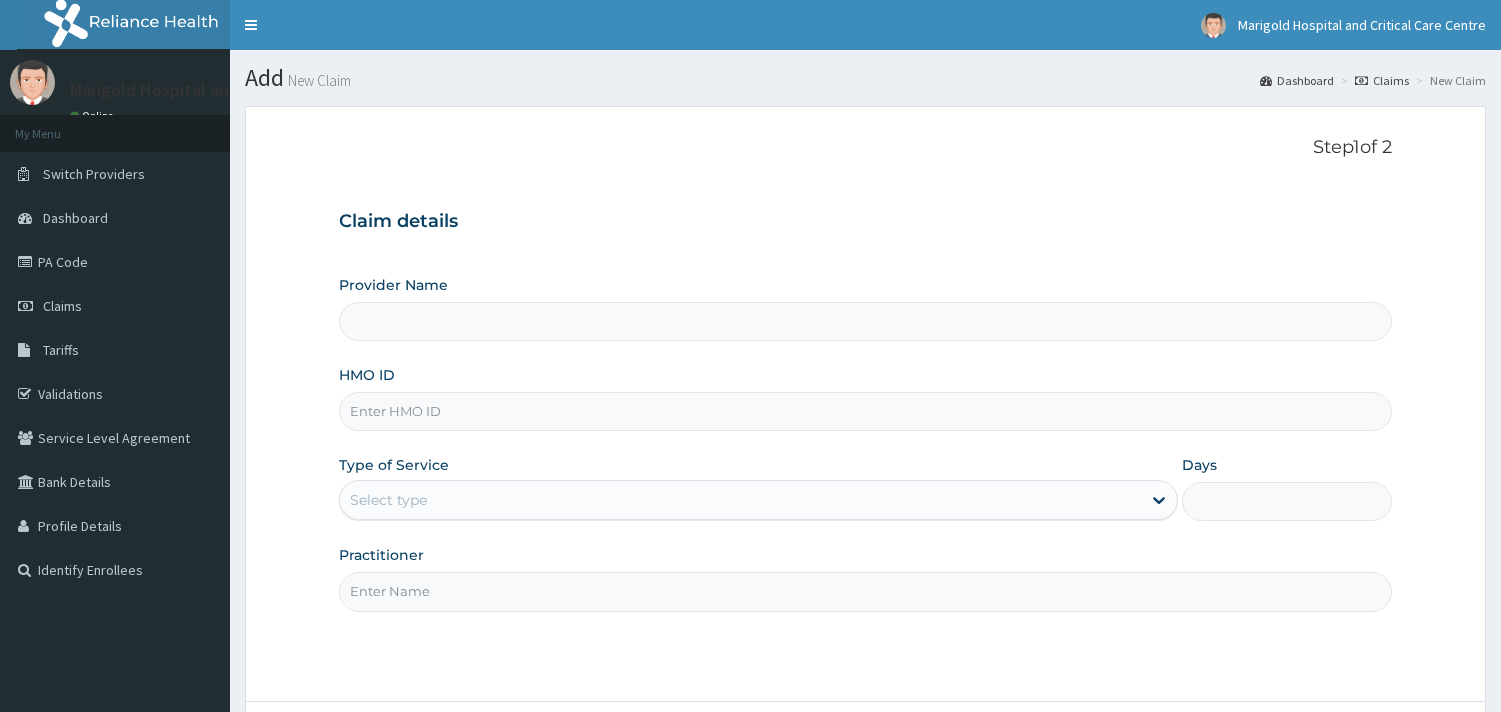 scroll, scrollTop: 0, scrollLeft: 0, axis: both 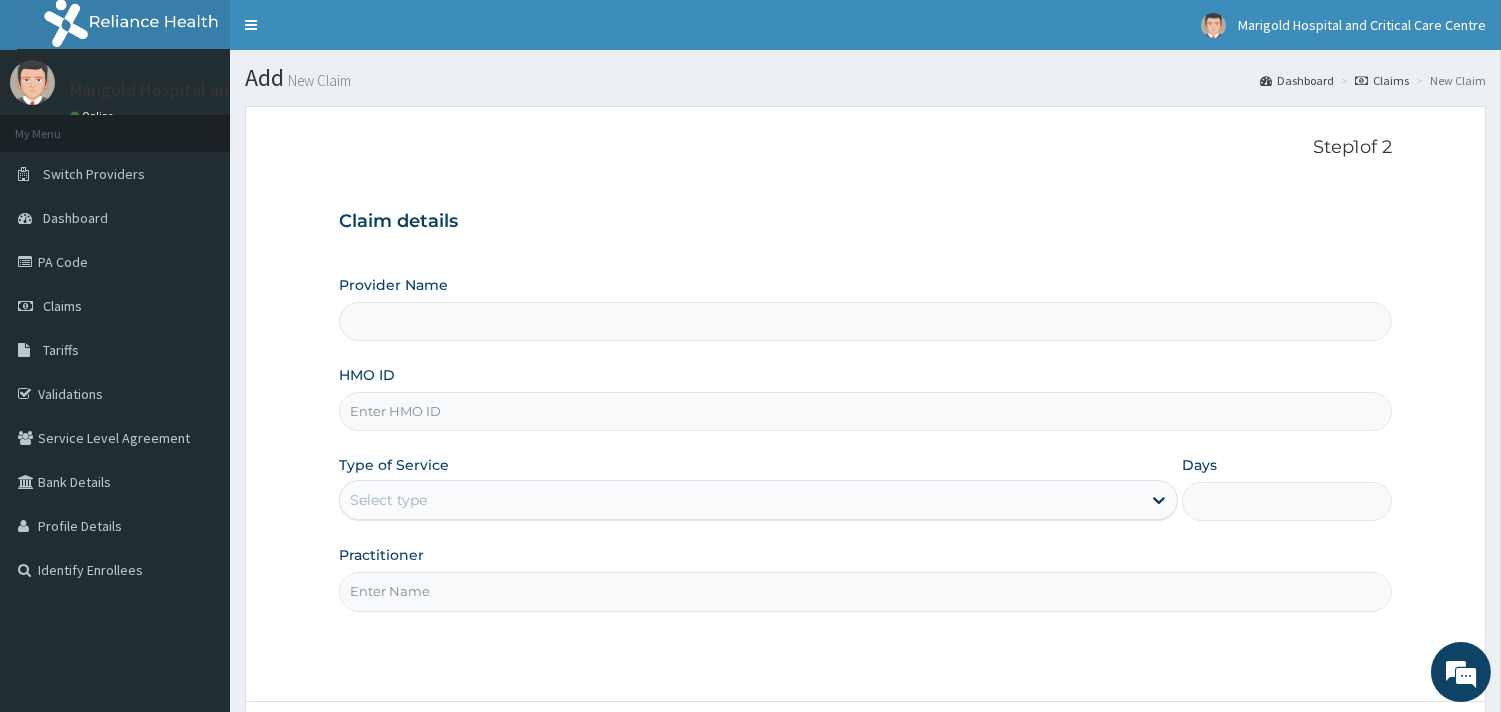 type on "Marigold Hospital and Critical Care Centre" 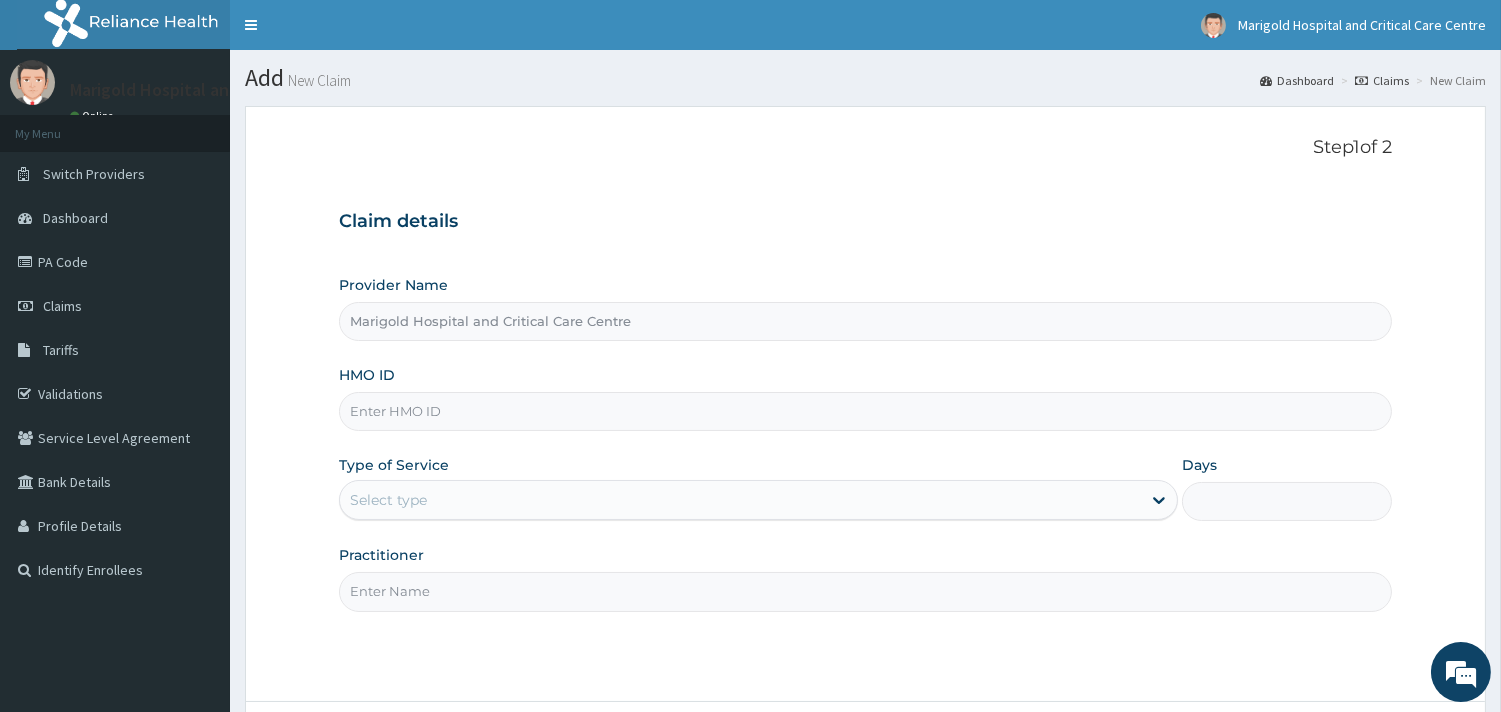 paste on "ENP/11765/D" 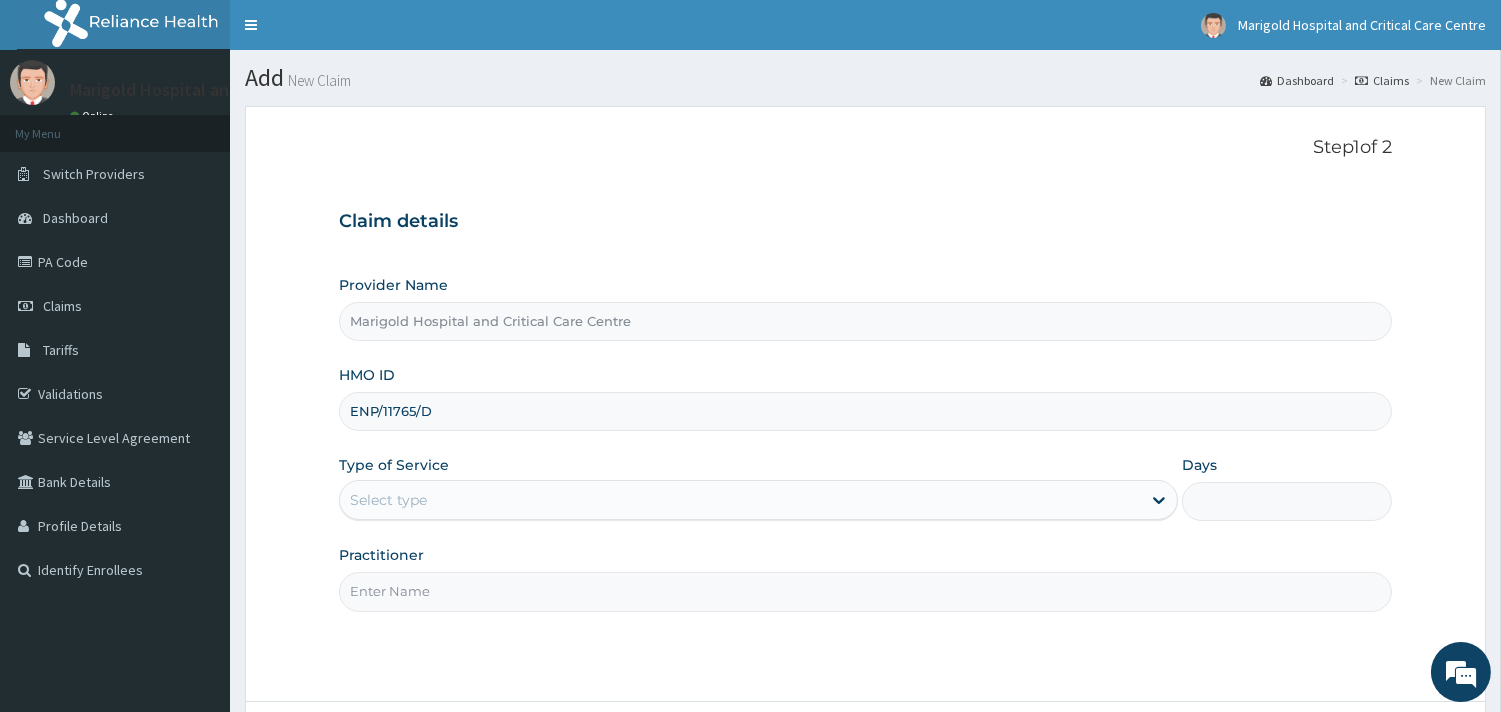 type on "ENP/11765/D" 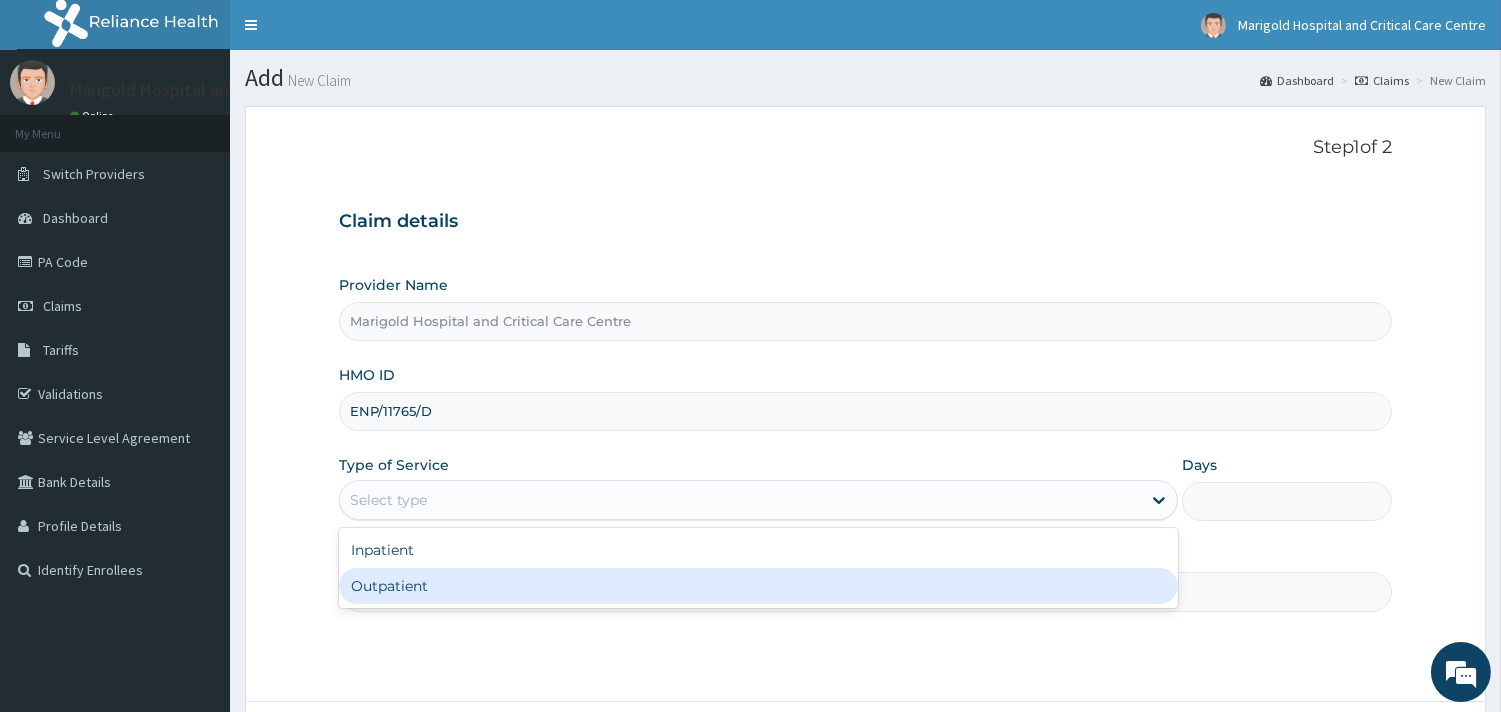 click on "Outpatient" at bounding box center (758, 586) 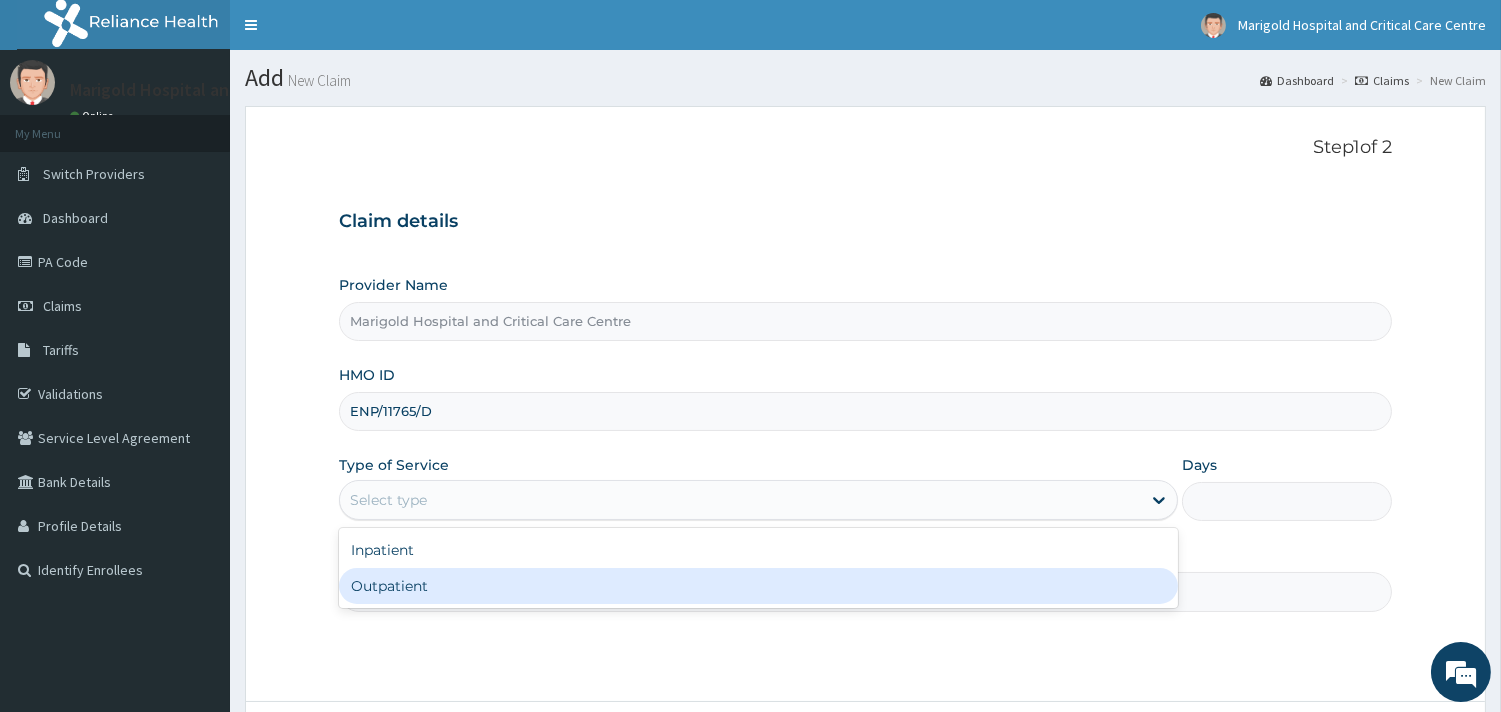 type on "1" 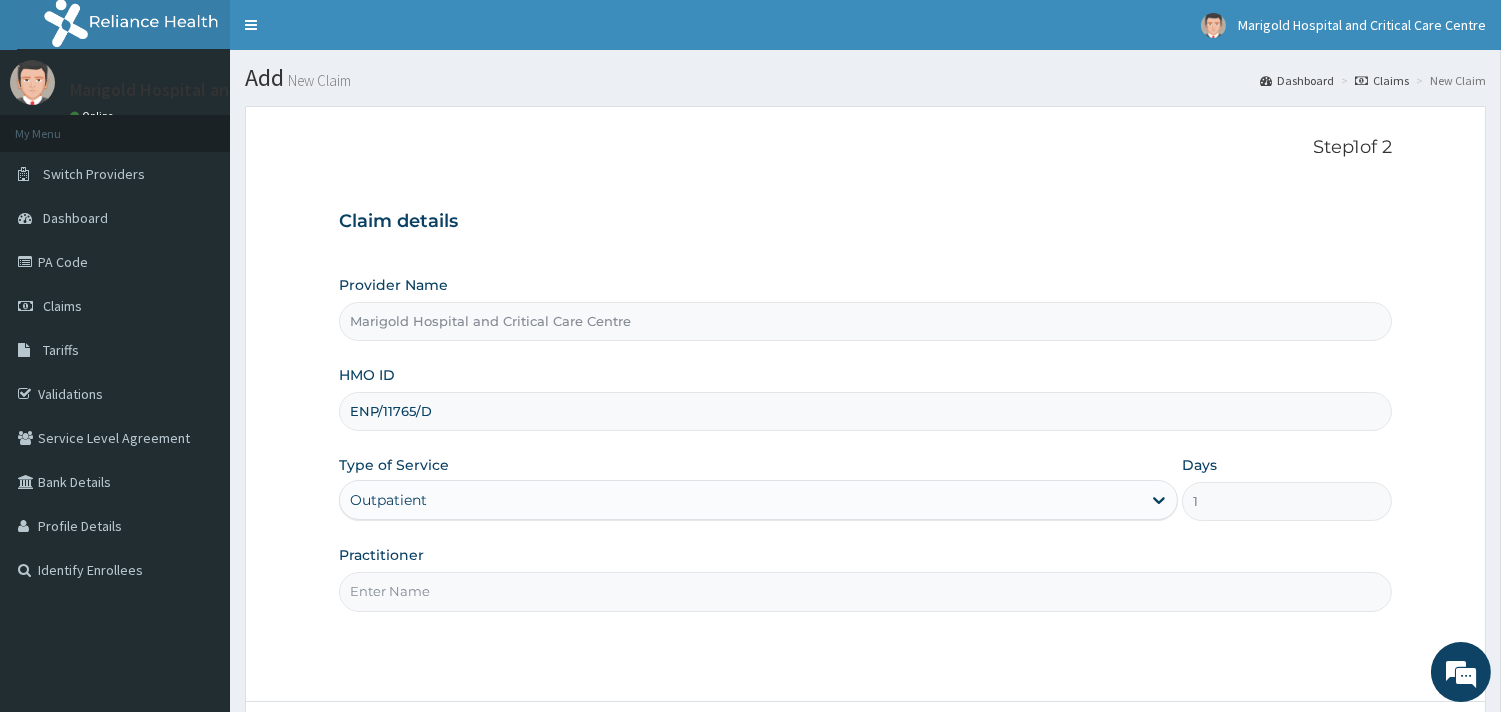 click on "Practitioner" at bounding box center [865, 591] 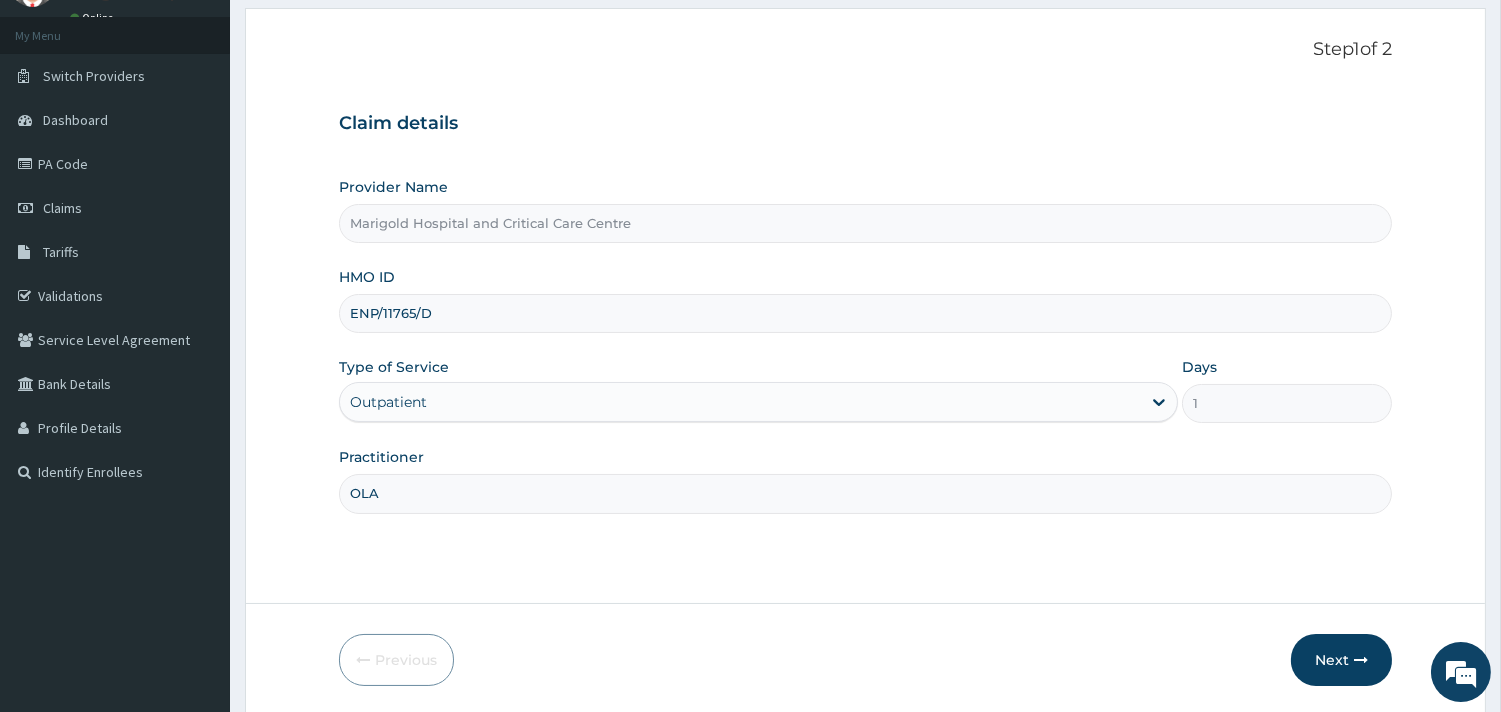 scroll, scrollTop: 170, scrollLeft: 0, axis: vertical 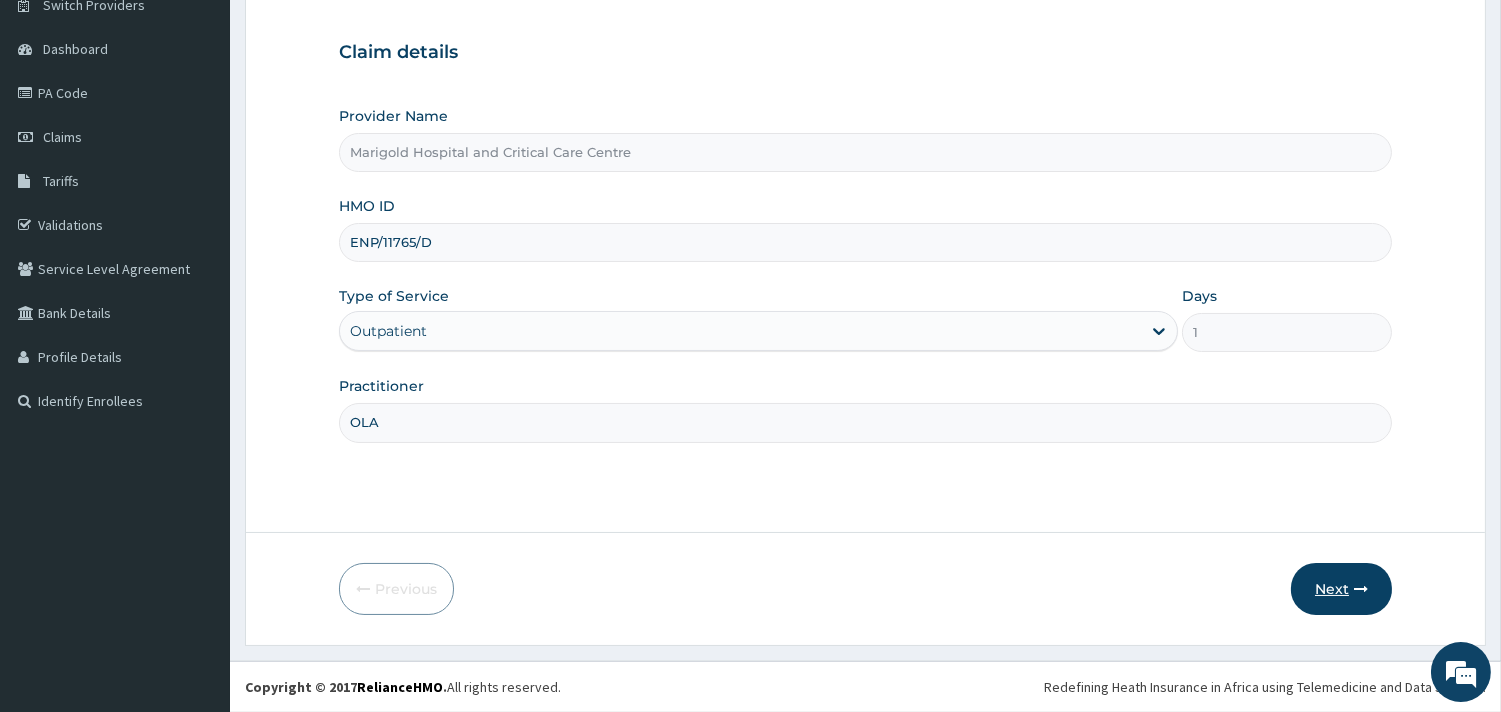 type on "OLA" 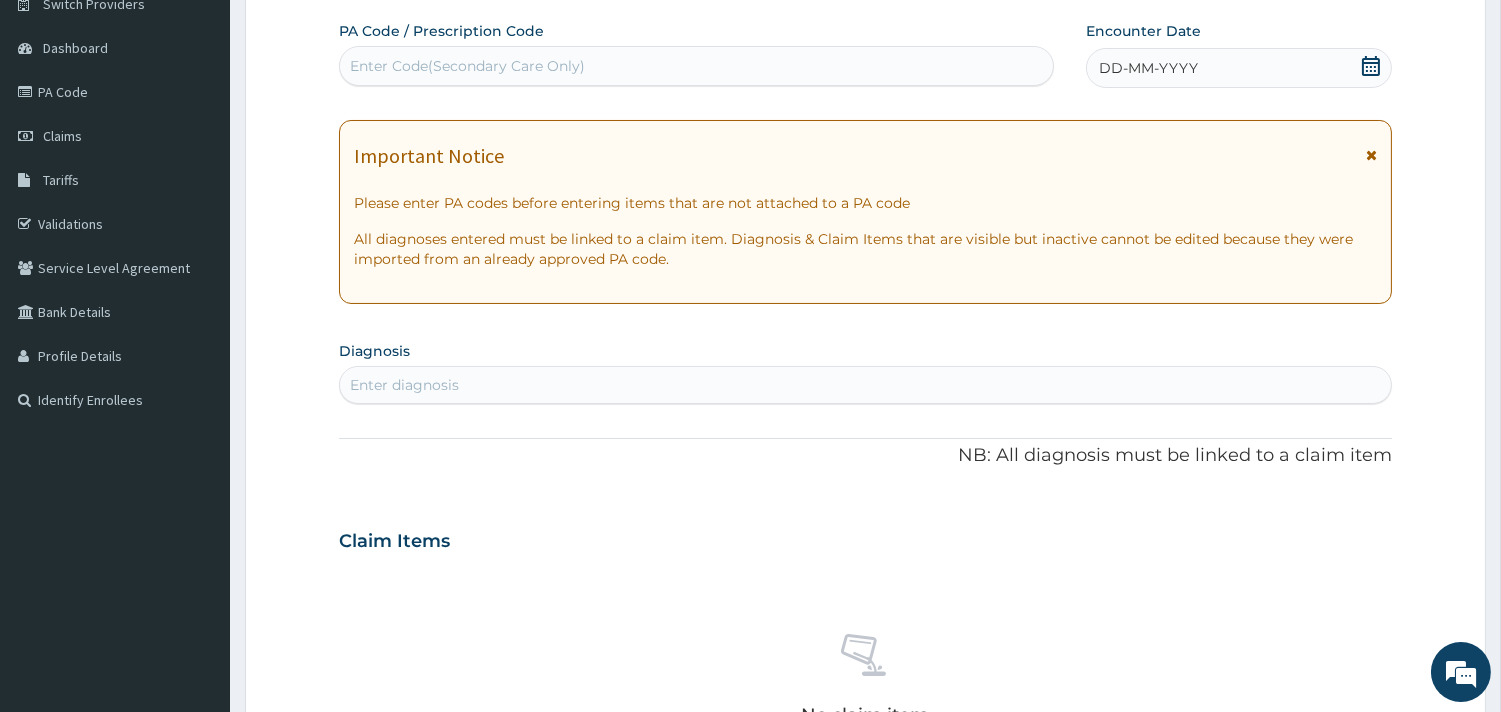 drag, startPoint x: 374, startPoint y: 60, endPoint x: 548, endPoint y: 8, distance: 181.60396 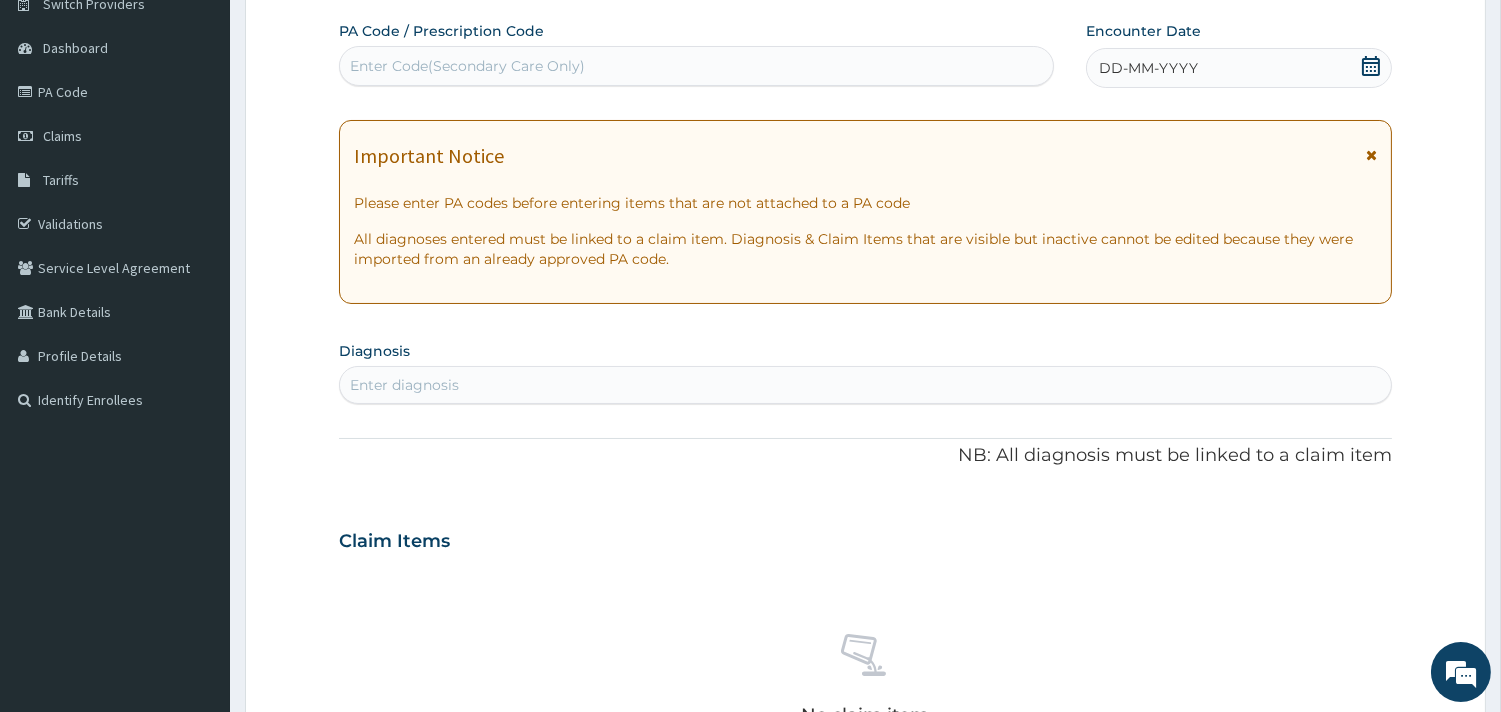 scroll, scrollTop: 0, scrollLeft: 0, axis: both 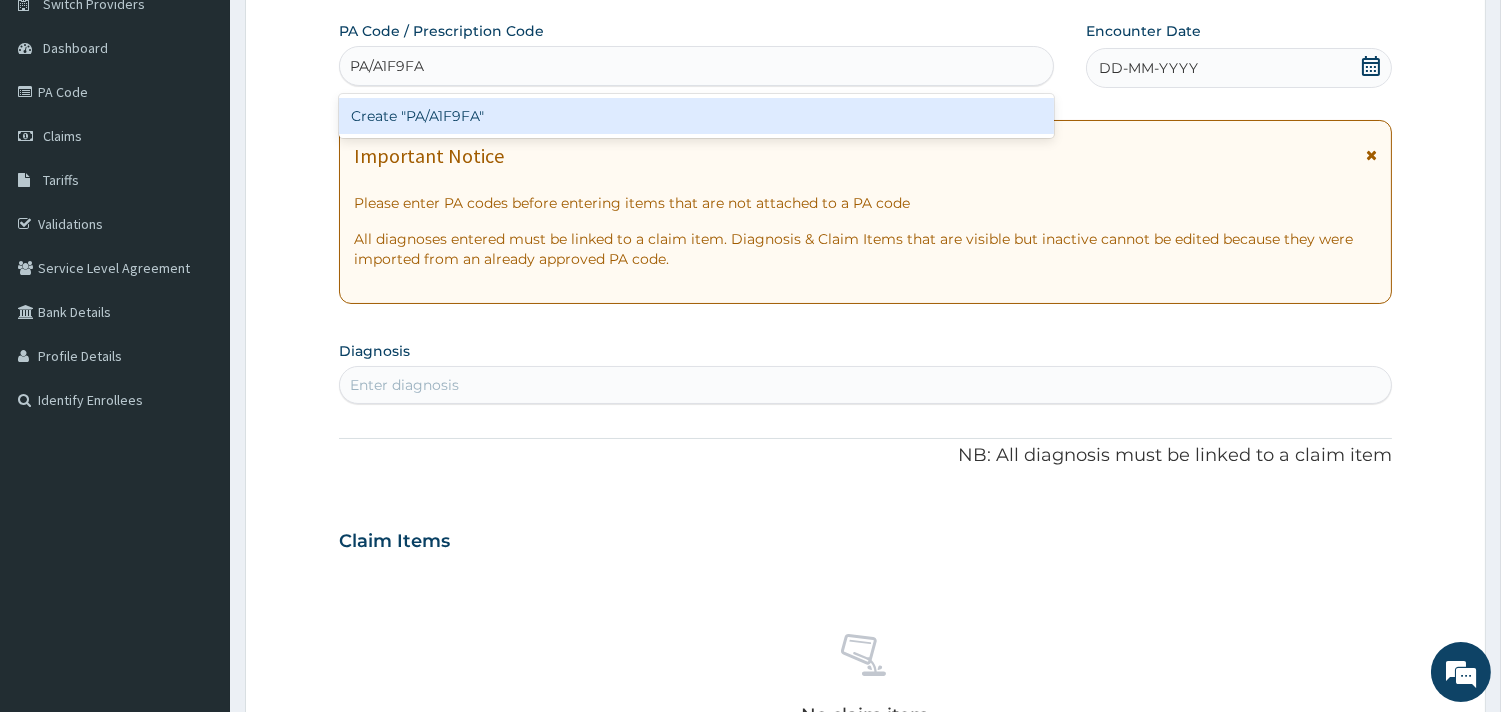 click on "Create "PA/A1F9FA"" at bounding box center [696, 116] 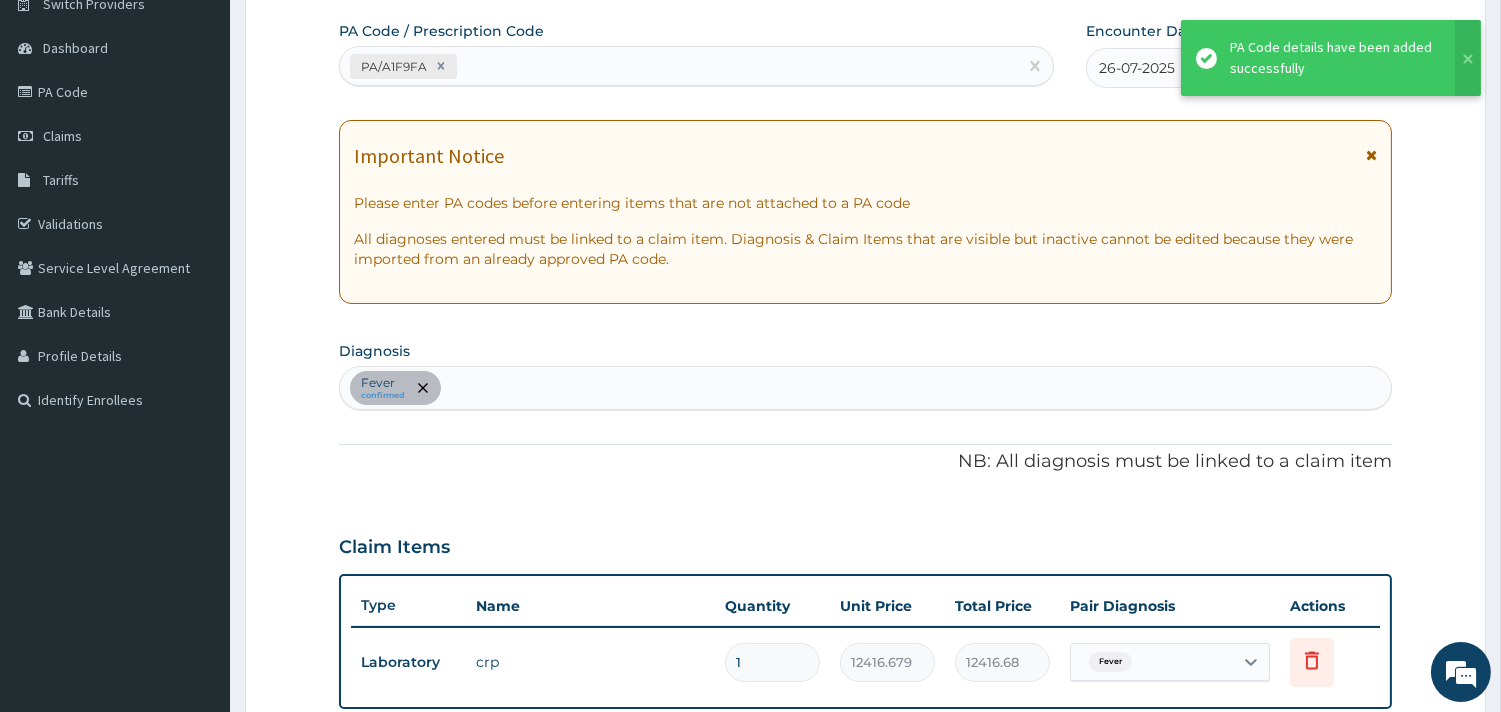 click on "PA/A1F9FA" at bounding box center [678, 66] 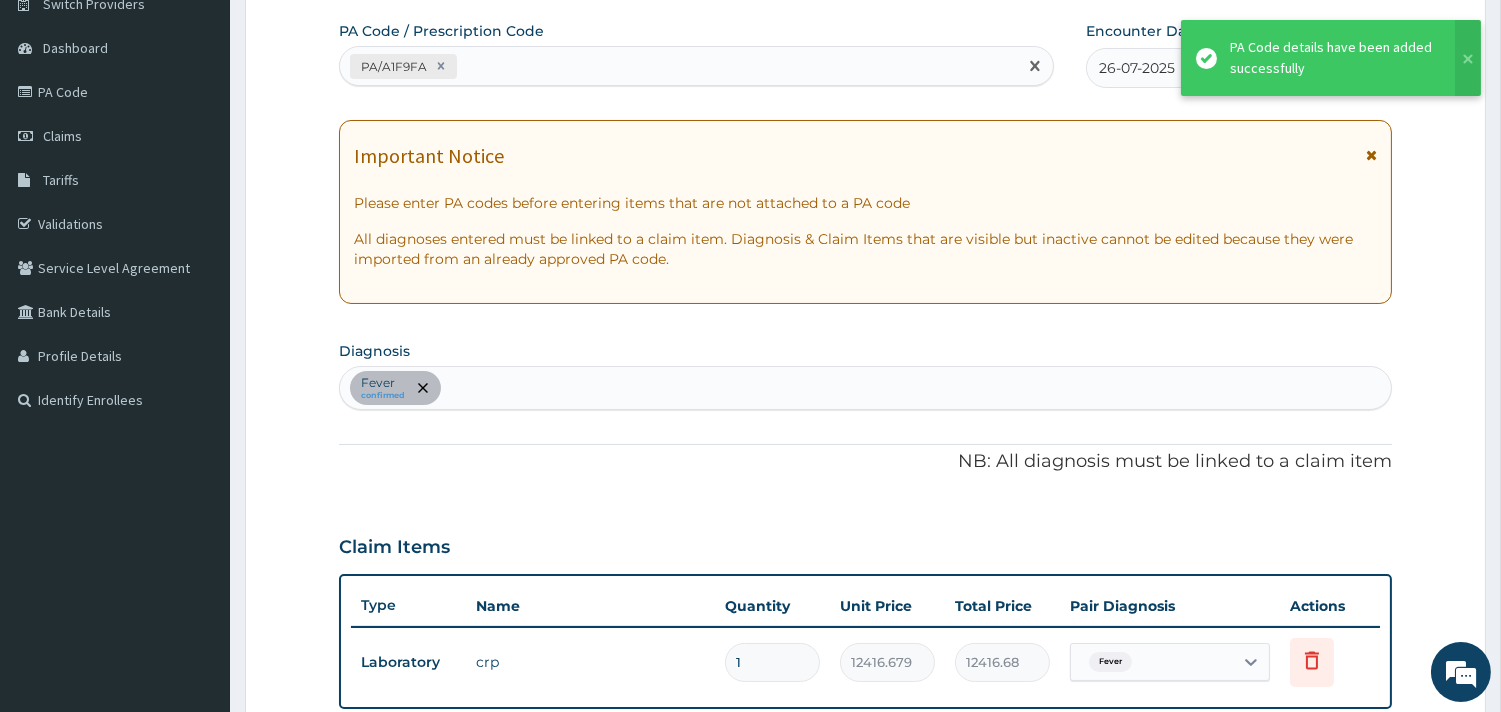 paste on "PA/C99602" 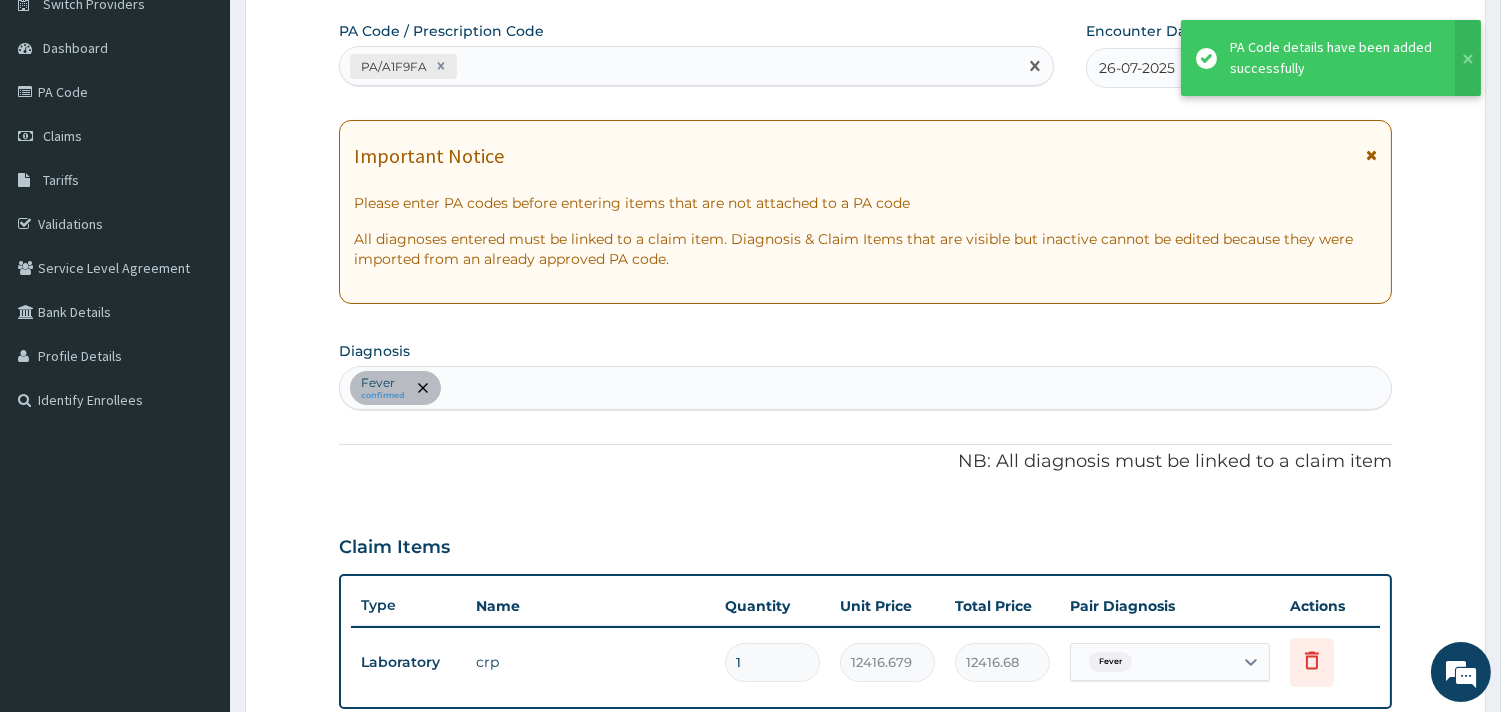 type on "PA/C99602" 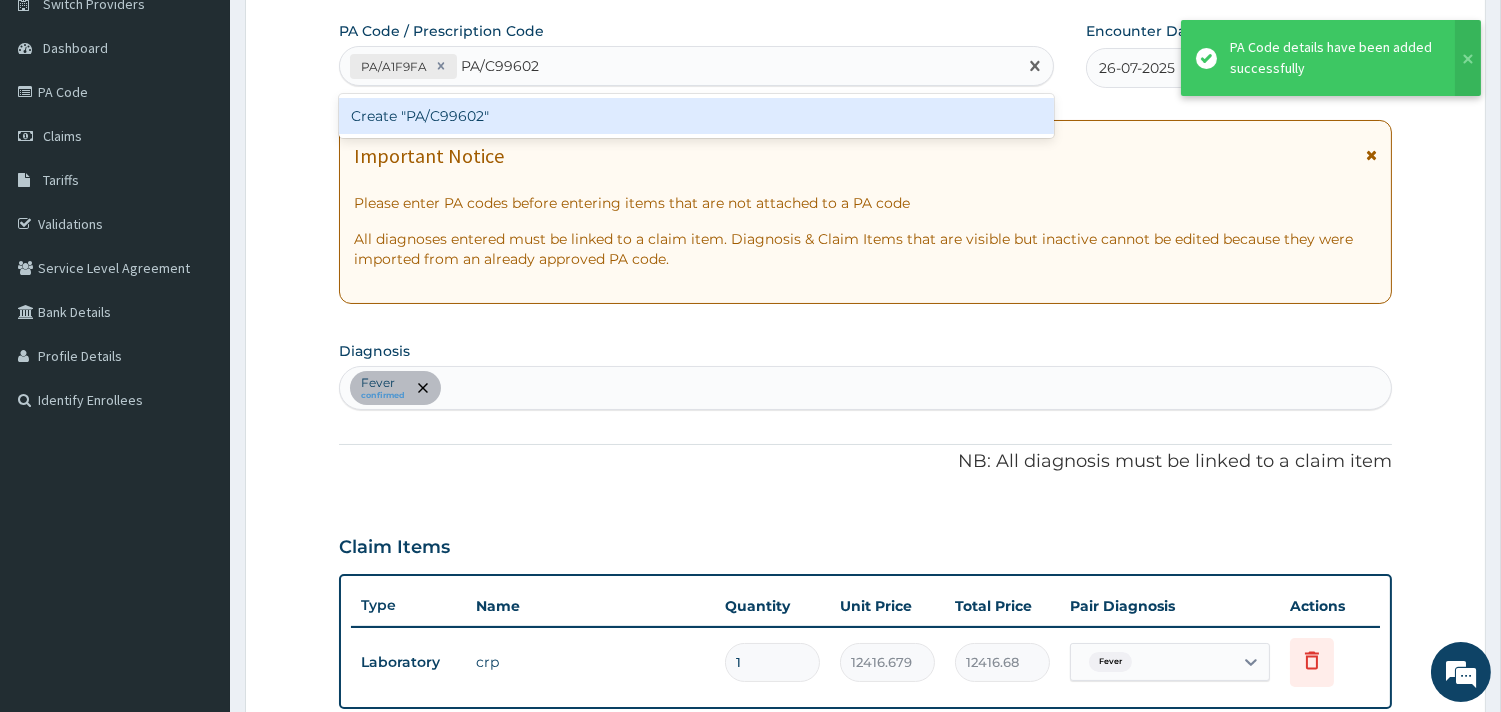 click on "Create "PA/C99602"" at bounding box center (696, 116) 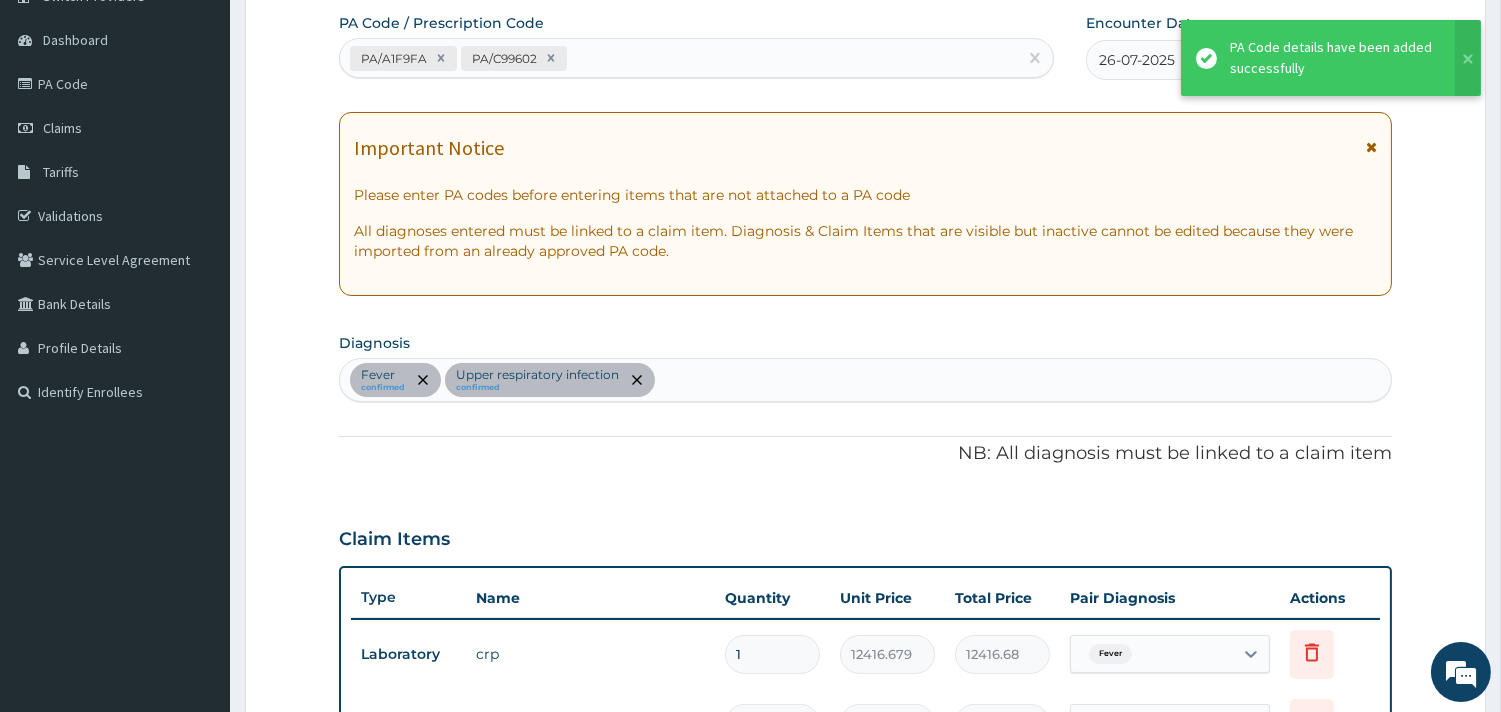 scroll, scrollTop: 174, scrollLeft: 0, axis: vertical 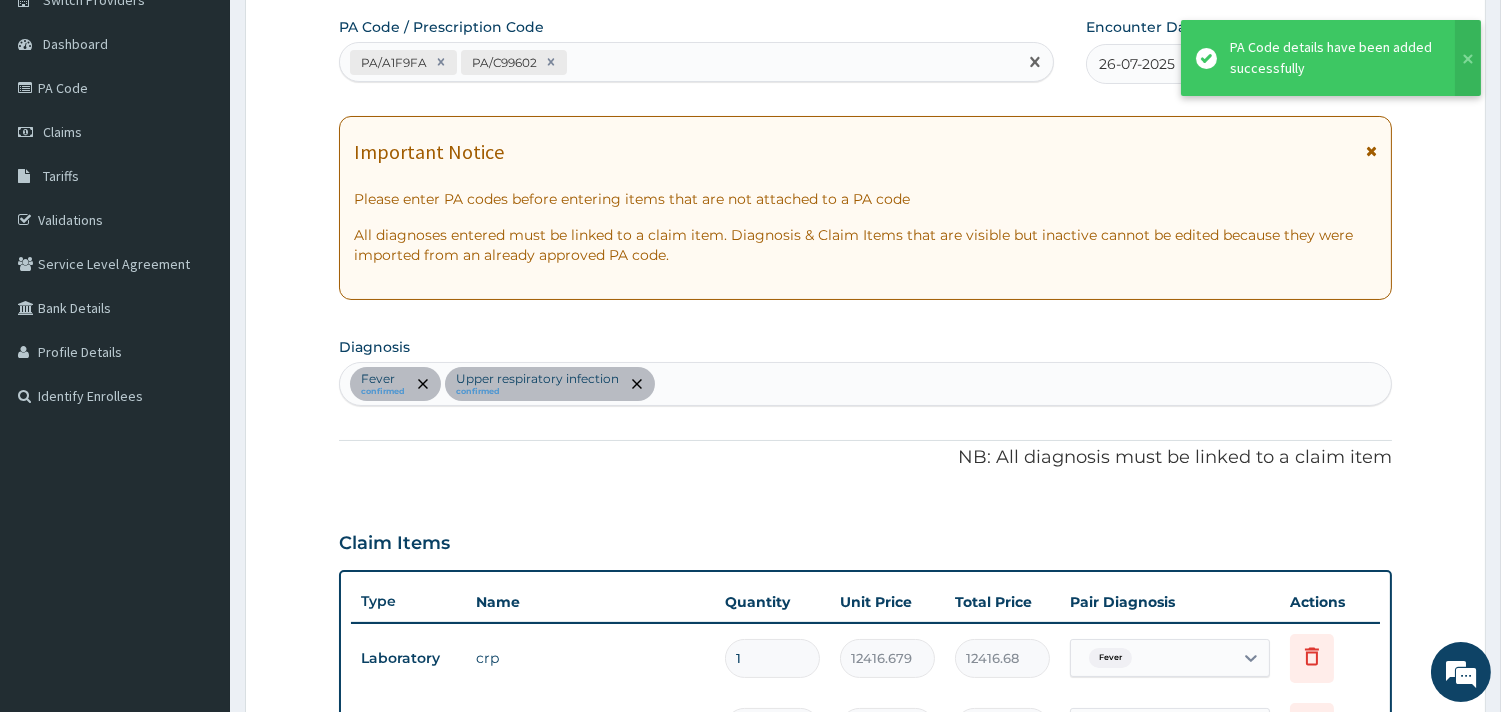 click on "PA/A1F9FA PA/C99602" at bounding box center (678, 62) 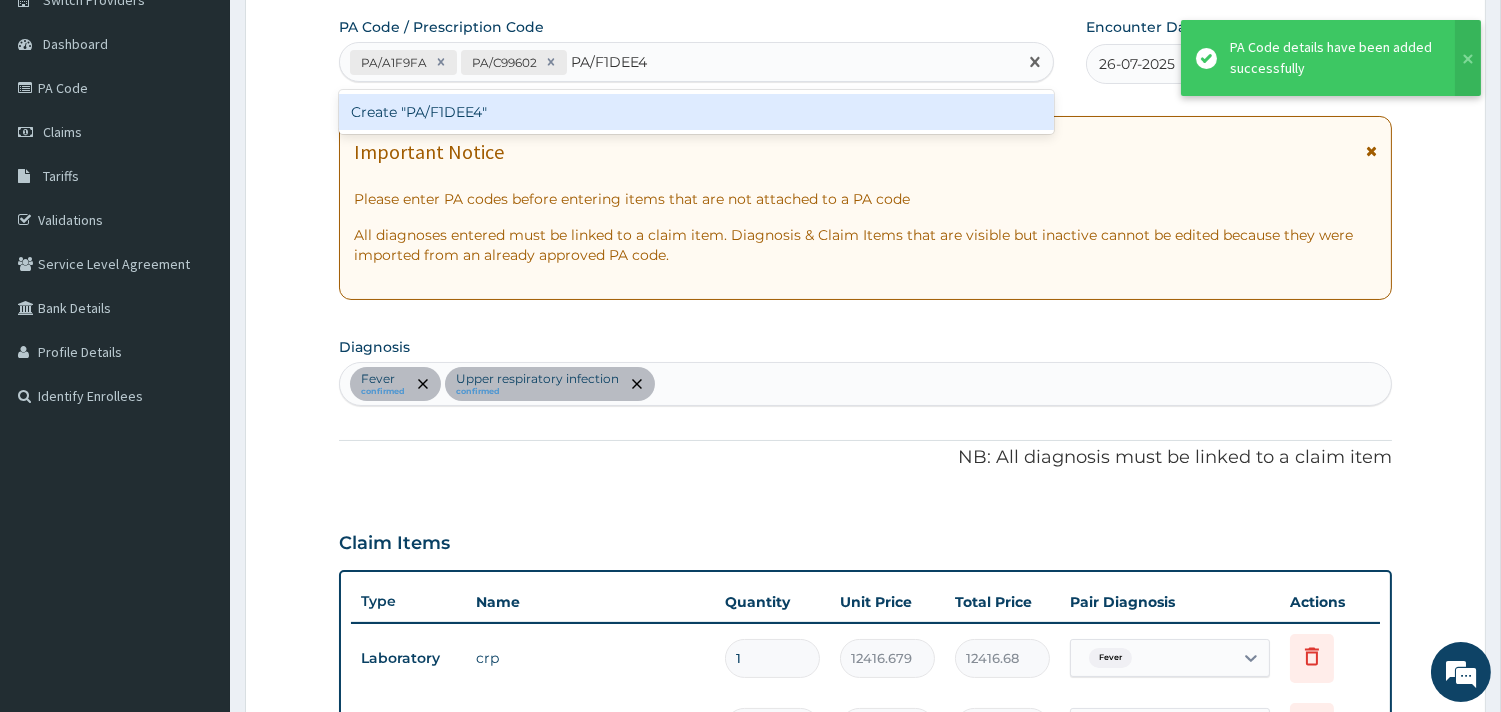 click on "Create "PA/F1DEE4"" at bounding box center (696, 112) 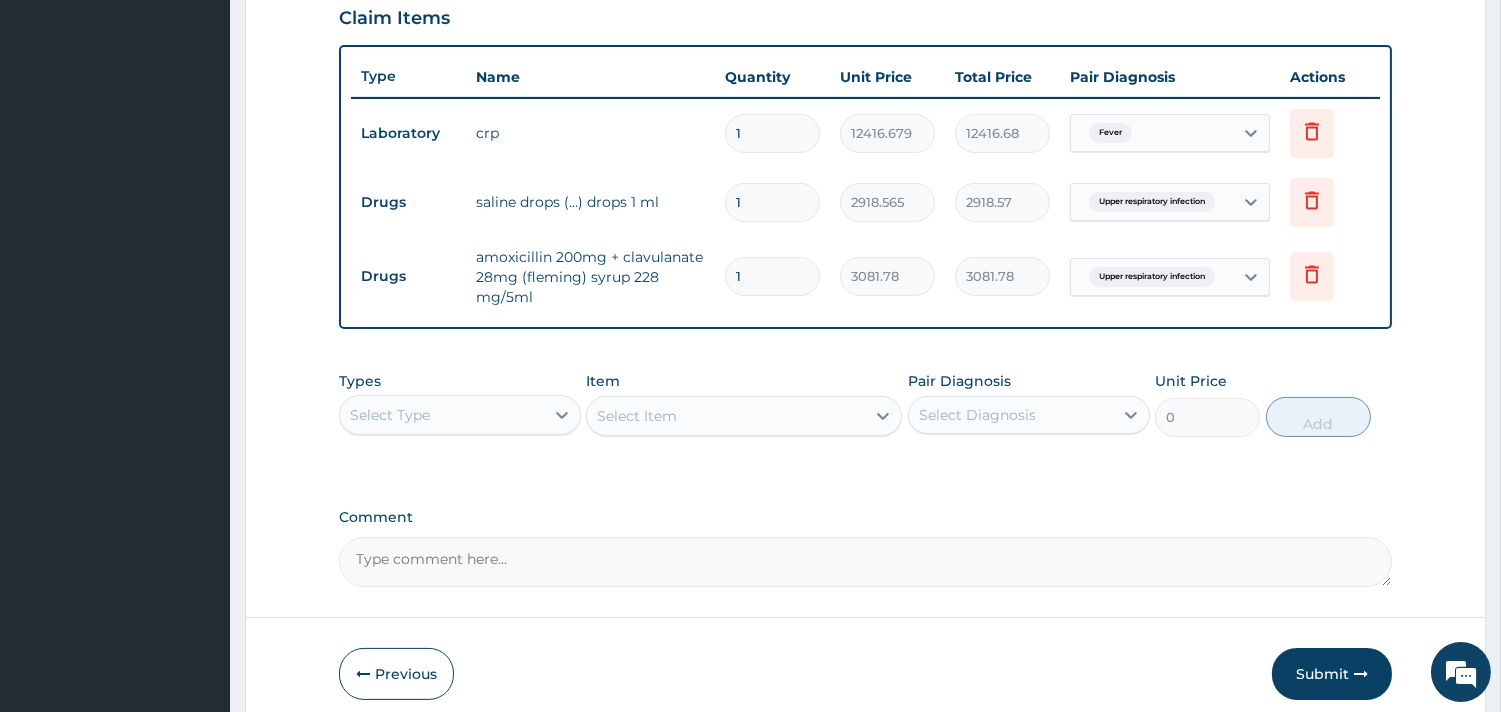 scroll, scrollTop: 801, scrollLeft: 0, axis: vertical 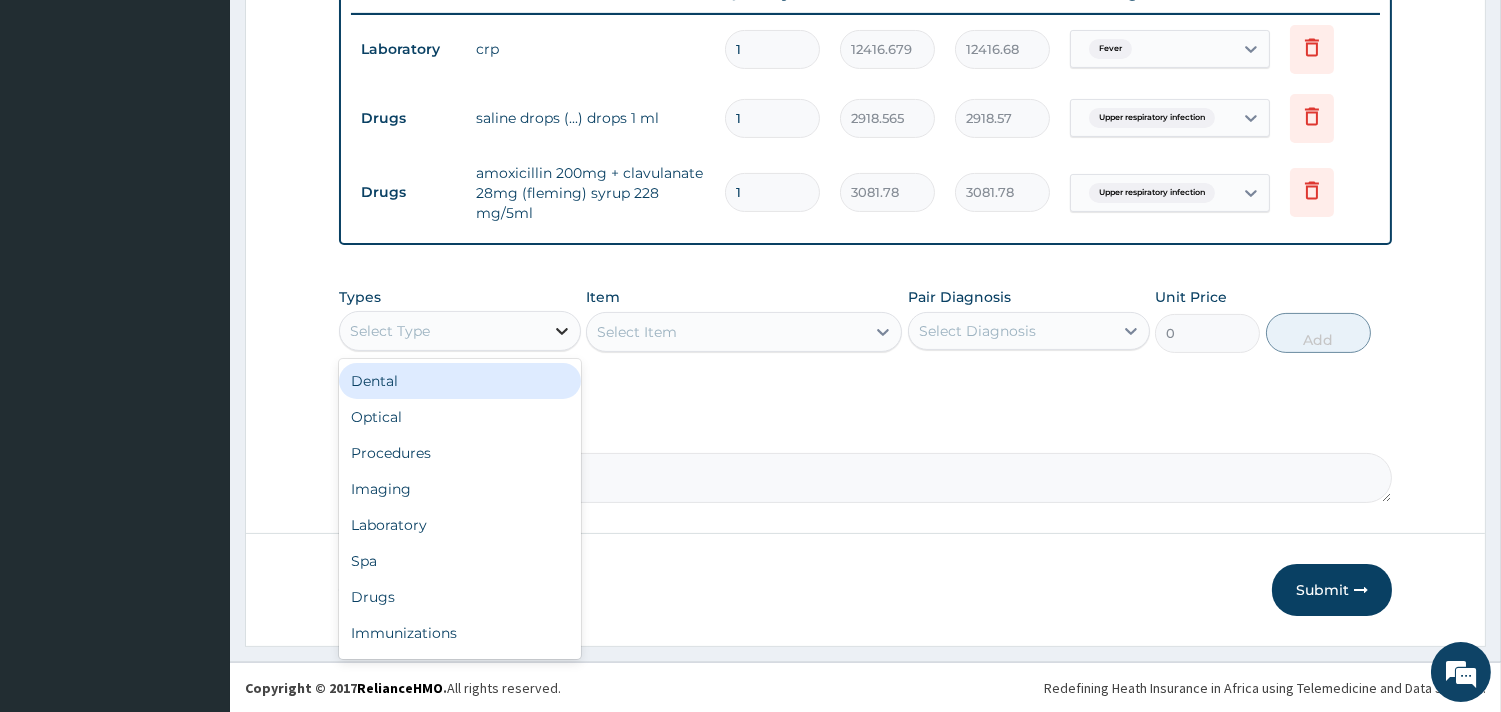 drag, startPoint x: 545, startPoint y: 328, endPoint x: 454, endPoint y: 426, distance: 133.73482 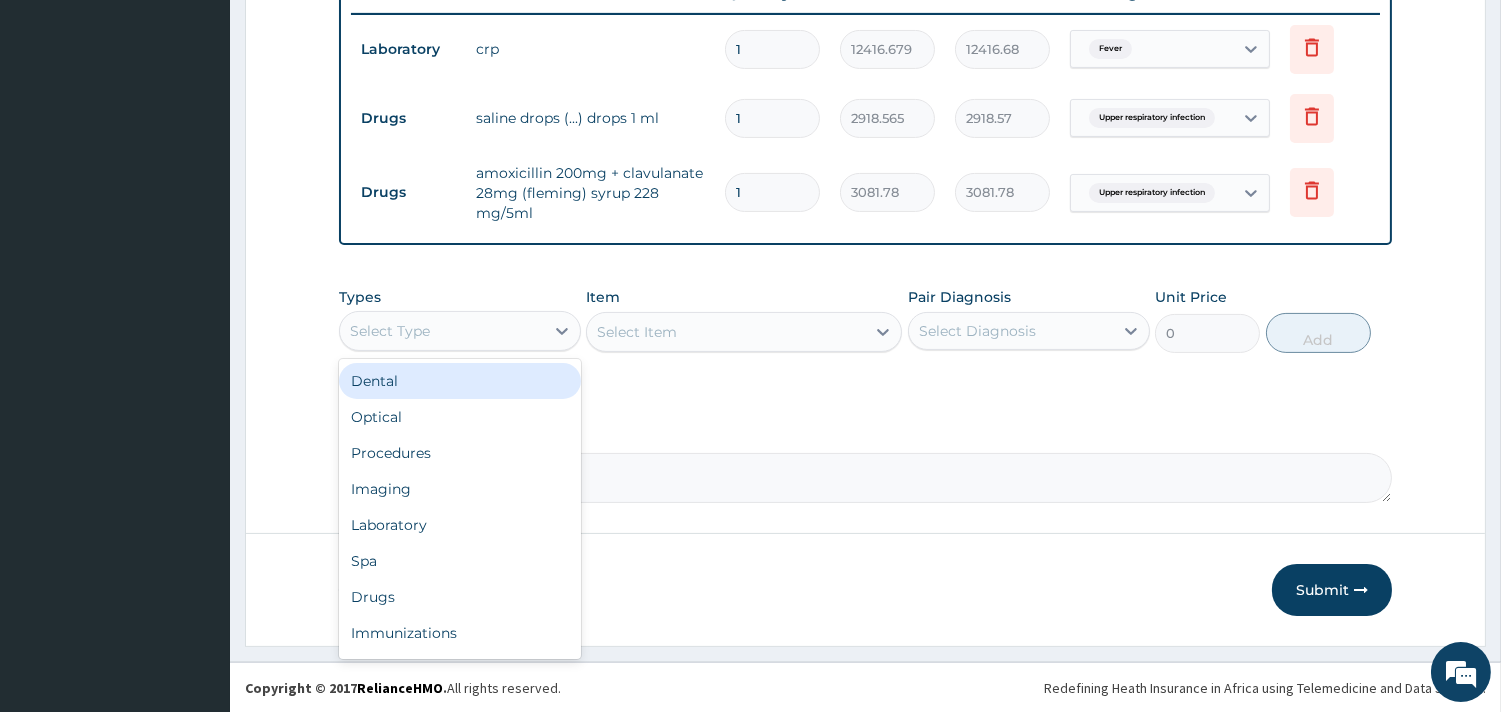 click on "Select Type" at bounding box center [460, 331] 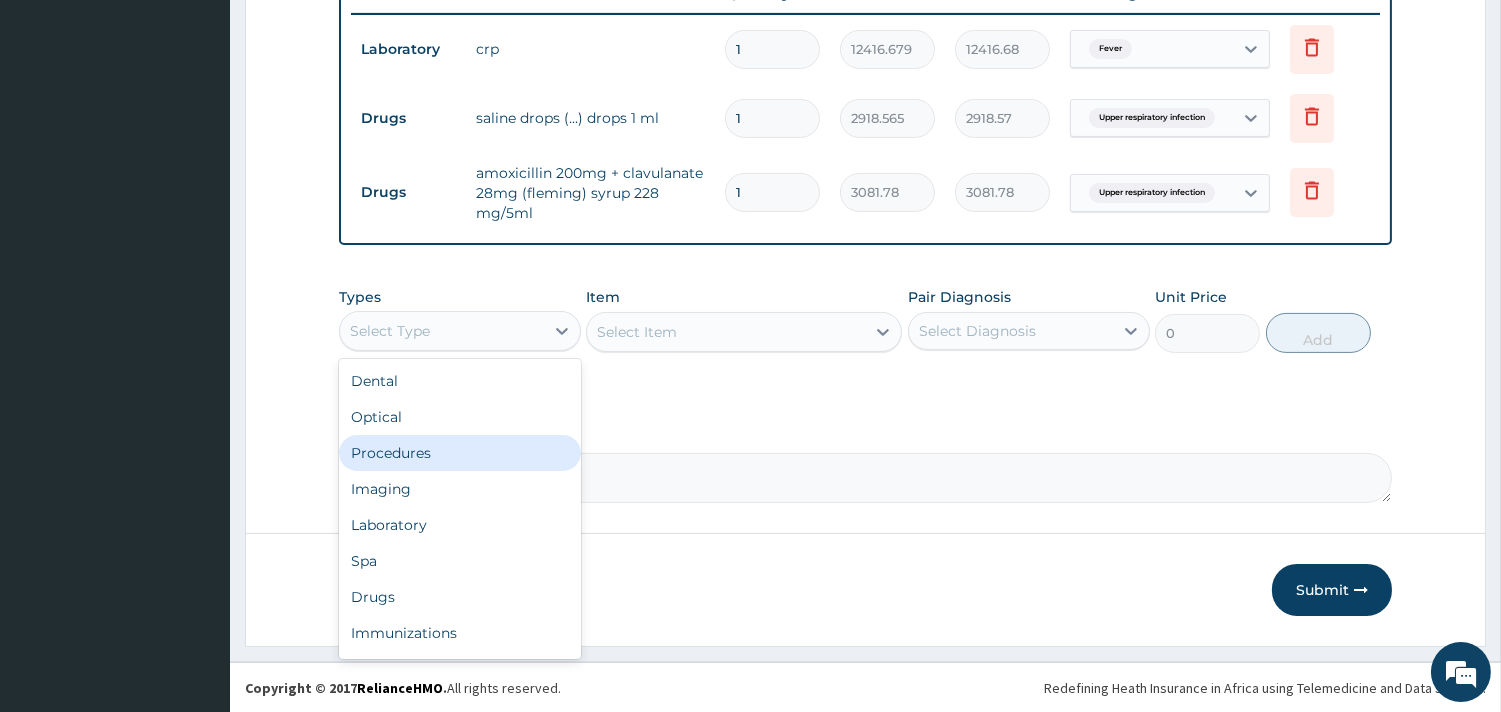 click on "Procedures" at bounding box center (460, 453) 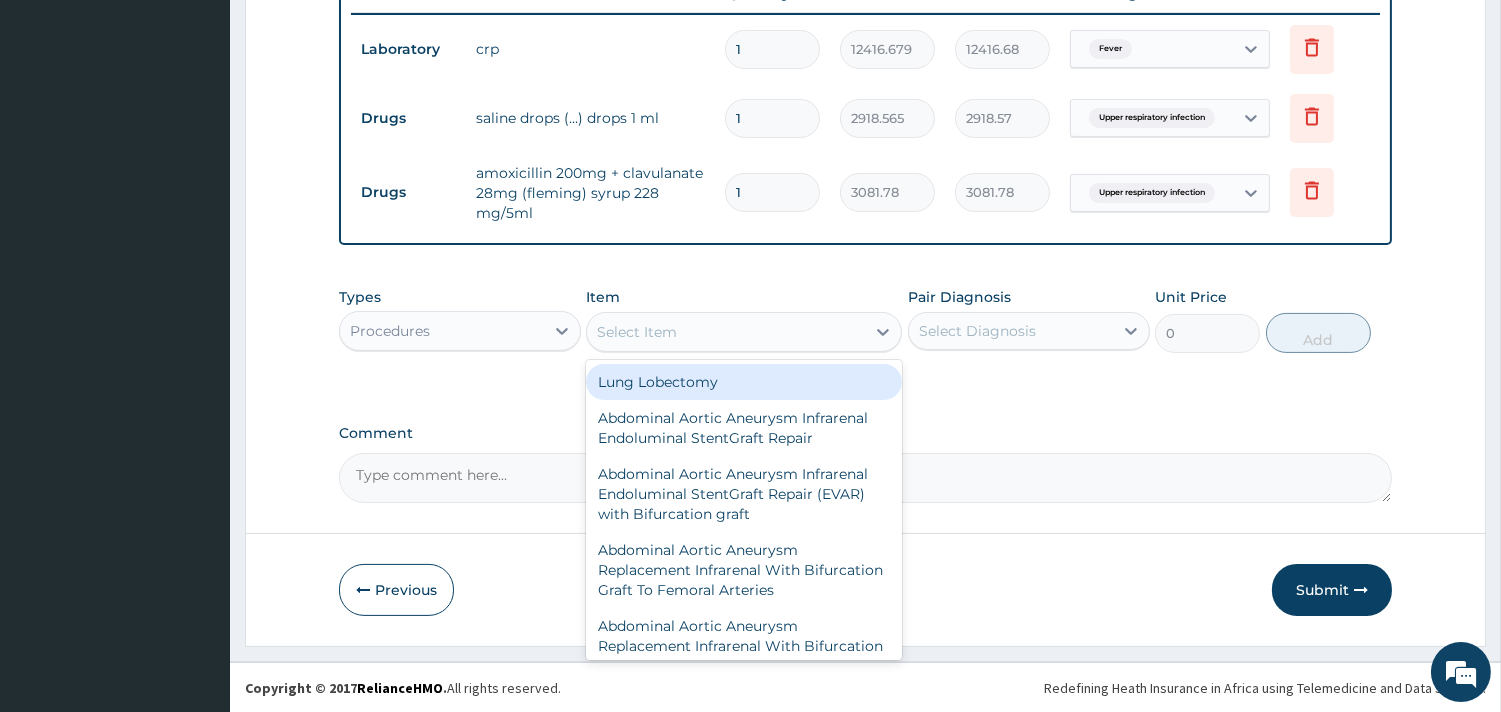 click on "Select Item" at bounding box center (726, 332) 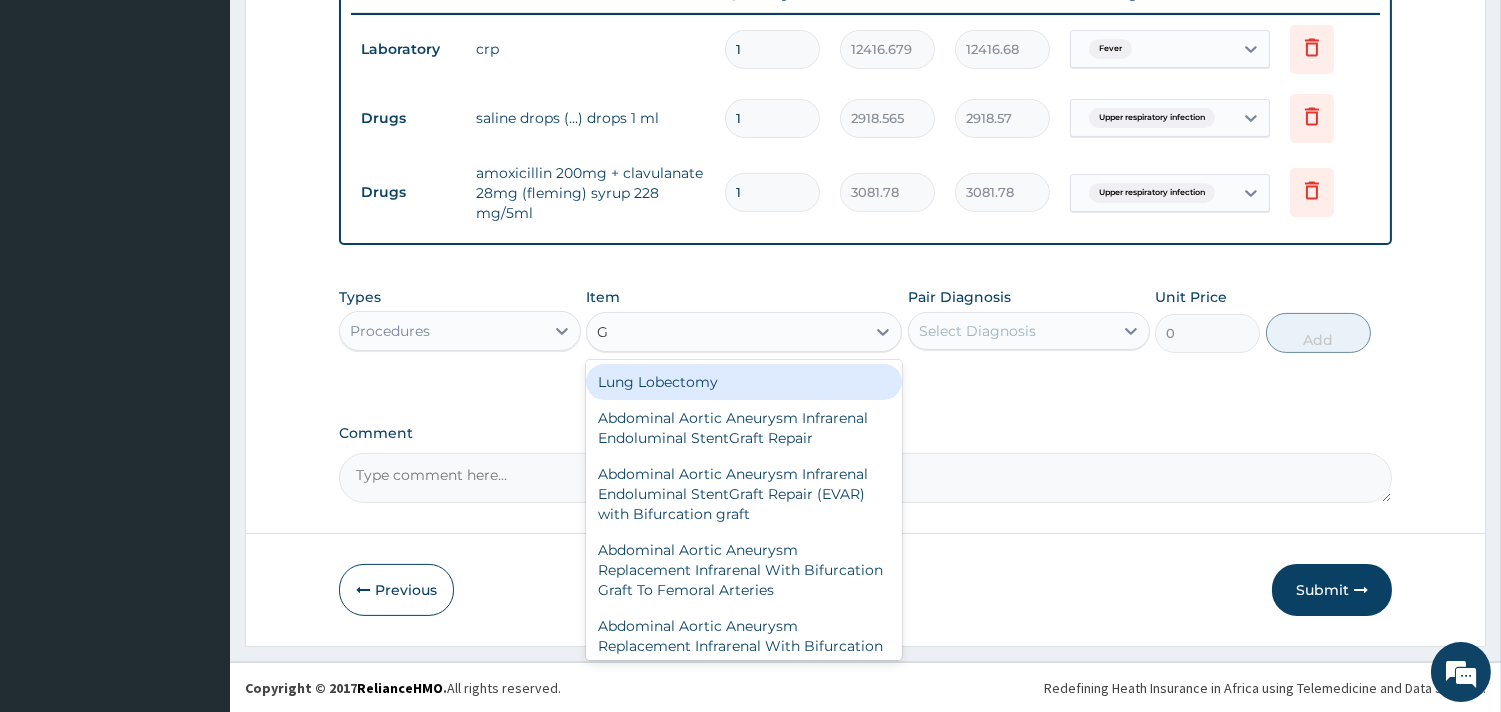 type on "GP" 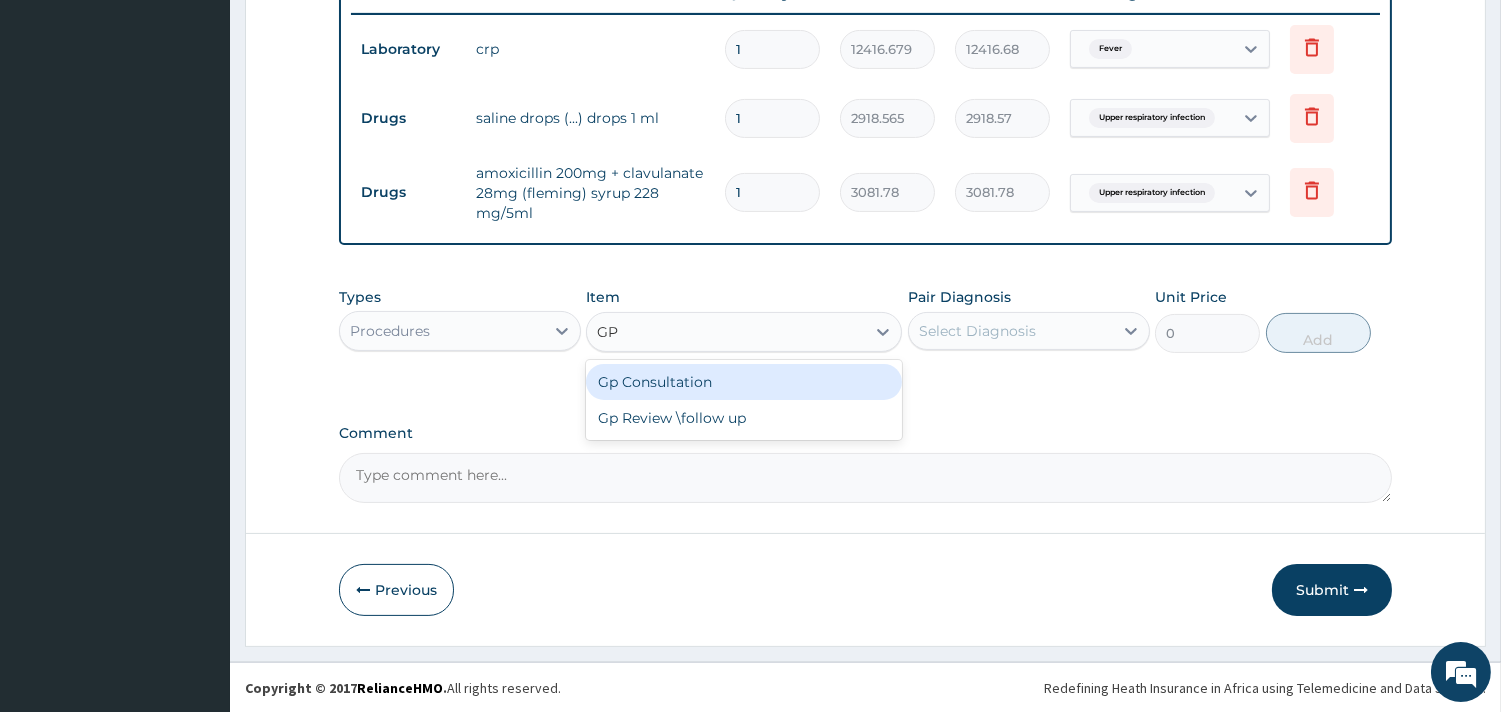 click on "Gp Consultation" at bounding box center (744, 382) 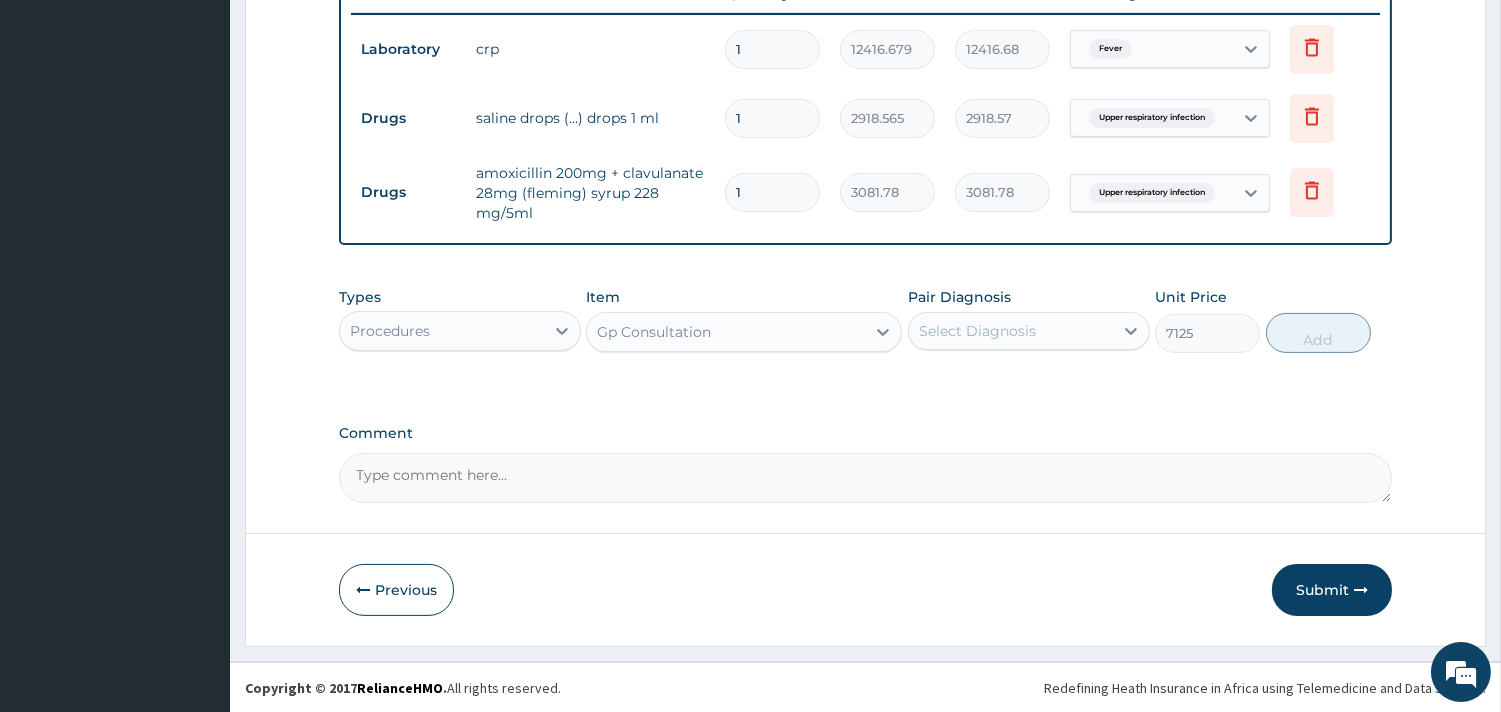 click on "Select Diagnosis" at bounding box center (977, 331) 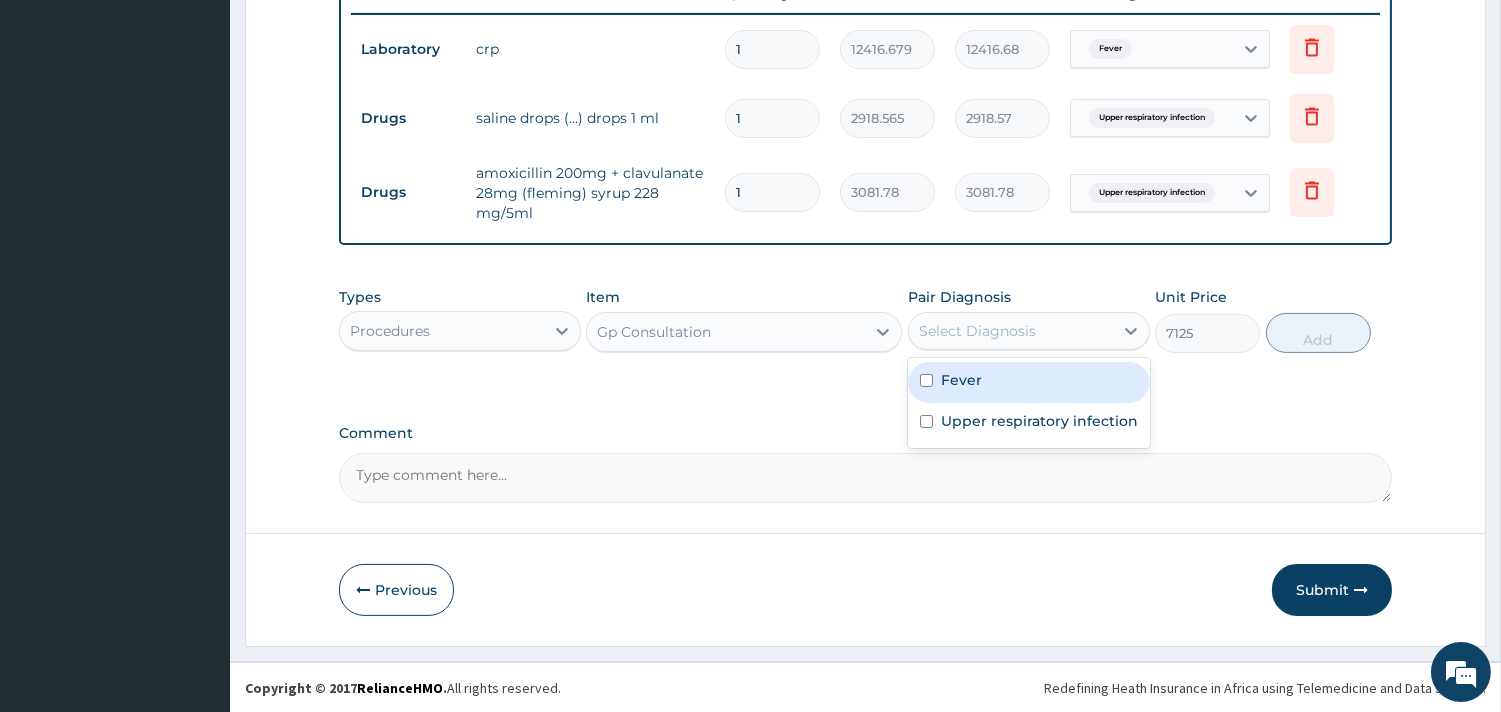 click on "Fever" at bounding box center [1029, 382] 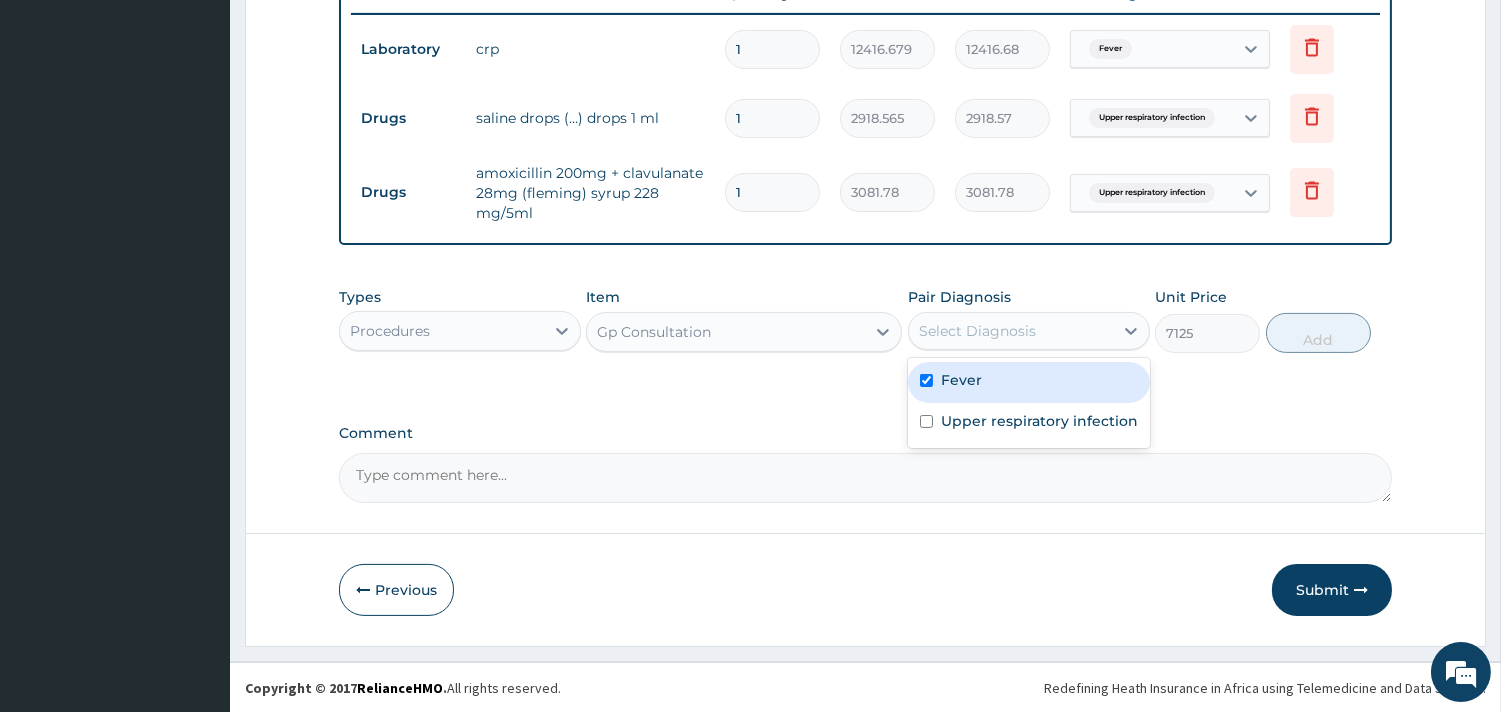 checkbox on "true" 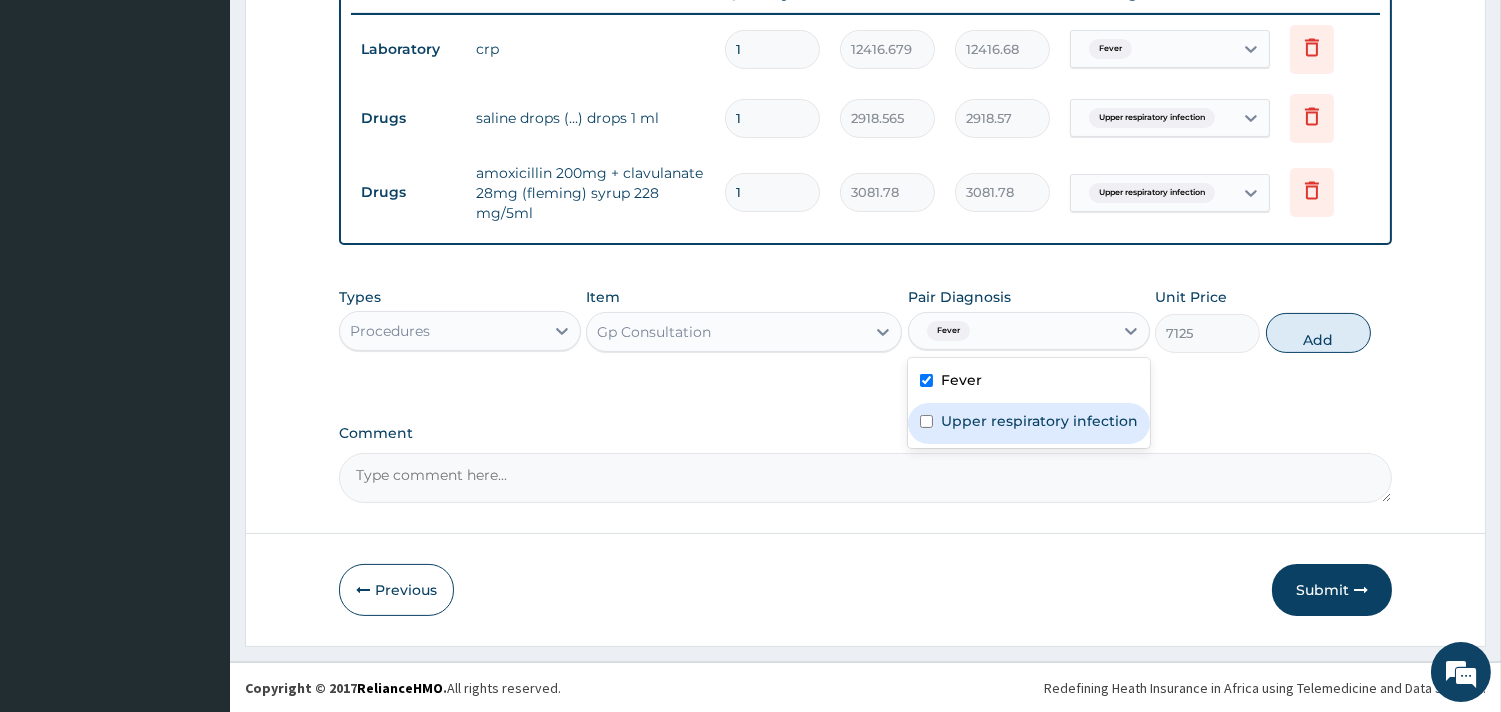 drag, startPoint x: 1018, startPoint y: 433, endPoint x: 1332, endPoint y: 364, distance: 321.49182 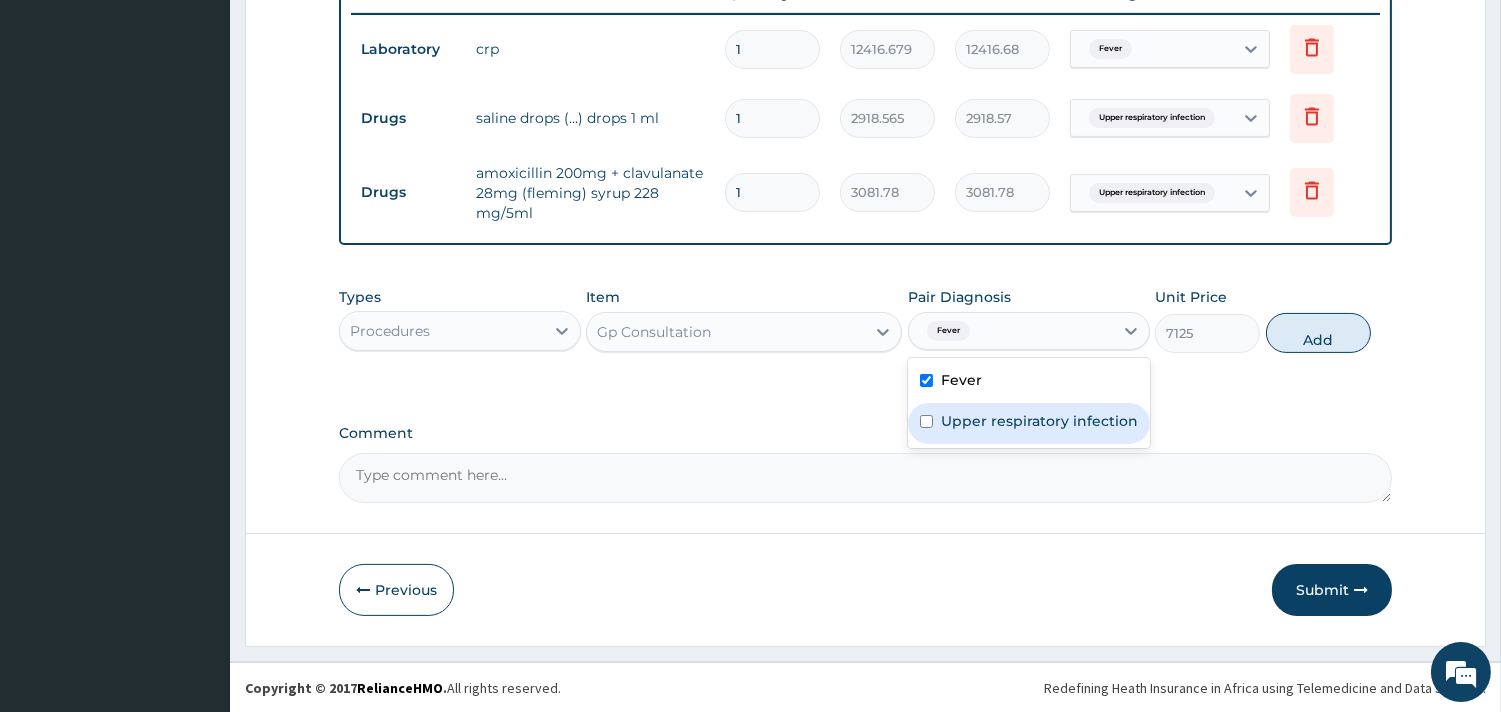 click on "Upper respiratory infection" at bounding box center (1029, 423) 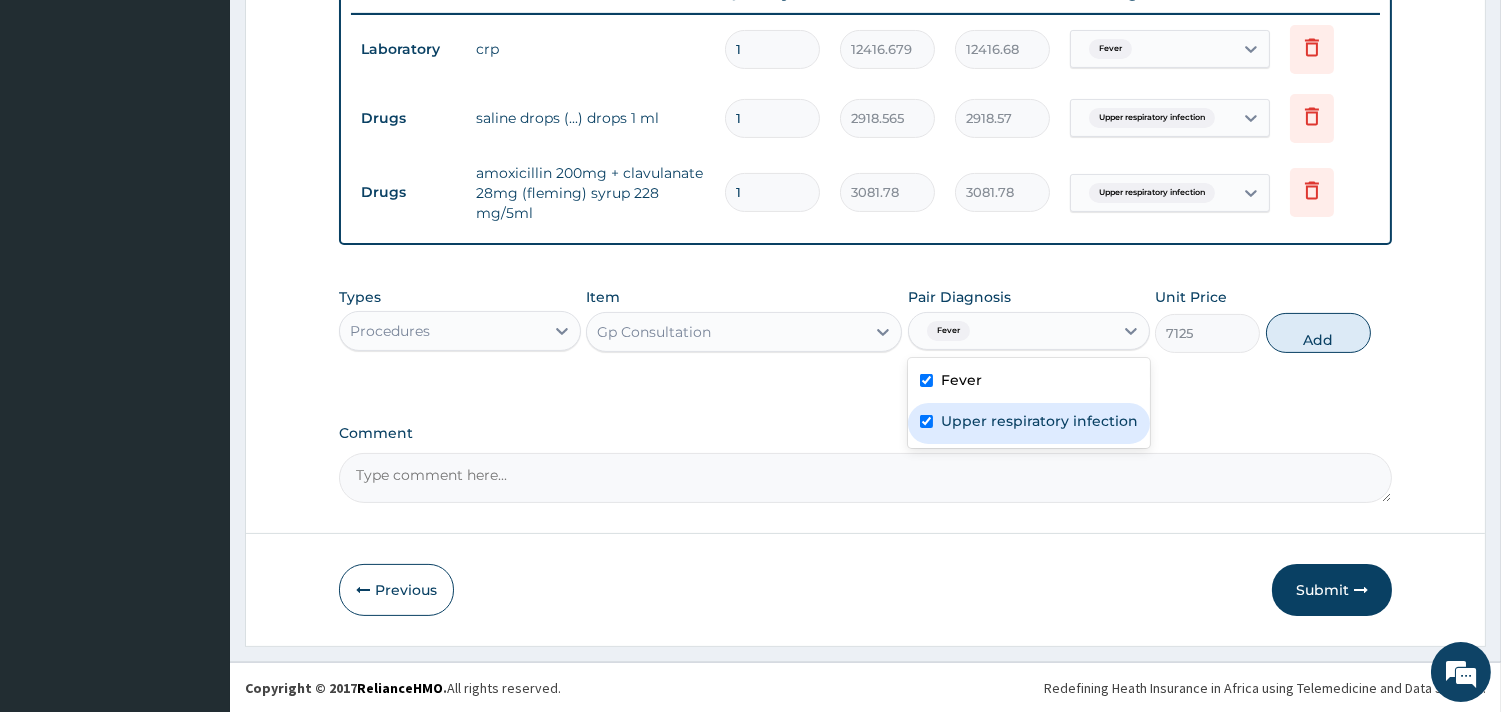 checkbox on "true" 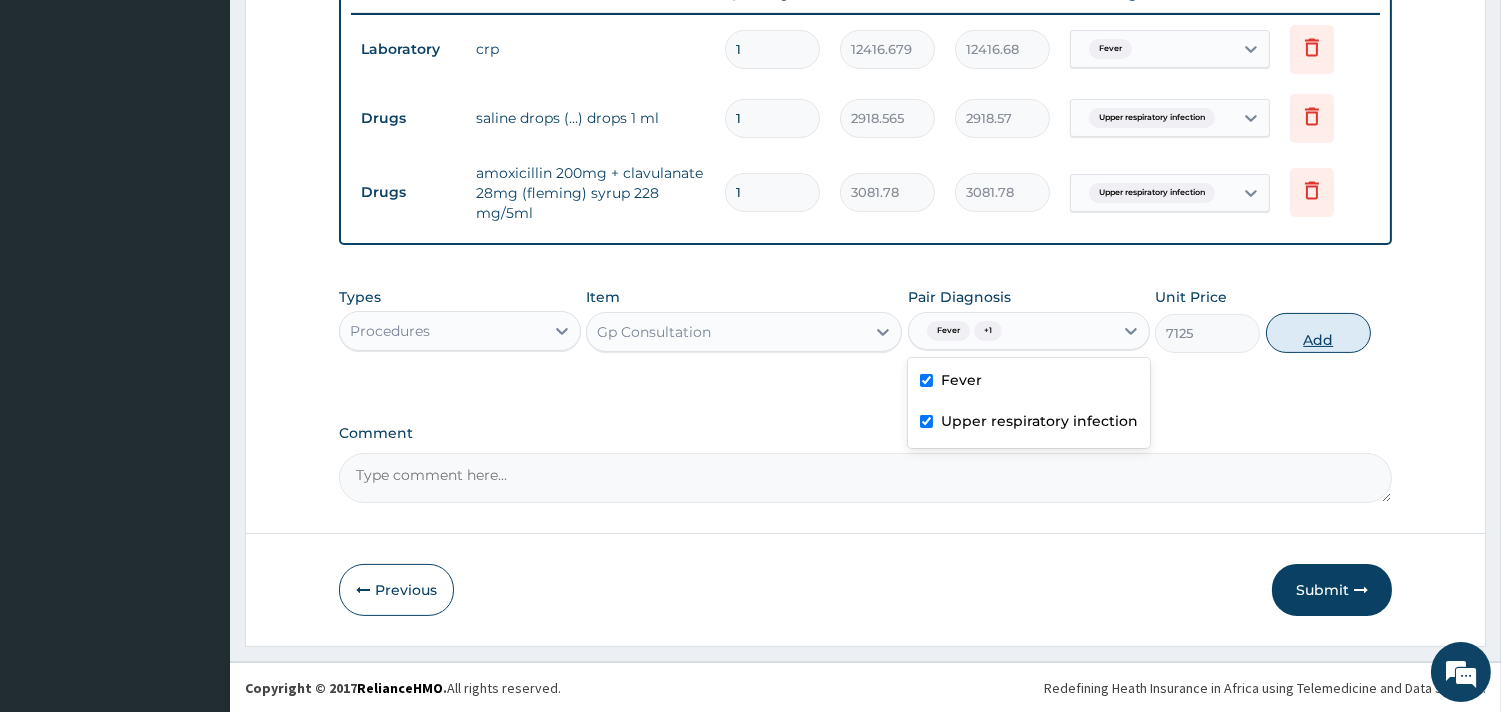 click on "Add" at bounding box center (1318, 333) 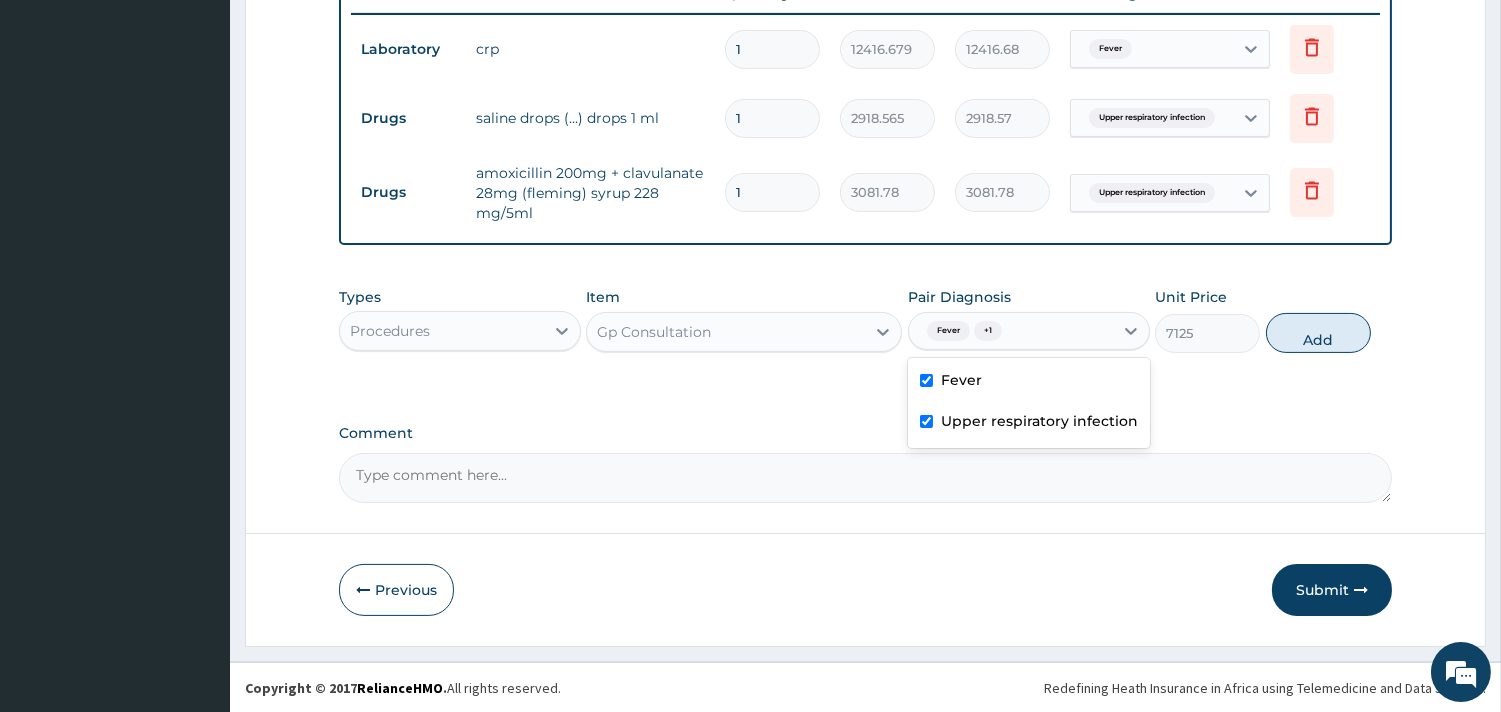 type on "0" 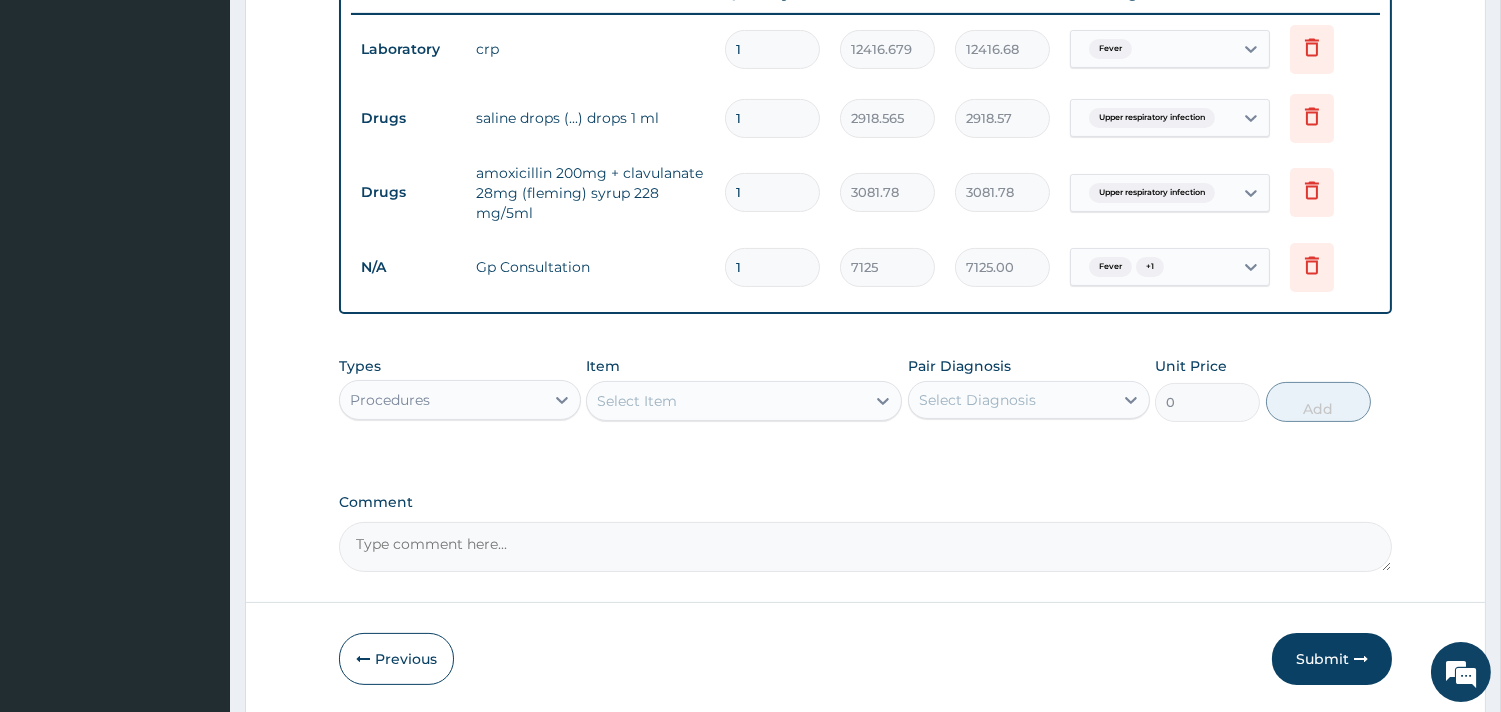 scroll, scrollTop: 870, scrollLeft: 0, axis: vertical 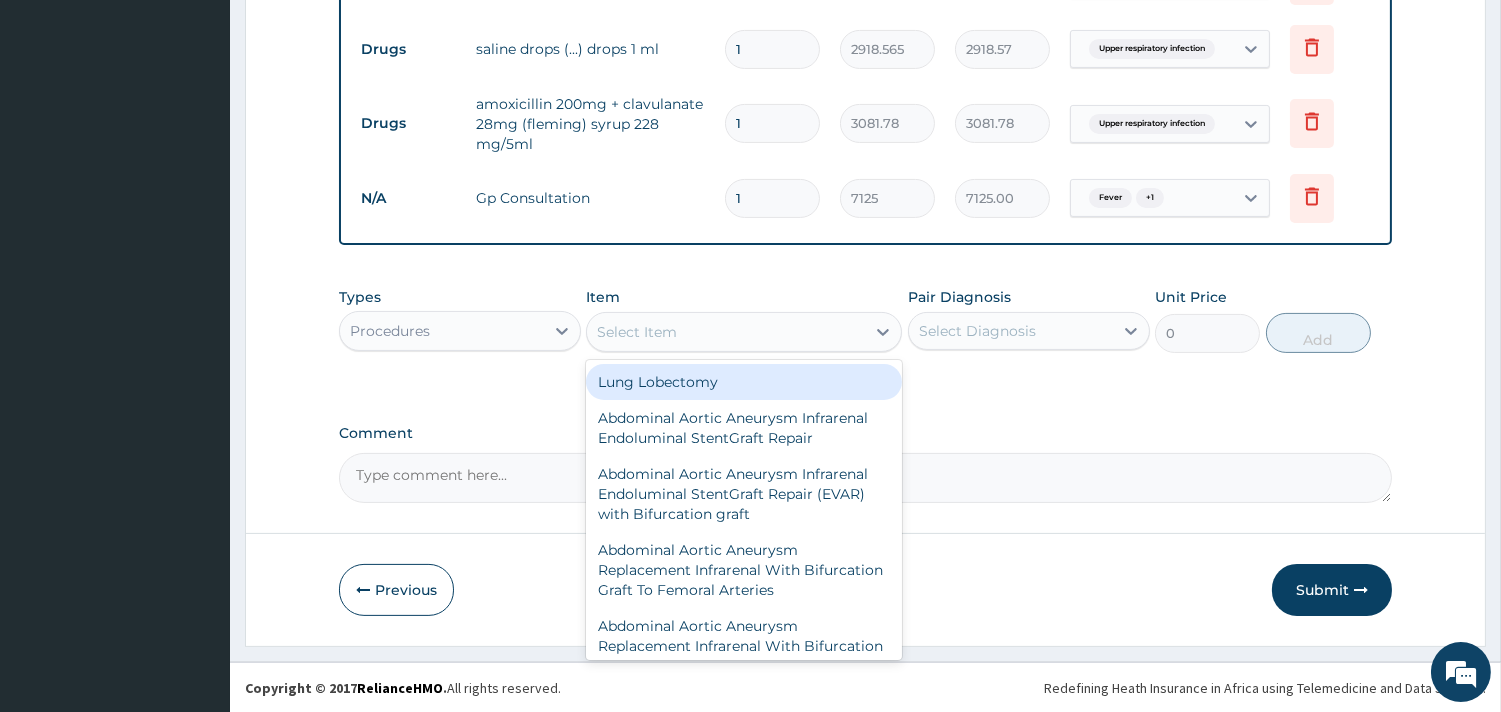 click on "Select Item" at bounding box center (726, 332) 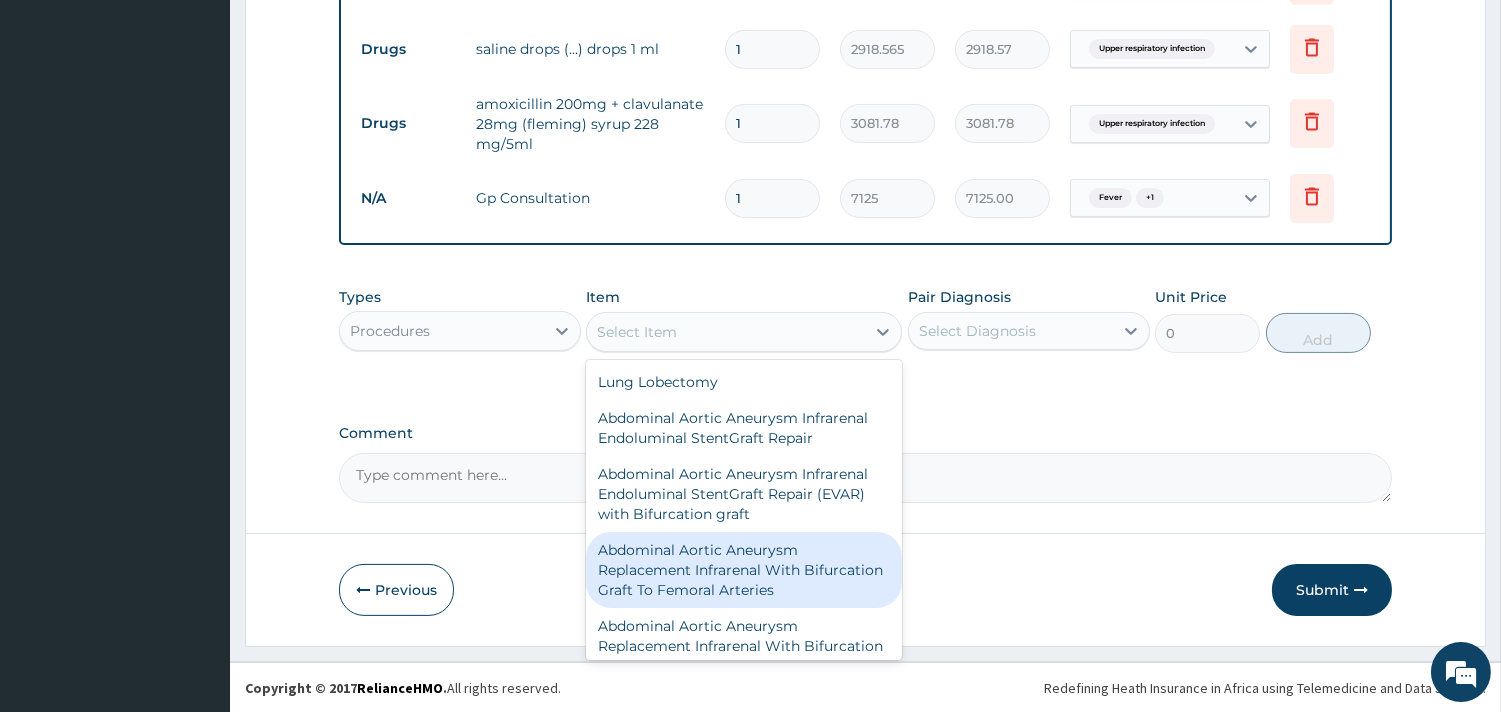 click on "Procedures" at bounding box center [442, 331] 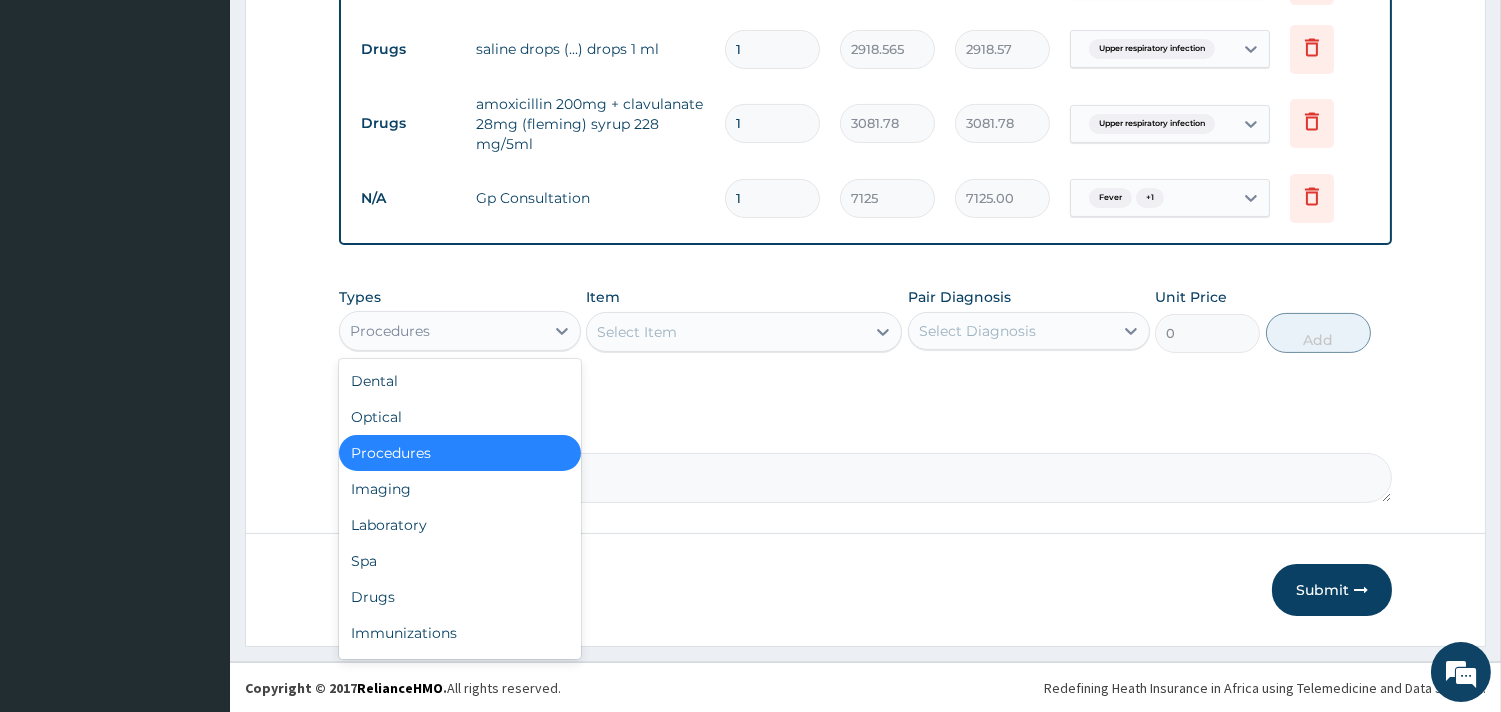scroll, scrollTop: 67, scrollLeft: 0, axis: vertical 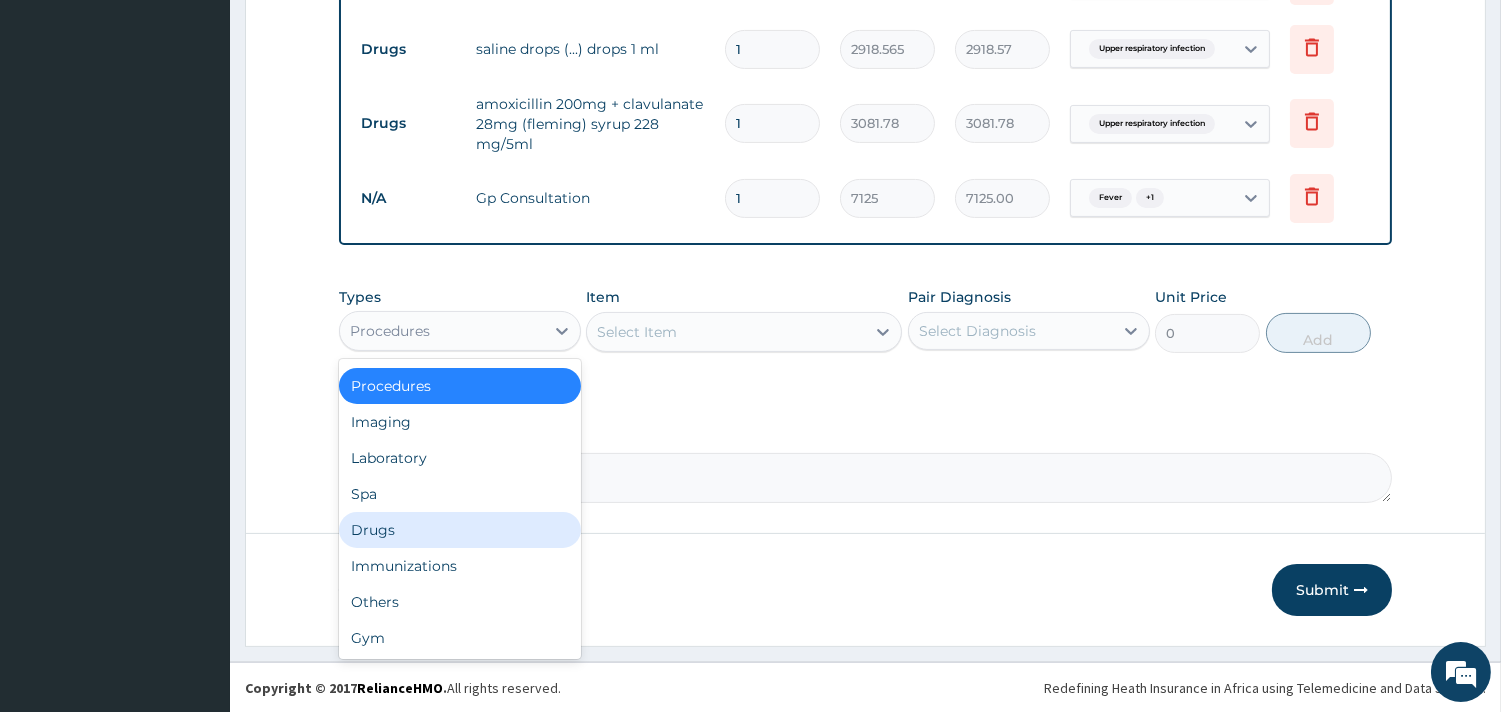 click on "Drugs" at bounding box center (460, 530) 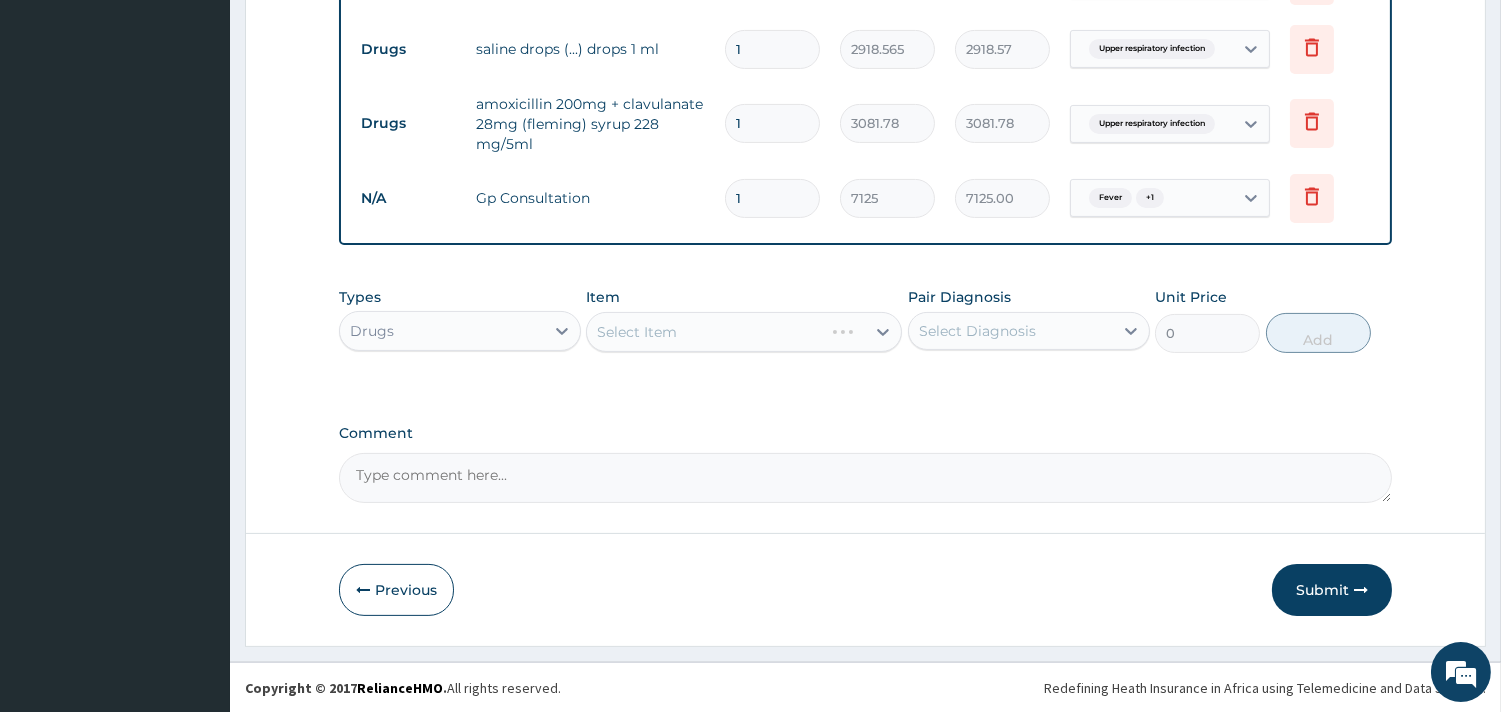 click on "Select Item" at bounding box center [744, 332] 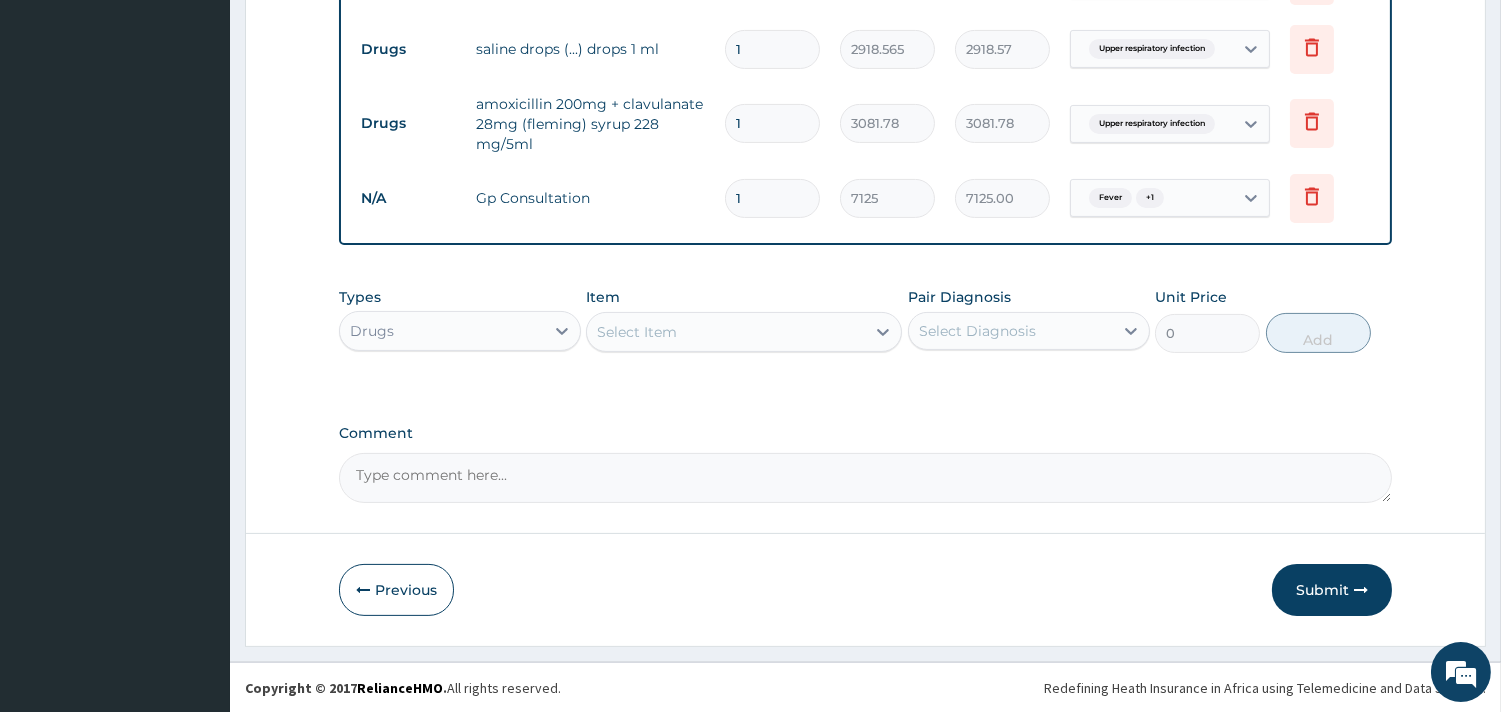 click on "Select Item" at bounding box center (637, 332) 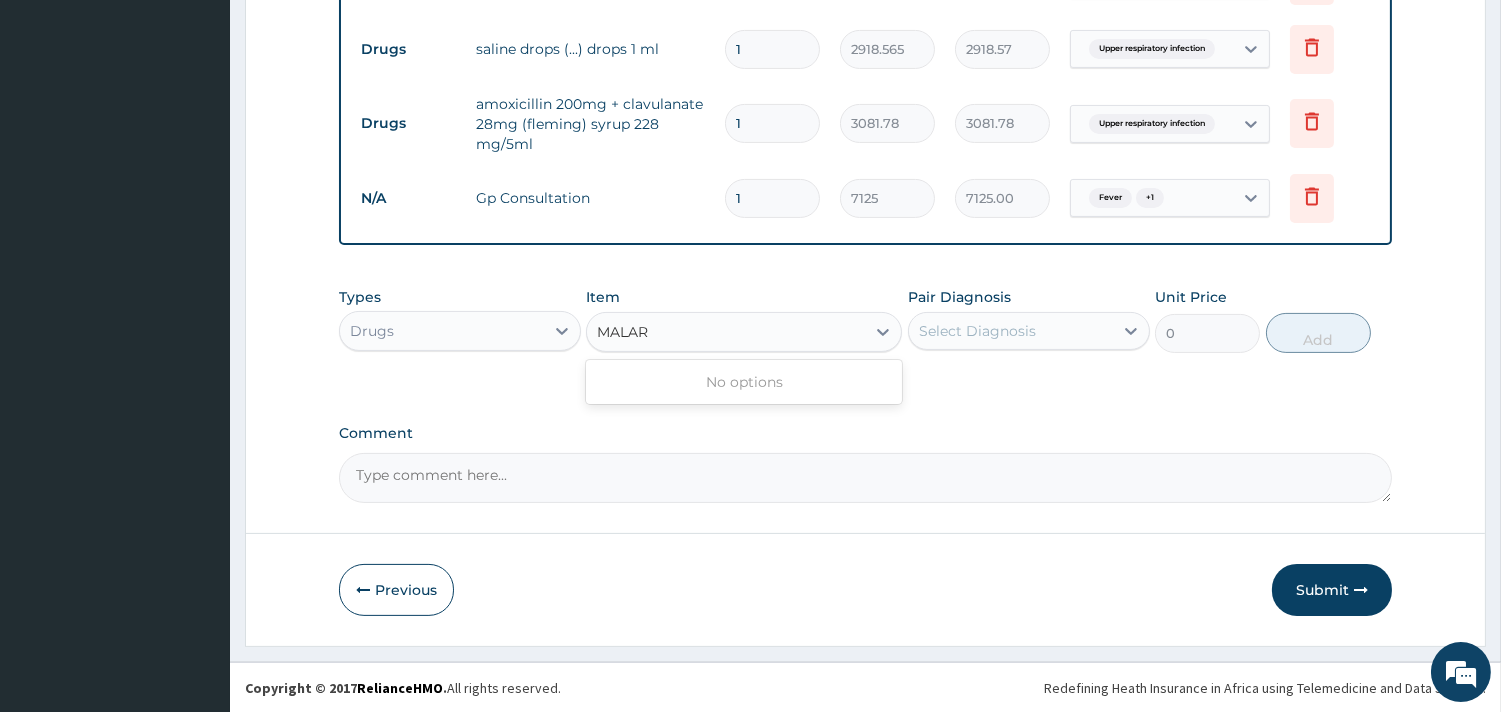type on "MALAR" 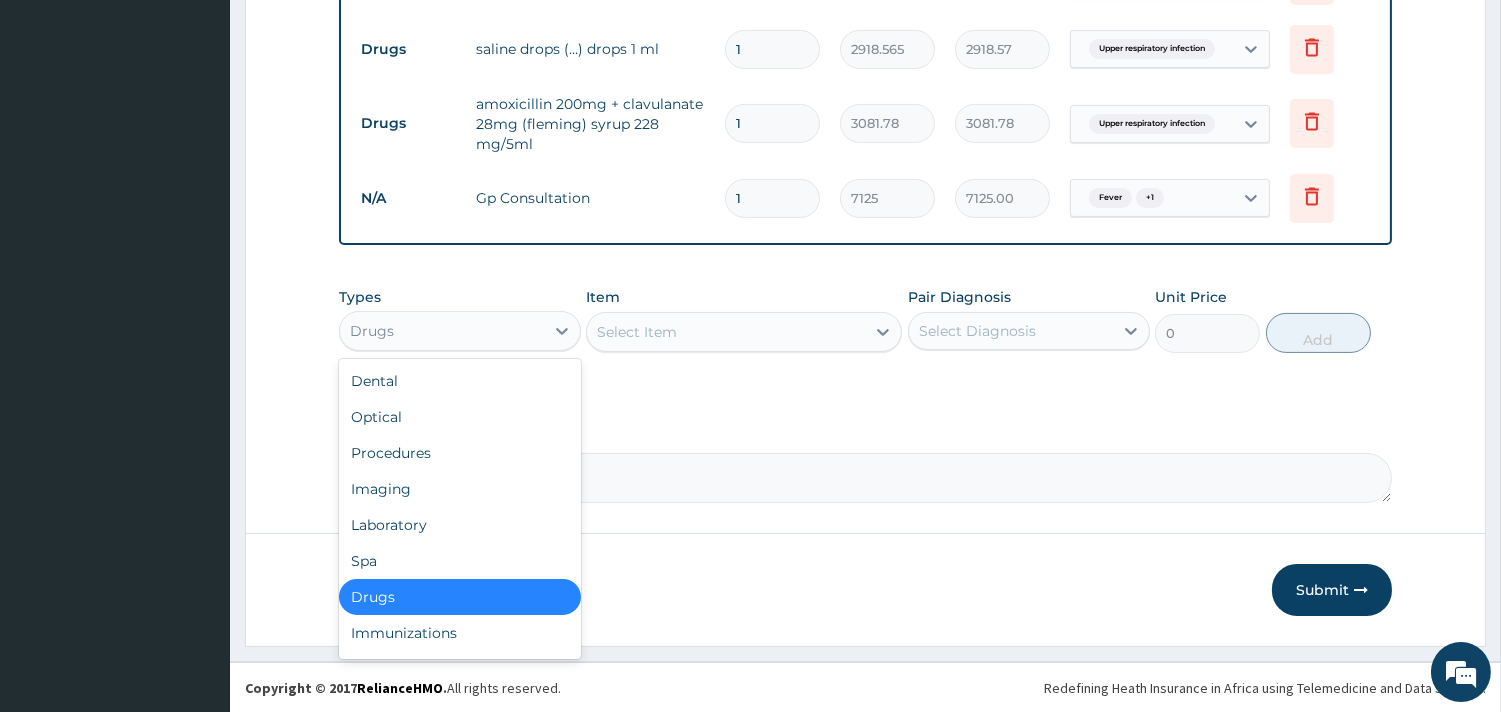 drag, startPoint x: 481, startPoint y: 312, endPoint x: 470, endPoint y: 348, distance: 37.64306 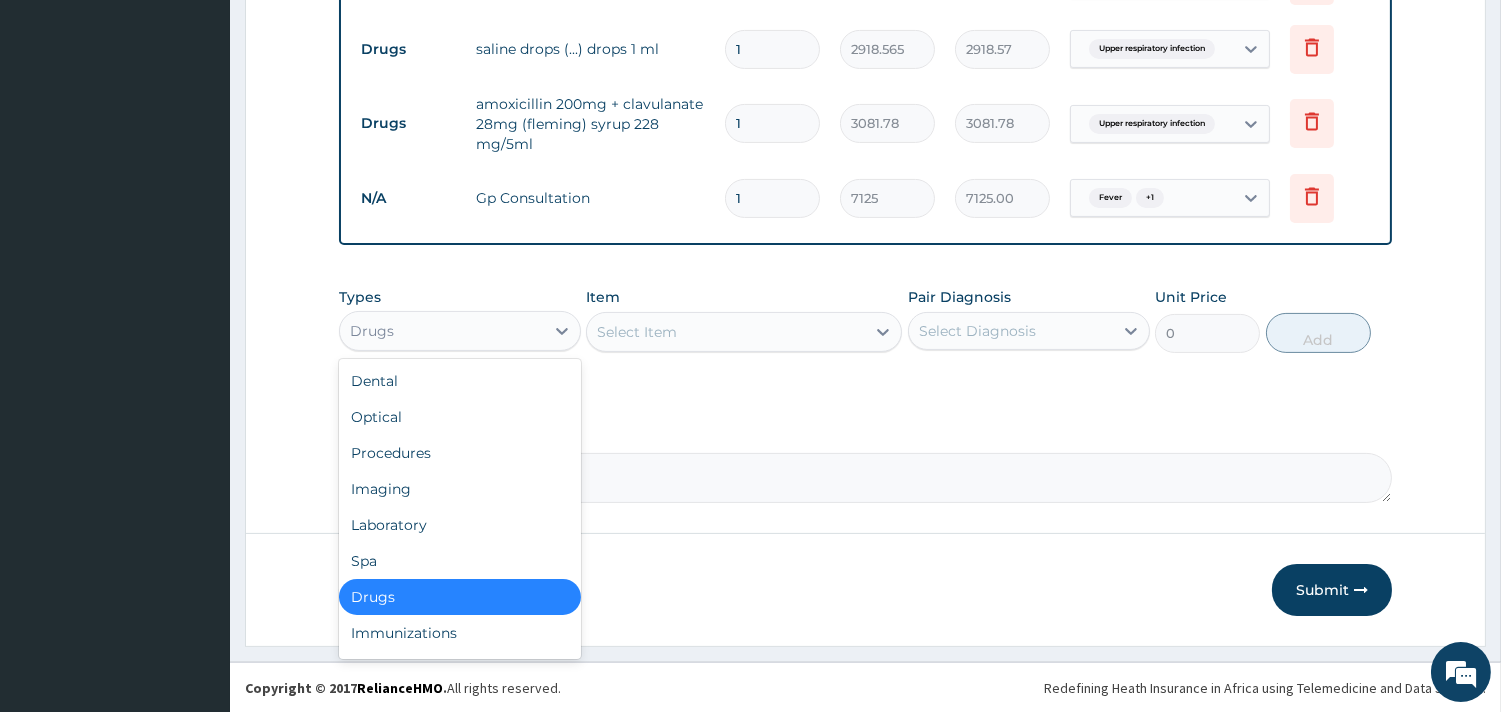 click on "Drugs" at bounding box center (442, 331) 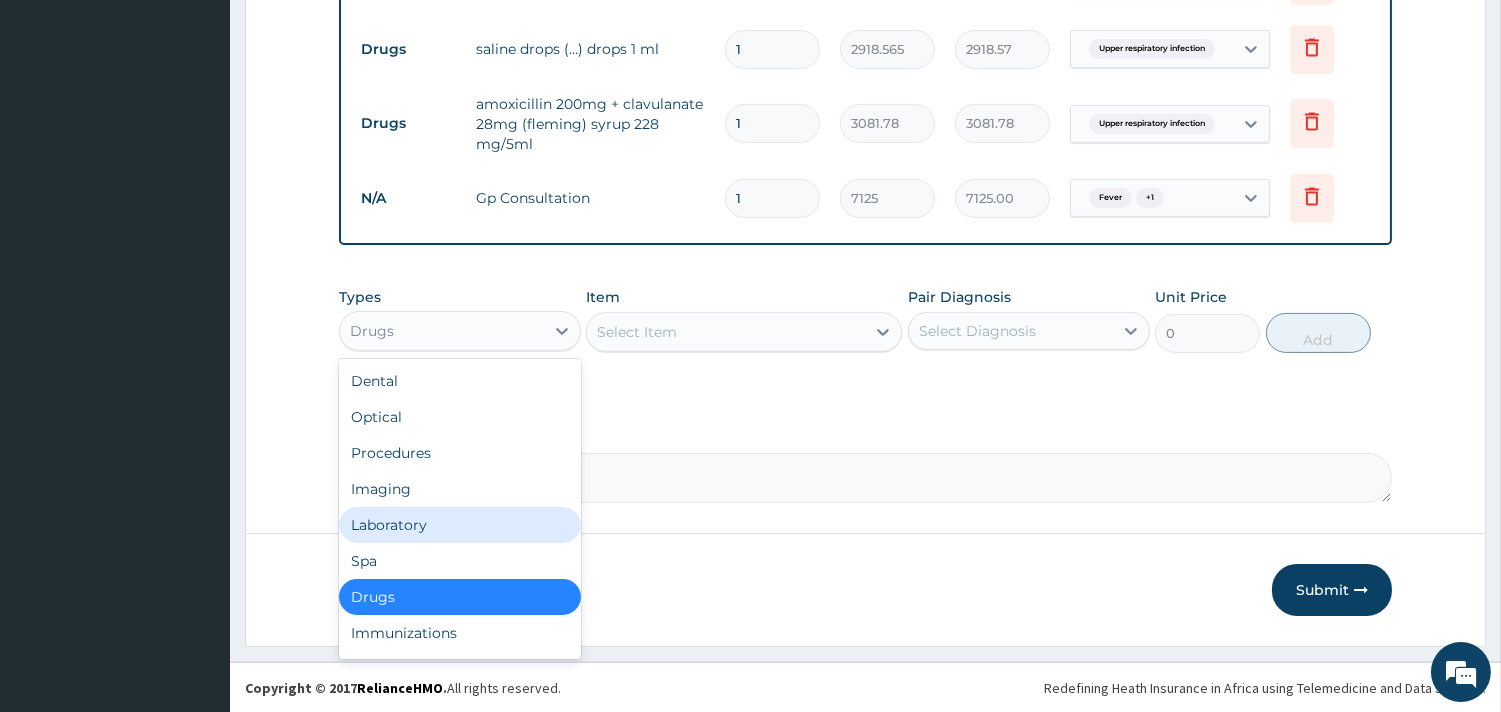 click on "Laboratory" at bounding box center [460, 525] 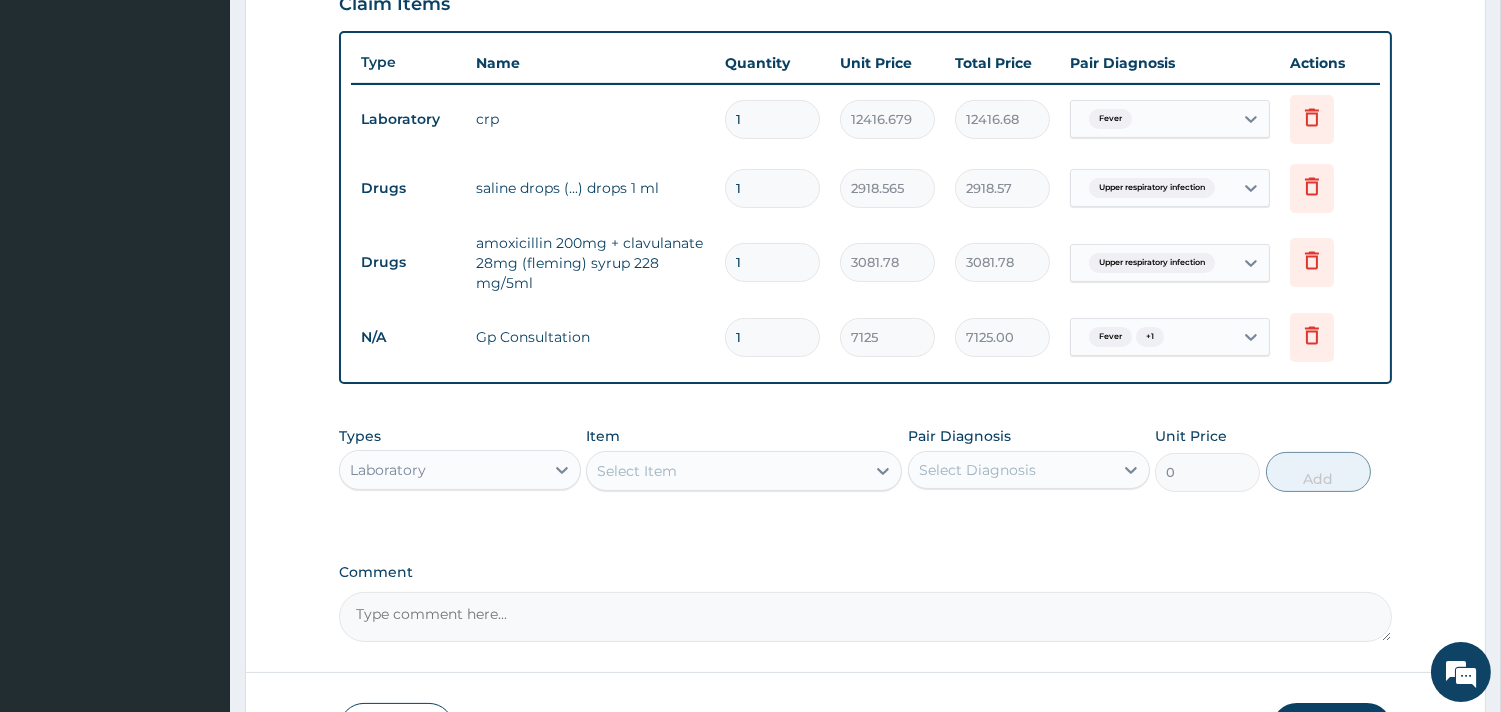 scroll, scrollTop: 870, scrollLeft: 0, axis: vertical 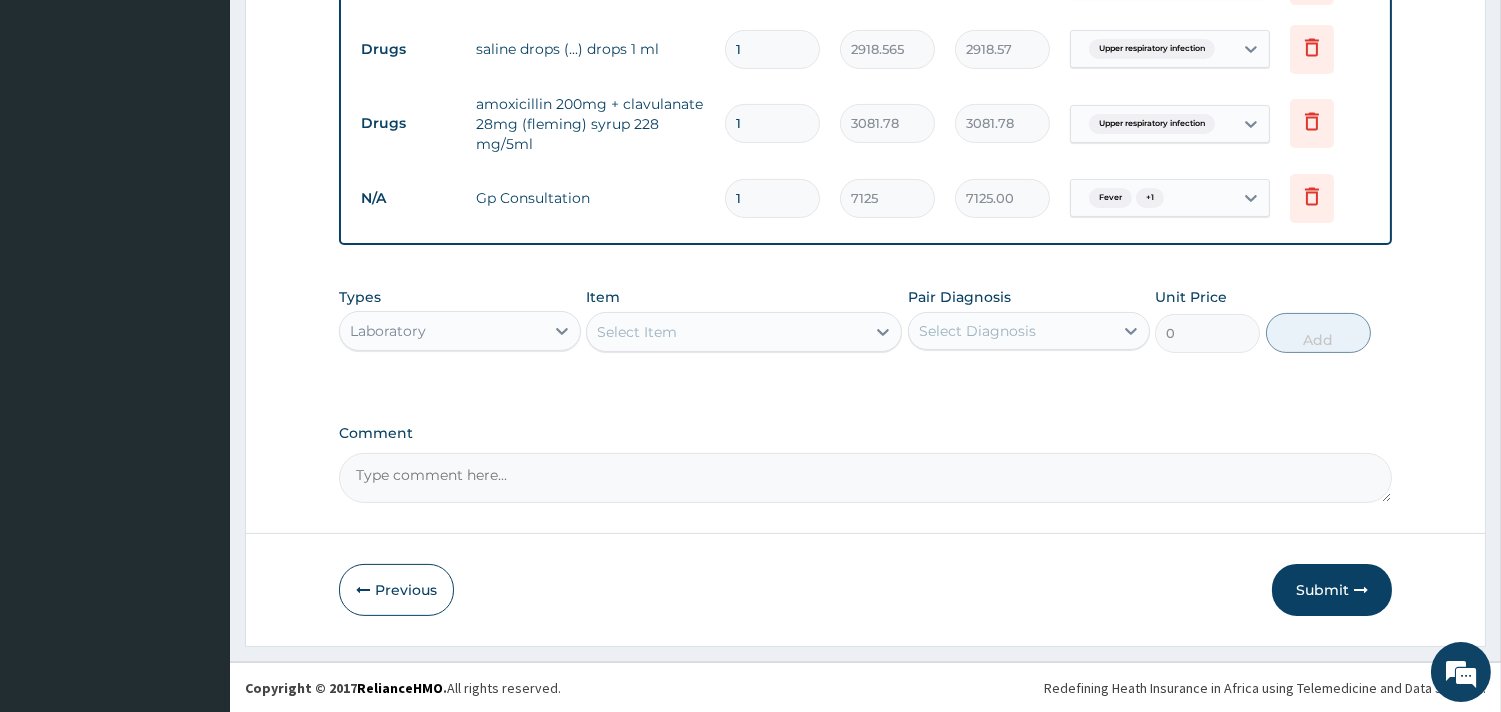 click on "Select Item" at bounding box center [637, 332] 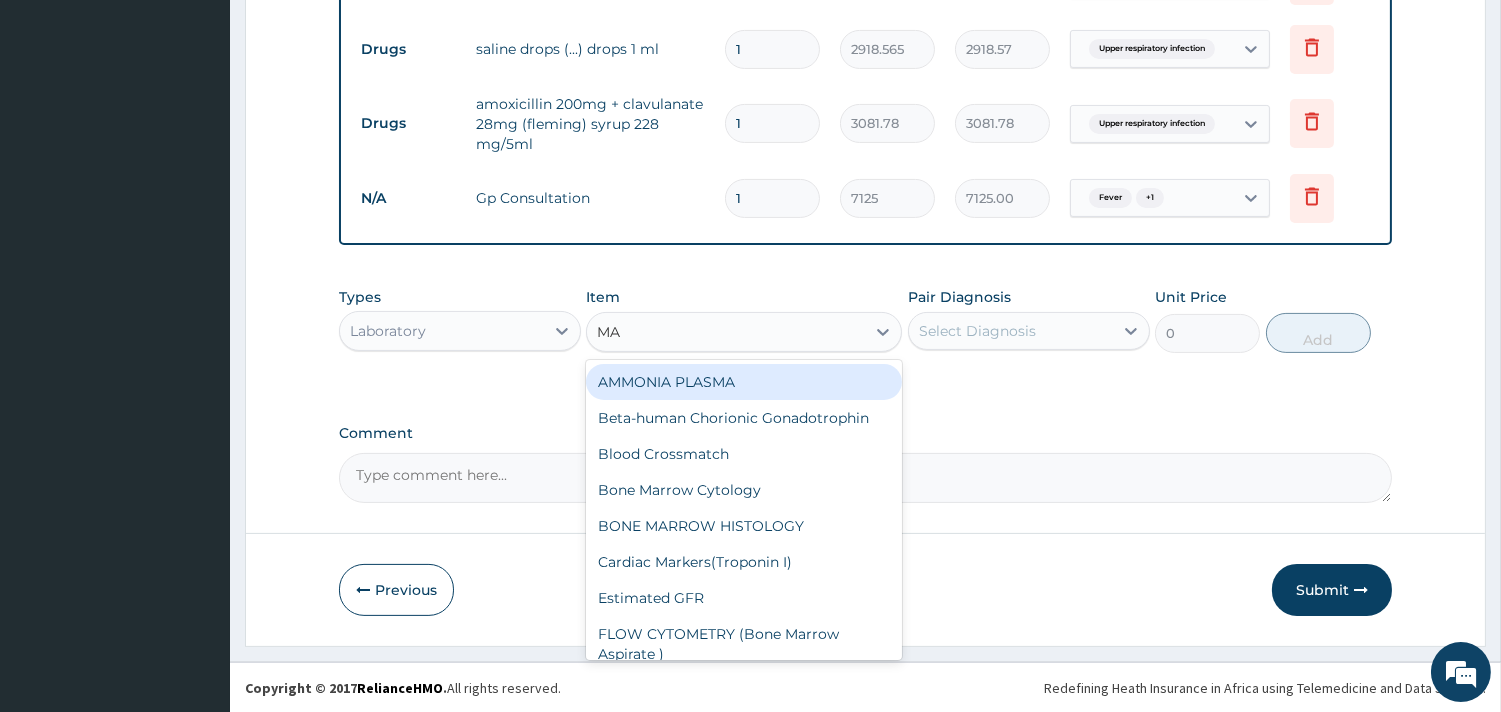 type on "MAL" 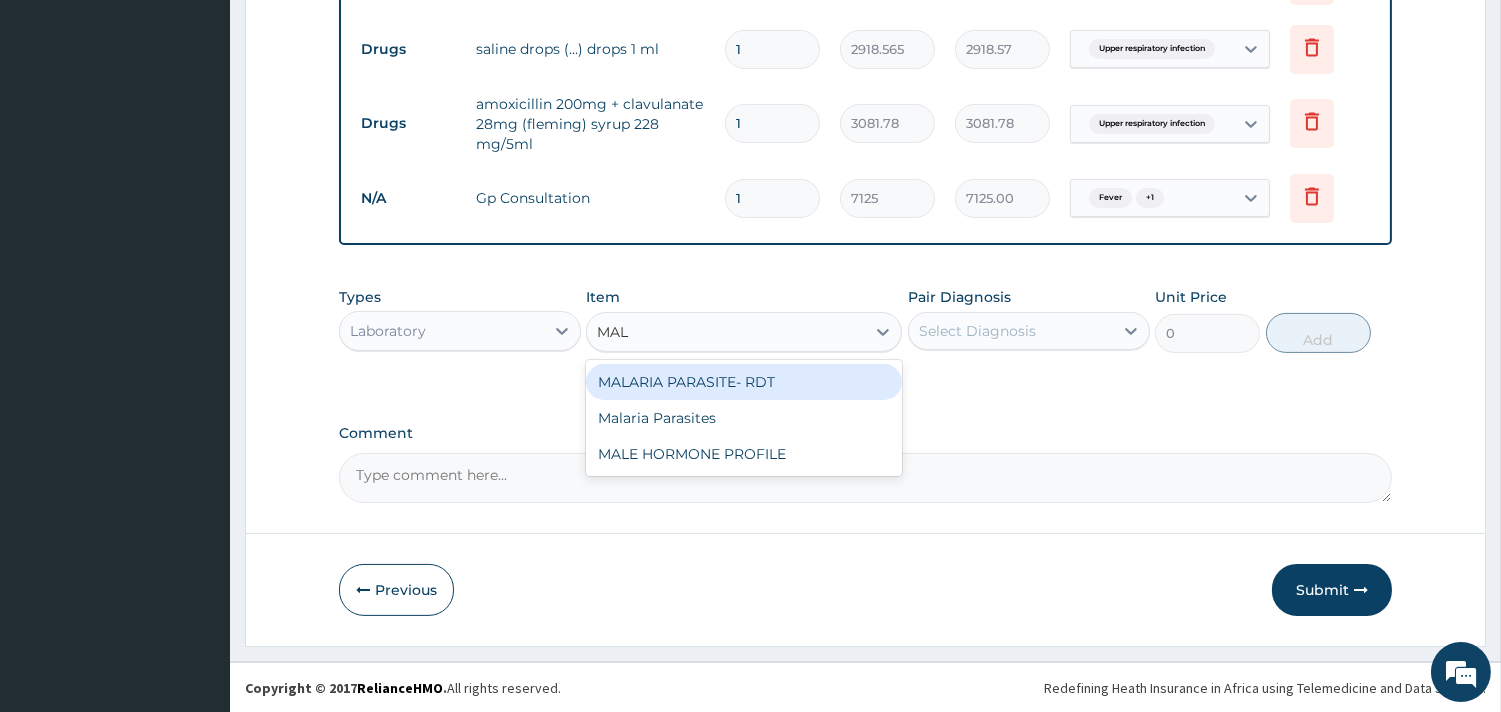 click on "MALARIA PARASITE- RDT" at bounding box center [744, 382] 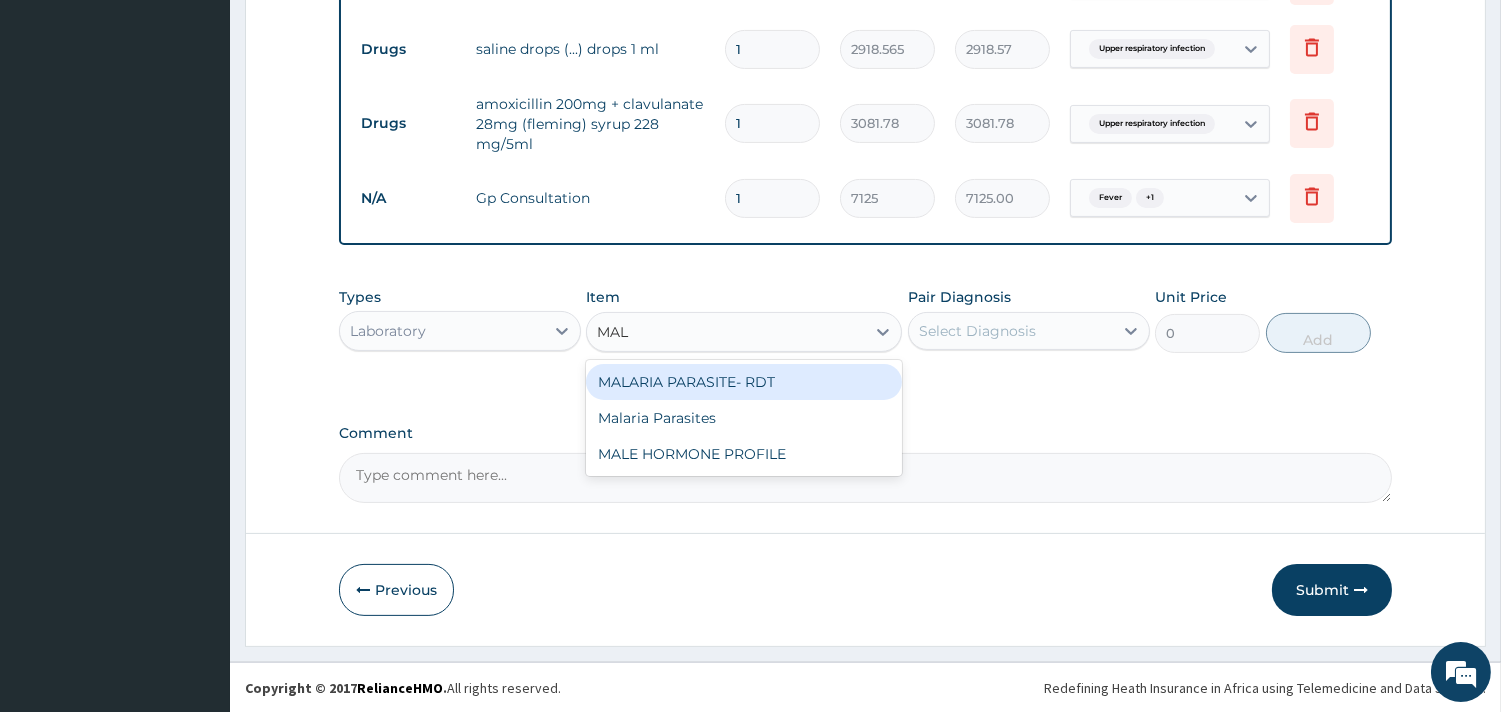 type 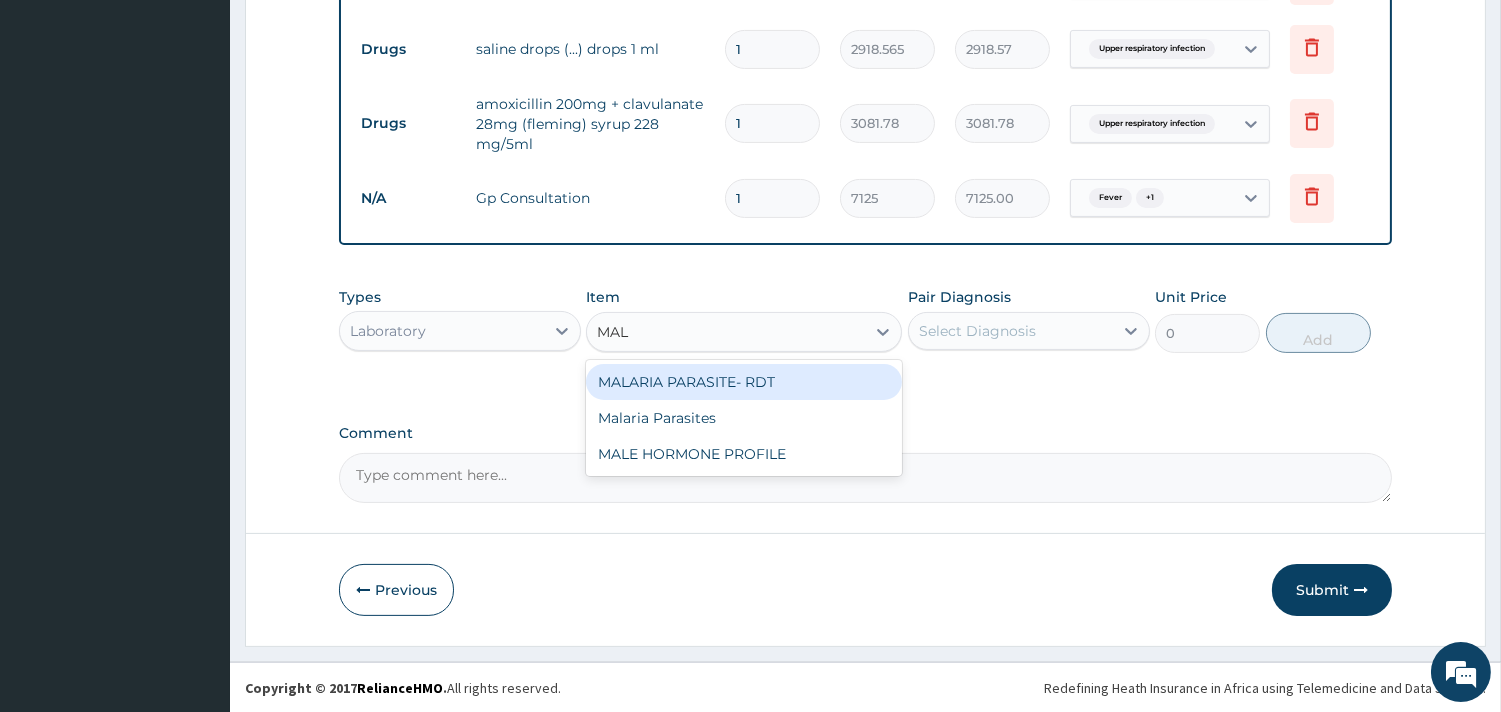 type on "4321.35" 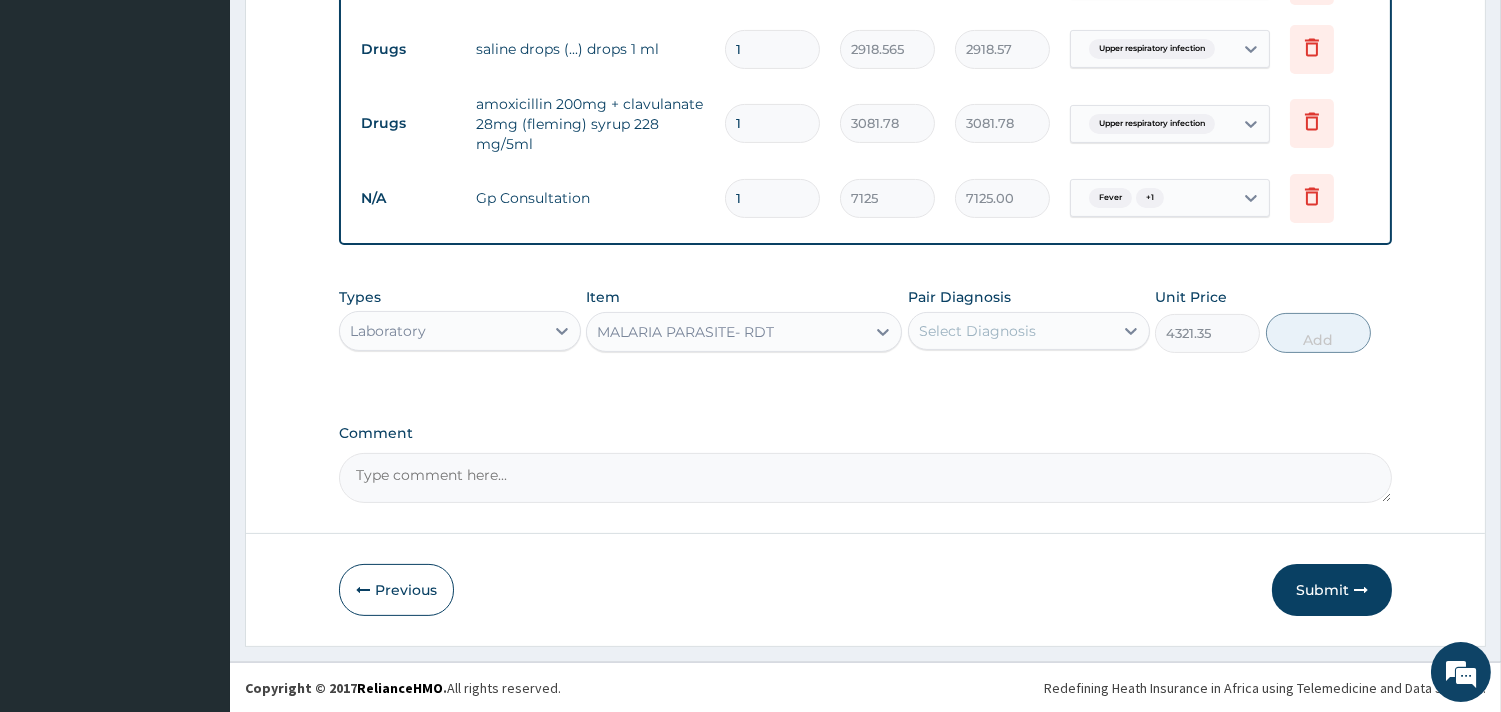 click on "MALARIA PARASITE- RDT" at bounding box center [726, 332] 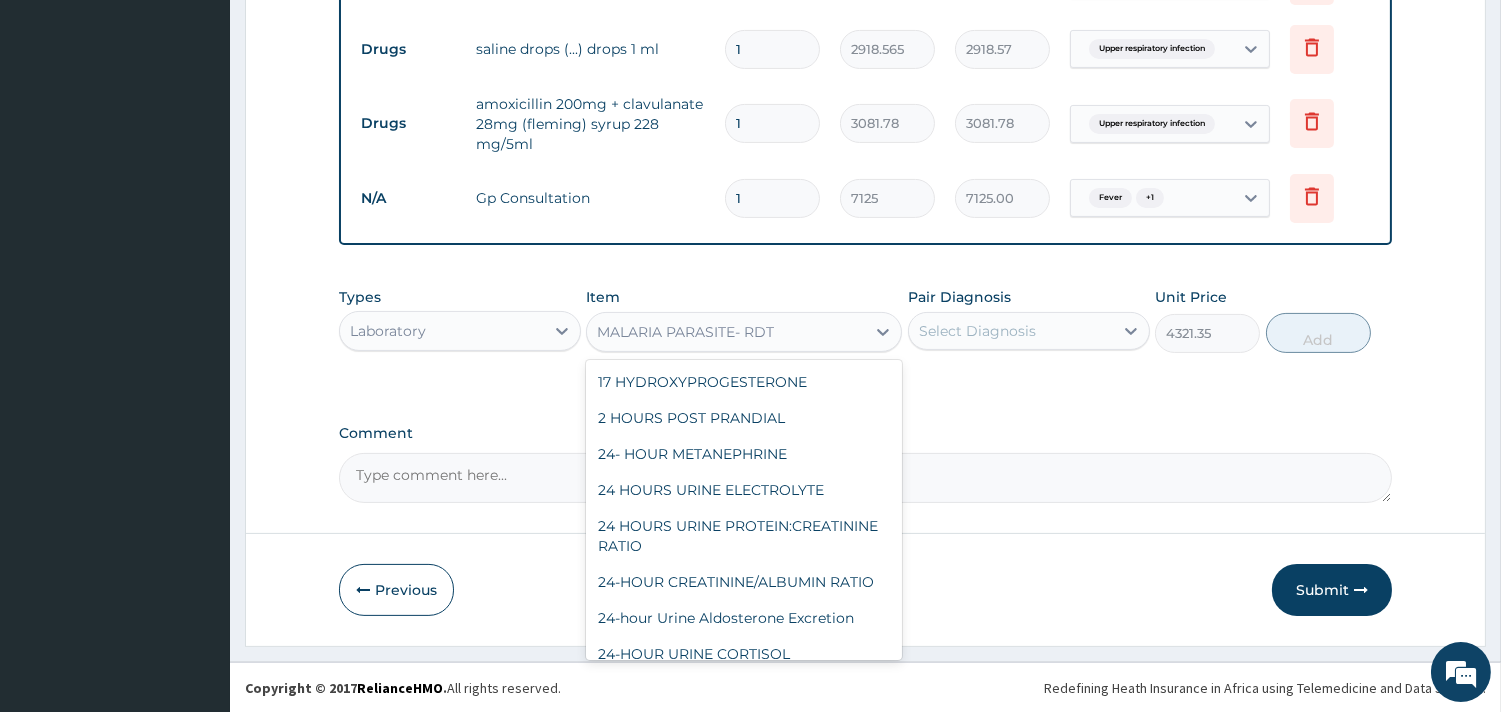 scroll, scrollTop: 6255, scrollLeft: 0, axis: vertical 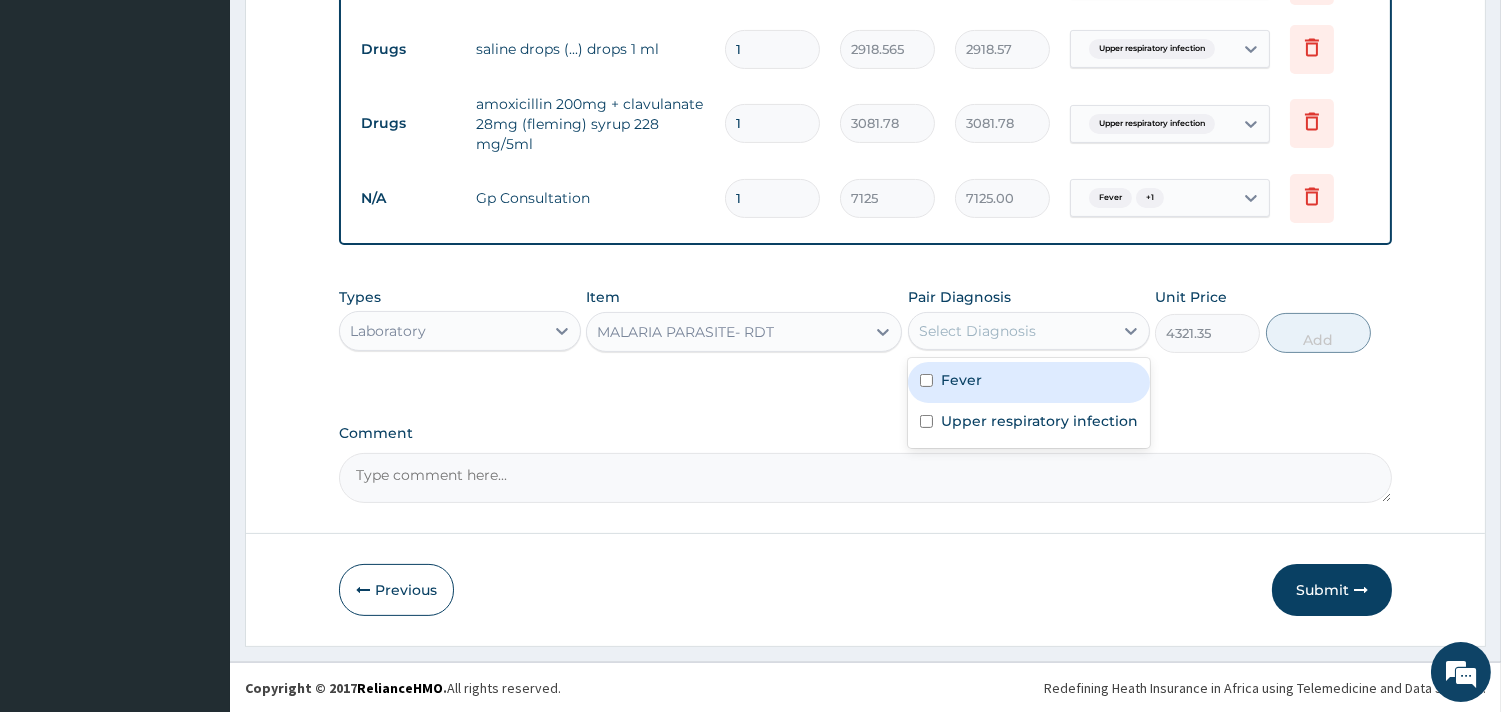 click on "Select Diagnosis" at bounding box center (977, 331) 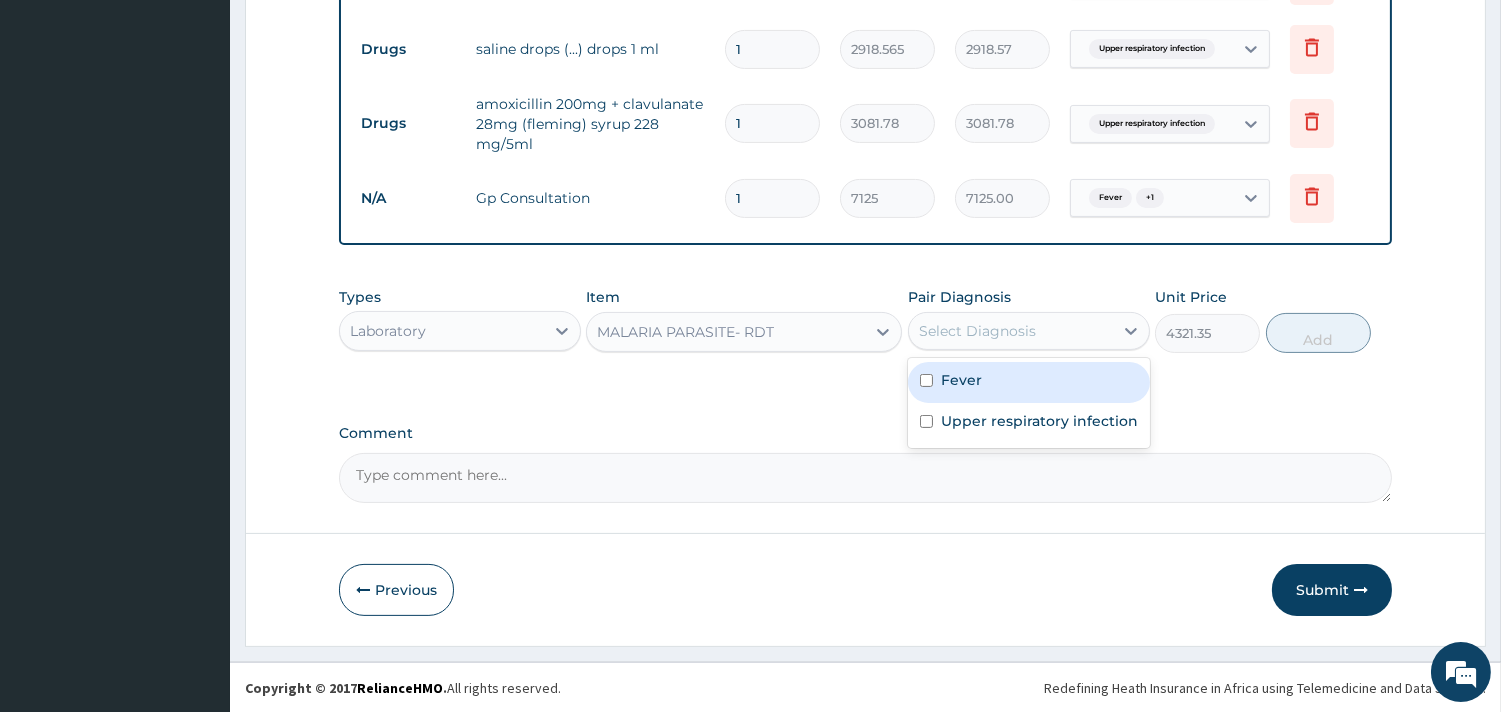 drag, startPoint x: 1025, startPoint y: 392, endPoint x: 1017, endPoint y: 434, distance: 42.755116 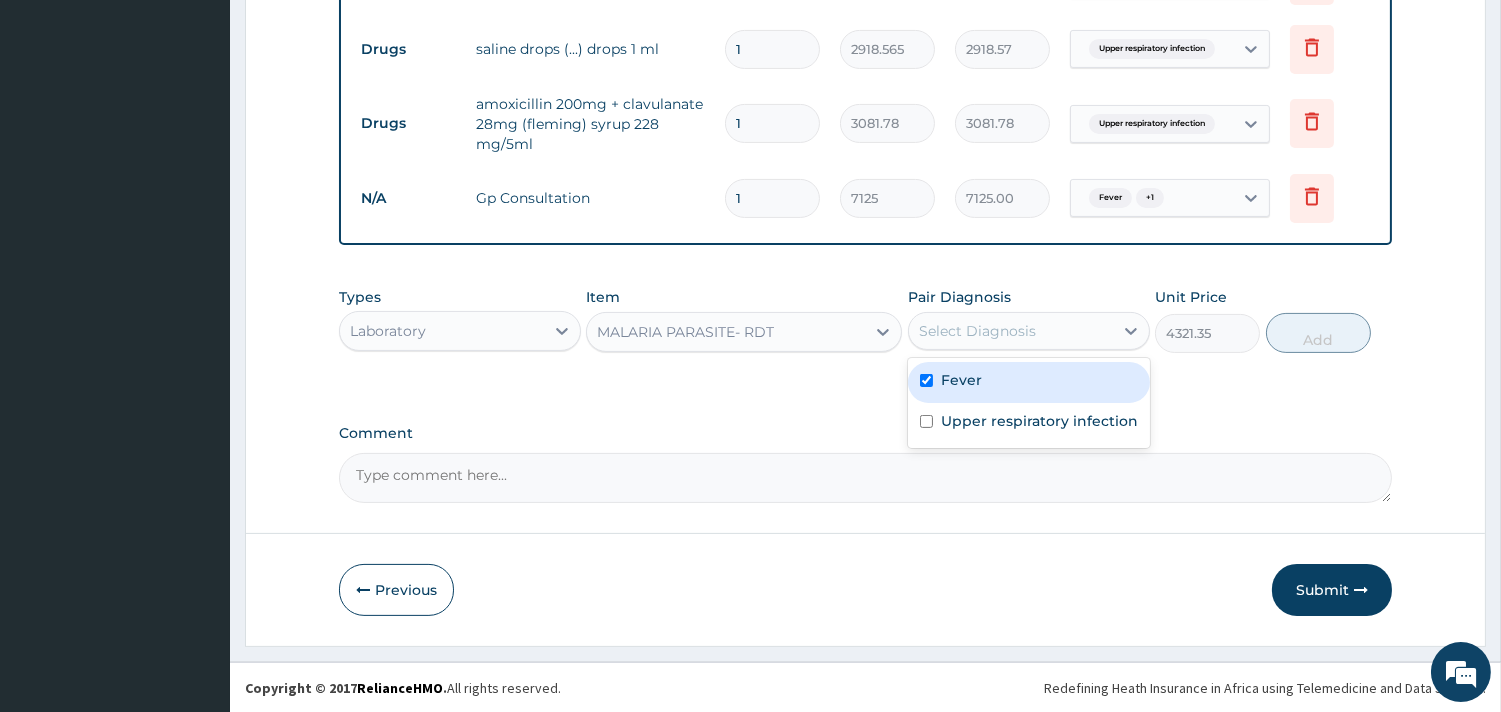 checkbox on "true" 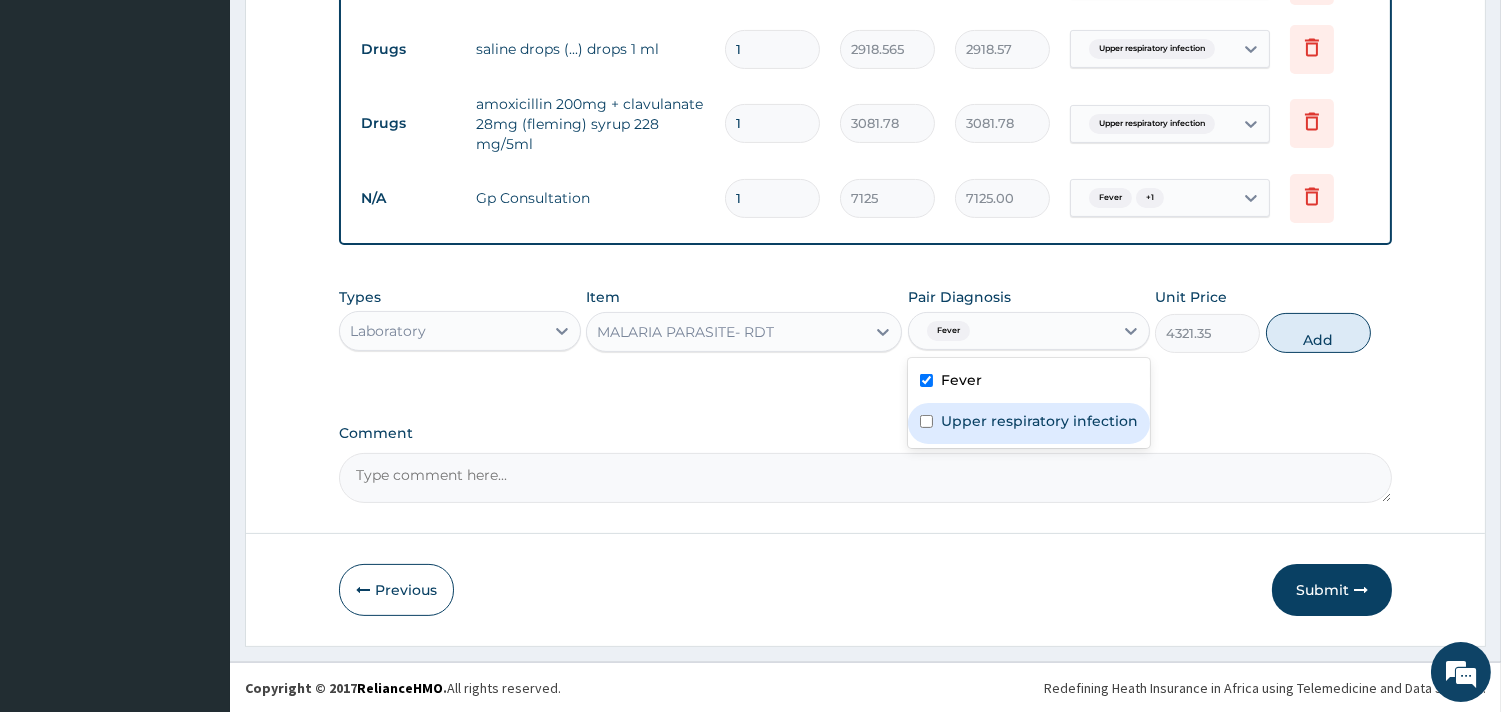 drag, startPoint x: 1015, startPoint y: 440, endPoint x: 1043, endPoint y: 430, distance: 29.732138 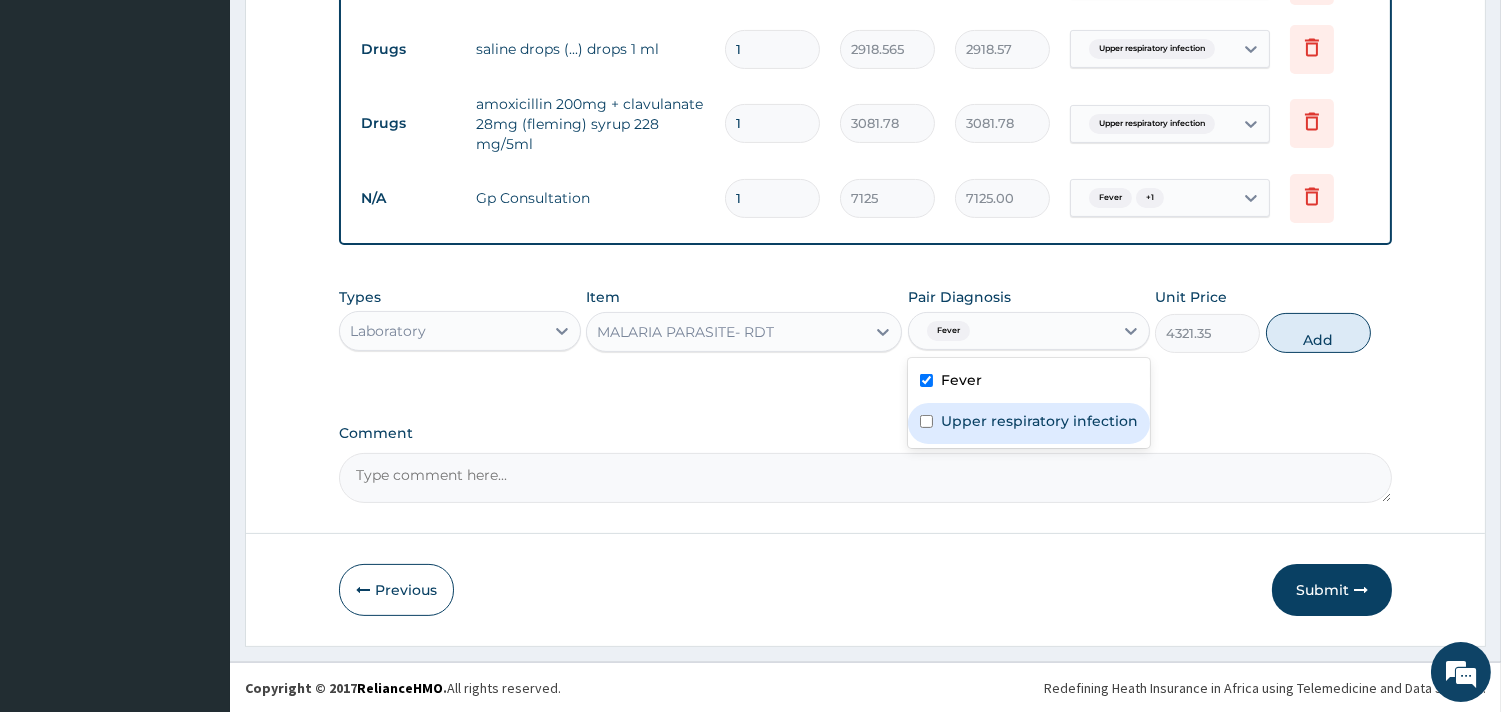 click on "Upper respiratory infection" at bounding box center [1029, 423] 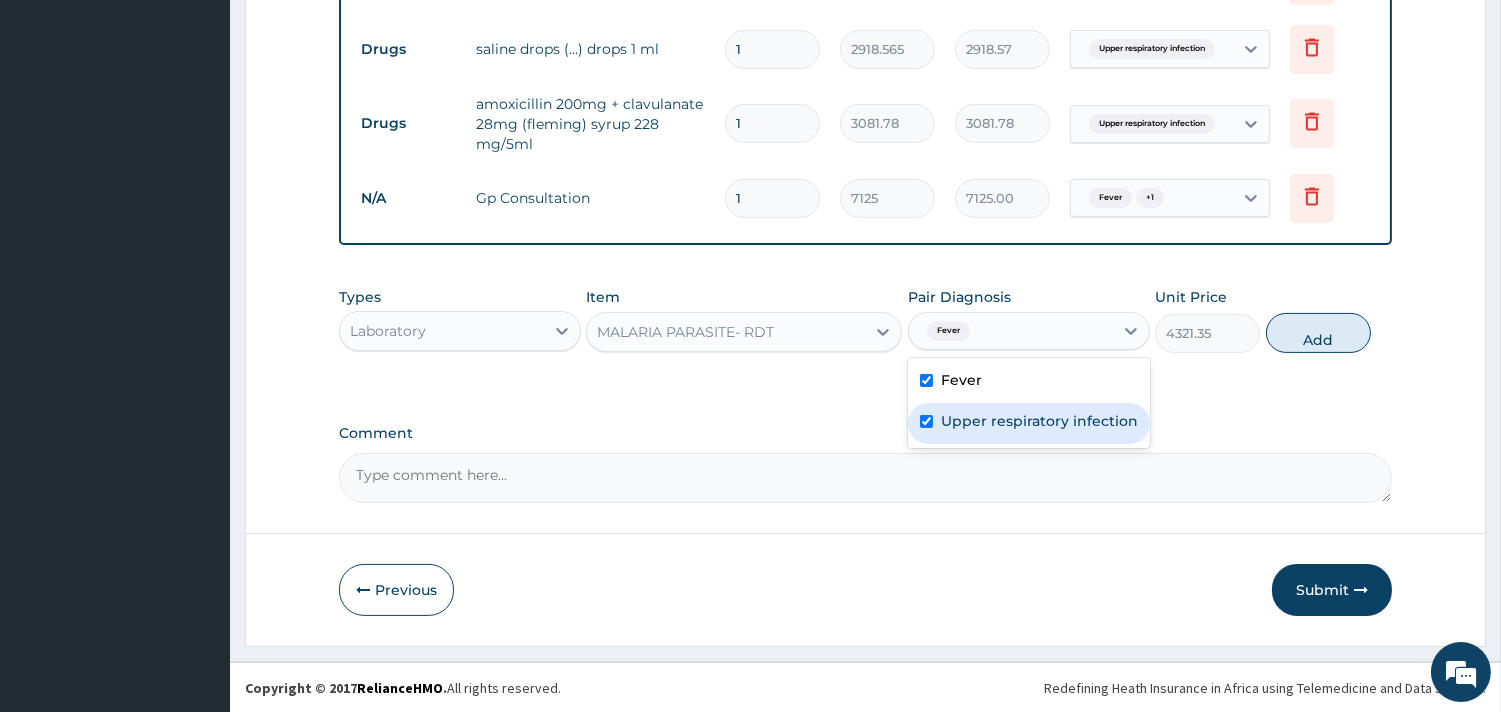checkbox on "true" 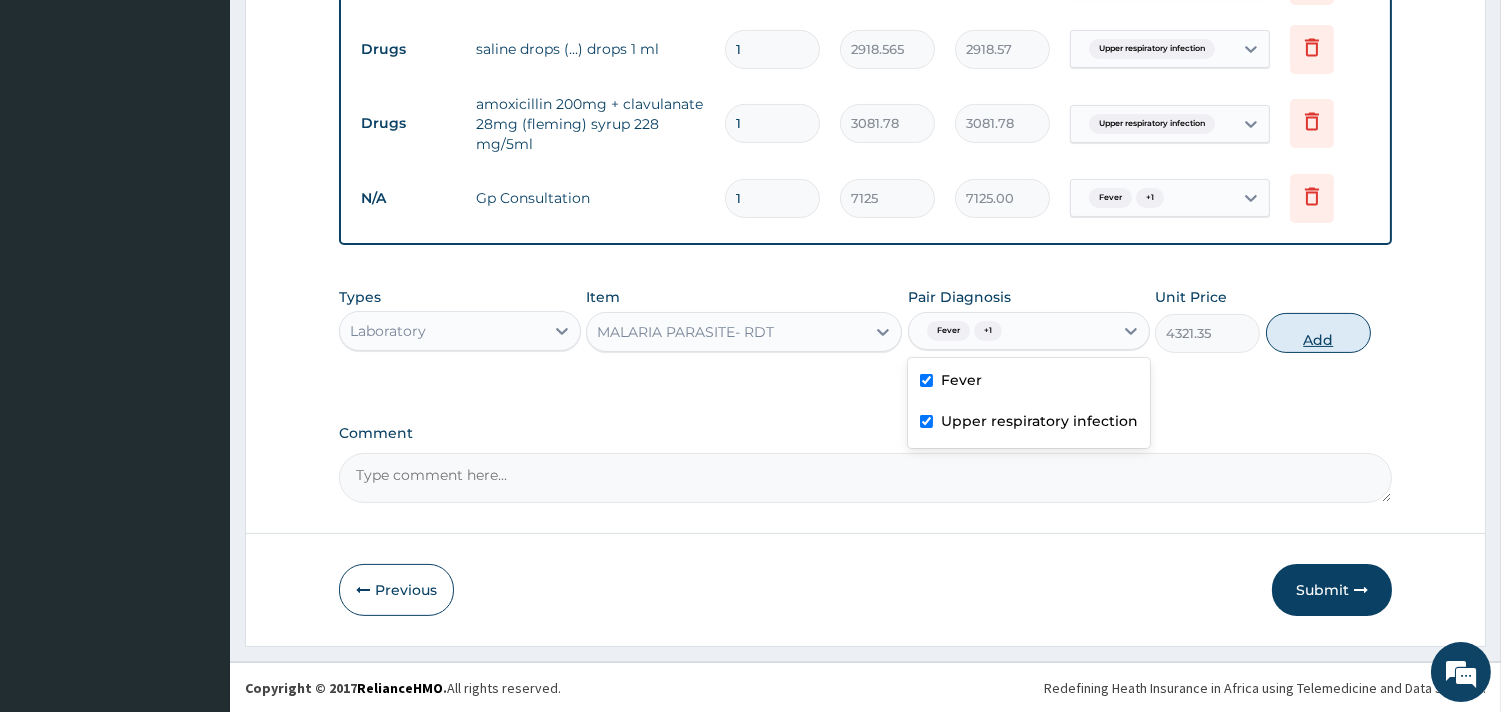 click on "Add" at bounding box center [1318, 333] 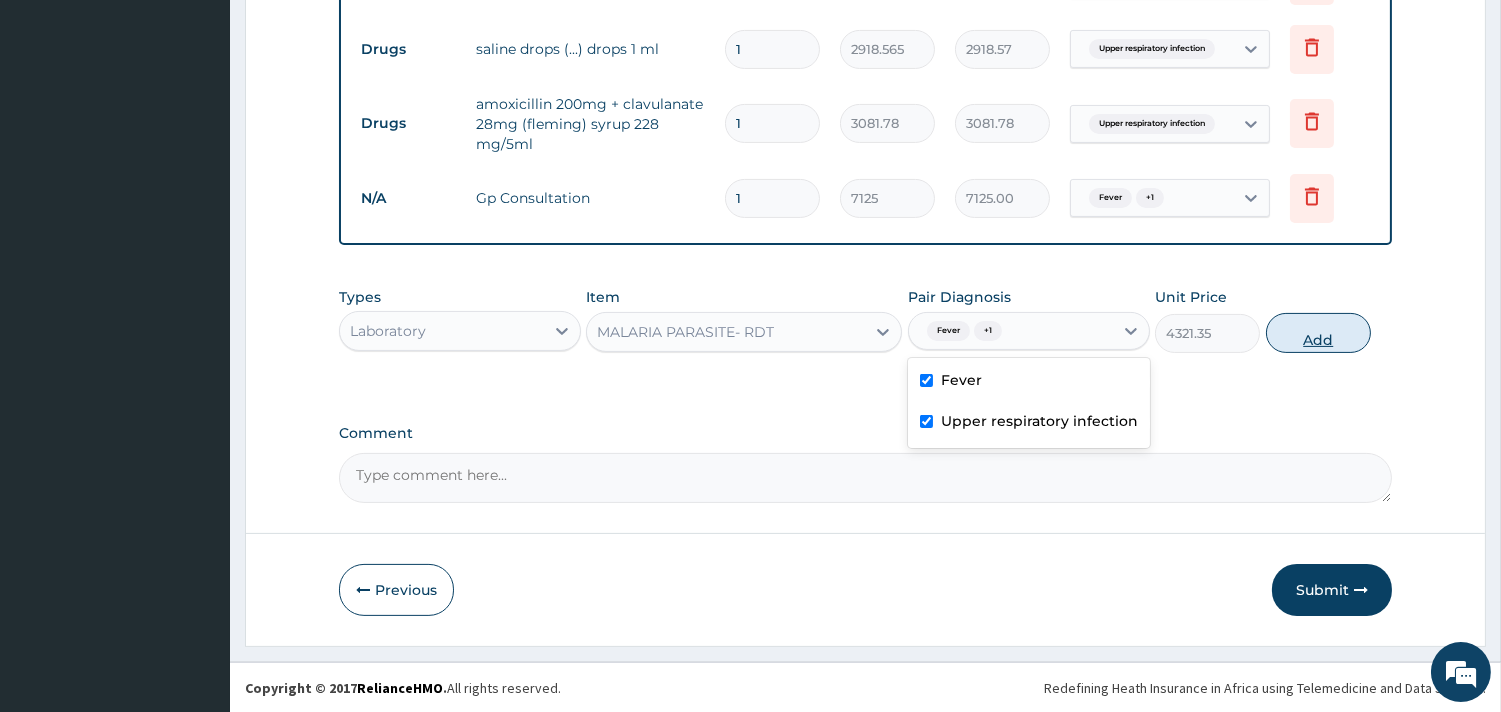 type on "0" 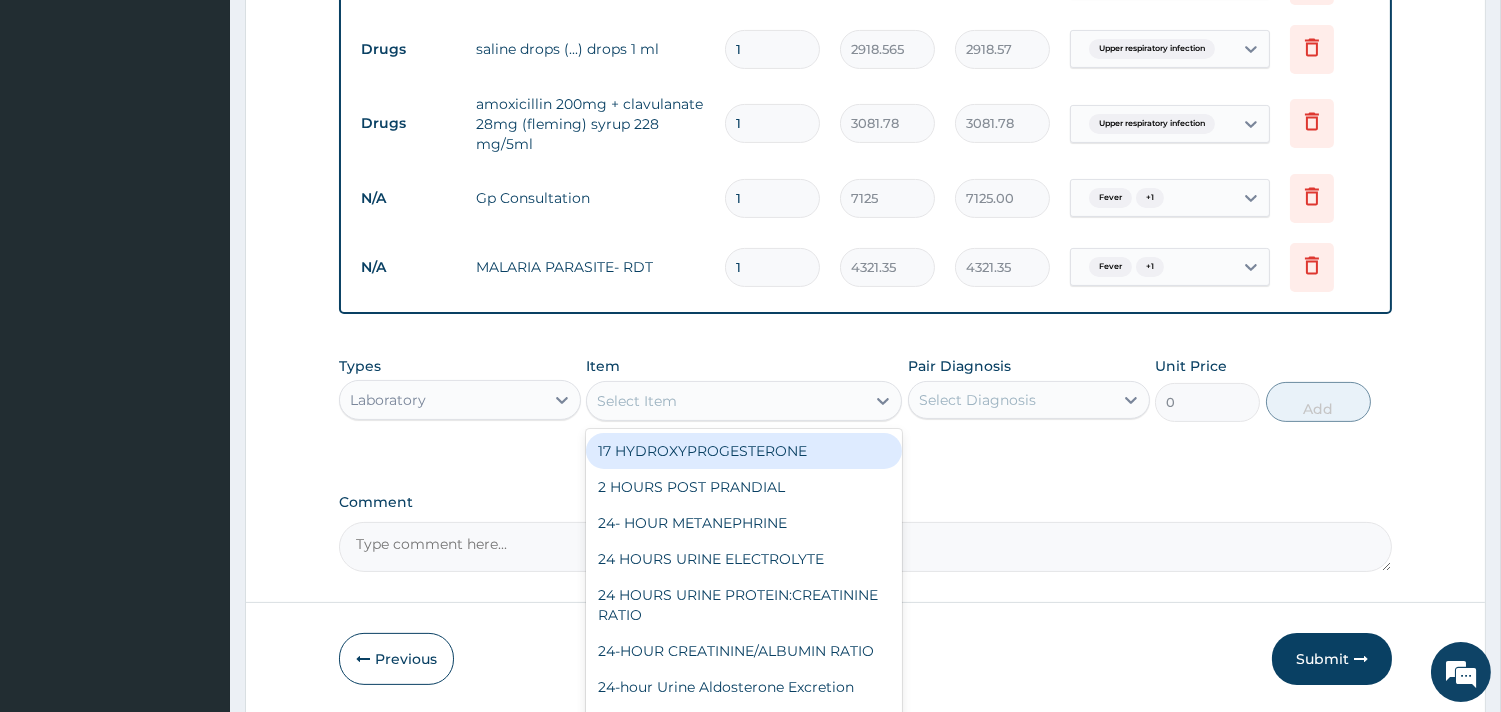 click on "Select Item" at bounding box center [726, 401] 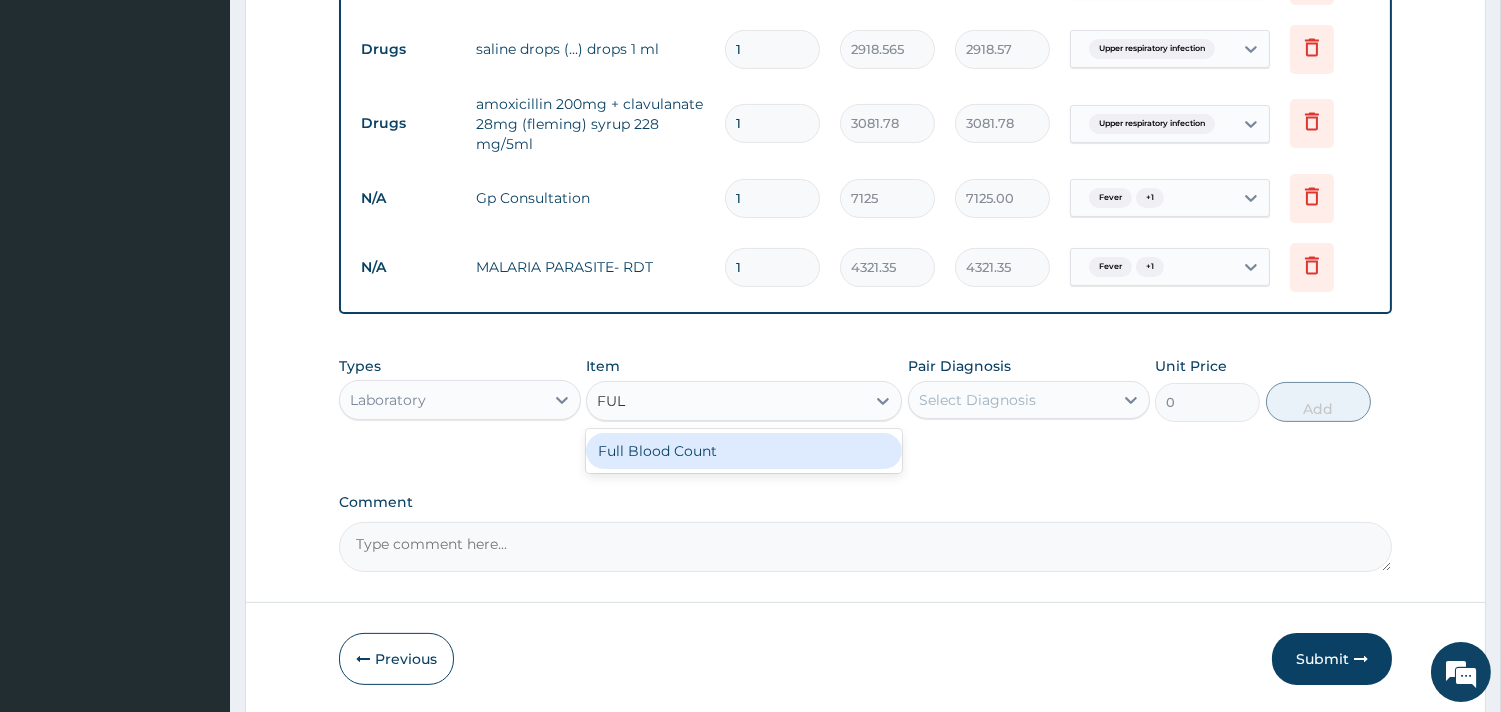 type on "FULL" 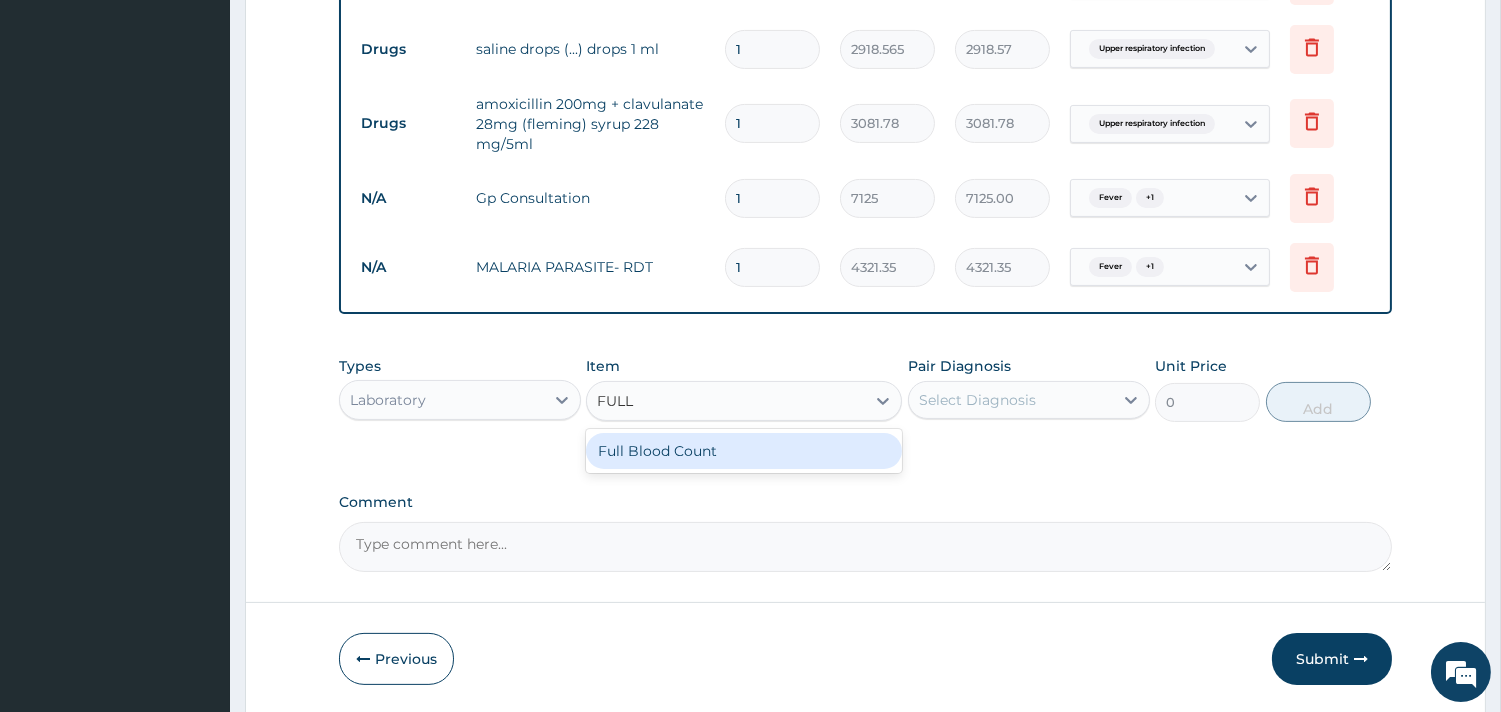 click on "Full Blood Count" at bounding box center (744, 451) 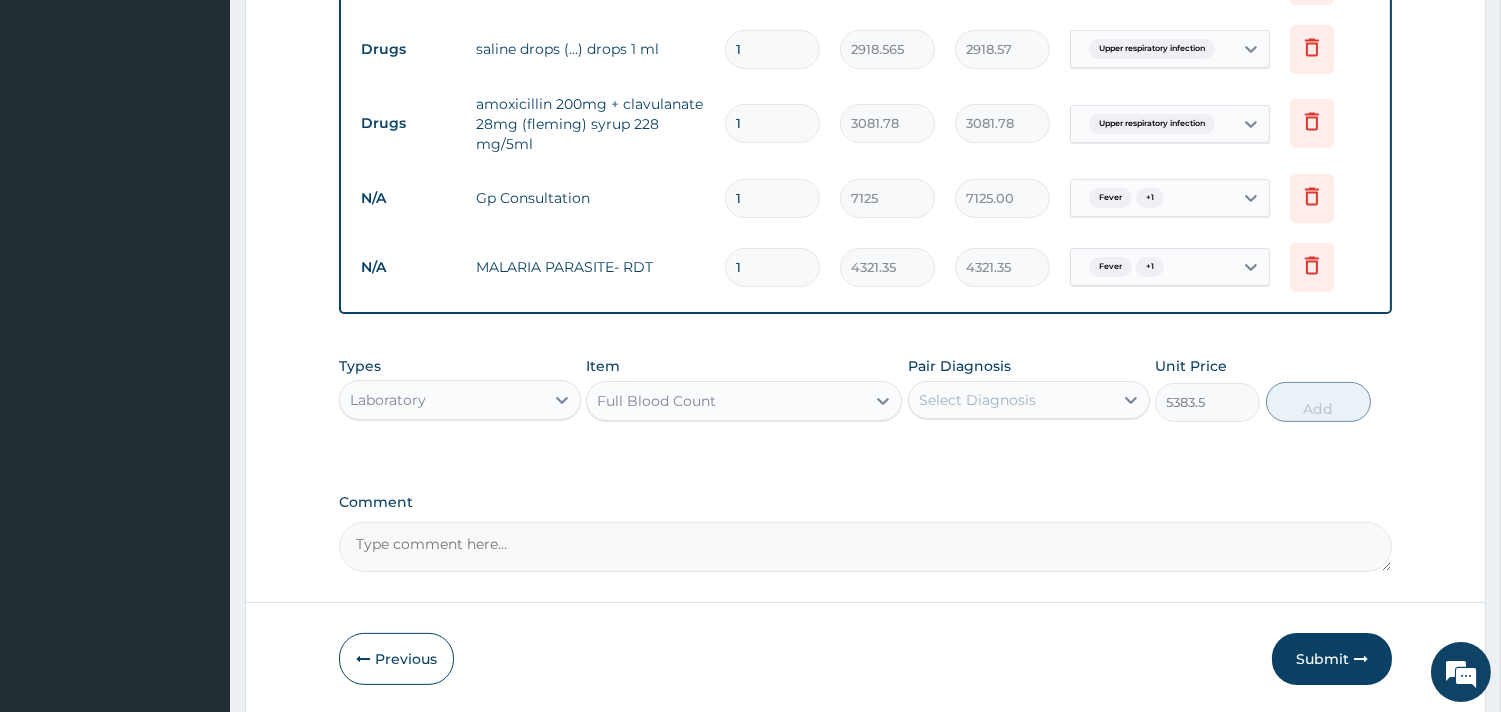 click on "Types Laboratory Item Full Blood Count Pair Diagnosis Select Diagnosis Unit Price 5383.5 Add" at bounding box center [865, 389] 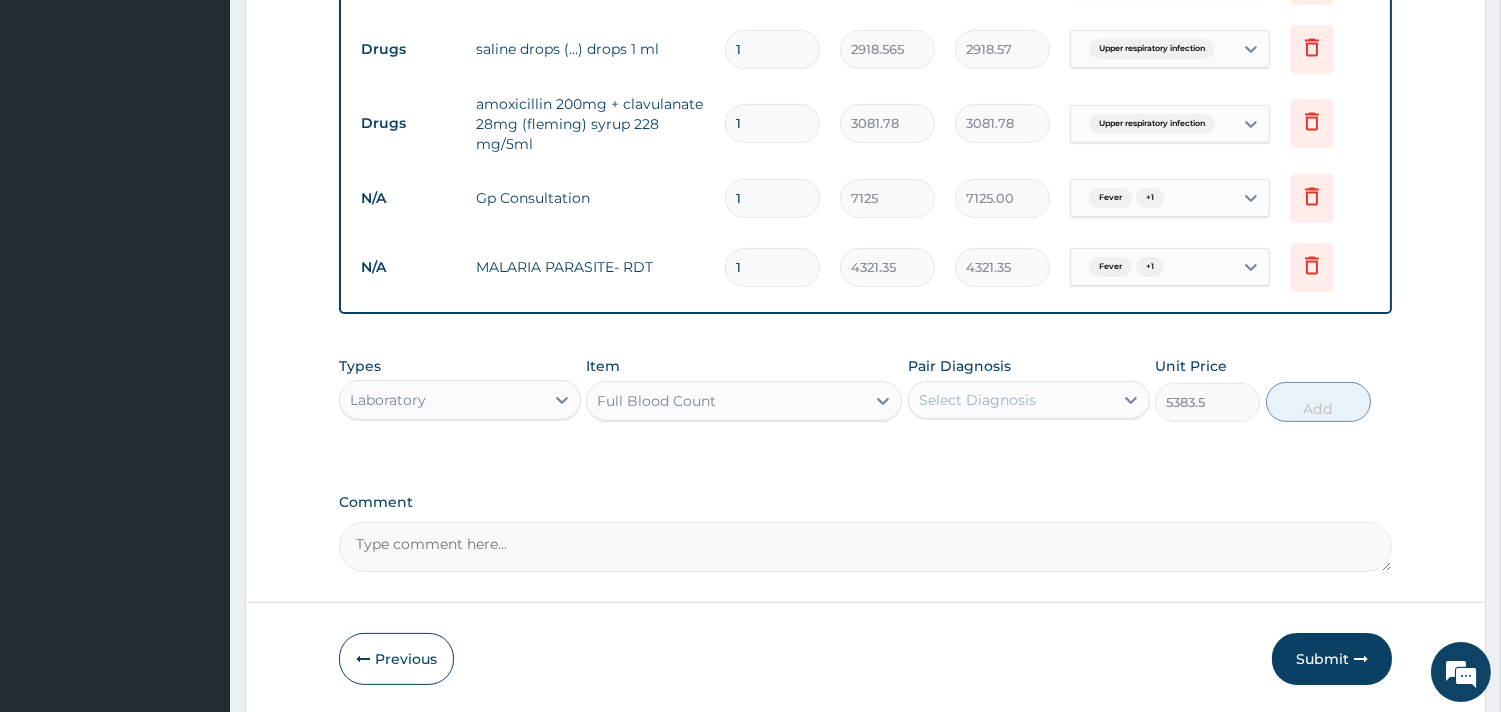 click on "Select Diagnosis" at bounding box center (977, 400) 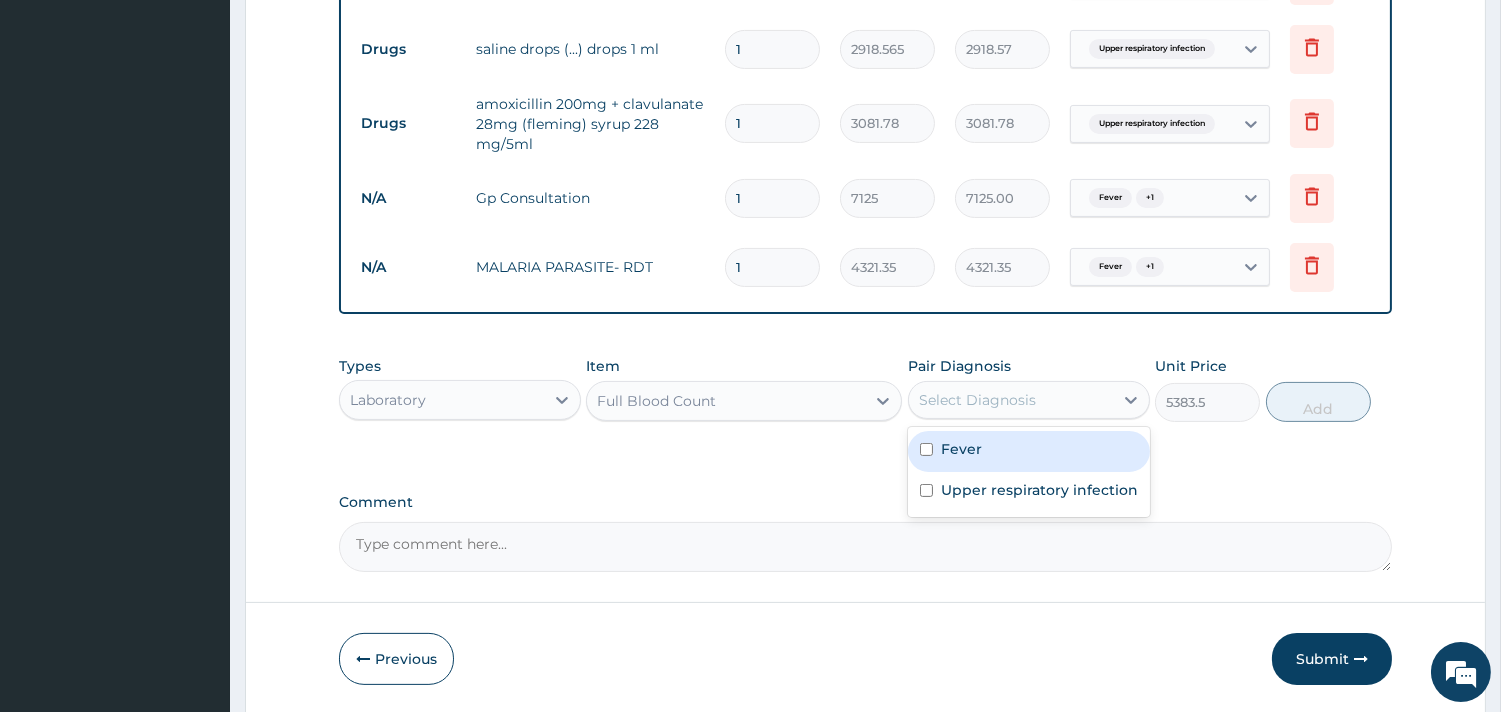 click on "Fever" at bounding box center (1029, 451) 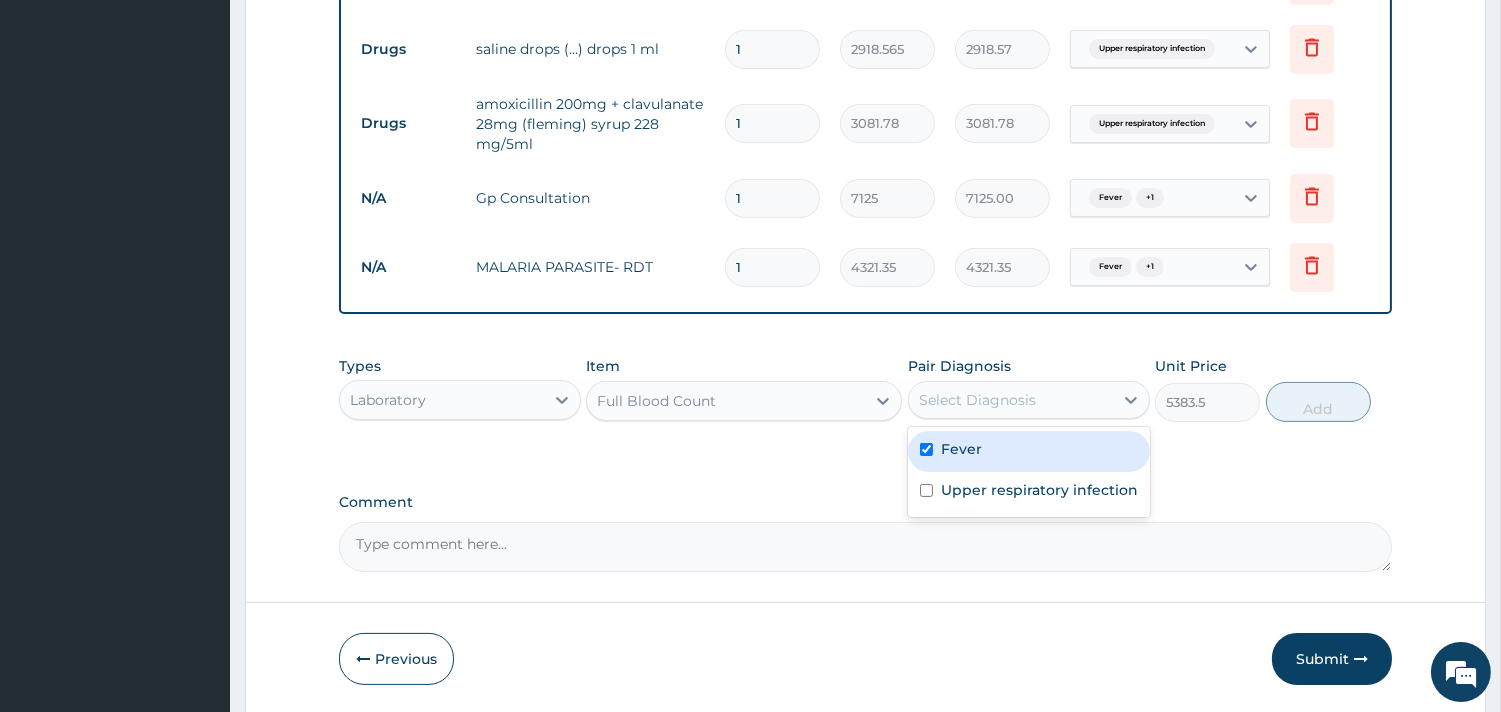checkbox on "true" 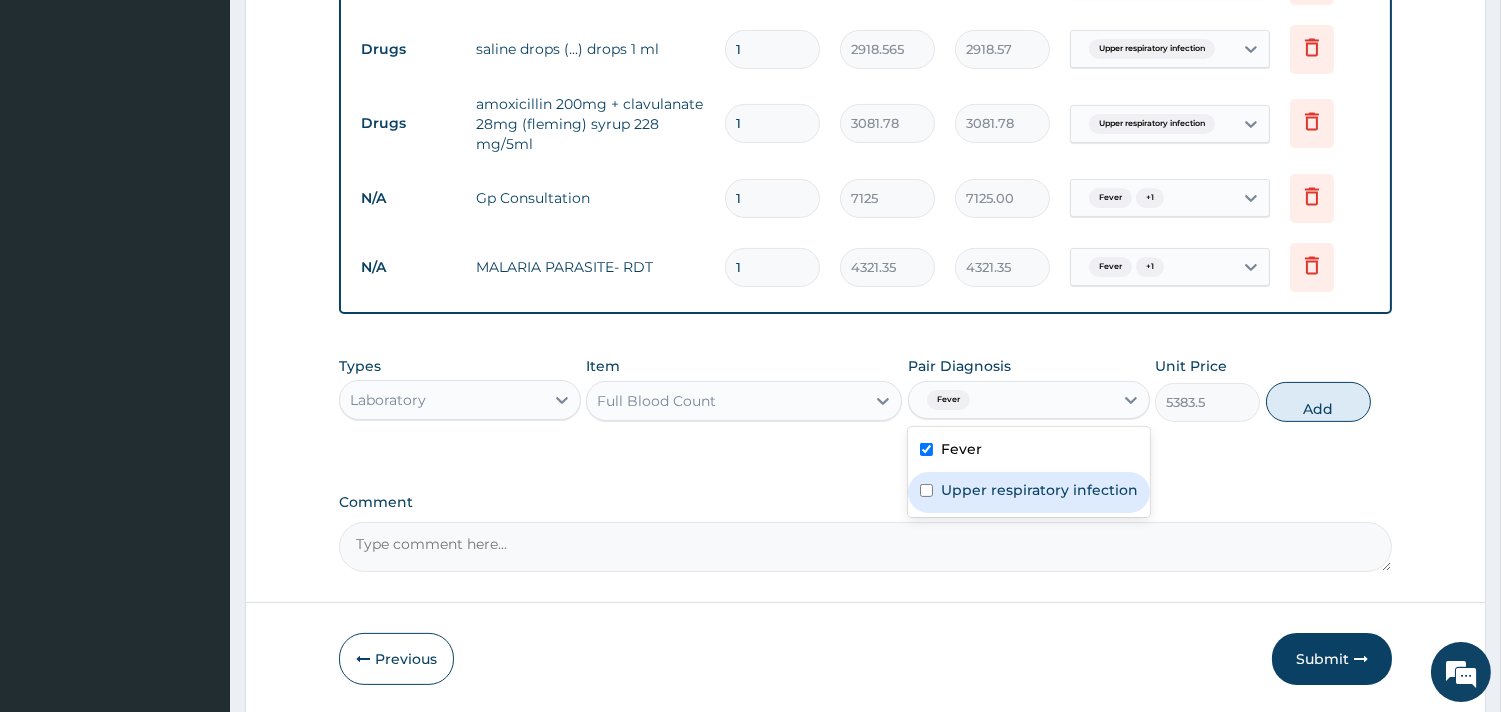 drag, startPoint x: 976, startPoint y: 515, endPoint x: 992, endPoint y: 480, distance: 38.483765 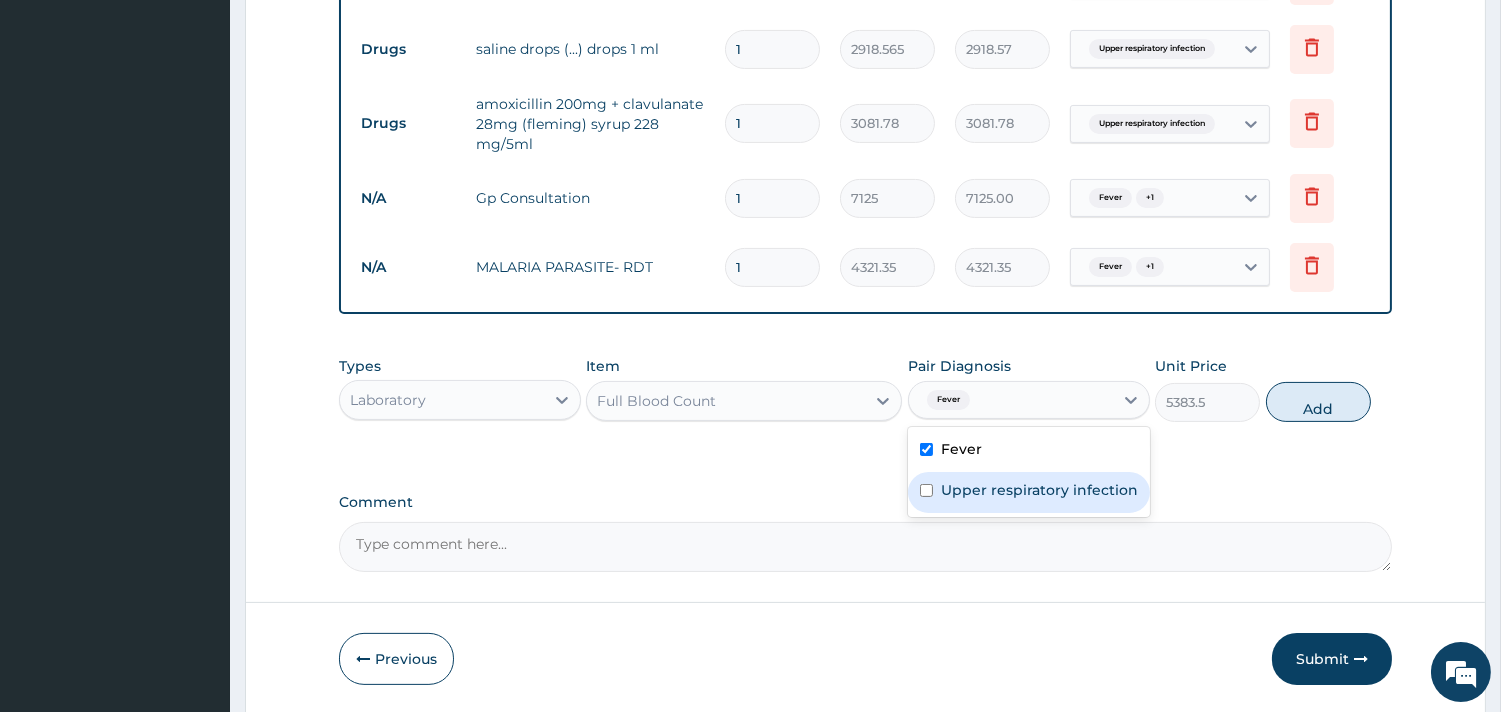 click on "Fever Upper respiratory infection" at bounding box center (1029, 472) 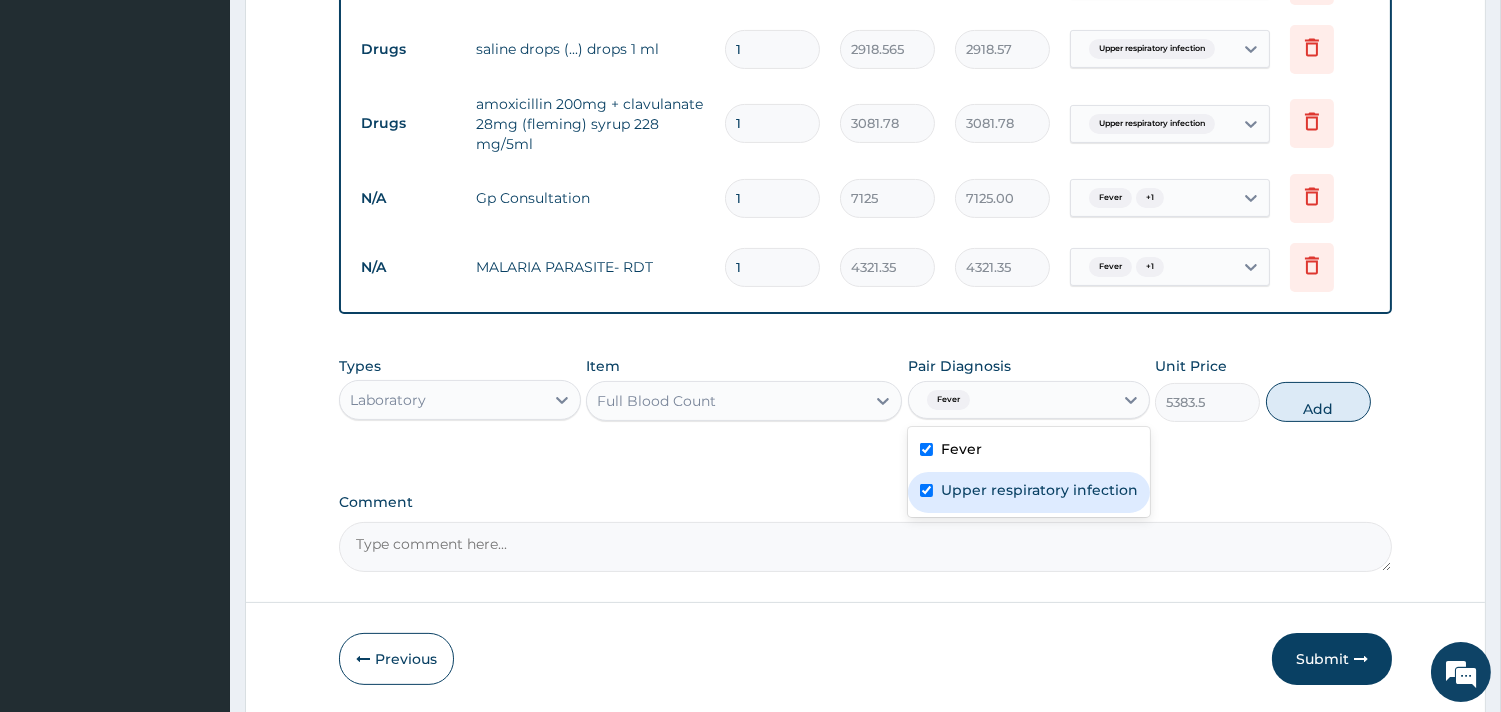 checkbox on "true" 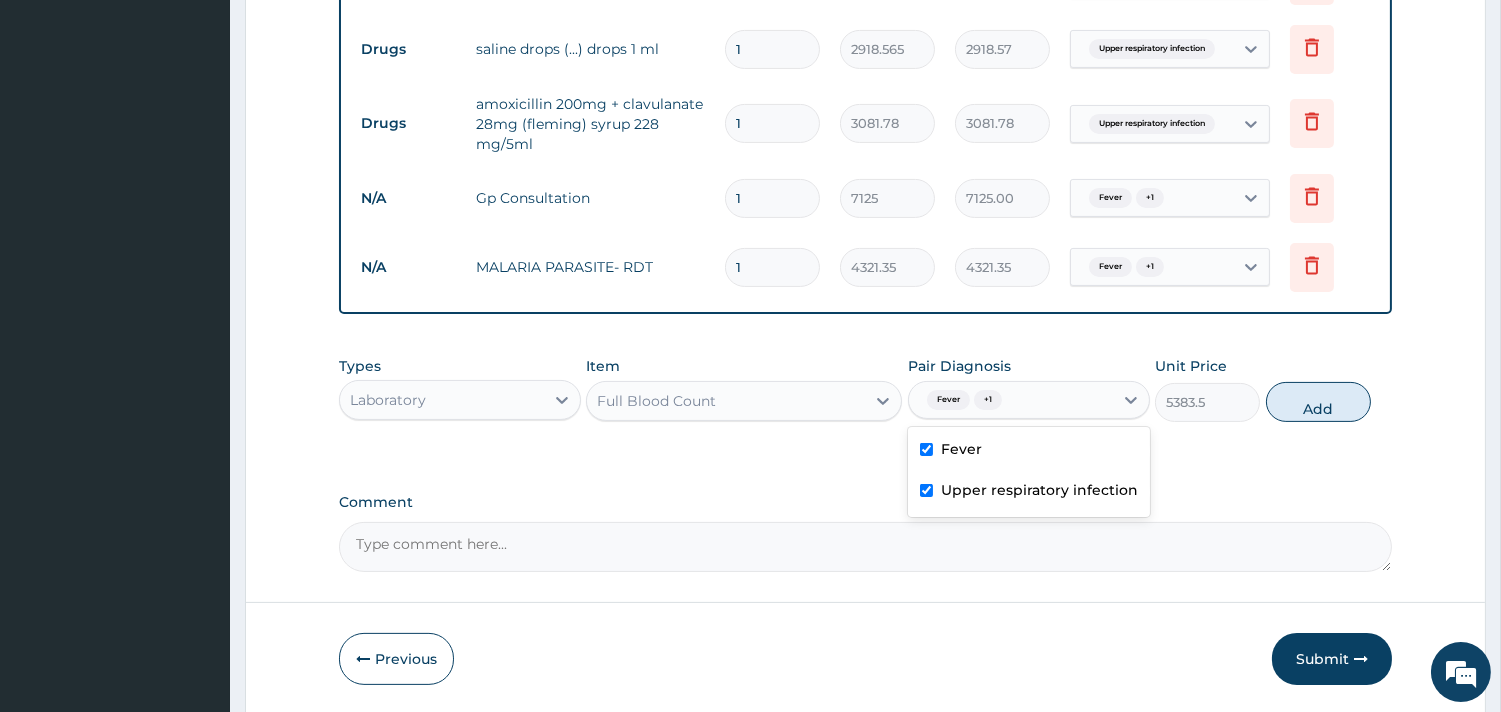 click on "Types Laboratory Item Full Blood Count Pair Diagnosis option Upper respiratory infection, selected. option Upper respiratory infection selected, 2 of 2. 2 results available. Use Up and Down to choose options, press Enter to select the currently focused option, press Escape to exit the menu, press Tab to select the option and exit the menu. Fever  + 1 Fever Upper respiratory infection Unit Price 5383.5 Add" at bounding box center (865, 389) 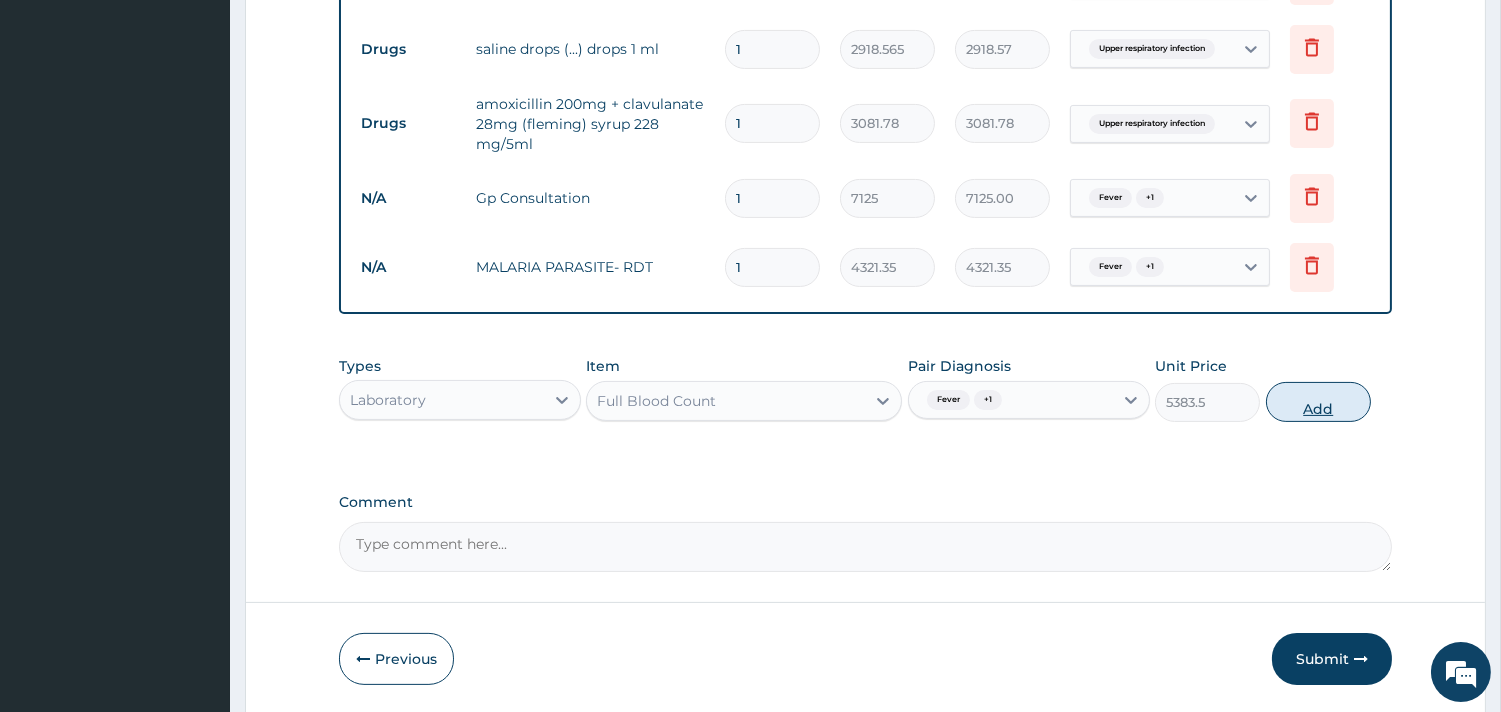 click on "Add" at bounding box center [1318, 402] 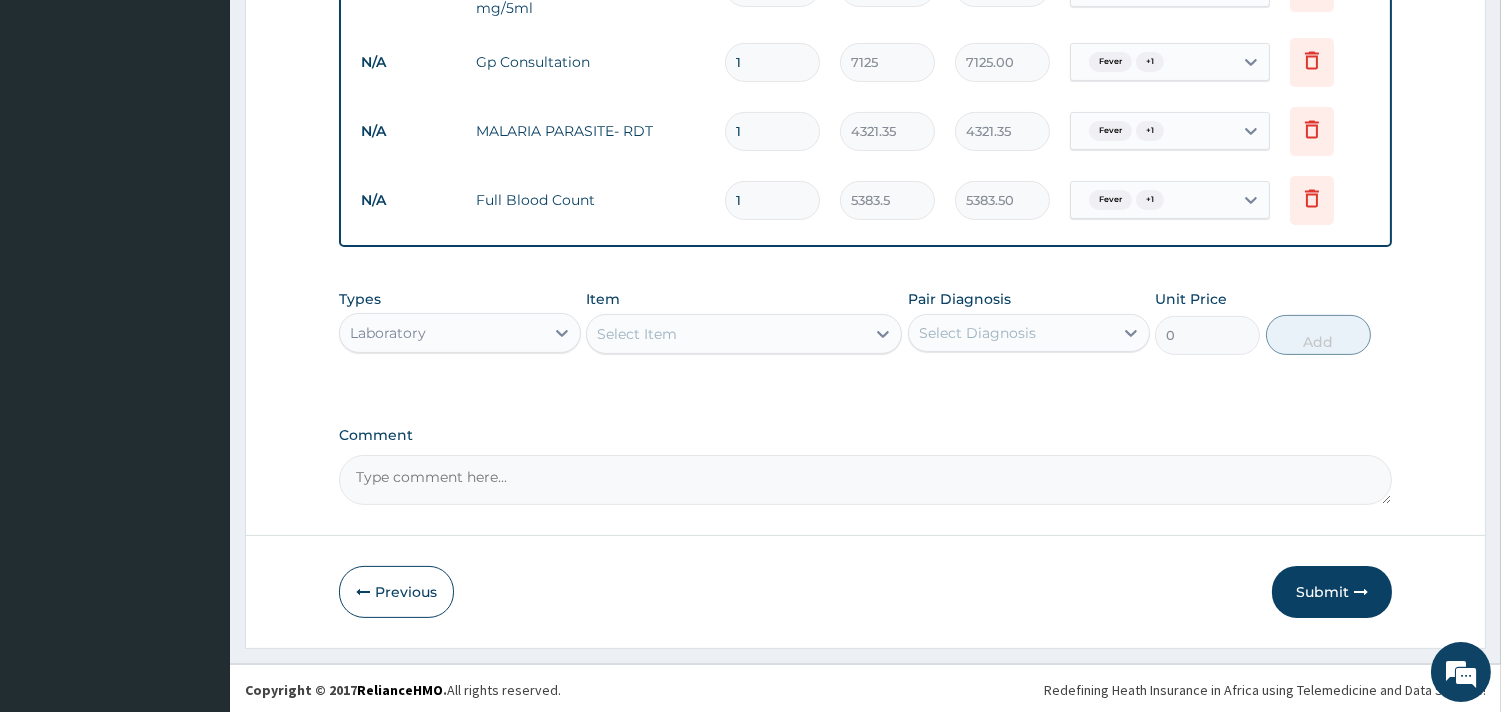 scroll, scrollTop: 1008, scrollLeft: 0, axis: vertical 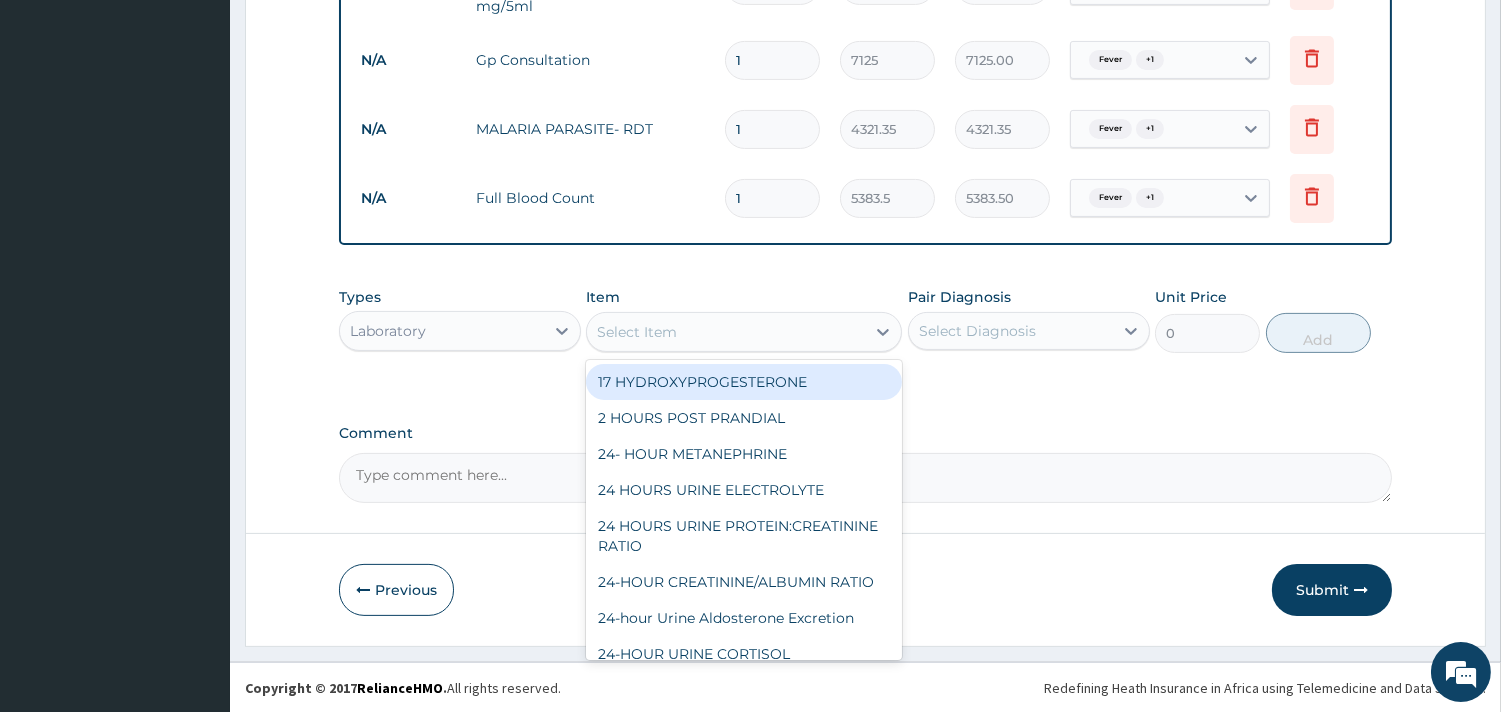 click on "Select Item" at bounding box center [726, 332] 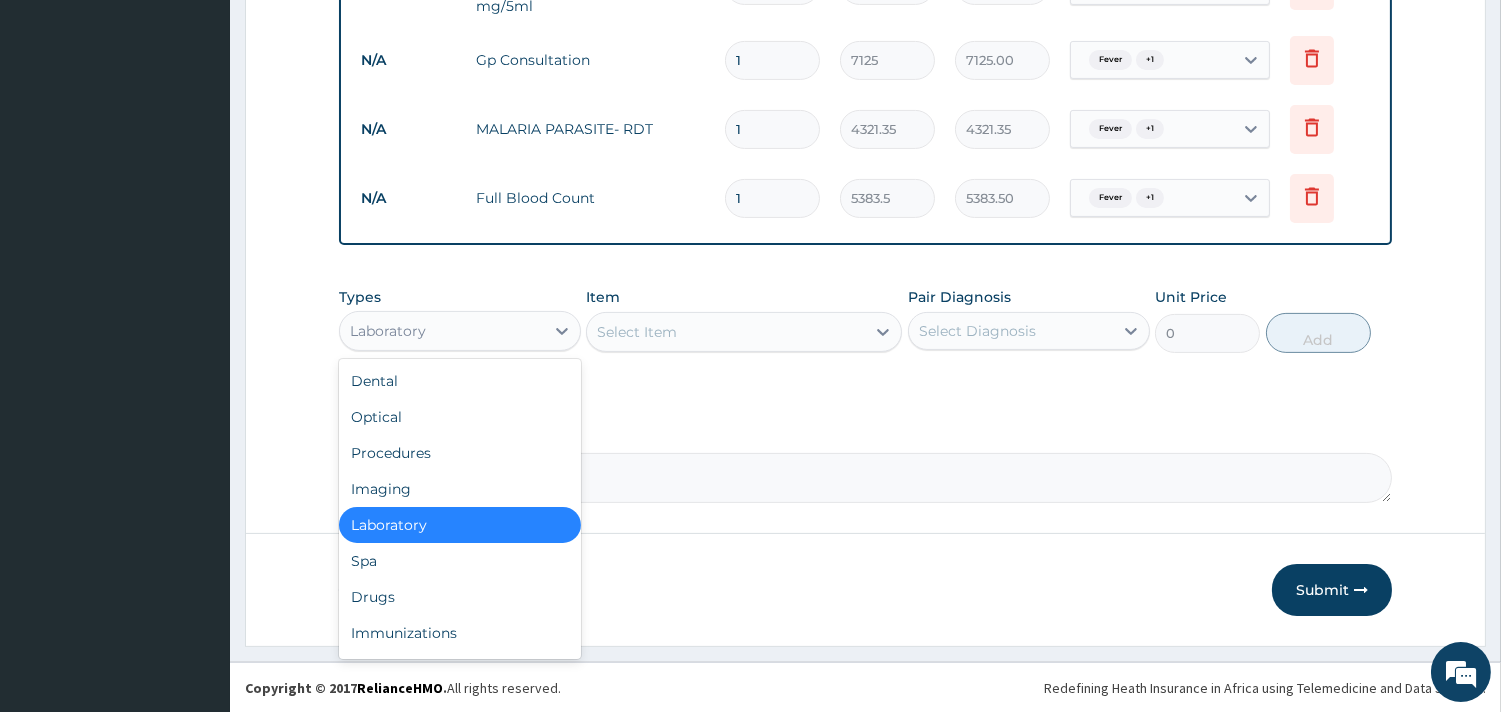 drag, startPoint x: 492, startPoint y: 340, endPoint x: 485, endPoint y: 351, distance: 13.038404 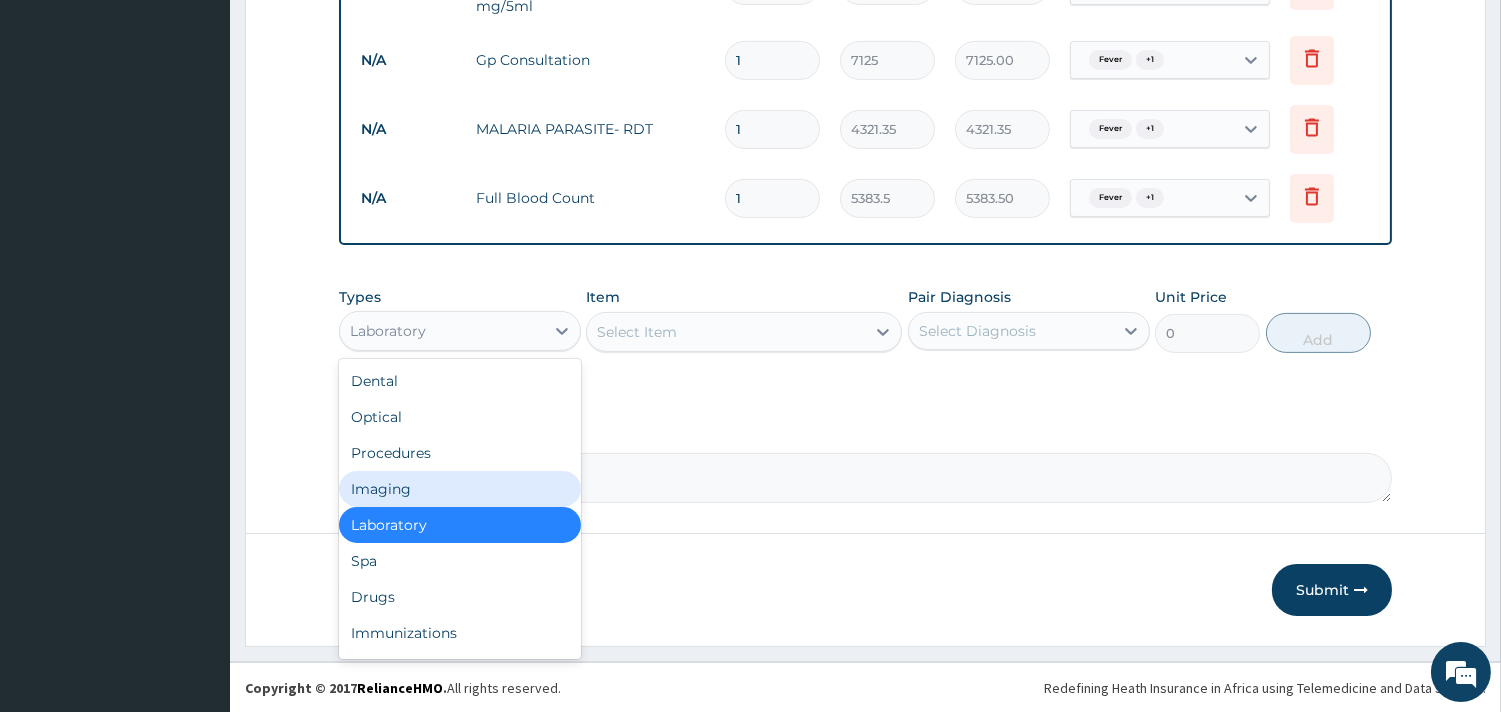 scroll, scrollTop: 67, scrollLeft: 0, axis: vertical 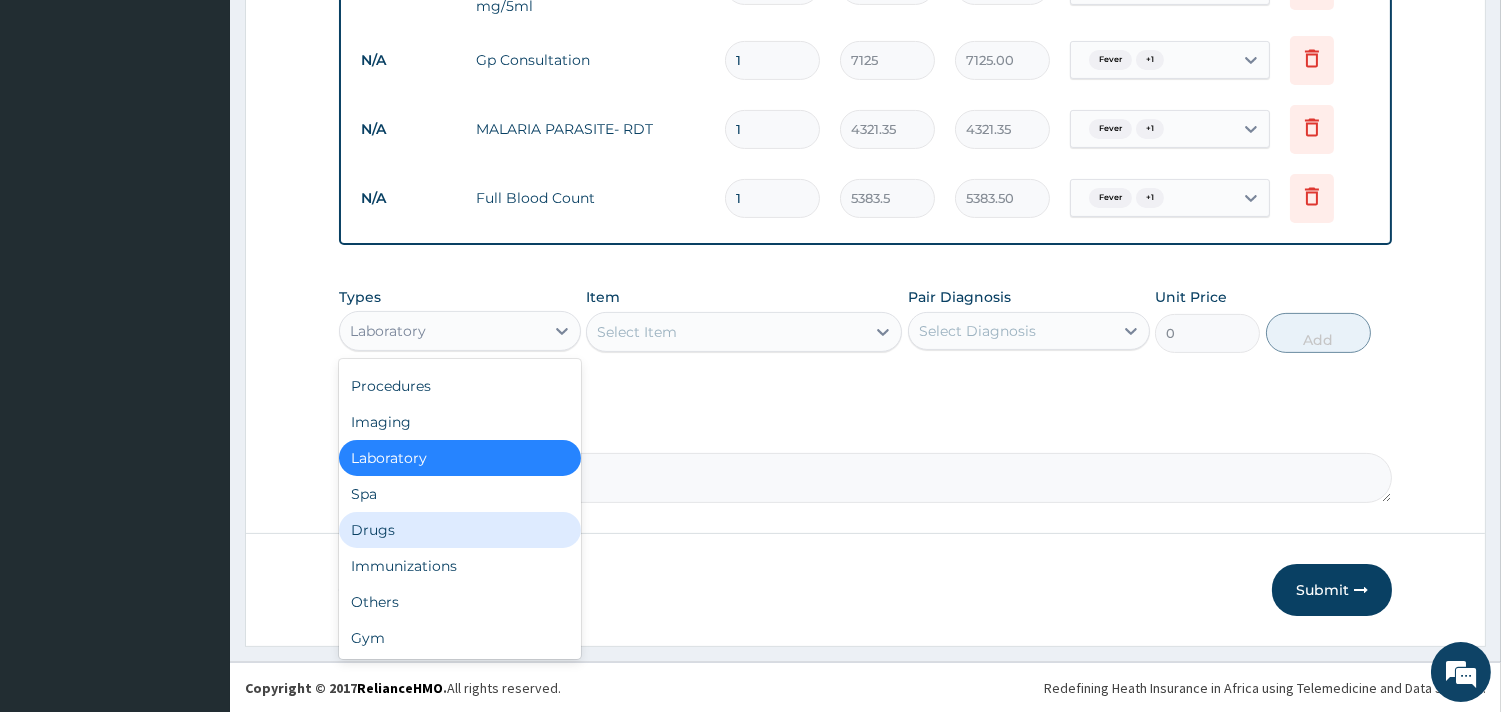 click on "Drugs" at bounding box center [460, 530] 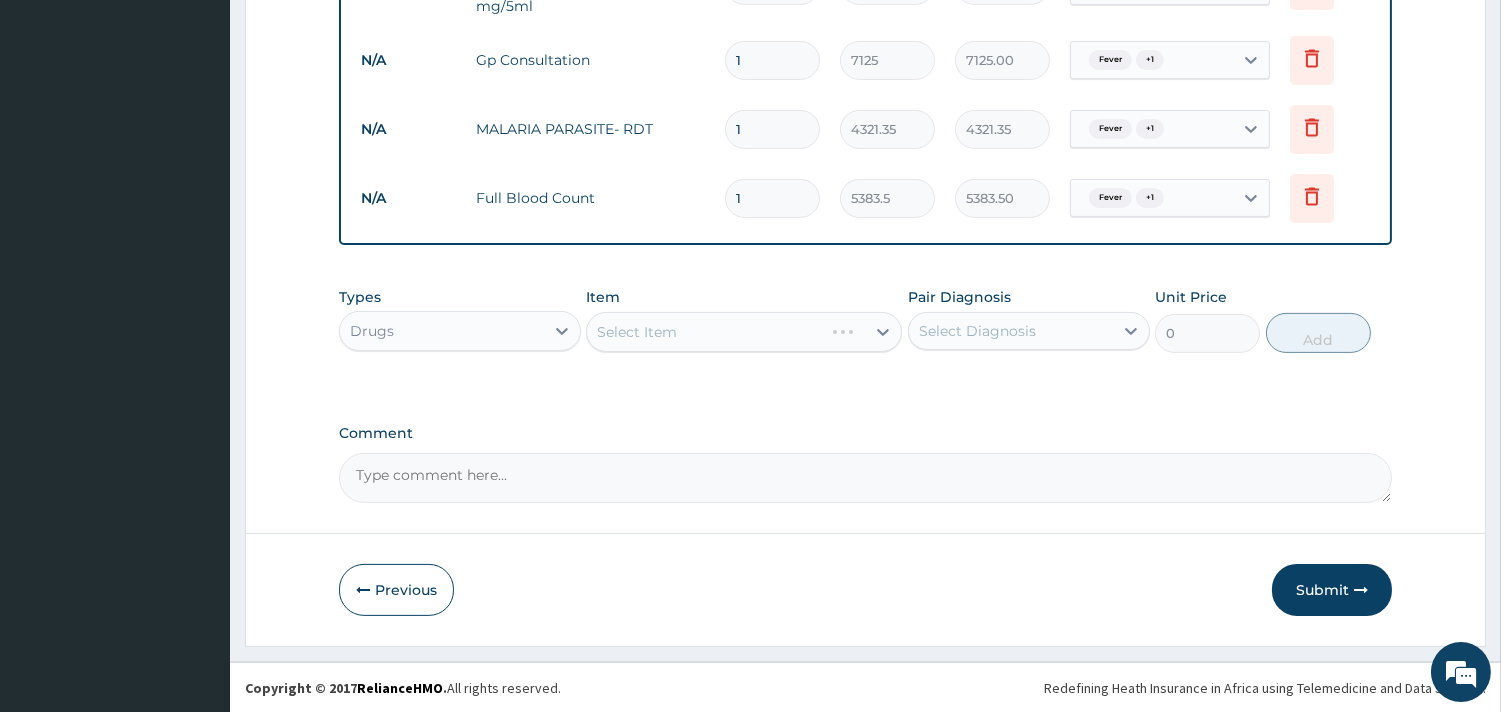 click on "Select Item" at bounding box center [744, 332] 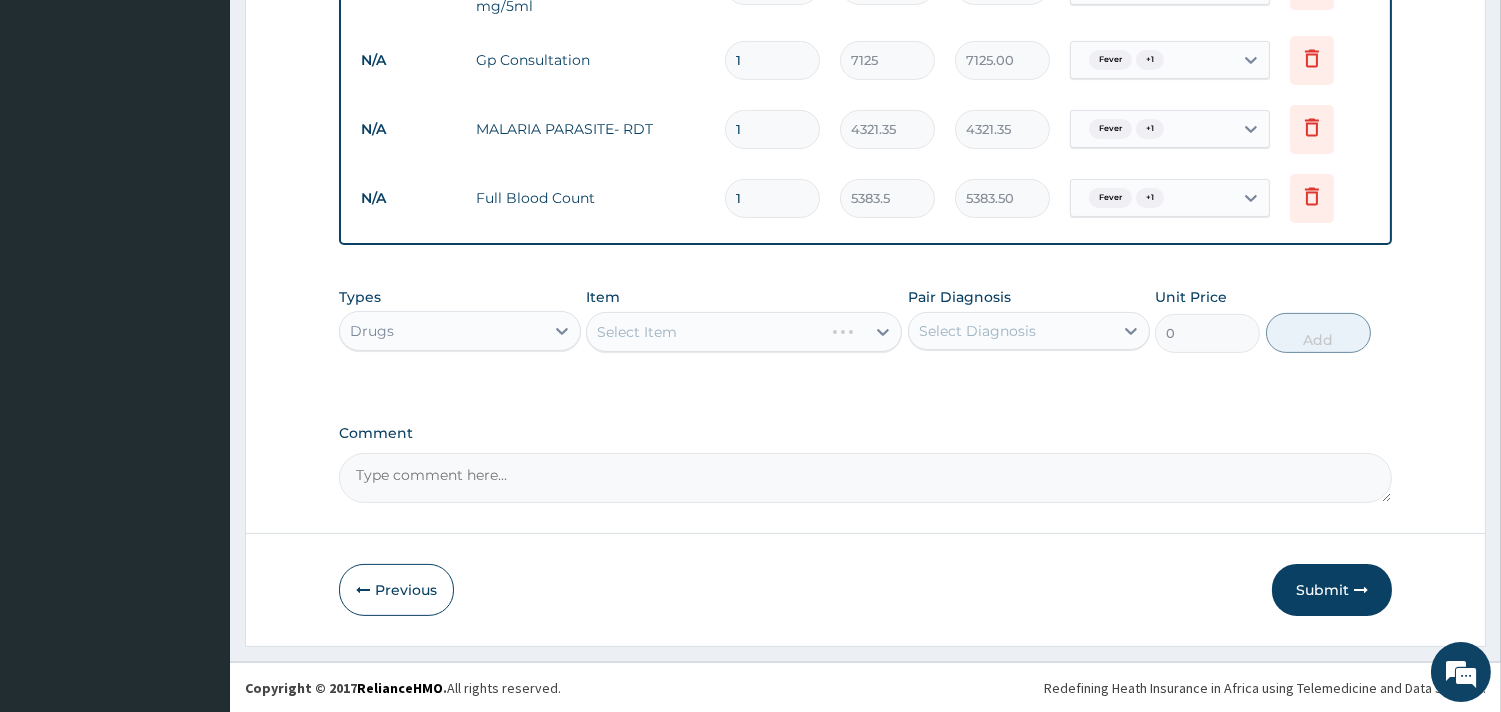click on "Select Item" at bounding box center (744, 332) 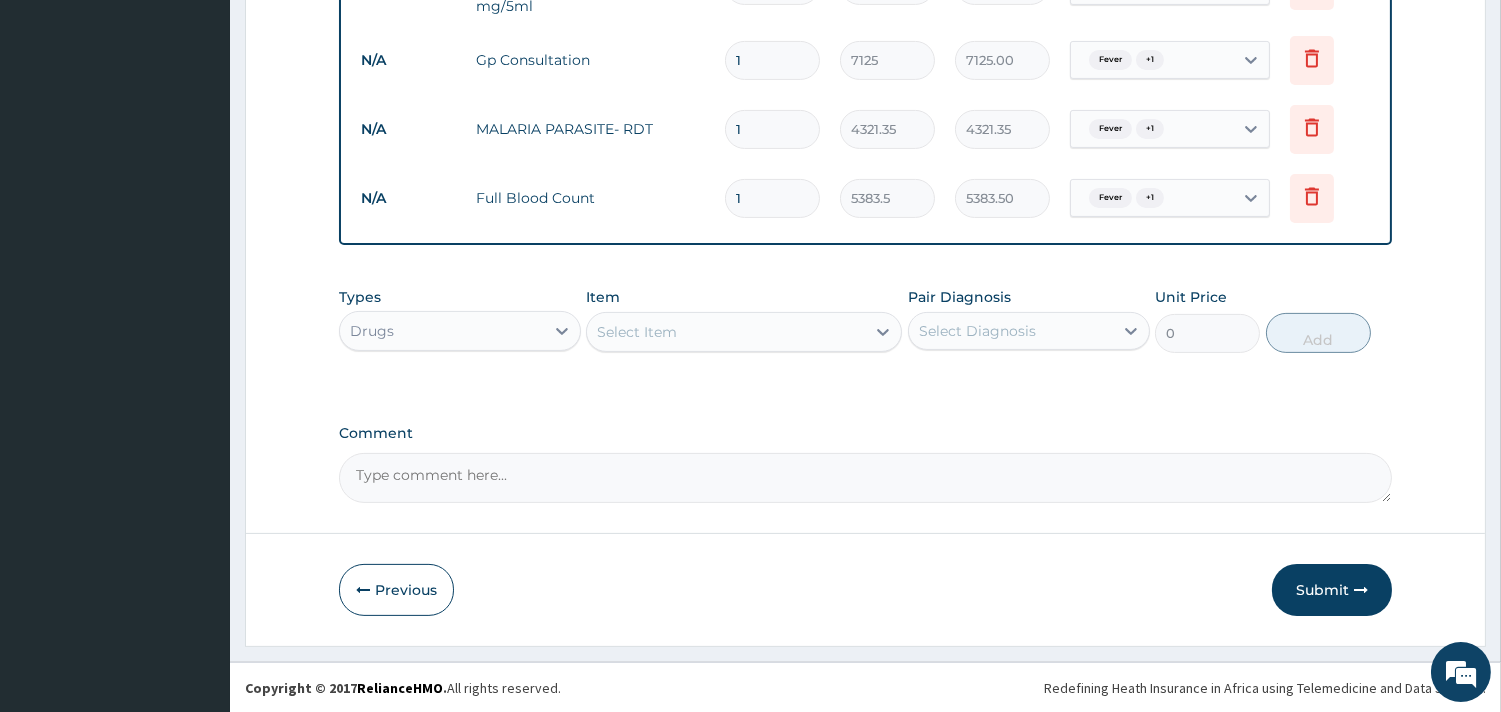 click on "Types Drugs Item Select Item Pair Diagnosis Select Diagnosis Unit Price 0 Add" at bounding box center [865, 320] 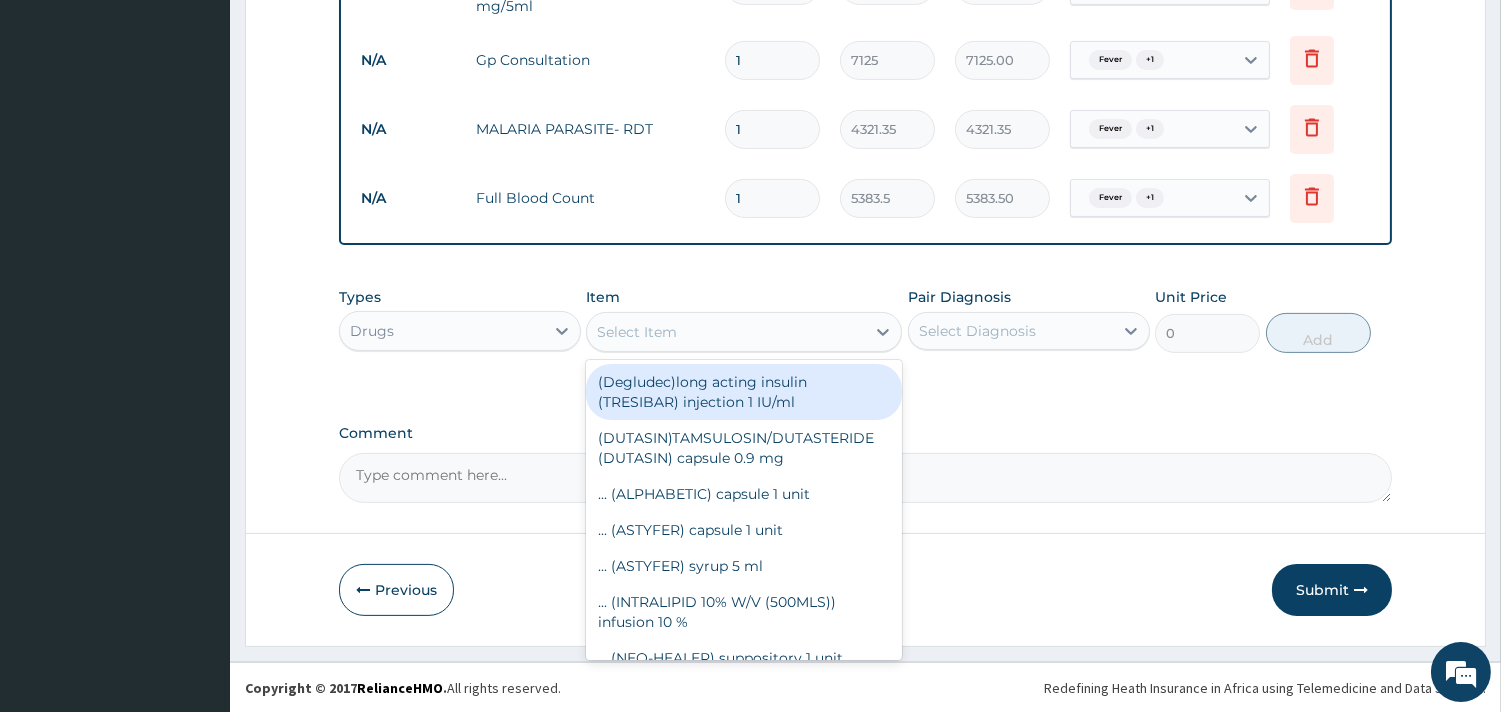 click on "Select Item" at bounding box center (726, 332) 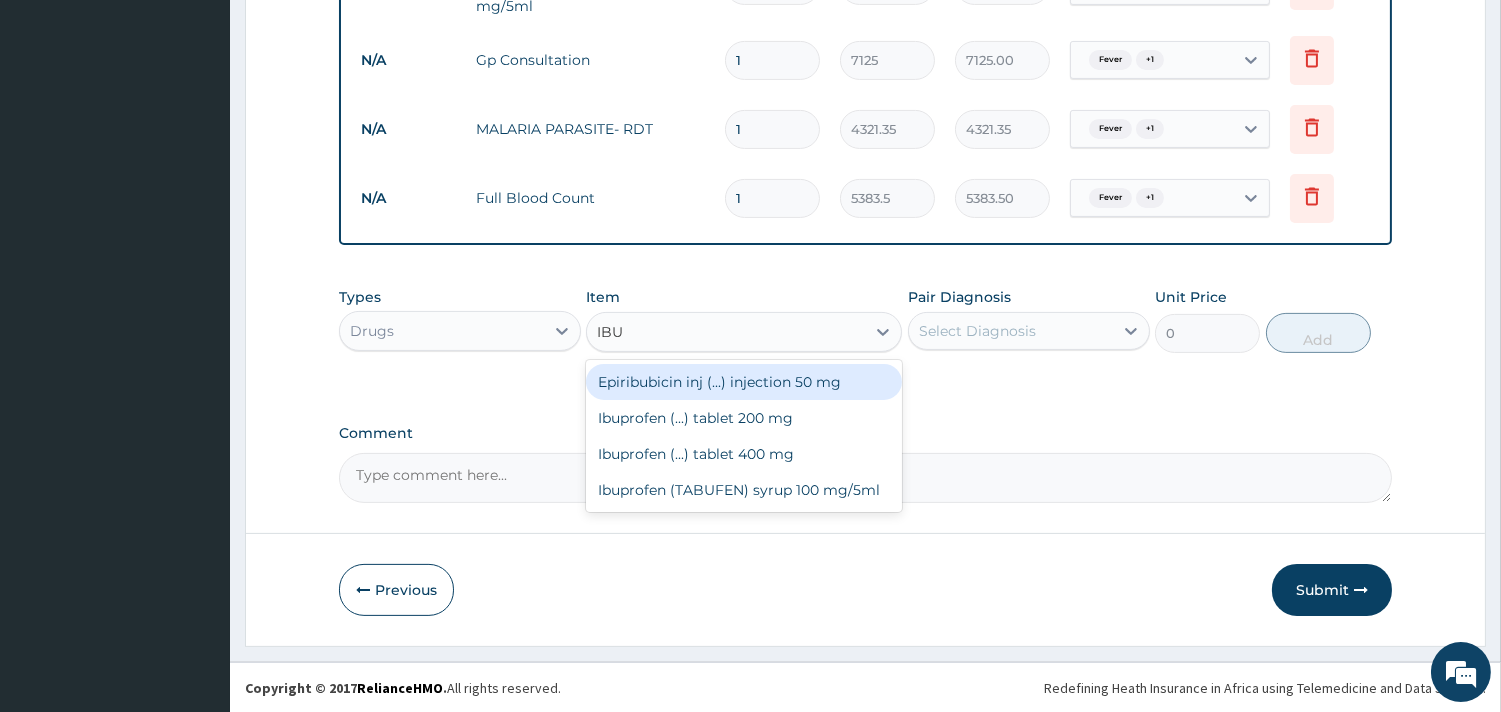 type on "IBUP" 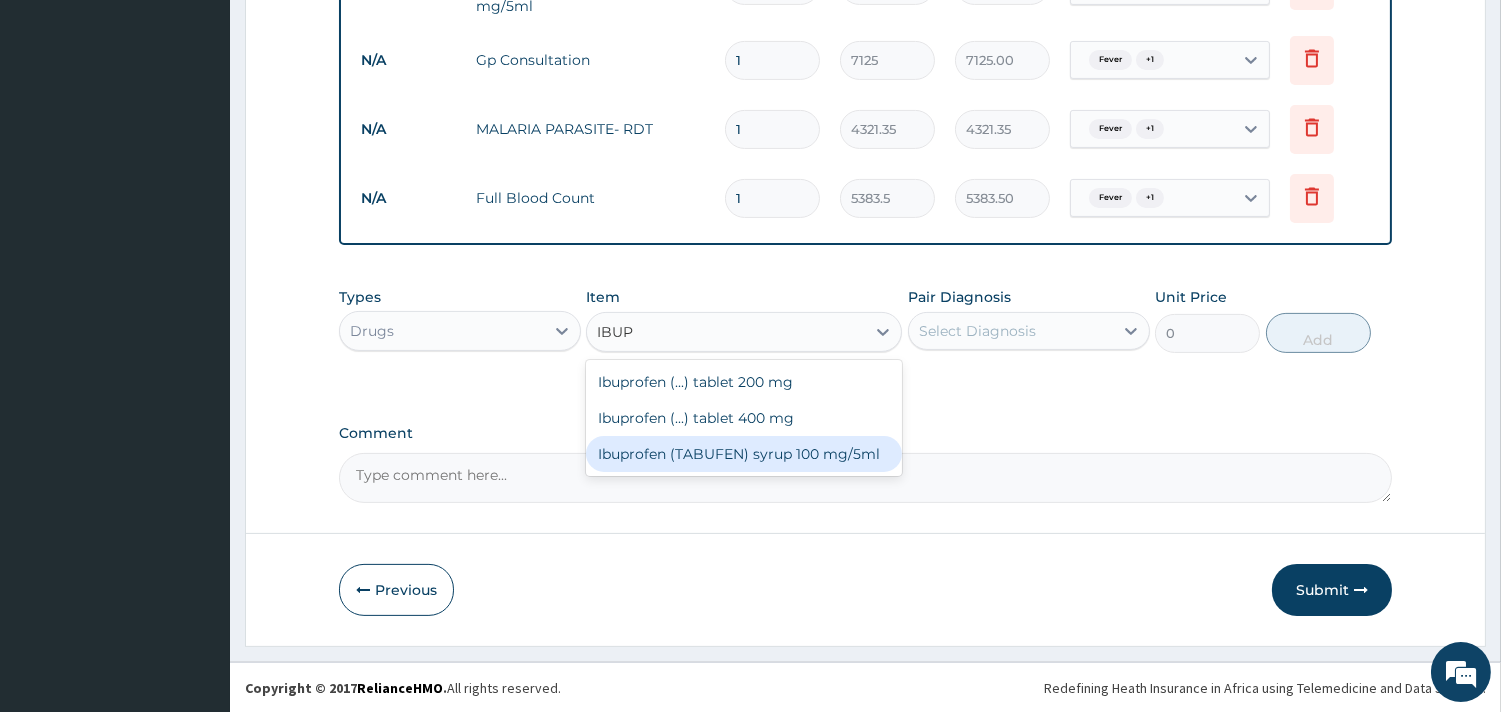 drag, startPoint x: 757, startPoint y: 455, endPoint x: 918, endPoint y: 375, distance: 179.78043 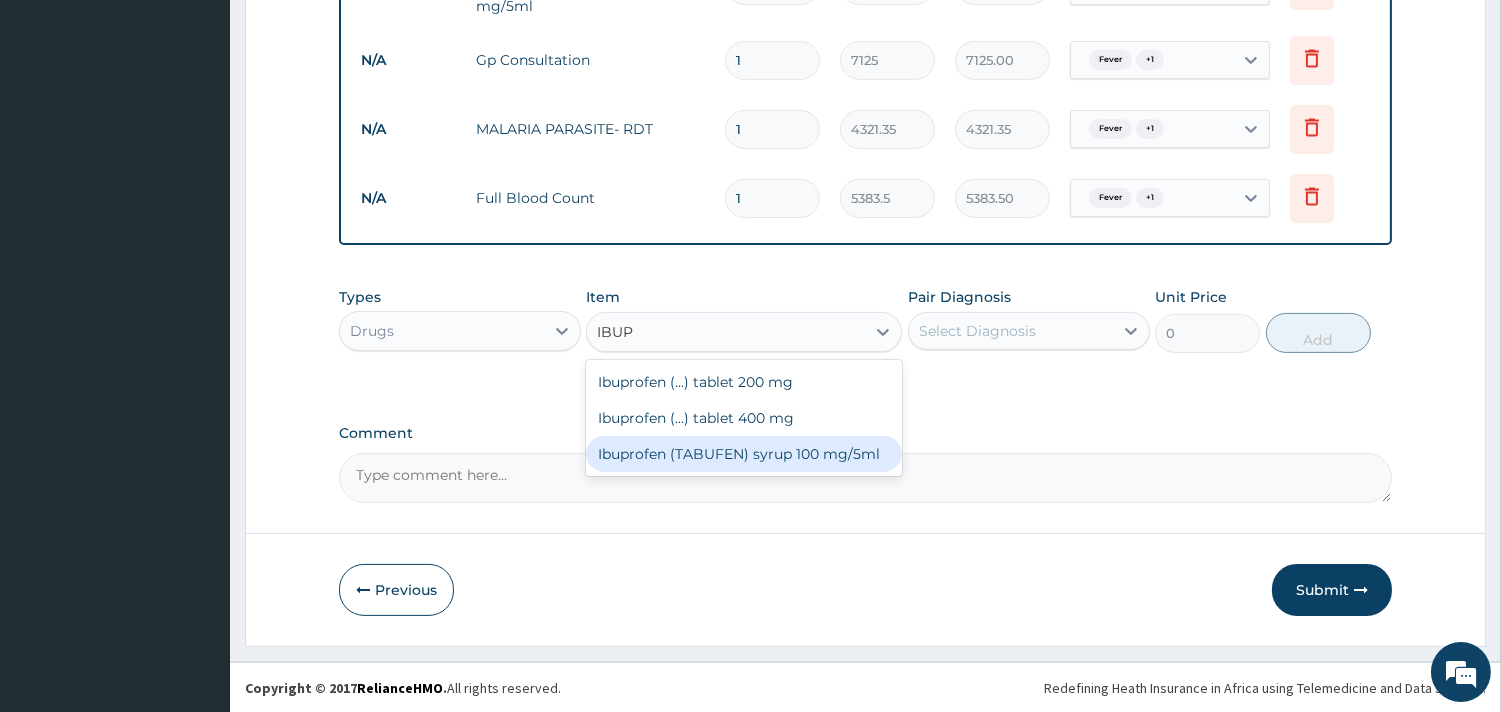 click on "Ibuprofen (TABUFEN) syrup 100 mg/5ml" at bounding box center (744, 454) 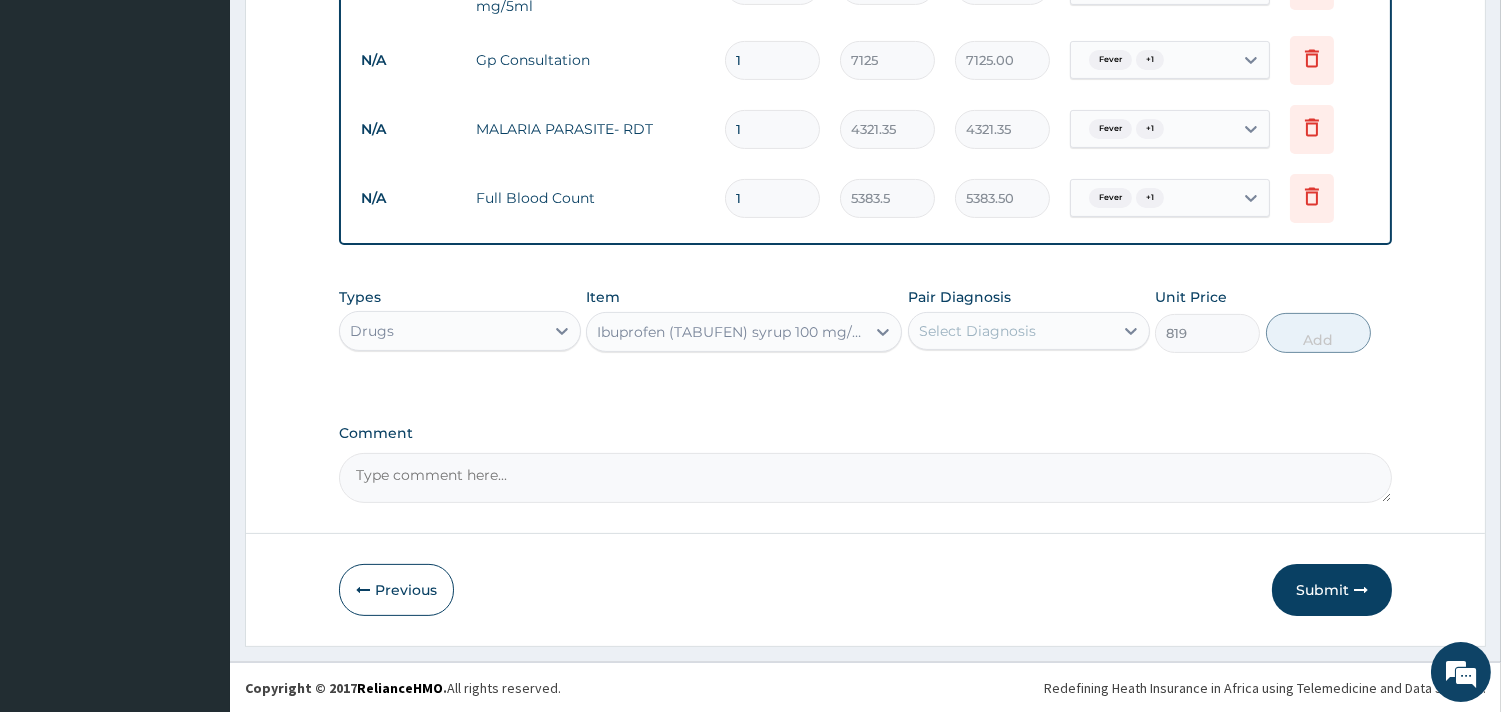 click on "Select Diagnosis" at bounding box center [977, 331] 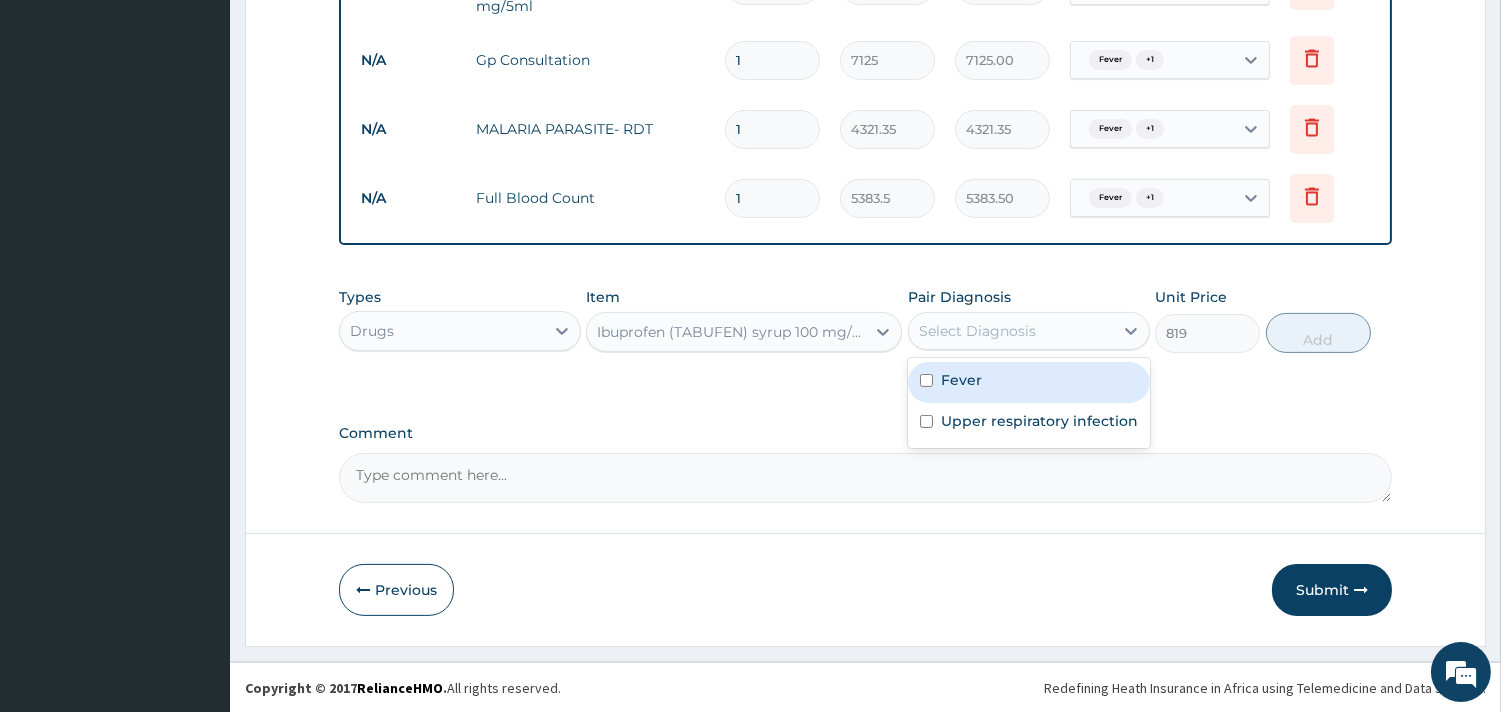 click on "Fever" at bounding box center [961, 380] 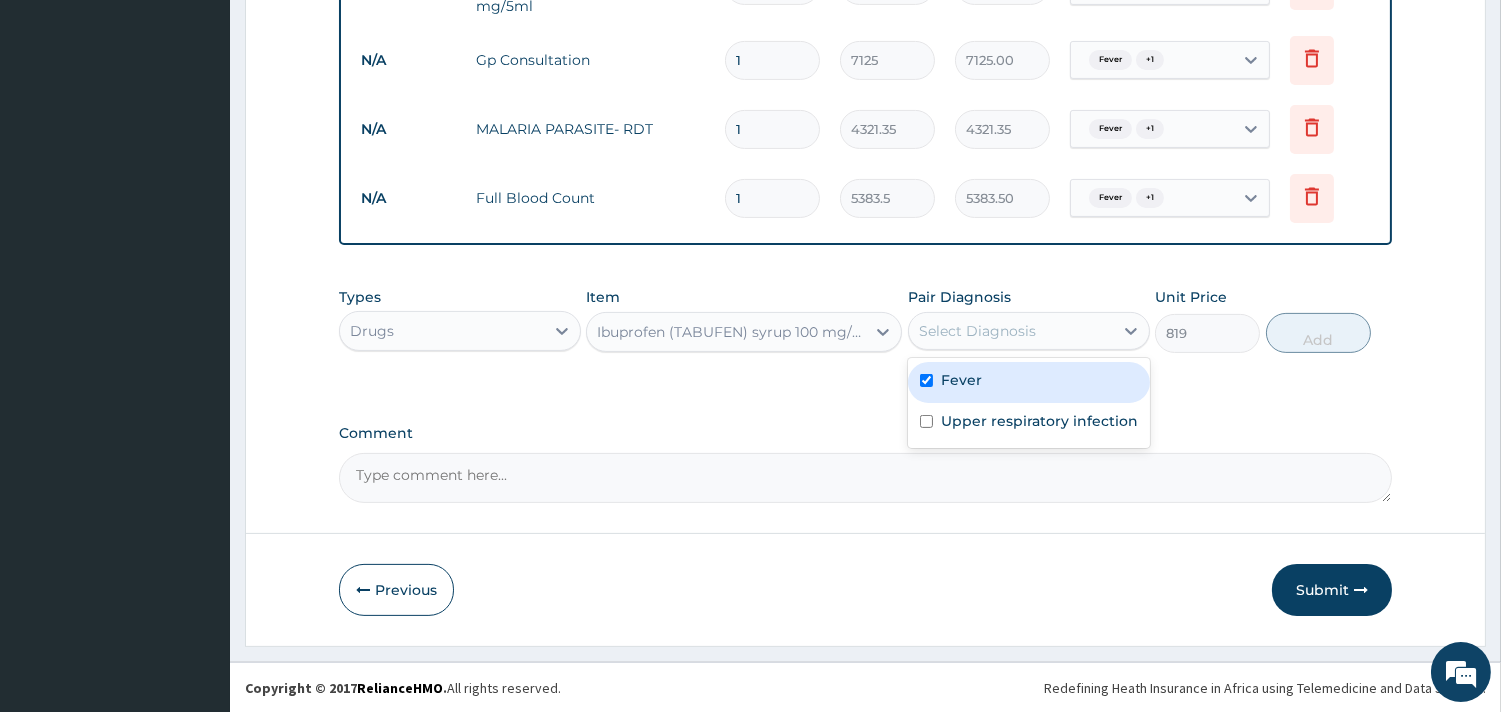 checkbox on "true" 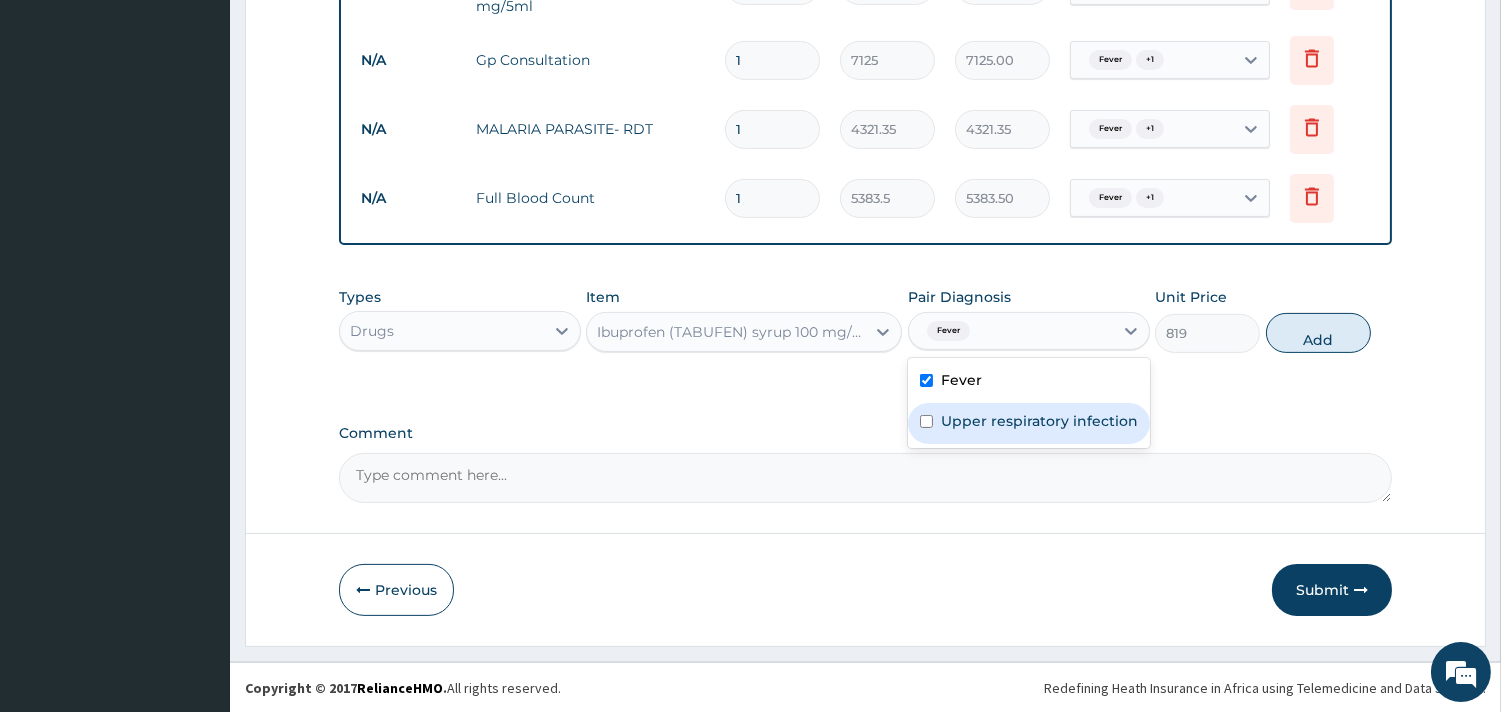 click on "Upper respiratory infection" at bounding box center [1039, 421] 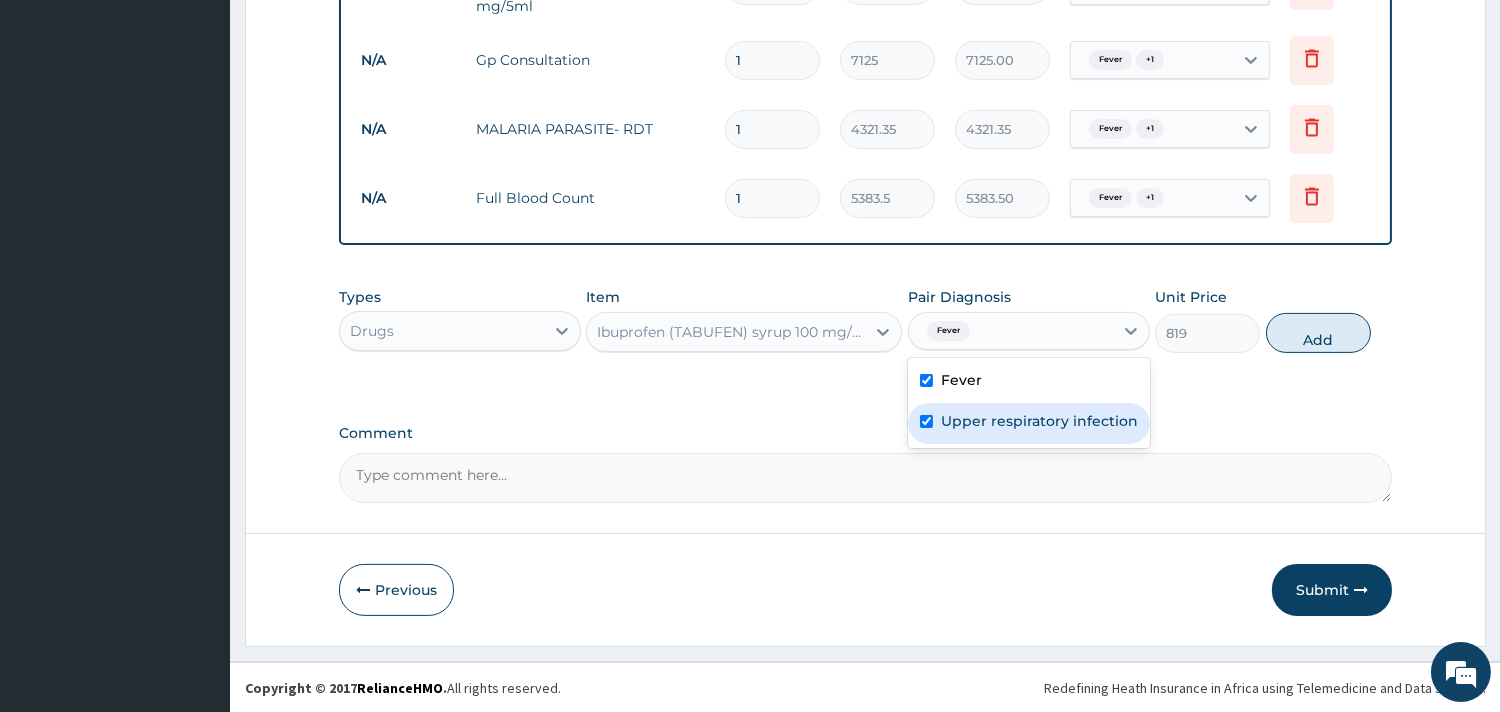checkbox on "true" 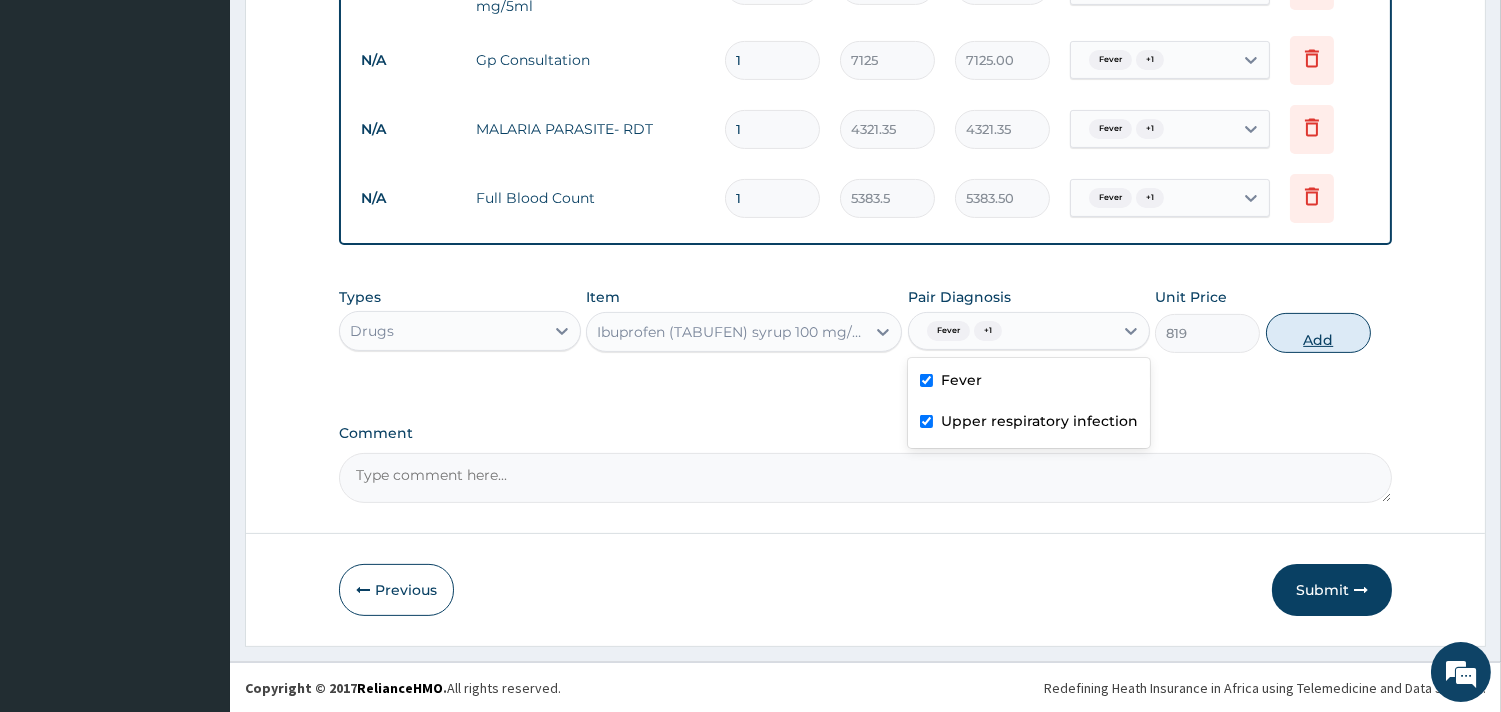 click on "Add" at bounding box center (1318, 333) 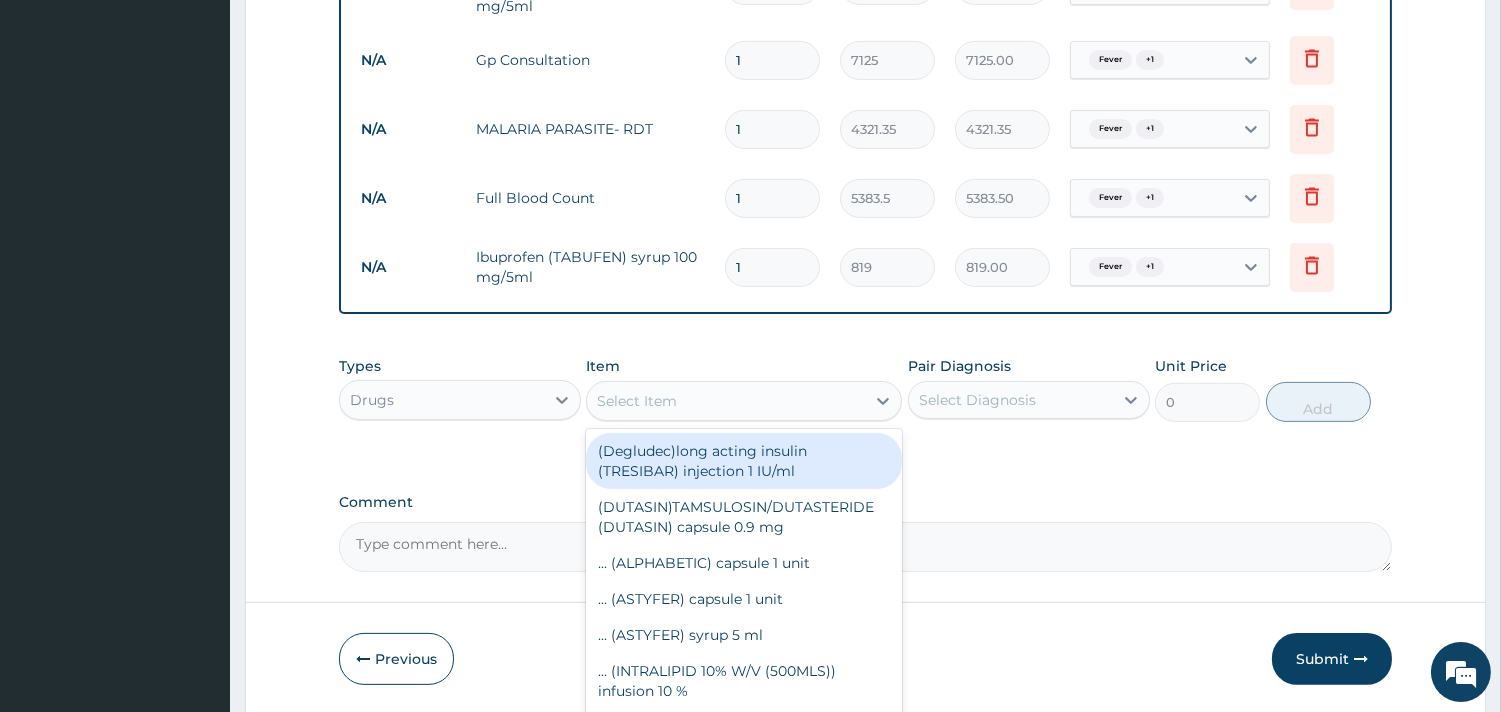 click on "Select Item" at bounding box center [726, 401] 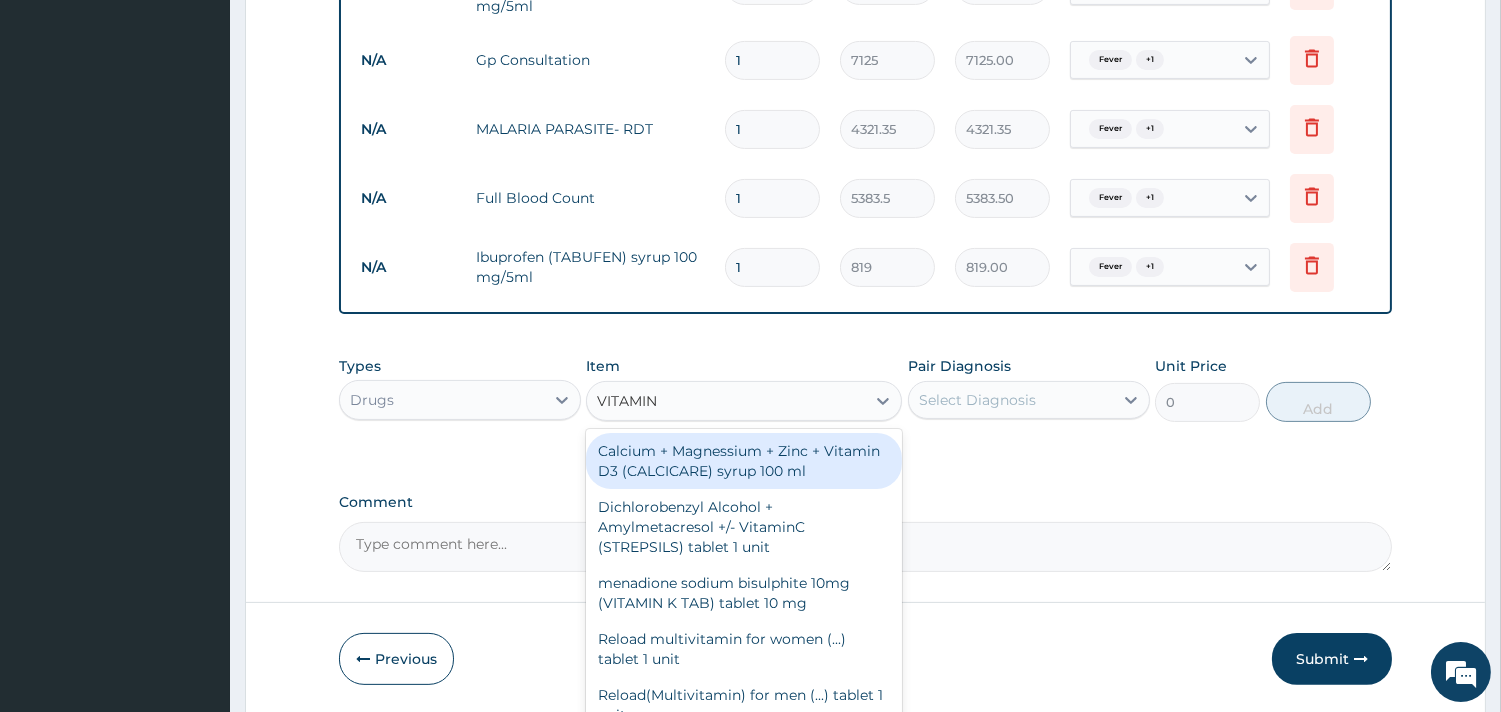 type on "VITAMIN C" 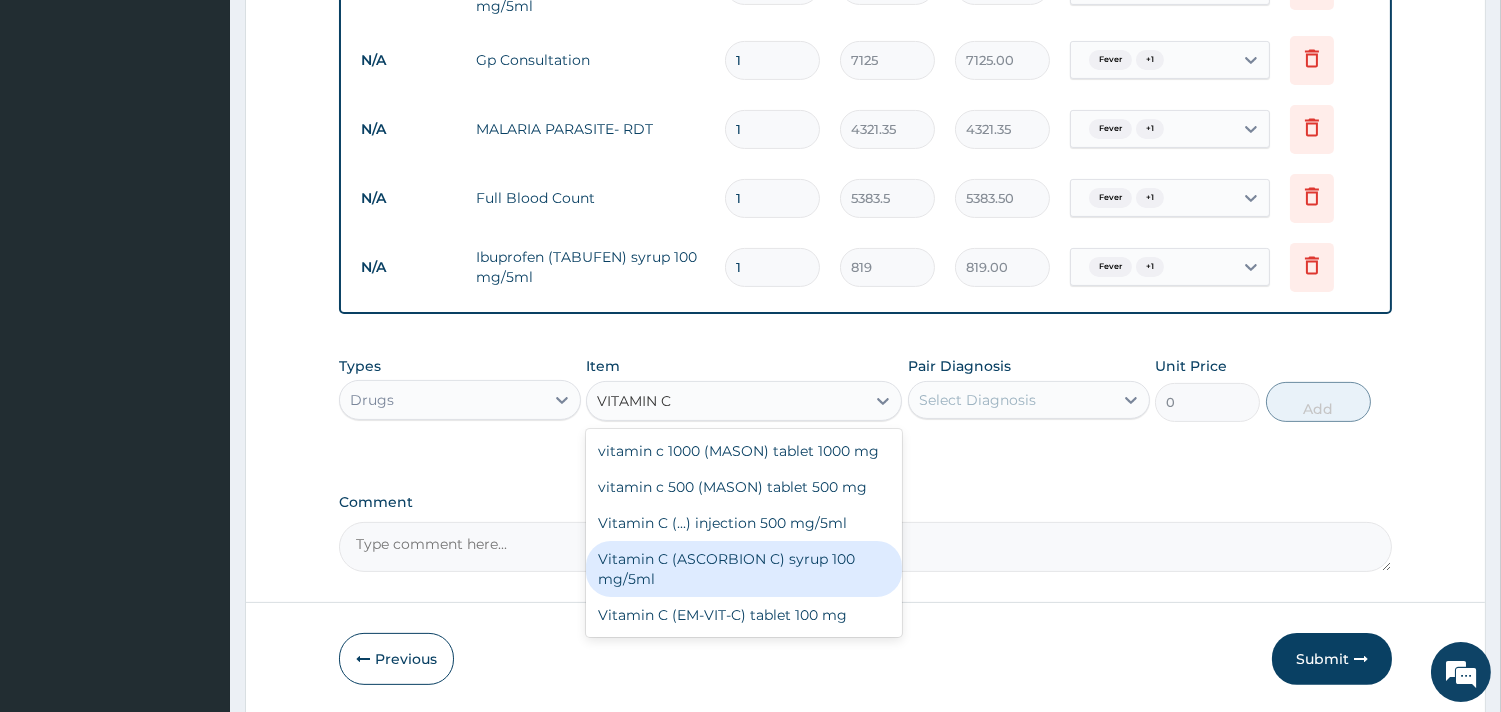 click on "Vitamin C (ASCORBION C) syrup 100 mg/5ml" at bounding box center (744, 569) 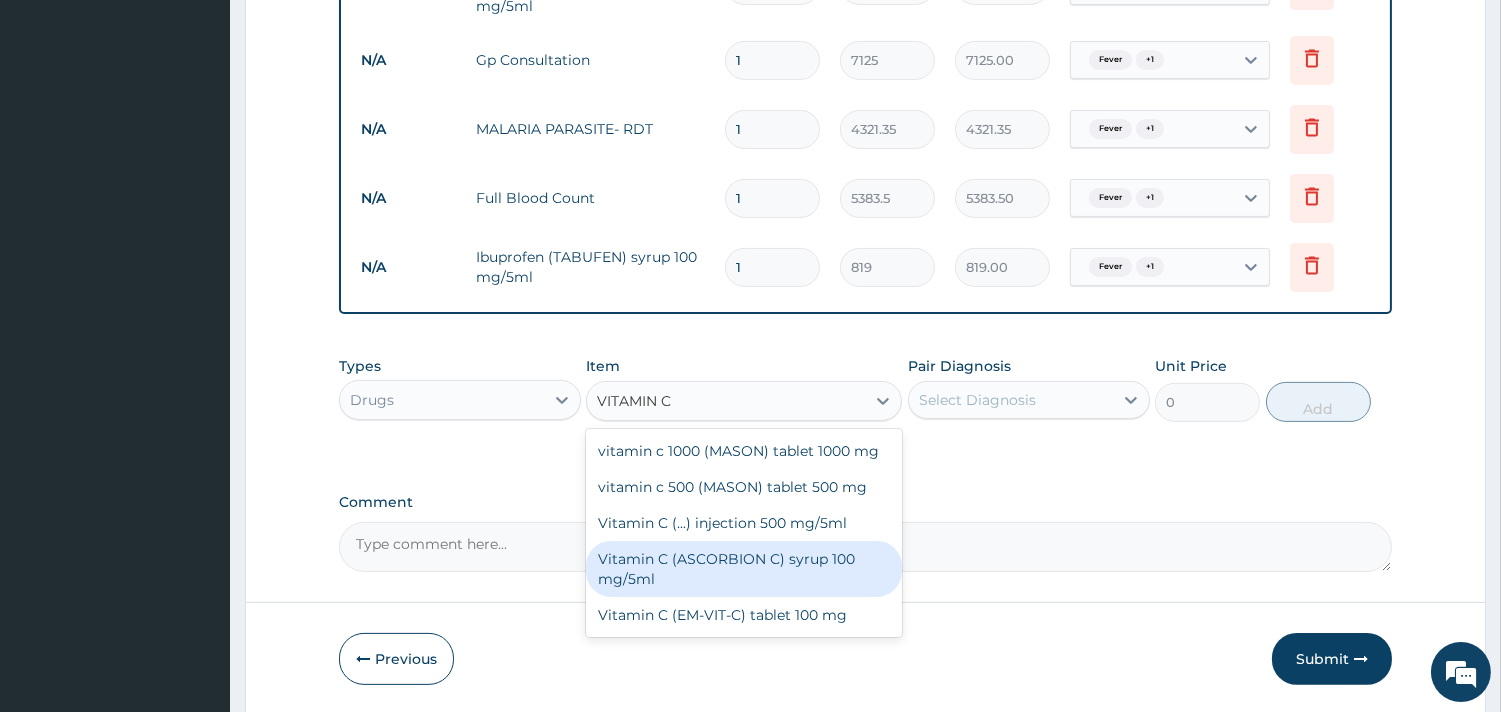type 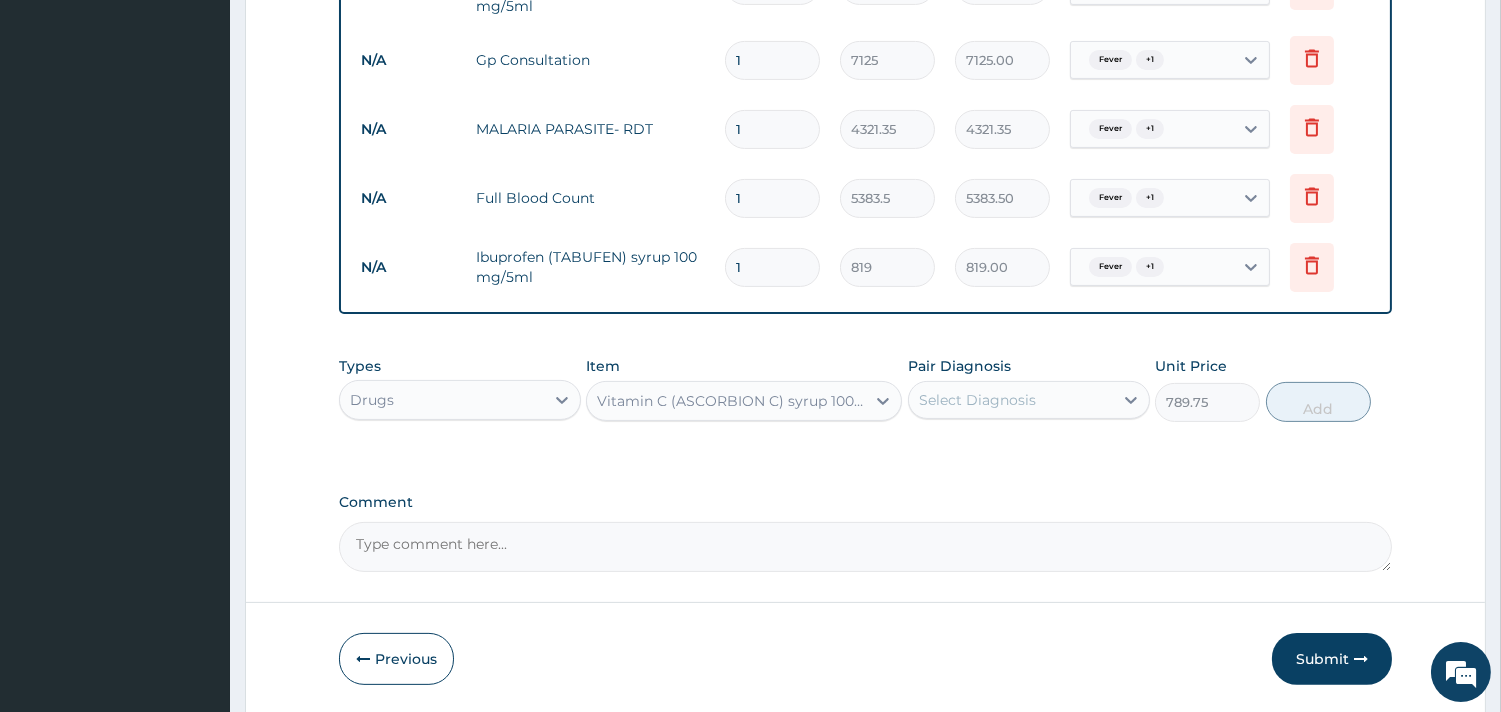 click on "Select Diagnosis" at bounding box center (977, 400) 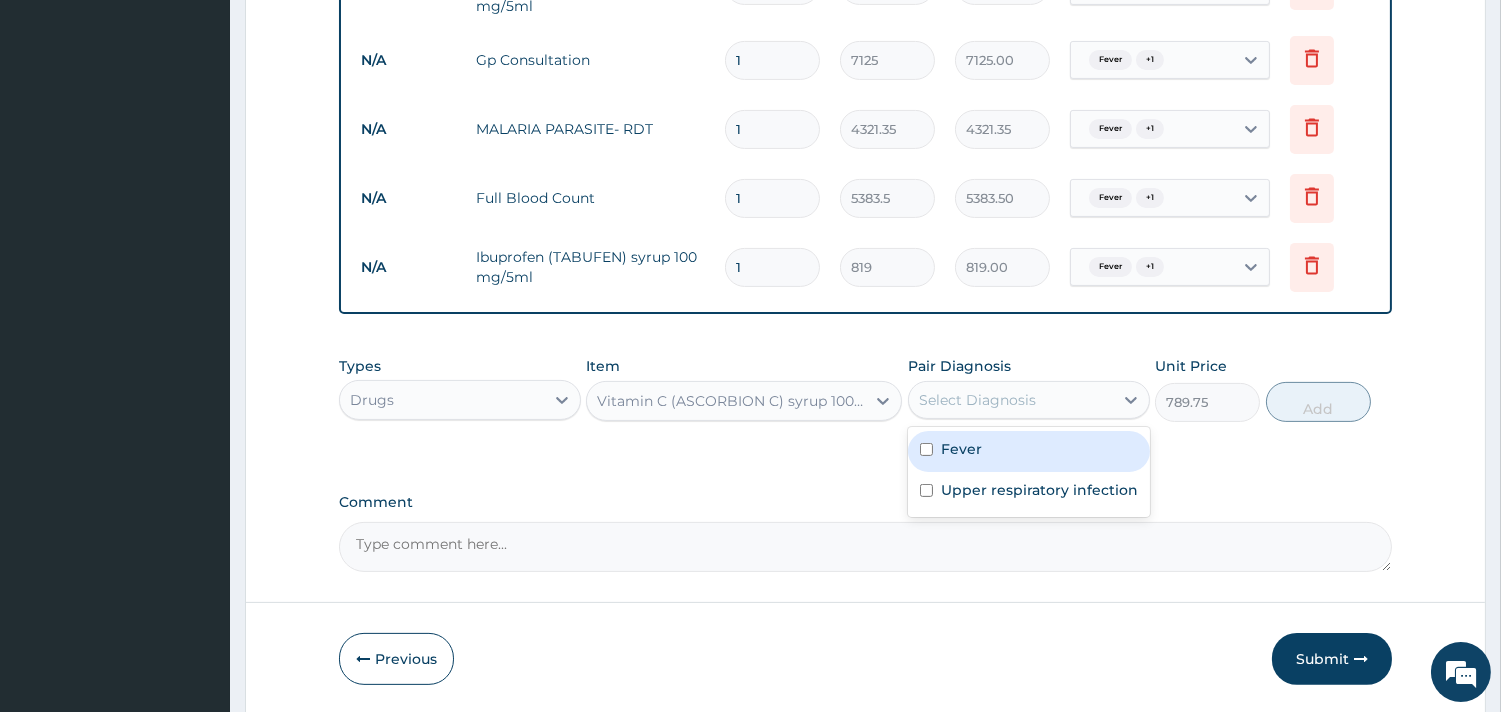 drag, startPoint x: 982, startPoint y: 450, endPoint x: 982, endPoint y: 496, distance: 46 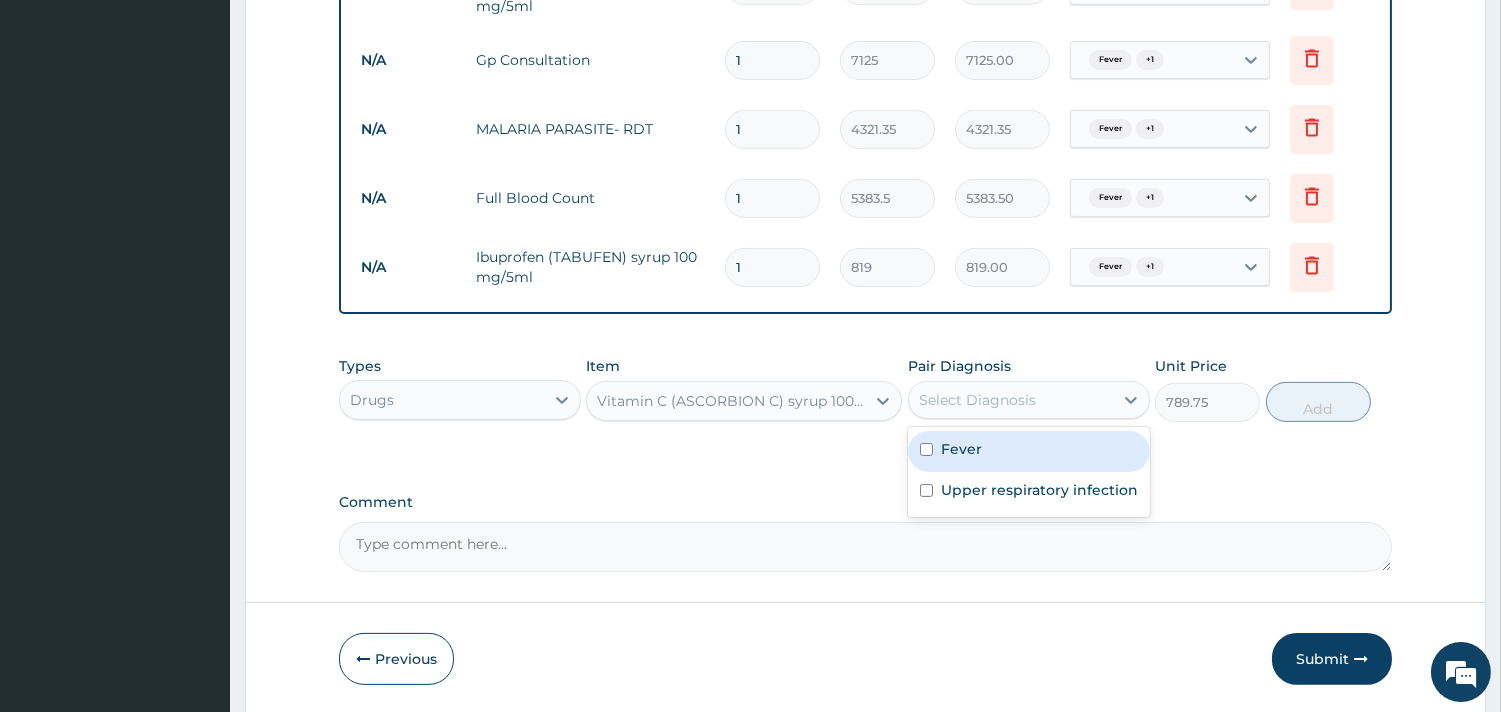 click on "Fever" at bounding box center (1029, 451) 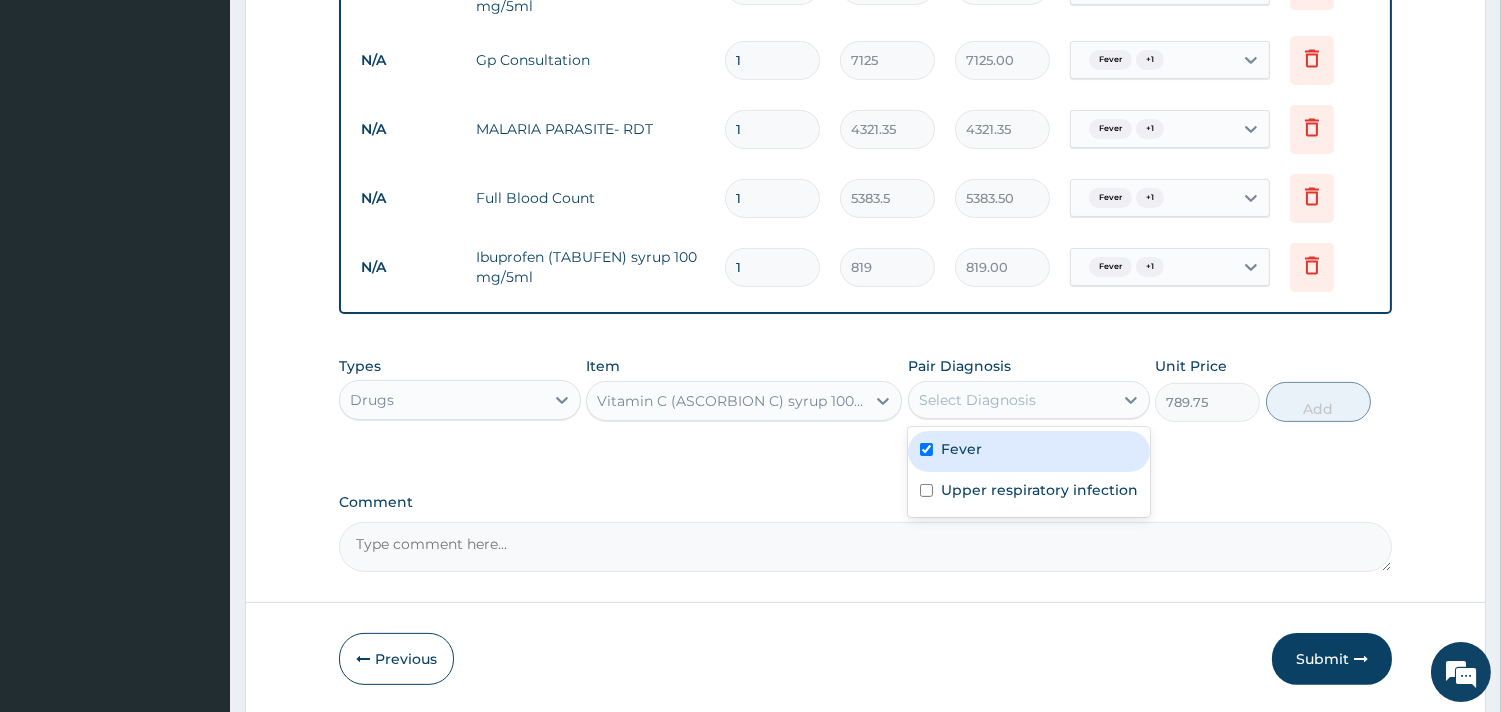 checkbox on "true" 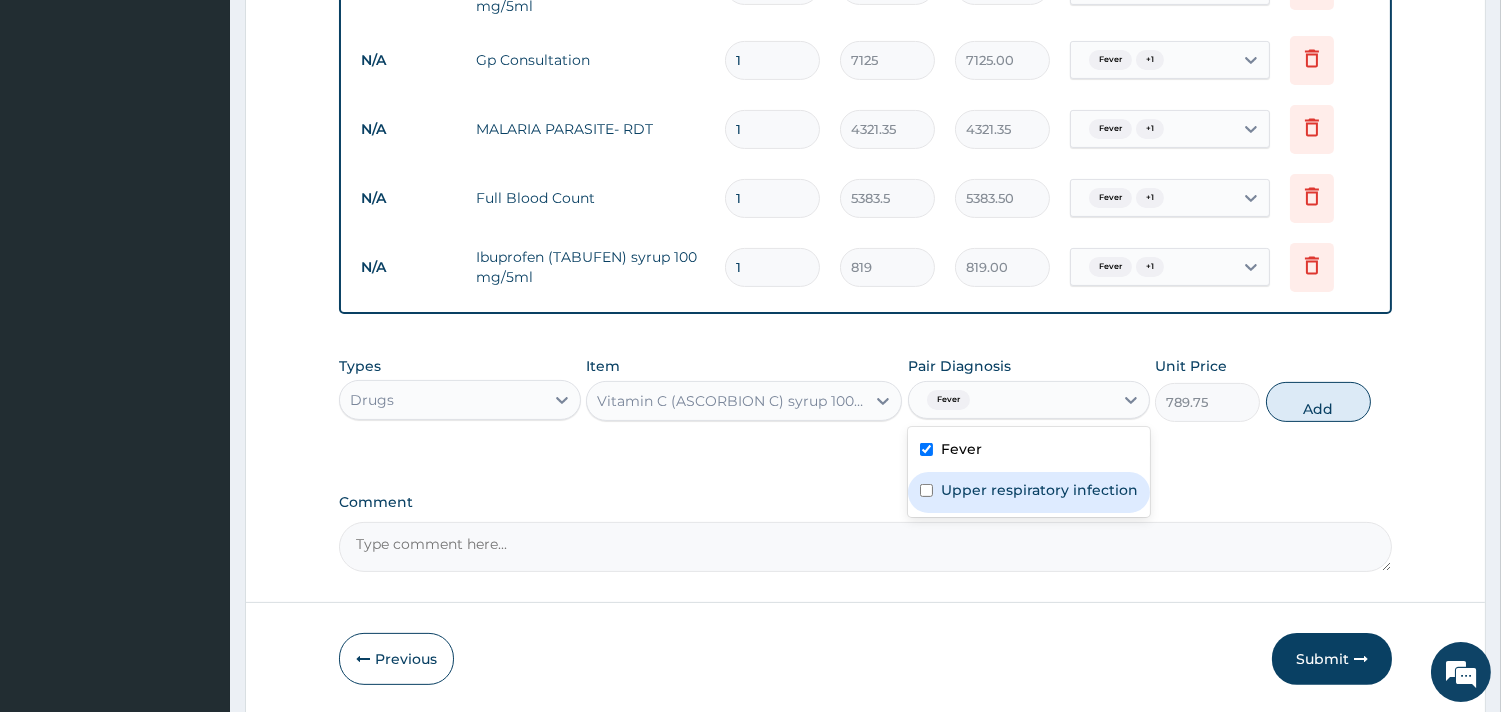 drag, startPoint x: 982, startPoint y: 496, endPoint x: 1252, endPoint y: 452, distance: 273.5617 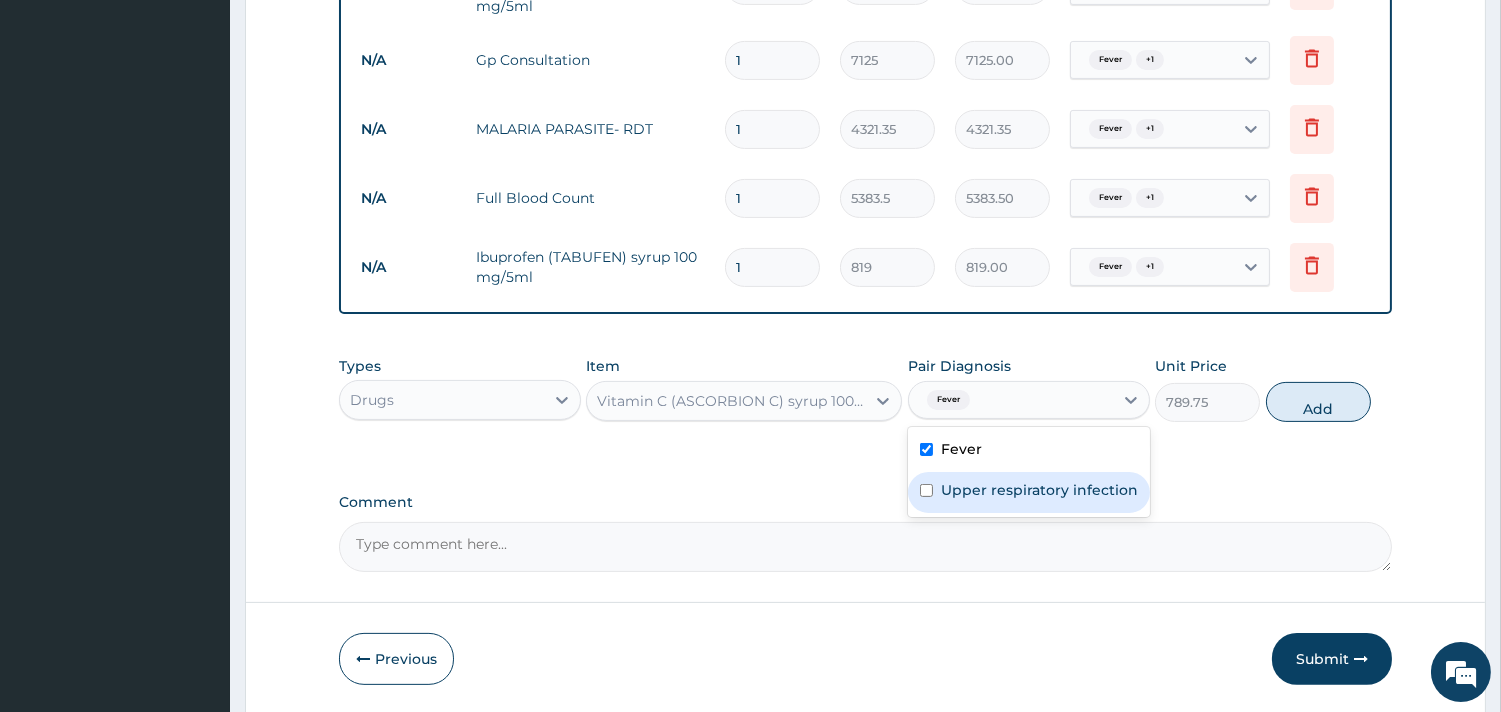click on "Upper respiratory infection" at bounding box center (1039, 490) 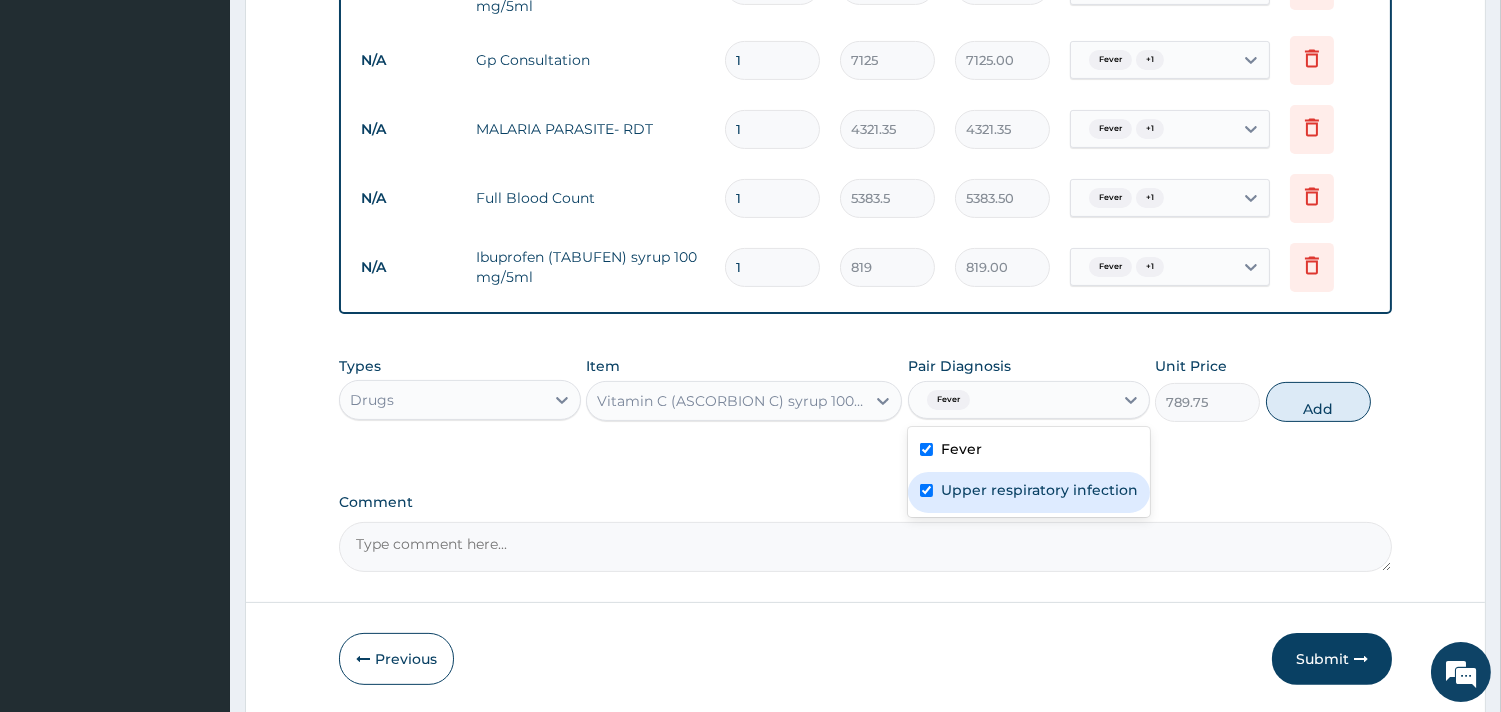 checkbox on "true" 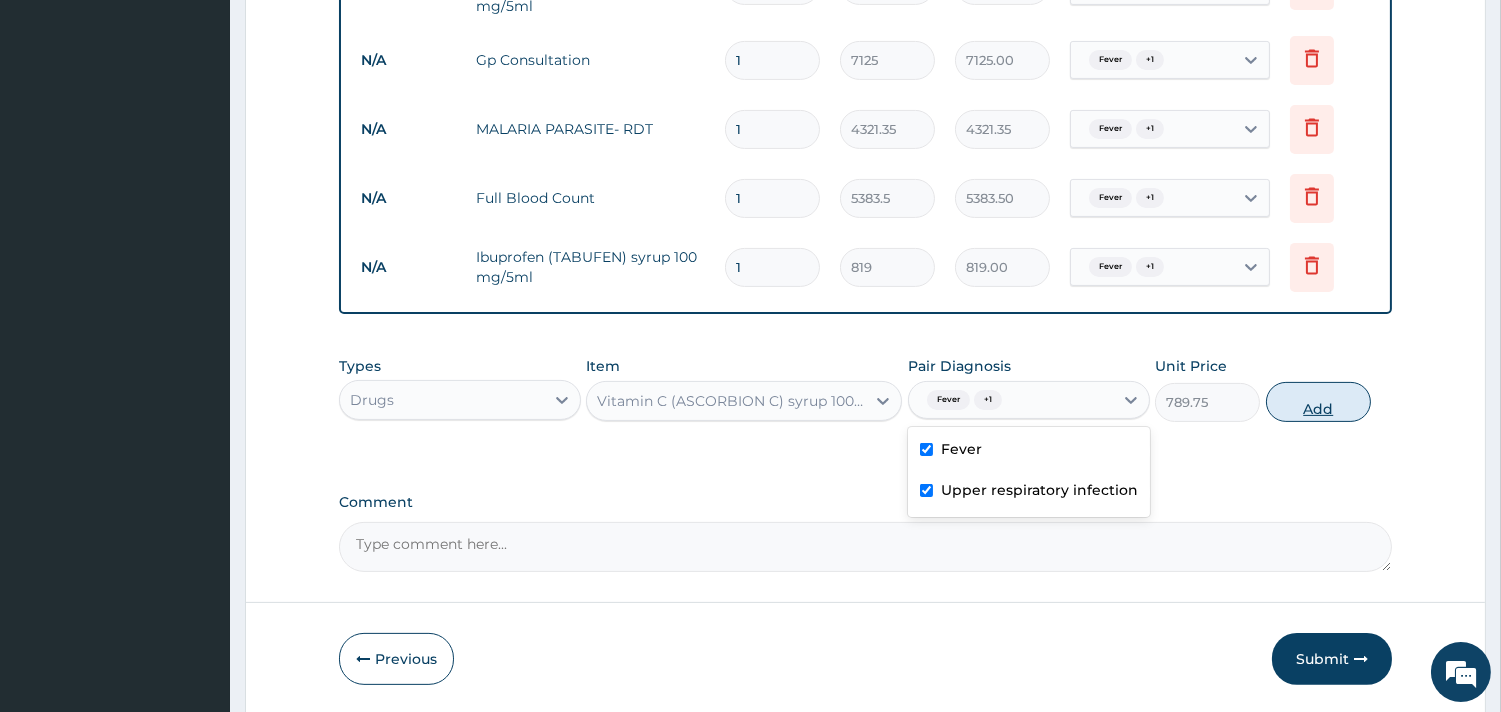 click on "Add" at bounding box center [1318, 402] 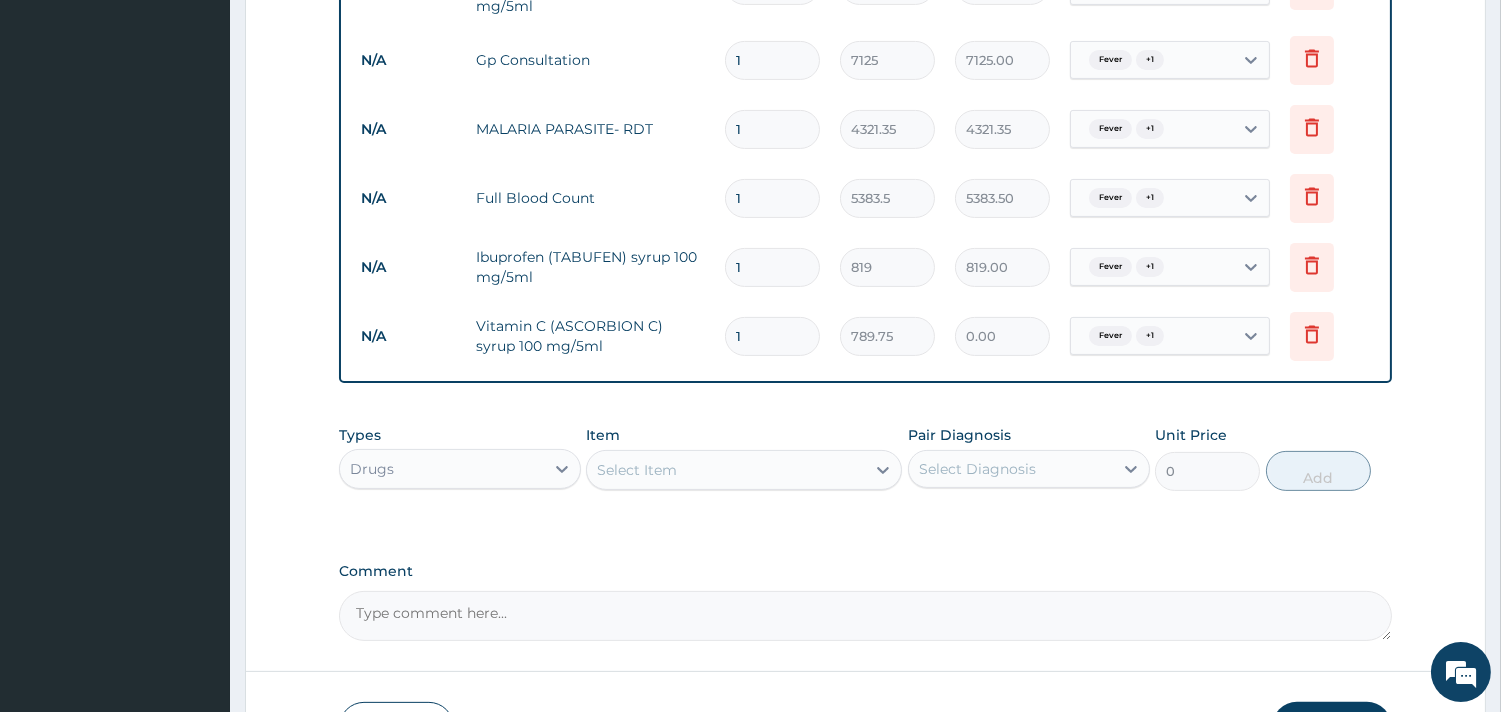 type on "0" 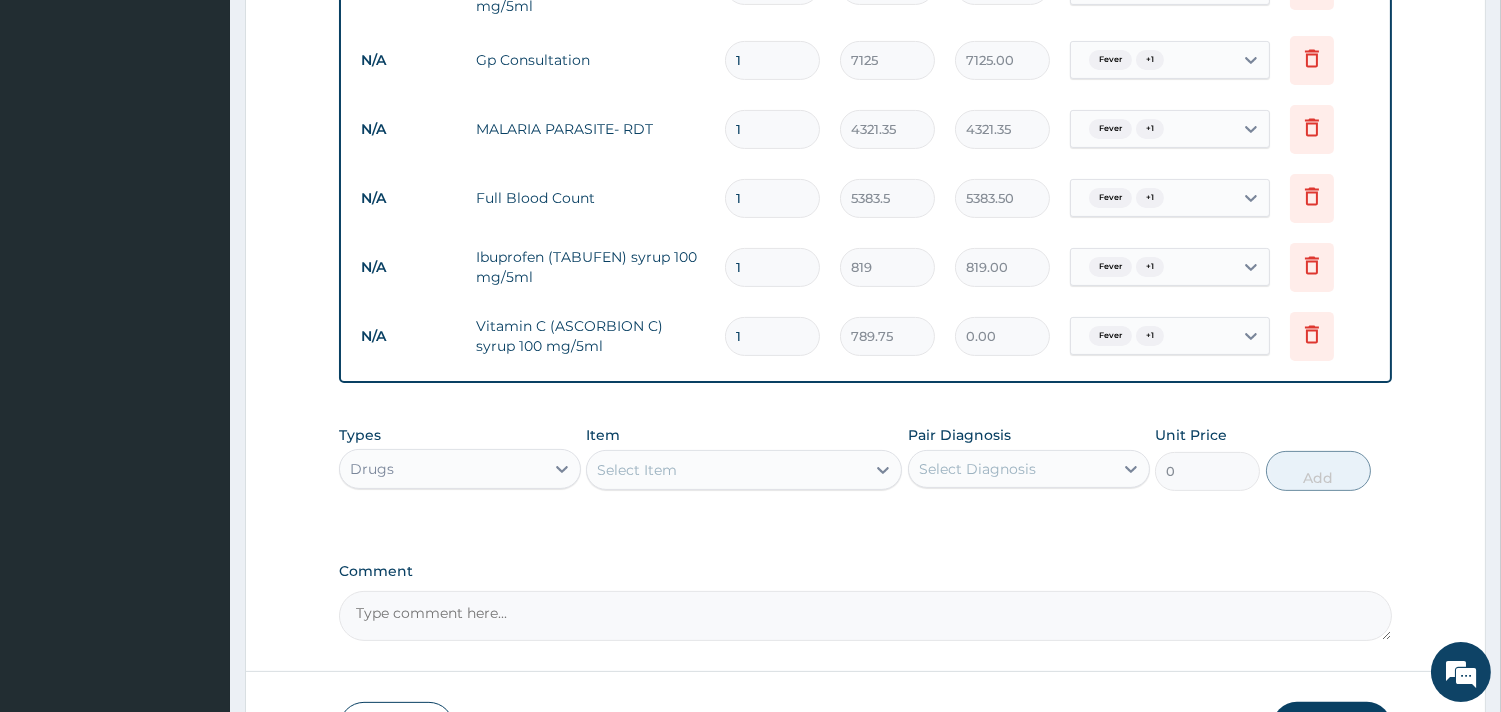 type on "0.00" 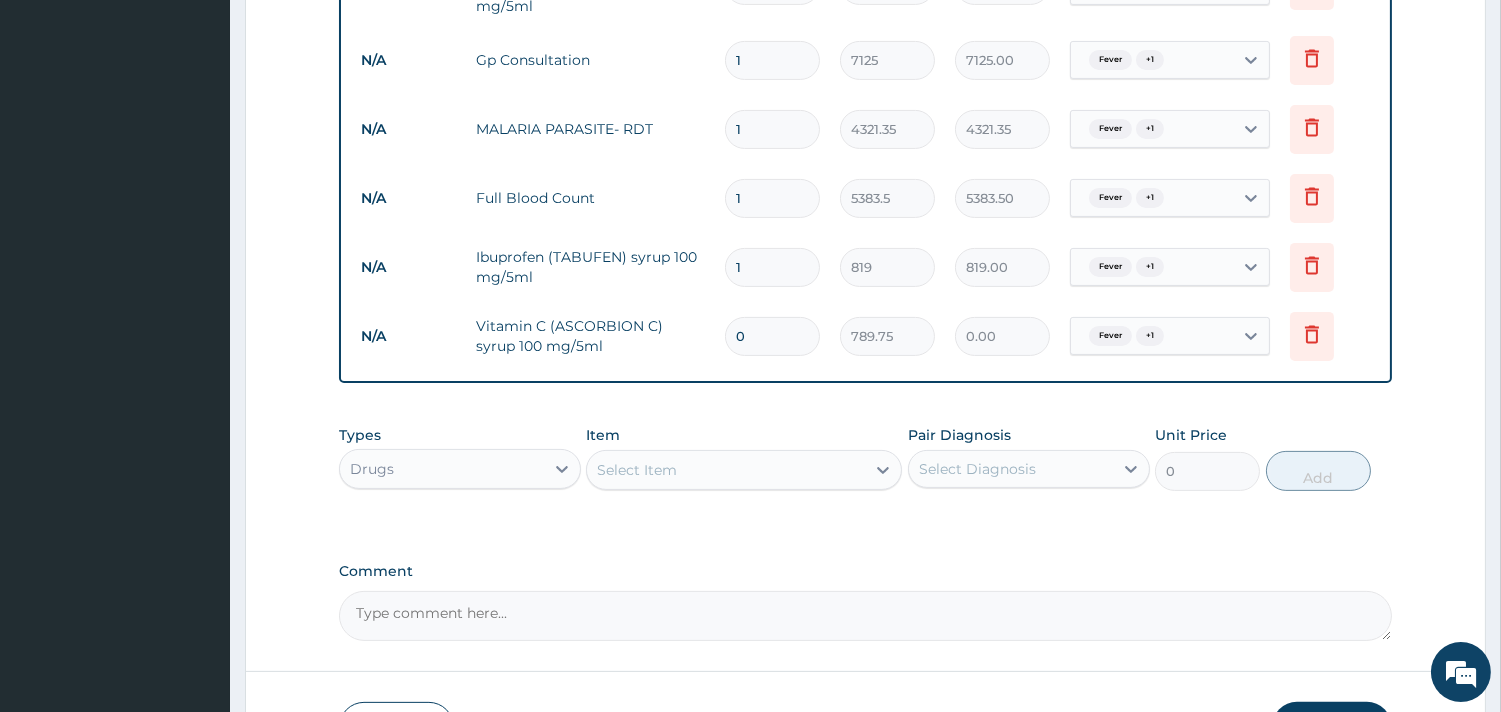 type on "1" 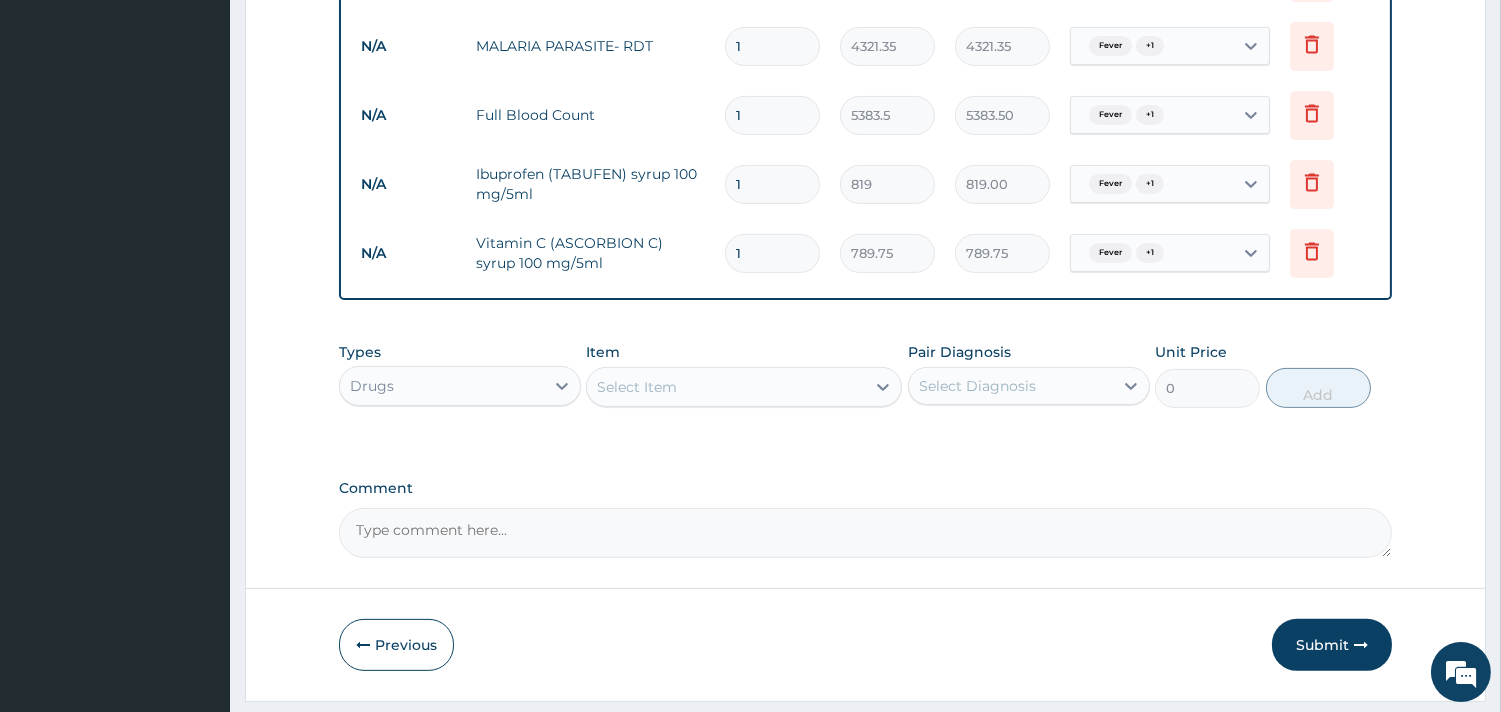scroll, scrollTop: 1148, scrollLeft: 0, axis: vertical 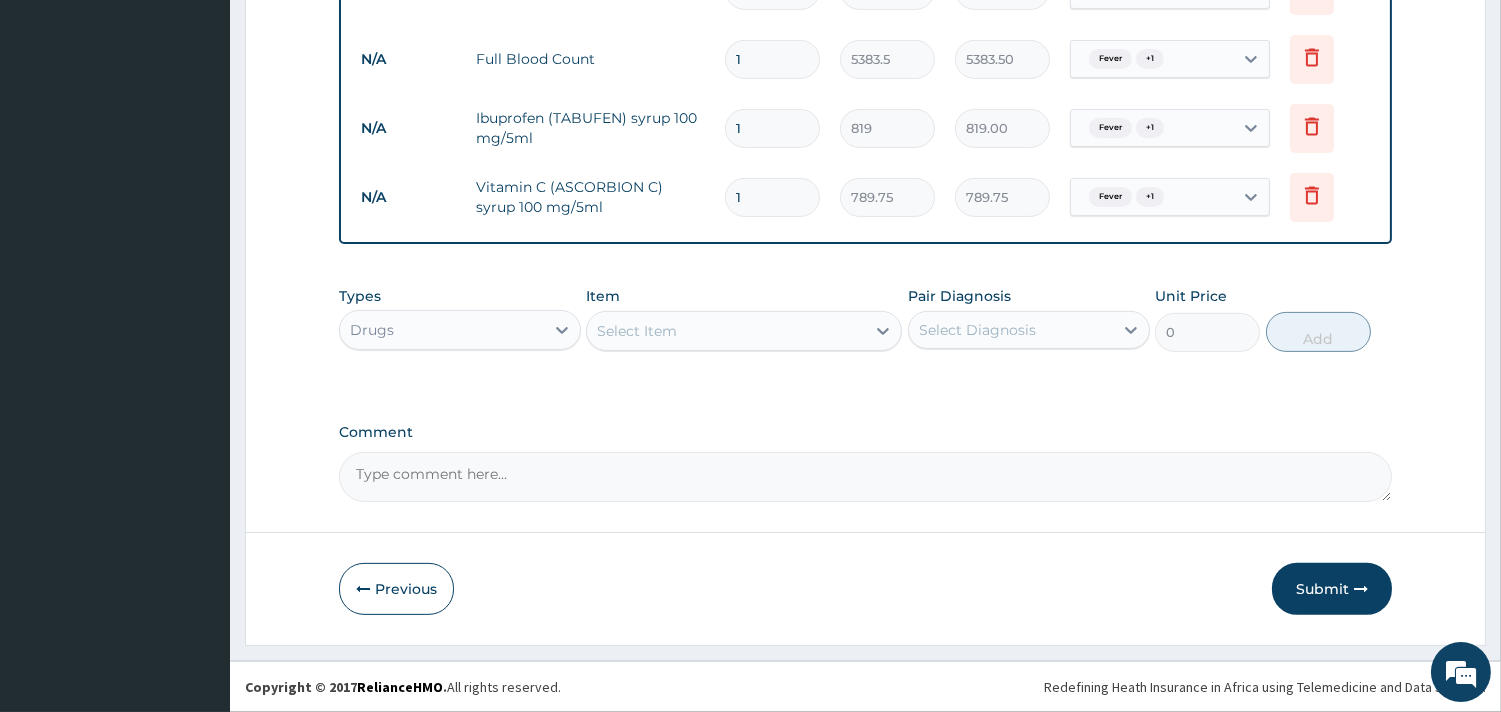 click on "Select Item" at bounding box center [726, 331] 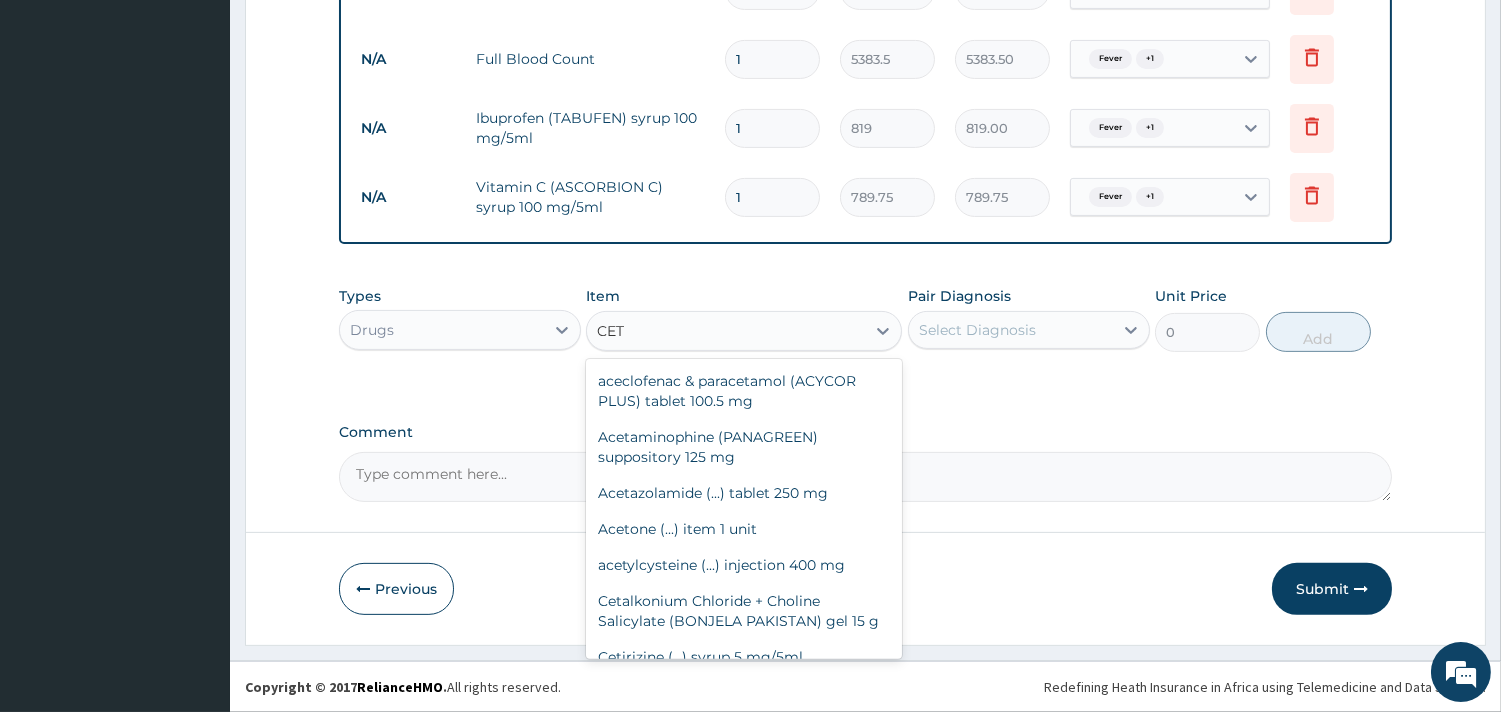 type on "CETI" 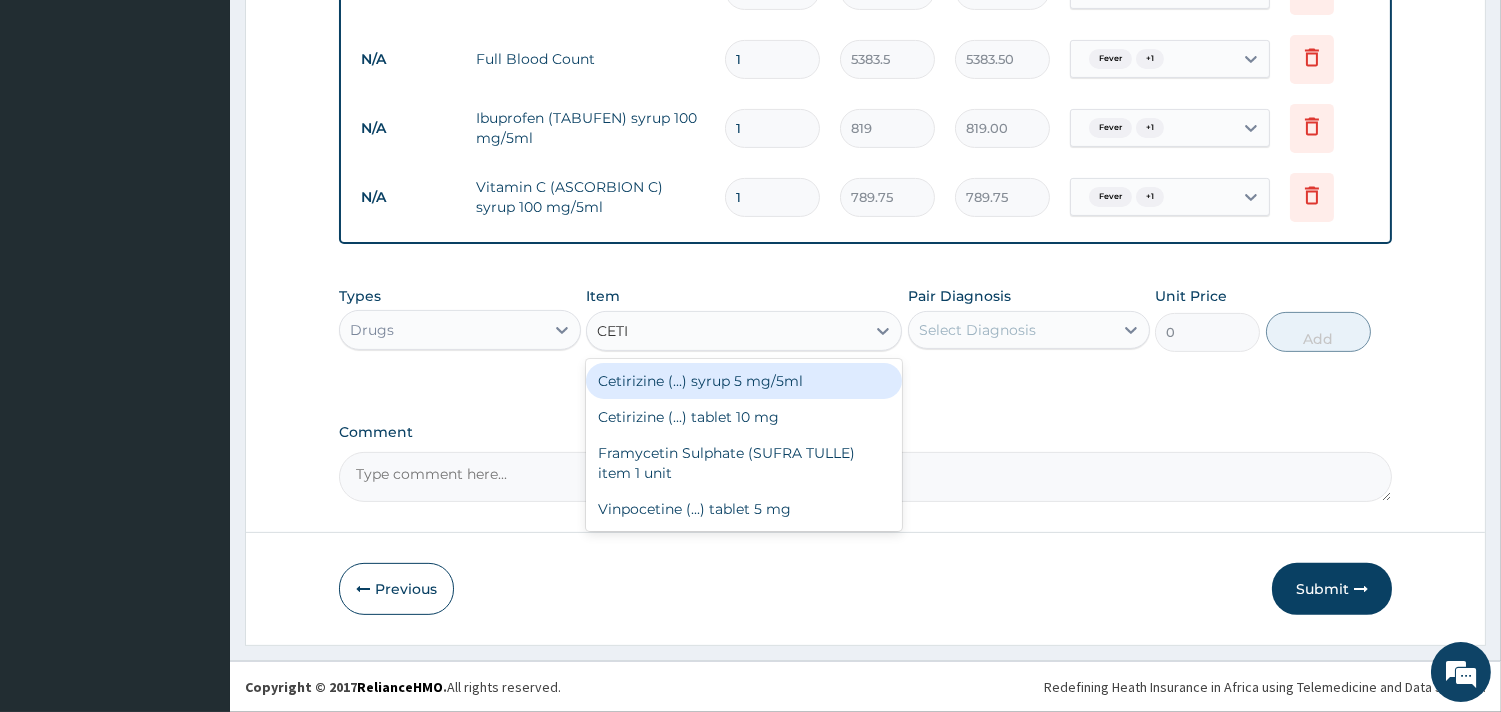 drag, startPoint x: 711, startPoint y: 376, endPoint x: 838, endPoint y: 380, distance: 127.06297 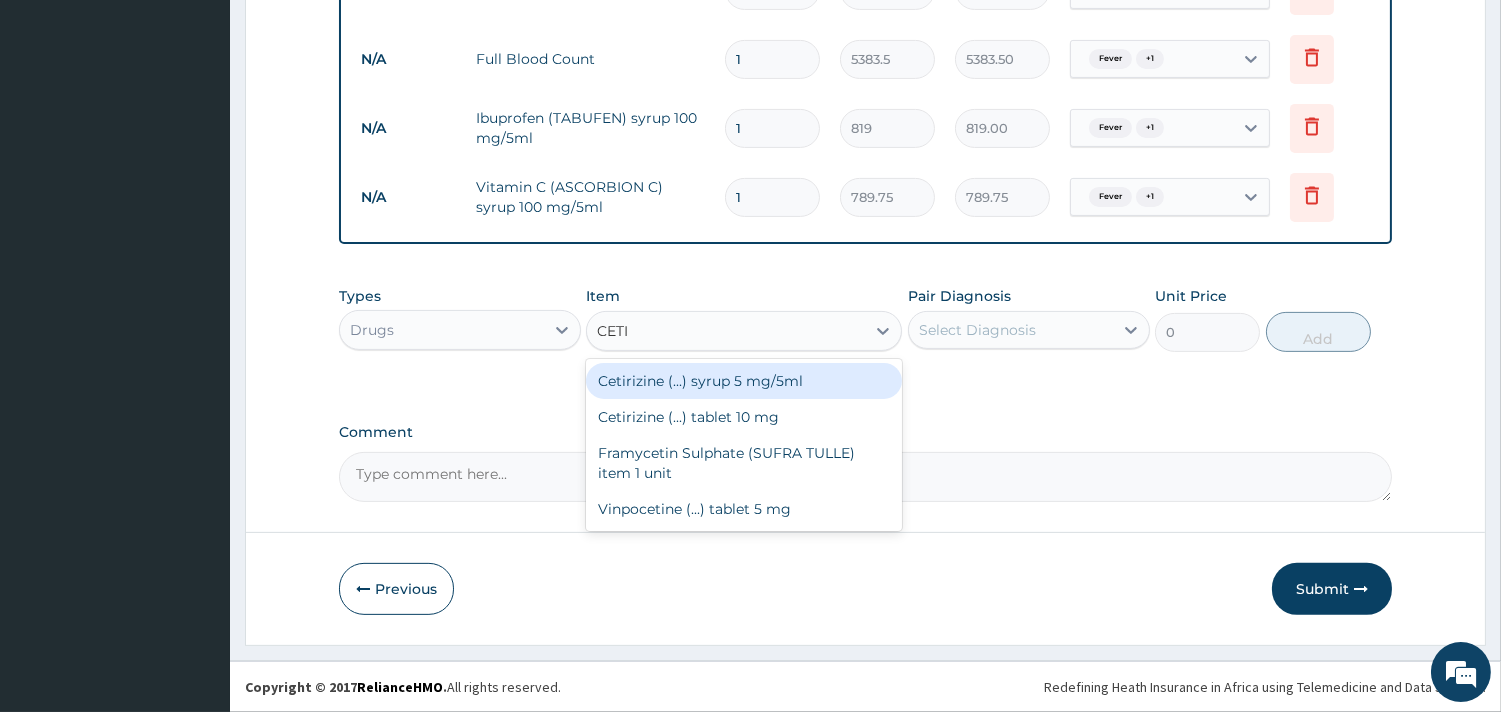 click on "Cetirizine (...) syrup 5 mg/5ml" at bounding box center (744, 381) 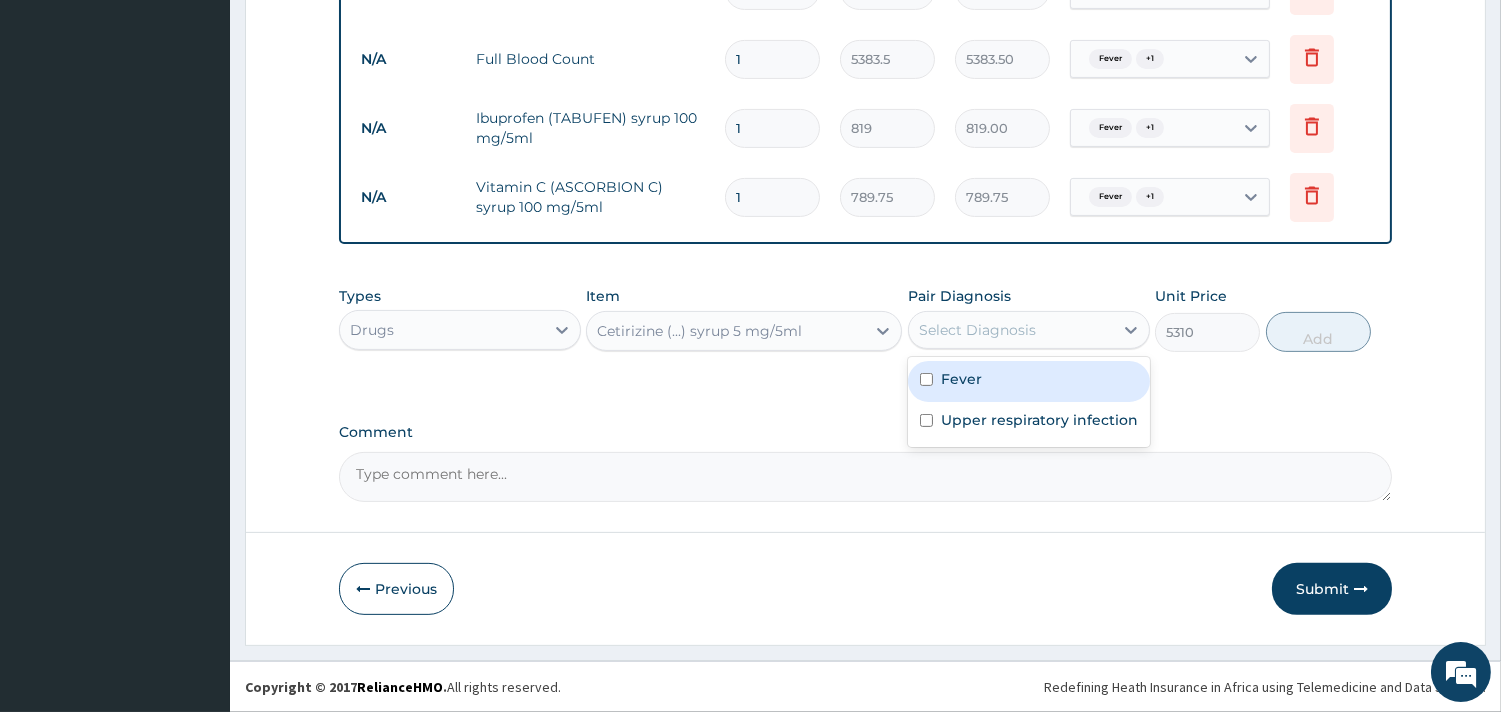click on "Select Diagnosis" at bounding box center [977, 330] 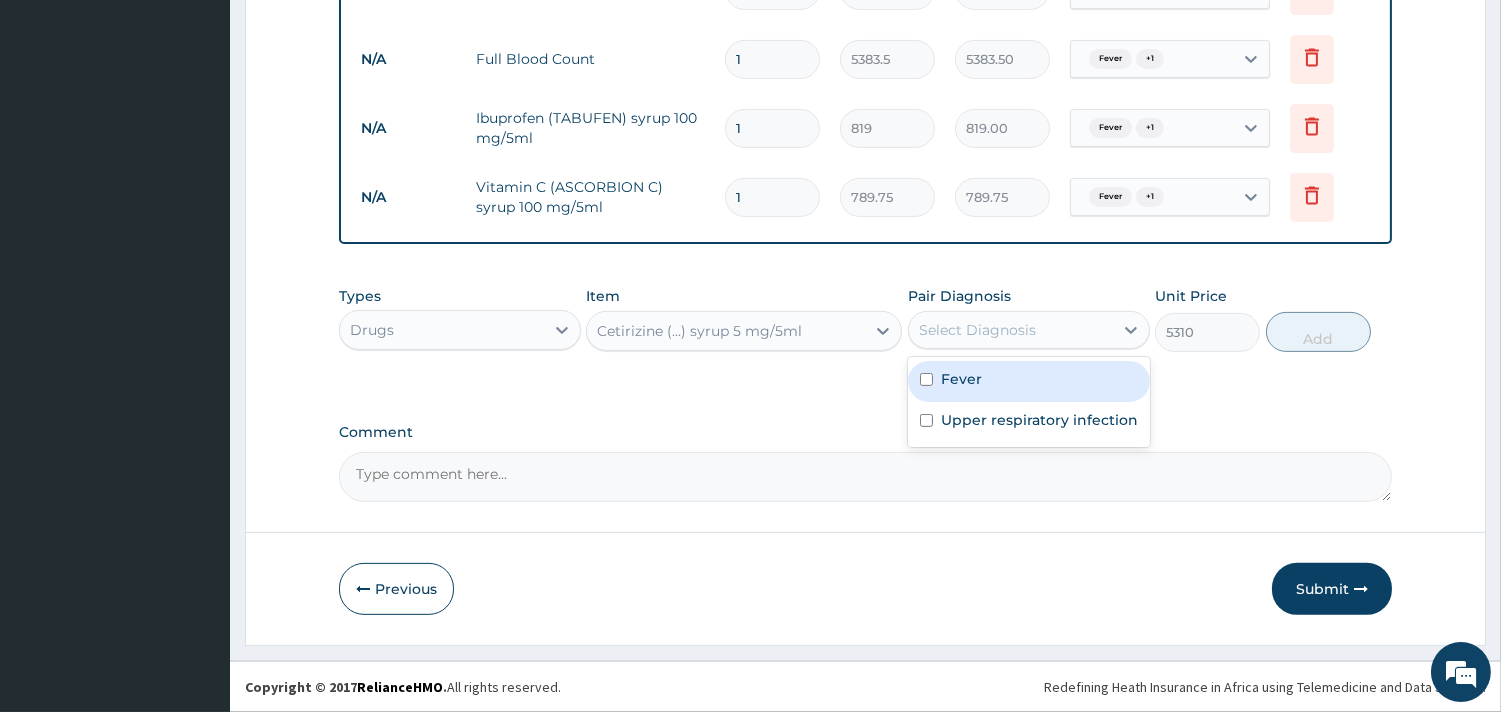 drag, startPoint x: 993, startPoint y: 377, endPoint x: 993, endPoint y: 412, distance: 35 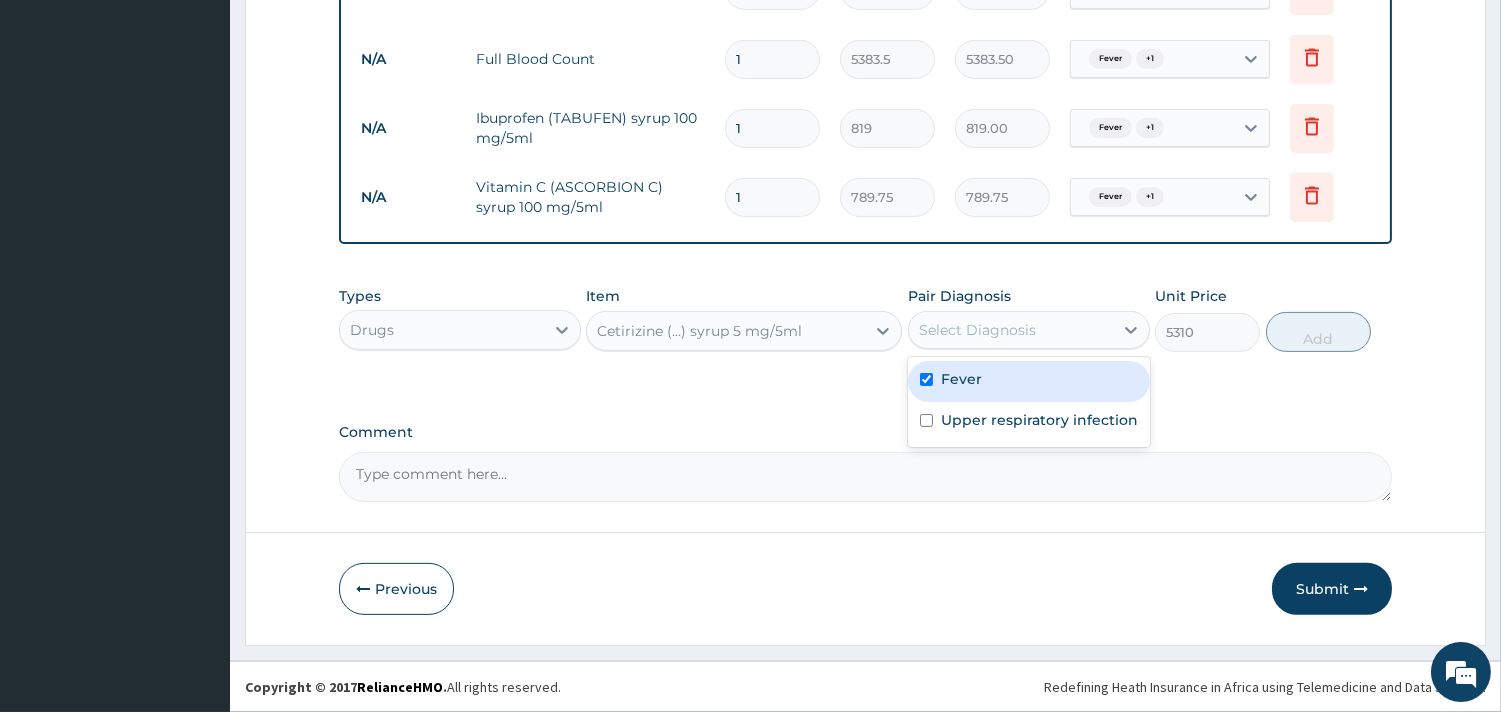 checkbox on "true" 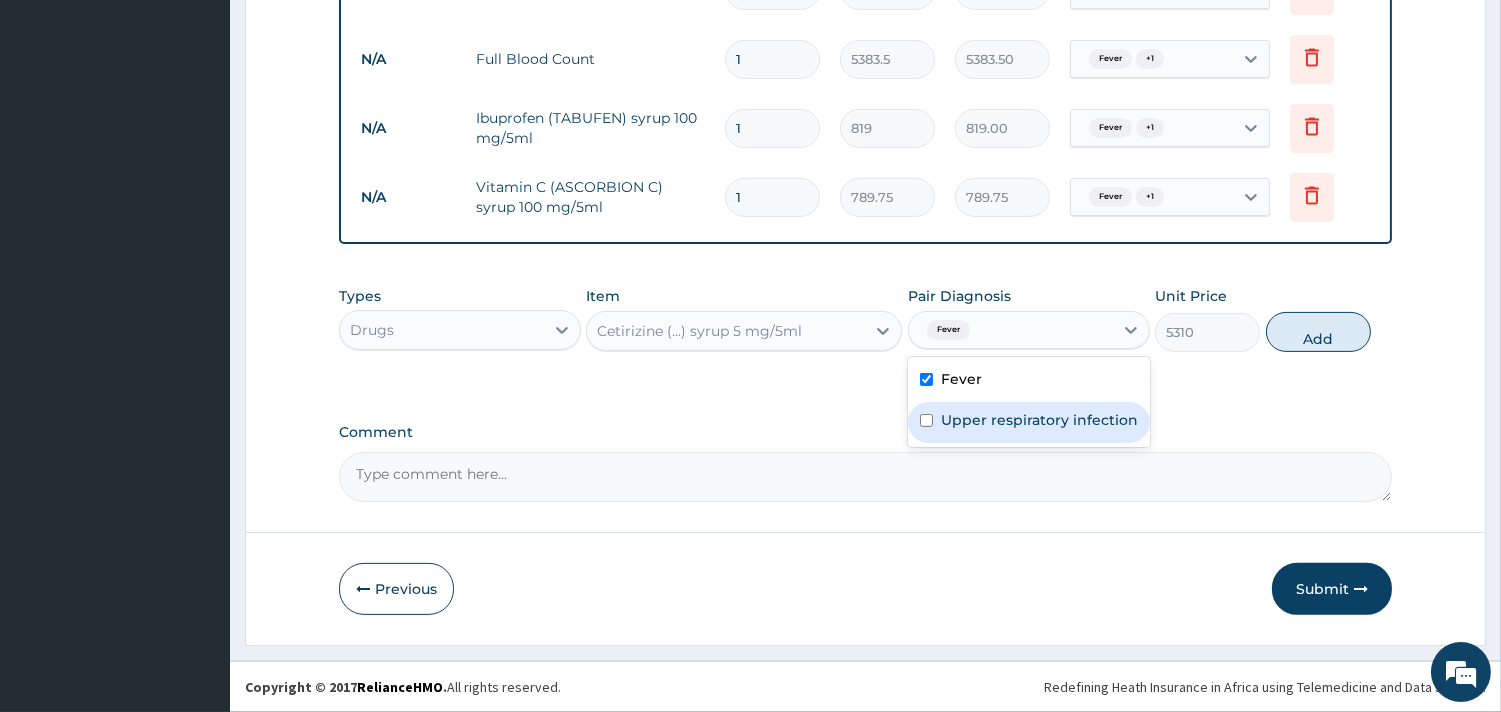 click on "Upper respiratory infection" at bounding box center [1039, 420] 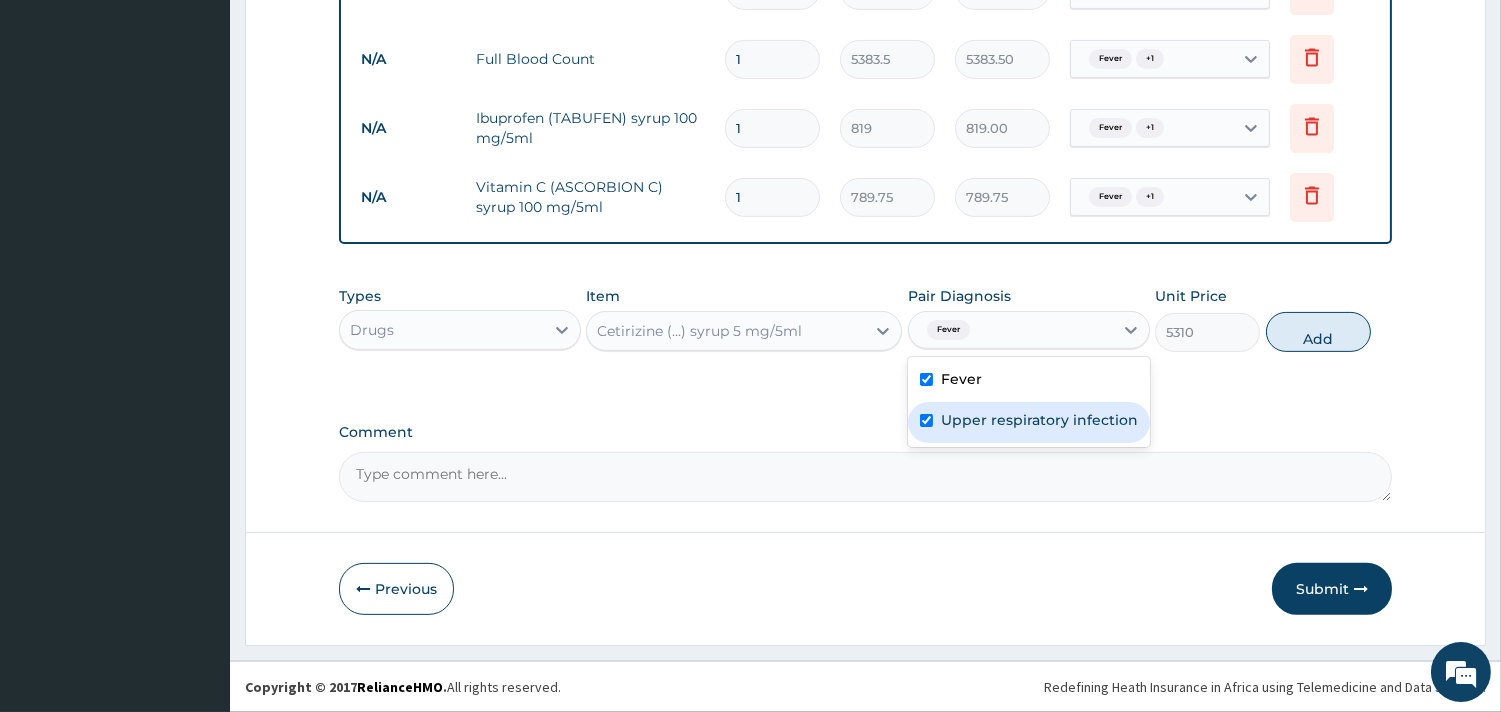 checkbox on "true" 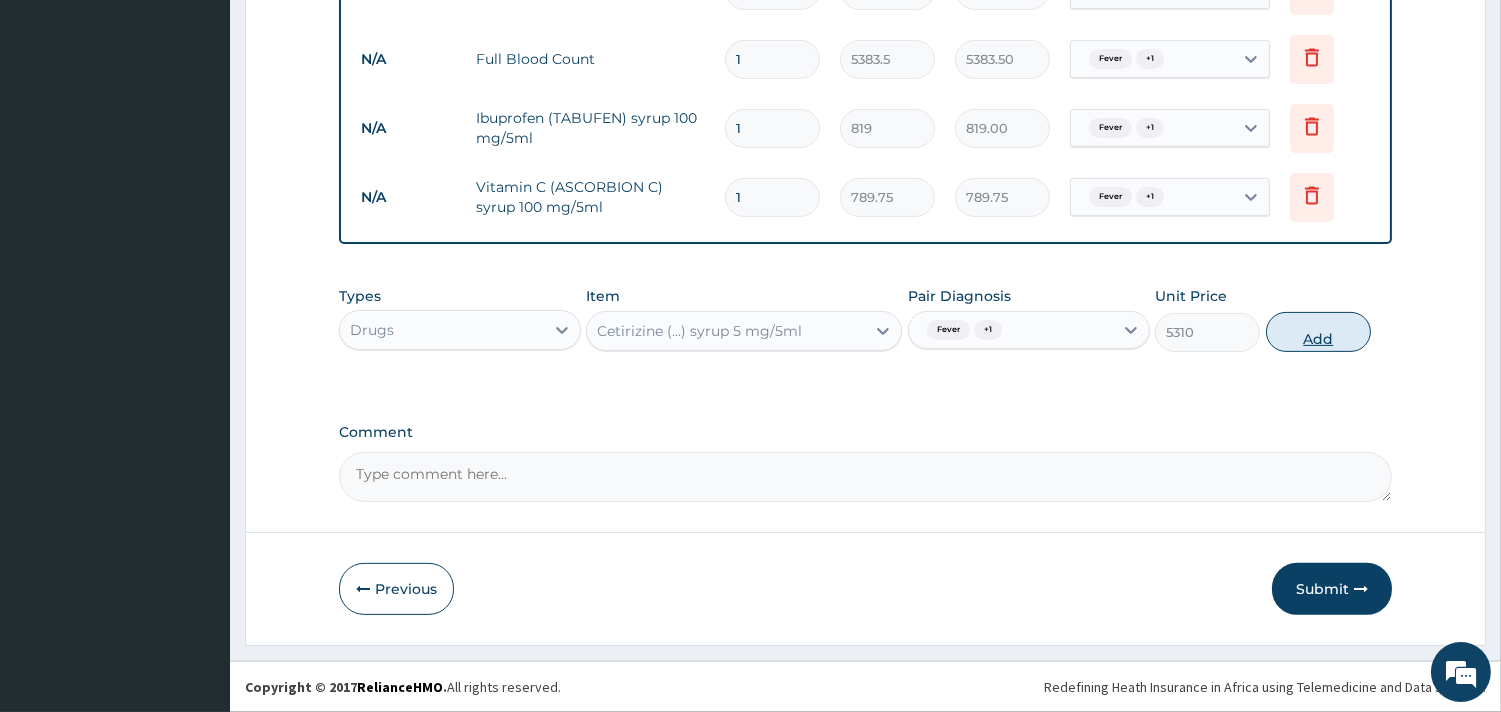click on "Add" at bounding box center (1318, 332) 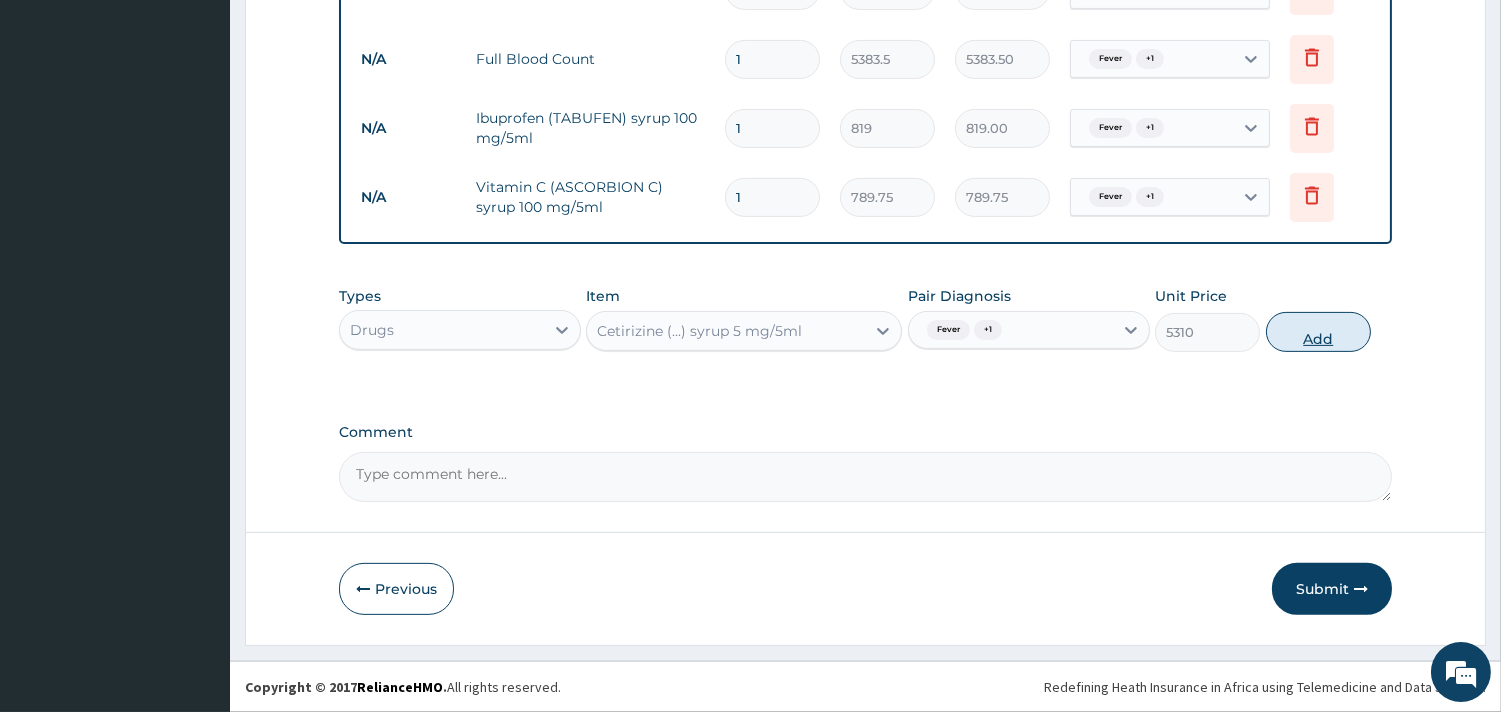type on "0" 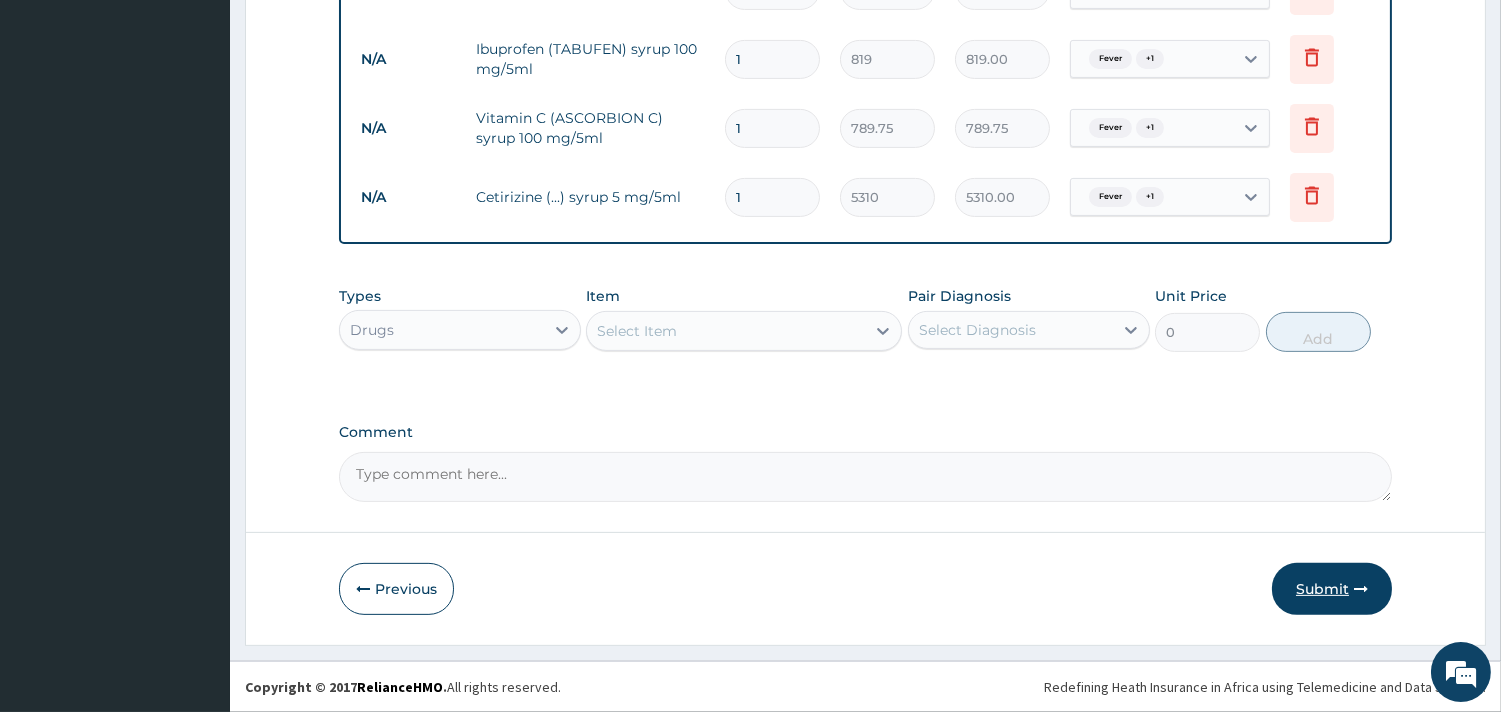click on "Submit" at bounding box center [1332, 589] 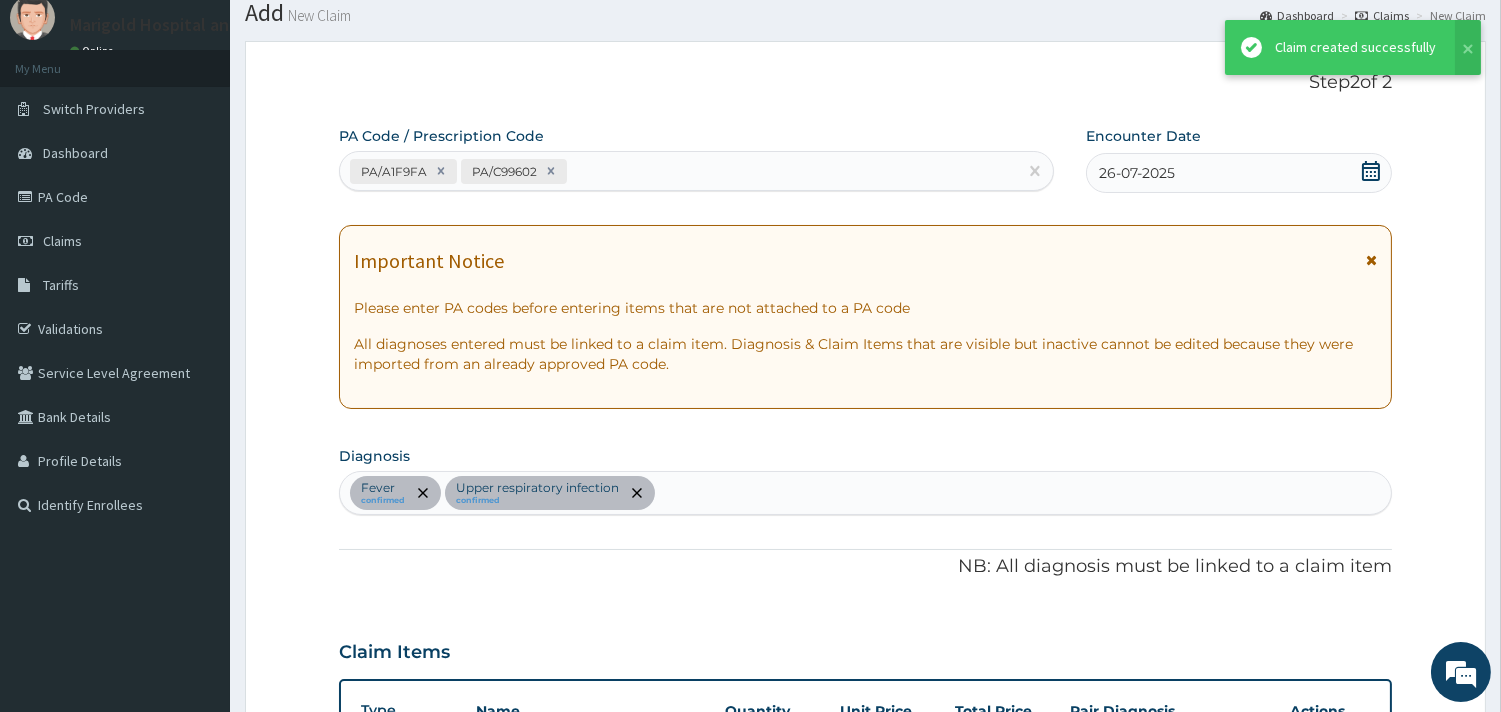 scroll, scrollTop: 1200, scrollLeft: 0, axis: vertical 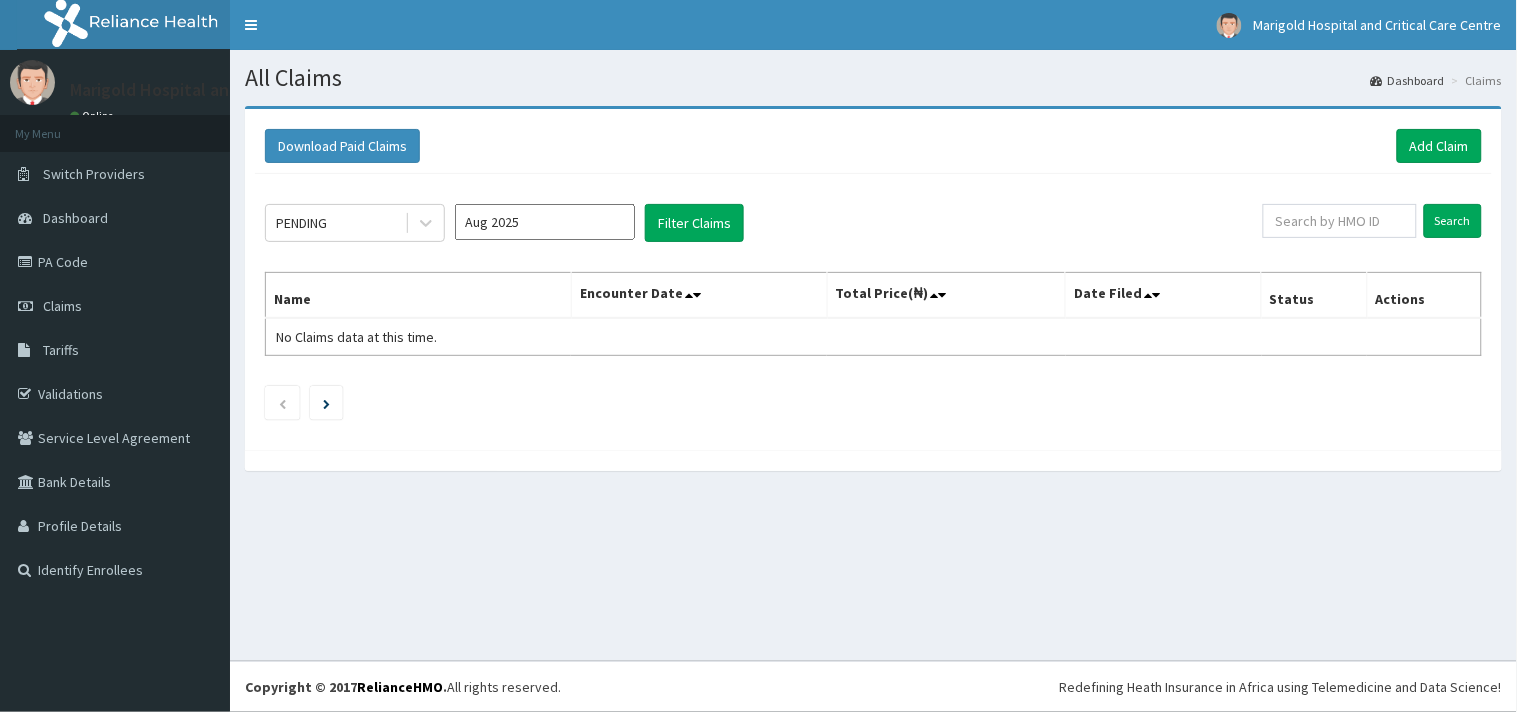 click on "Aug 2025" at bounding box center (545, 222) 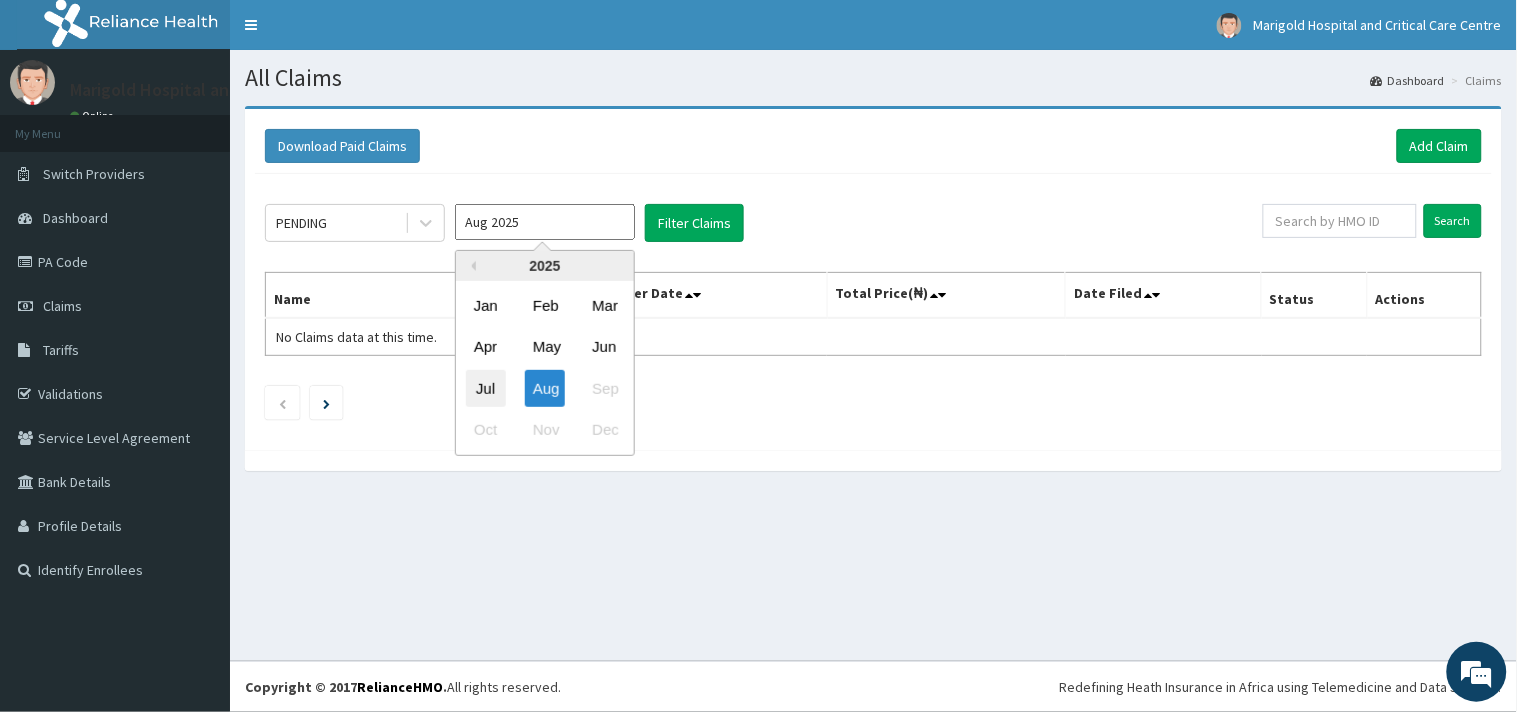 click on "Jul" at bounding box center [486, 388] 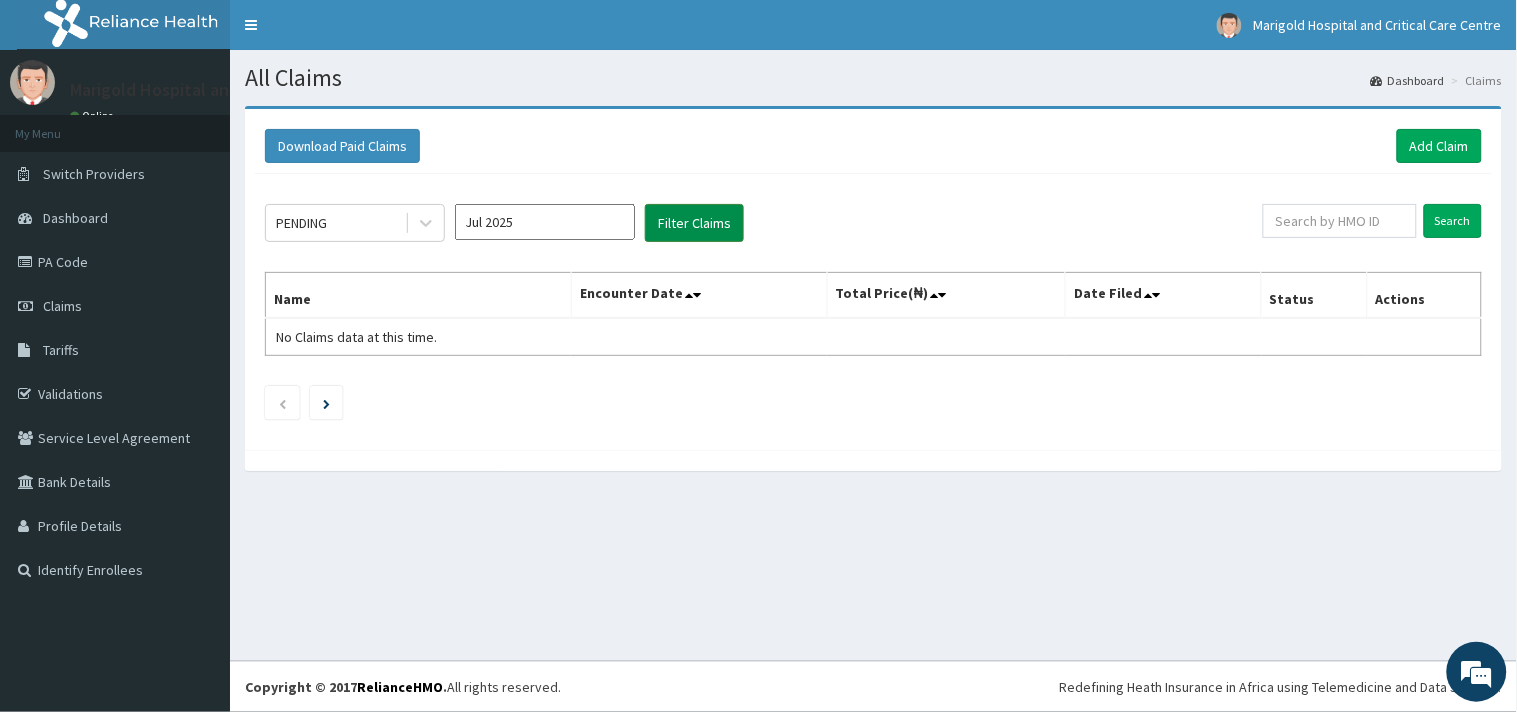 click on "Filter Claims" at bounding box center [694, 223] 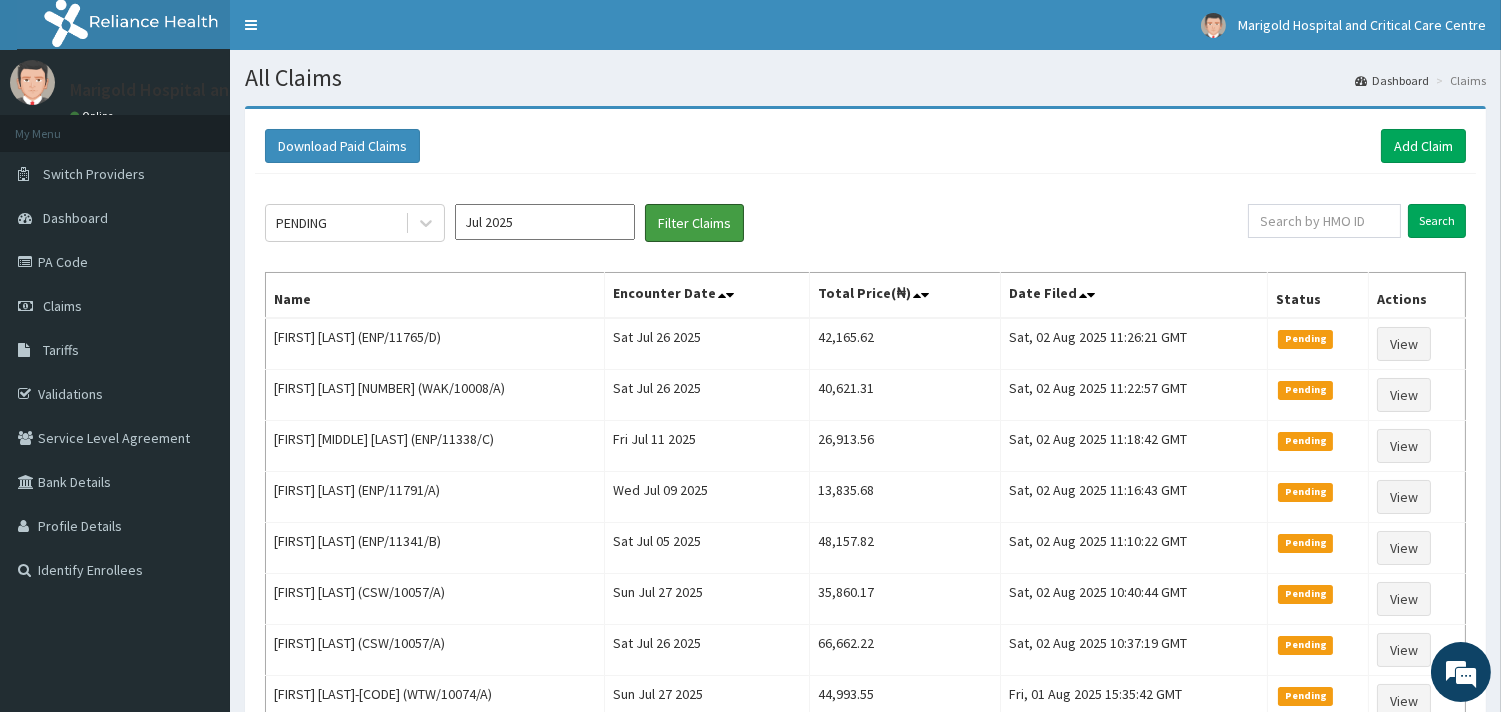 scroll, scrollTop: 0, scrollLeft: 0, axis: both 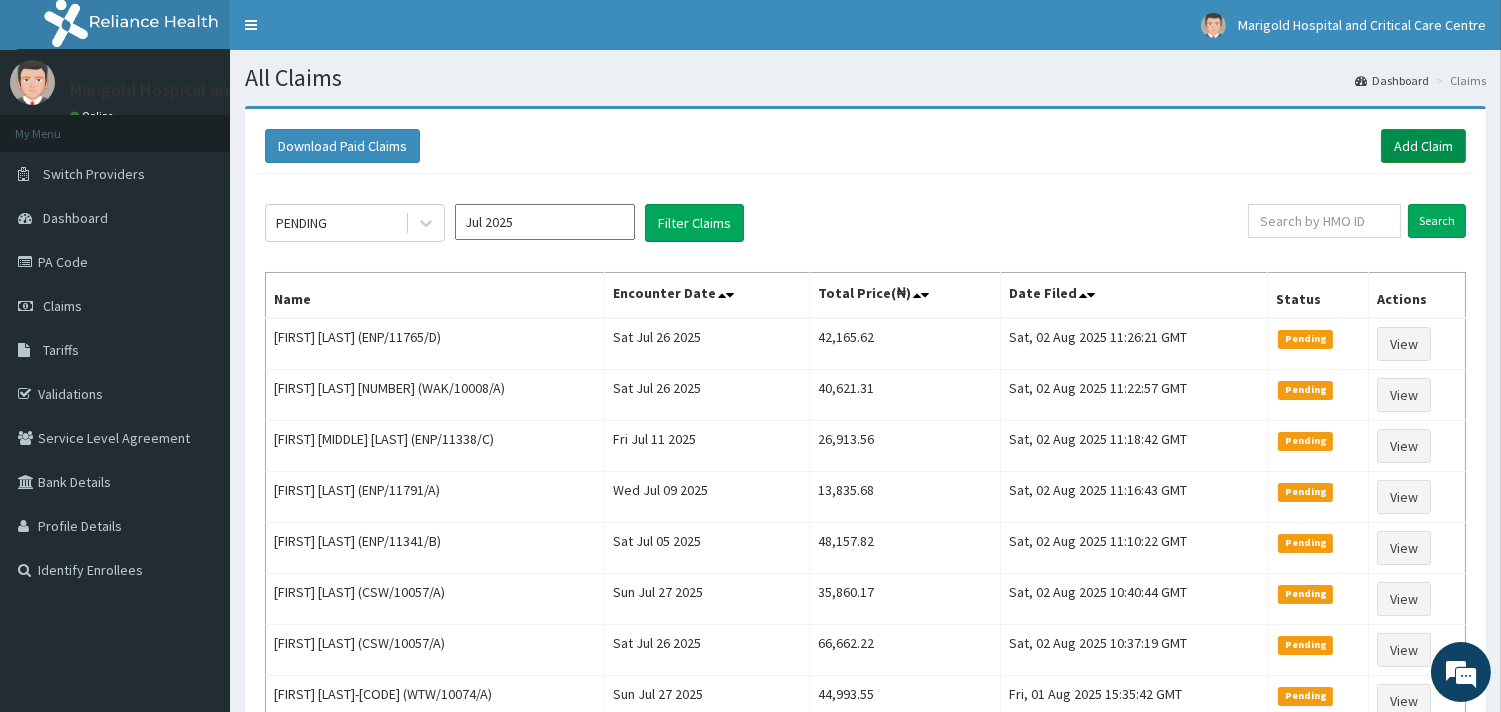 click on "Download Paid Claims Add Claim" at bounding box center [865, 146] 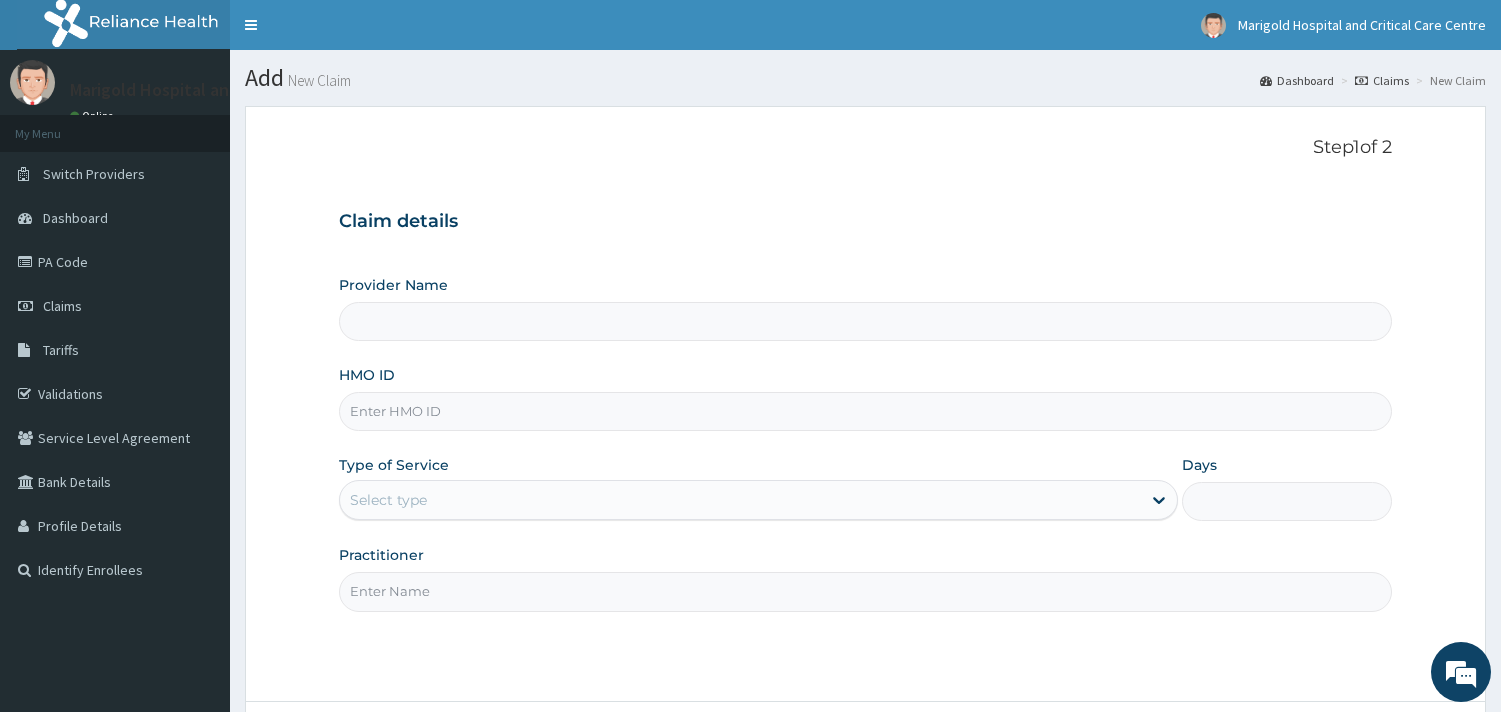 type on "Marigold Hospital and Critical Care Centre" 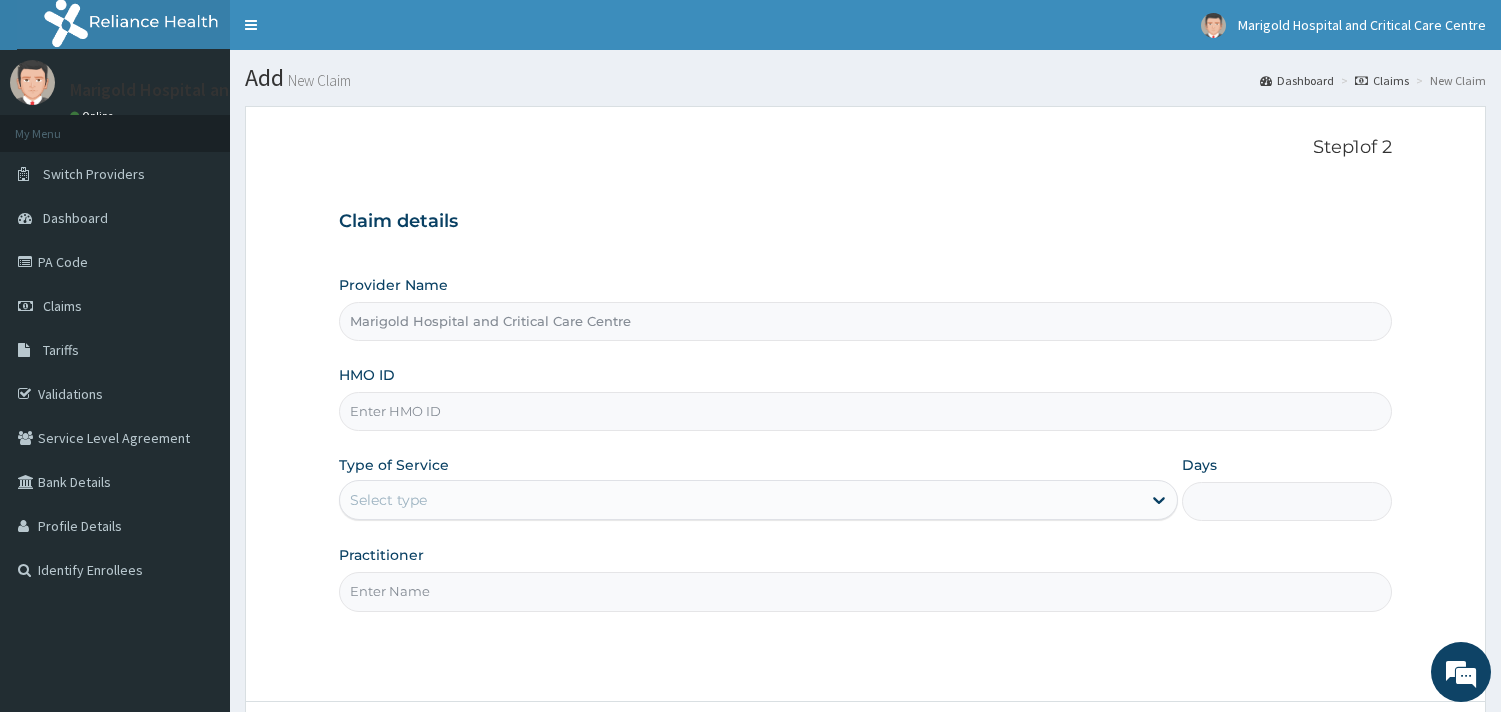 scroll, scrollTop: 0, scrollLeft: 0, axis: both 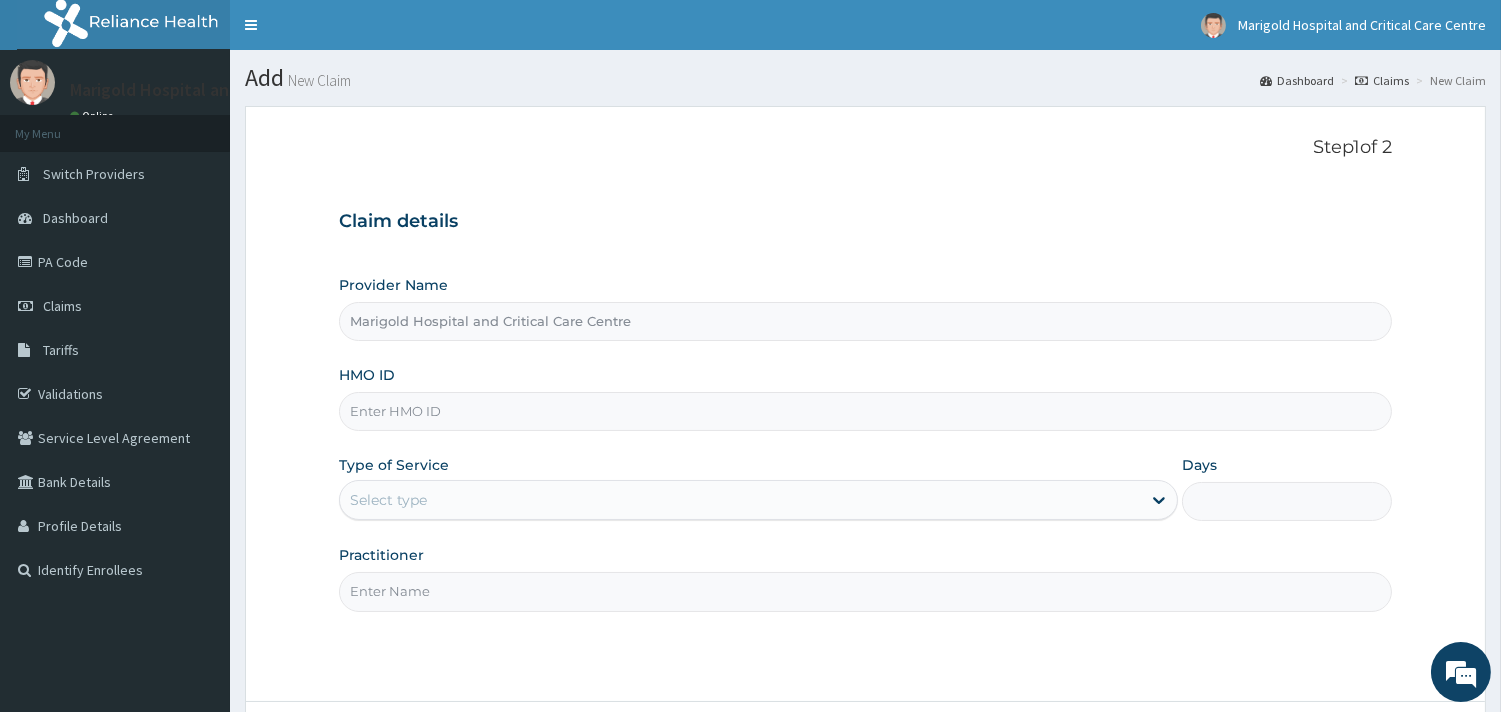 click on "Provider Name Marigold Hospital and Critical Care Centre HMO ID Type of Service Select type Days Practitioner" at bounding box center [865, 443] 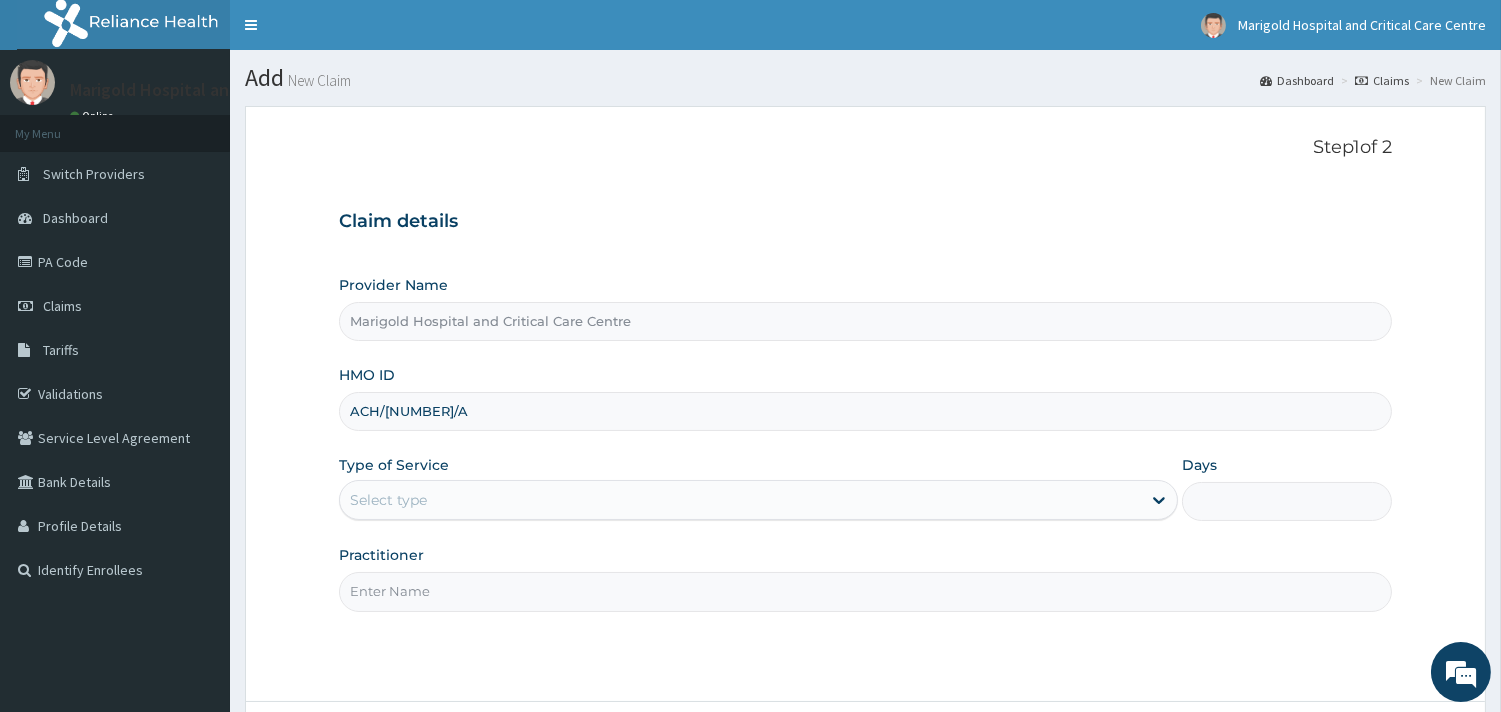 type on "ACH/[NUMBER]/A" 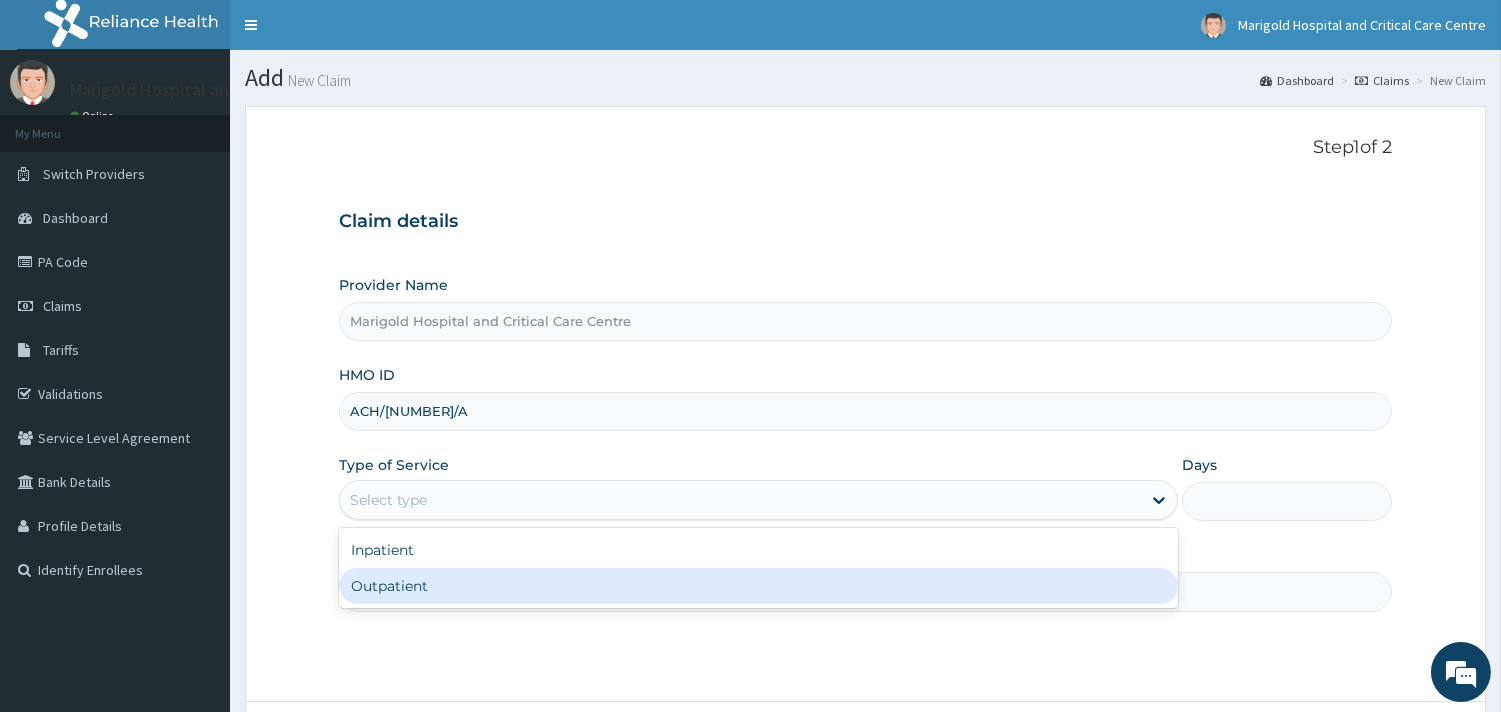 click on "Outpatient" at bounding box center [758, 586] 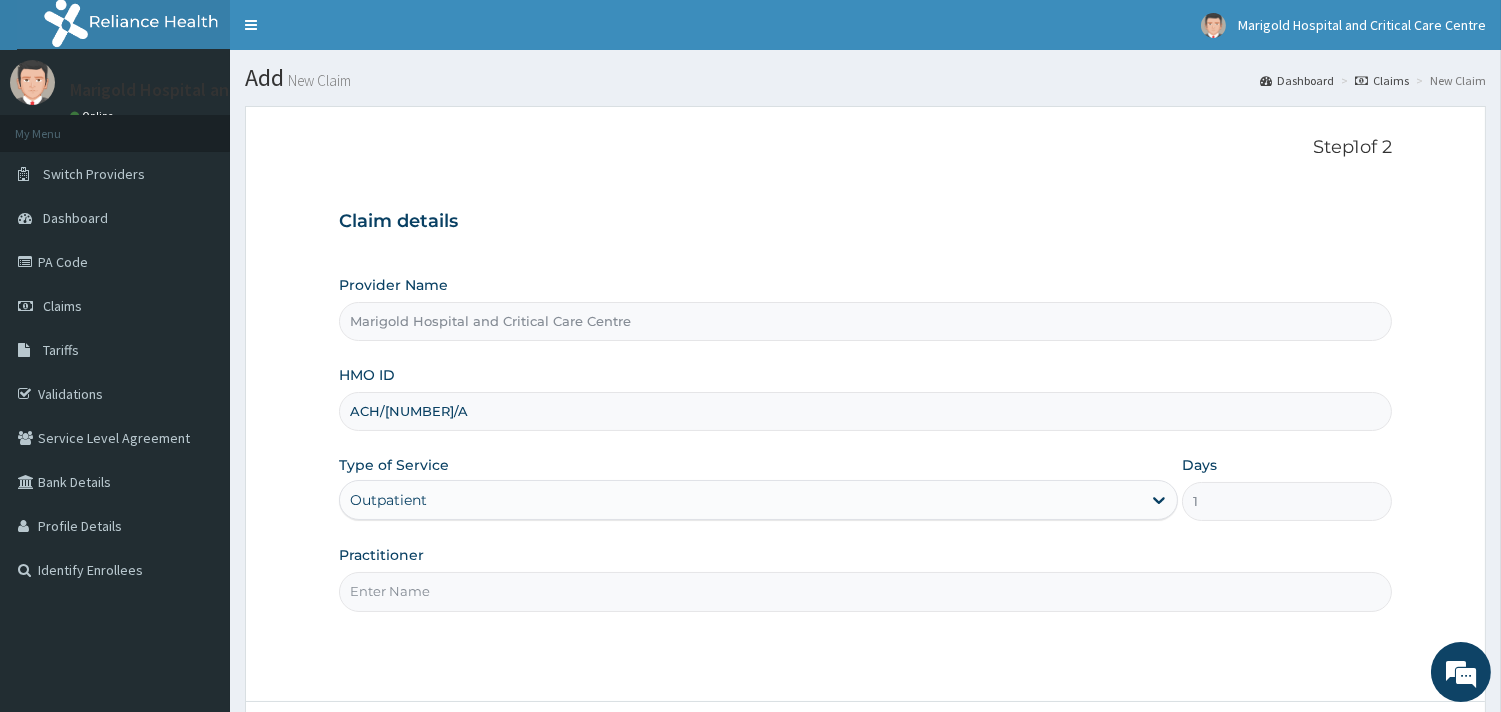 click on "Practitioner" at bounding box center (865, 591) 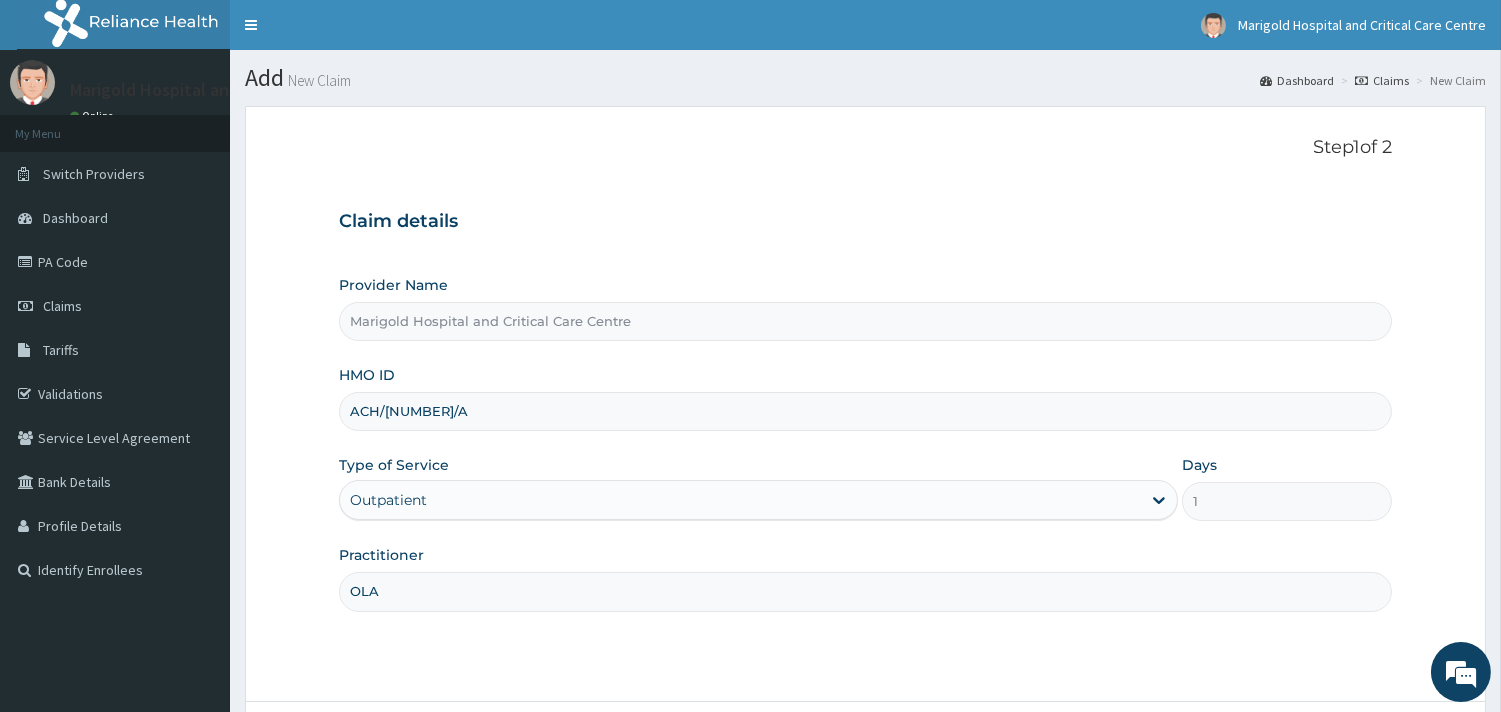 scroll, scrollTop: 170, scrollLeft: 0, axis: vertical 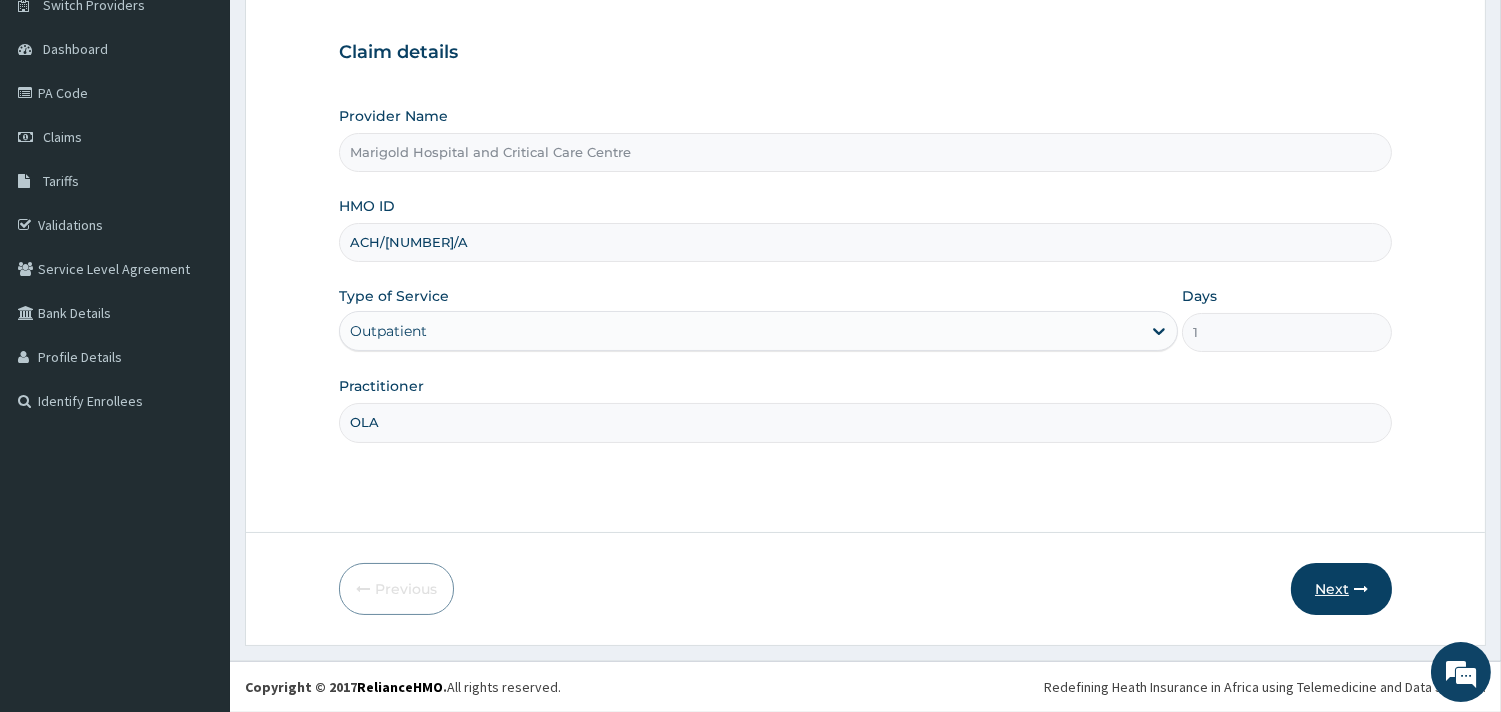 type on "OLA" 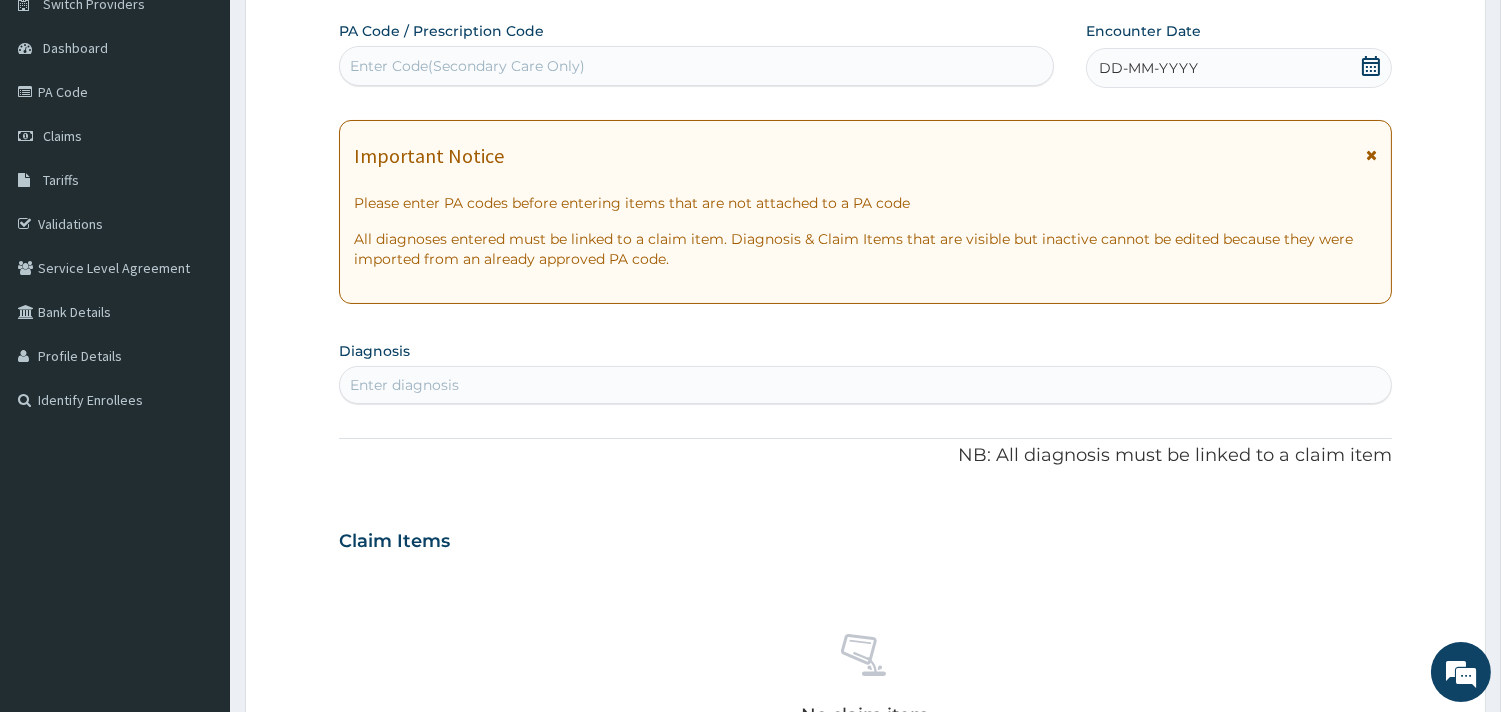 click on "Enter Code(Secondary Care Only)" at bounding box center [696, 66] 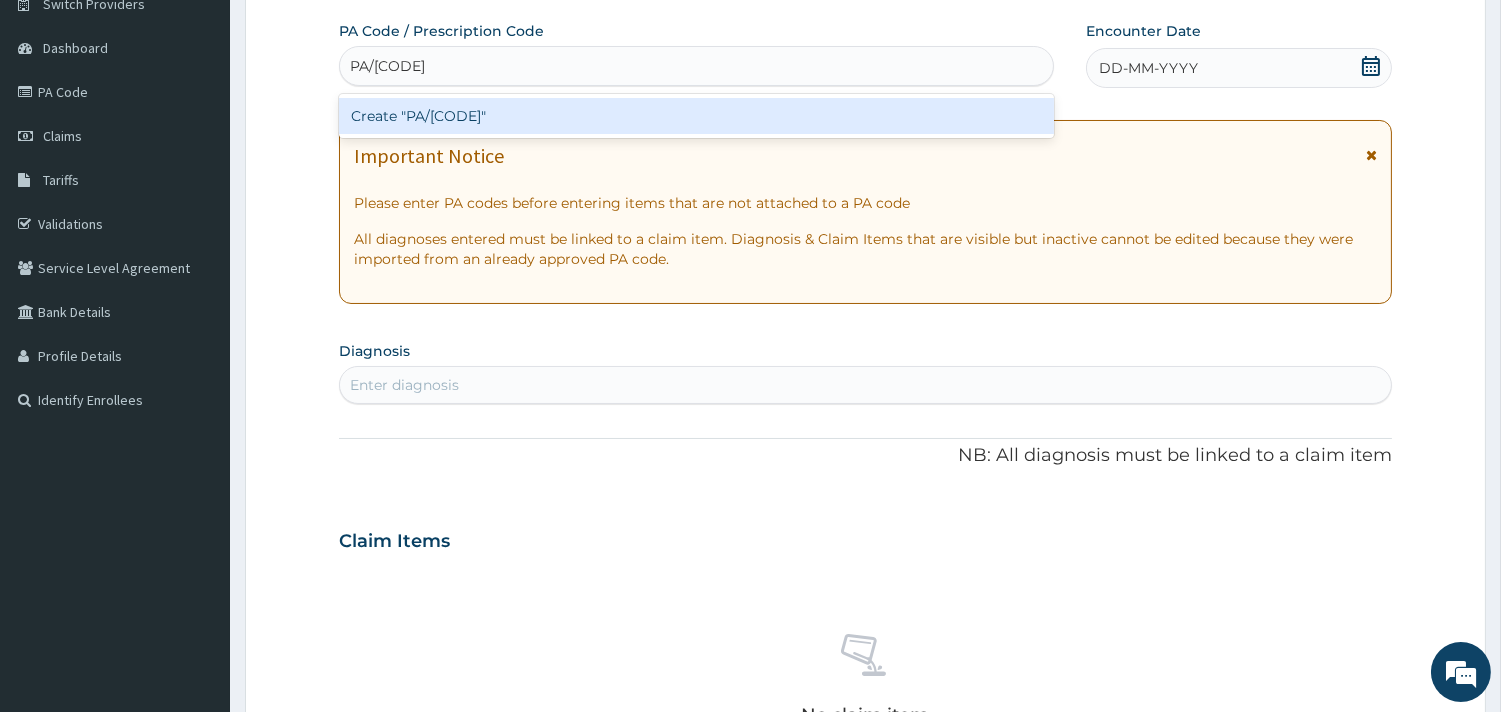 click on "Create "PA/8485A2"" at bounding box center [696, 116] 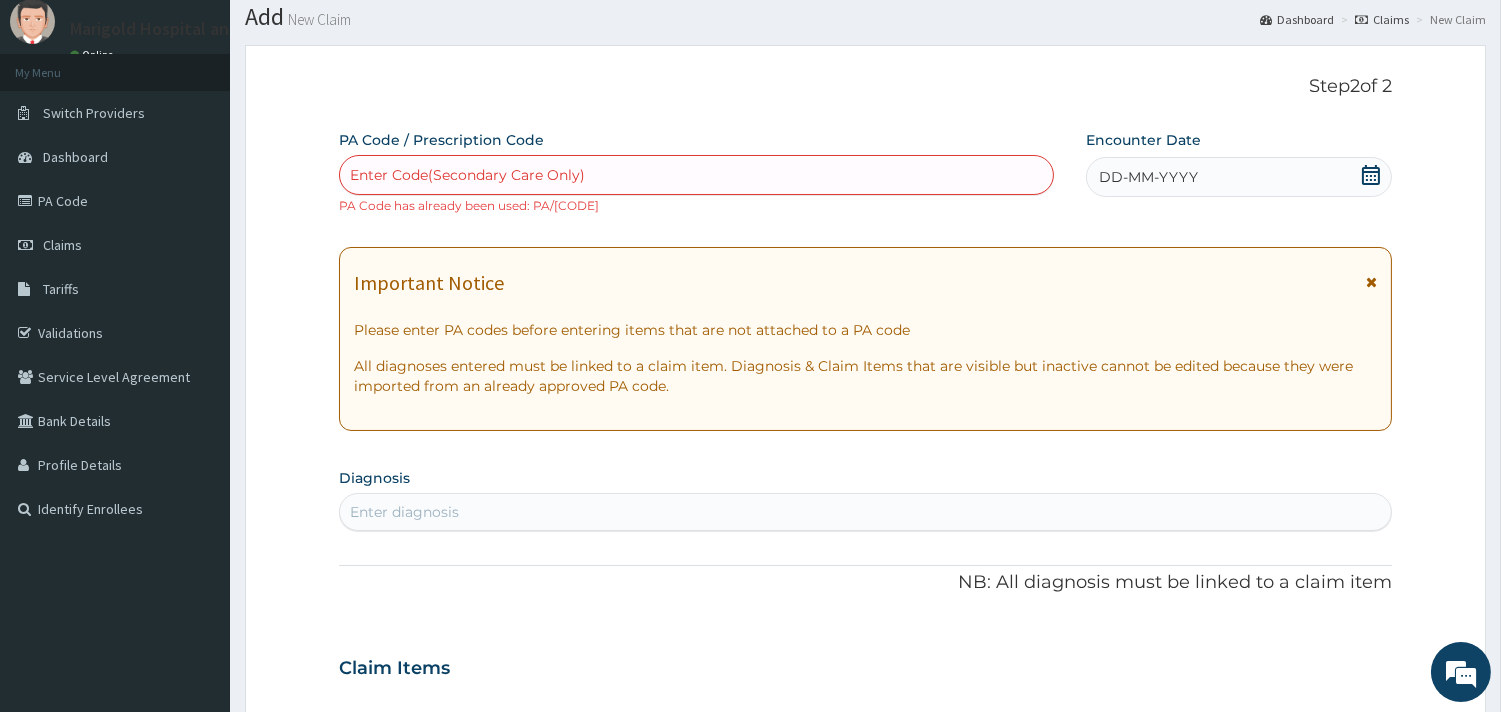 scroll, scrollTop: 58, scrollLeft: 0, axis: vertical 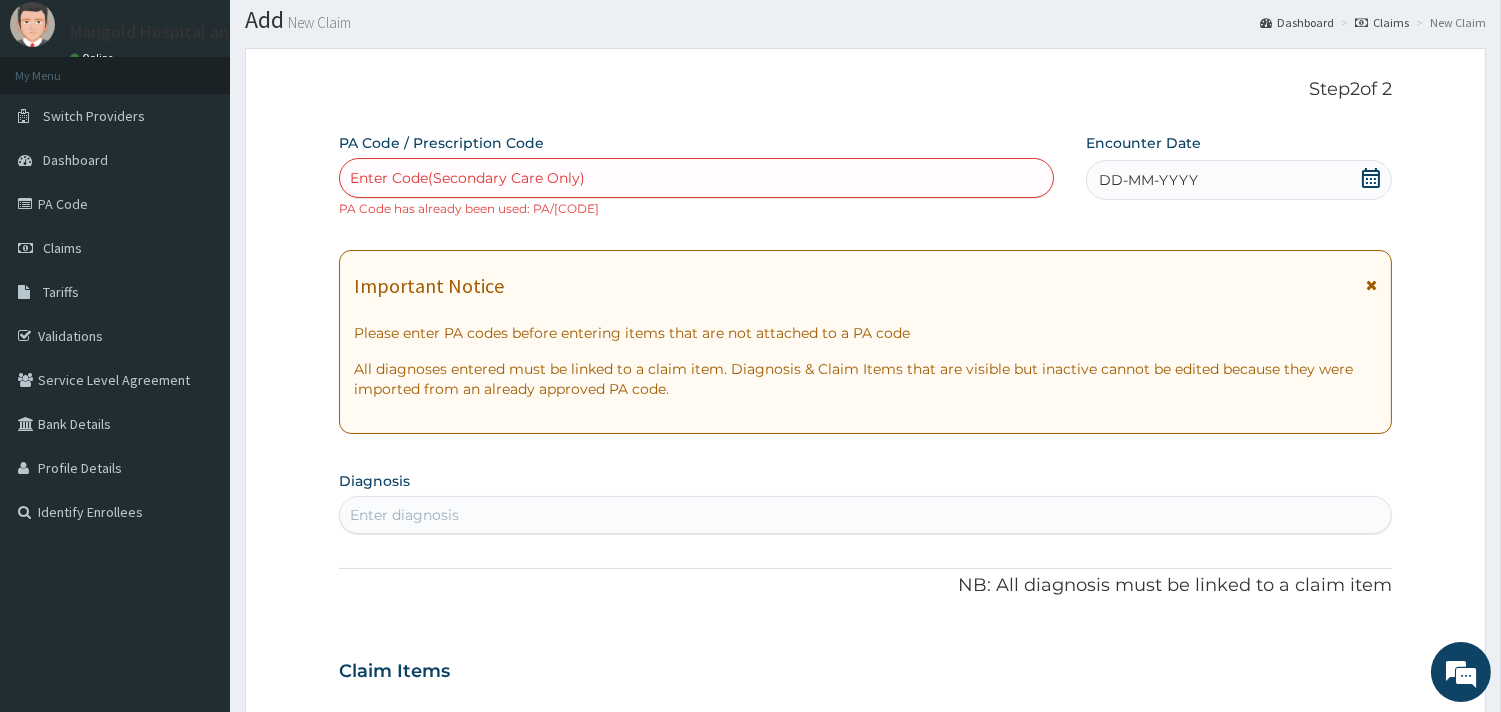 paste on "PA/7ED8CA" 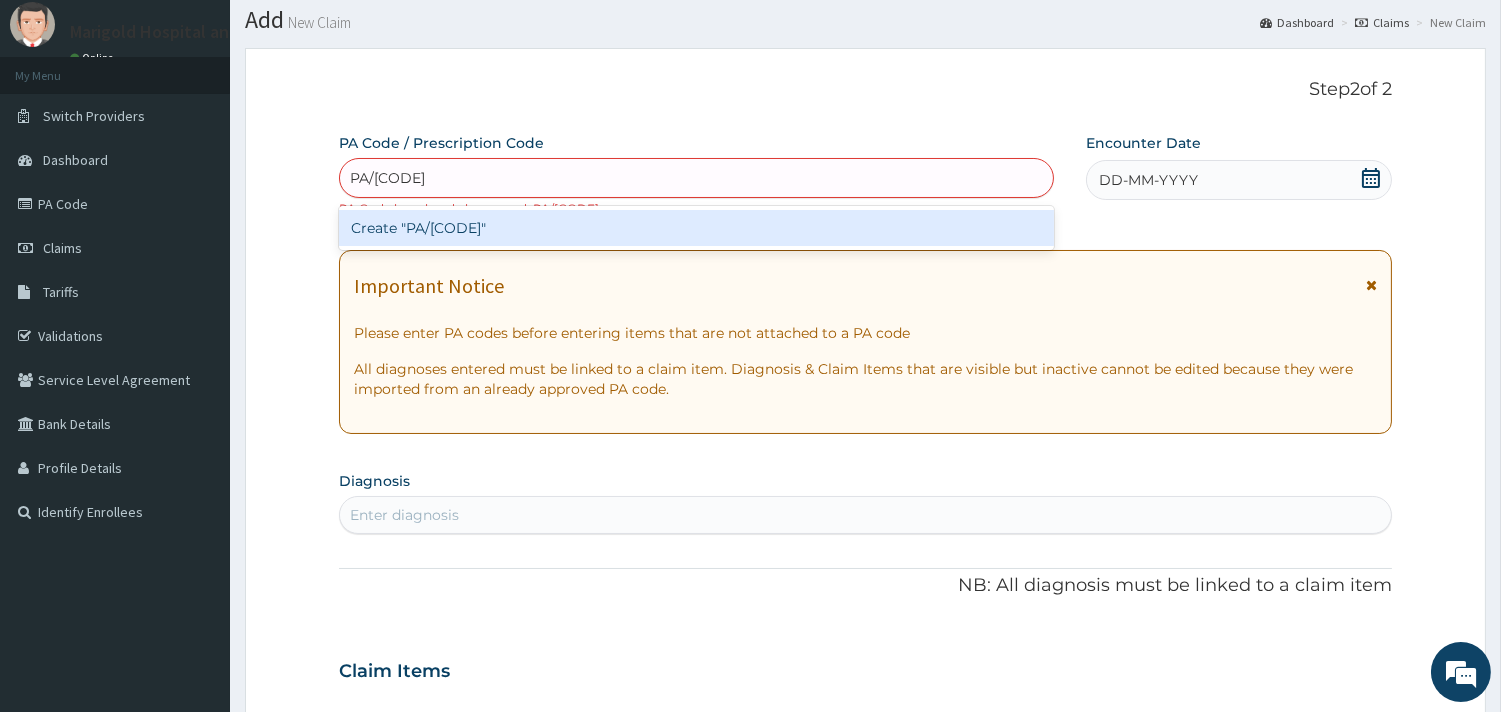 click on "Create "PA/7ED8CA"" at bounding box center [696, 228] 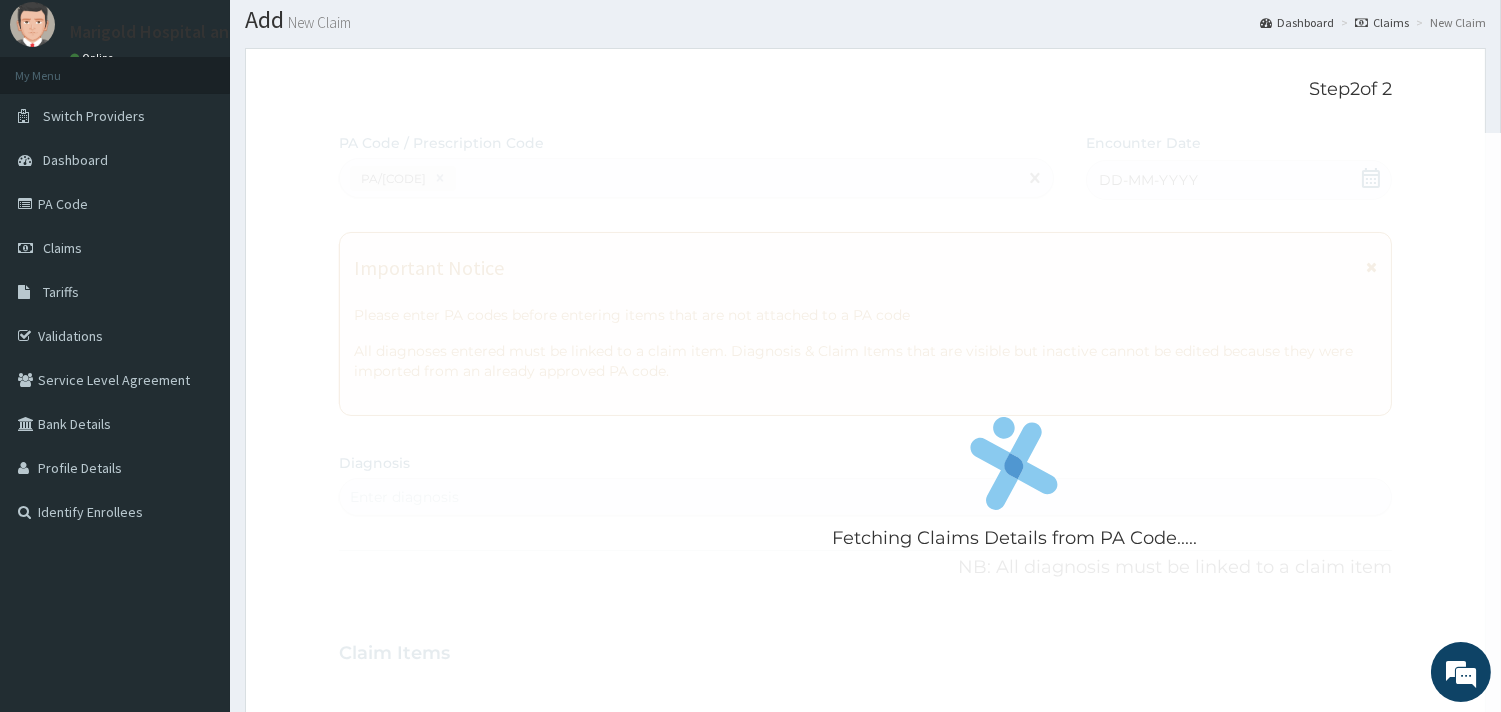 scroll, scrollTop: 474, scrollLeft: 0, axis: vertical 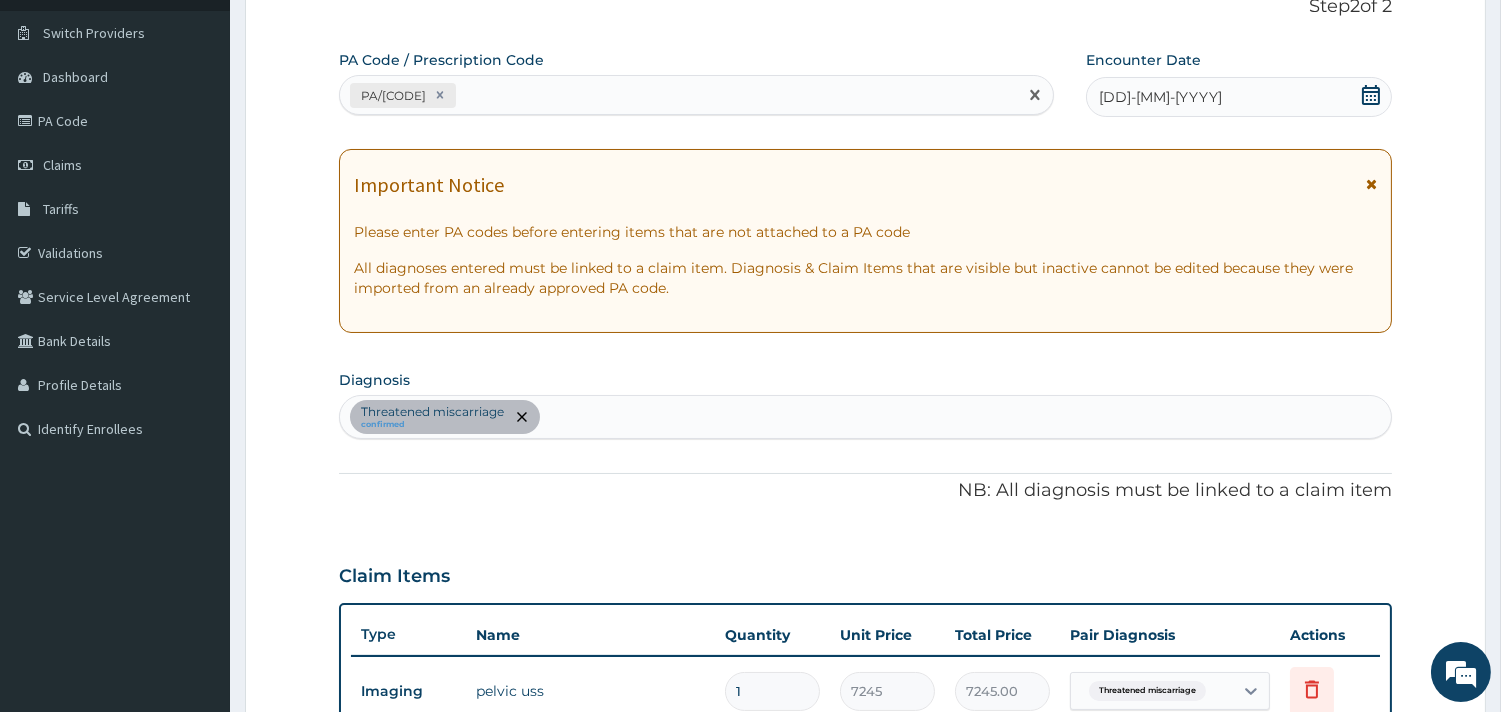 click on "PA/7ED8CA" at bounding box center [678, 95] 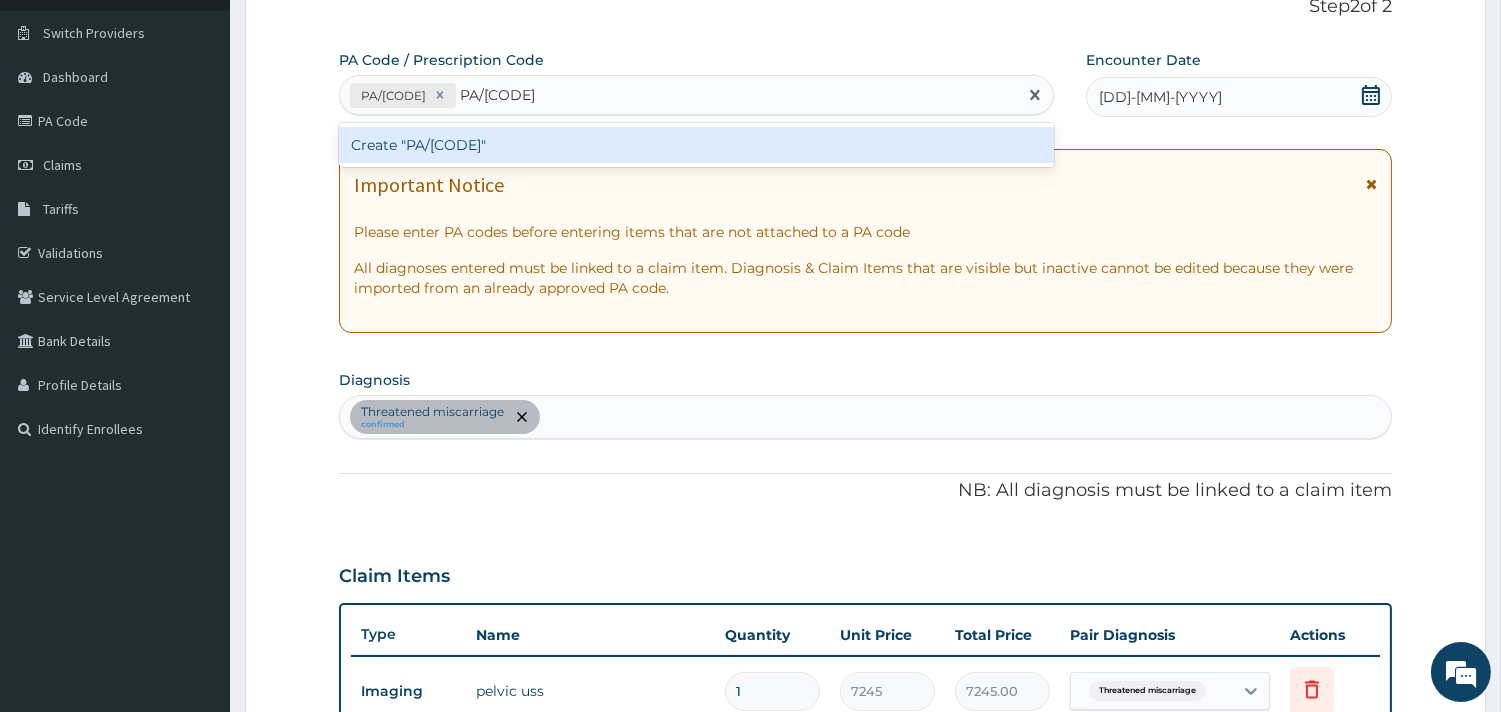 click on "Create "PA/5CC7D5"" at bounding box center (696, 145) 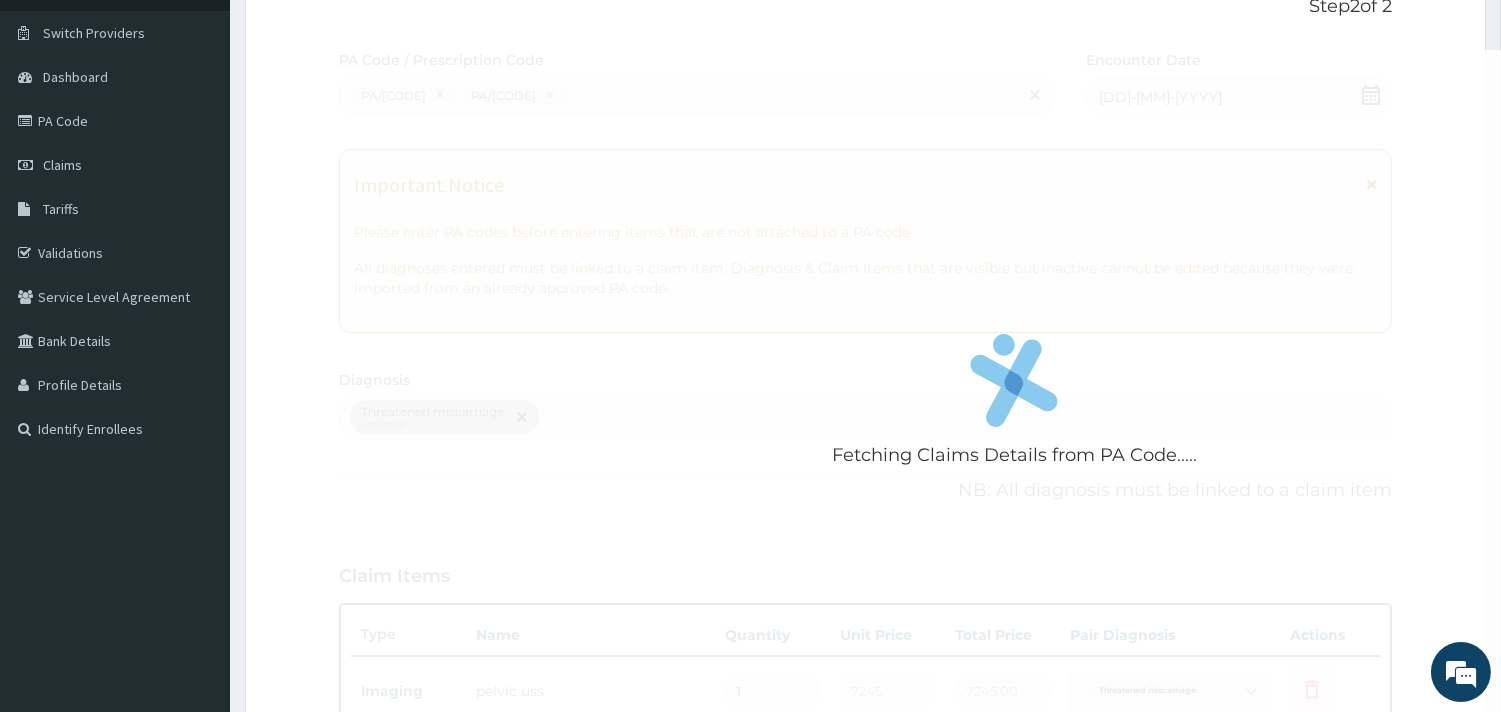 scroll, scrollTop: 544, scrollLeft: 0, axis: vertical 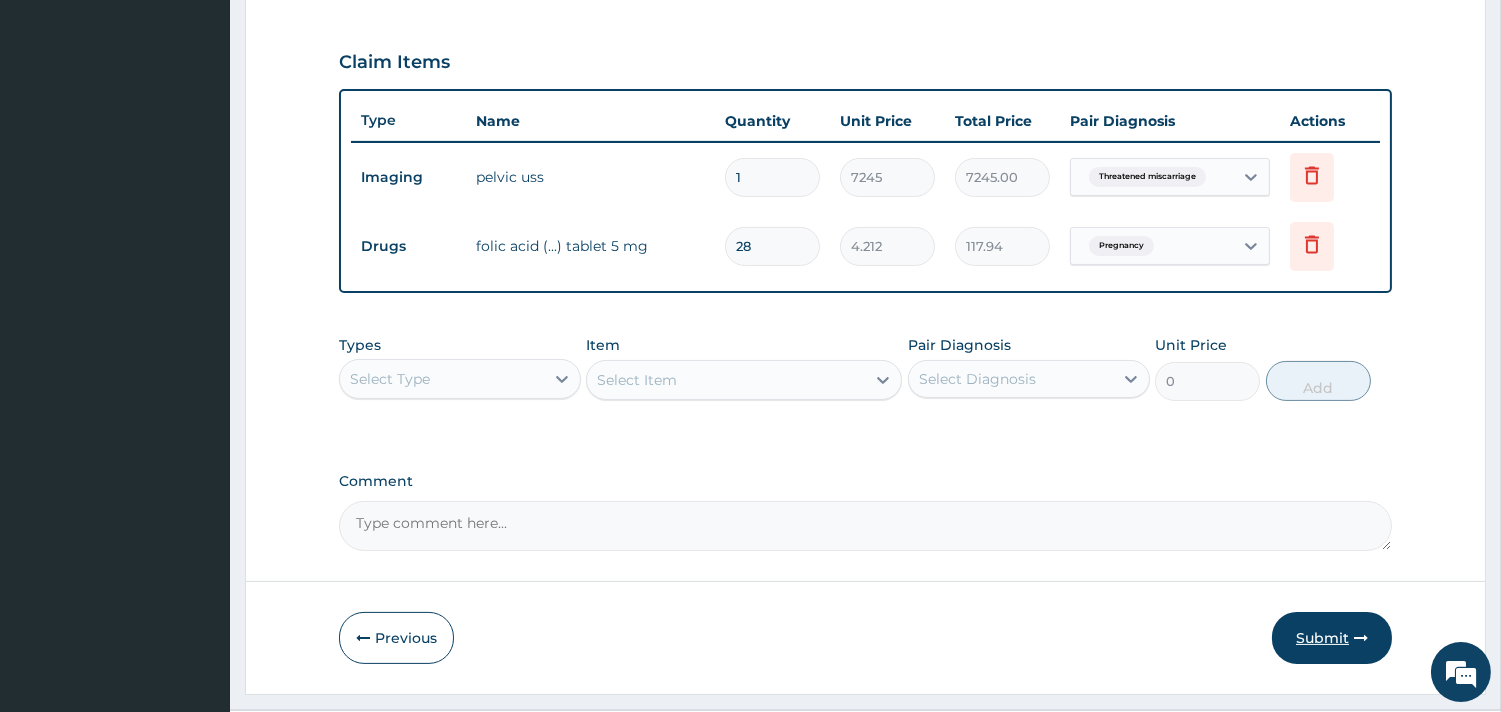 click on "Submit" at bounding box center [1332, 638] 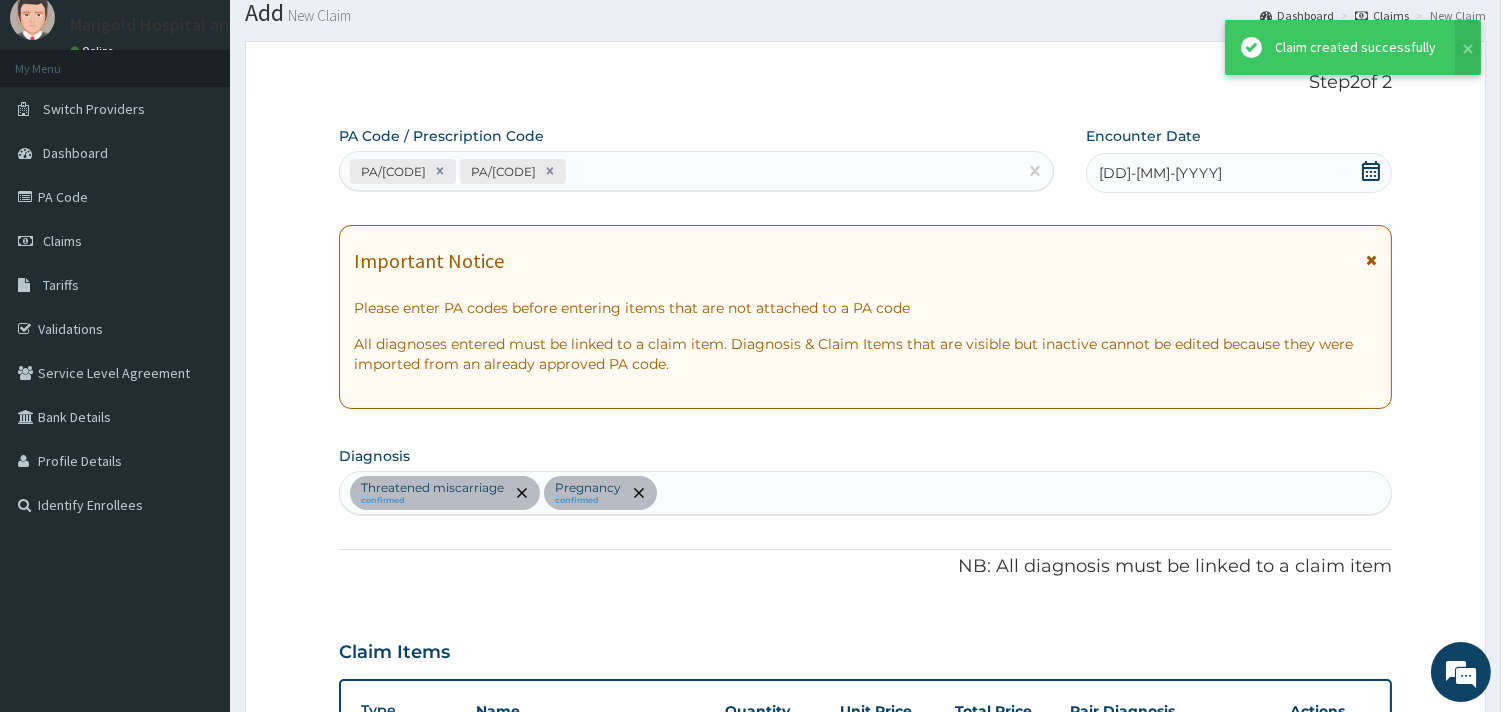 scroll, scrollTop: 655, scrollLeft: 0, axis: vertical 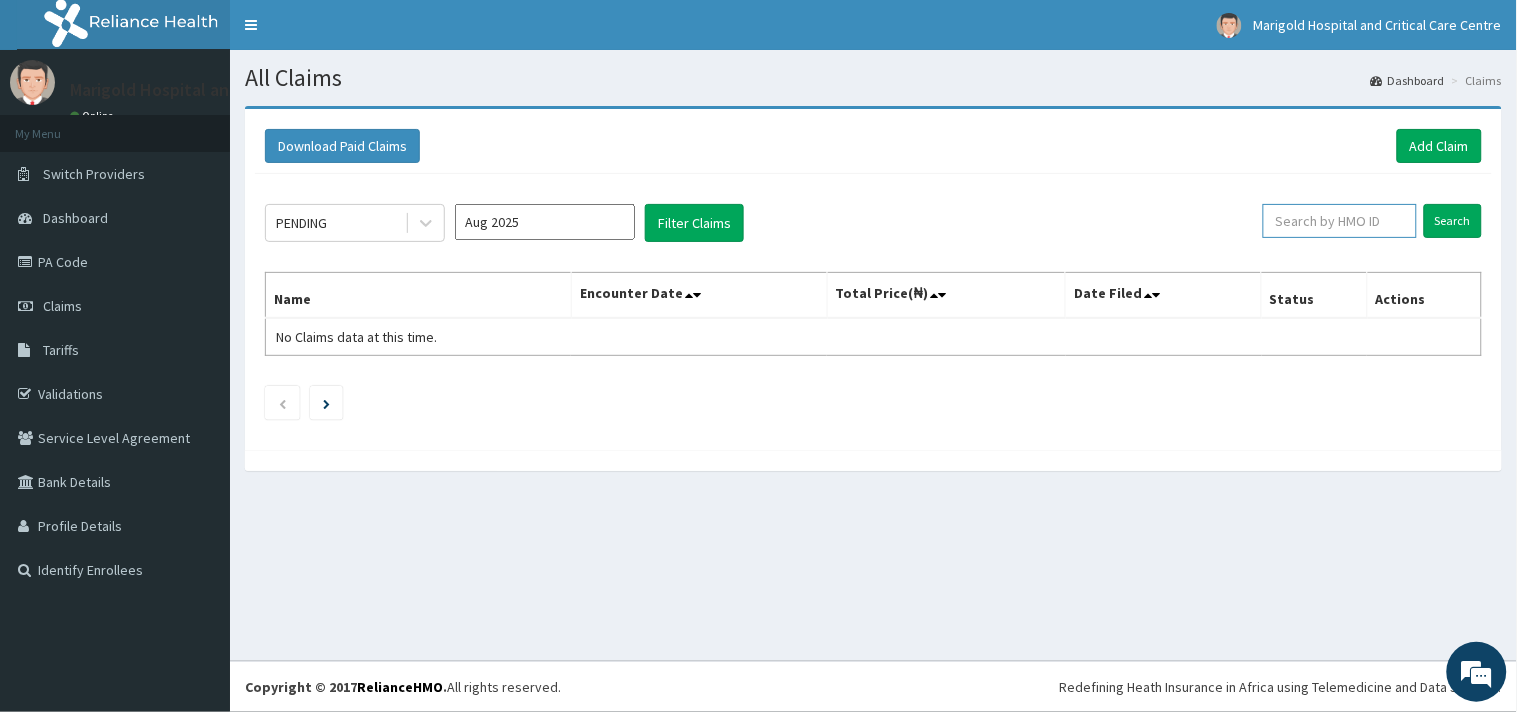 click at bounding box center (1340, 221) 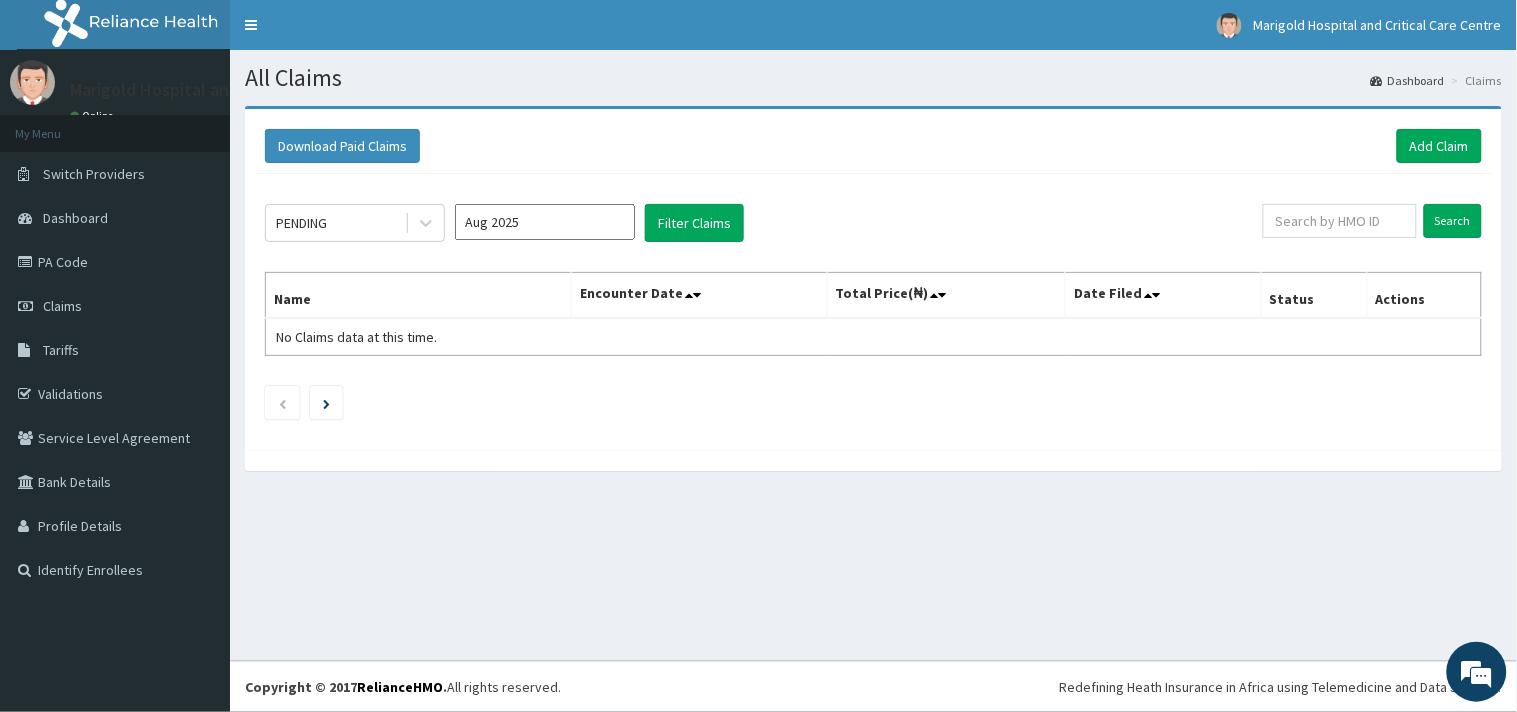 click on "Aug 2025" at bounding box center (545, 222) 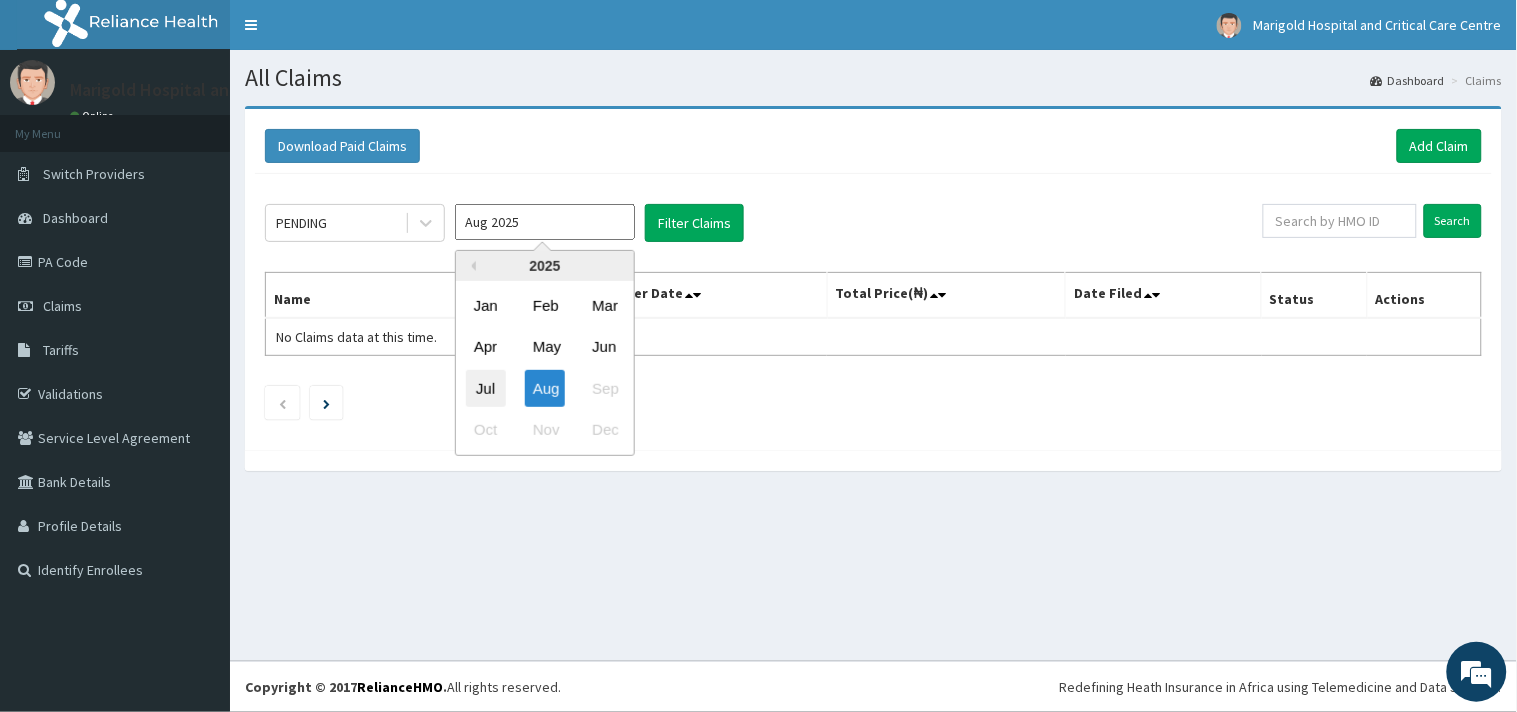 click on "Jul" at bounding box center [486, 388] 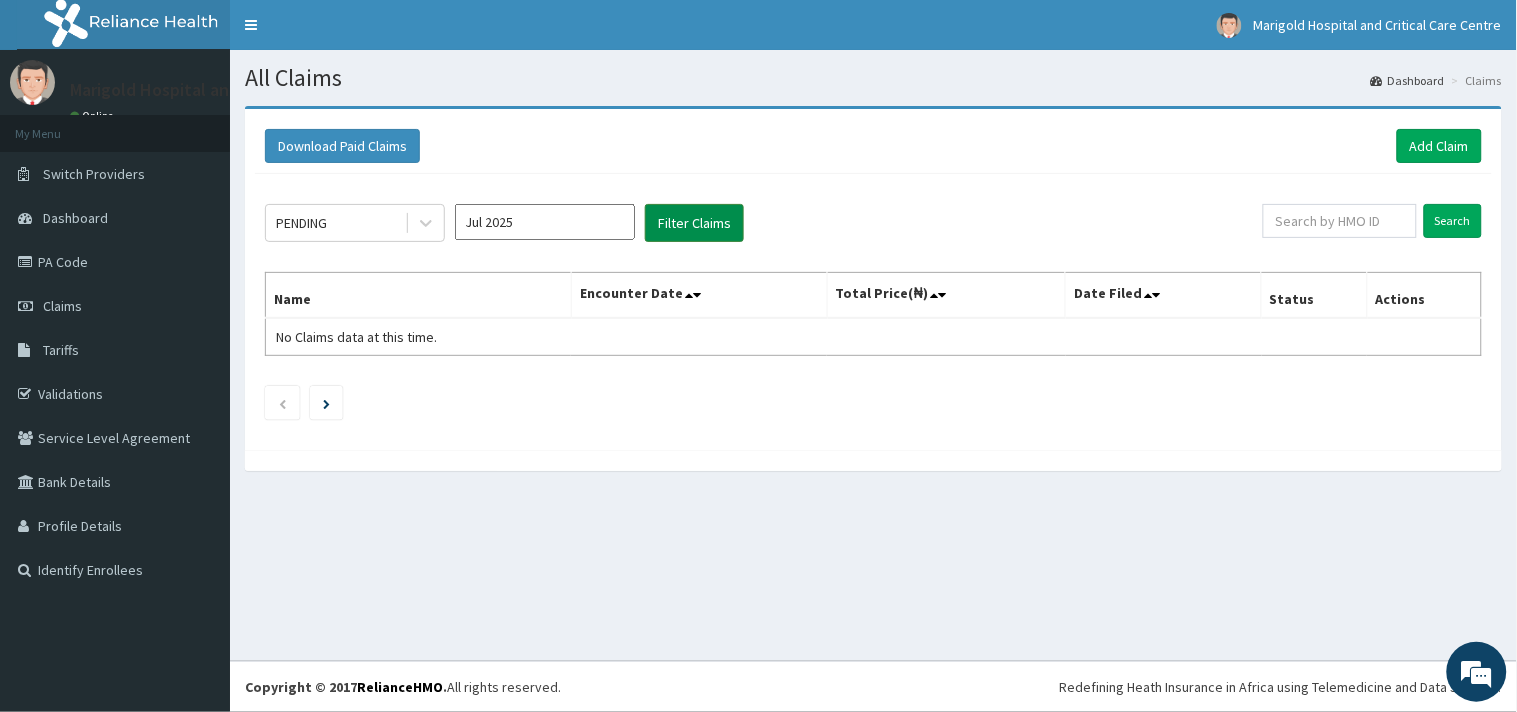 click on "Filter Claims" at bounding box center [694, 223] 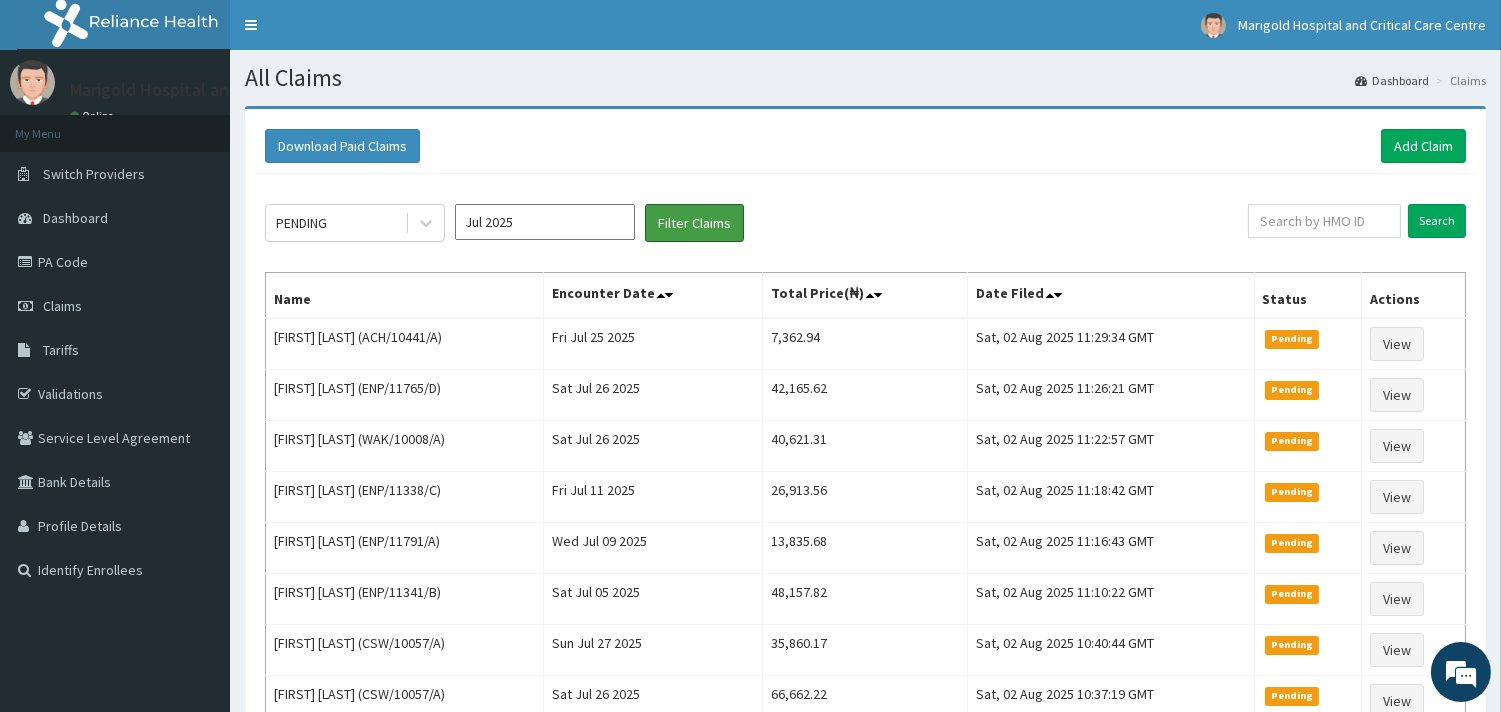 scroll, scrollTop: 0, scrollLeft: 0, axis: both 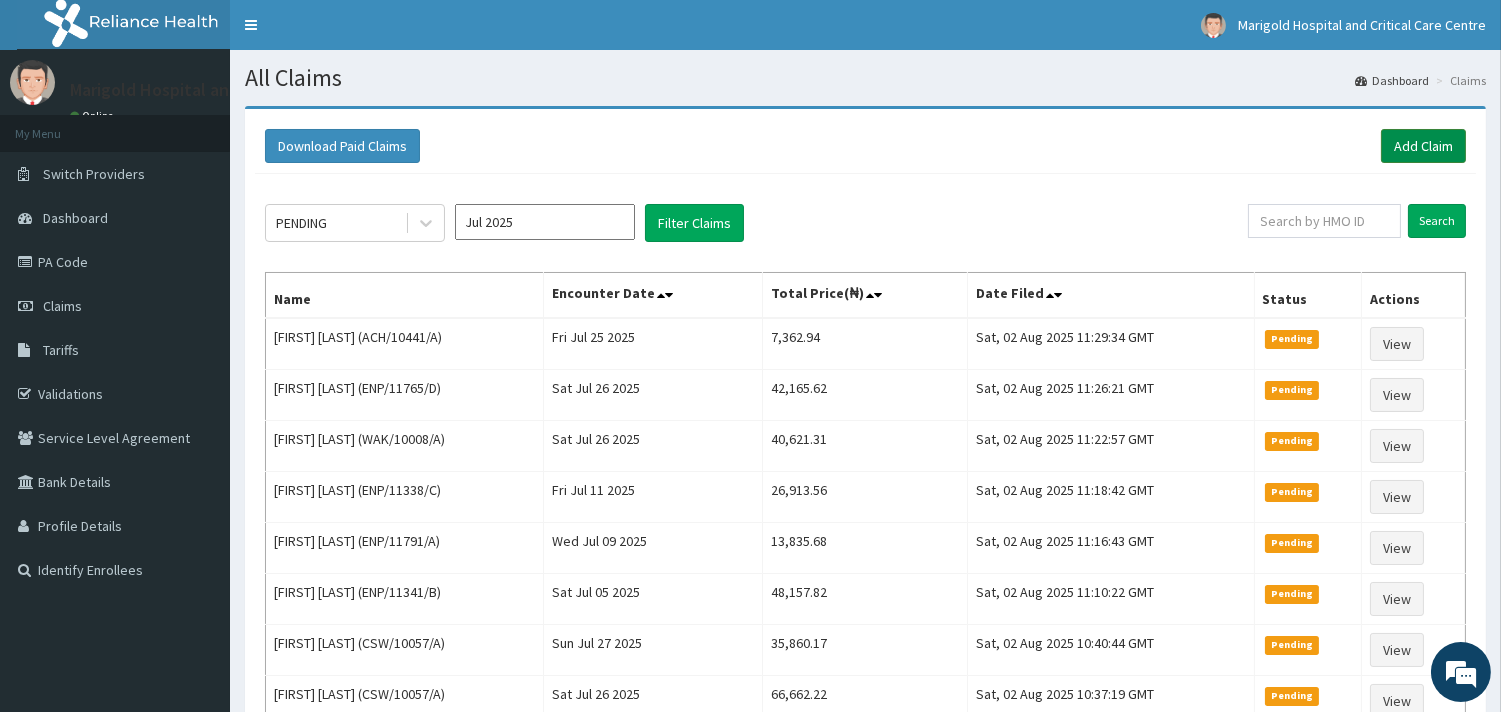 click on "Add Claim" at bounding box center (1423, 146) 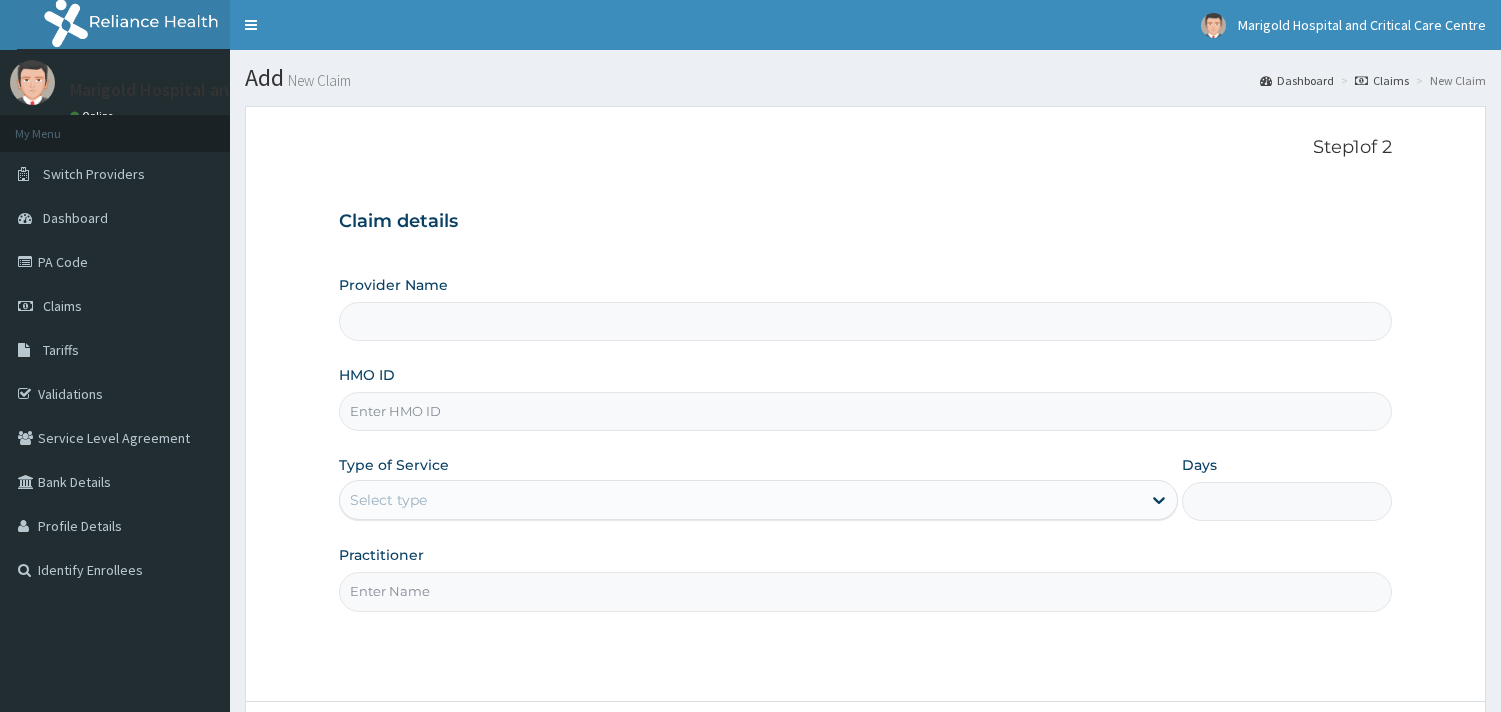 scroll, scrollTop: 0, scrollLeft: 0, axis: both 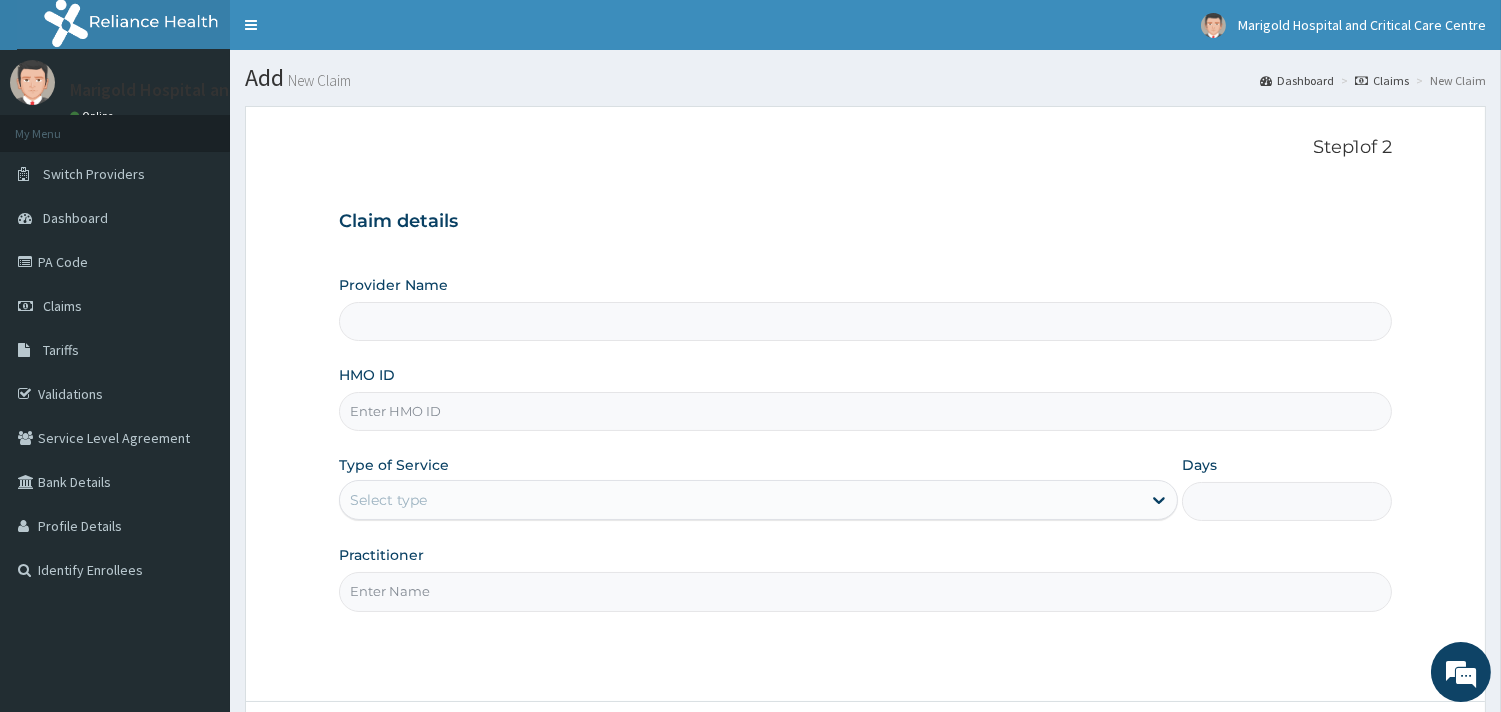 paste on "ACH/10441/A" 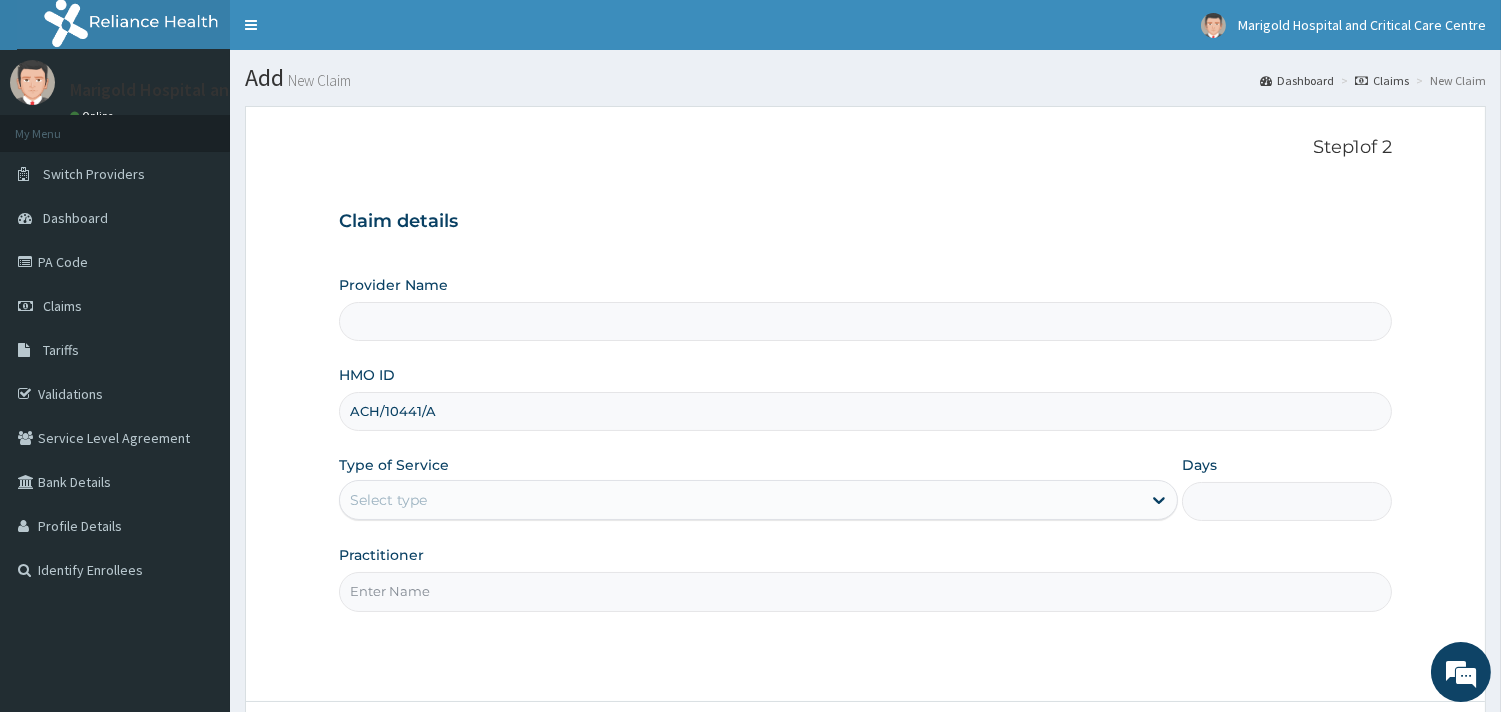 type on "ACH/10441/A" 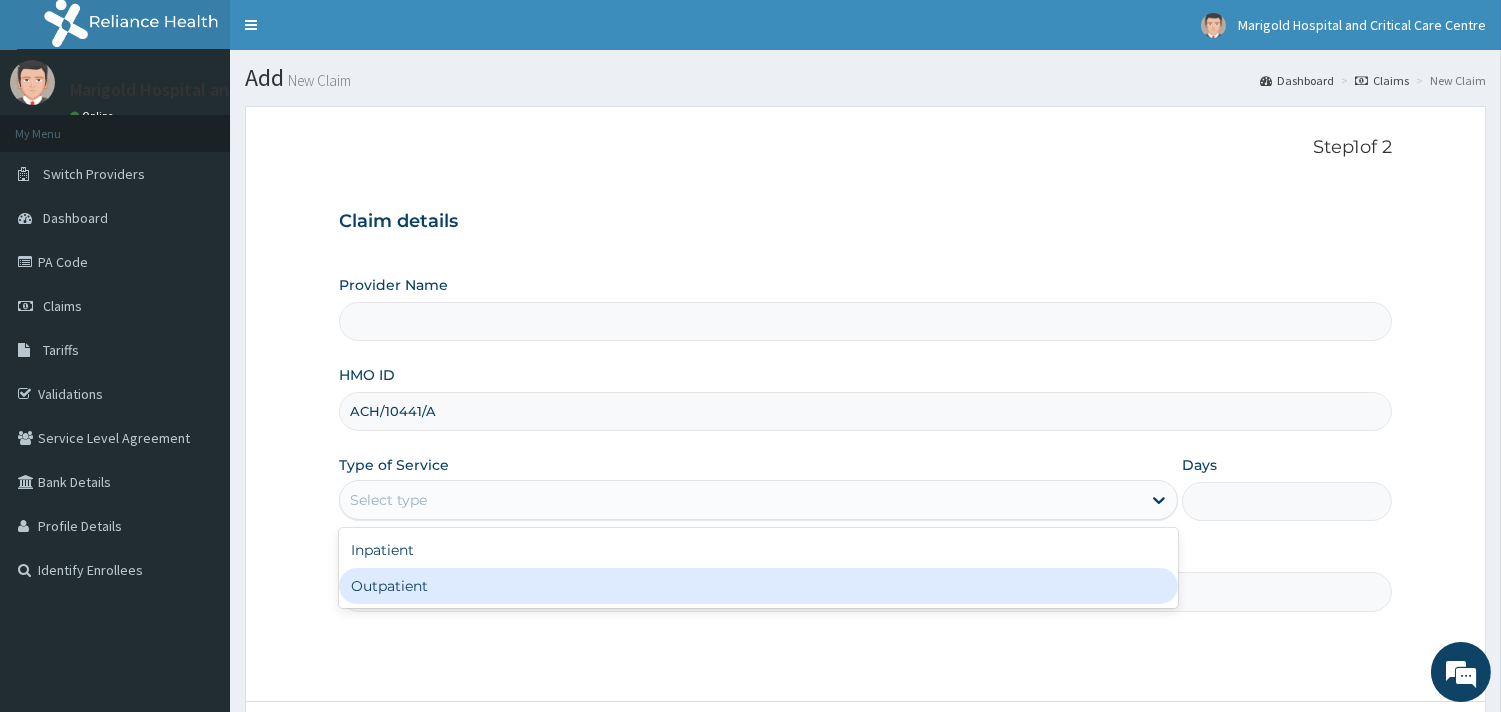 click on "Outpatient" at bounding box center (758, 586) 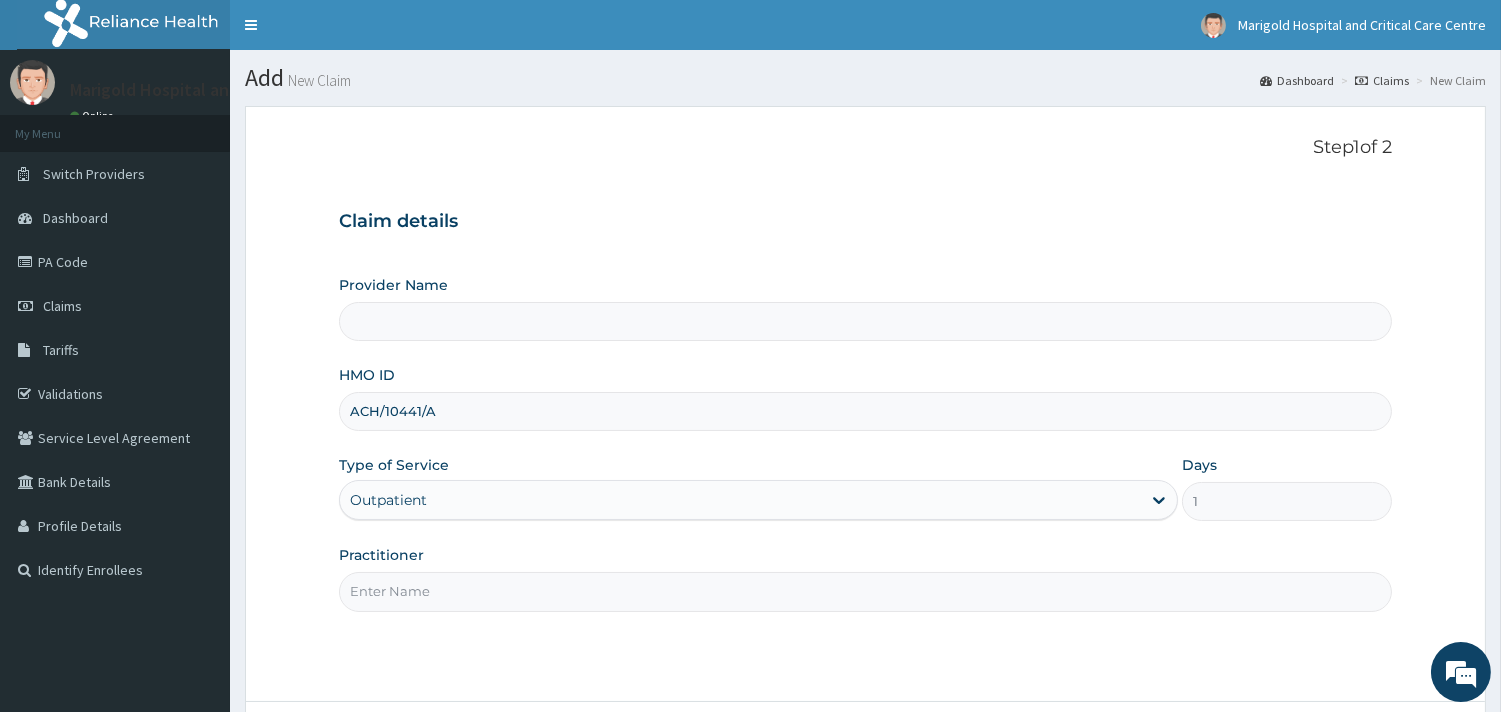 type on "Marigold Hospital and Critical Care Centre" 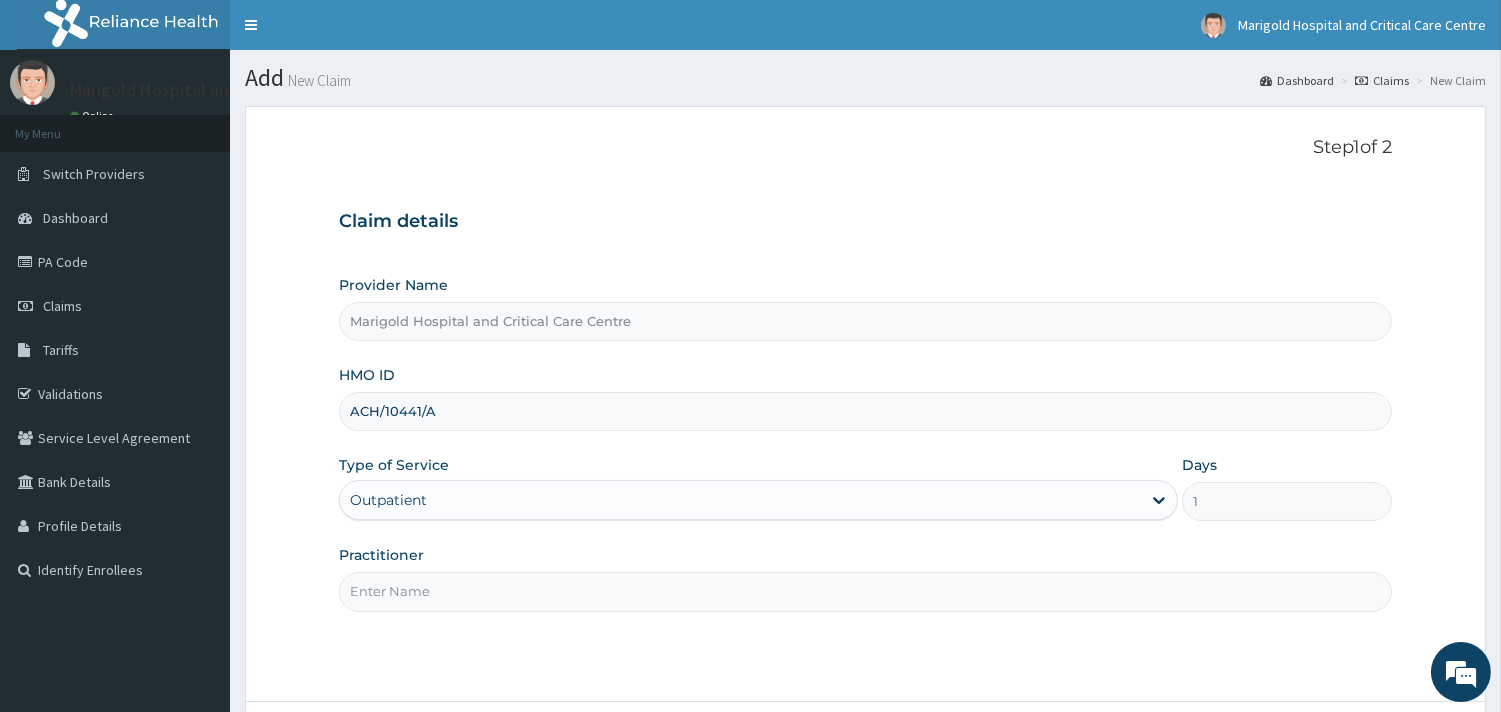 click on "Practitioner" at bounding box center (865, 591) 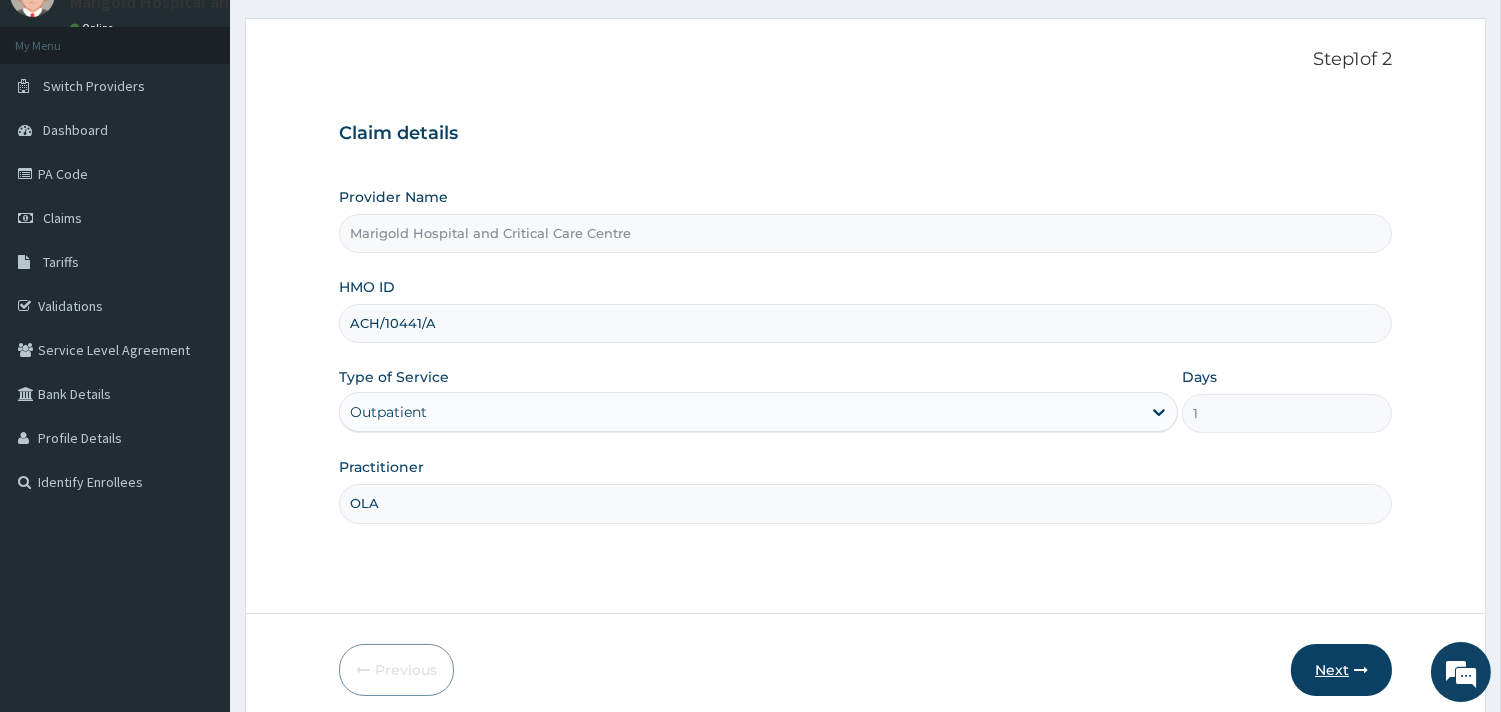 scroll, scrollTop: 170, scrollLeft: 0, axis: vertical 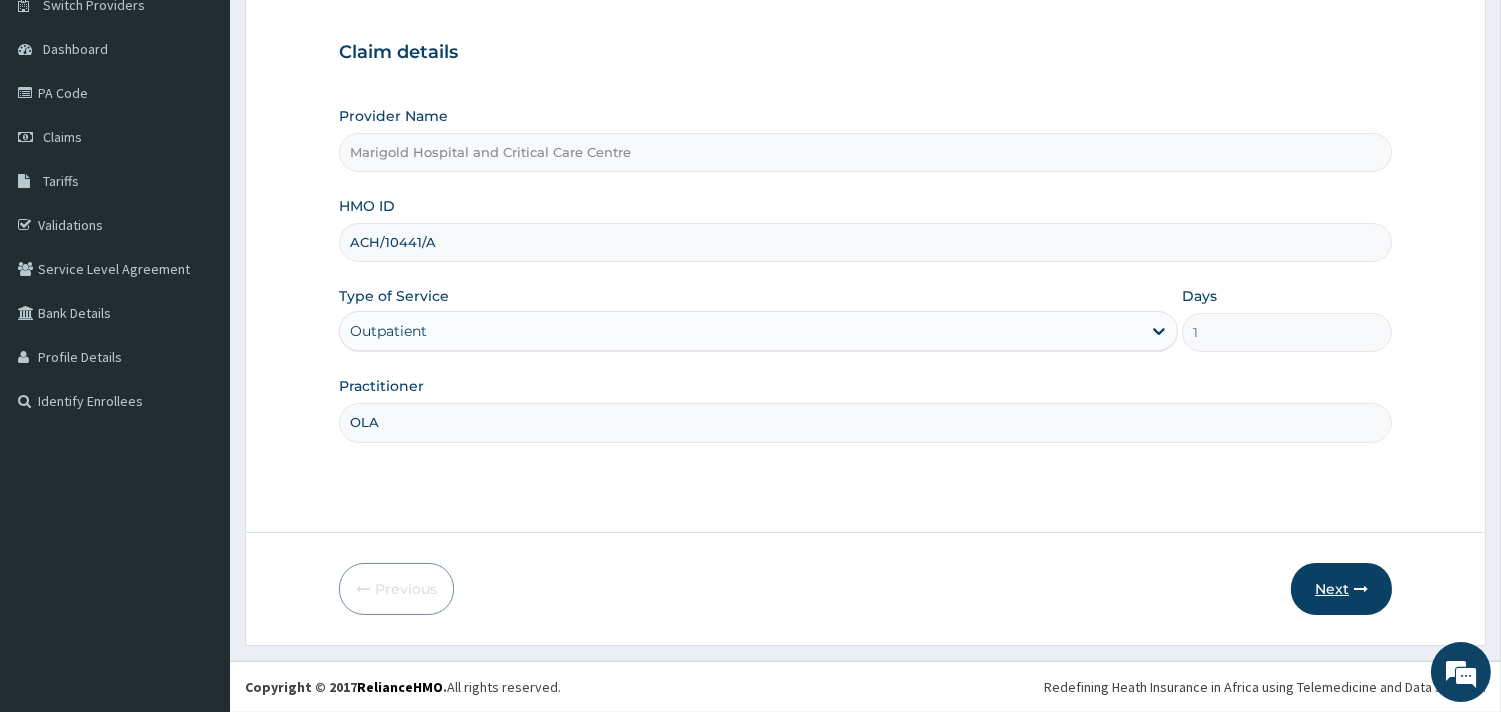 type on "OLA" 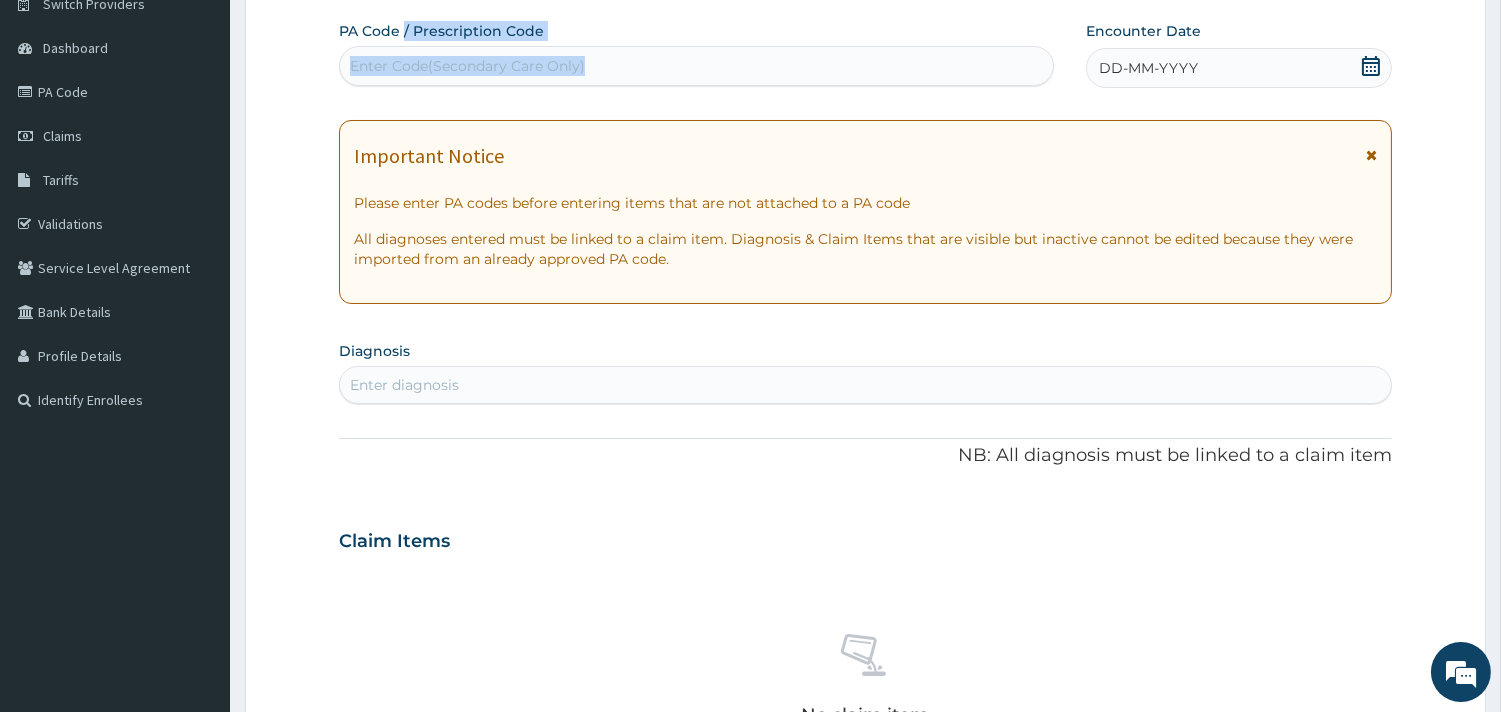 drag, startPoint x: 403, startPoint y: 50, endPoint x: 401, endPoint y: 62, distance: 12.165525 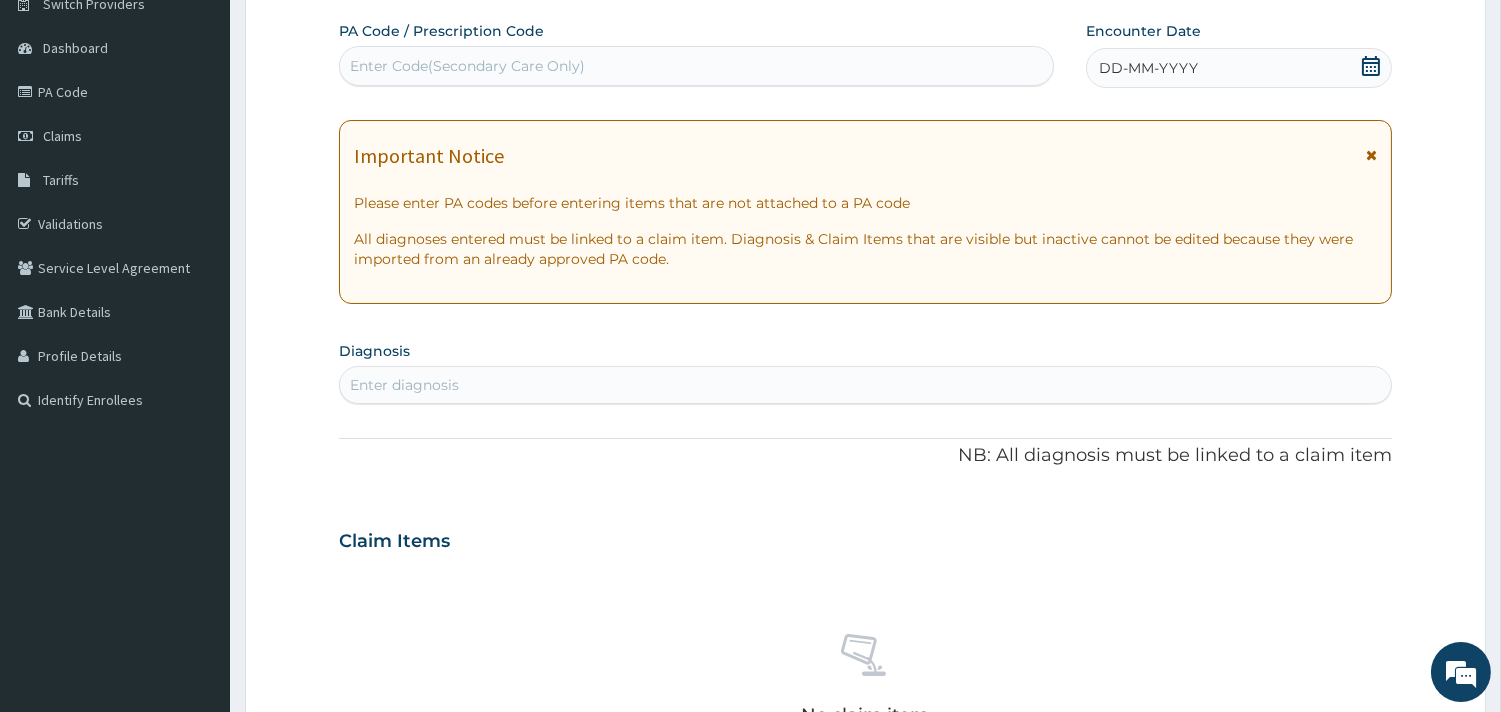 click on "Enter Code(Secondary Care Only)" at bounding box center [467, 66] 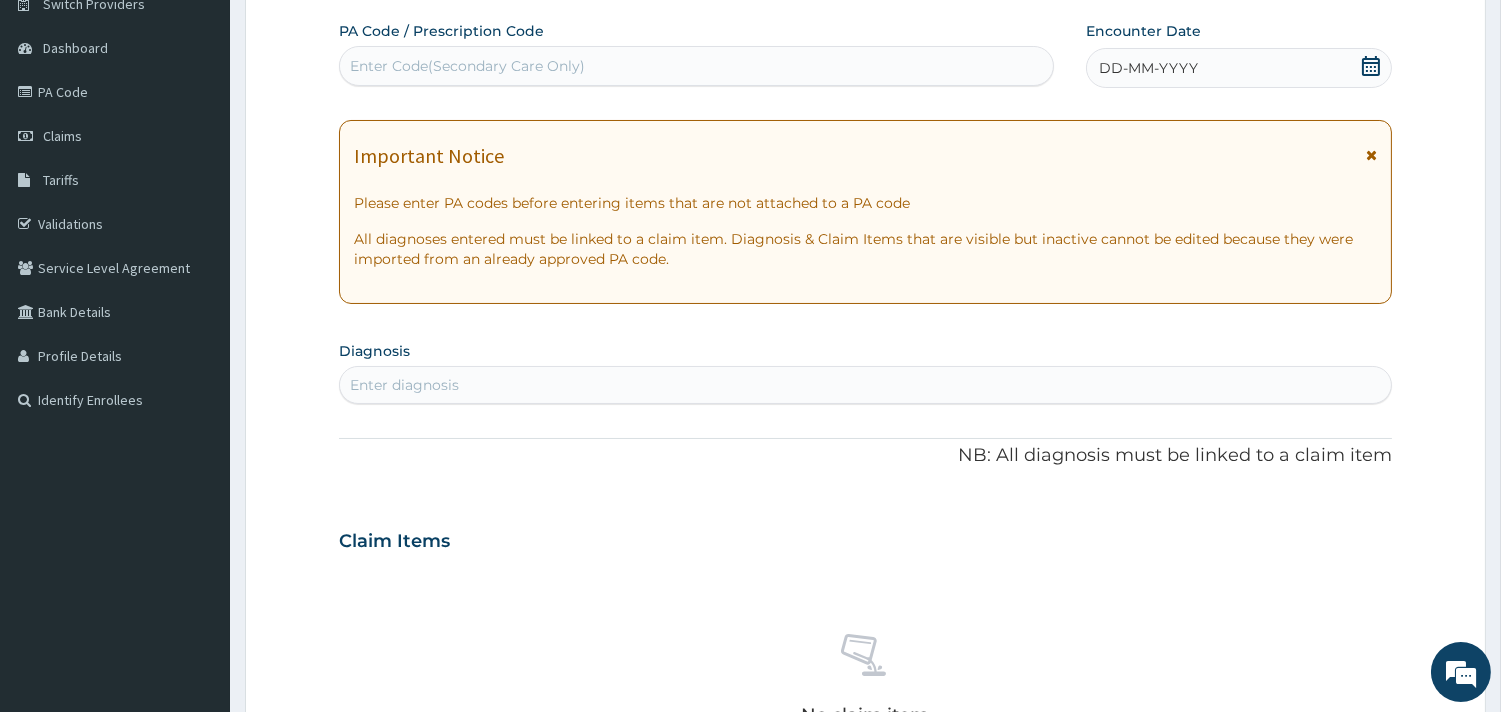 scroll, scrollTop: 0, scrollLeft: 0, axis: both 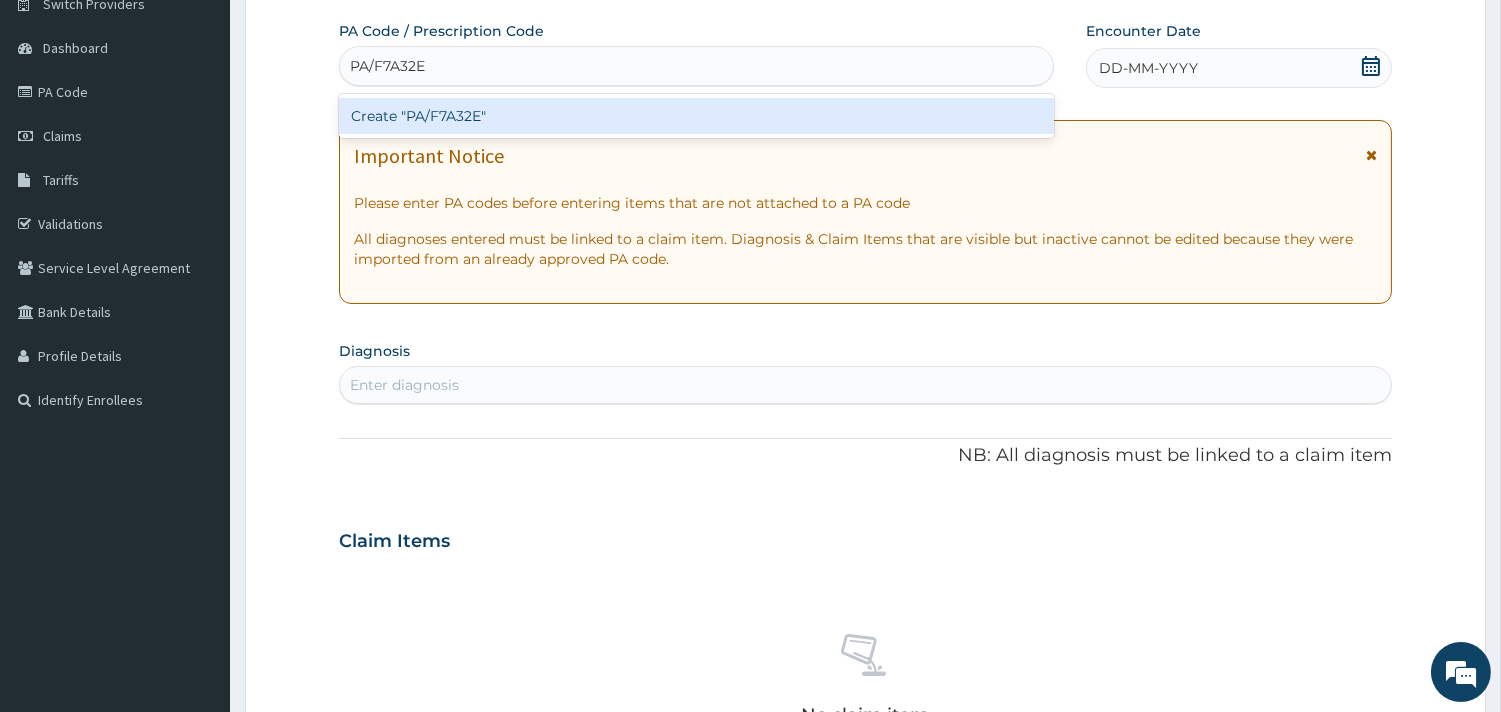 click on "Create "PA/F7A32E"" at bounding box center (696, 116) 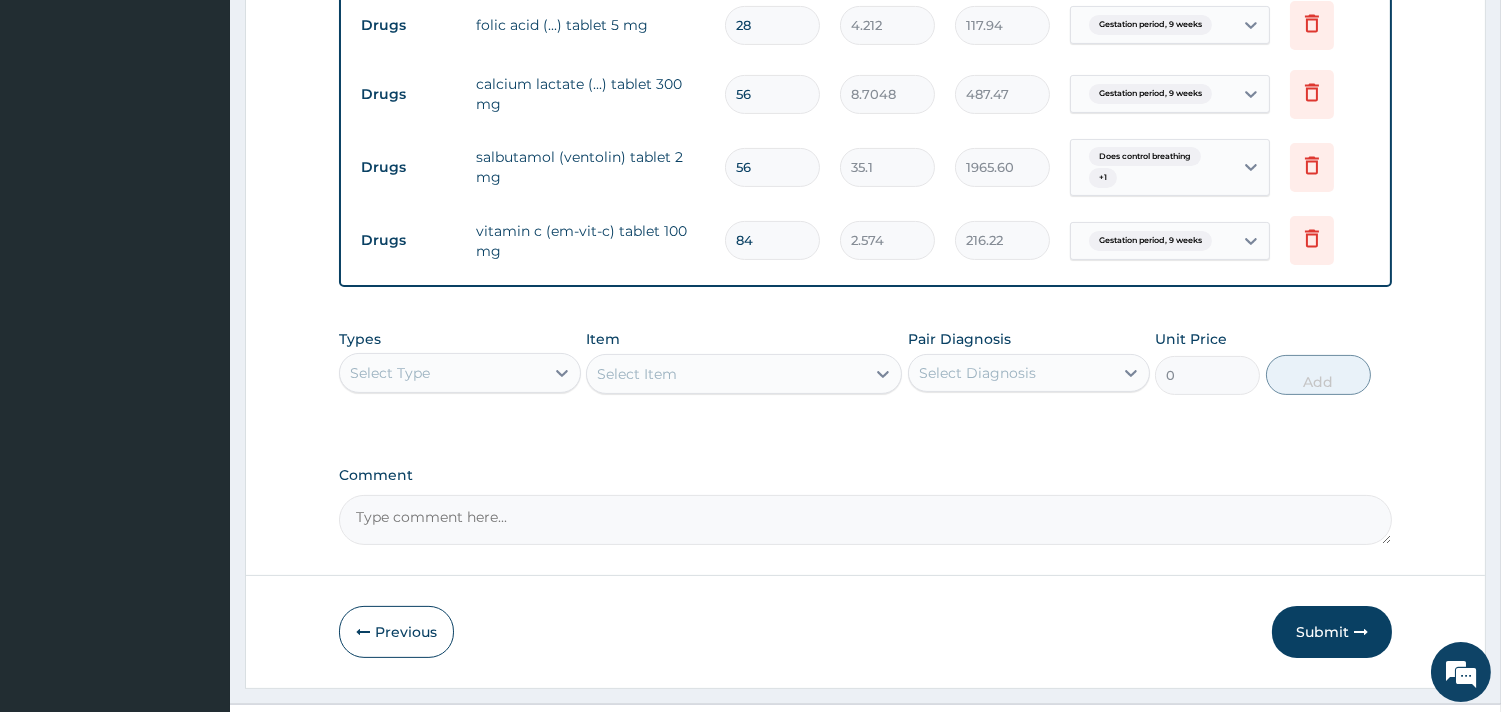 scroll, scrollTop: 920, scrollLeft: 0, axis: vertical 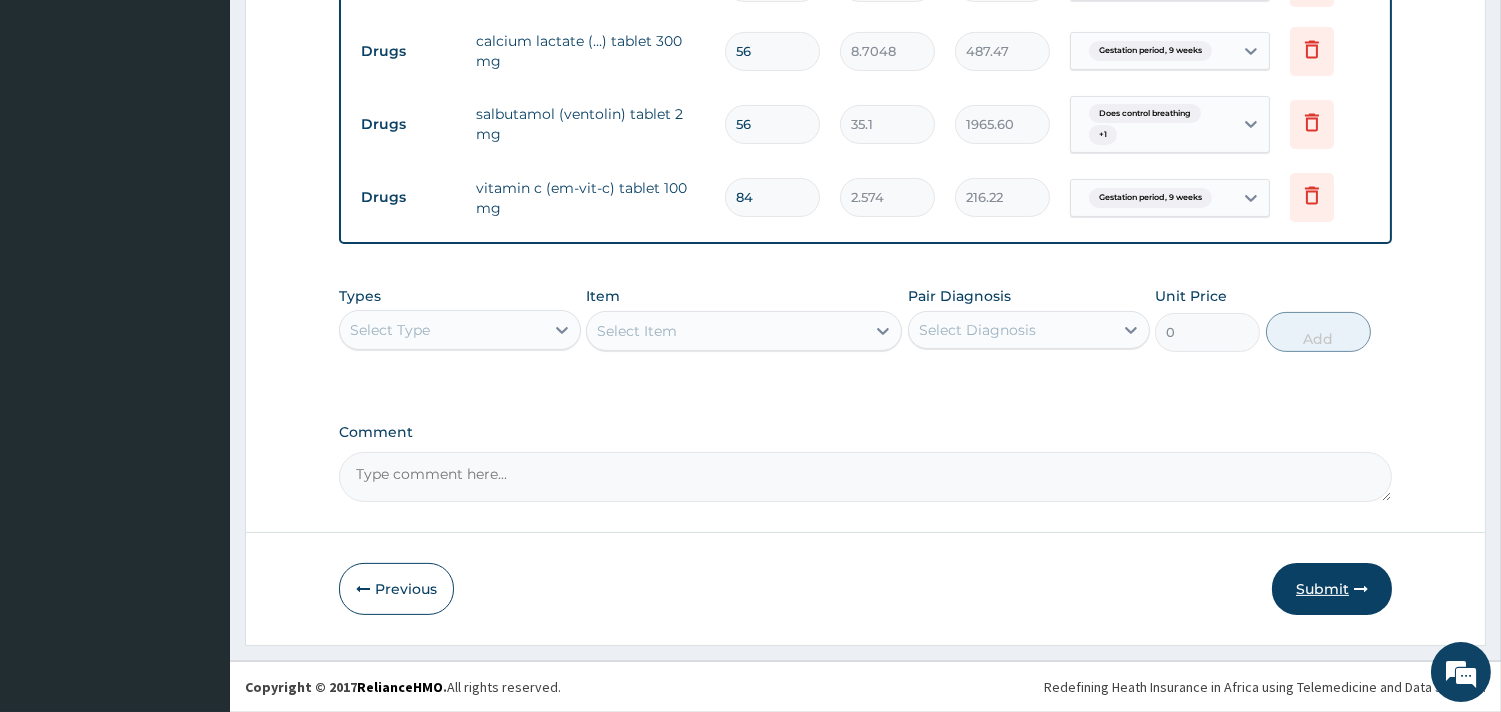 click on "Submit" at bounding box center [1332, 589] 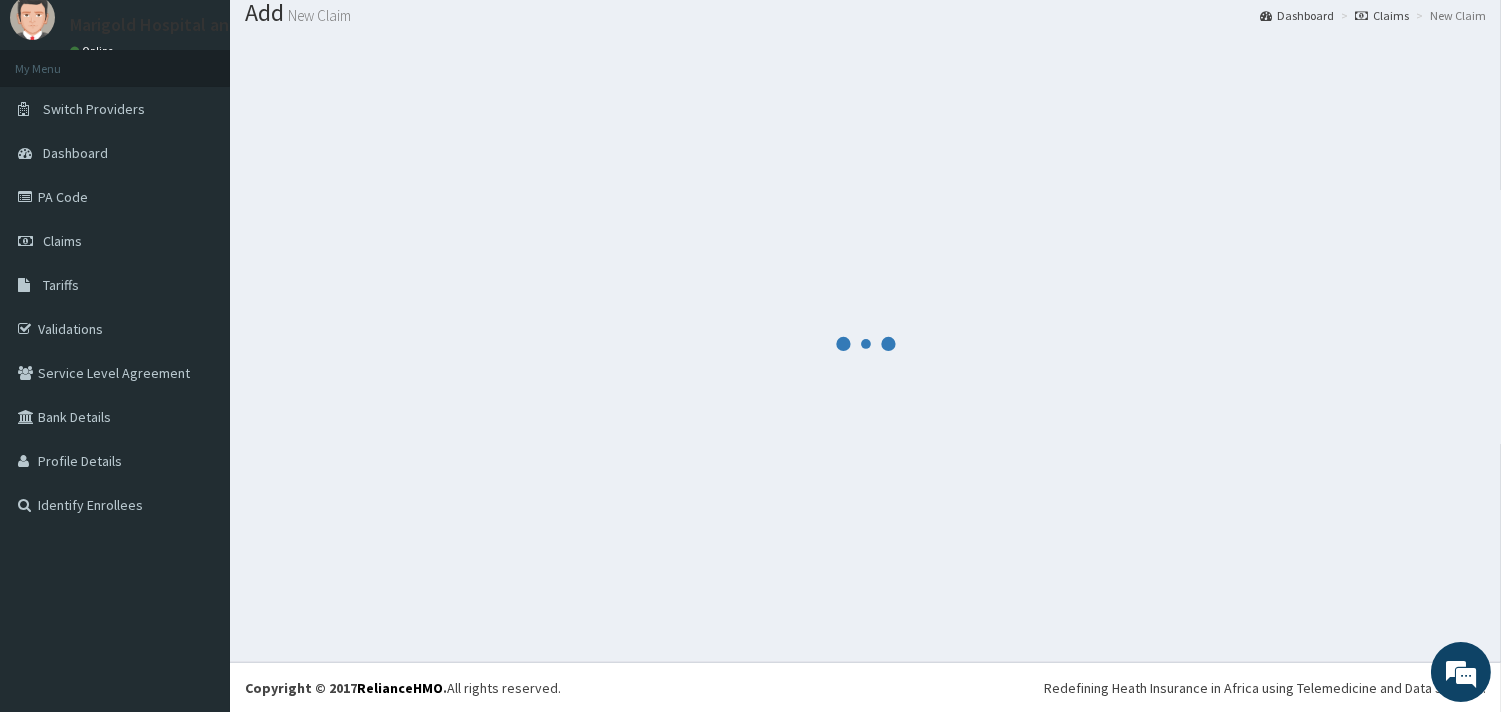 scroll, scrollTop: 920, scrollLeft: 0, axis: vertical 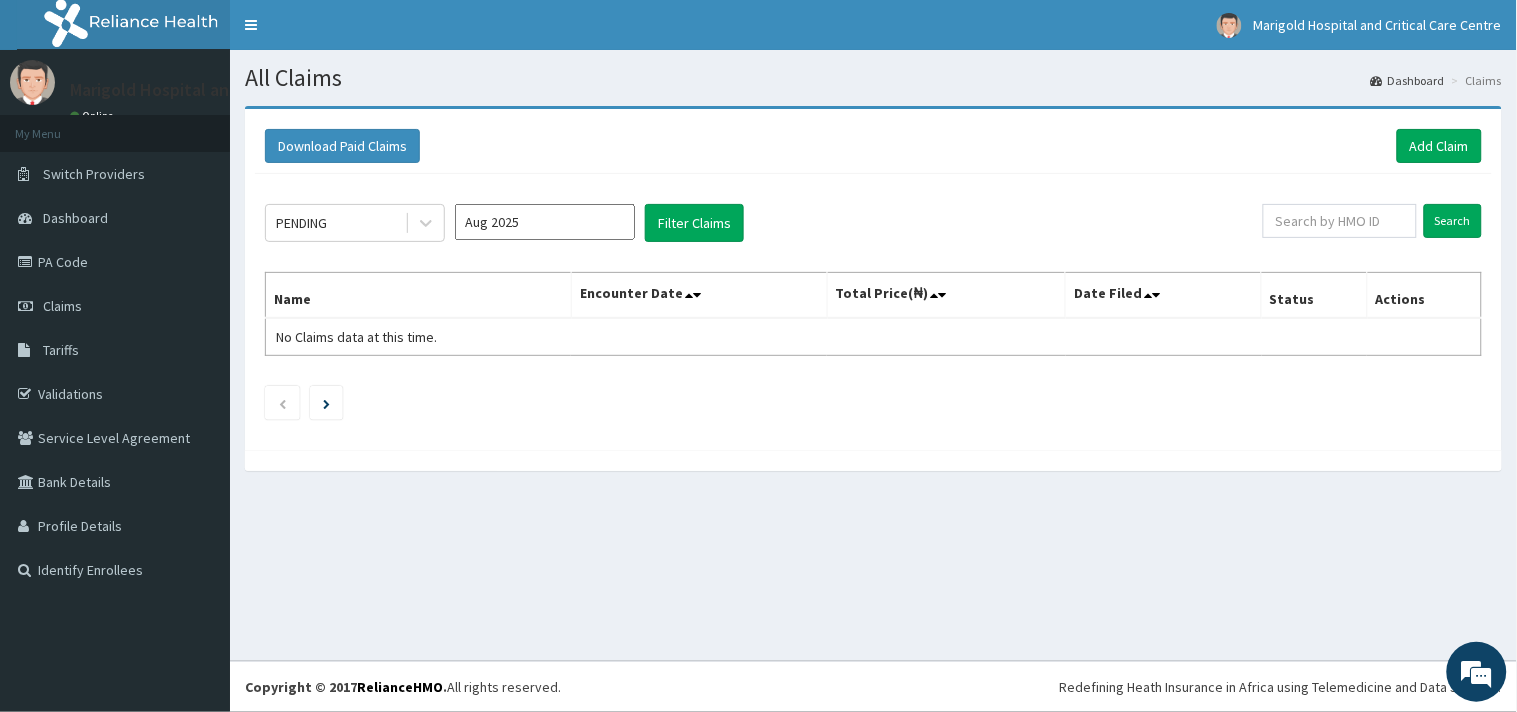 click on "Aug 2025" at bounding box center [545, 222] 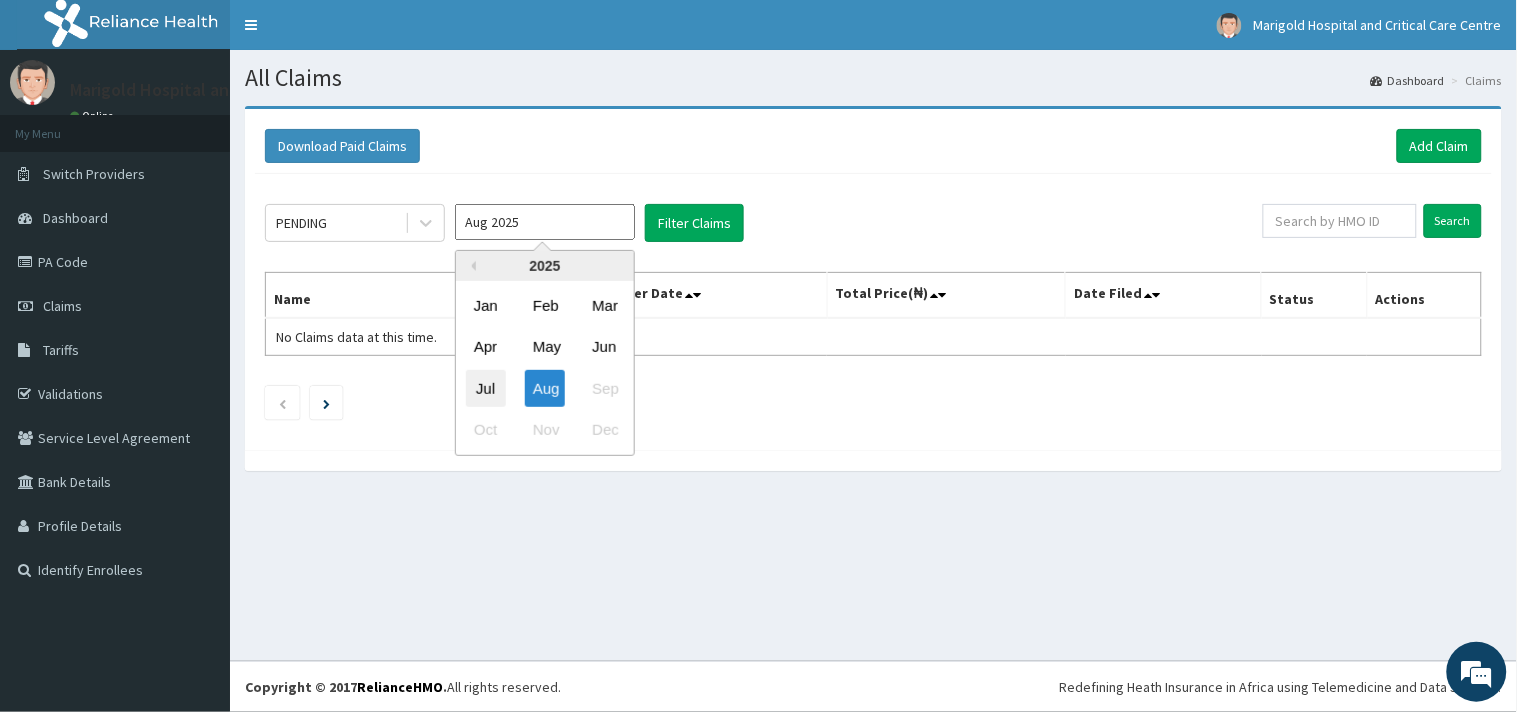 drag, startPoint x: 494, startPoint y: 392, endPoint x: 566, endPoint y: 296, distance: 120 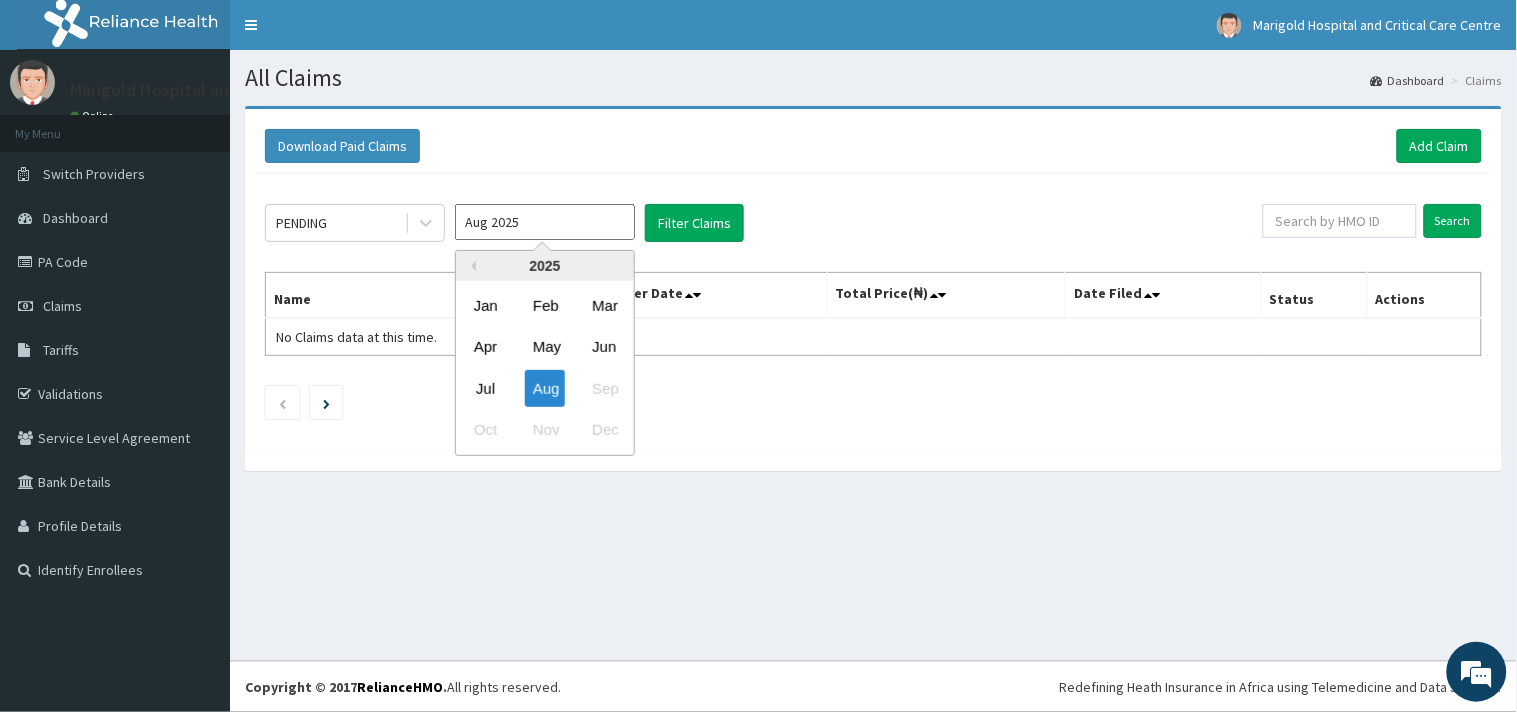 click on "Jul" at bounding box center (486, 388) 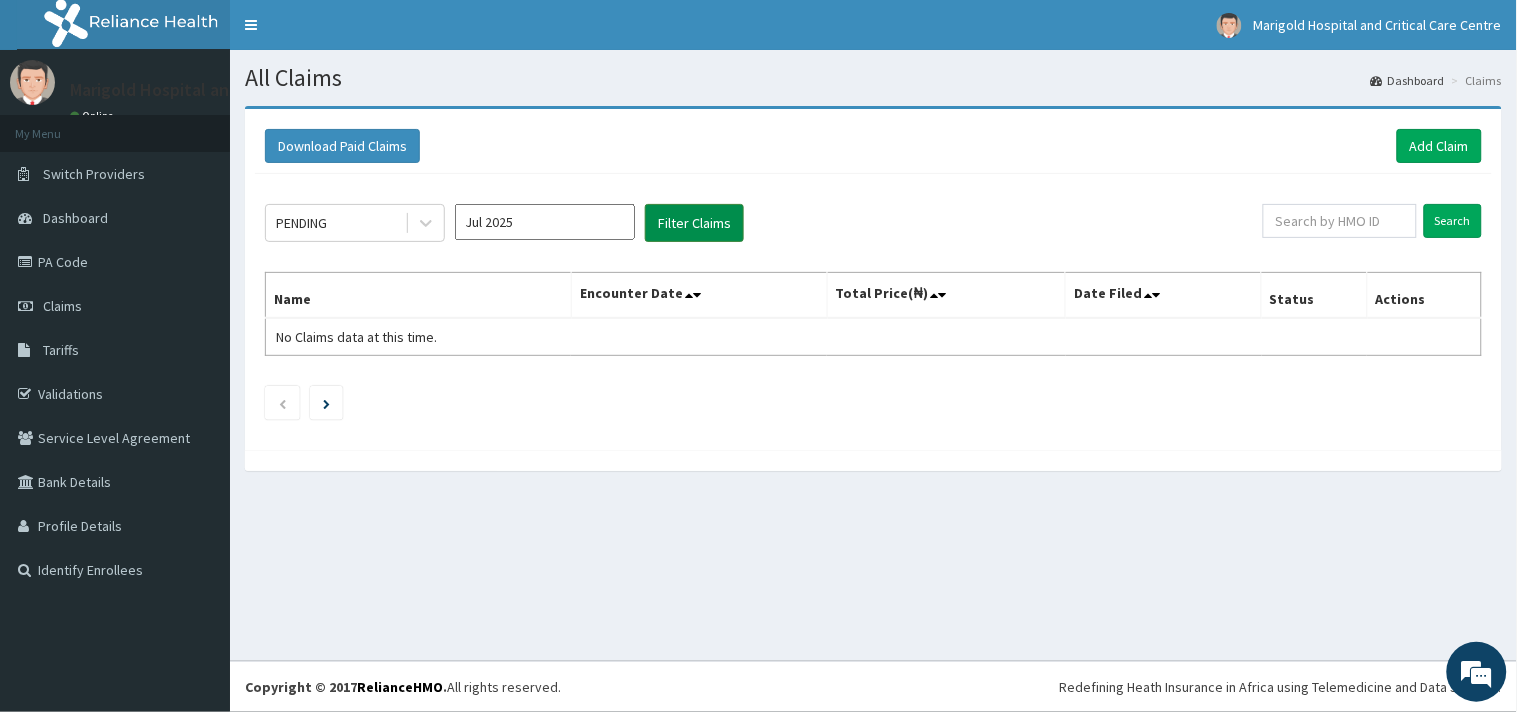 click on "Filter Claims" at bounding box center (694, 223) 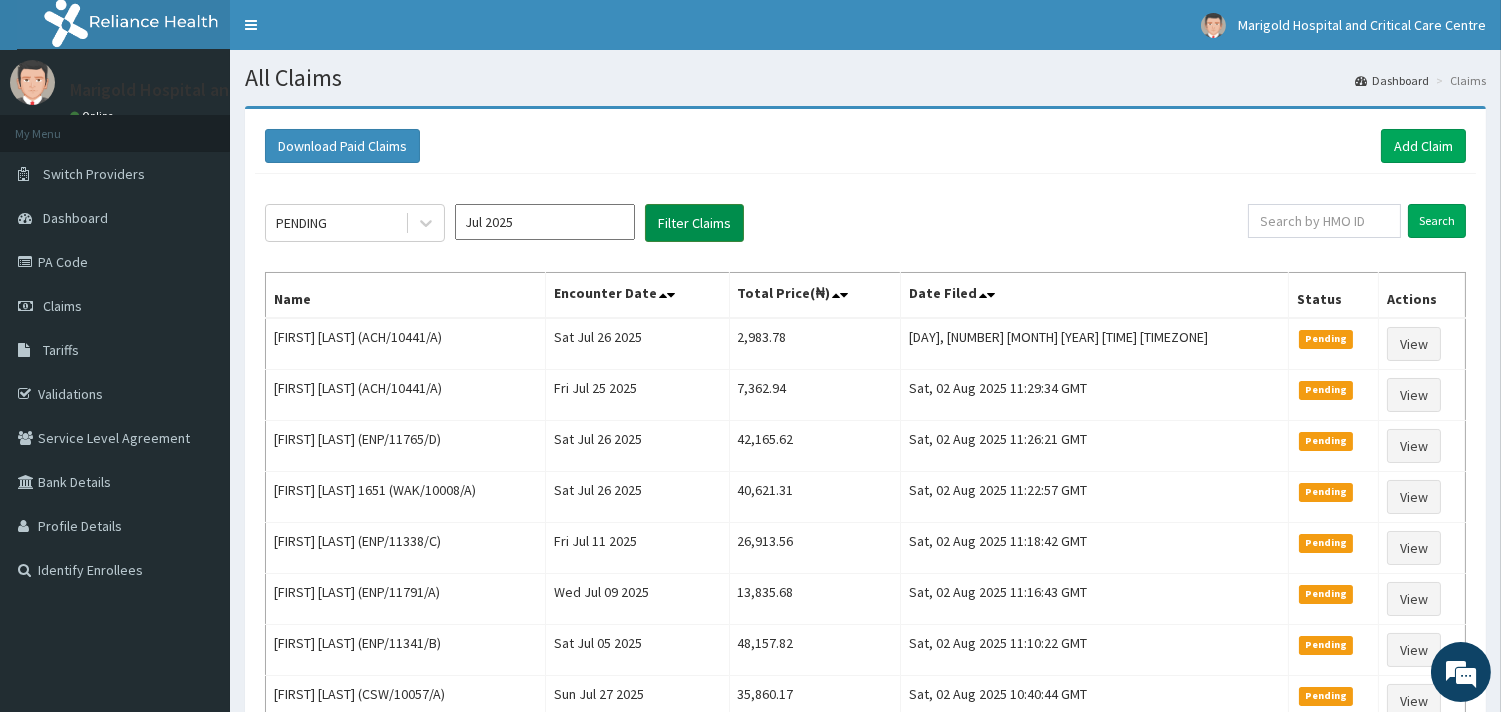 scroll, scrollTop: 0, scrollLeft: 0, axis: both 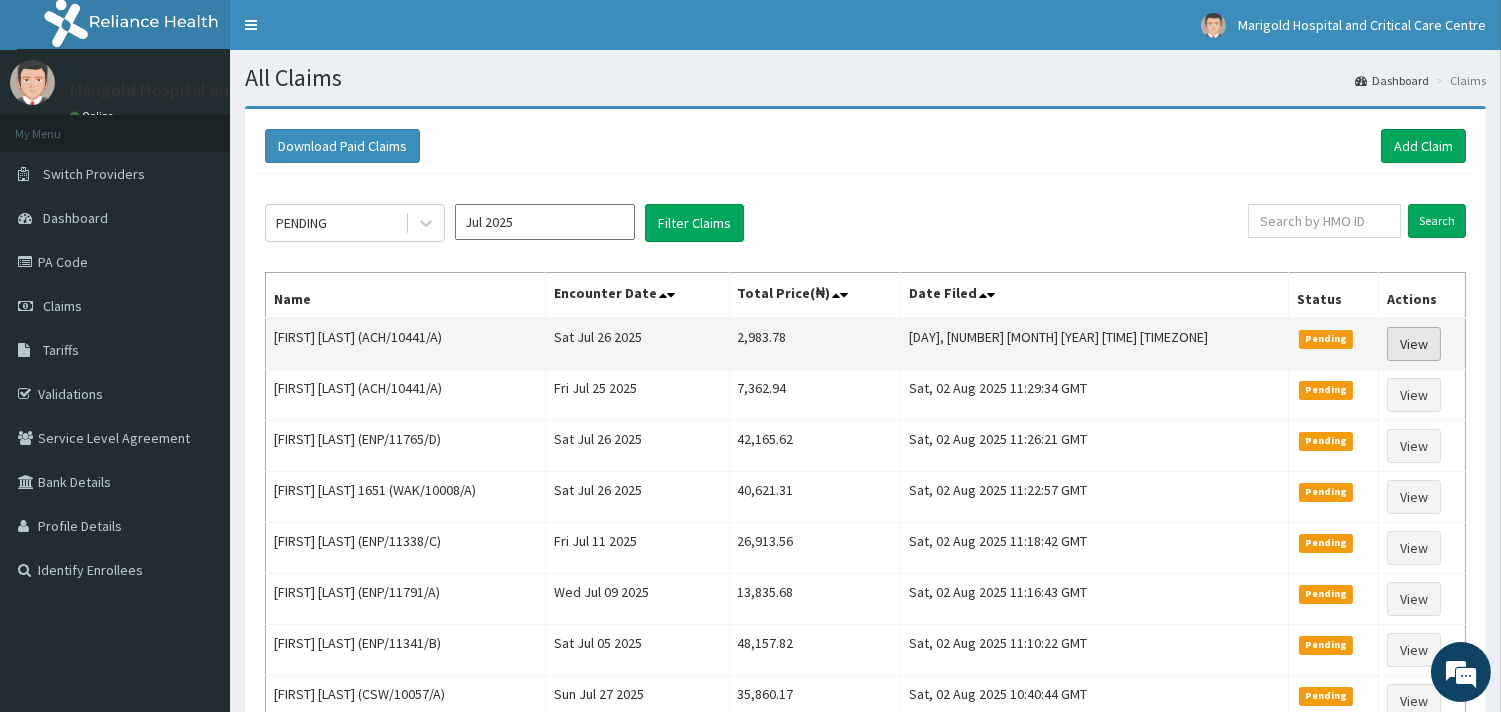 click on "View" at bounding box center (1414, 344) 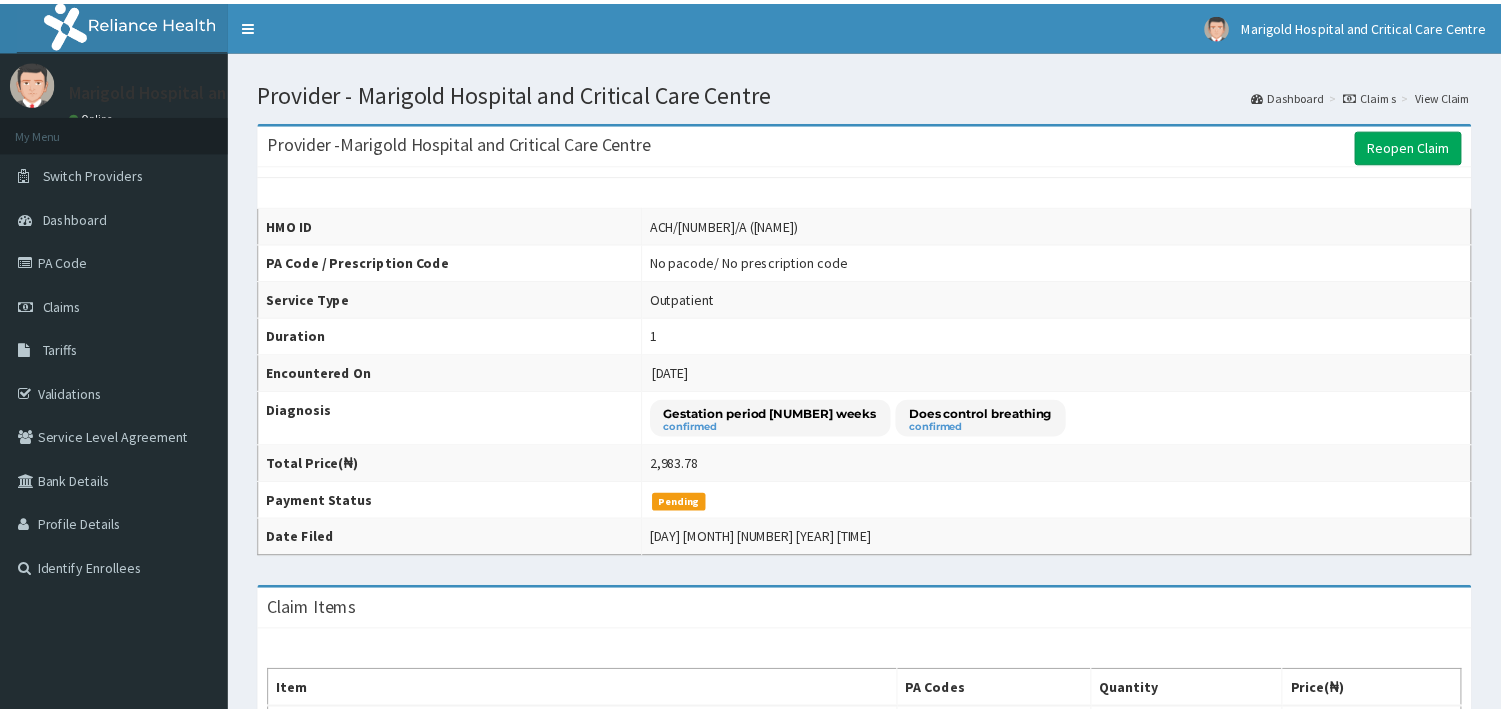scroll, scrollTop: 0, scrollLeft: 0, axis: both 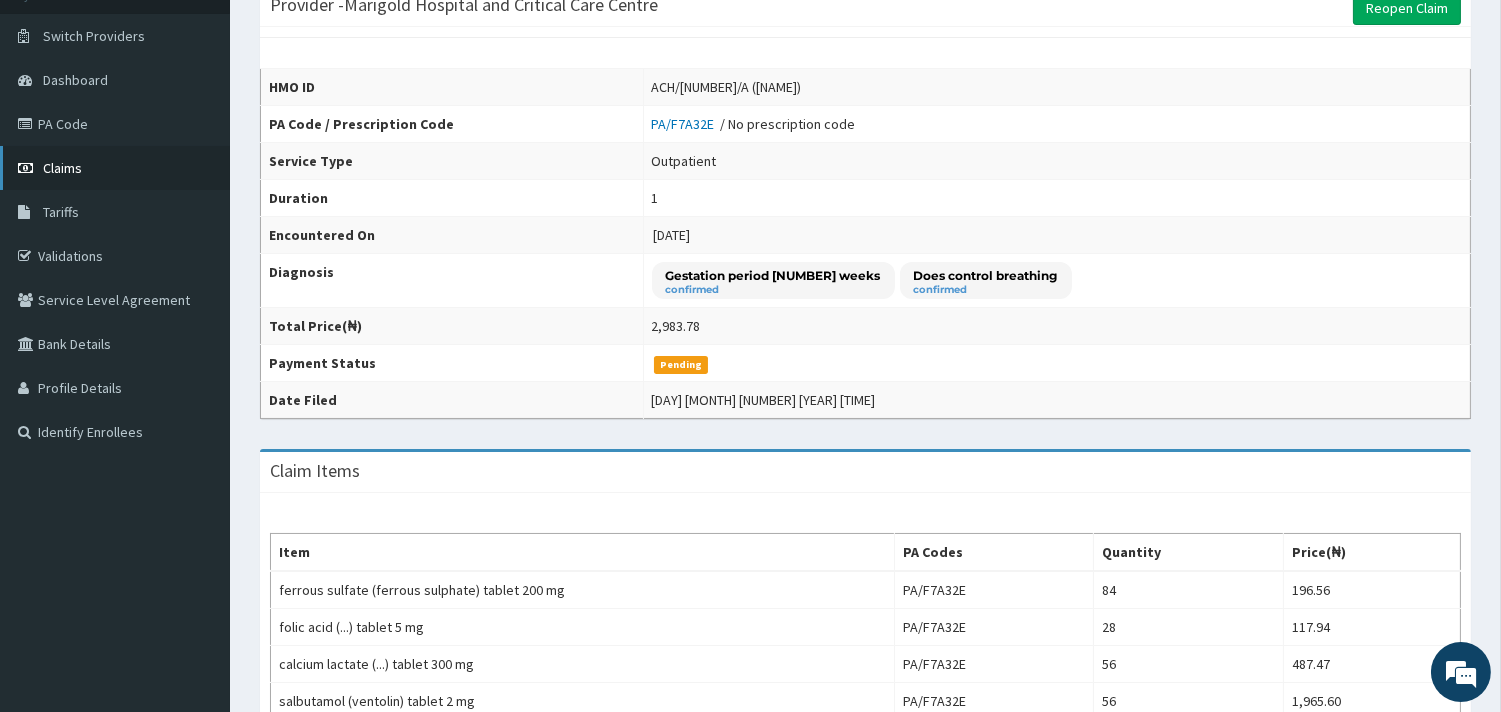 click on "Claims" at bounding box center (115, 168) 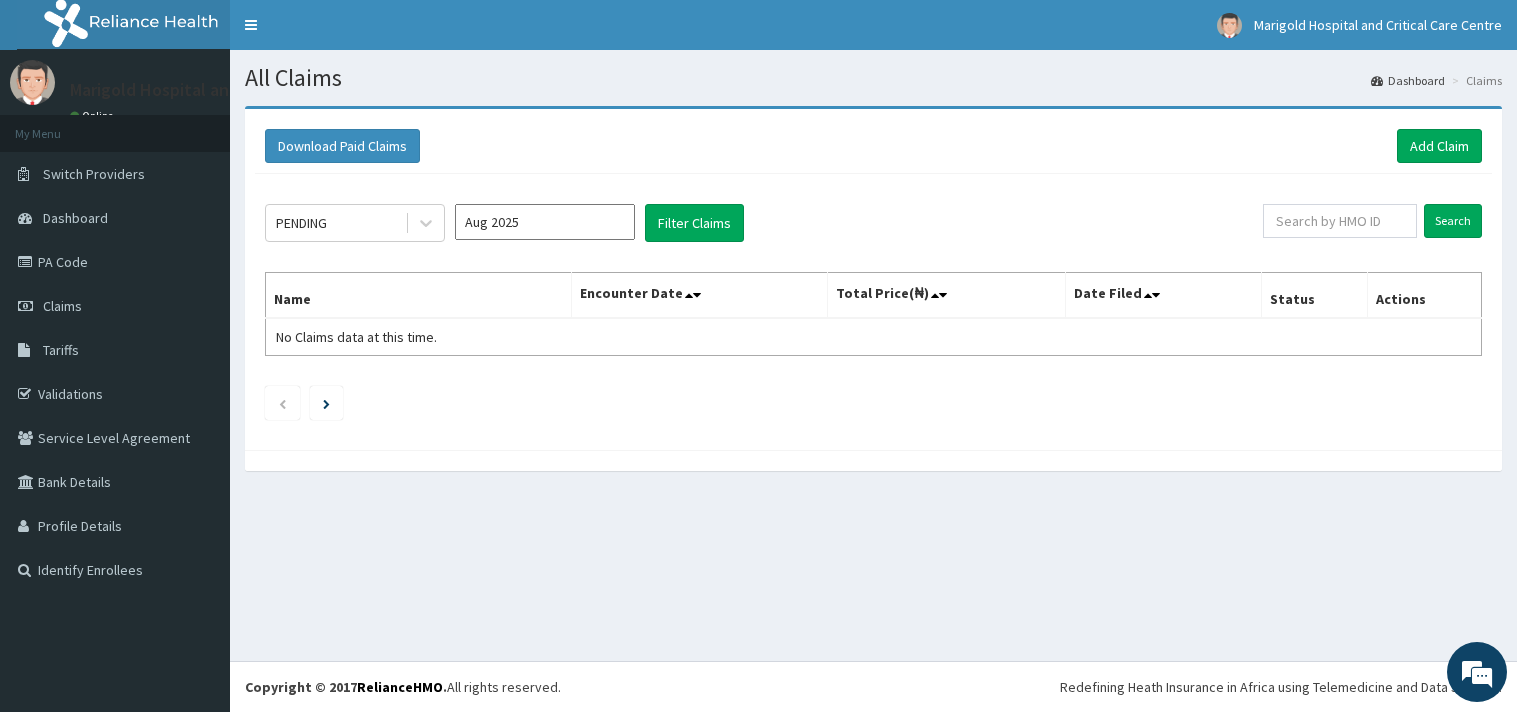 scroll, scrollTop: 0, scrollLeft: 0, axis: both 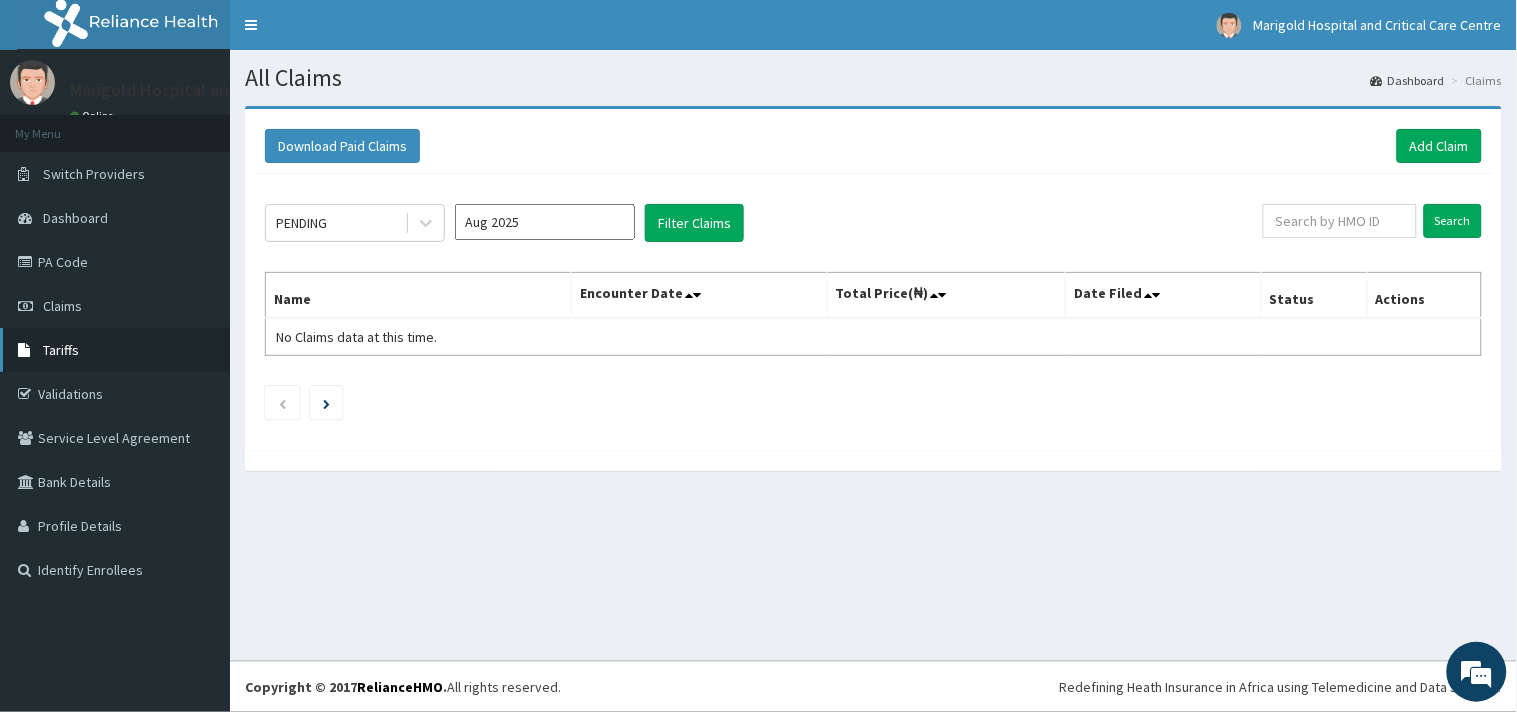 click on "Tariffs" at bounding box center [115, 350] 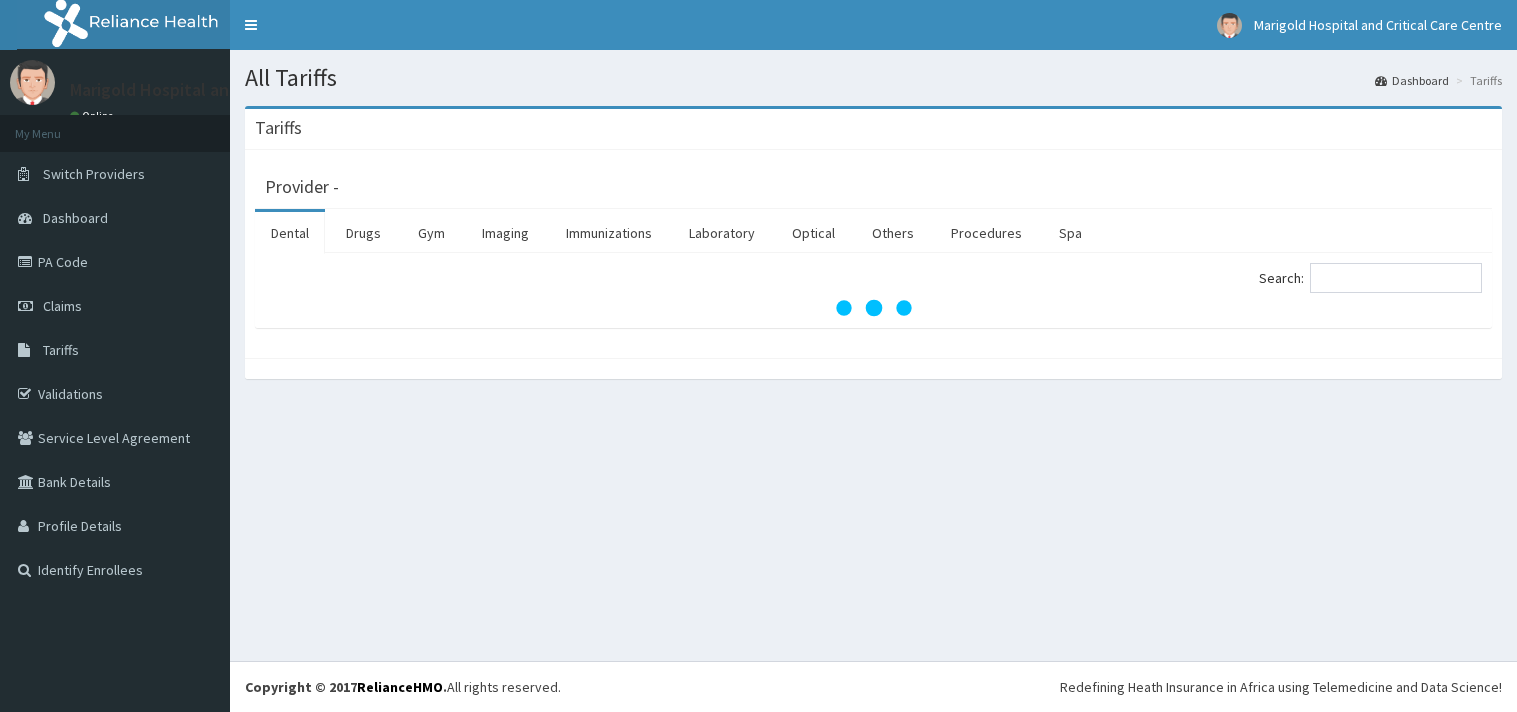 scroll, scrollTop: 0, scrollLeft: 0, axis: both 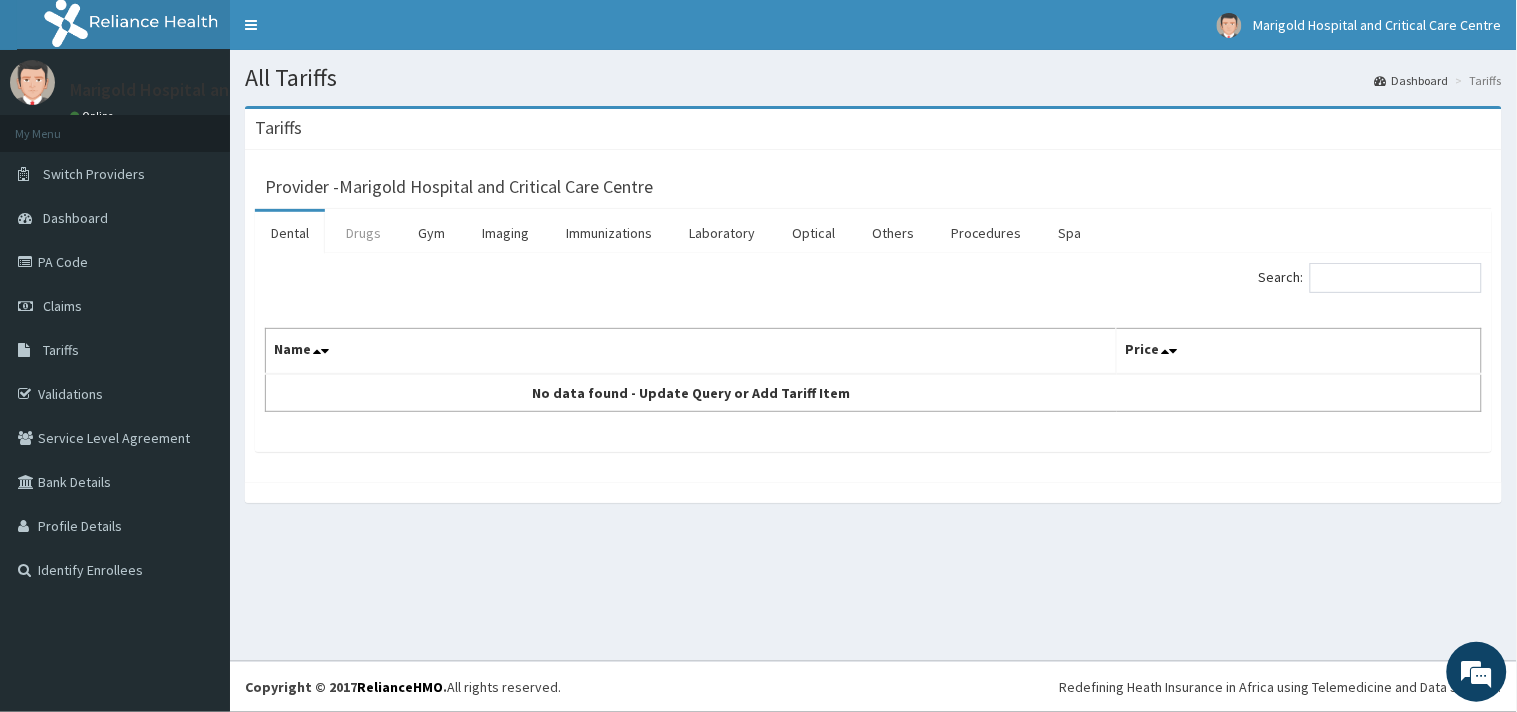 click on "Drugs" at bounding box center [363, 233] 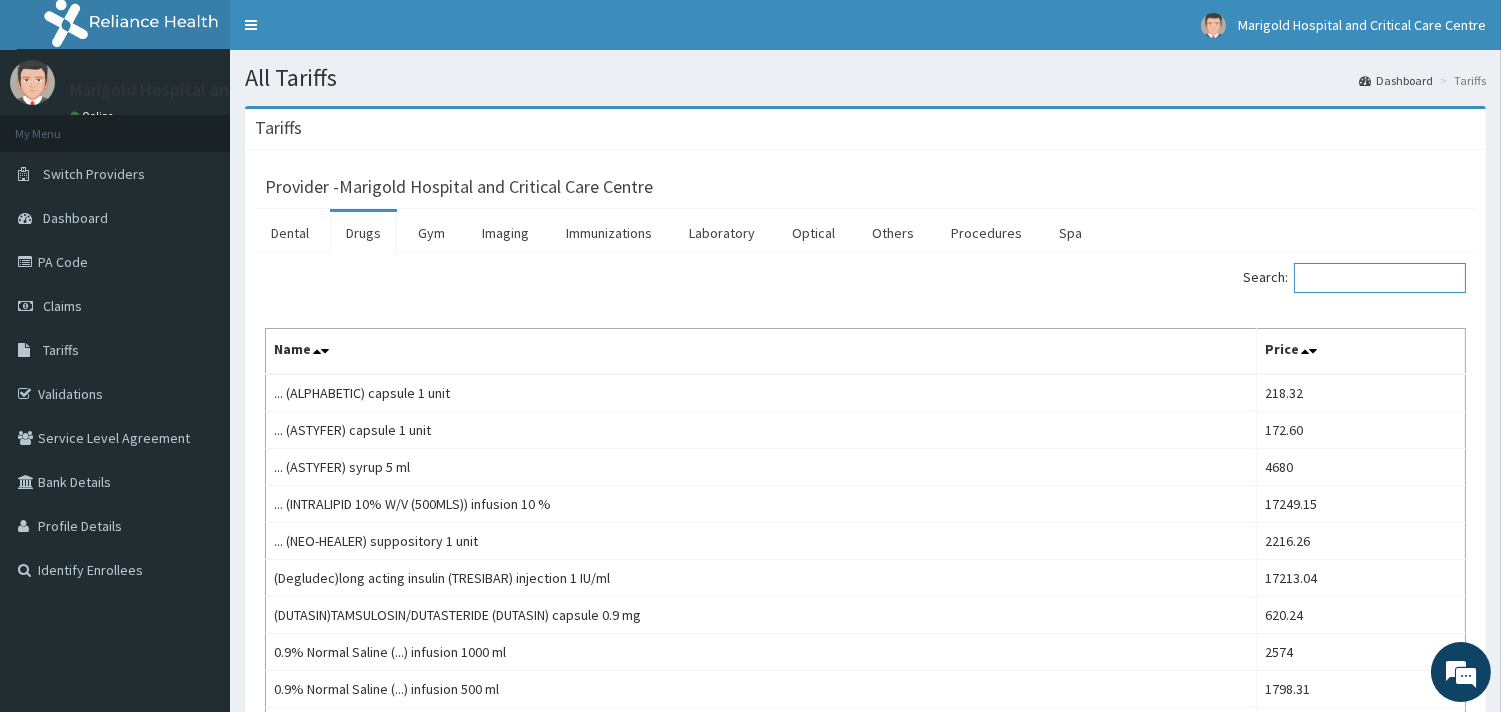 click on "Search:" at bounding box center [1380, 278] 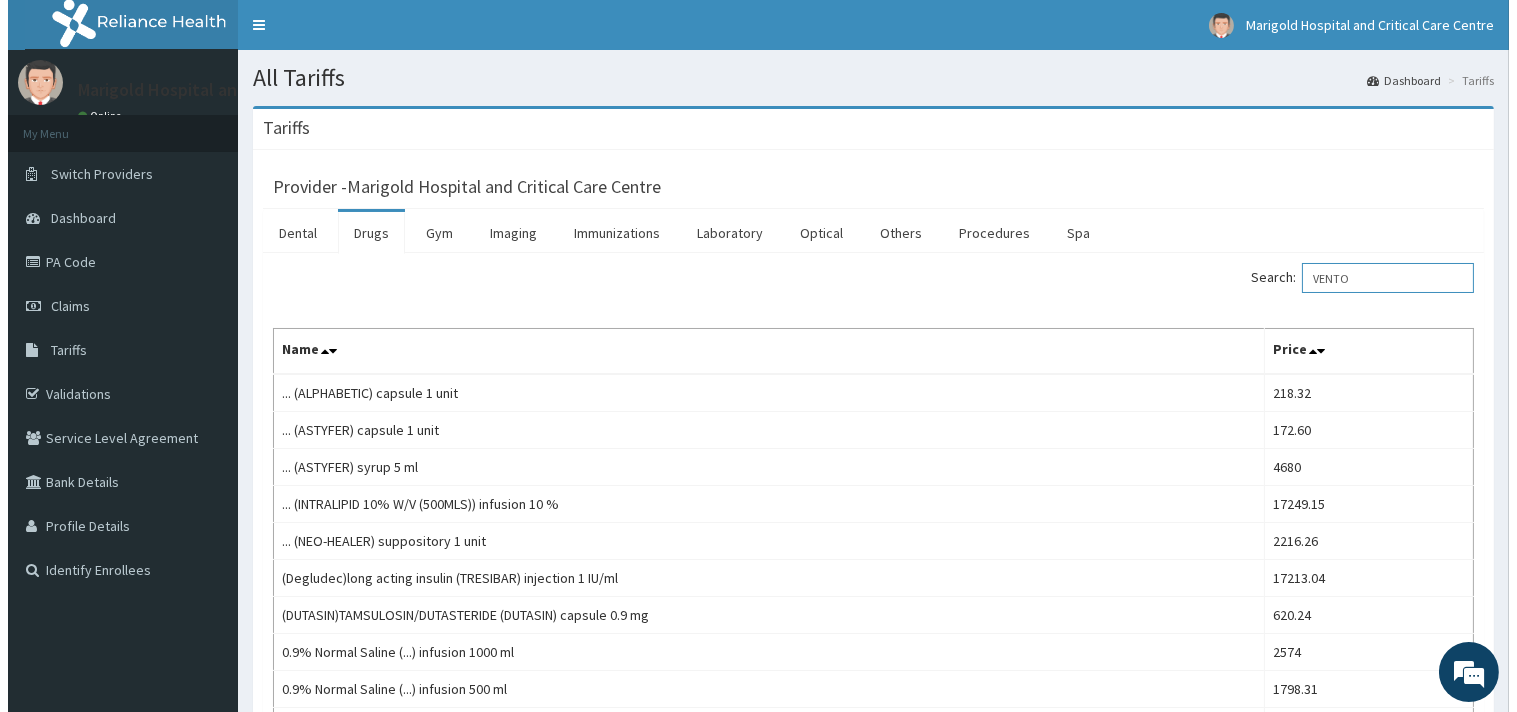 scroll, scrollTop: 0, scrollLeft: 0, axis: both 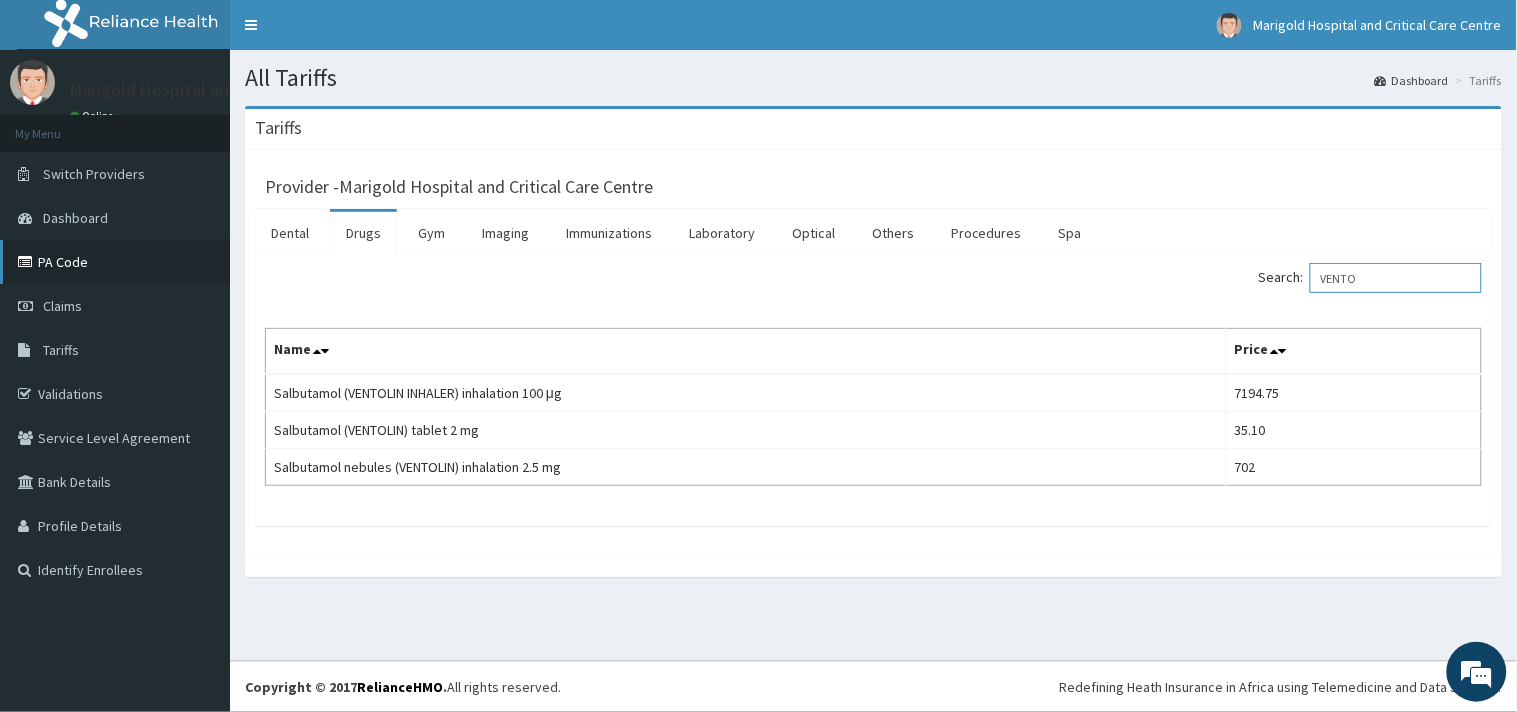 type on "VENTO" 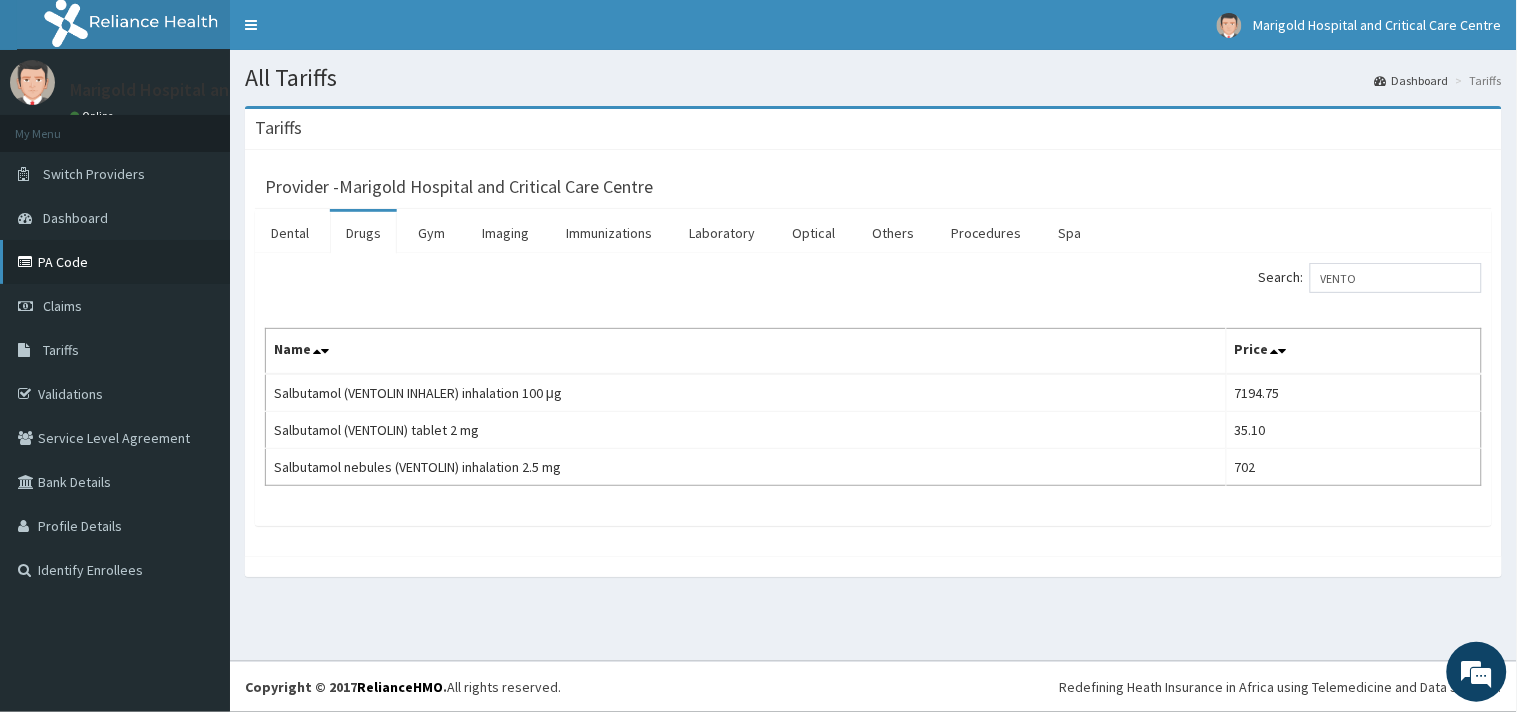 click on "PA Code" at bounding box center (115, 262) 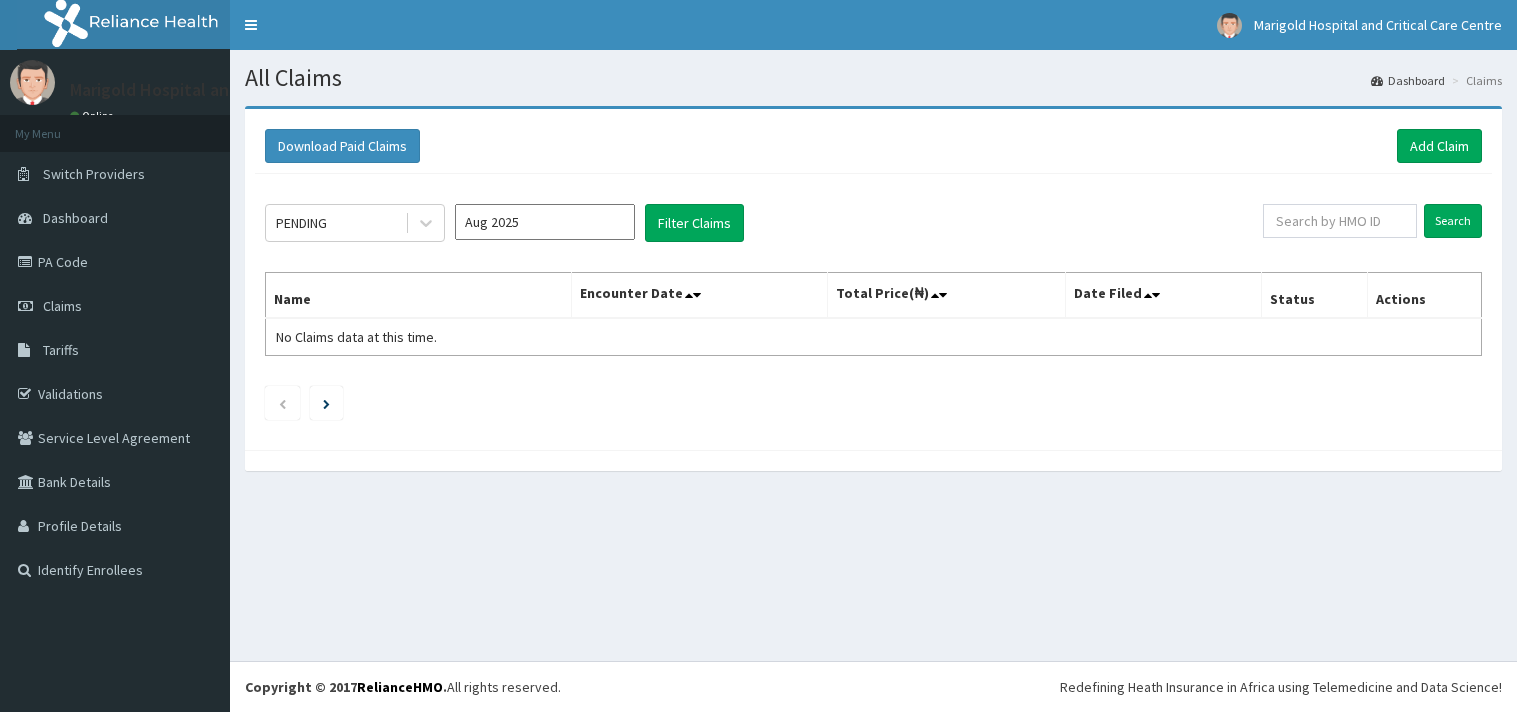 scroll, scrollTop: 0, scrollLeft: 0, axis: both 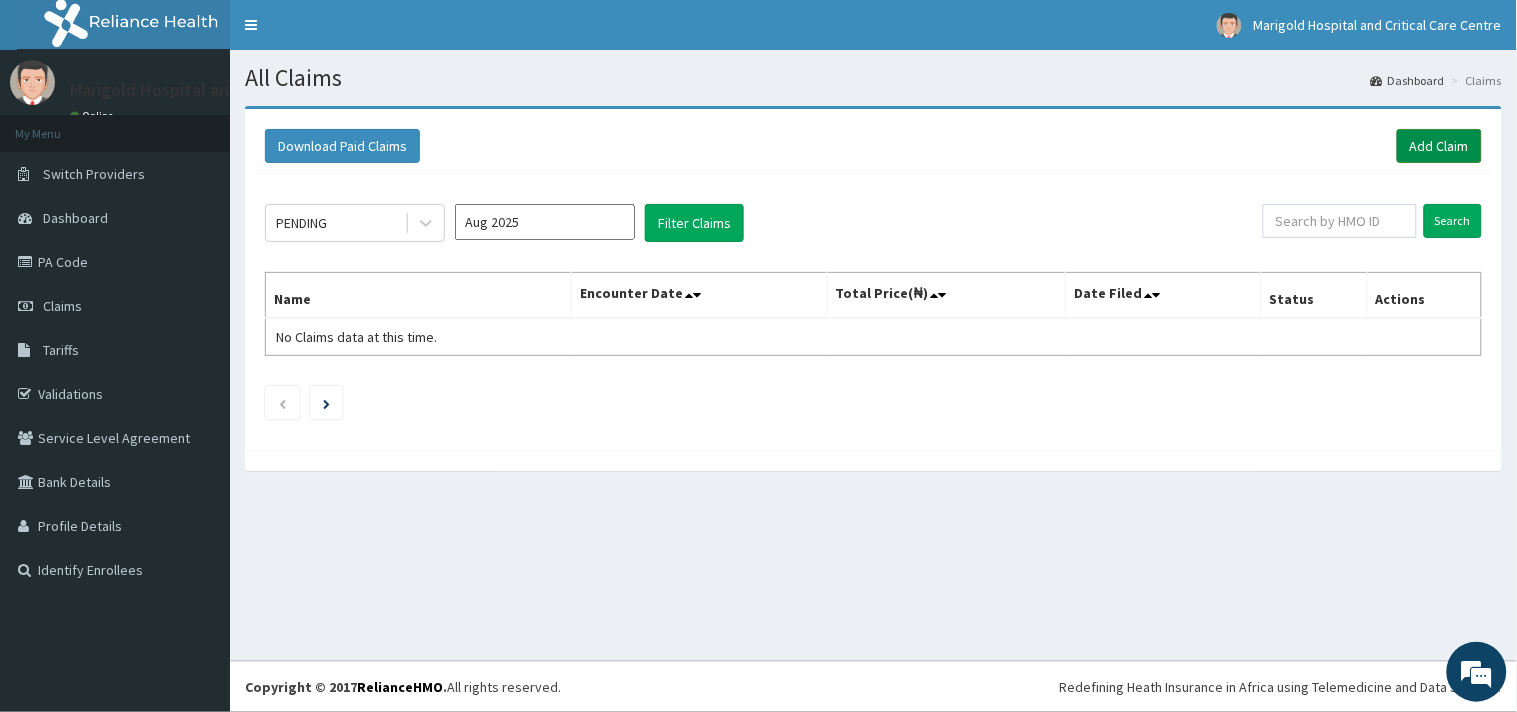 click on "Add Claim" at bounding box center (1439, 146) 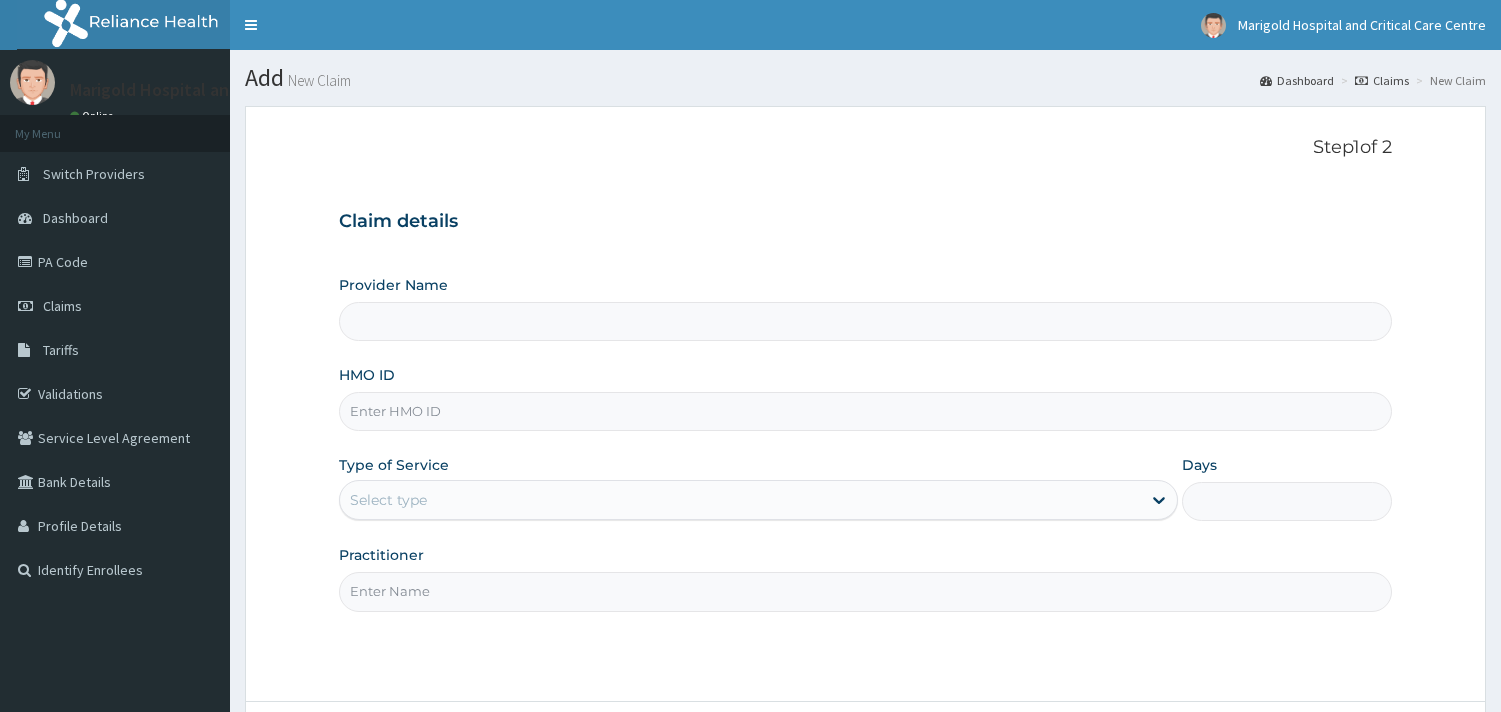 scroll, scrollTop: 0, scrollLeft: 0, axis: both 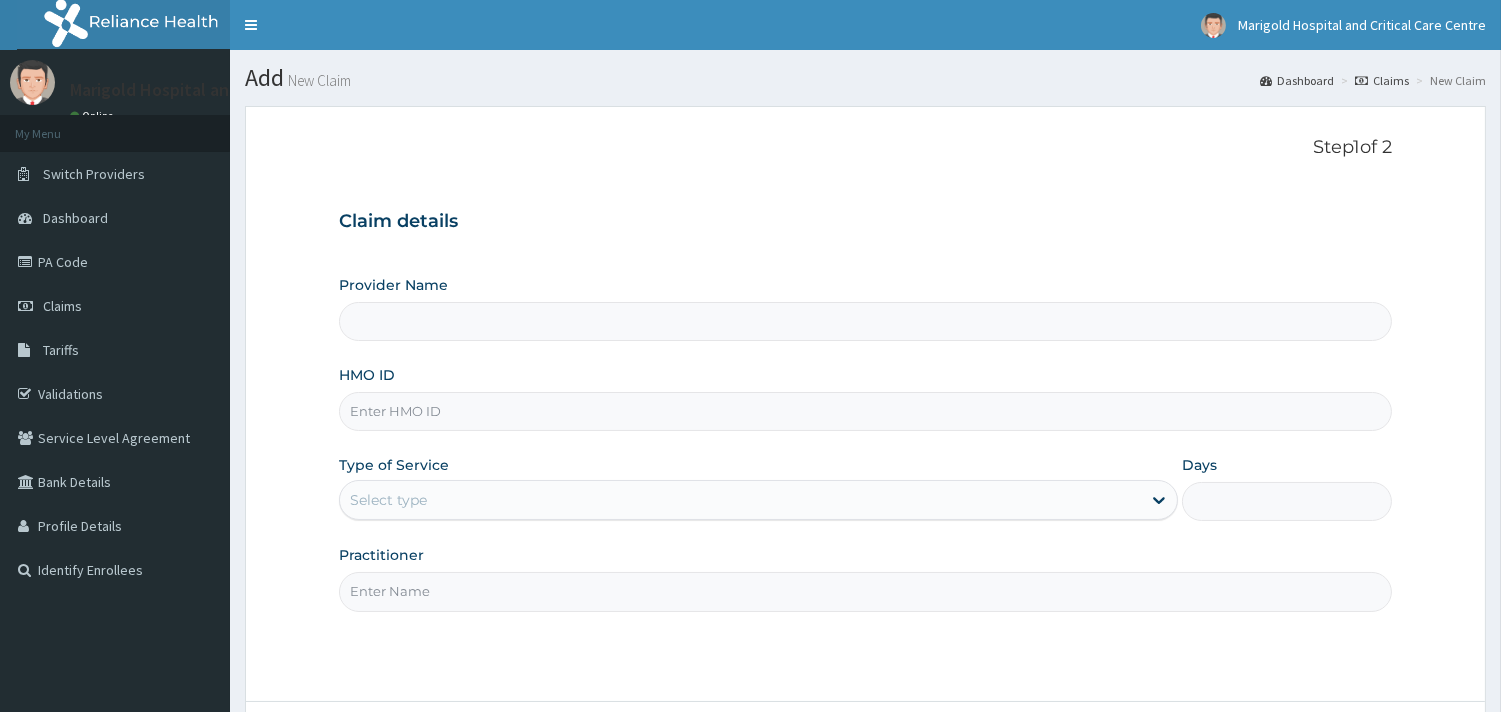 drag, startPoint x: 0, startPoint y: 0, endPoint x: 395, endPoint y: 418, distance: 575.1078 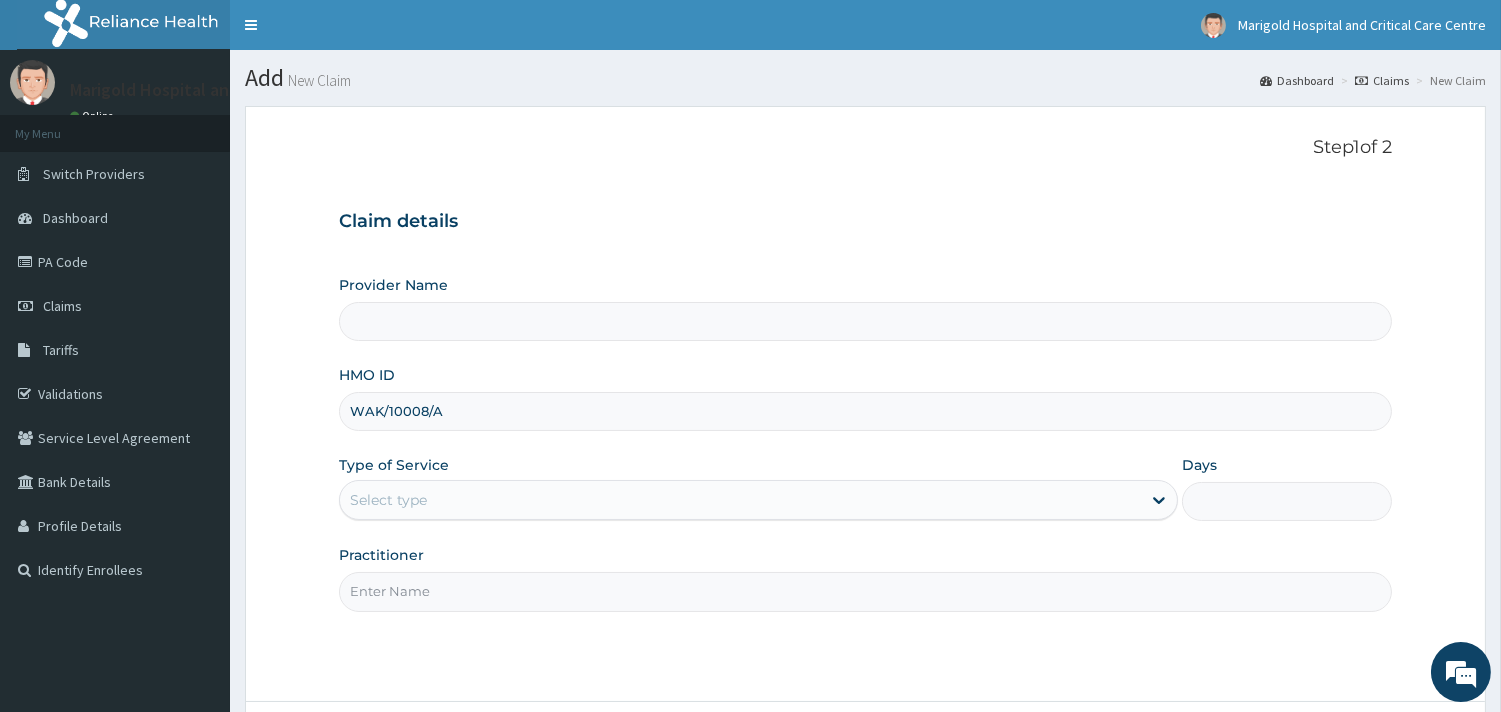 type on "WAK/10008/A" 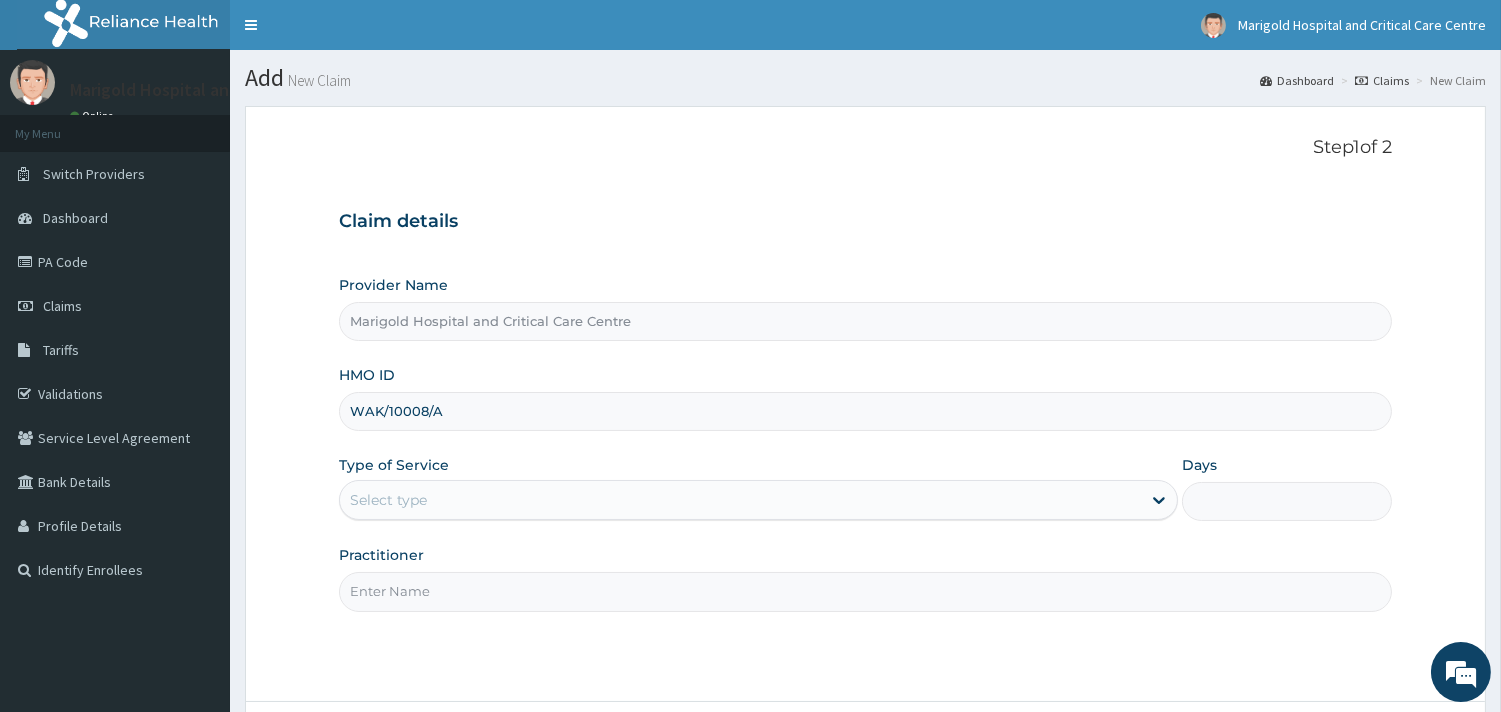 drag, startPoint x: 438, startPoint y: 474, endPoint x: 425, endPoint y: 515, distance: 43.011627 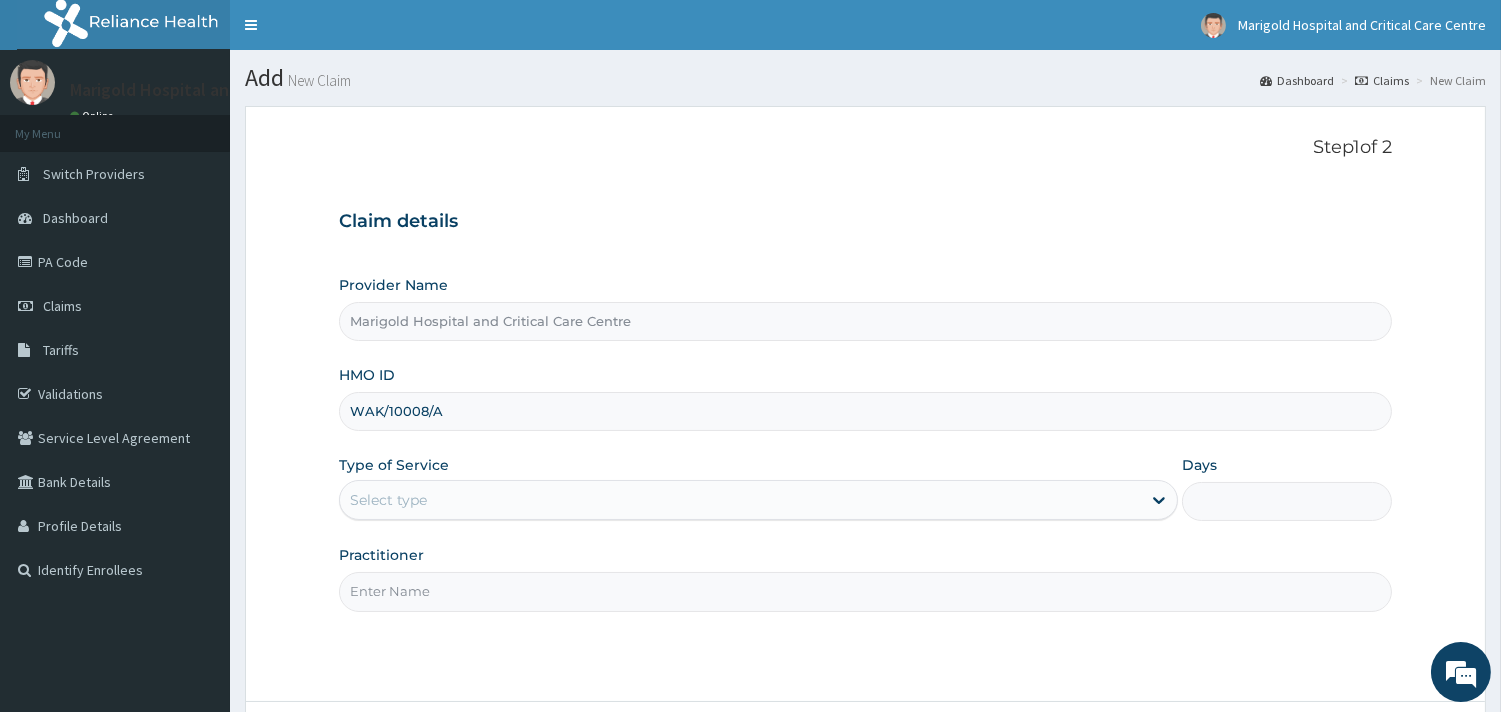 click on "Type of Service Select type" at bounding box center [758, 488] 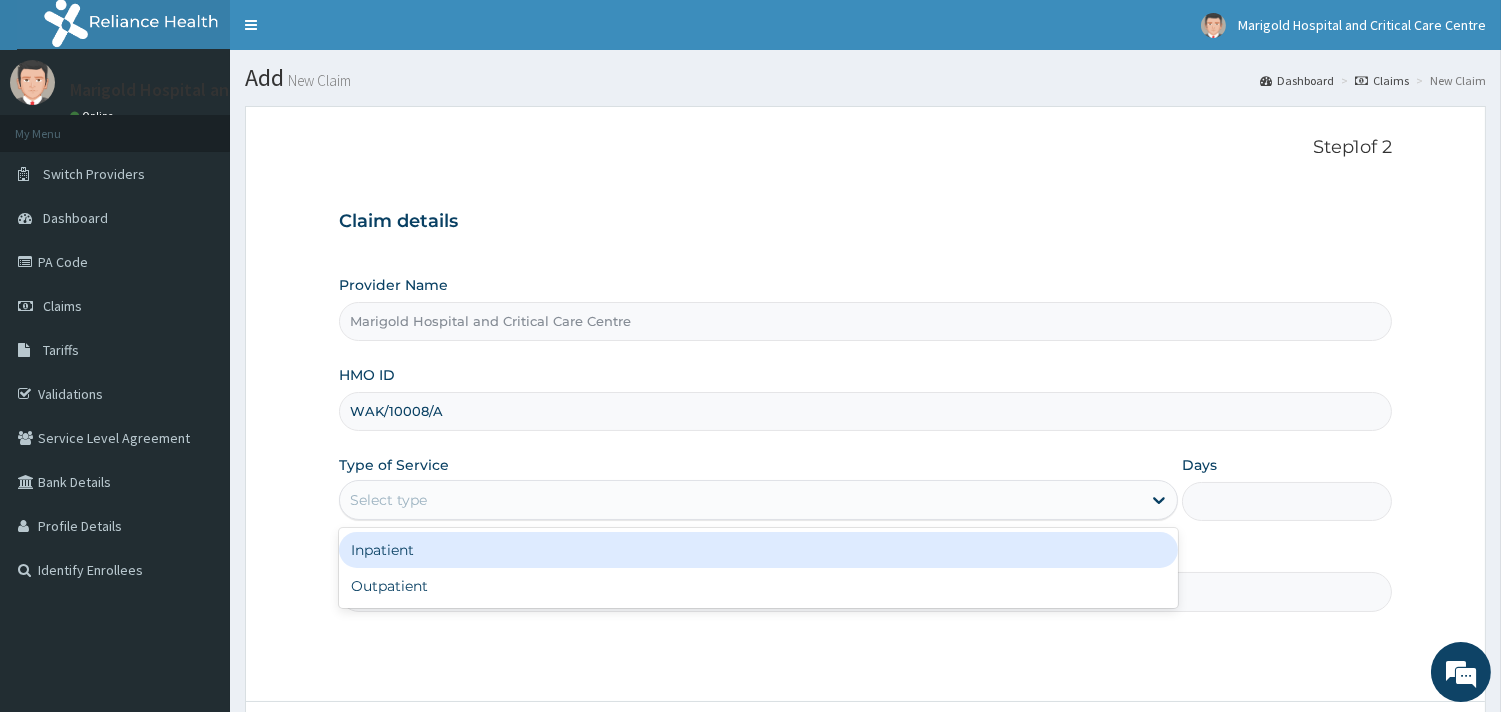 click on "Select type" at bounding box center (388, 500) 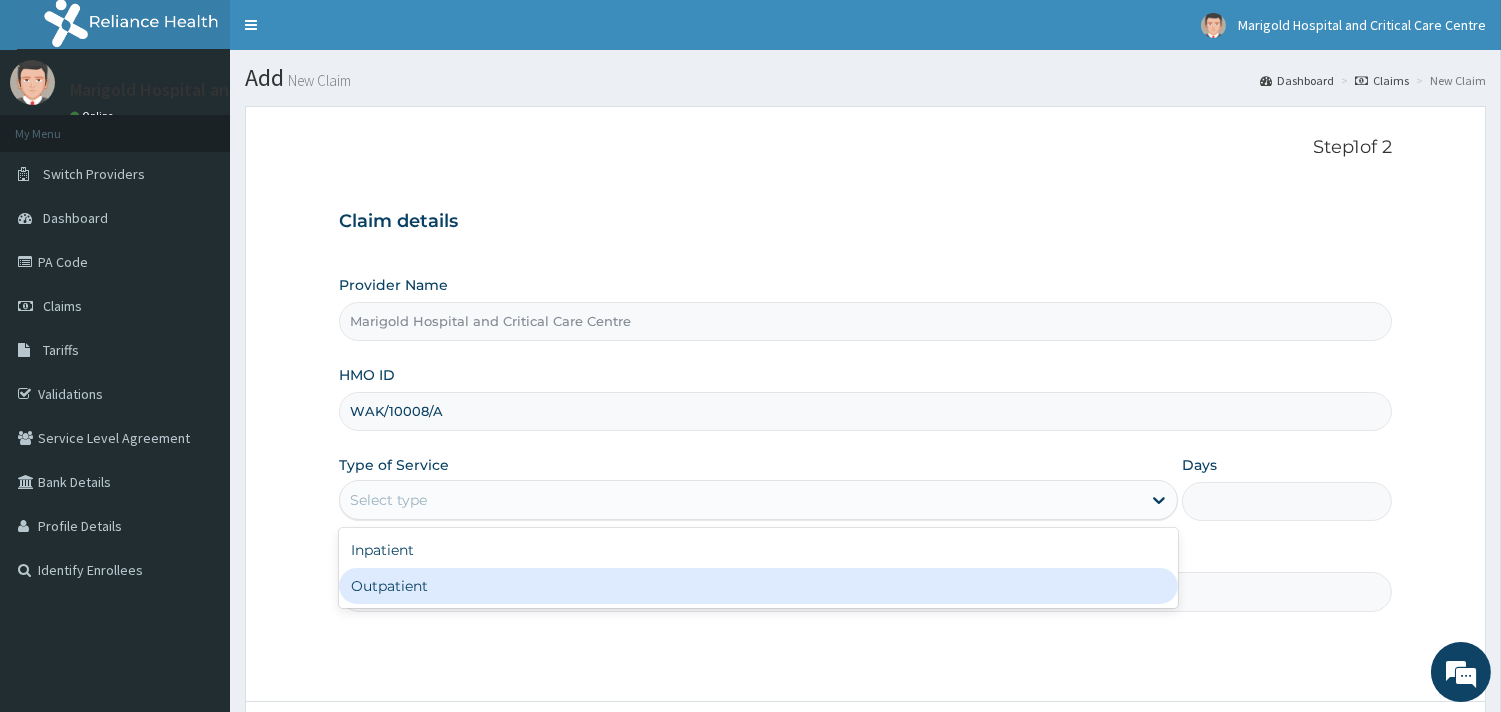 drag, startPoint x: 430, startPoint y: 570, endPoint x: 425, endPoint y: 604, distance: 34.36568 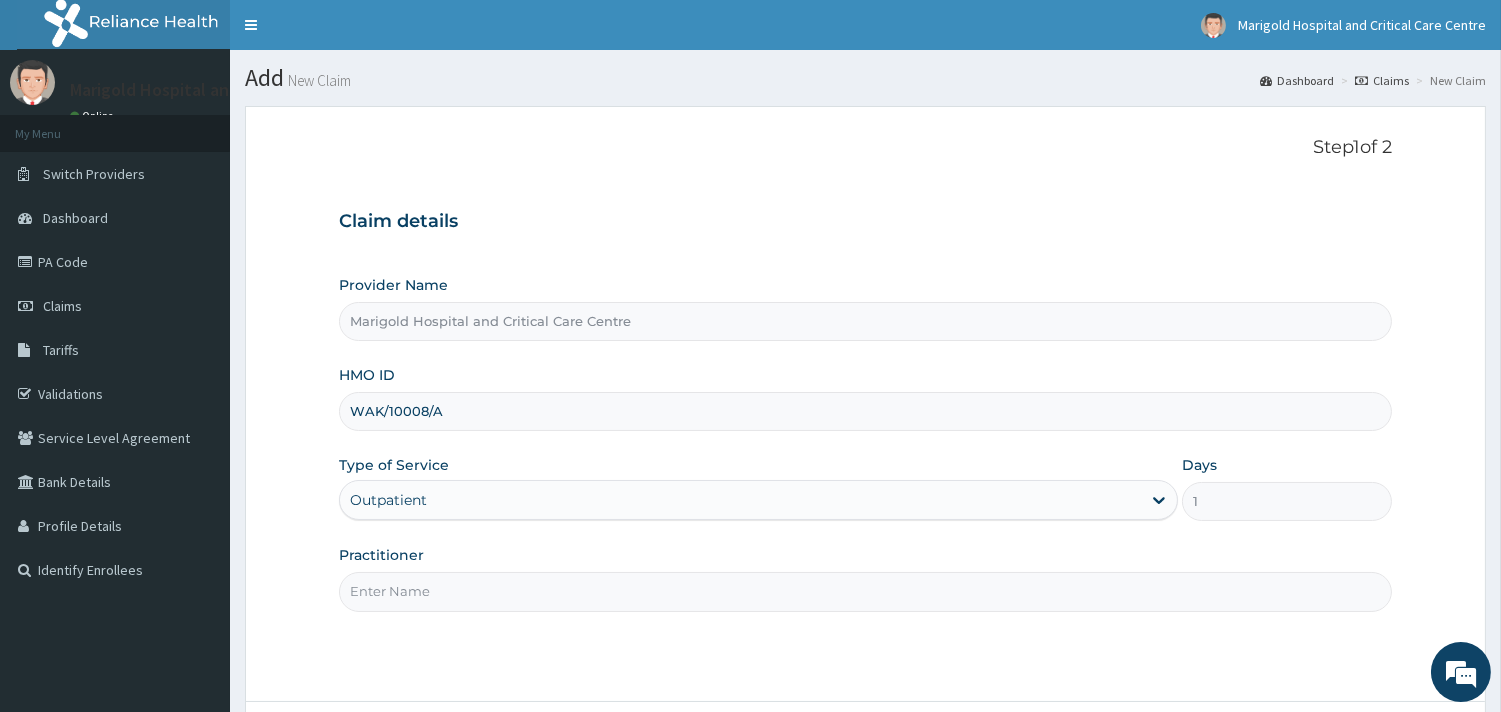 click on "Practitioner" at bounding box center [865, 591] 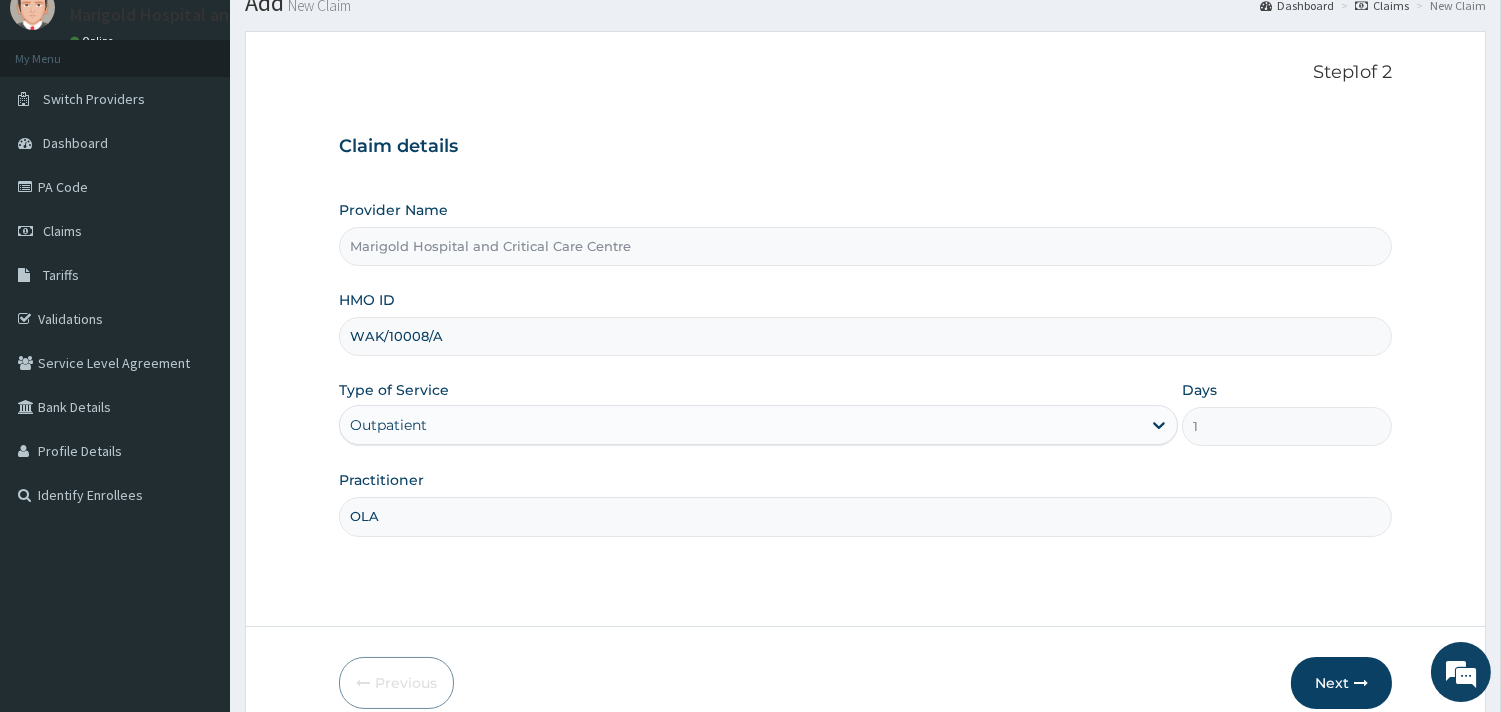 scroll, scrollTop: 170, scrollLeft: 0, axis: vertical 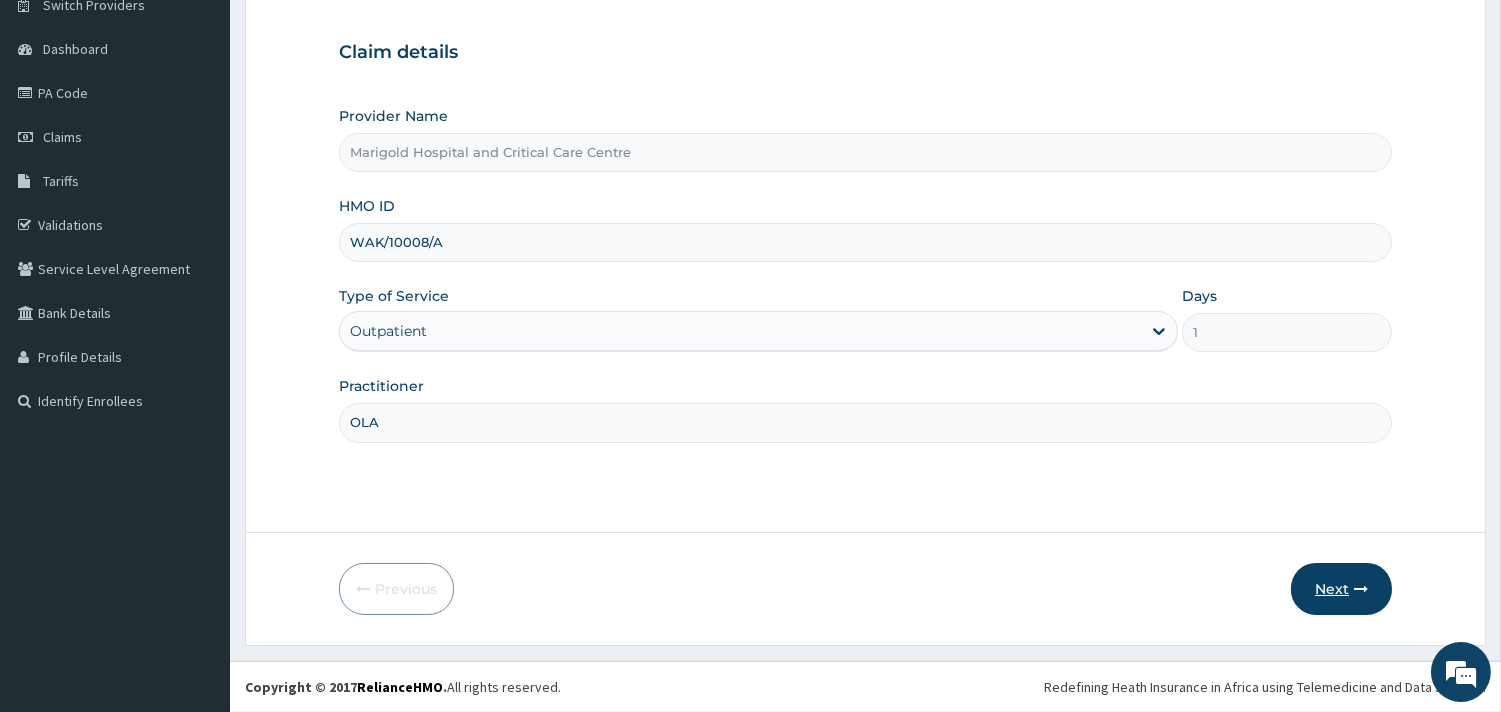 type on "OLA" 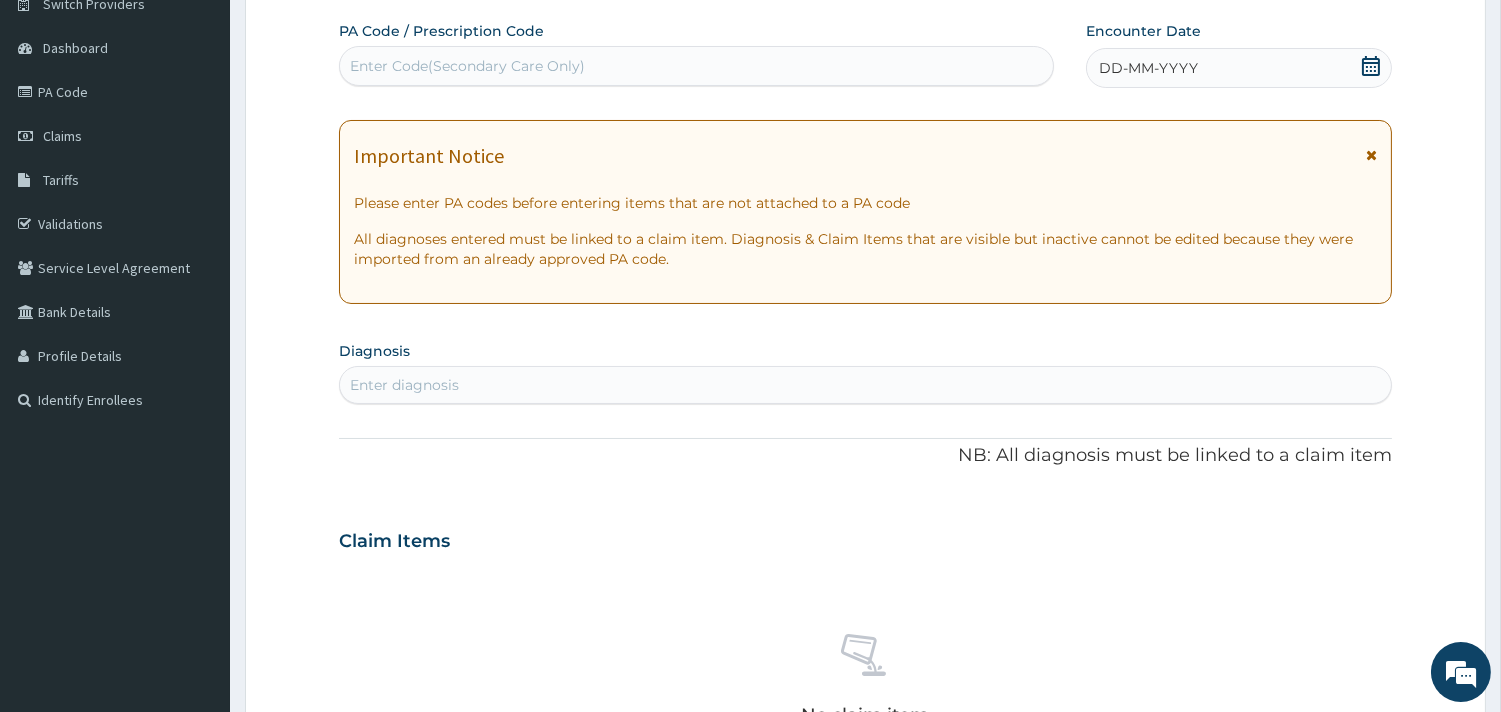 drag, startPoint x: 513, startPoint y: 86, endPoint x: 503, endPoint y: 80, distance: 11.661903 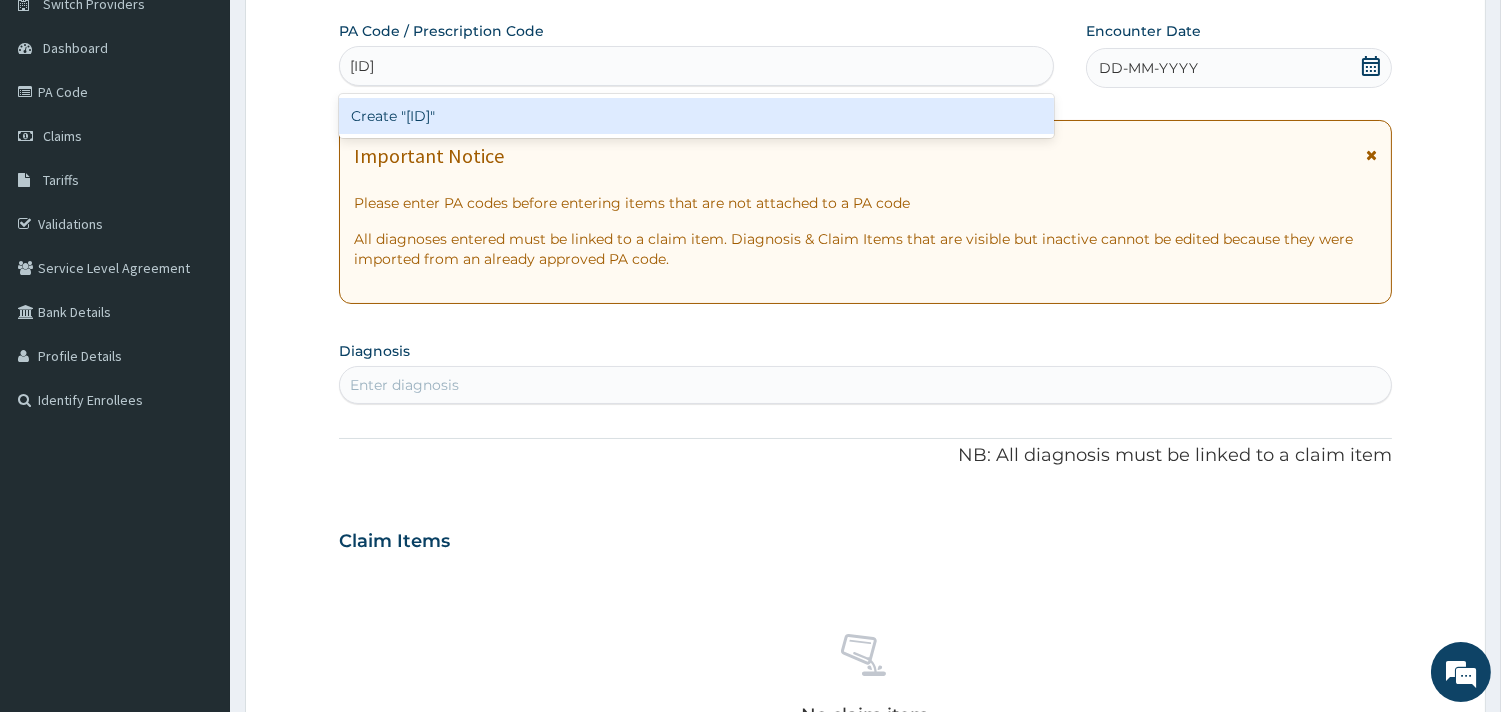 scroll, scrollTop: 0, scrollLeft: 0, axis: both 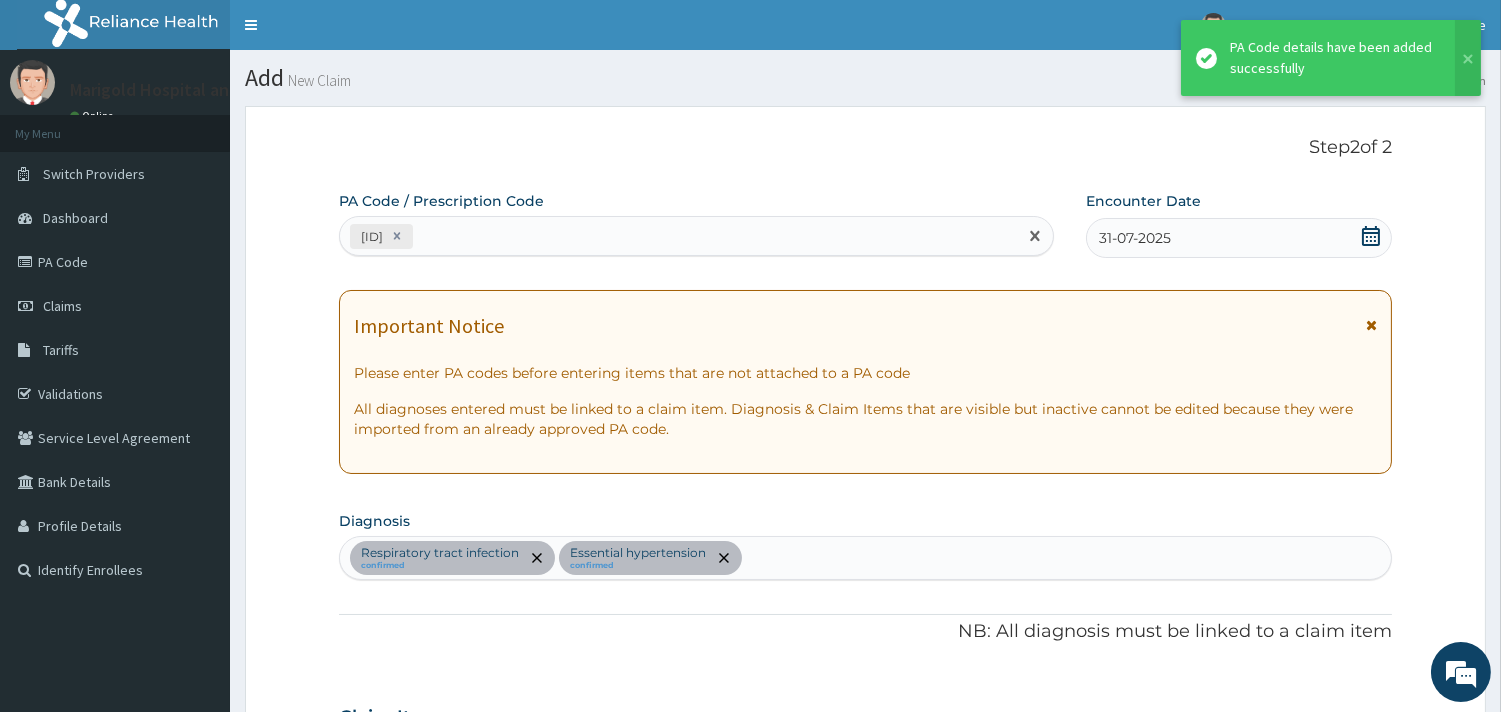 click on "PA/836F7B" at bounding box center [678, 236] 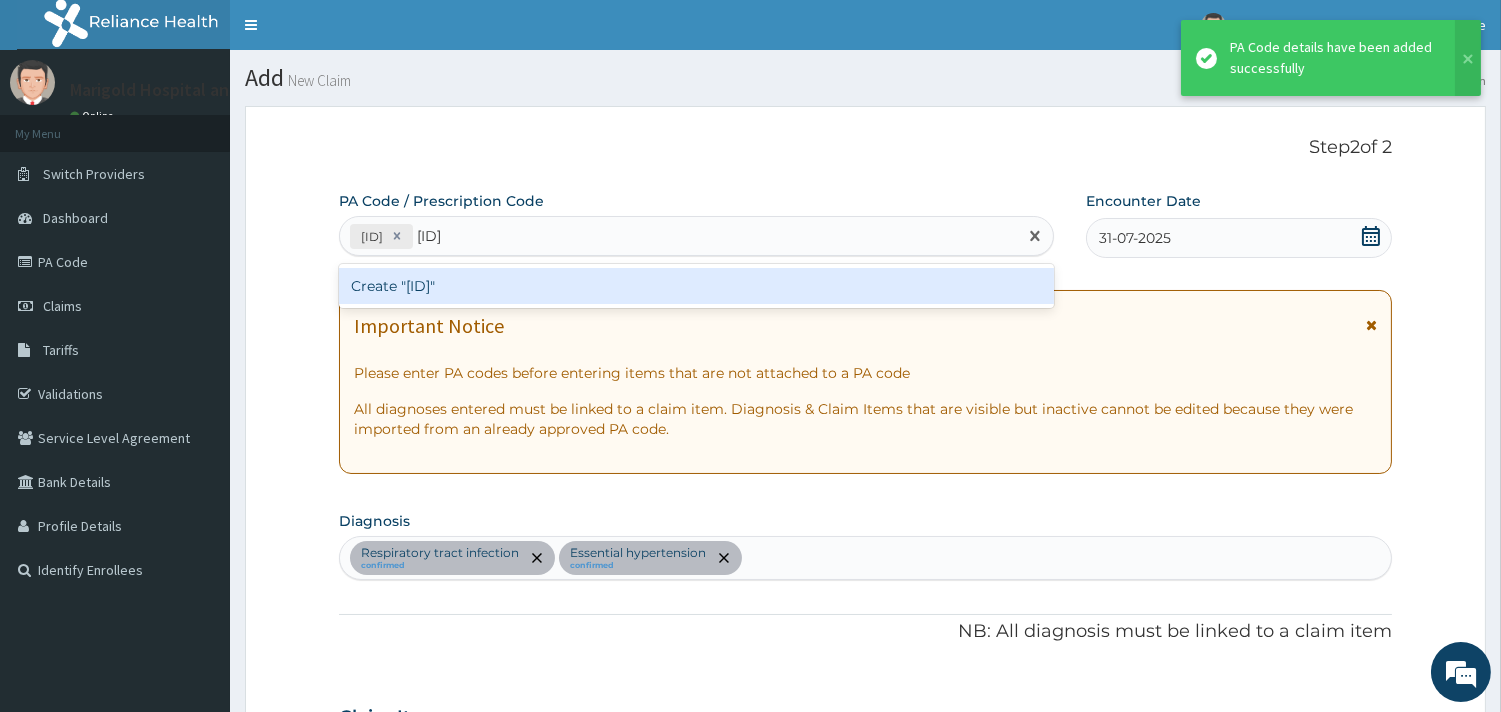 click on "Create "PA/813985"" at bounding box center (696, 286) 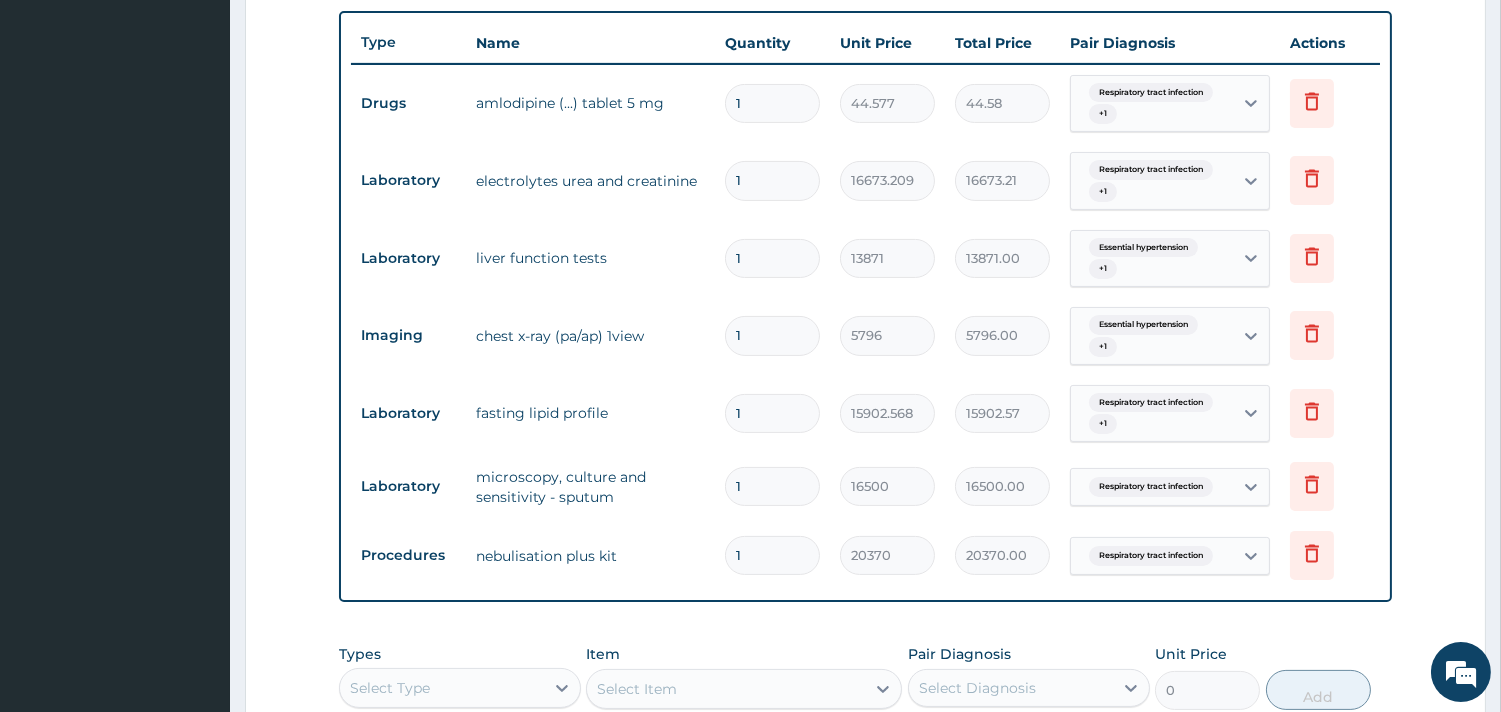 scroll, scrollTop: 600, scrollLeft: 0, axis: vertical 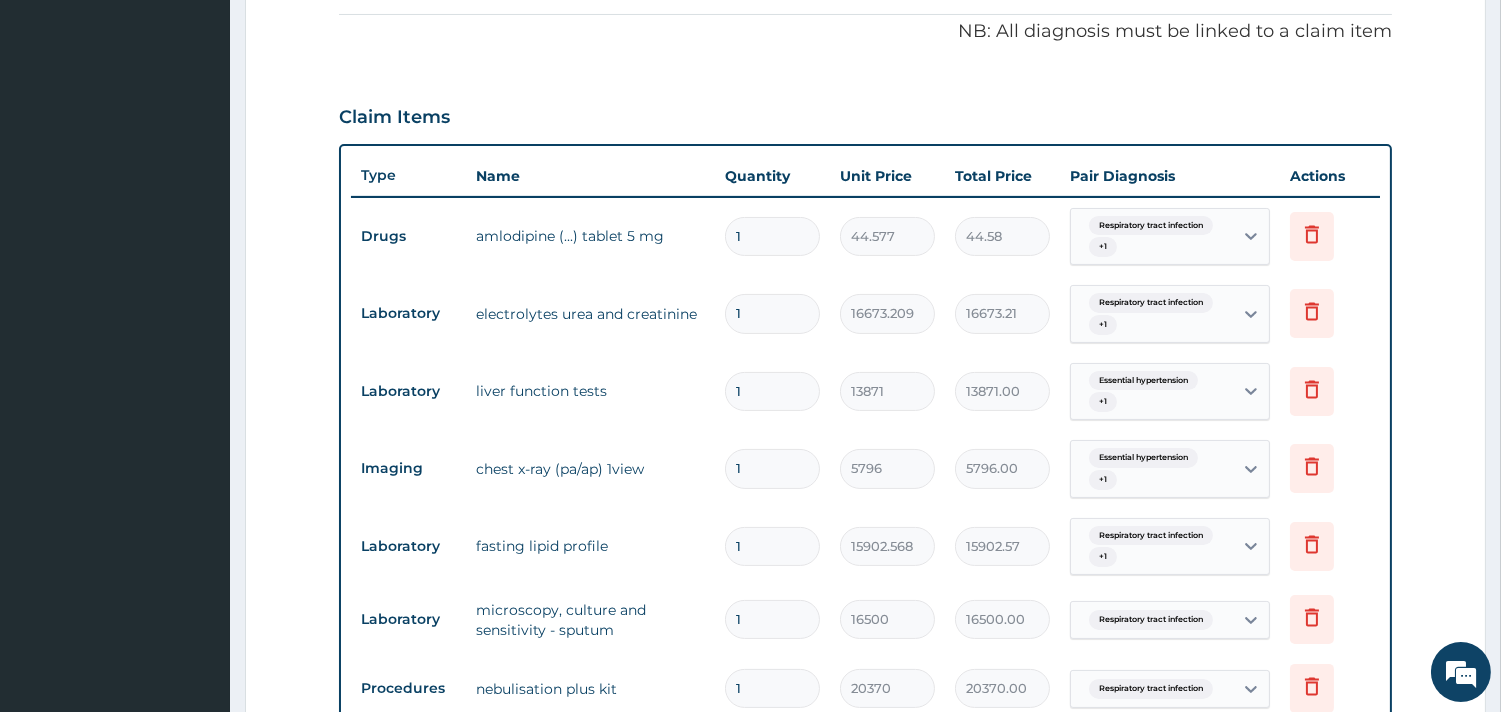 drag, startPoint x: 743, startPoint y: 238, endPoint x: 717, endPoint y: 245, distance: 26.925823 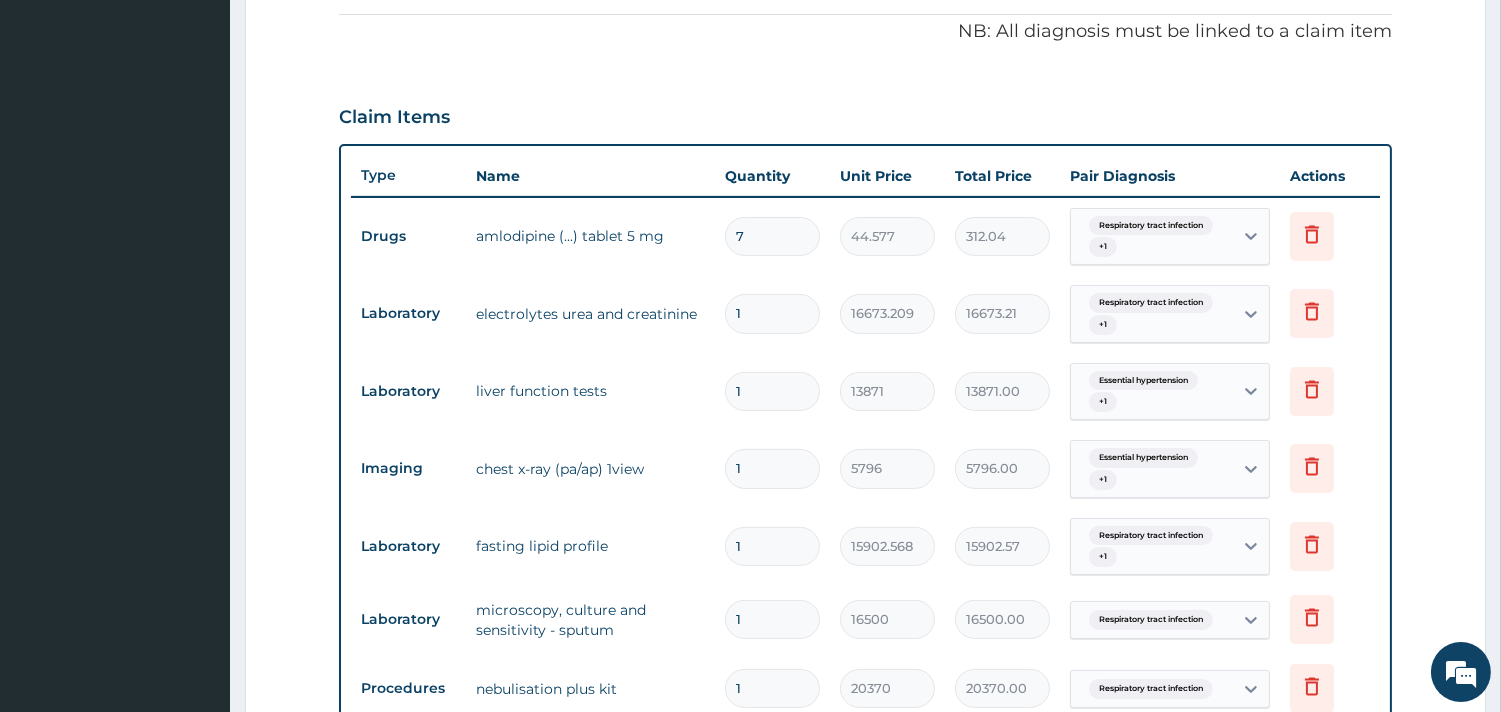 type on "7" 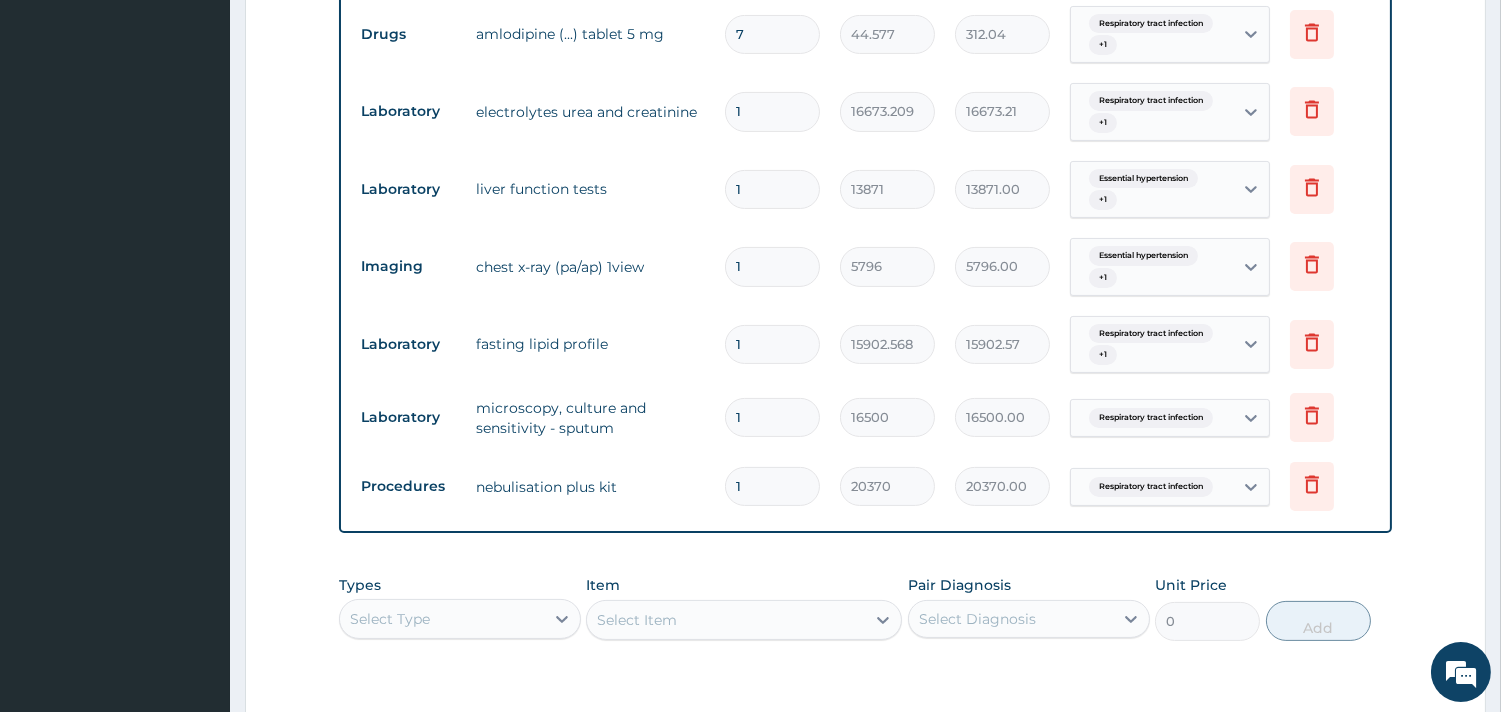scroll, scrollTop: 933, scrollLeft: 0, axis: vertical 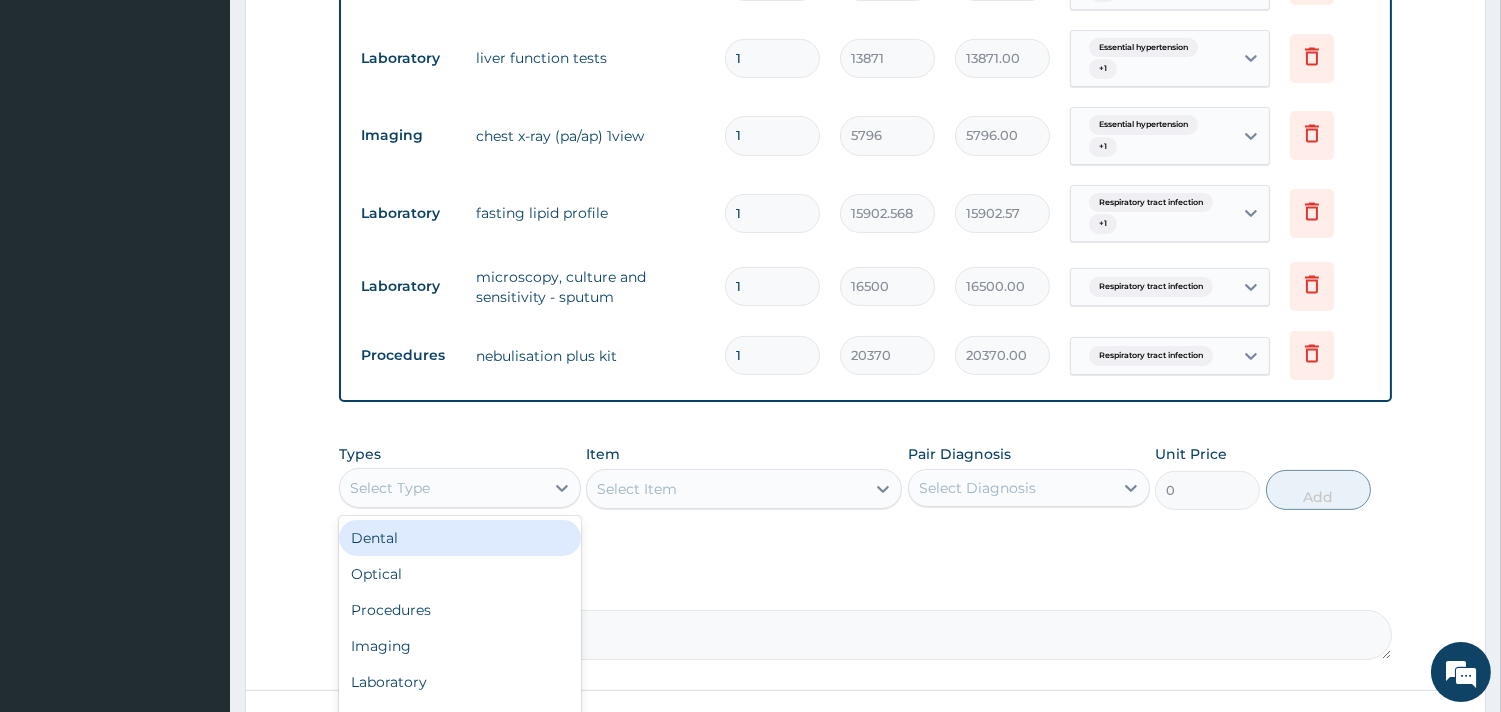 click on "Select Type" at bounding box center [442, 488] 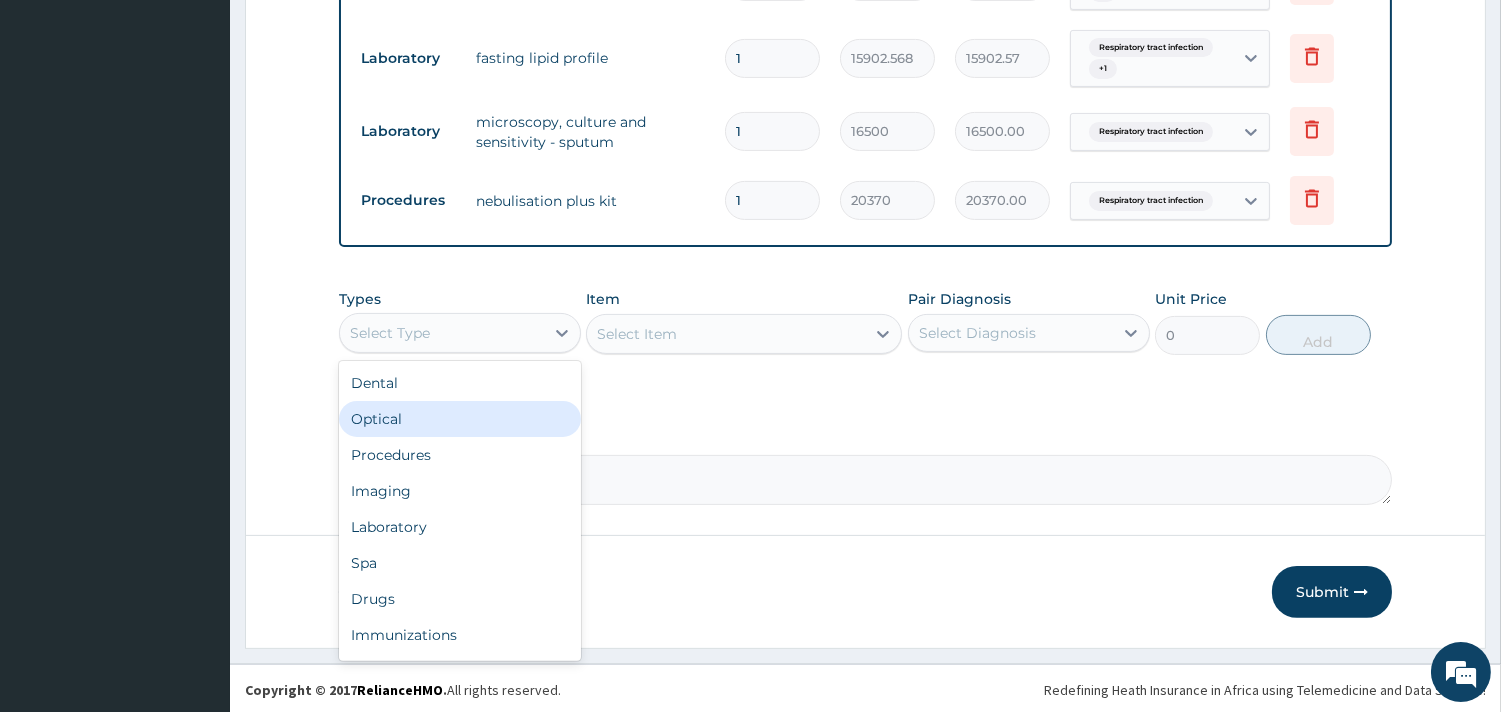 scroll, scrollTop: 1091, scrollLeft: 0, axis: vertical 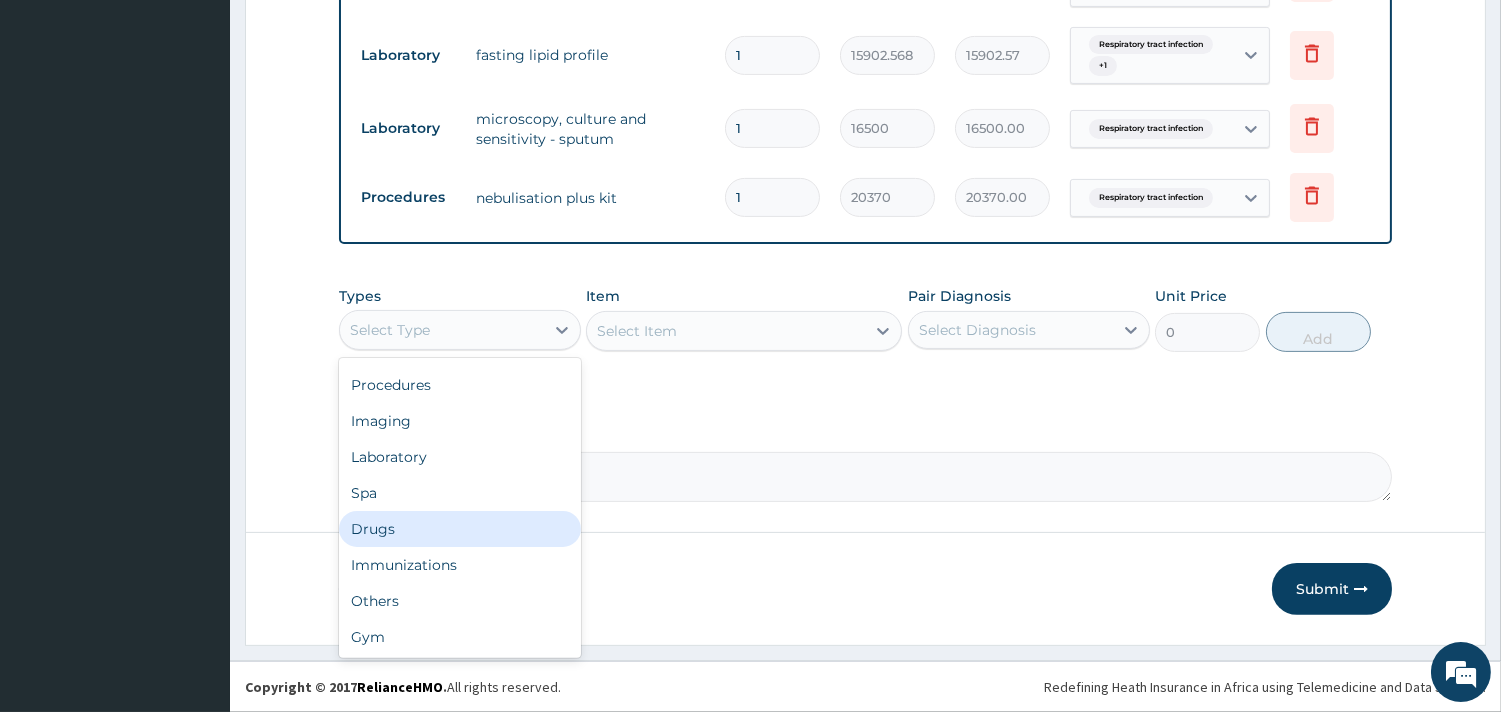 click on "Drugs" at bounding box center (460, 529) 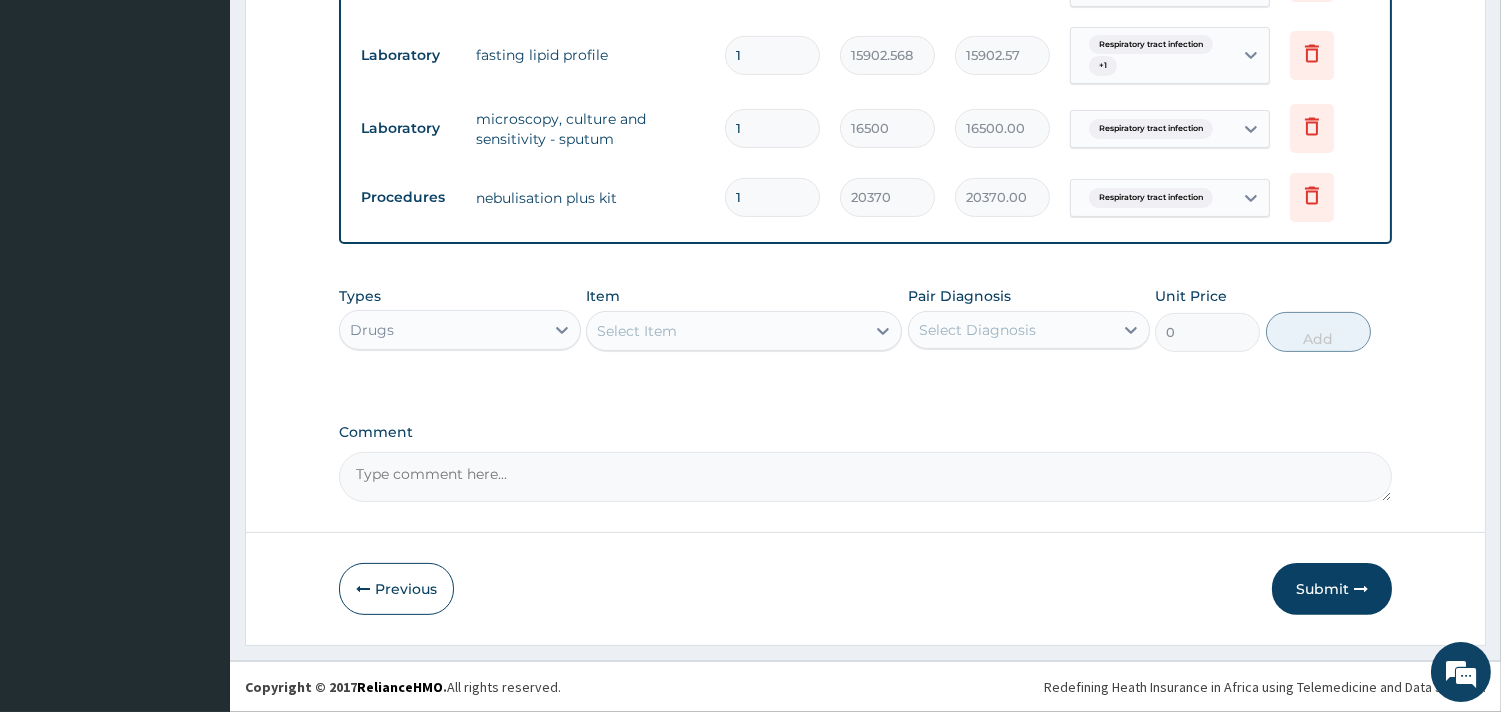 click on "Types Drugs Item Select Item Pair Diagnosis Select Diagnosis Unit Price 0 Add" at bounding box center [865, 319] 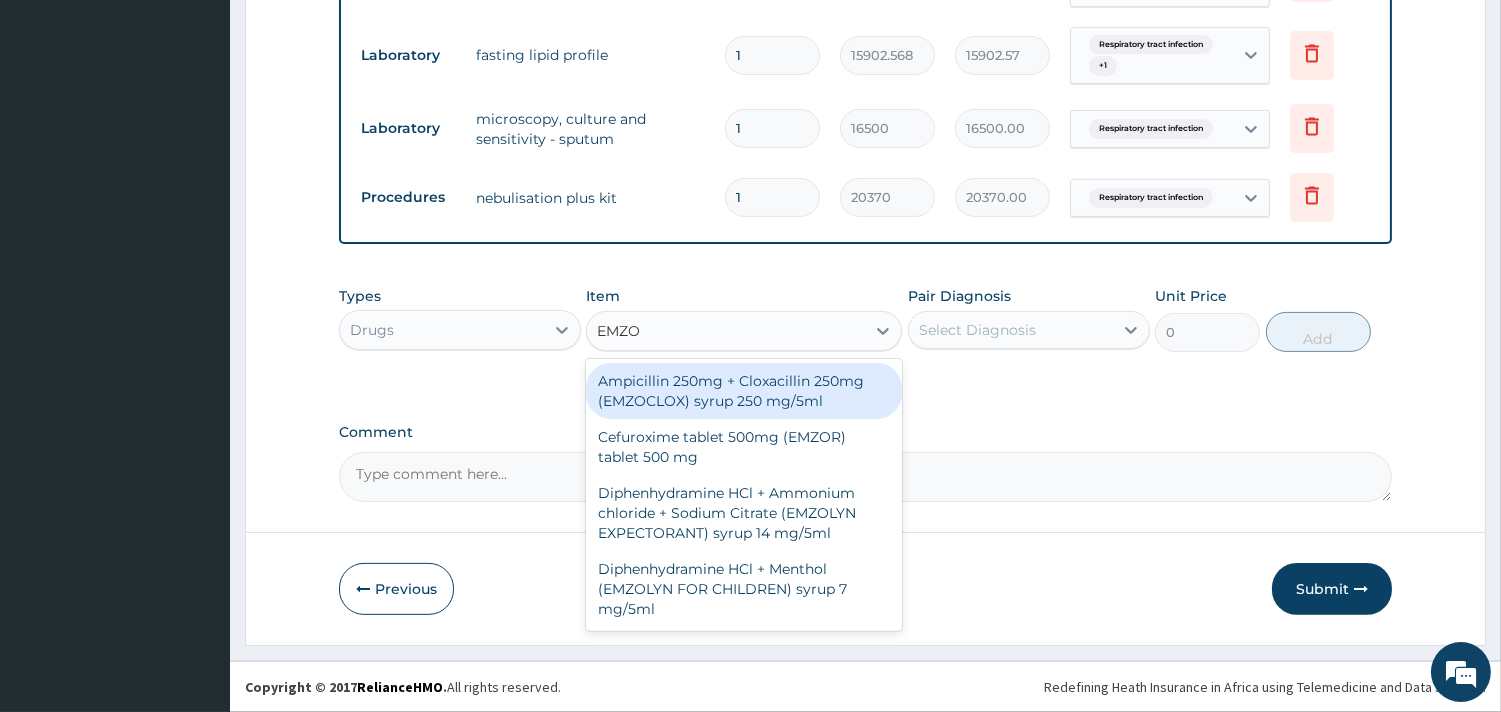 type on "EMZOL" 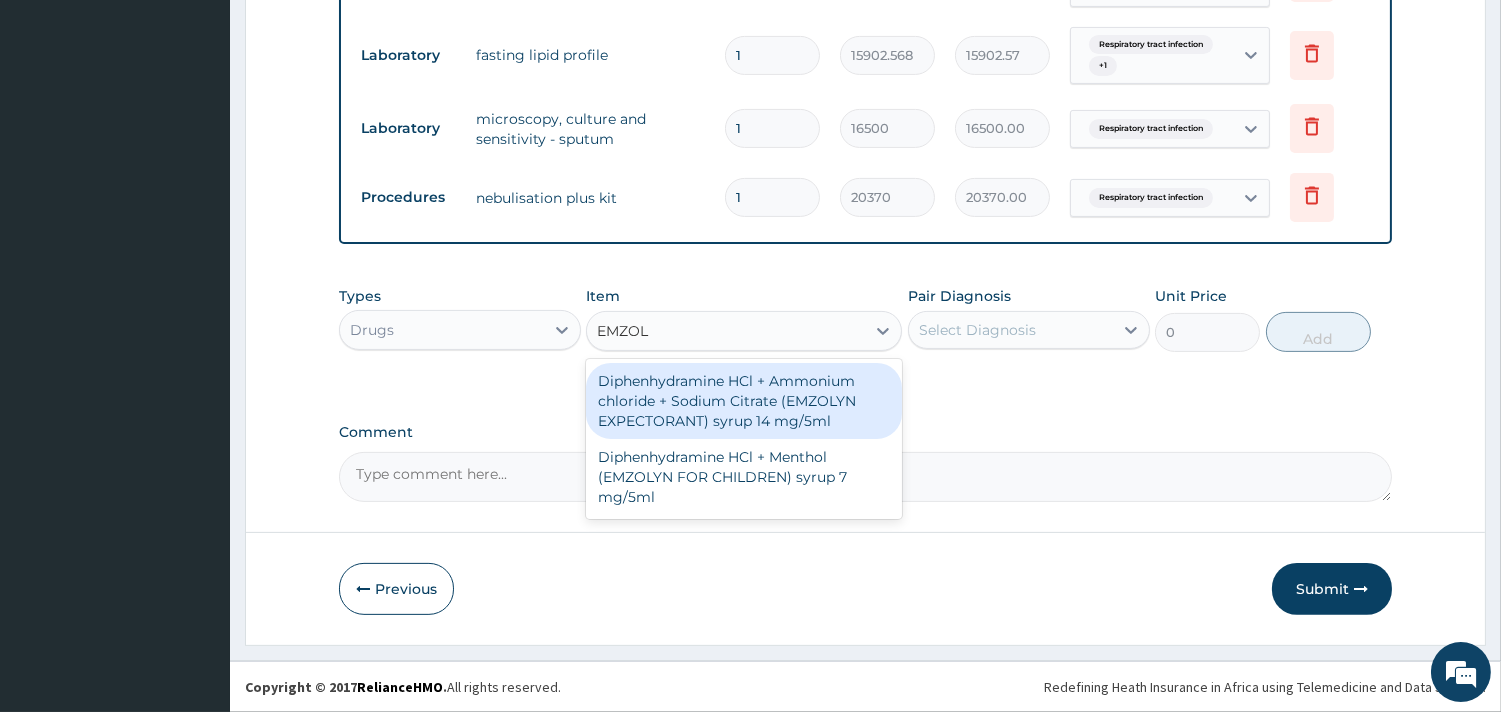 click on "Diphenhydramine HCl + Ammonium chloride + Sodium Citrate (EMZOLYN EXPECTORANT) syrup 14 mg/5ml" at bounding box center [744, 401] 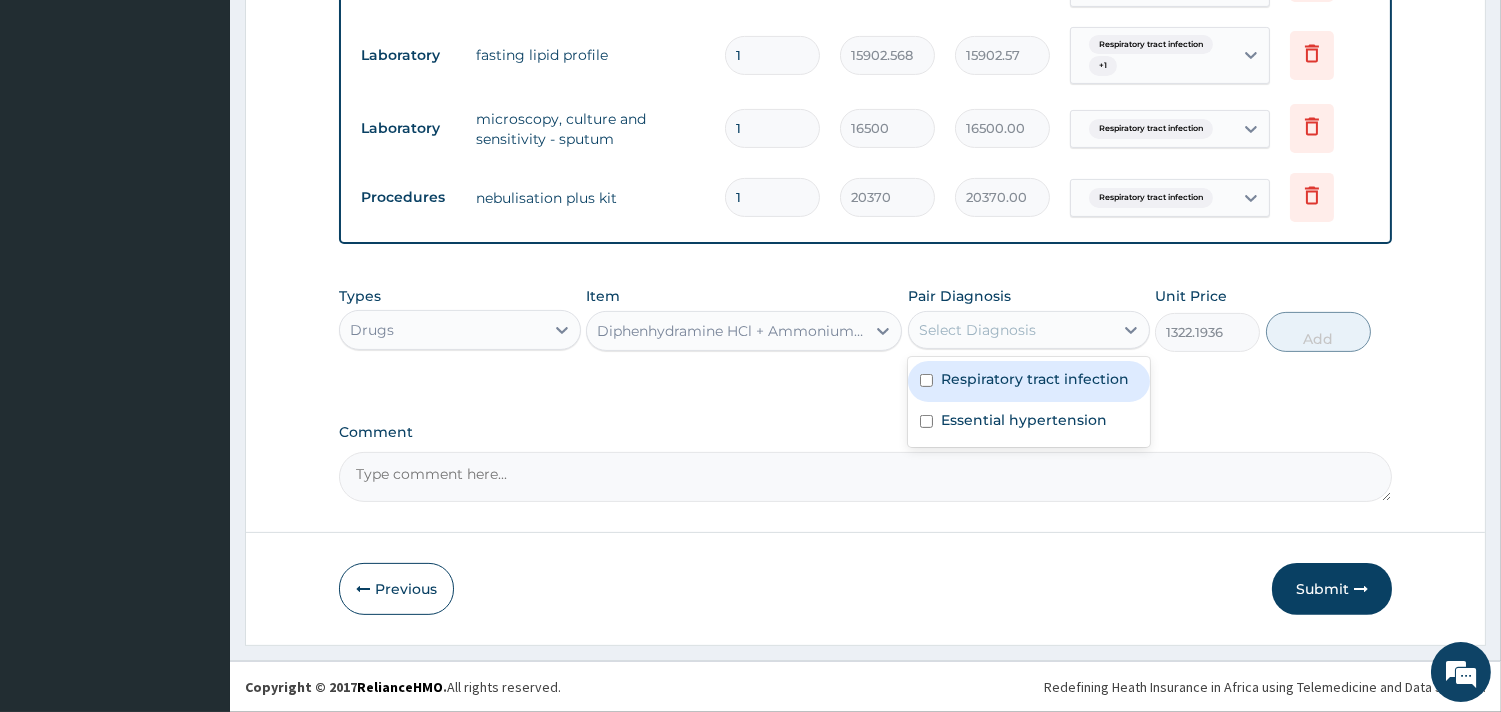 click on "Select Diagnosis" at bounding box center (1011, 330) 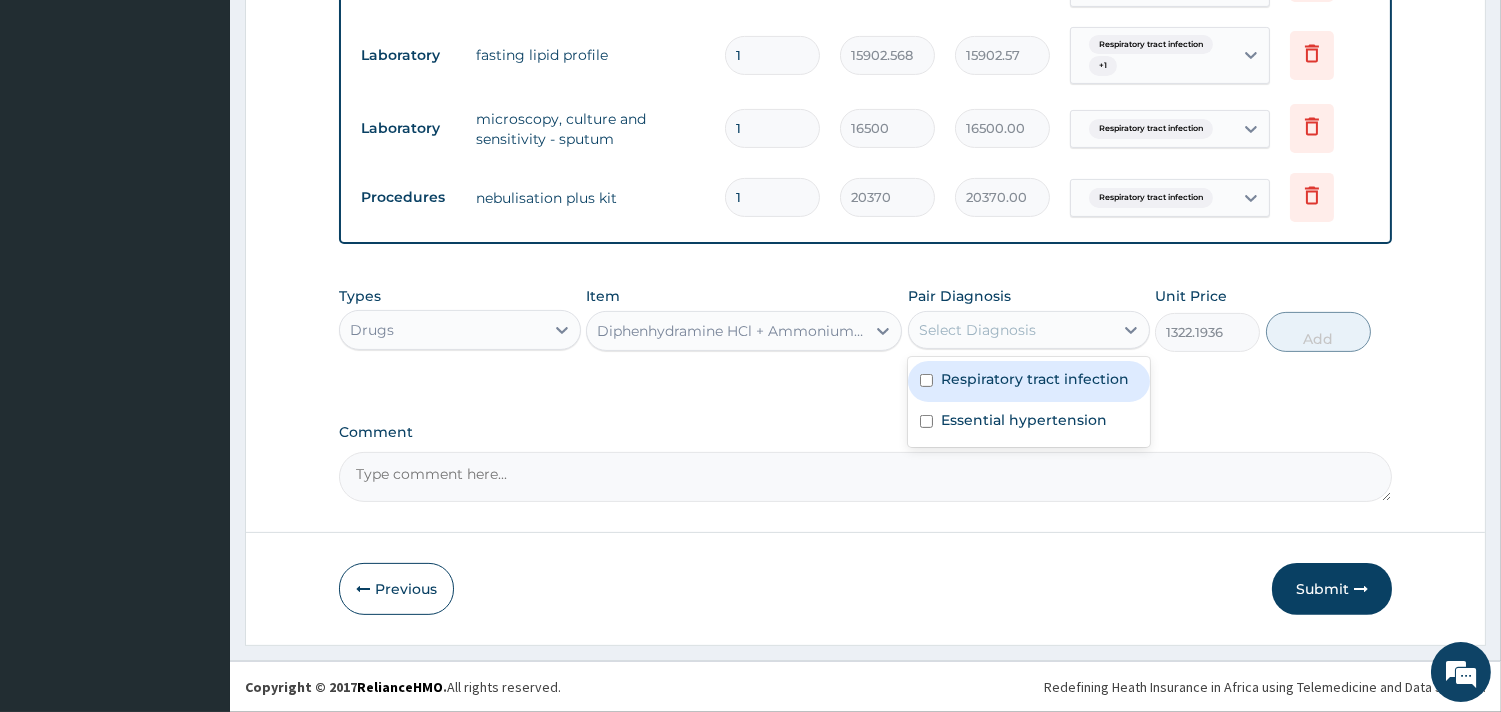 click on "Respiratory tract infection" at bounding box center (1029, 381) 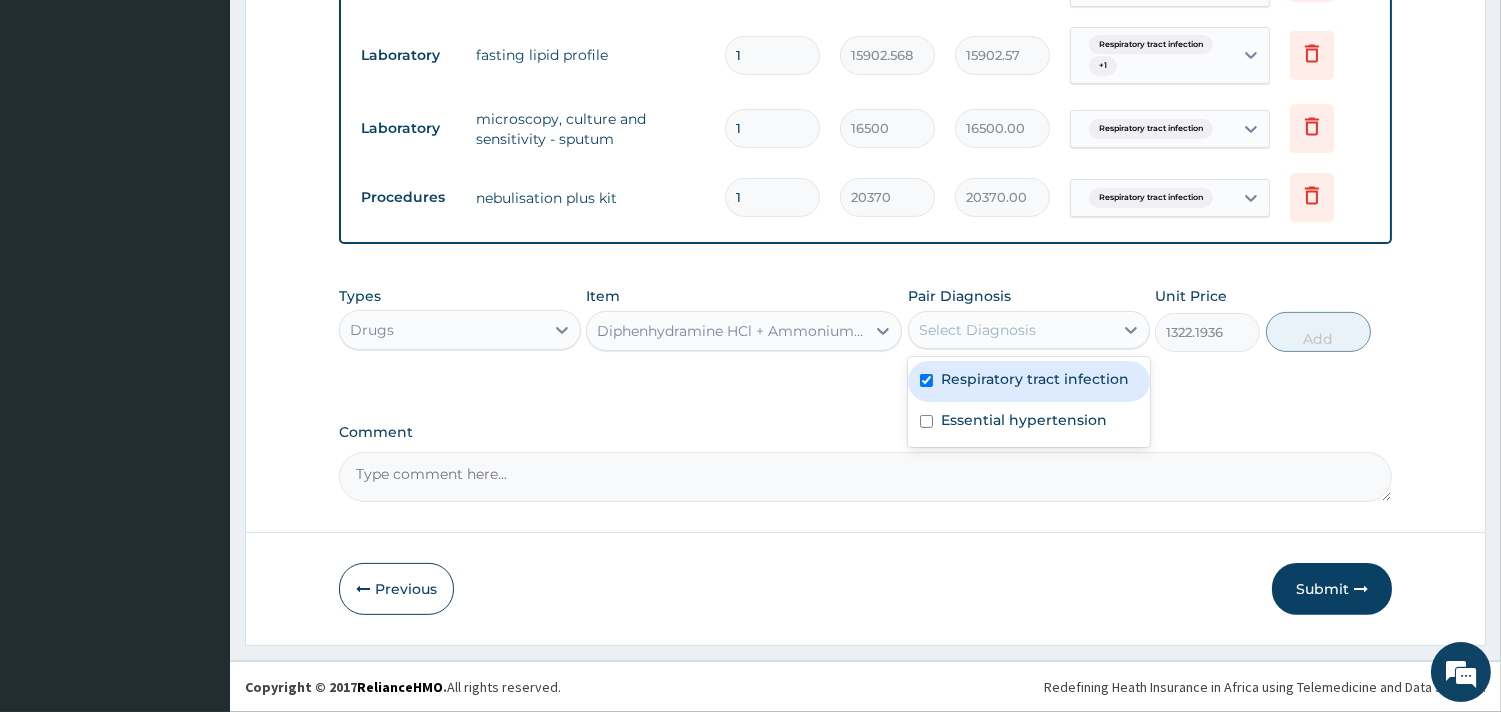 checkbox on "true" 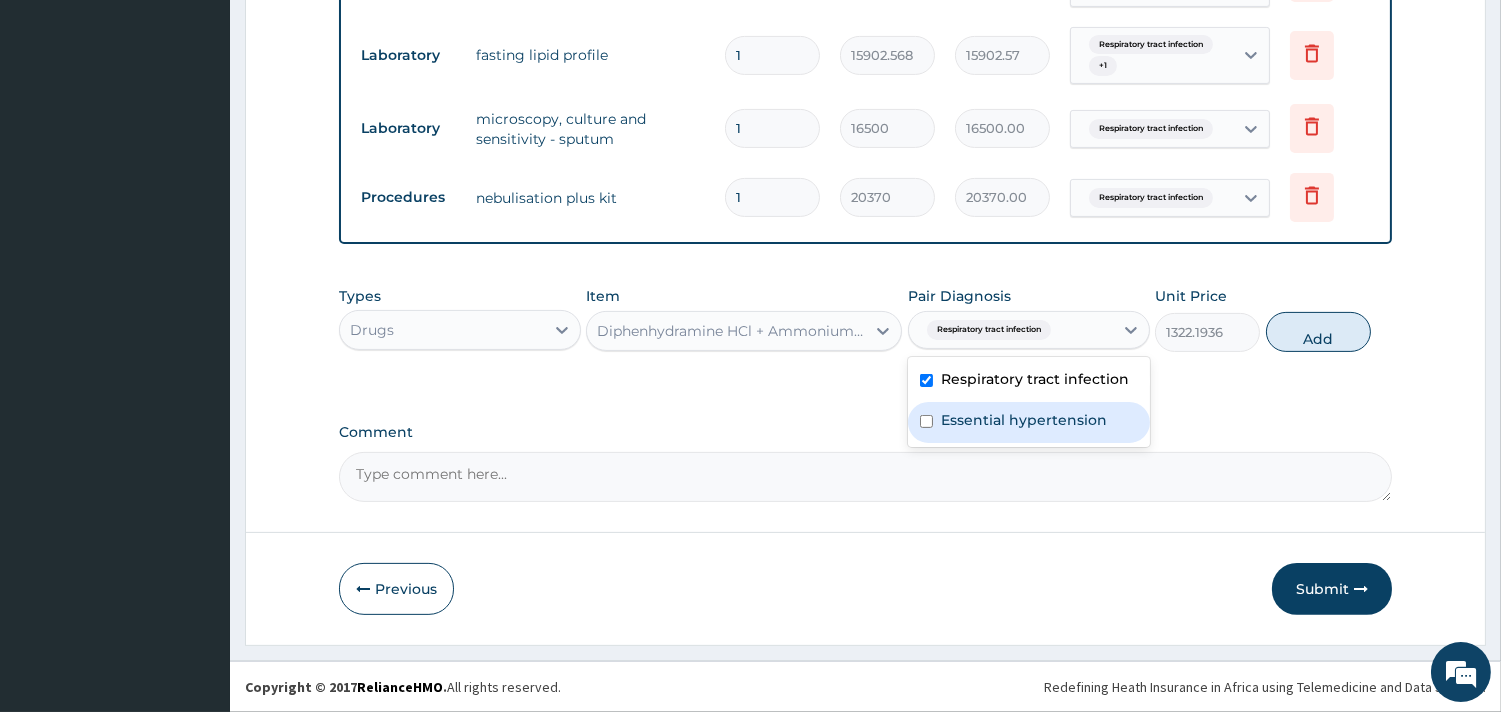click on "Essential hypertension" at bounding box center (1024, 420) 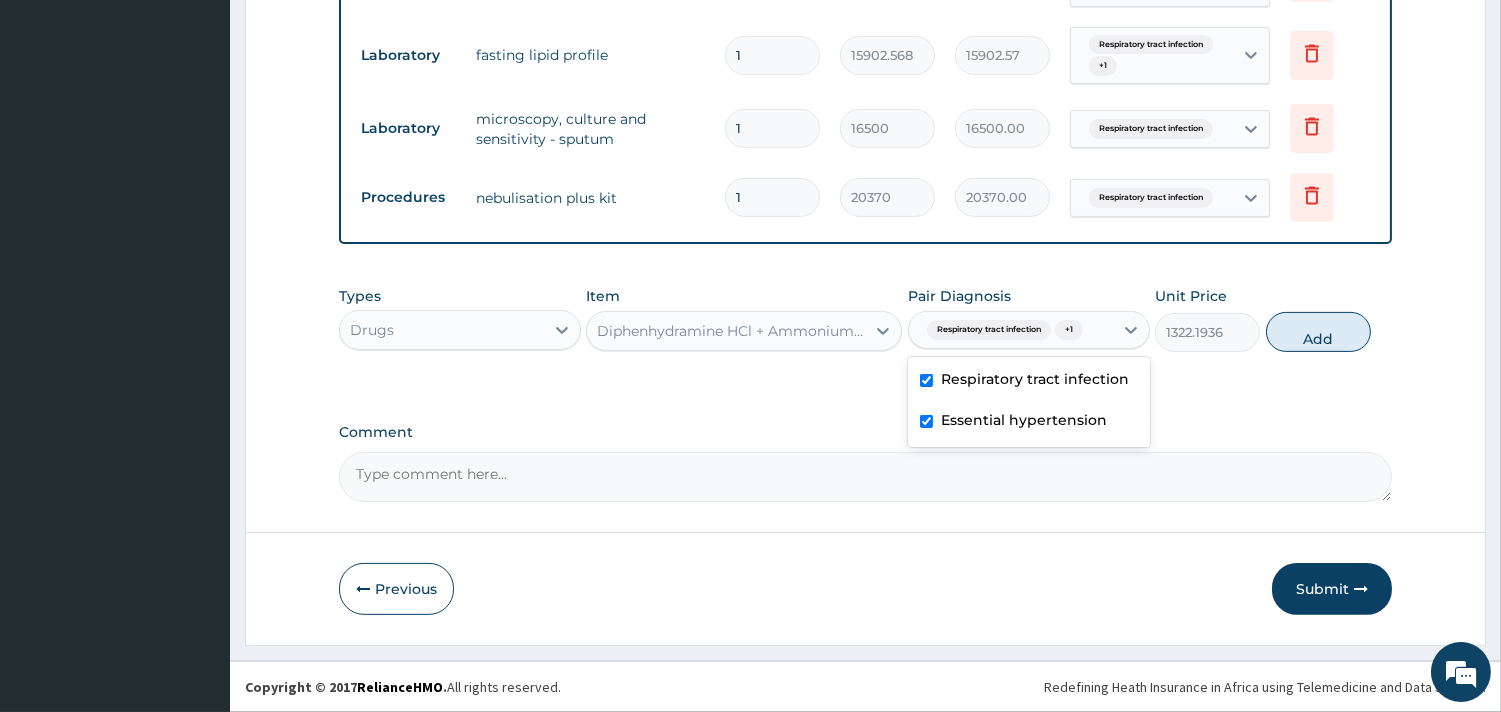 checkbox on "true" 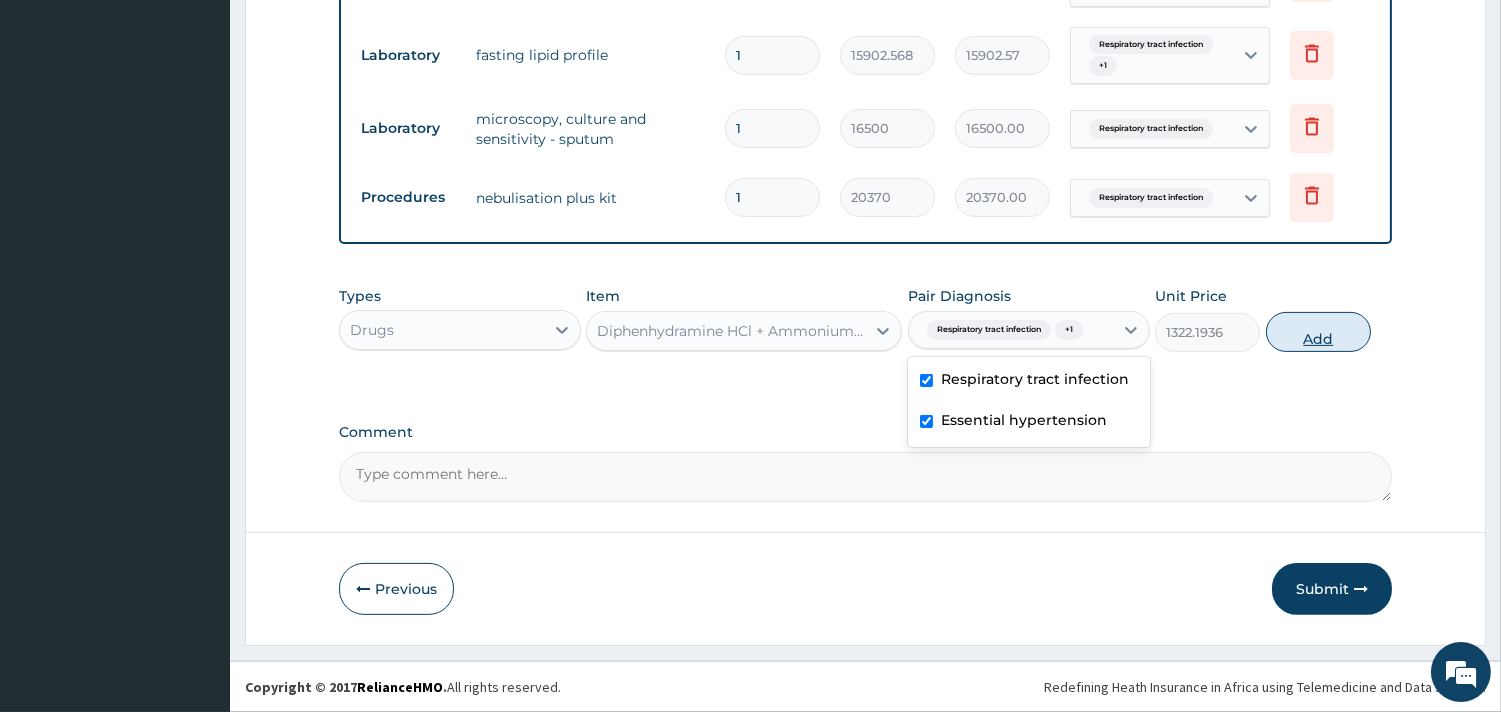 click on "Add" at bounding box center (1318, 332) 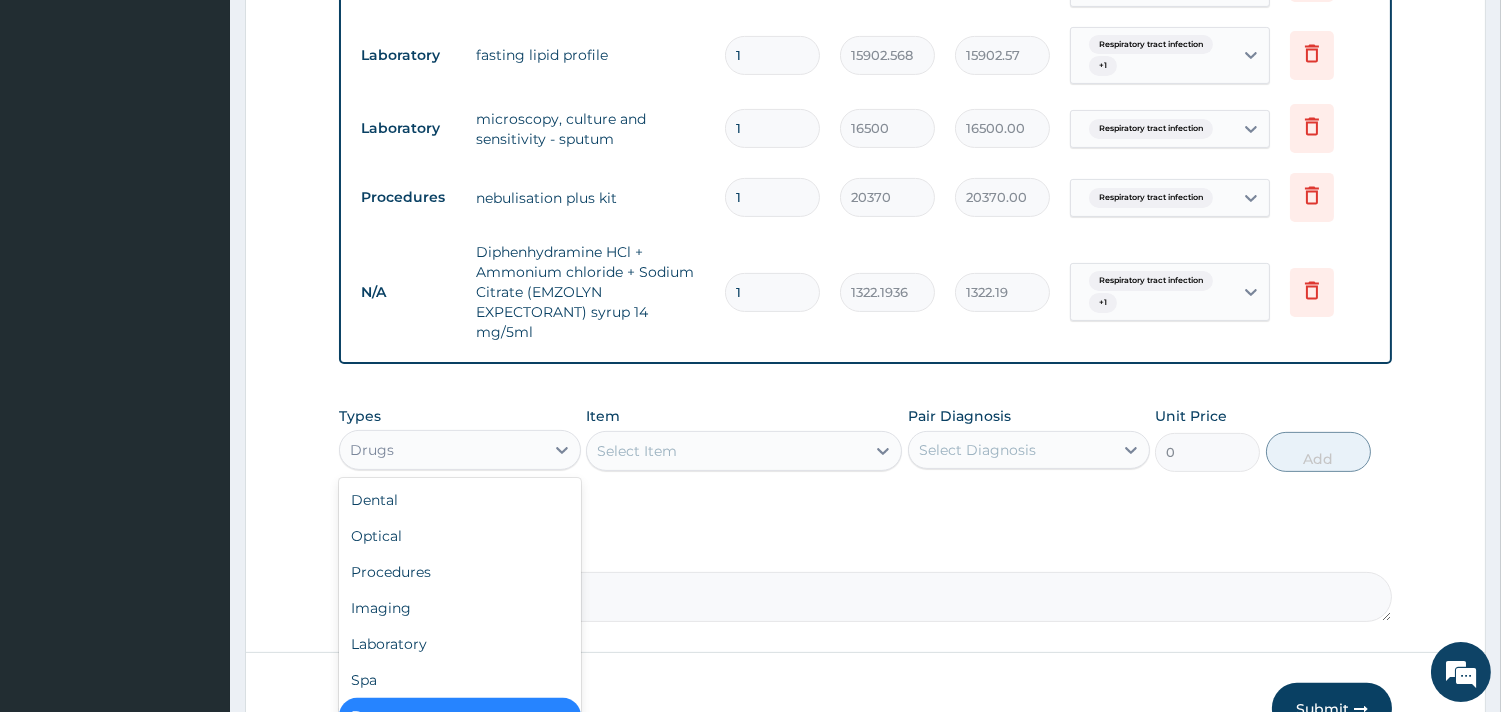 click on "Drugs" at bounding box center (442, 450) 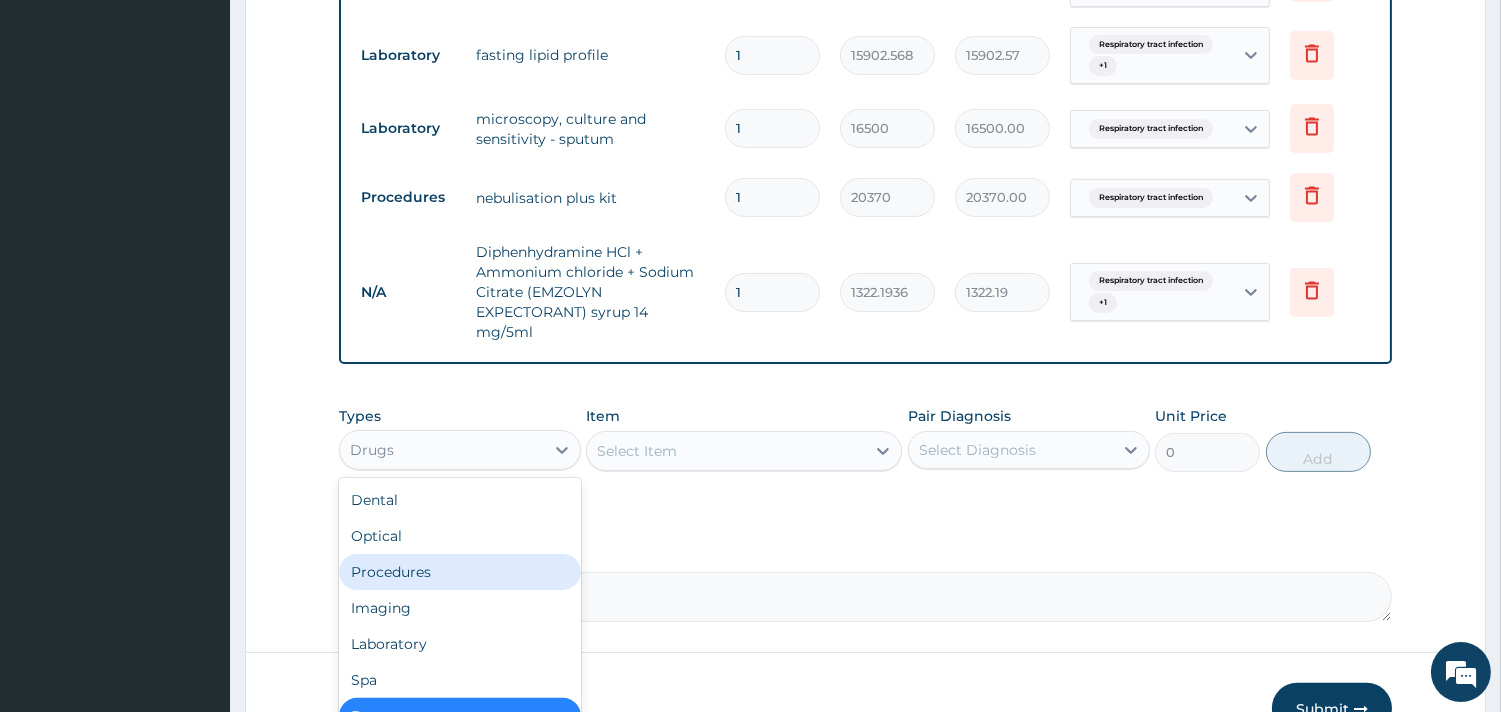 click on "Procedures" at bounding box center [460, 572] 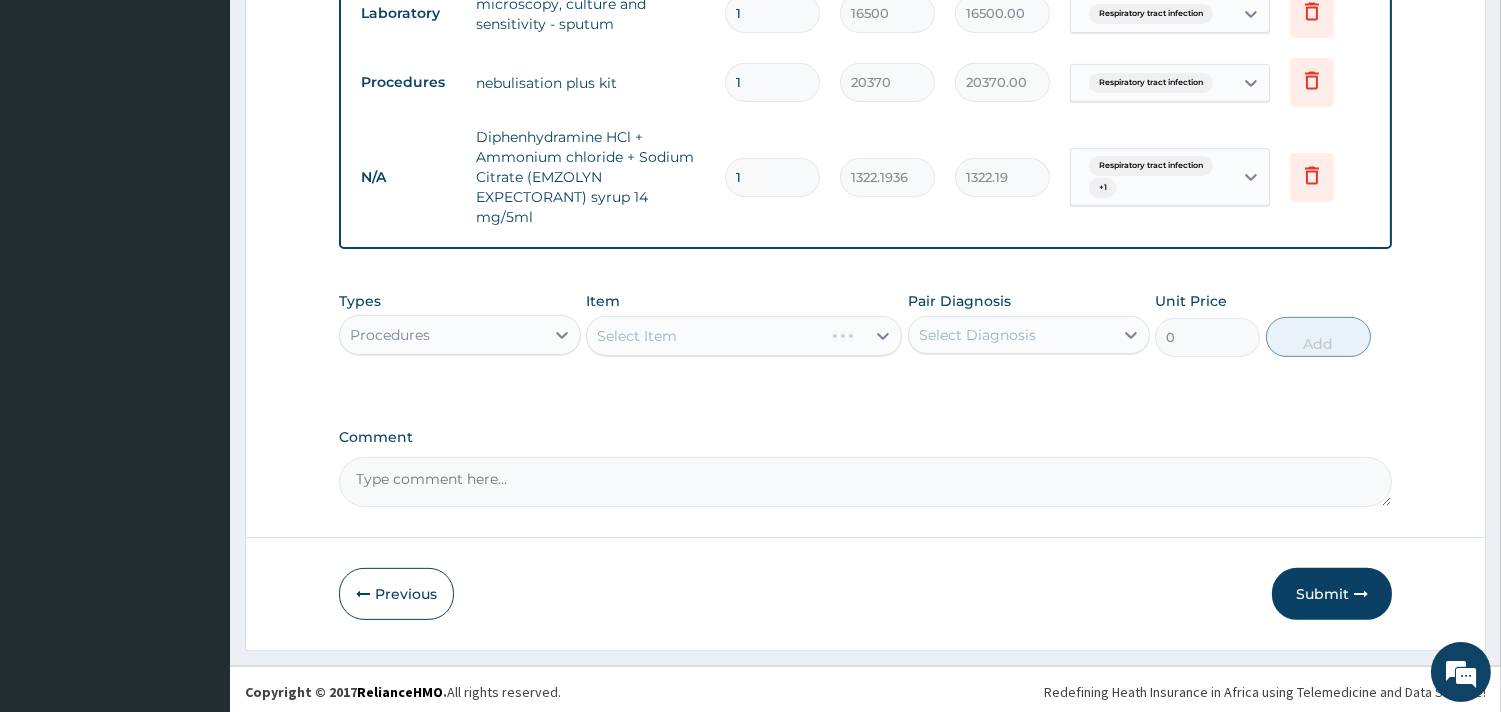 scroll, scrollTop: 1211, scrollLeft: 0, axis: vertical 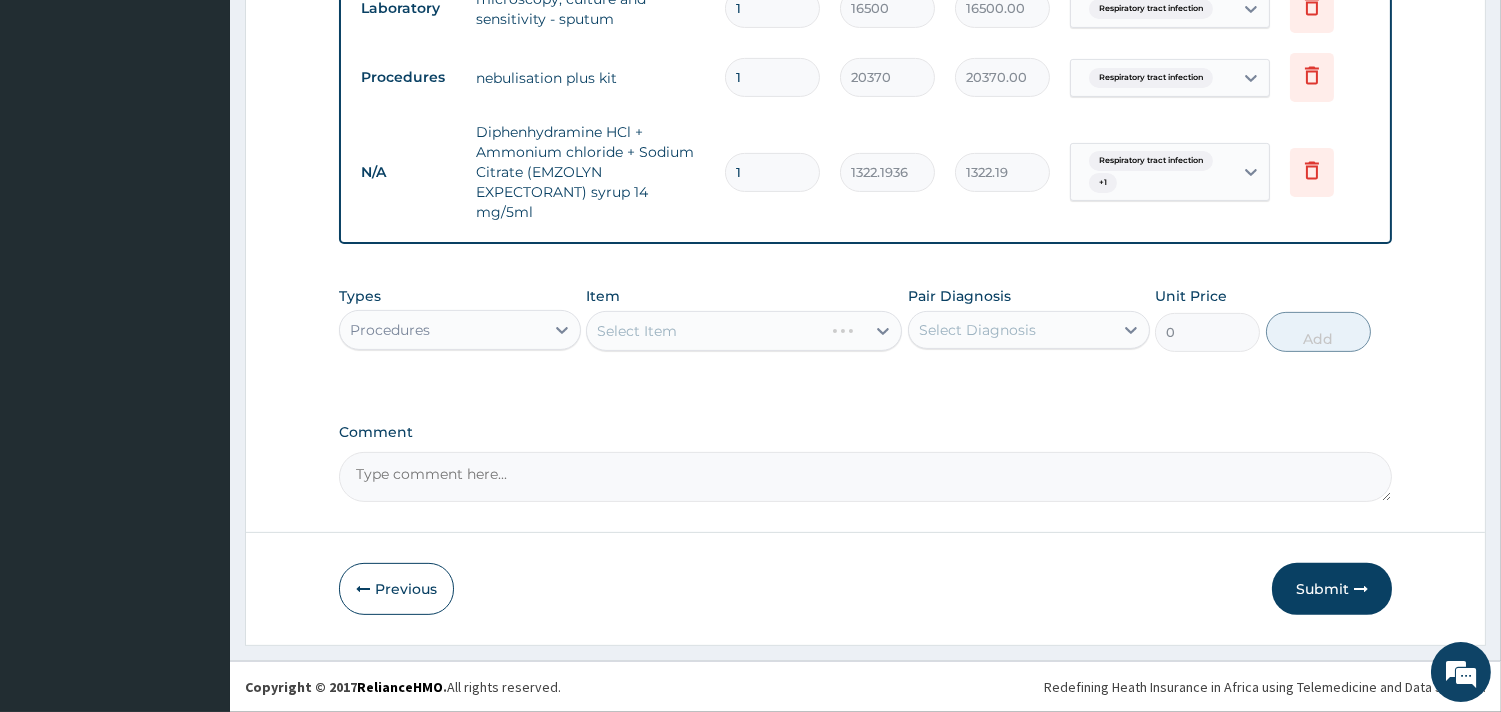 click on "Select Item" at bounding box center [744, 331] 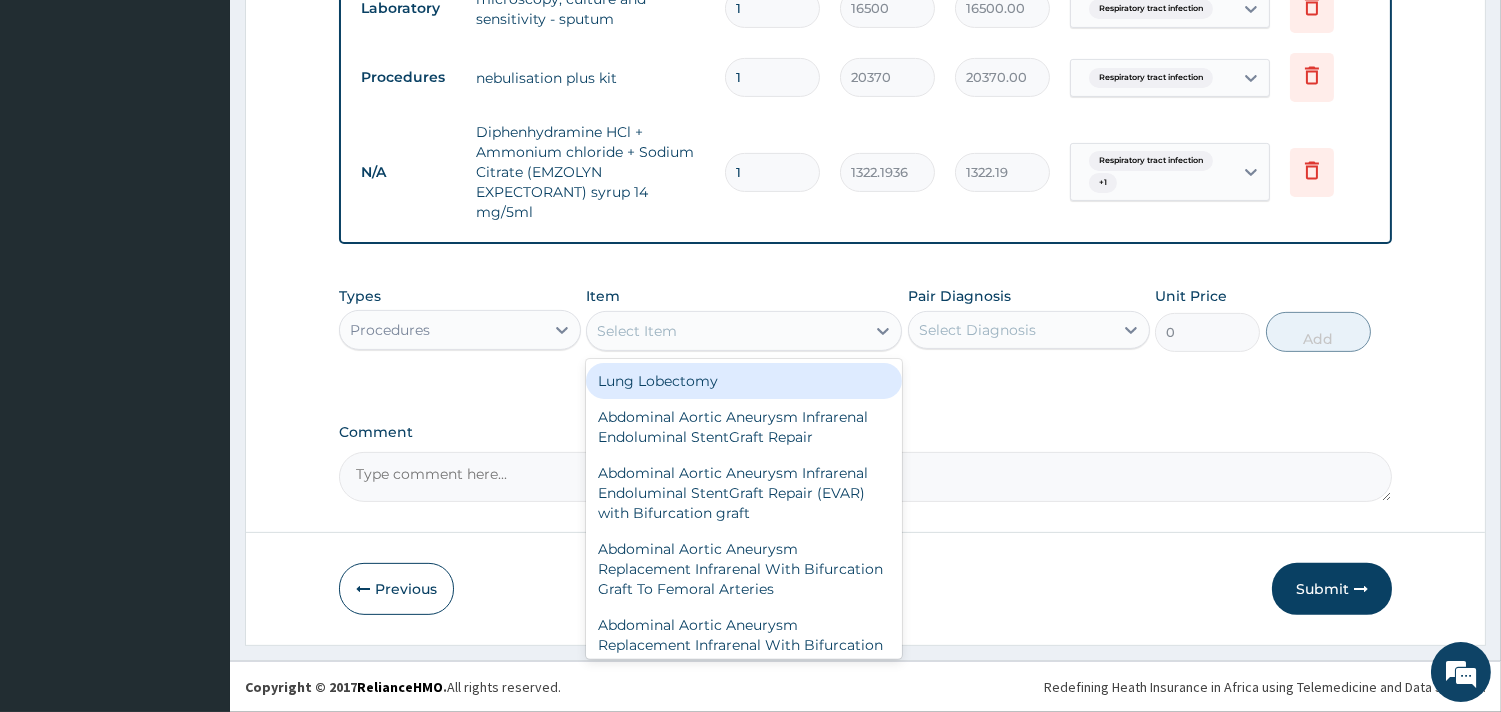click on "Select Item" at bounding box center [637, 331] 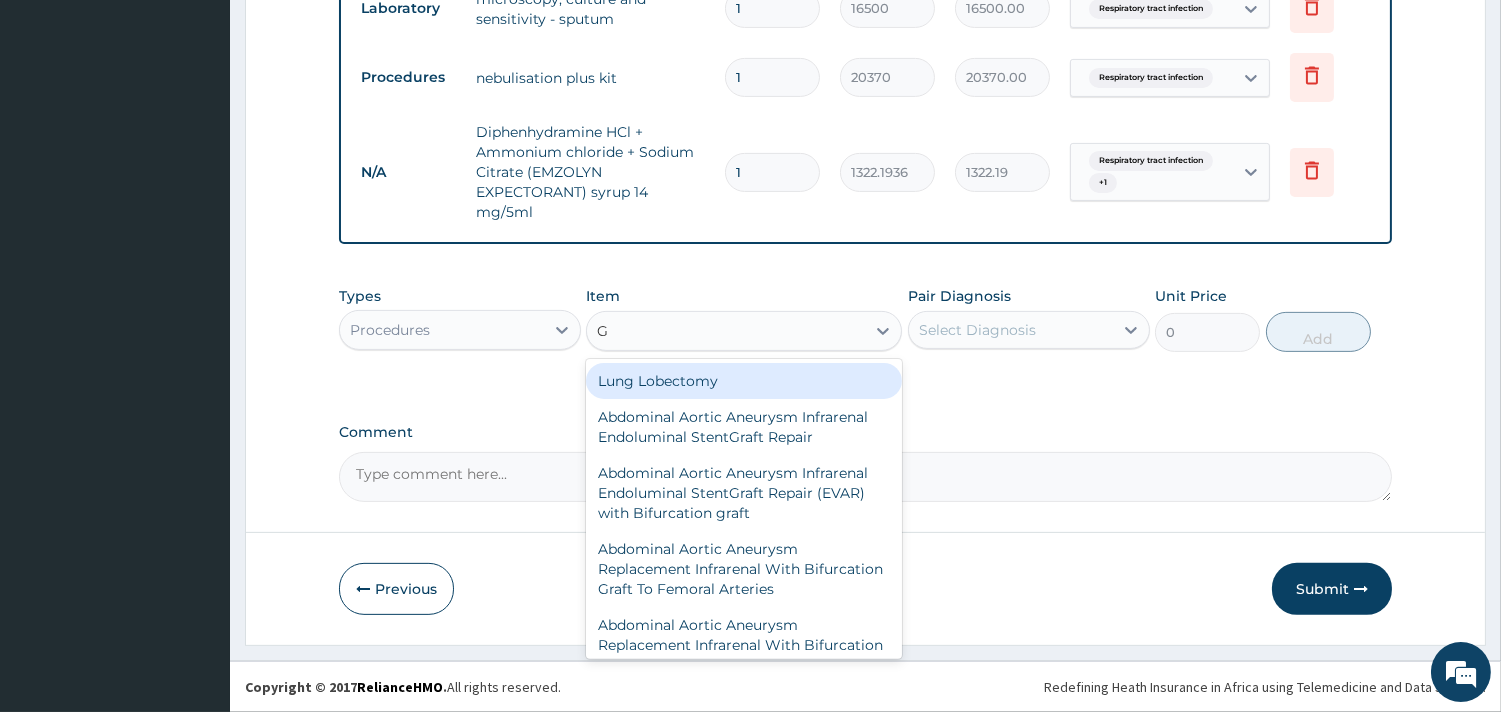 type on "GP" 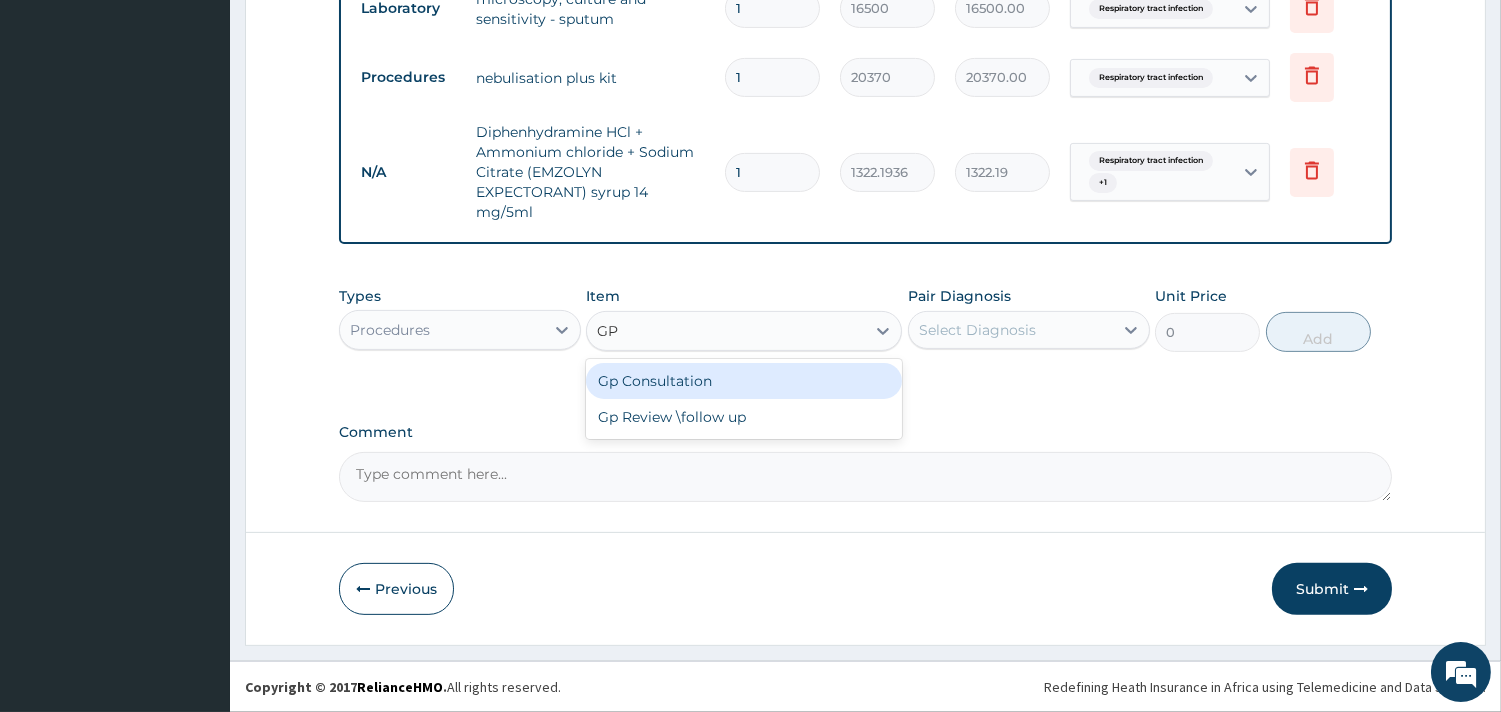 click on "Gp Consultation" at bounding box center [744, 381] 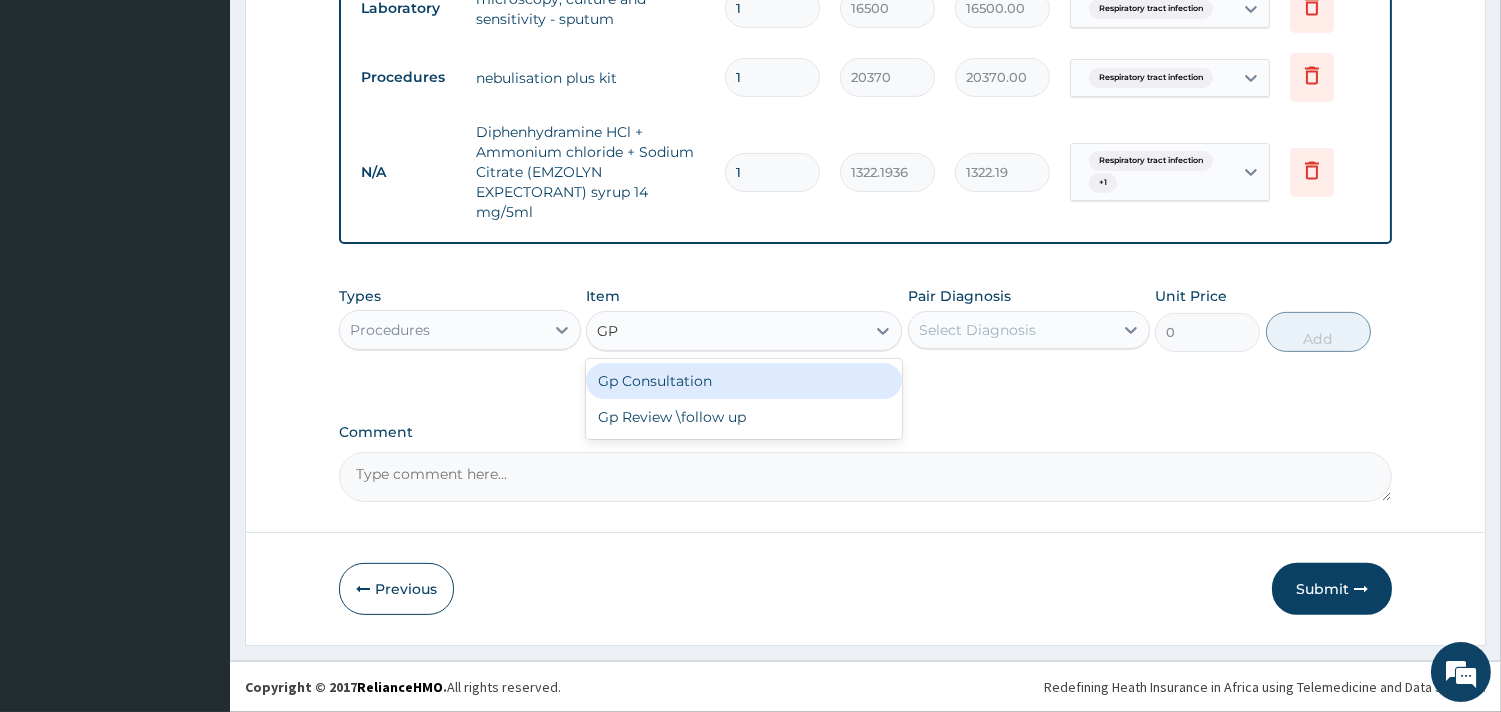 type on "7125" 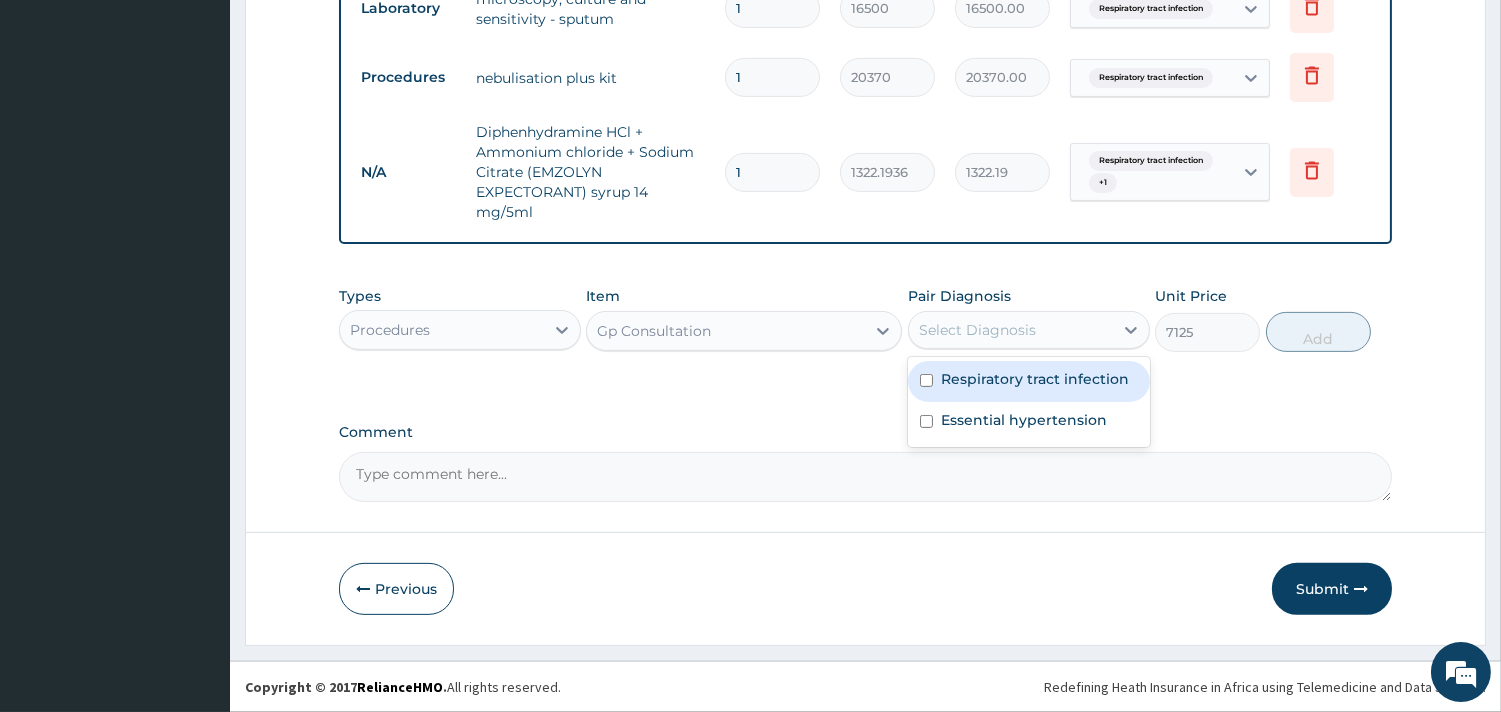 drag, startPoint x: 946, startPoint y: 331, endPoint x: 972, endPoint y: 362, distance: 40.459858 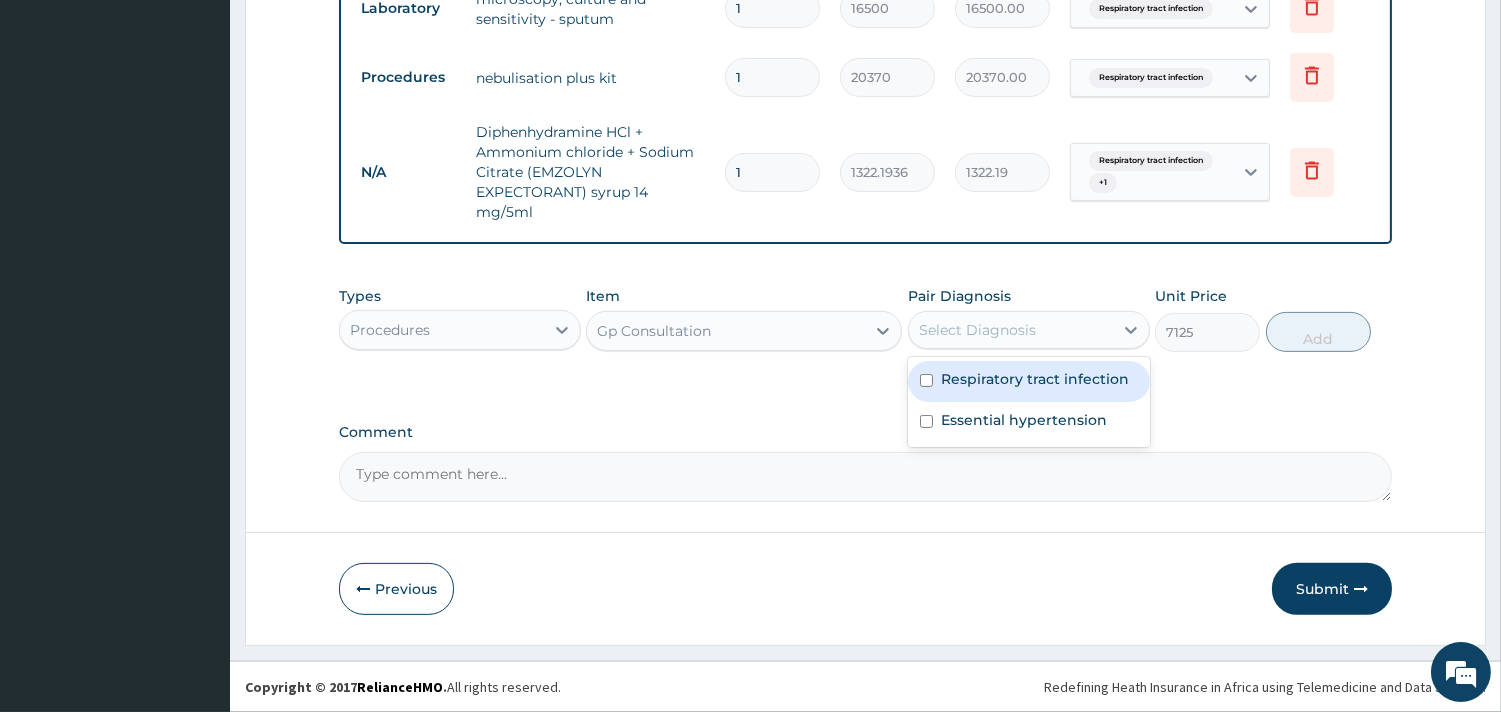 click on "Select Diagnosis" at bounding box center [977, 330] 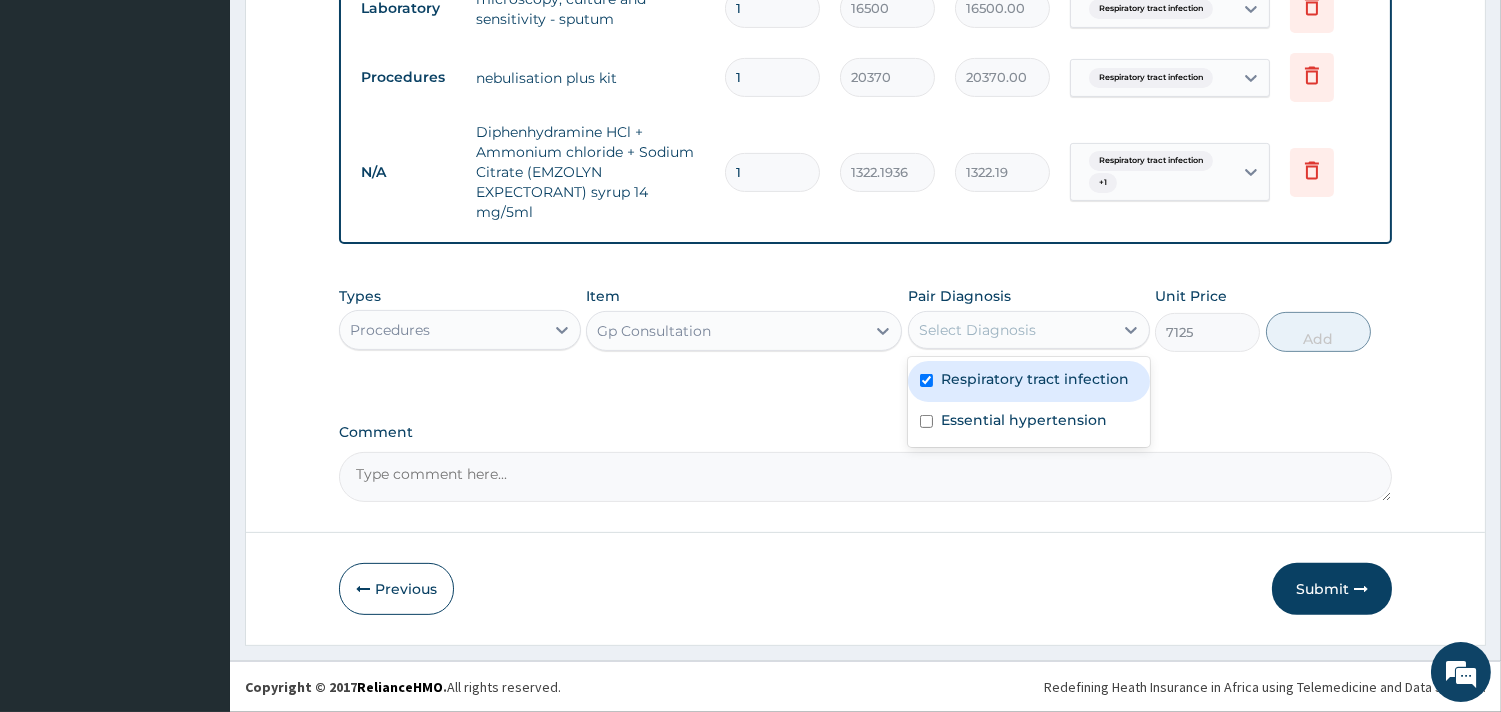 checkbox on "true" 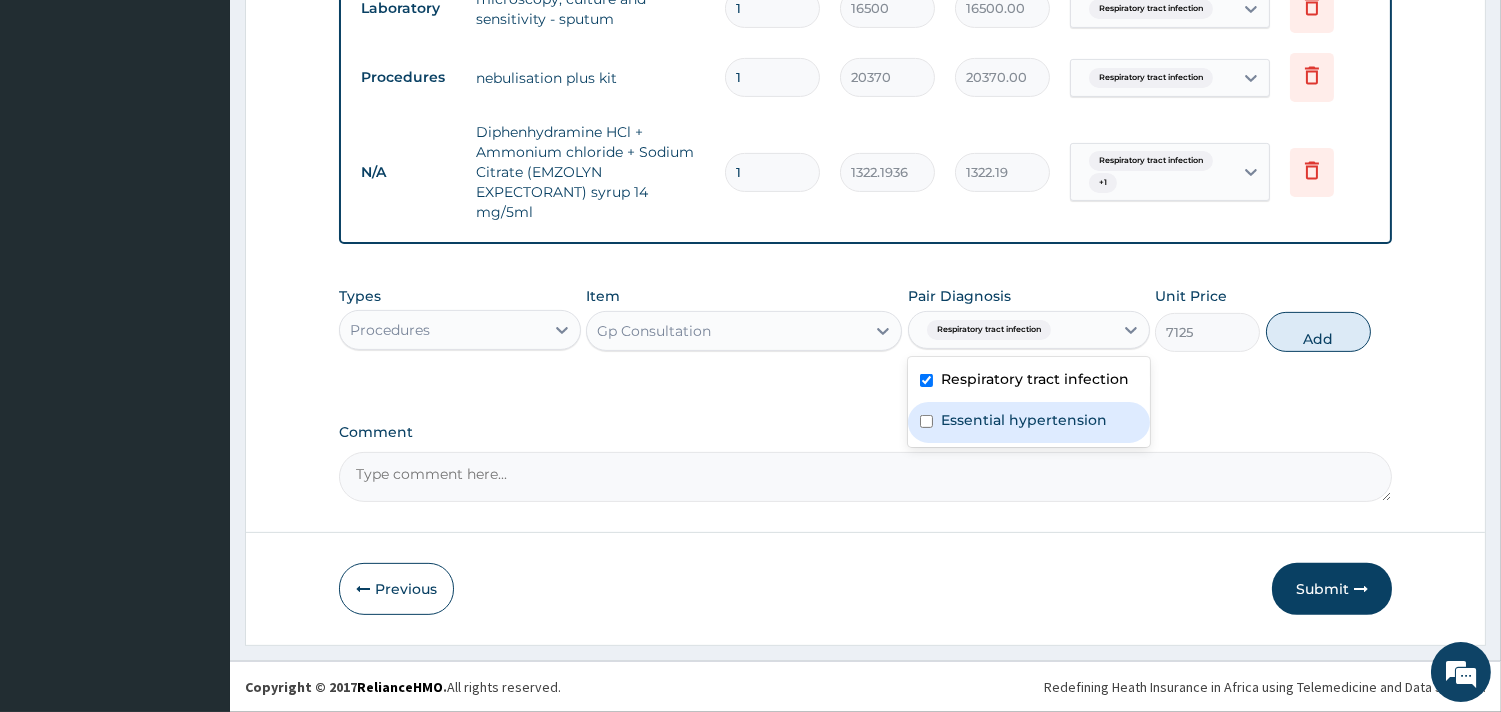 click on "Essential hypertension" at bounding box center (1024, 420) 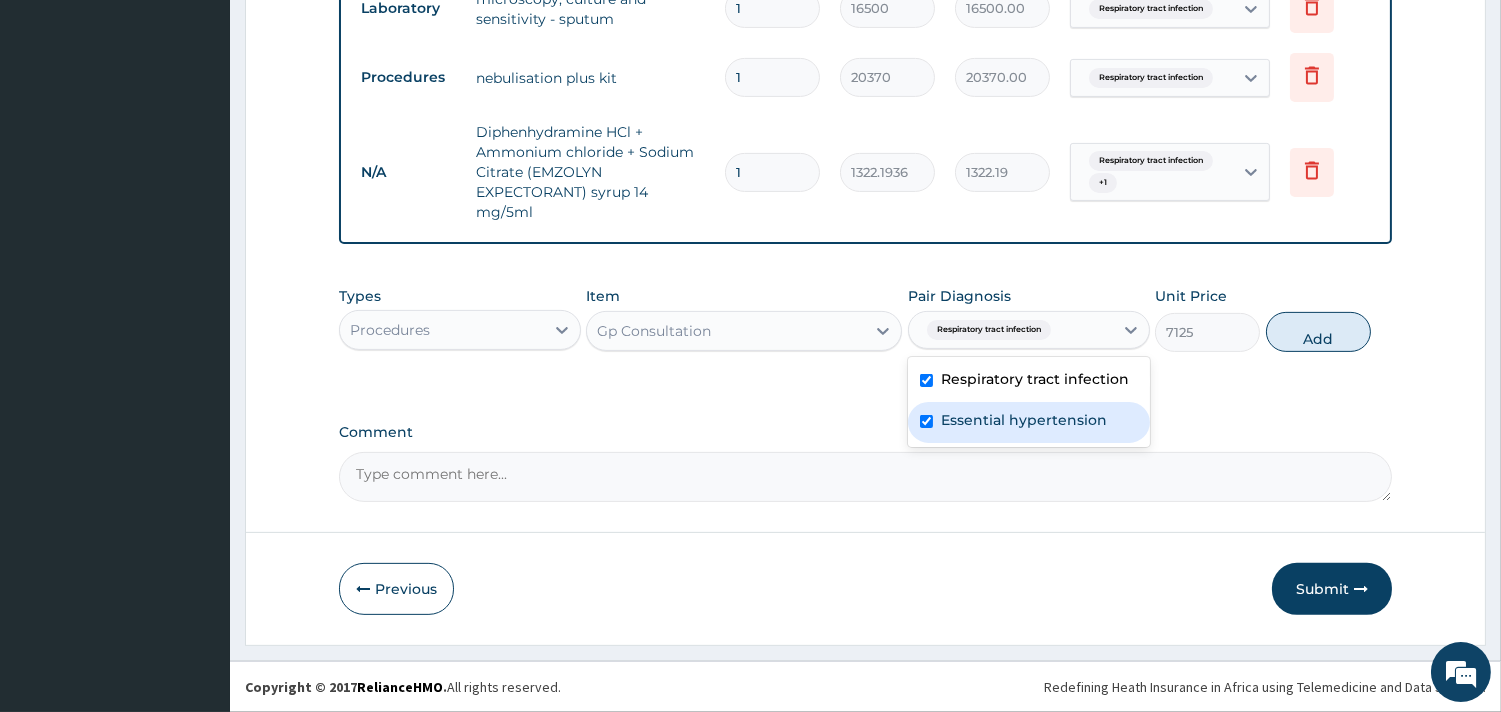 checkbox on "true" 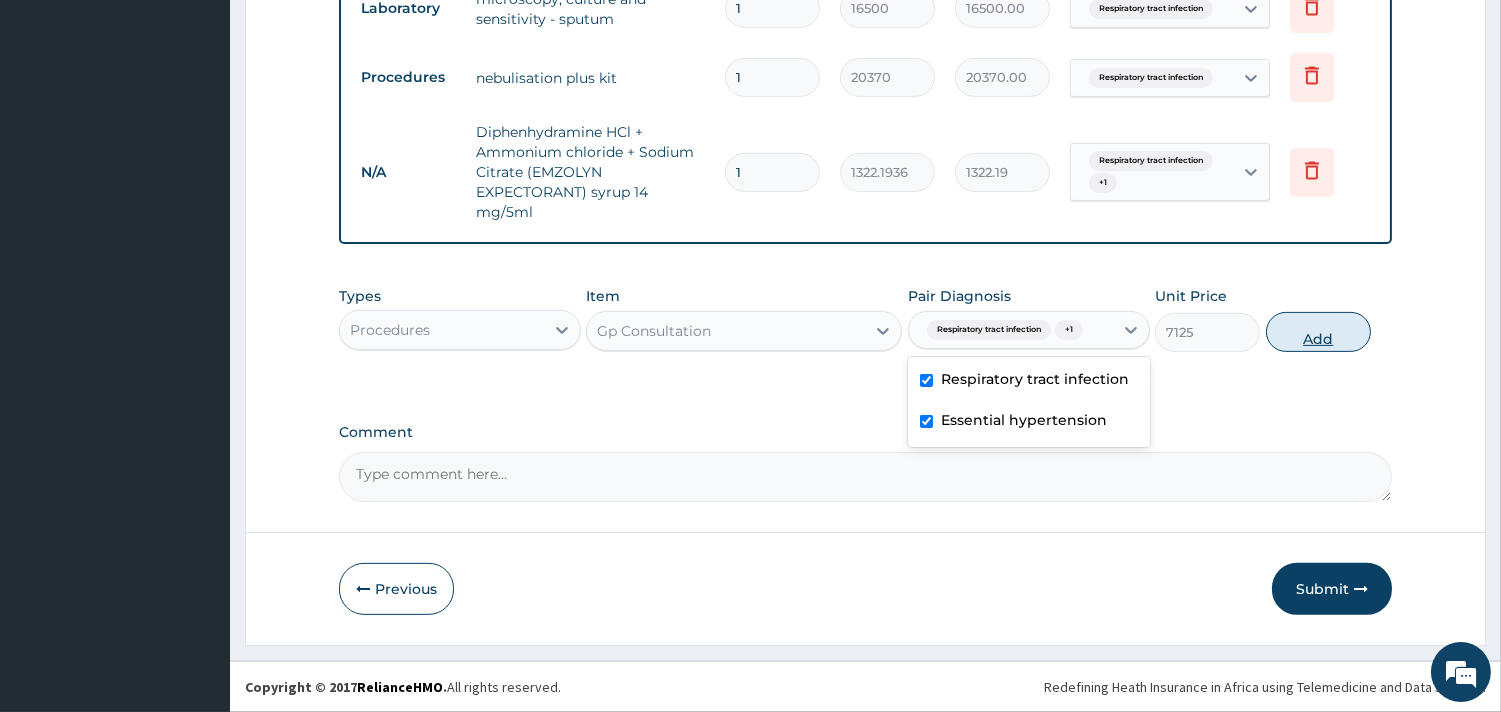 click on "Add" at bounding box center [1318, 332] 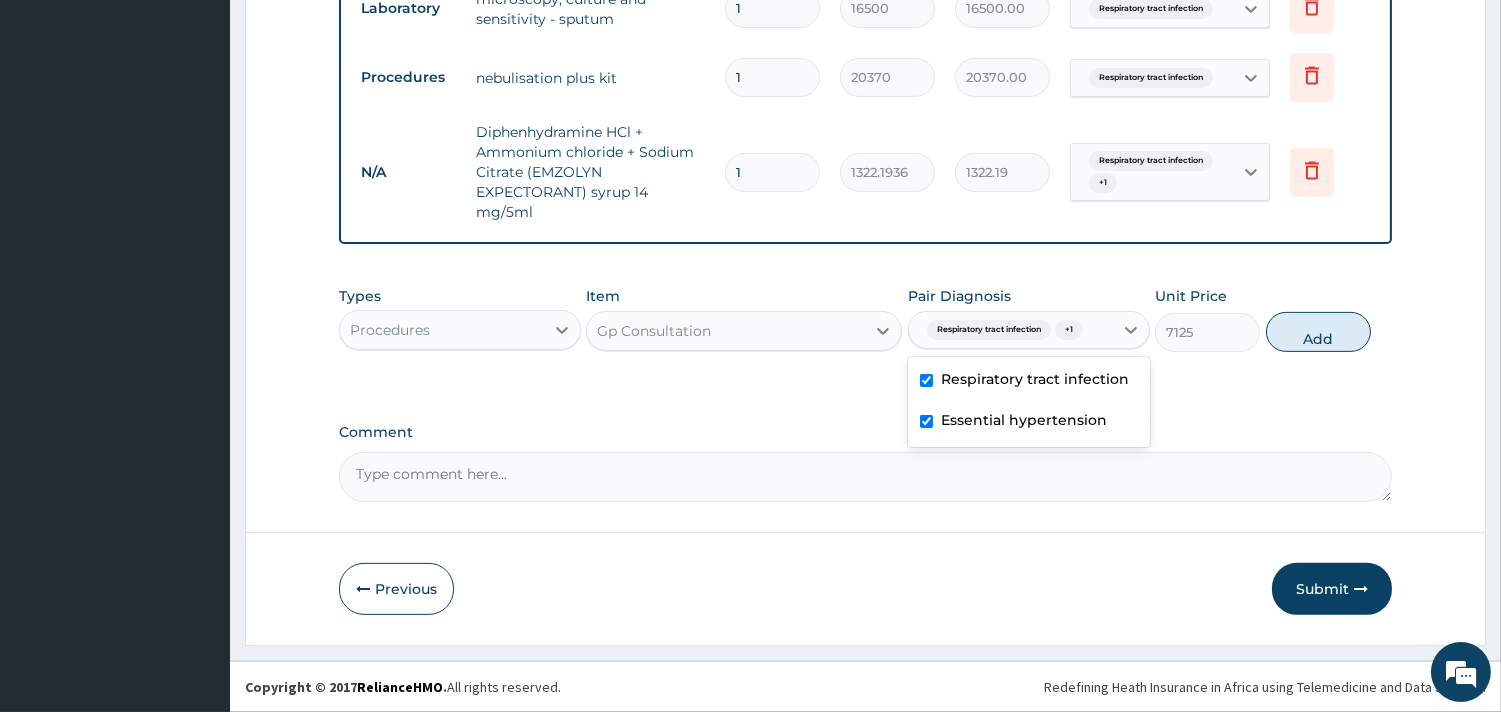 type on "0" 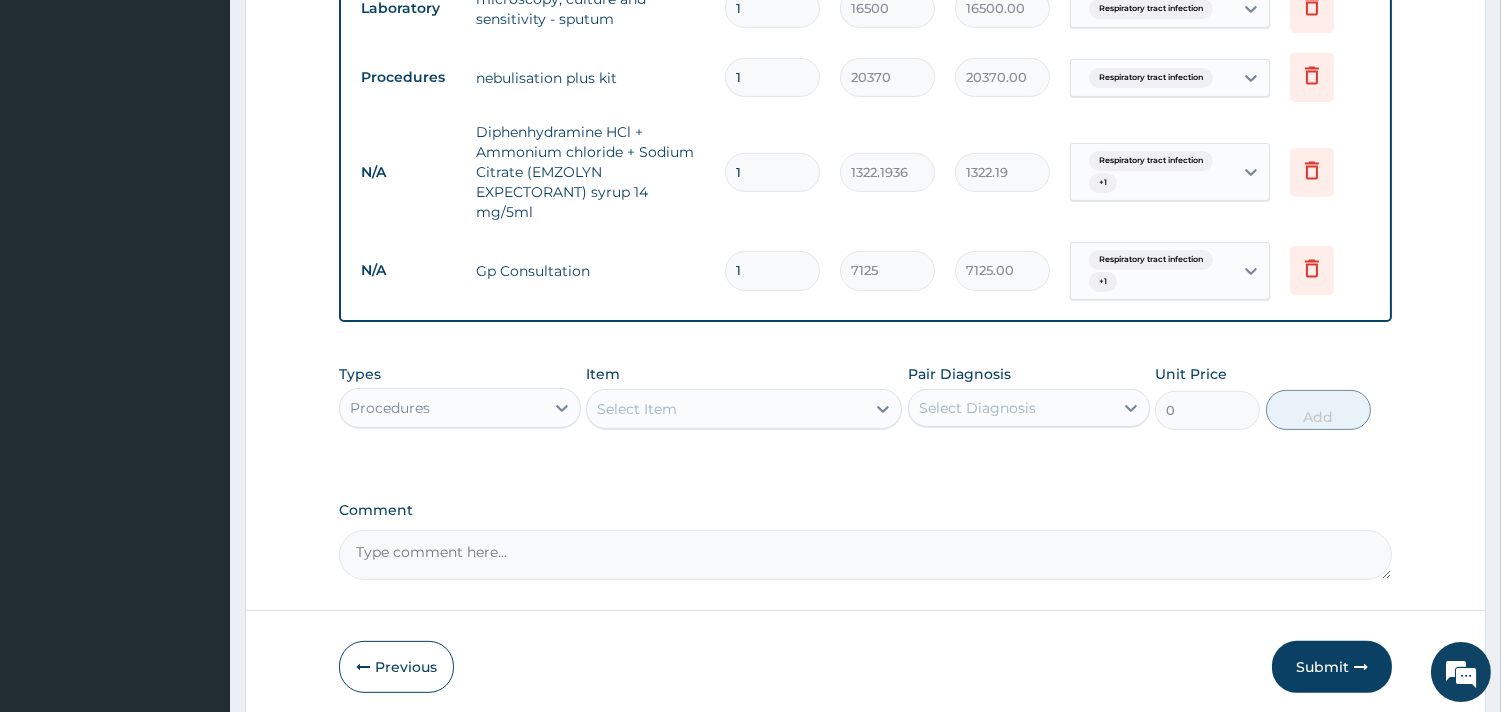 click on "Procedures" at bounding box center (460, 408) 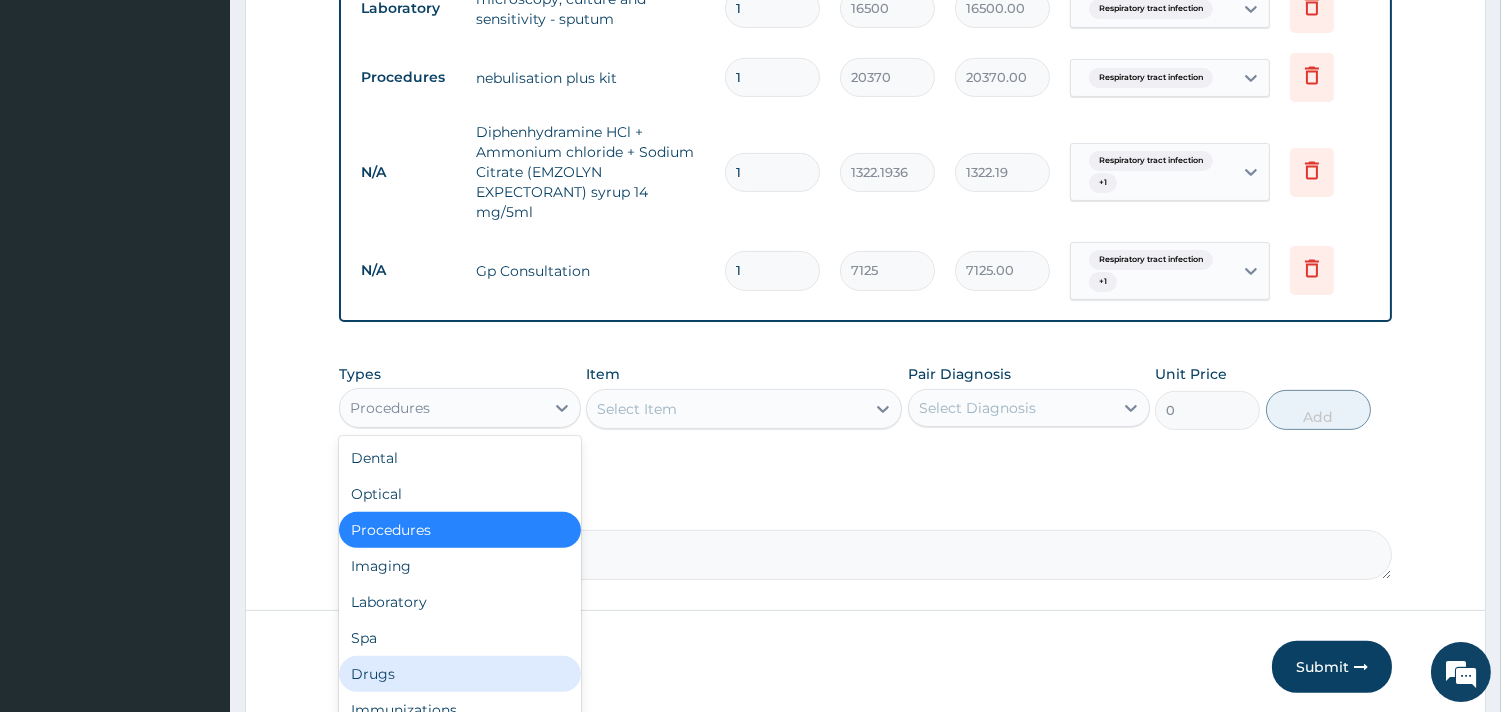 click on "Drugs" at bounding box center (460, 674) 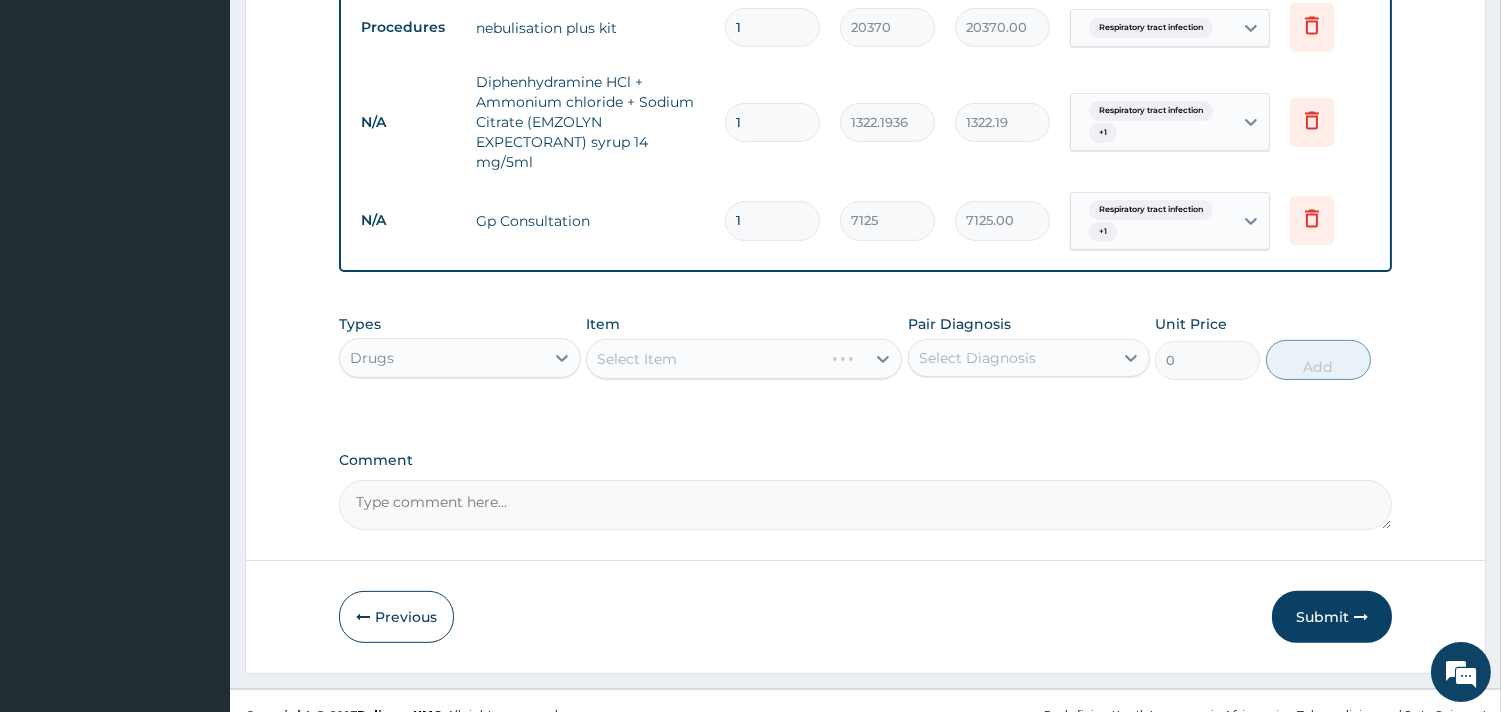 scroll, scrollTop: 1288, scrollLeft: 0, axis: vertical 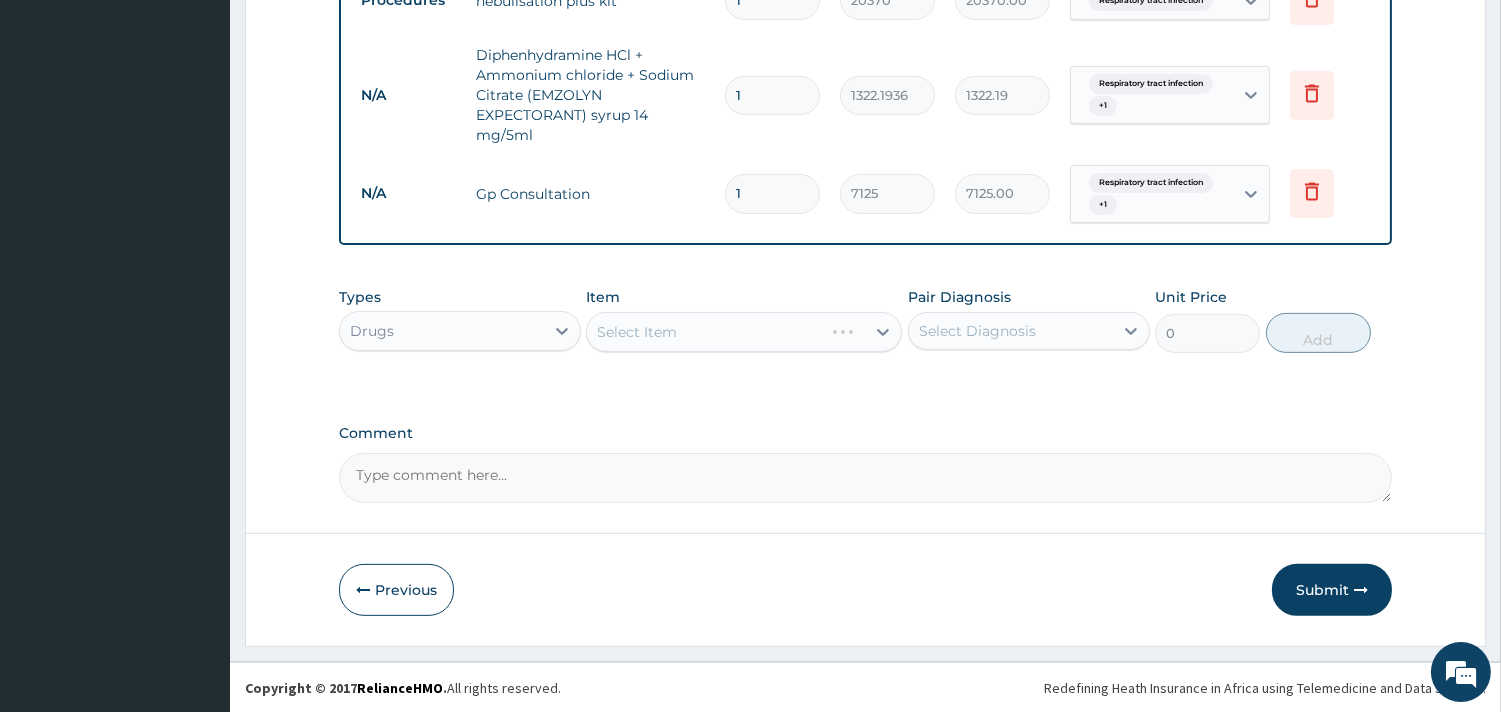 click on "Select Item" at bounding box center (744, 332) 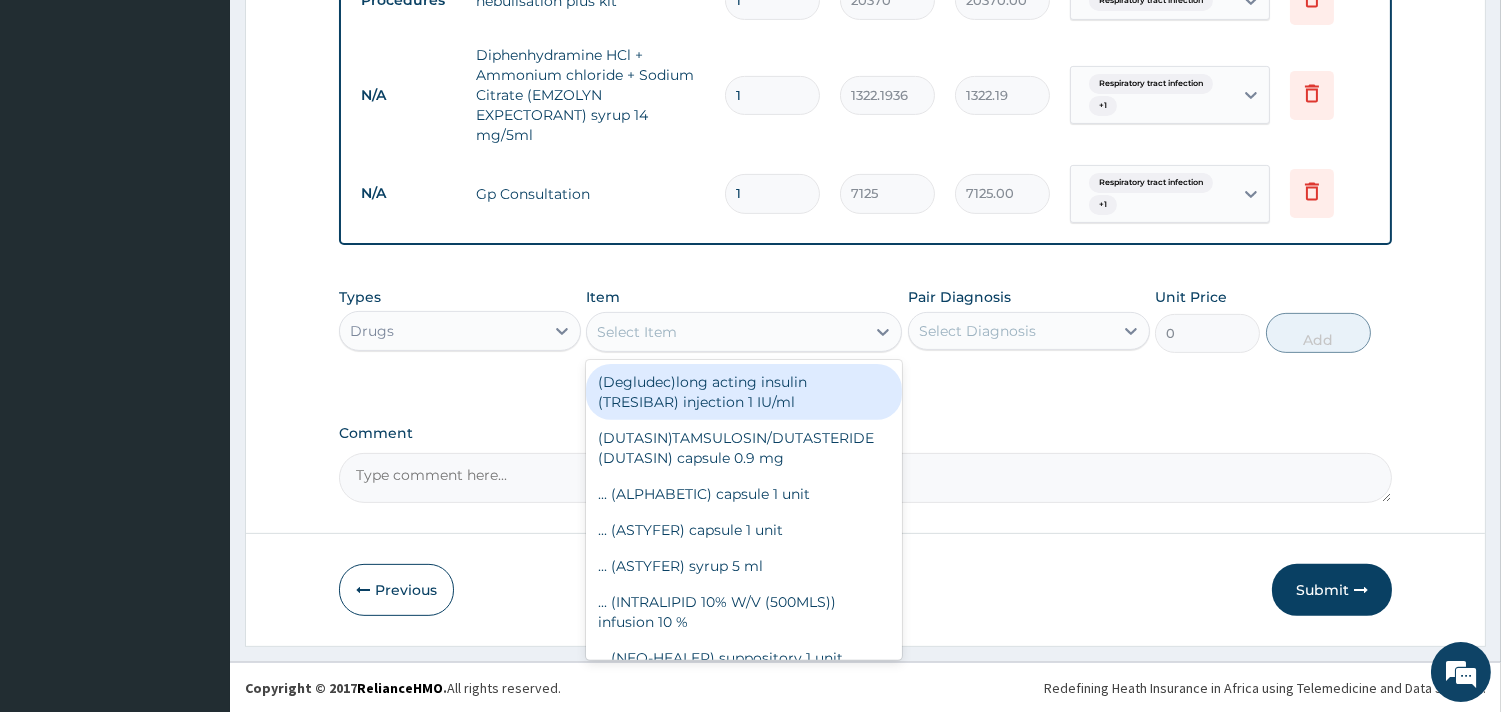 click on "Select Item" at bounding box center (726, 332) 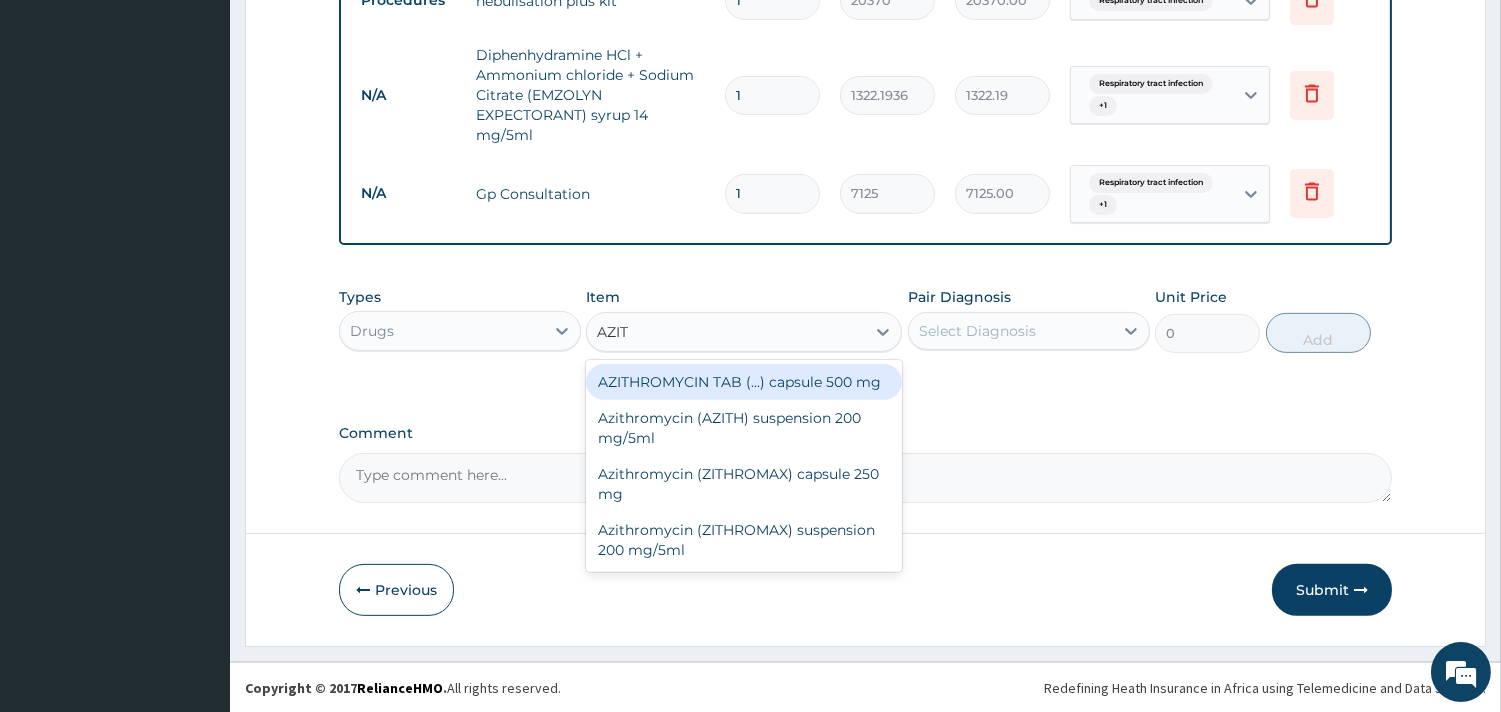 type on "AZITH" 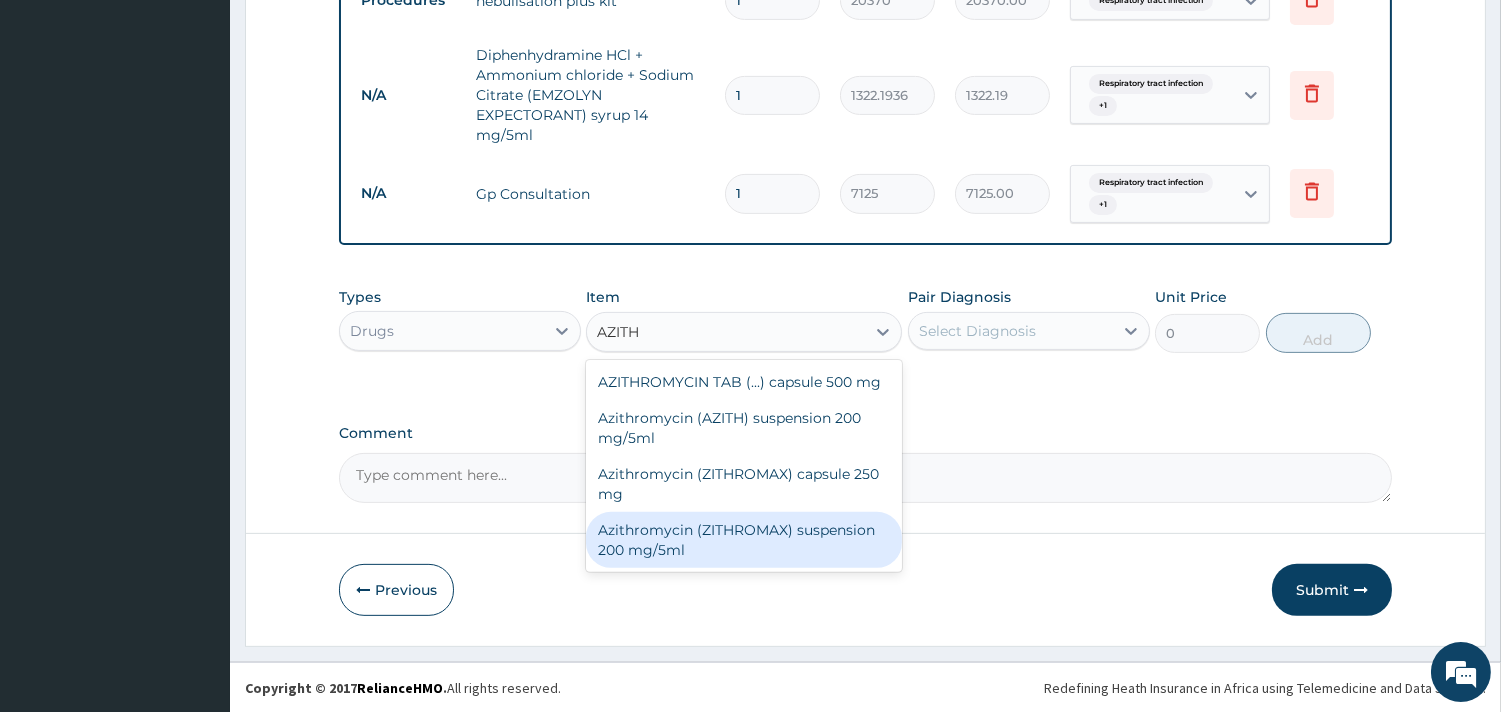 click on "Azithromycin (ZITHROMAX) suspension 200 mg/5ml" at bounding box center [744, 540] 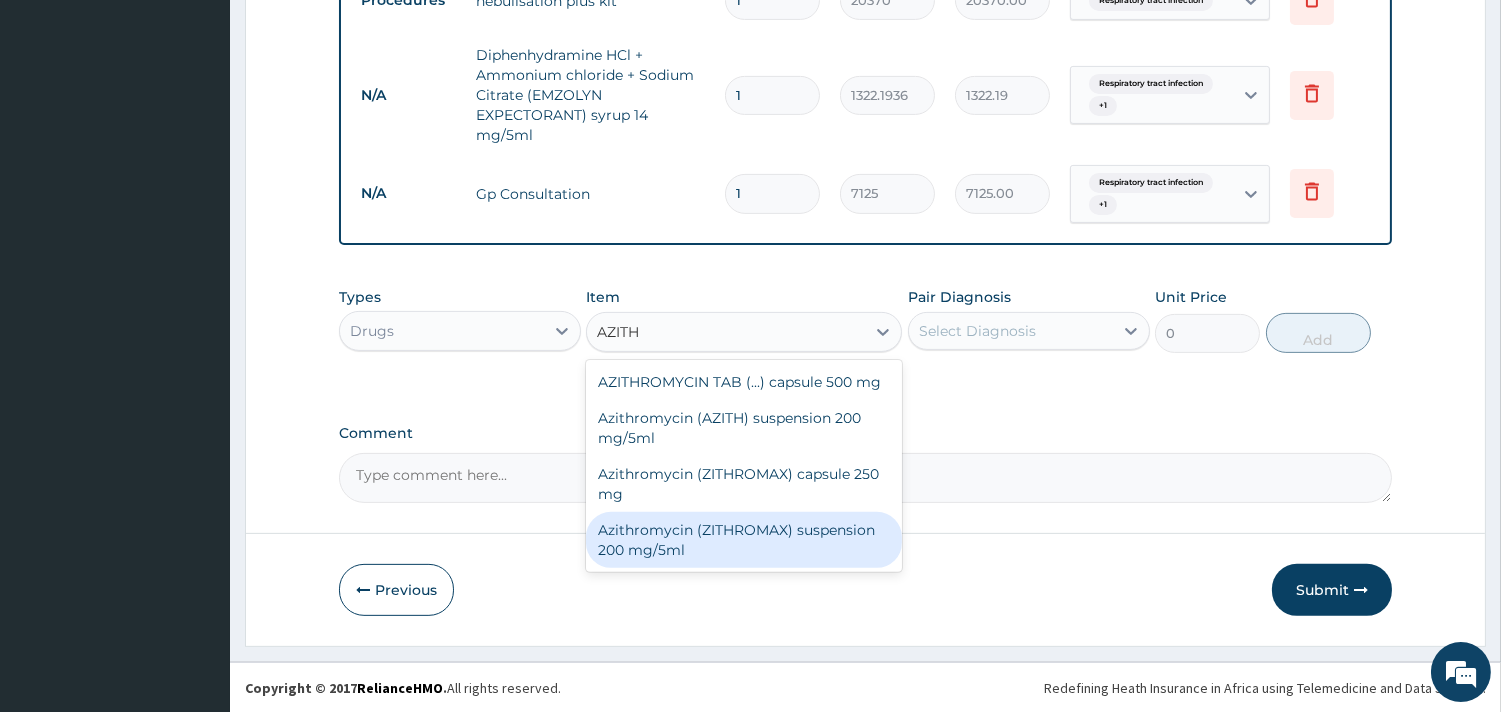 type 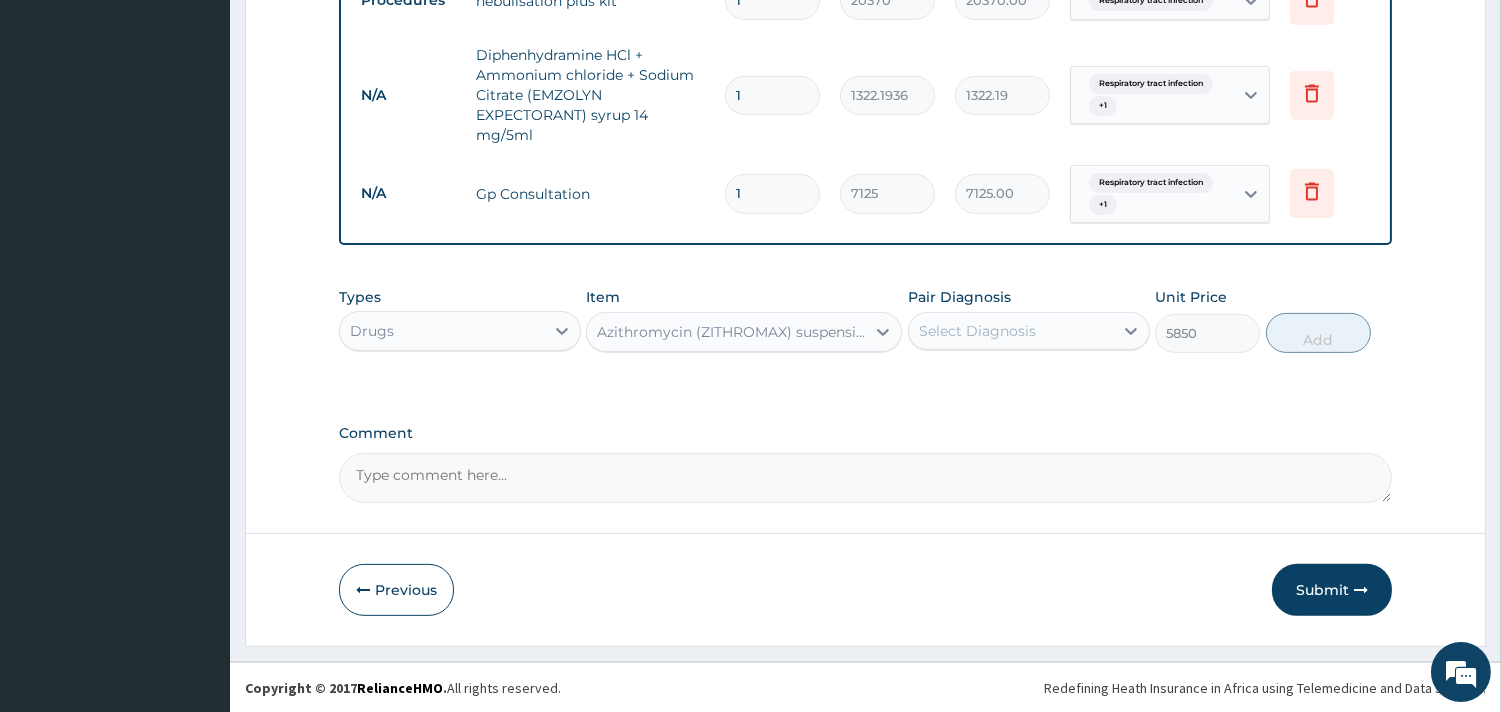 click on "Select Diagnosis" at bounding box center (977, 331) 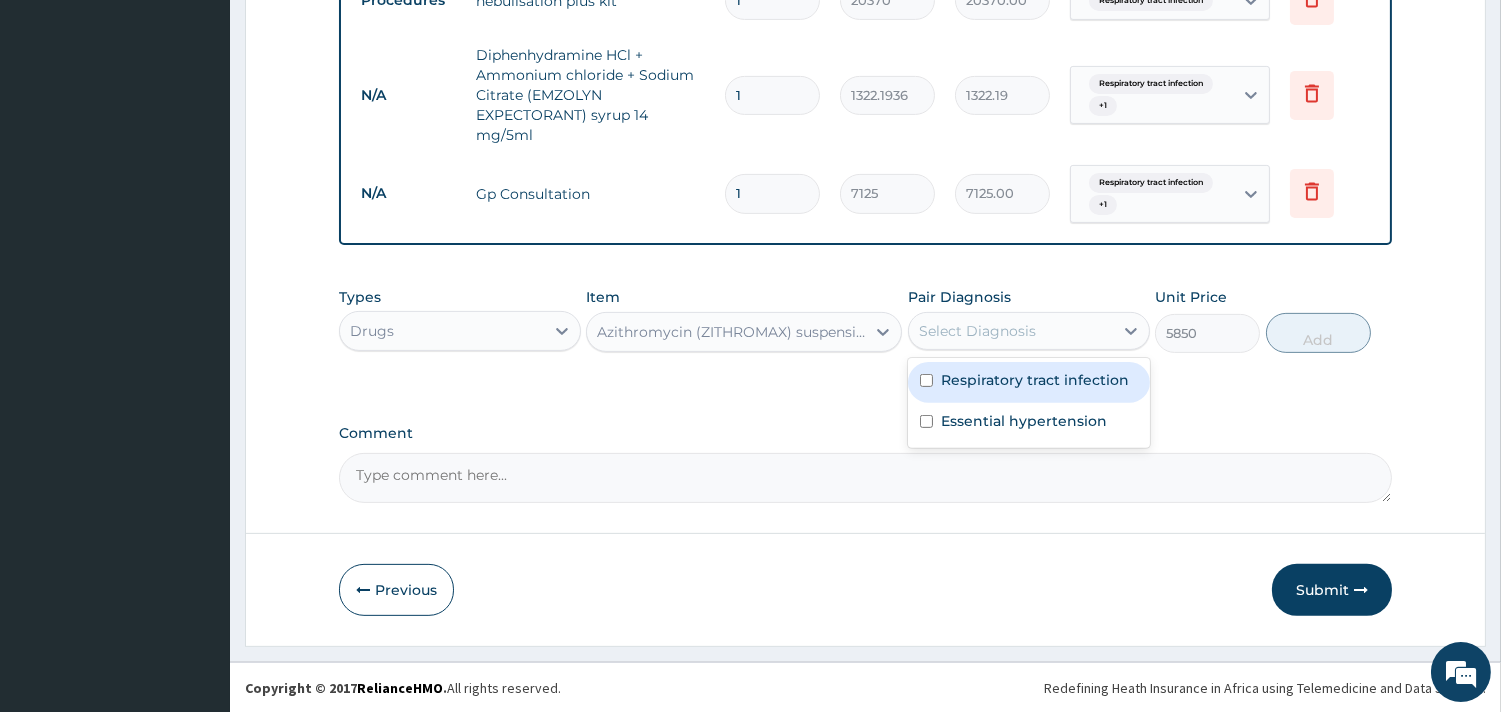 click on "Respiratory tract infection" at bounding box center (1035, 380) 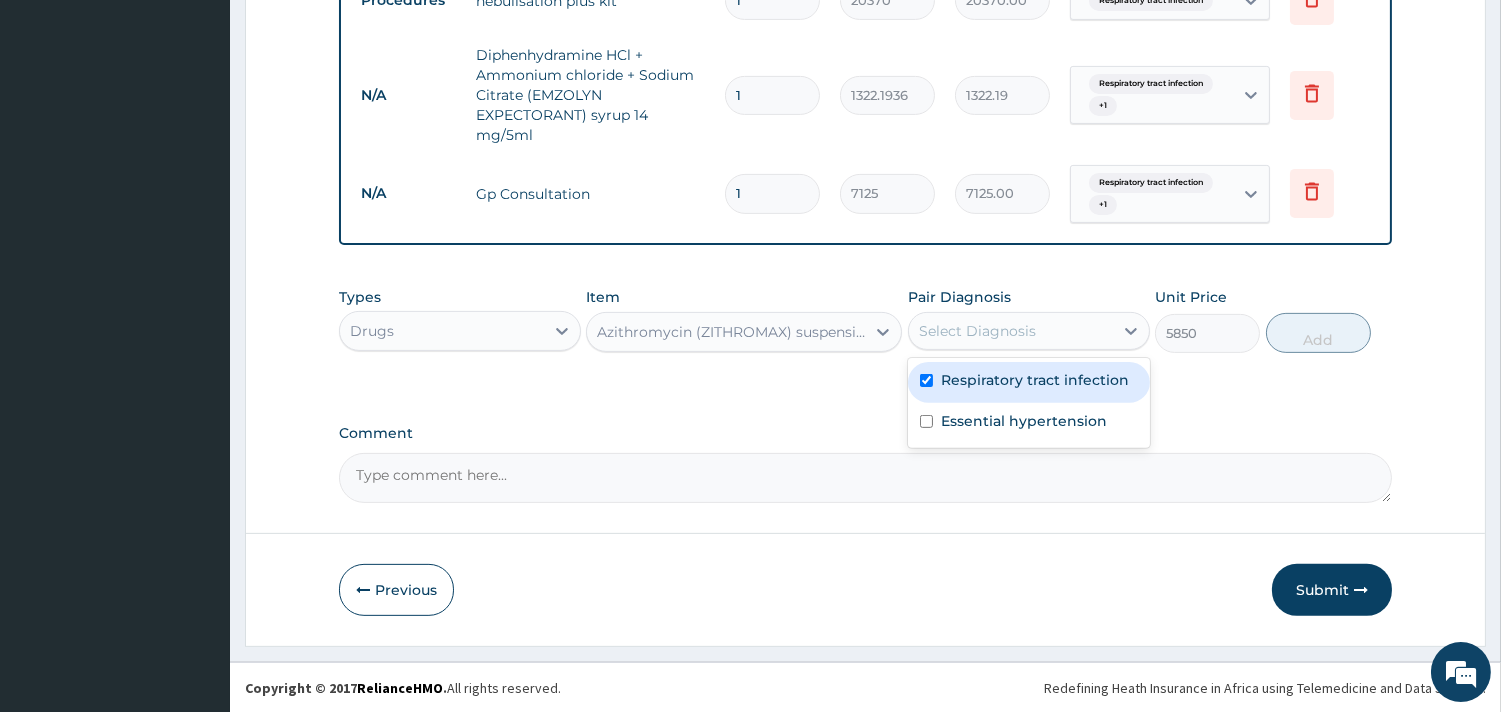 checkbox on "true" 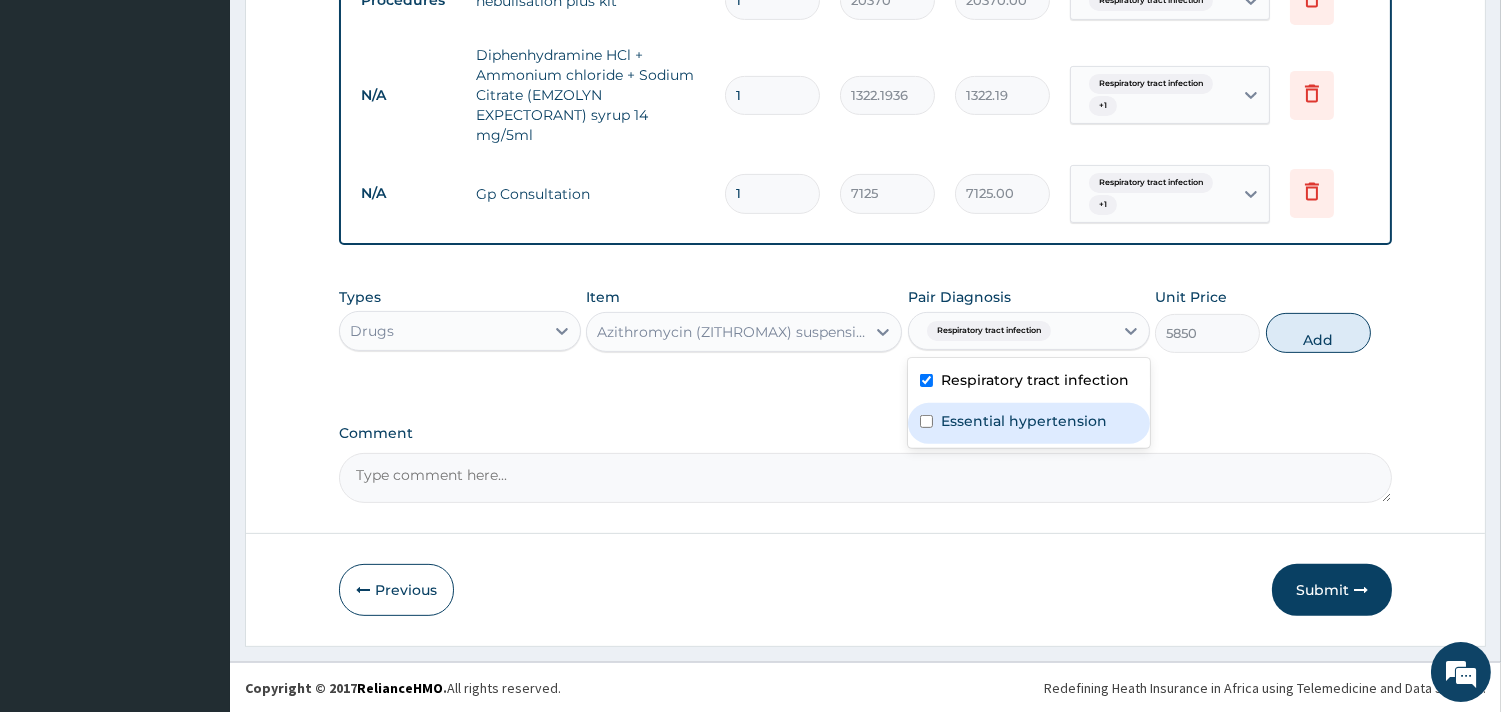 click on "Essential hypertension" at bounding box center [1024, 421] 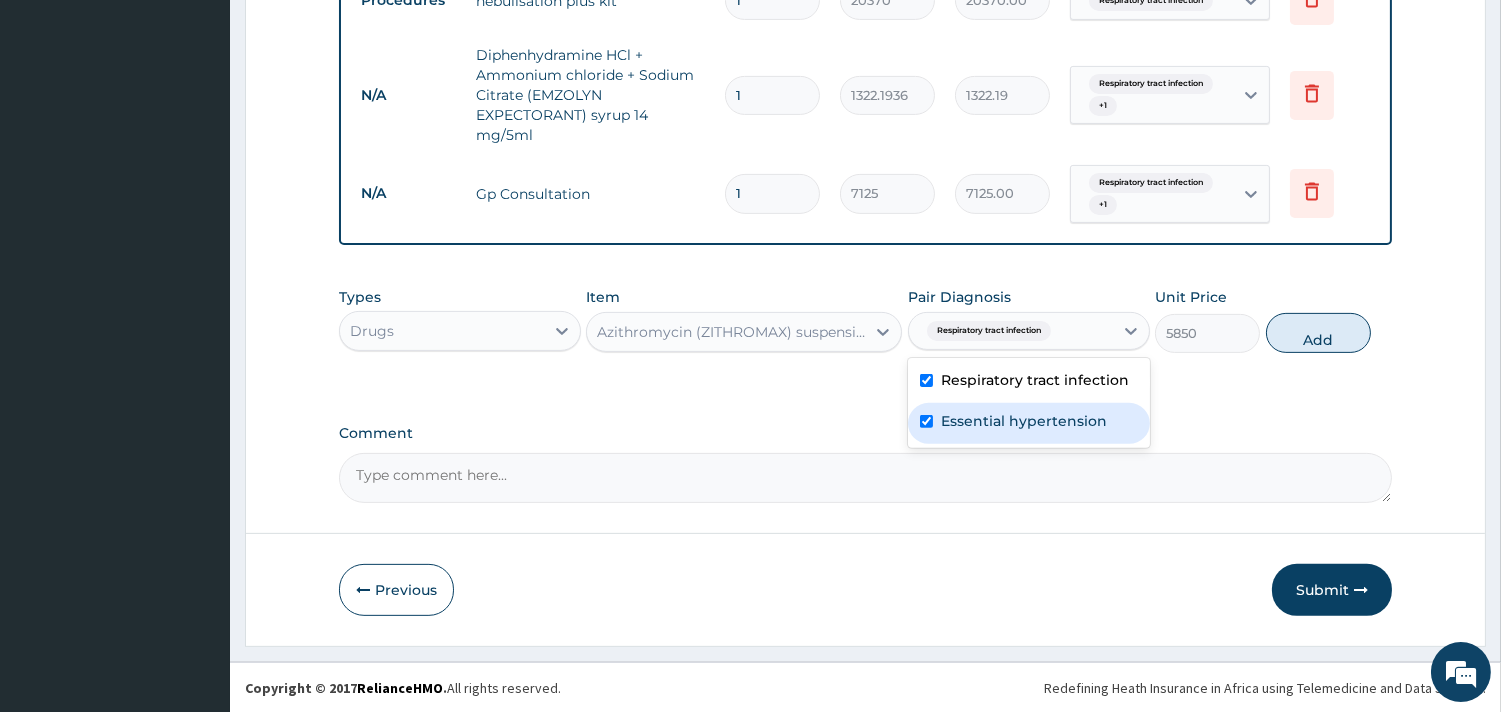 checkbox on "true" 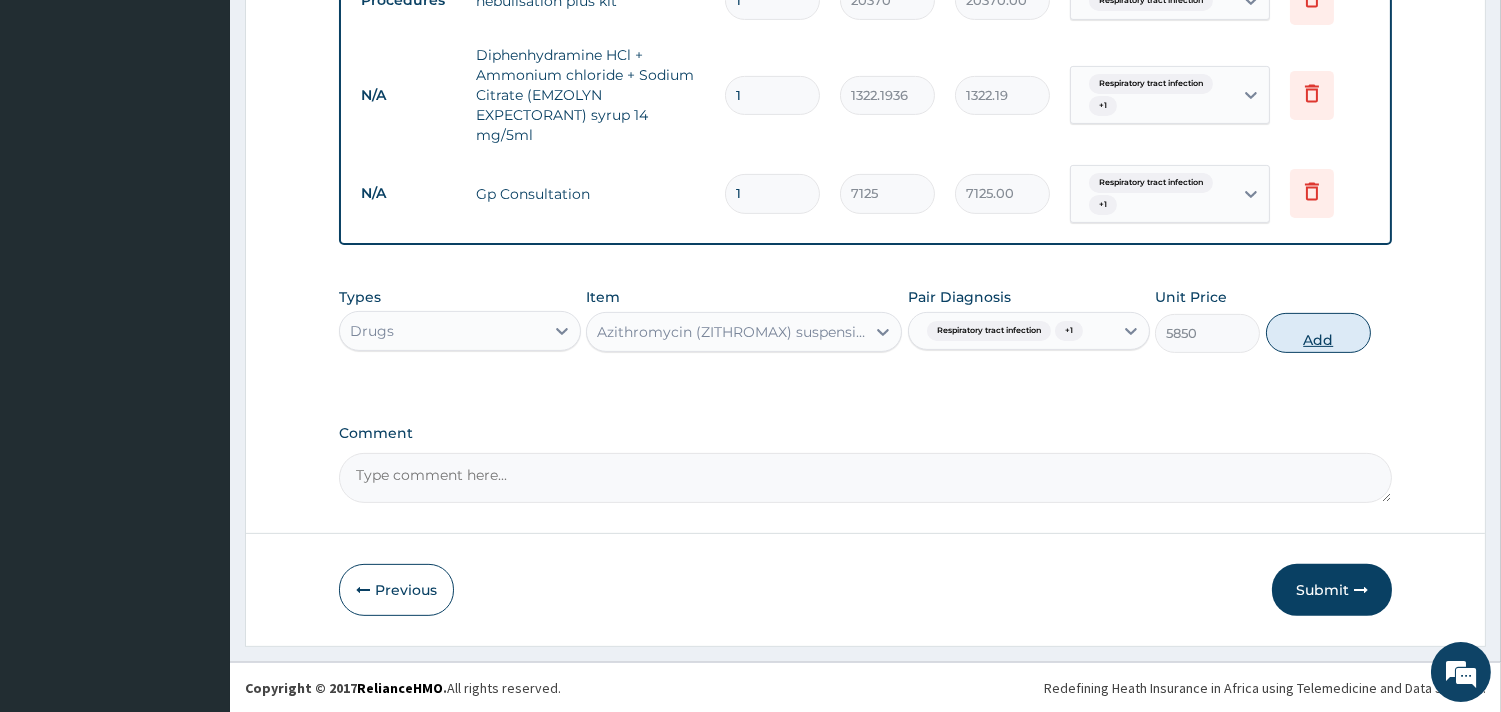 click on "Add" at bounding box center (1318, 333) 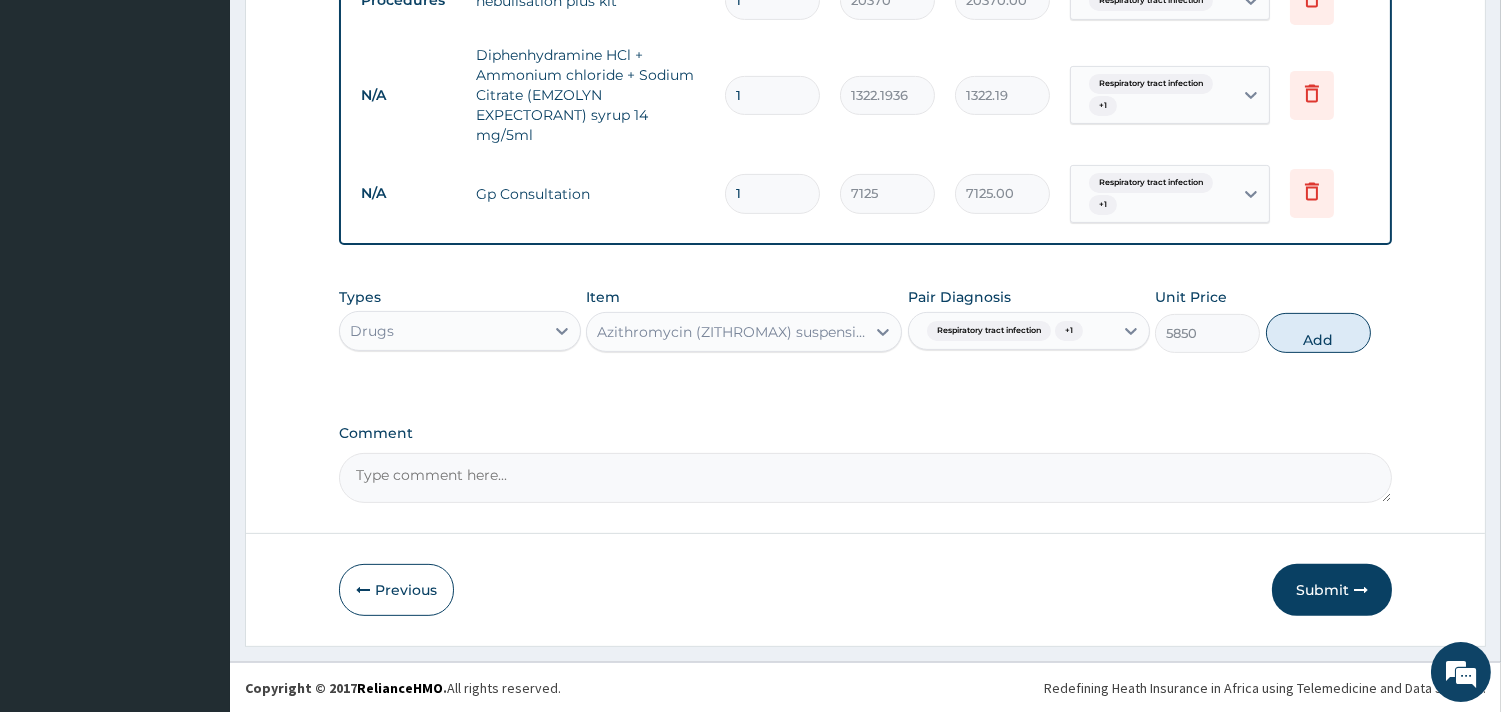 type on "0" 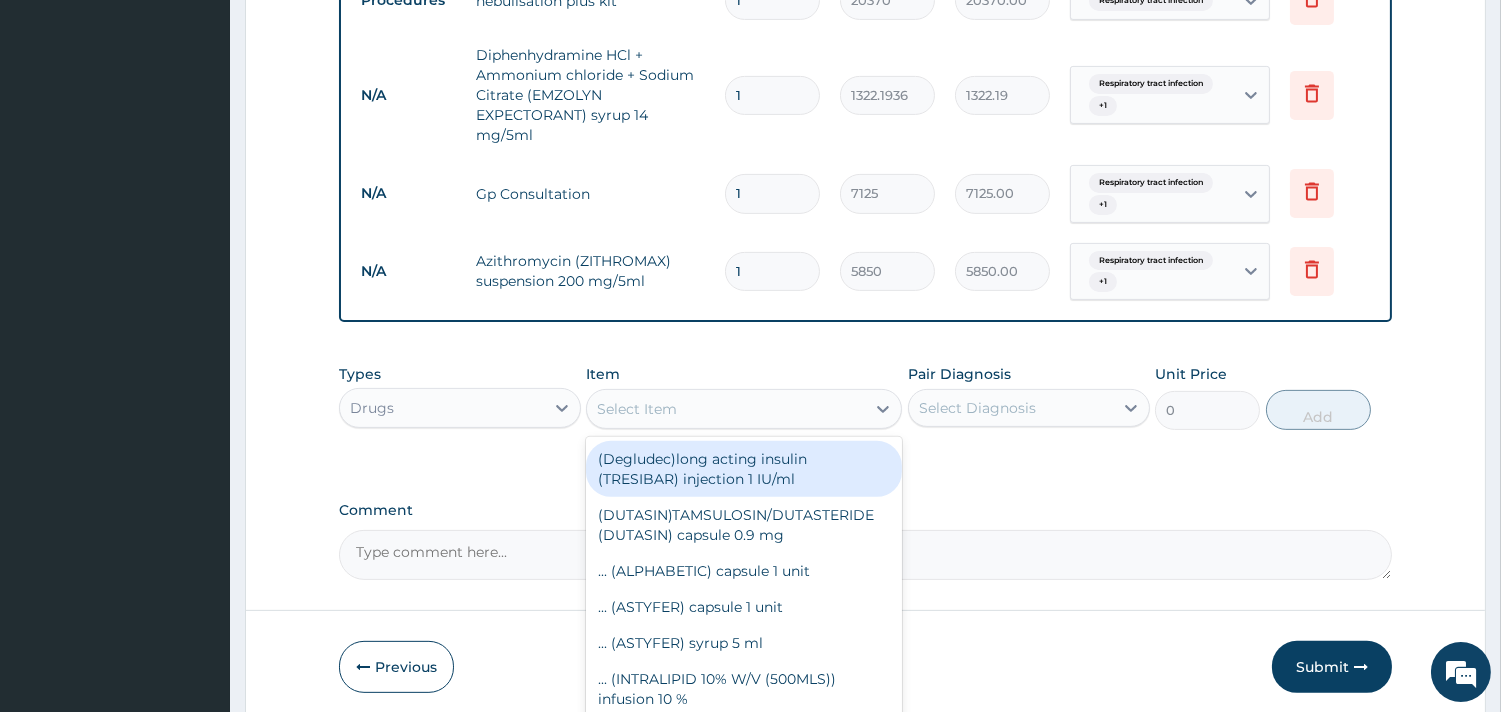 click on "Select Item" at bounding box center (726, 409) 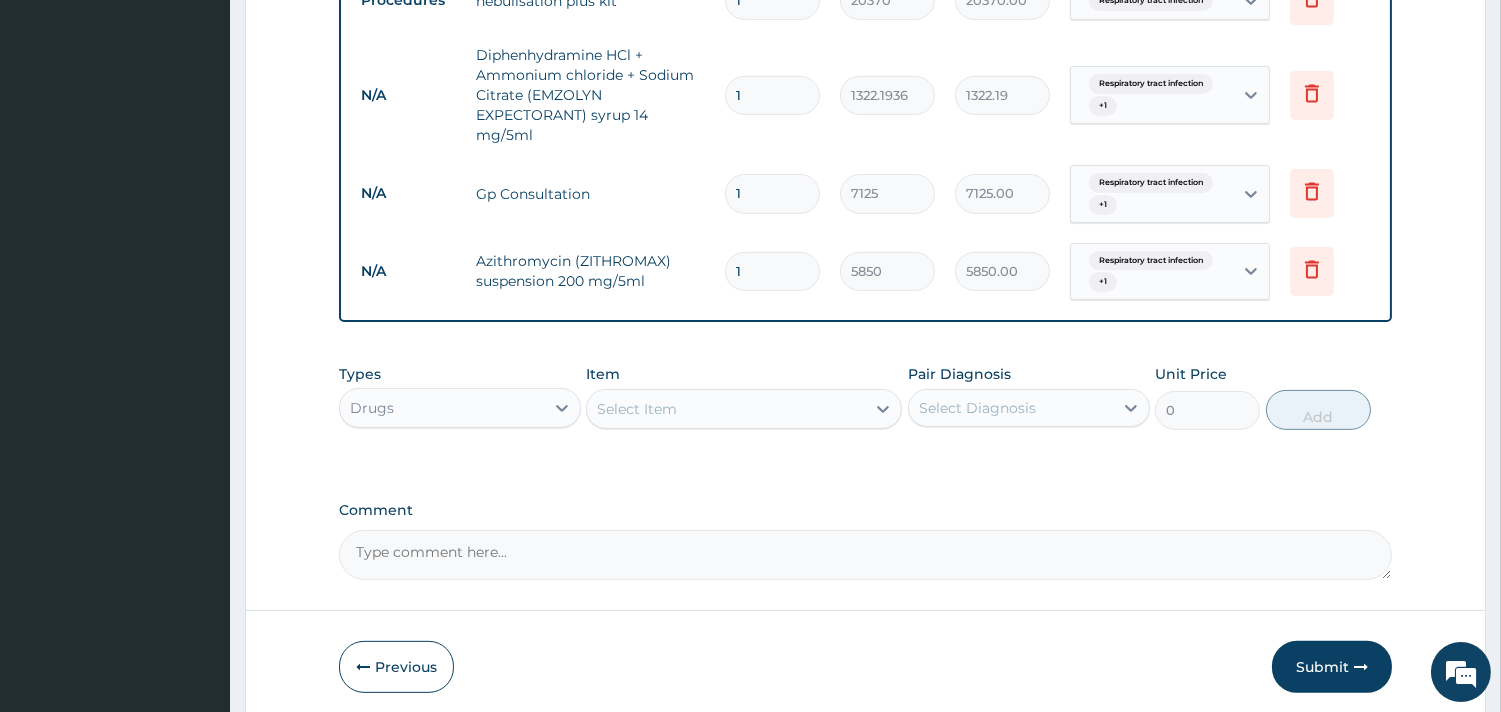 drag, startPoint x: 753, startPoint y: 285, endPoint x: 722, endPoint y: 277, distance: 32.01562 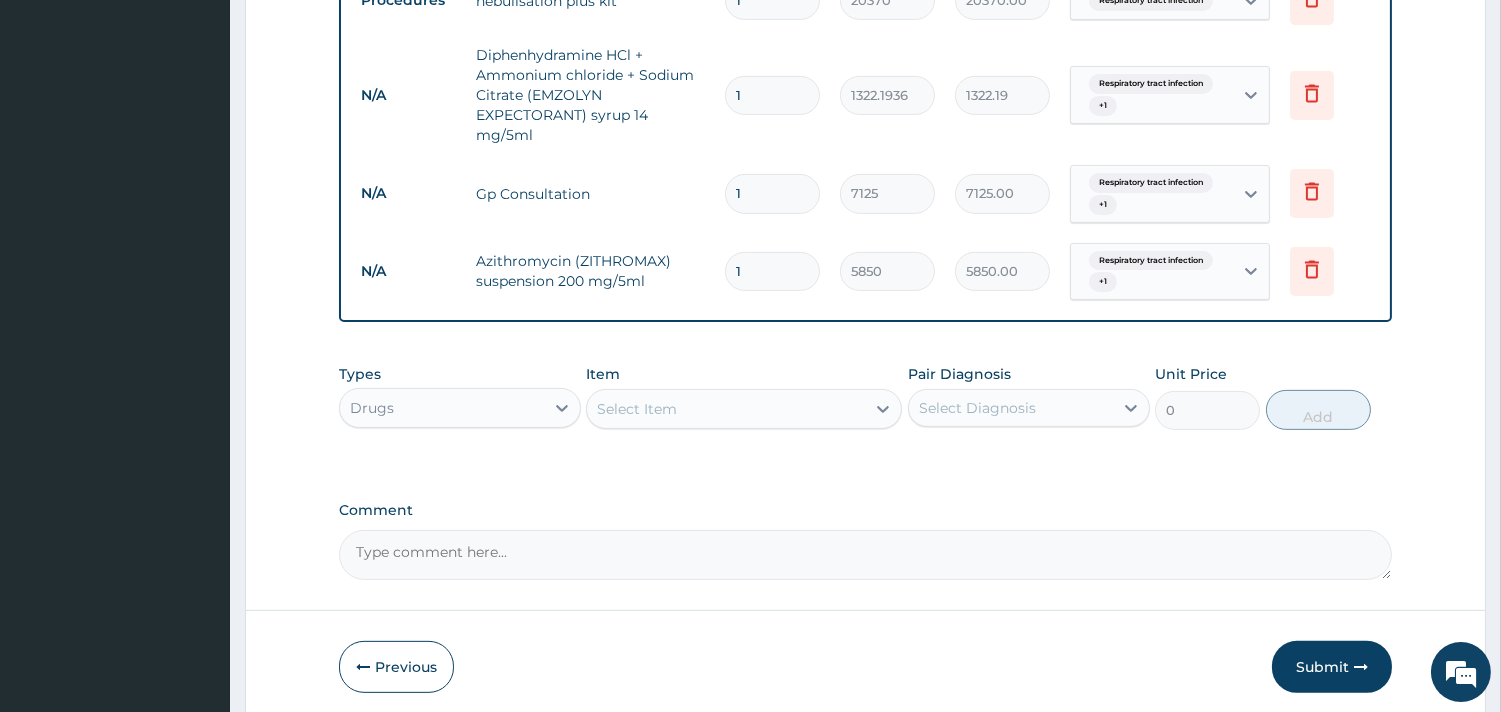 click on "1" at bounding box center [772, 271] 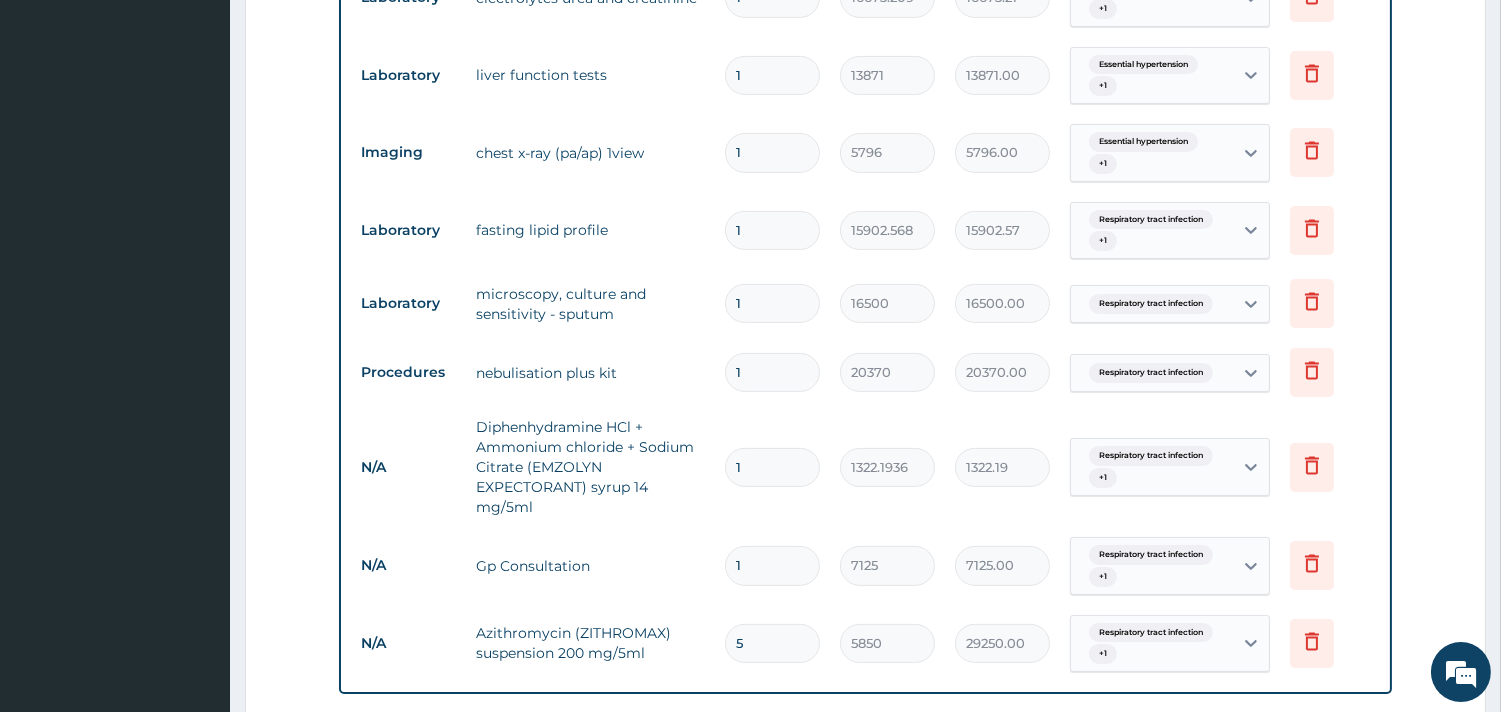 scroll, scrollTop: 955, scrollLeft: 0, axis: vertical 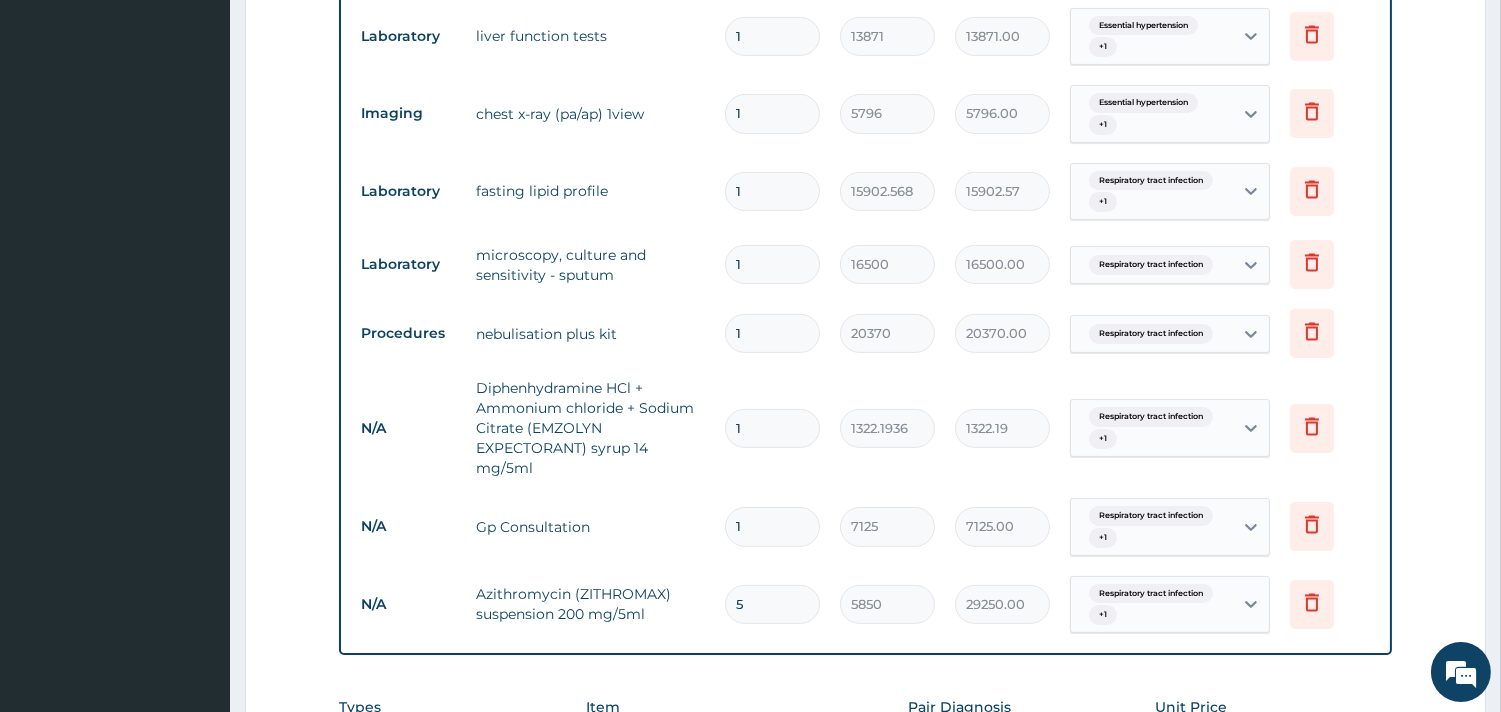 type on "5" 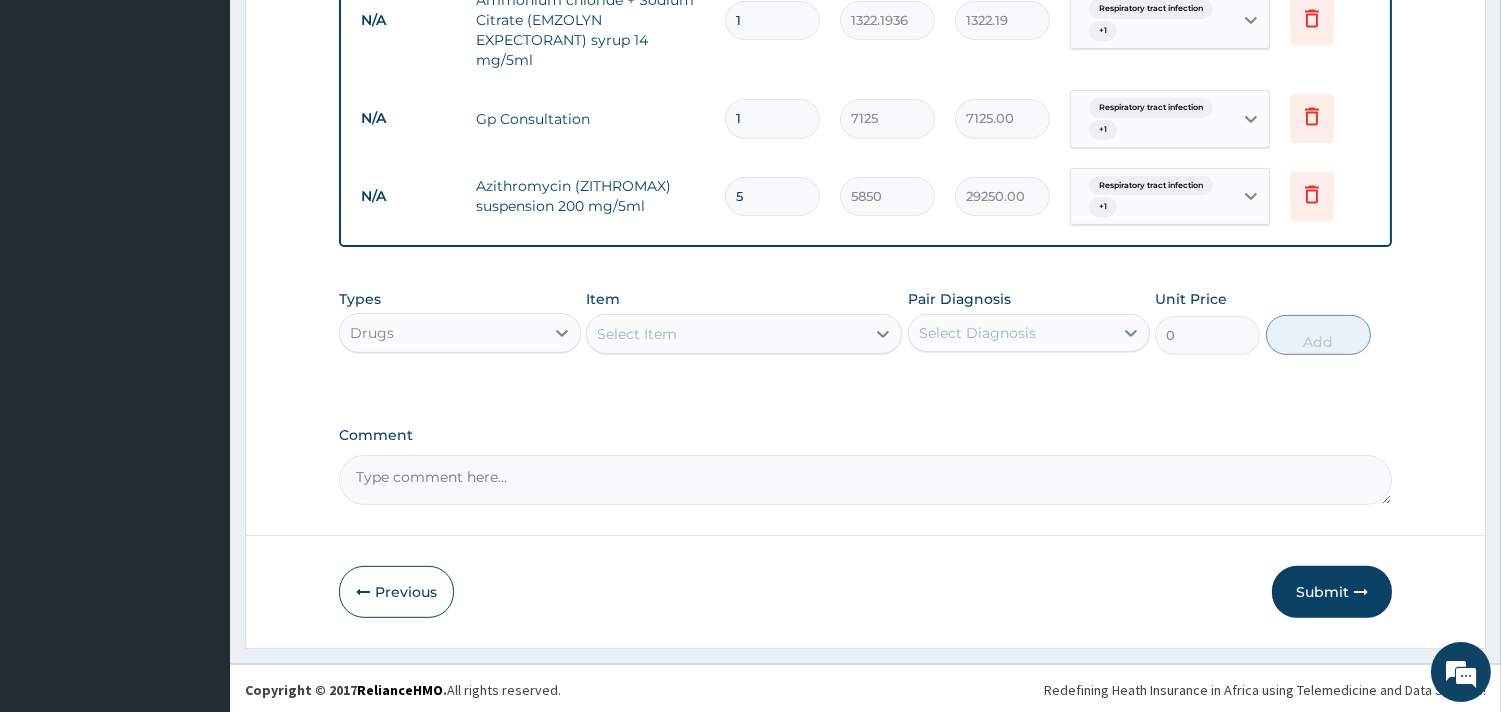 scroll, scrollTop: 1366, scrollLeft: 0, axis: vertical 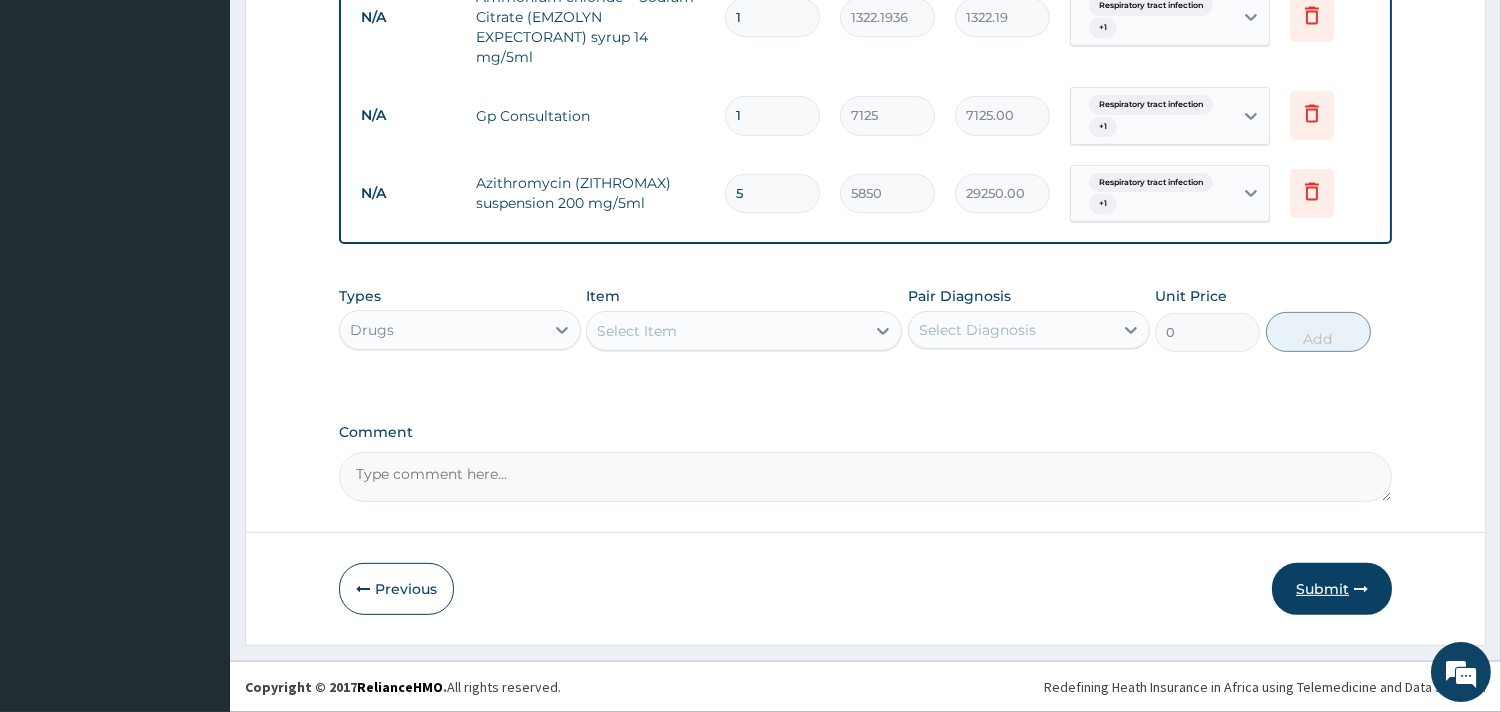 click on "Submit" at bounding box center (1332, 589) 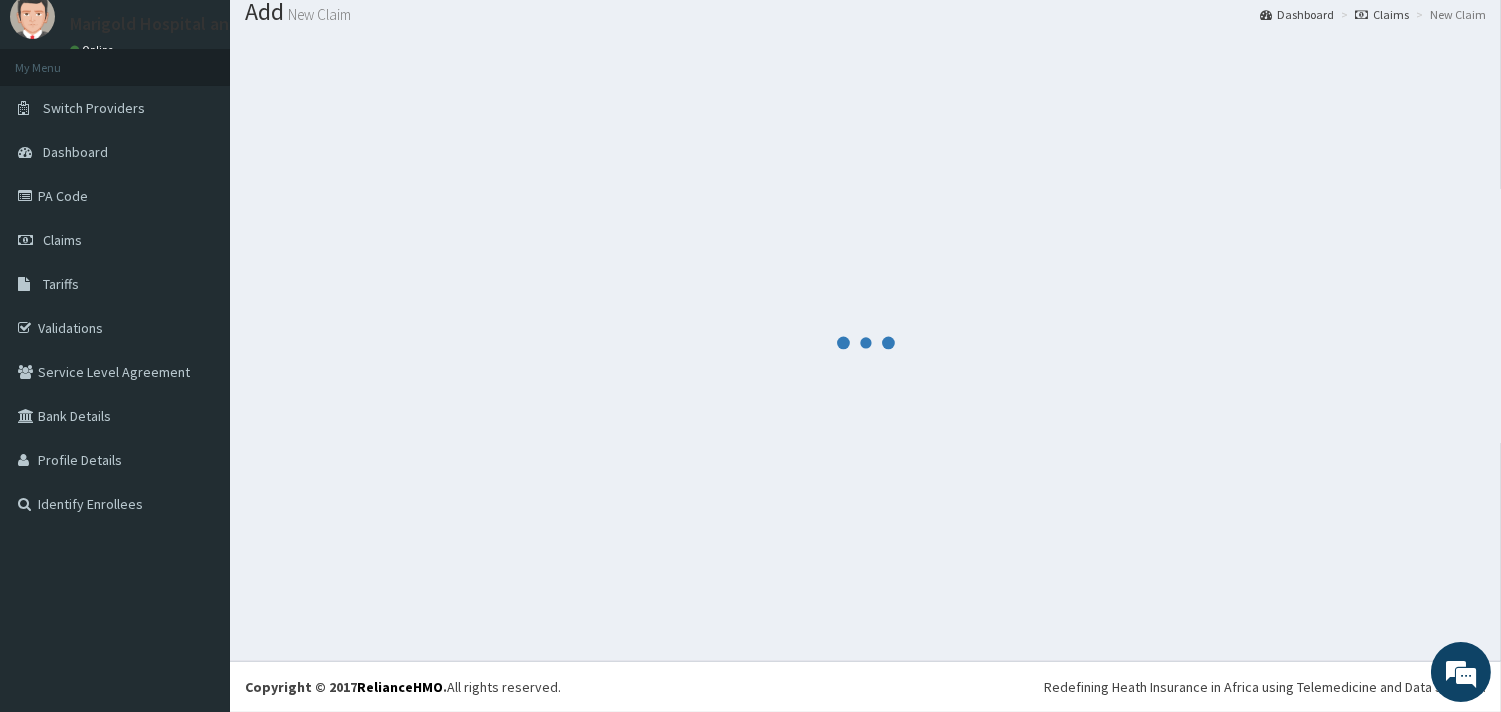 scroll, scrollTop: 65, scrollLeft: 0, axis: vertical 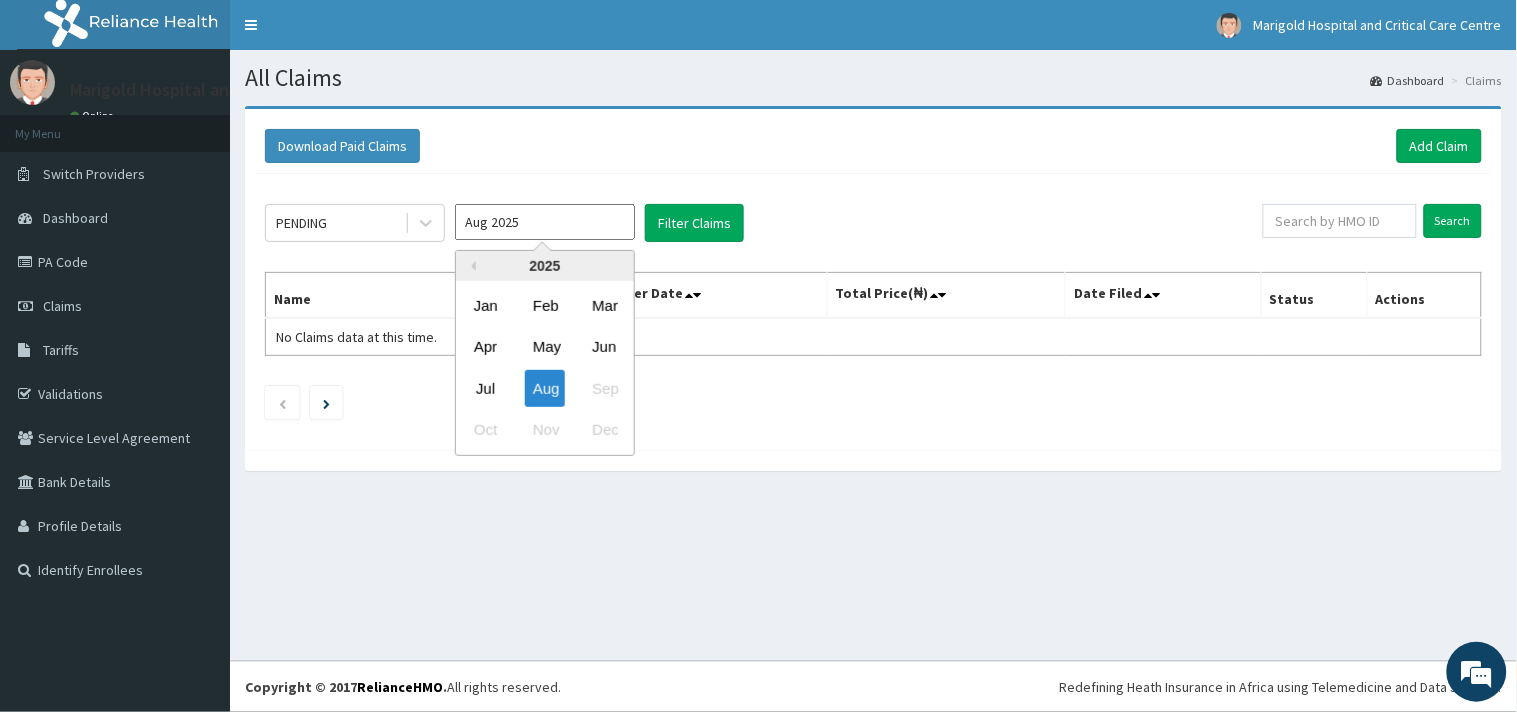 click on "Aug 2025" at bounding box center (545, 222) 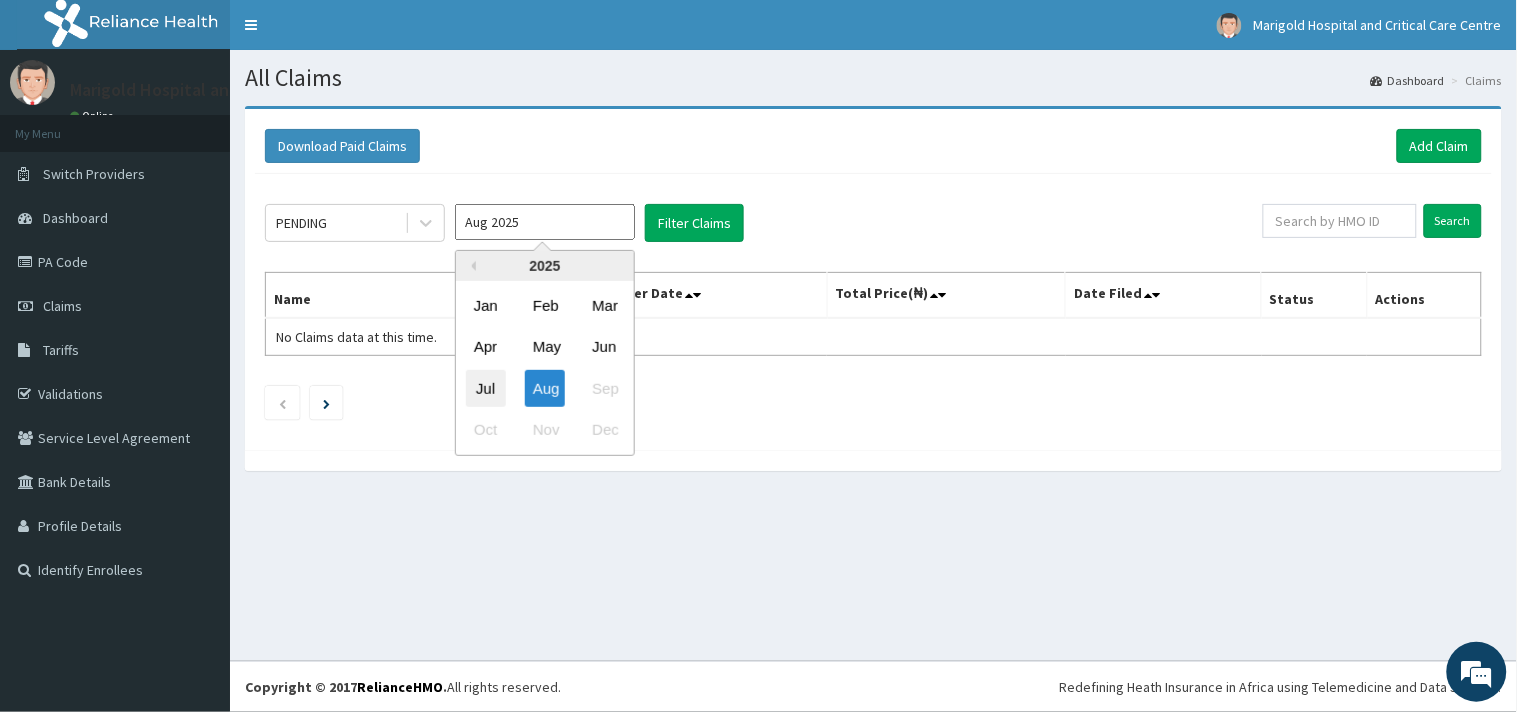 click on "Jul" at bounding box center [486, 388] 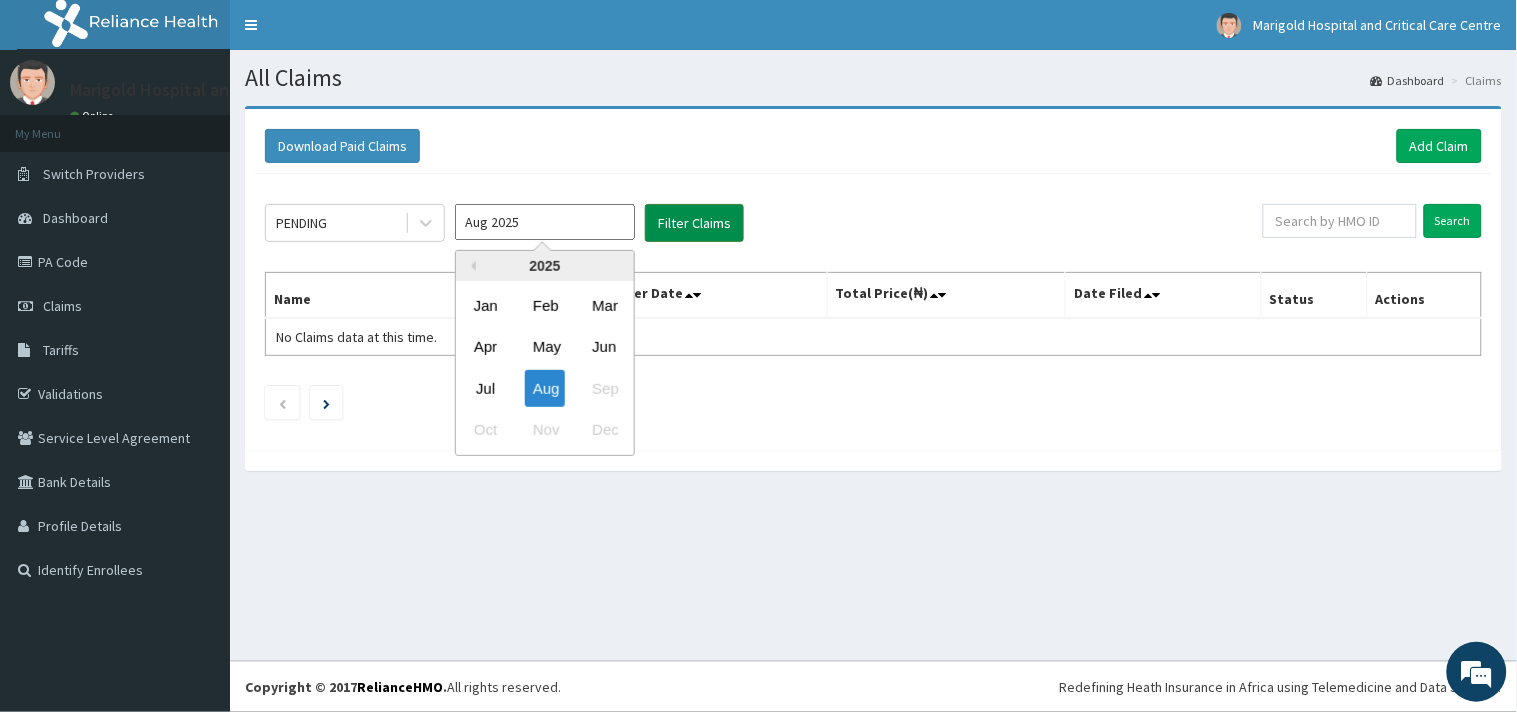 type on "Jul 2025" 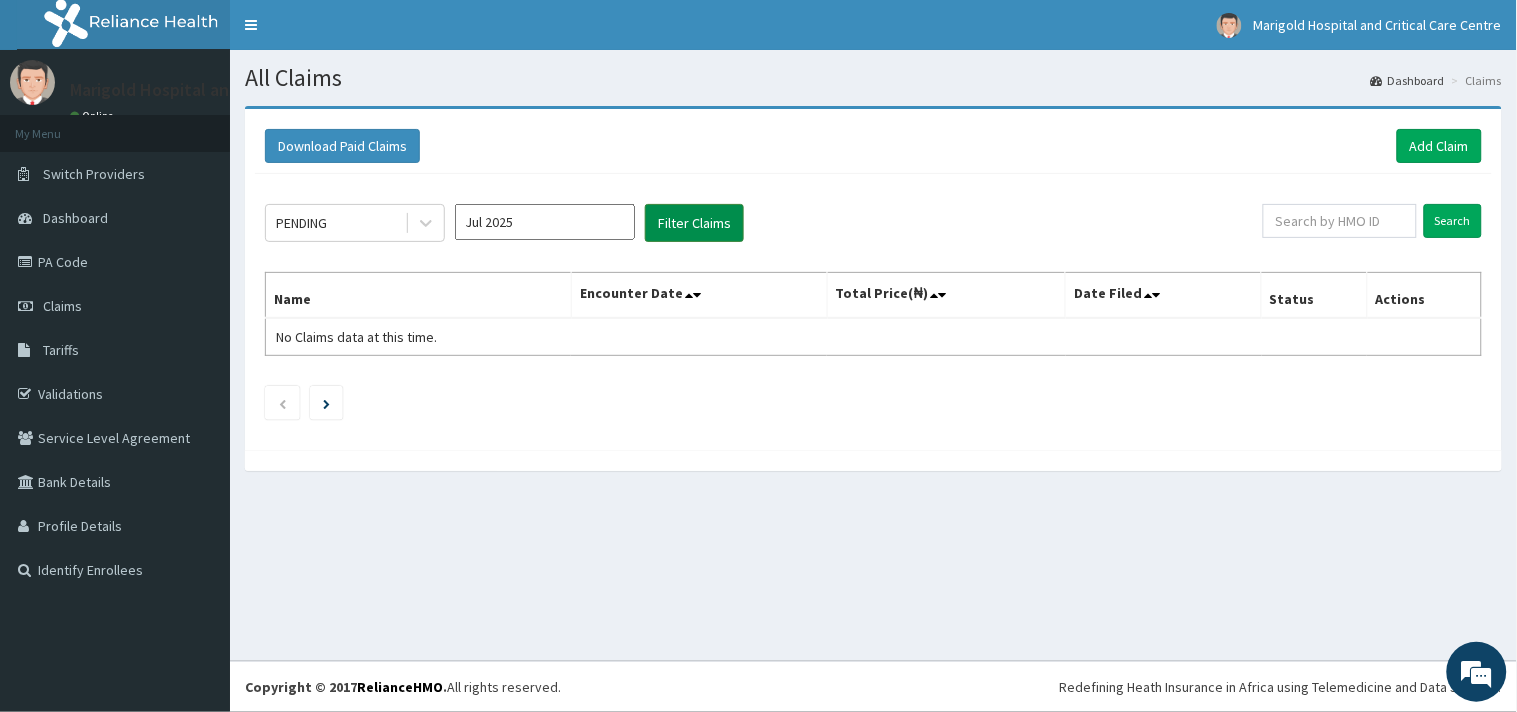 click on "Filter Claims" at bounding box center [694, 223] 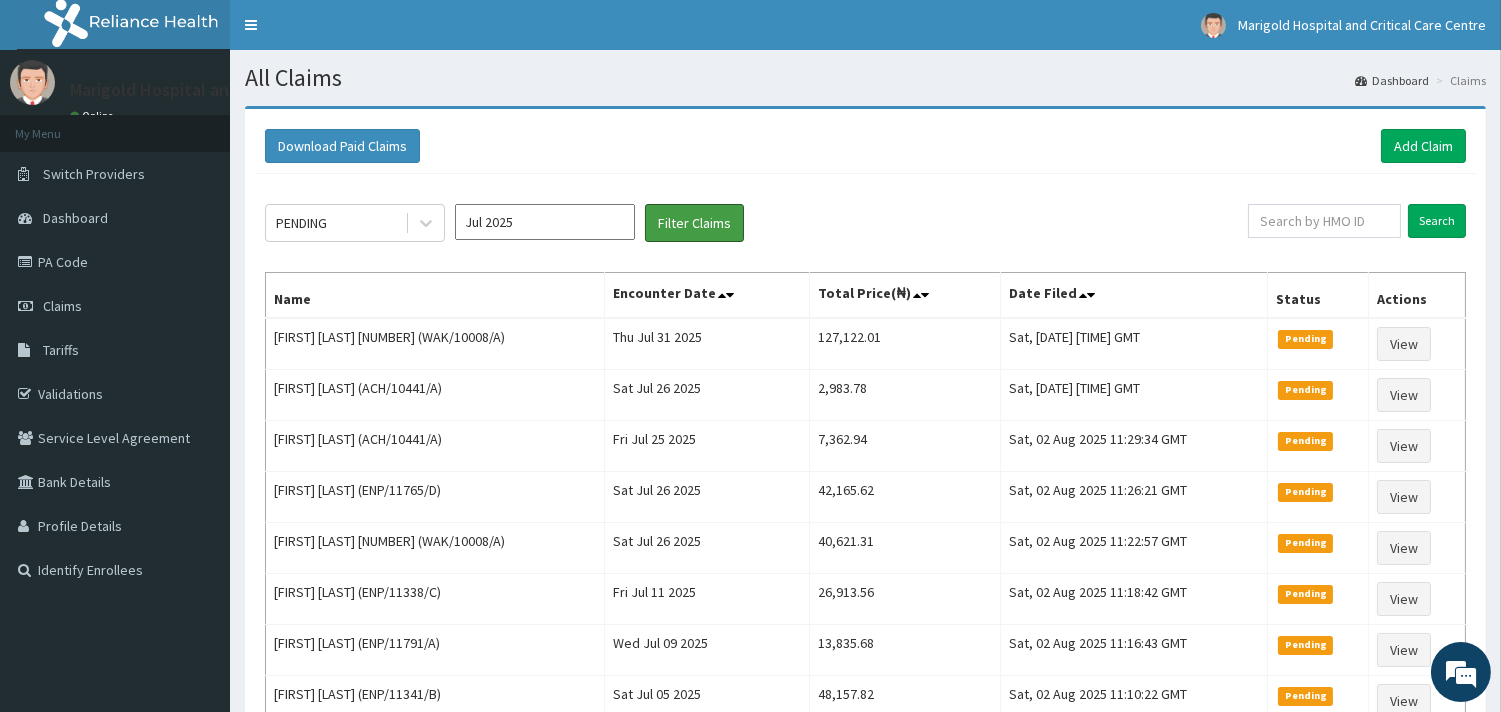 type 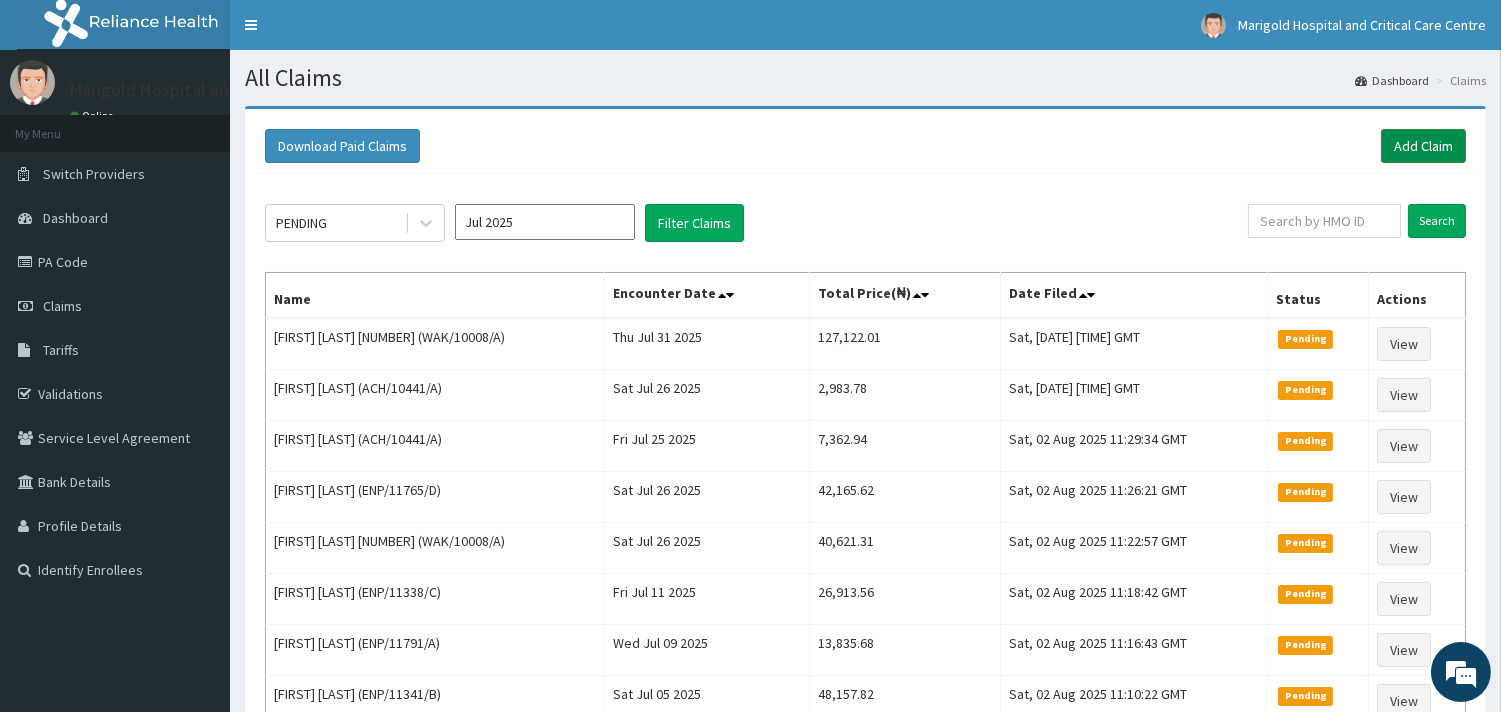 click on "Add Claim" at bounding box center [1423, 146] 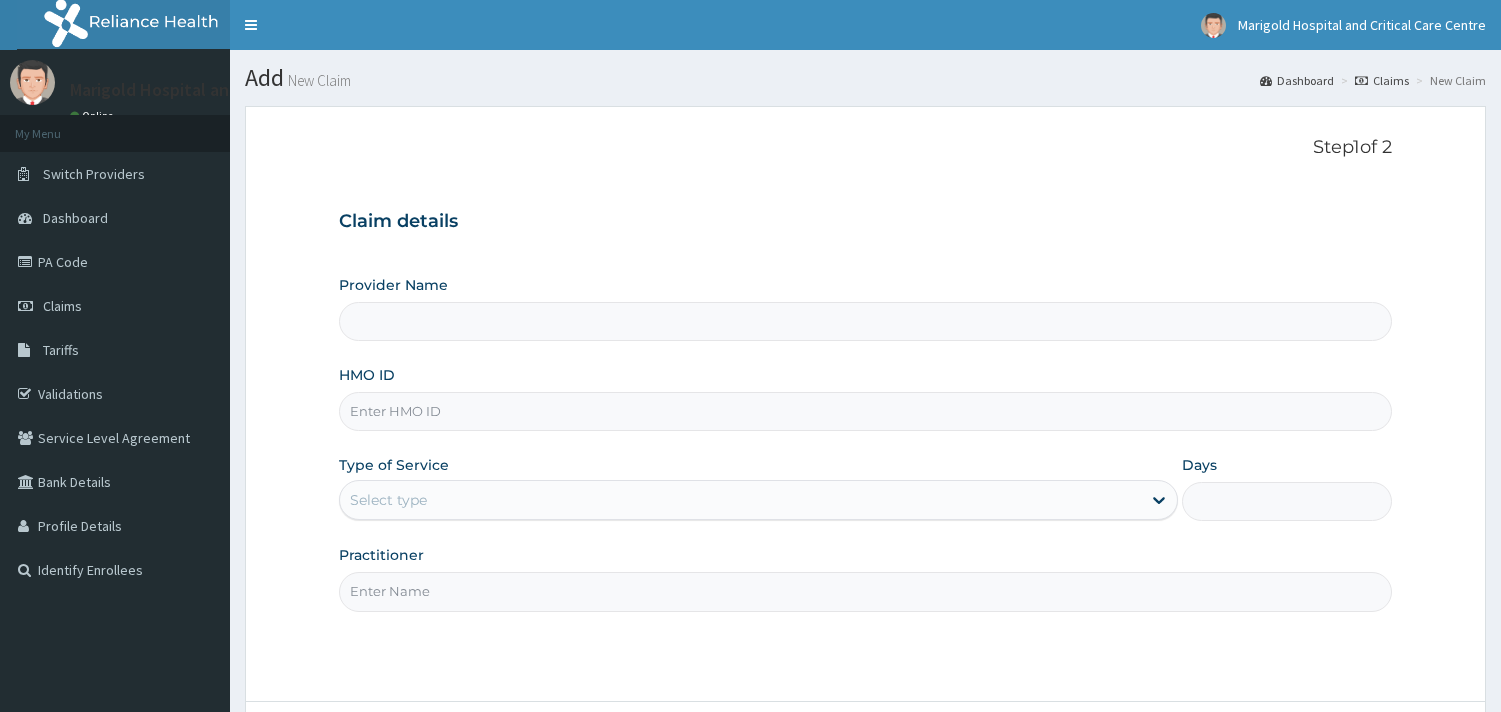 scroll, scrollTop: 0, scrollLeft: 0, axis: both 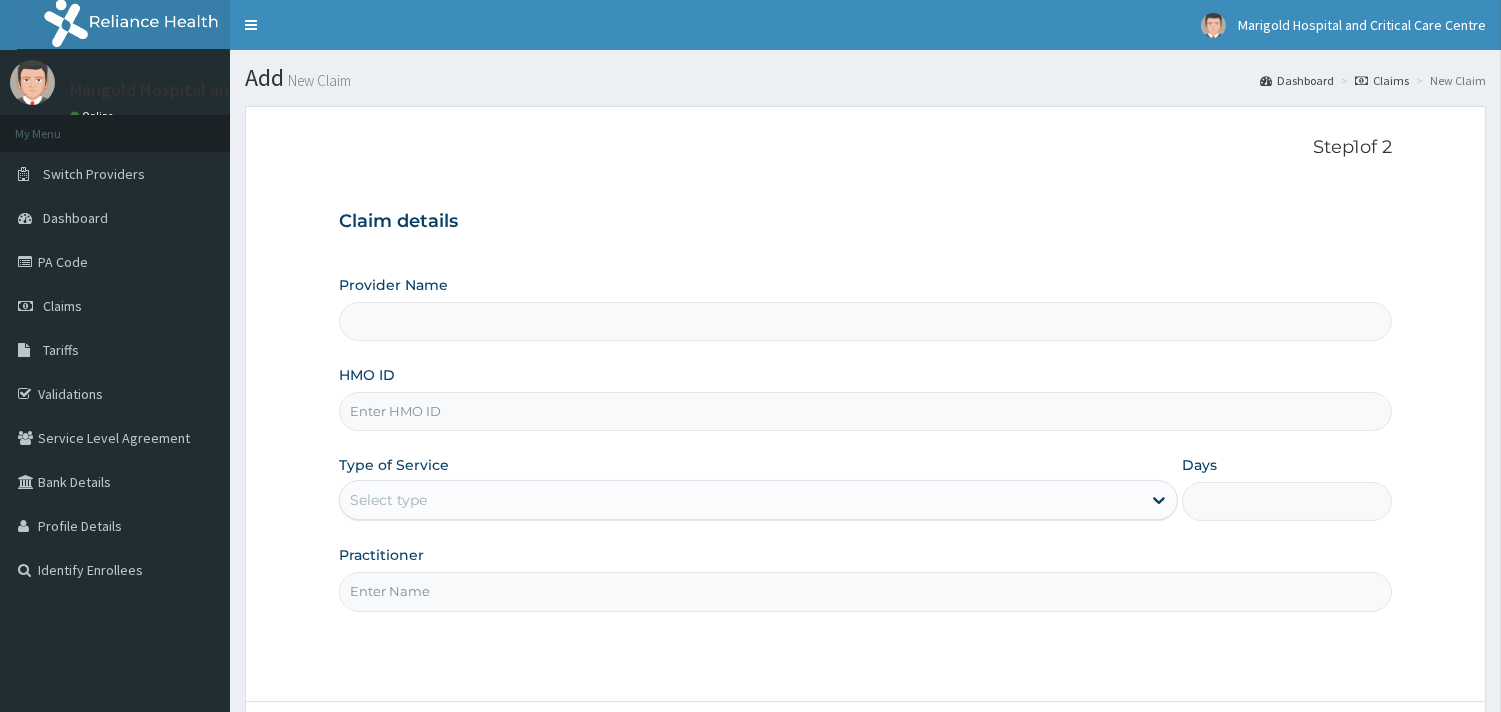 click on "HMO ID" at bounding box center [865, 411] 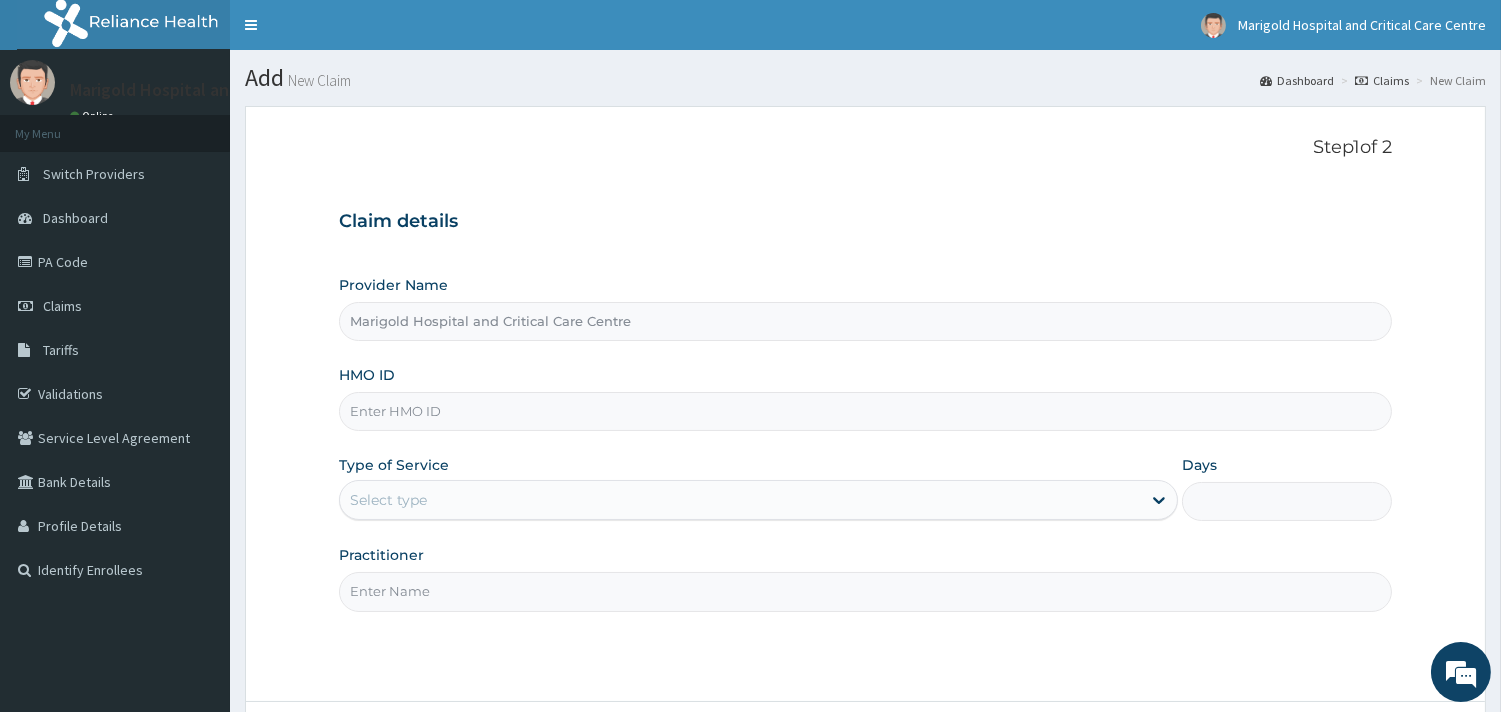scroll, scrollTop: 0, scrollLeft: 0, axis: both 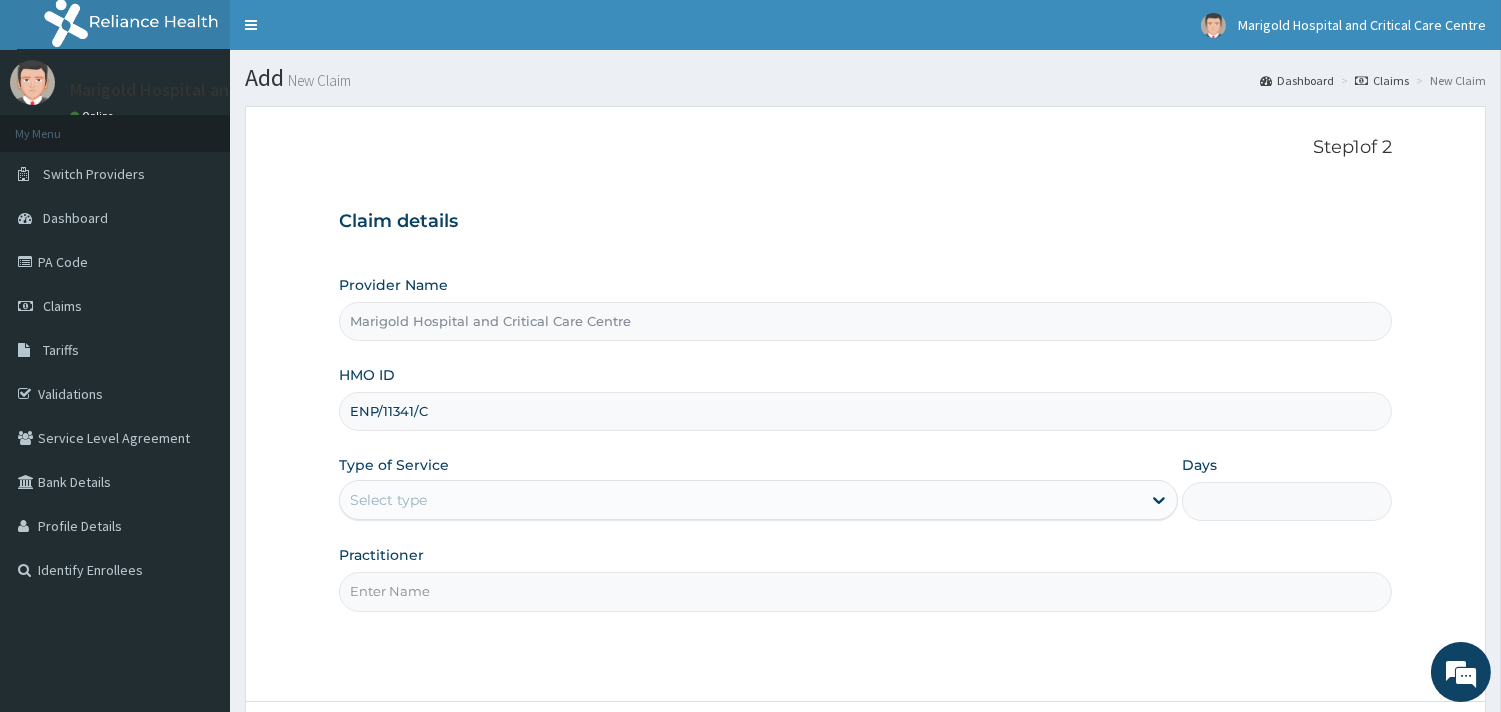 type on "ENP/11341/C" 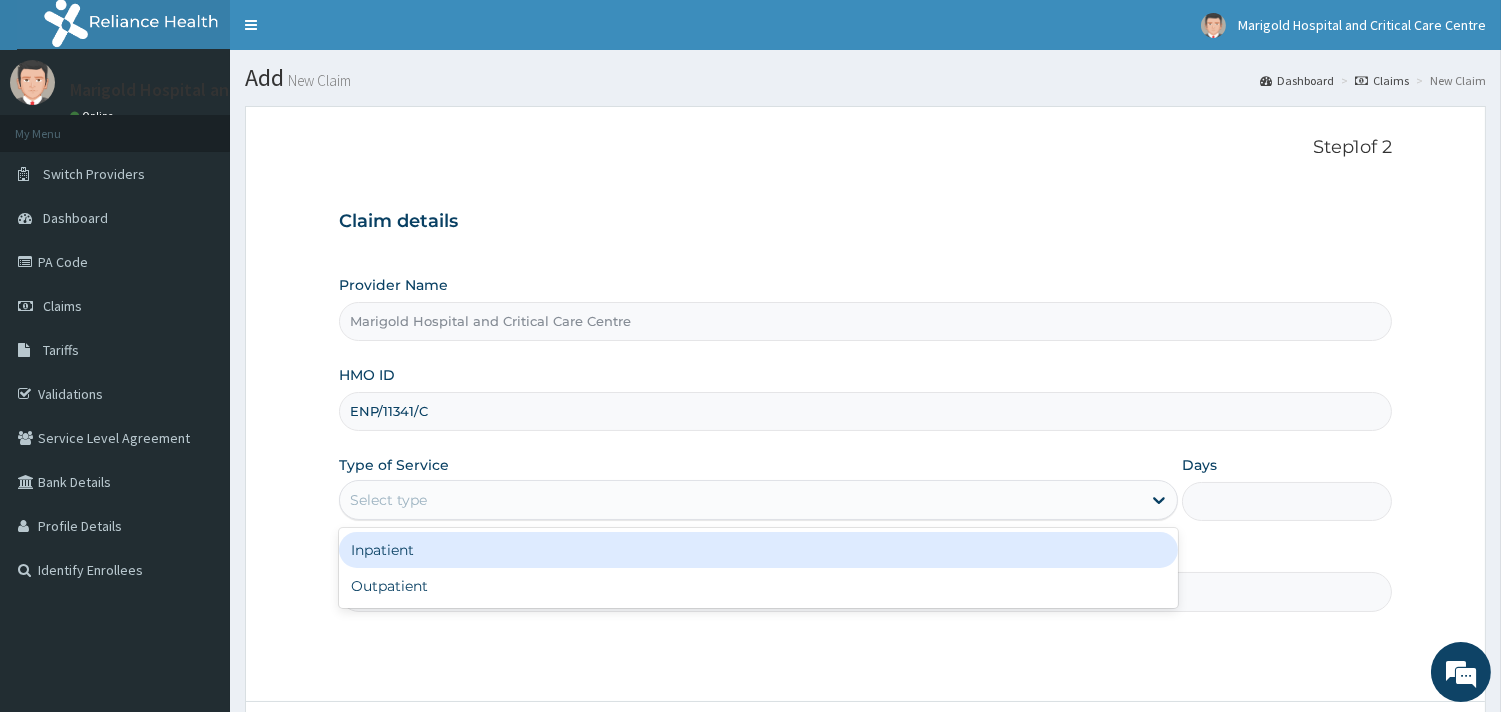 drag, startPoint x: 404, startPoint y: 506, endPoint x: 407, endPoint y: 565, distance: 59.07622 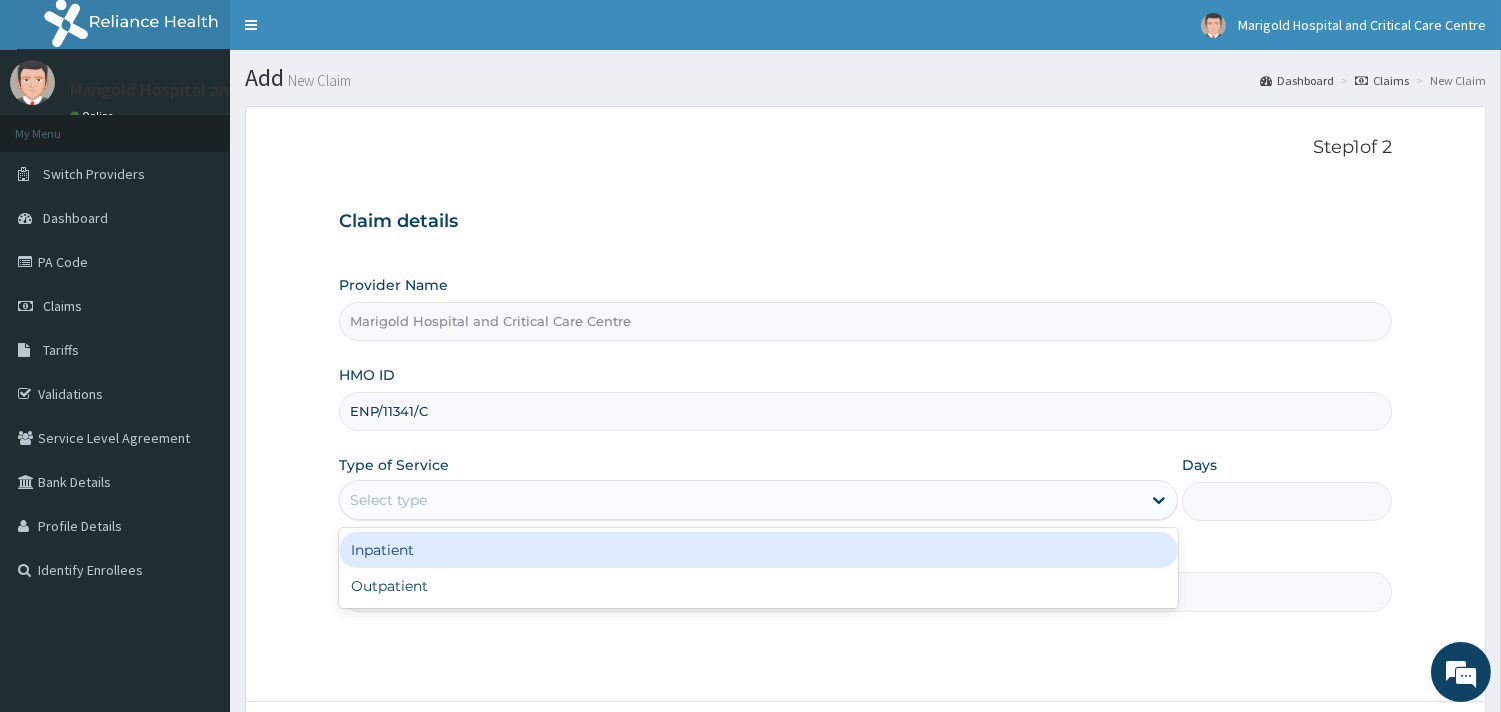 click on "Select type" at bounding box center [388, 500] 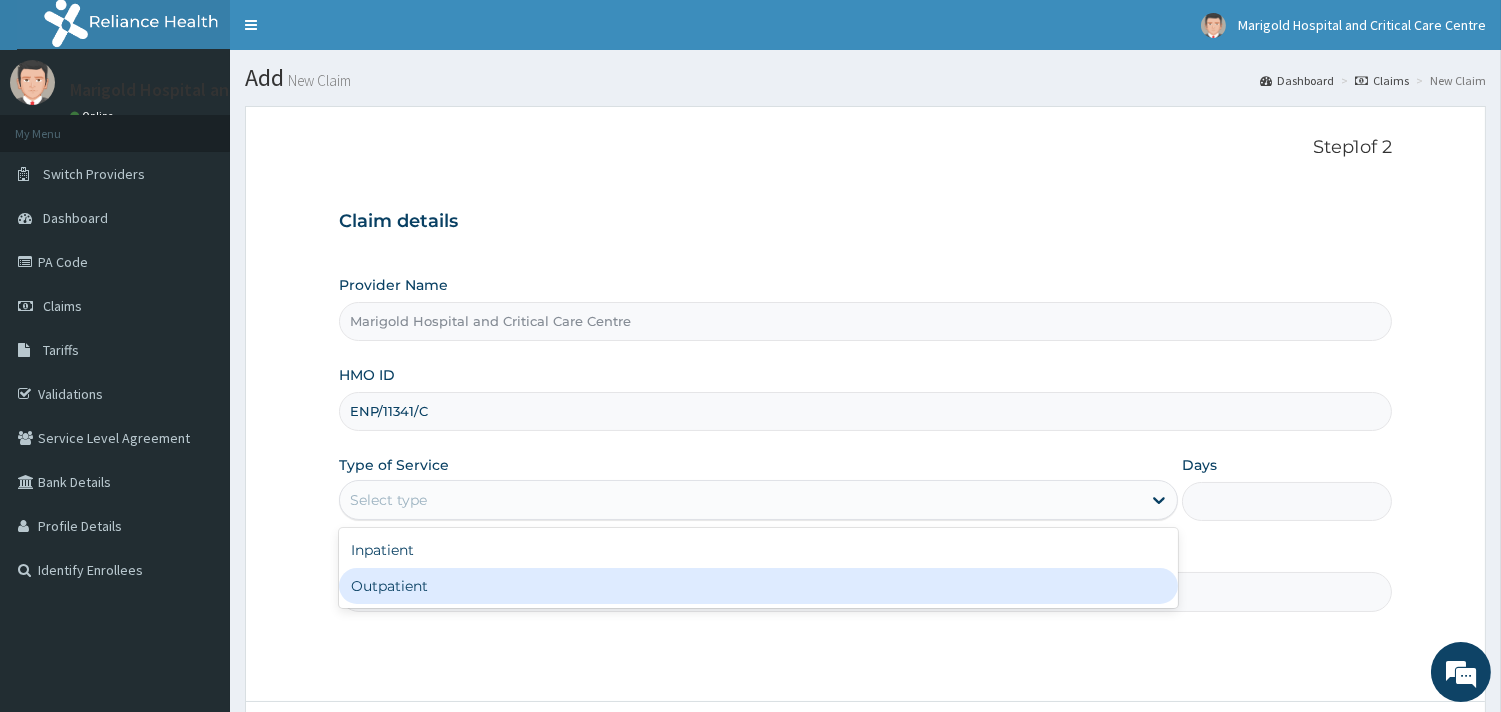 click on "Outpatient" at bounding box center [758, 586] 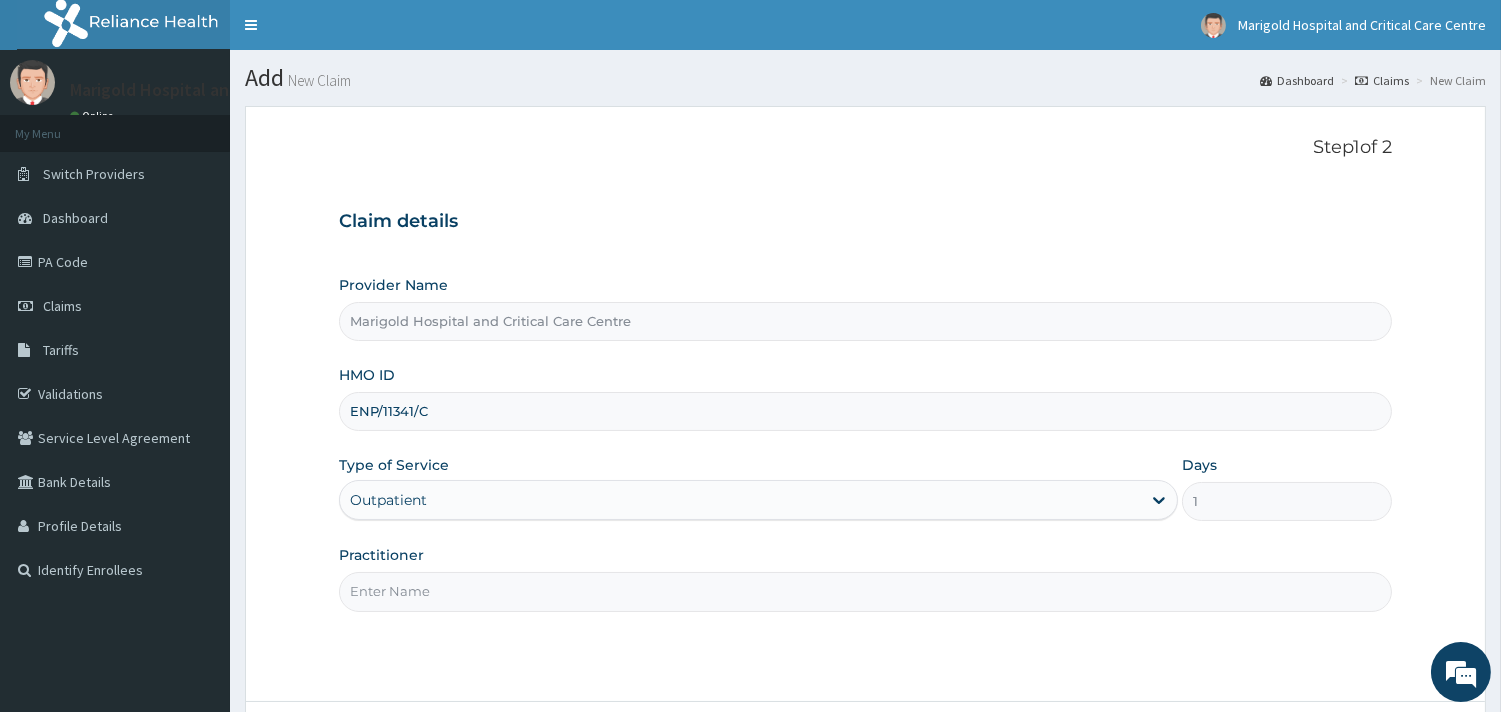 click on "Practitioner" at bounding box center [865, 591] 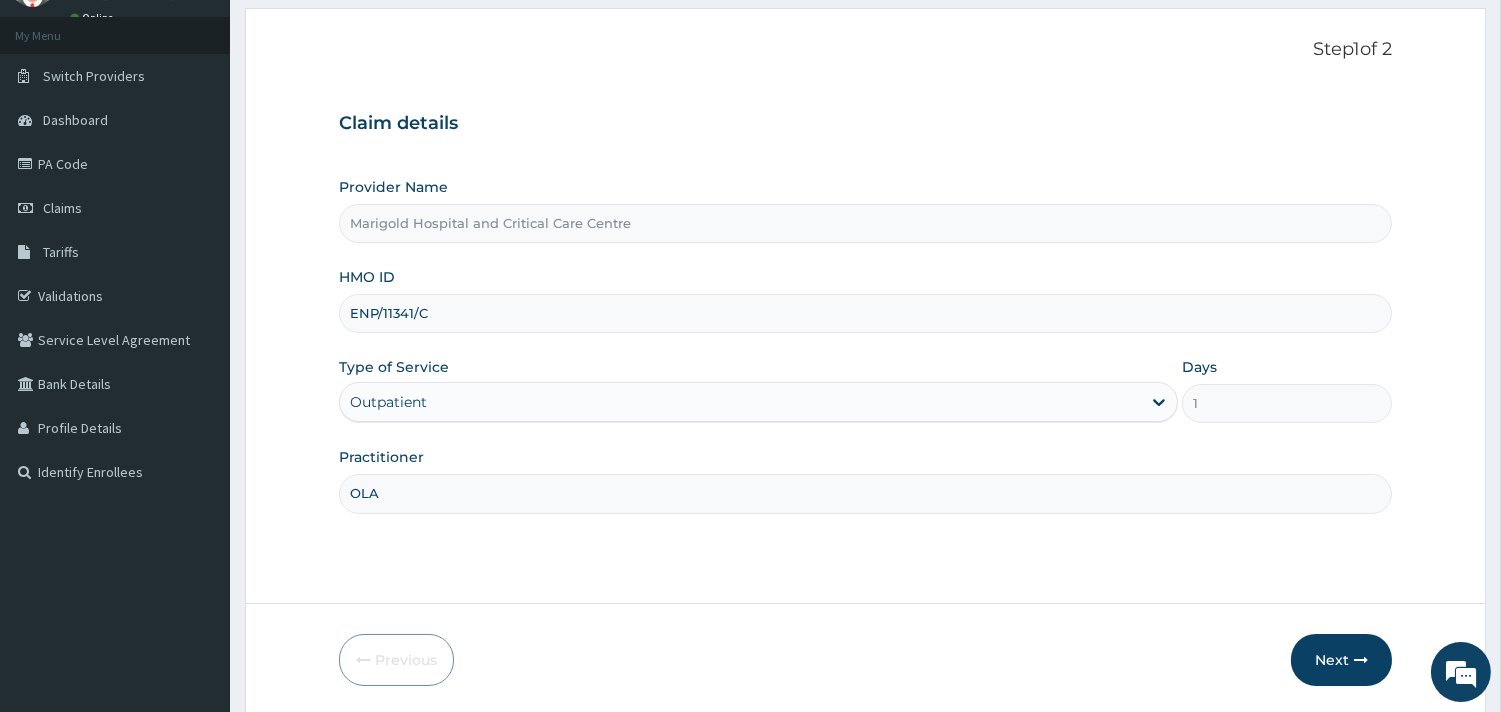 scroll, scrollTop: 170, scrollLeft: 0, axis: vertical 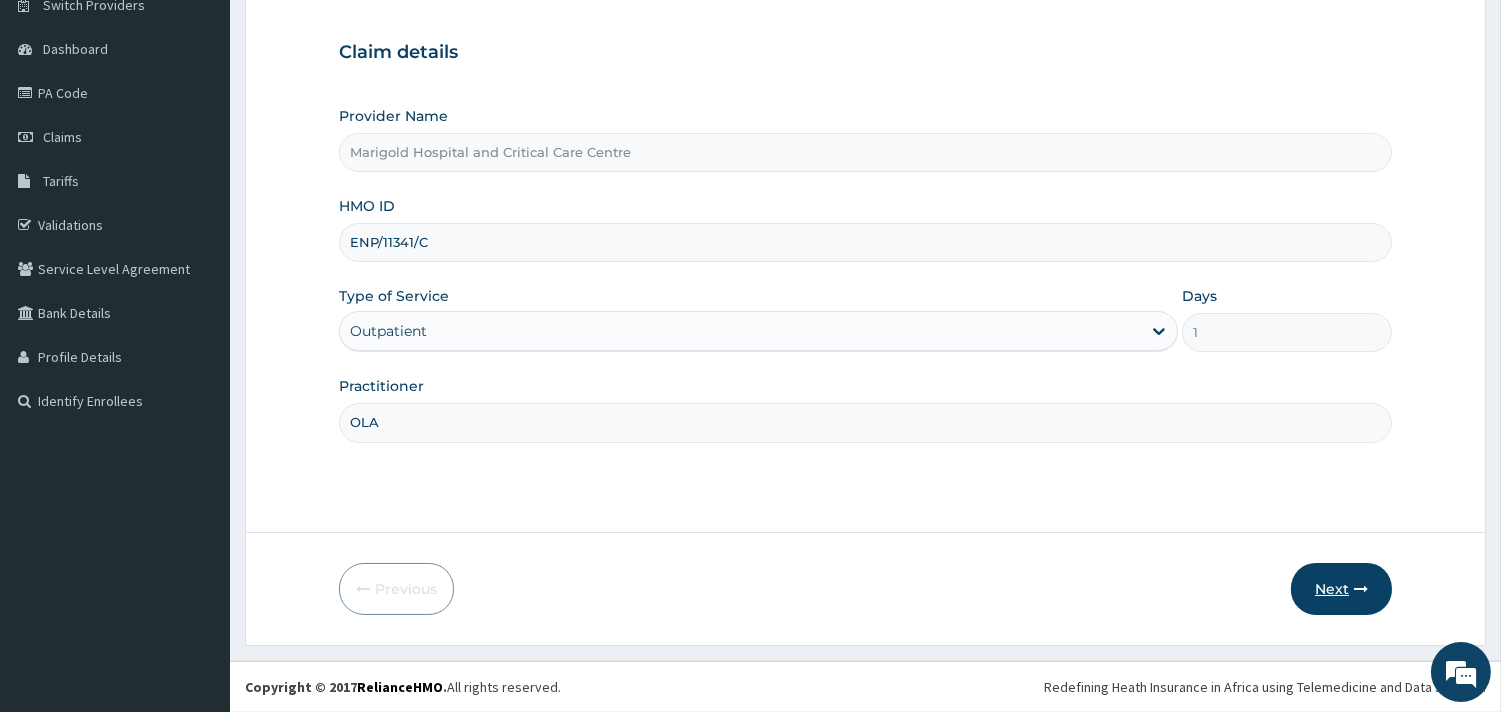 type on "OLA" 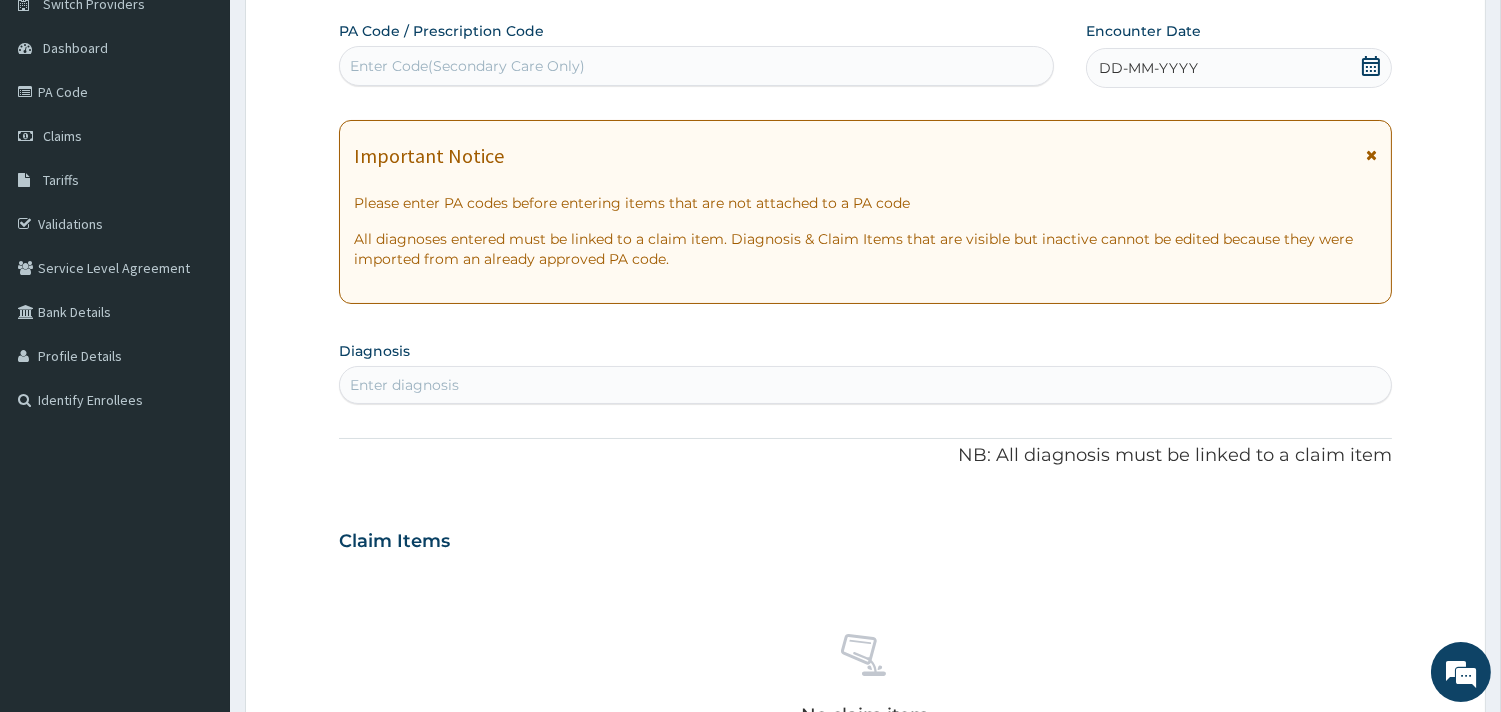 click on "Enter Code(Secondary Care Only)" at bounding box center (467, 66) 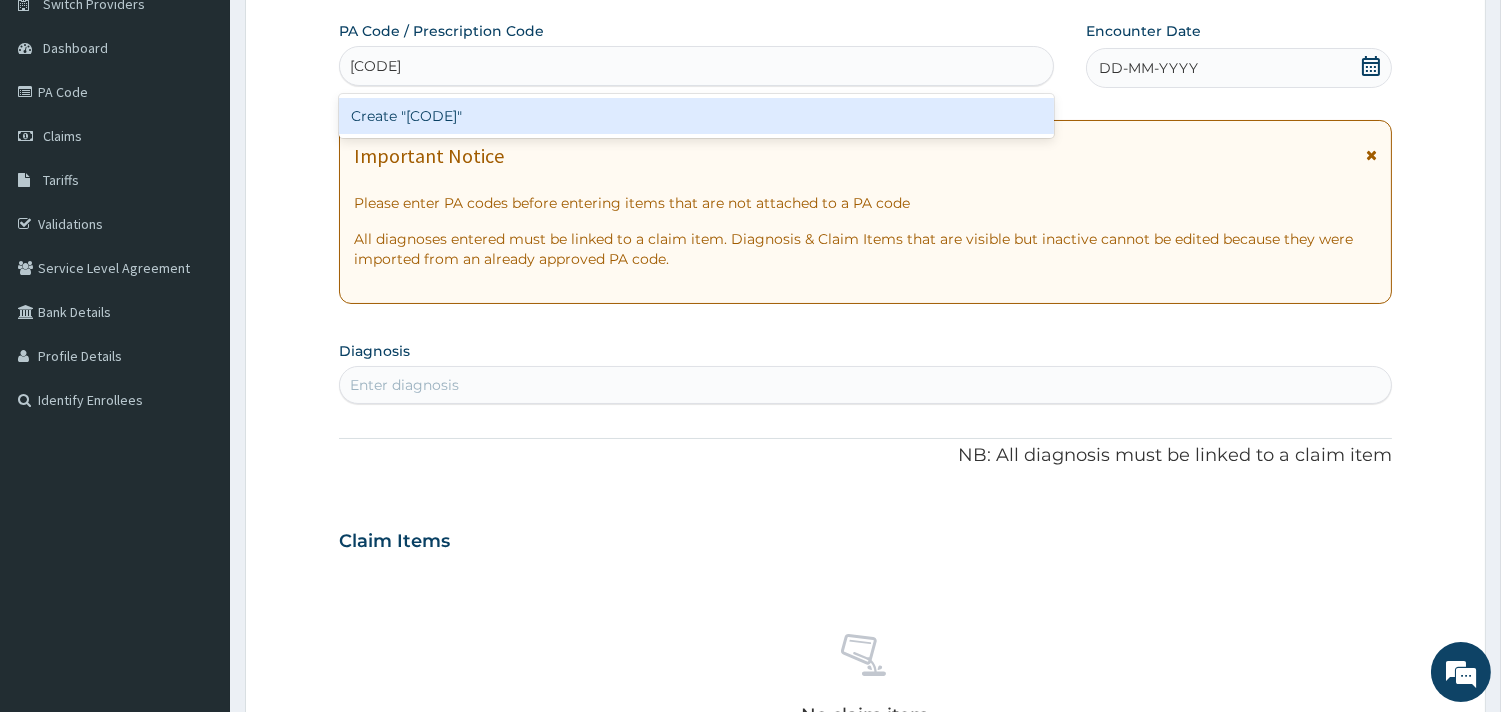 click on "Create "[CODE]"" at bounding box center [696, 116] 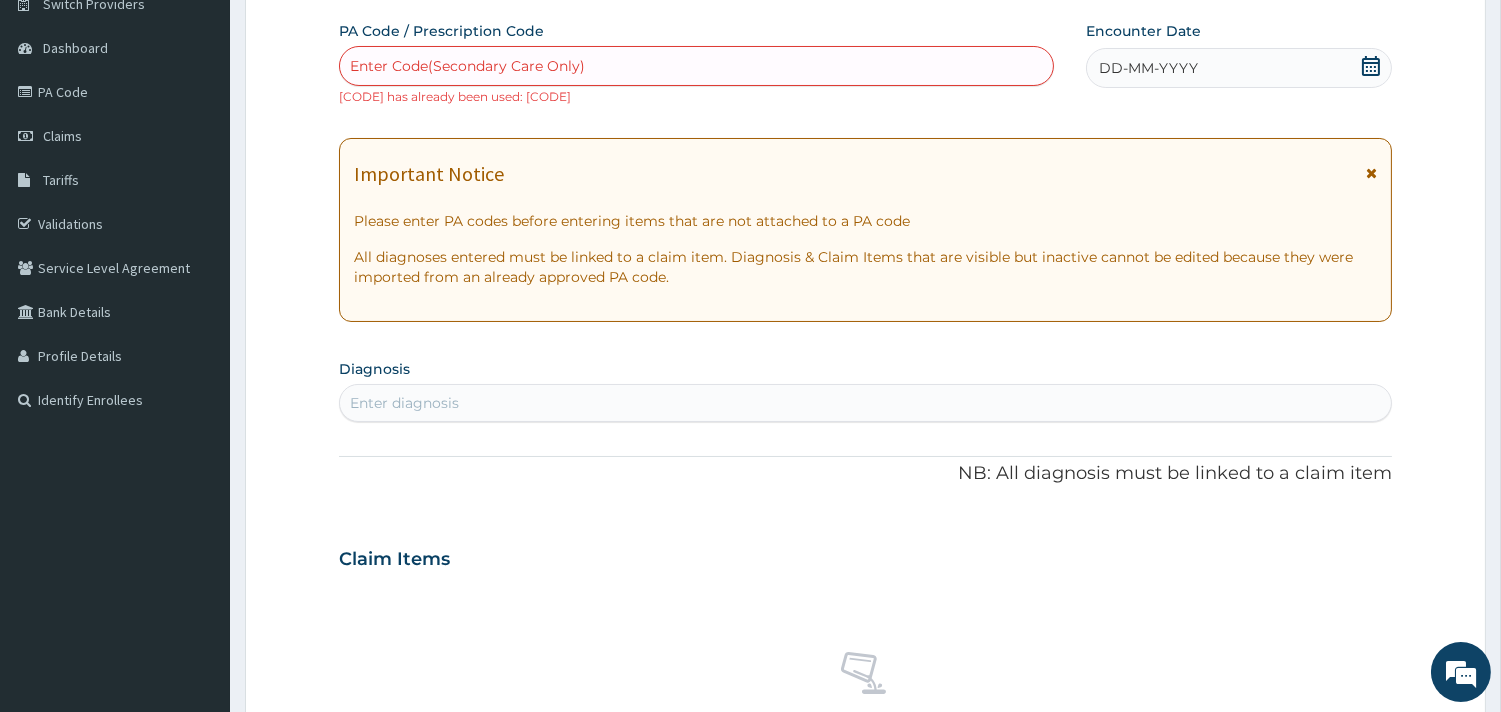 click on "Enter Code(Secondary Care Only)" at bounding box center [467, 66] 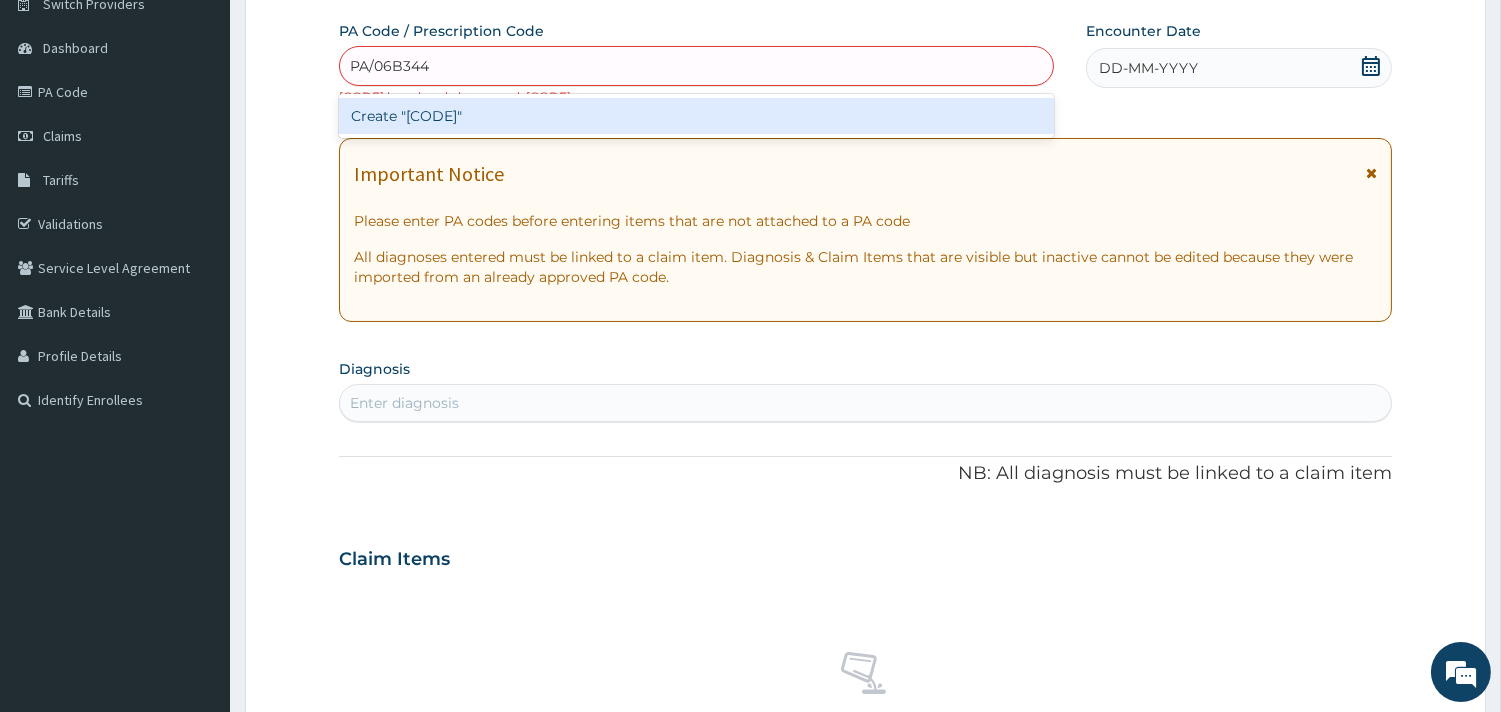 type on "PA/06B344" 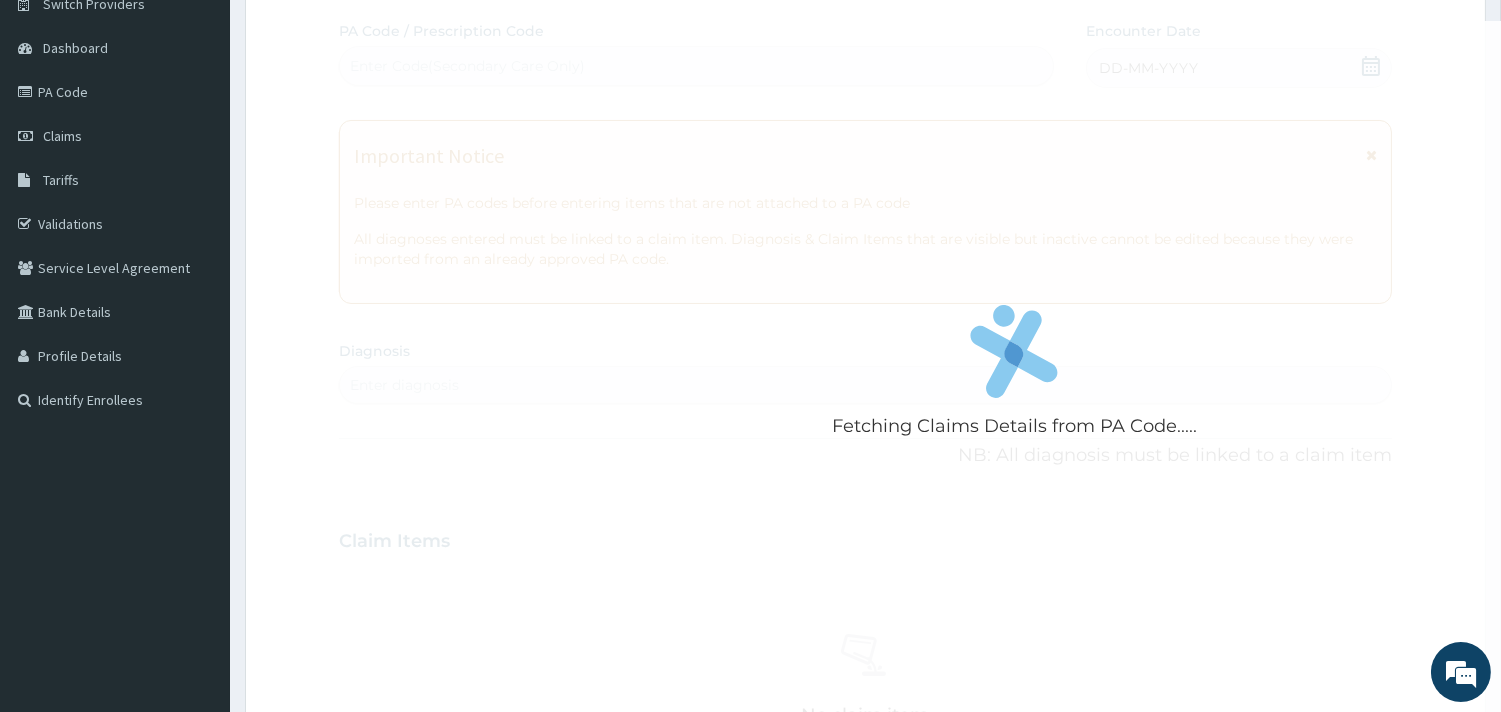click on "Fetching Claims Details from PA Code..... PA Code / Prescription Code Enter Code(Secondary Care Only) Encounter Date DD-MM-YYYY Important Notice Please enter PA codes before entering items that are not attached to a PA code   All diagnoses entered must be linked to a claim item. Diagnosis & Claim Items that are visible but inactive cannot be edited because they were imported from an already approved PA code. Diagnosis Enter diagnosis NB: All diagnosis must be linked to a claim item Claim Items No claim item Types Select Type Item Select Item Pair Diagnosis Select Diagnosis Unit Price 0 Add Comment" at bounding box center [865, 538] 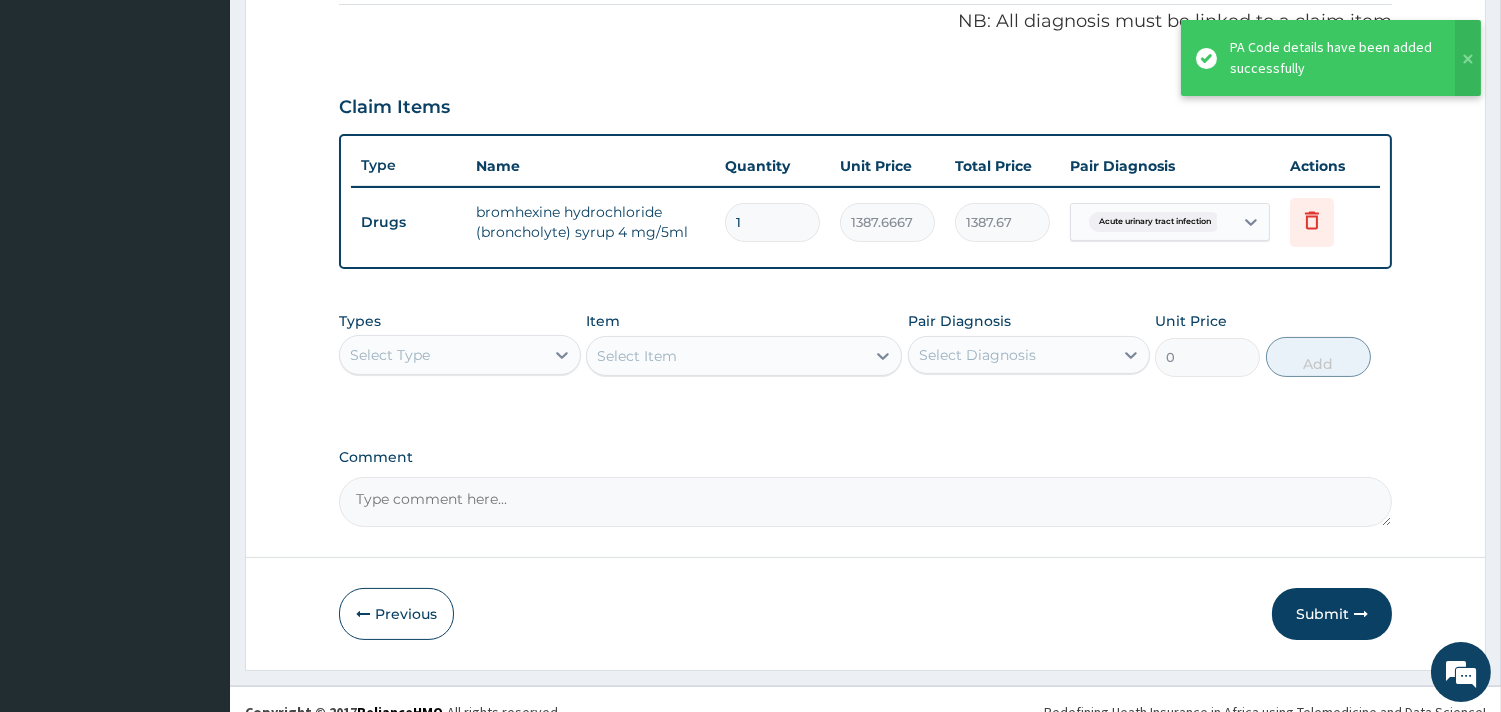 scroll, scrollTop: 614, scrollLeft: 0, axis: vertical 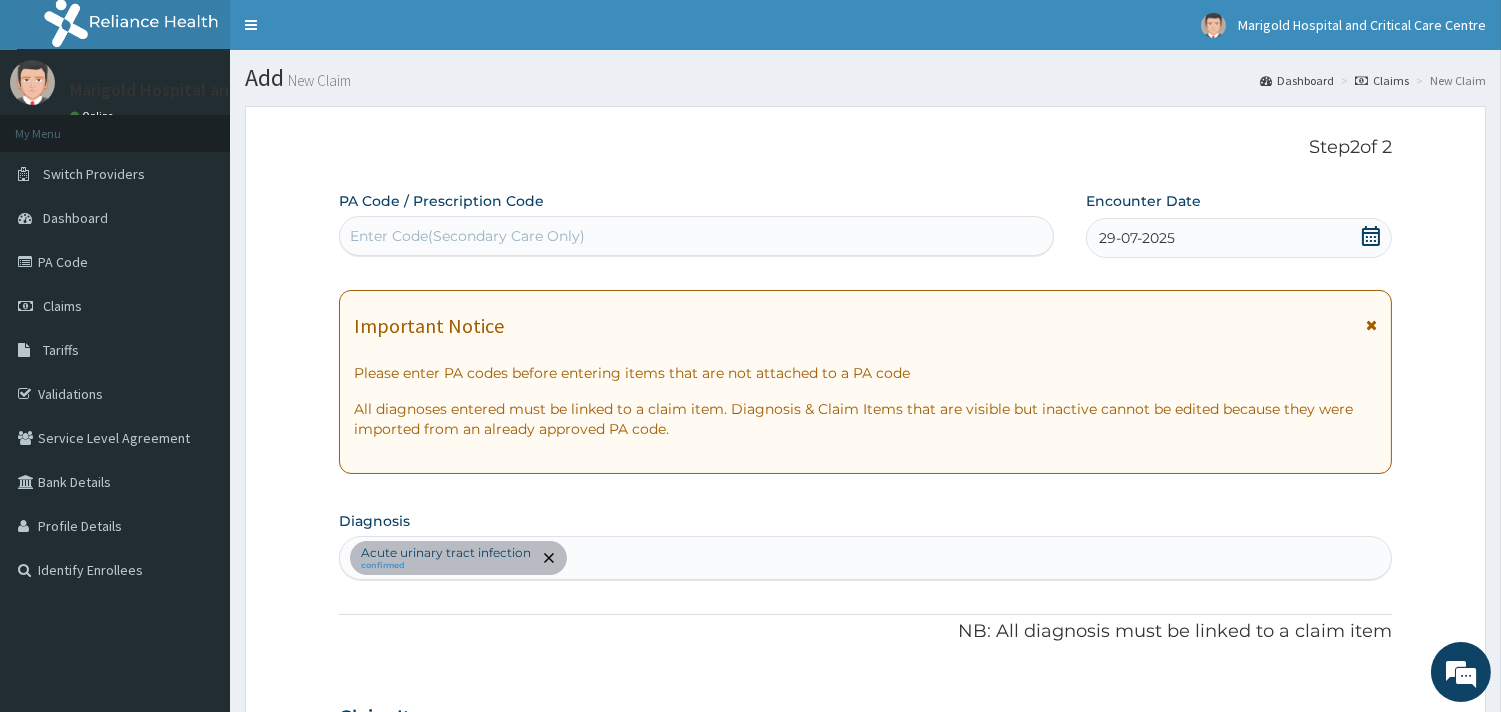 click on "Enter Code(Secondary Care Only)" at bounding box center [467, 236] 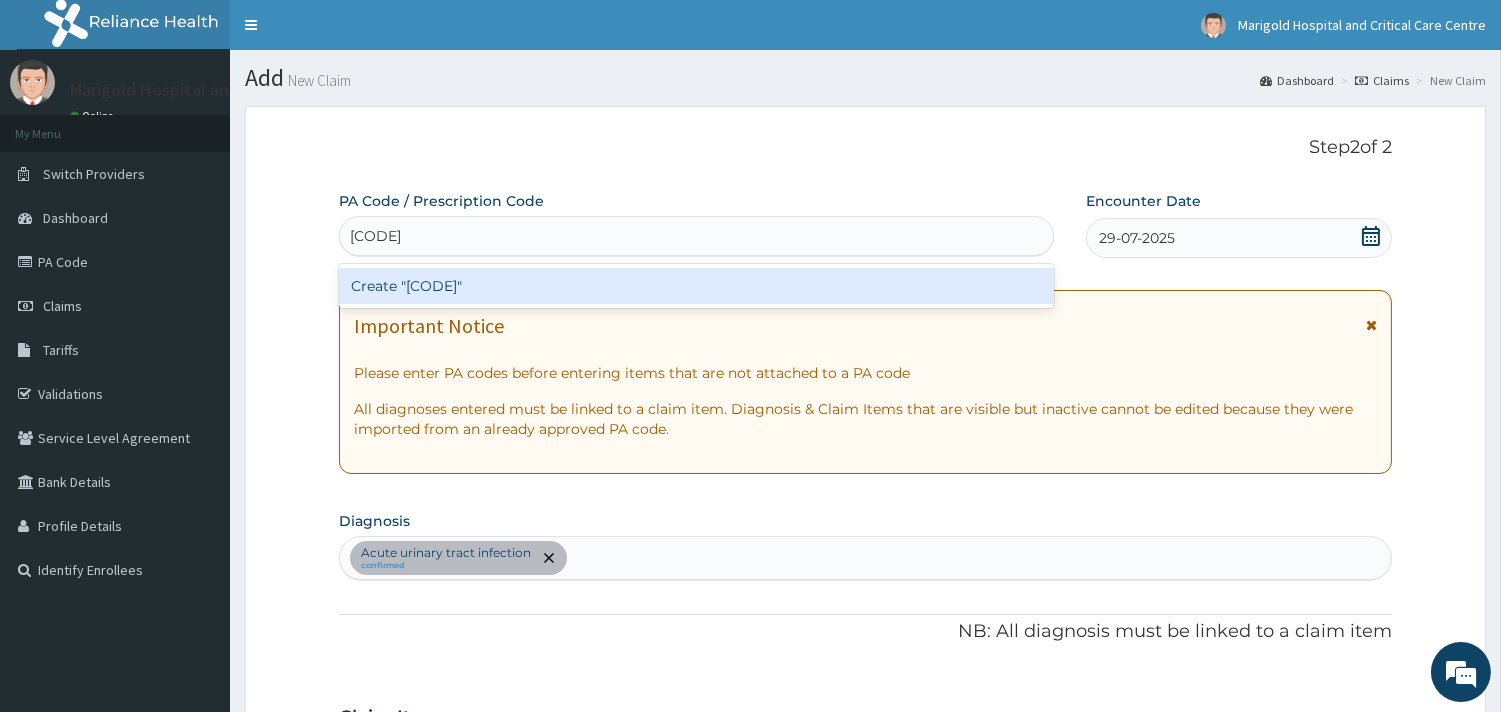 click on "Create "[CODE]"" at bounding box center (696, 286) 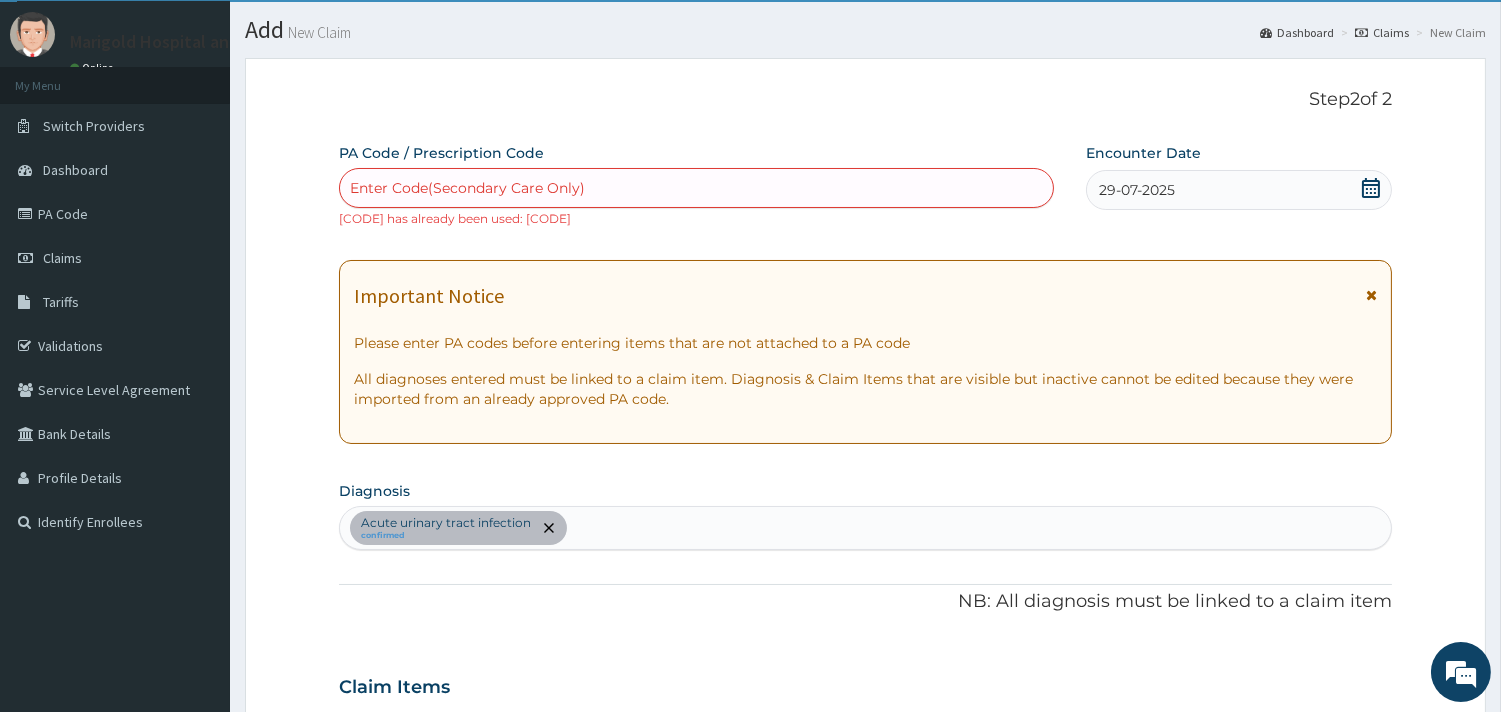 scroll, scrollTop: 0, scrollLeft: 0, axis: both 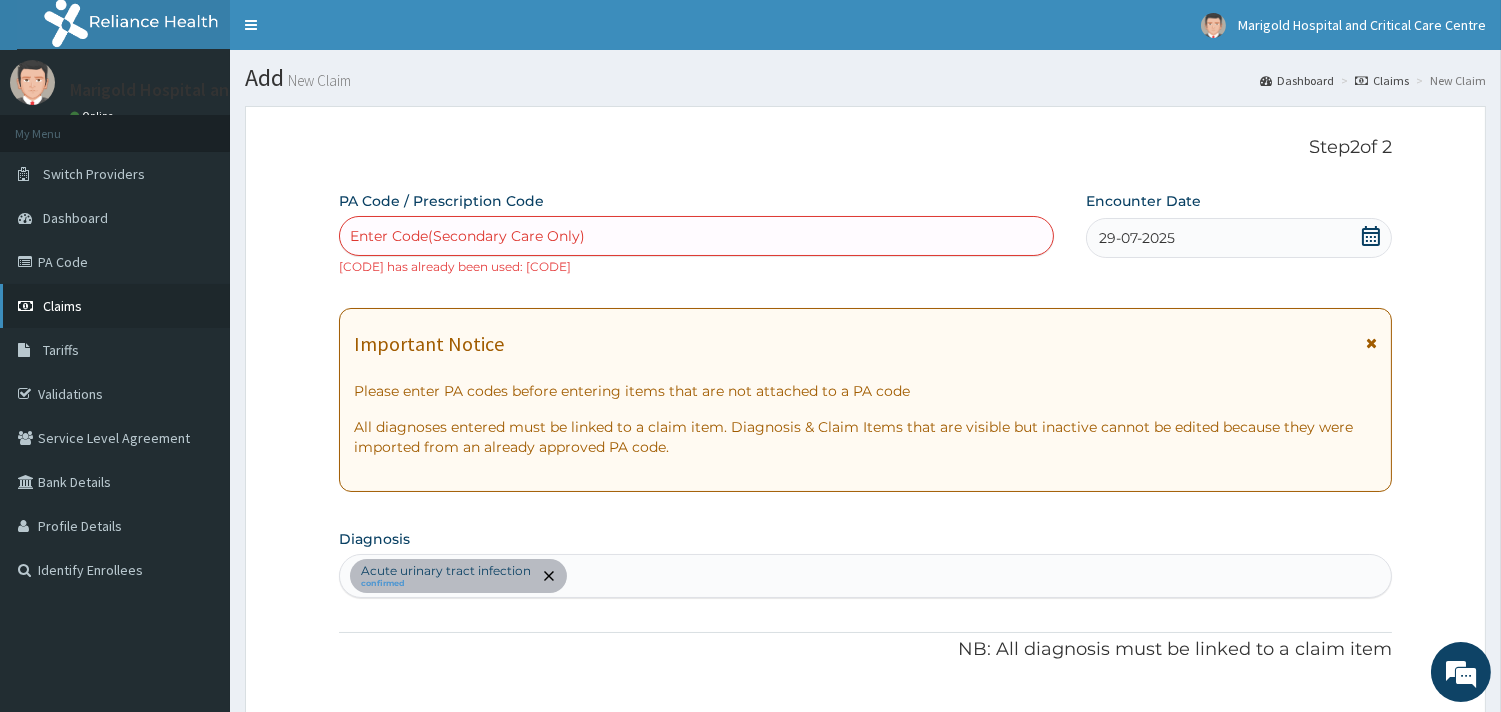 click on "Claims" at bounding box center [115, 306] 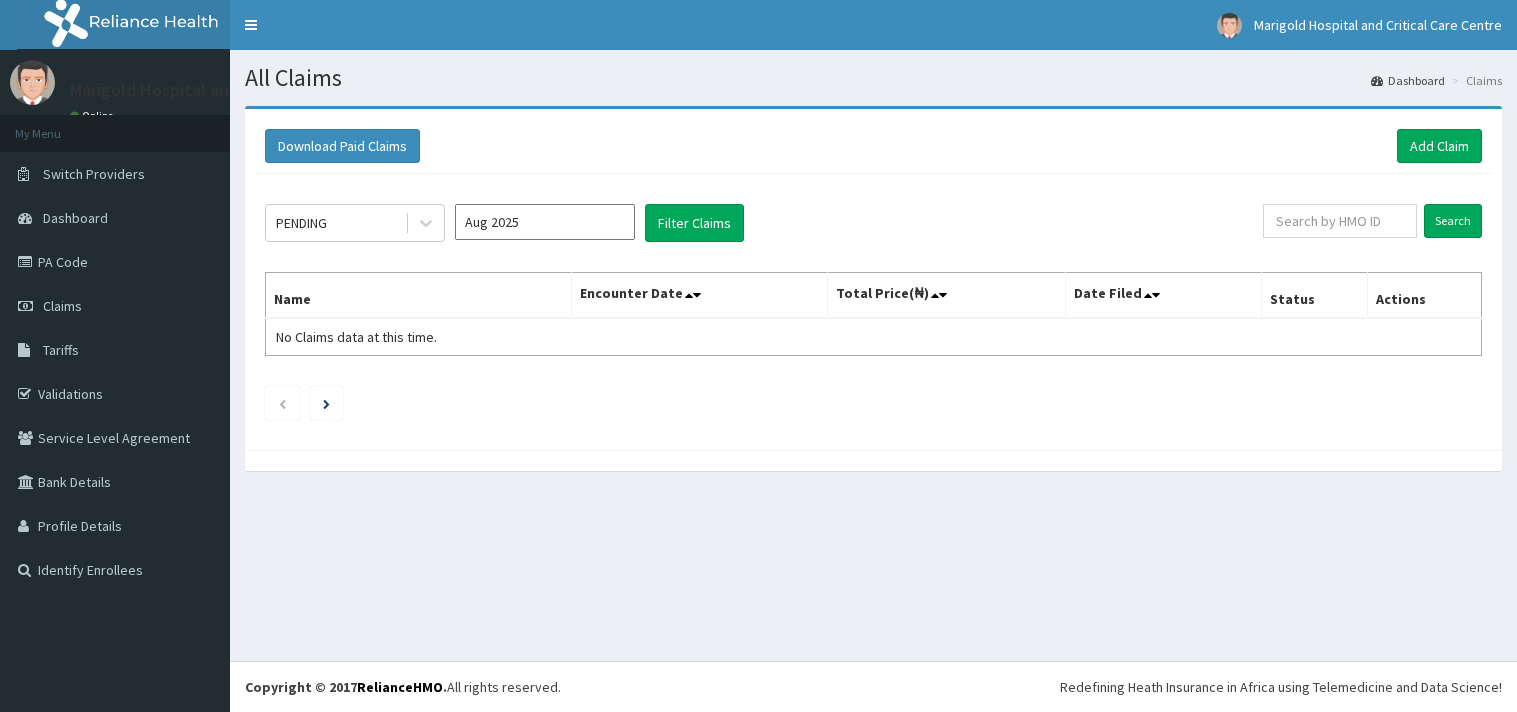 scroll, scrollTop: 0, scrollLeft: 0, axis: both 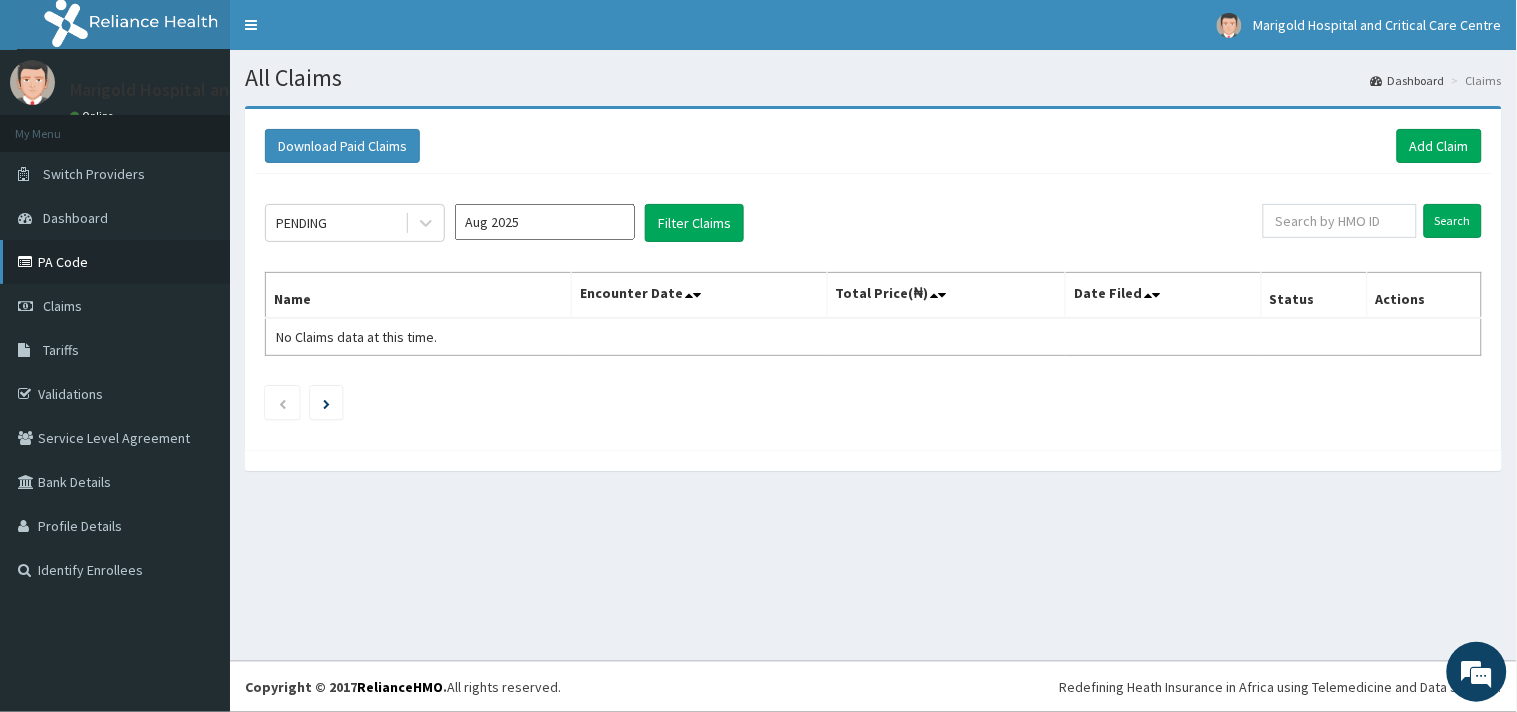 click on "PA Code" at bounding box center (115, 262) 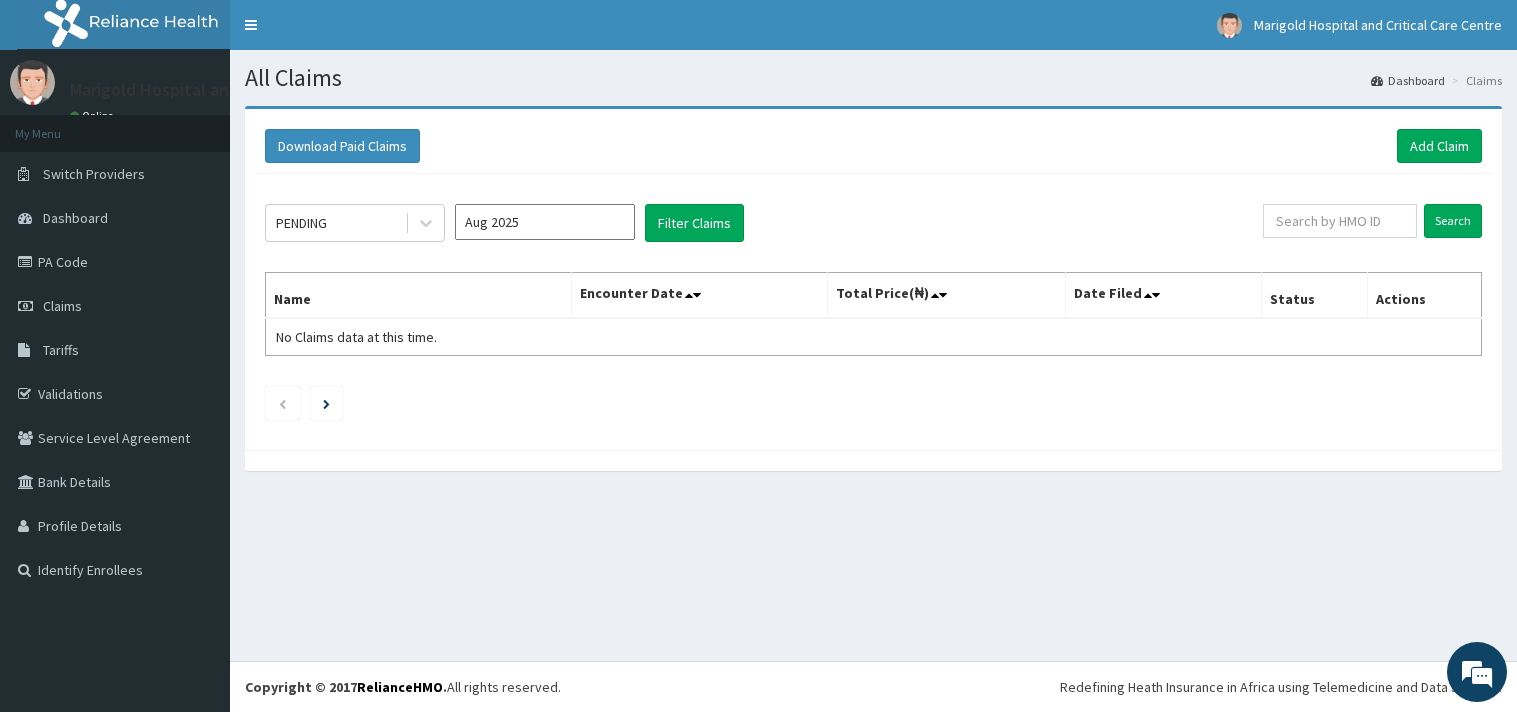 scroll, scrollTop: 0, scrollLeft: 0, axis: both 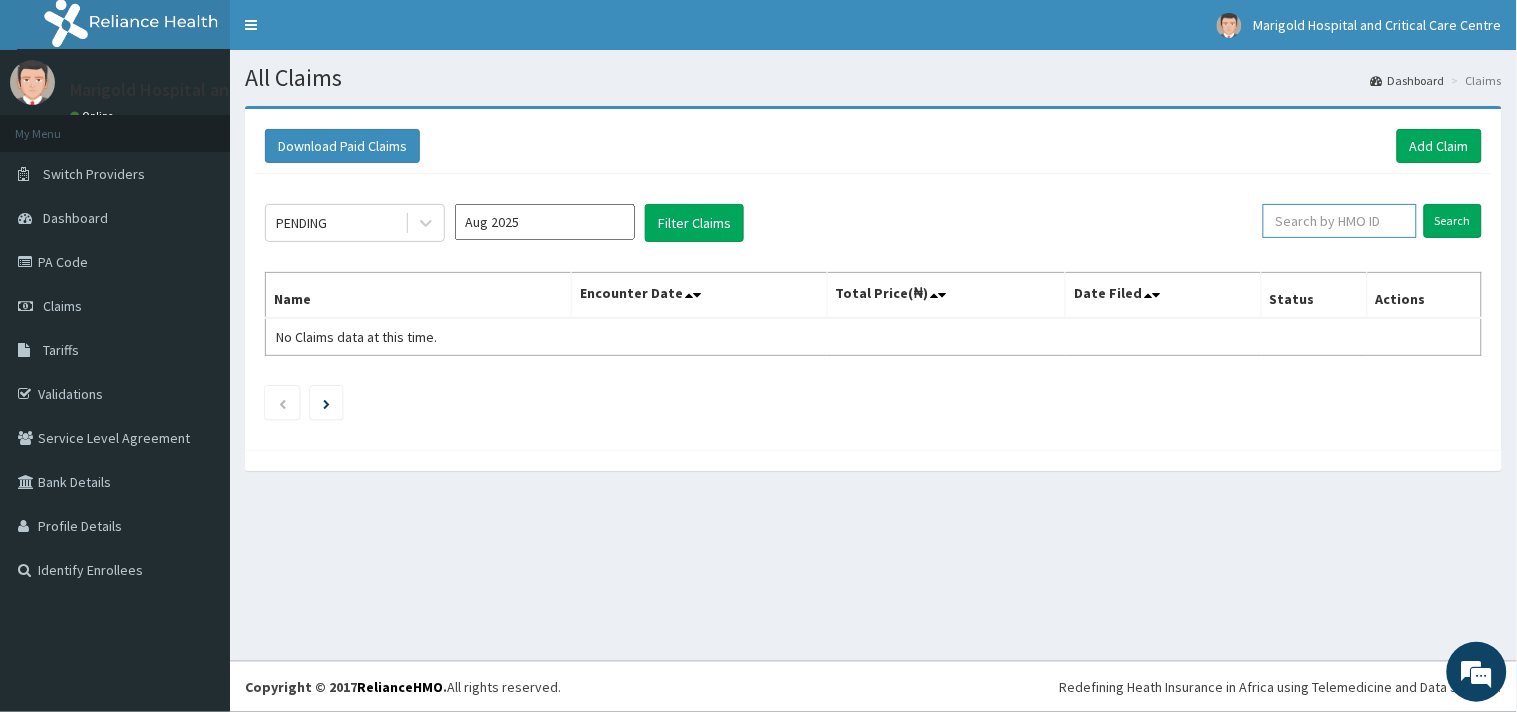 paste on "ENP/11341/C" 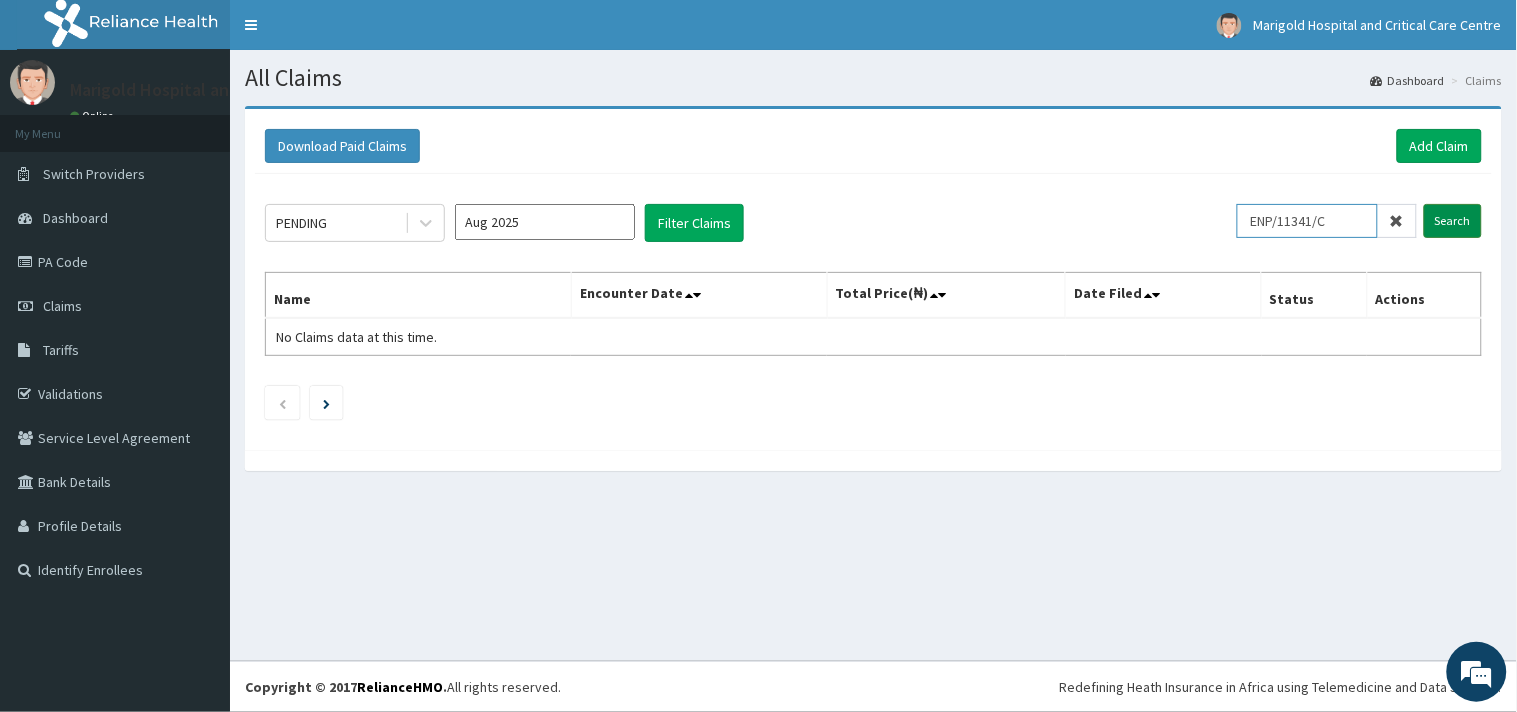 type on "ENP/11341/C" 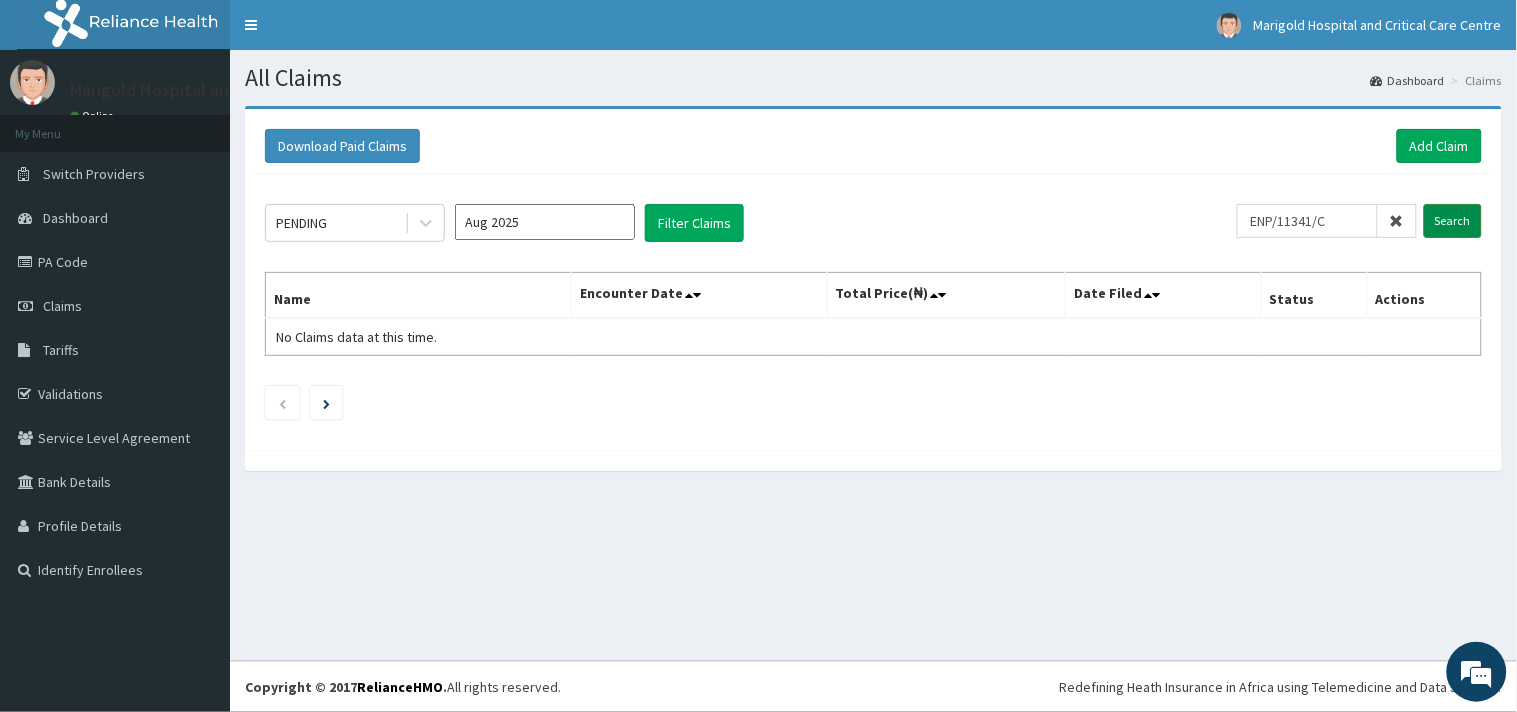 click on "Search" at bounding box center [1453, 221] 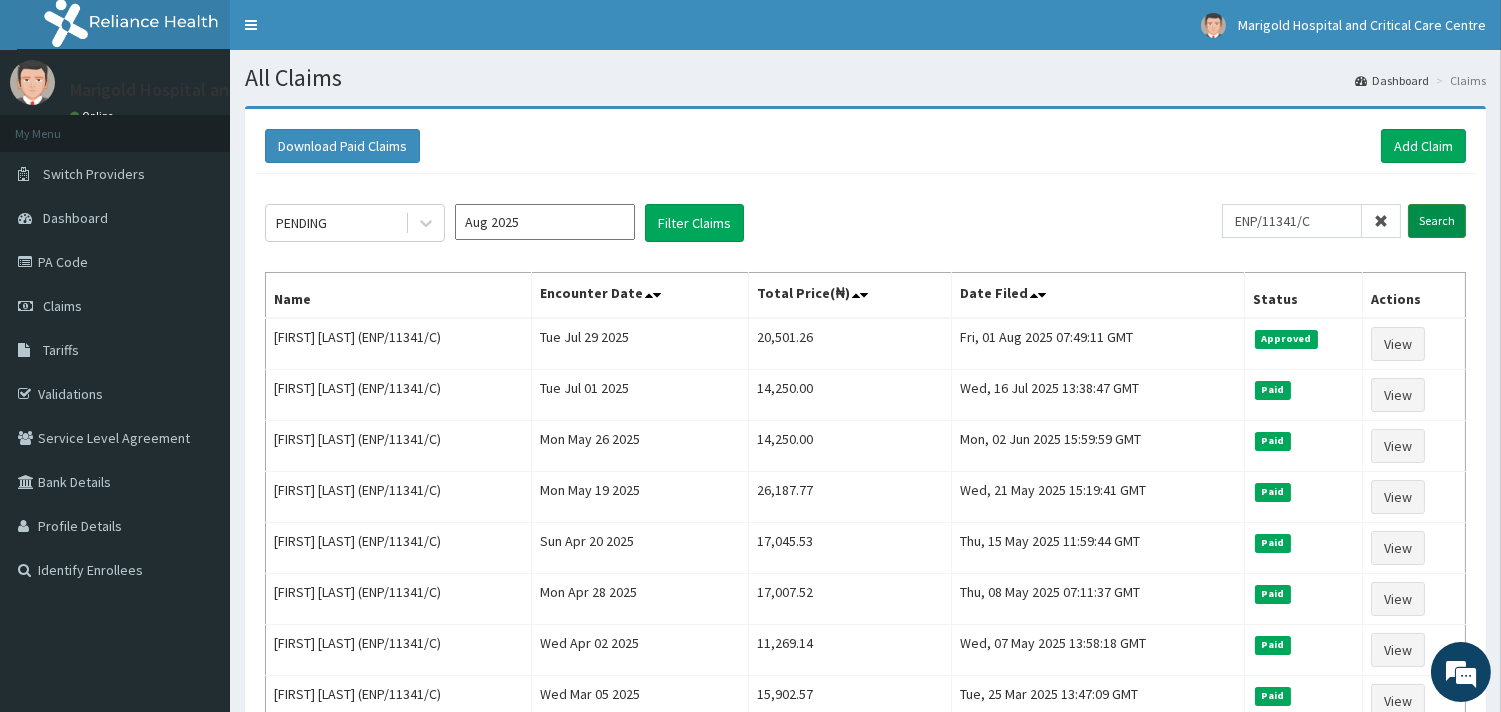 scroll, scrollTop: 0, scrollLeft: 0, axis: both 